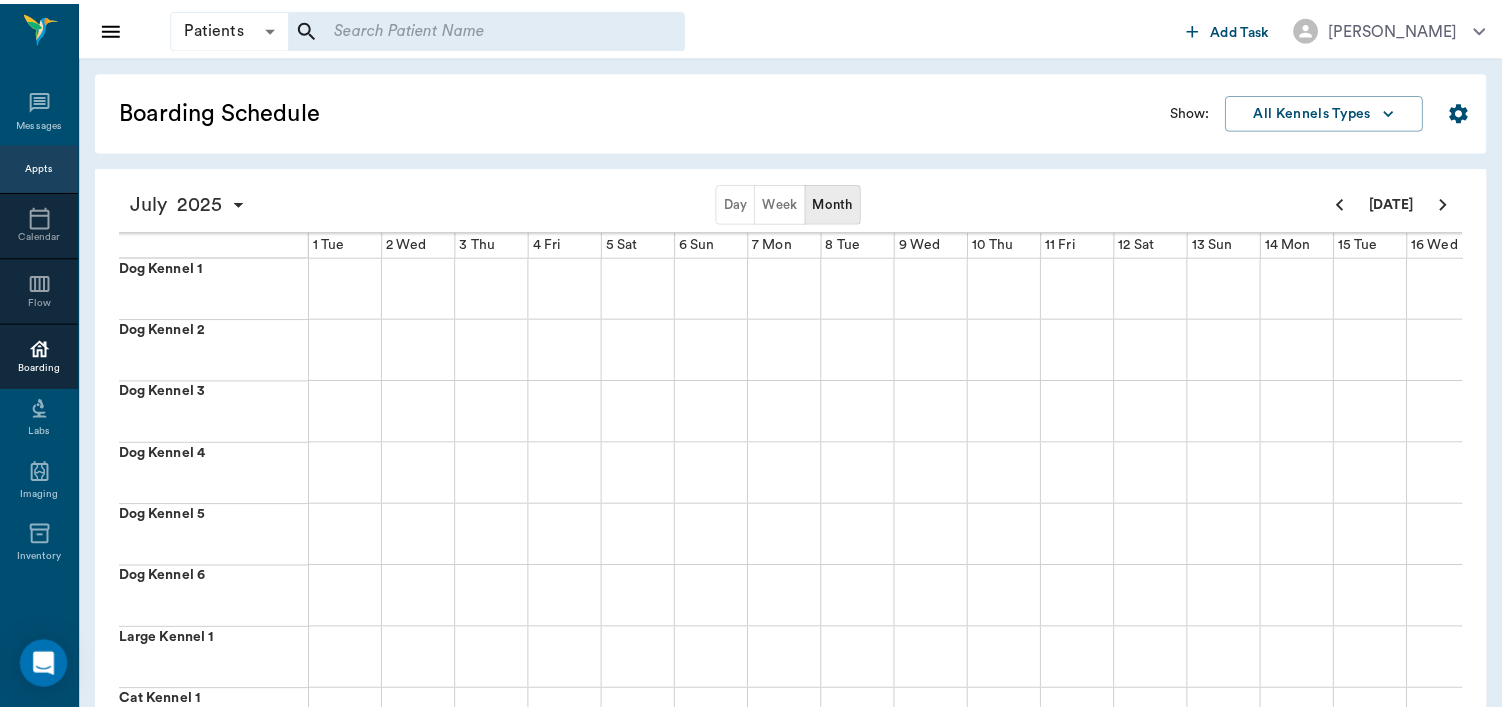 scroll, scrollTop: 0, scrollLeft: 0, axis: both 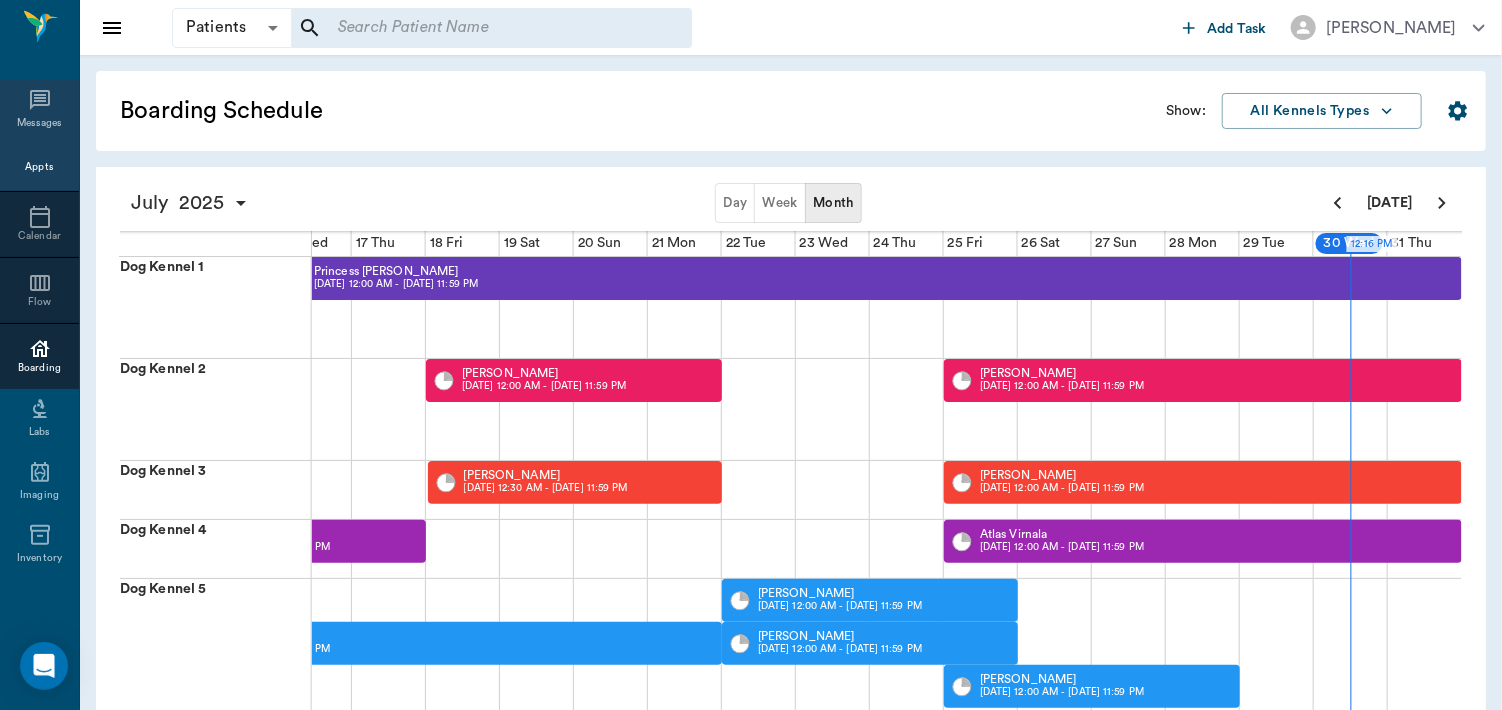 click on "Messages" at bounding box center (40, 123) 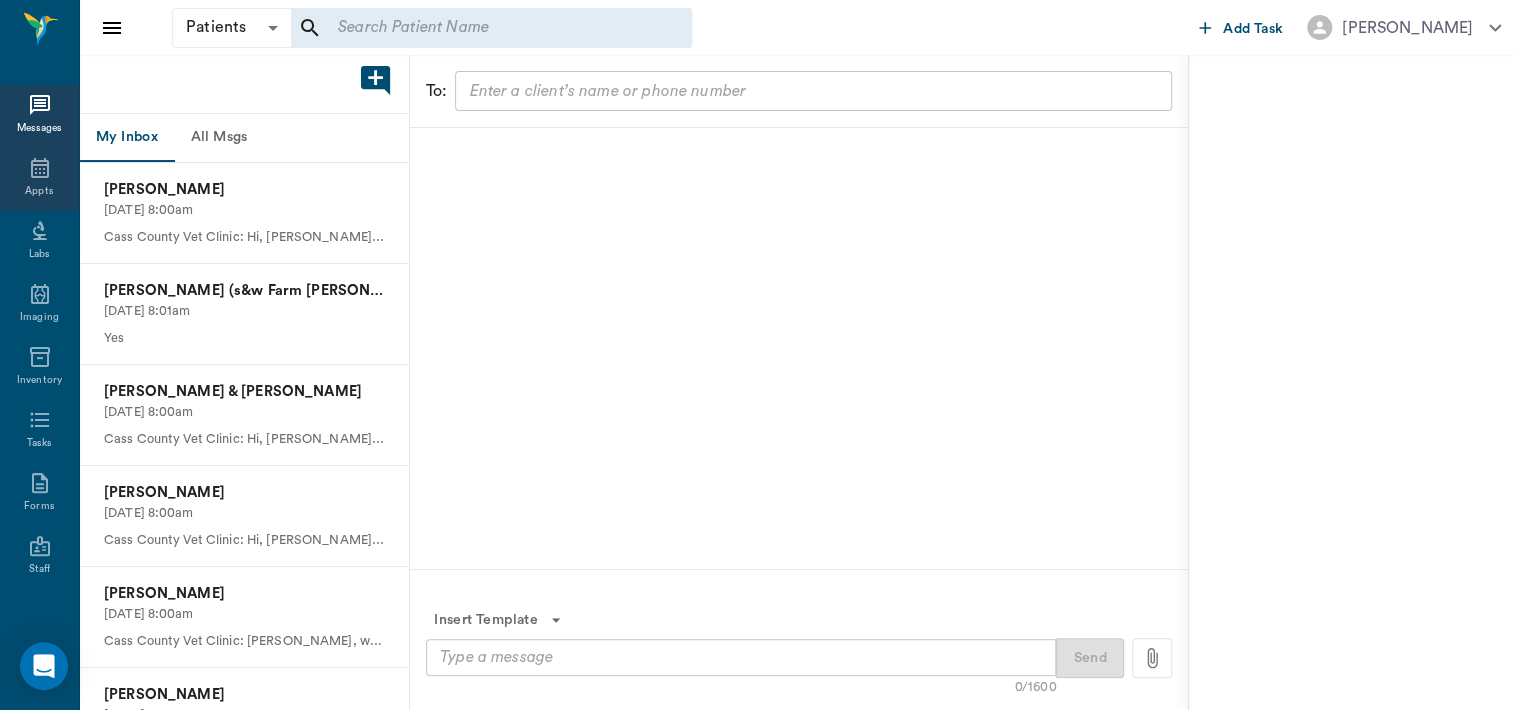 click on "Appts" at bounding box center (39, 191) 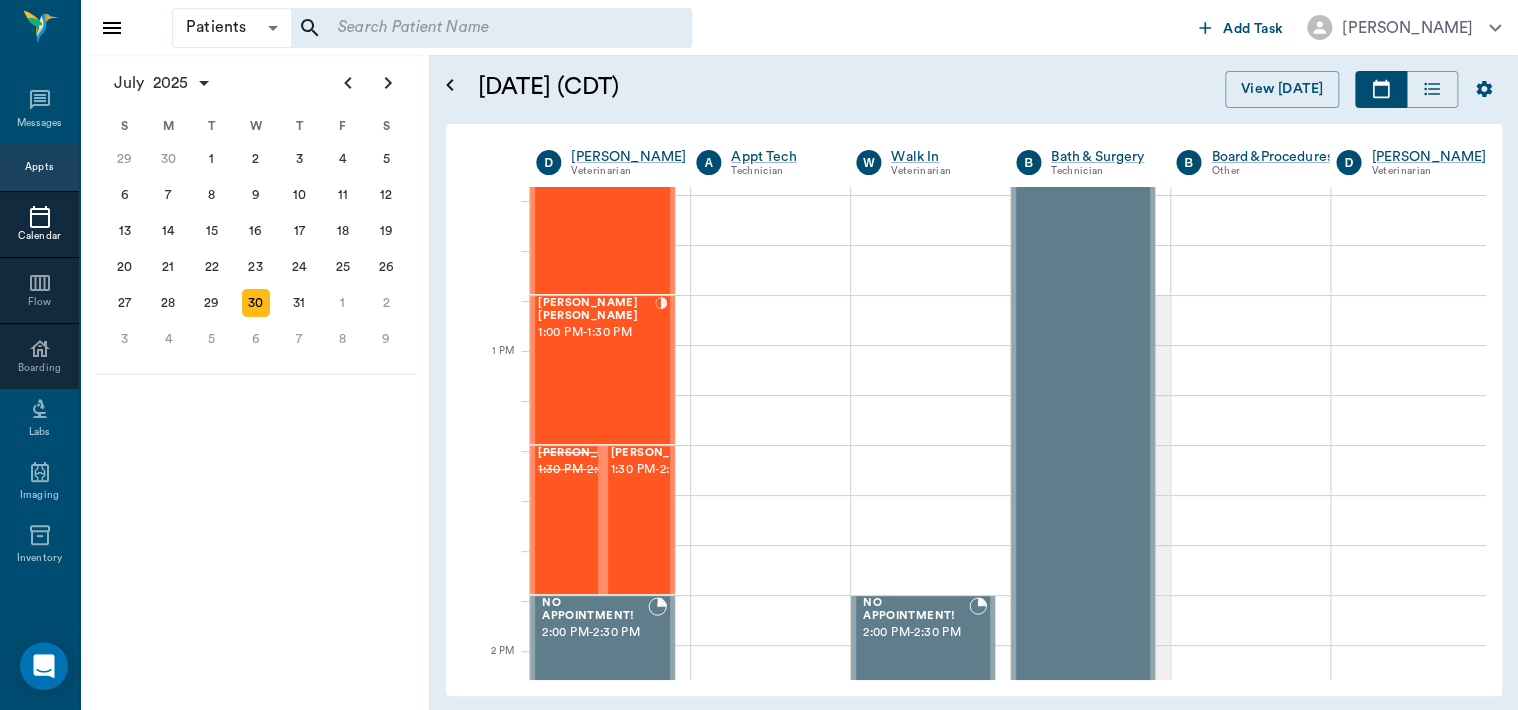 scroll, scrollTop: 1324, scrollLeft: 0, axis: vertical 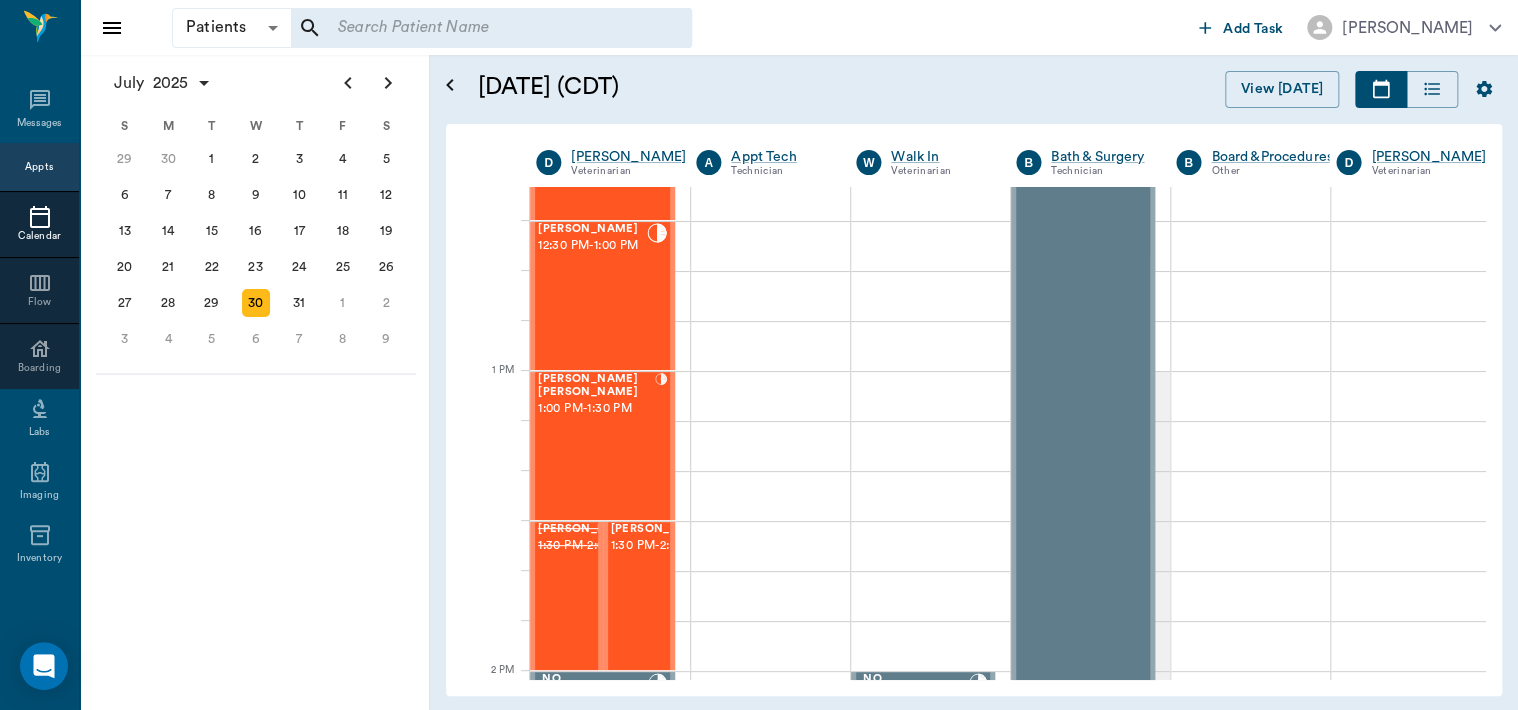 click on "Maya McCullough 12:30 PM  -  1:00 PM" at bounding box center [592, 296] 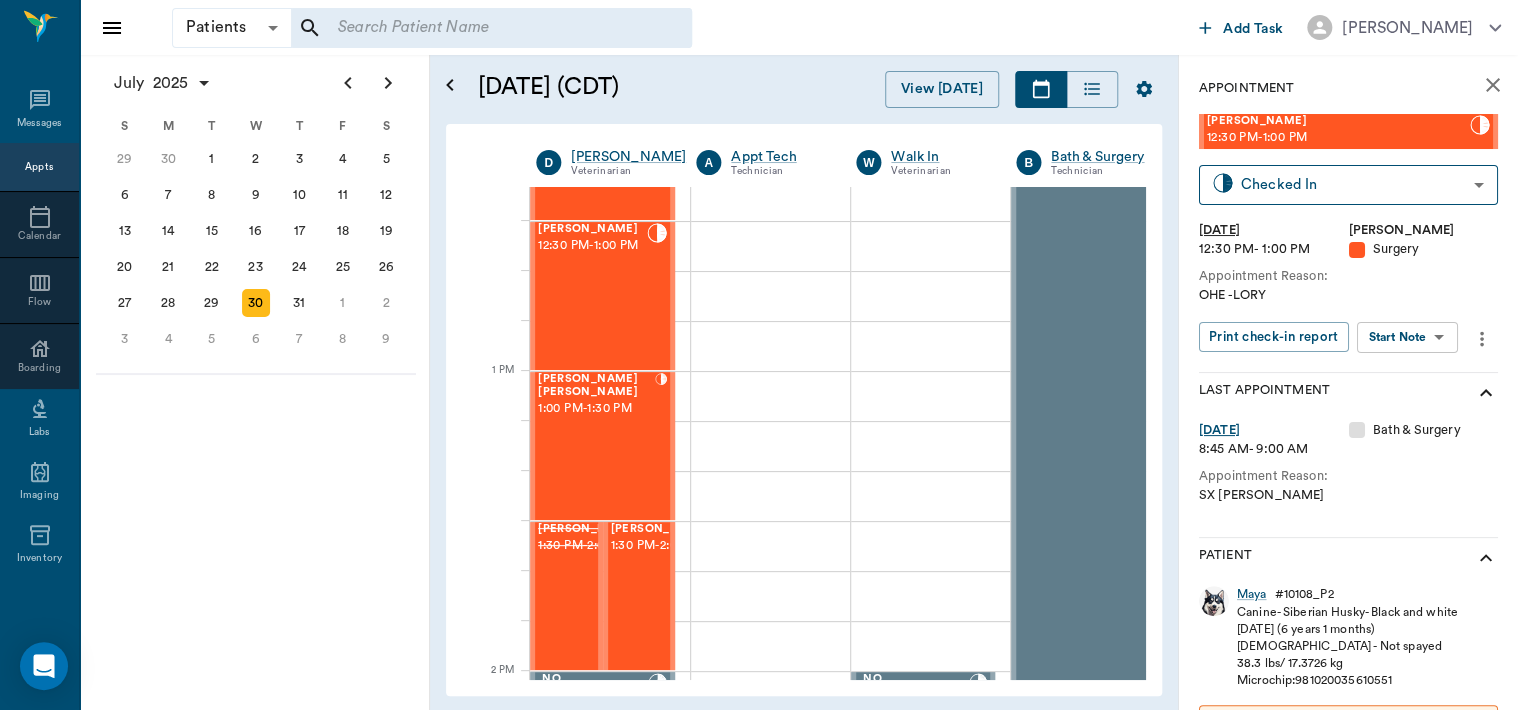 click on "Patients Patients ​ ​ Add Task Dr. Bert Ellsworth Nectar Messages Appts Calendar Flow Boarding Labs Imaging Inventory Tasks Forms Staff Reports Lookup Settings July 2025 S M T W T F S Jun 1 2 3 4 5 6 7 8 9 10 11 12 13 14 15 16 17 18 19 20 21 22 23 24 25 26 27 28 29 30 Jul 1 2 3 4 5 6 7 8 9 10 11 12 S M T W T F S 29 30 Jul 1 2 3 4 5 6 7 8 9 10 11 12 13 14 15 16 17 18 19 20 21 22 23 24 25 26 27 28 29 30 31 Aug 1 2 3 4 5 6 7 8 9 S M T W T F S 27 28 29 30 31 Aug 1 2 3 4 5 6 7 8 9 10 11 12 13 14 15 16 17 18 19 20 21 22 23 24 25 26 27 28 29 30 31 Sep 1 2 3 4 5 6 July 30, 2025 (CDT) View Today July 2025 Today 30 Wed Jul 2025 D Dr. Bert Ellsworth Veterinarian A Appt Tech Technician W Walk In Veterinarian B Bath & Surgery Technician B Board &Procedures Other D Dr. Kindall Jones Veterinarian 8 AM 9 AM 10 AM 11 AM 12 PM 1 PM 2 PM 3 PM 4 PM 5 PM 6 PM 7 PM 8 PM 12:16 PM NO APPOINTMENT! 8:00 AM  -  8:30 AM Bovine Campbell 8:30 AM  -  9:00 AM Sophisticatedshowbiz Gooch 9:00 AM  -  10:00 AM Zoey Gooch 9:00 AM  -   -   -" at bounding box center [759, 355] 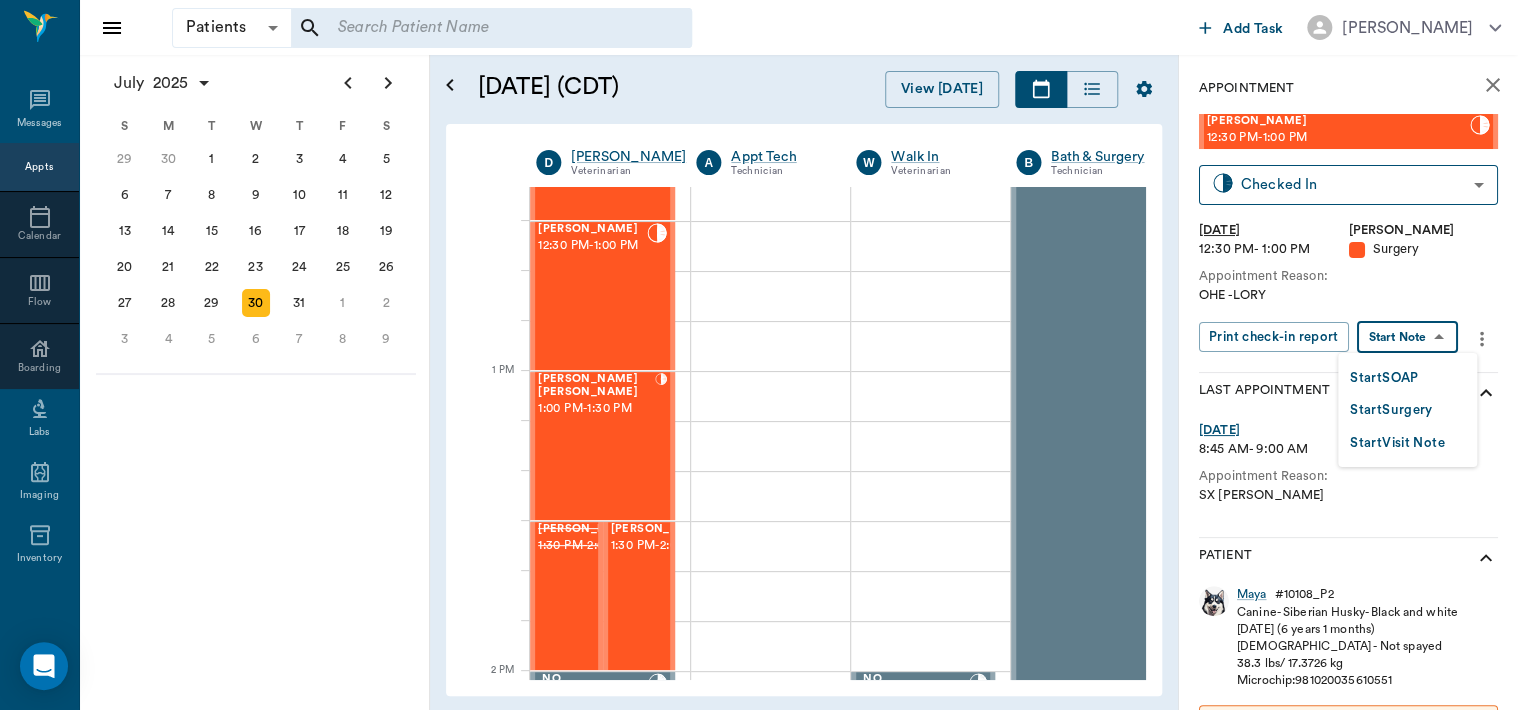 click on "Start  Surgery" at bounding box center [1391, 410] 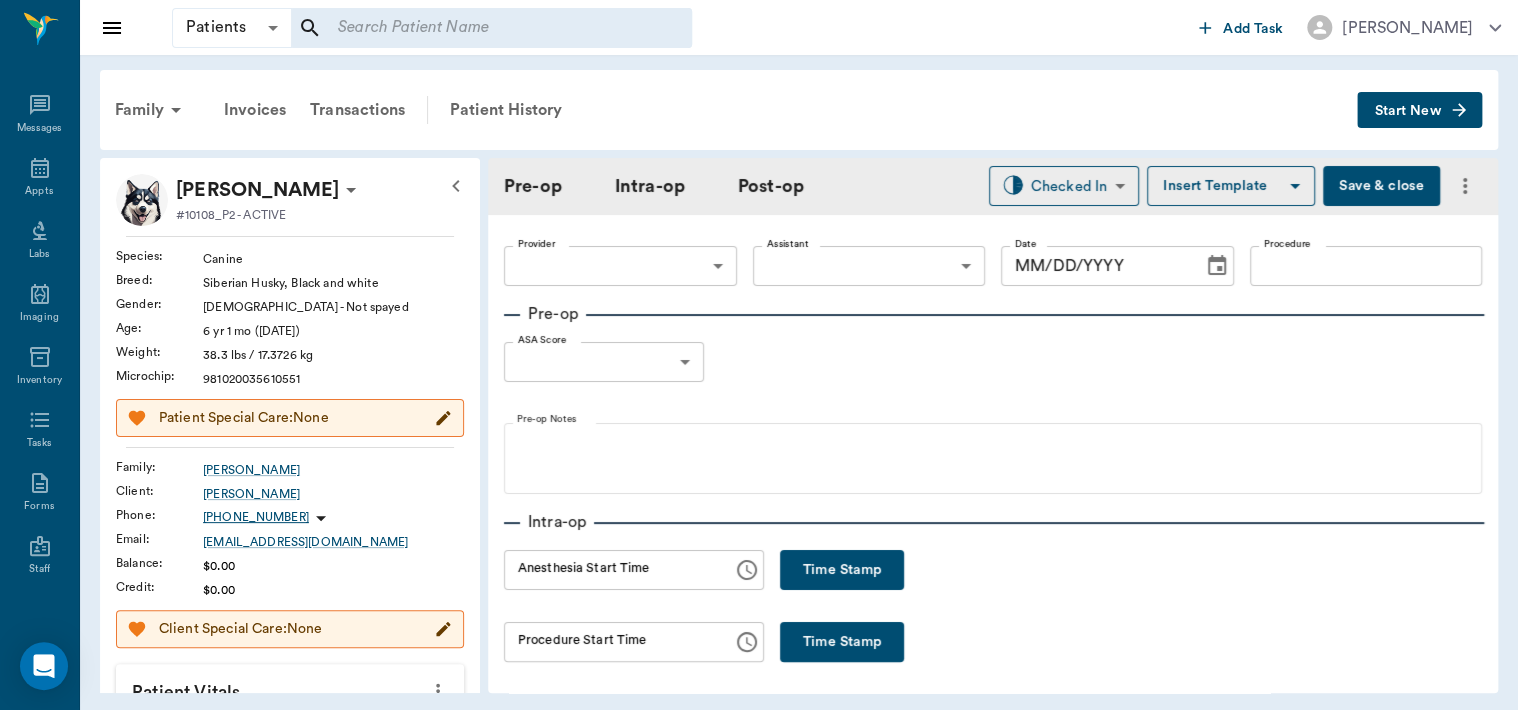 type on "63ec2f075fda476ae8351a4d" 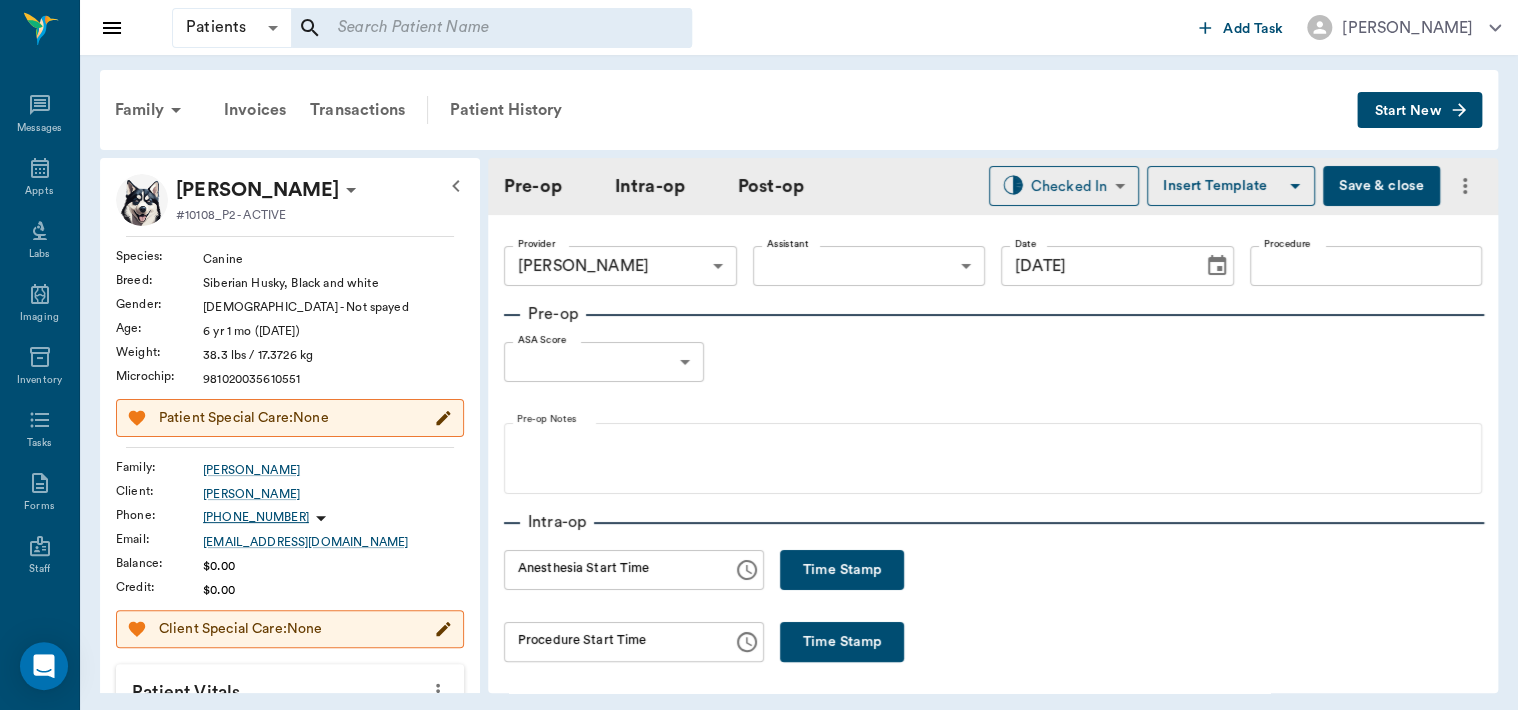 type on "[DATE]" 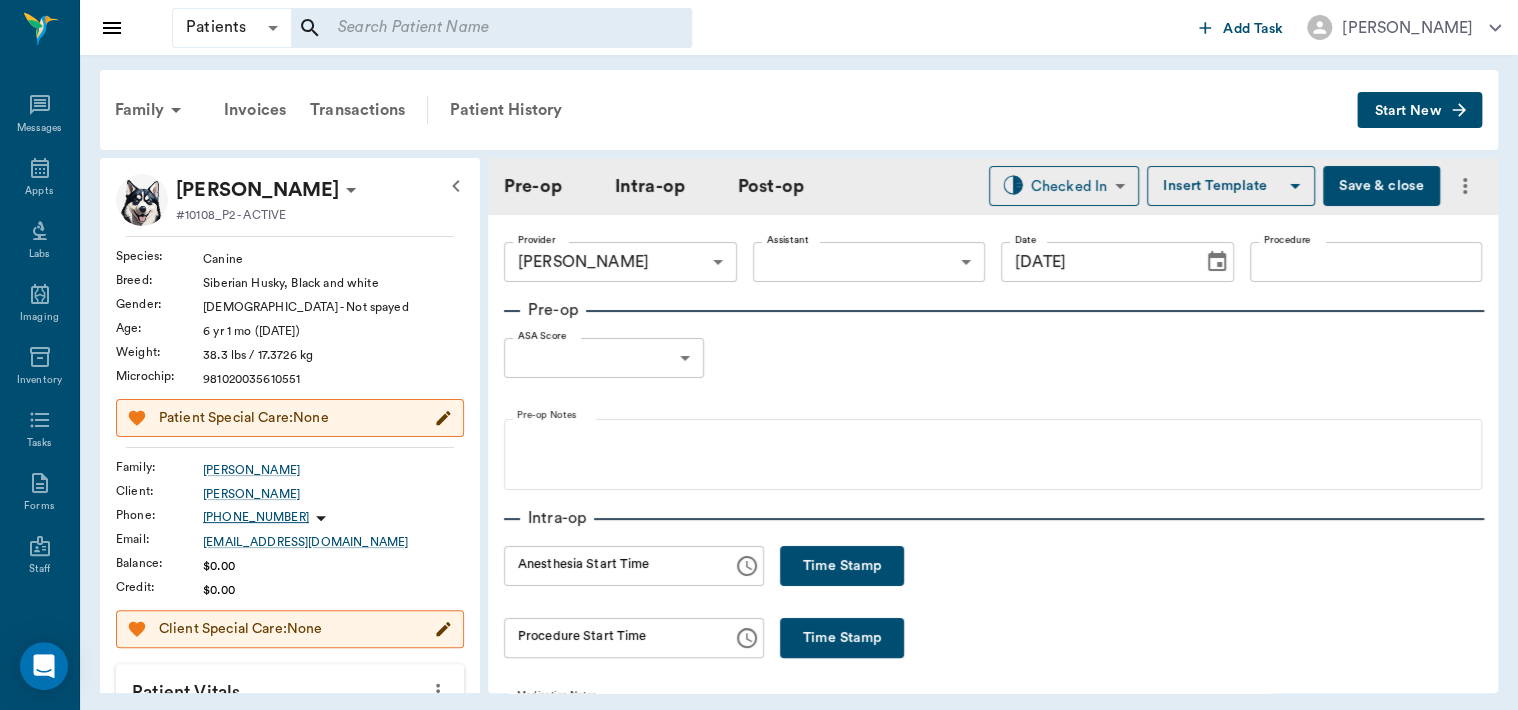 click on "Time Stamp" at bounding box center (842, 566) 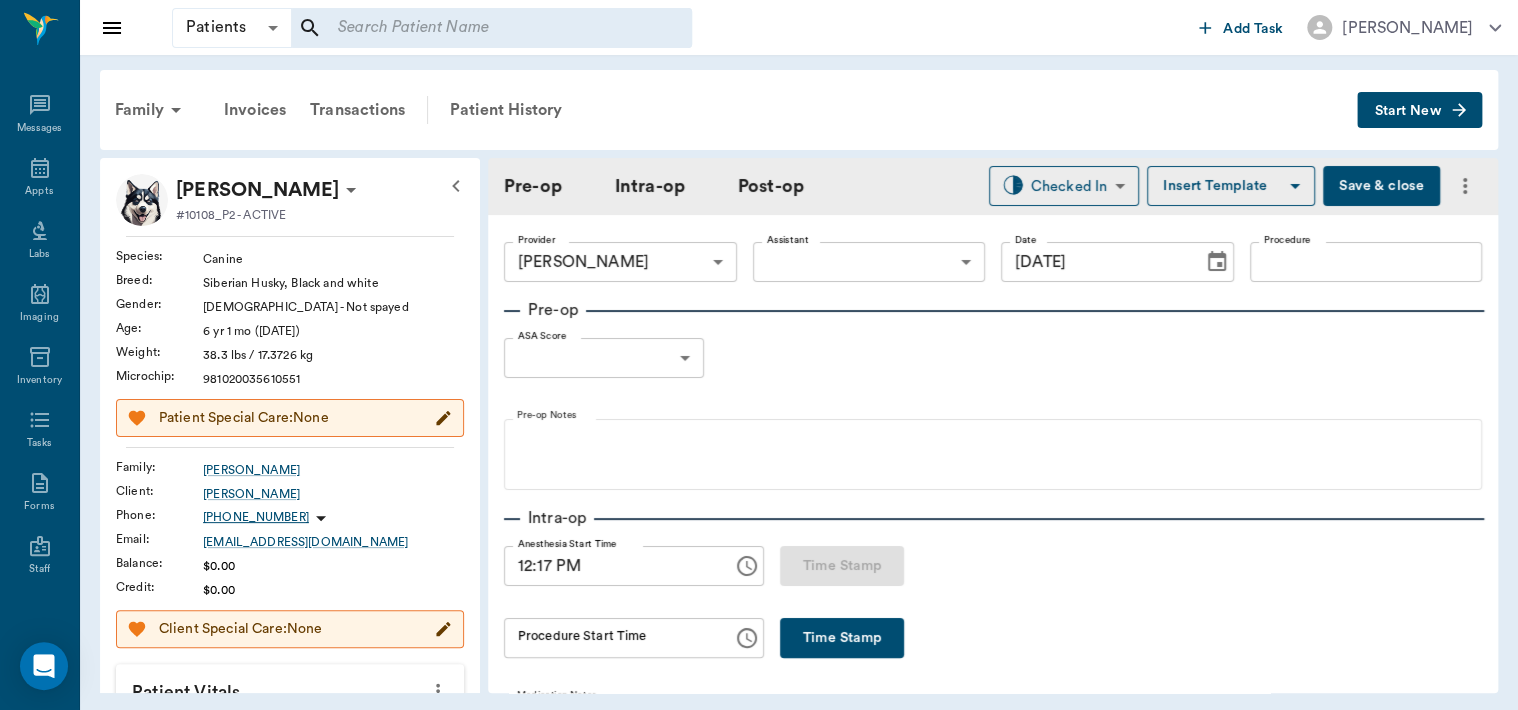 click on "12:17 PM" at bounding box center (611, 566) 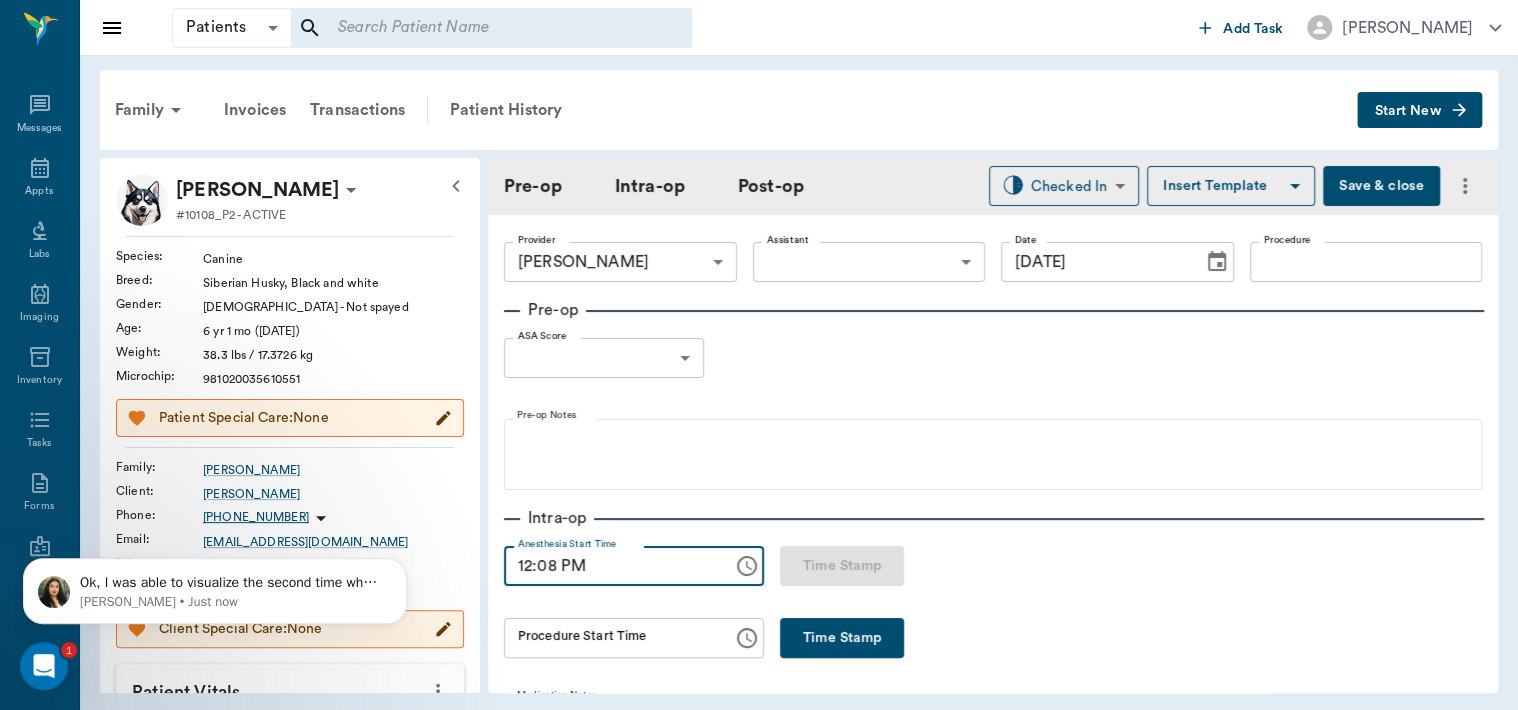 scroll, scrollTop: 0, scrollLeft: 0, axis: both 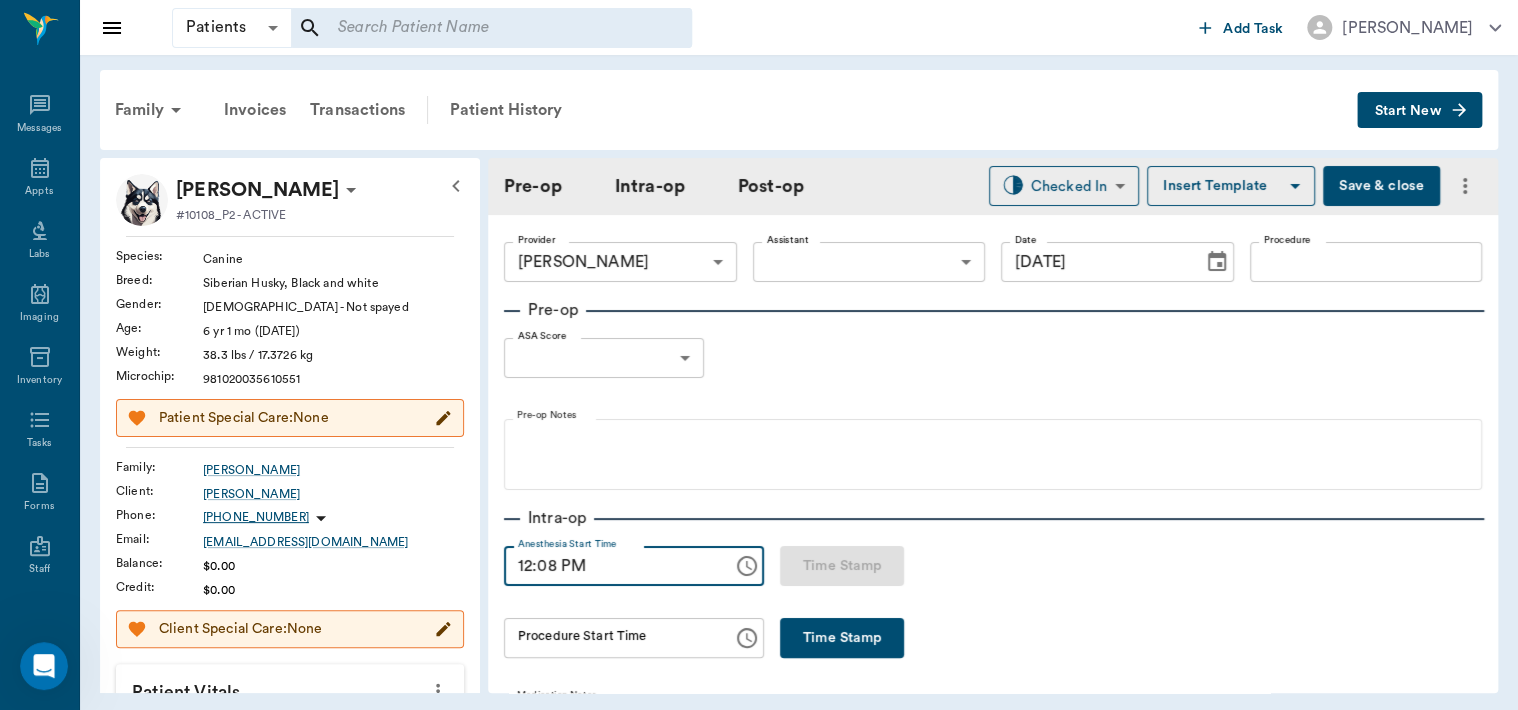 type on "12:08 PM" 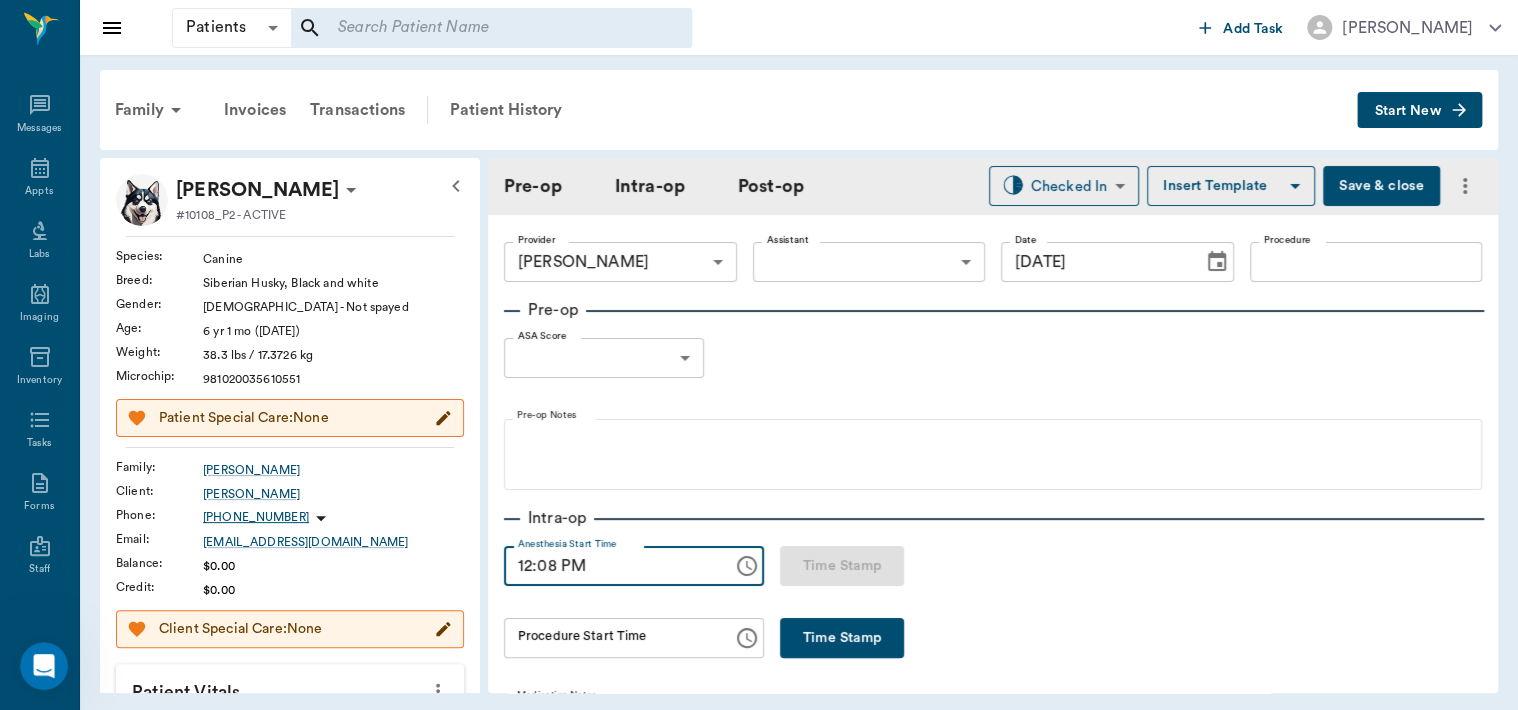 click on "Time Stamp" at bounding box center (842, 638) 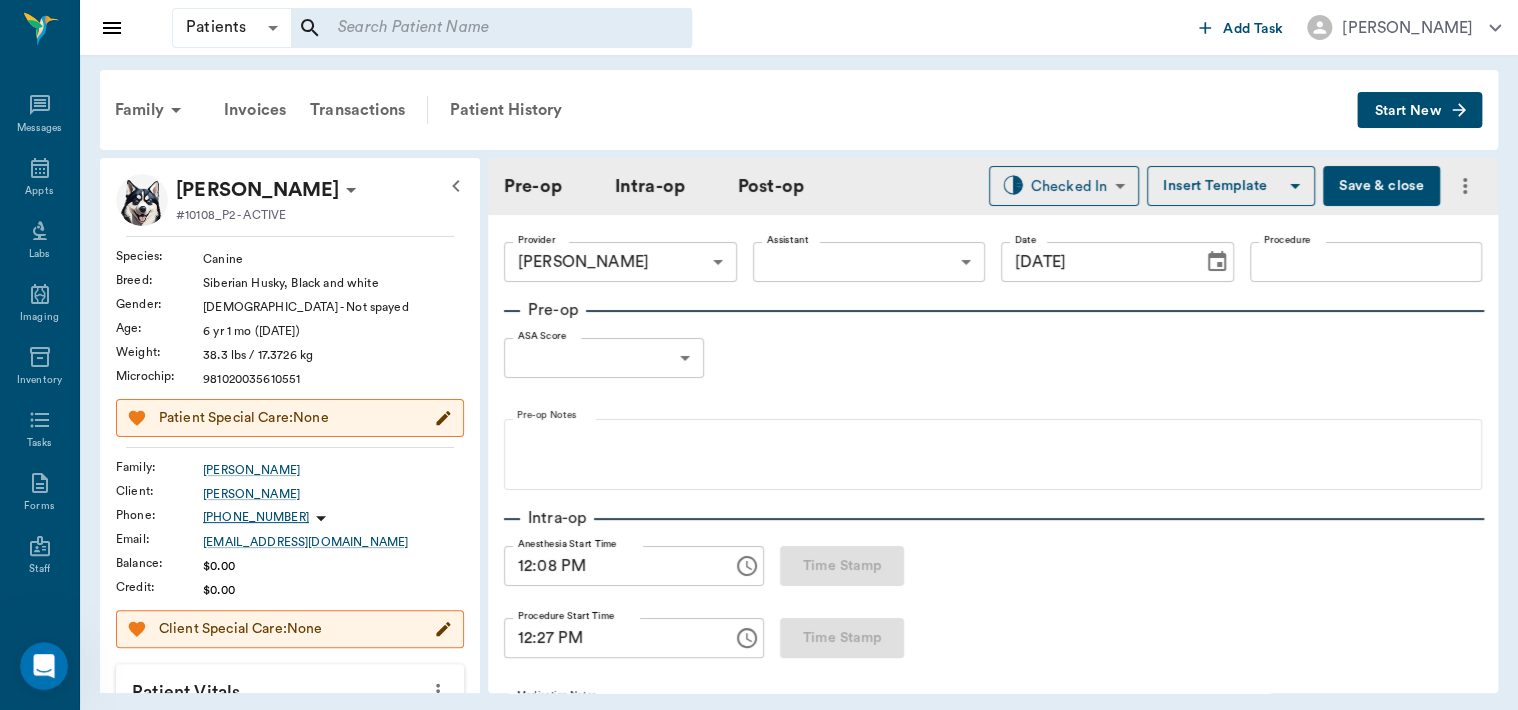 type on "12:27 PM" 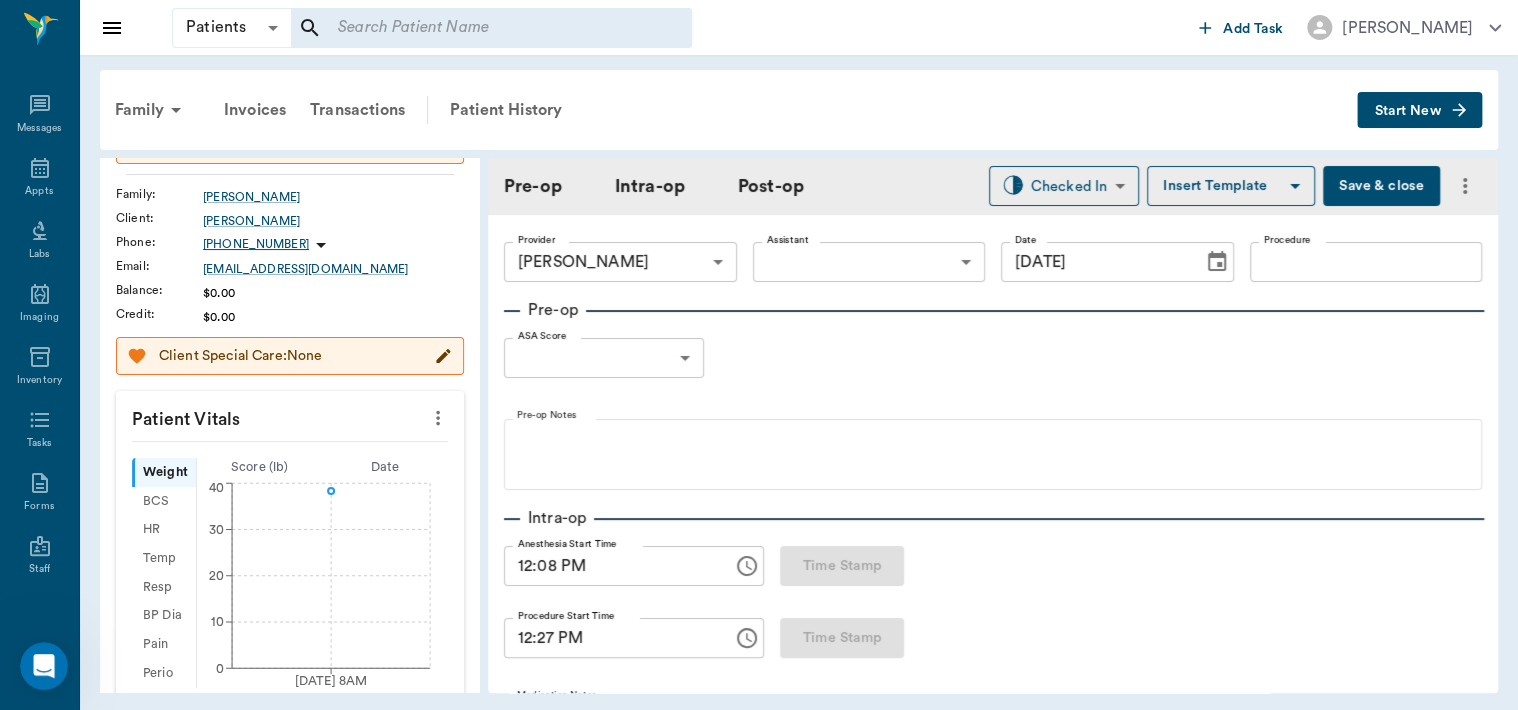 scroll, scrollTop: 282, scrollLeft: 0, axis: vertical 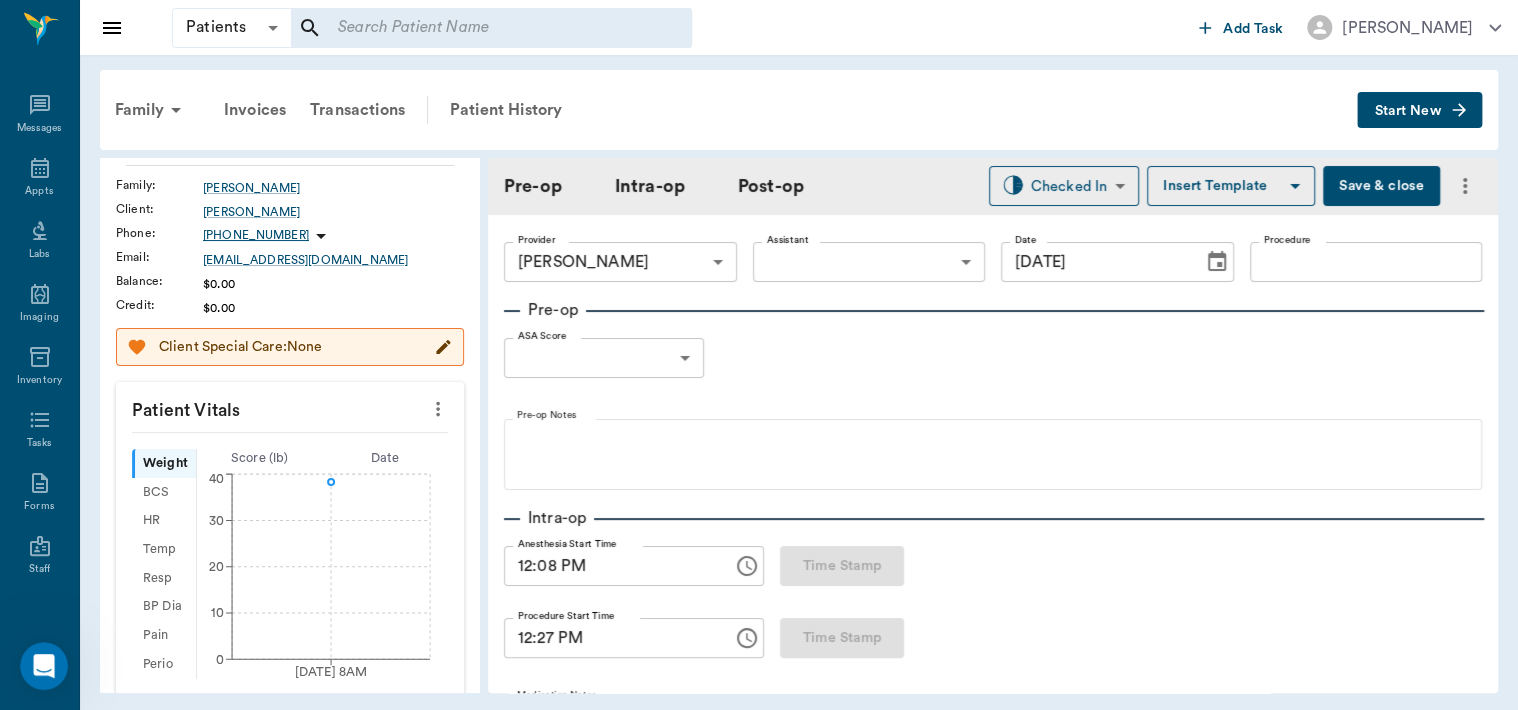 click 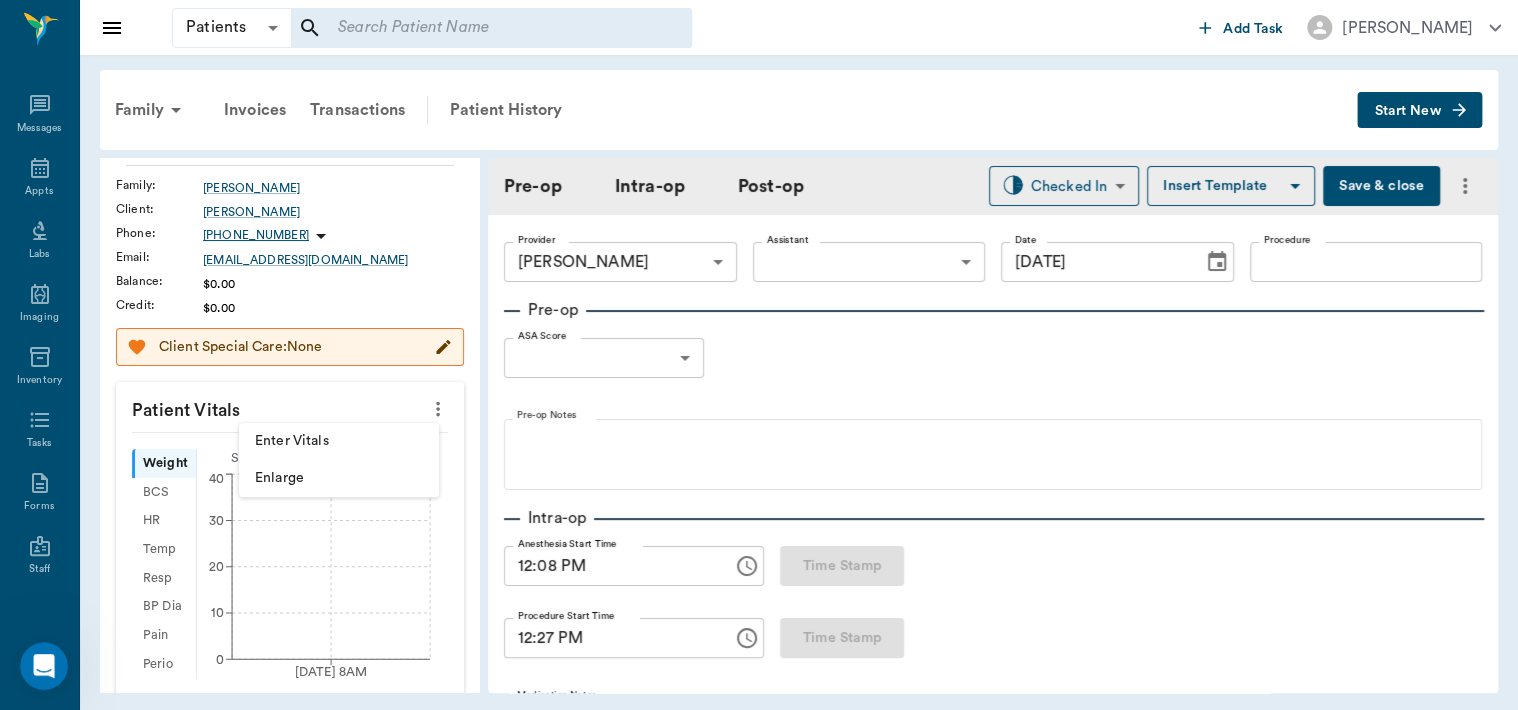click on "Enter Vitals" at bounding box center [339, 441] 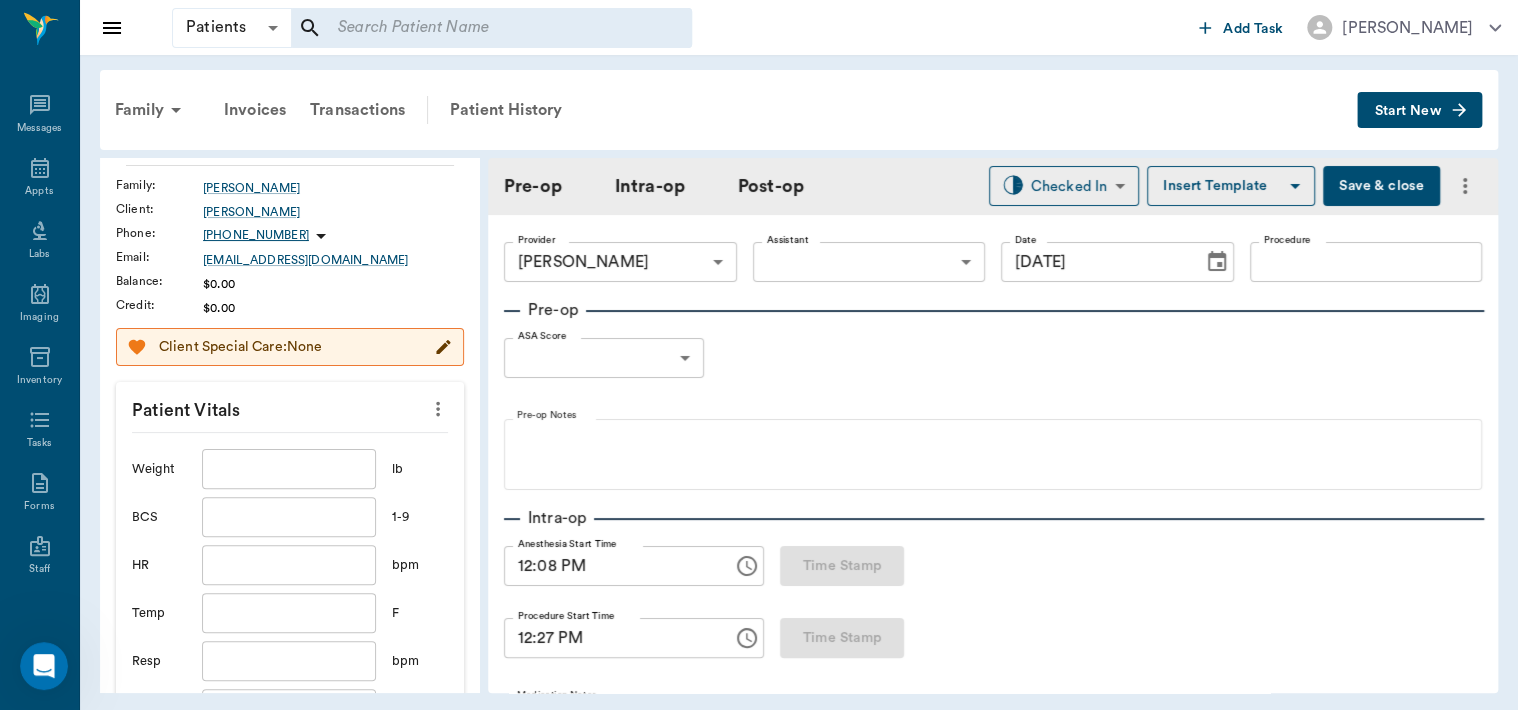 click at bounding box center (289, 469) 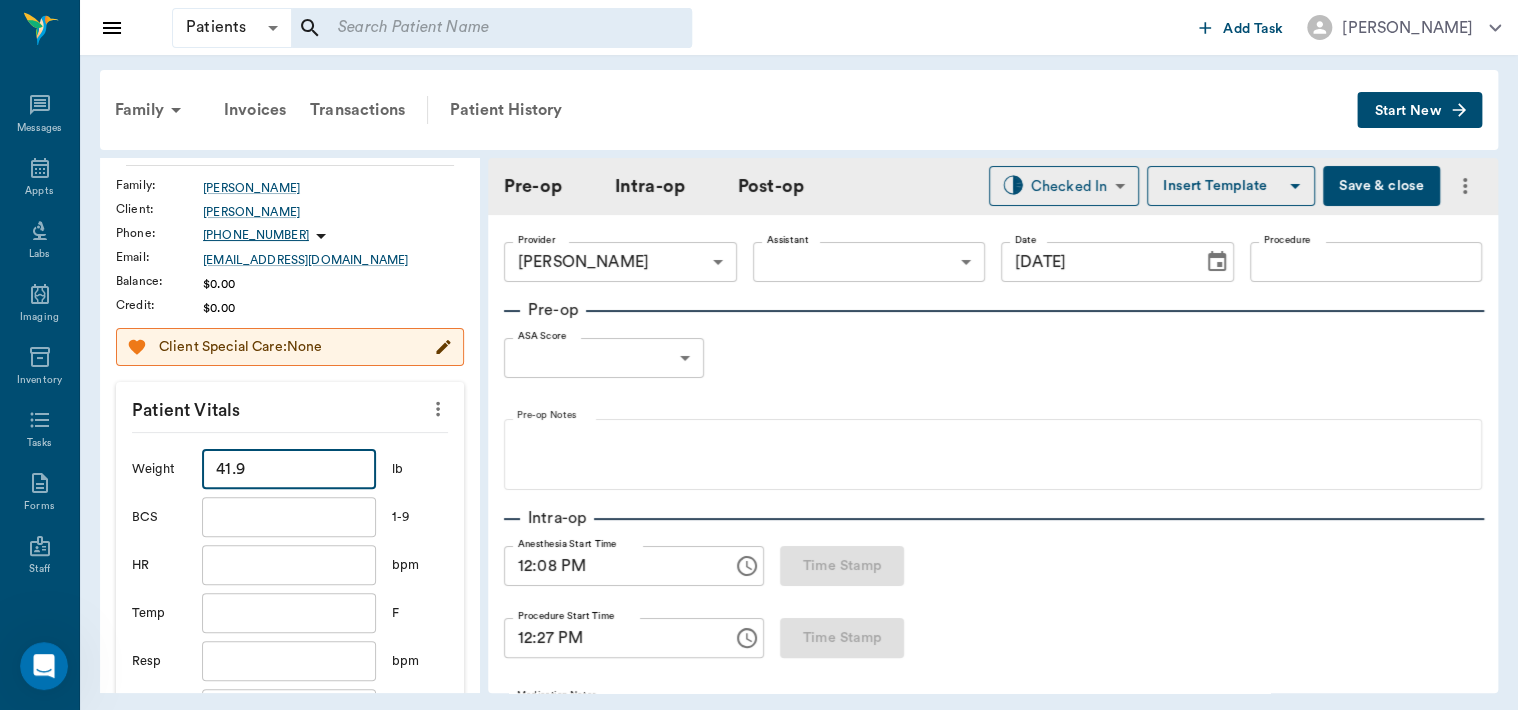 type on "41.9" 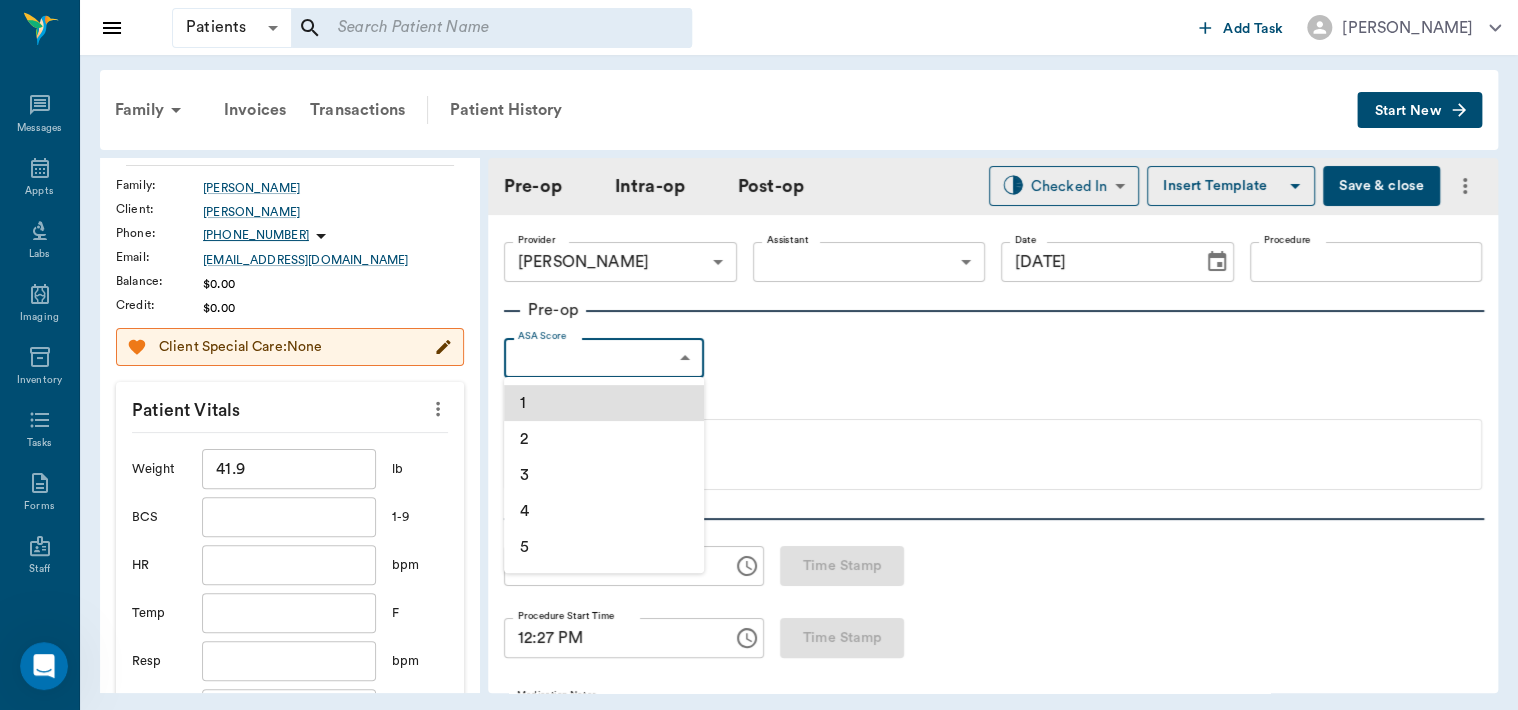 click on "1" at bounding box center (604, 403) 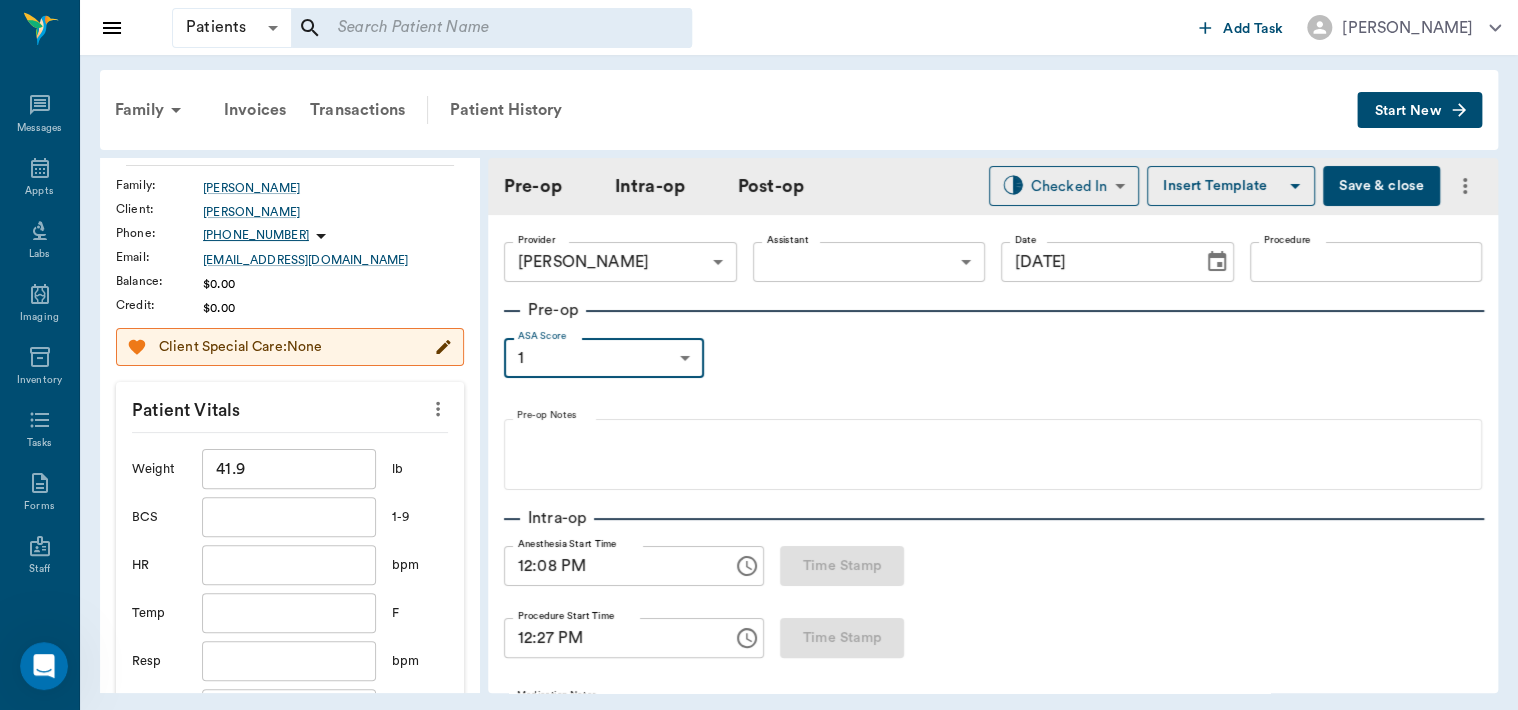 click on "Patients Patients ​ ​ Add Task Dr. Bert Ellsworth Nectar Messages Appts Labs Imaging Inventory Tasks Forms Staff Reports Lookup Settings Family Invoices Transactions Patient History Start New Maya McCullough #10108_P2    -    ACTIVE   Species : Canine Breed : Siberian Husky, Black and white Gender : Female - Not spayed Age : 6 yr 1 mo (06/19/2019) Weight : 38.3 lbs / 17.3726 kg Microchip : 981020035610551 Patient Special Care:  None Family : McCullough Client : Jami McCullough Phone : (903) 949-0621 Email : Jamirose3@gmail.com Balance : $0.00 Credit : $0.00 Client Special Care:  None Patient Vitals Weight 41.9 ​ lb BCS ​ 1-9 HR ​ bpm Temp ​ F Resp ​ bpm BP Dia ​ mmHg BP Sys ​ mmHg Pain ​ 1-10 Perio ​ 0-4 Cancel Save Ongoing diagnosis Current Rx Reminders 3 Month Flea & Tick Rx < 50 Lbs 10/09/25 Distemper/Parvo Vaccination Annual 03/04/26 Corona Vaccination Annual 03/04/26 Rabies Vaccination Canine 1 Yr 03/04/26 Upcoming appointments Surgery 07/30/25 Schedule Appointment Pre-op Intra-op" at bounding box center [759, 355] 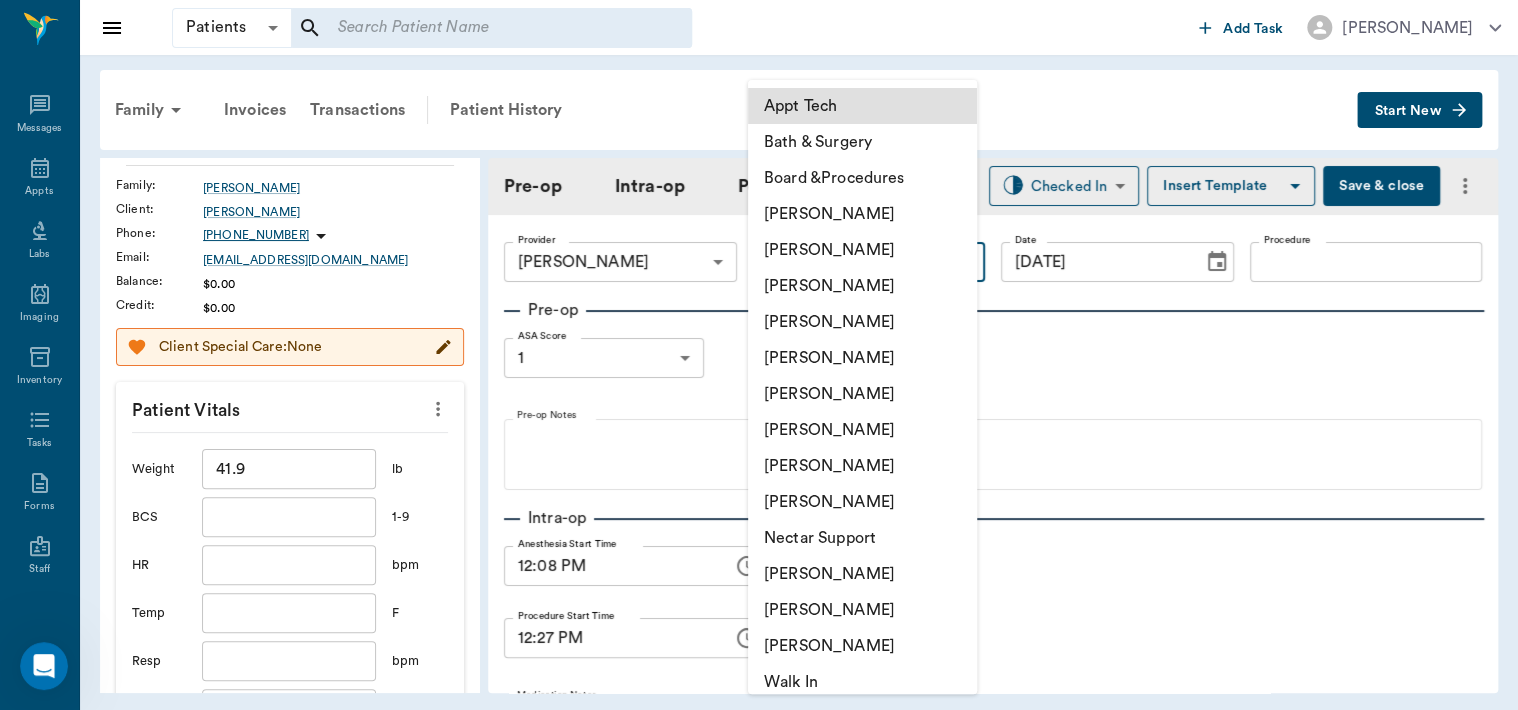 click on "[PERSON_NAME]" at bounding box center [862, 430] 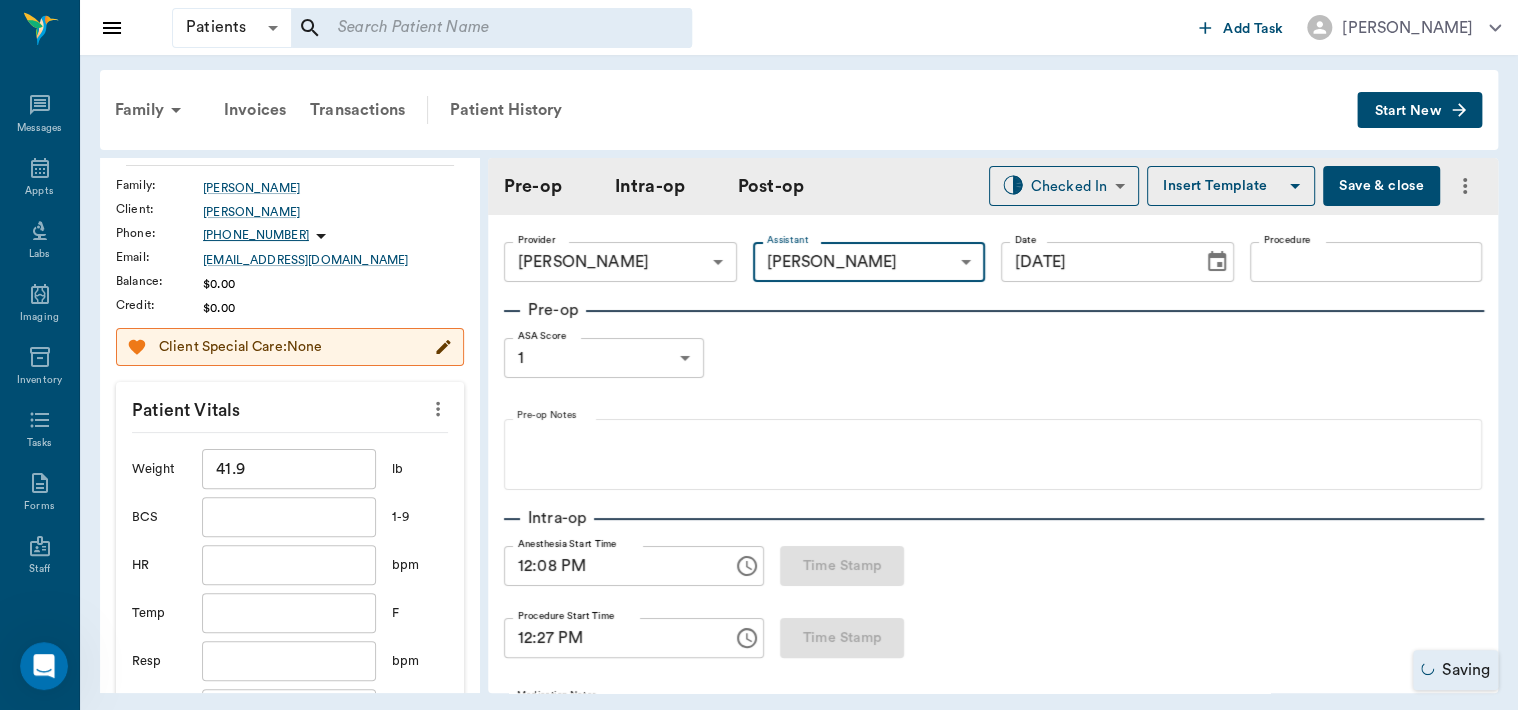 click on "Procedure" at bounding box center (1366, 262) 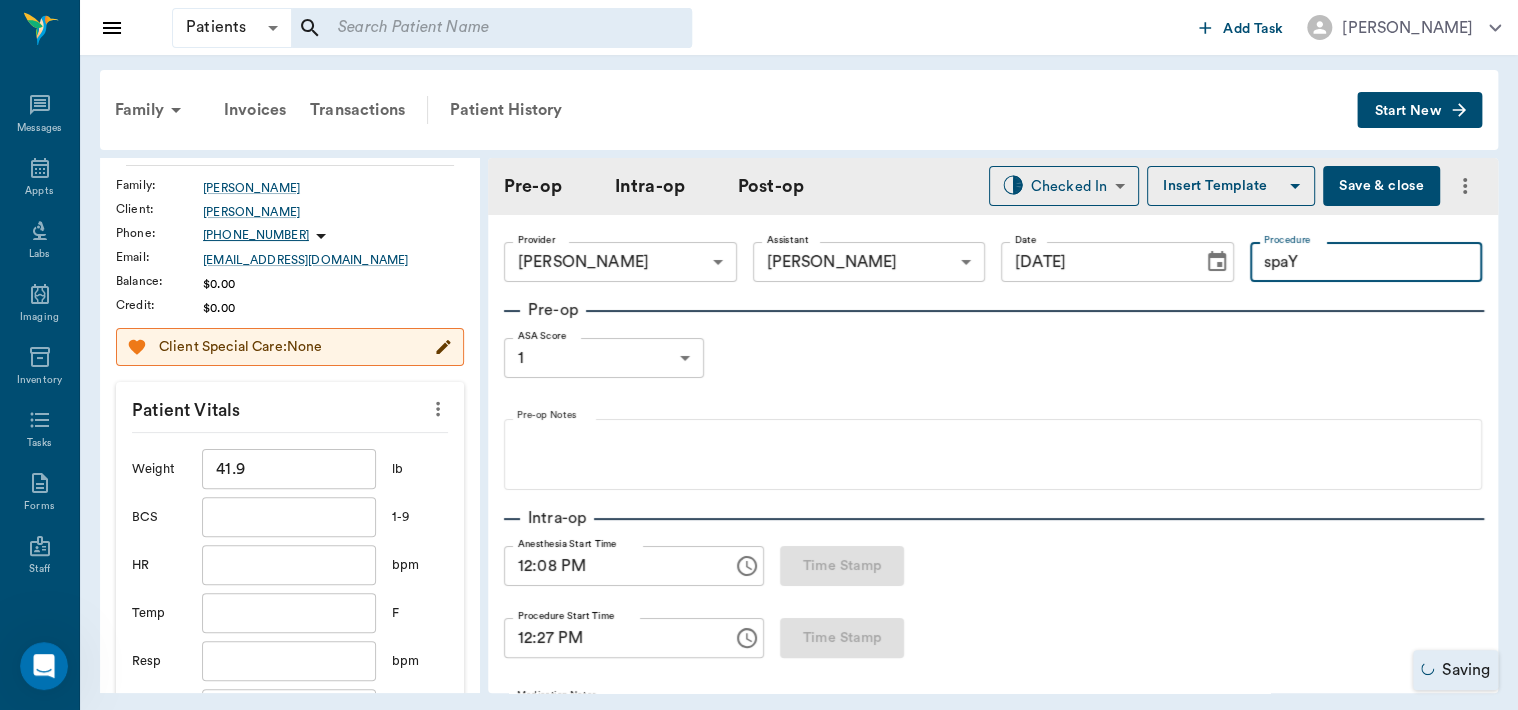 type on "spaY" 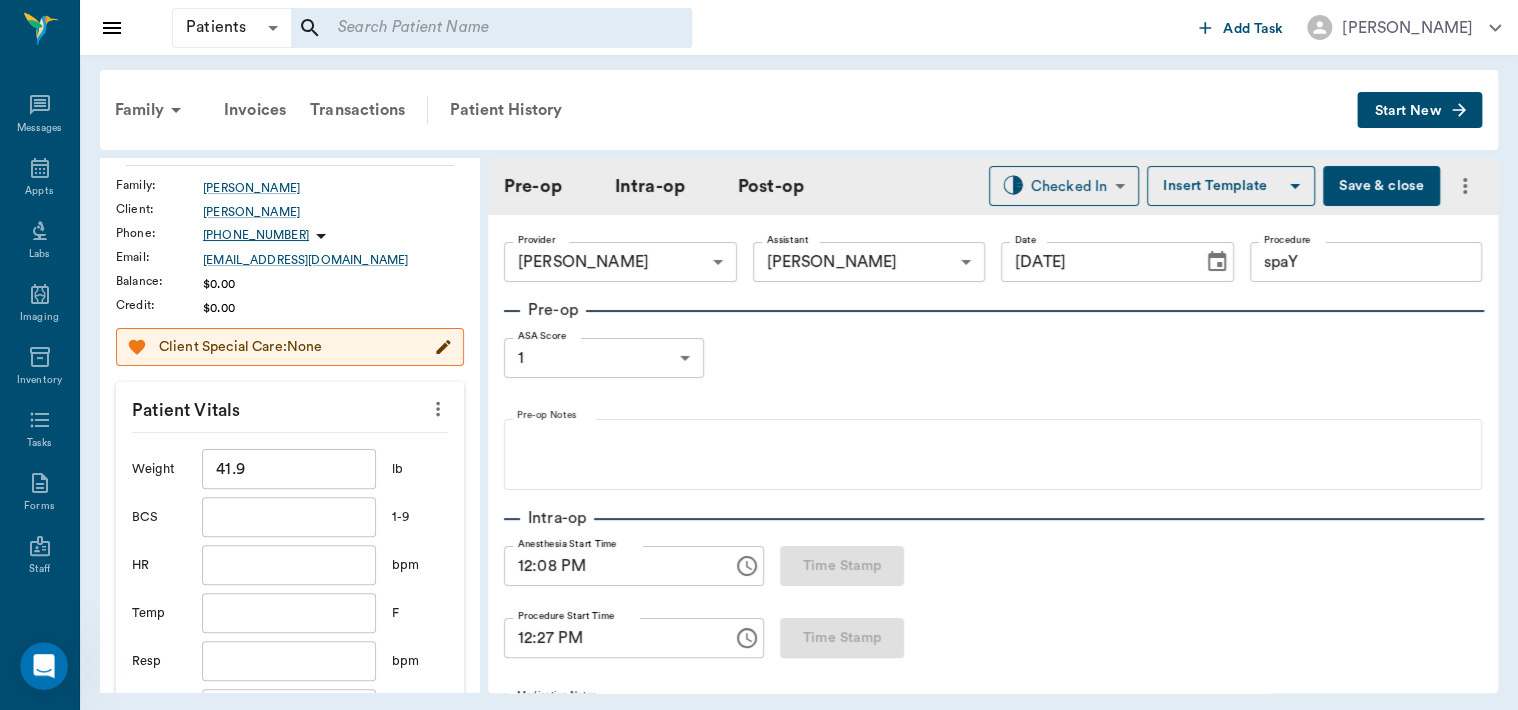 click on "Insert Template" at bounding box center [1231, 186] 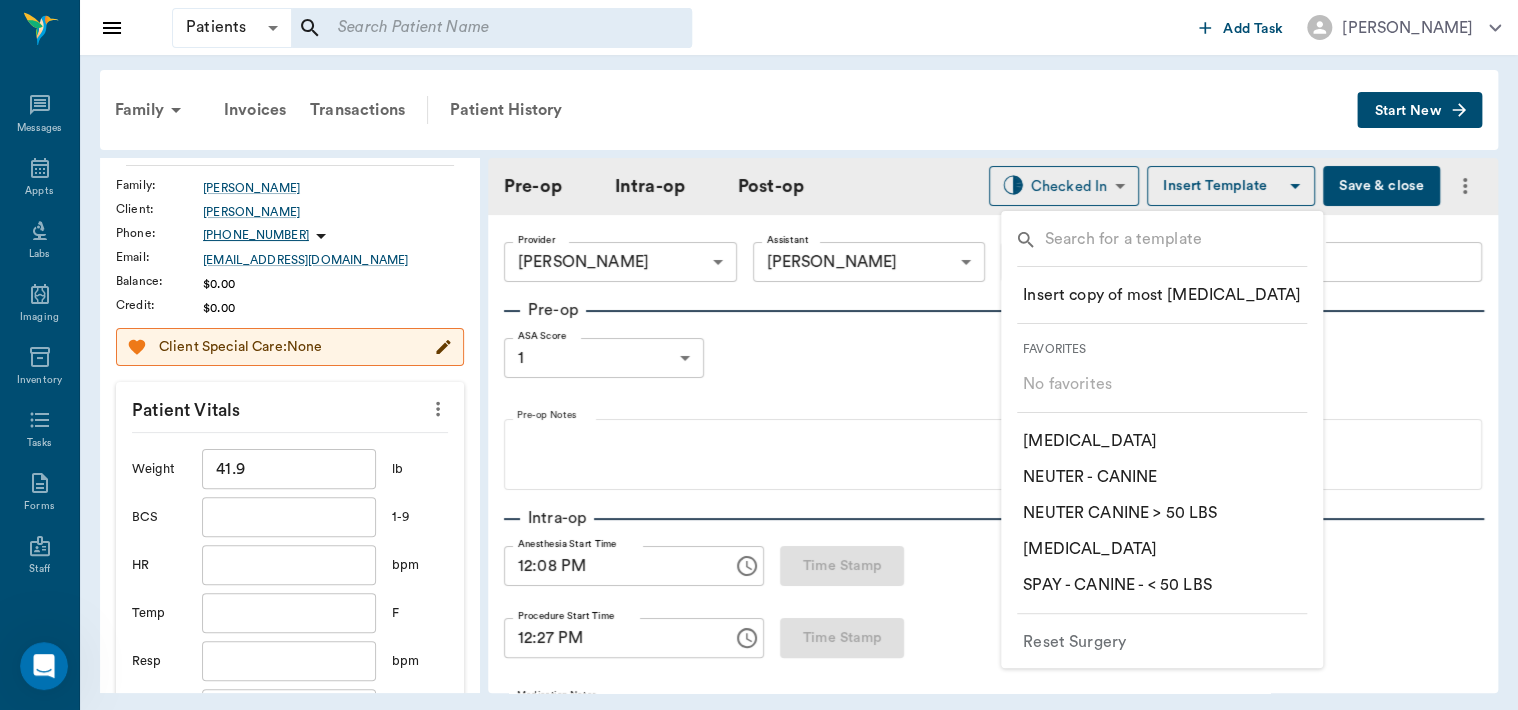 click on "​ SPAY - CANINE - < 50 LBS" at bounding box center (1117, 585) 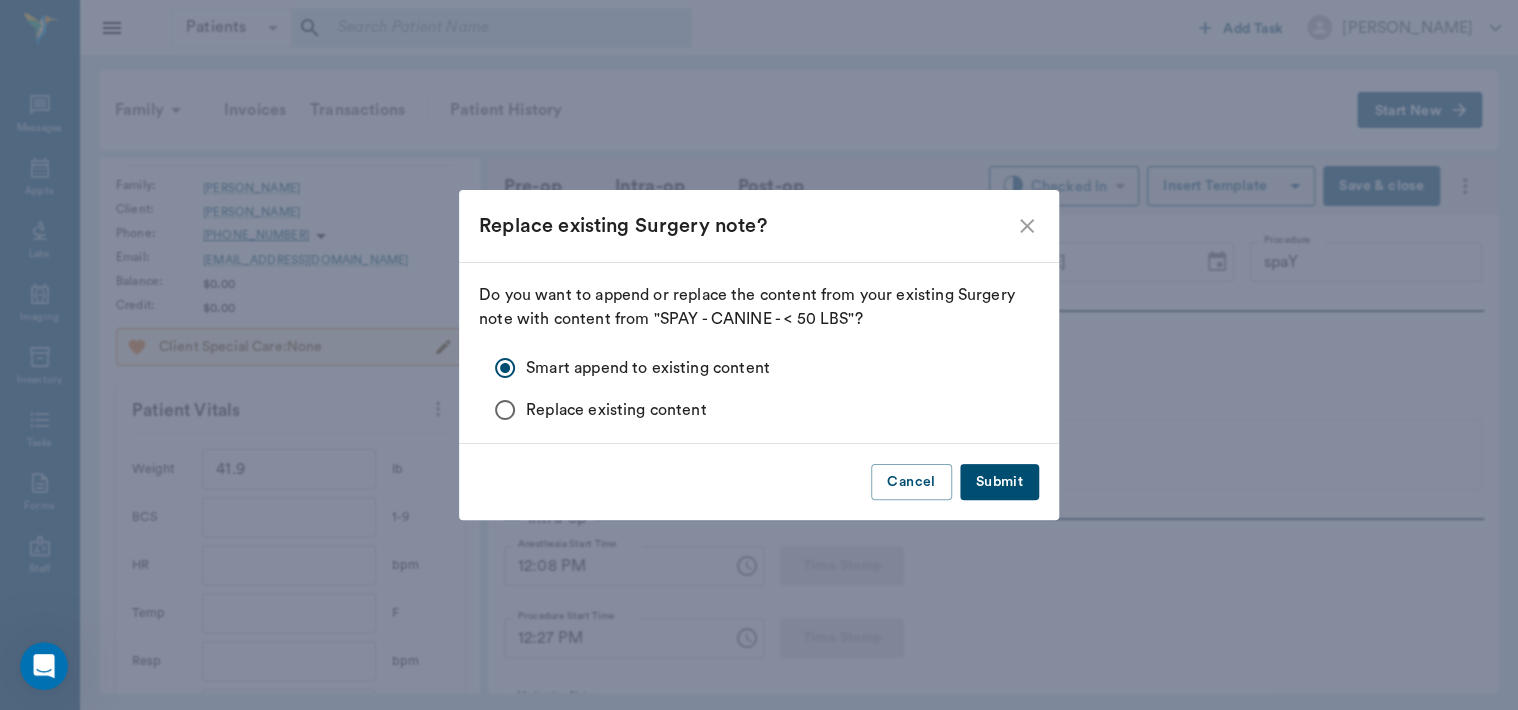 click on "Submit" at bounding box center [999, 482] 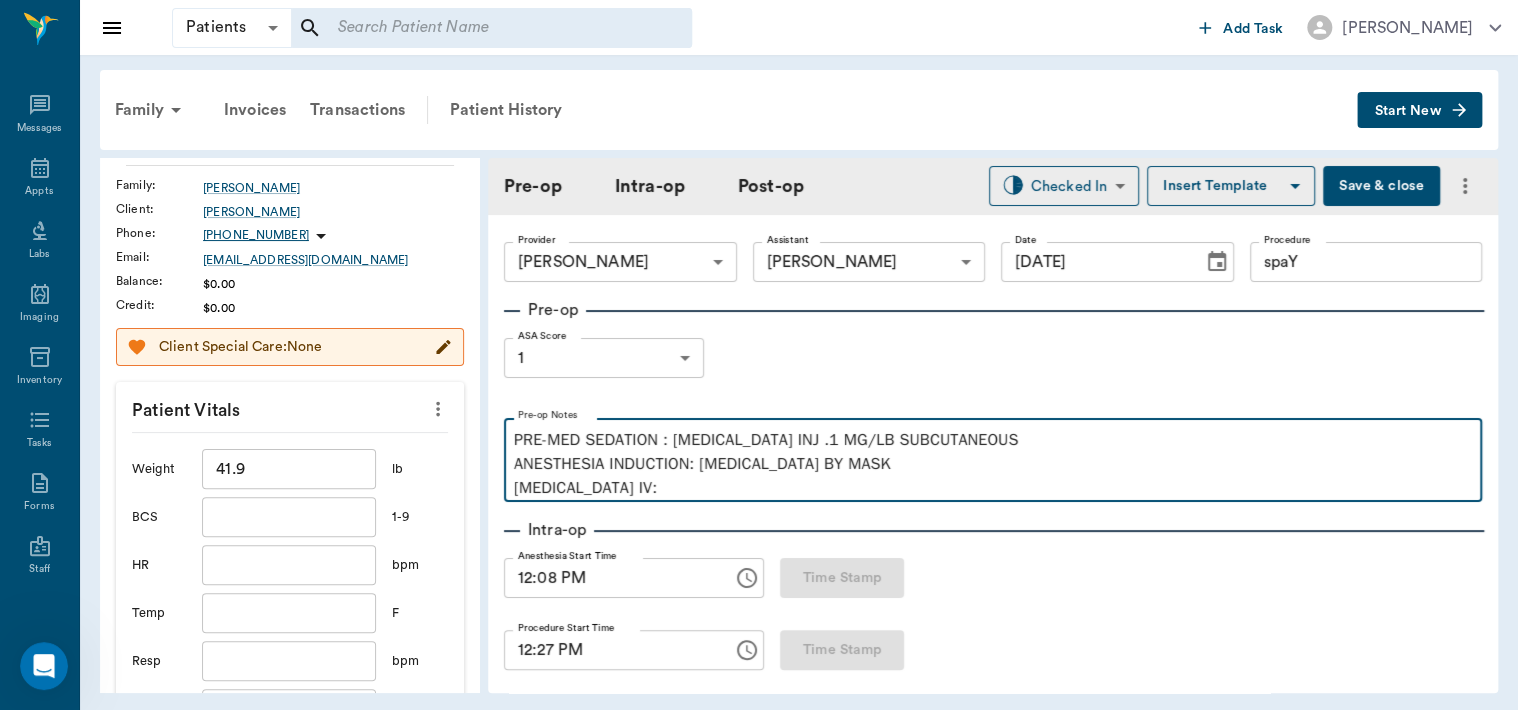 click on "PRE-MED SEDATION : ACEPROMAZINE INJ .1 MG/LB SUBCUTANEOUS ANESTHESIA INDUCTION: ISOFLURANE BY MASK PROPOFOL IV:" at bounding box center [993, 464] 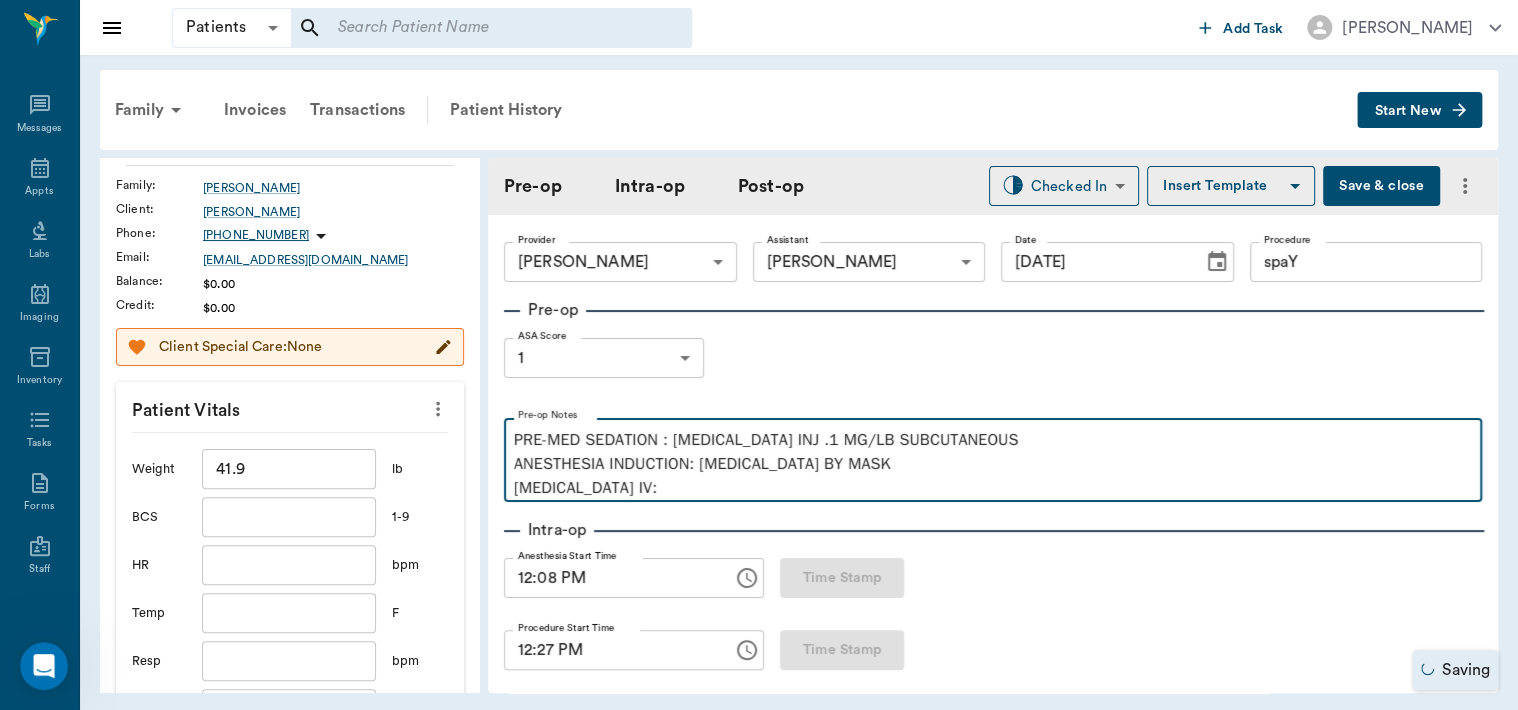 type 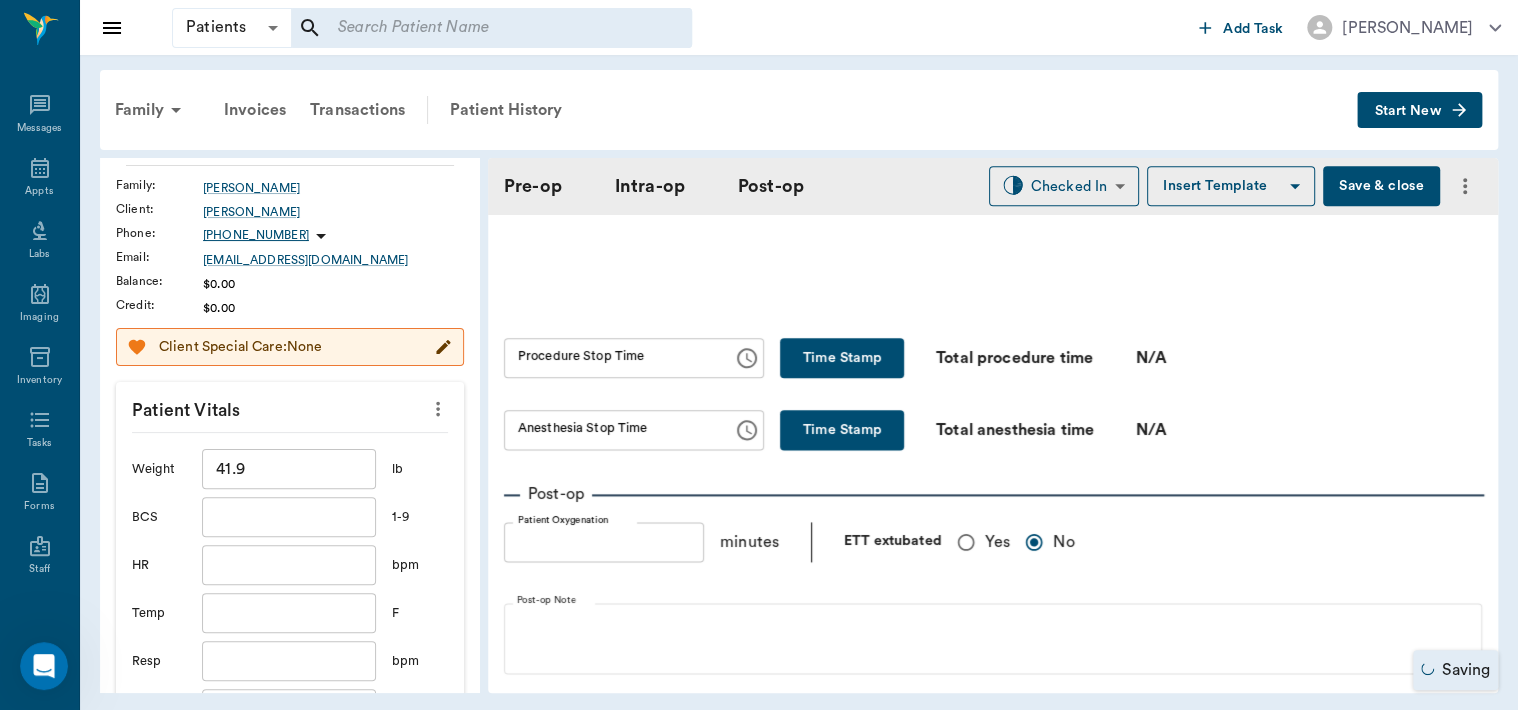 click on "Yes" at bounding box center [966, 542] 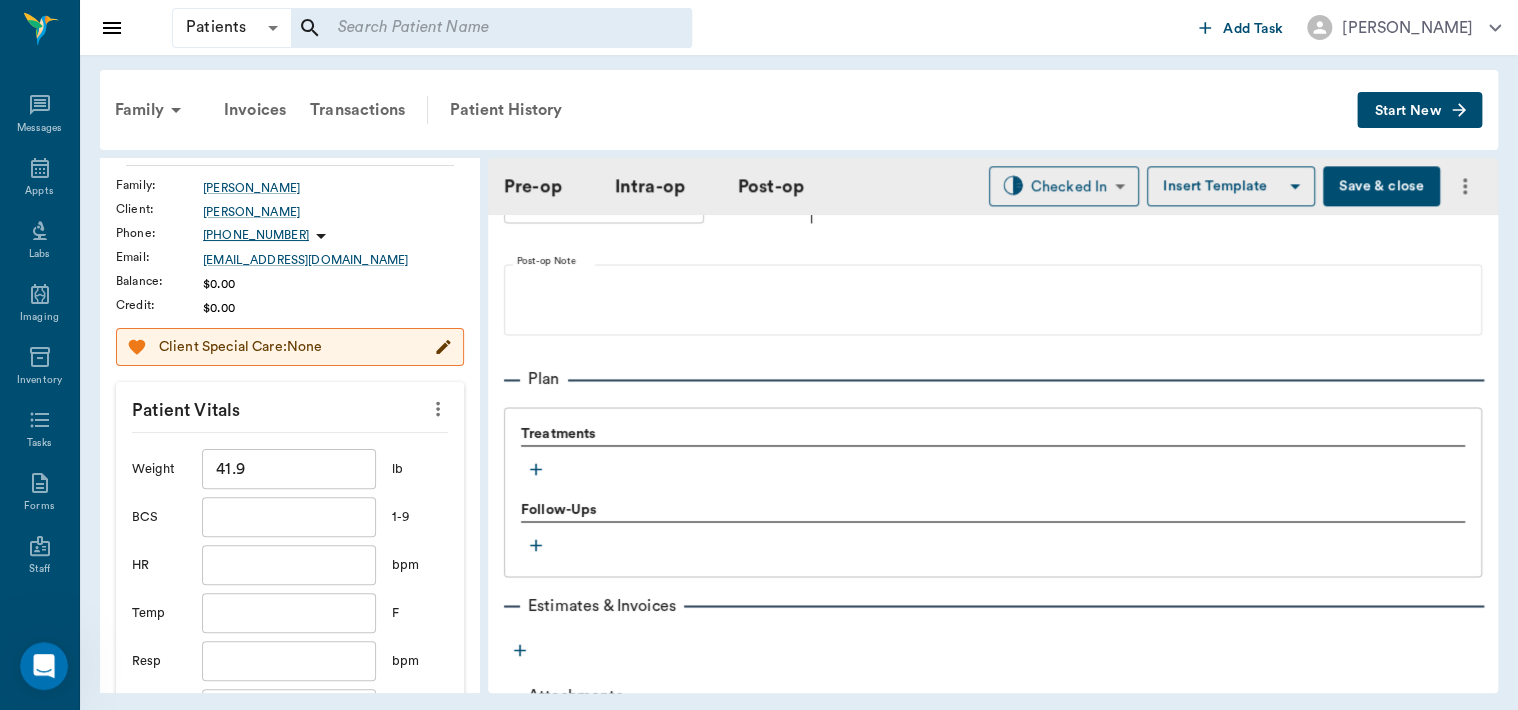 scroll, scrollTop: 1518, scrollLeft: 0, axis: vertical 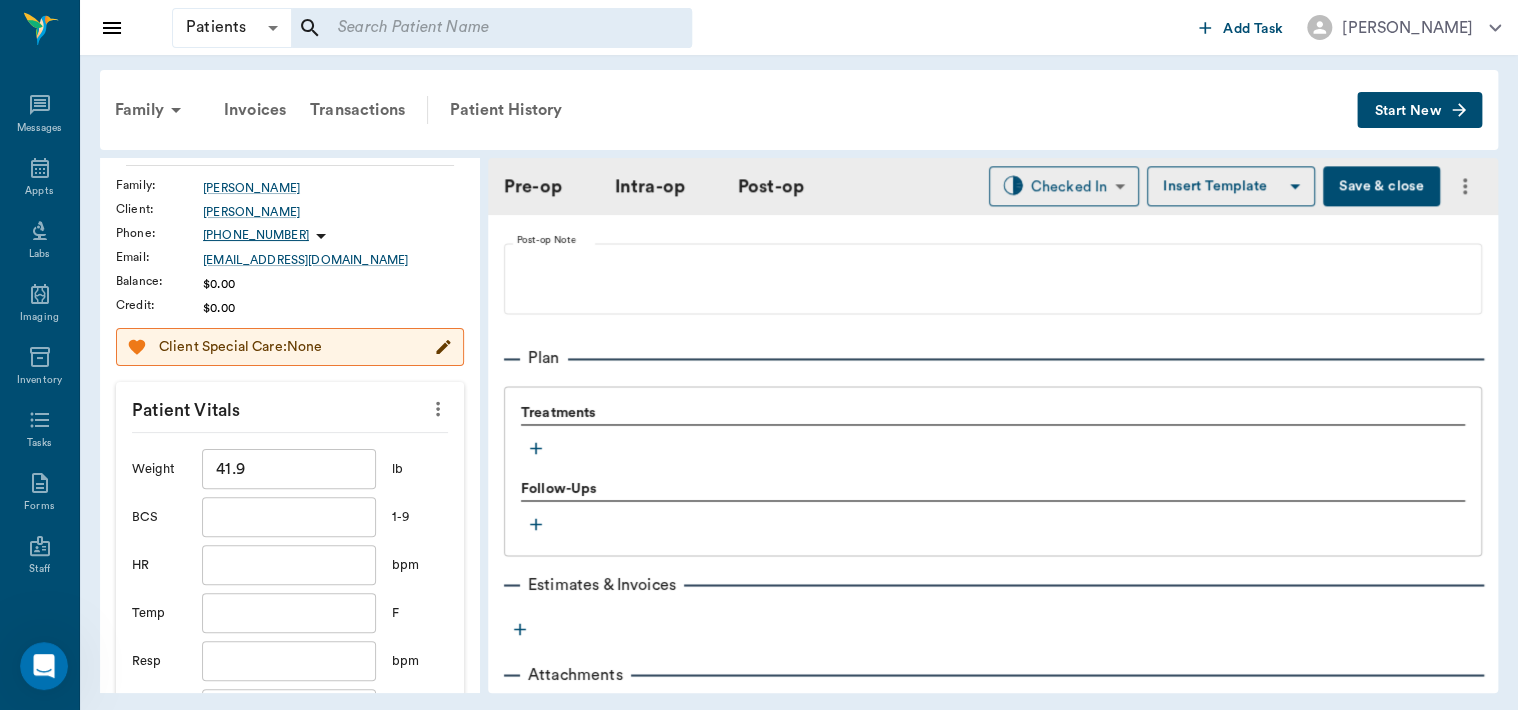 click 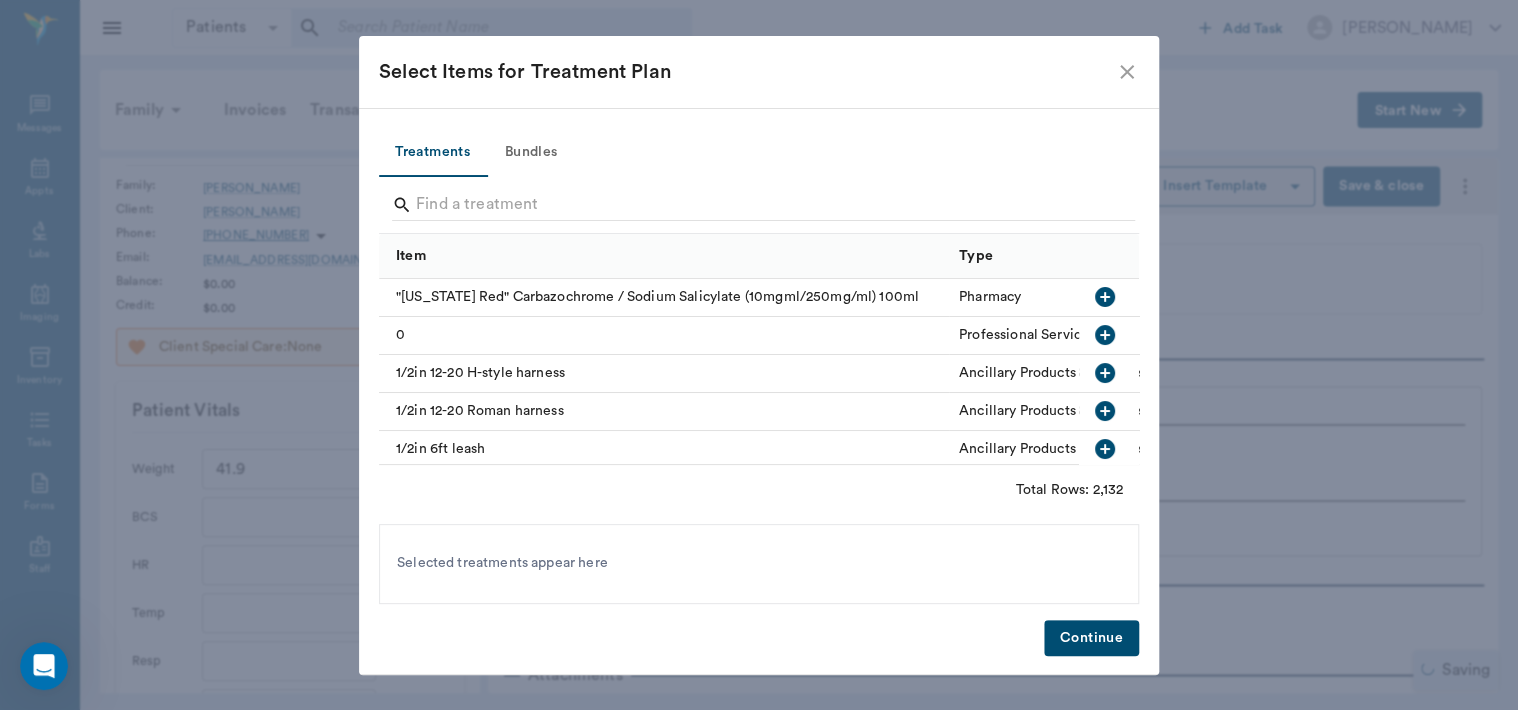 click on "Bundles" at bounding box center (531, 153) 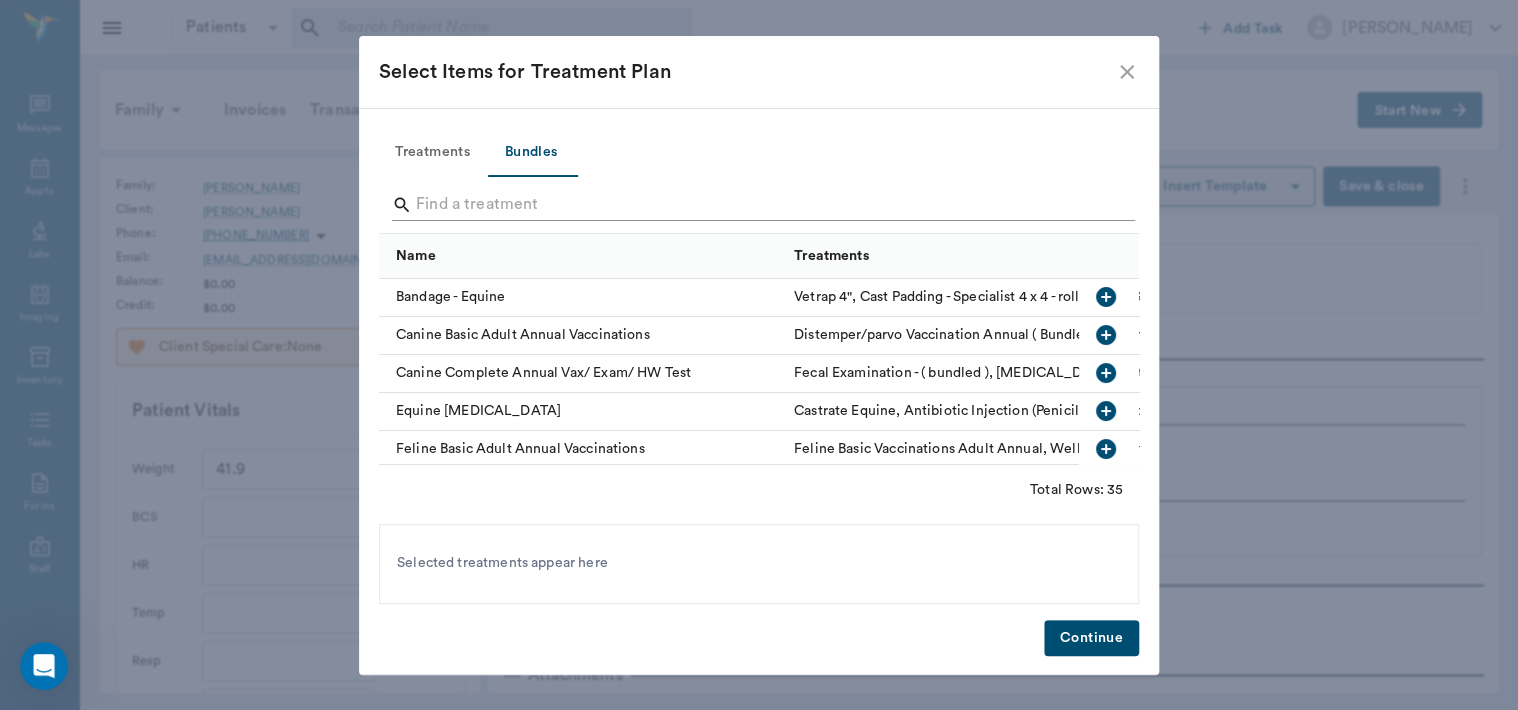 click at bounding box center (760, 205) 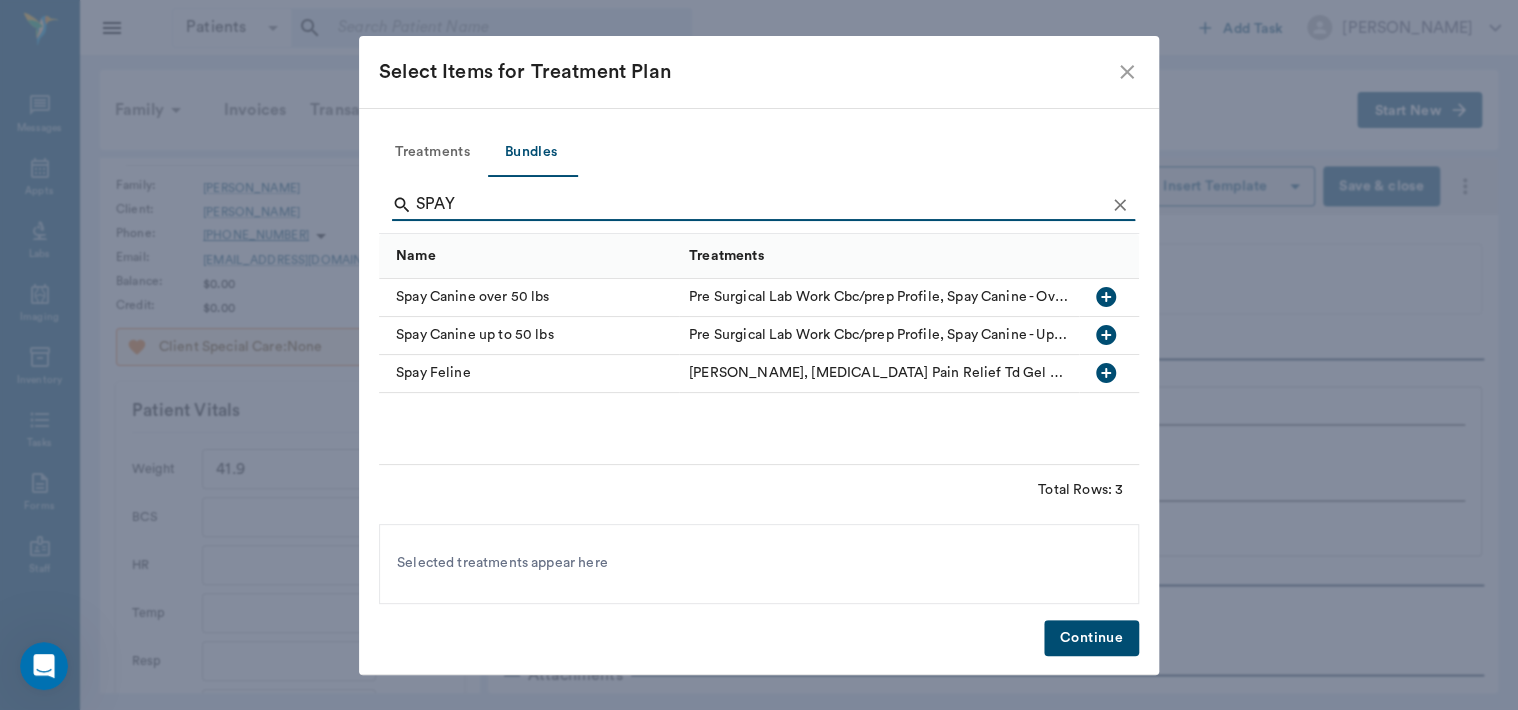 type on "SPAY" 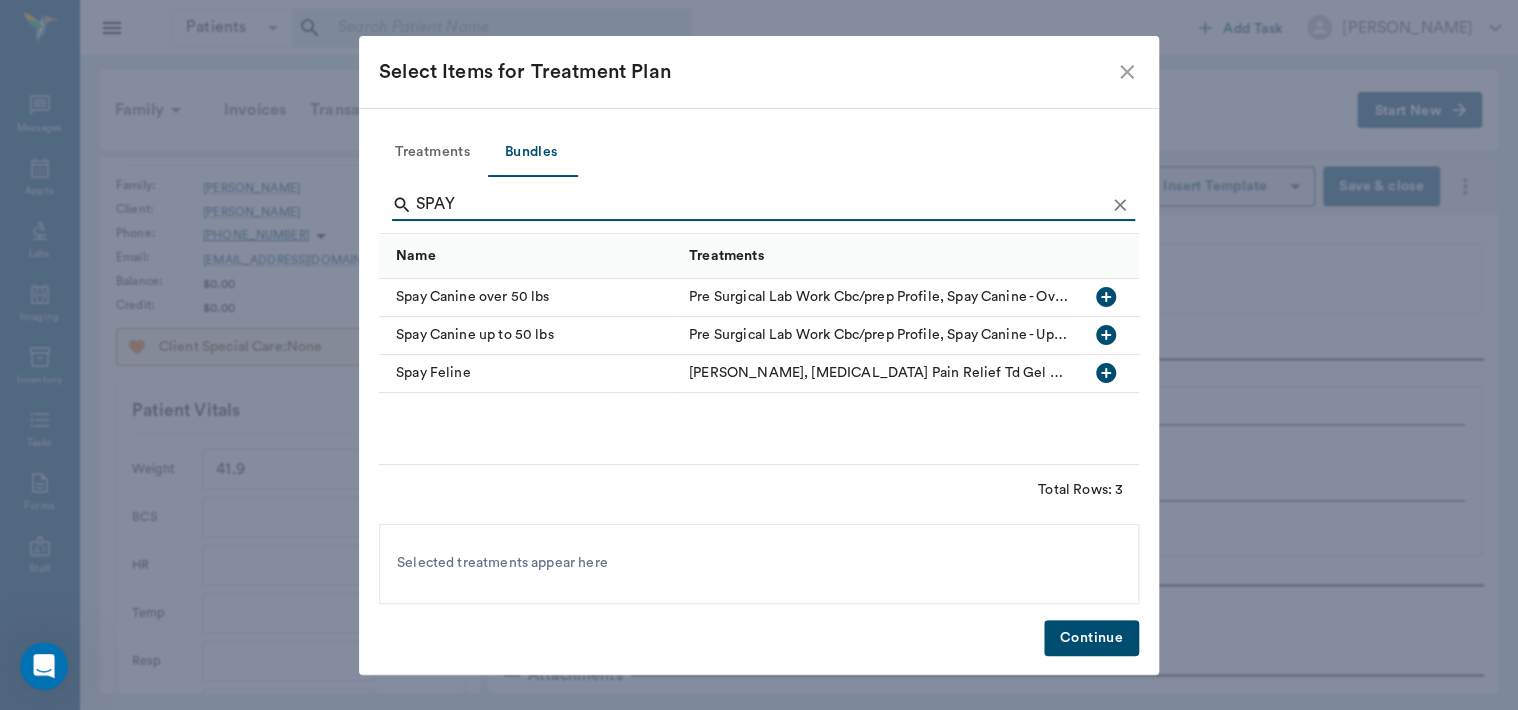 click 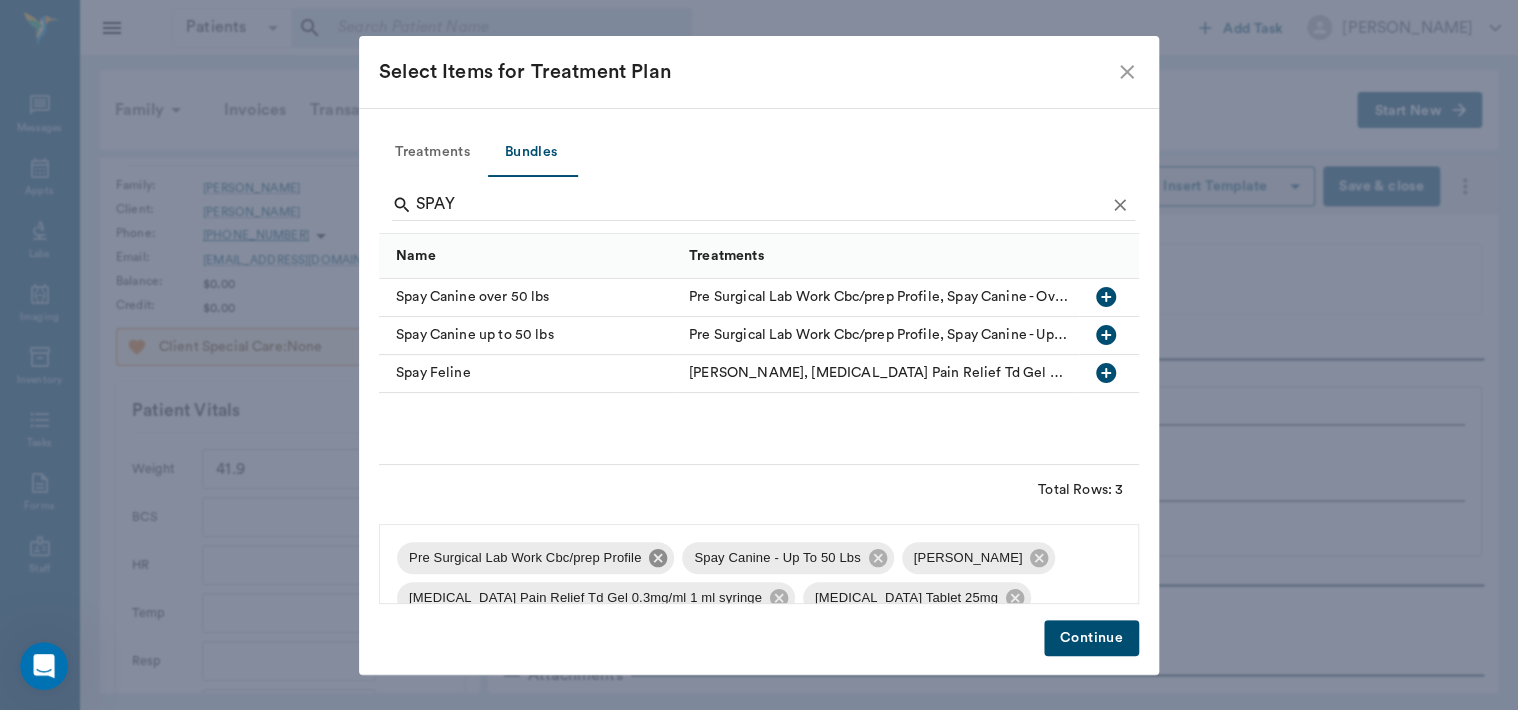 click 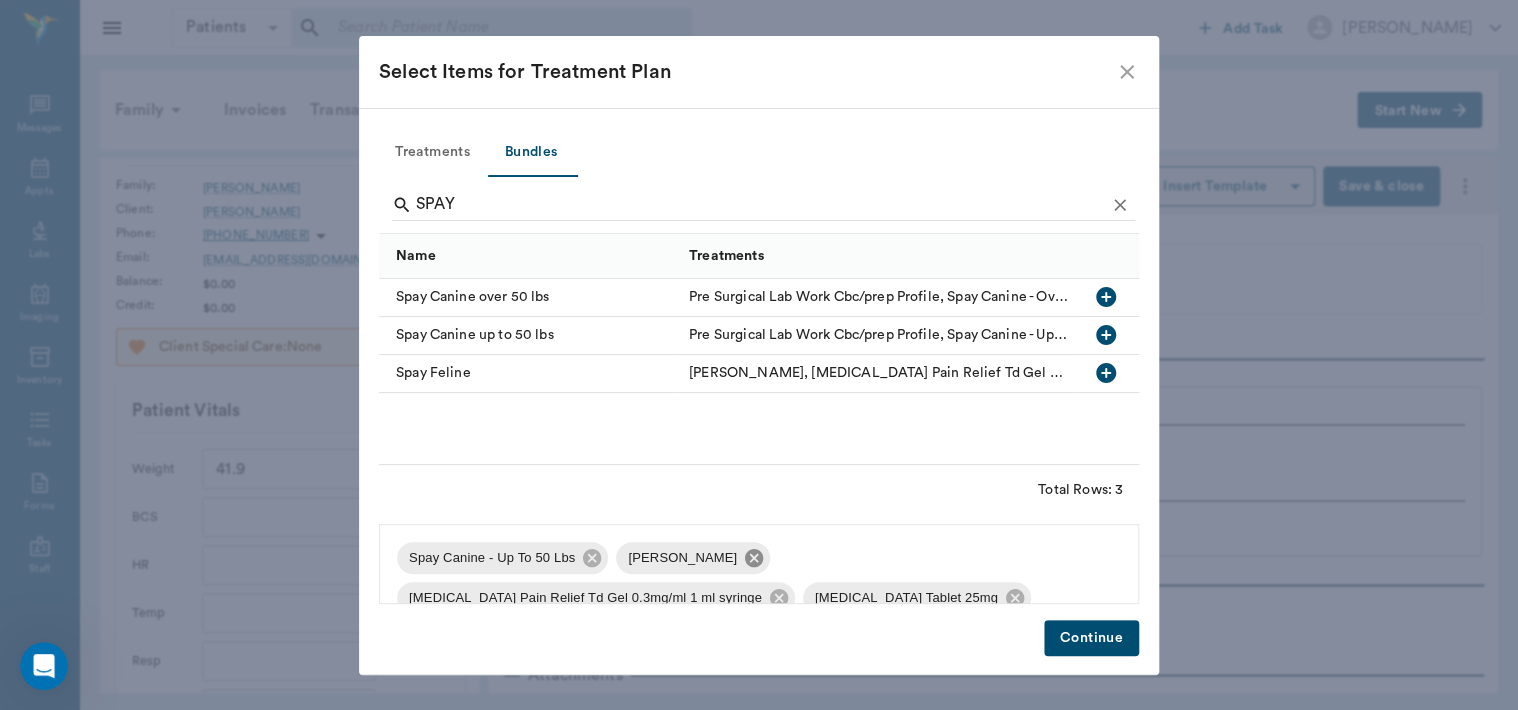 click 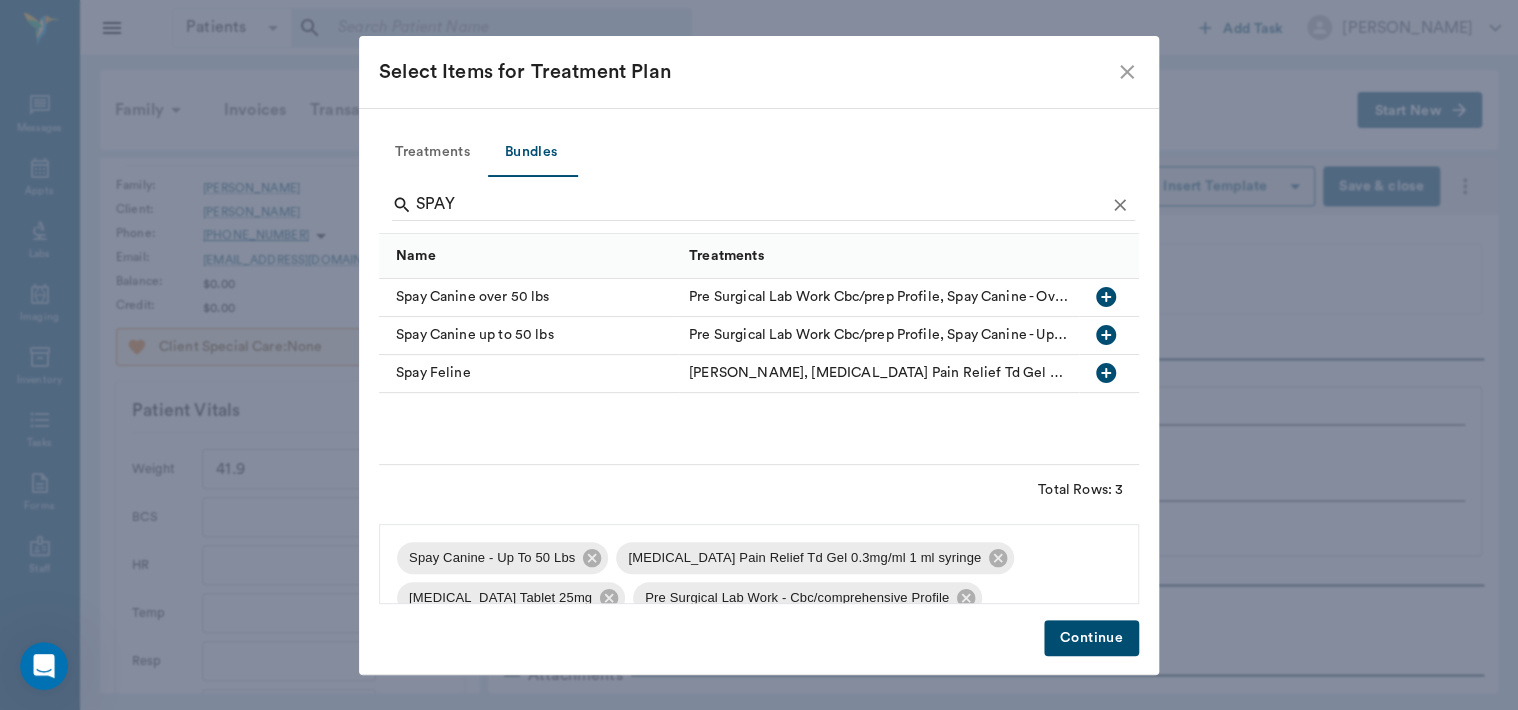 click 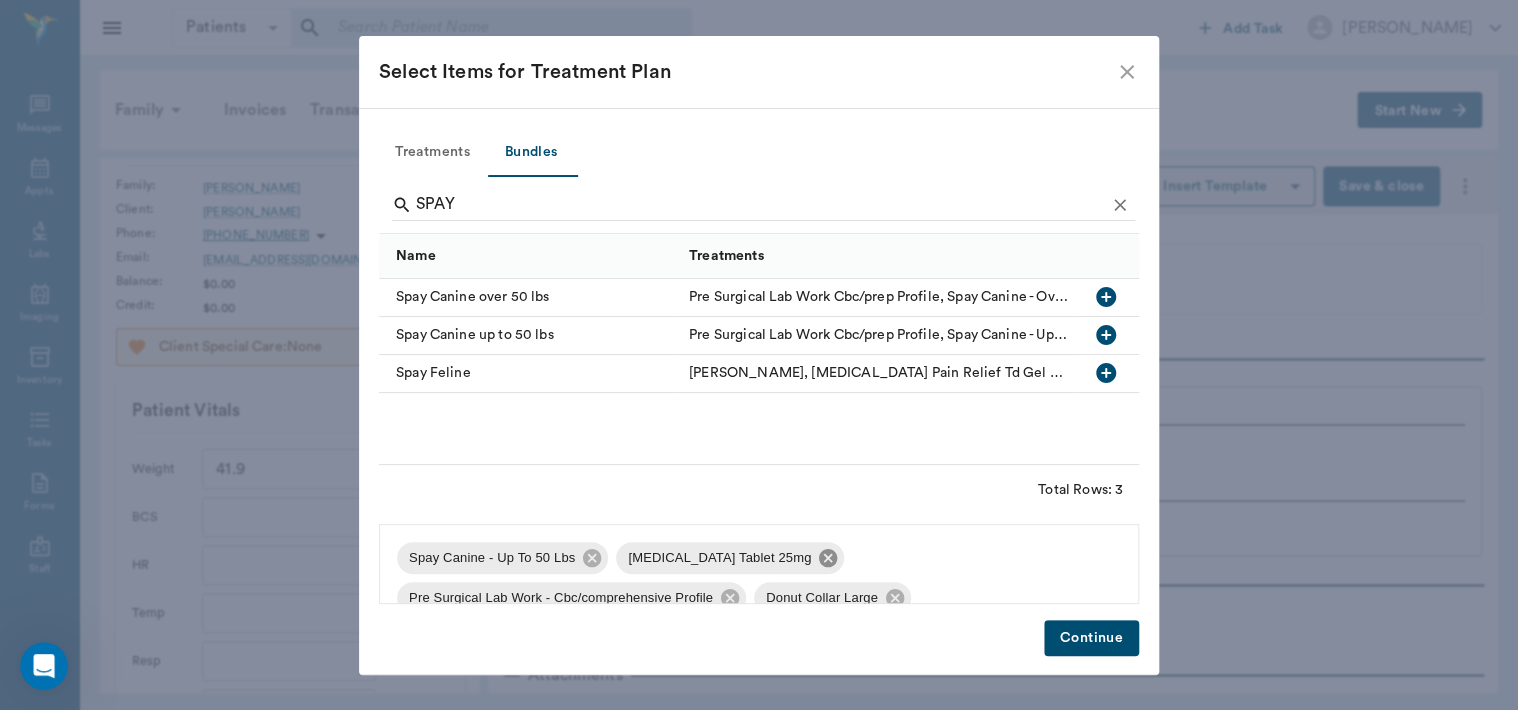 click 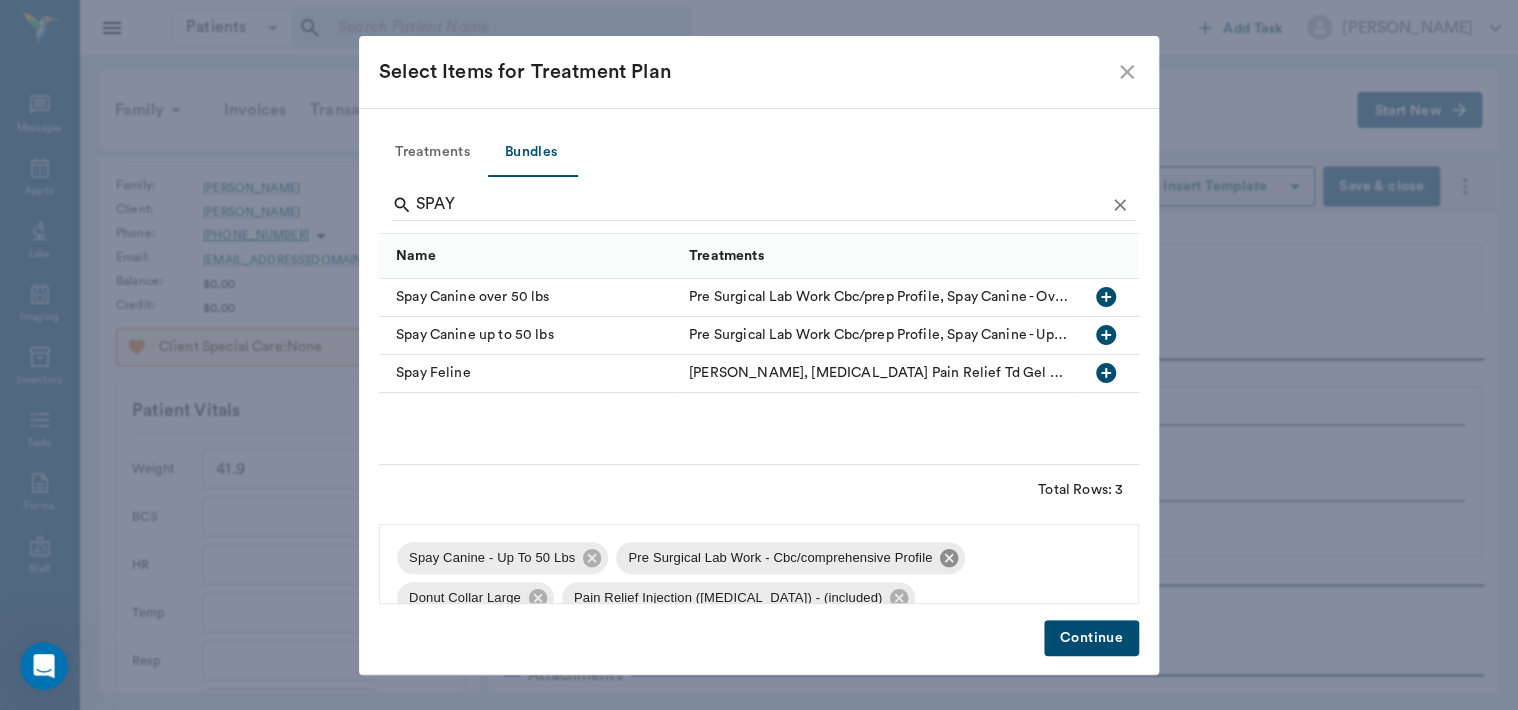 click 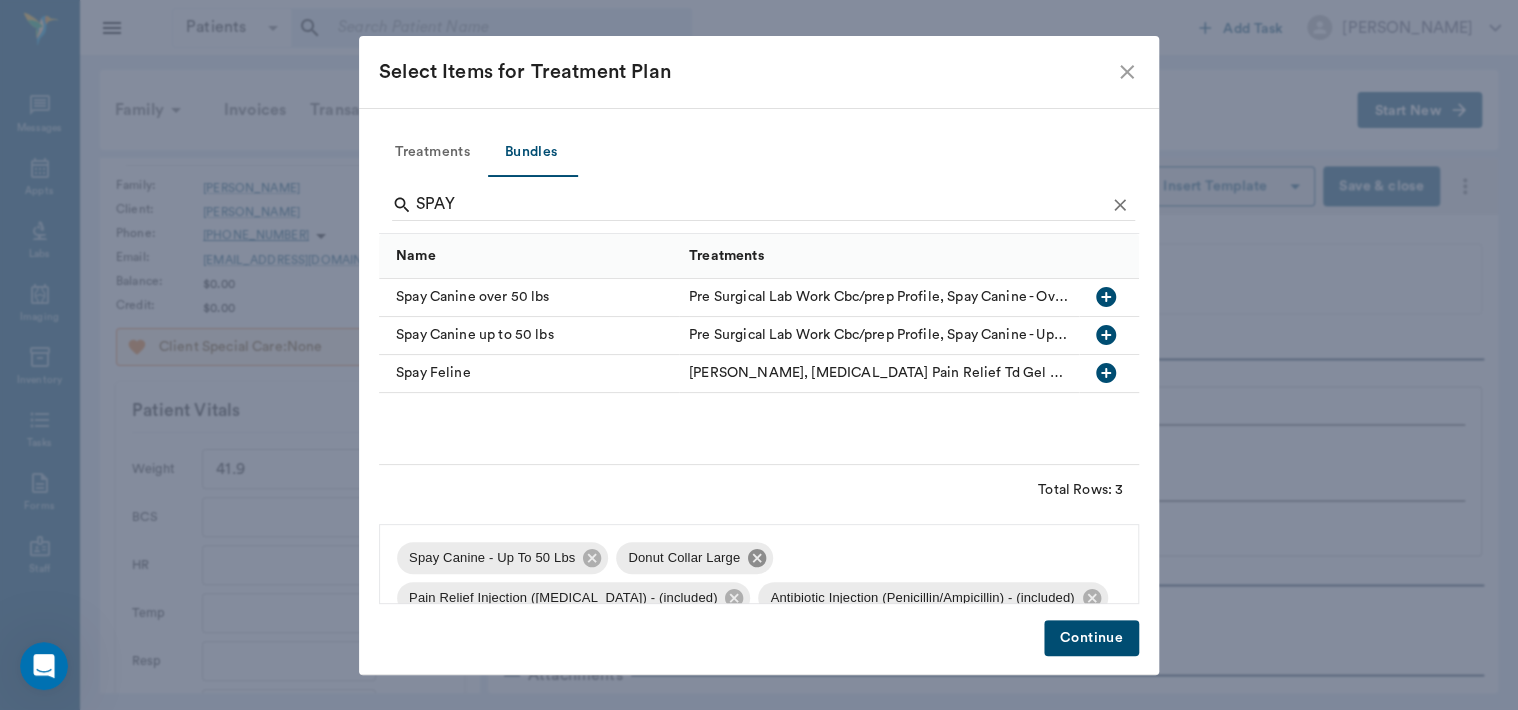 click 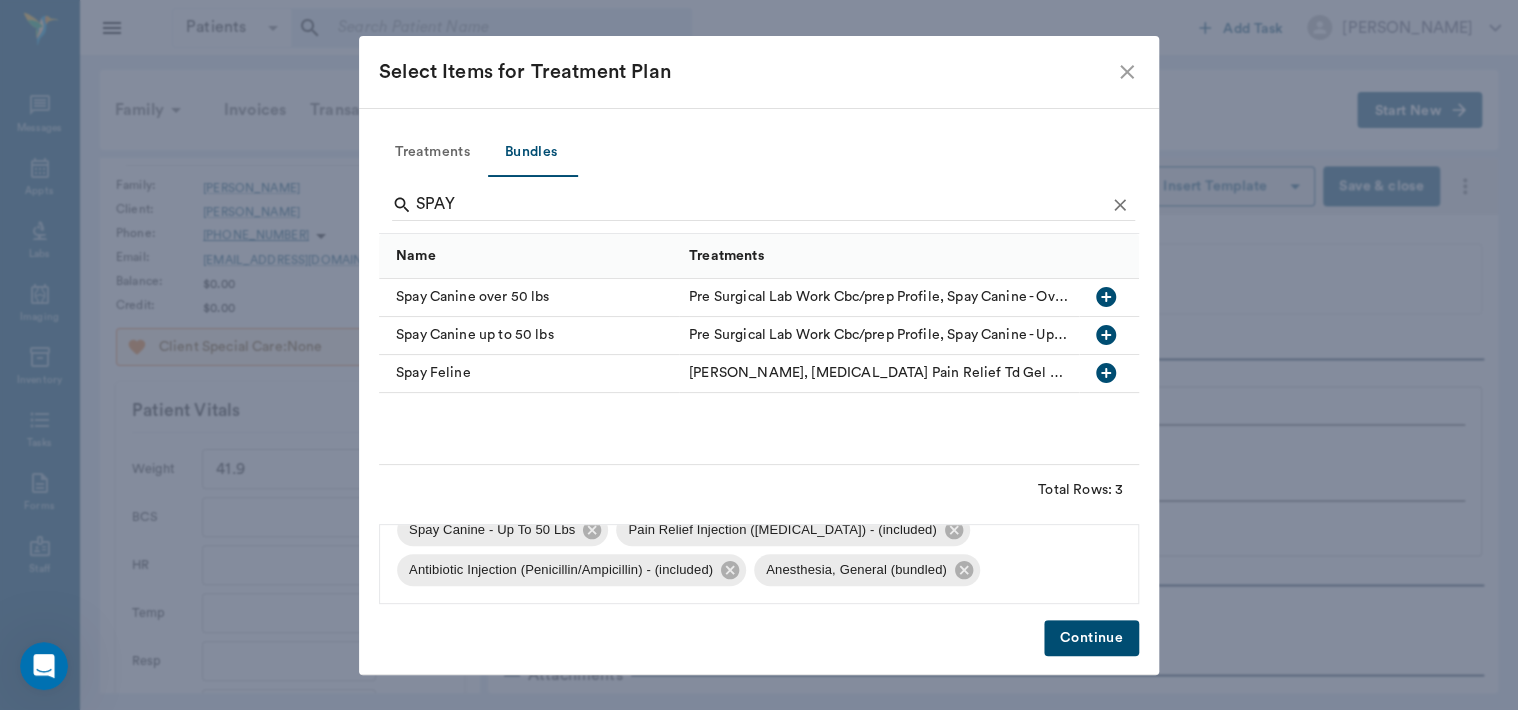 scroll, scrollTop: 0, scrollLeft: 0, axis: both 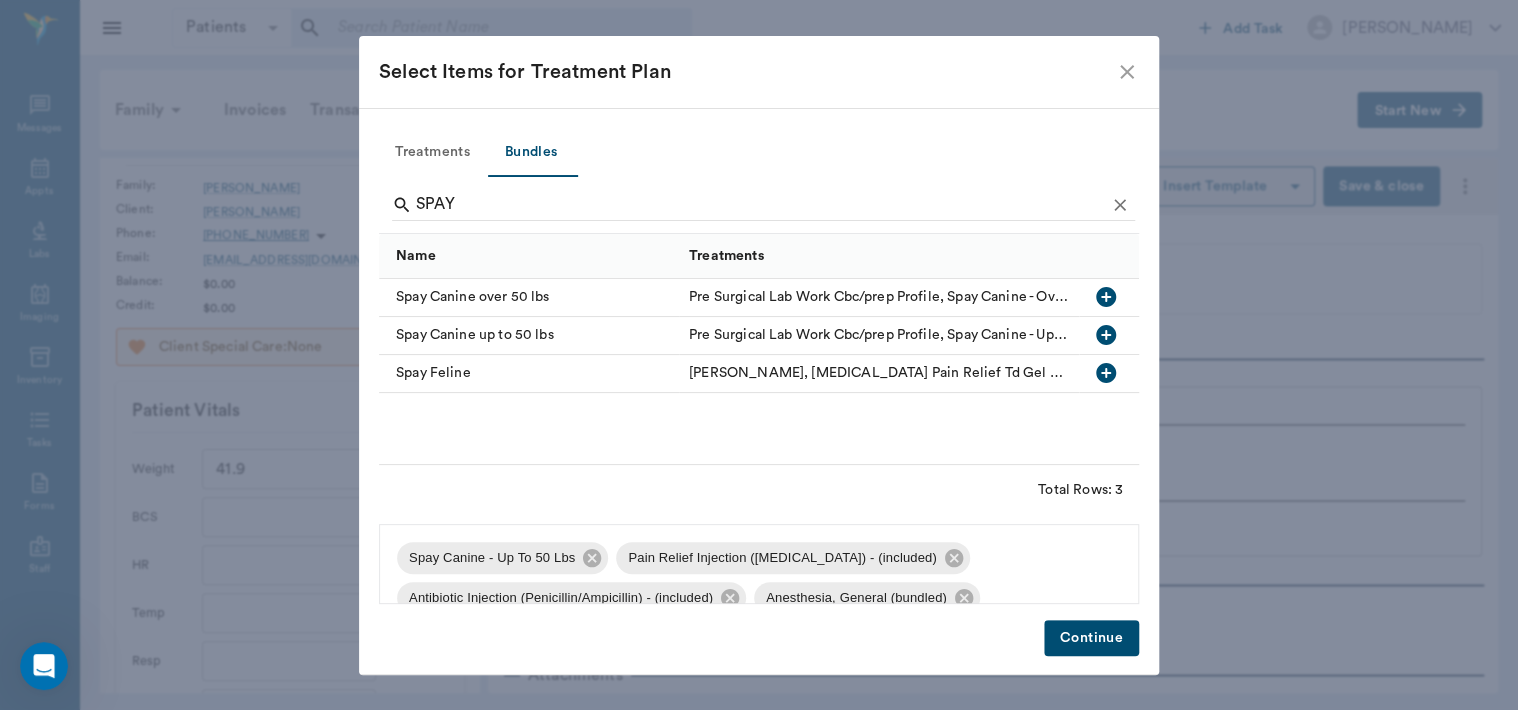 click on "Continue" at bounding box center (1091, 638) 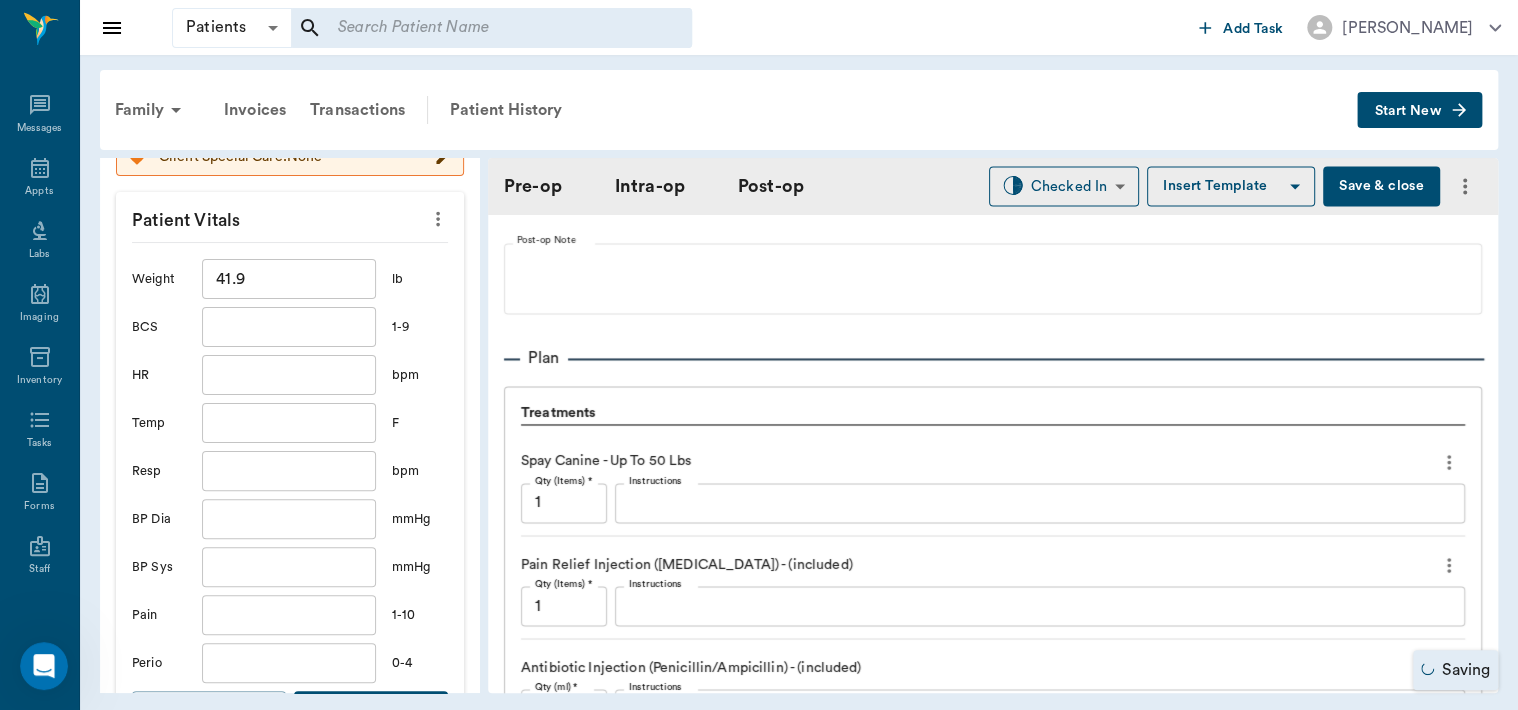 scroll, scrollTop: 496, scrollLeft: 0, axis: vertical 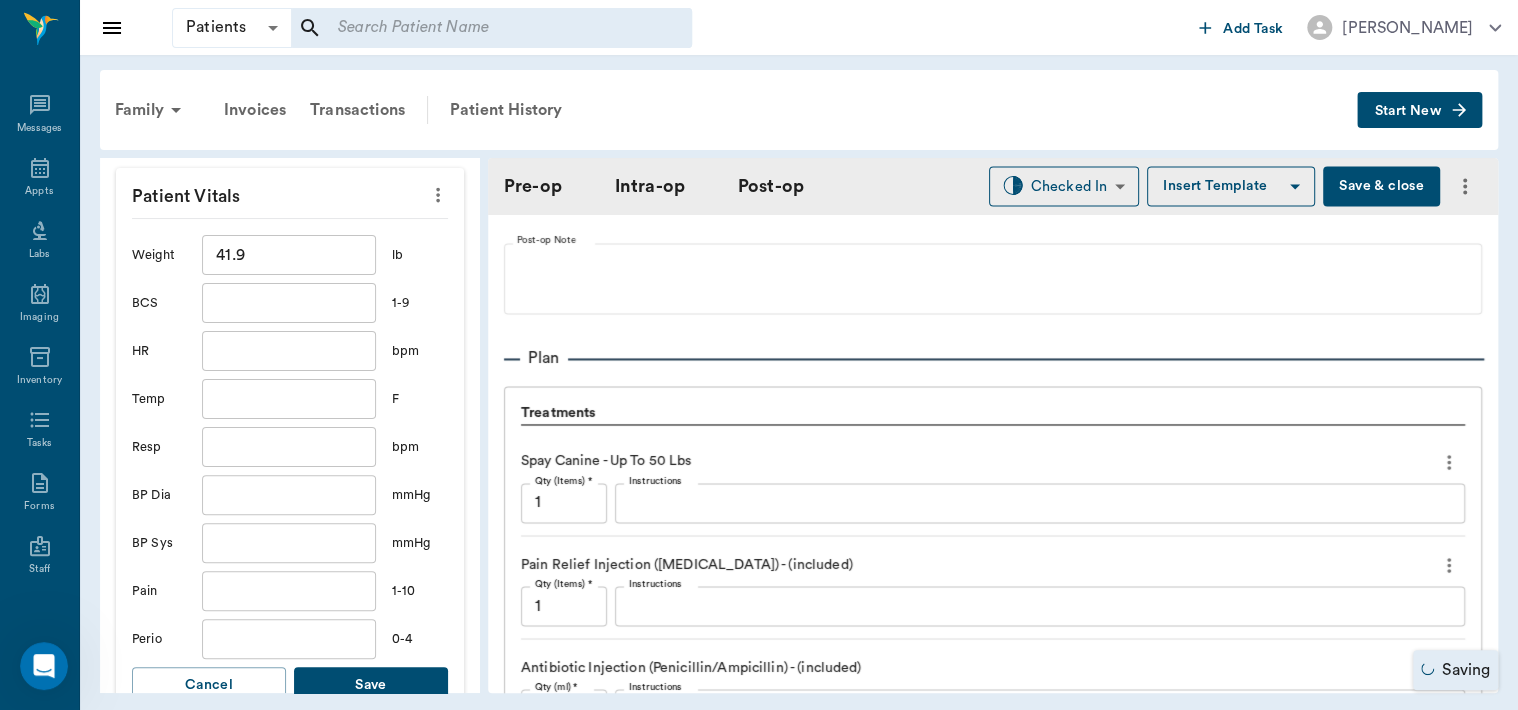 click on "Save" at bounding box center [371, 685] 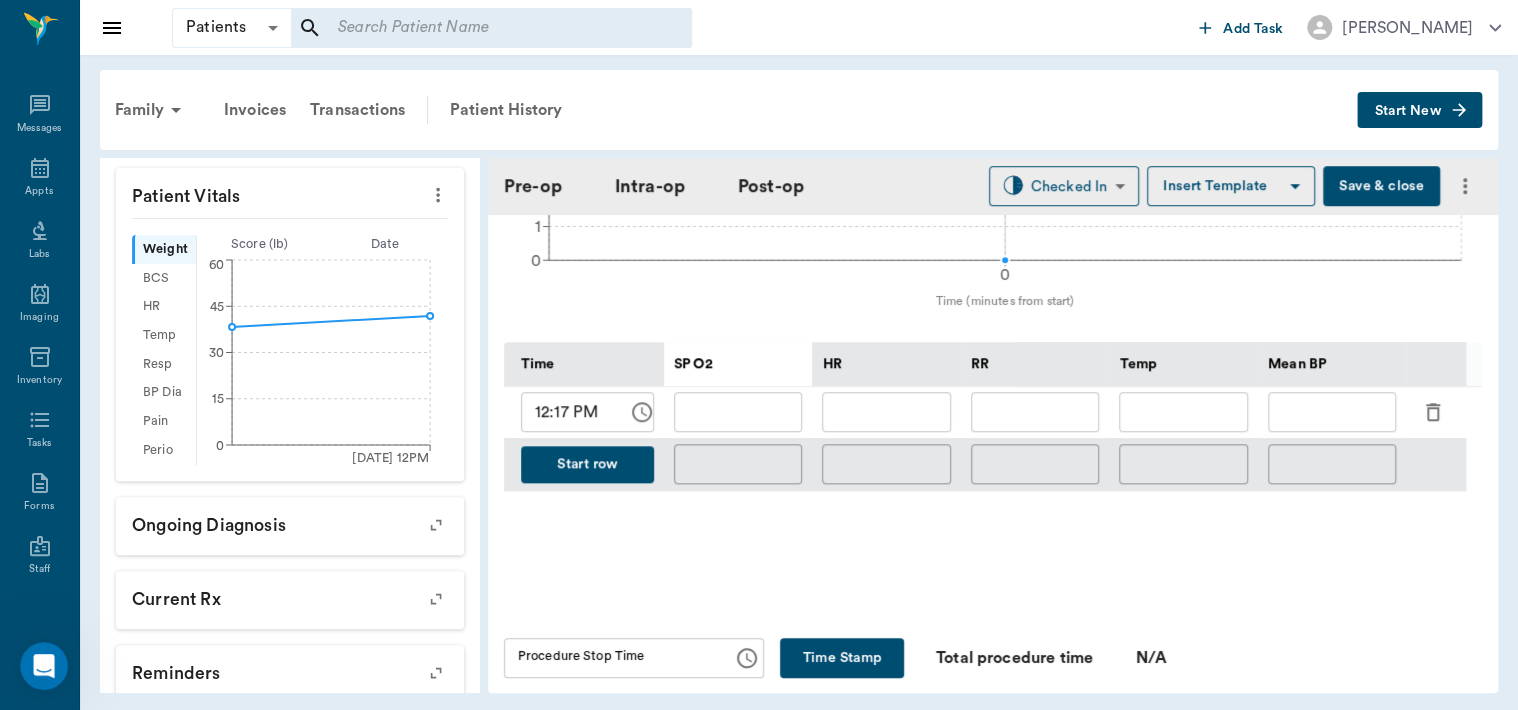 scroll, scrollTop: 856, scrollLeft: 0, axis: vertical 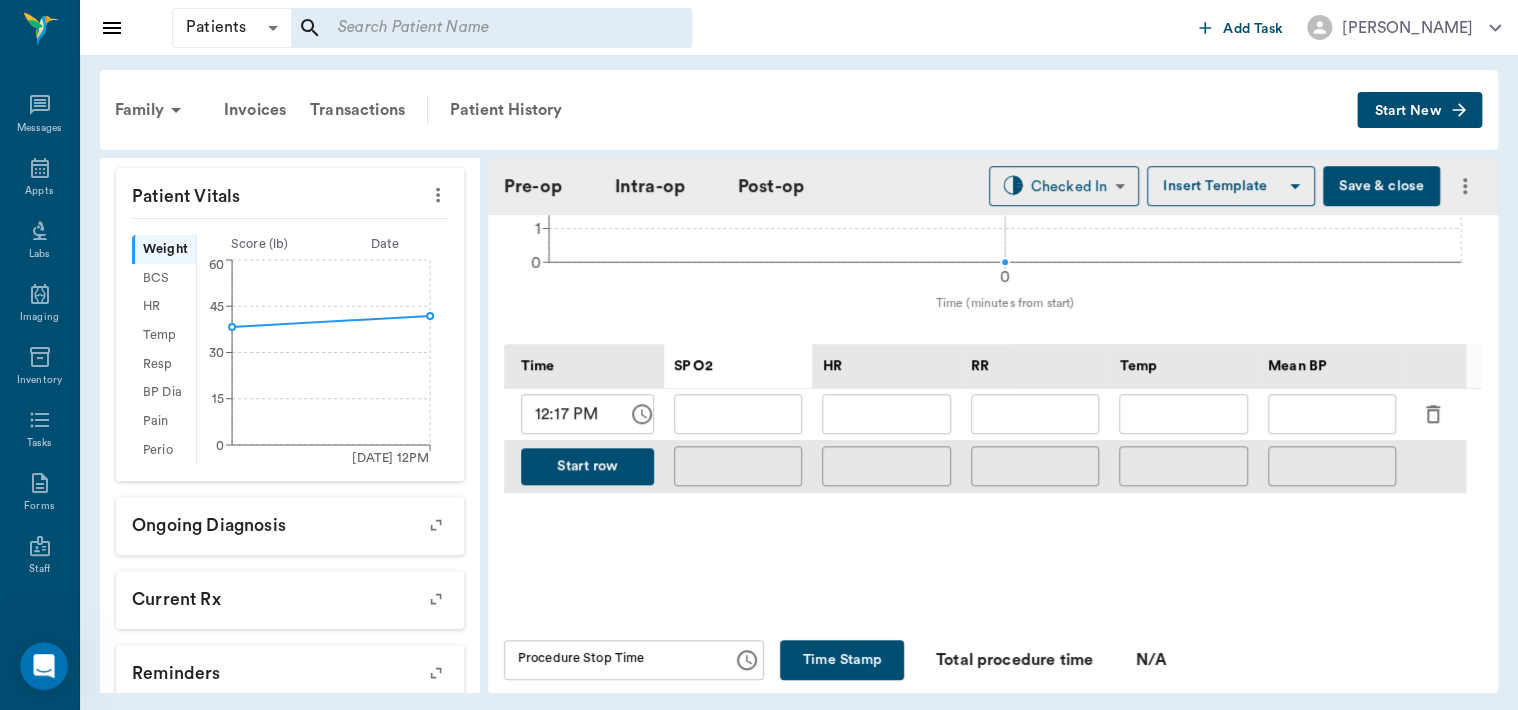 click 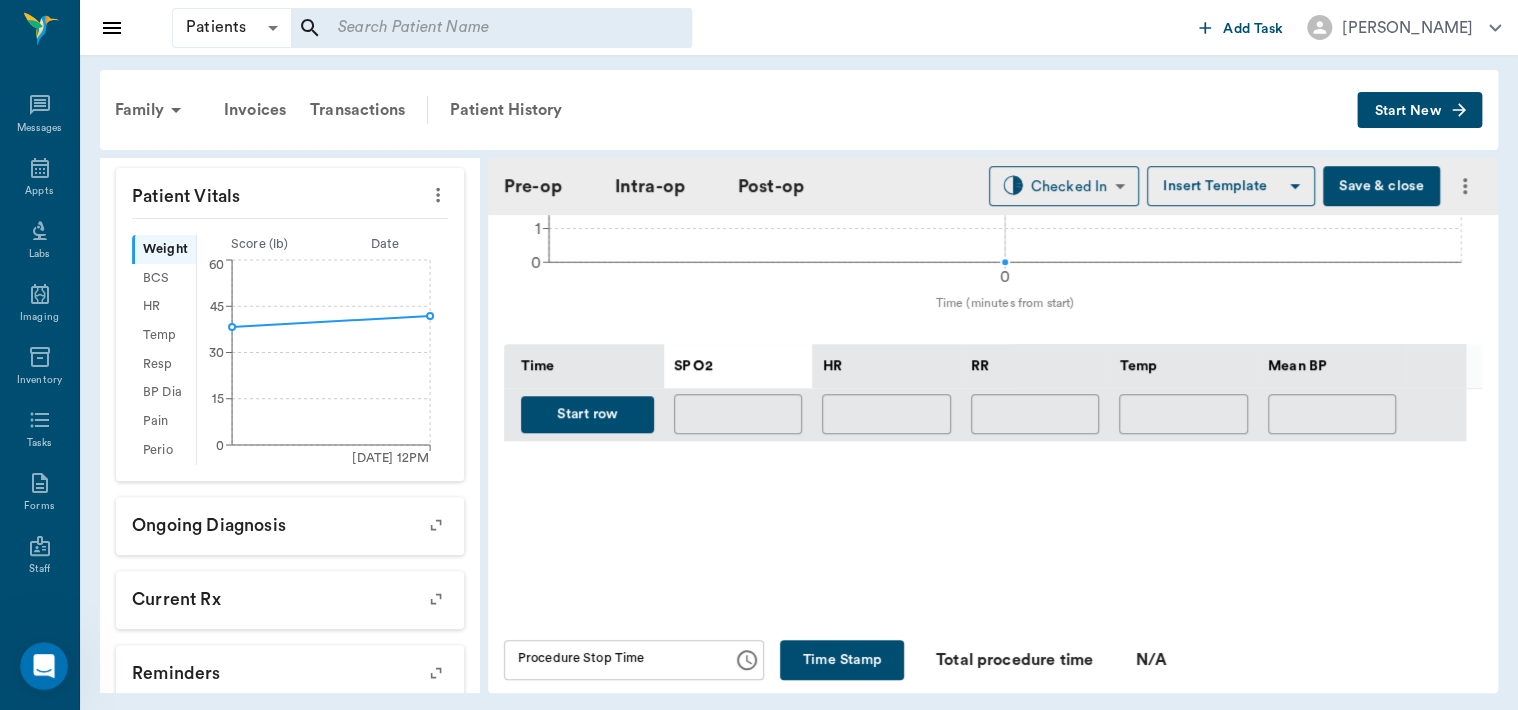 click on "Start row" at bounding box center [584, 415] 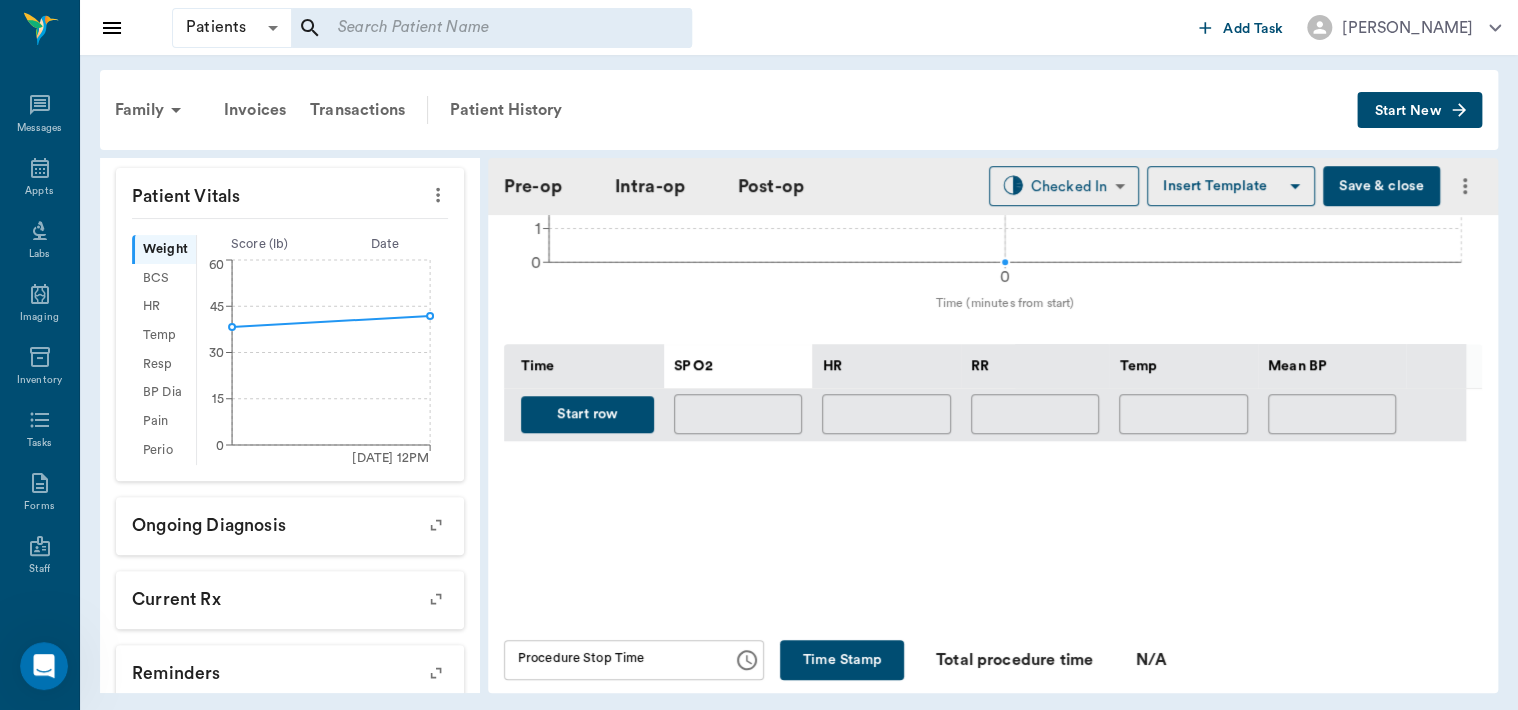 click on "Start row" at bounding box center (587, 414) 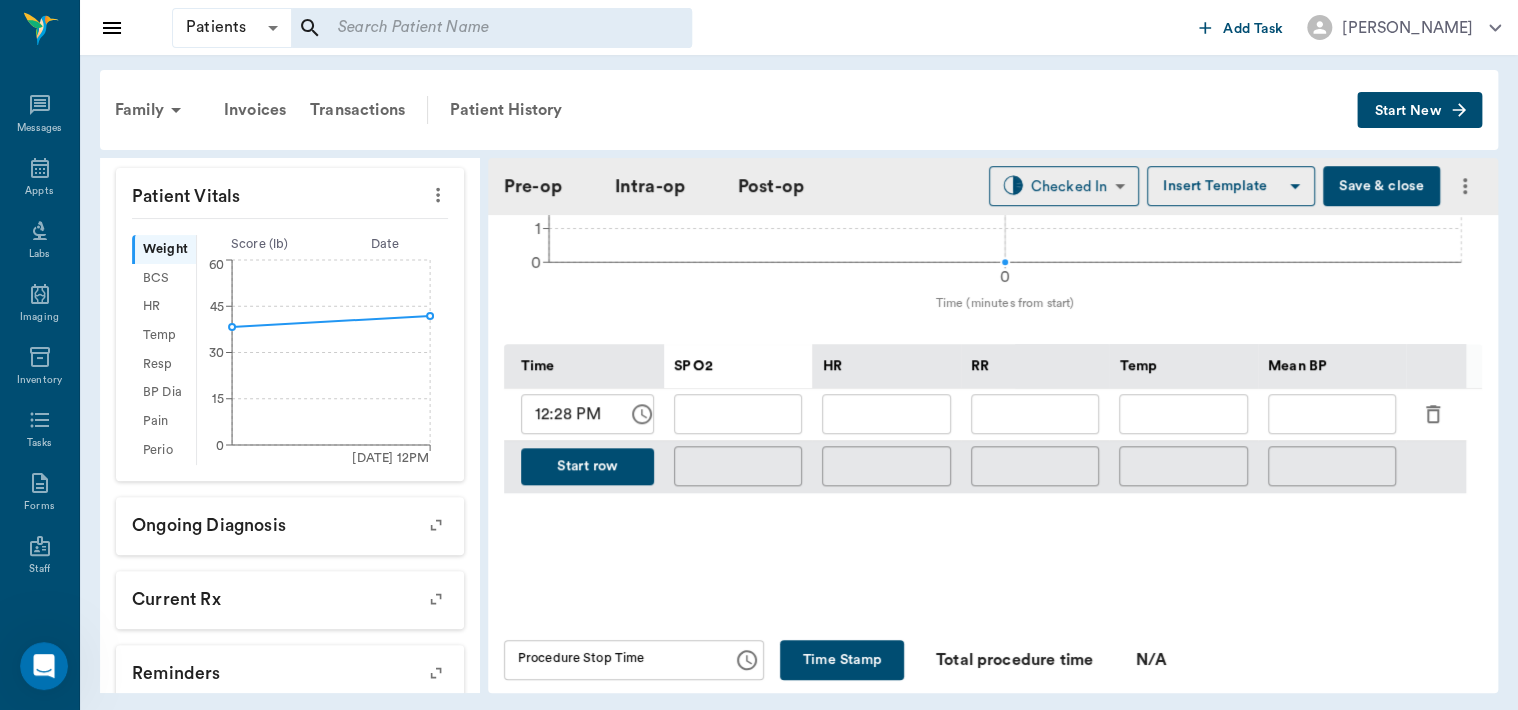 click at bounding box center [1035, 414] 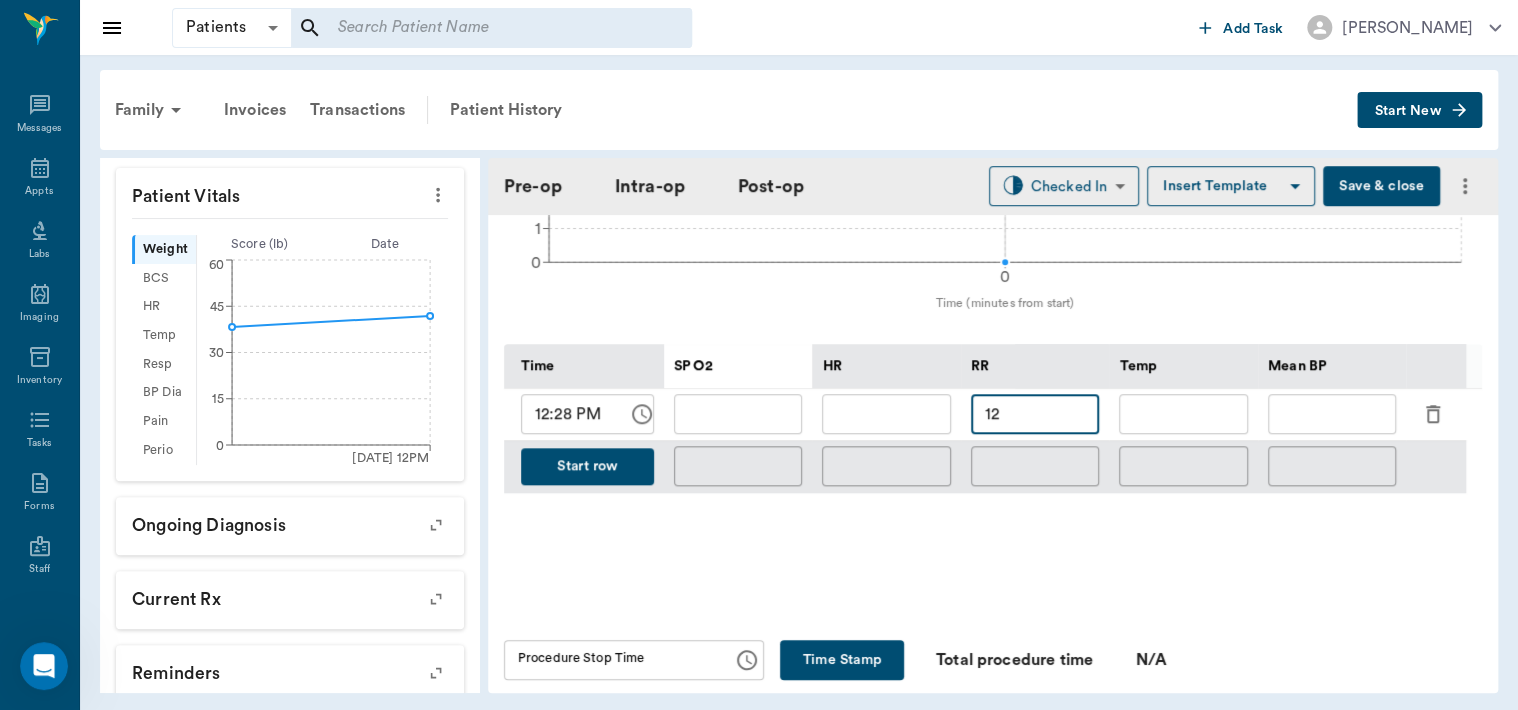 type on "12" 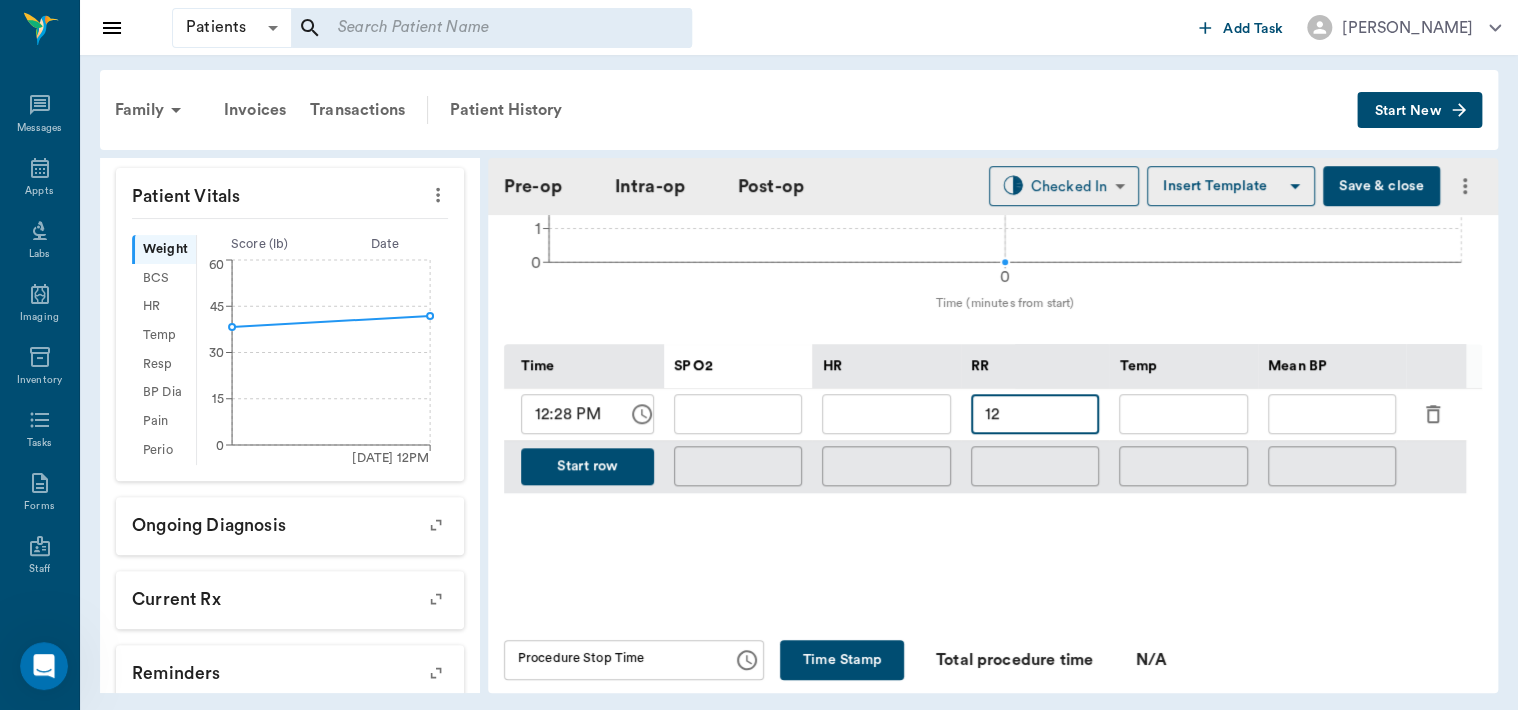 click at bounding box center [886, 414] 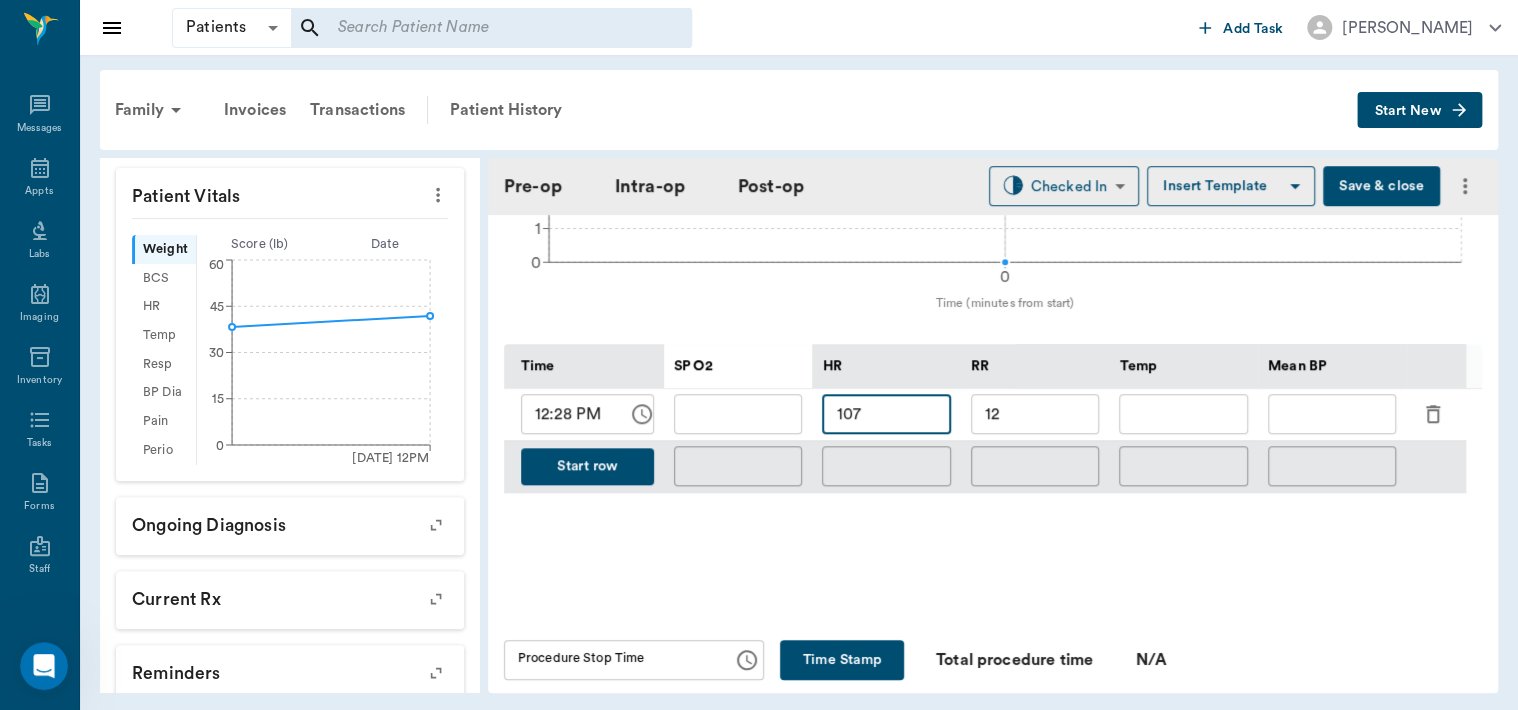 type on "107" 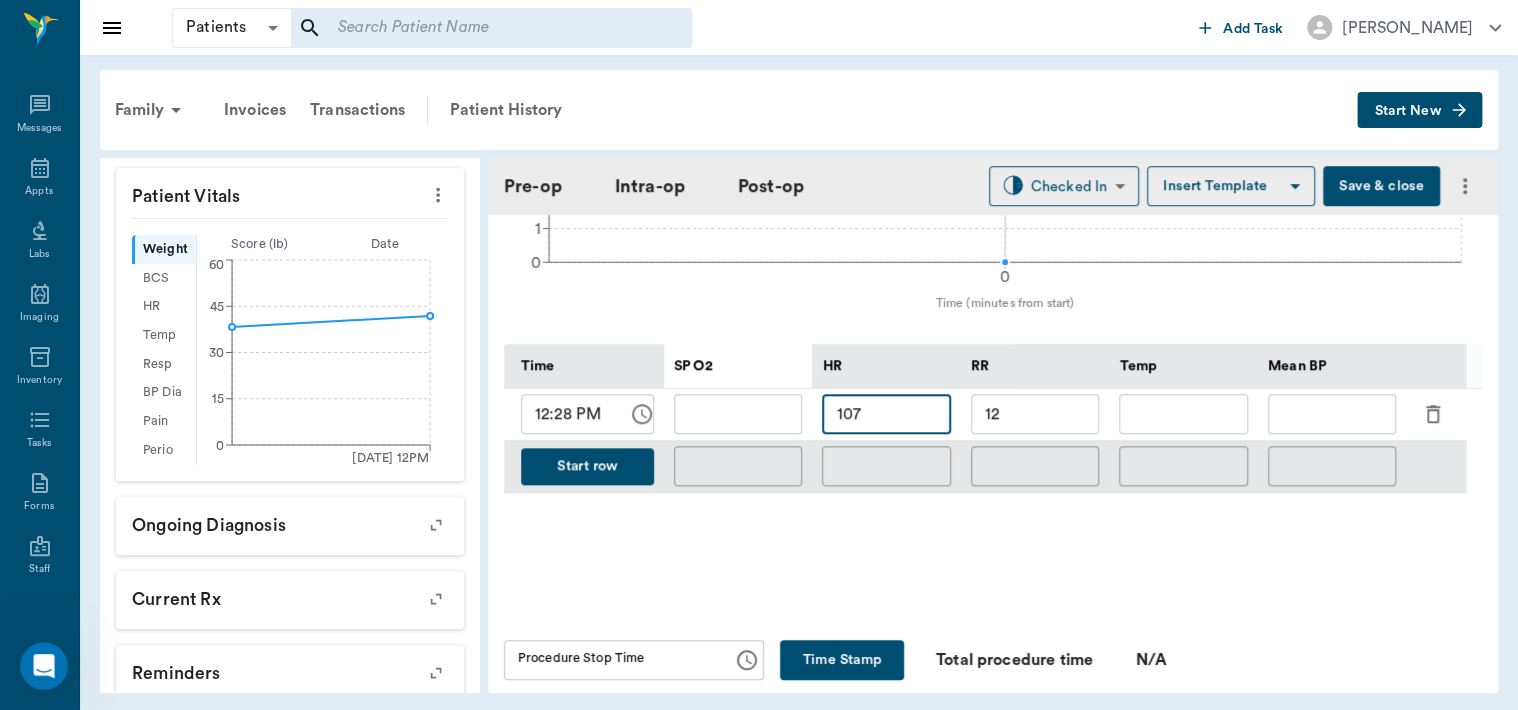 click at bounding box center [738, 414] 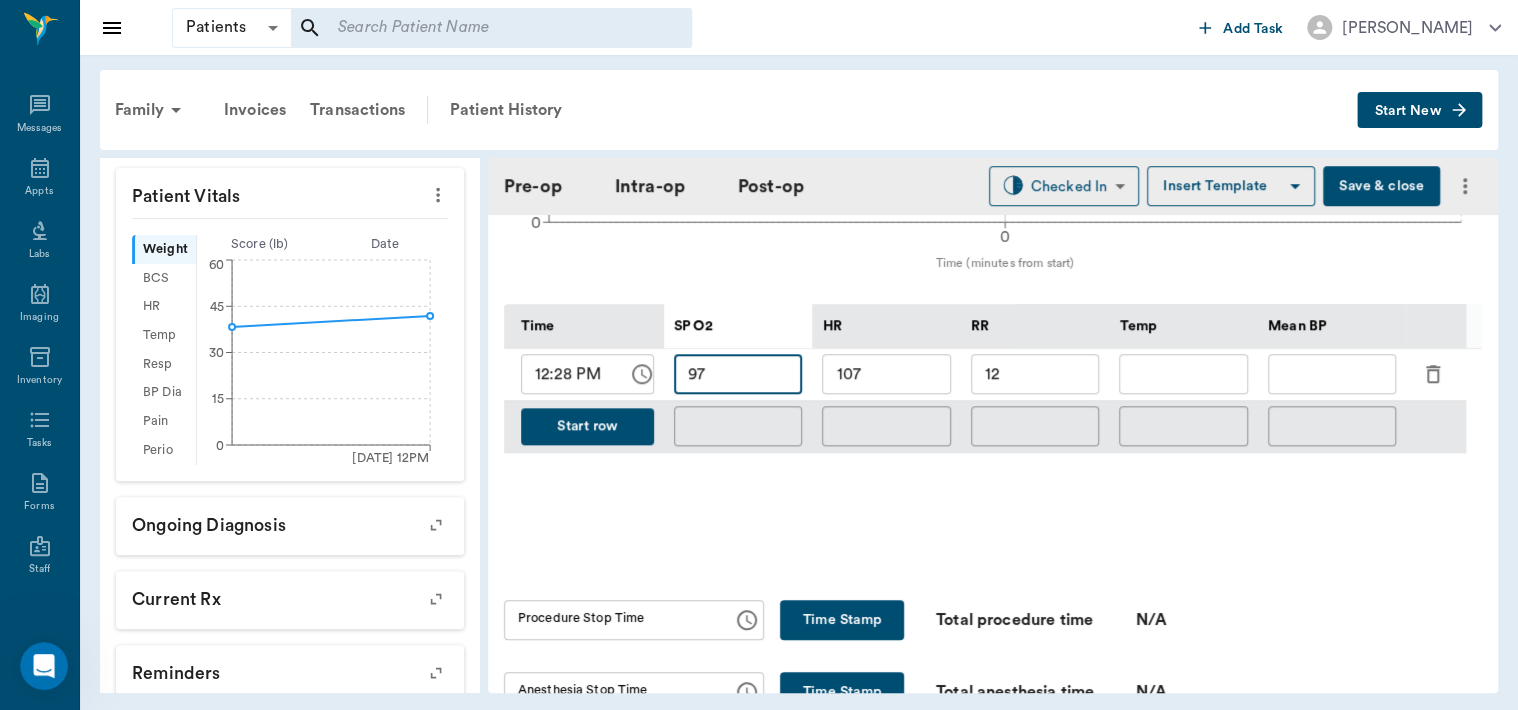scroll, scrollTop: 896, scrollLeft: 0, axis: vertical 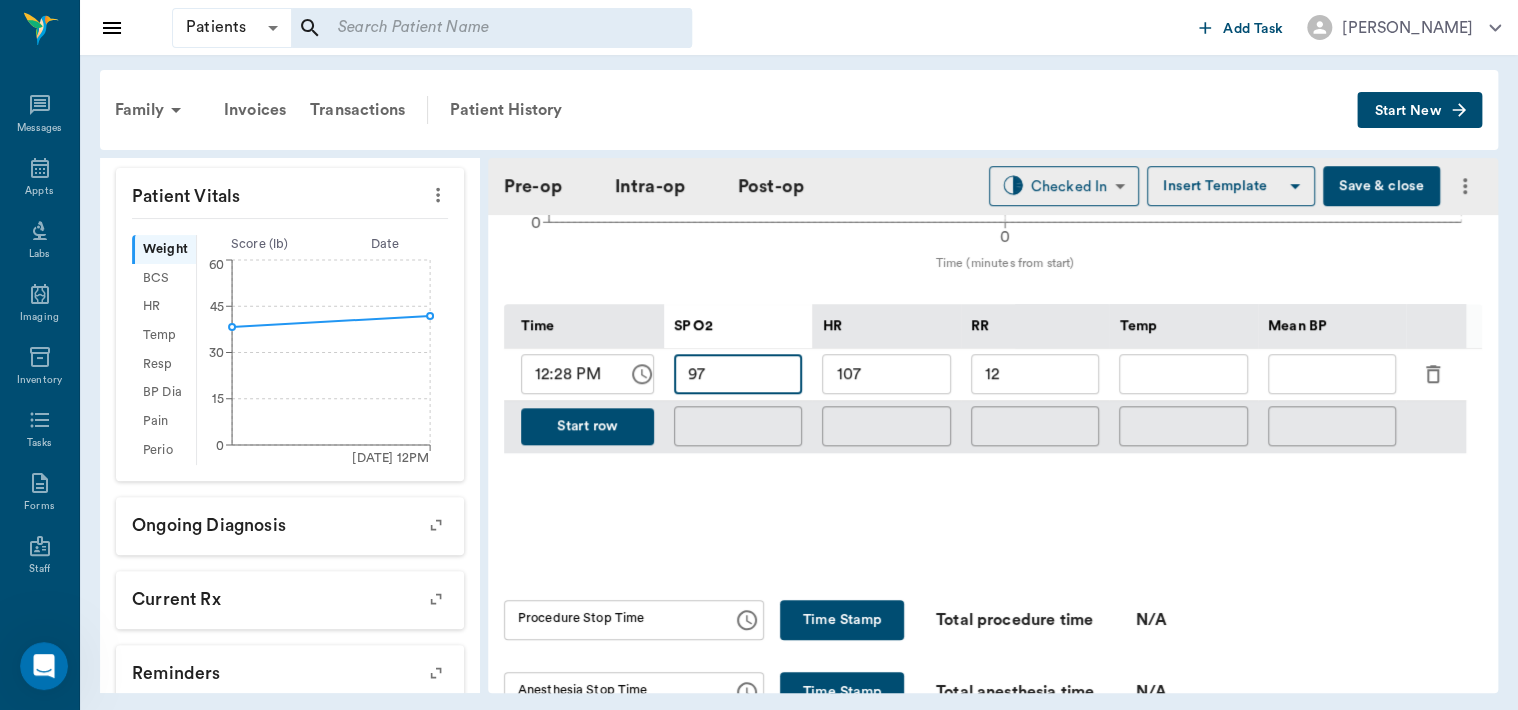 type on "97" 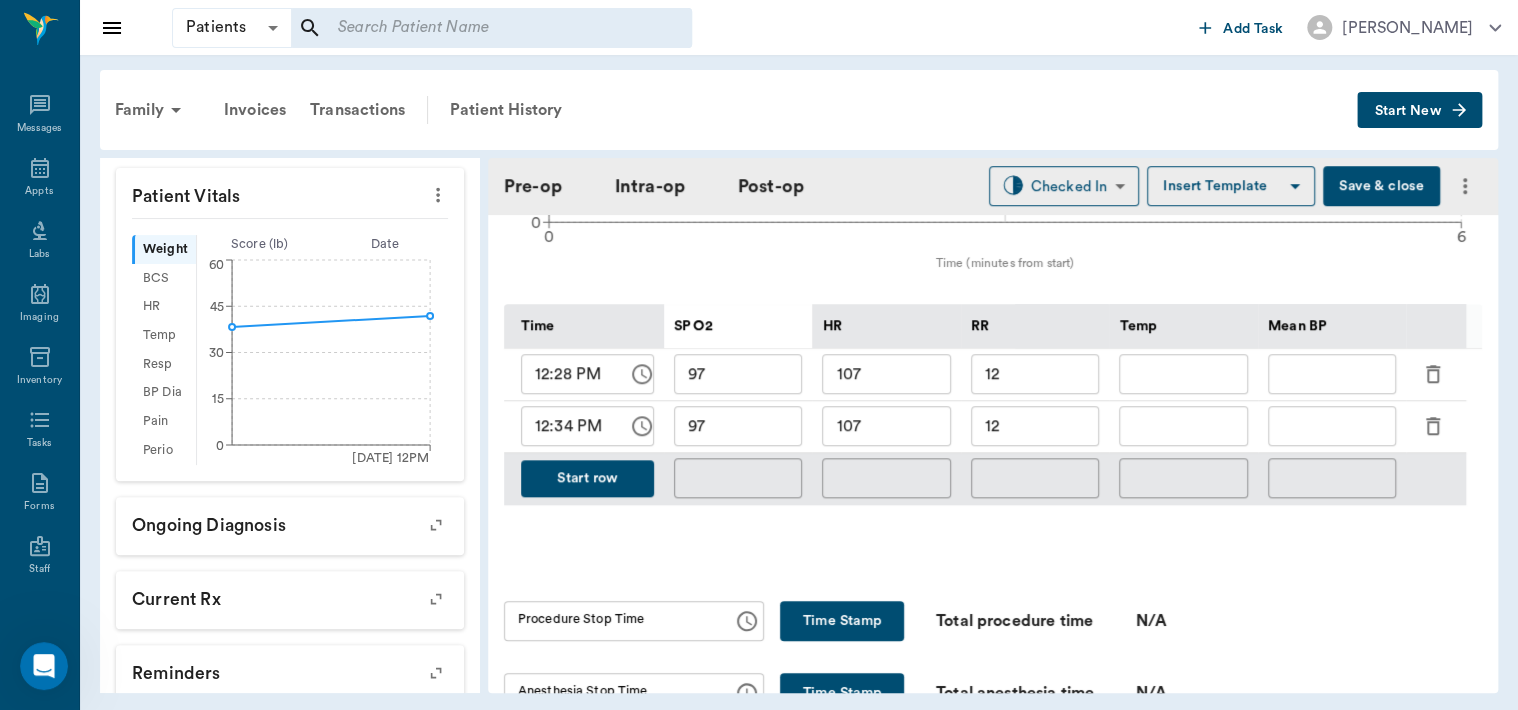 click on "97" at bounding box center [738, 426] 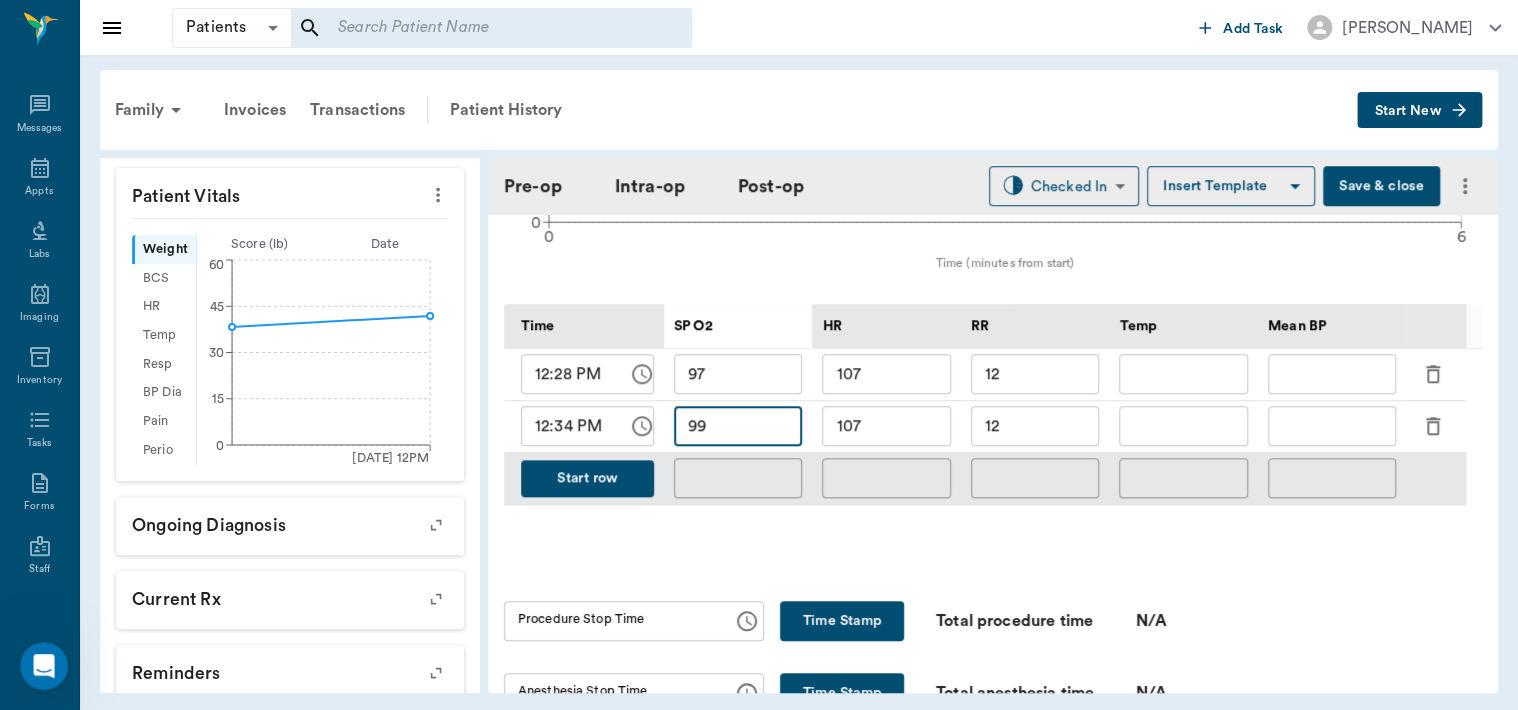 type on "99" 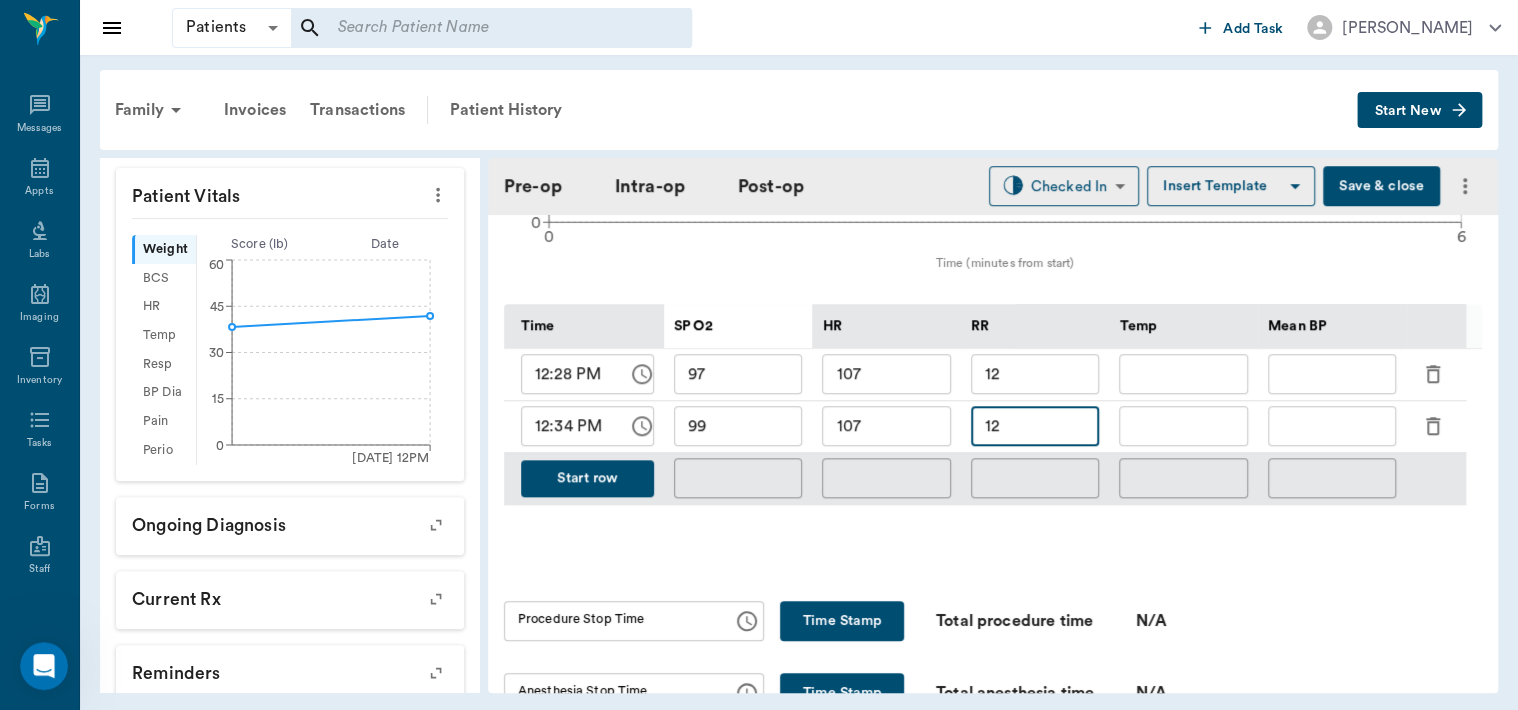 type on "1" 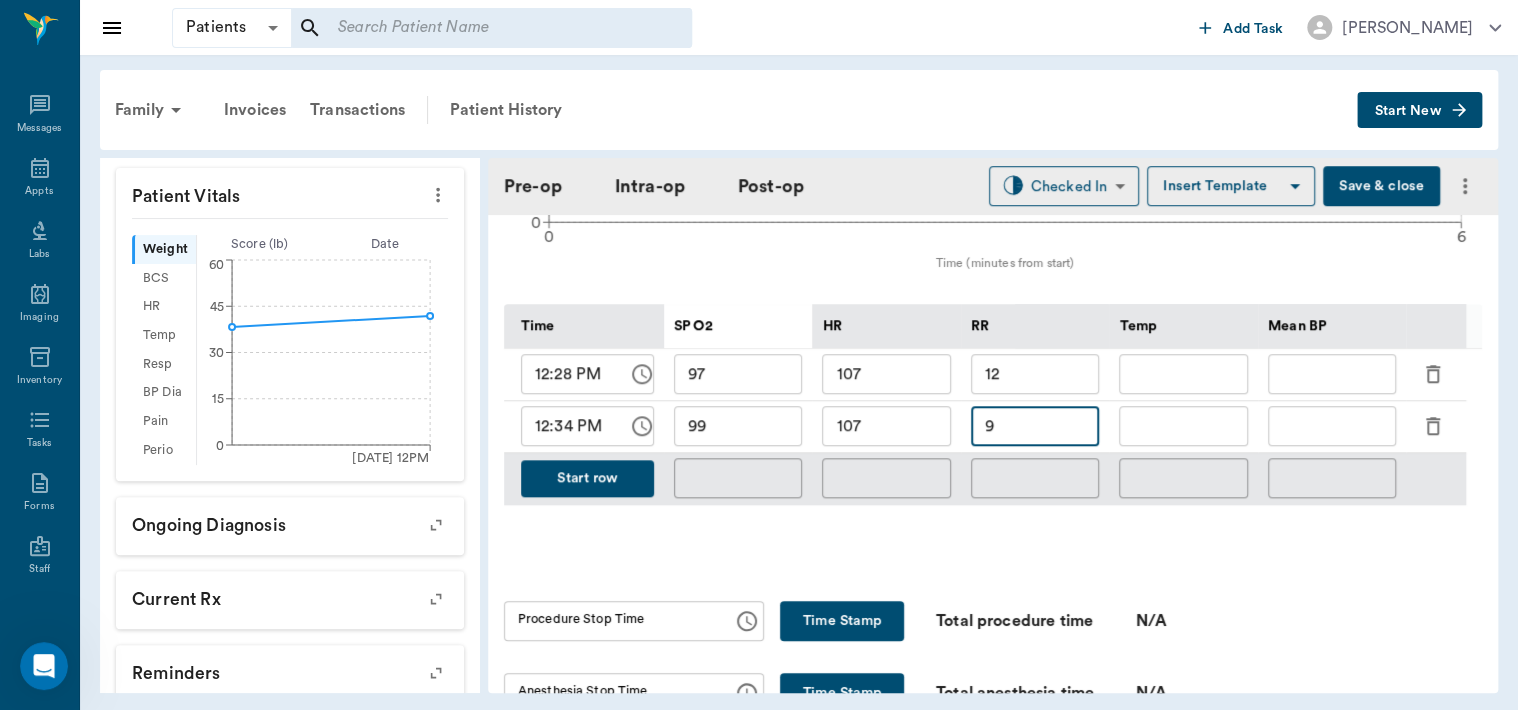 type on "9" 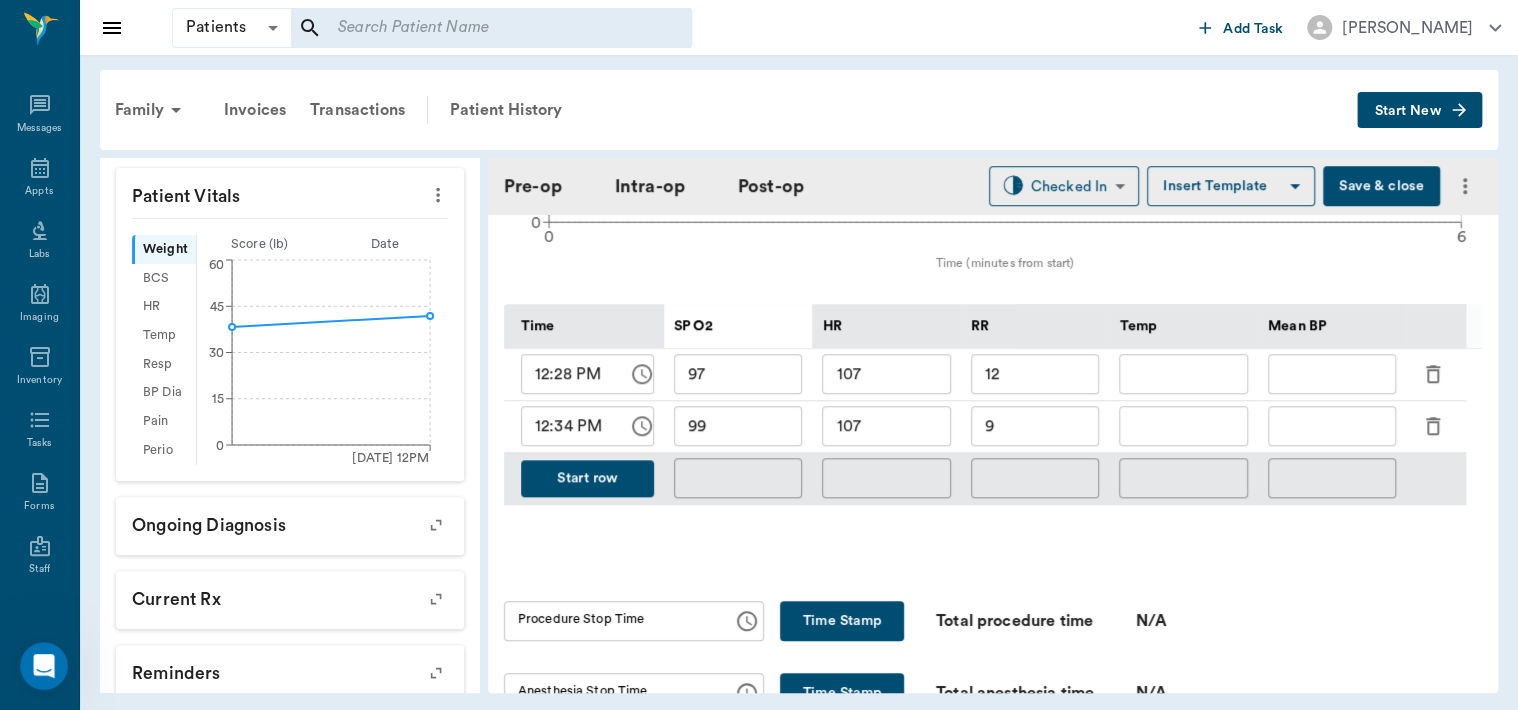 drag, startPoint x: 600, startPoint y: 478, endPoint x: 577, endPoint y: 477, distance: 23.021729 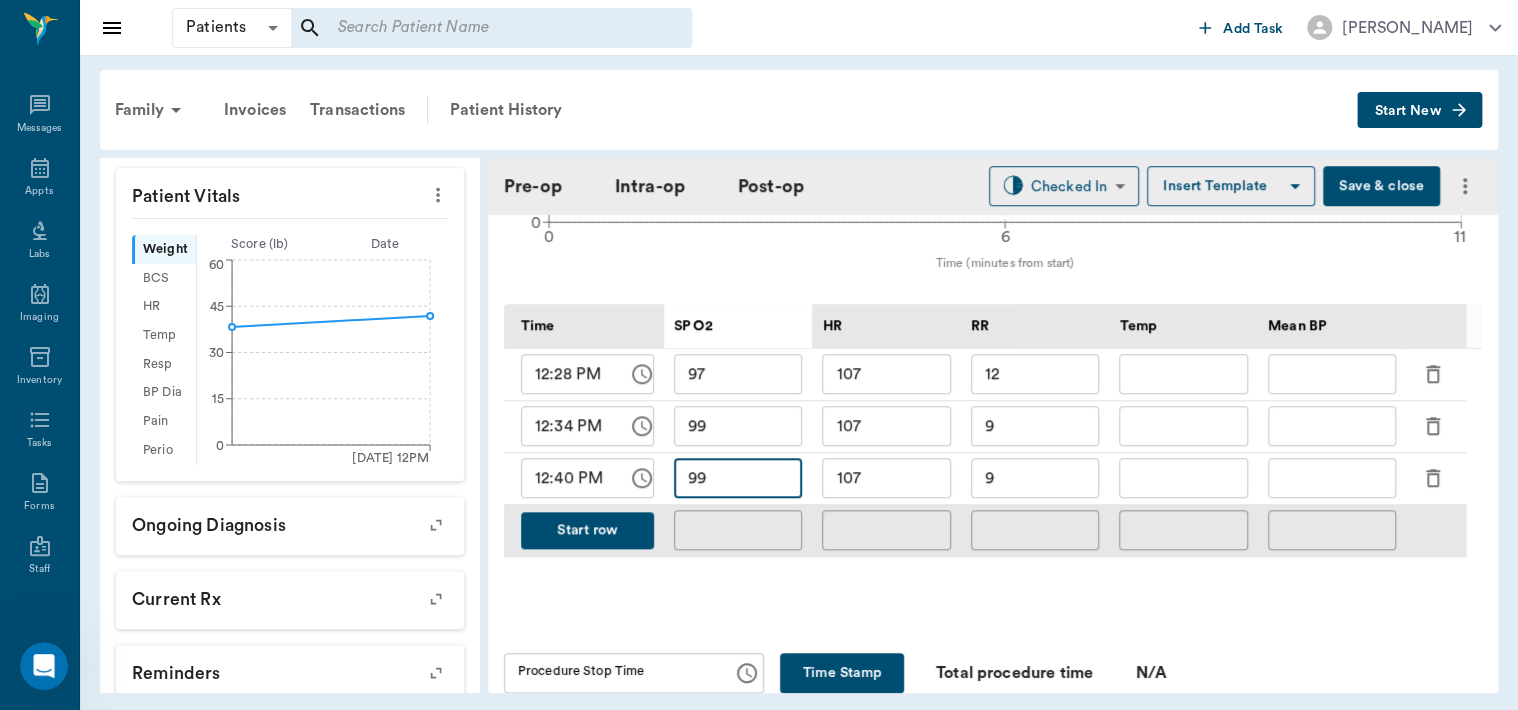 click on "99" at bounding box center [738, 478] 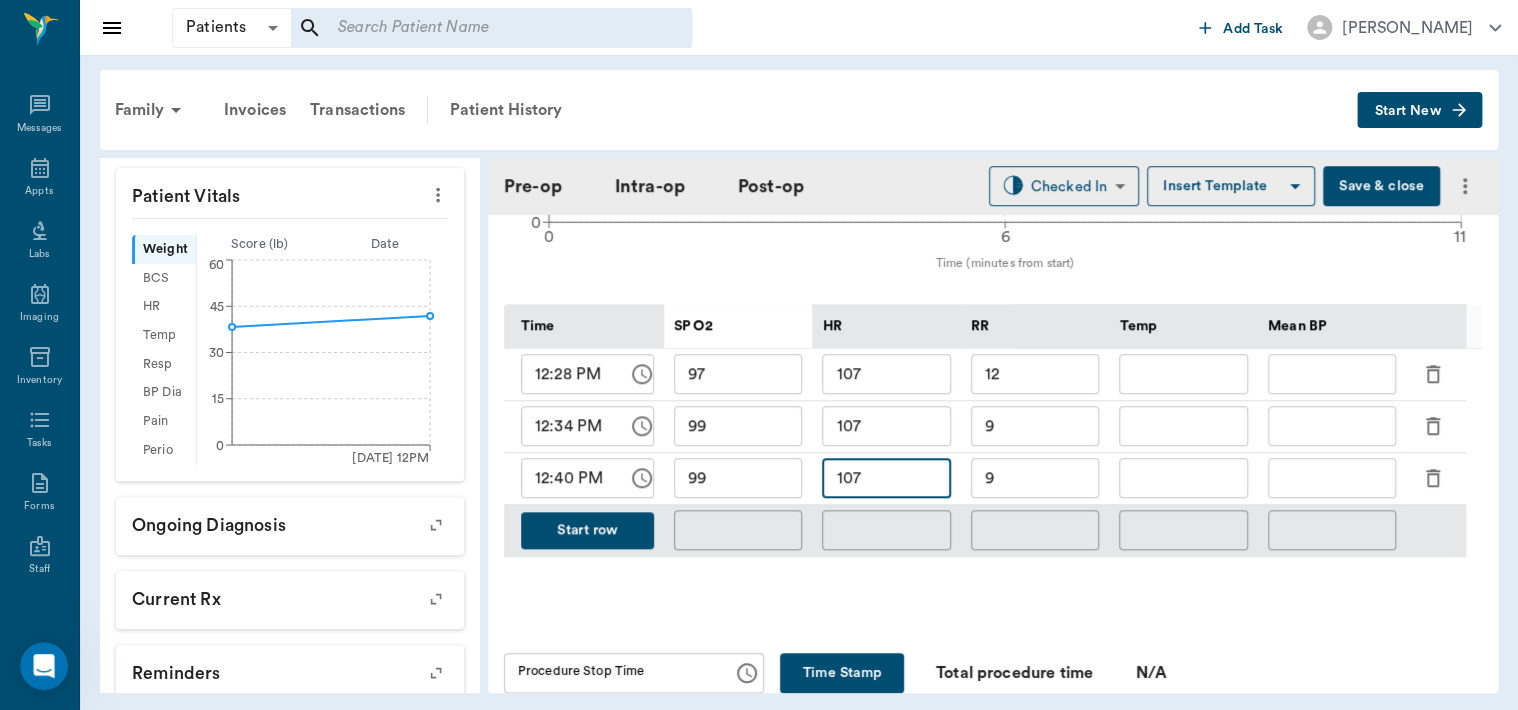 click on "107" at bounding box center (886, 478) 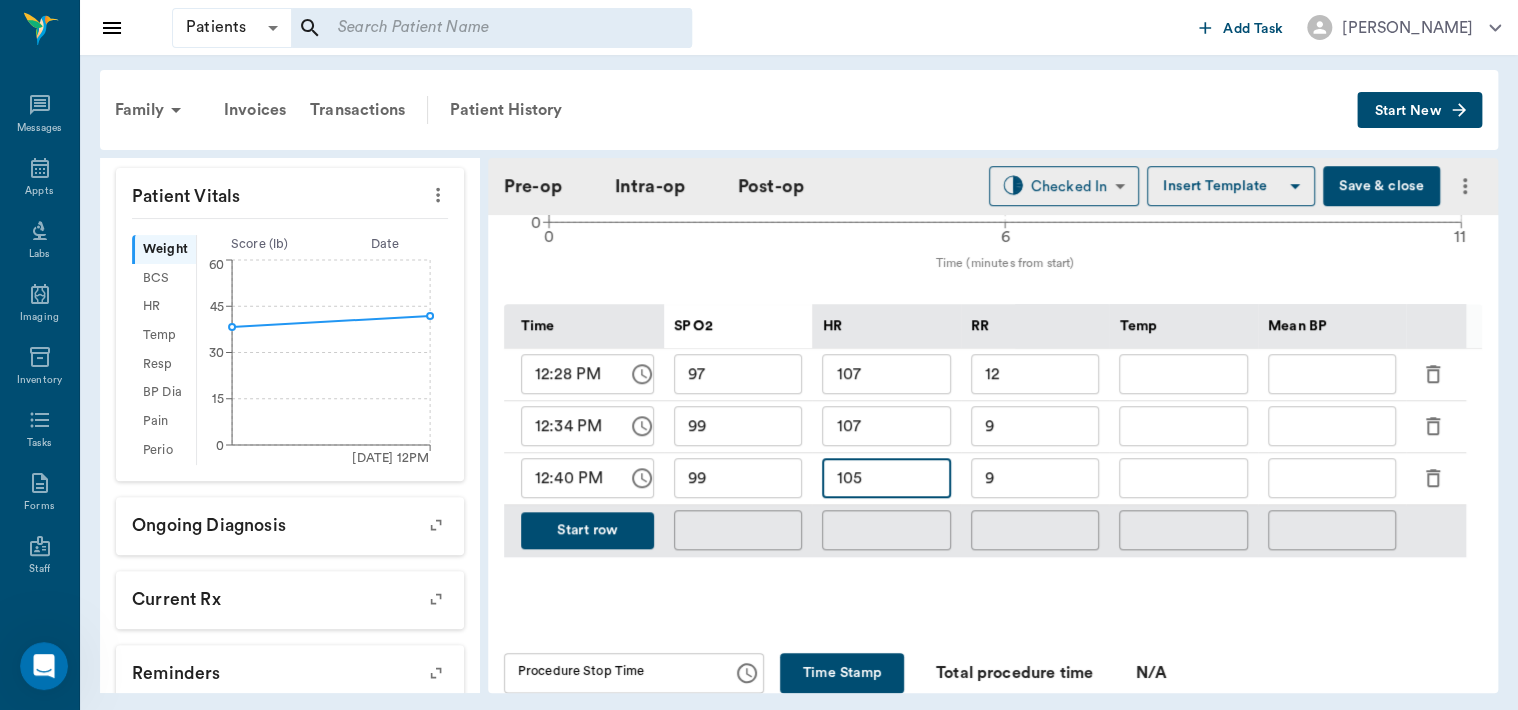 type on "105" 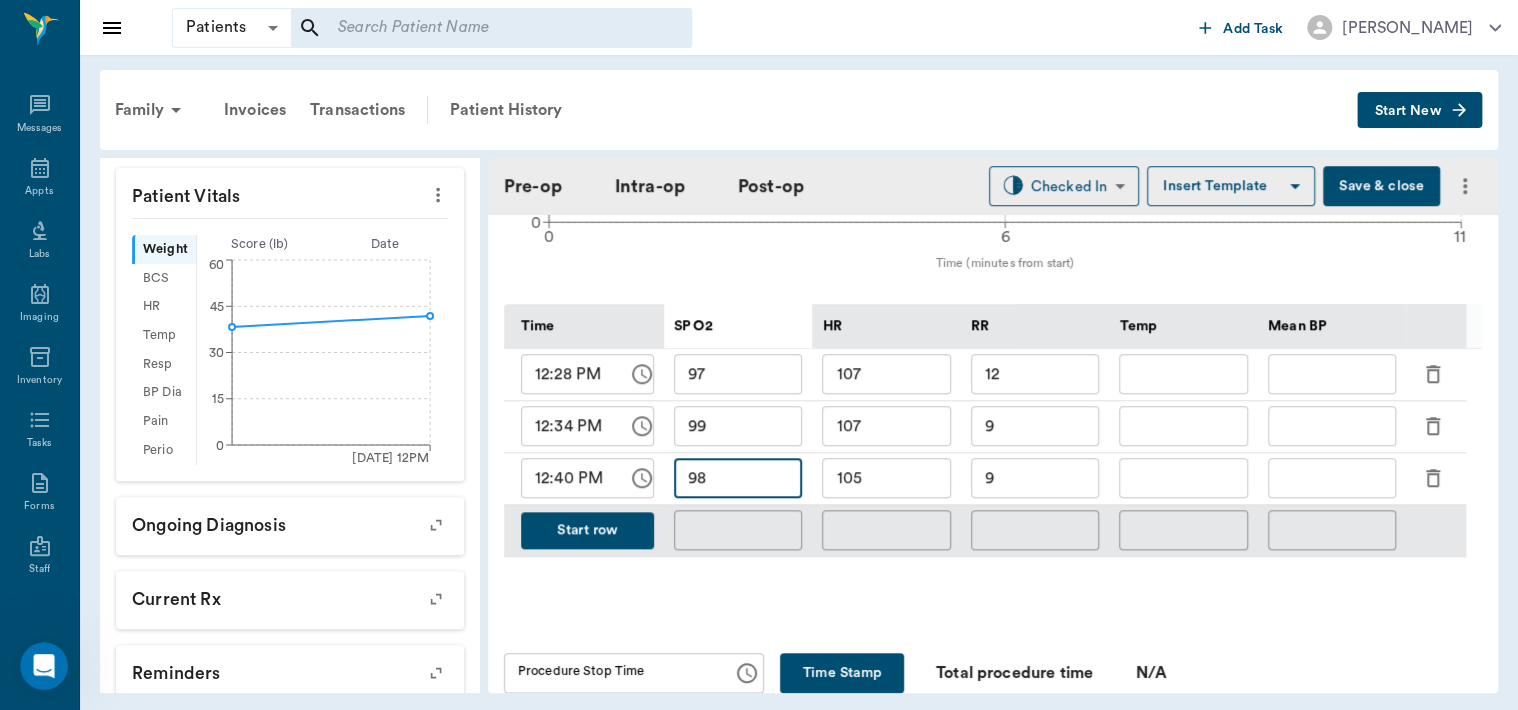 type on "98" 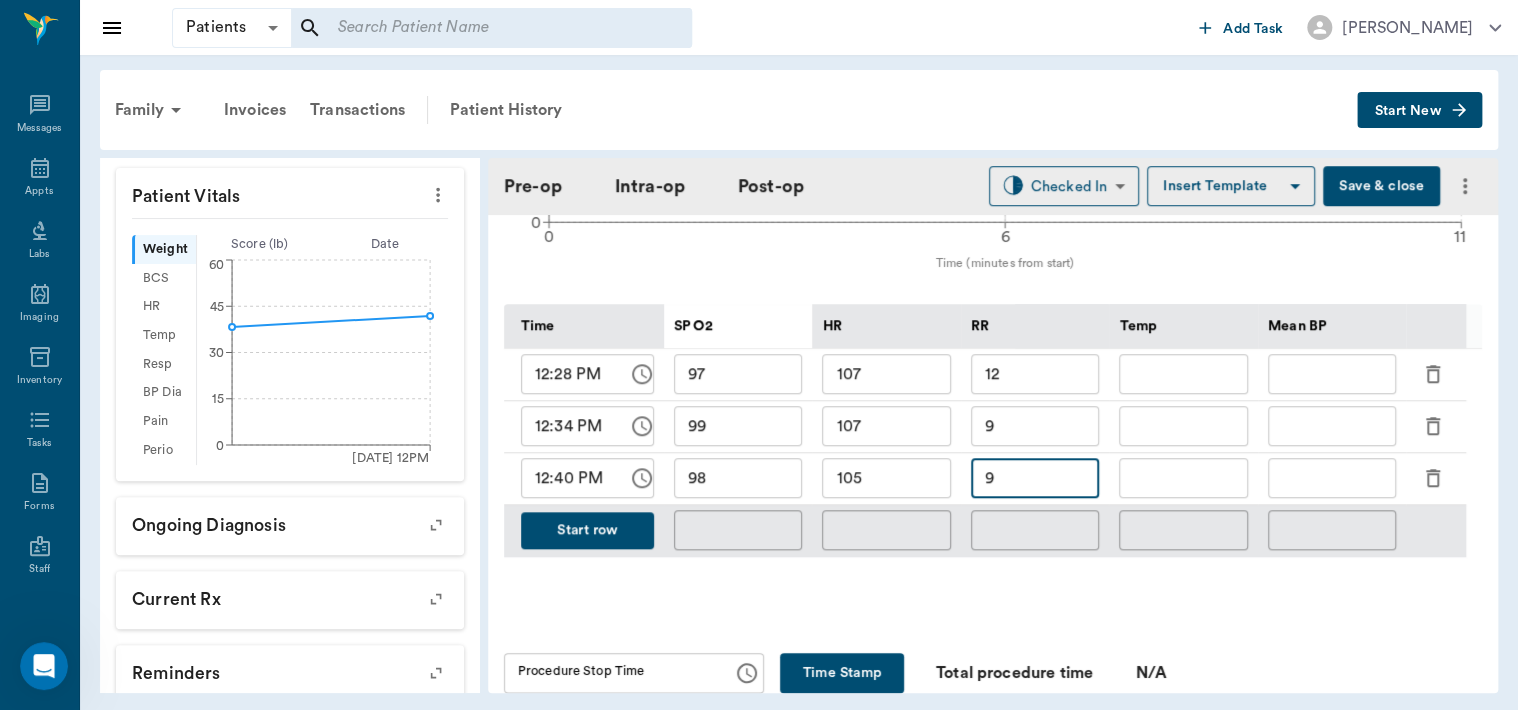 click on "9" at bounding box center [1035, 478] 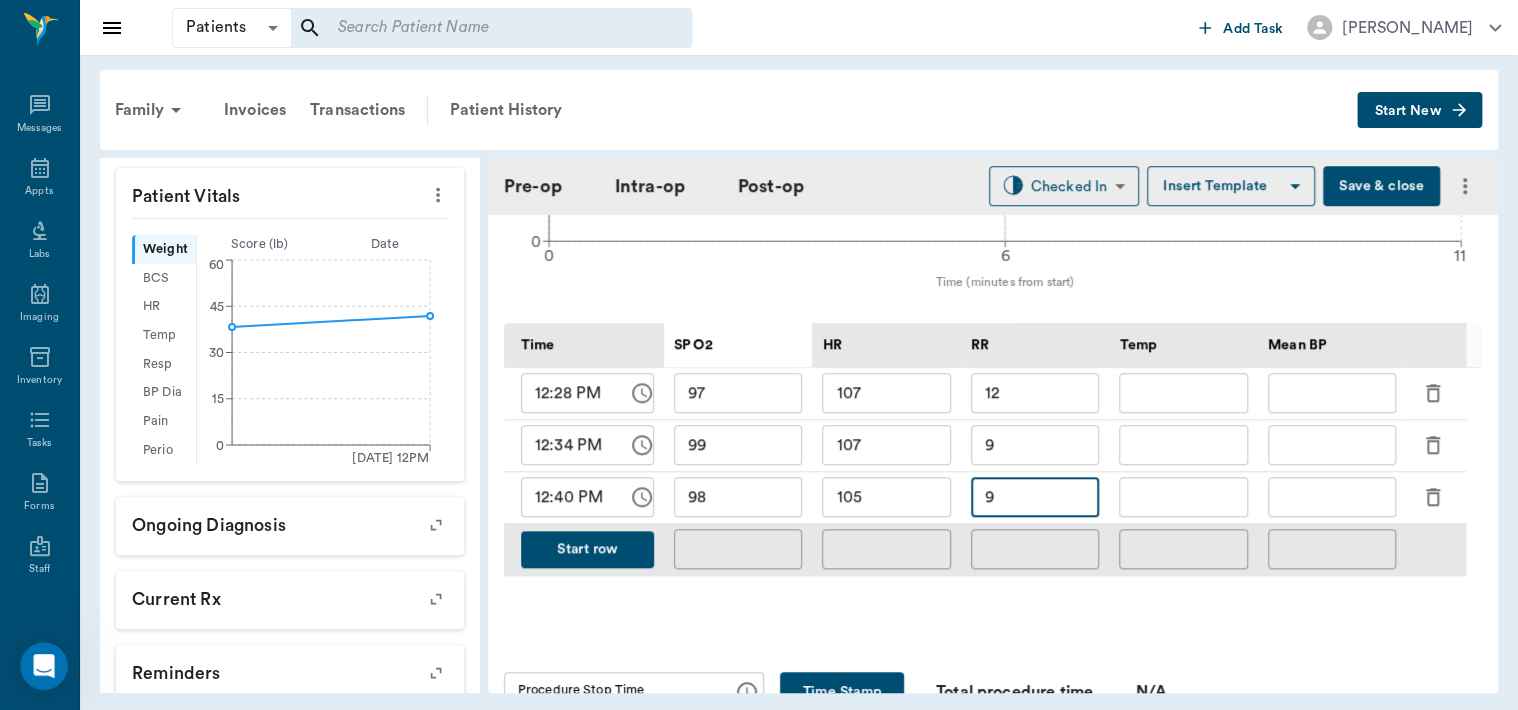 scroll, scrollTop: 875, scrollLeft: 0, axis: vertical 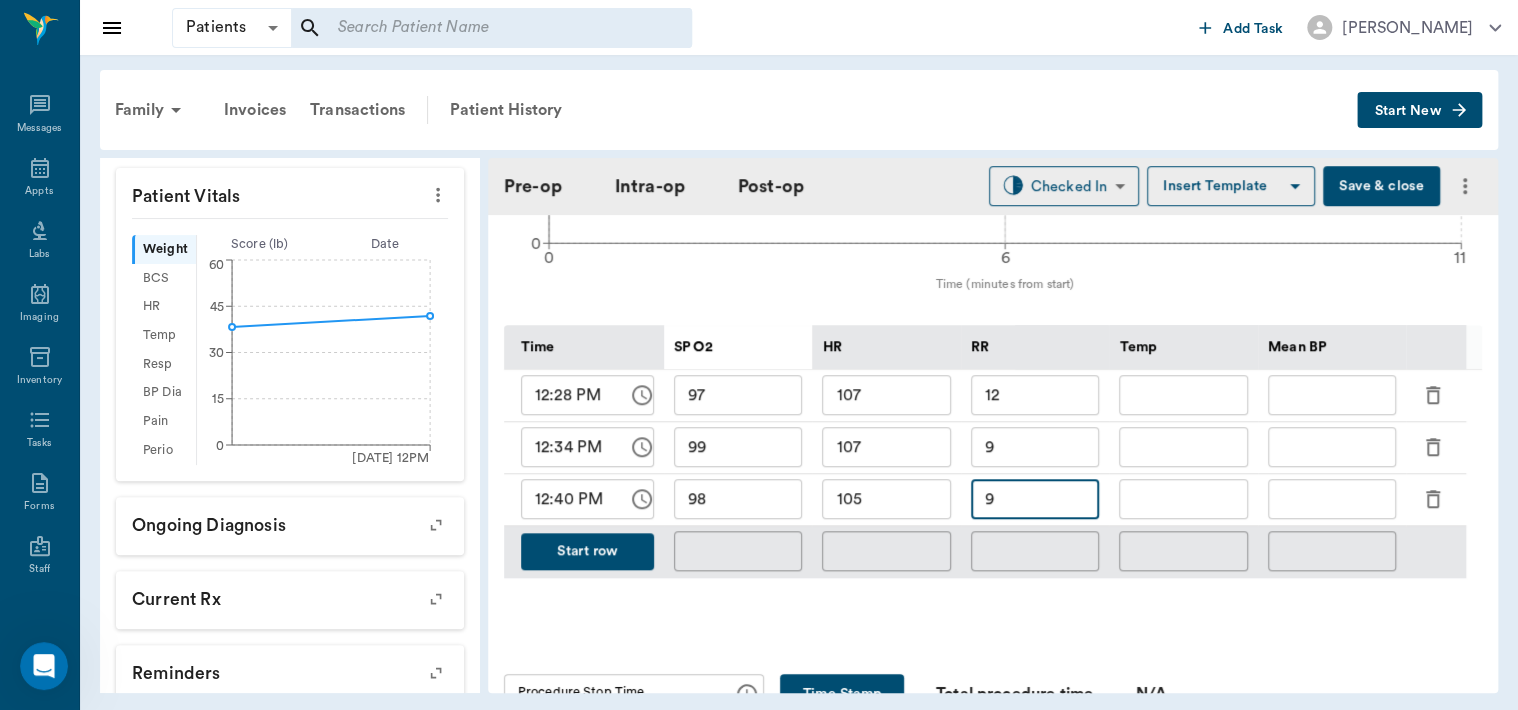 click on "Start row" at bounding box center [587, 551] 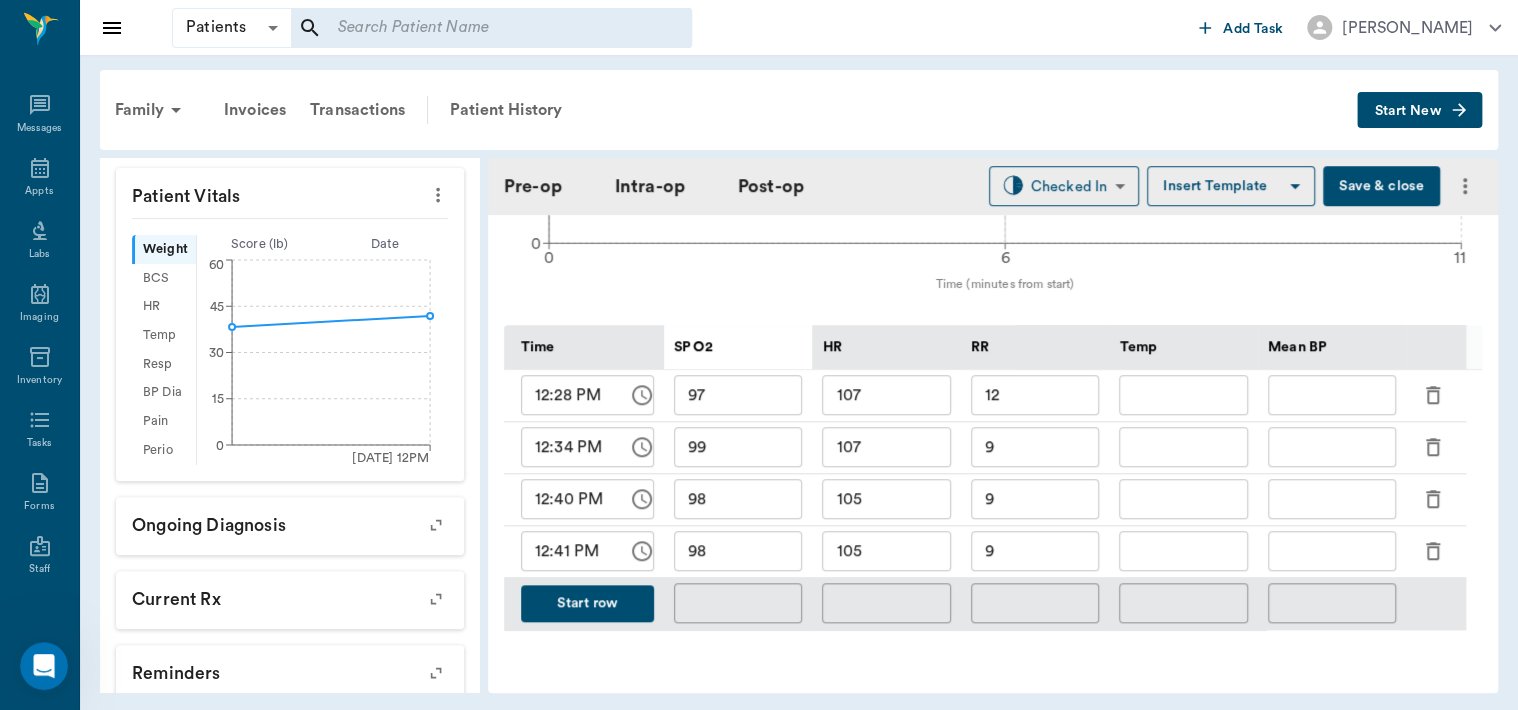 click on "12:41 PM" at bounding box center (567, 551) 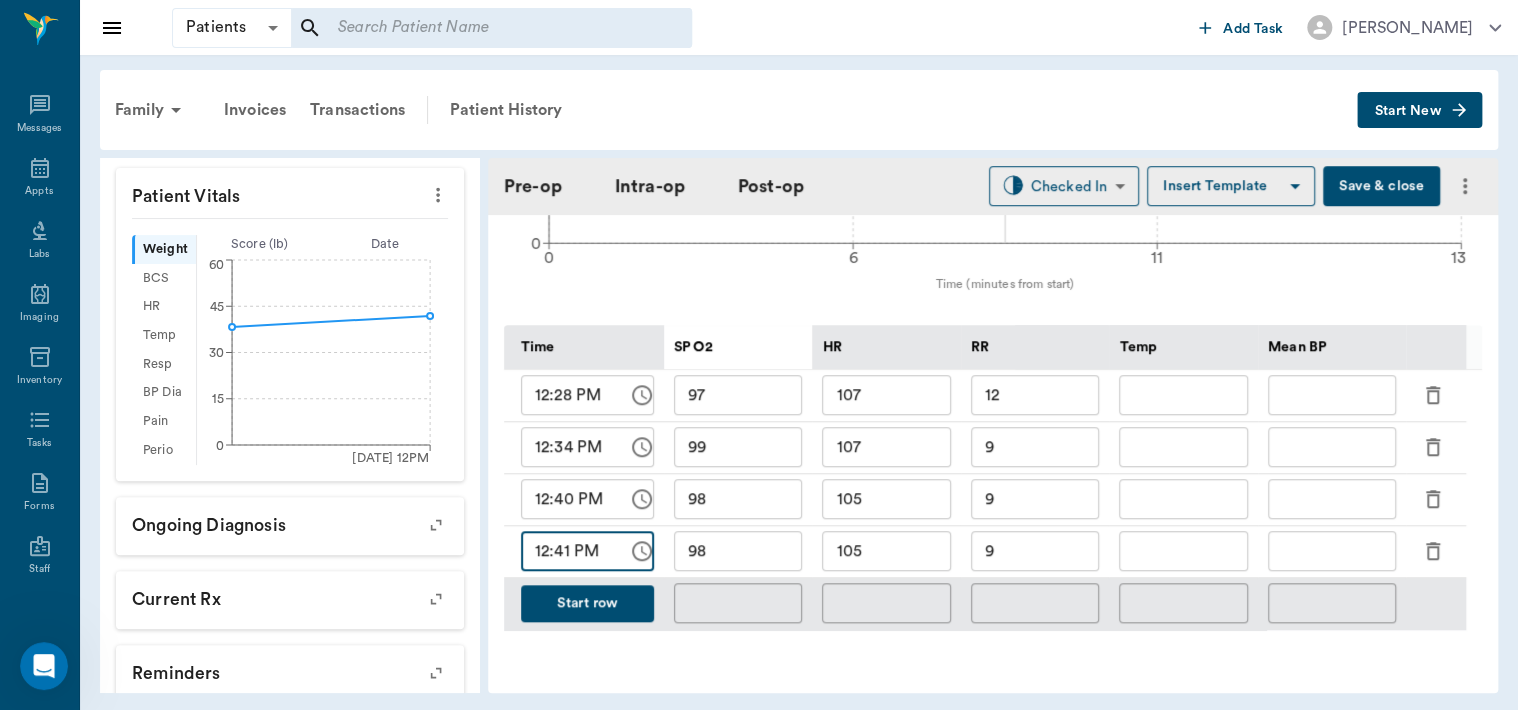 click on "12:41 PM" at bounding box center [567, 551] 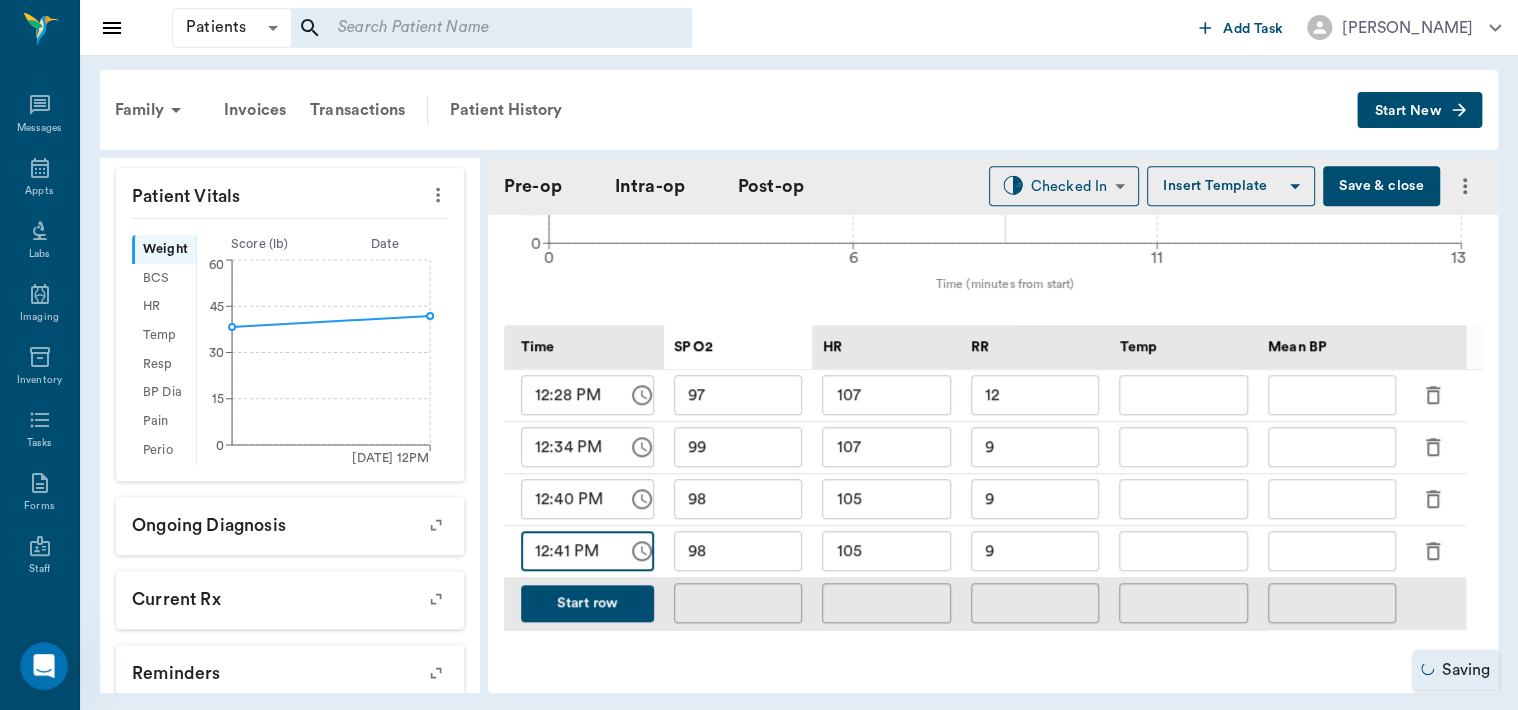 click on "12:41 PM" at bounding box center [567, 551] 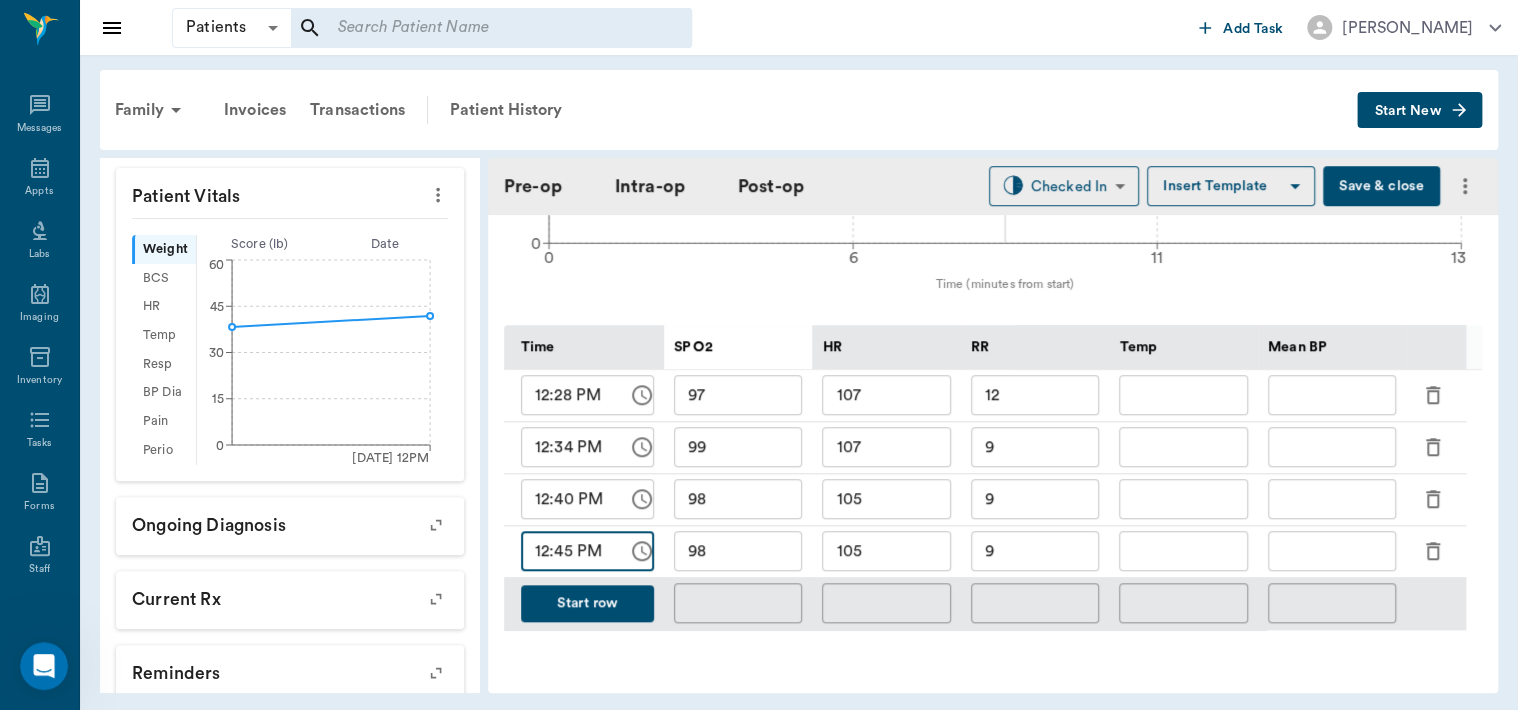 type on "12:45 PM" 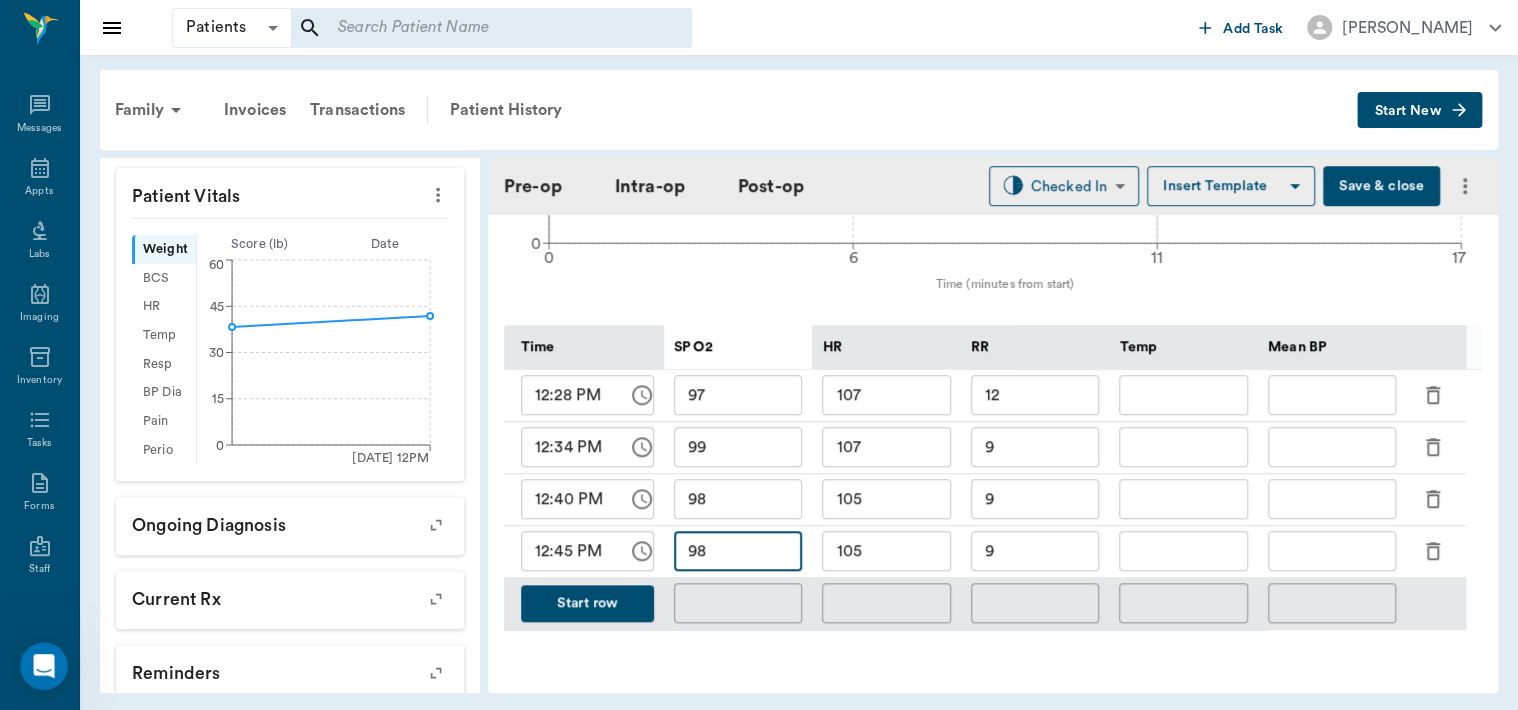 type on "9" 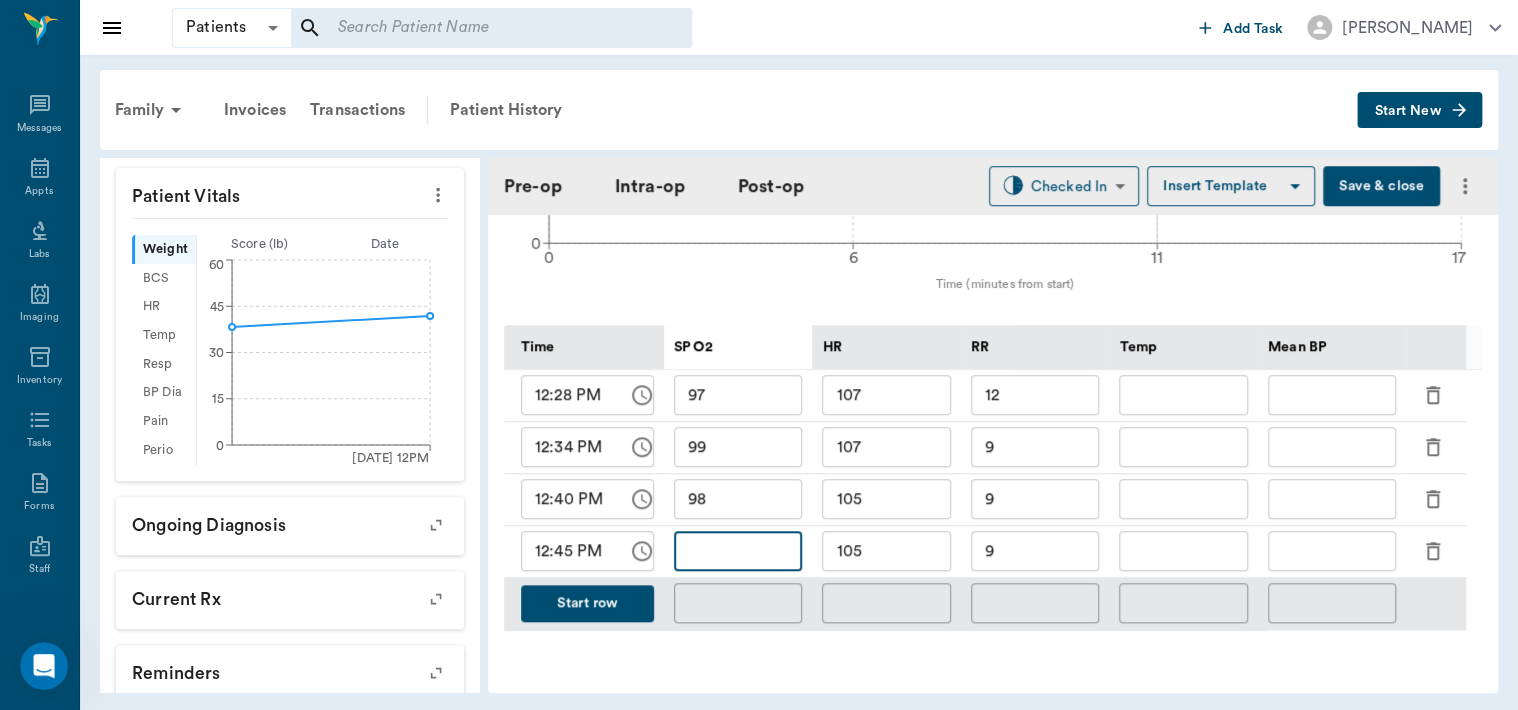 type 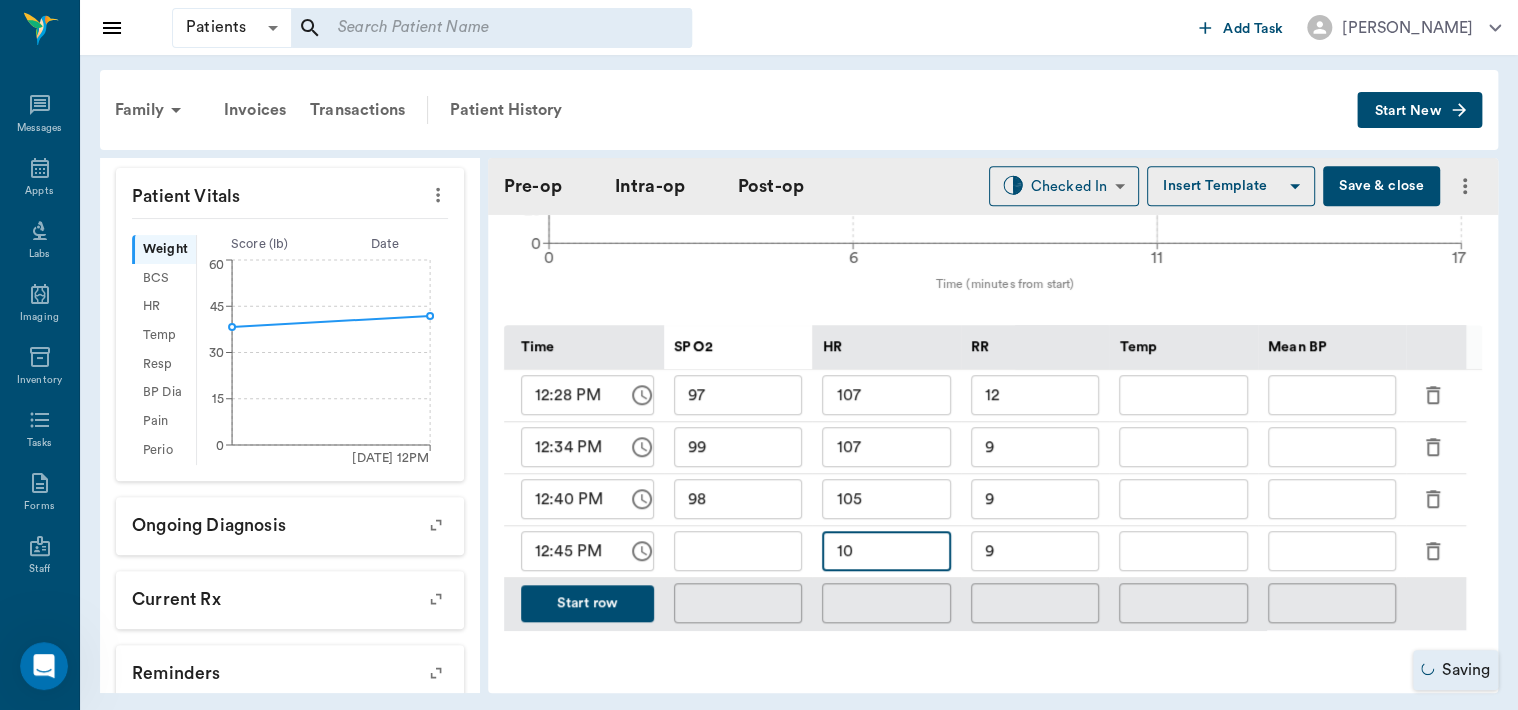 type on "1" 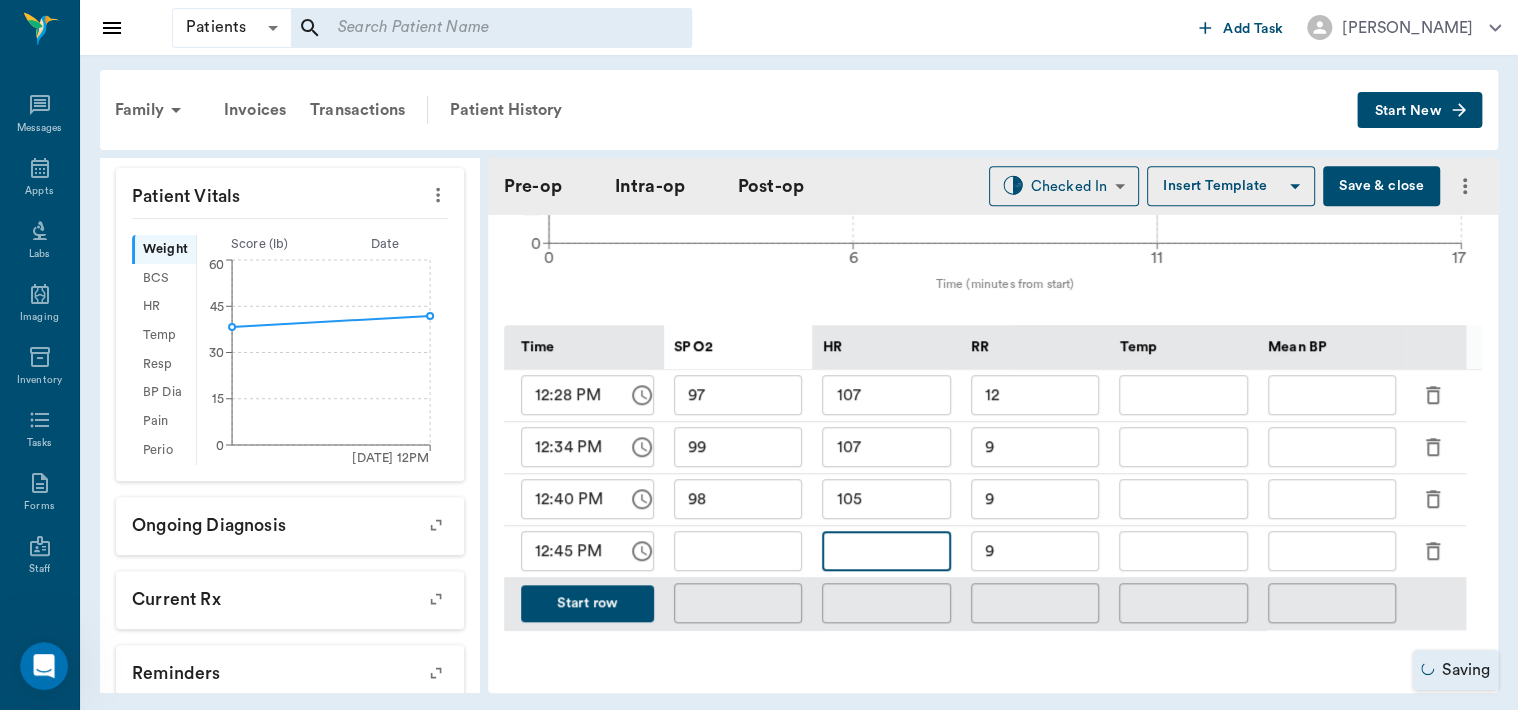 type 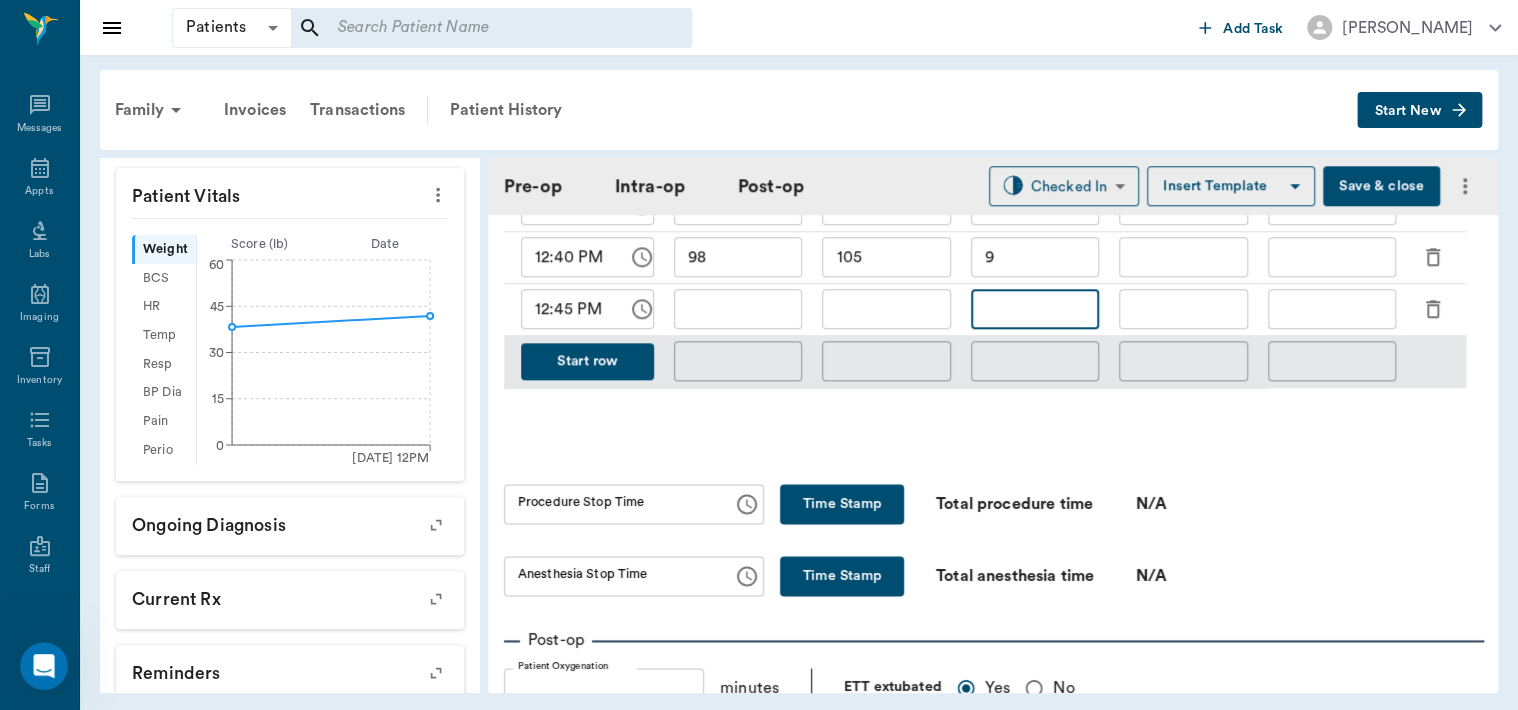 scroll, scrollTop: 1116, scrollLeft: 0, axis: vertical 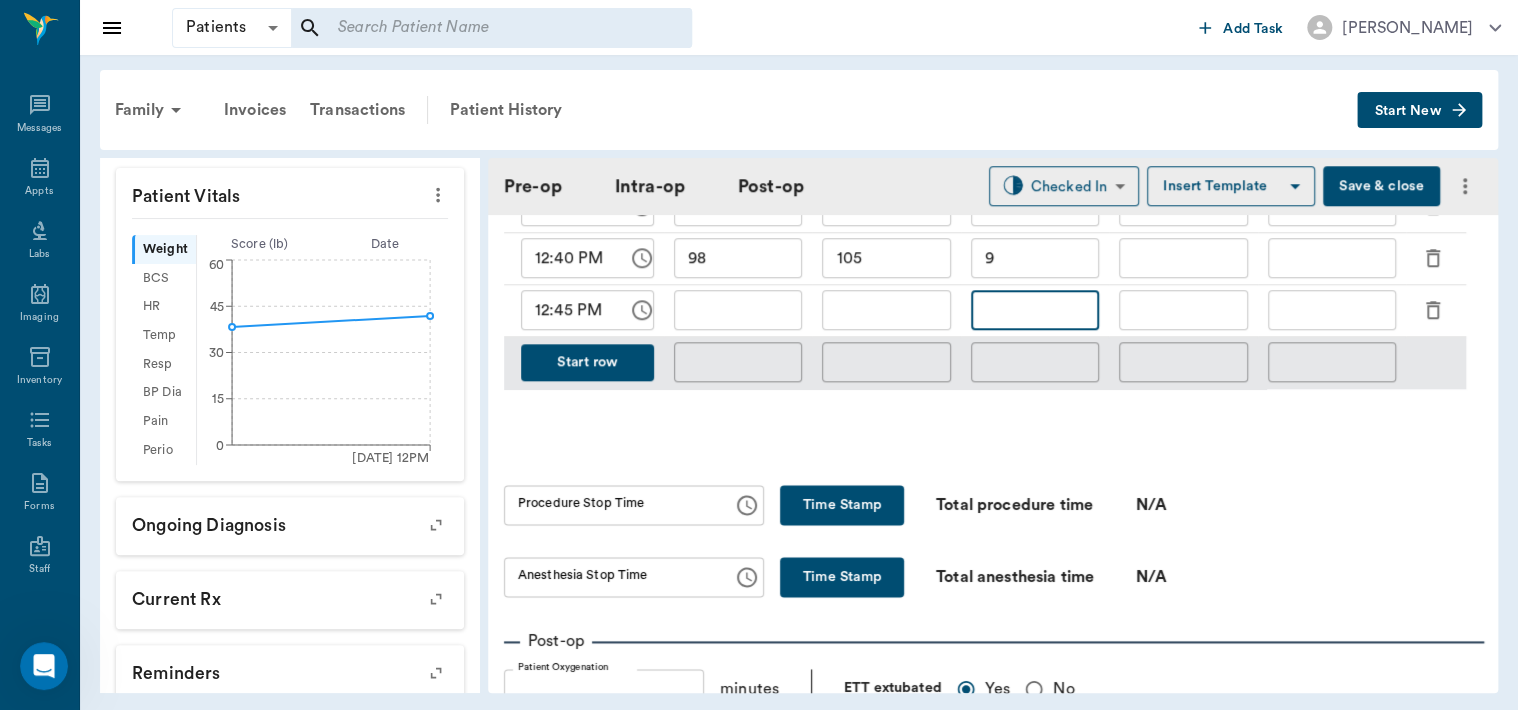 type 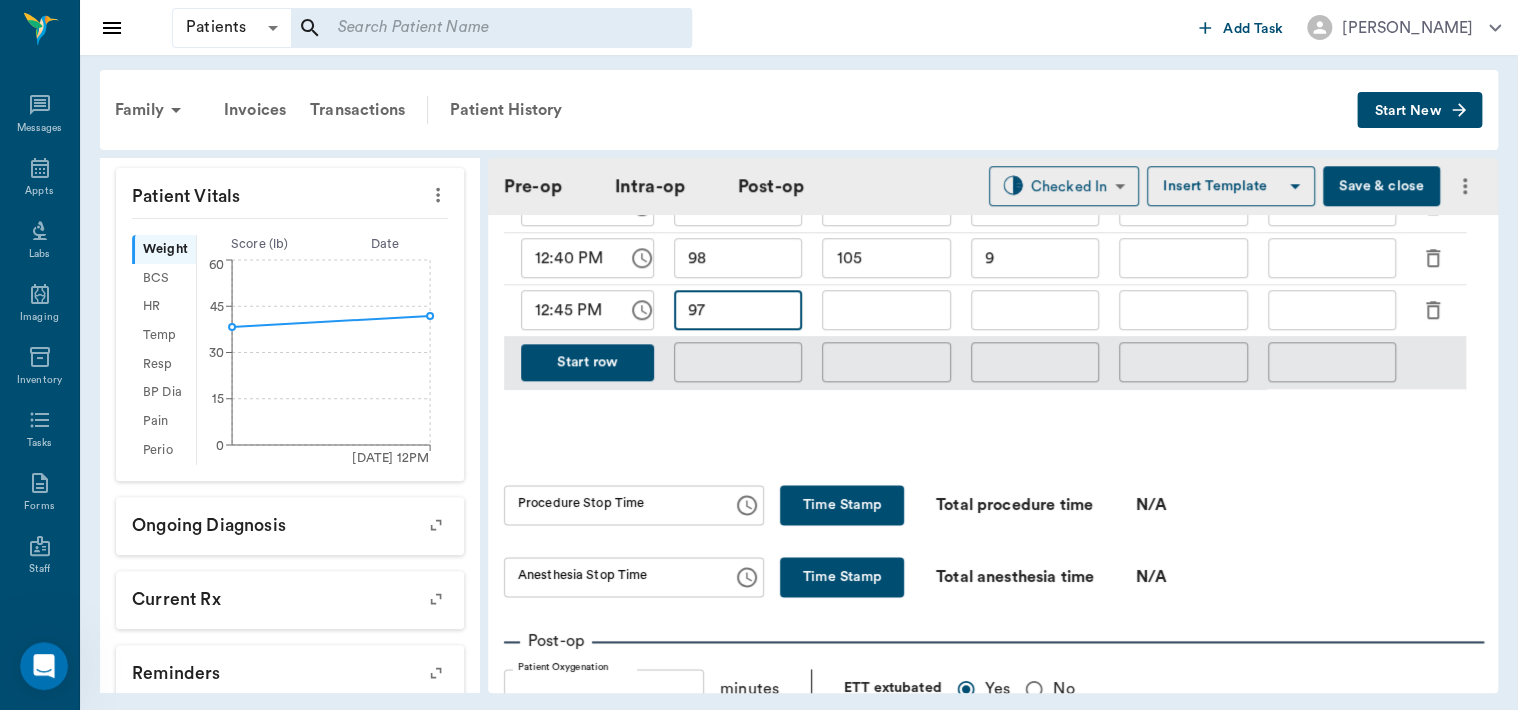type on "97" 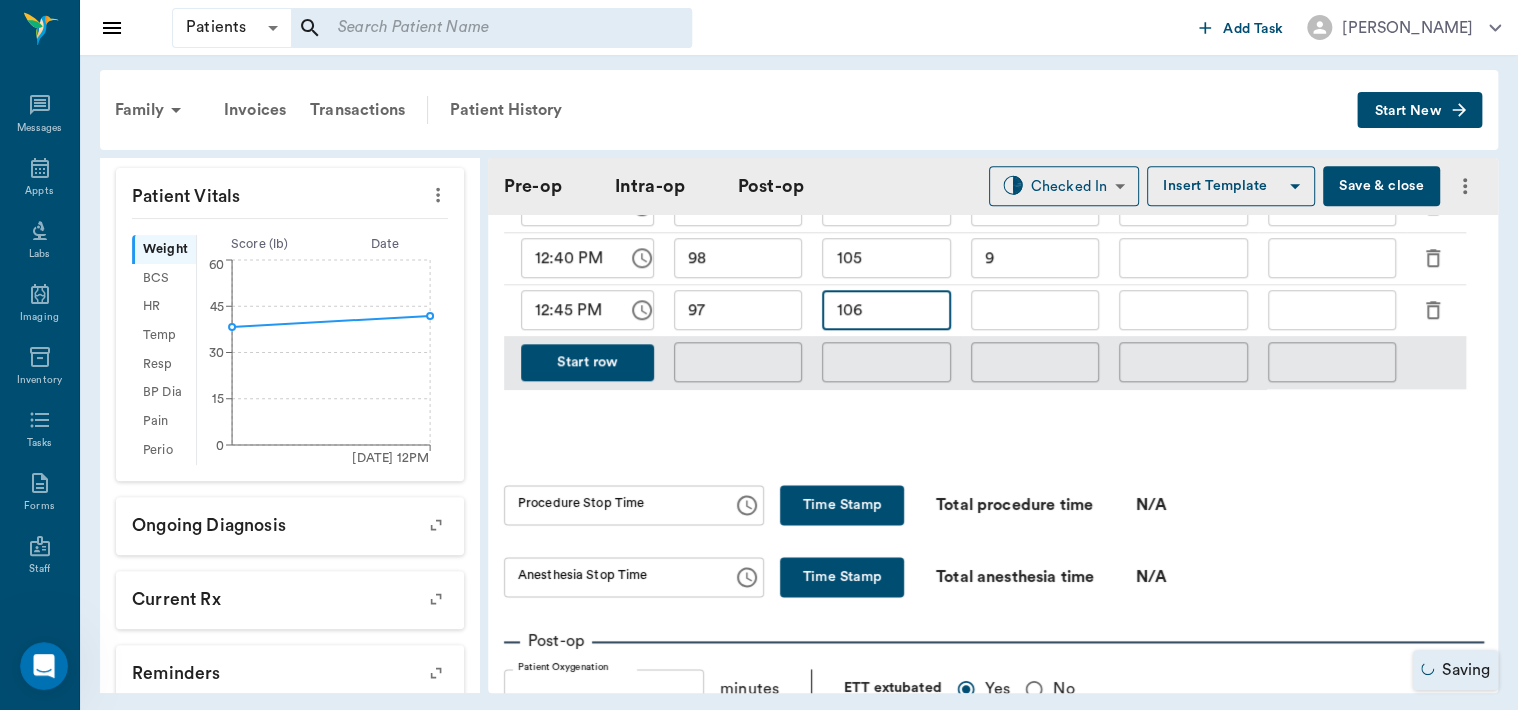 type on "106" 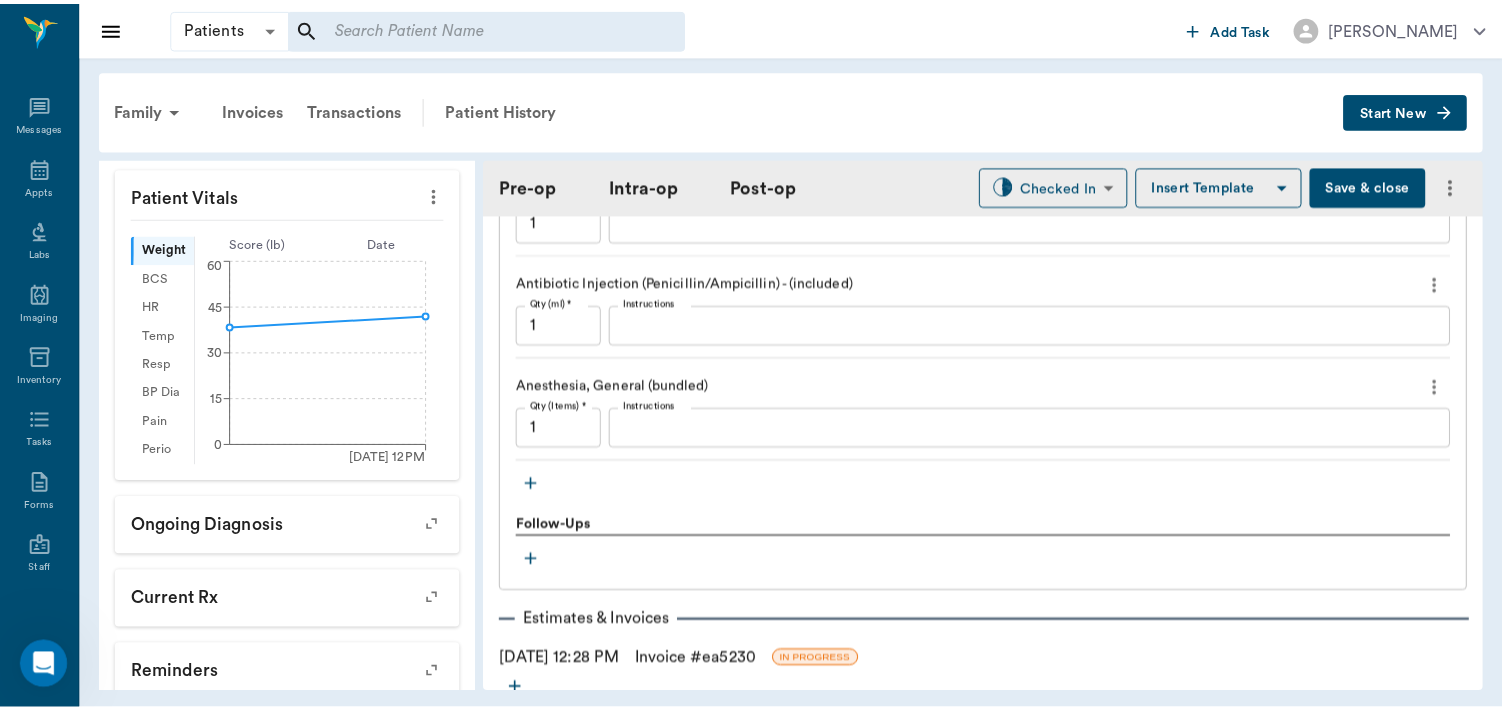 scroll, scrollTop: 2006, scrollLeft: 0, axis: vertical 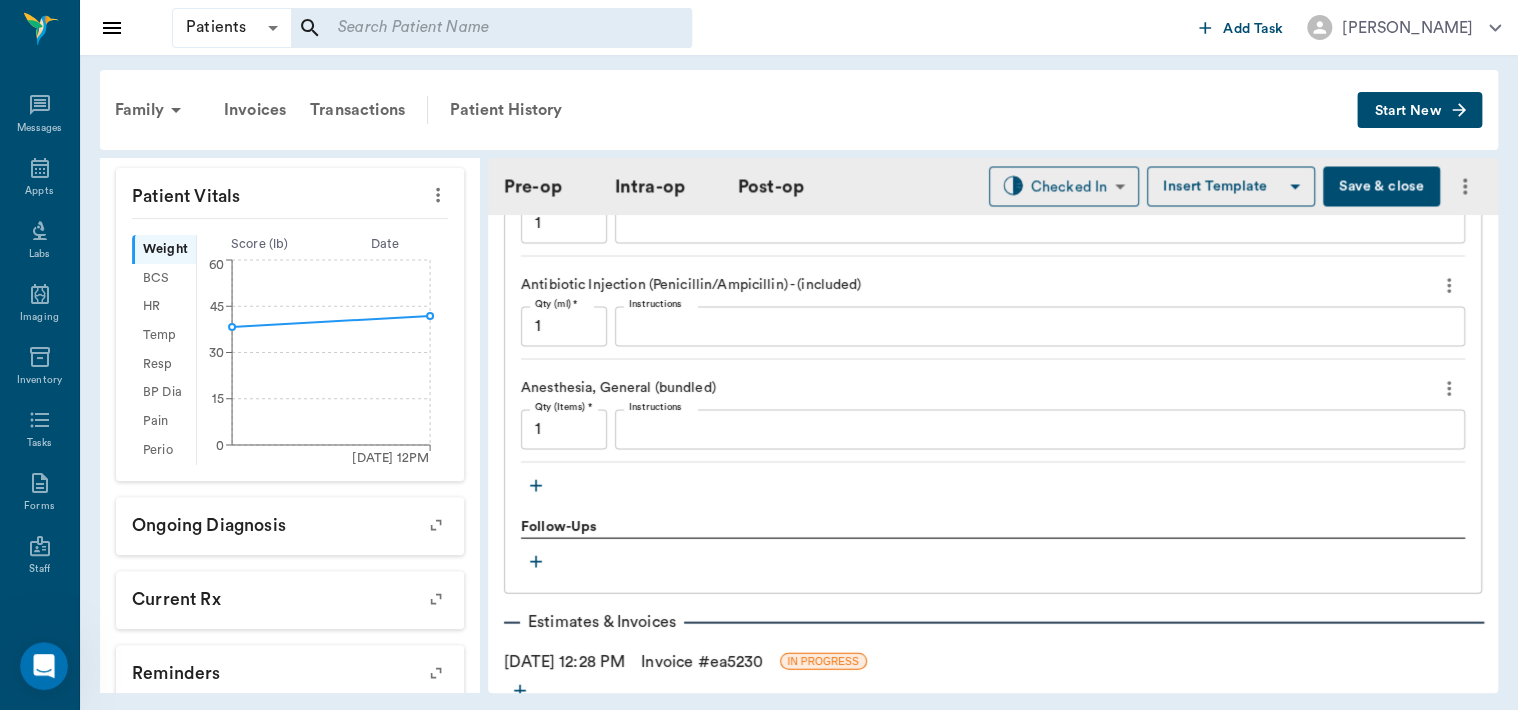 type on "10" 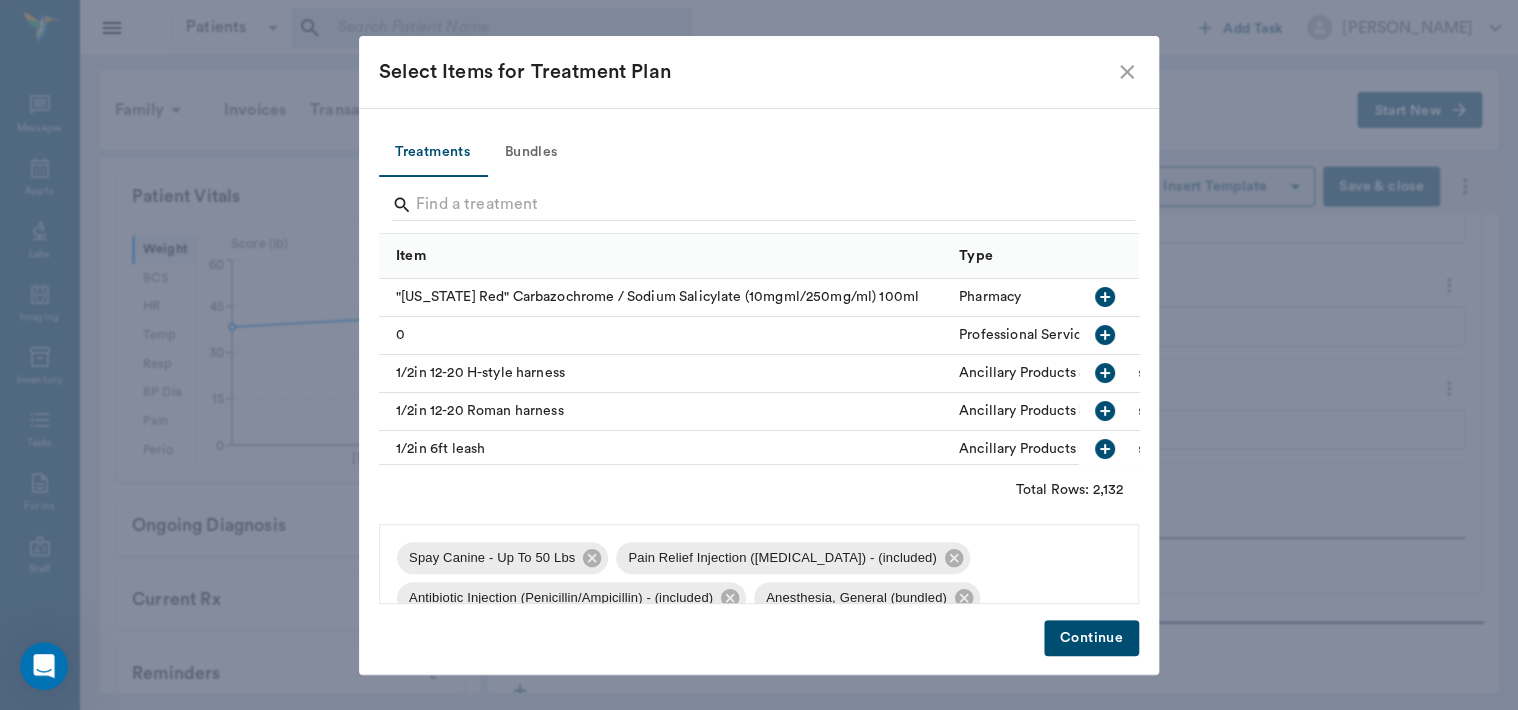 click 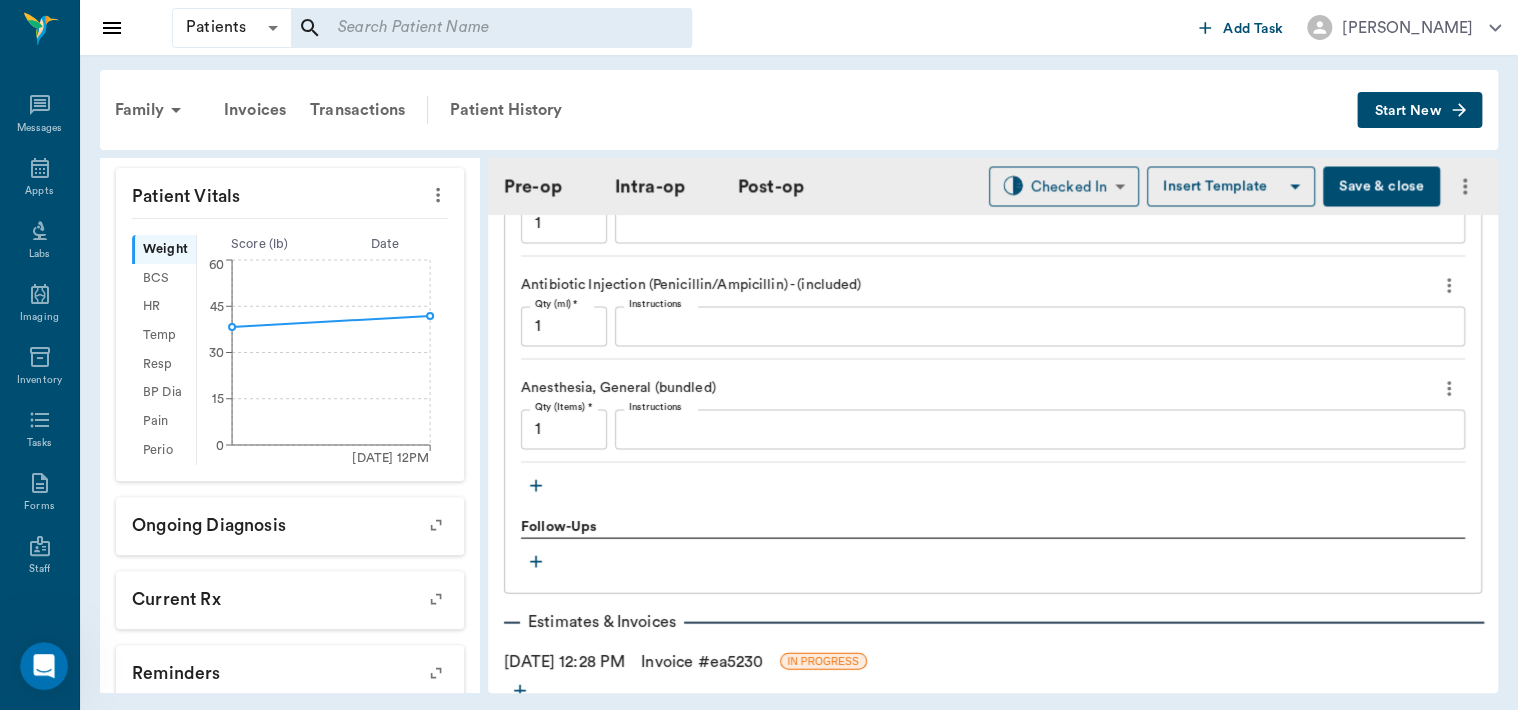 click on "Save & close" at bounding box center [1381, 186] 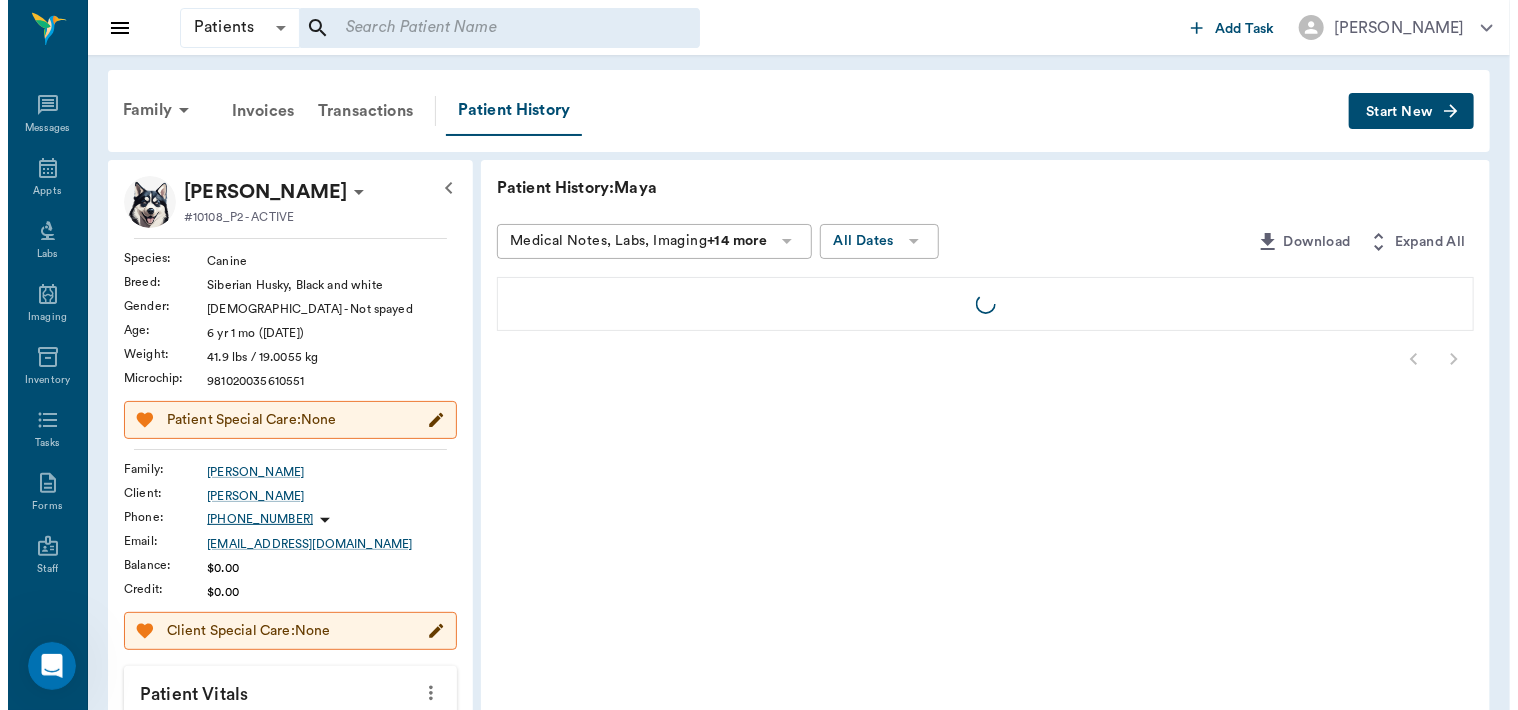 scroll, scrollTop: 0, scrollLeft: 0, axis: both 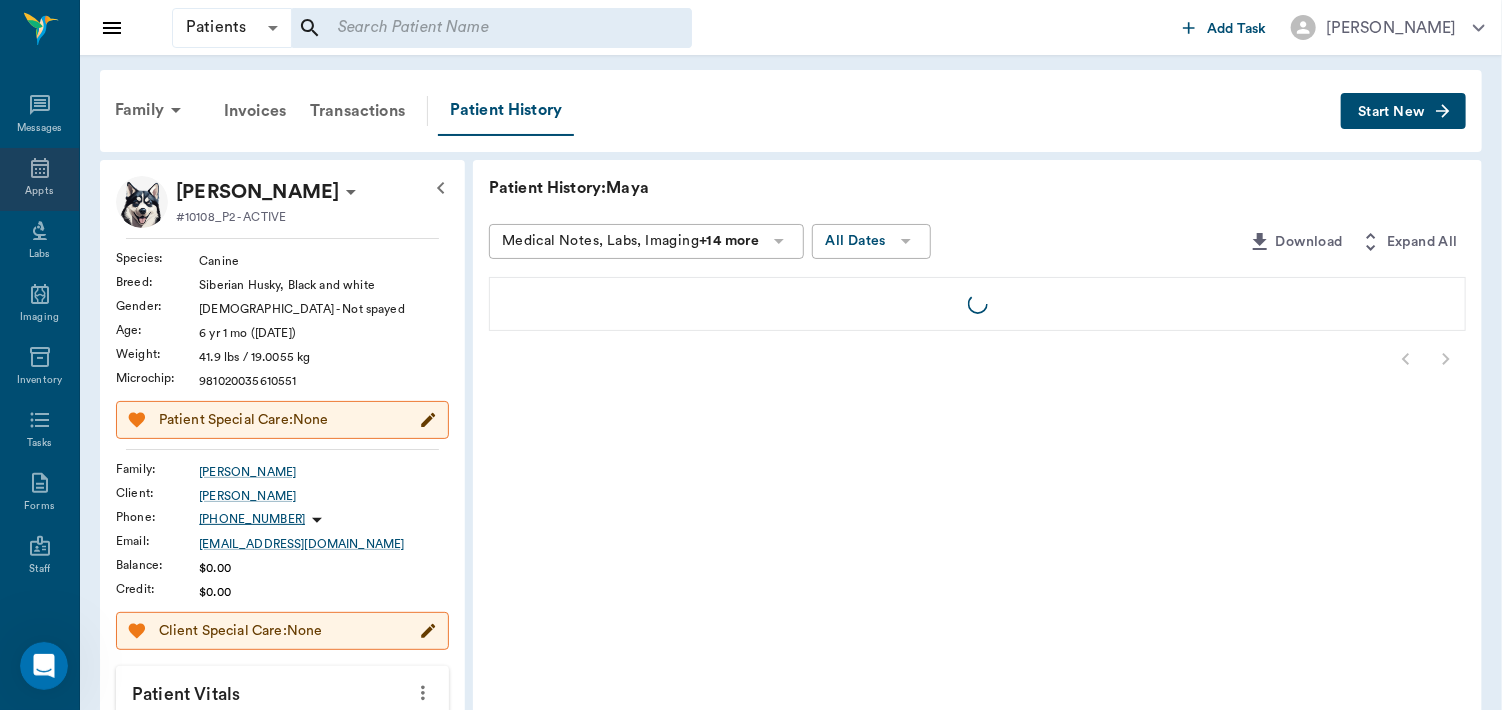 click 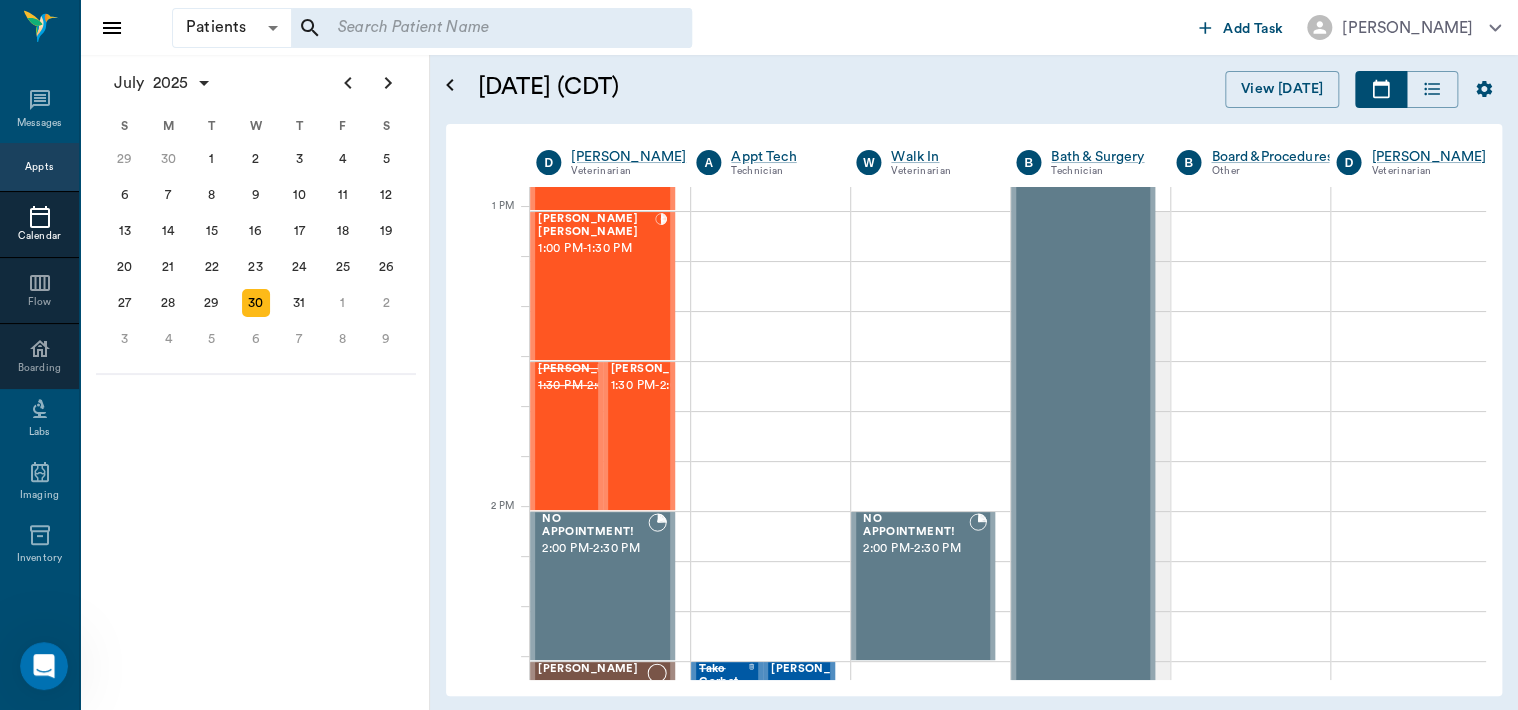 scroll, scrollTop: 1476, scrollLeft: 0, axis: vertical 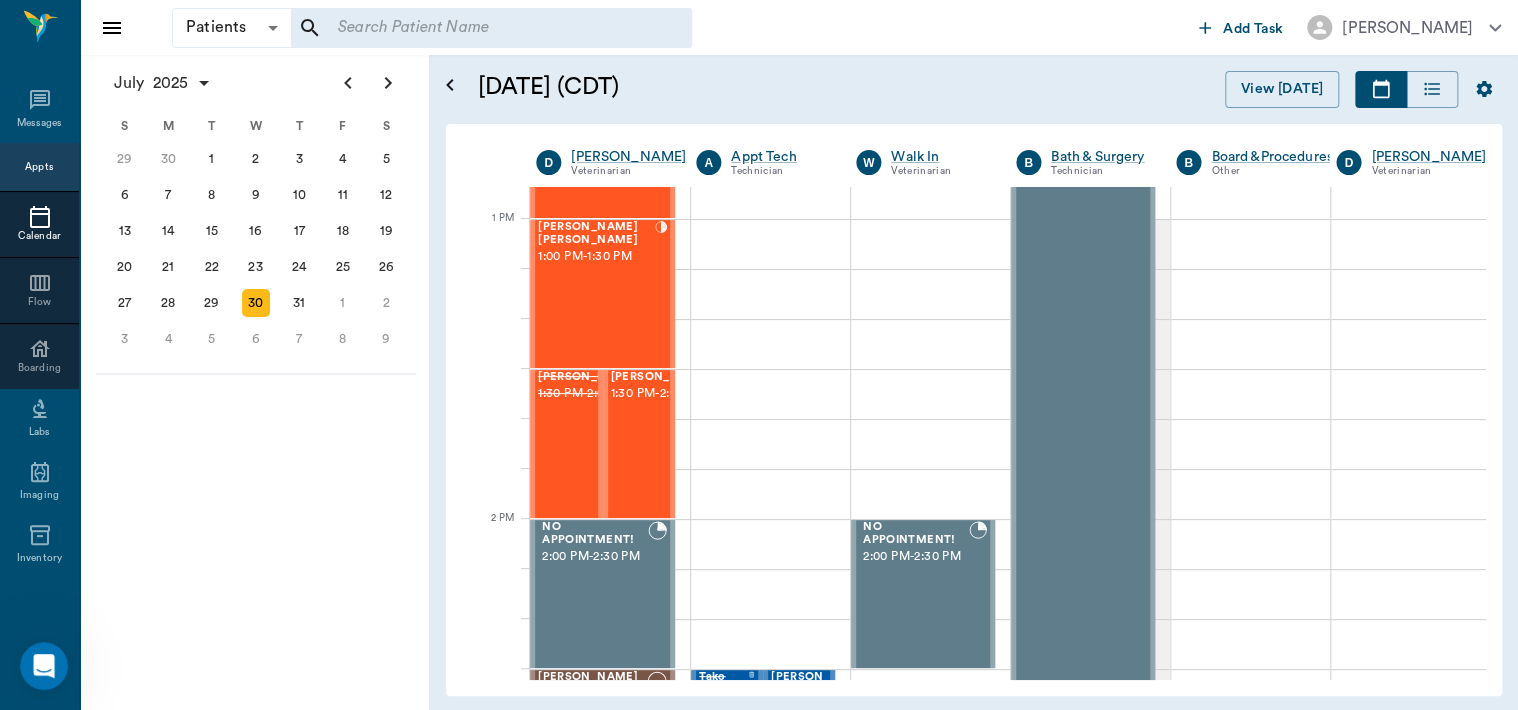 click on "1:30 PM  -  2:00 PM" at bounding box center (661, 394) 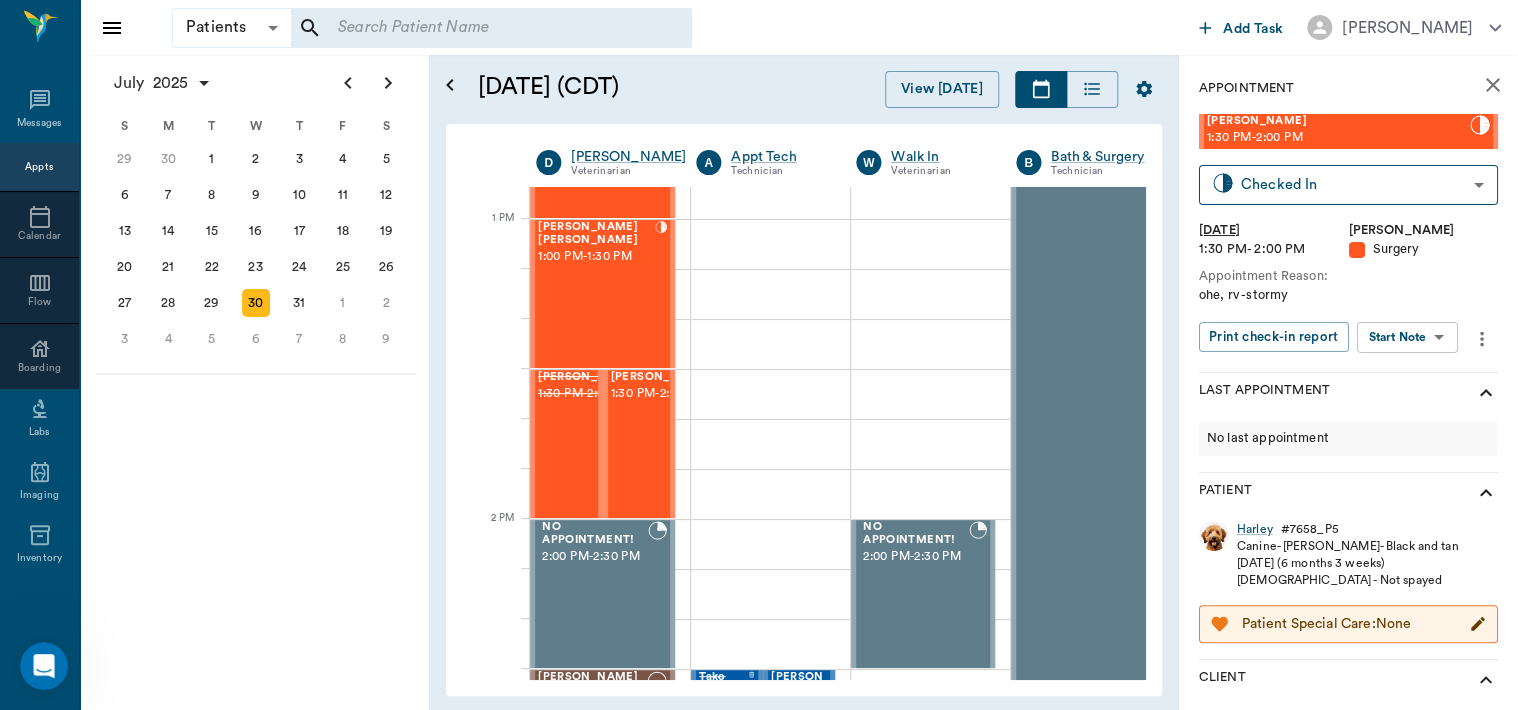 click on "Patients Patients ​ ​ Add Task Dr. Bert Ellsworth Nectar Messages Appts Calendar Flow Boarding Labs Imaging Inventory Tasks Forms Staff Reports Lookup Settings July 2025 S M T W T F S Jun 1 2 3 4 5 6 7 8 9 10 11 12 13 14 15 16 17 18 19 20 21 22 23 24 25 26 27 28 29 30 Jul 1 2 3 4 5 6 7 8 9 10 11 12 S M T W T F S 29 30 Jul 1 2 3 4 5 6 7 8 9 10 11 12 13 14 15 16 17 18 19 20 21 22 23 24 25 26 27 28 29 30 31 Aug 1 2 3 4 5 6 7 8 9 S M T W T F S 27 28 29 30 31 Aug 1 2 3 4 5 6 7 8 9 10 11 12 13 14 15 16 17 18 19 20 21 22 23 24 25 26 27 28 29 30 31 Sep 1 2 3 4 5 6 July 30, 2025 (CDT) View Today July 2025 Today 30 Wed Jul 2025 D Dr. Bert Ellsworth Veterinarian A Appt Tech Technician W Walk In Veterinarian B Bath & Surgery Technician B Board &Procedures Other D Dr. Kindall Jones Veterinarian 8 AM 9 AM 10 AM 11 AM 12 PM 1 PM 2 PM 3 PM 4 PM 5 PM 6 PM 7 PM 8 PM 12:50 PM NO APPOINTMENT! 8:00 AM  -  8:30 AM Bovine Campbell 8:30 AM  -  9:00 AM Sophisticatedshowbiz Gooch 9:00 AM  -  10:00 AM Zoey Gooch 9:00 AM  -   -   -" at bounding box center [759, 355] 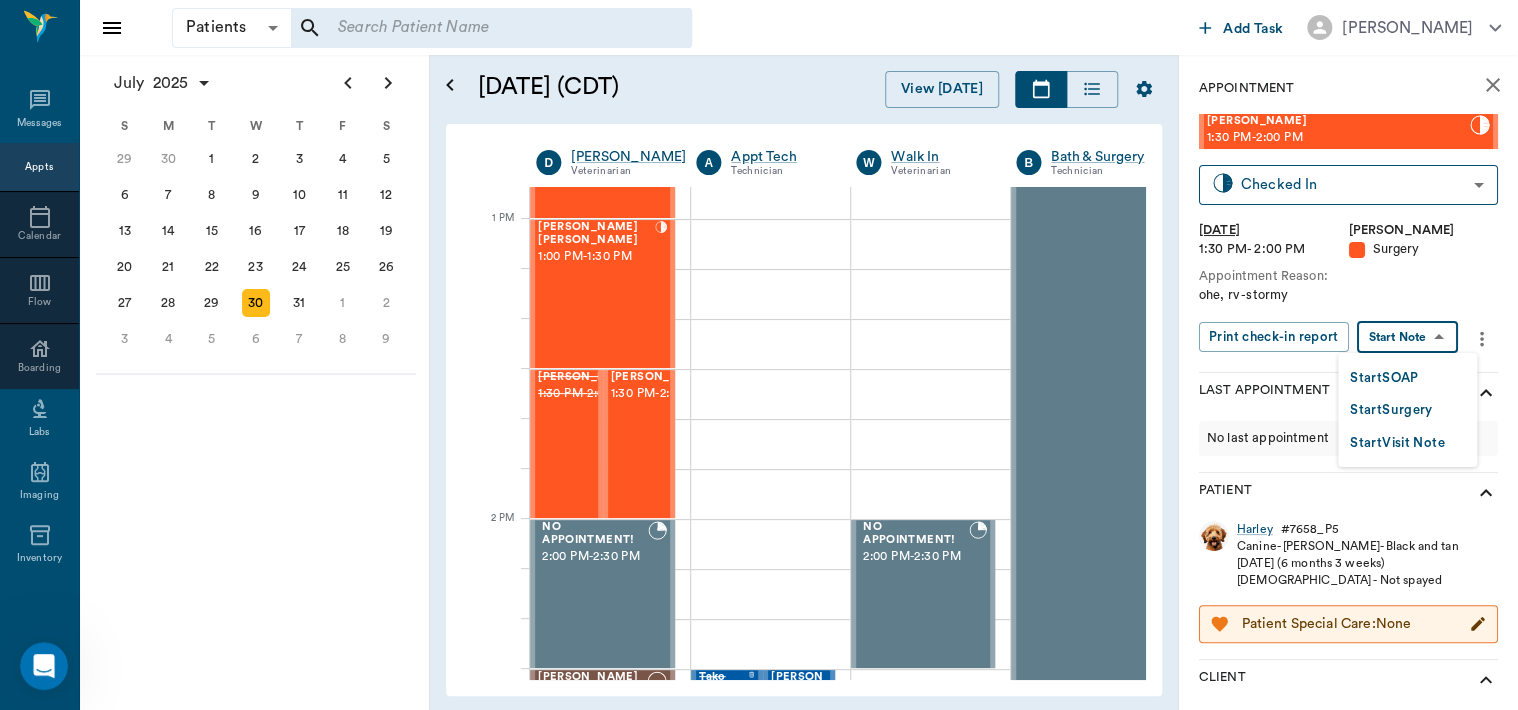click on "Start  Surgery" at bounding box center (1391, 410) 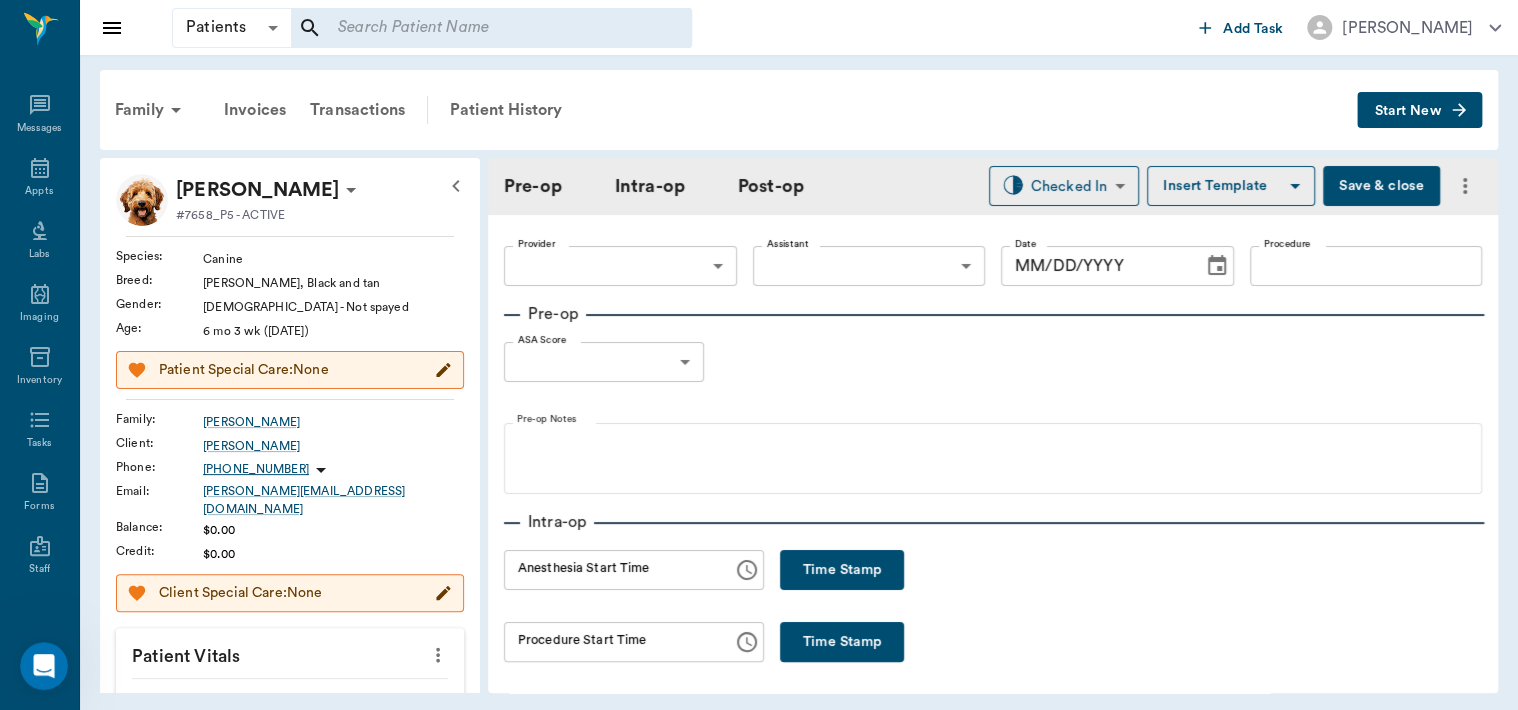 type on "63ec2f075fda476ae8351a4d" 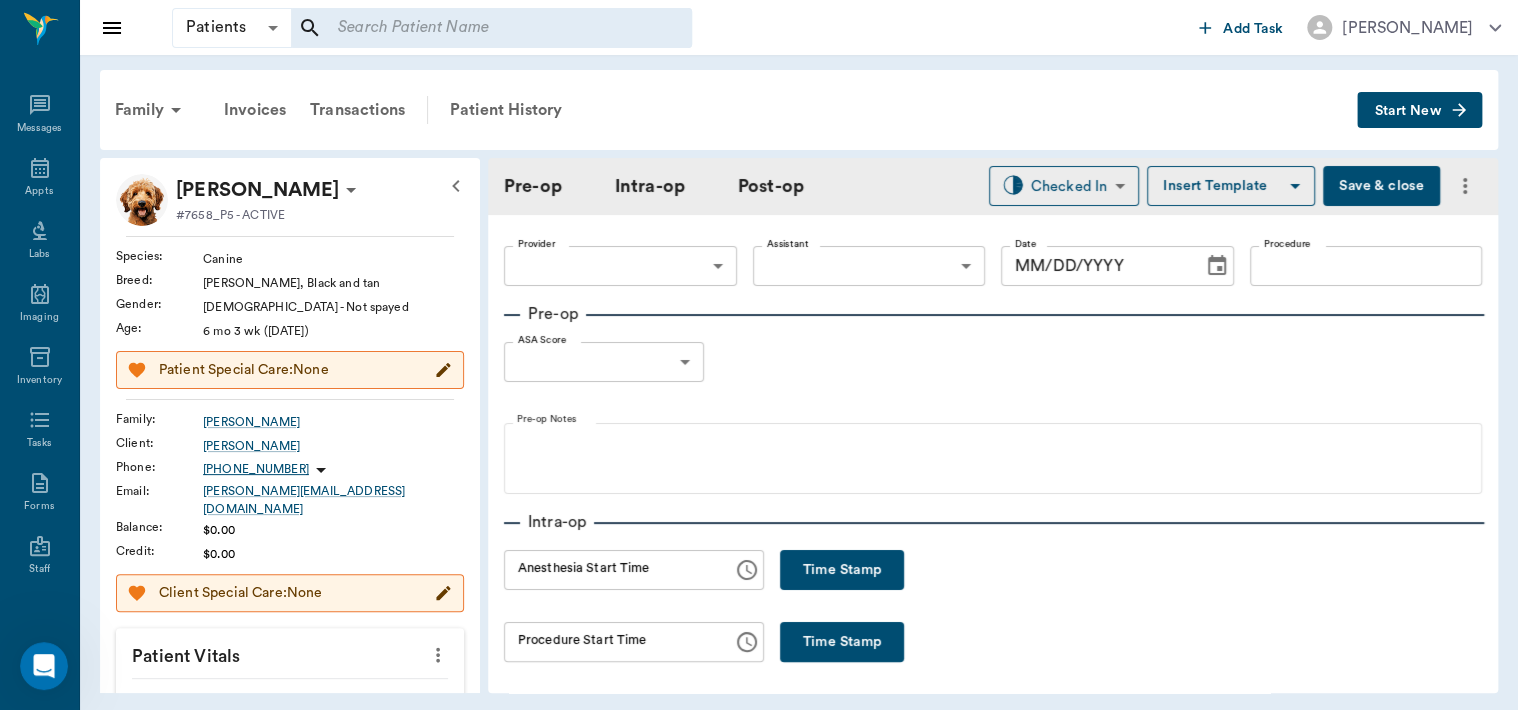 type on "[DATE]" 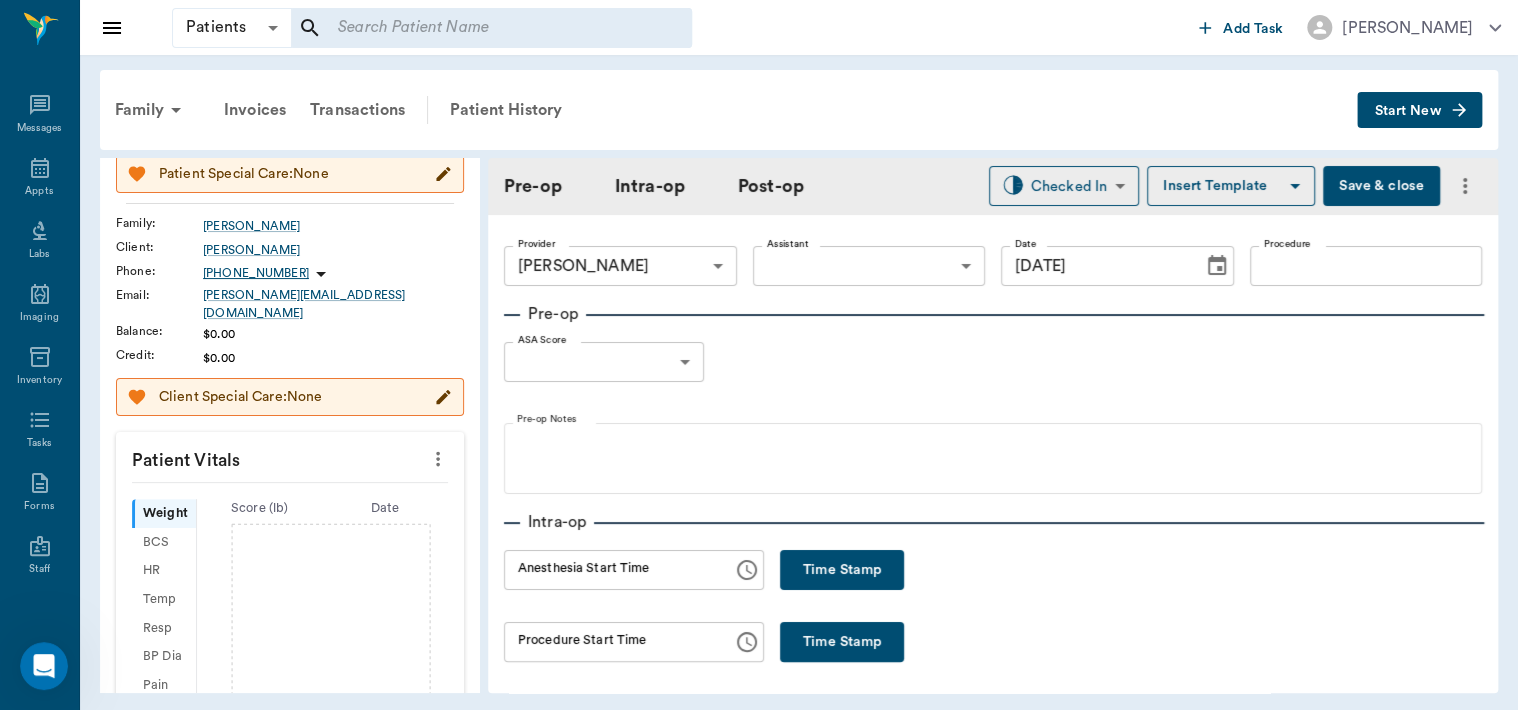scroll, scrollTop: 232, scrollLeft: 0, axis: vertical 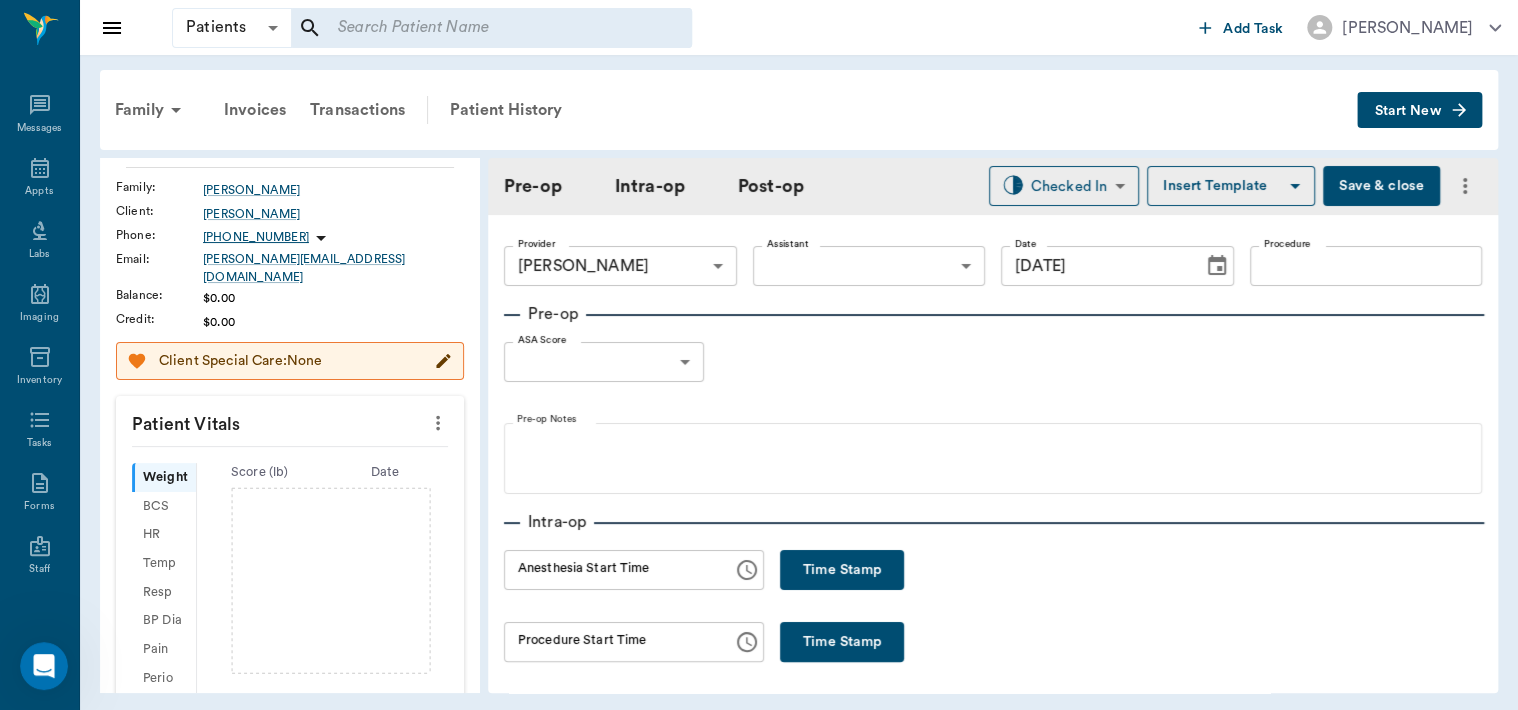 click on "Patient Vitals" at bounding box center [290, 421] 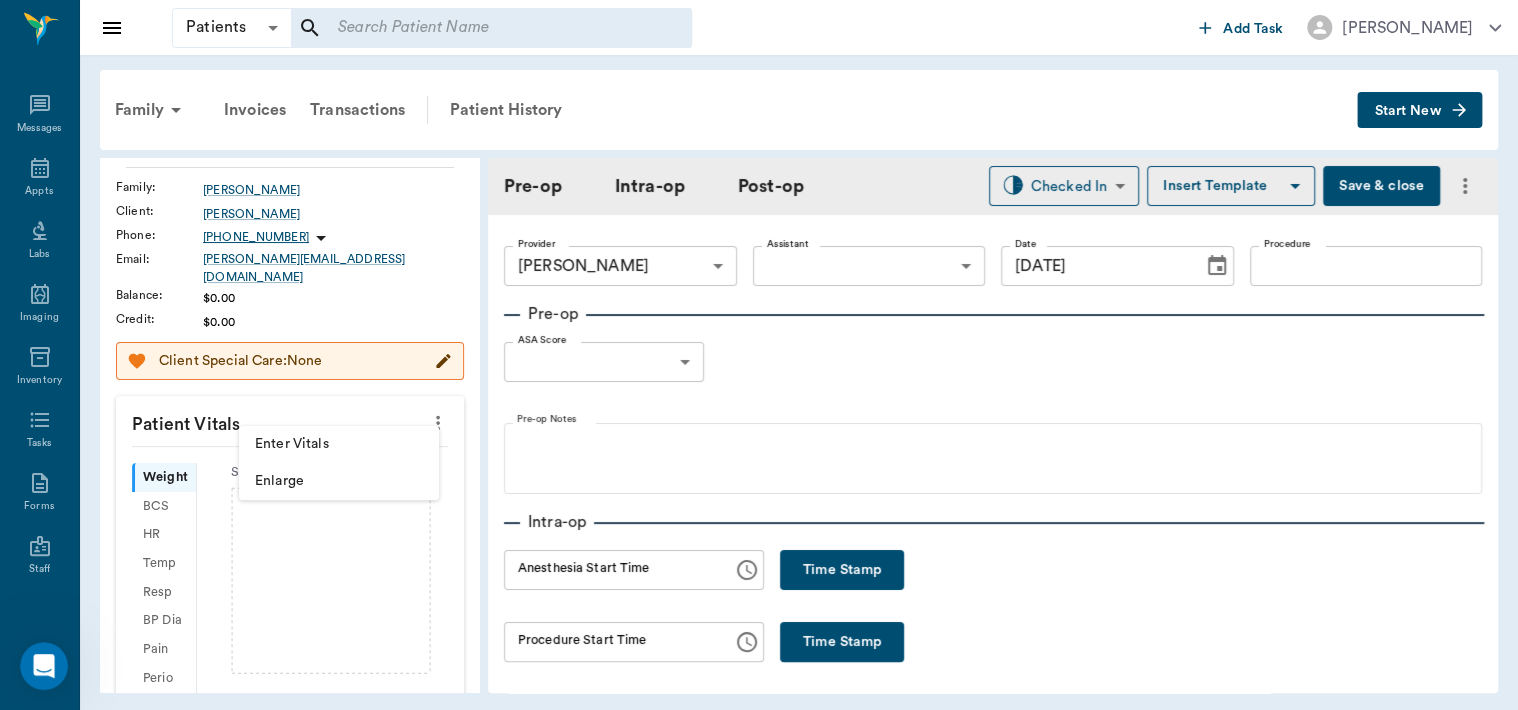 click on "Enter Vitals" at bounding box center [339, 444] 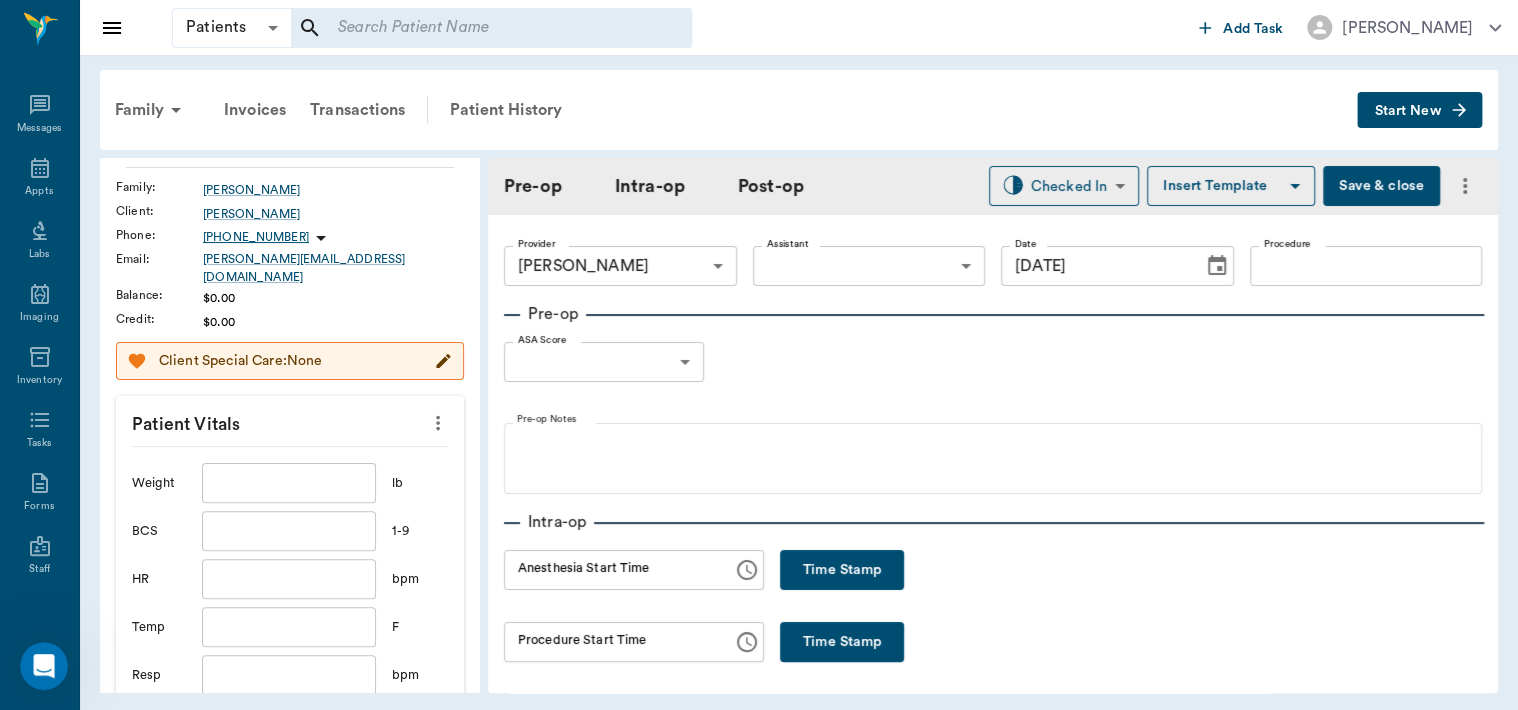 click at bounding box center (289, 483) 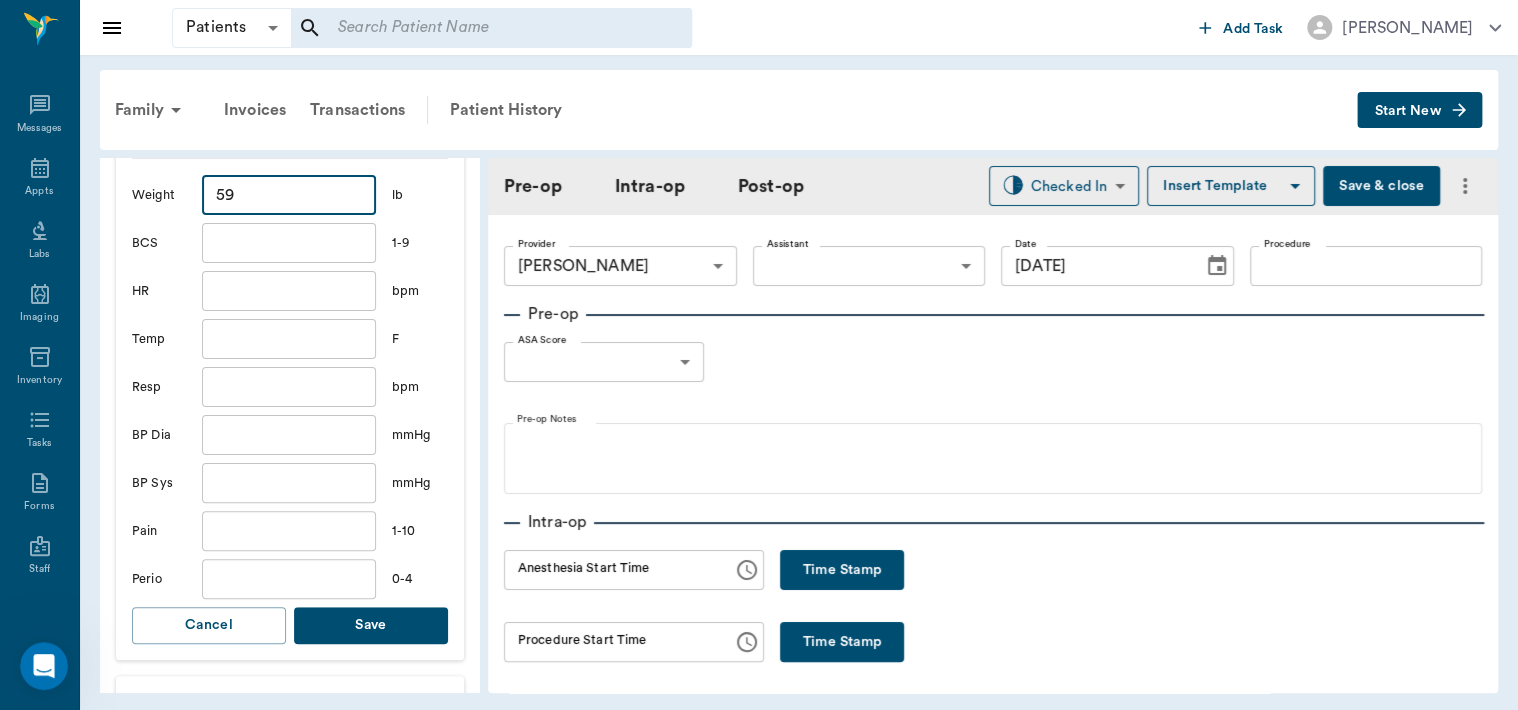 type on "59" 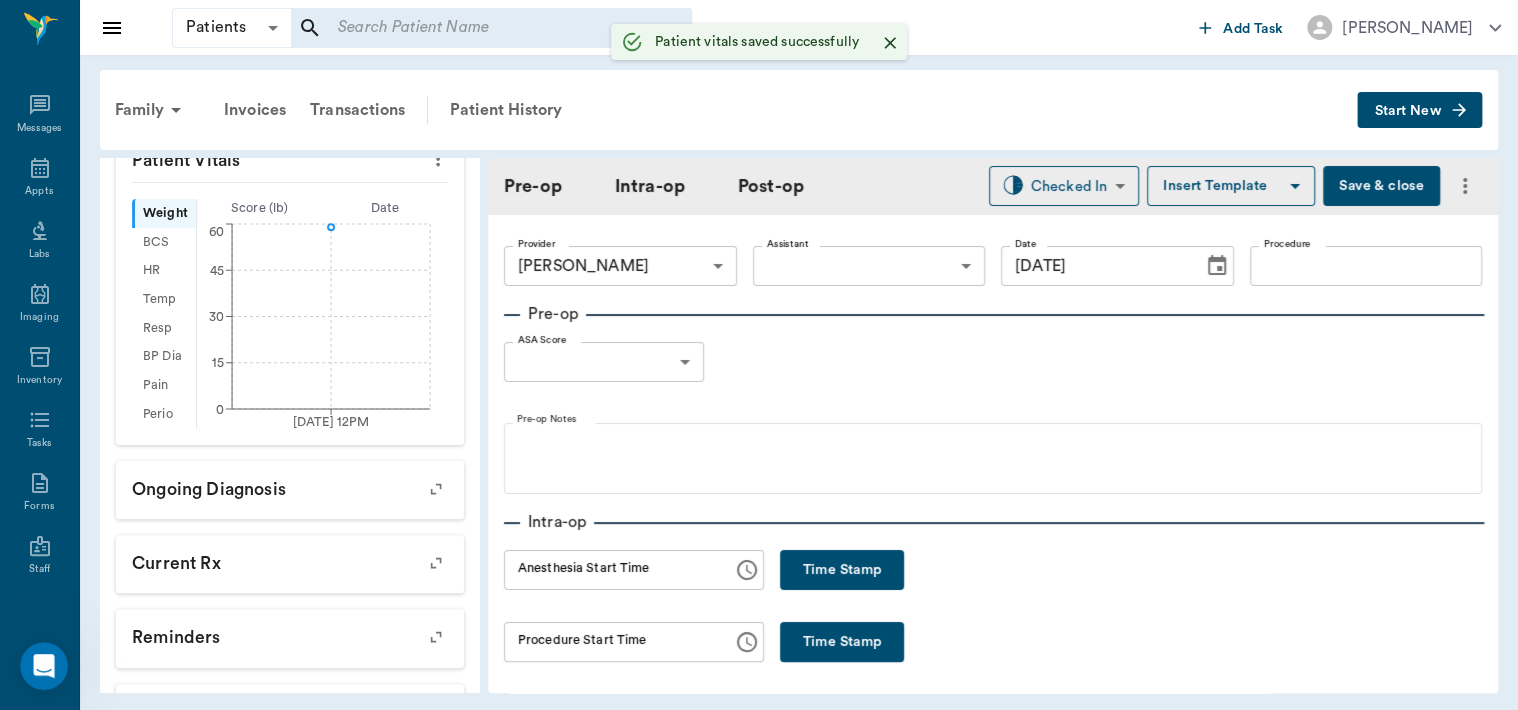 scroll, scrollTop: 544, scrollLeft: 0, axis: vertical 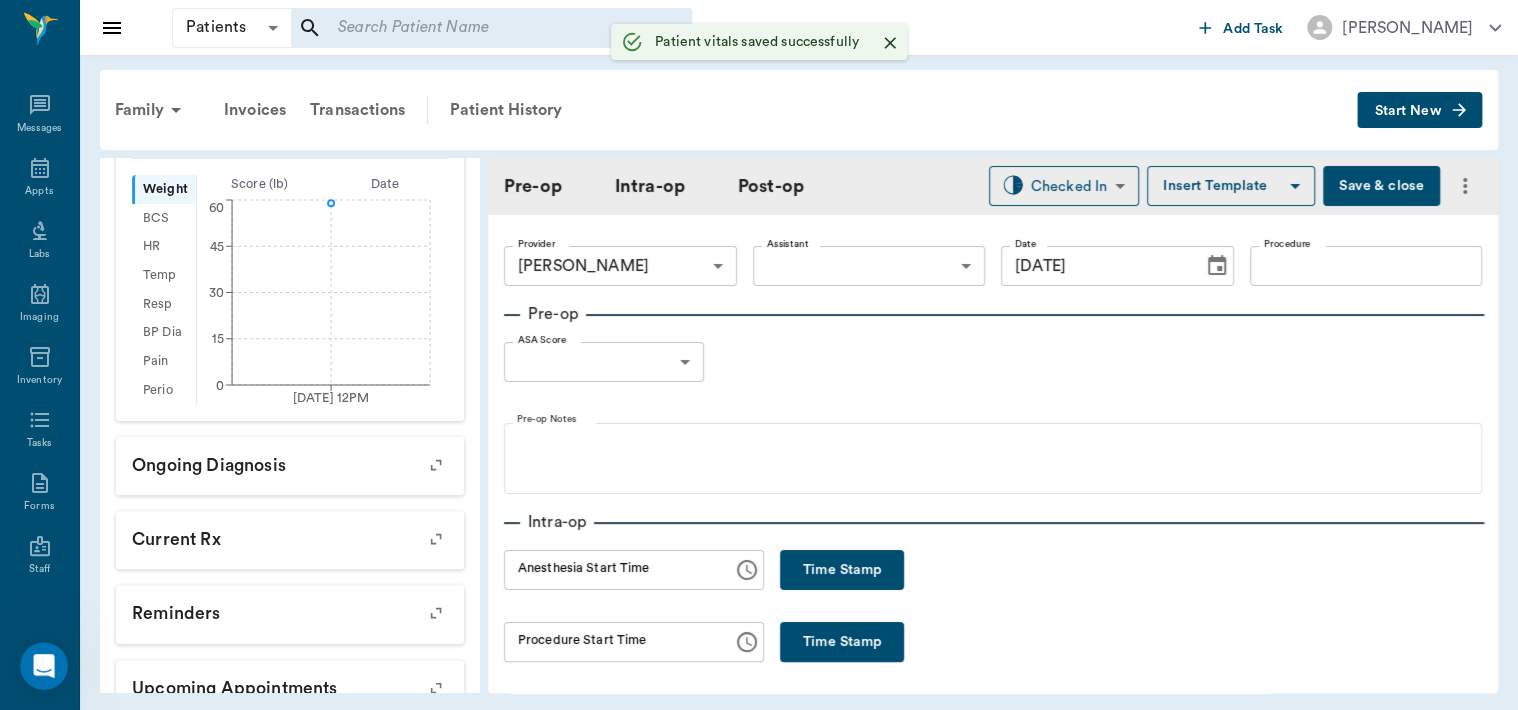 click on "Patients Patients ​ ​ Add Task Dr. Bert Ellsworth Nectar Messages Appts Labs Imaging Inventory Tasks Forms Staff Reports Lookup Settings Family Invoices Transactions Patient History Start New Harley Mosley #7658_P5    -    ACTIVE   Species : Canine Breed : Rott, Black and tan Gender : Female - Not spayed Age : 6 mo 3 wk (01/09/2025) Weight : 59 lbs / 26.7619 kg Patient Special Care:  None Family : Mosley Client : Sandy C. Mosley Phone : (903) 691-4009 Email : SANDY.COATS@yahoo.com Balance : $0.00 Credit : $0.00 Client Special Care:  None Patient Vitals Weight BCS HR Temp Resp BP Dia Pain Perio Score ( lb ) Date 07/30/25 12PM 0 15 30 45 60 Ongoing diagnosis Current Rx Reminders Upcoming appointments Surgery 07/30/25 Schedule Appointment Pre-op Intra-op Post-op Checked In CHECKED_IN ​ Insert Template  Save & close Provider Dr. Bert Ellsworth 63ec2f075fda476ae8351a4d Provider Assistant ​ Assistant Date 07/30/2025 Date Procedure Procedure Pre-op ASA Score ​ null ASA Score Pre-op Notes Intra-op Time" at bounding box center [759, 355] 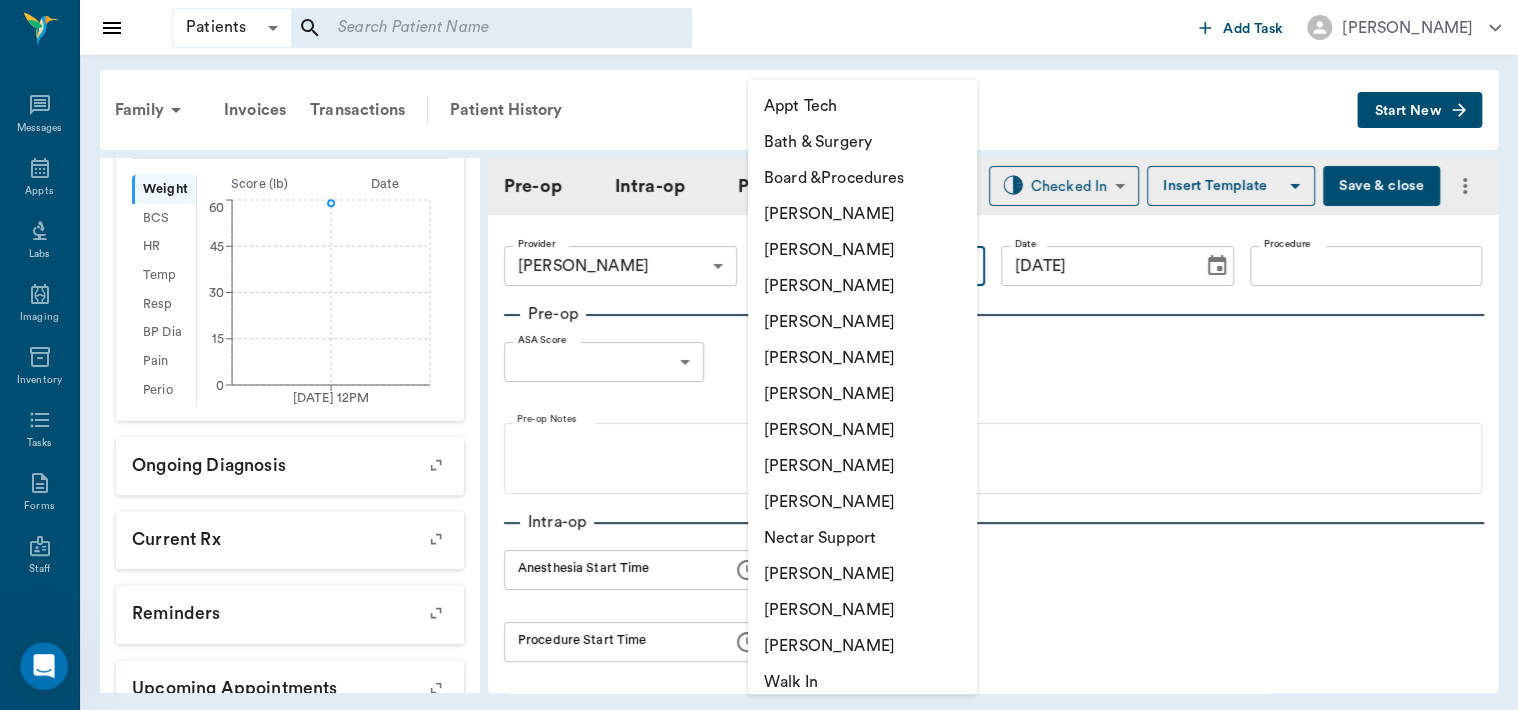 click on "[PERSON_NAME]" at bounding box center [862, 430] 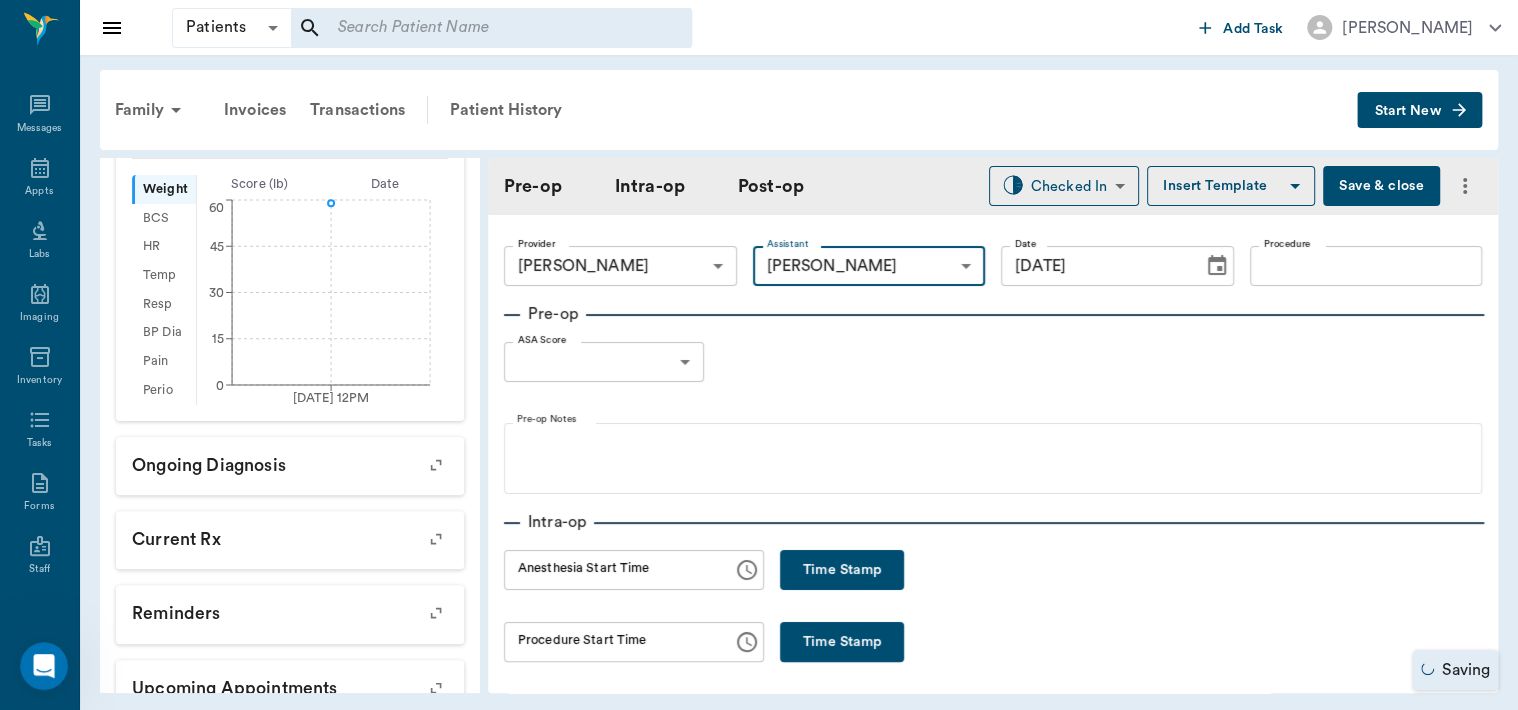 click on "Procedure" at bounding box center (1366, 266) 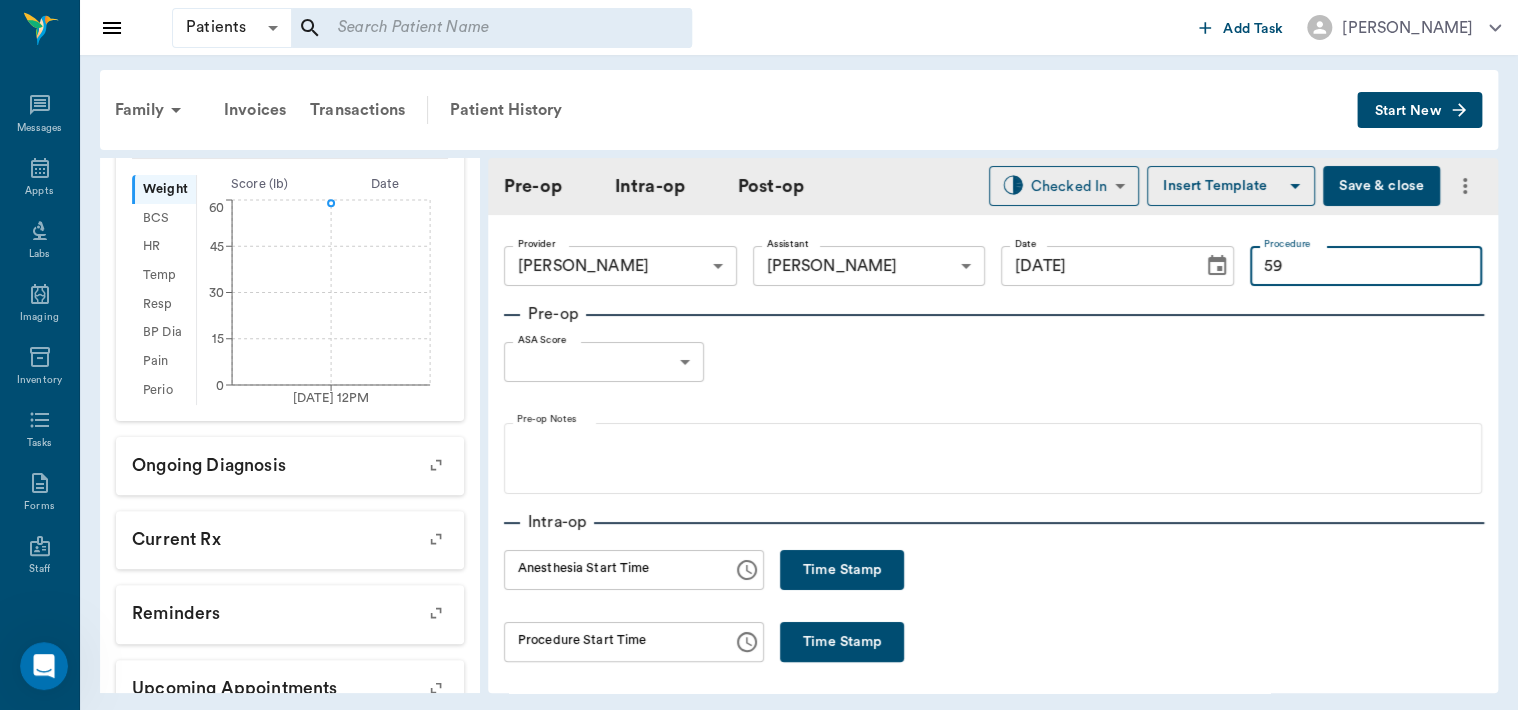 click on "Insert Template" at bounding box center [1231, 186] 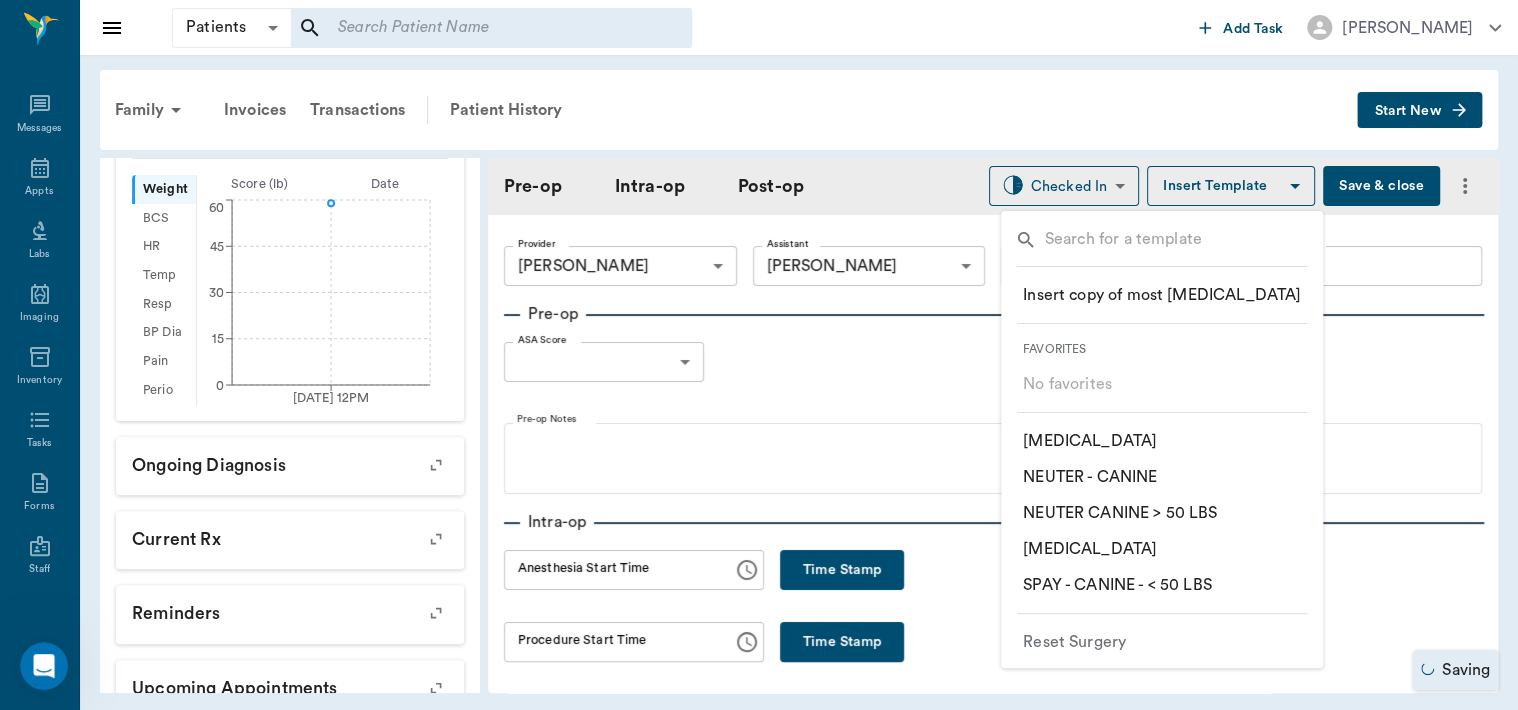 click at bounding box center [759, 355] 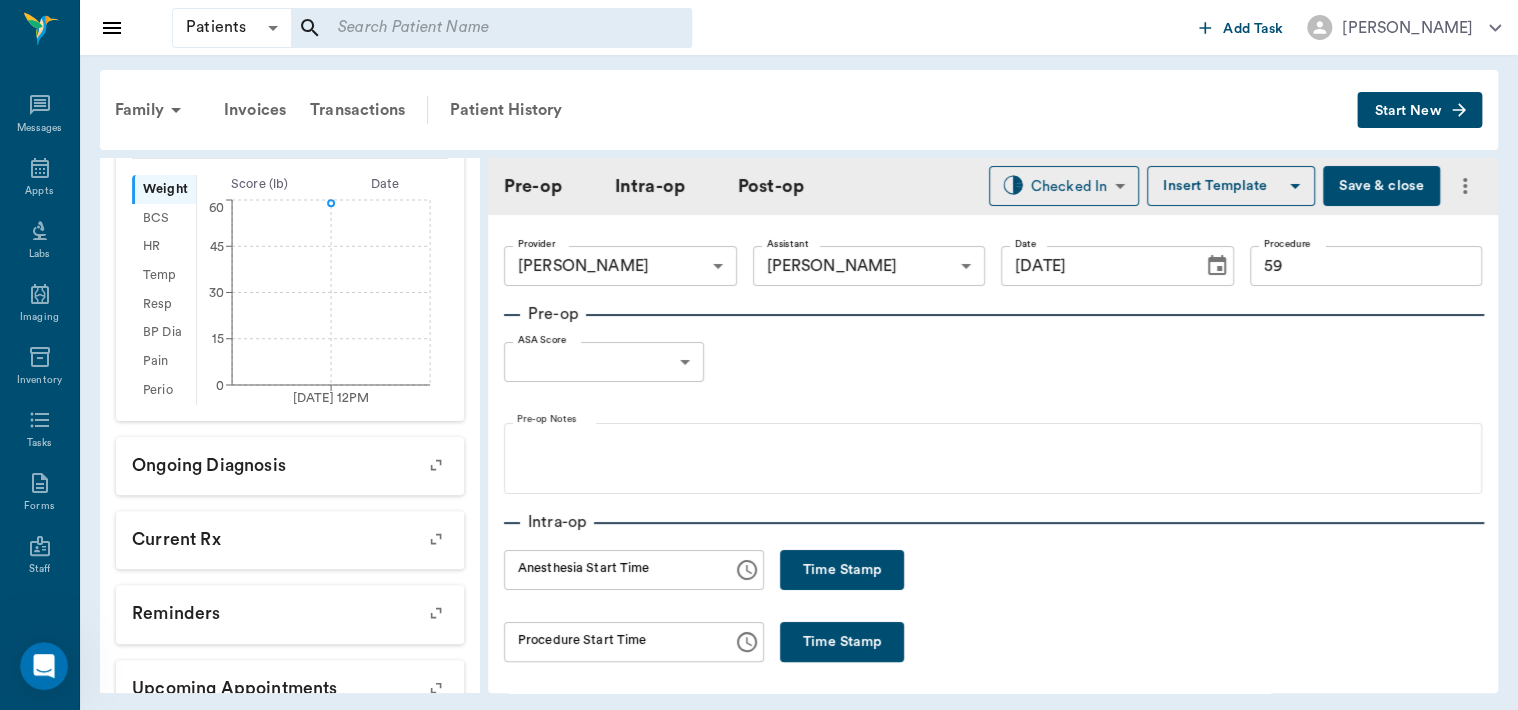 click on "59" at bounding box center [1366, 266] 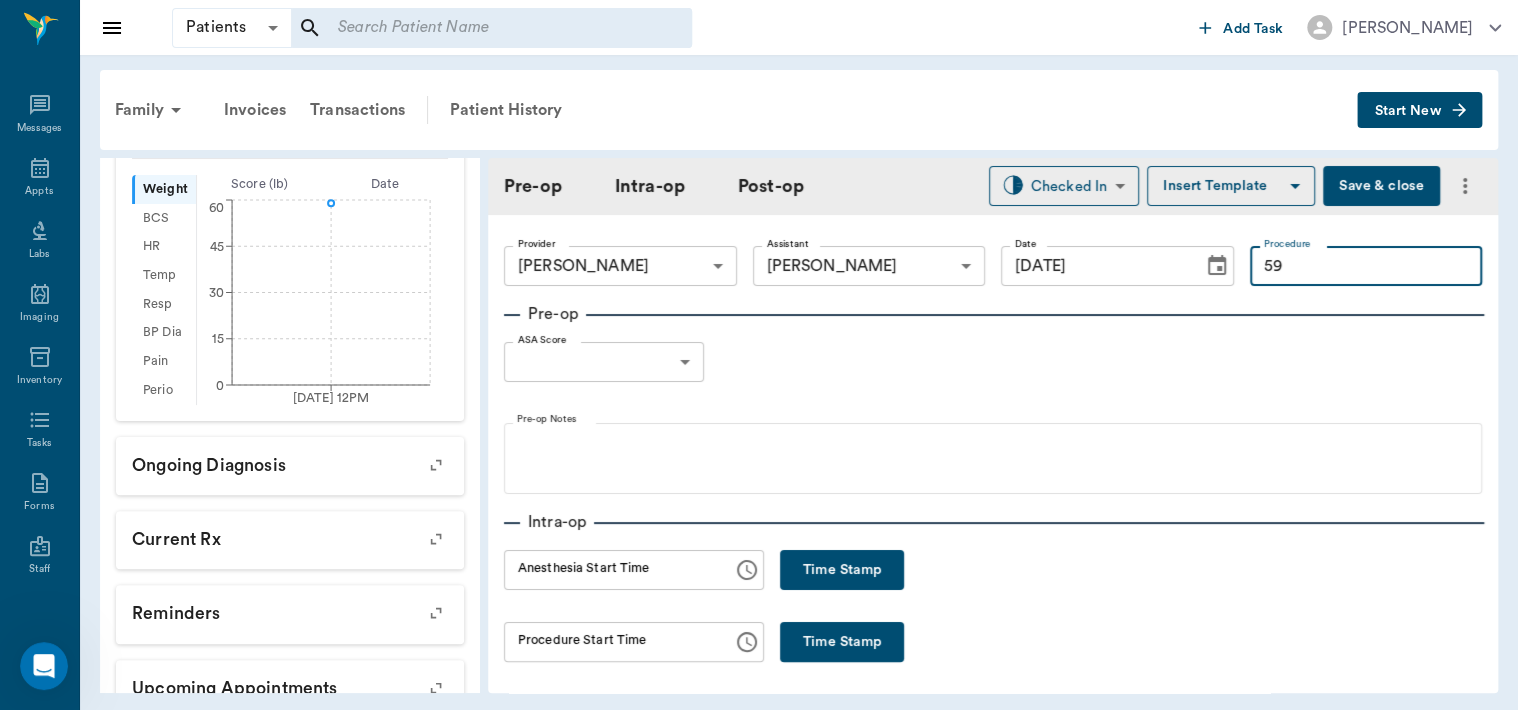 type on "5" 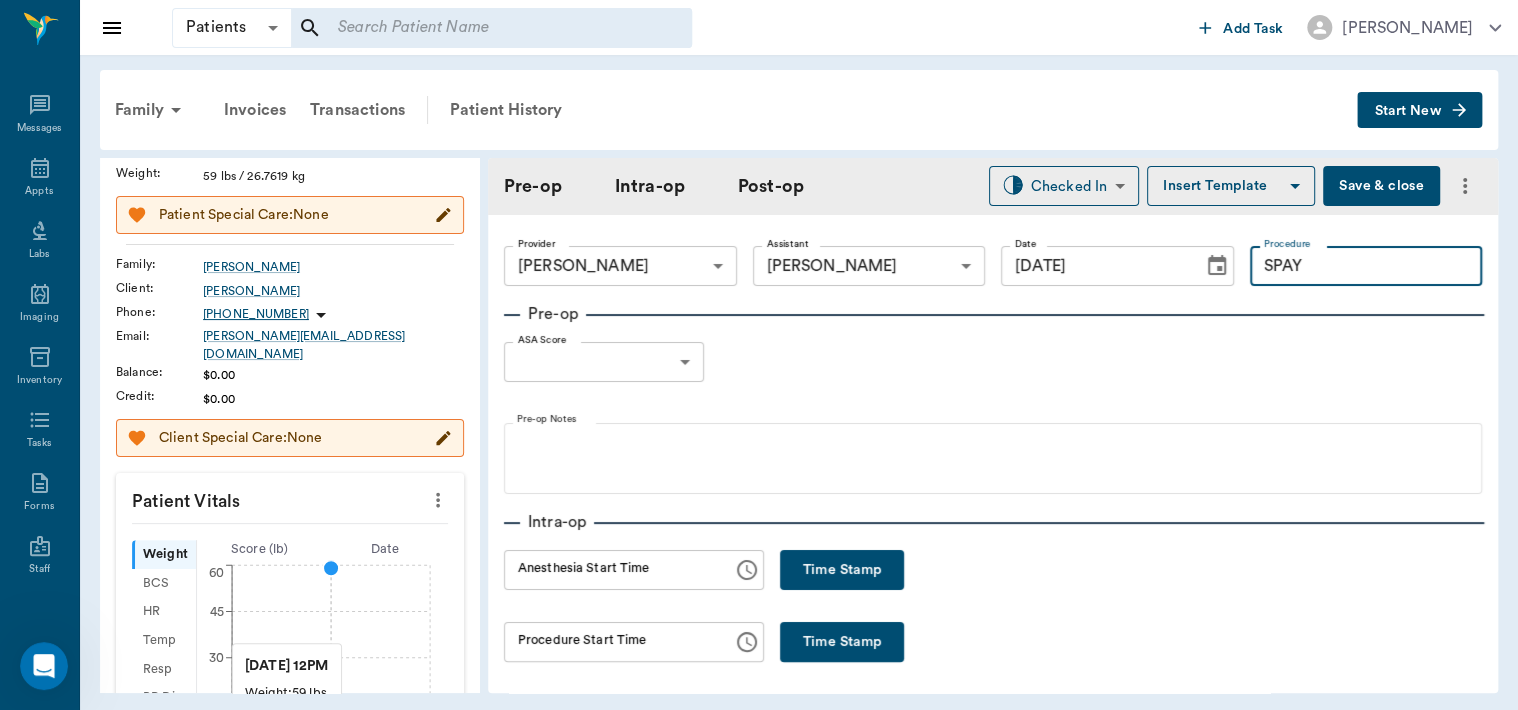 scroll, scrollTop: 178, scrollLeft: 0, axis: vertical 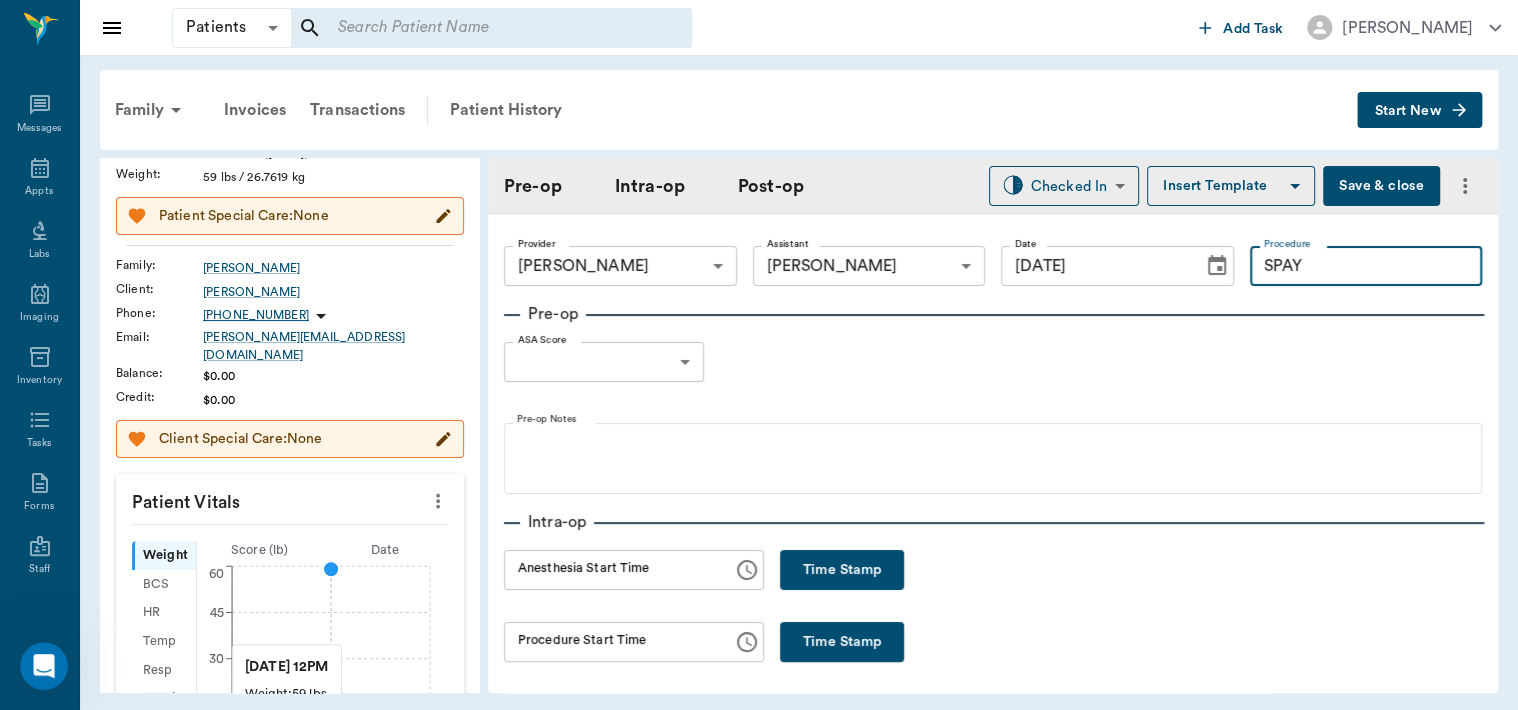 type on "SPAY" 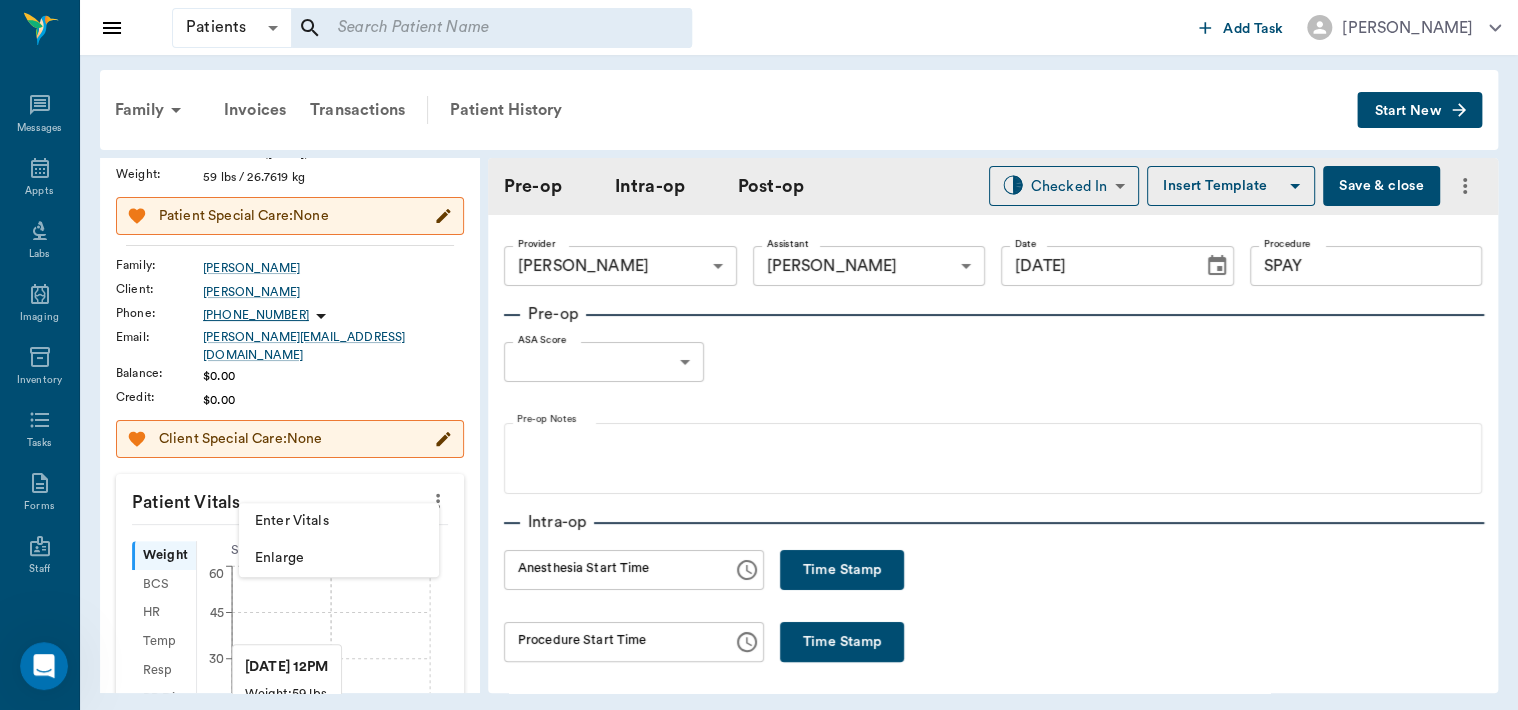 click on "Enter Vitals" at bounding box center [339, 521] 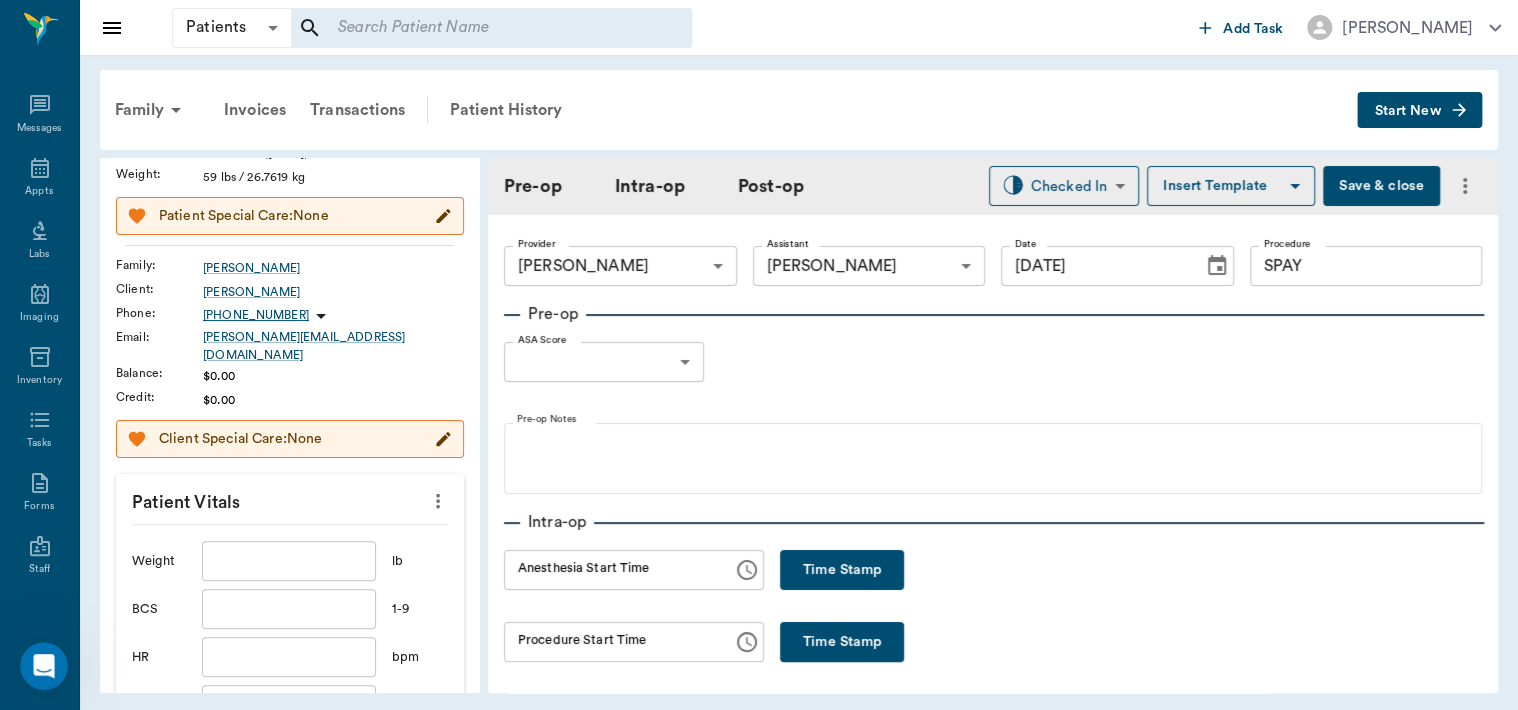 click at bounding box center (289, 561) 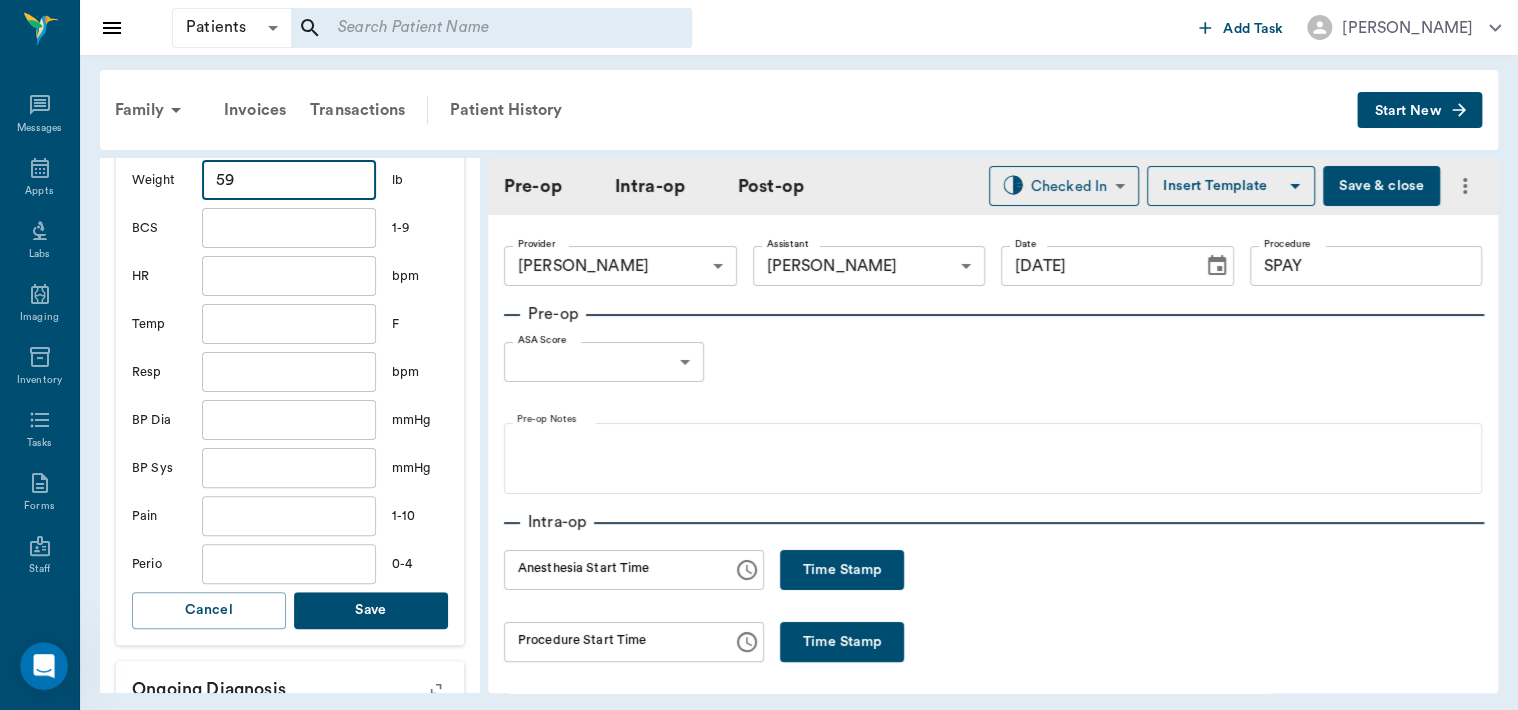 scroll, scrollTop: 565, scrollLeft: 0, axis: vertical 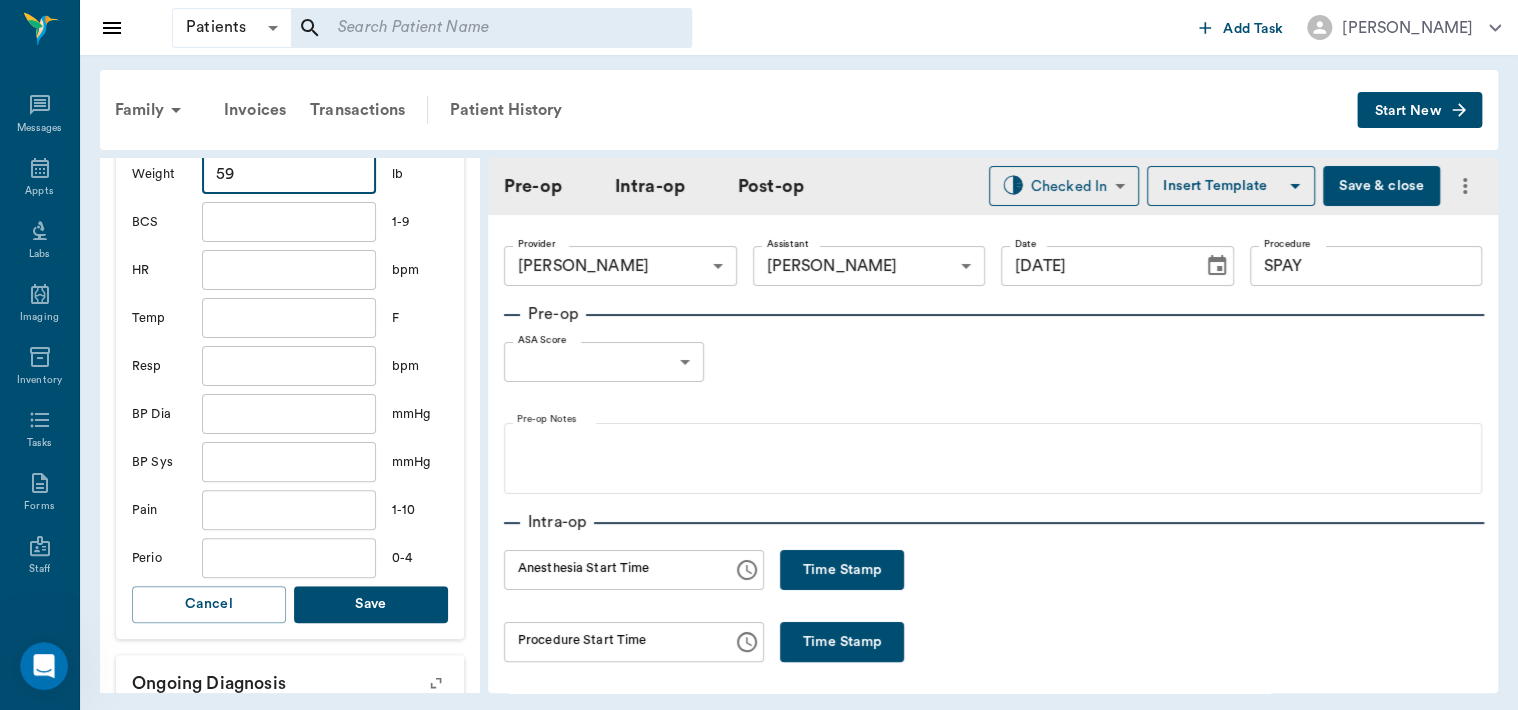 type on "59" 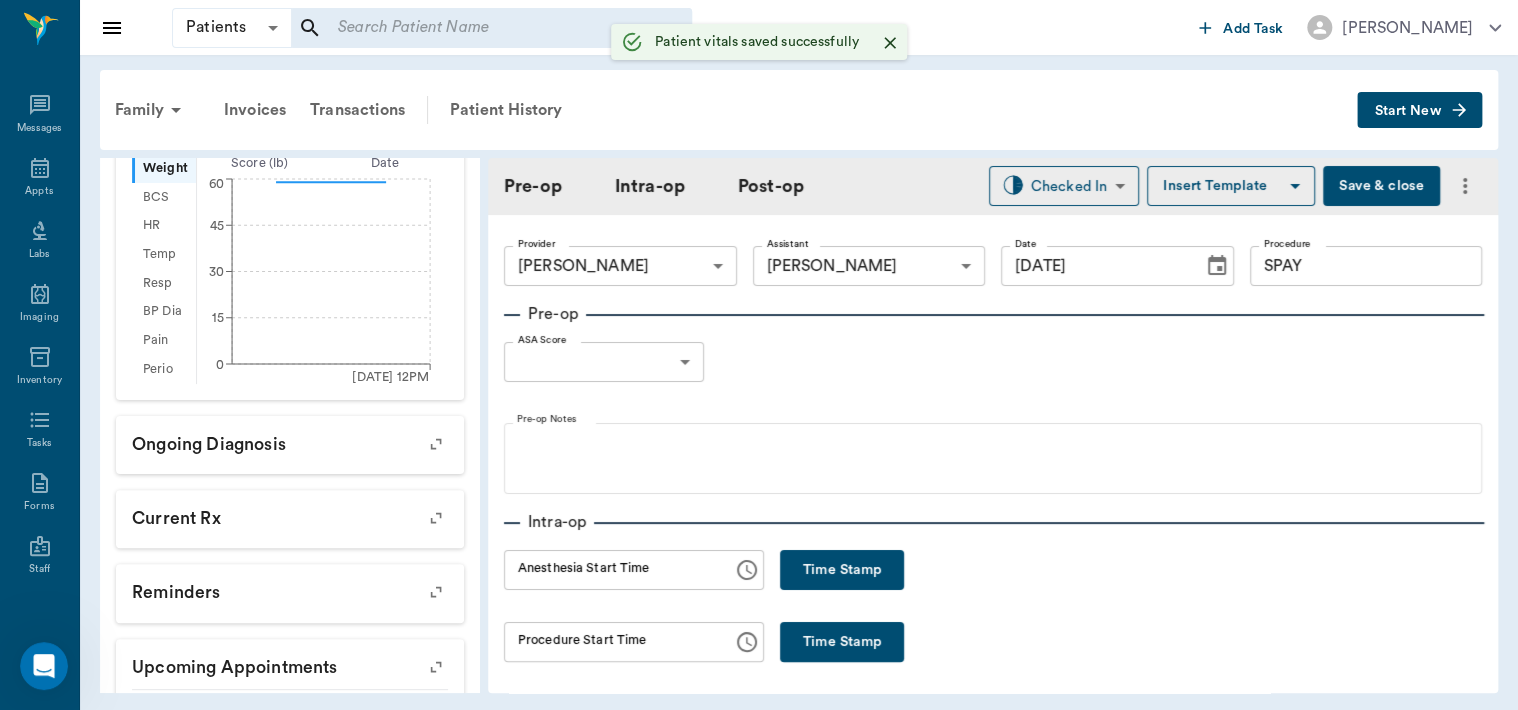 click on "Patients Patients ​ ​ Add Task Dr. Bert Ellsworth Nectar Messages Appts Labs Imaging Inventory Tasks Forms Staff Reports Lookup Settings Family Invoices Transactions Patient History Start New Harley Mosley #7658_P5    -    ACTIVE   Species : Canine Breed : Rott, Black and tan Gender : Female - Not spayed Age : 6 mo 3 wk (01/09/2025) Weight : 59 lbs / 26.7619 kg Patient Special Care:  None Family : Mosley Client : Sandy C. Mosley Phone : (903) 691-4009 Email : SANDY.COATS@yahoo.com Balance : $0.00 Credit : $0.00 Client Special Care:  None Patient Vitals Weight BCS HR Temp Resp BP Dia Pain Perio Score ( lb ) Date 07/30/25 12PM 0 15 30 45 60 Ongoing diagnosis Current Rx Reminders Upcoming appointments Surgery 07/30/25 Schedule Appointment Pre-op Intra-op Post-op Checked In CHECKED_IN ​ Insert Template  Save & close Provider Dr. Bert Ellsworth 63ec2f075fda476ae8351a4d Provider Assistant Julie Dickerson 63ec2e7e52e12b0ba117b124 Assistant Date 07/30/2025 Date Procedure SPAY Procedure Pre-op ASA Score ​" at bounding box center (759, 355) 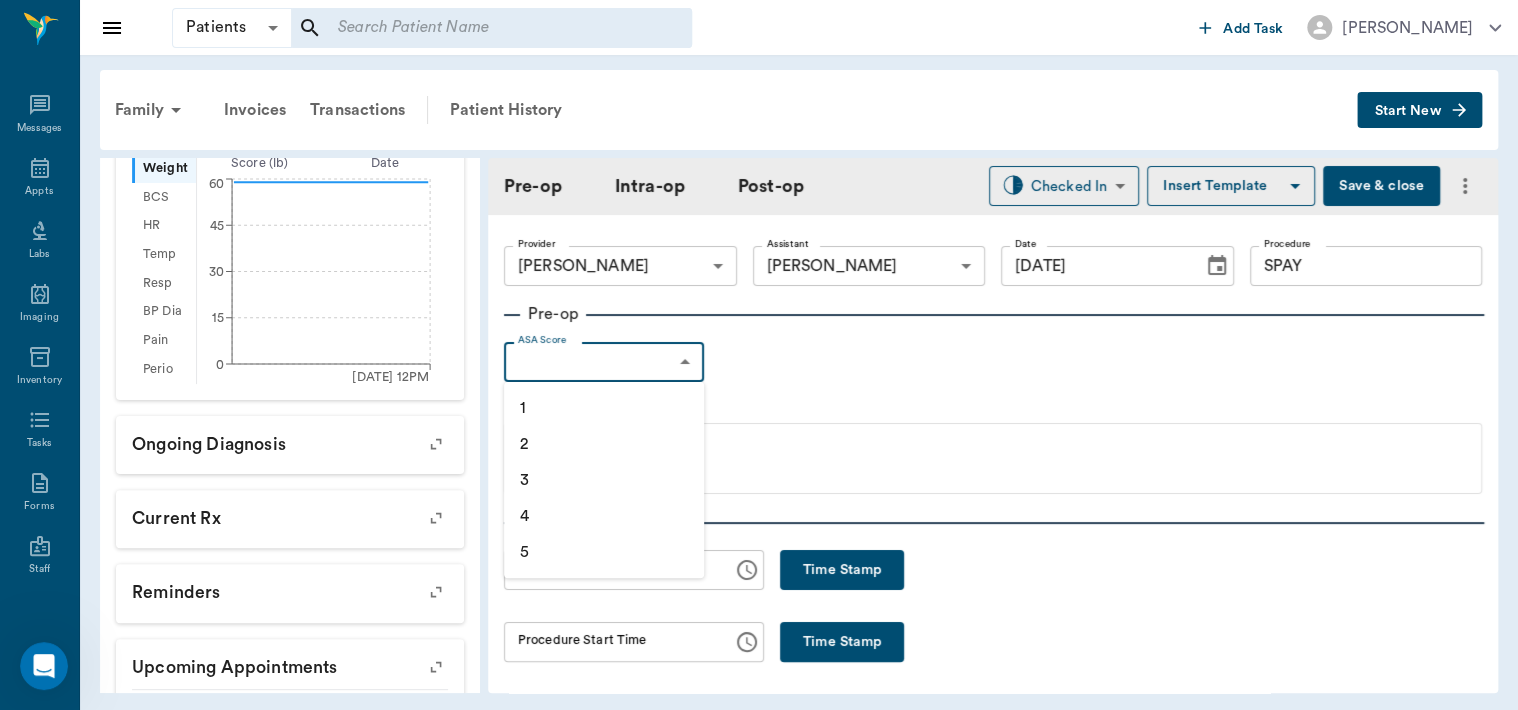 click on "1" at bounding box center (604, 408) 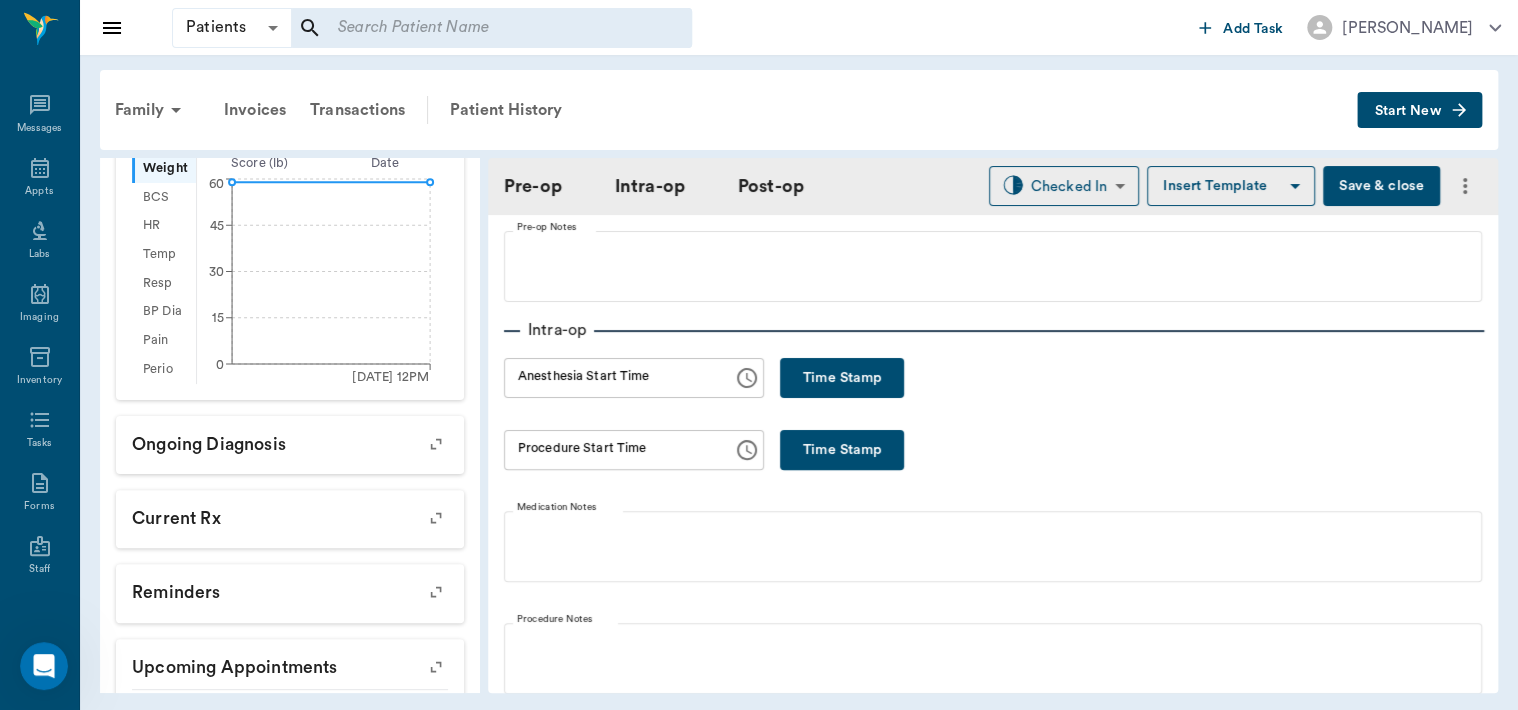 scroll, scrollTop: 188, scrollLeft: 0, axis: vertical 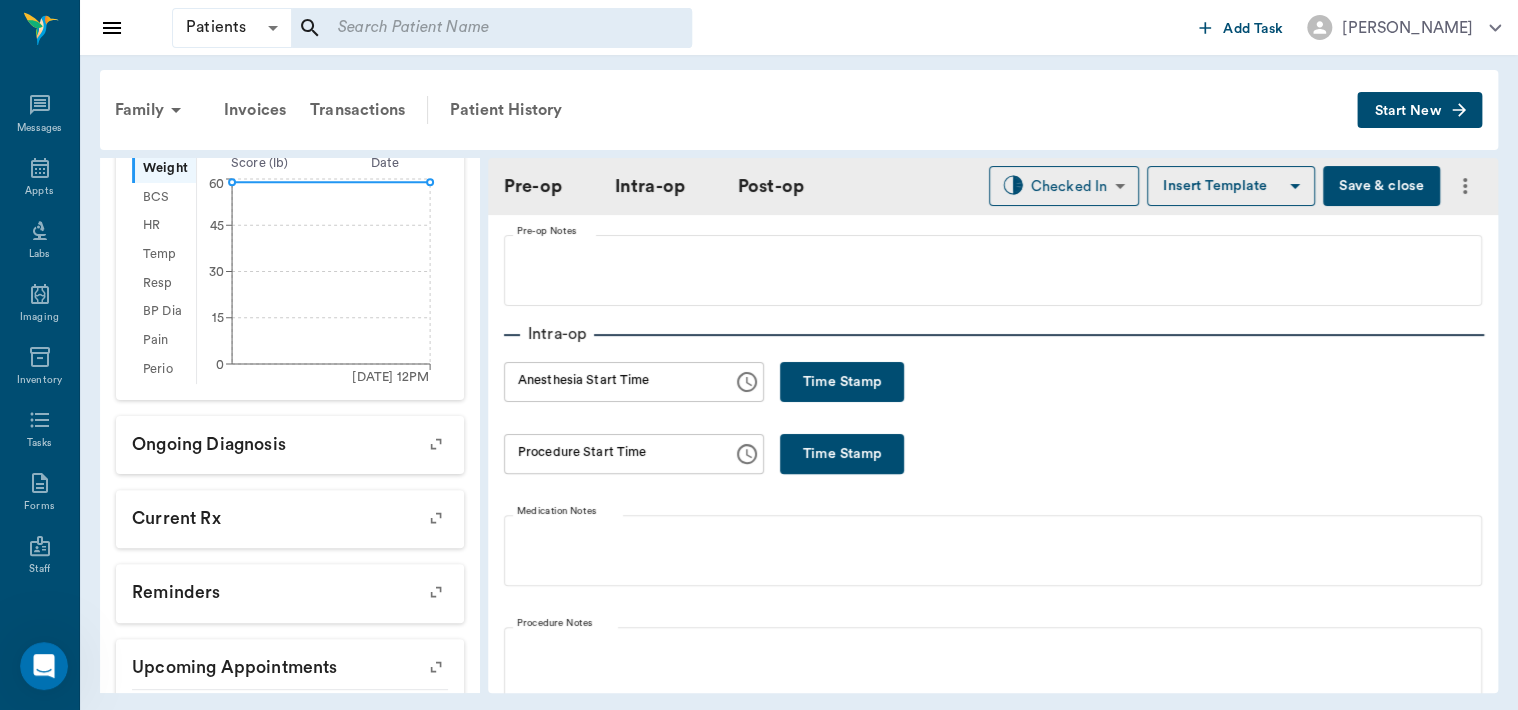 click on "Time Stamp" at bounding box center [842, 382] 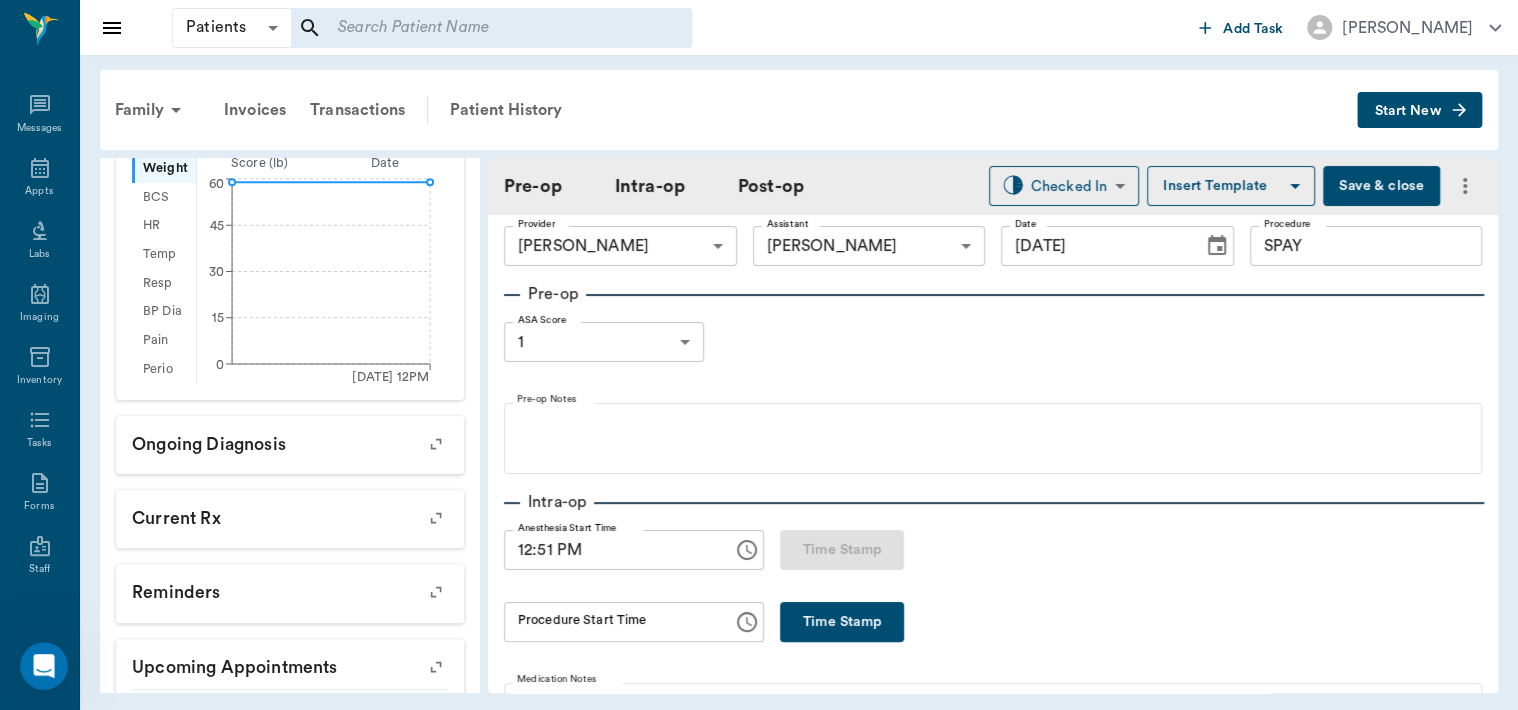 scroll, scrollTop: 0, scrollLeft: 0, axis: both 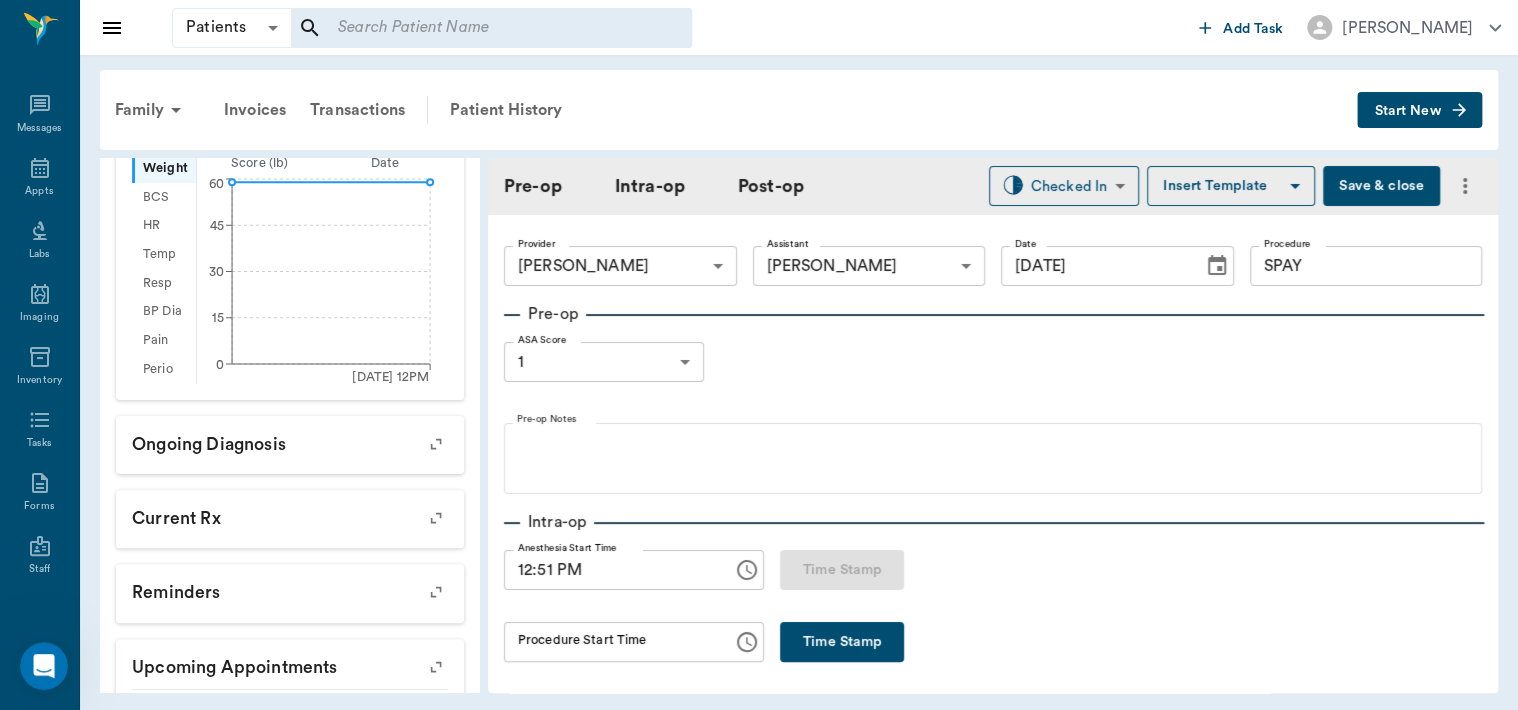 click on "Insert Template" at bounding box center [1231, 186] 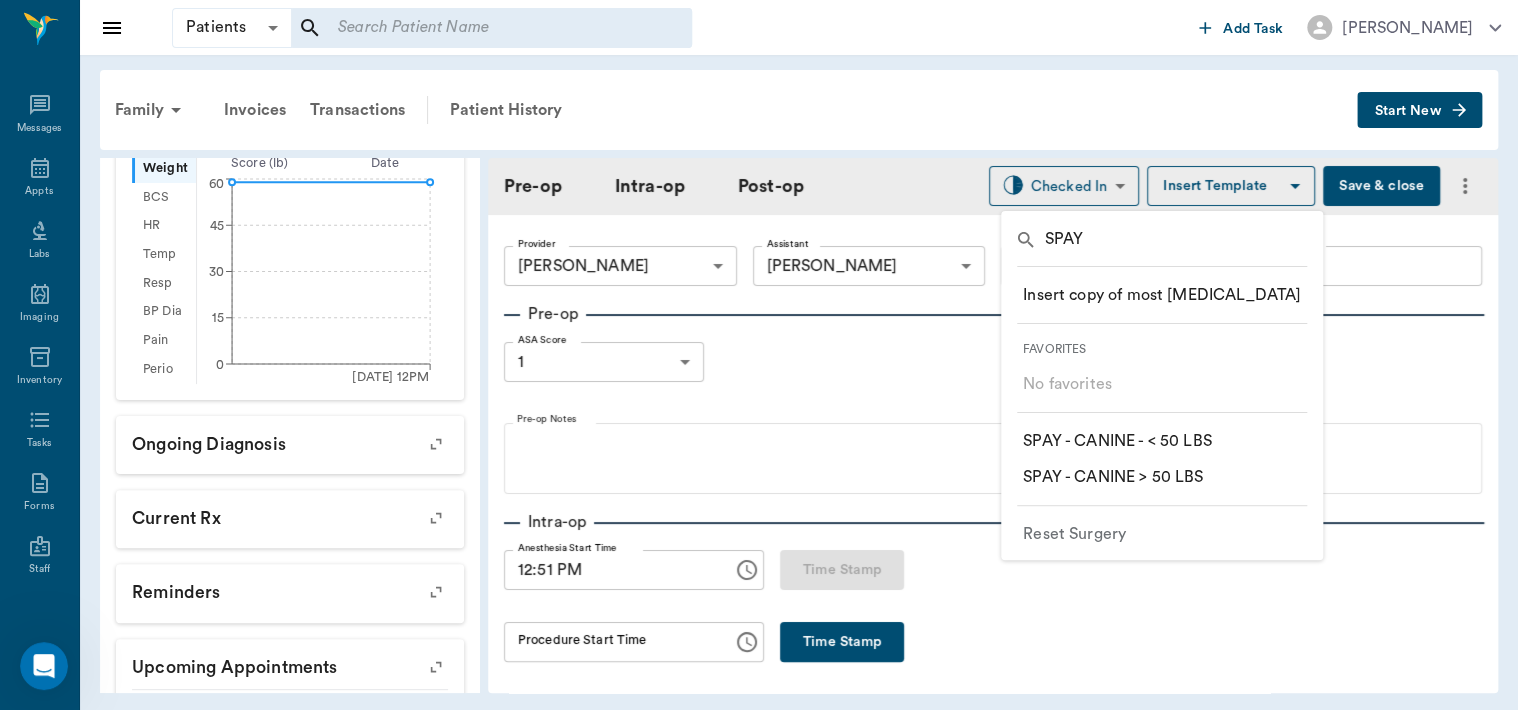type on "SPAY" 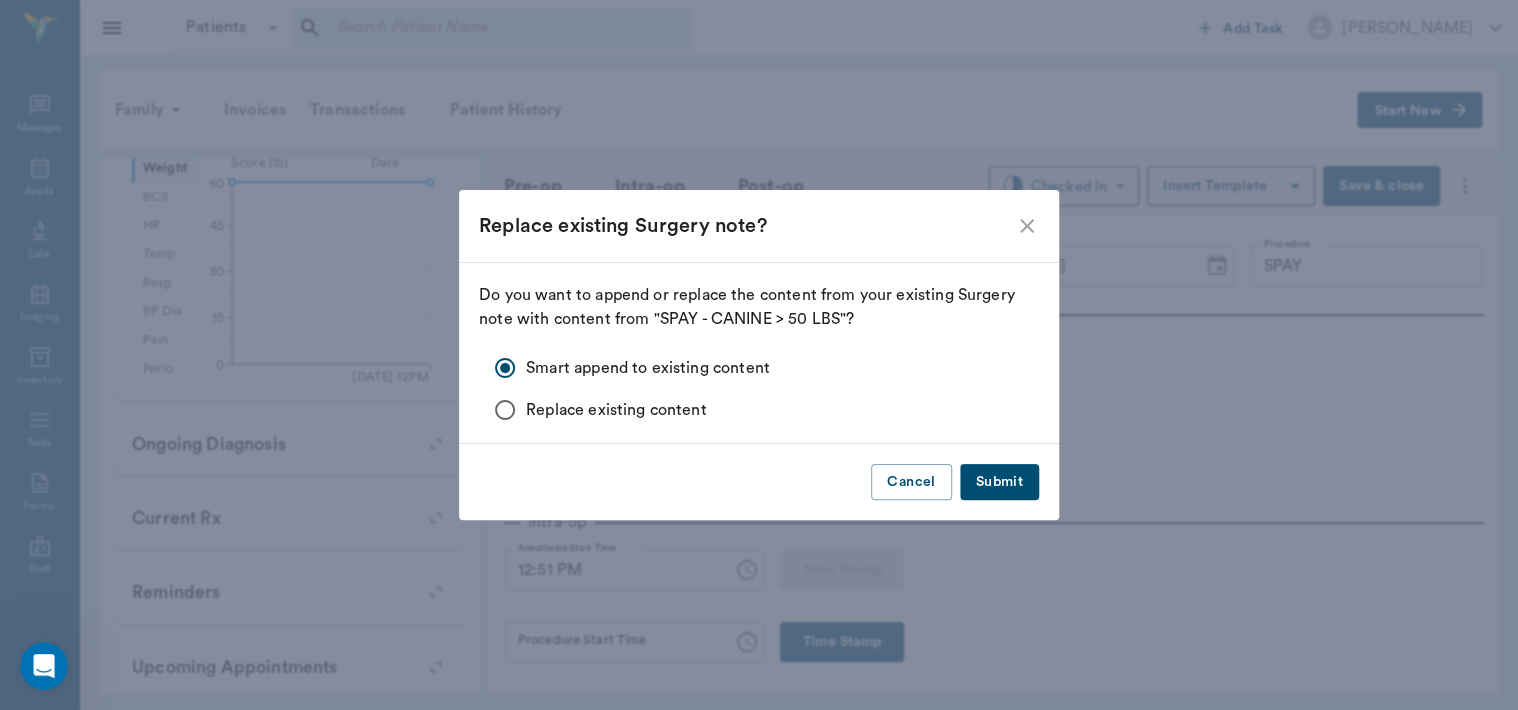 click on "Submit" at bounding box center (999, 482) 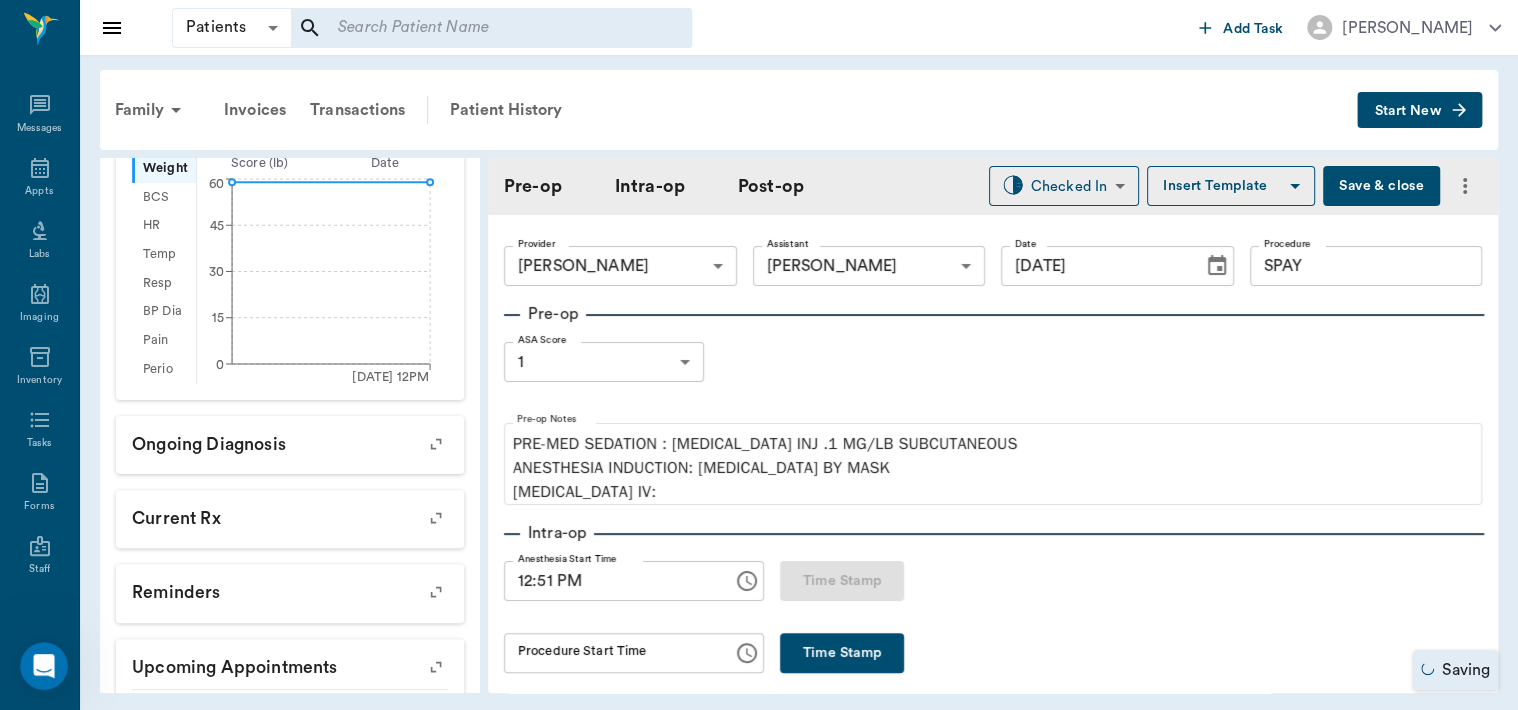 click on "Patients Patients ​ ​ Add Task Dr. Bert Ellsworth Nectar Messages Appts Labs Imaging Inventory Tasks Forms Staff Reports Lookup Settings Family Invoices Transactions Patient History Start New Harley Mosley #7658_P5    -    ACTIVE   Species : Canine Breed : Rott, Black and tan Gender : Female - Not spayed Age : 6 mo 3 wk (01/09/2025) Weight : 59 lbs / 26.7619 kg Patient Special Care:  None Family : Mosley Client : Sandy C. Mosley Phone : (903) 691-4009 Email : SANDY.COATS@yahoo.com Balance : $0.00 Credit : $0.00 Client Special Care:  None Patient Vitals Weight BCS HR Temp Resp BP Dia Pain Perio Score ( lb ) Date 07/30/25 12PM 0 15 30 45 60 Ongoing diagnosis Current Rx Reminders Upcoming appointments Surgery 07/30/25 Schedule Appointment Pre-op Intra-op Post-op Checked In CHECKED_IN ​ Insert Template  Save & close Provider Dr. Bert Ellsworth 63ec2f075fda476ae8351a4d Provider Assistant Julie Dickerson 63ec2e7e52e12b0ba117b124 Assistant Date 07/30/2025 Date Procedure SPAY Procedure Pre-op ASA Score 1 1 0" at bounding box center (759, 355) 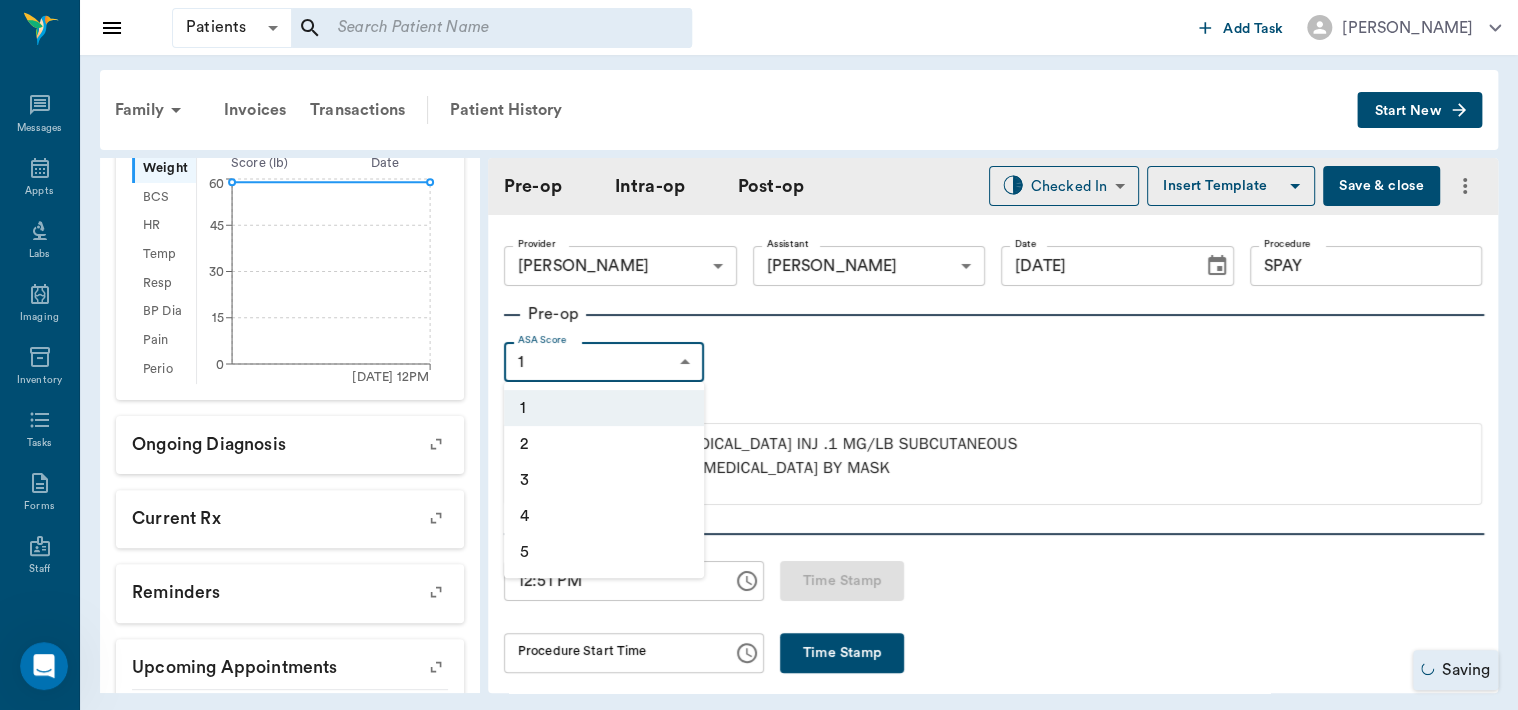 click on "1" at bounding box center [604, 408] 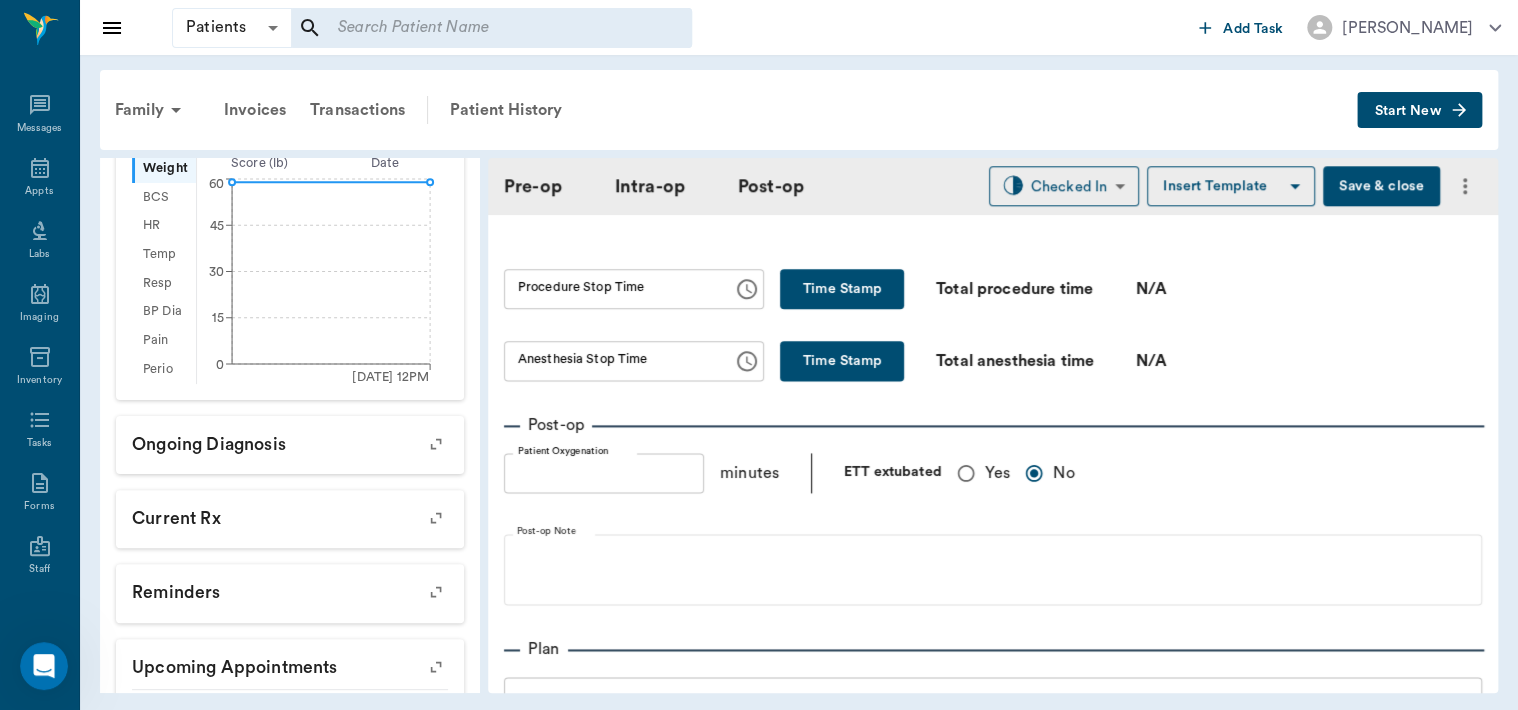 scroll, scrollTop: 1228, scrollLeft: 0, axis: vertical 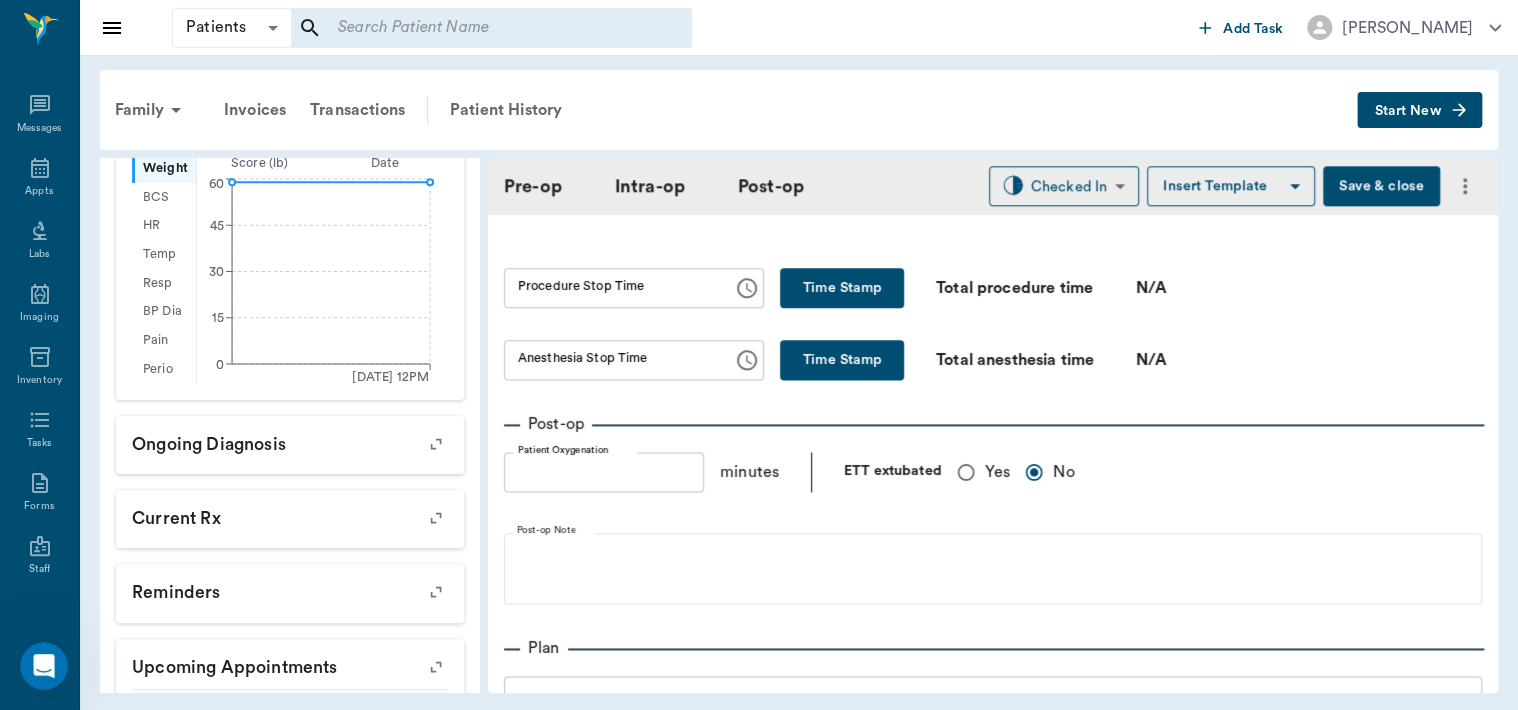 click on "Yes" at bounding box center (966, 472) 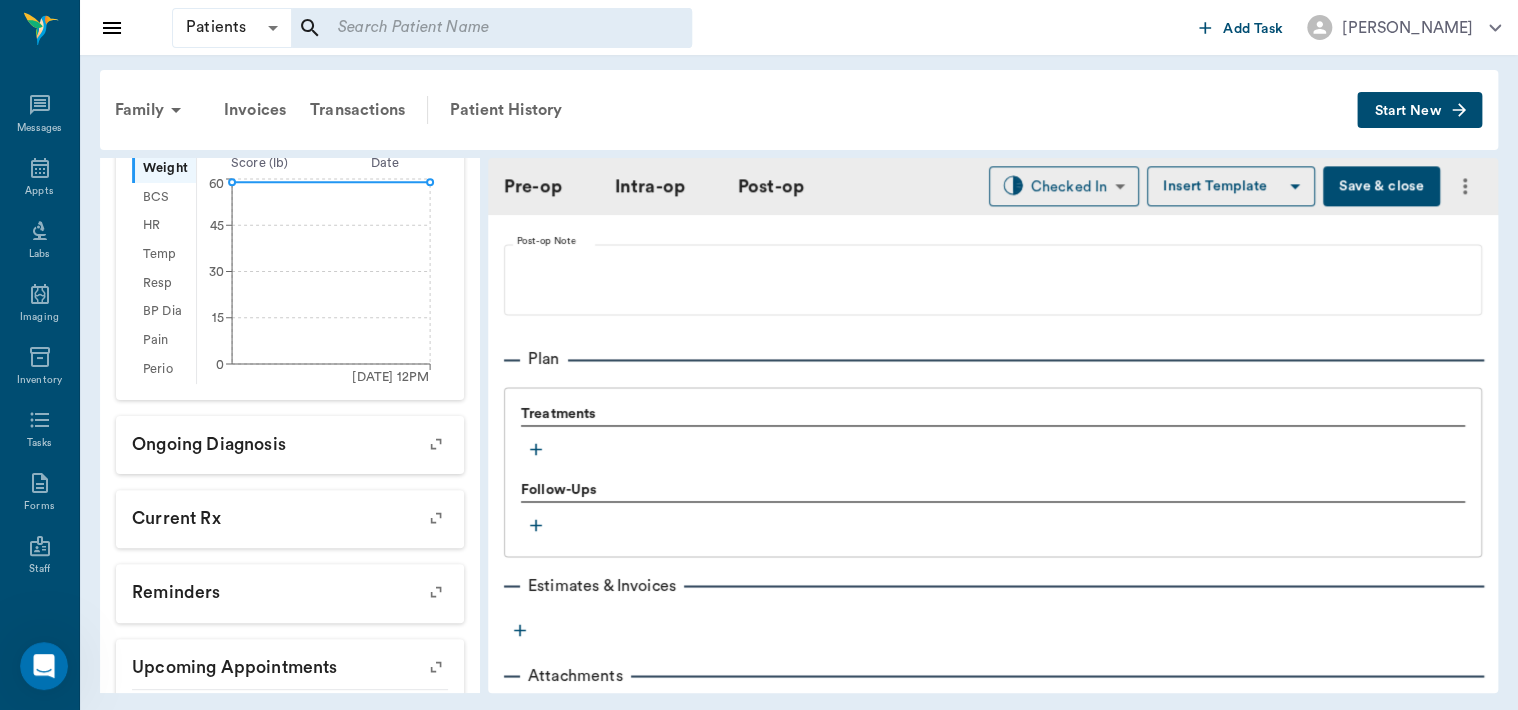 scroll, scrollTop: 1520, scrollLeft: 0, axis: vertical 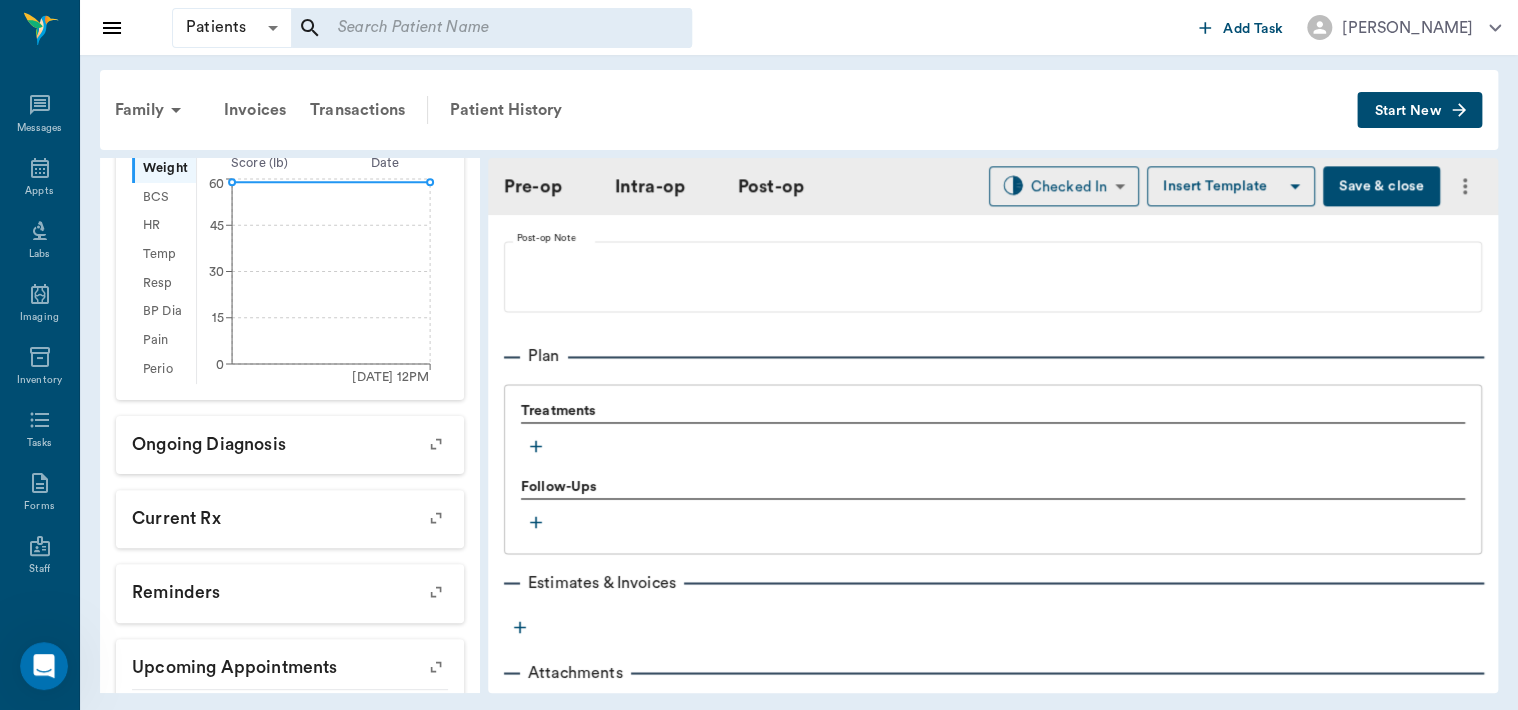 click 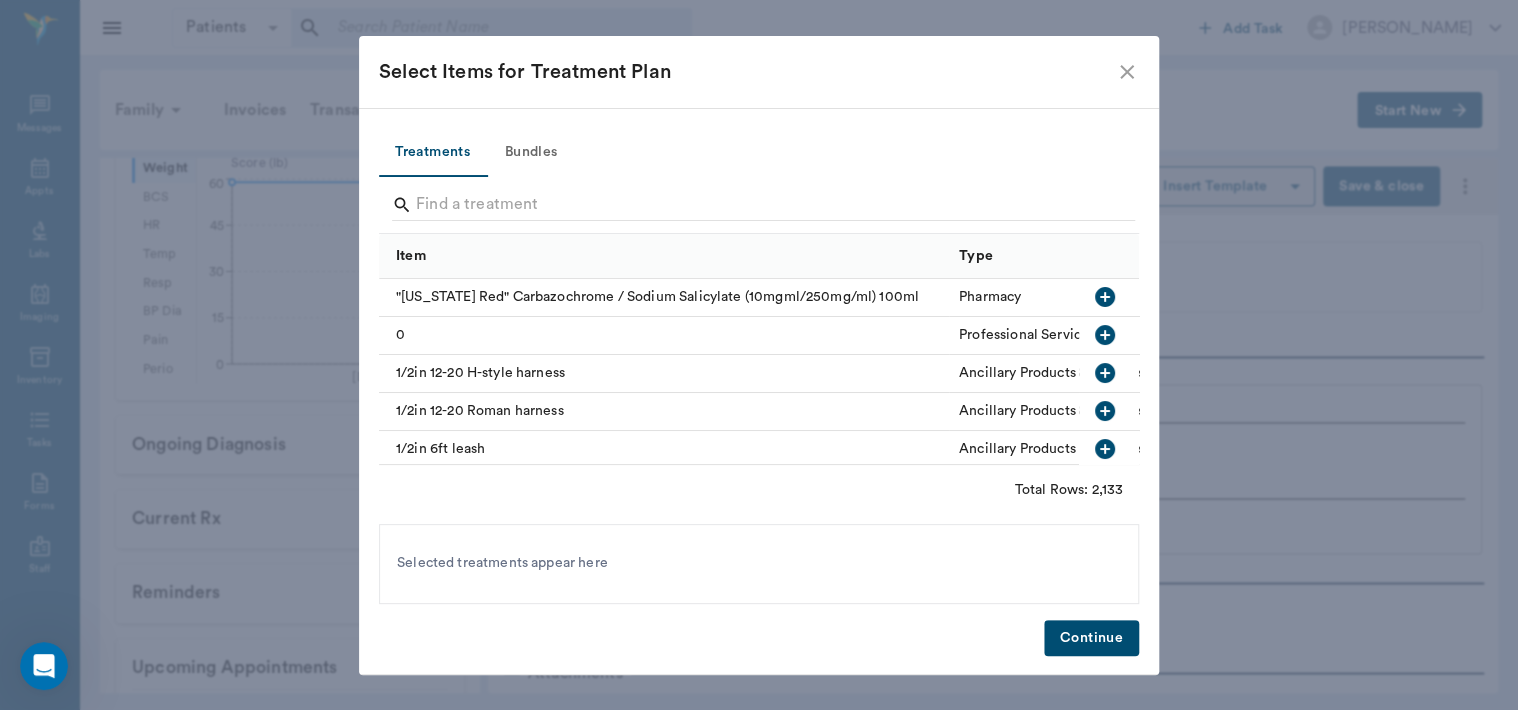 click on "Bundles" at bounding box center (531, 153) 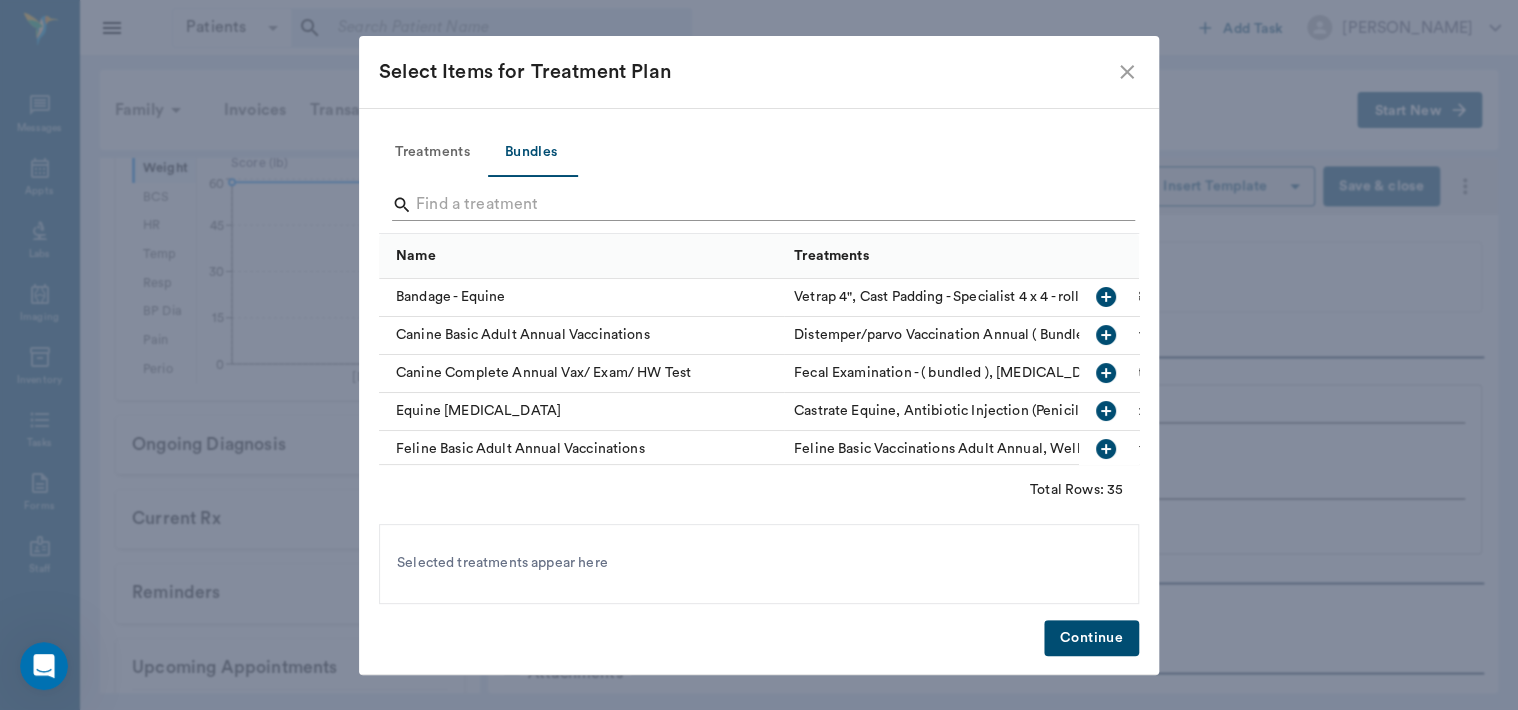 click at bounding box center (760, 205) 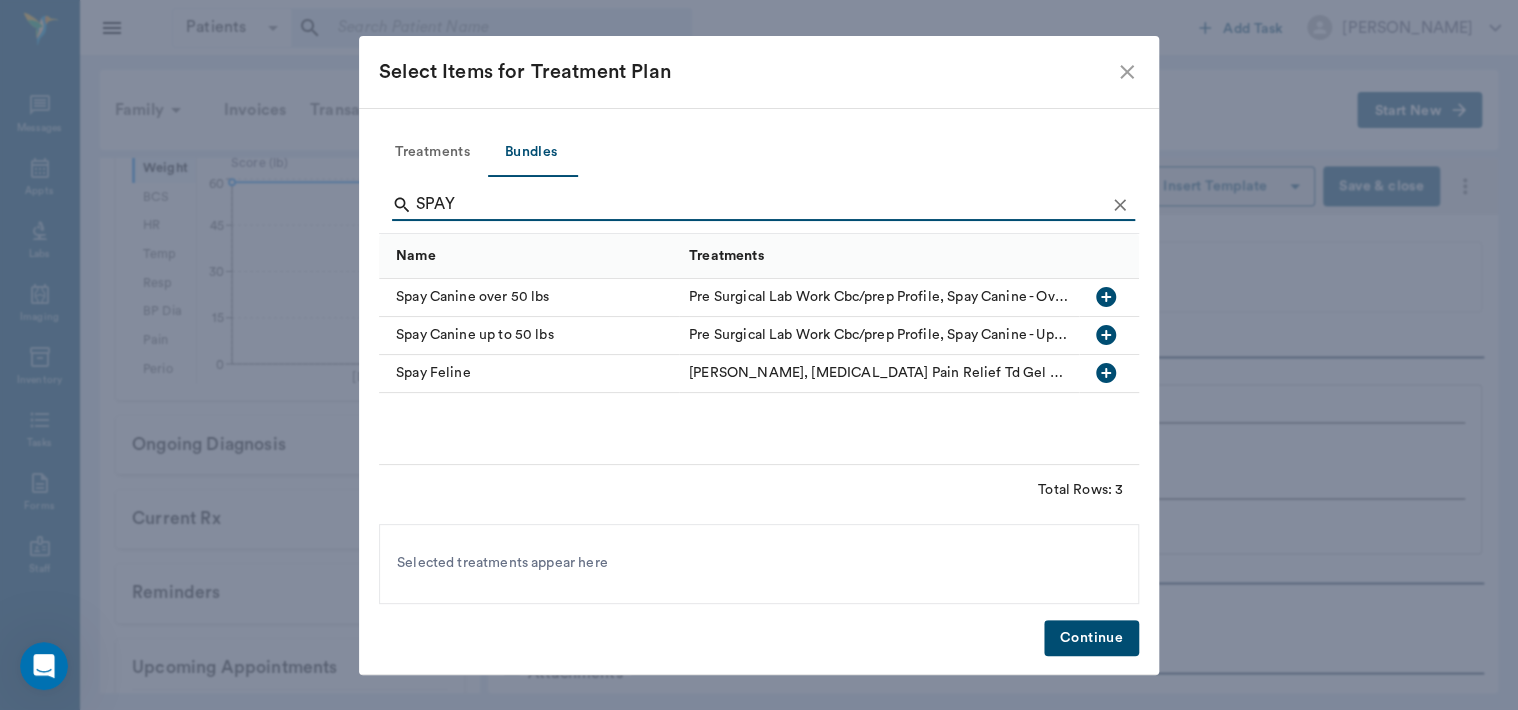 type on "SPAY" 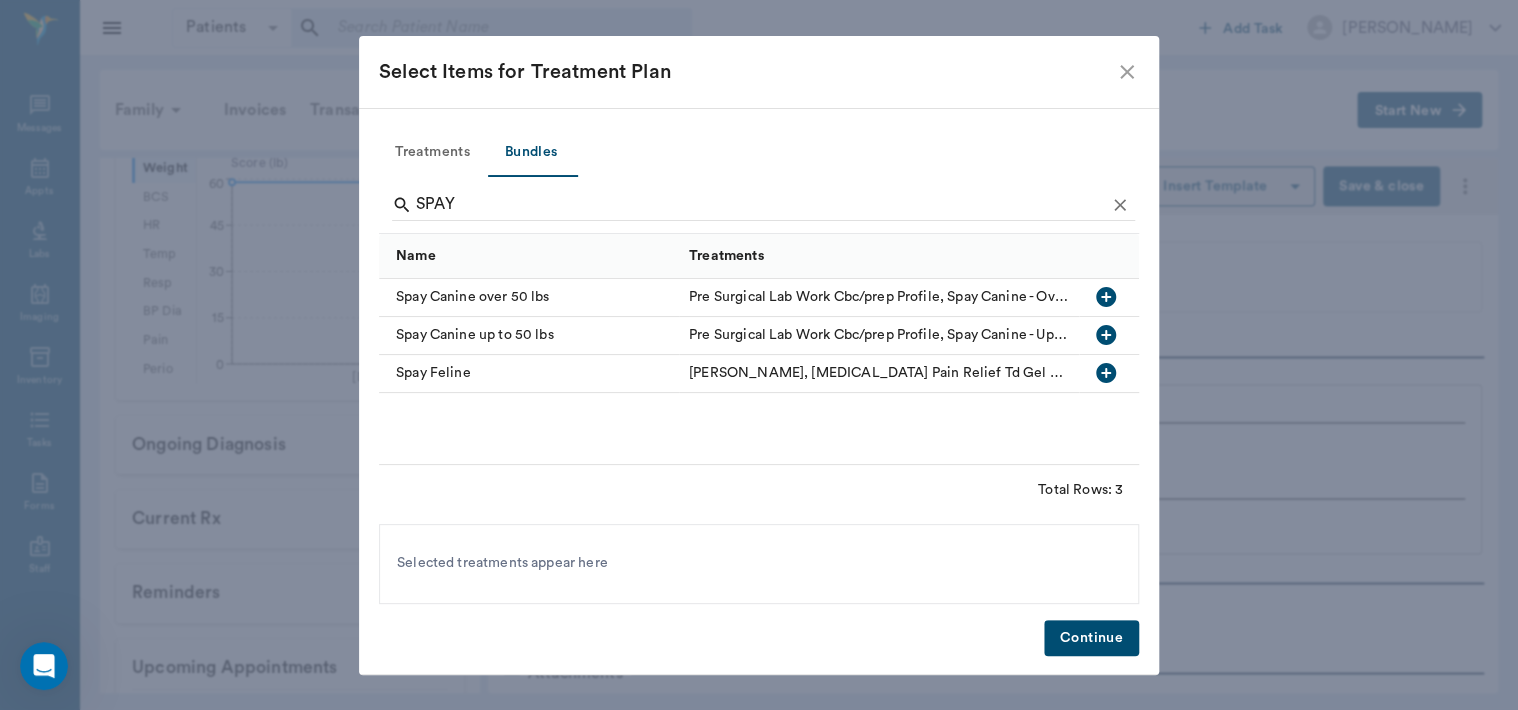 click 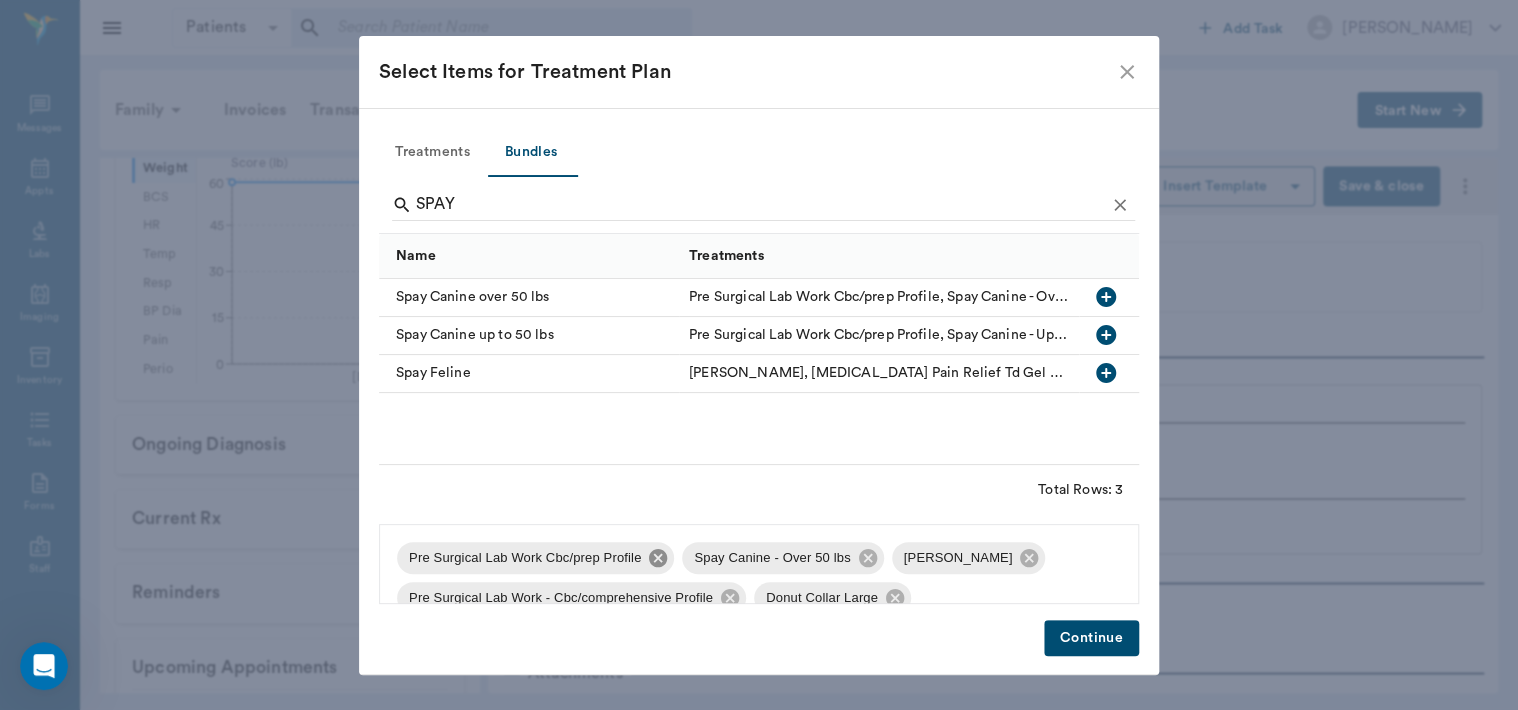 click 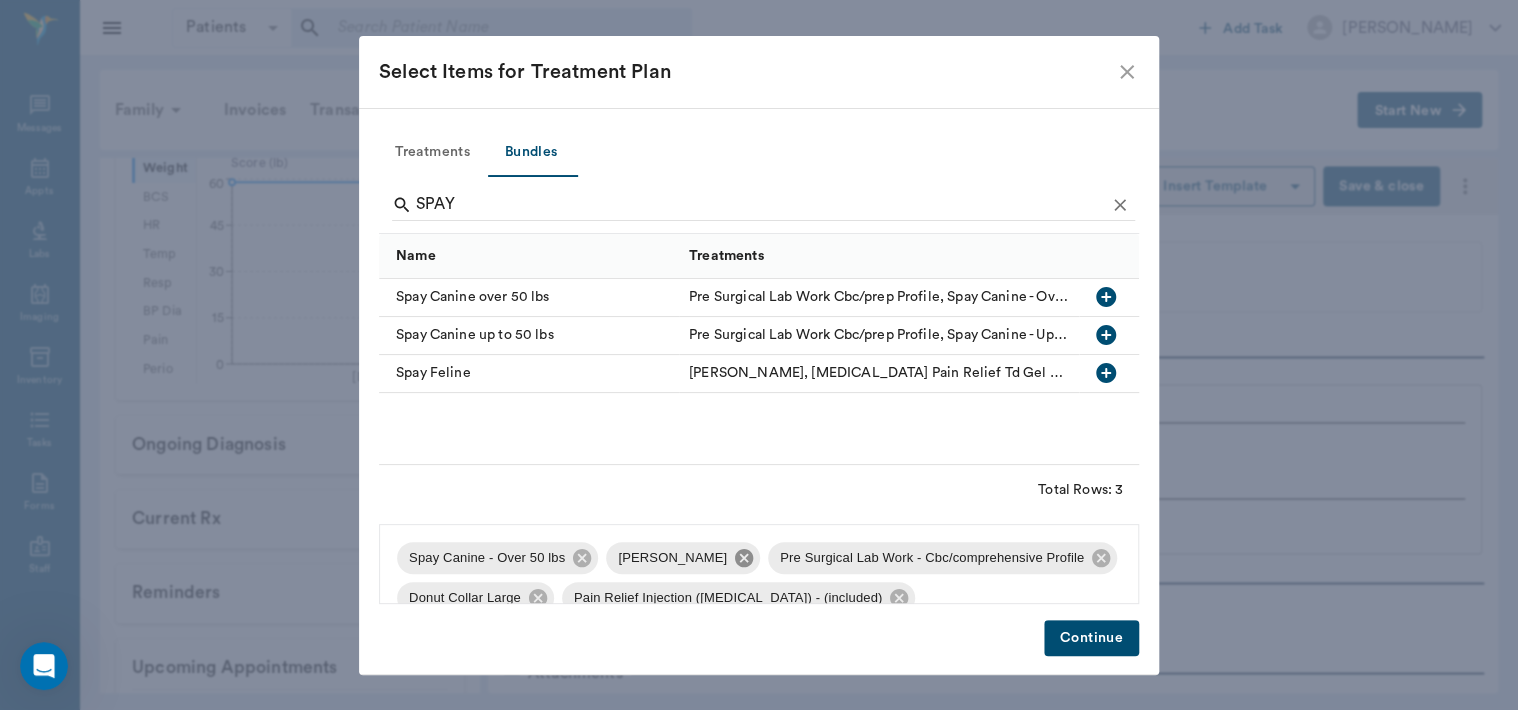 click 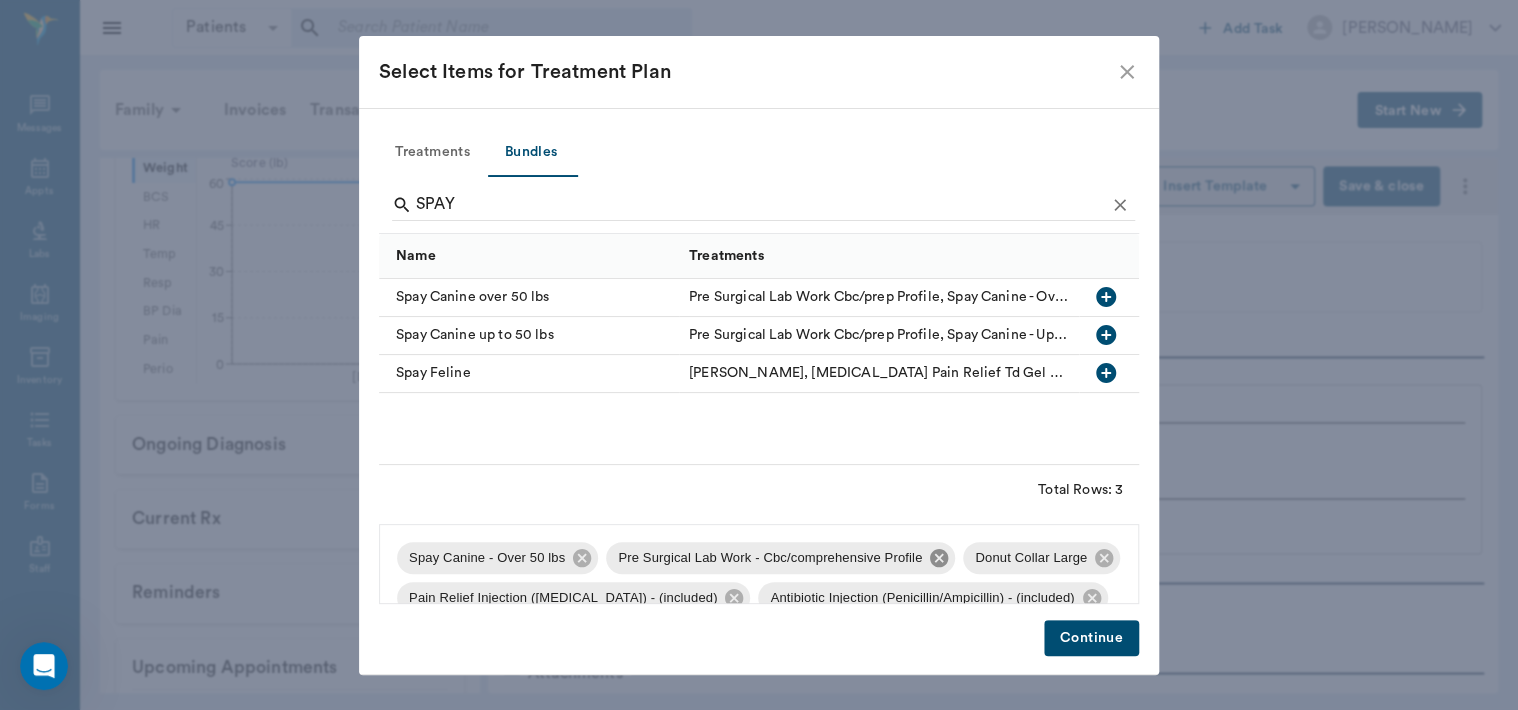 click 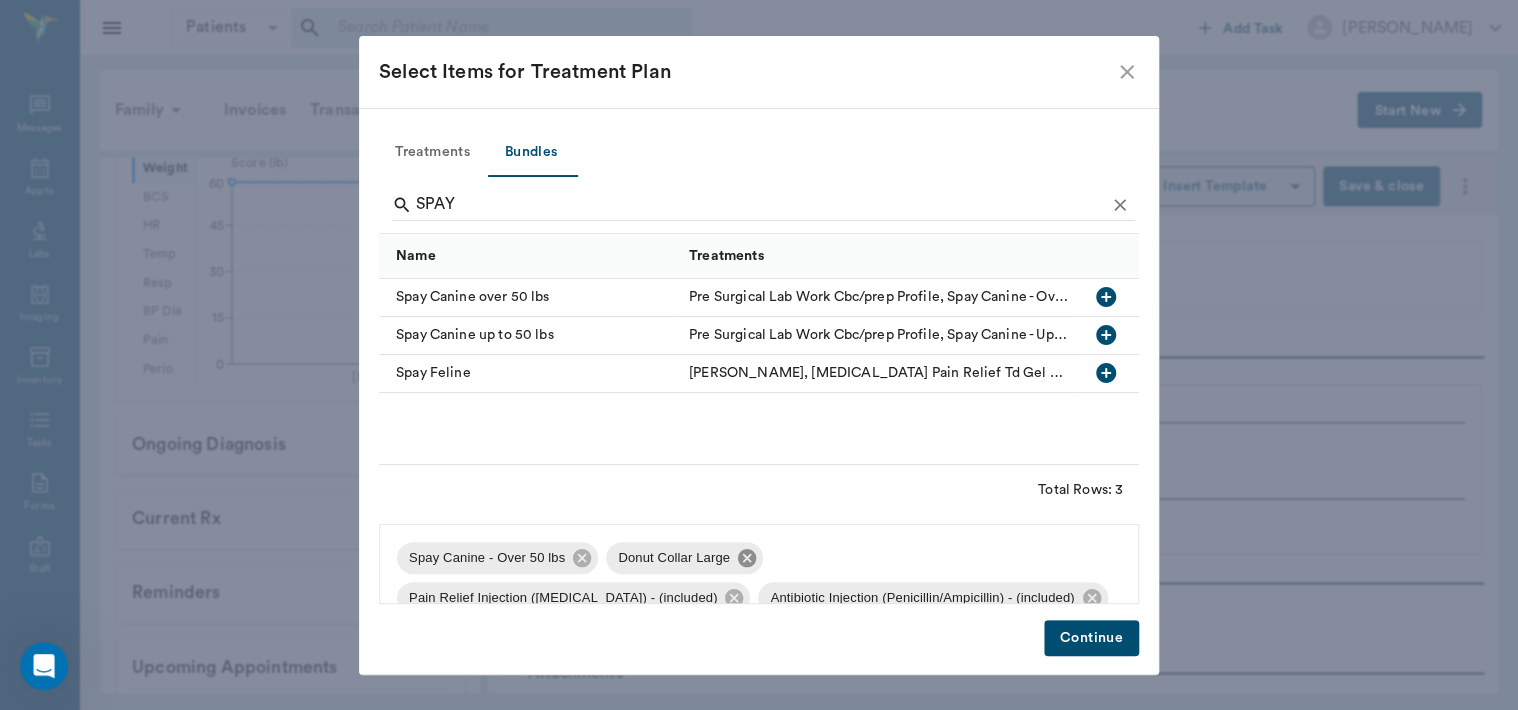 click 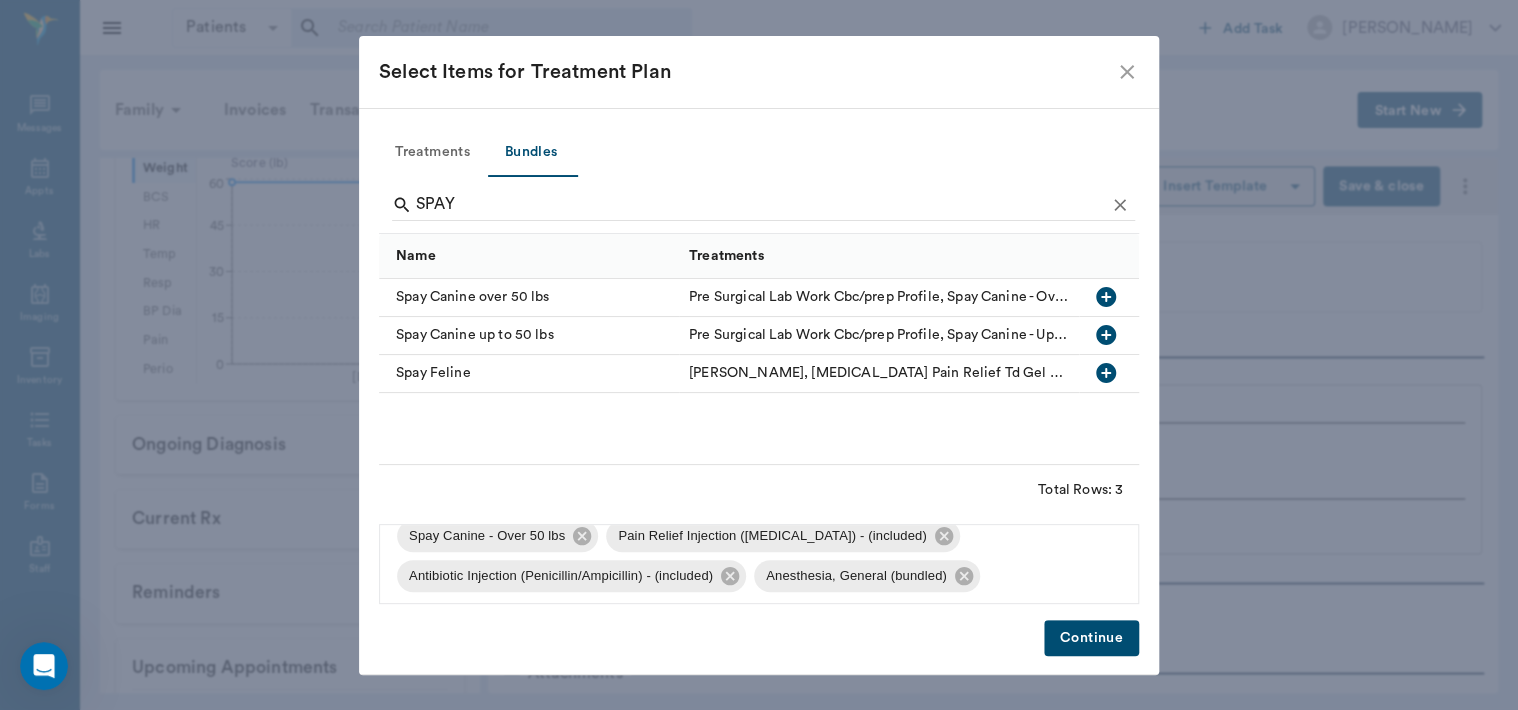scroll, scrollTop: 24, scrollLeft: 0, axis: vertical 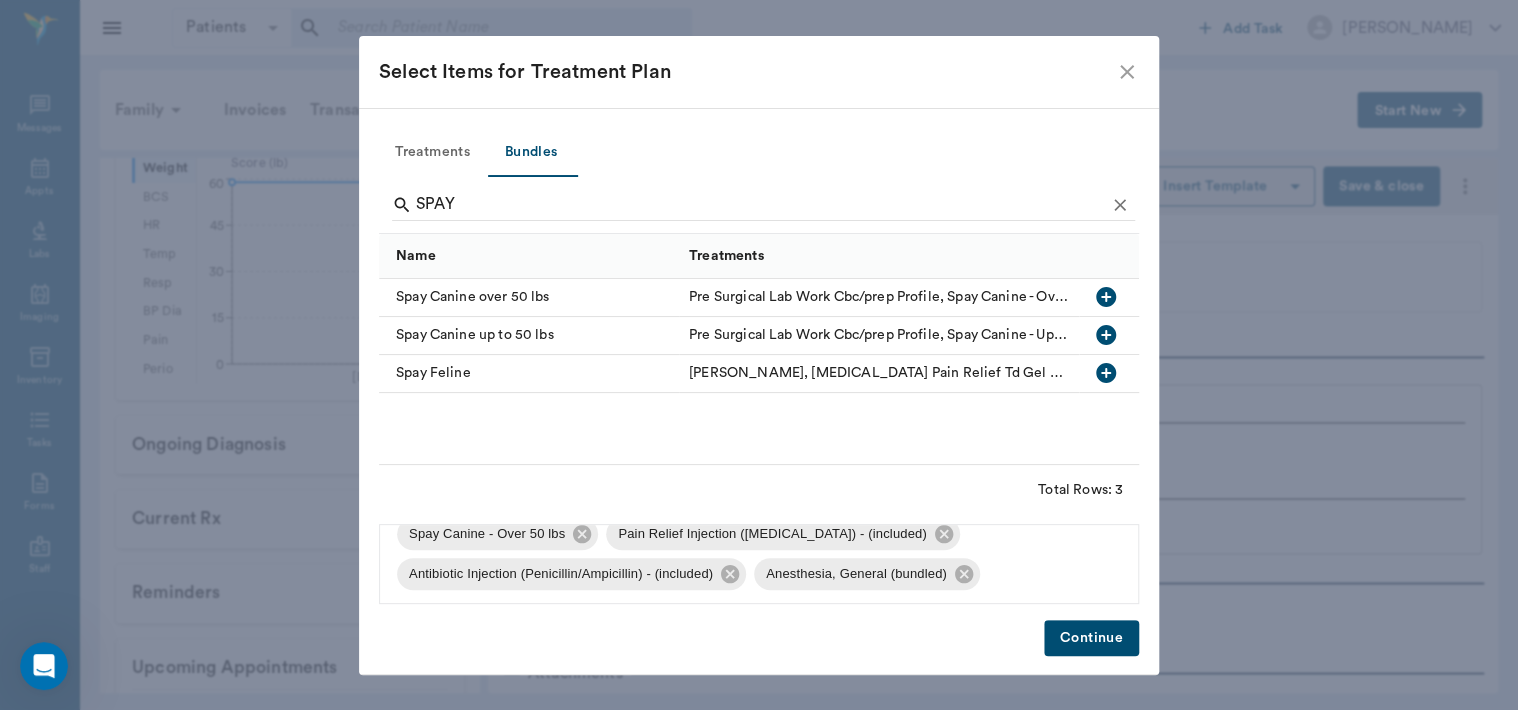 click on "Continue" at bounding box center [1091, 638] 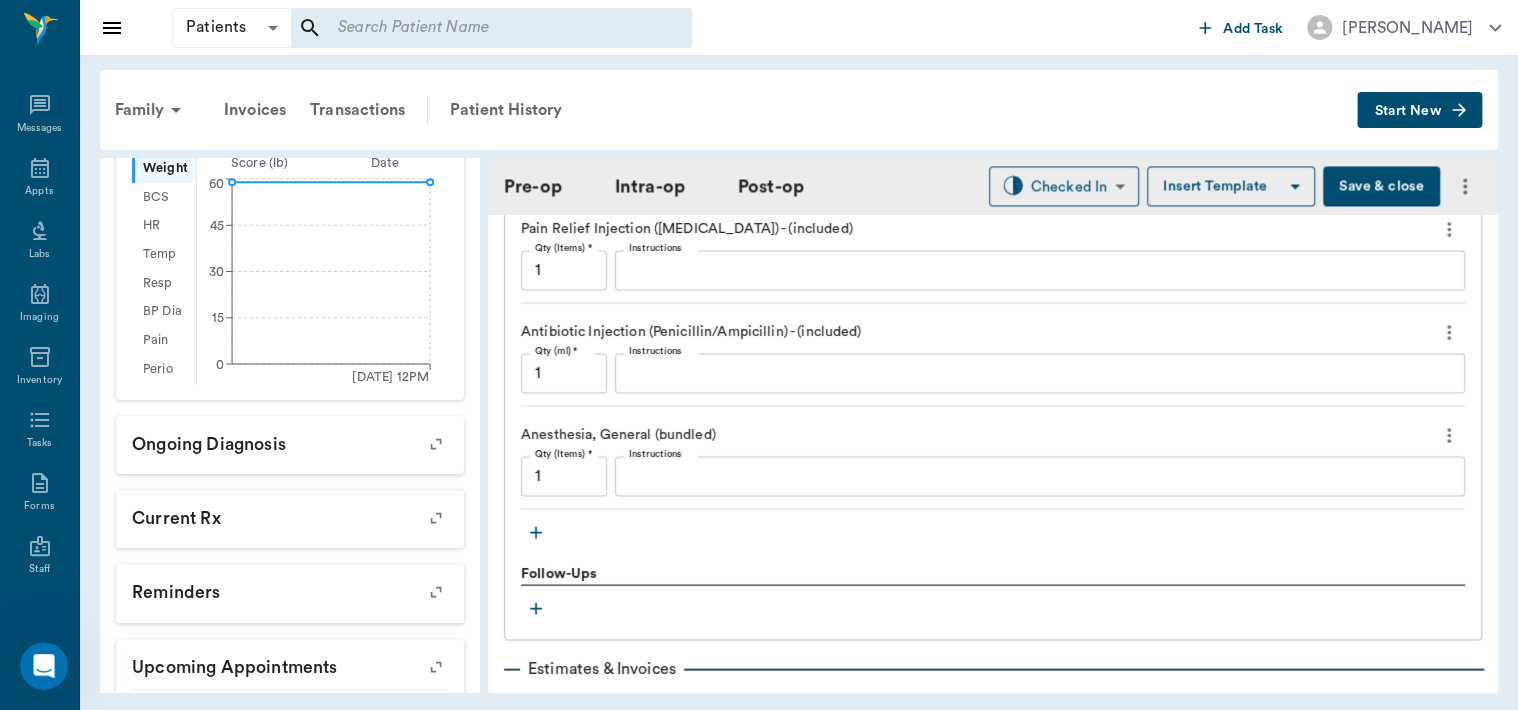 scroll, scrollTop: 1835, scrollLeft: 0, axis: vertical 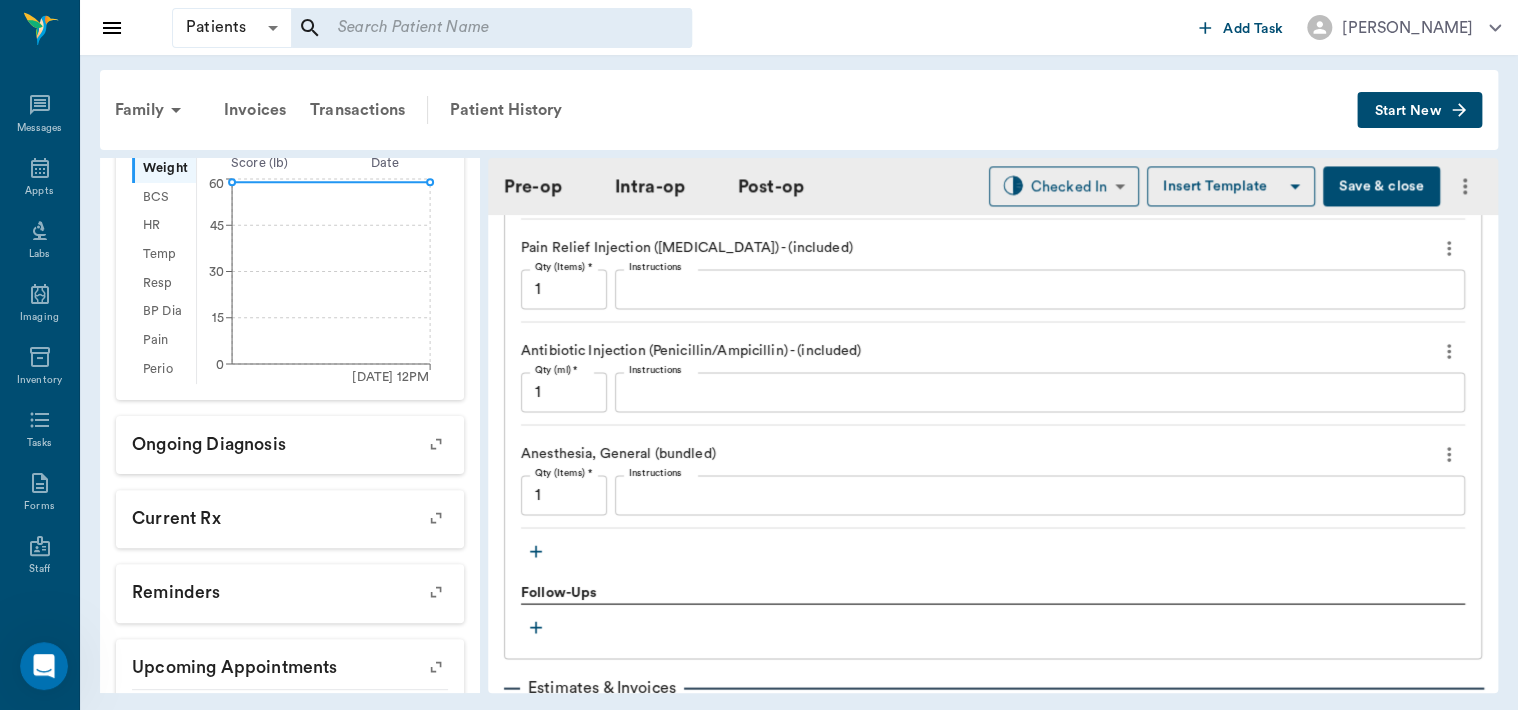 click 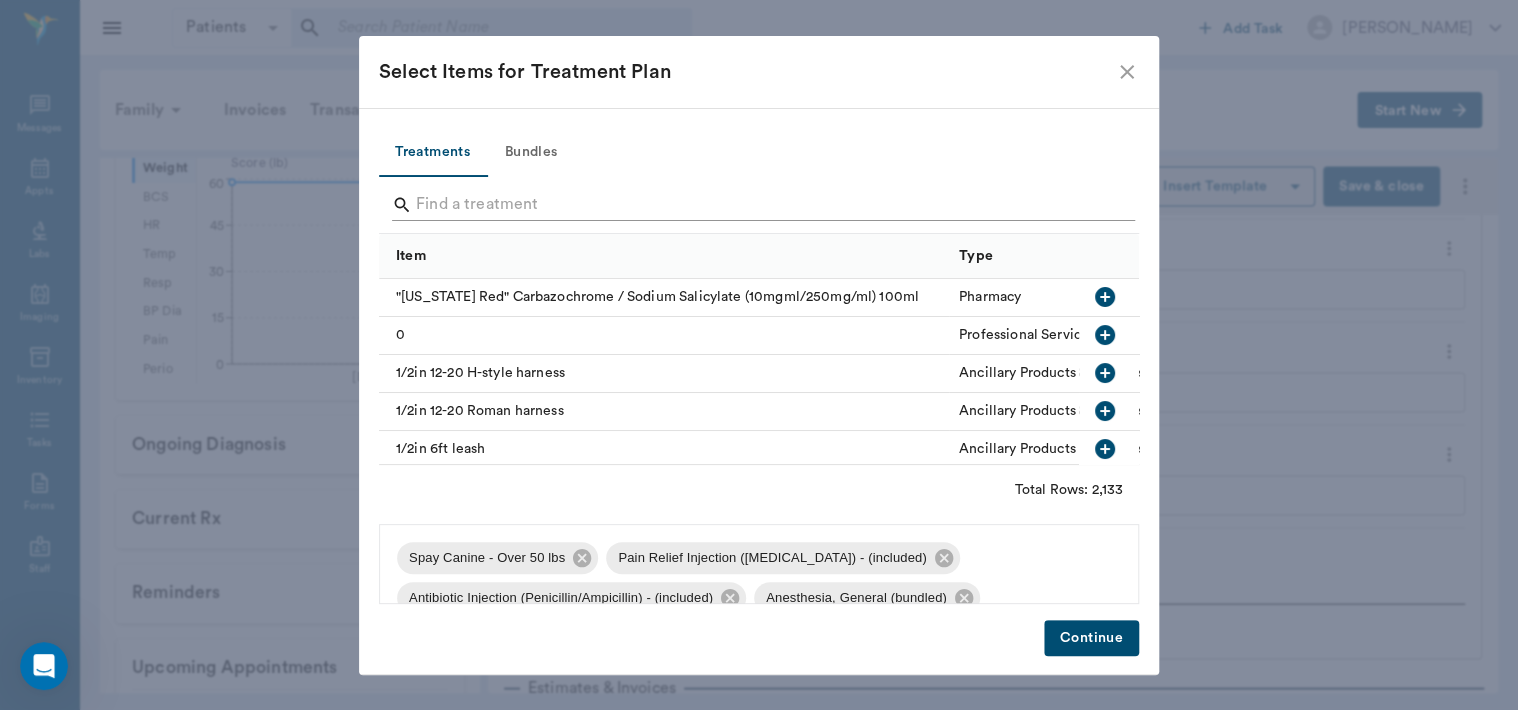 click at bounding box center [760, 205] 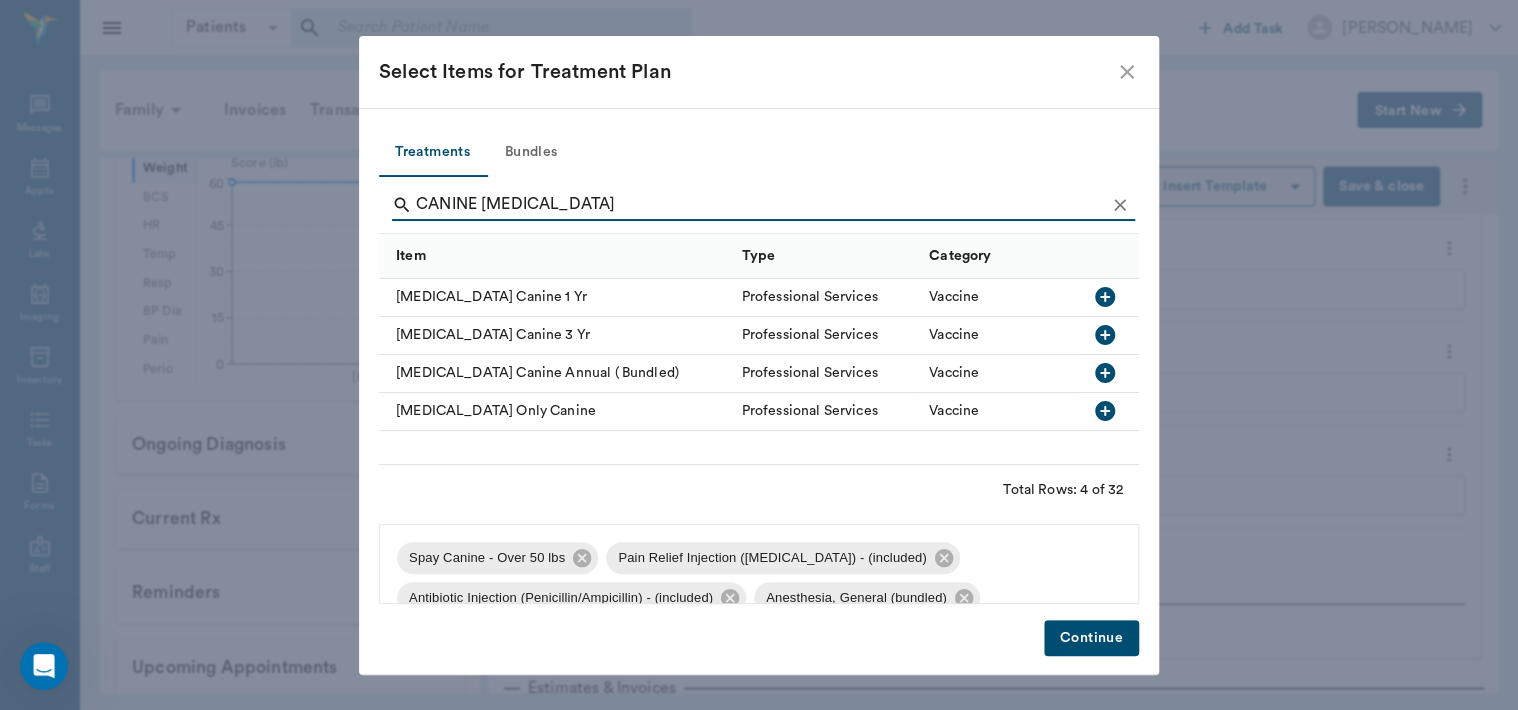 type on "CANINE RABIES" 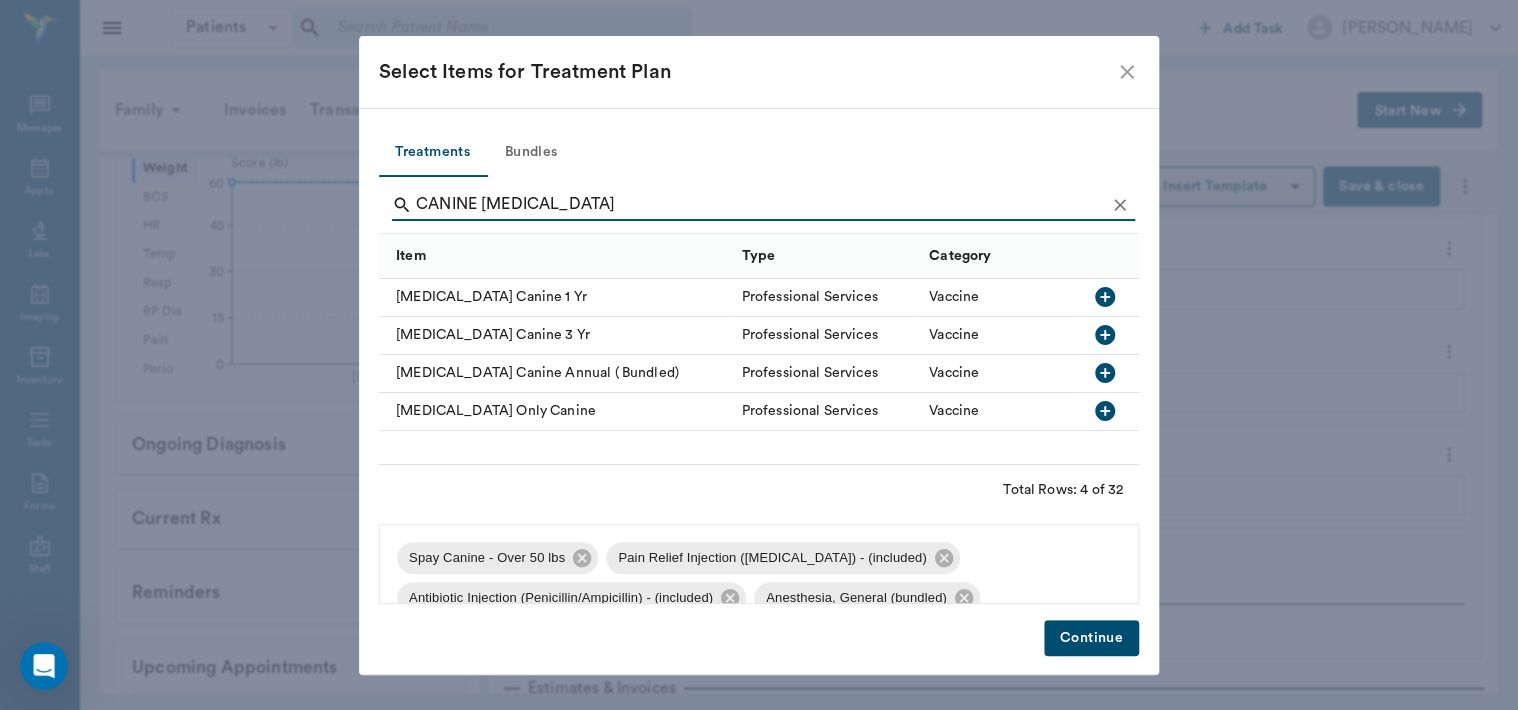 click 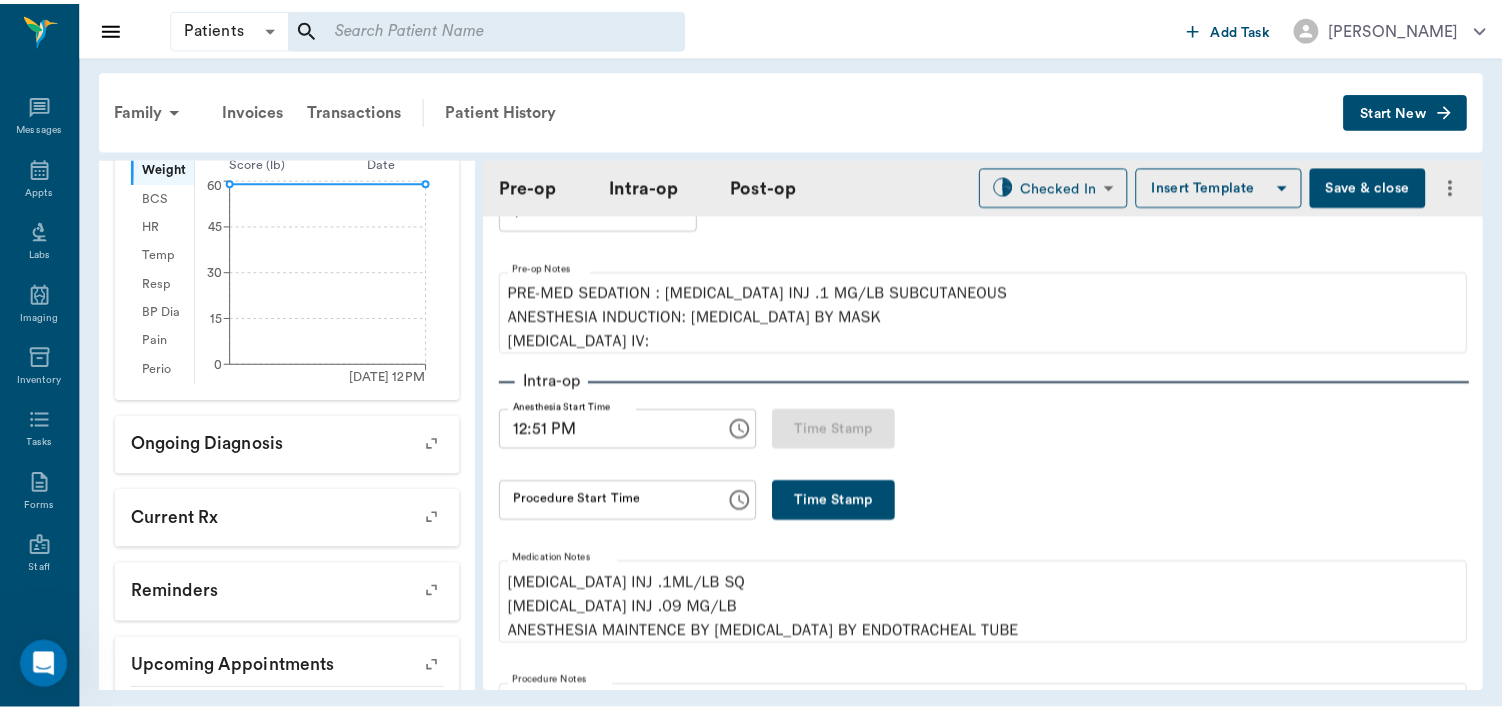 scroll, scrollTop: 0, scrollLeft: 0, axis: both 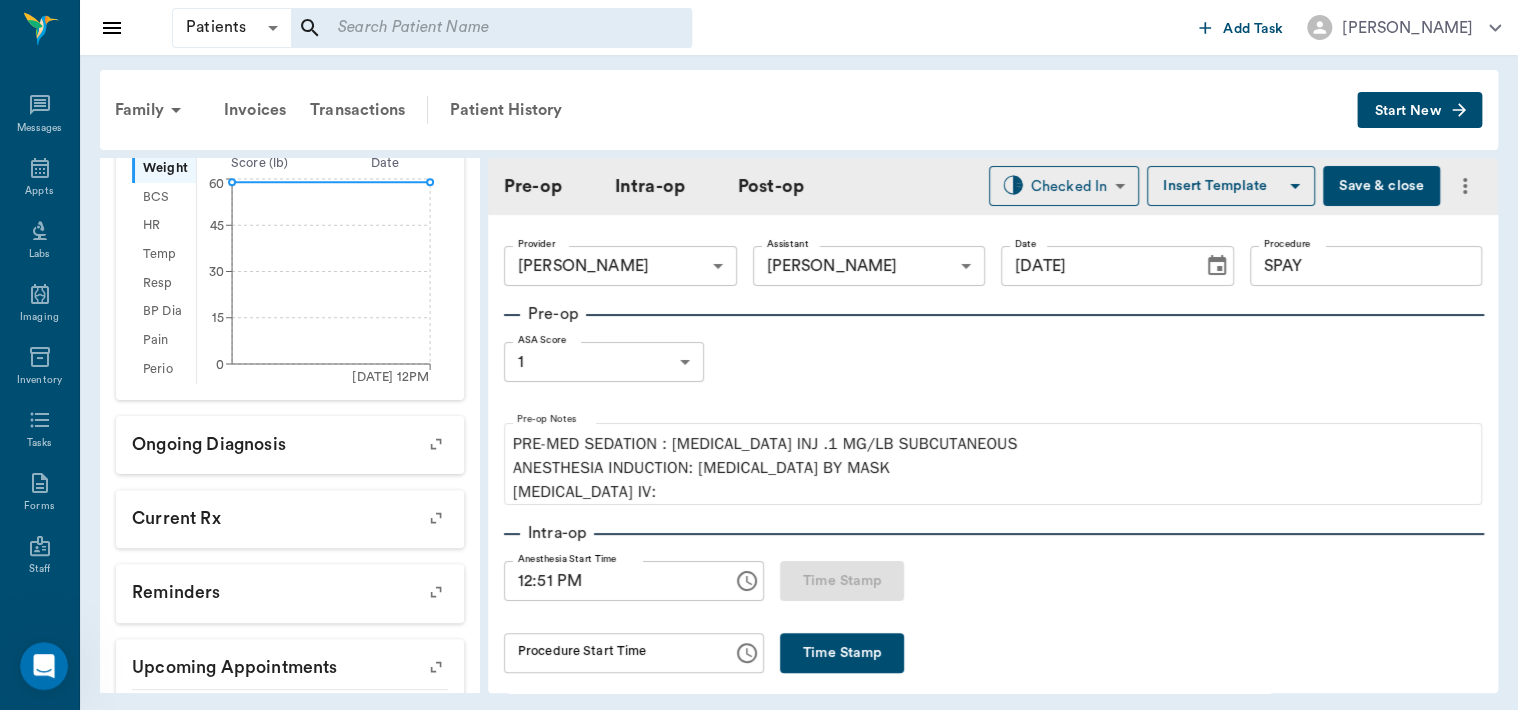 click on "Save & close" at bounding box center [1381, 186] 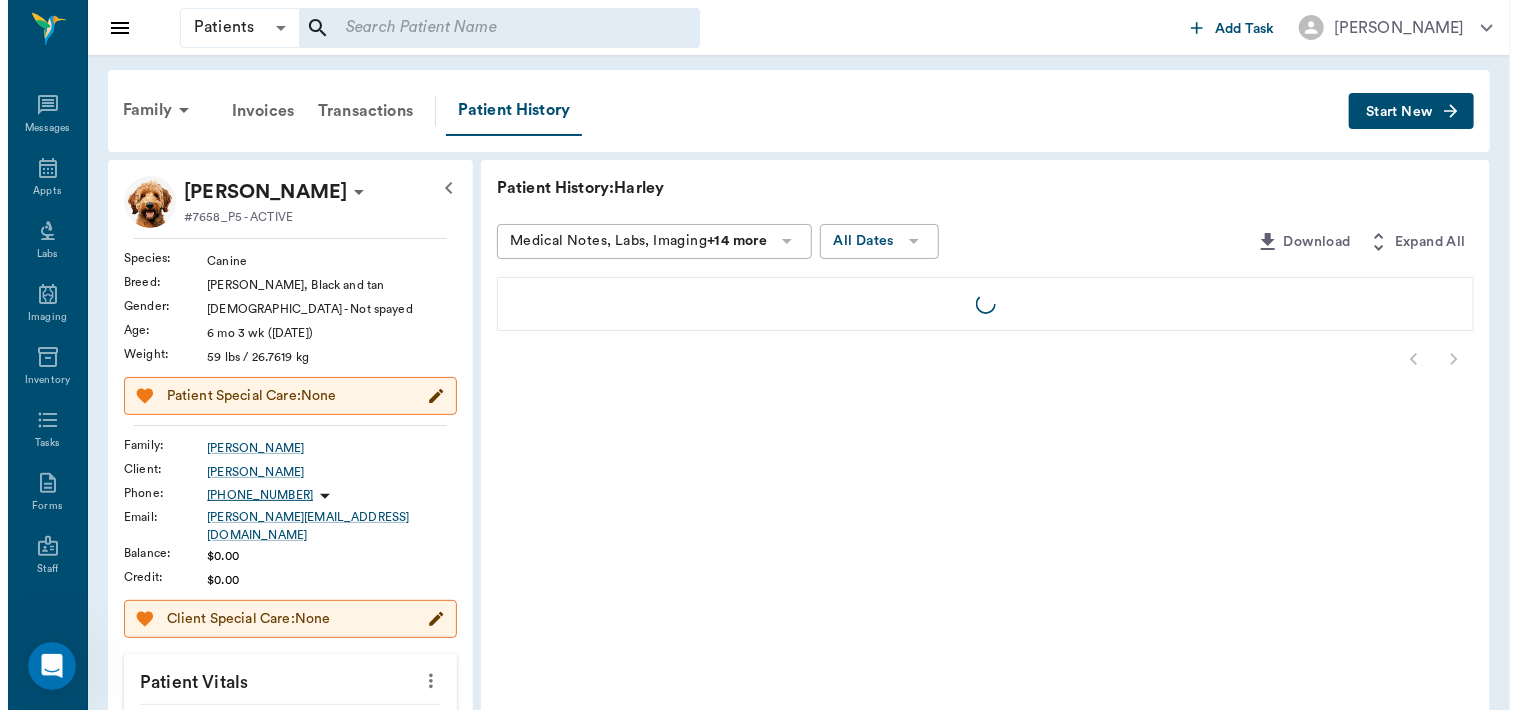 scroll, scrollTop: 0, scrollLeft: 0, axis: both 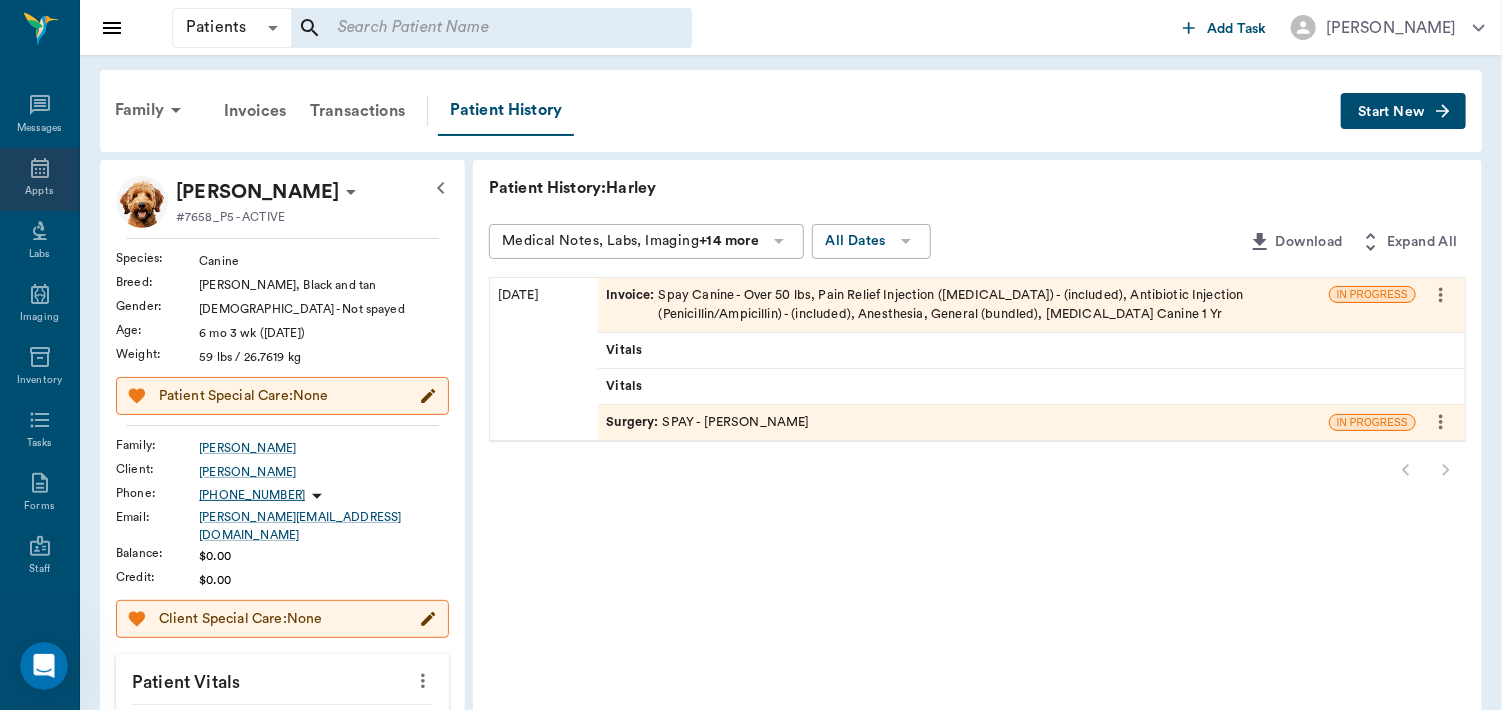 click on "Appts" at bounding box center [39, 191] 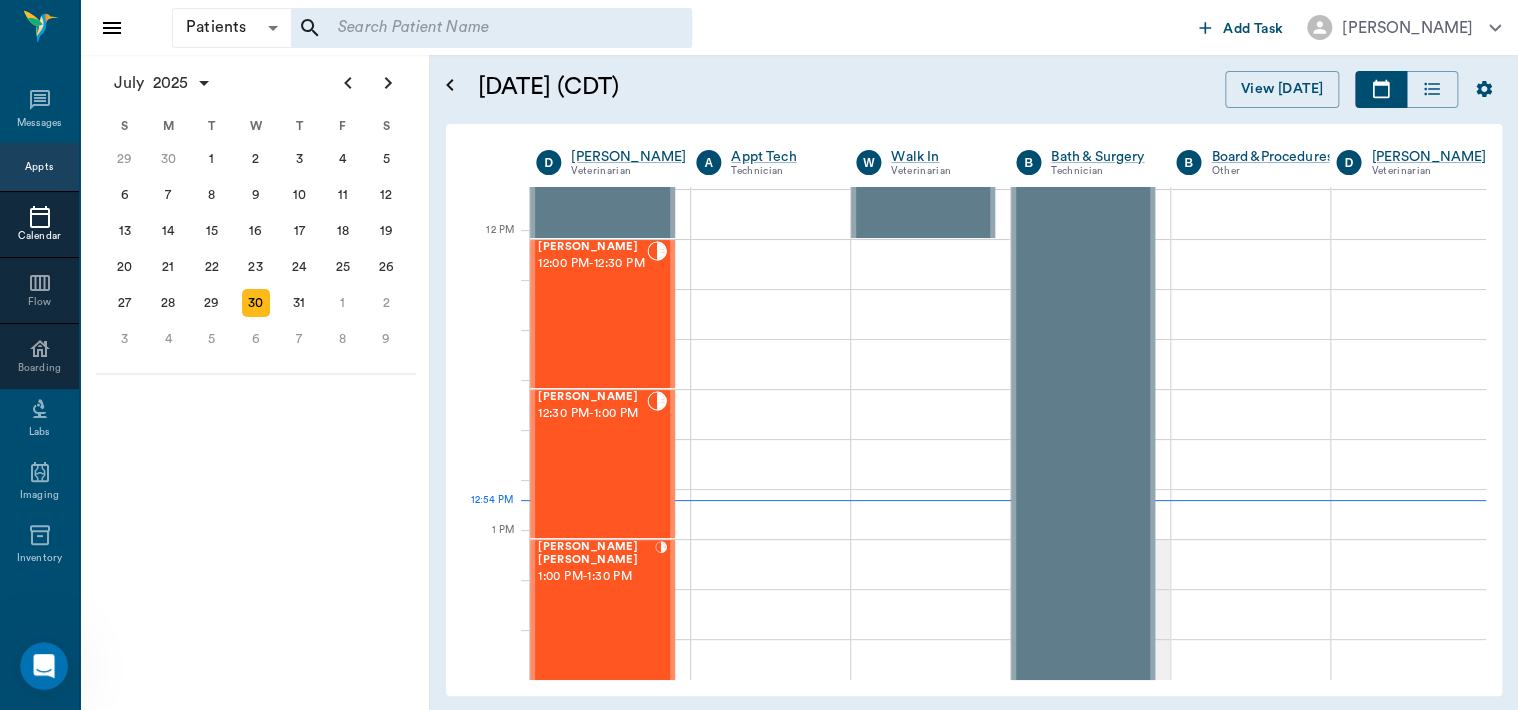 scroll, scrollTop: 1138, scrollLeft: 0, axis: vertical 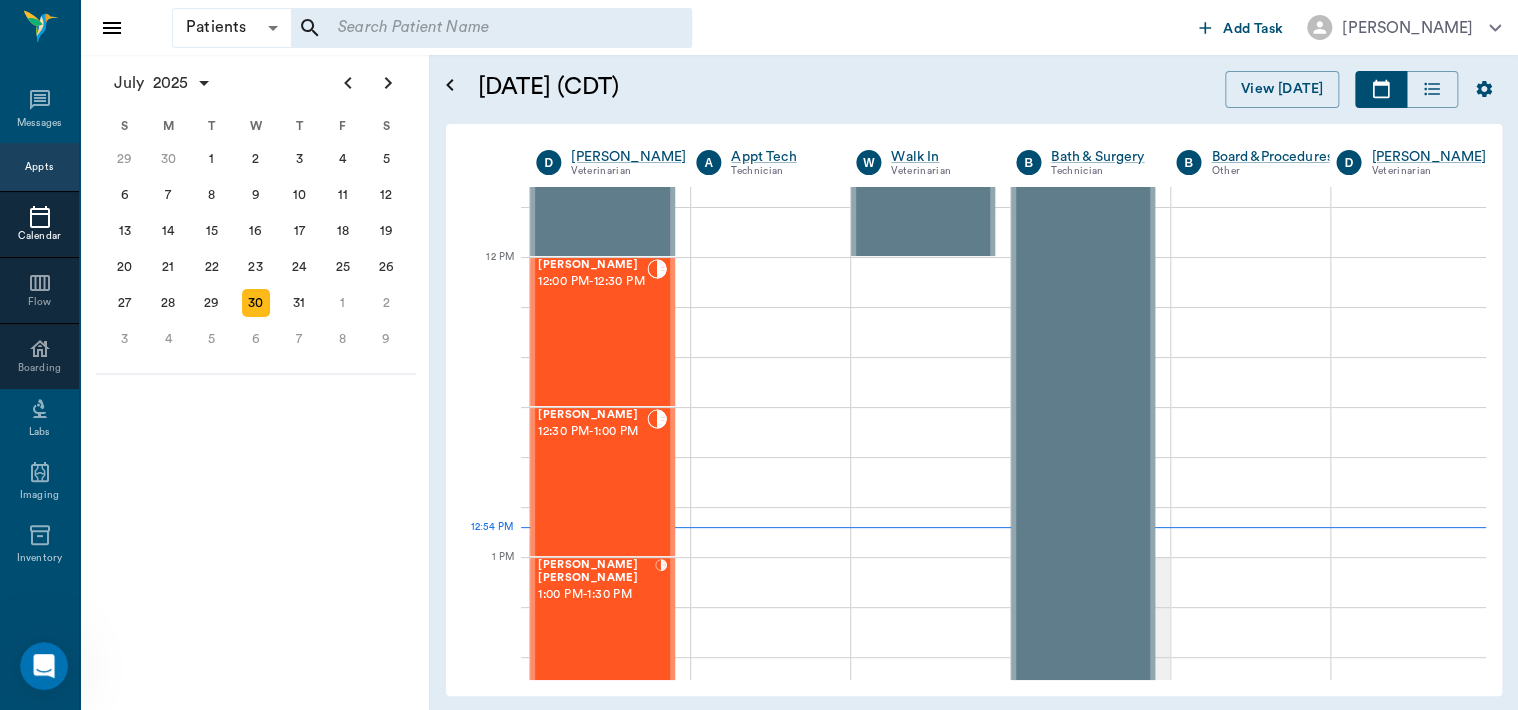 click on "12:30 PM  -  1:00 PM" at bounding box center [592, 432] 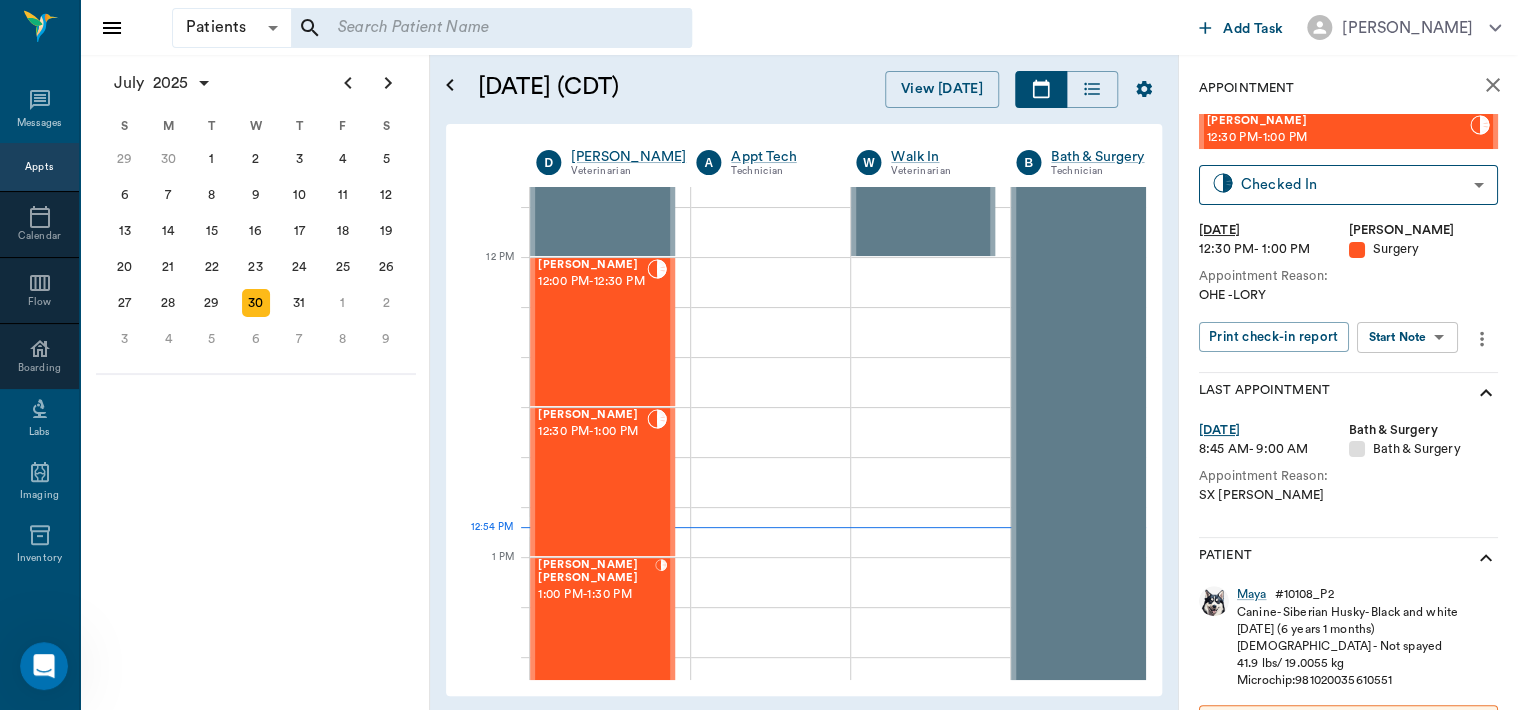 click on "Patients Patients ​ ​ Add Task Dr. Bert Ellsworth Nectar Messages Appts Calendar Flow Boarding Labs Imaging Inventory Tasks Forms Staff Reports Lookup Settings July 2025 S M T W T F S Jun 1 2 3 4 5 6 7 8 9 10 11 12 13 14 15 16 17 18 19 20 21 22 23 24 25 26 27 28 29 30 Jul 1 2 3 4 5 6 7 8 9 10 11 12 S M T W T F S 29 30 Jul 1 2 3 4 5 6 7 8 9 10 11 12 13 14 15 16 17 18 19 20 21 22 23 24 25 26 27 28 29 30 31 Aug 1 2 3 4 5 6 7 8 9 S M T W T F S 27 28 29 30 31 Aug 1 2 3 4 5 6 7 8 9 10 11 12 13 14 15 16 17 18 19 20 21 22 23 24 25 26 27 28 29 30 31 Sep 1 2 3 4 5 6 July 30, 2025 (CDT) View Today July 2025 Today 30 Wed Jul 2025 D Dr. Bert Ellsworth Veterinarian A Appt Tech Technician W Walk In Veterinarian B Bath & Surgery Technician B Board &Procedures Other D Dr. Kindall Jones Veterinarian 8 AM 9 AM 10 AM 11 AM 12 PM 1 PM 2 PM 3 PM 4 PM 5 PM 6 PM 7 PM 8 PM 12:54 PM NO APPOINTMENT! 8:00 AM  -  8:30 AM Bovine Campbell 8:30 AM  -  9:00 AM Sophisticatedshowbiz Gooch 9:00 AM  -  10:00 AM Zoey Gooch 9:00 AM  -   -   -" at bounding box center [759, 355] 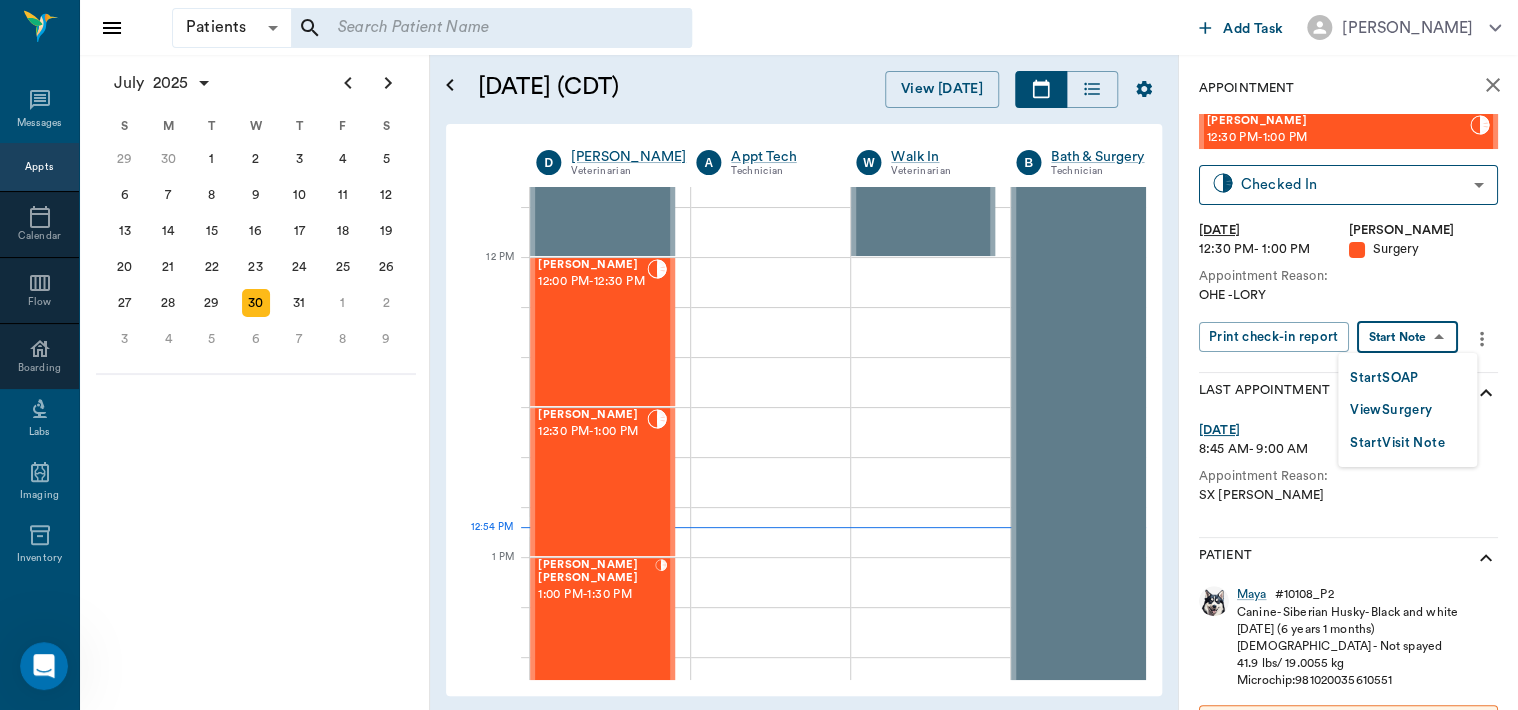 click on "View  Surgery" at bounding box center [1391, 410] 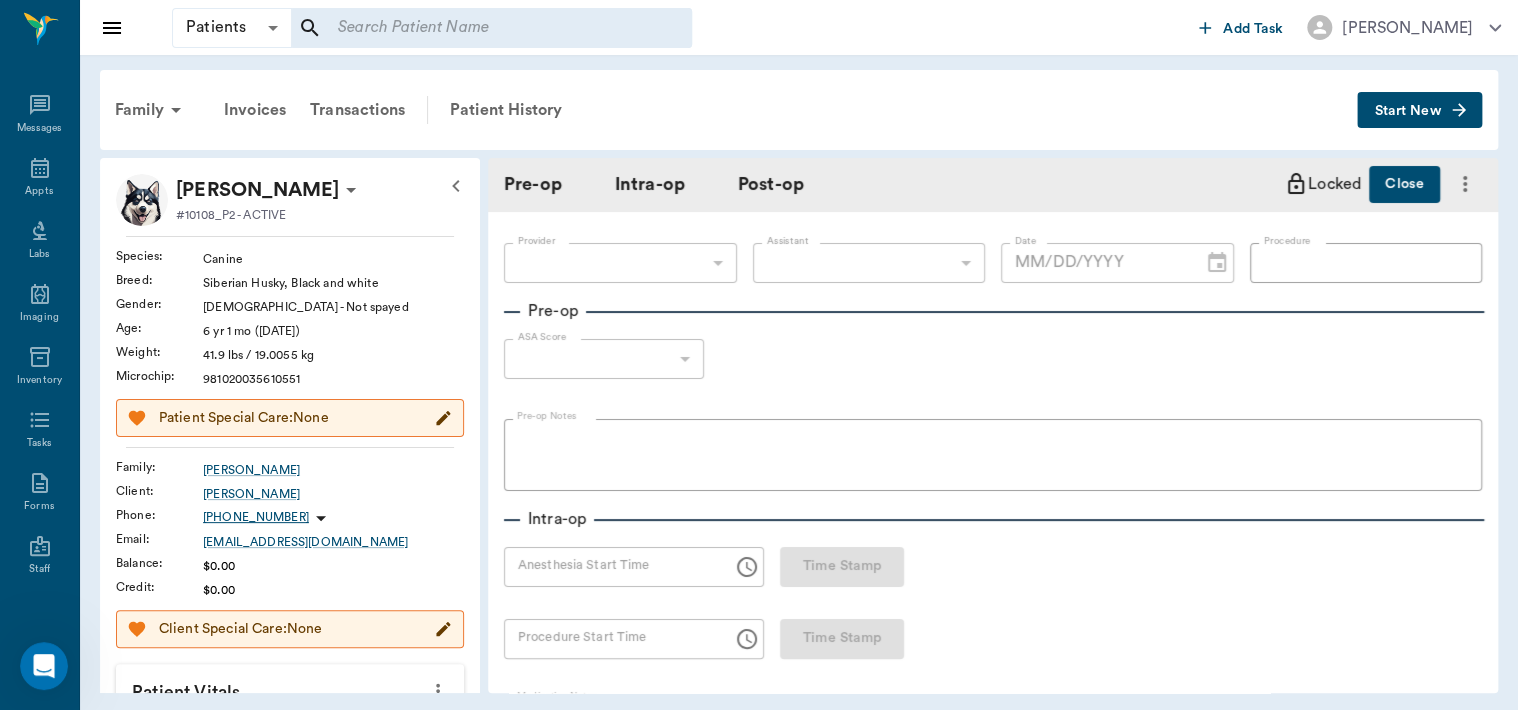 type on "63ec2f075fda476ae8351a4d" 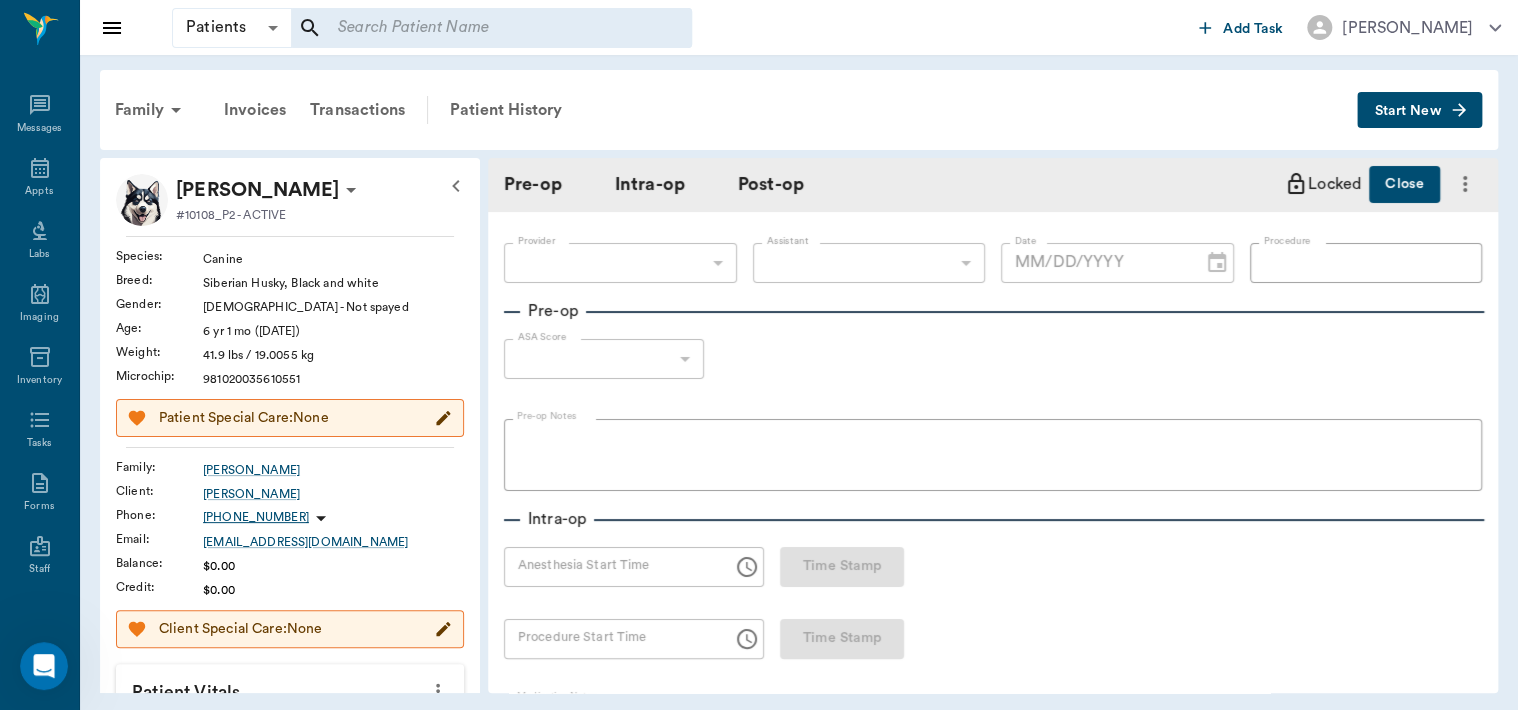 type on "63ec2e7e52e12b0ba117b124" 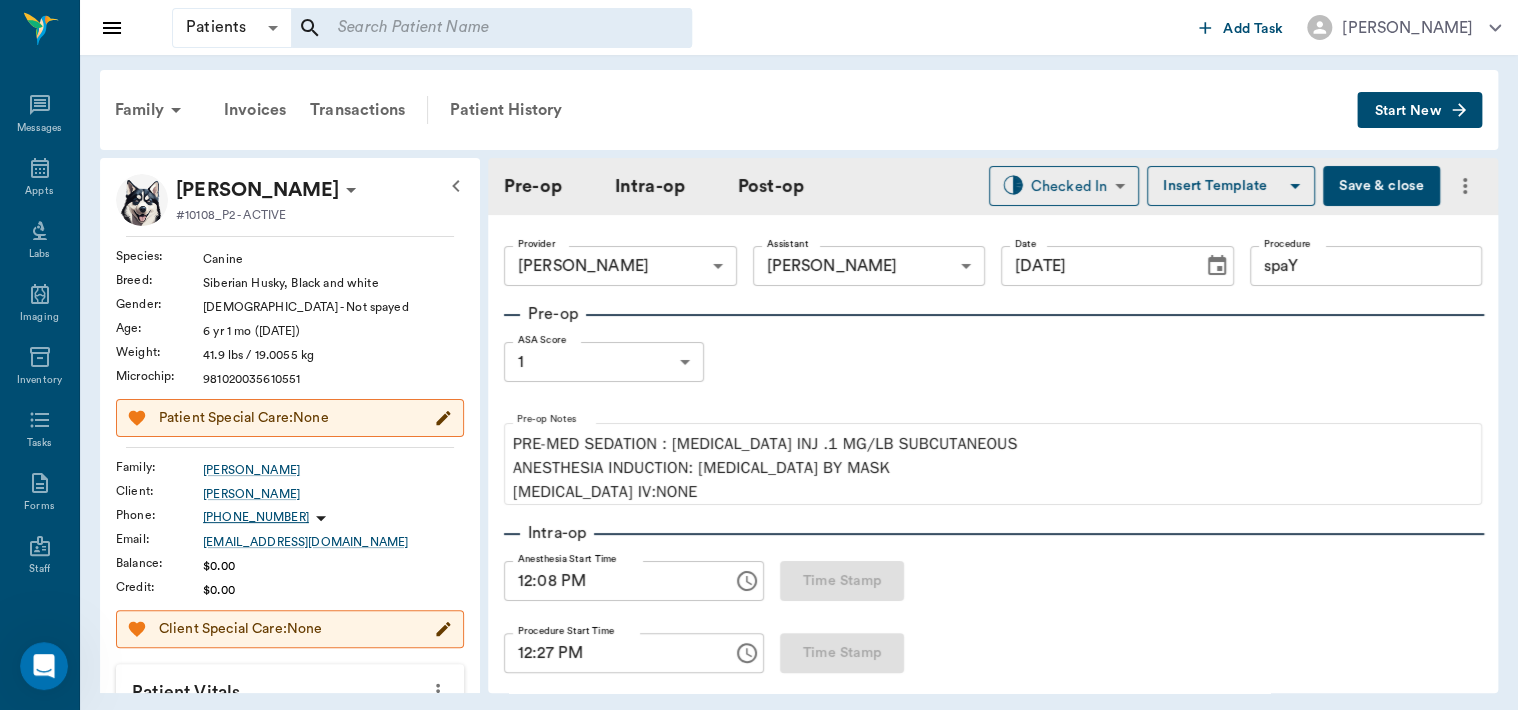 type on "[DATE]" 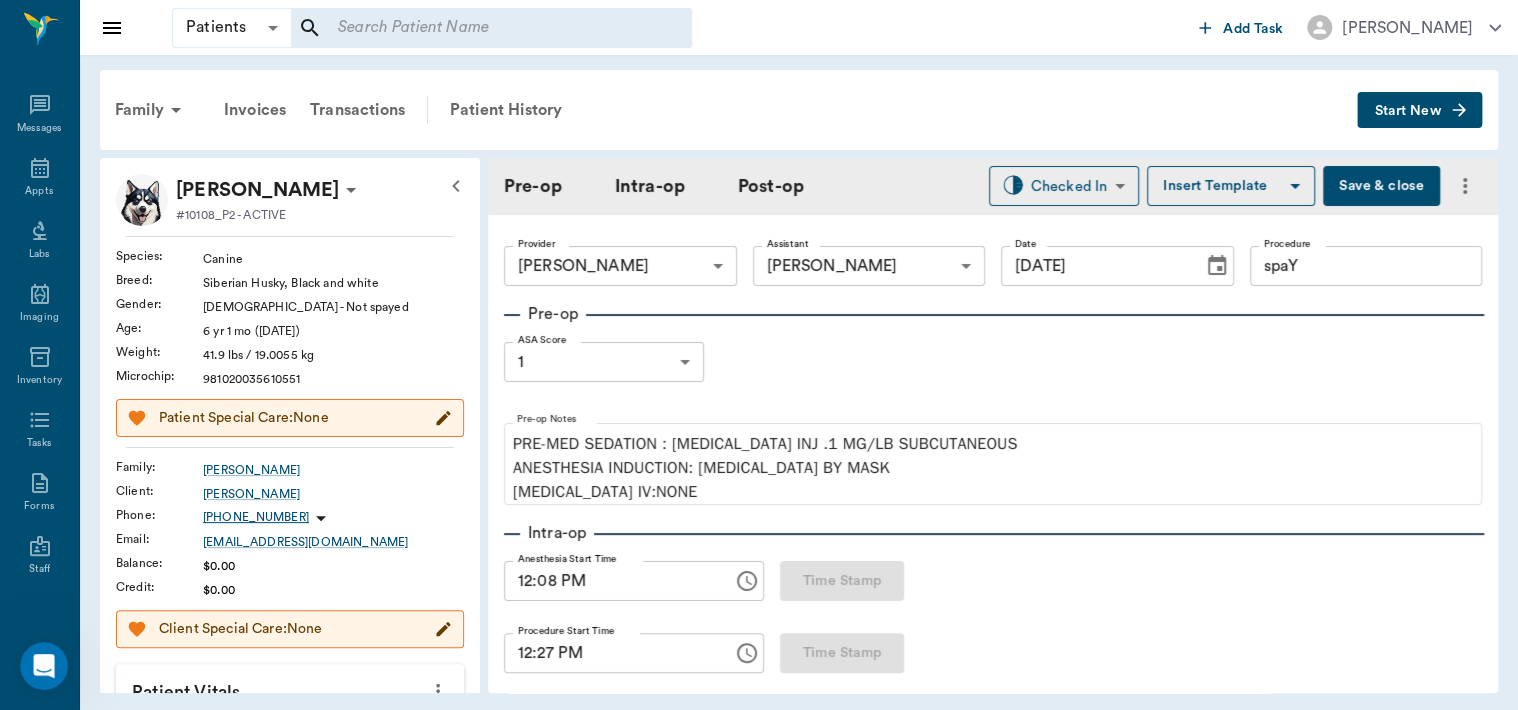 type on "12:08 PM" 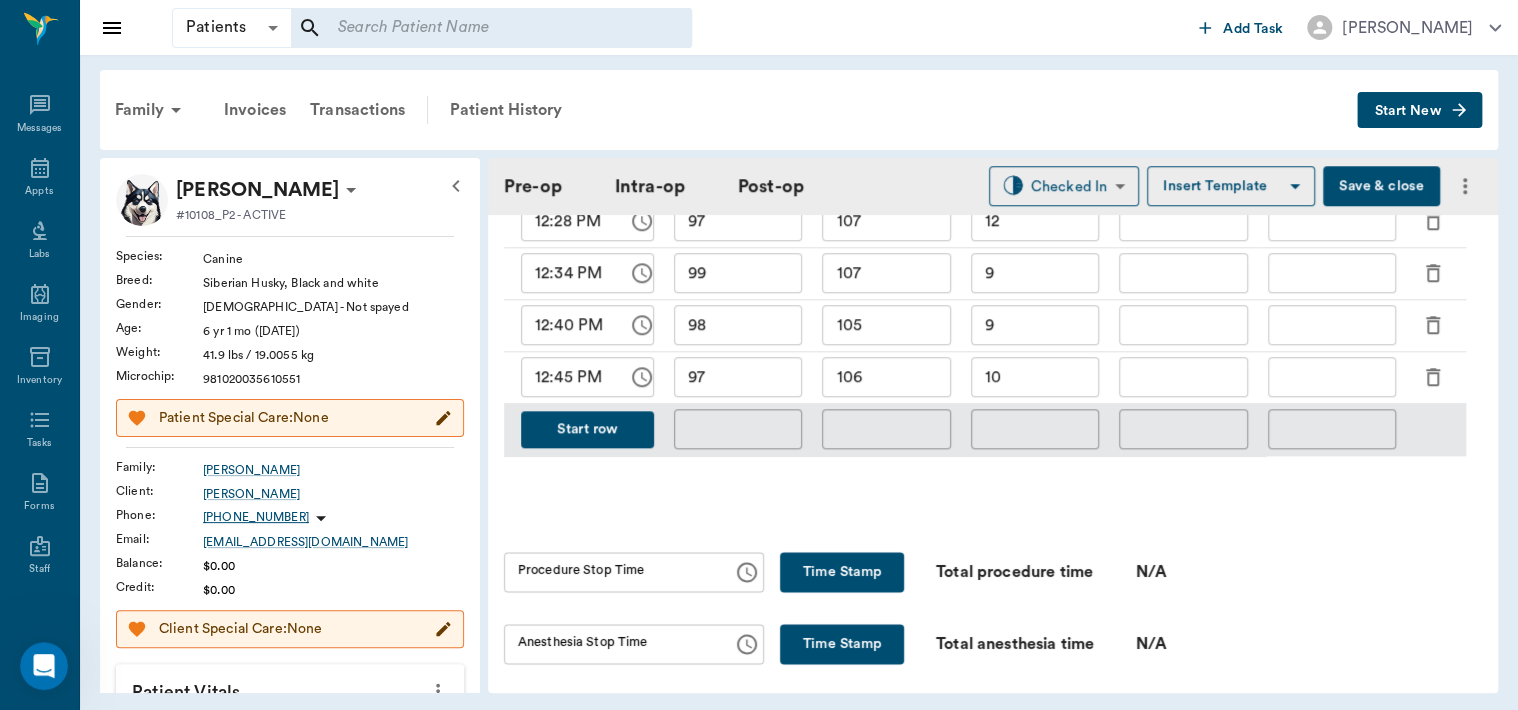 scroll, scrollTop: 1012, scrollLeft: 0, axis: vertical 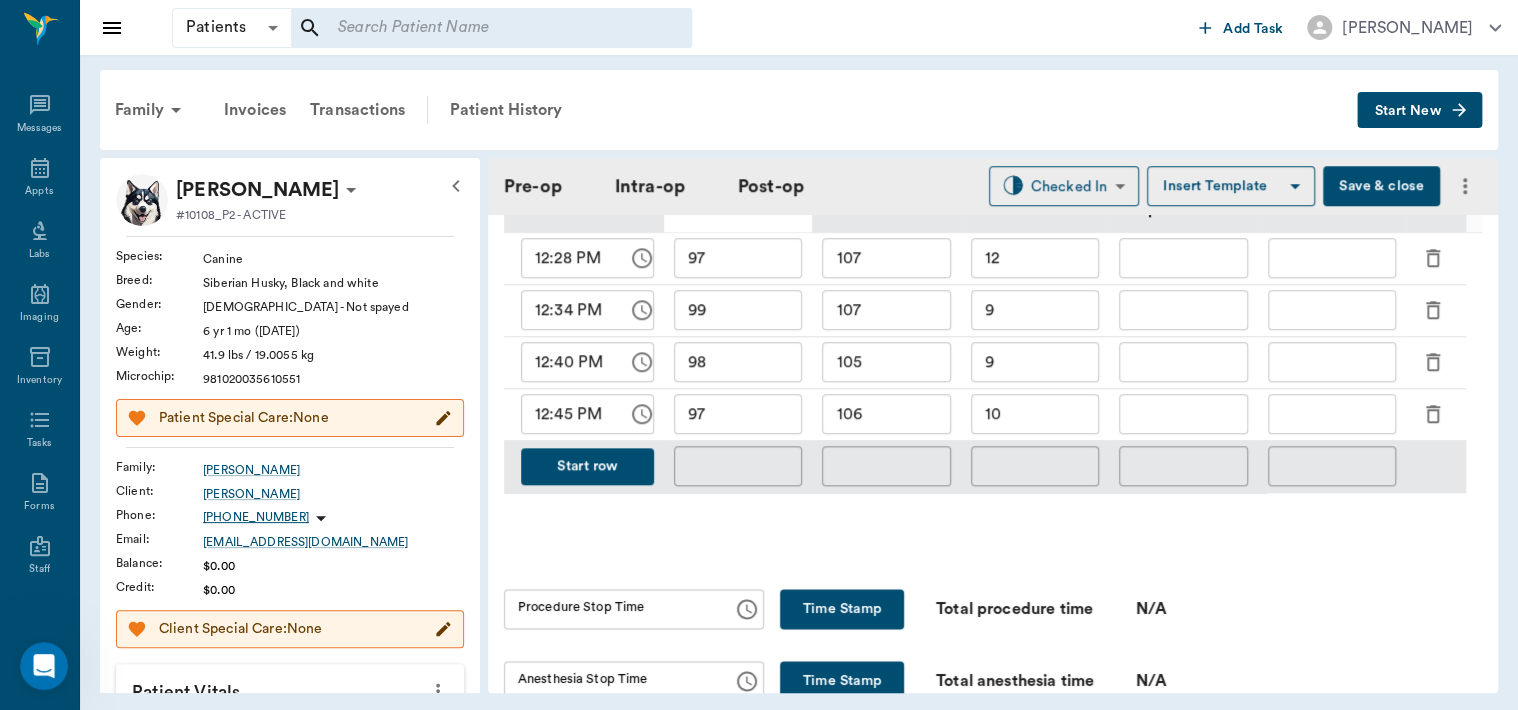 click on "Start row" at bounding box center [587, 466] 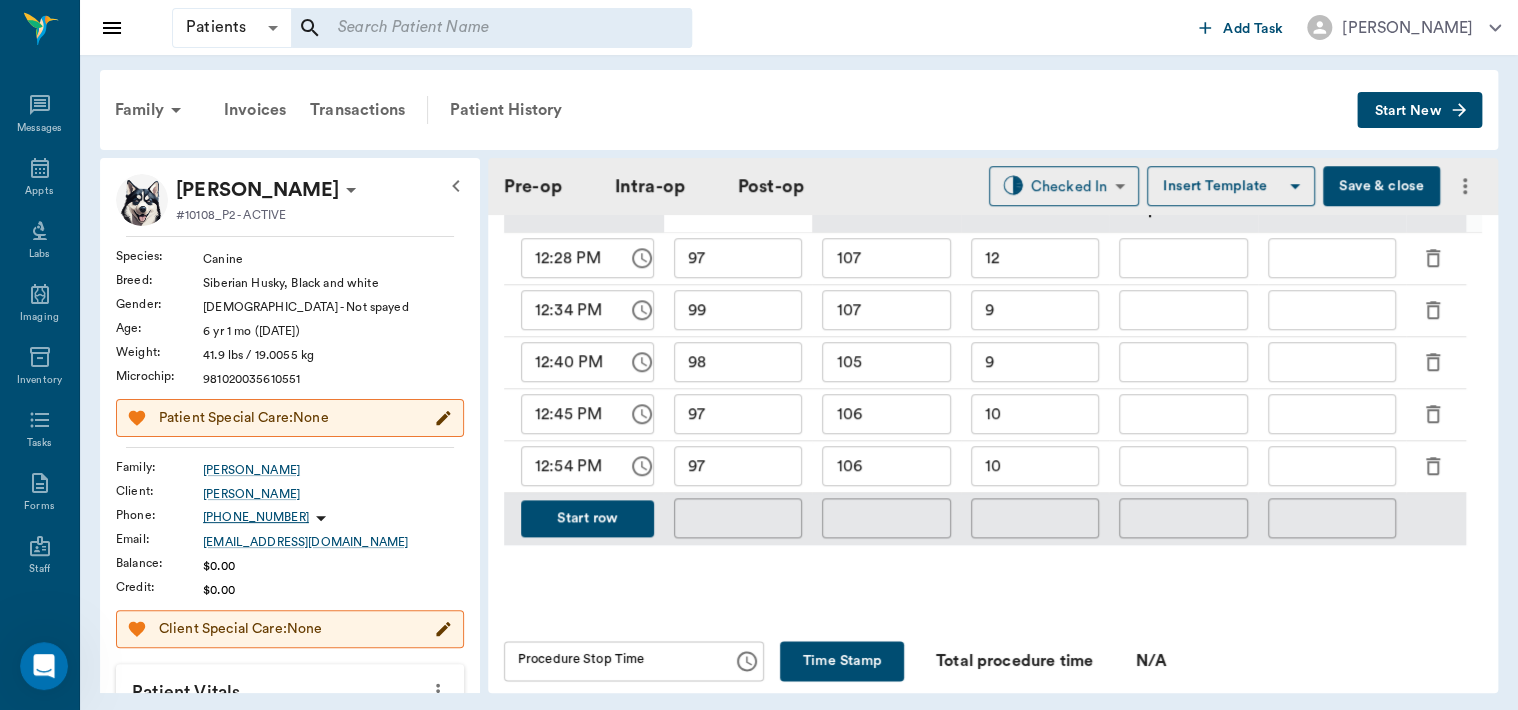 click on "10" at bounding box center [1035, 466] 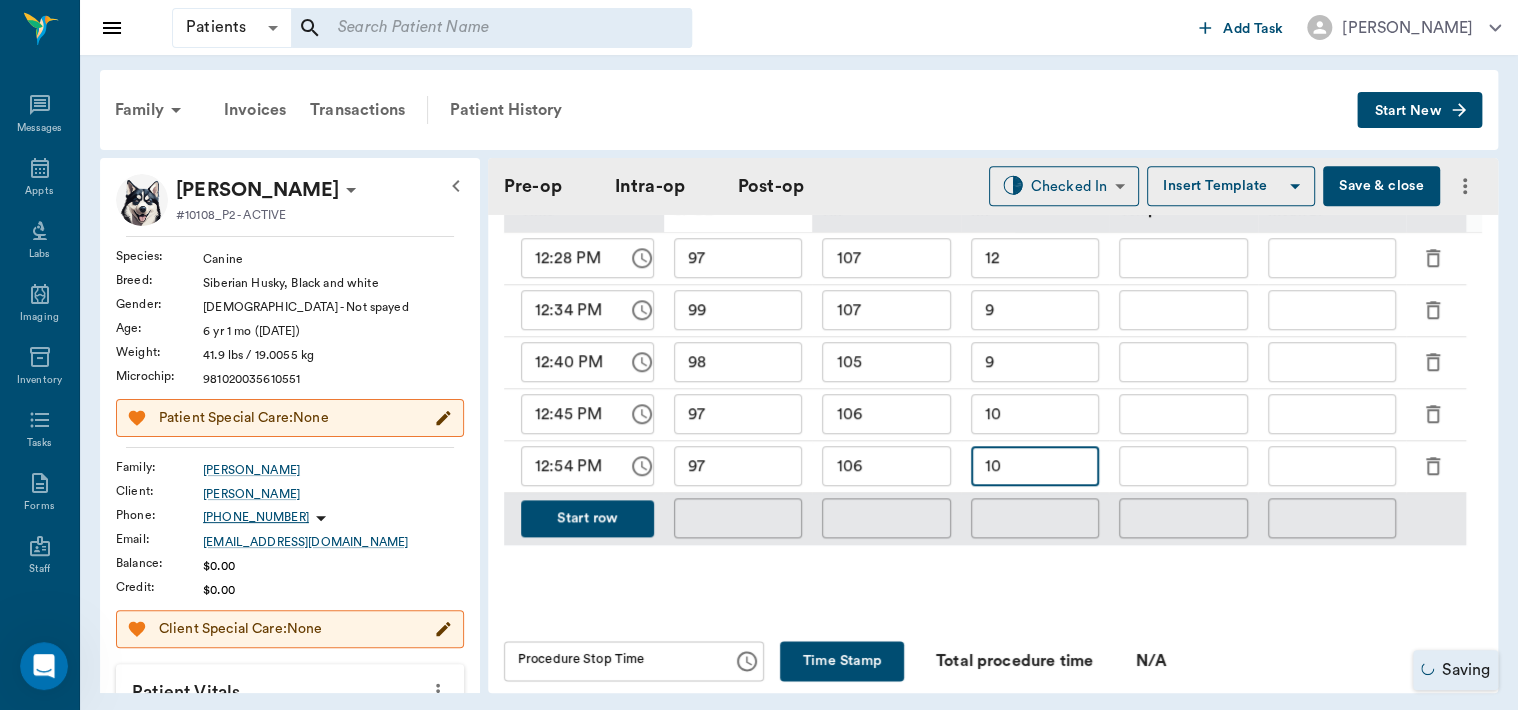 type on "1" 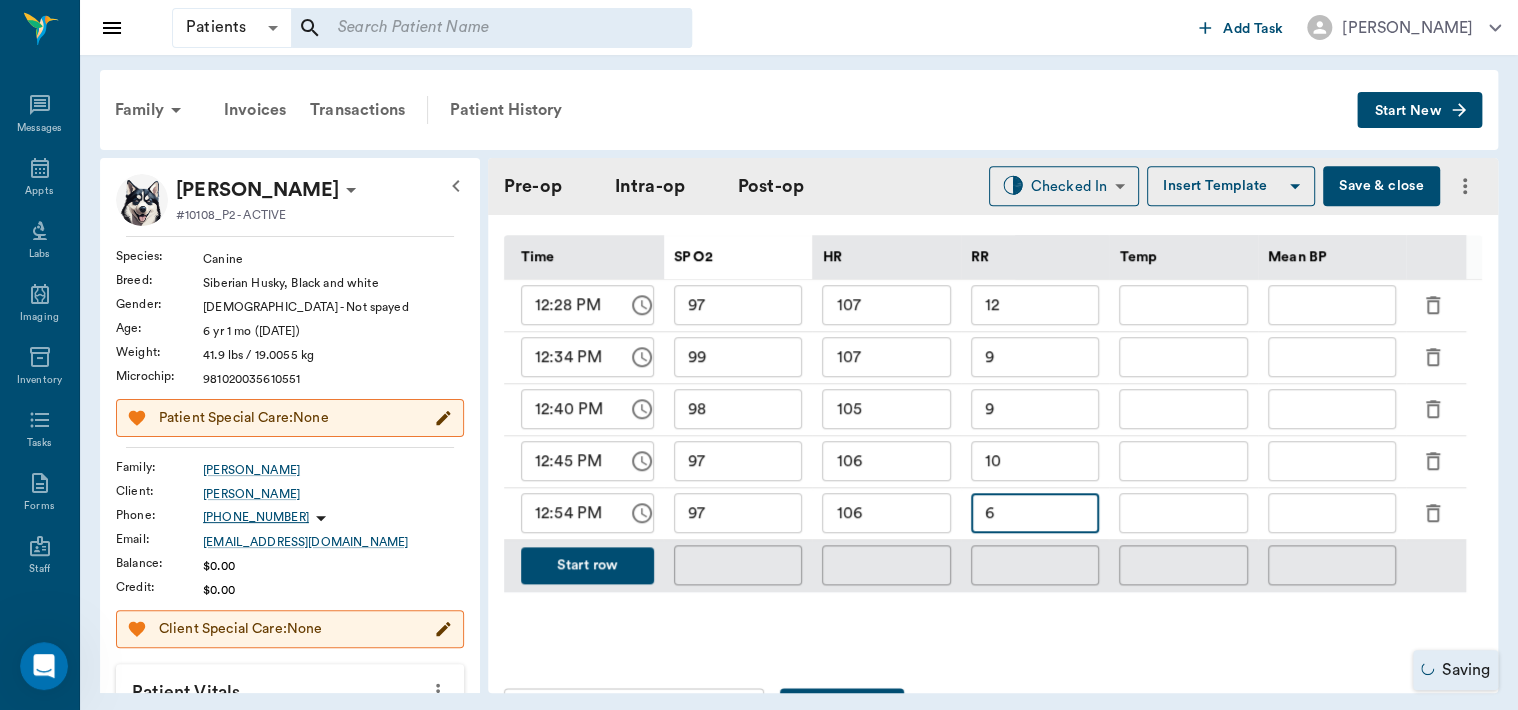 scroll, scrollTop: 959, scrollLeft: 0, axis: vertical 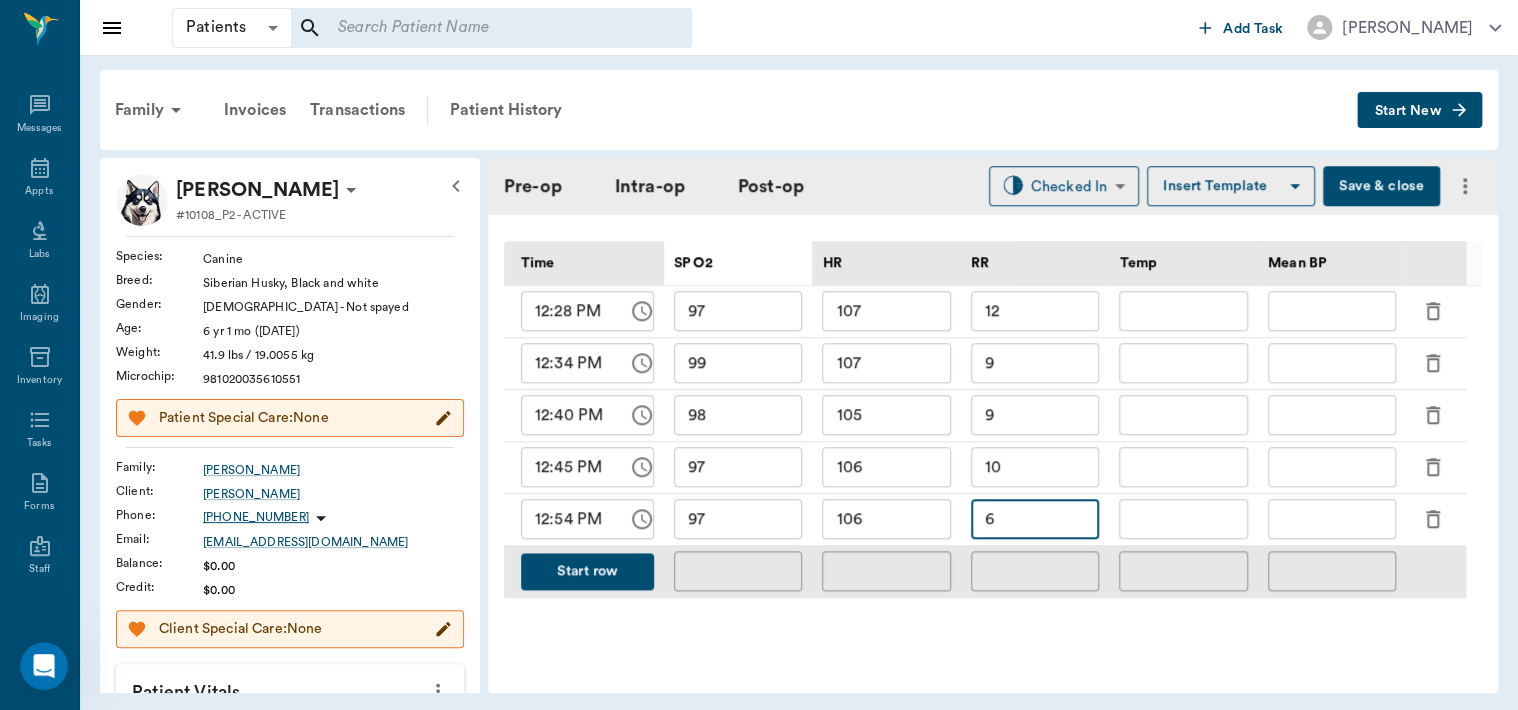 type on "6" 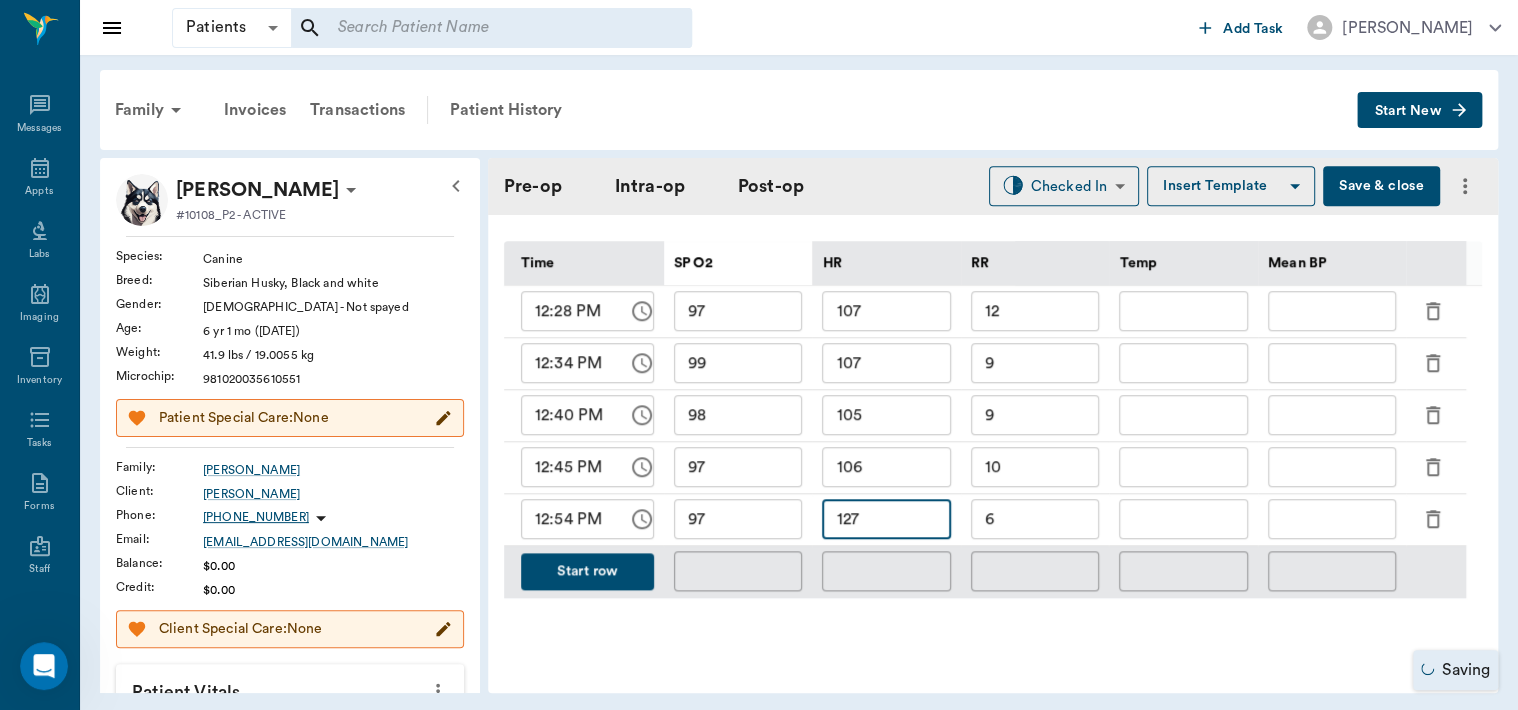 type on "127" 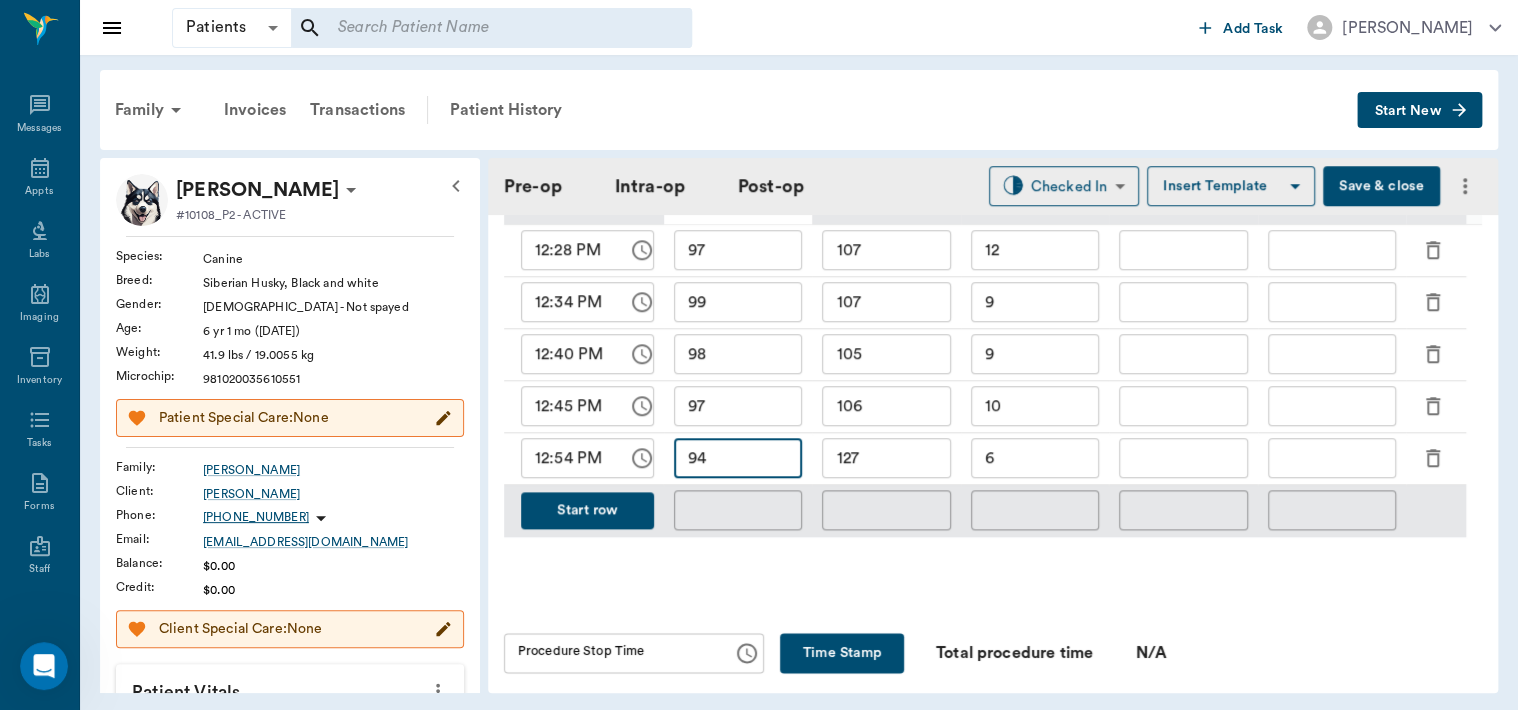 scroll, scrollTop: 1060, scrollLeft: 0, axis: vertical 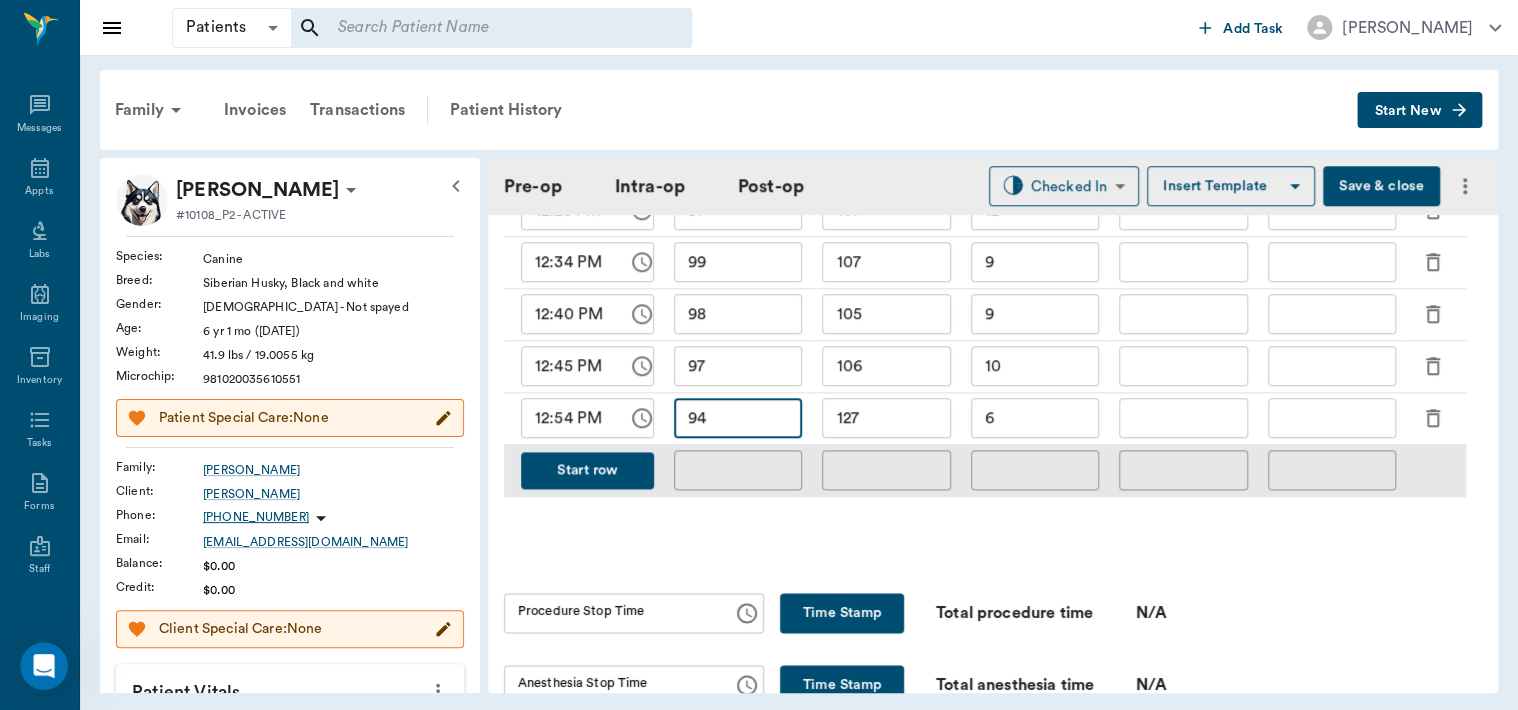 type on "94" 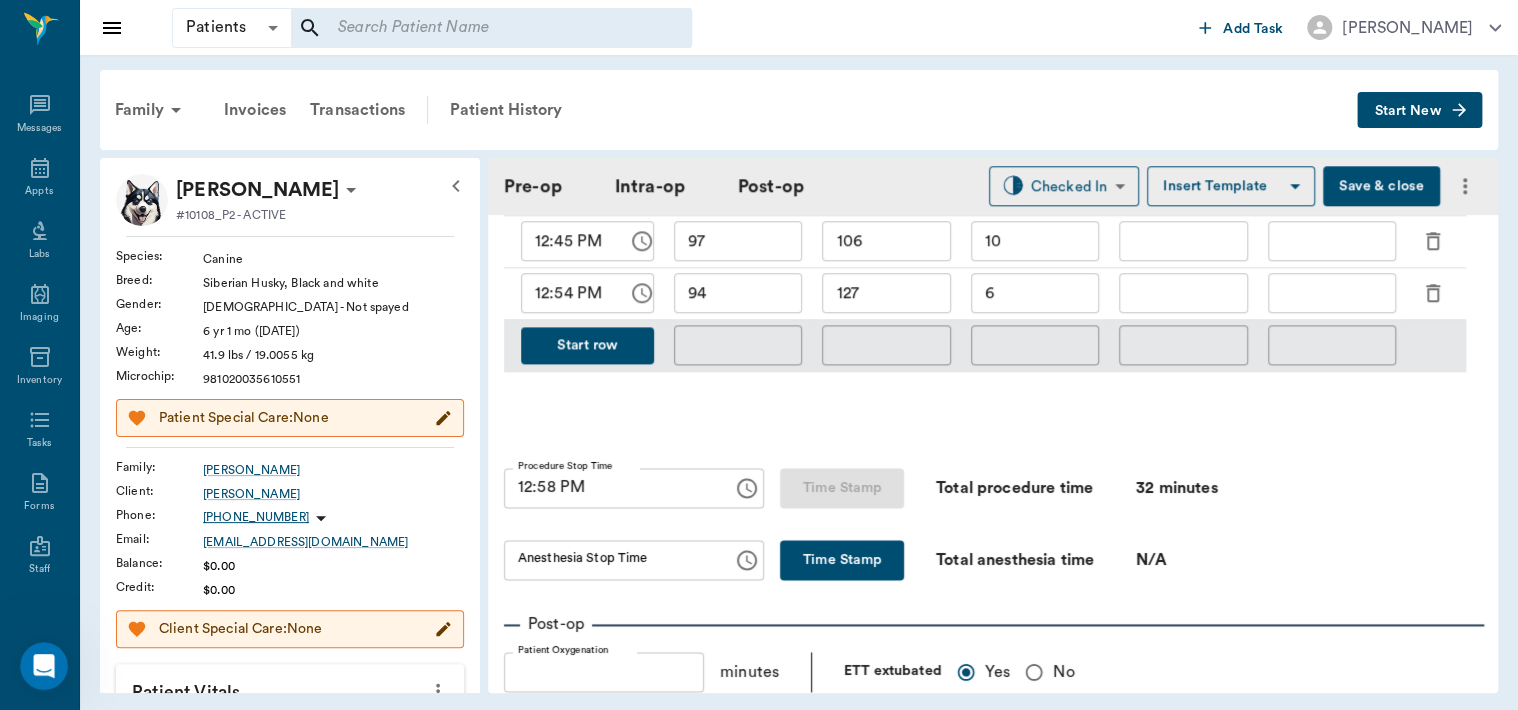 scroll, scrollTop: 1188, scrollLeft: 0, axis: vertical 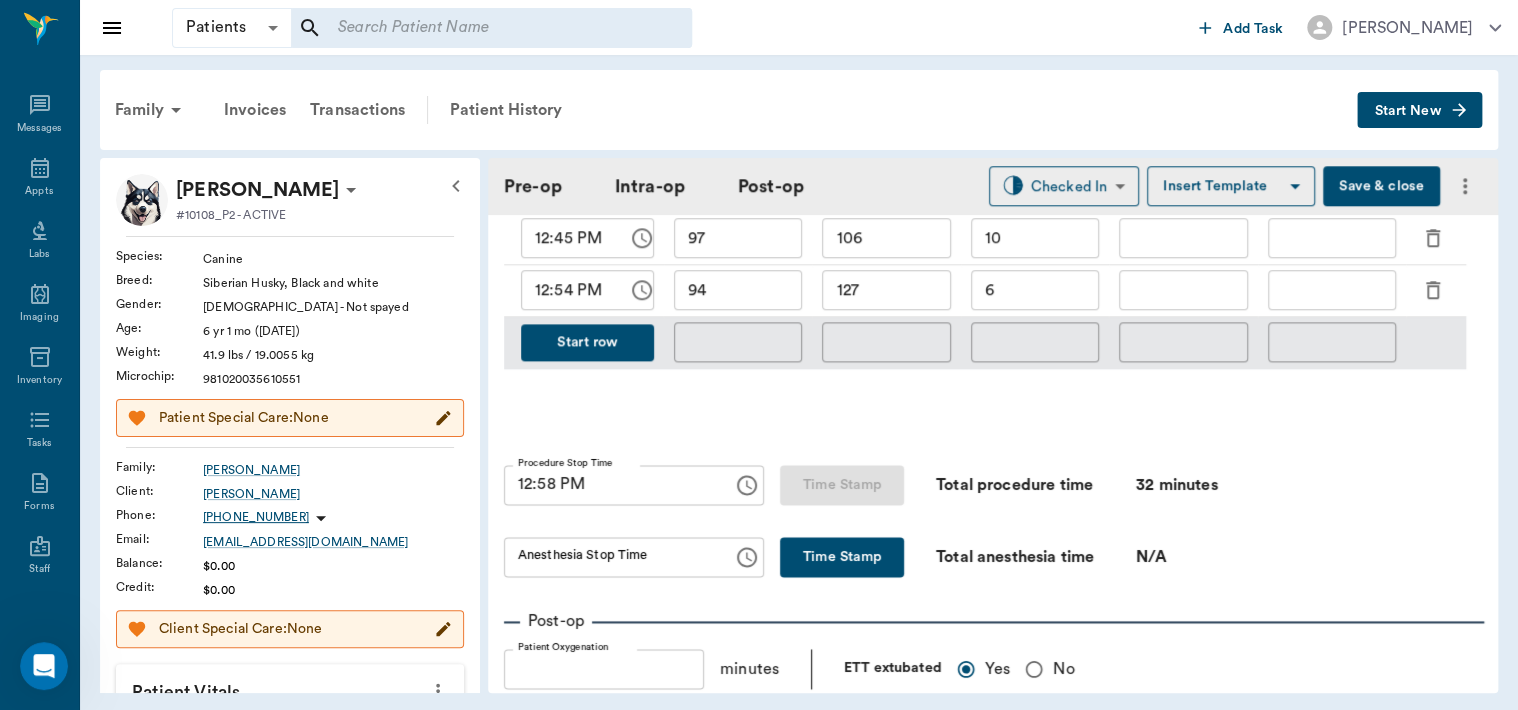click on "Time Stamp" at bounding box center (842, 557) 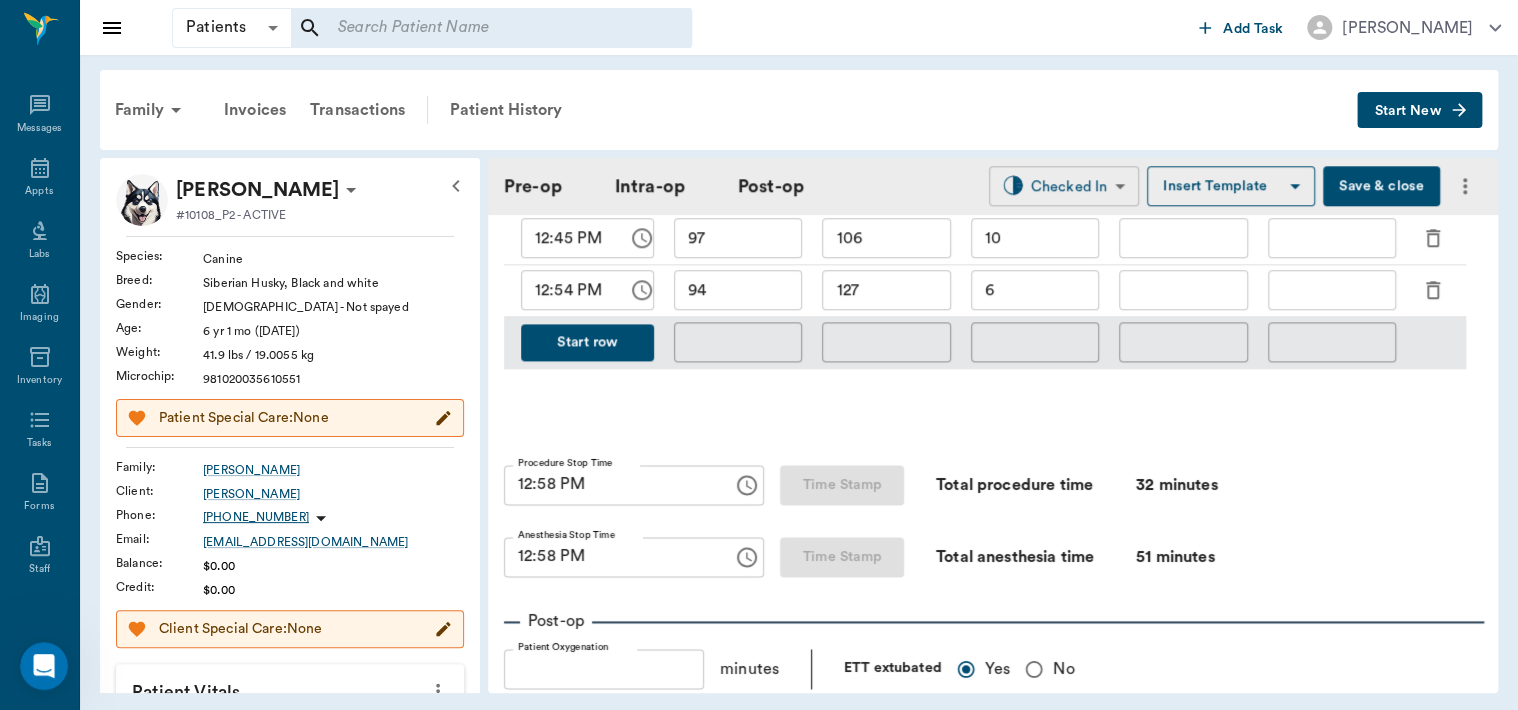 click on "Patients Patients ​ ​ Add Task Dr. Bert Ellsworth Nectar Messages Appts Labs Imaging Inventory Tasks Forms Staff Reports Lookup Settings Family Invoices Transactions Patient History Start New Maya McCullough #10108_P2    -    ACTIVE   Species : Canine Breed : Siberian Husky, Black and white Gender : Female - Not spayed Age : 6 yr 1 mo (06/19/2019) Weight : 41.9 lbs / 19.0055 kg Microchip : 981020035610551 Patient Special Care:  None Family : McCullough Client : Jami McCullough Phone : (903) 949-0621 Email : Jamirose3@gmail.com Balance : $0.00 Credit : $0.00 Client Special Care:  None Patient Vitals Weight BCS HR Temp Resp BP Dia Pain Perio Score ( lb ) Date 07/30/25 12PM 0 15 30 45 60 Ongoing diagnosis Current Rx Reminders 3 Month Flea & Tick Rx < 50 Lbs 10/09/25 Distemper/Parvo Vaccination Annual 03/04/26 Corona Vaccination Annual 03/04/26 Rabies Vaccination Canine 1 Yr 03/04/26 Upcoming appointments Schedule Appointment Pre-op Intra-op Post-op Checked In CHECKED_IN ​ Insert Template  Save & close 1" at bounding box center [759, 355] 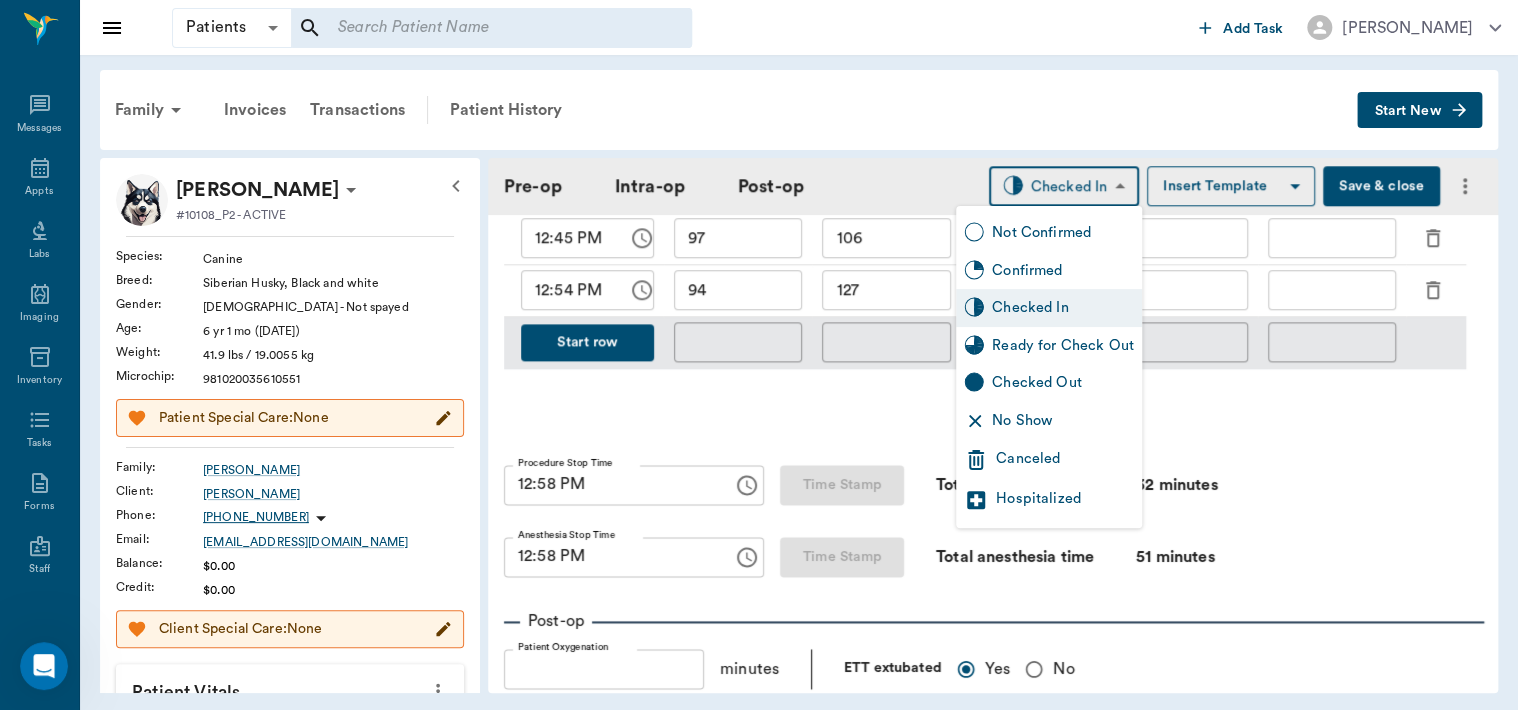 click on "Ready for Check Out" at bounding box center (1063, 346) 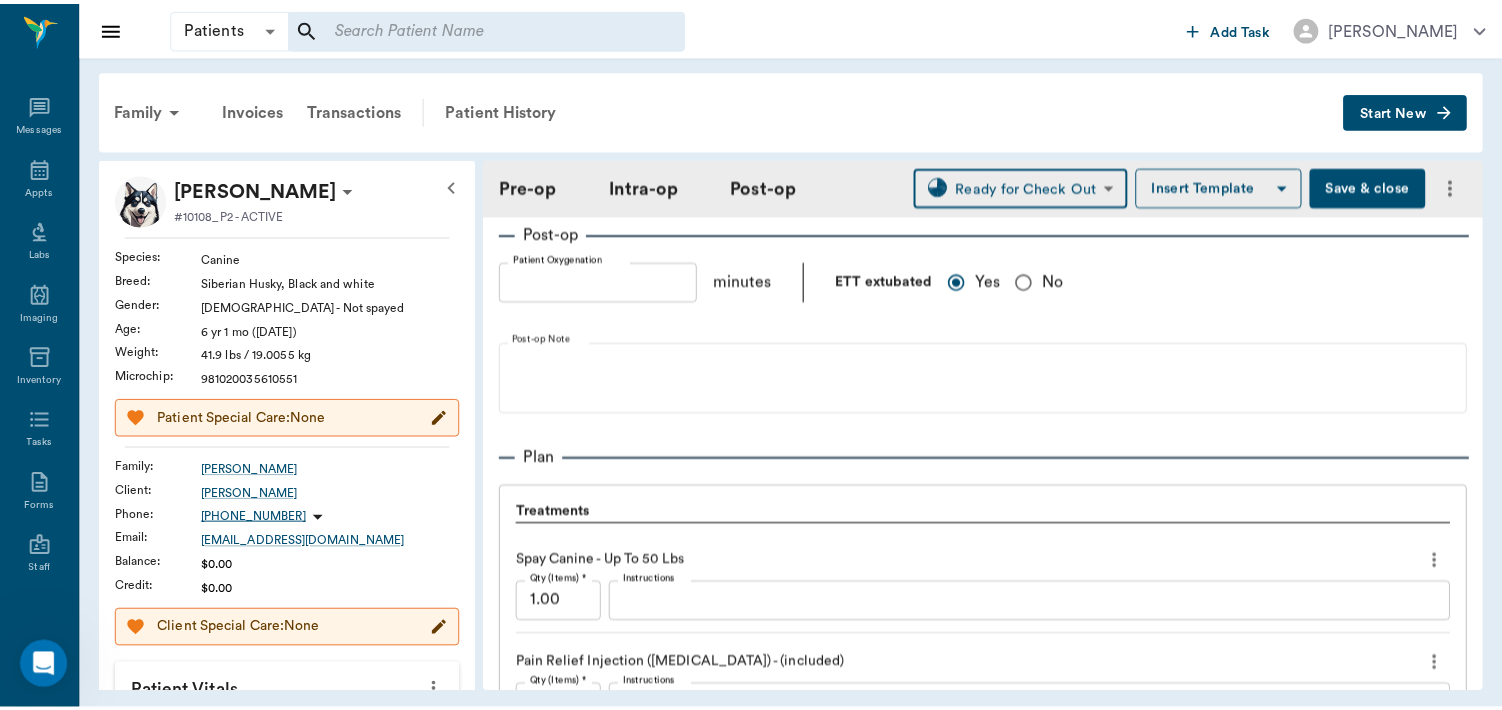 scroll, scrollTop: 2211, scrollLeft: 0, axis: vertical 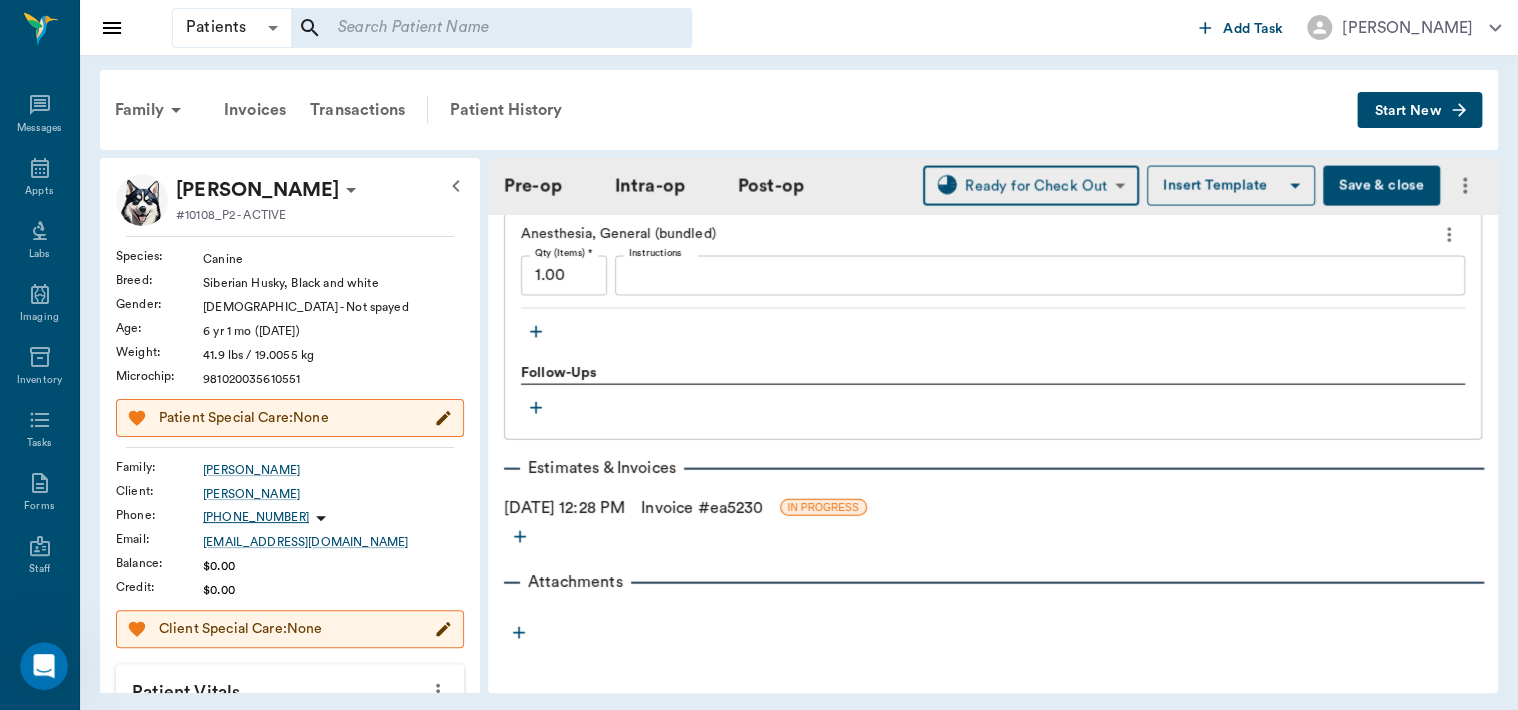 click on "Plan Treatments Spay Canine - Up To 50 Lbs Qty (Items) * 1.00 Qty (Items) * Instructions x Instructions Pain Relief Injection (meloxicam) - (included) Qty (Items) * 1.00 Qty (Items) * Instructions x Instructions Antibiotic Injection (Penicillin/Ampicillin) - (included) Qty (ml) * 1.00 Qty (ml) * Instructions x Instructions Anesthesia, General (bundled) Qty (Items) * 1.00 Qty (Items) * Instructions x Instructions Follow-Ups Estimates & Invoices 07/30/2025 12:28 PM Invoice # ea5230 IN PROGRESS Attachments" at bounding box center (993, 229) 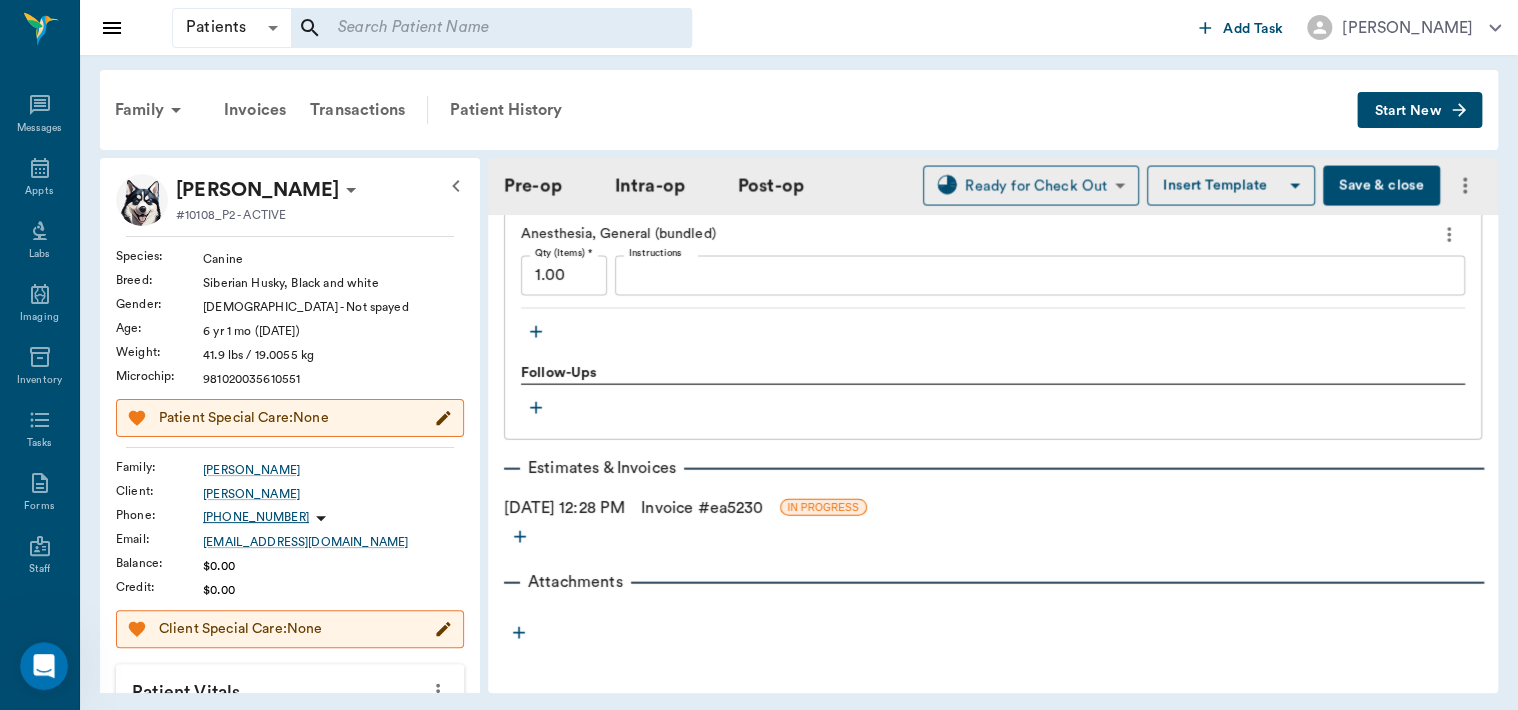 click on "Invoice # ea5230" at bounding box center (702, 508) 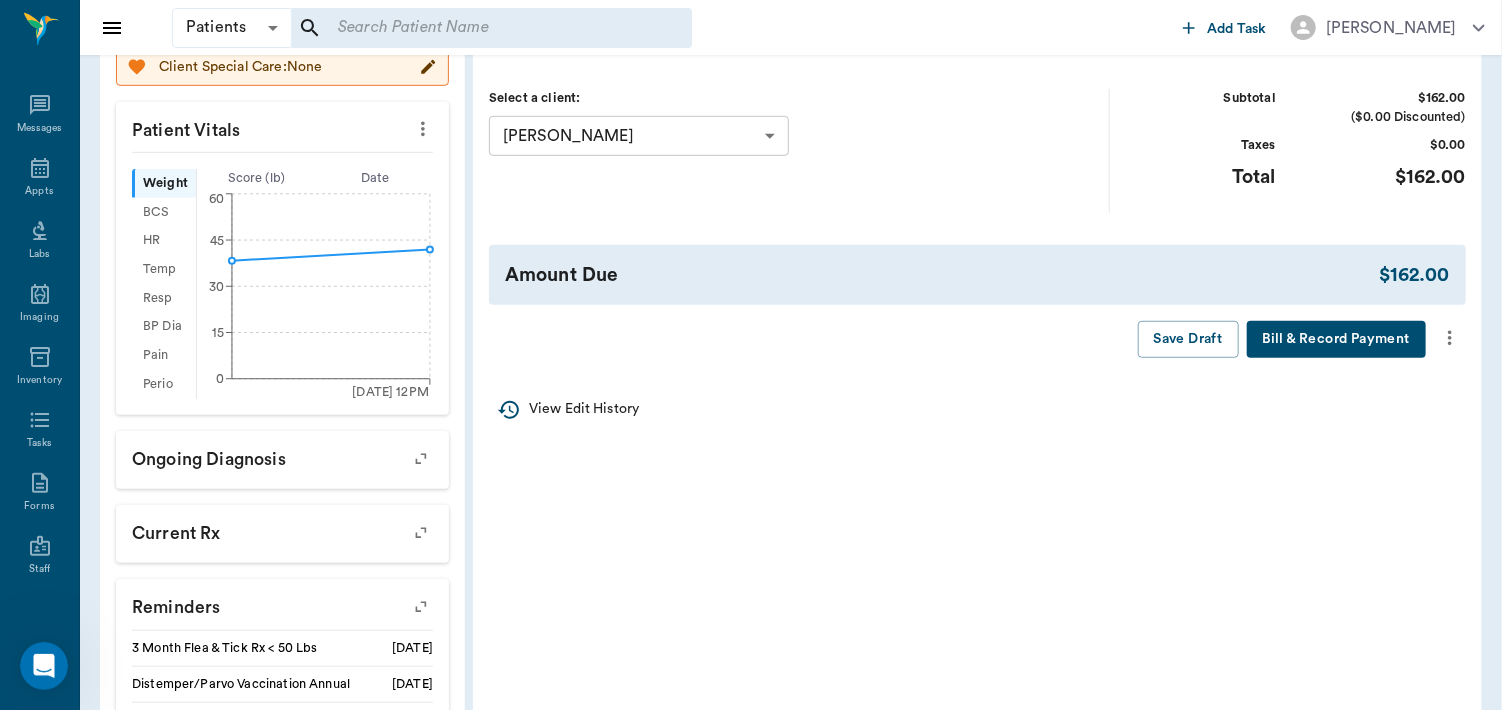 scroll, scrollTop: 558, scrollLeft: 0, axis: vertical 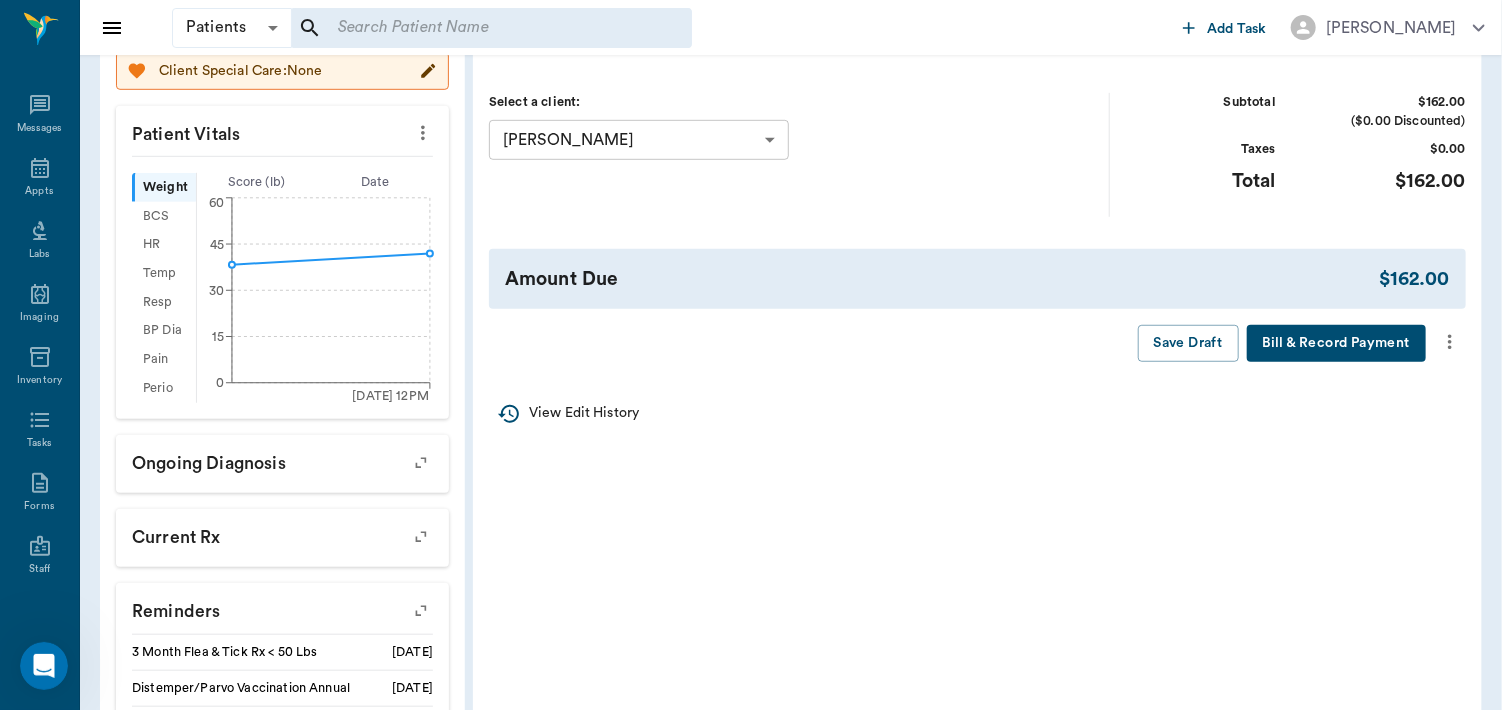 click 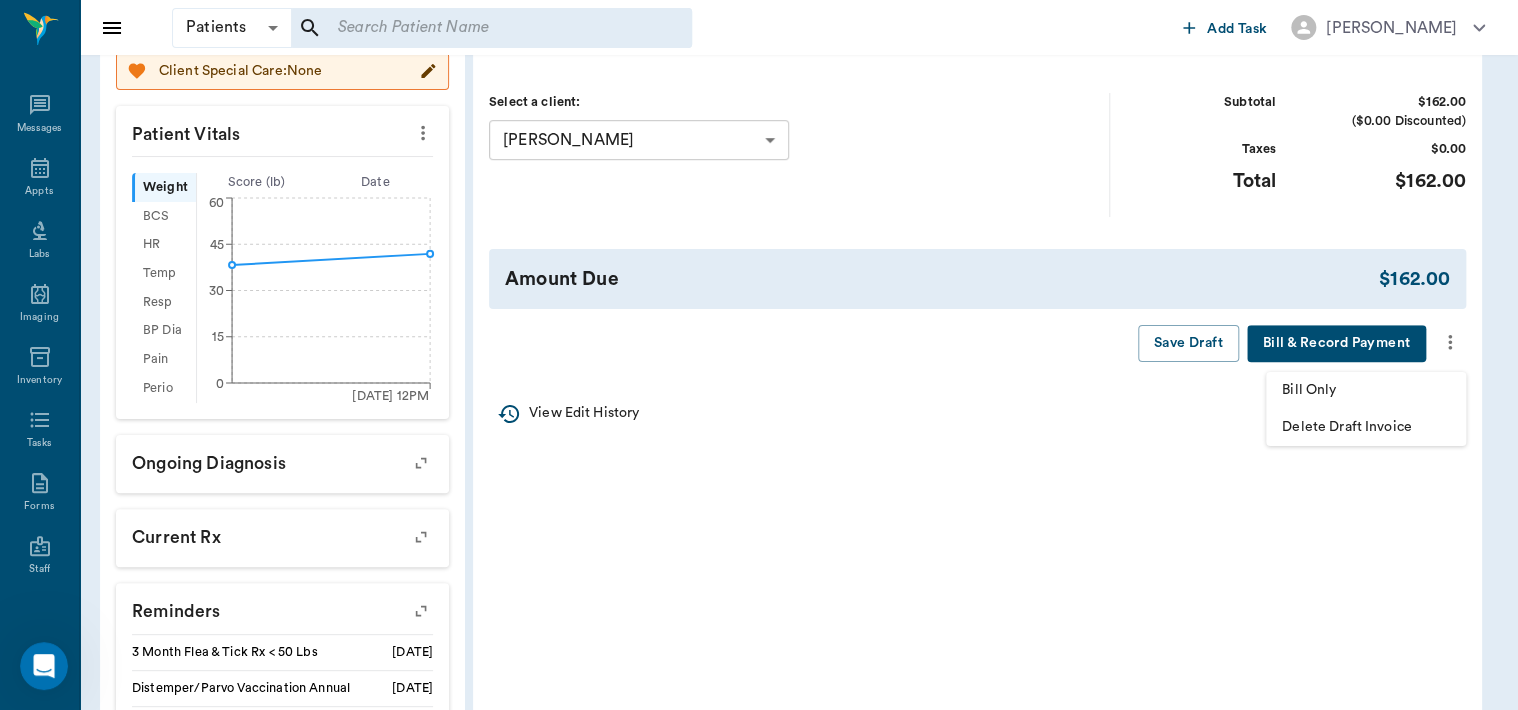 click on "Bill Only" at bounding box center [1366, 390] 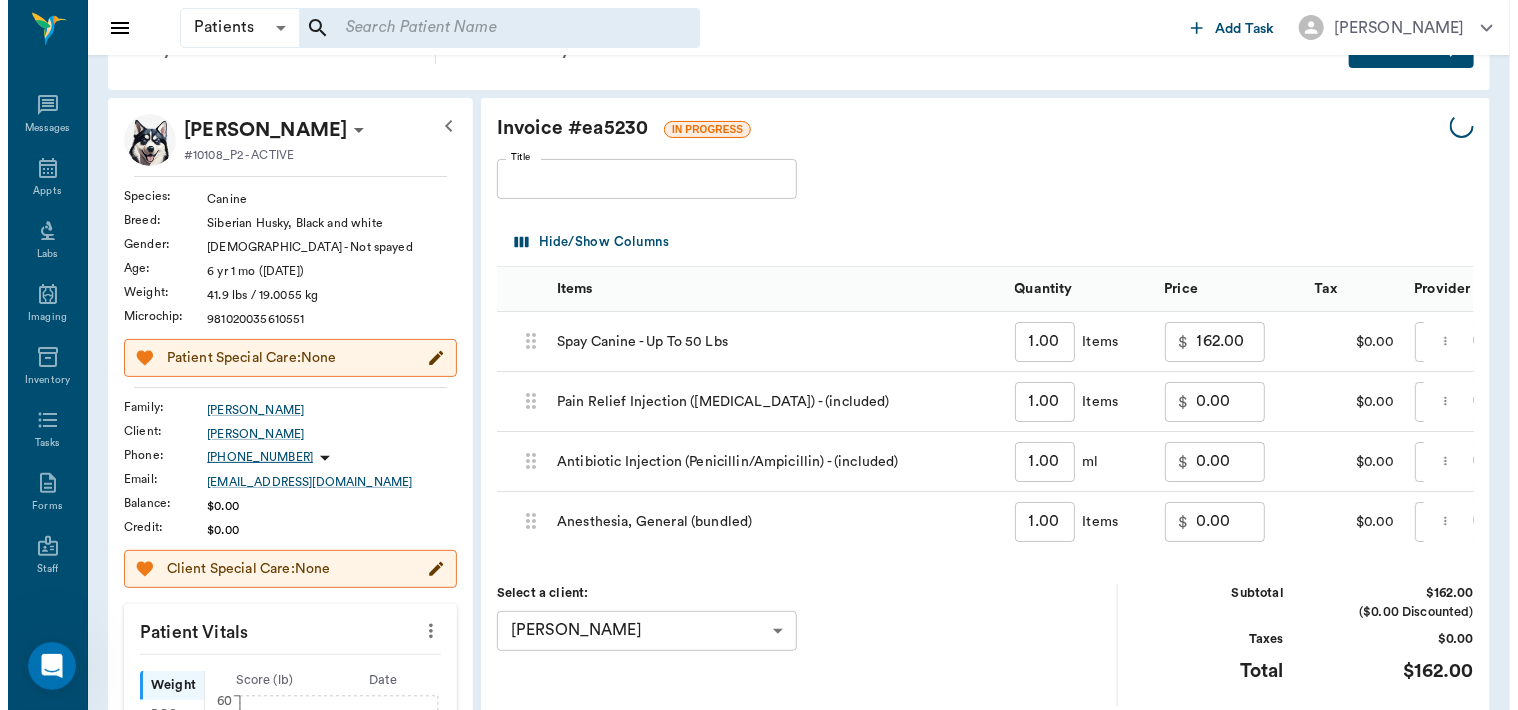 scroll, scrollTop: 0, scrollLeft: 0, axis: both 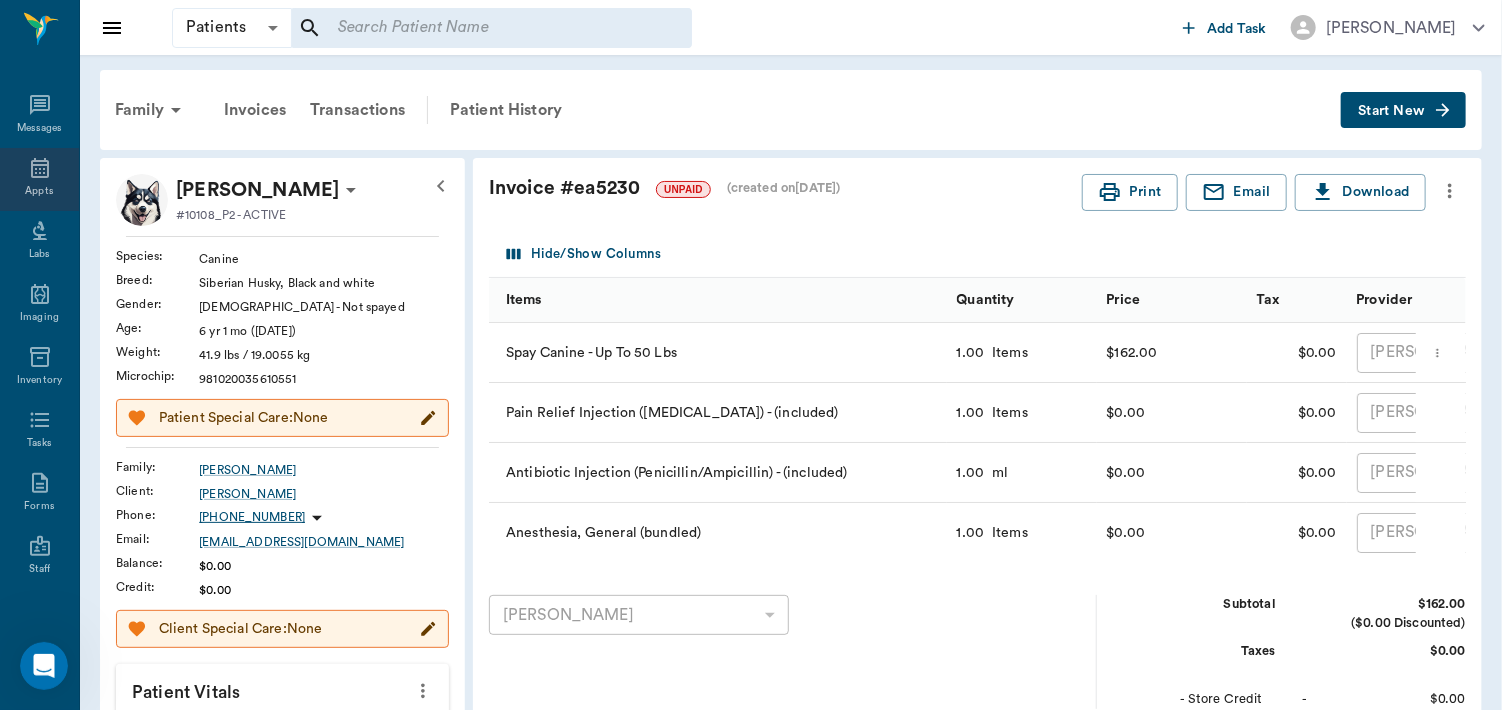 click 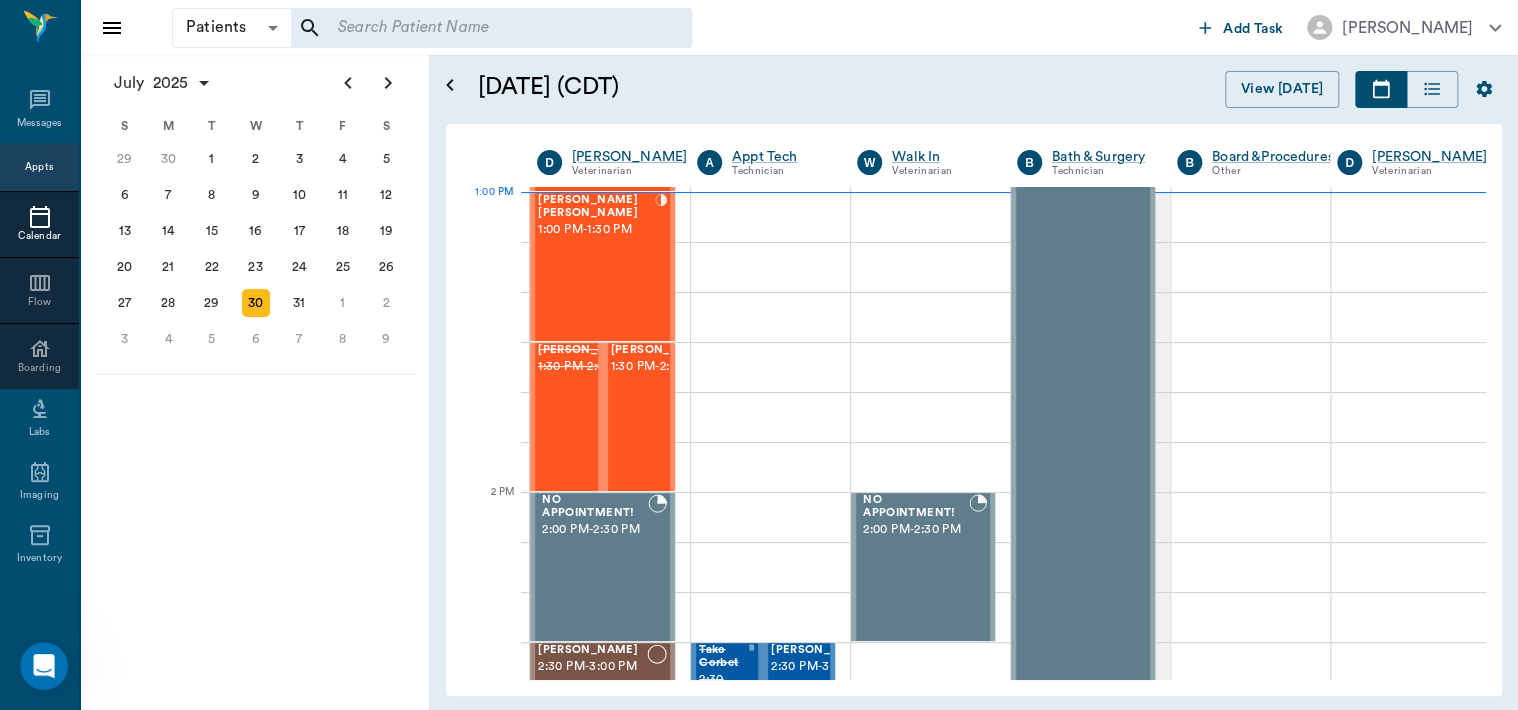 scroll, scrollTop: 1503, scrollLeft: 0, axis: vertical 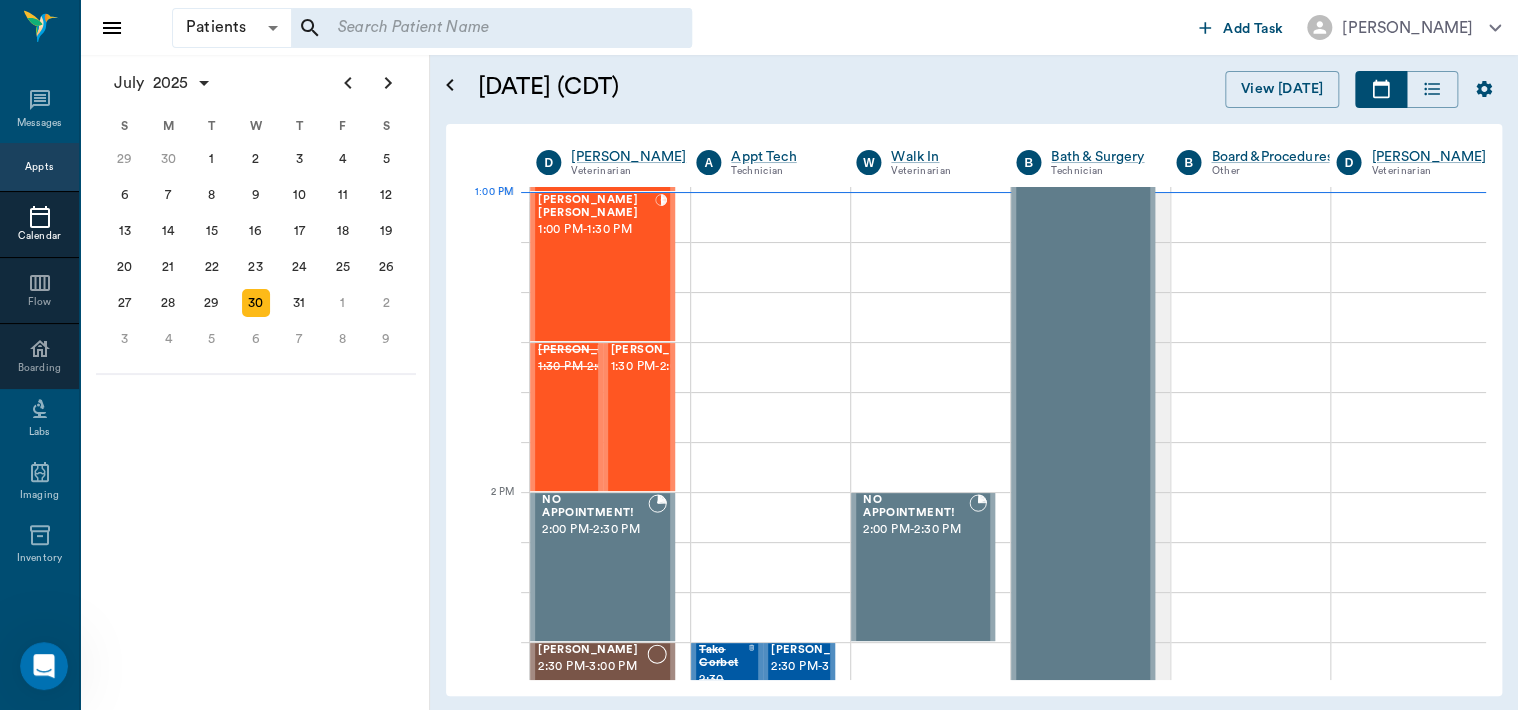 click on "1:30 PM  -  2:00 PM" at bounding box center [661, 367] 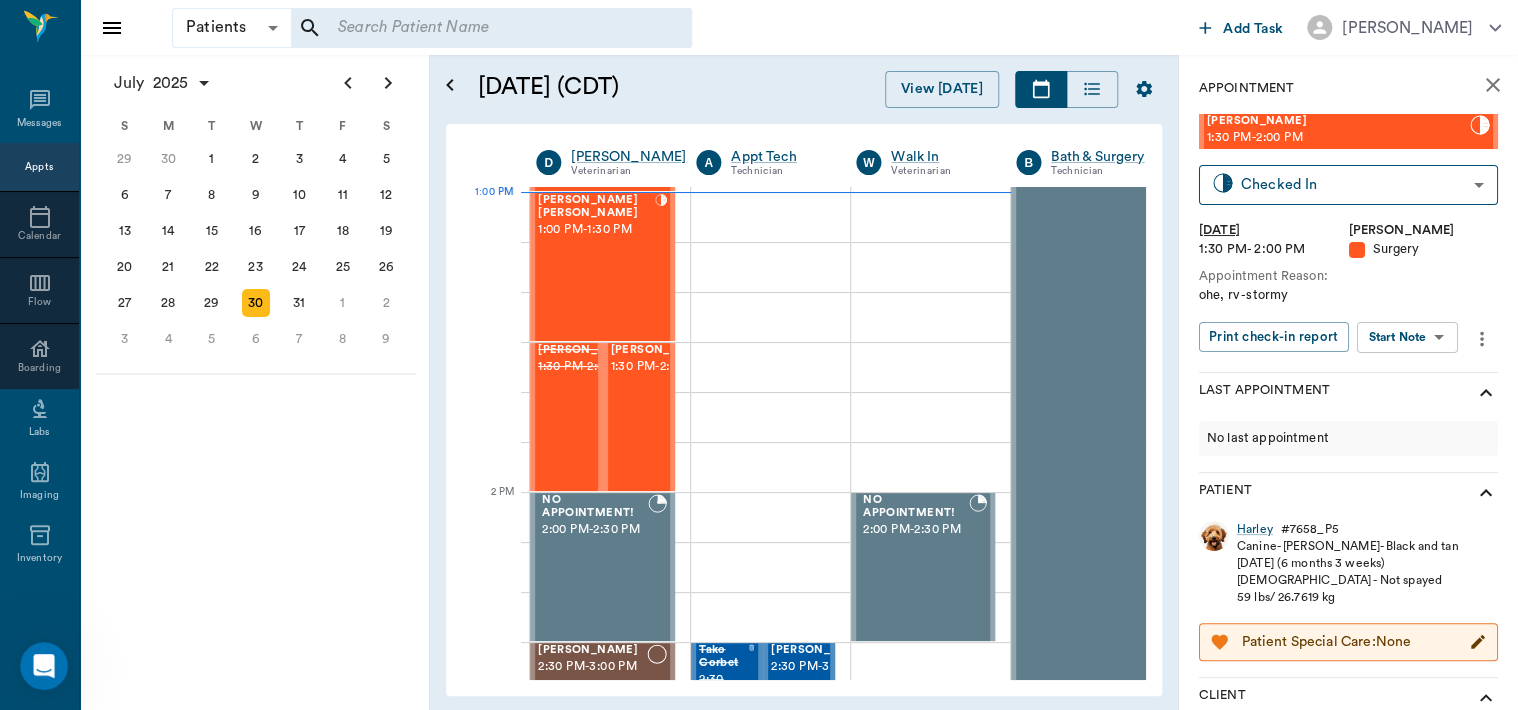 click on "Patients Patients ​ ​ Add Task Dr. Bert Ellsworth Nectar Messages Appts Calendar Flow Boarding Labs Imaging Inventory Tasks Forms Staff Reports Lookup Settings July 2025 S M T W T F S Jun 1 2 3 4 5 6 7 8 9 10 11 12 13 14 15 16 17 18 19 20 21 22 23 24 25 26 27 28 29 30 Jul 1 2 3 4 5 6 7 8 9 10 11 12 S M T W T F S 29 30 Jul 1 2 3 4 5 6 7 8 9 10 11 12 13 14 15 16 17 18 19 20 21 22 23 24 25 26 27 28 29 30 31 Aug 1 2 3 4 5 6 7 8 9 S M T W T F S 27 28 29 30 31 Aug 1 2 3 4 5 6 7 8 9 10 11 12 13 14 15 16 17 18 19 20 21 22 23 24 25 26 27 28 29 30 31 Sep 1 2 3 4 5 6 July 30, 2025 (CDT) View Today July 2025 Today 30 Wed Jul 2025 D Dr. Bert Ellsworth Veterinarian A Appt Tech Technician W Walk In Veterinarian B Bath & Surgery Technician B Board &Procedures Other D Dr. Kindall Jones Veterinarian 8 AM 9 AM 10 AM 11 AM 12 PM 1 PM 2 PM 3 PM 4 PM 5 PM 6 PM 7 PM 8 PM 1:00 PM NO APPOINTMENT! 8:00 AM  -  8:30 AM Bovine Campbell 8:30 AM  -  9:00 AM Sophisticatedshowbiz Gooch 9:00 AM  -  10:00 AM Zoey Gooch 9:00 AM  -  10:00 AM" at bounding box center (759, 355) 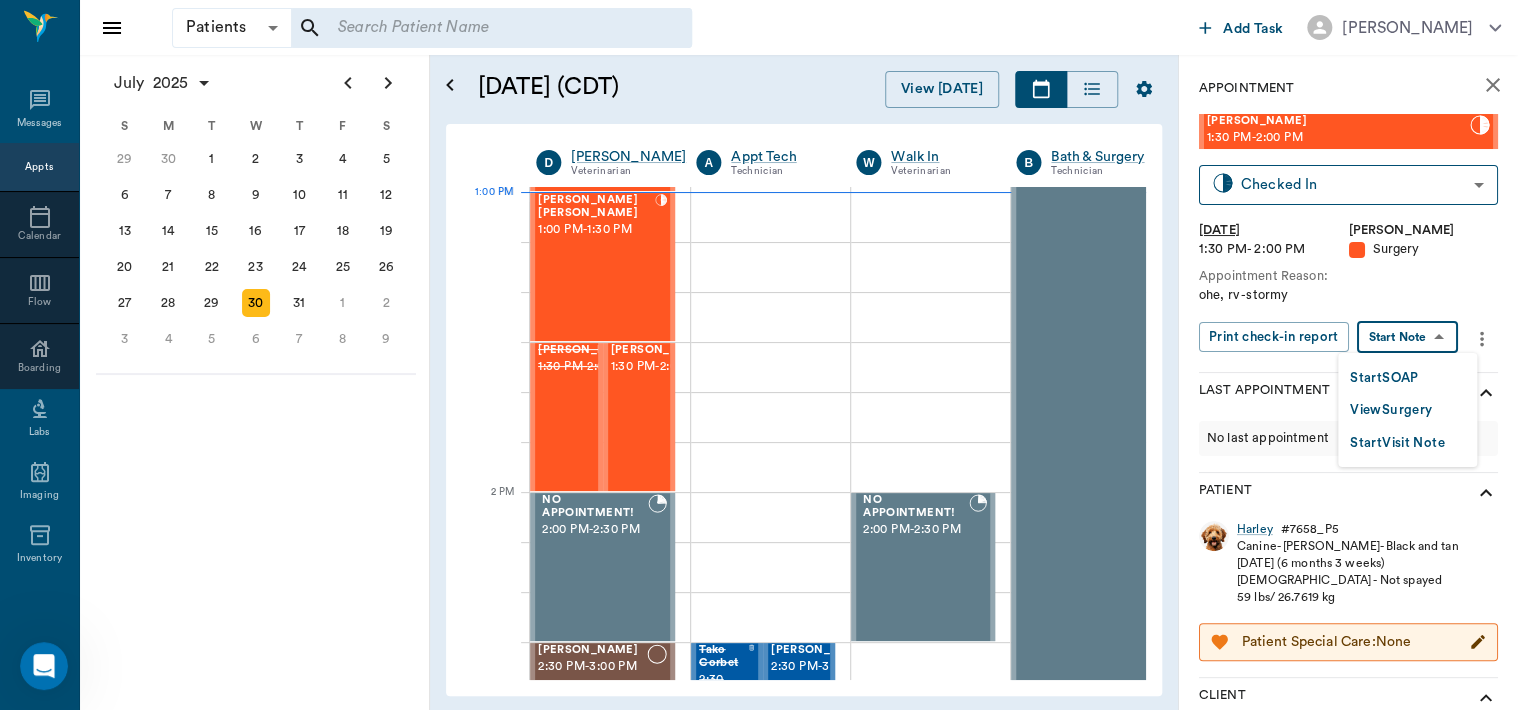 click on "View  Surgery" at bounding box center (1391, 410) 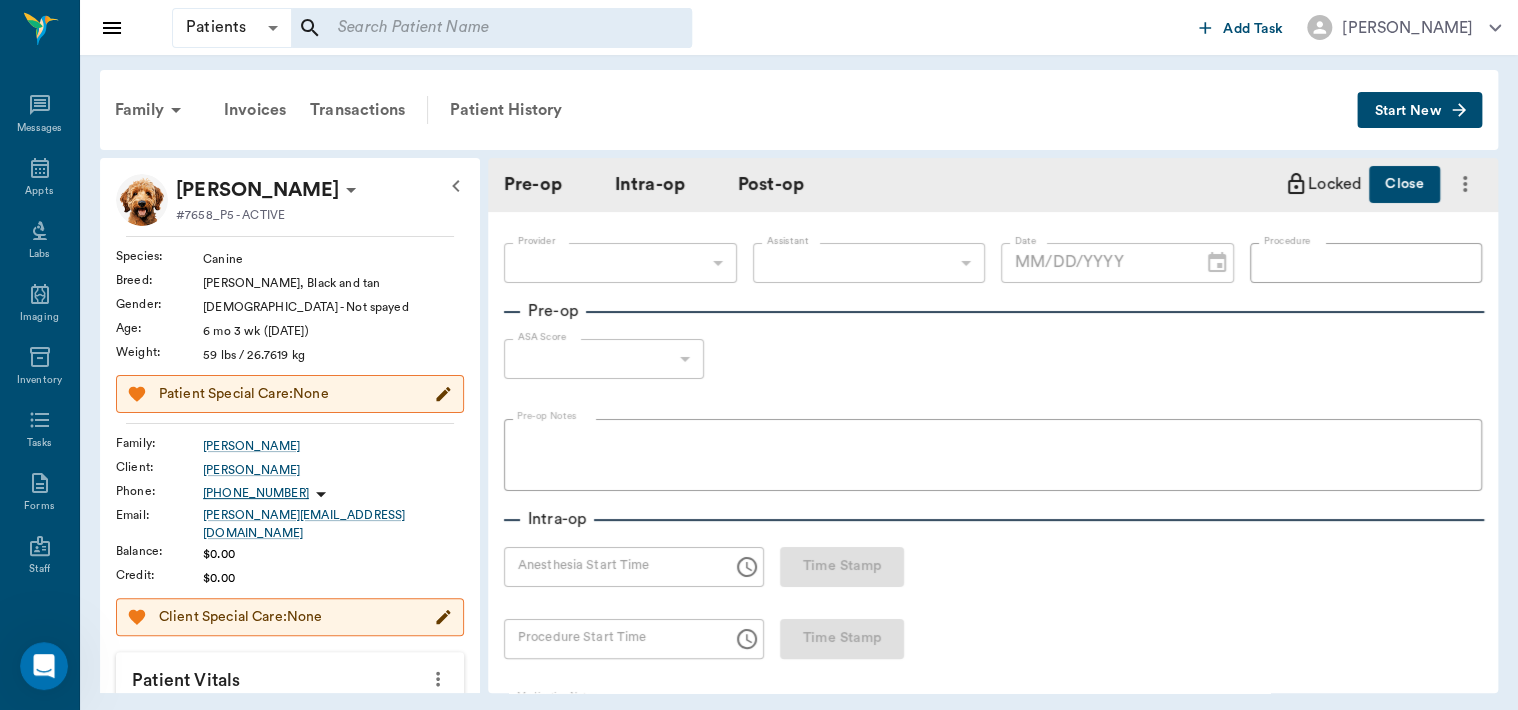 type on "63ec2f075fda476ae8351a4d" 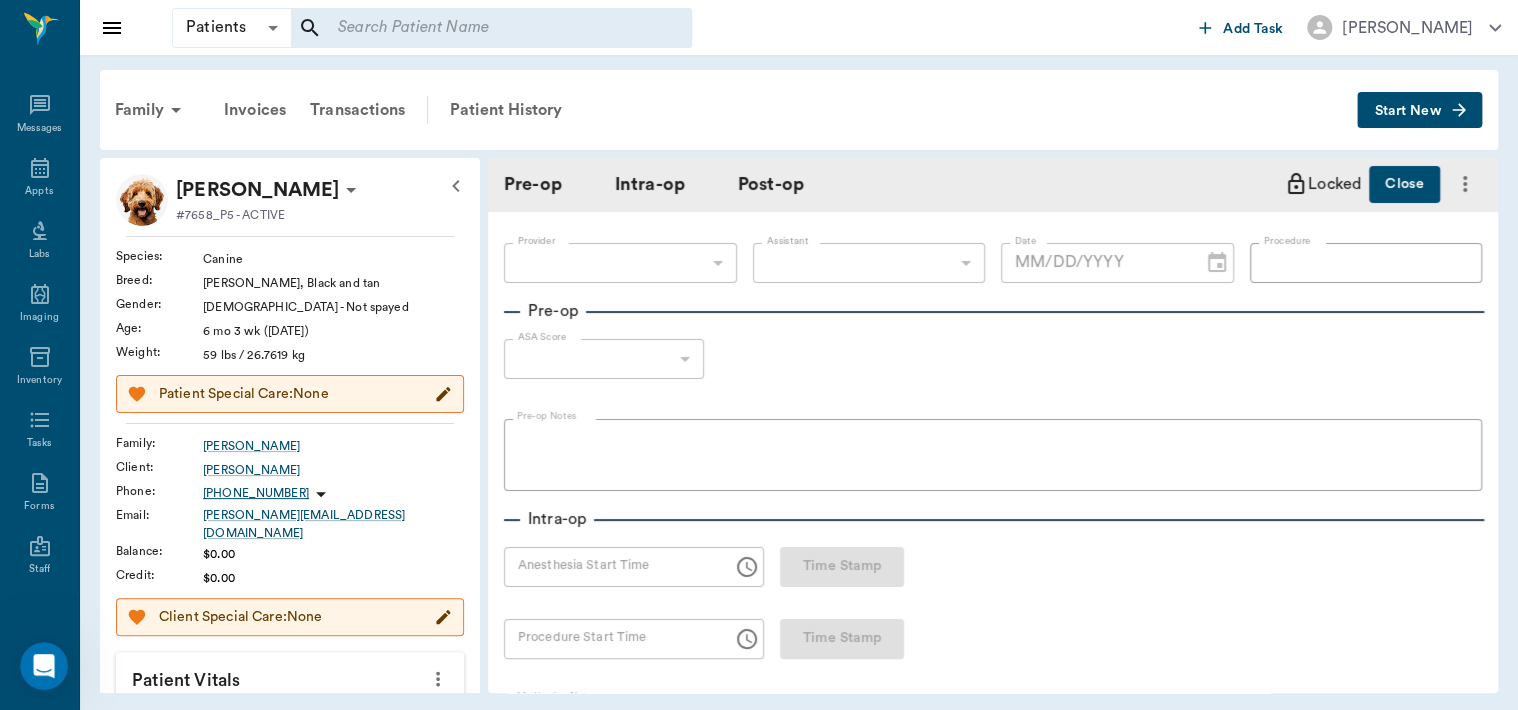 type on "63ec2e7e52e12b0ba117b124" 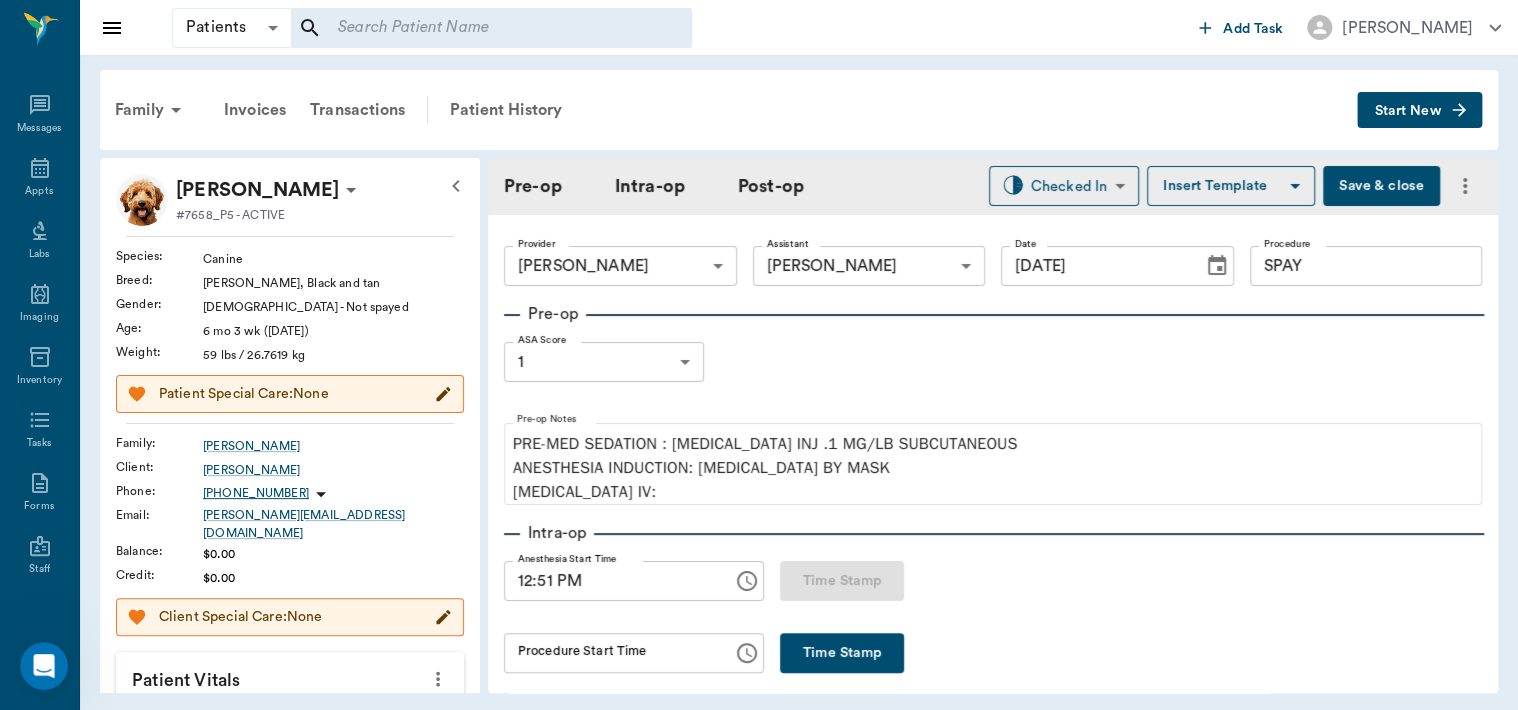 type on "[DATE]" 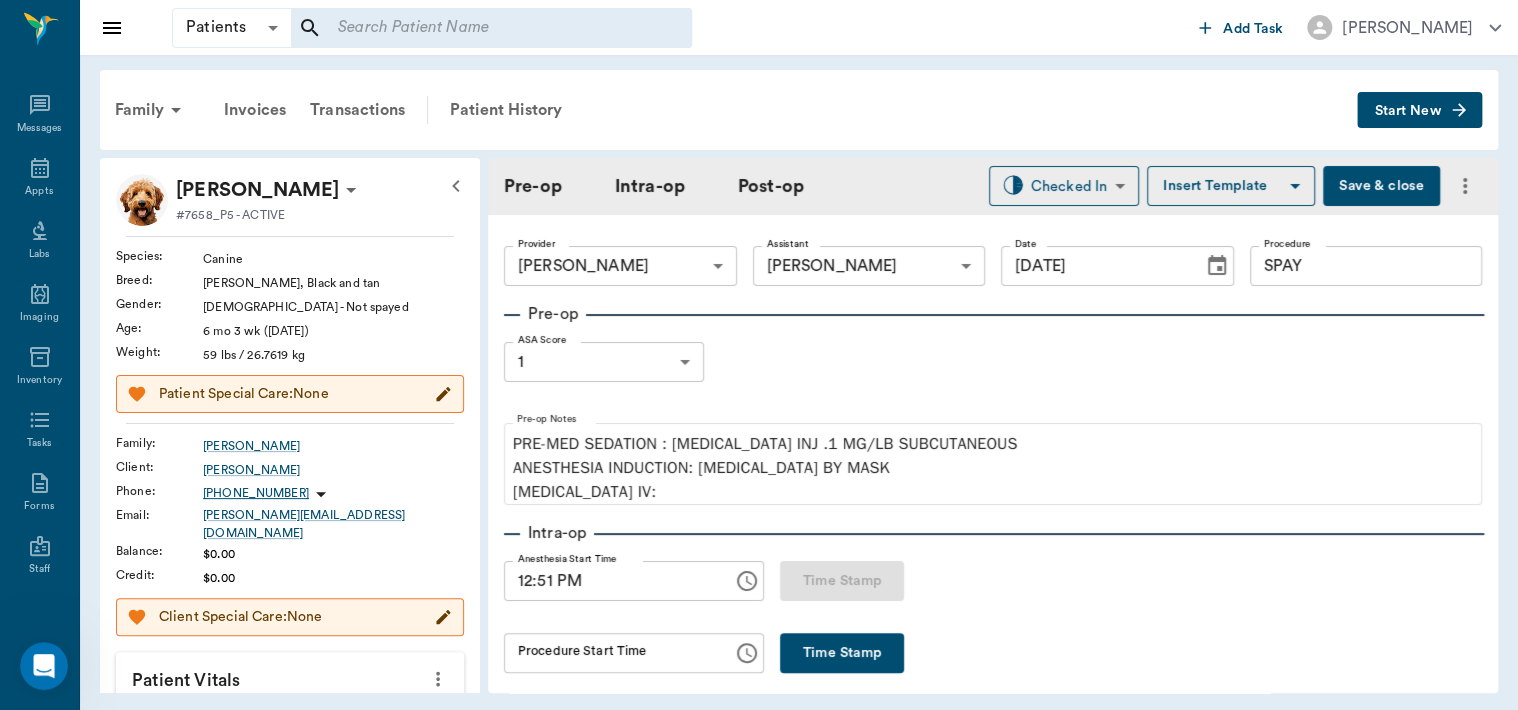 type on "12:51 PM" 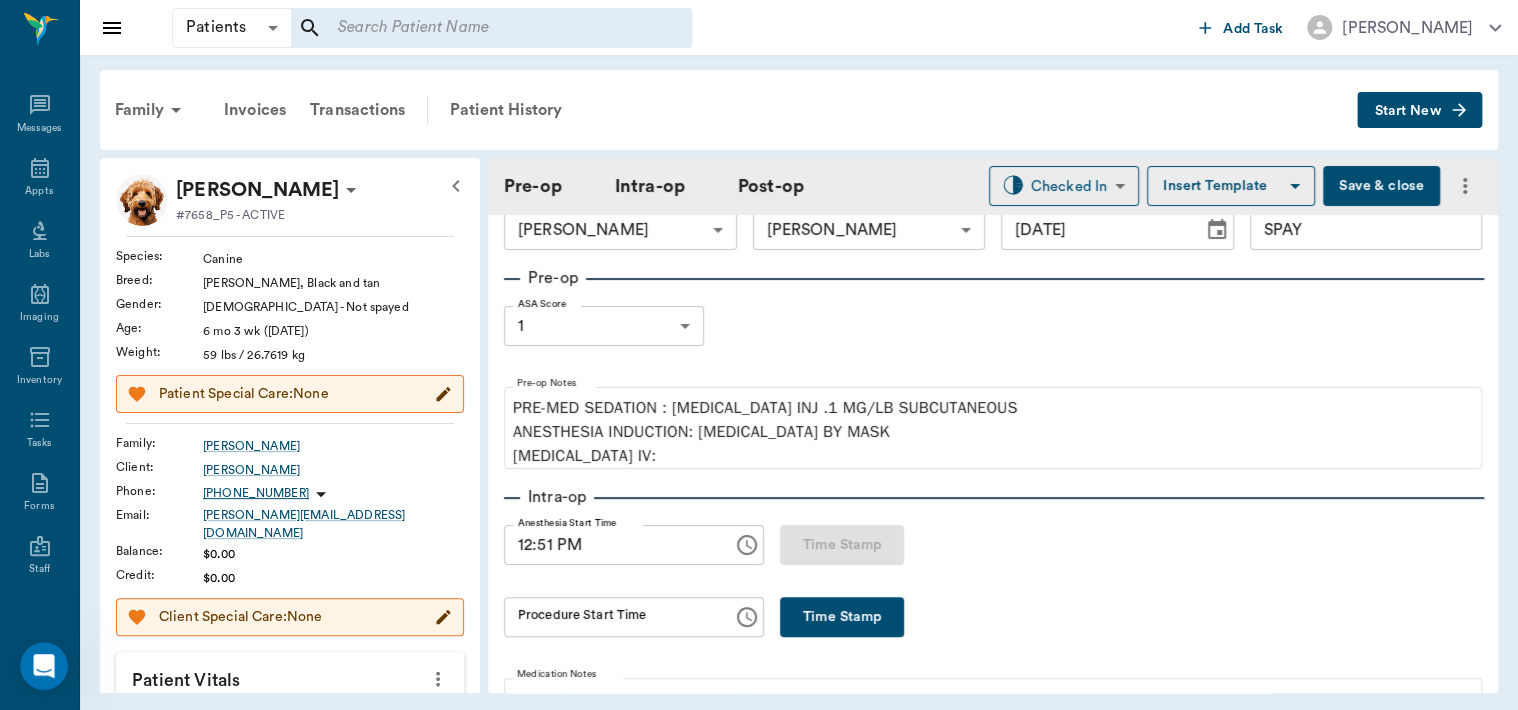 scroll, scrollTop: 51, scrollLeft: 0, axis: vertical 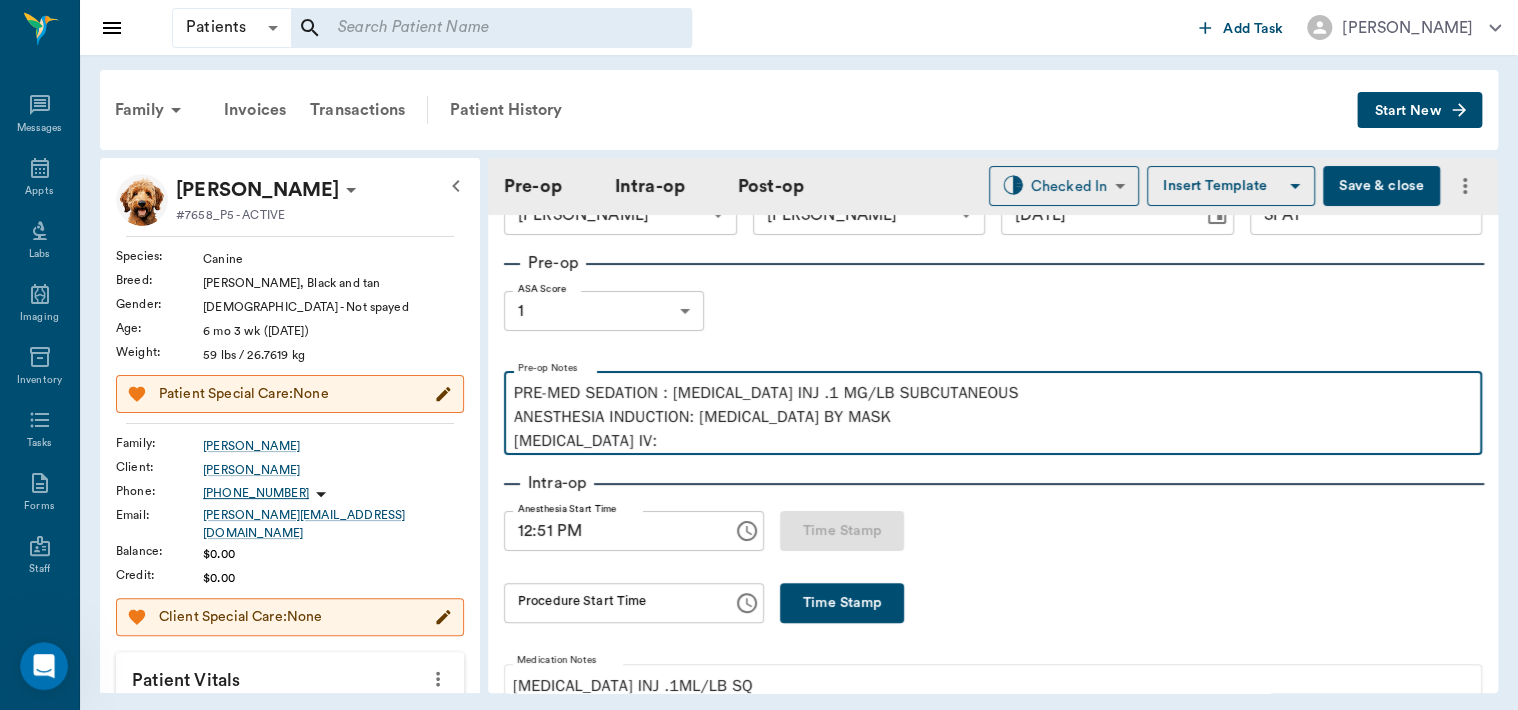 click on "PRE-MED SEDATION : ACEPROMAZINE INJ .1 MG/LB SUBCUTANEOUS ANESTHESIA INDUCTION: ISOFLURANE BY MASK PROPOFOL IV:" at bounding box center (993, 417) 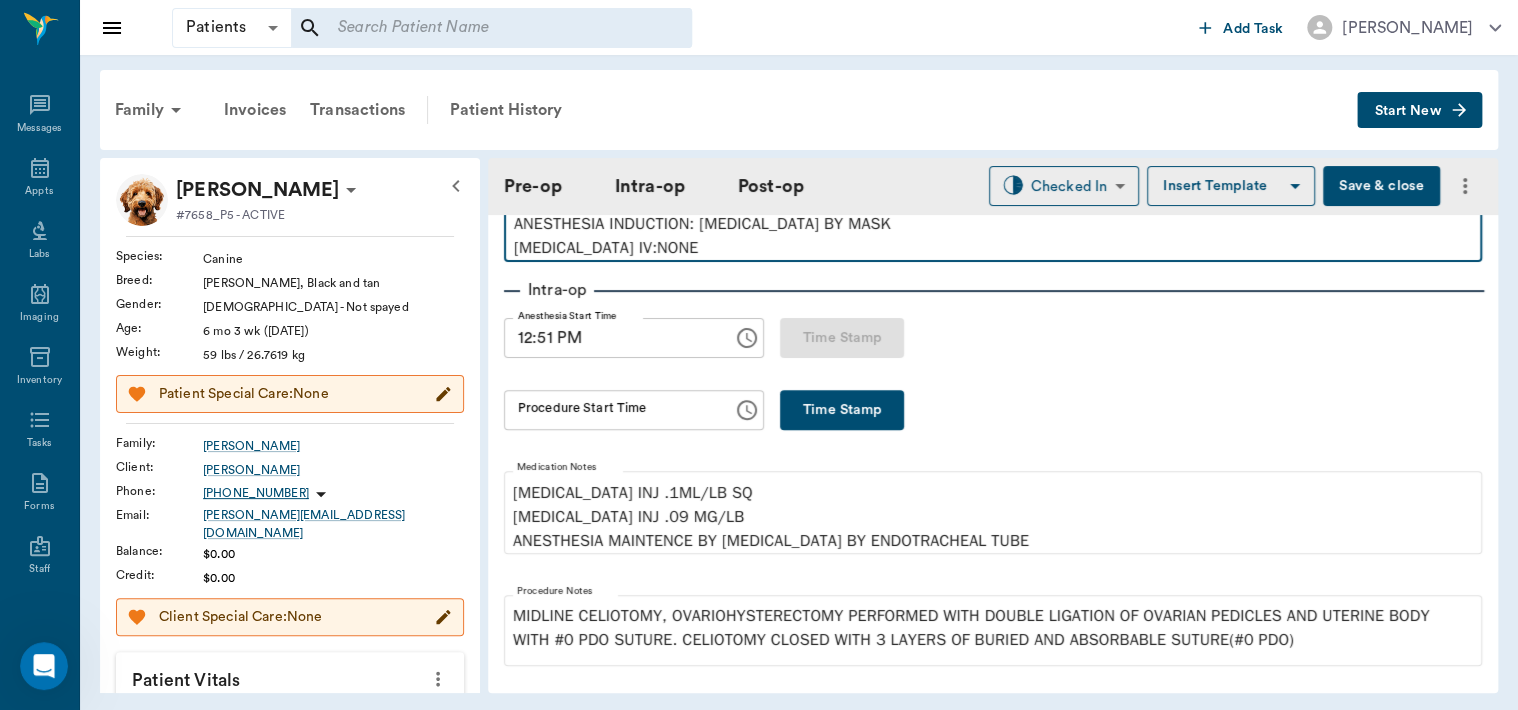 scroll, scrollTop: 258, scrollLeft: 0, axis: vertical 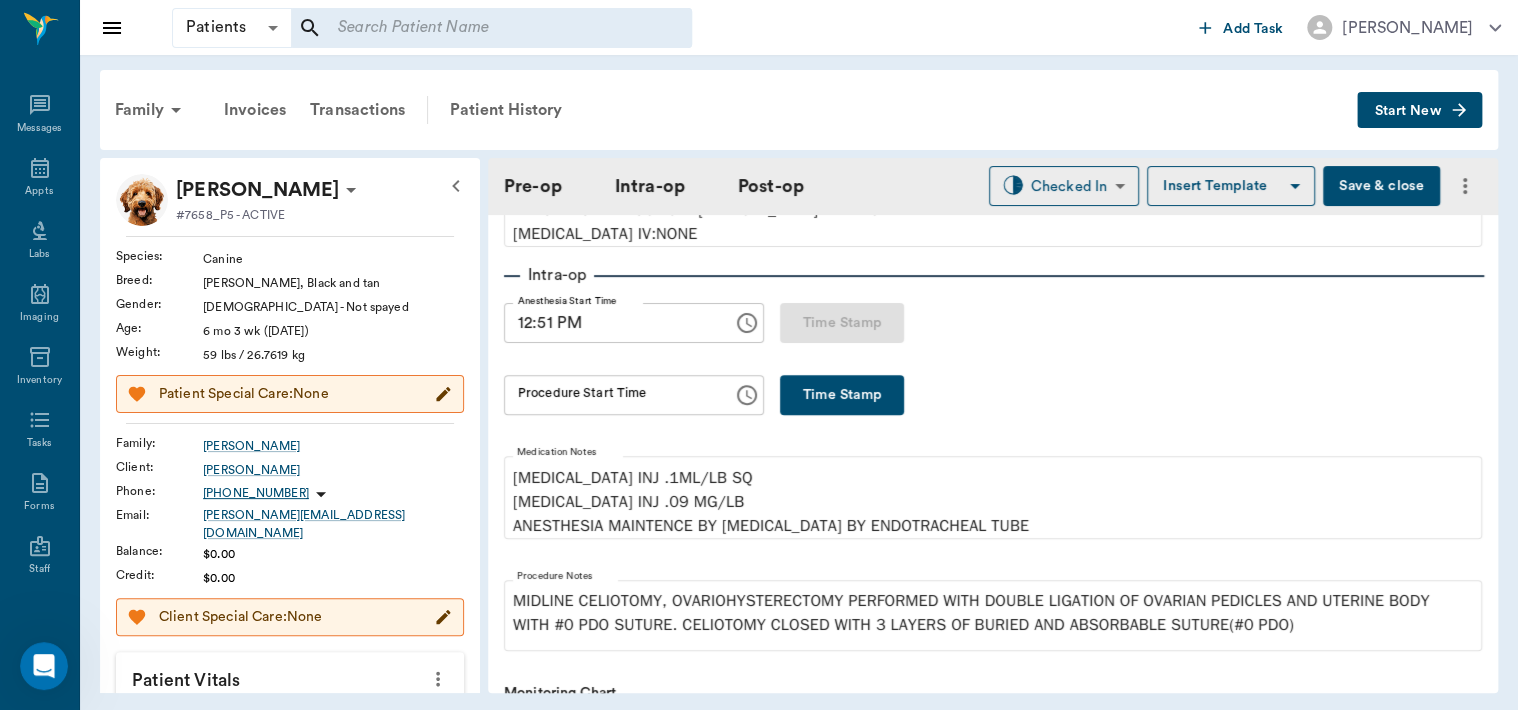click on "Time Stamp" at bounding box center [842, 395] 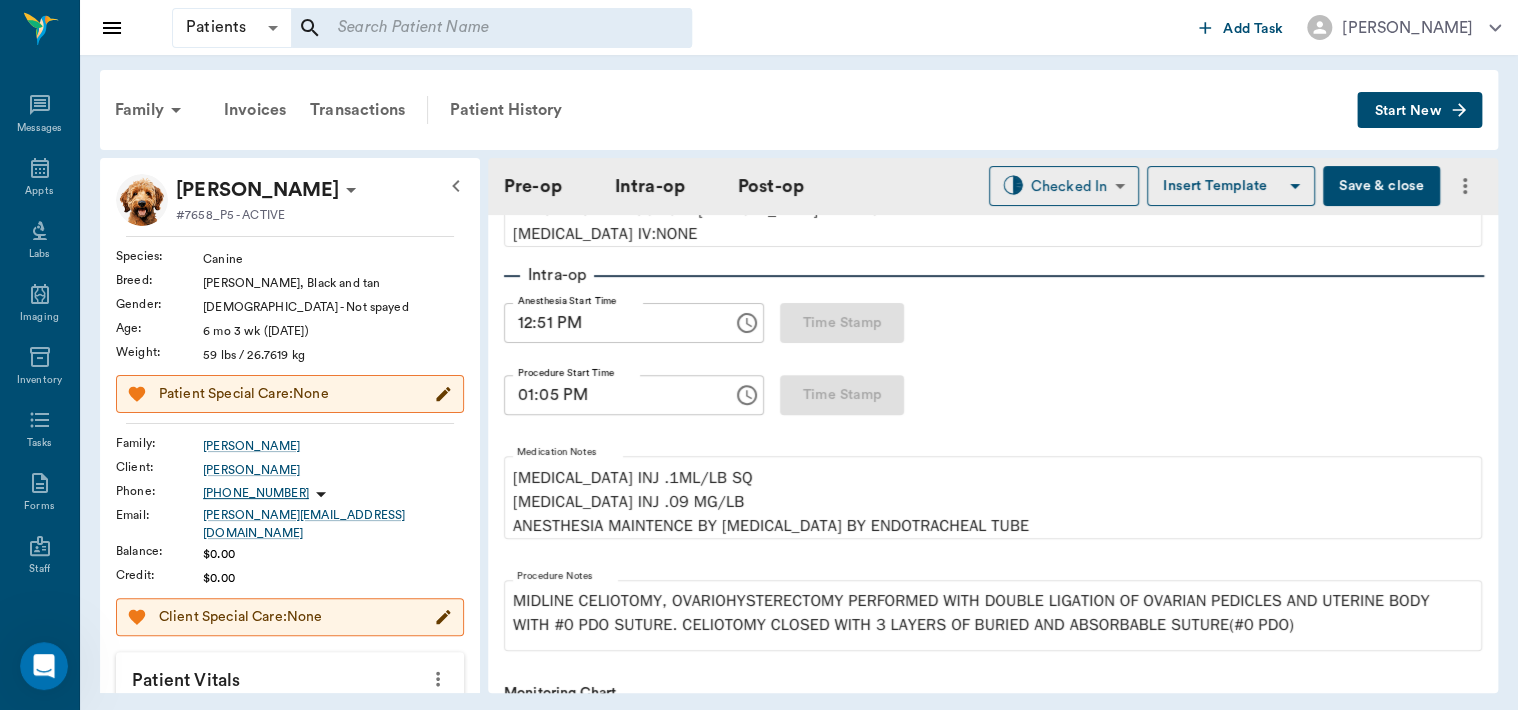 type on "01:05 PM" 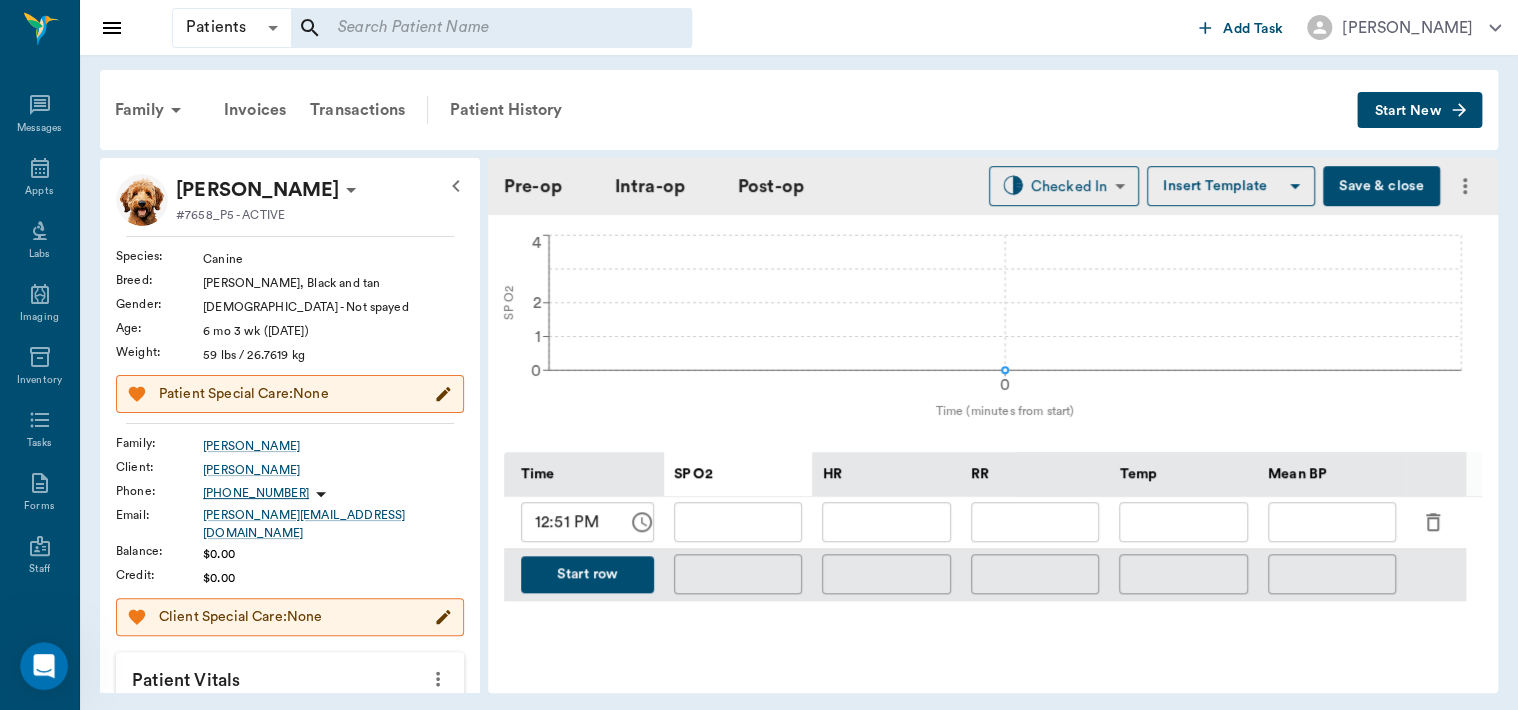 scroll, scrollTop: 752, scrollLeft: 0, axis: vertical 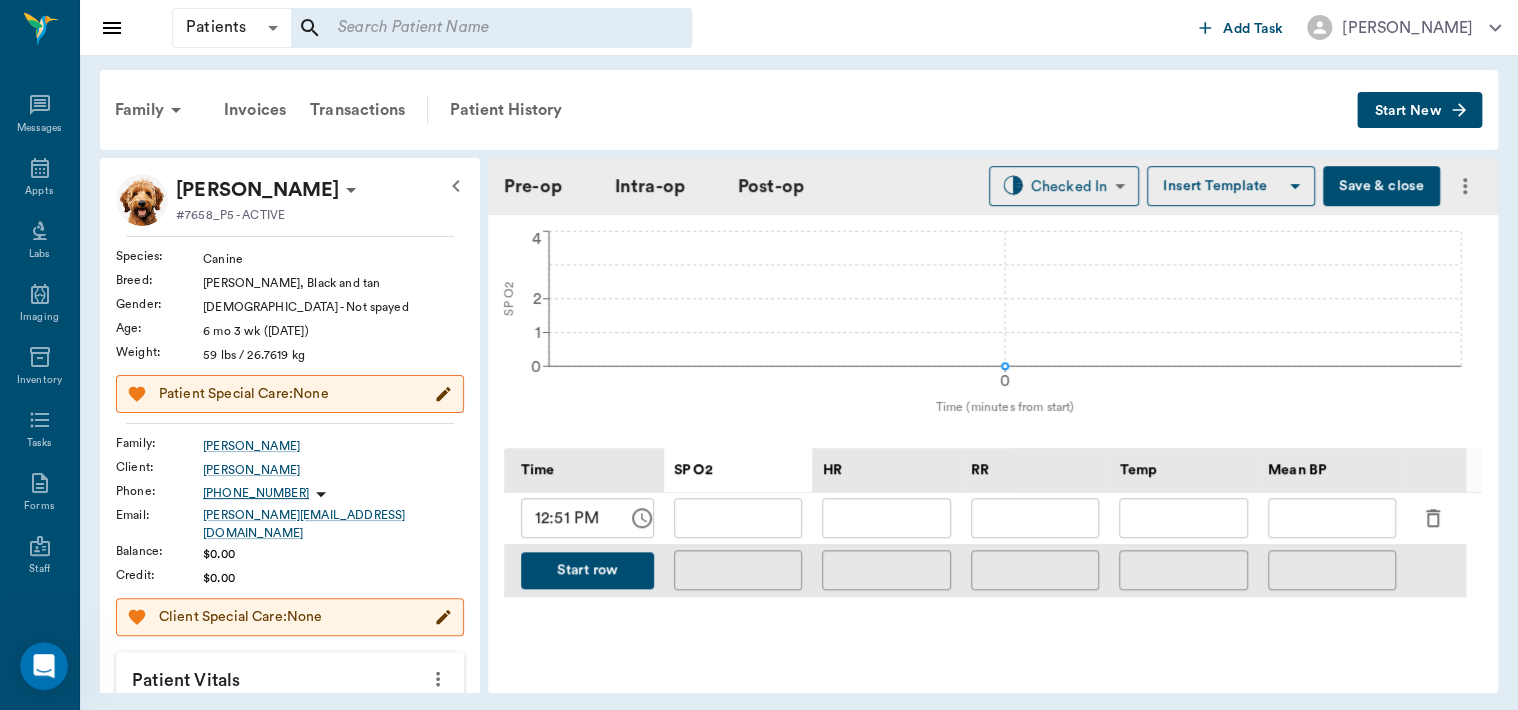 click 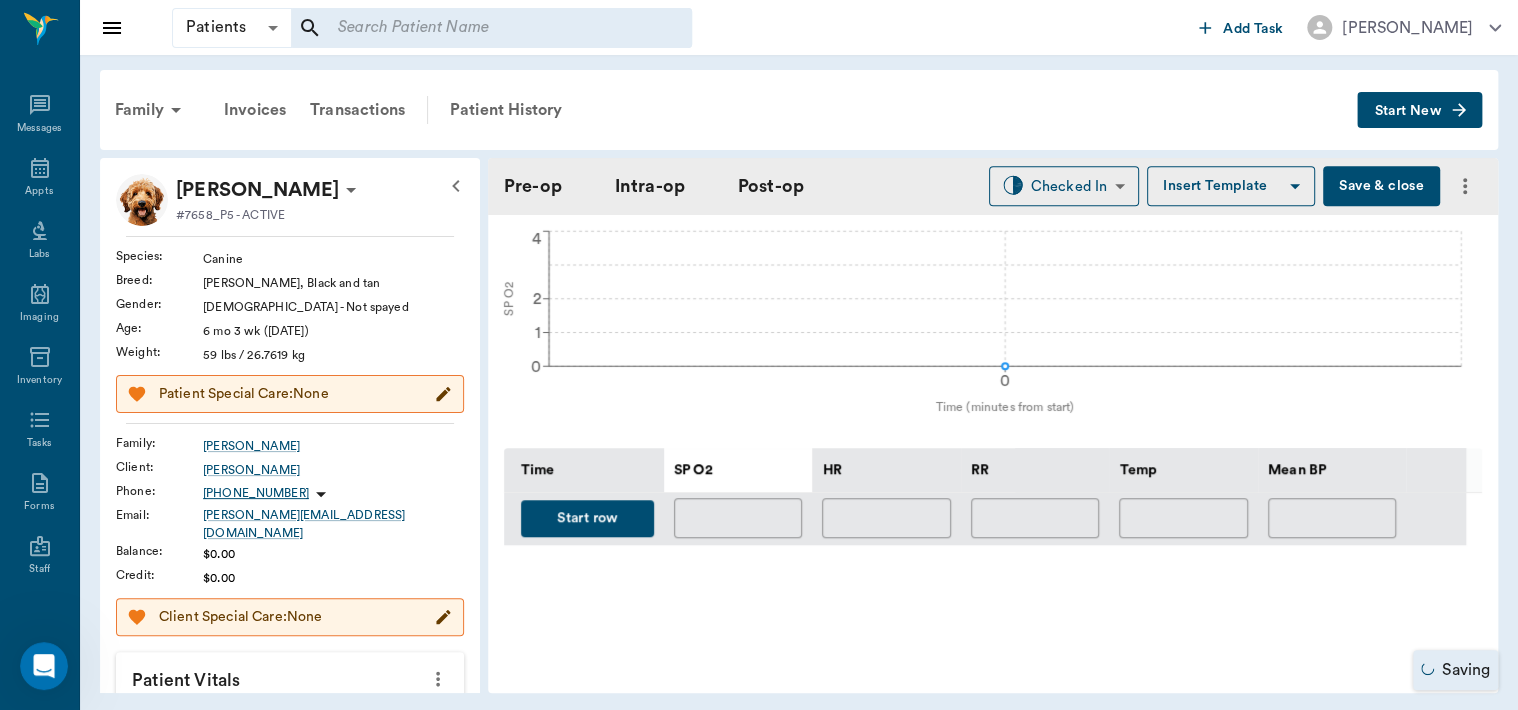 click on "Start row" at bounding box center (587, 518) 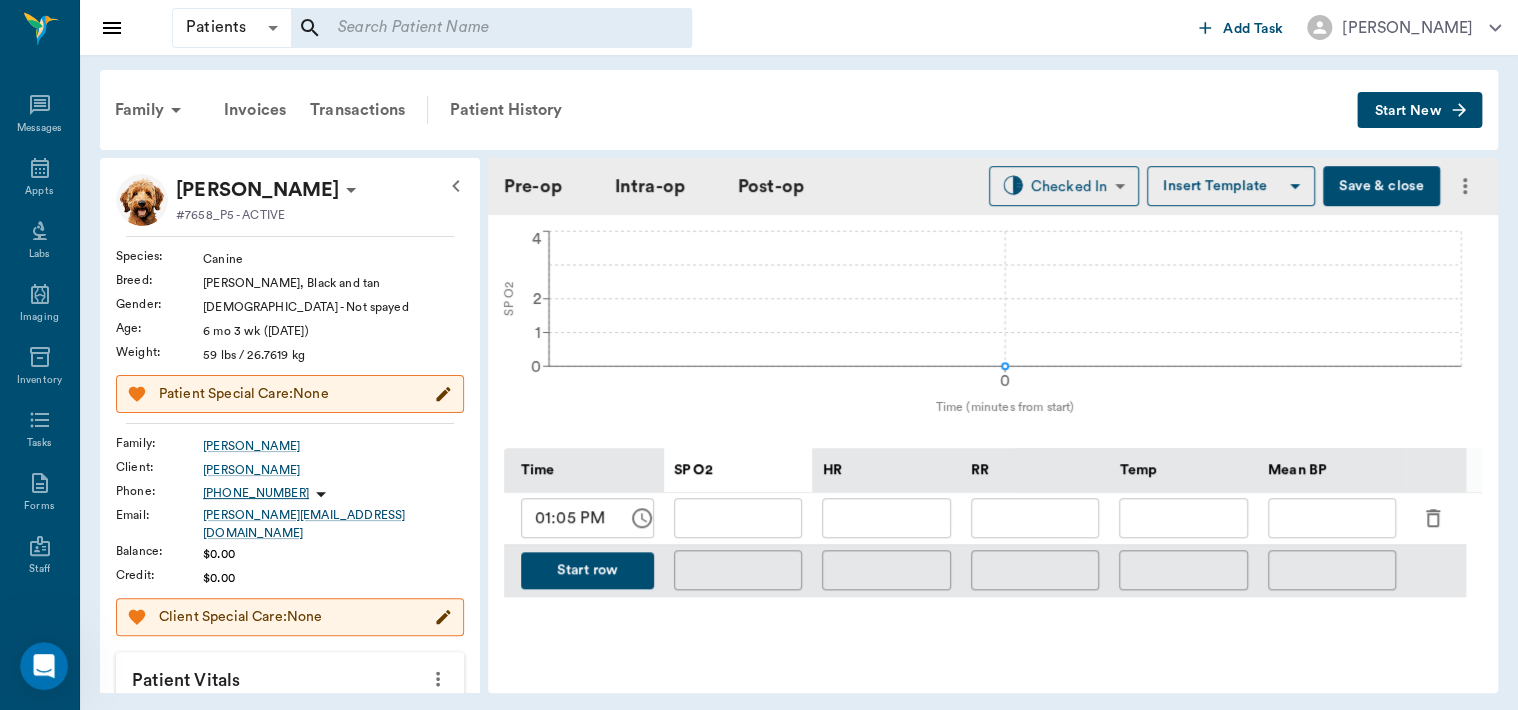 click 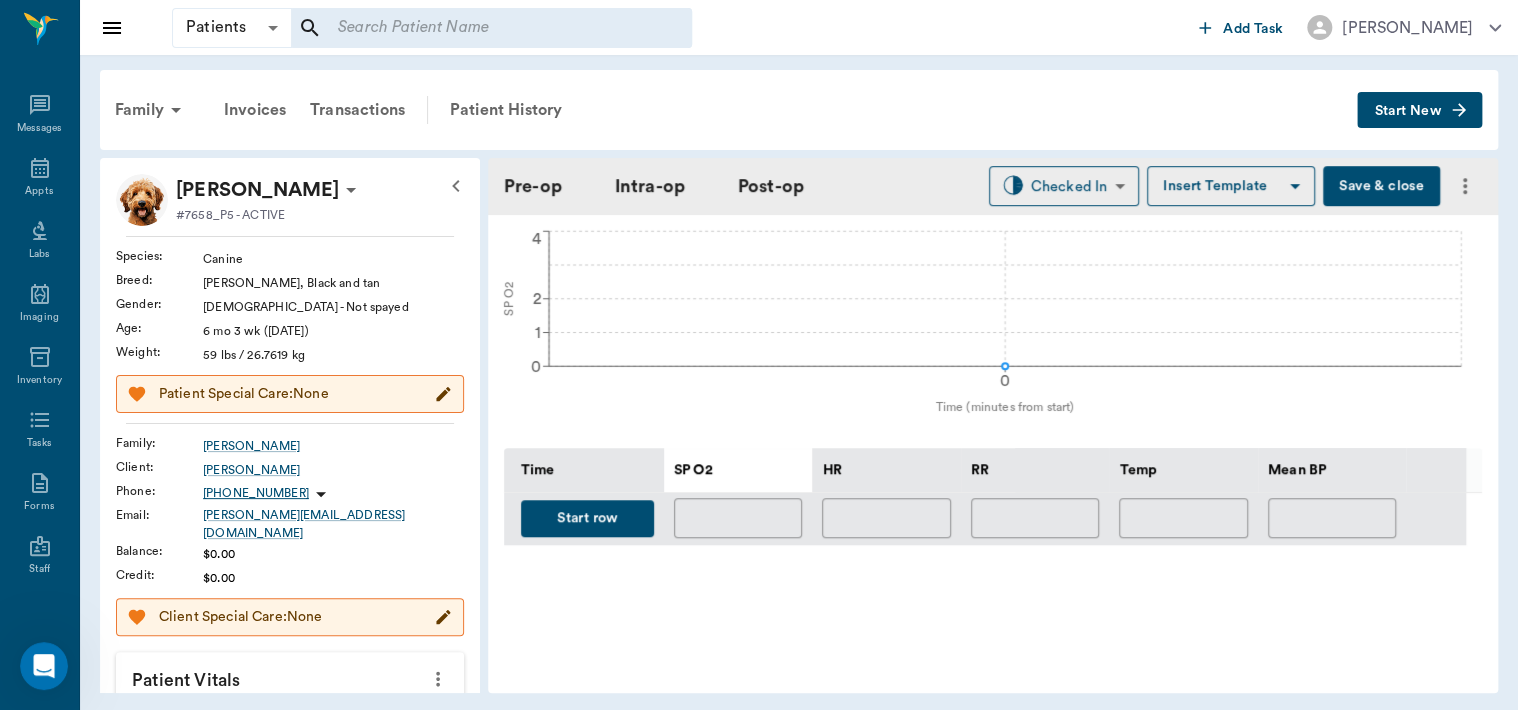 click on "Start row" at bounding box center [587, 518] 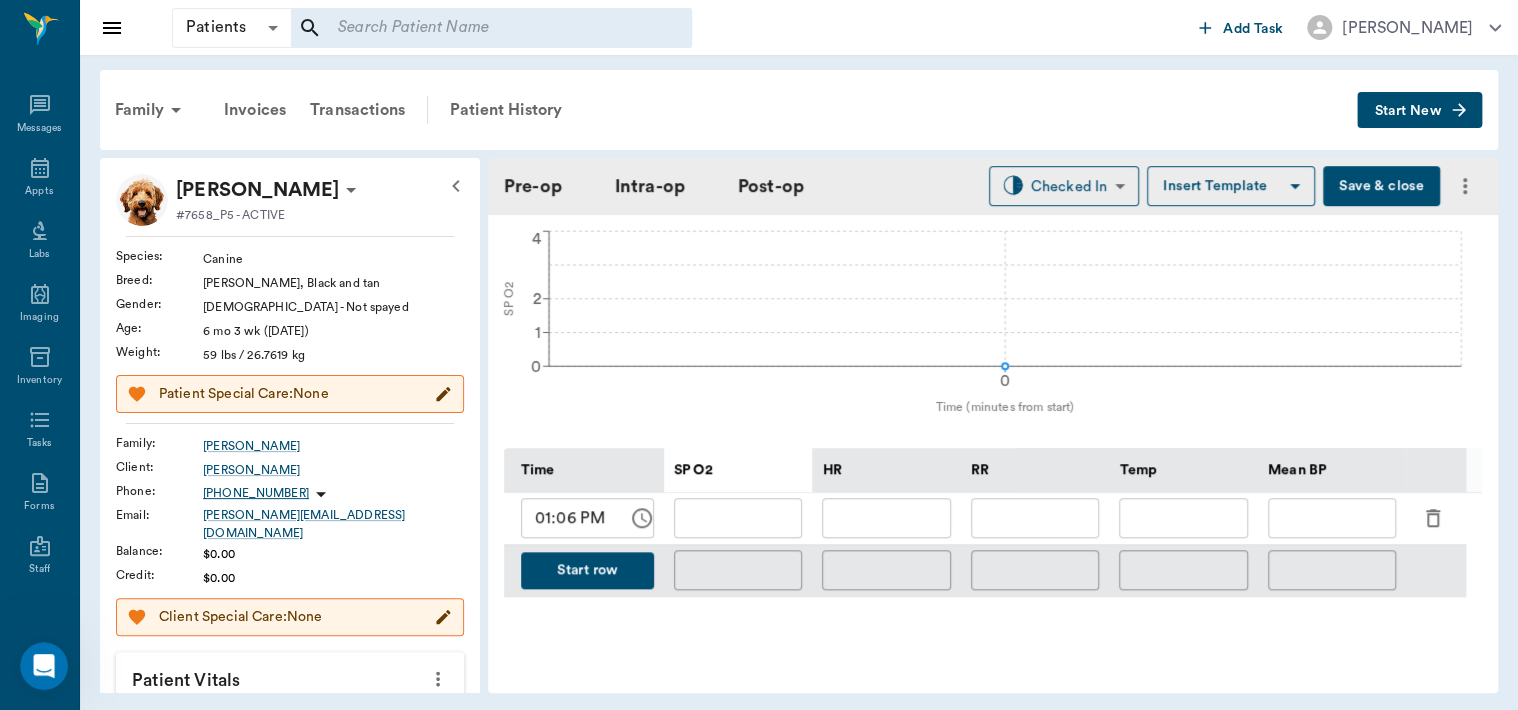 click at bounding box center [1035, 518] 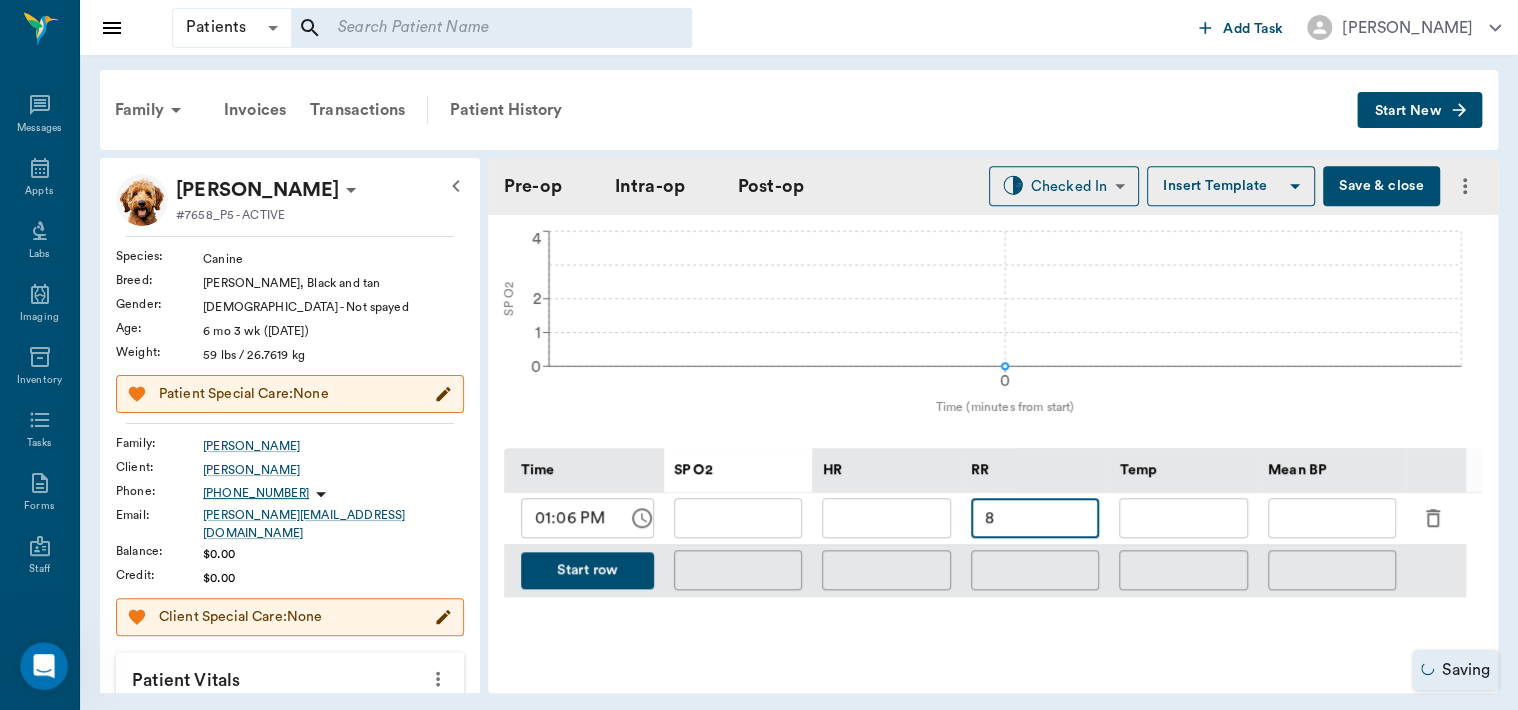 type on "8" 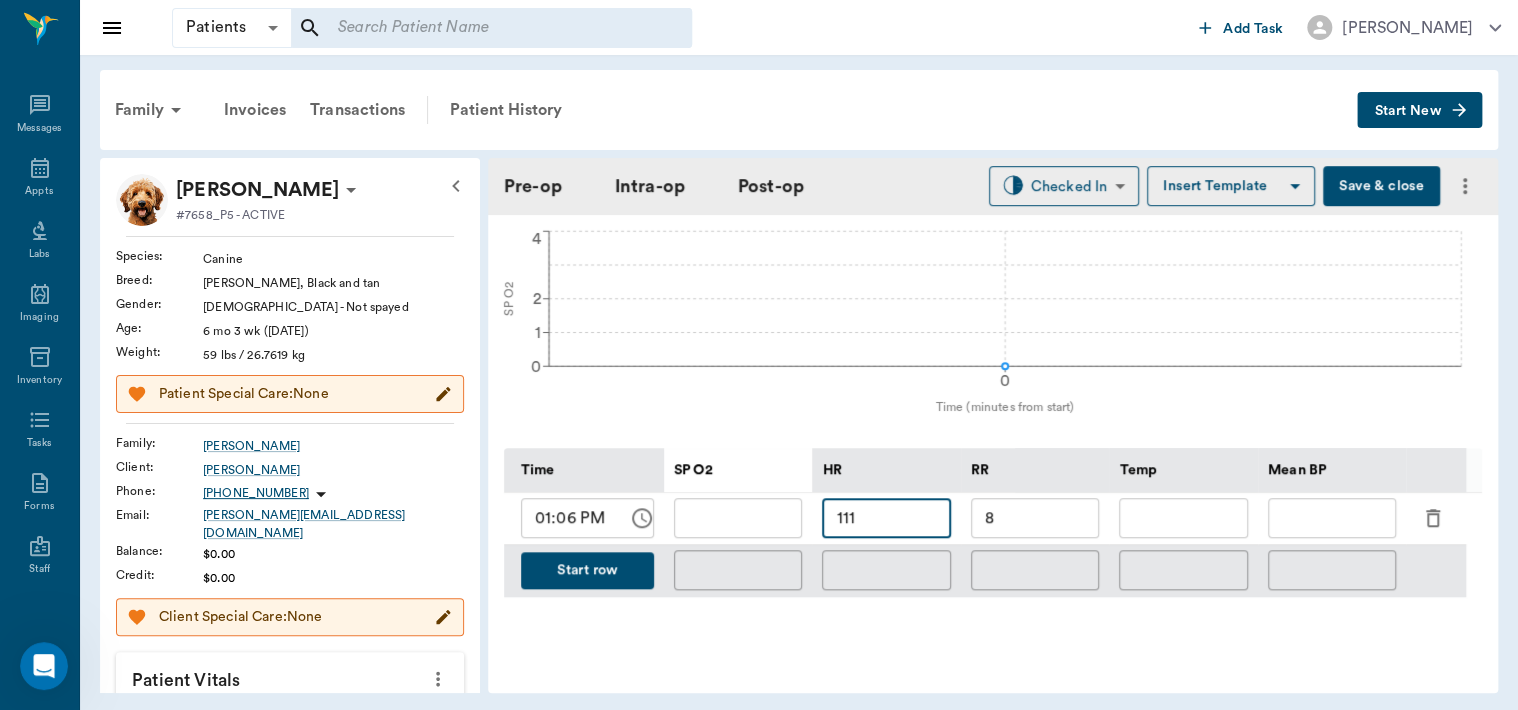 type on "111" 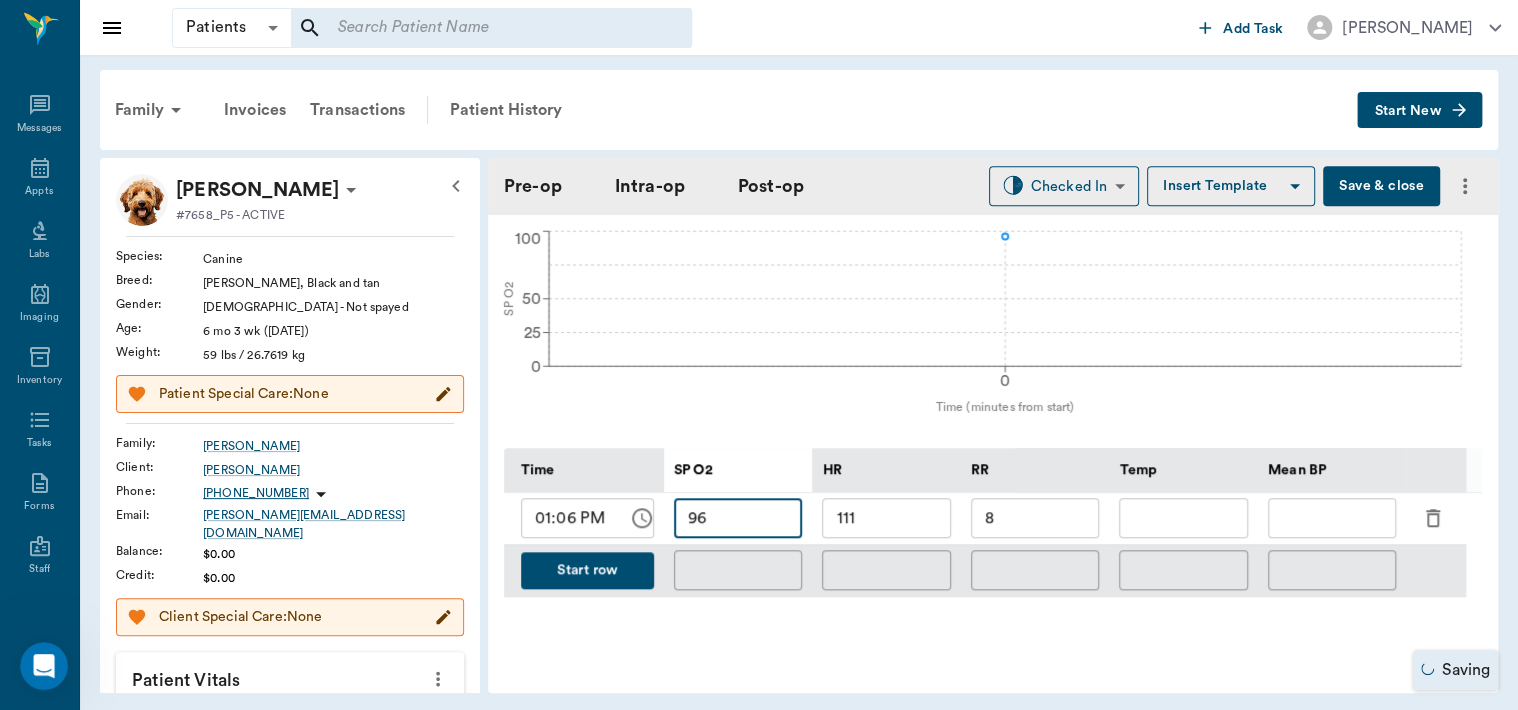 type on "96" 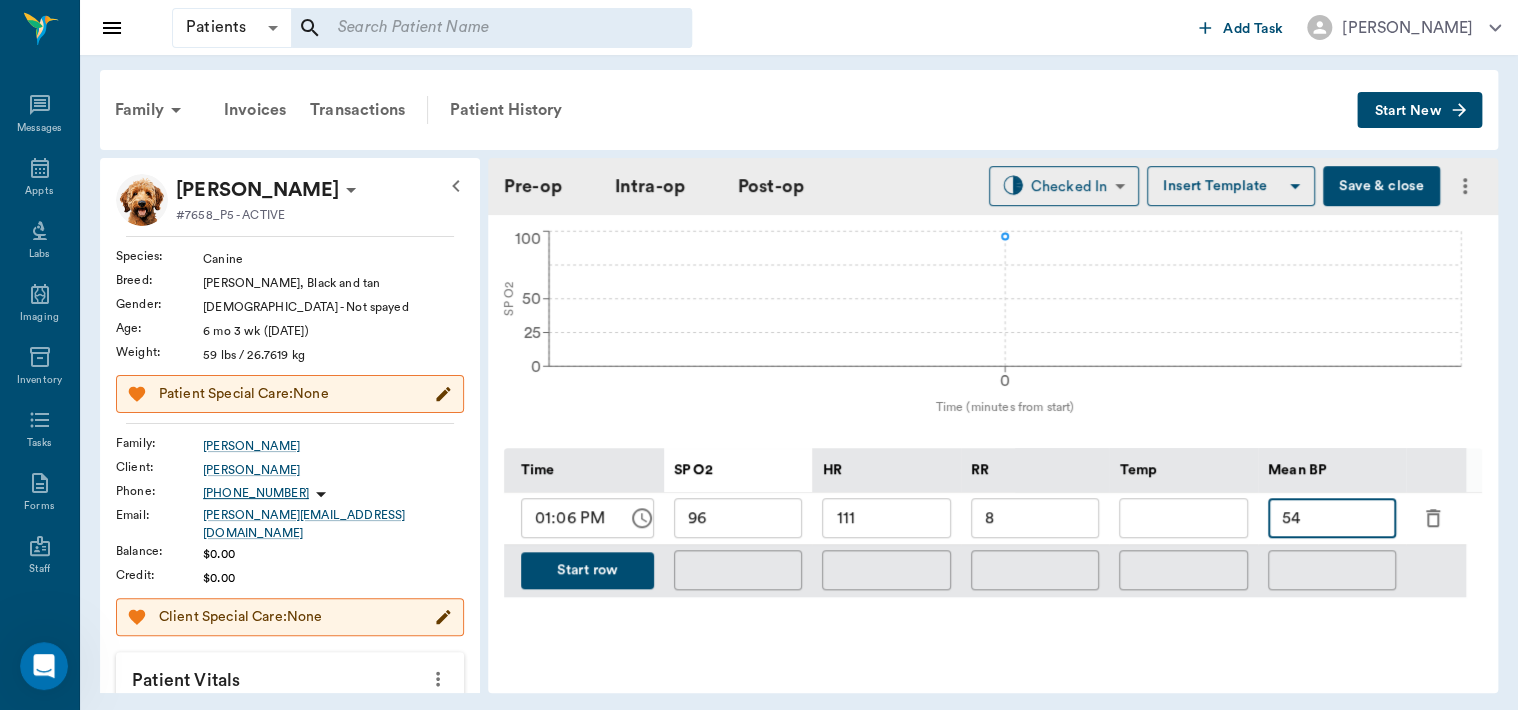 type on "5" 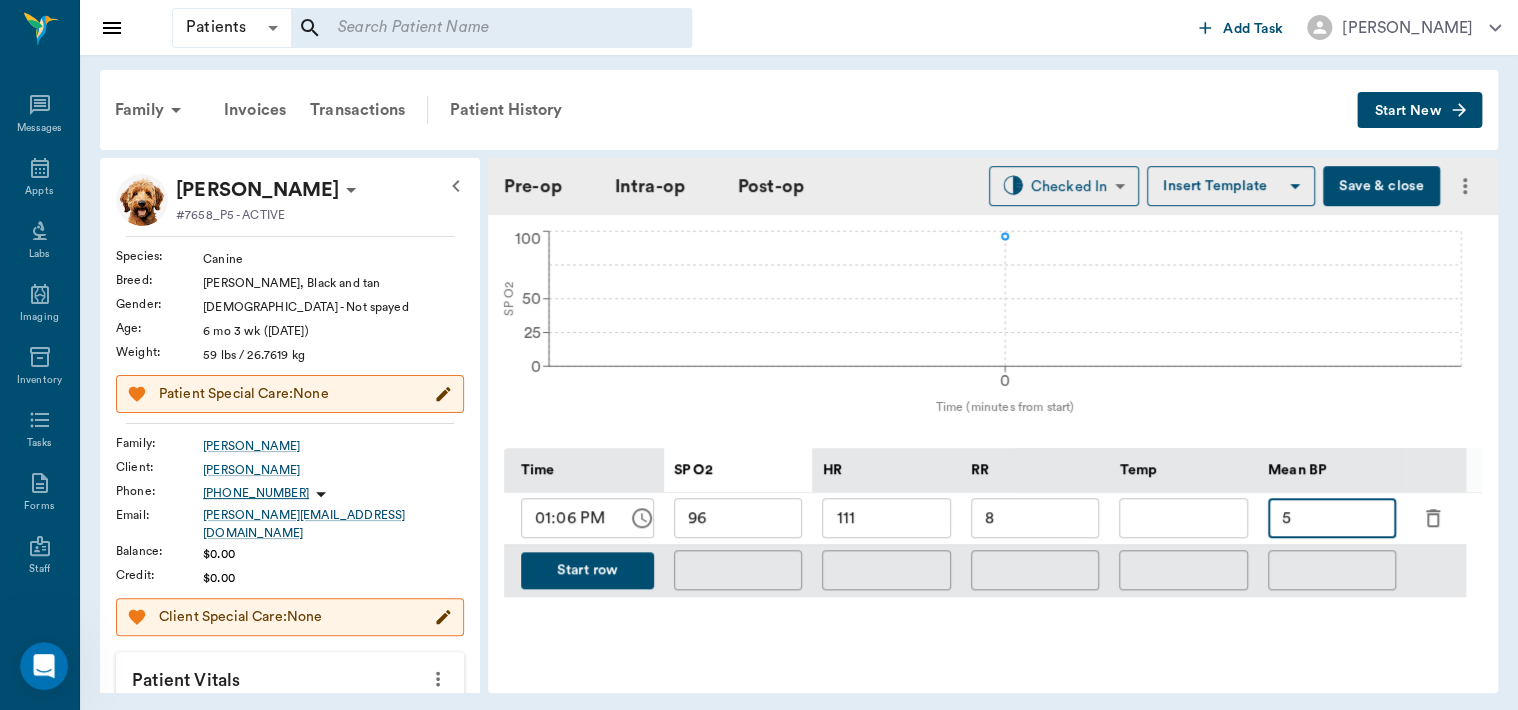 type 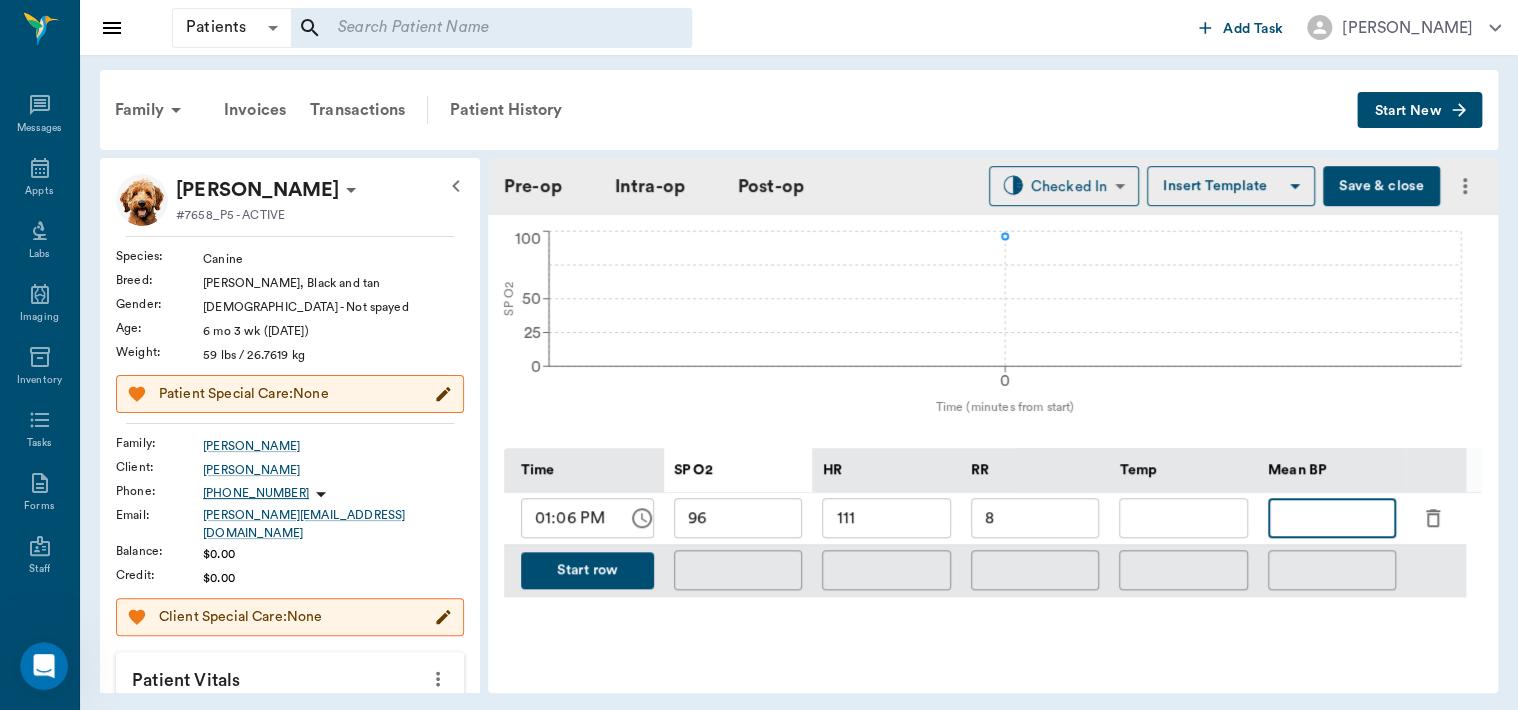 click on "Start row" at bounding box center (587, 570) 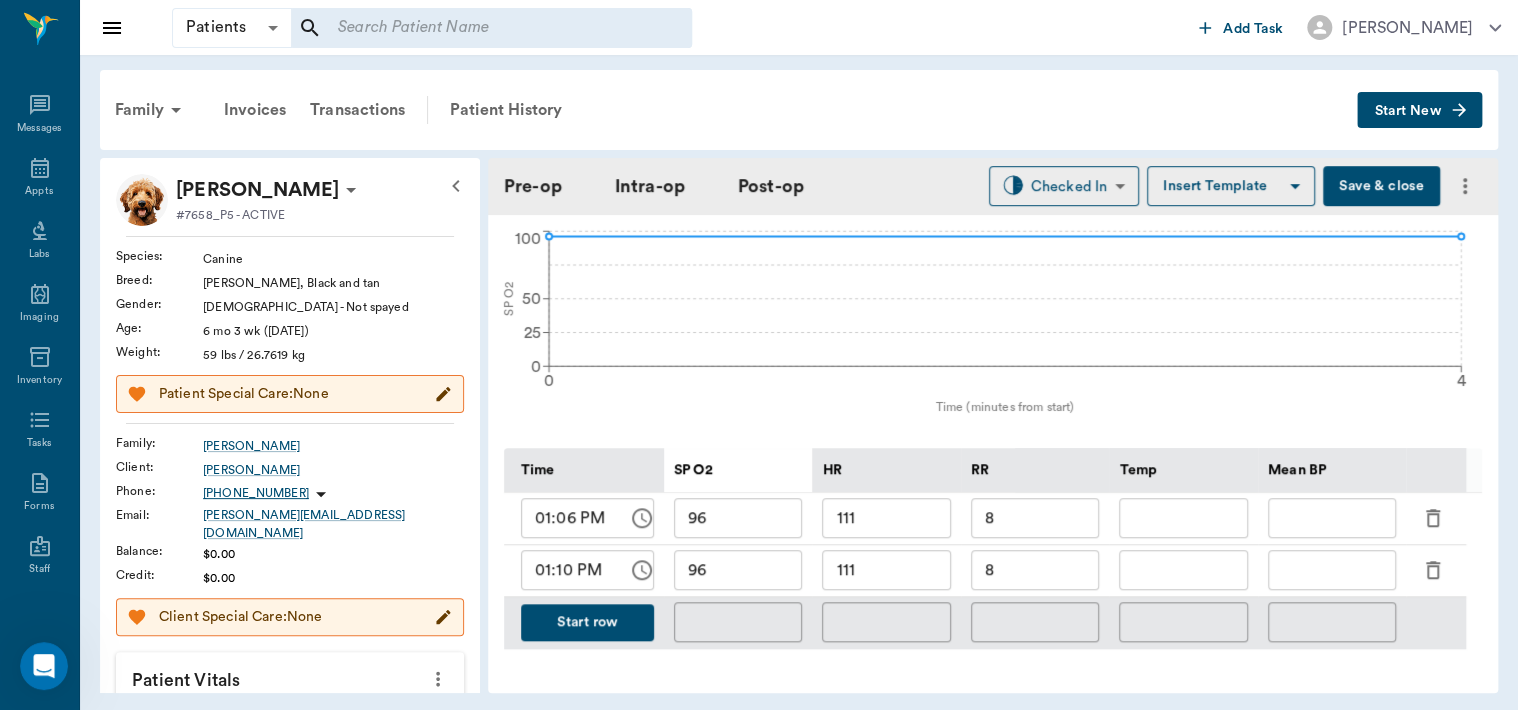 click at bounding box center (1332, 570) 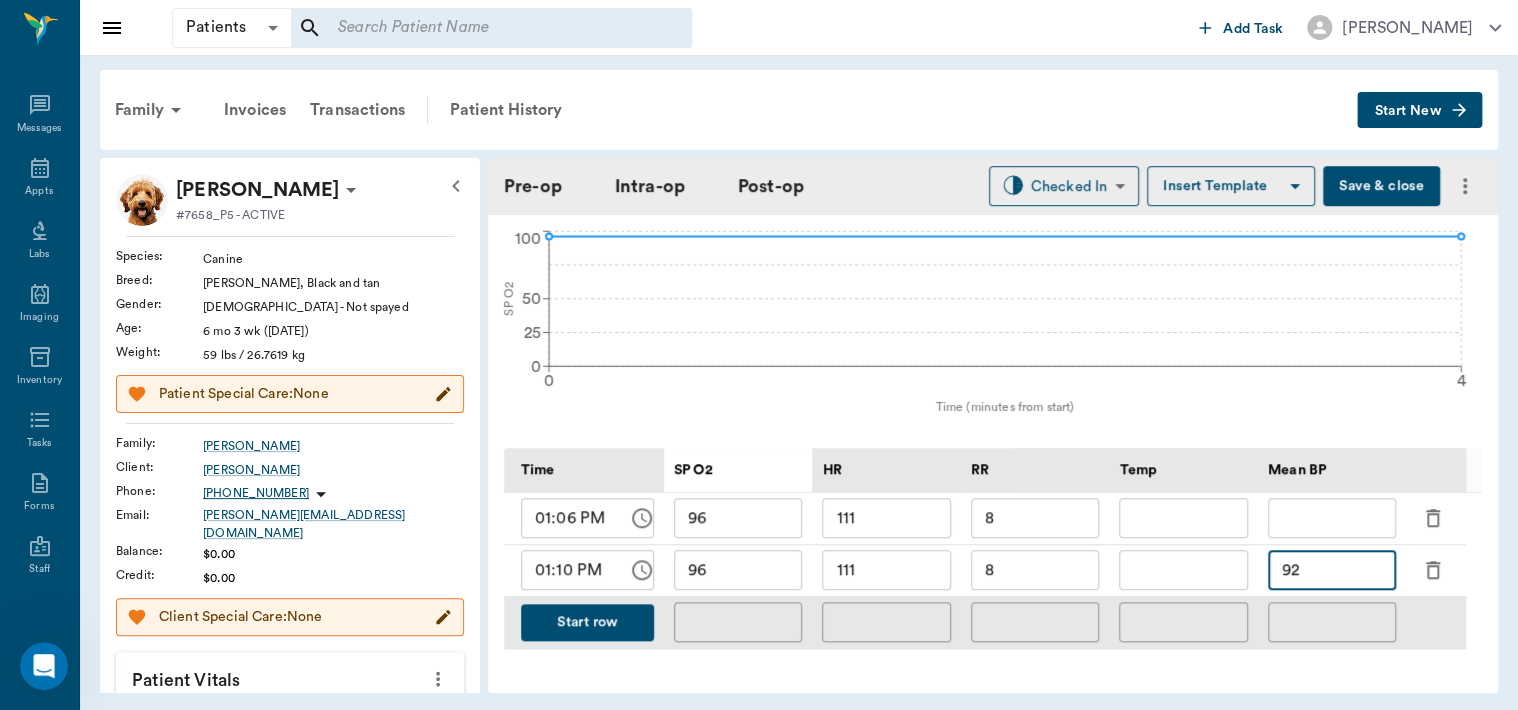 type on "92" 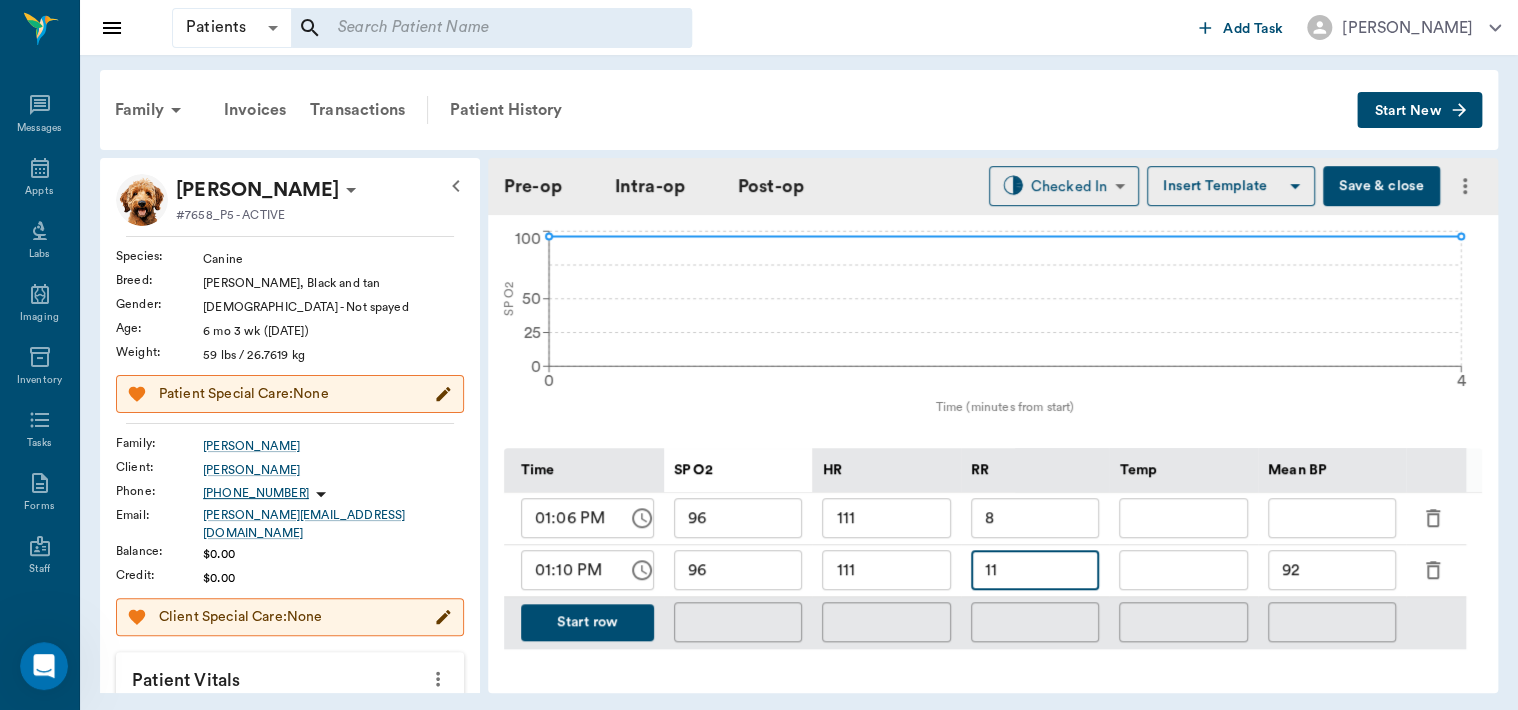 type on "11" 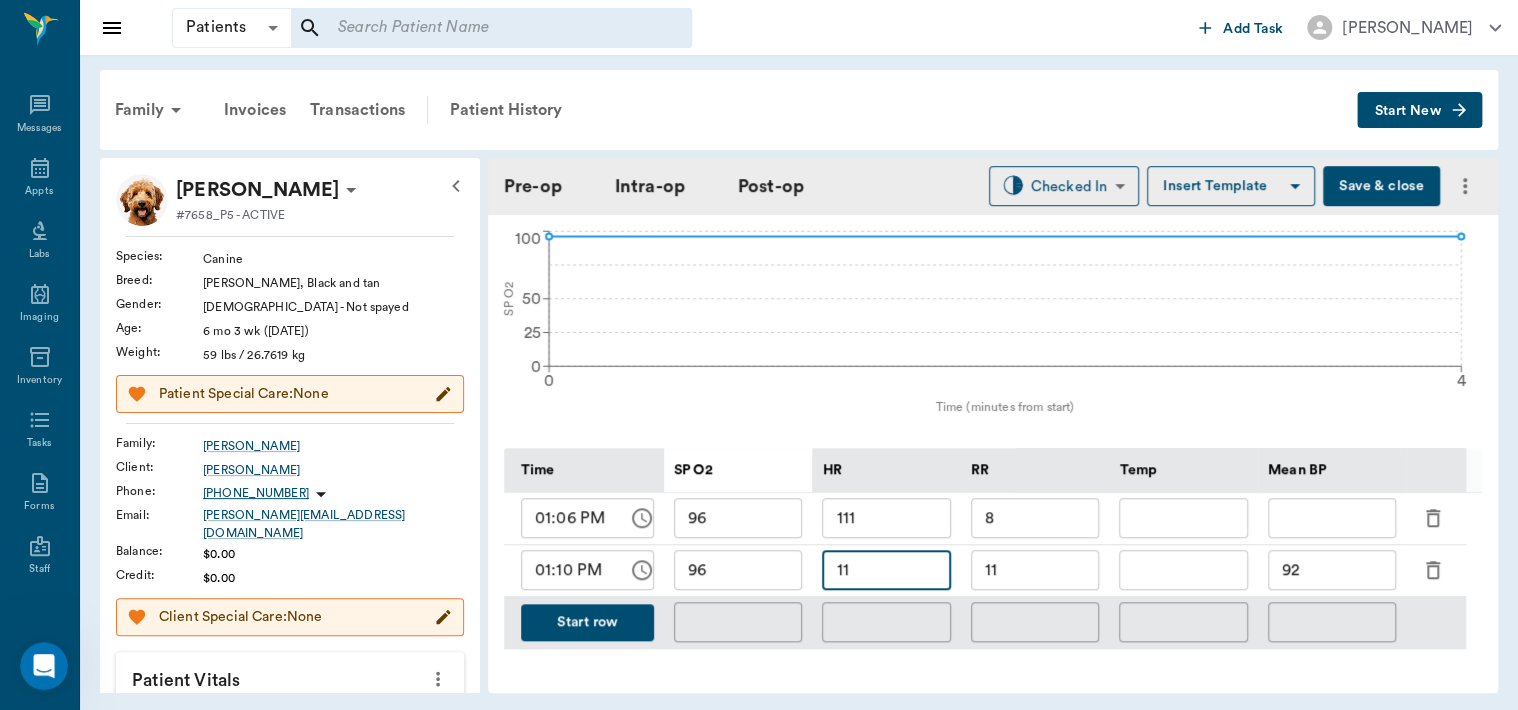 type on "1" 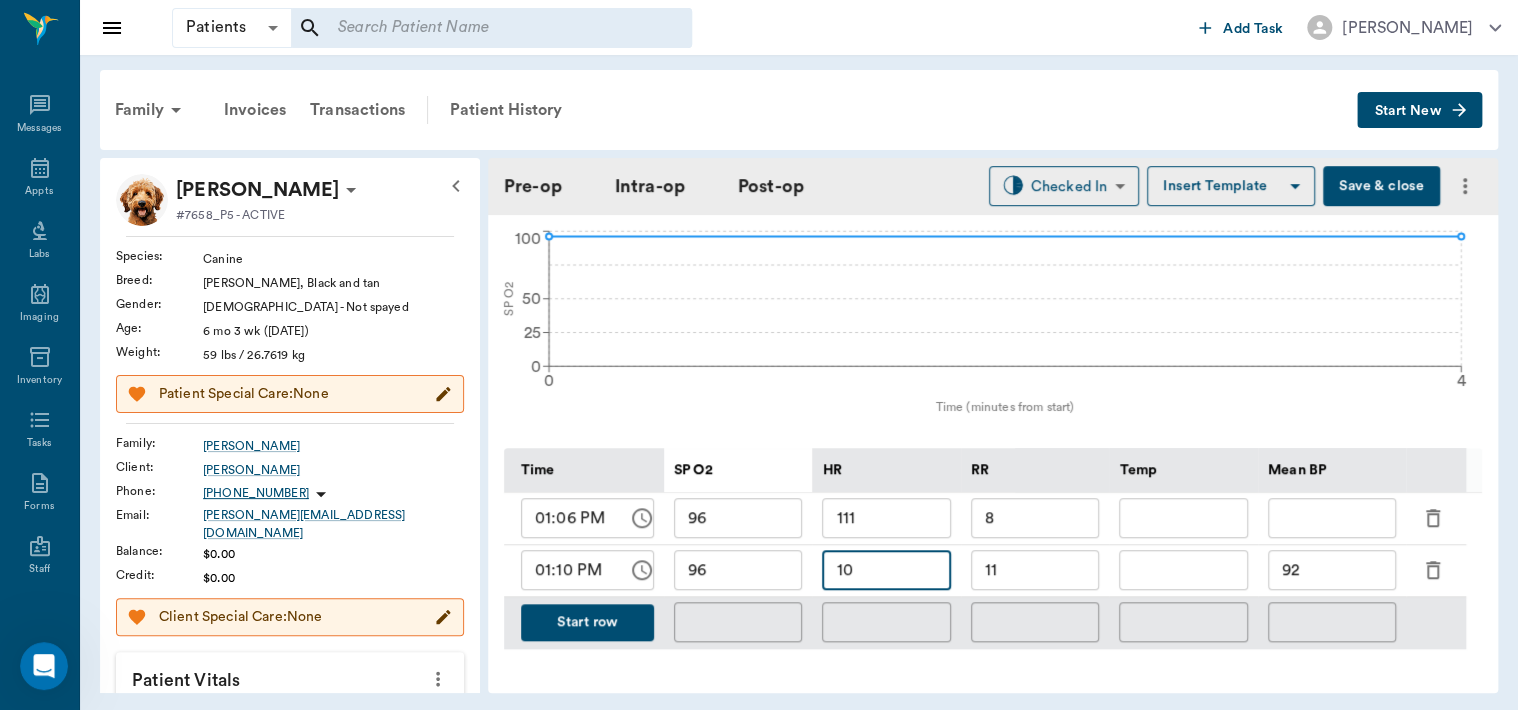 type on "10" 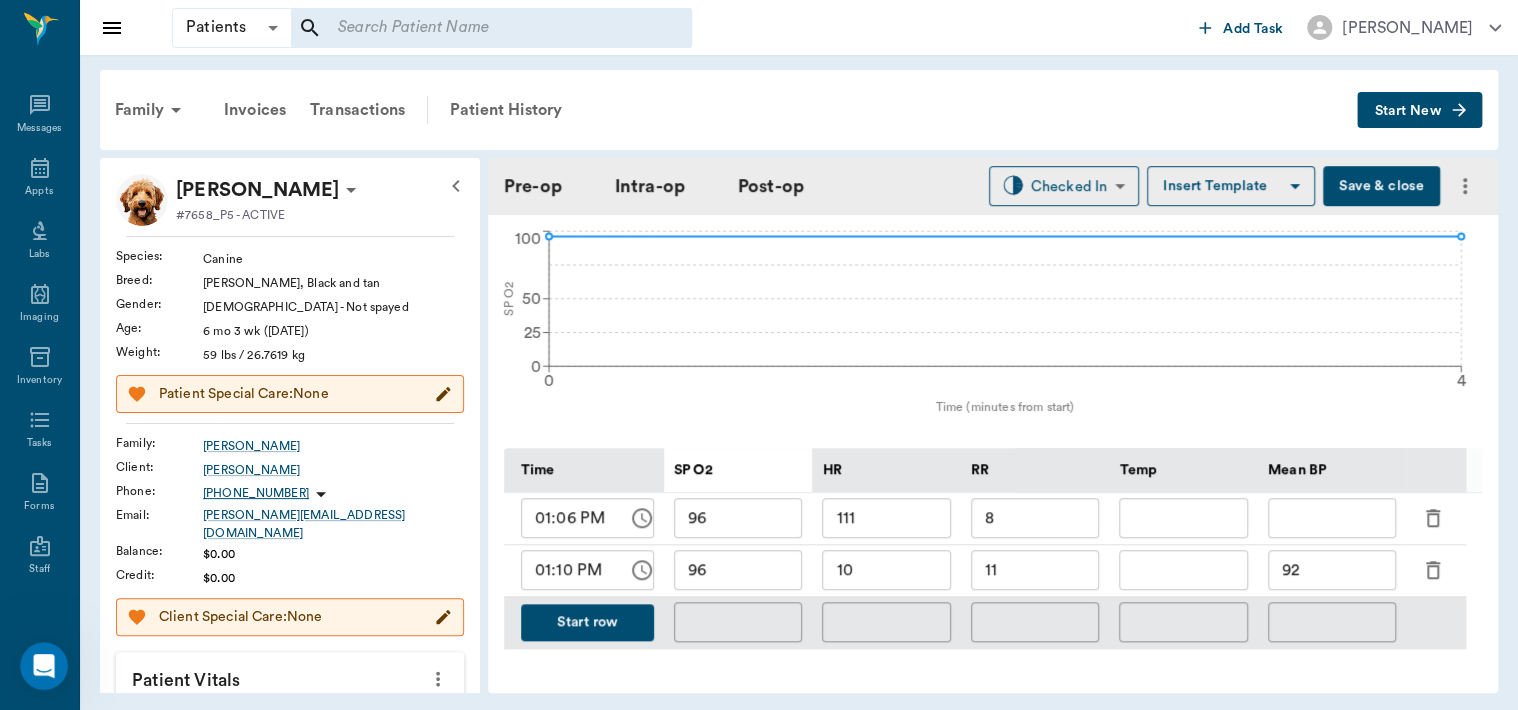 type 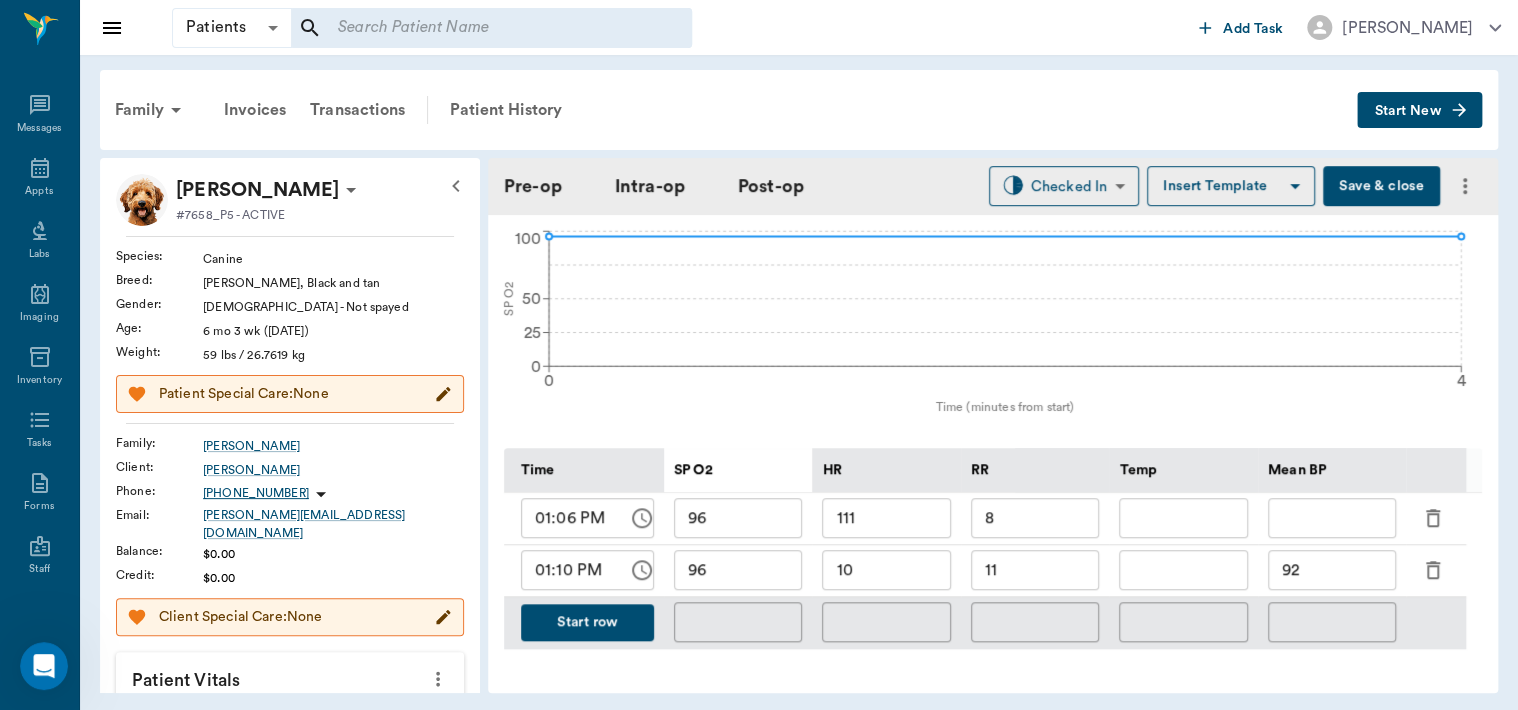 click on "10" at bounding box center [886, 570] 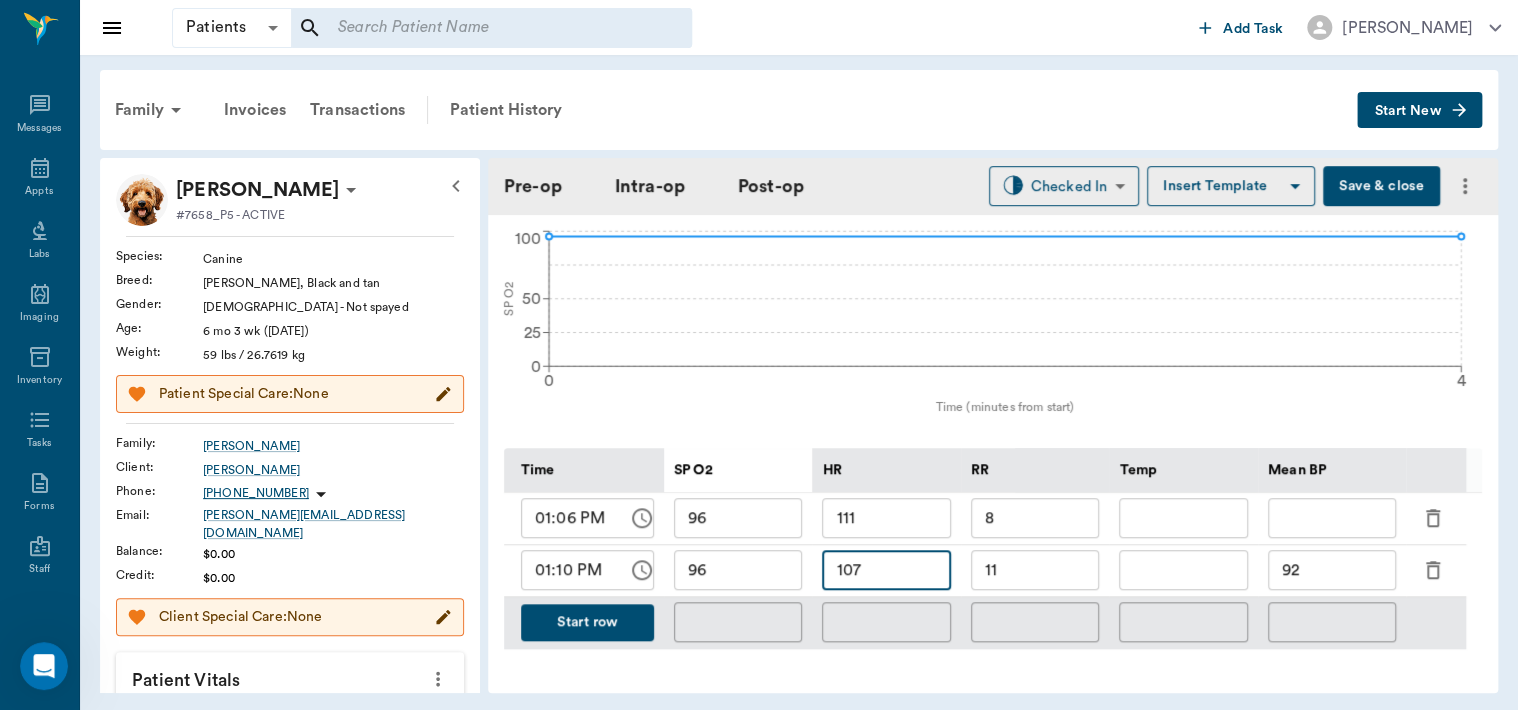 type on "107" 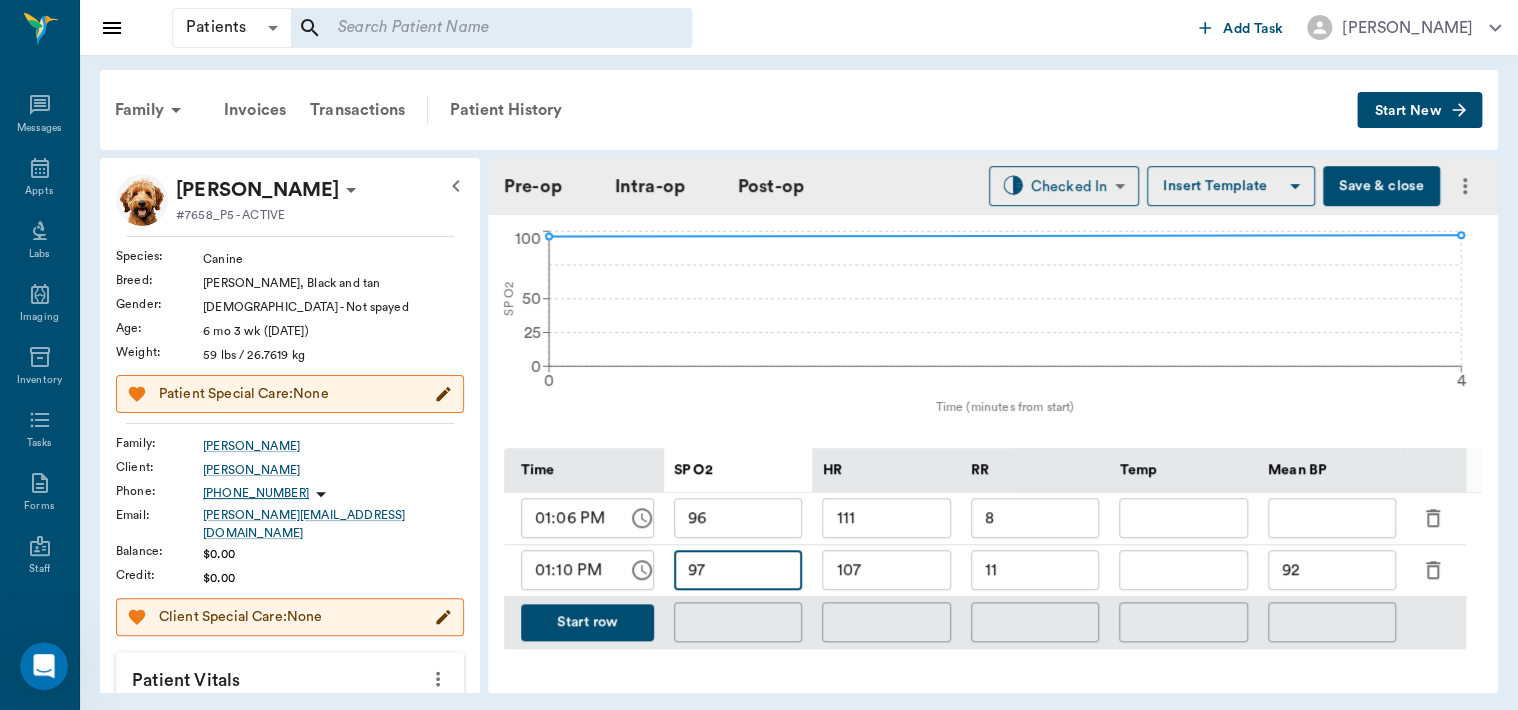 type on "97" 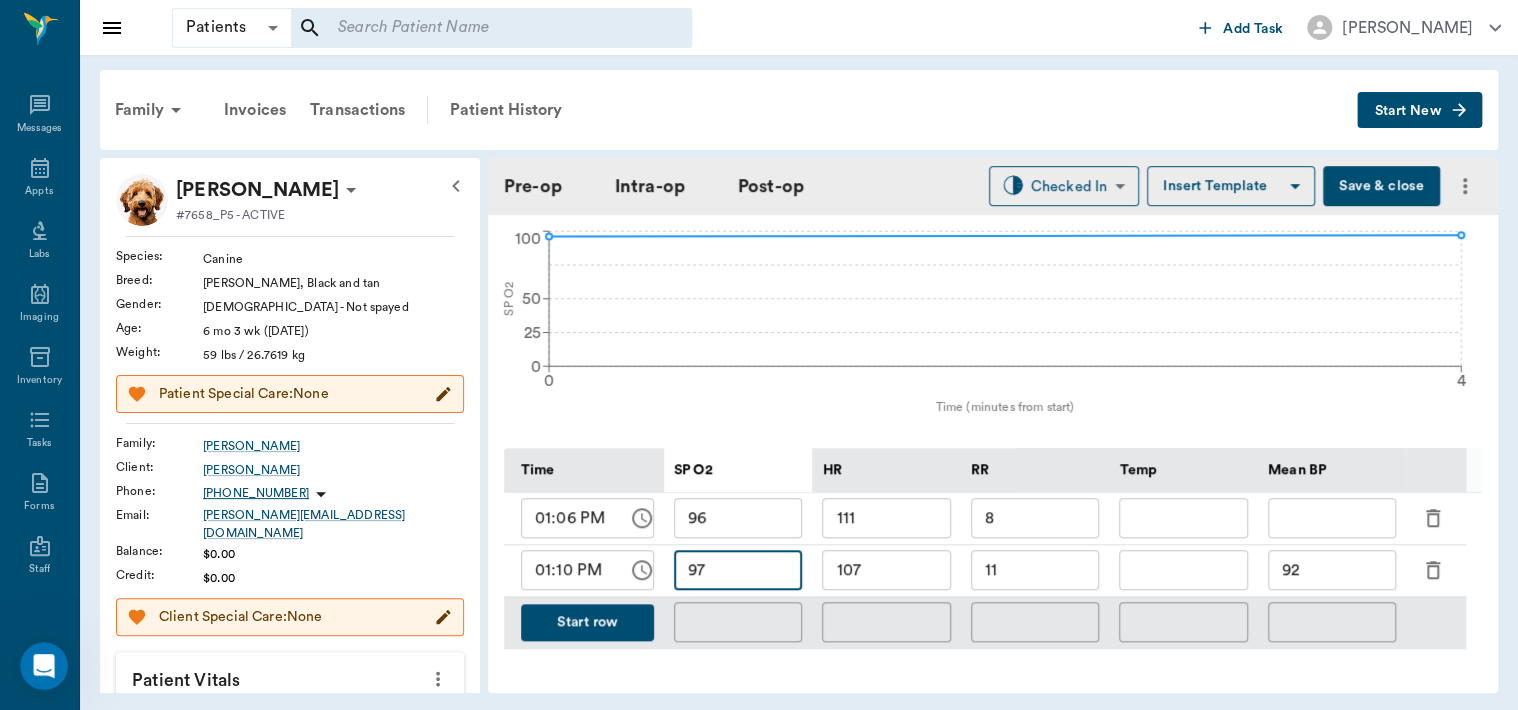 click on "Start row" at bounding box center (587, 622) 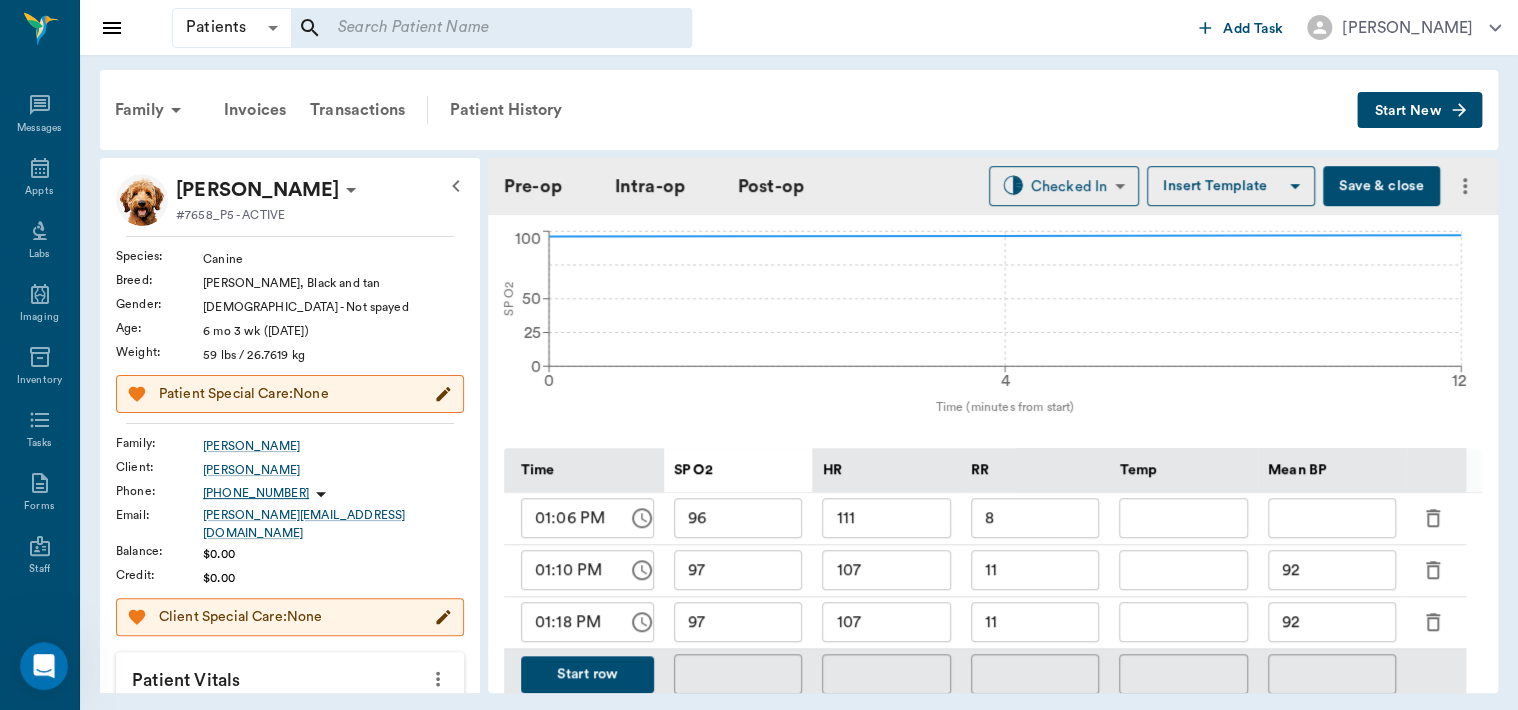 click on "11" at bounding box center [1035, 622] 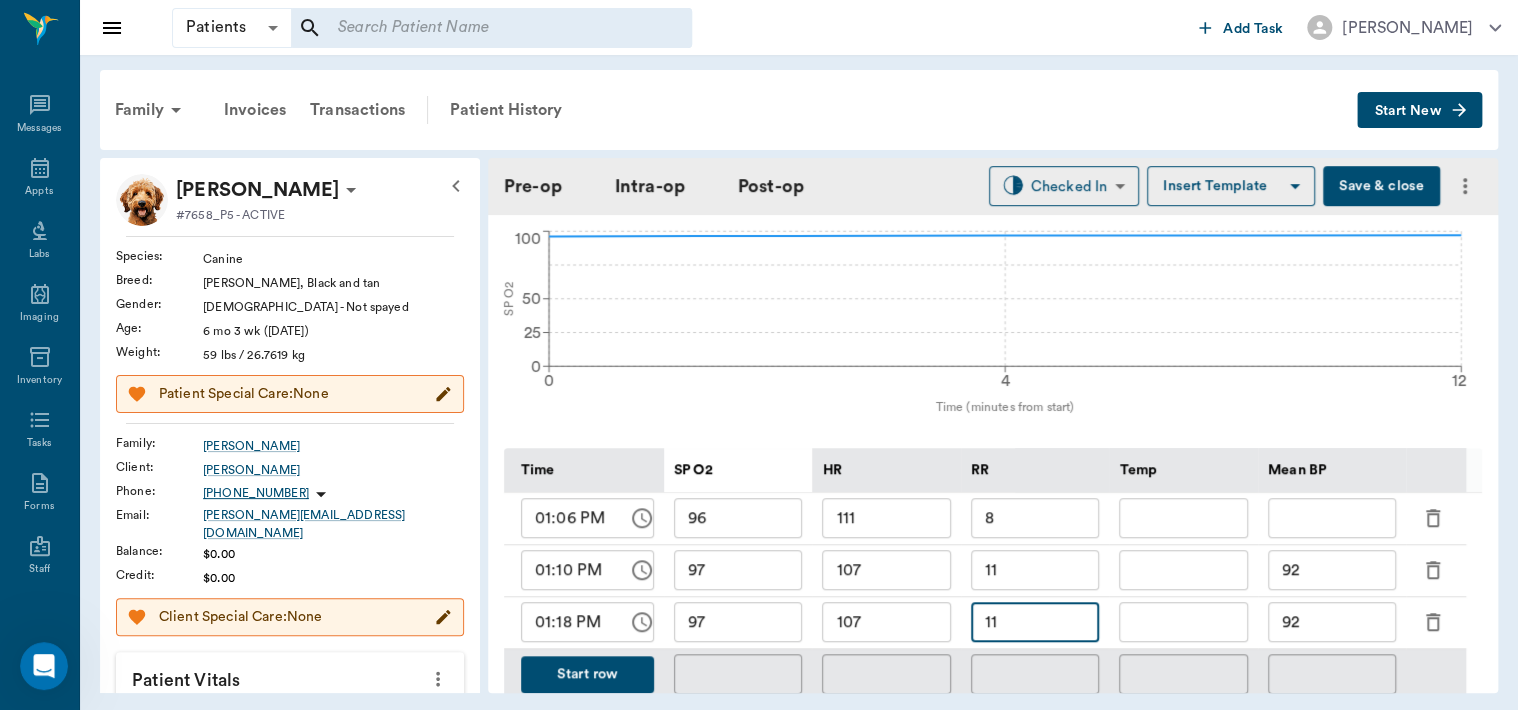 type on "1" 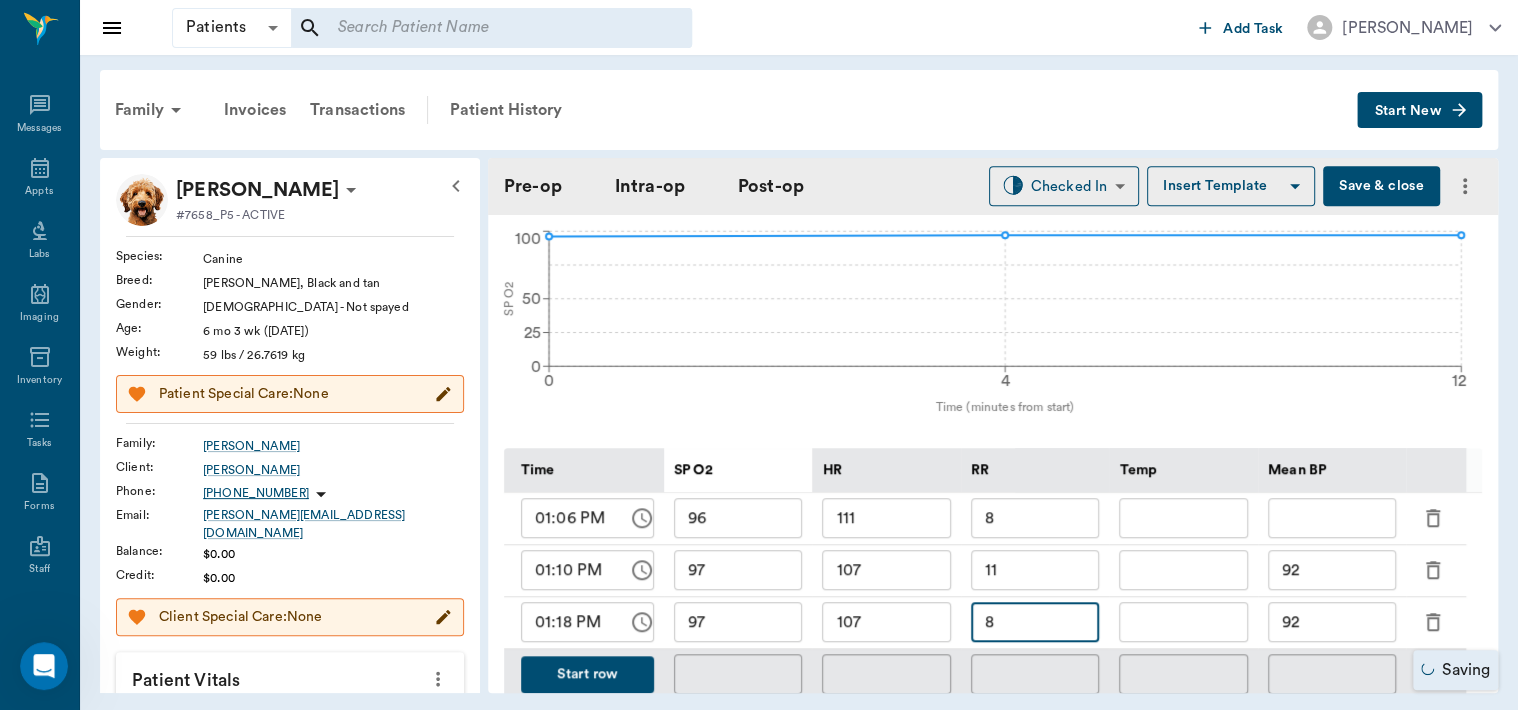 type on "8" 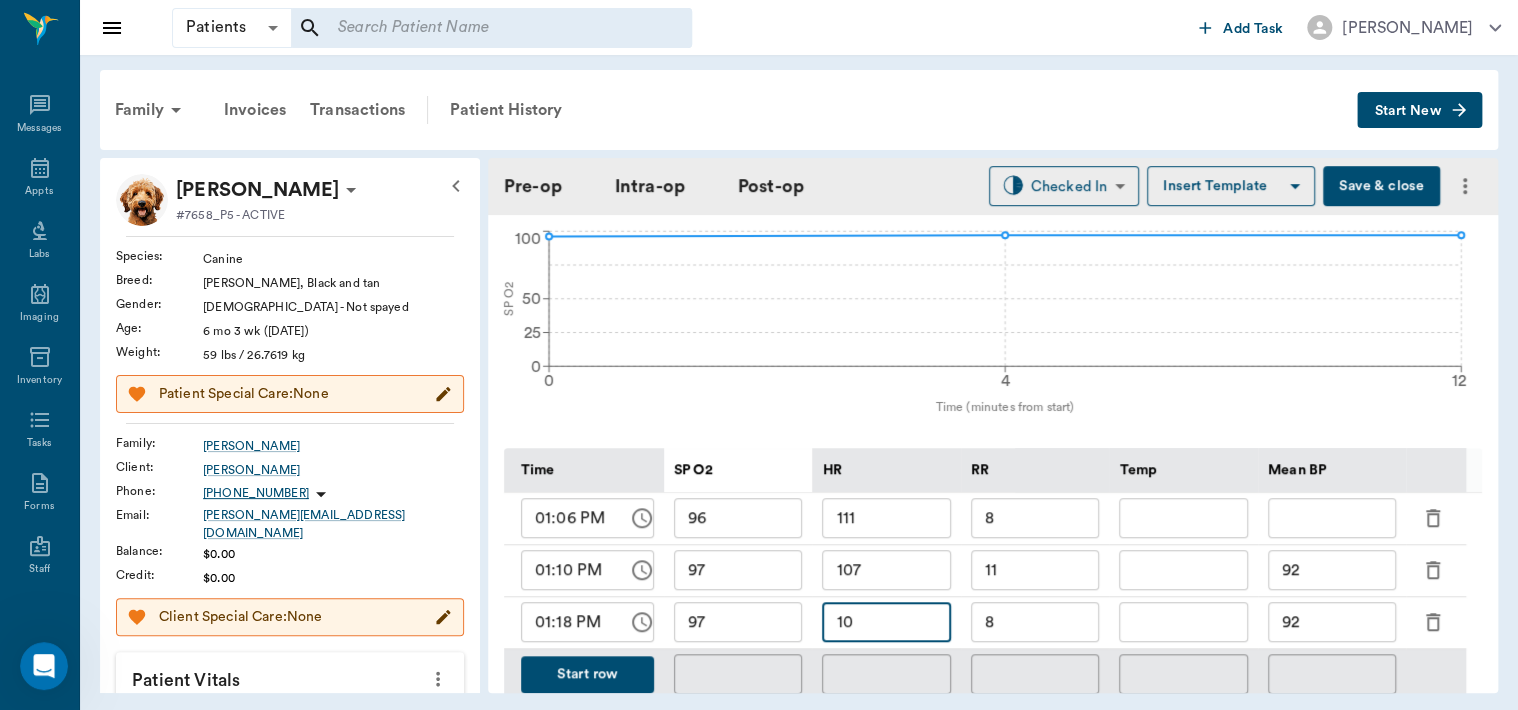 type on "1" 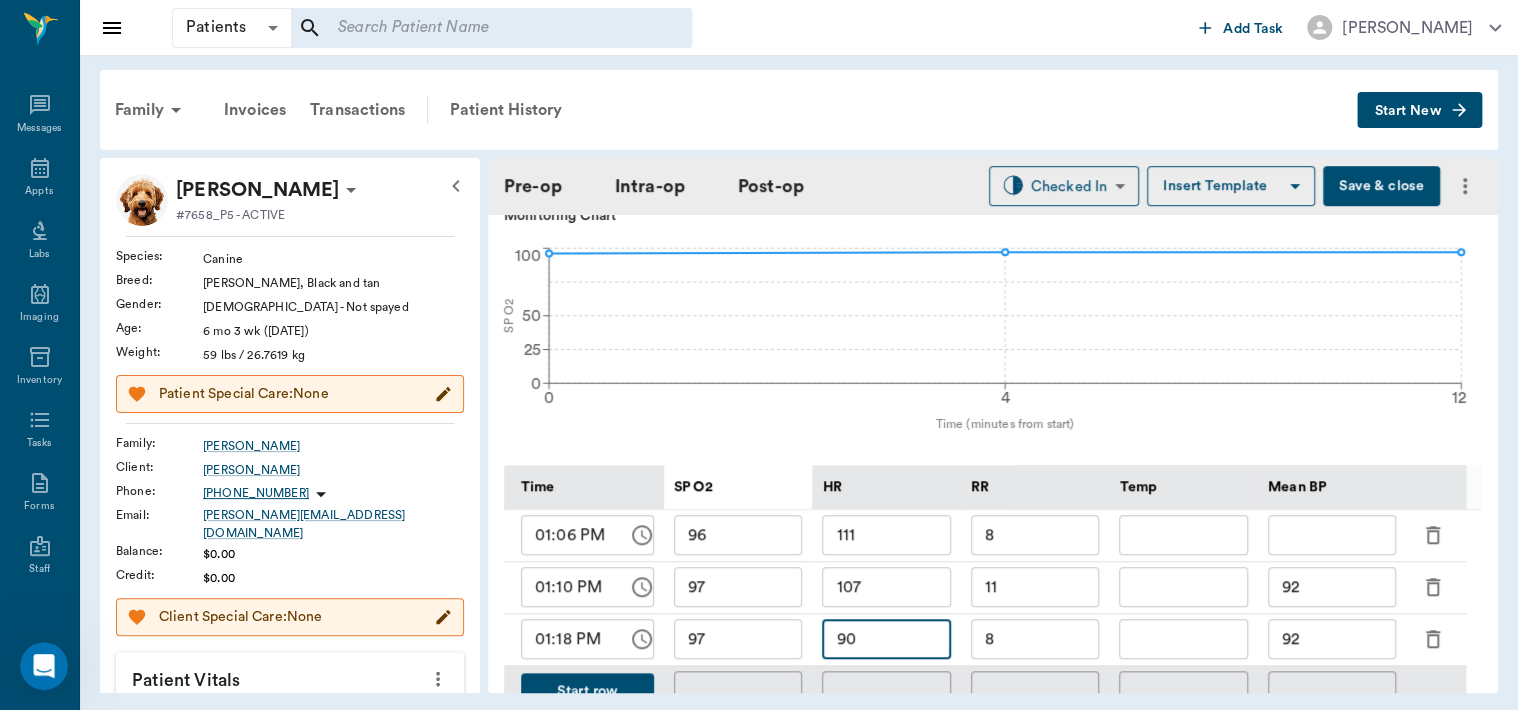 scroll, scrollTop: 733, scrollLeft: 0, axis: vertical 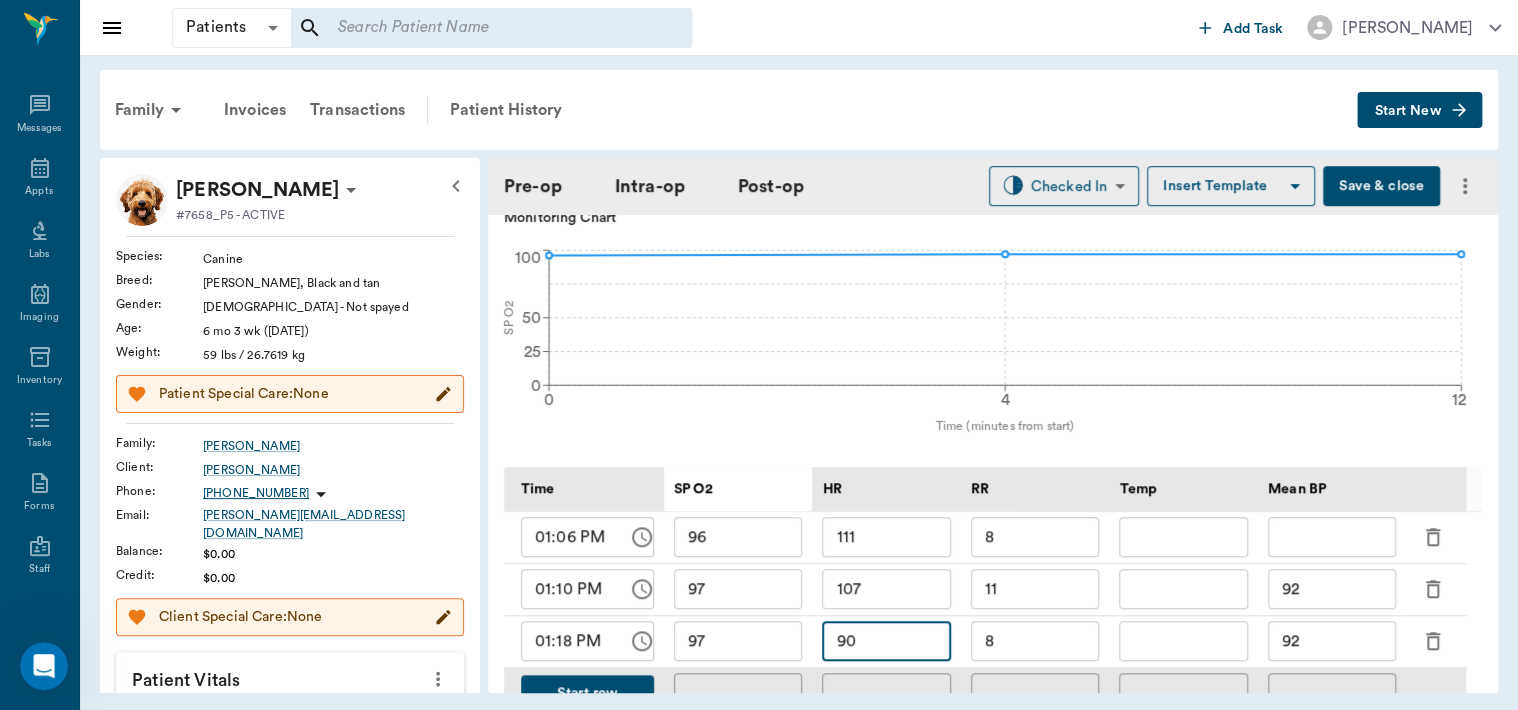 type on "90" 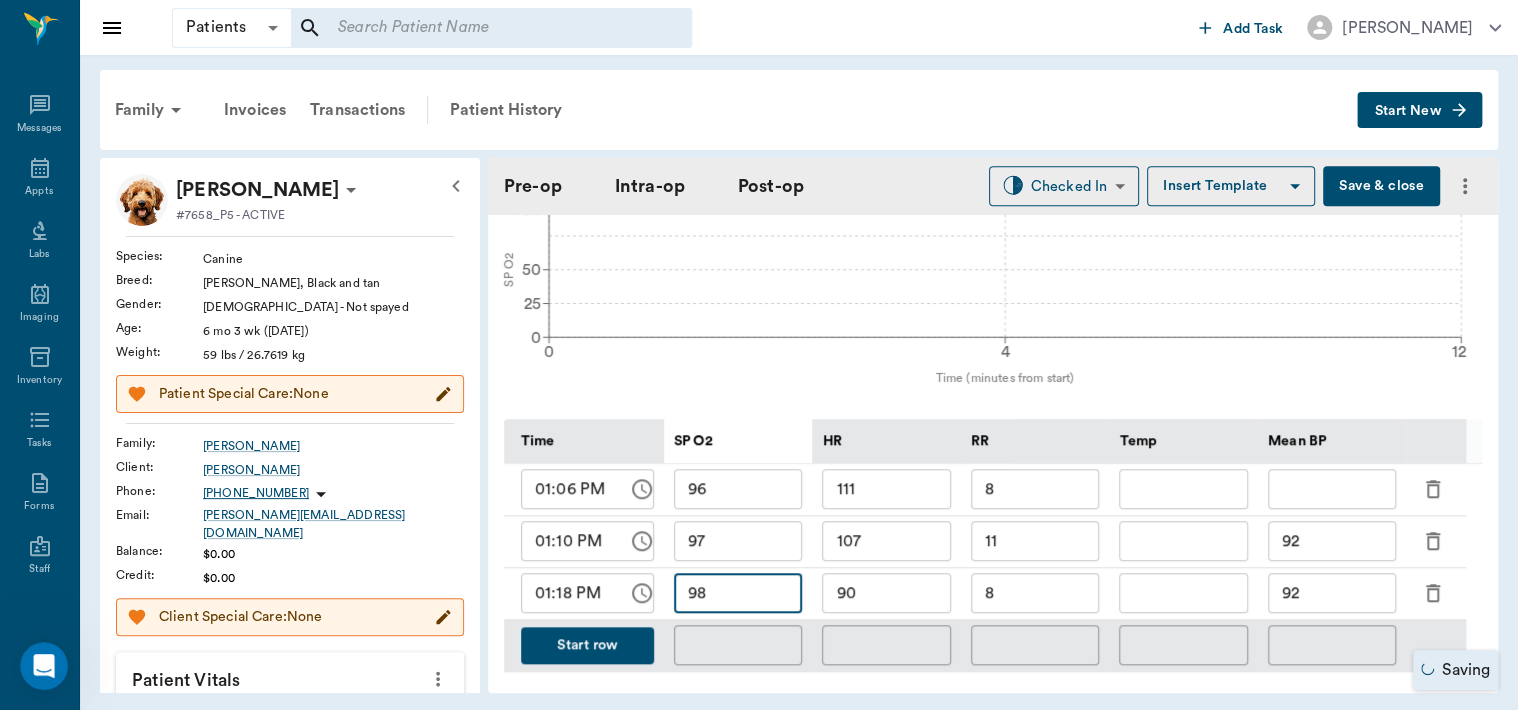 scroll, scrollTop: 785, scrollLeft: 0, axis: vertical 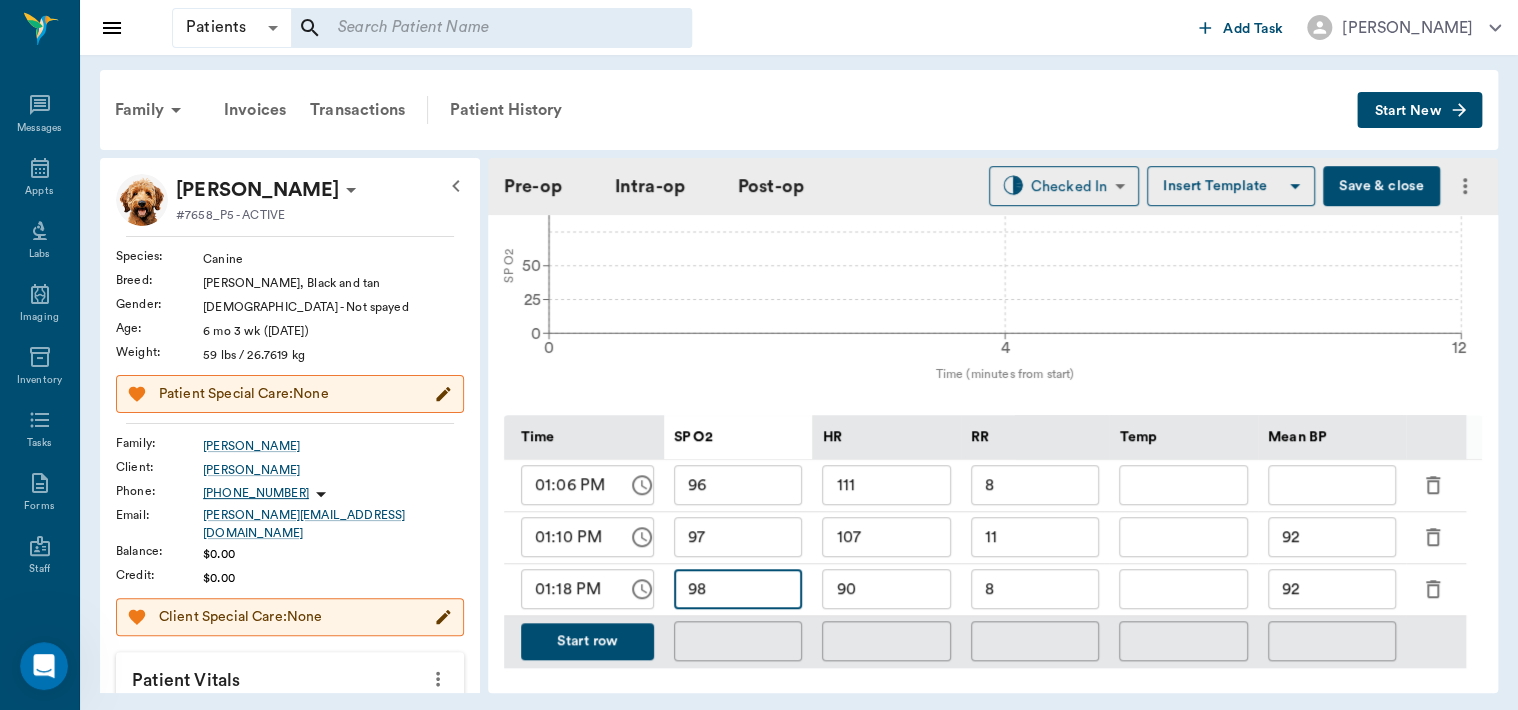 type on "98" 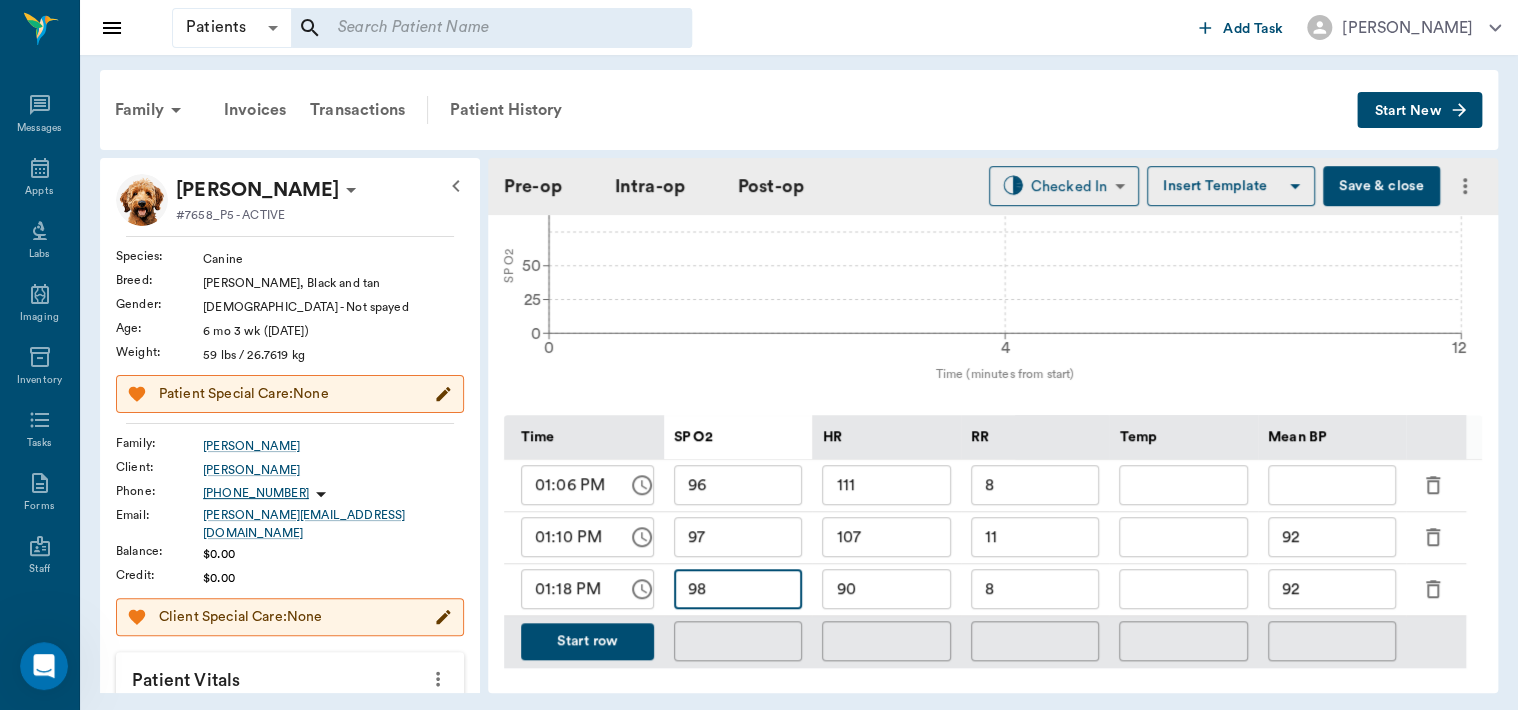 click on "Save & close" at bounding box center (1381, 186) 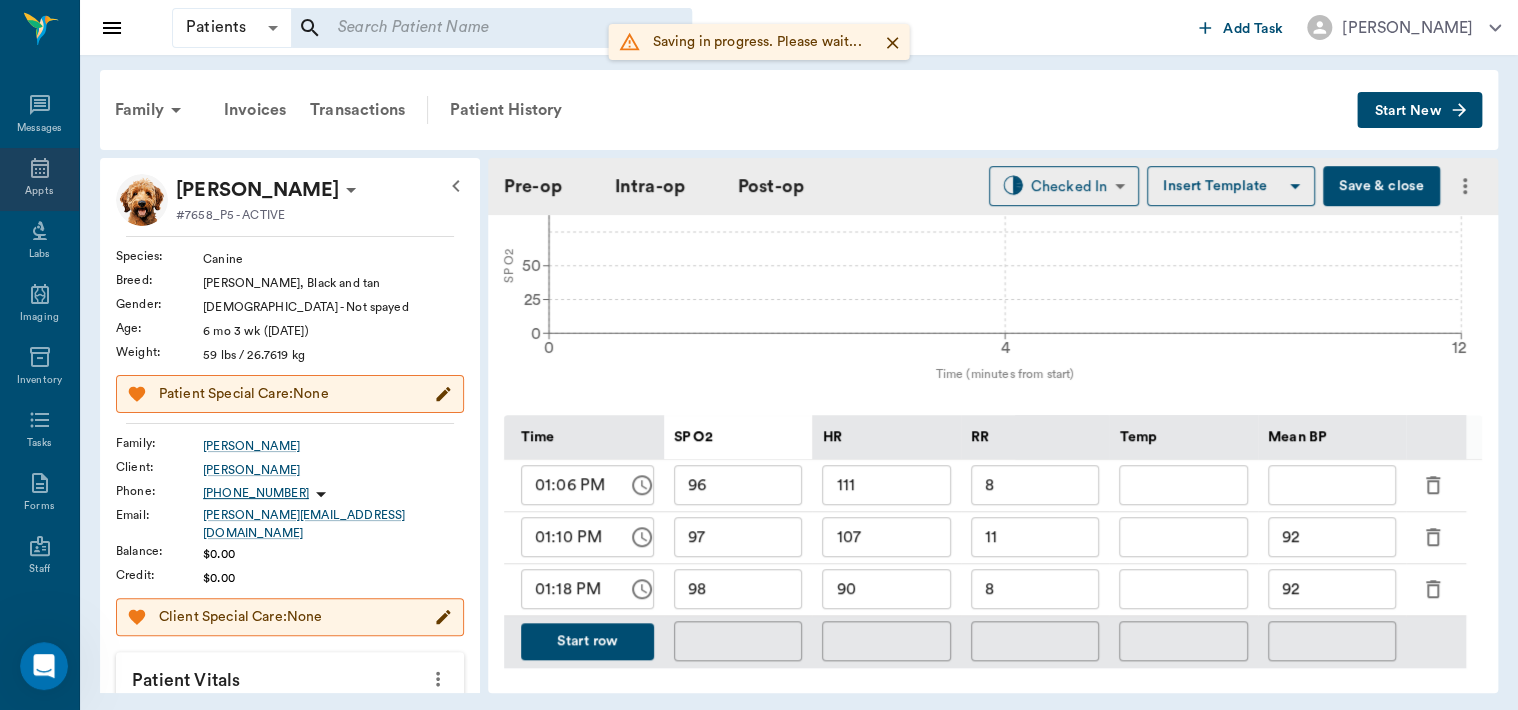 click on "Appts" at bounding box center (39, 191) 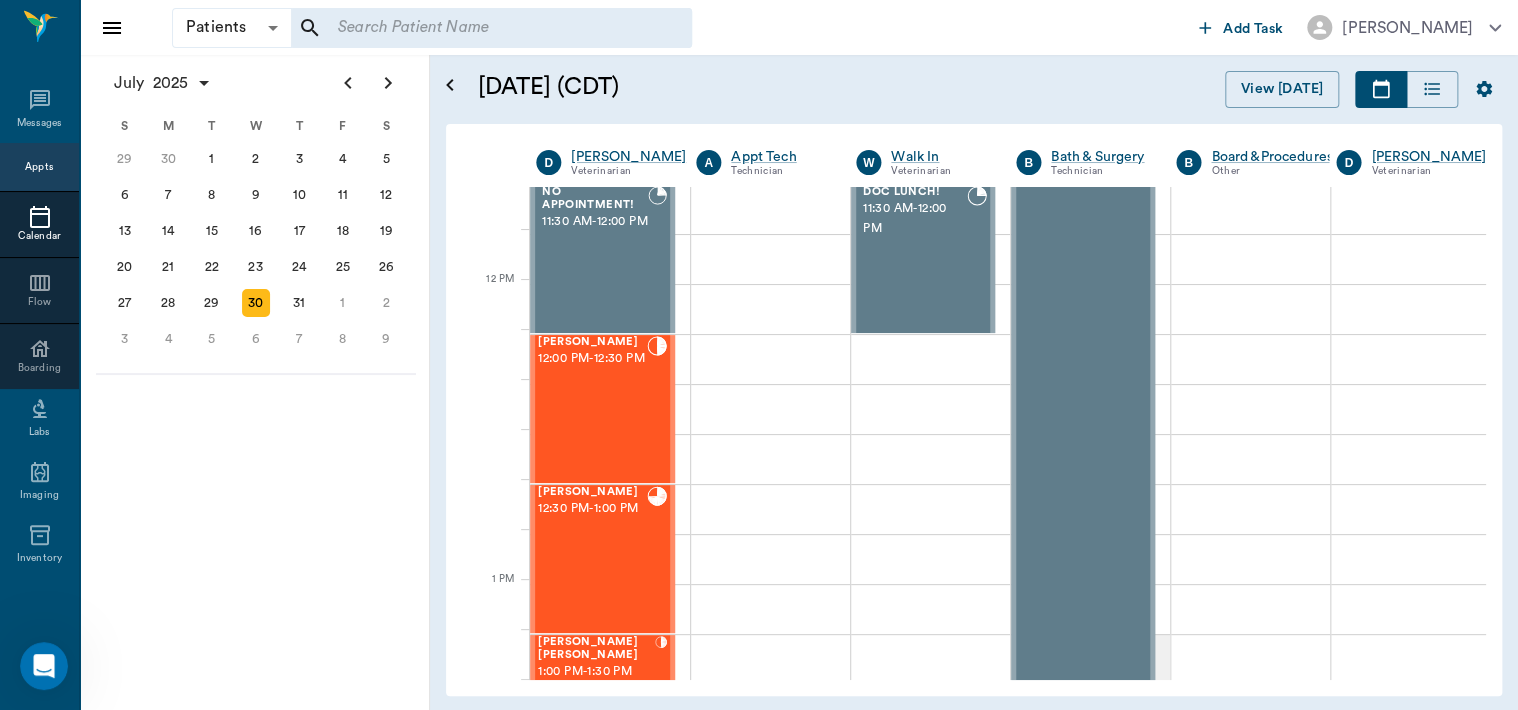 scroll, scrollTop: 1049, scrollLeft: 0, axis: vertical 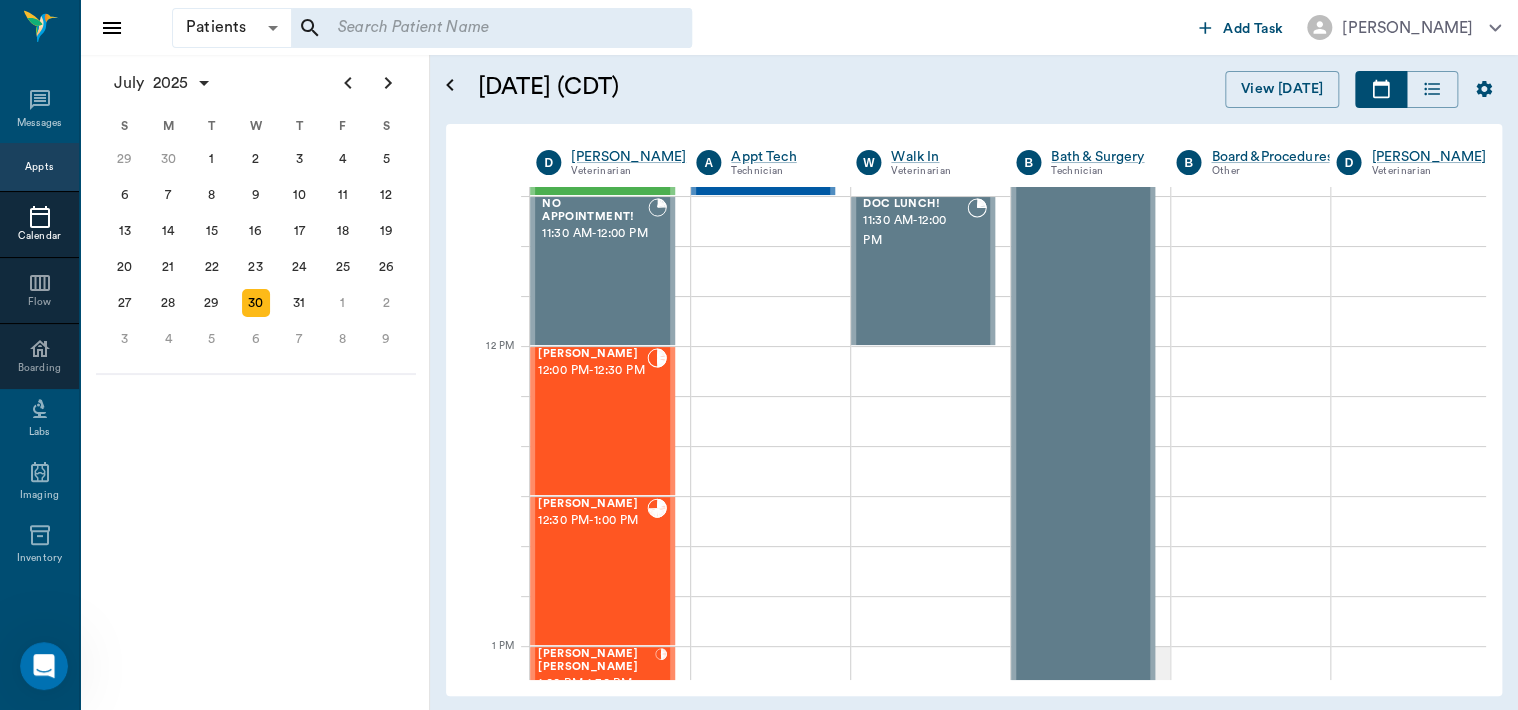 click on "Sabrina Spay 12:00 PM  -  12:30 PM" at bounding box center (592, 421) 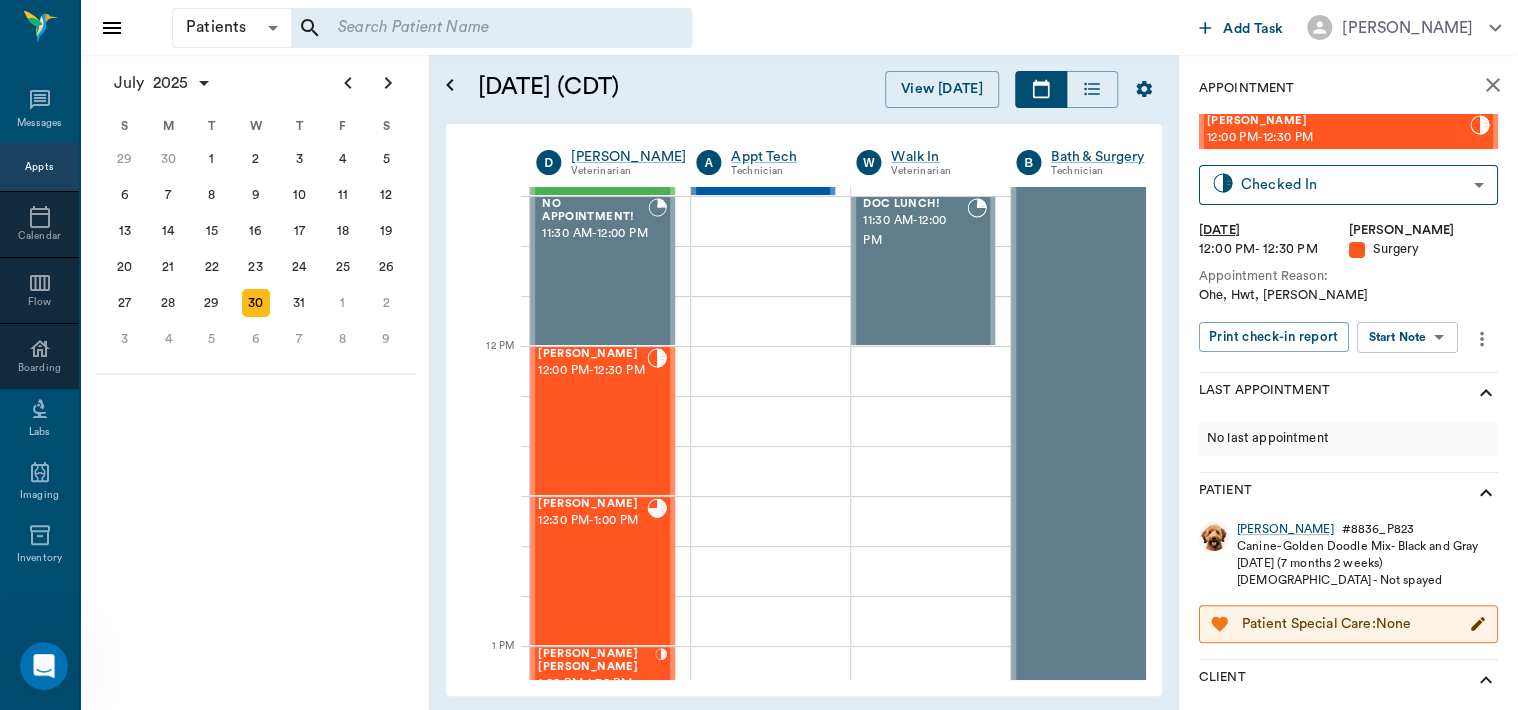 click on "Patients Patients ​ ​ Add Task Dr. Bert Ellsworth Nectar Messages Appts Calendar Flow Boarding Labs Imaging Inventory Tasks Forms Staff Reports Lookup Settings July 2025 S M T W T F S Jun 1 2 3 4 5 6 7 8 9 10 11 12 13 14 15 16 17 18 19 20 21 22 23 24 25 26 27 28 29 30 Jul 1 2 3 4 5 6 7 8 9 10 11 12 S M T W T F S 29 30 Jul 1 2 3 4 5 6 7 8 9 10 11 12 13 14 15 16 17 18 19 20 21 22 23 24 25 26 27 28 29 30 31 Aug 1 2 3 4 5 6 7 8 9 S M T W T F S 27 28 29 30 31 Aug 1 2 3 4 5 6 7 8 9 10 11 12 13 14 15 16 17 18 19 20 21 22 23 24 25 26 27 28 29 30 31 Sep 1 2 3 4 5 6 July 30, 2025 (CDT) View Today July 2025 Today 30 Wed Jul 2025 D Dr. Bert Ellsworth Veterinarian A Appt Tech Technician W Walk In Veterinarian B Bath & Surgery Technician B Board &Procedures Other D Dr. Kindall Jones Veterinarian 8 AM 9 AM 10 AM 11 AM 12 PM 1 PM 2 PM 3 PM 4 PM 5 PM 6 PM 7 PM 8 PM 1:24 PM NO APPOINTMENT! 8:00 AM  -  8:30 AM Bovine Campbell 8:30 AM  -  9:00 AM Sophisticatedshowbiz Gooch 9:00 AM  -  10:00 AM Zoey Gooch 9:00 AM  -  10:00 AM" at bounding box center (759, 355) 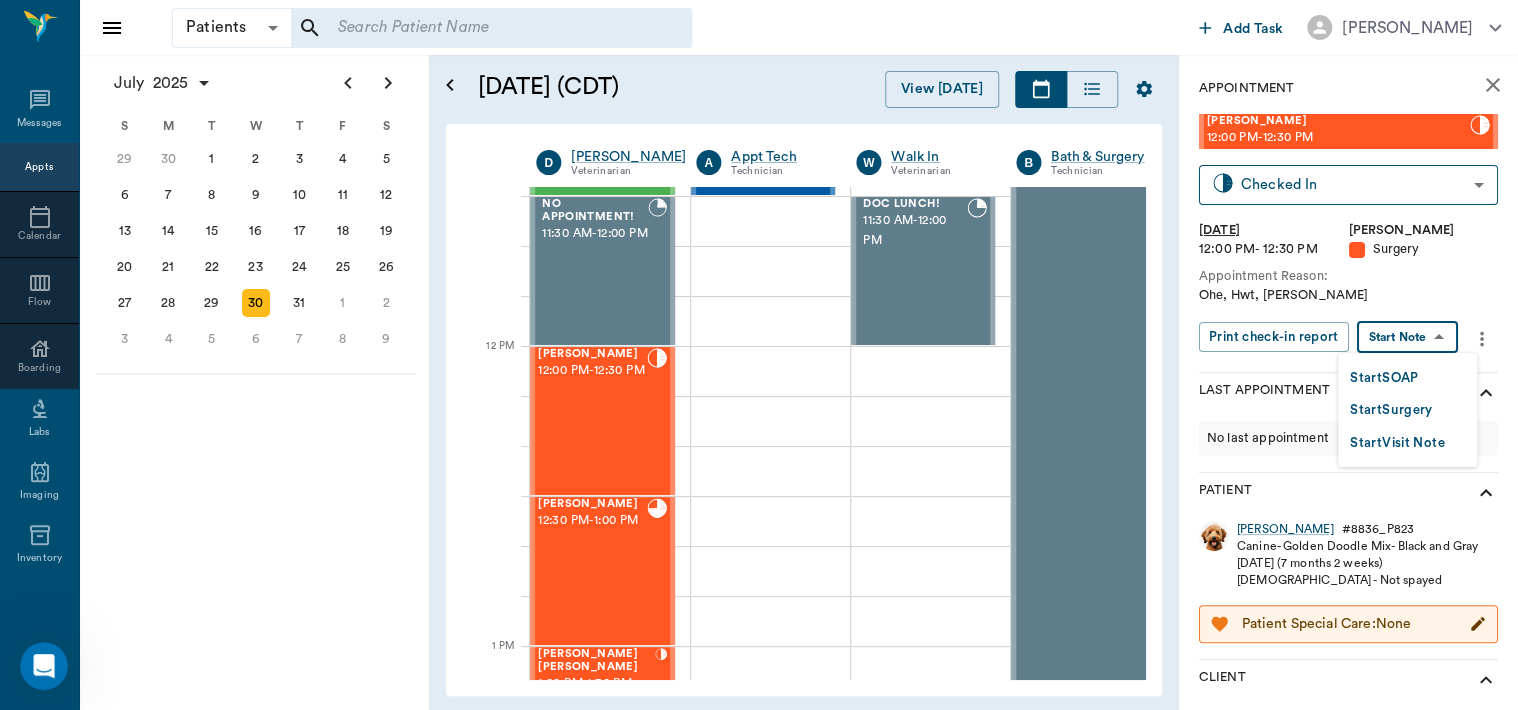 click on "Start  Surgery" at bounding box center (1391, 410) 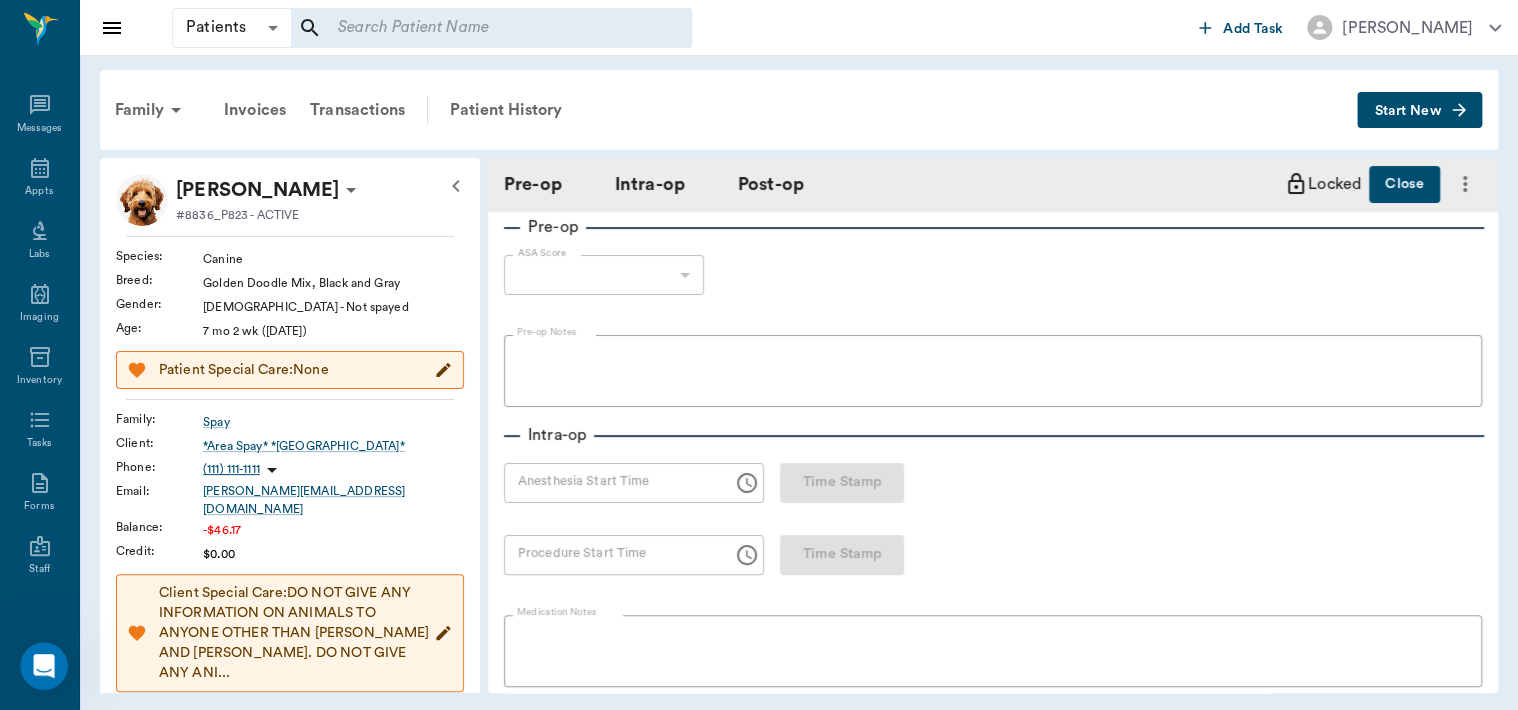 scroll, scrollTop: 0, scrollLeft: 0, axis: both 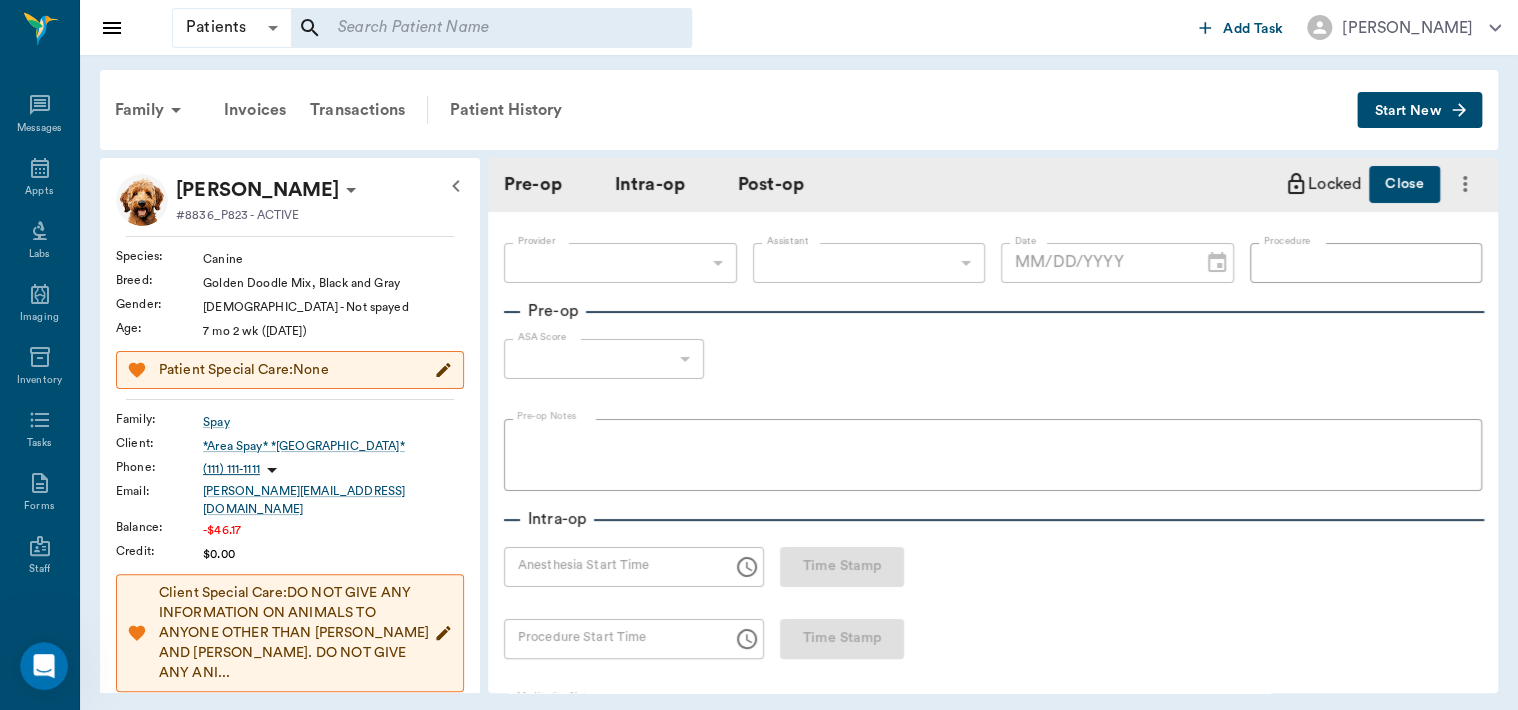 type on "63ec2f075fda476ae8351a4d" 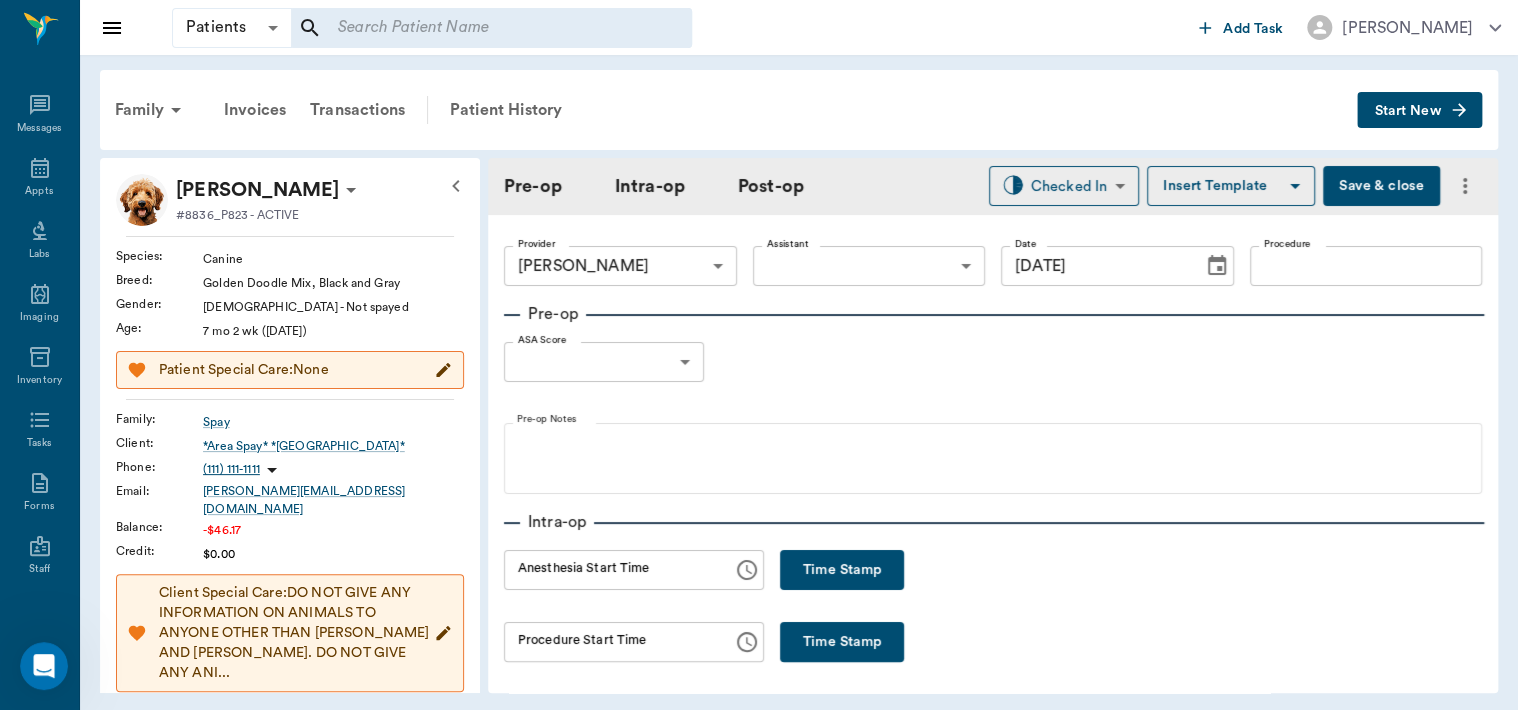 type on "[DATE]" 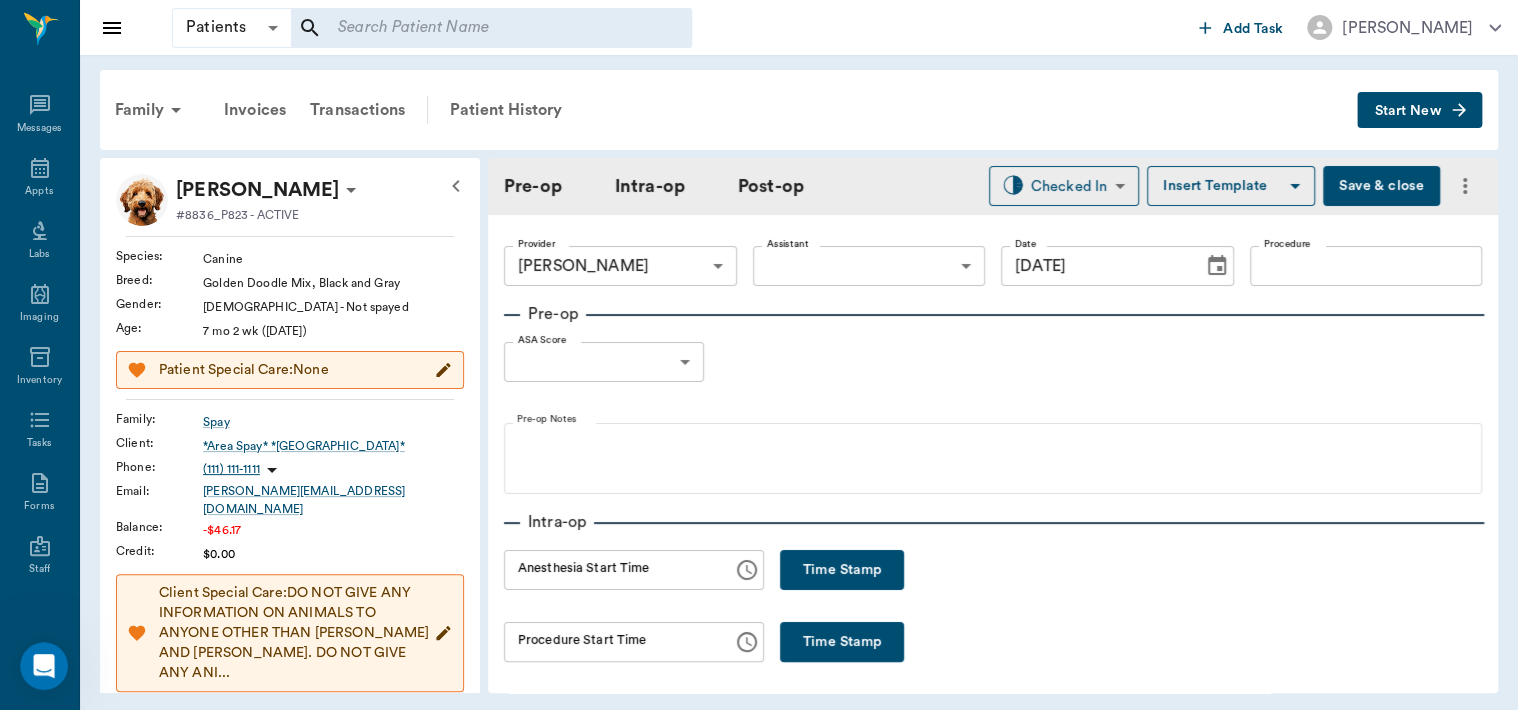 scroll, scrollTop: 304, scrollLeft: 0, axis: vertical 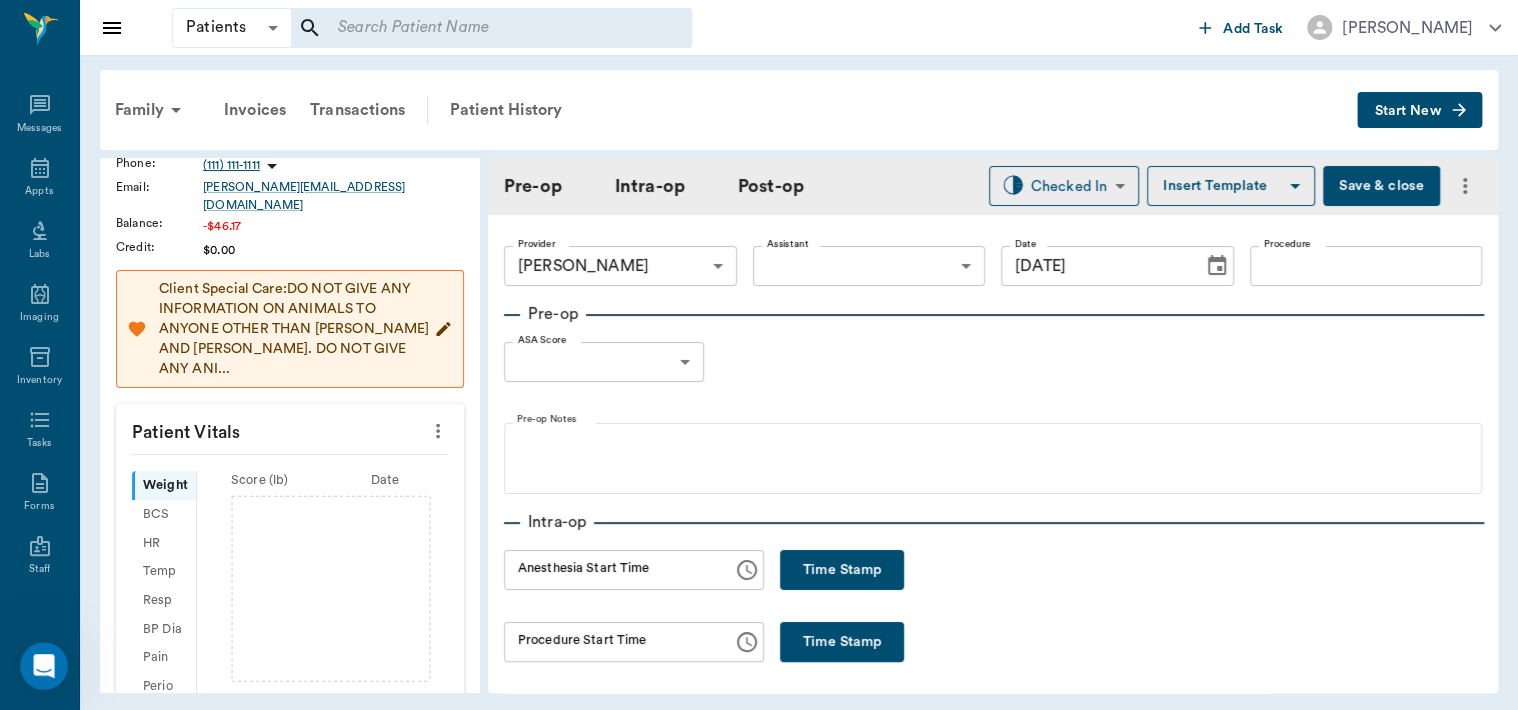 click 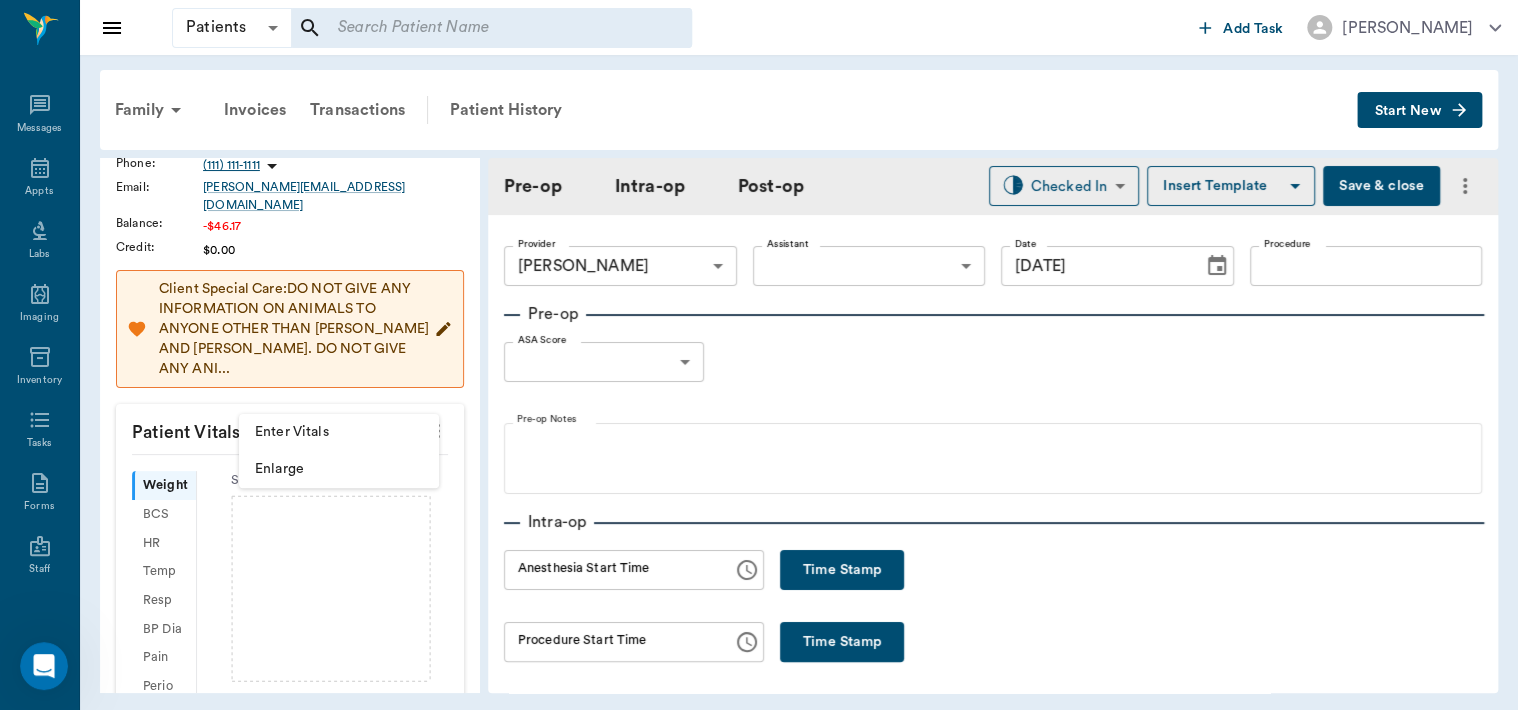 click on "Enter Vitals" at bounding box center (339, 432) 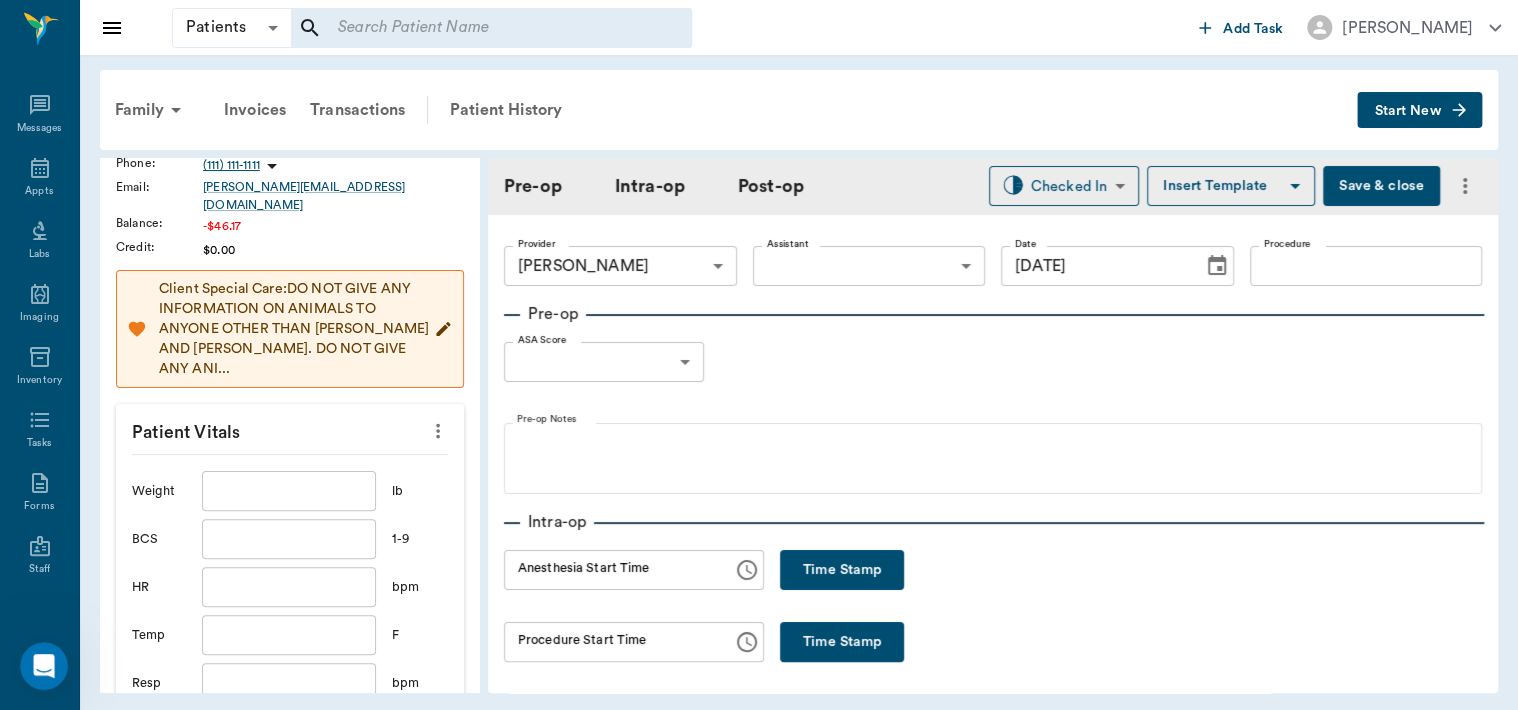click at bounding box center (289, 491) 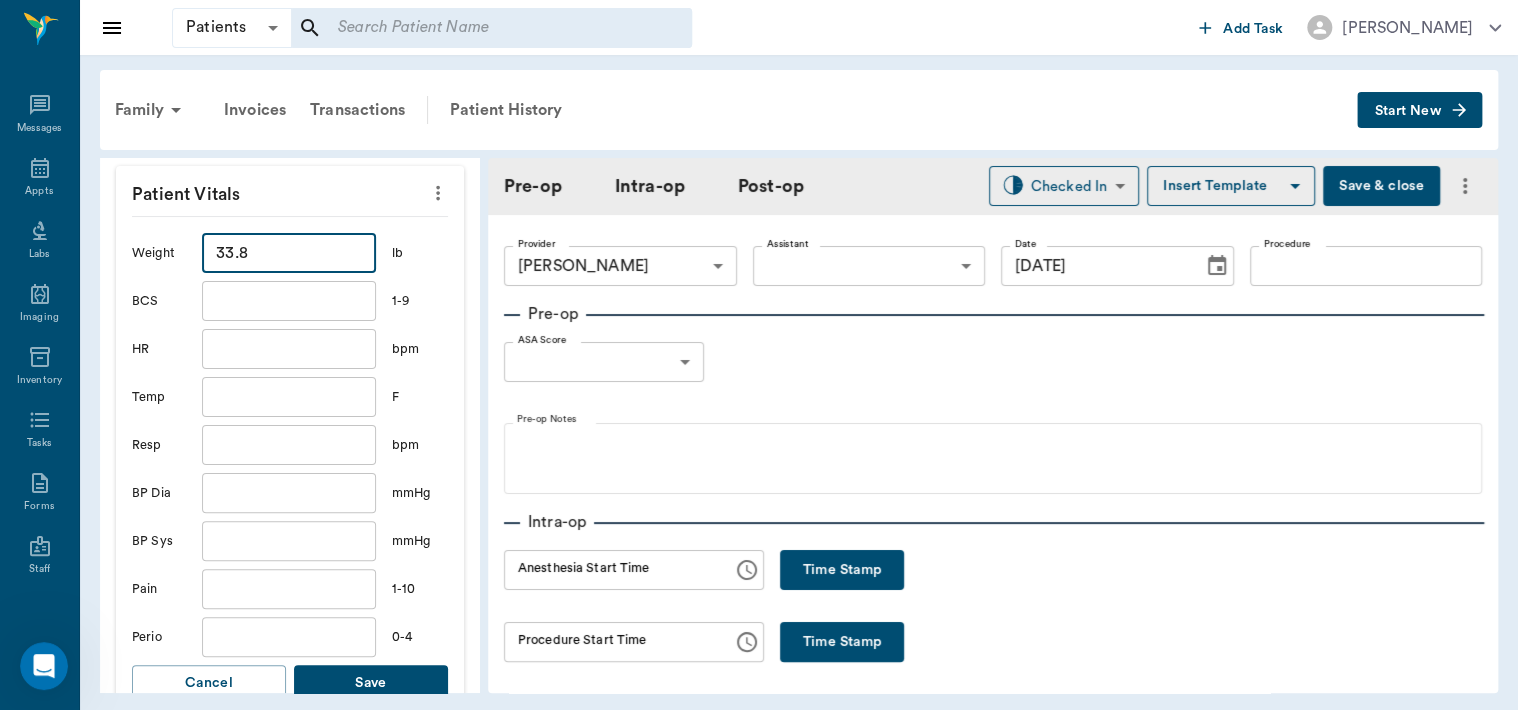 scroll, scrollTop: 620, scrollLeft: 0, axis: vertical 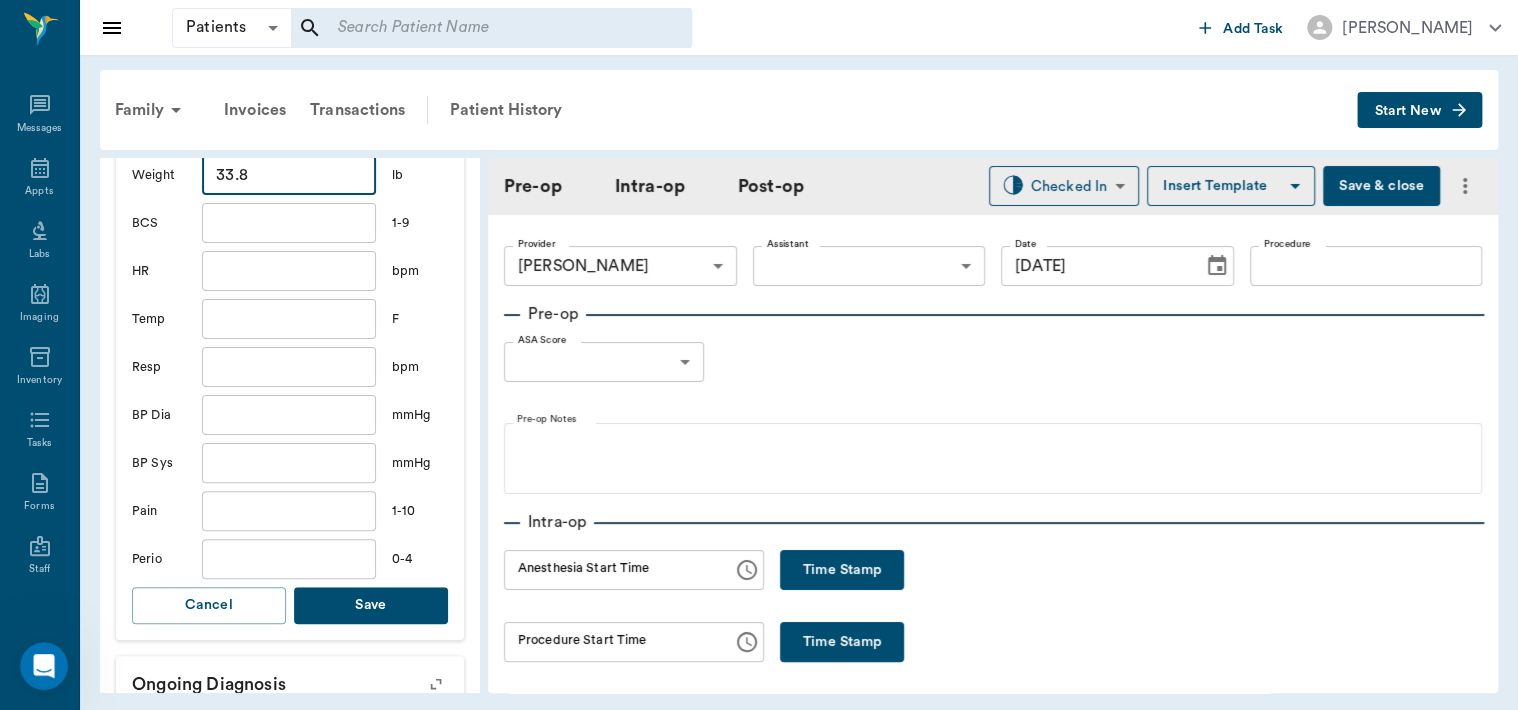 type on "33.8" 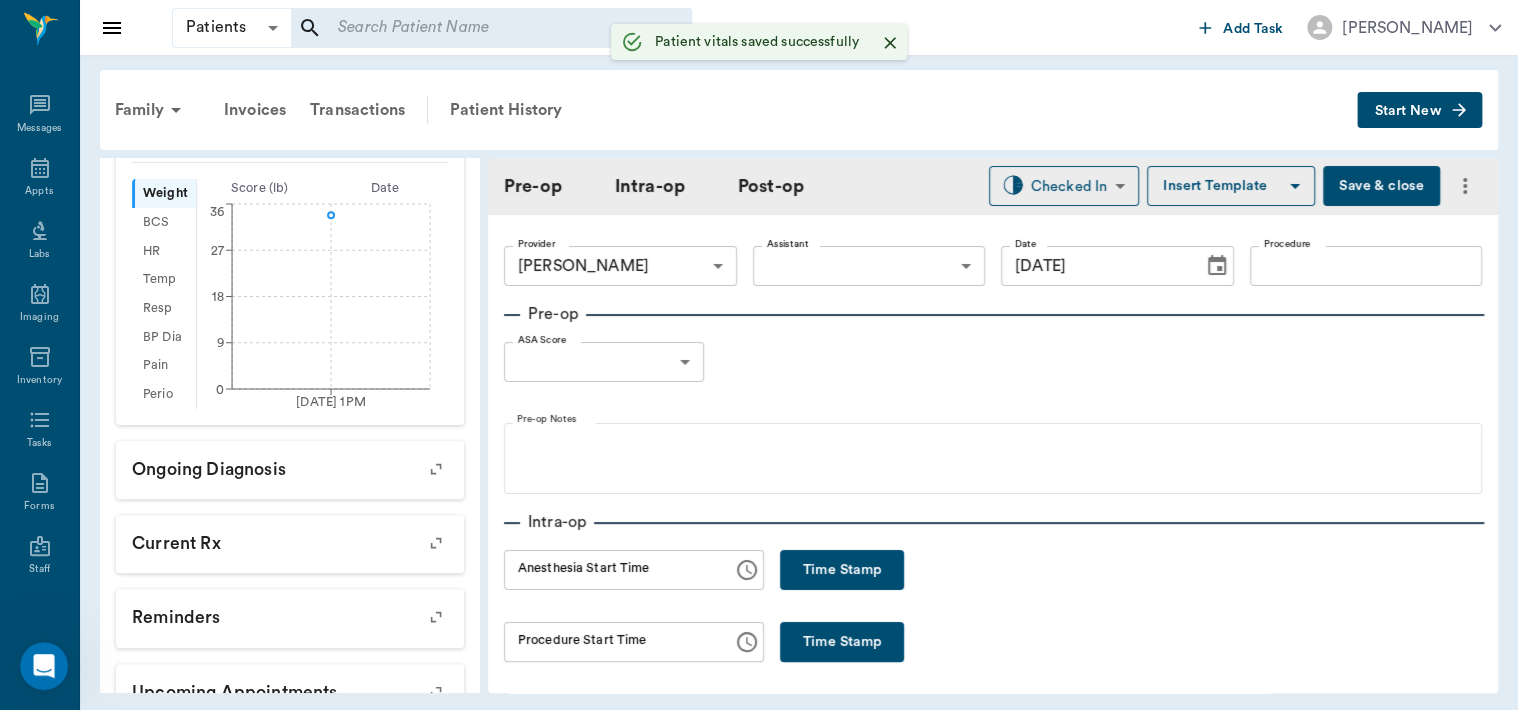scroll, scrollTop: 644, scrollLeft: 0, axis: vertical 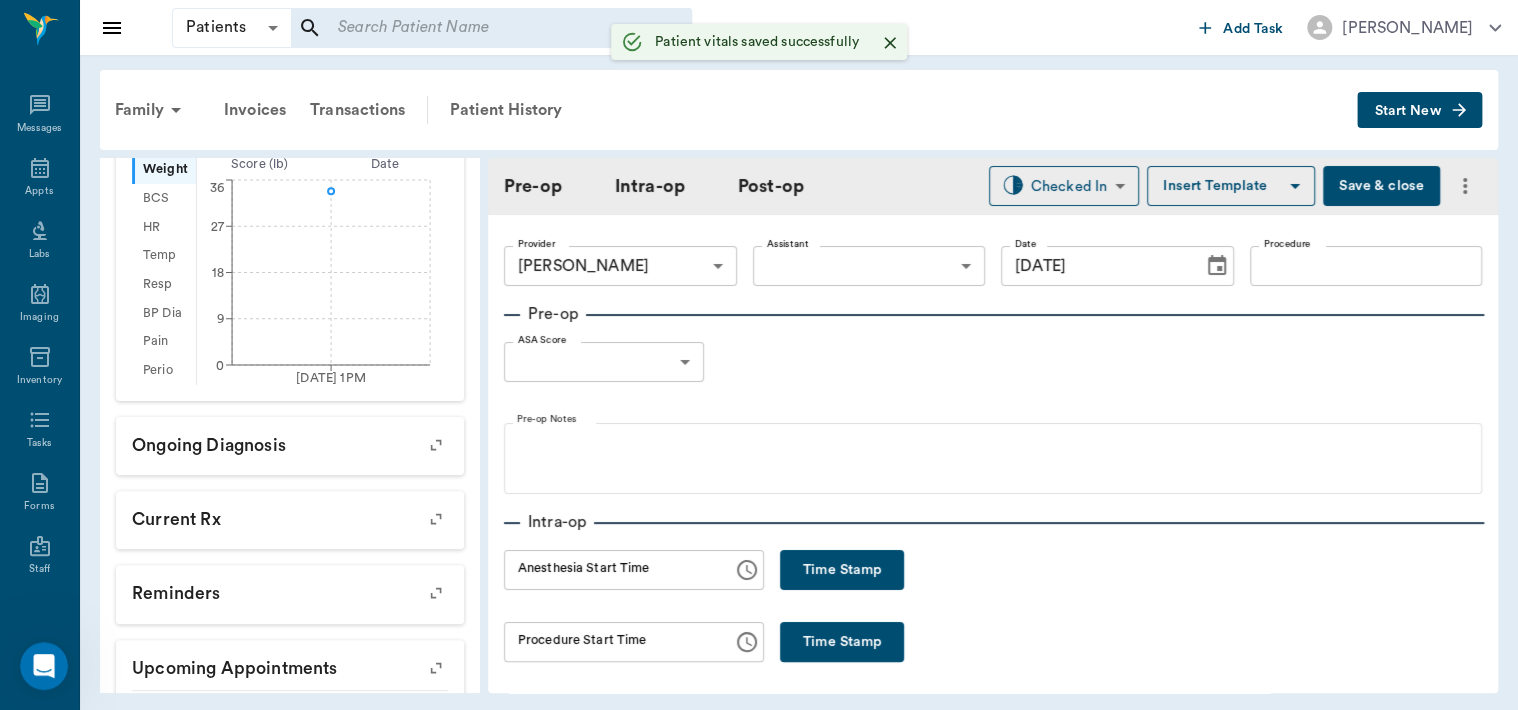 click on "Time Stamp" at bounding box center (842, 570) 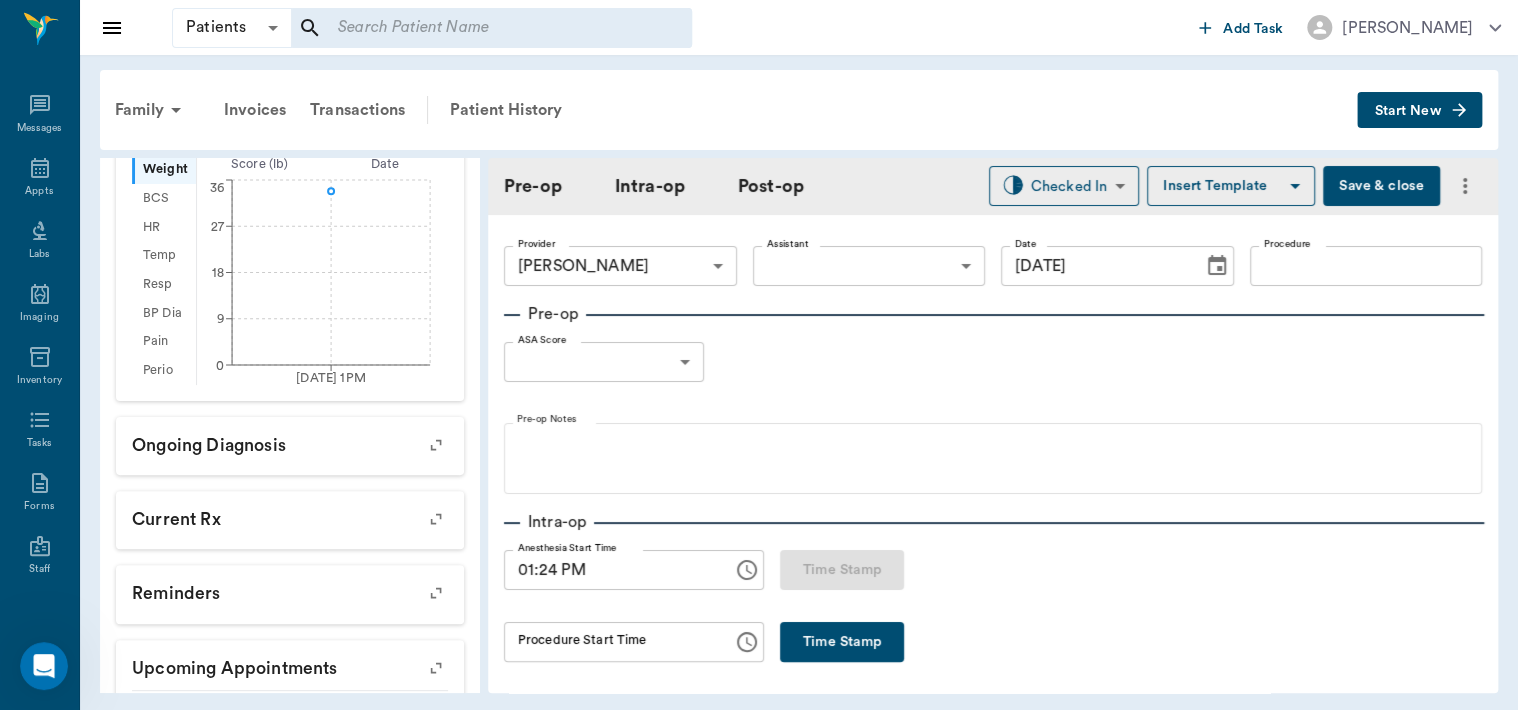 scroll, scrollTop: 40, scrollLeft: 0, axis: vertical 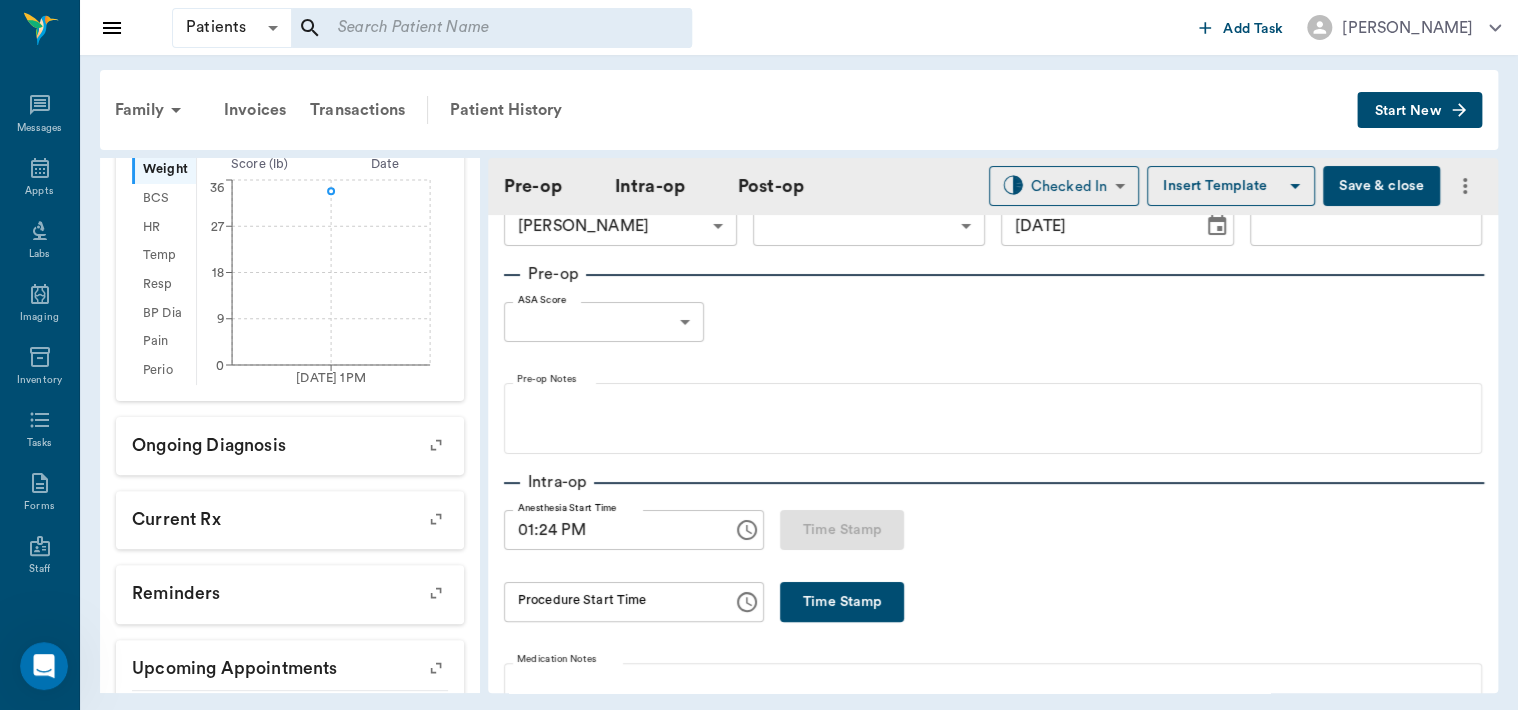 click on "01:24 PM" at bounding box center [611, 530] 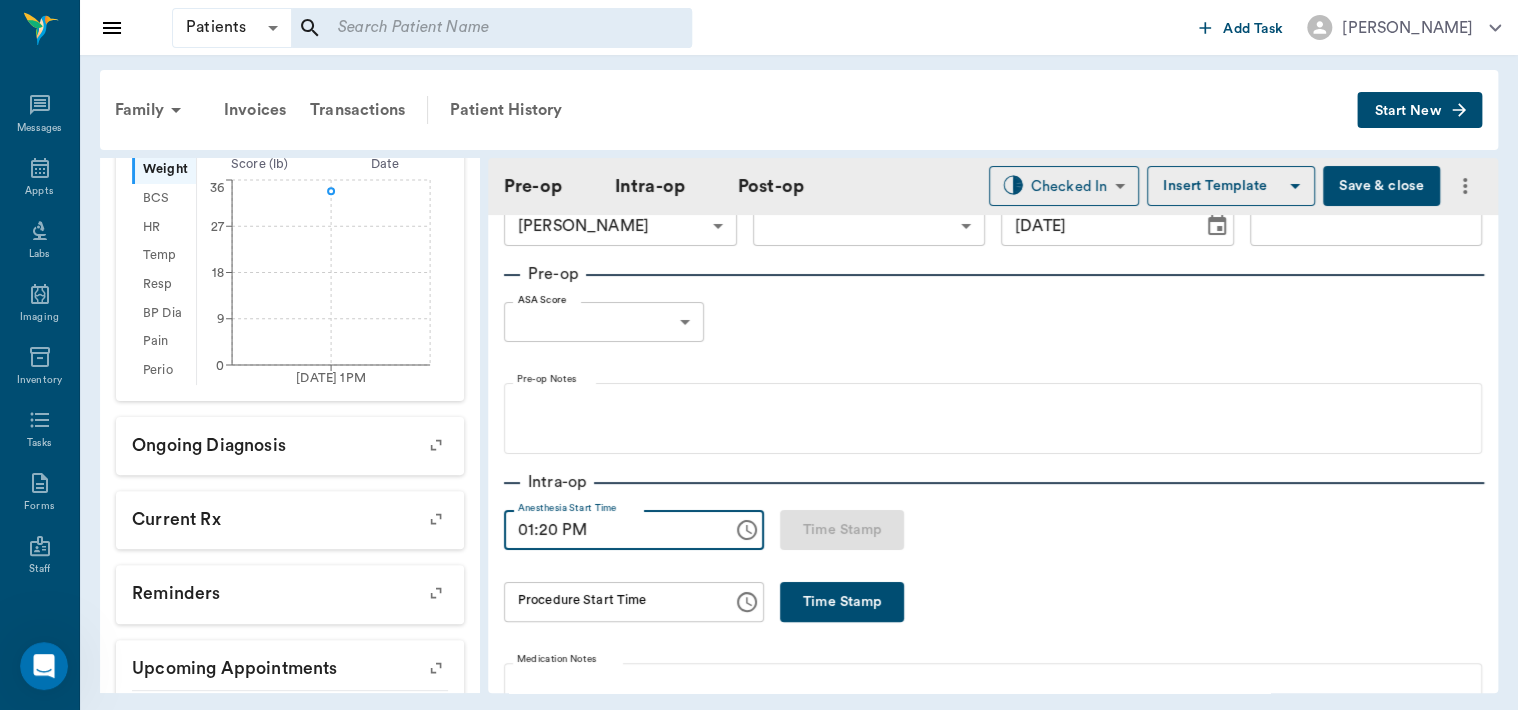 scroll, scrollTop: 0, scrollLeft: 0, axis: both 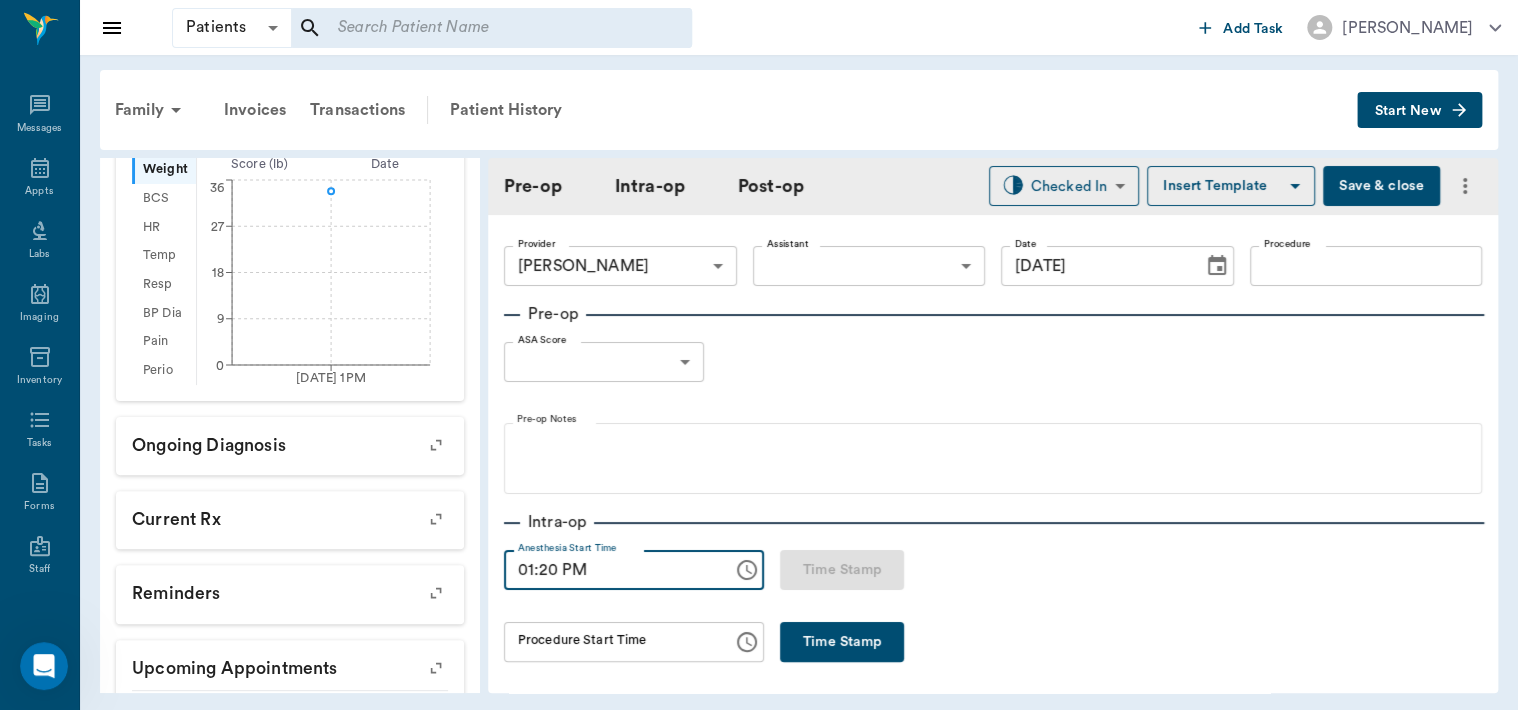 type on "01:20 PM" 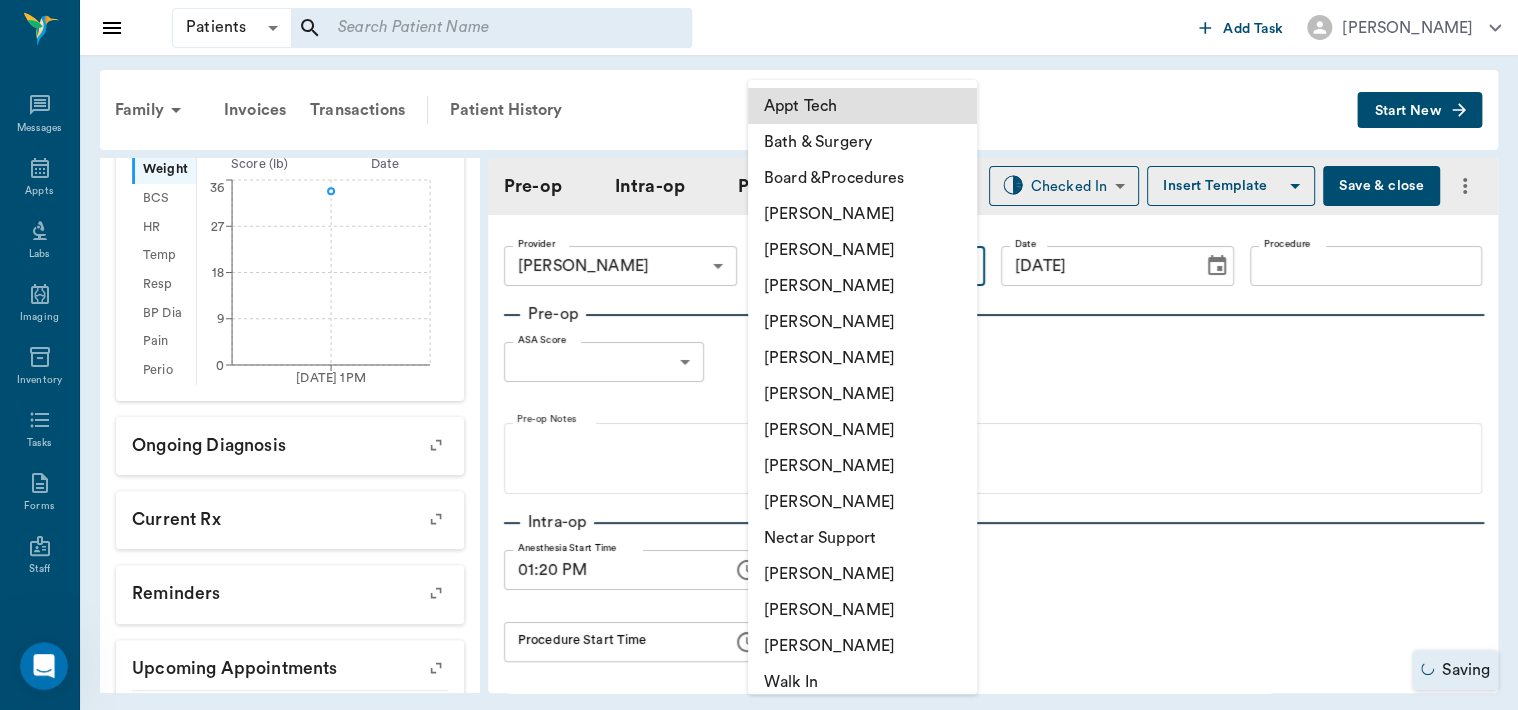 click on "[PERSON_NAME]" at bounding box center (862, 430) 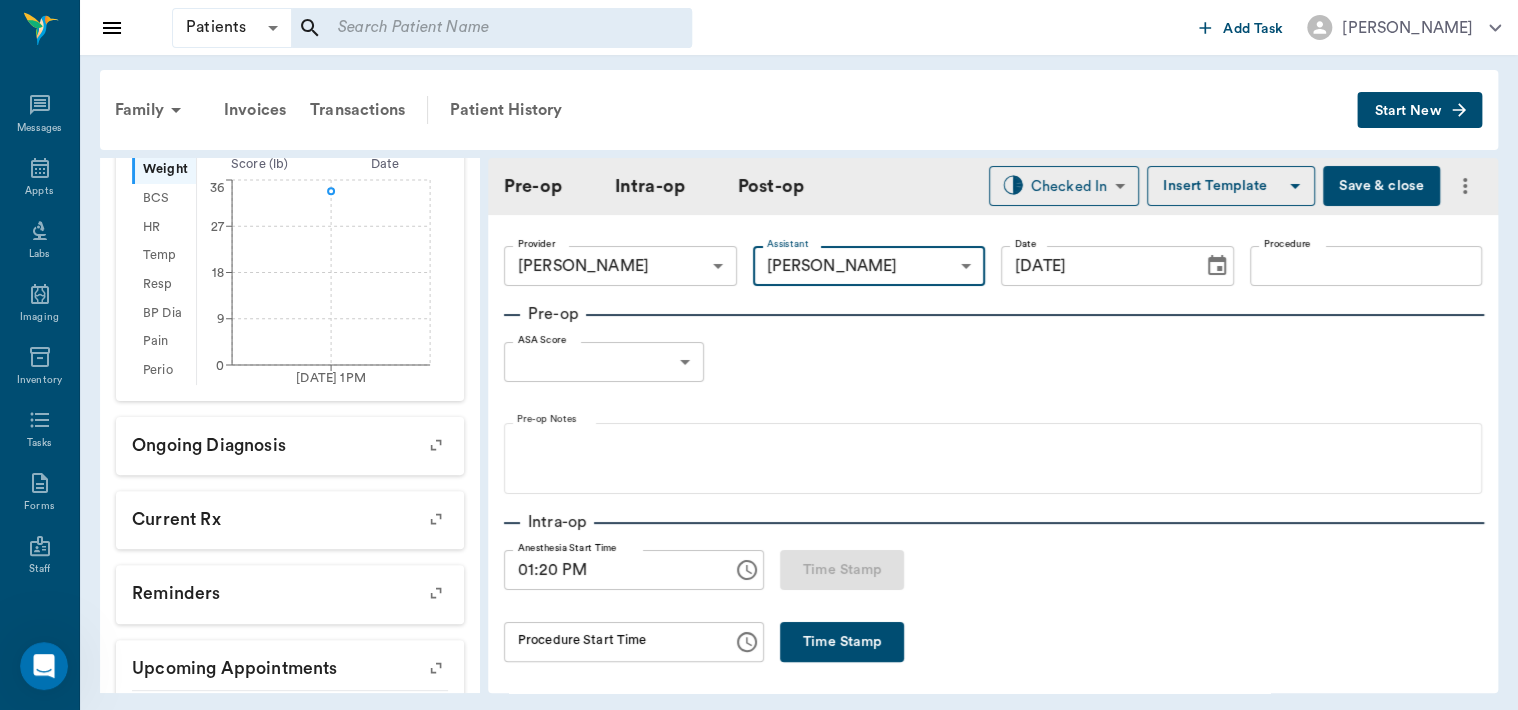 click on "Procedure" at bounding box center (1366, 266) 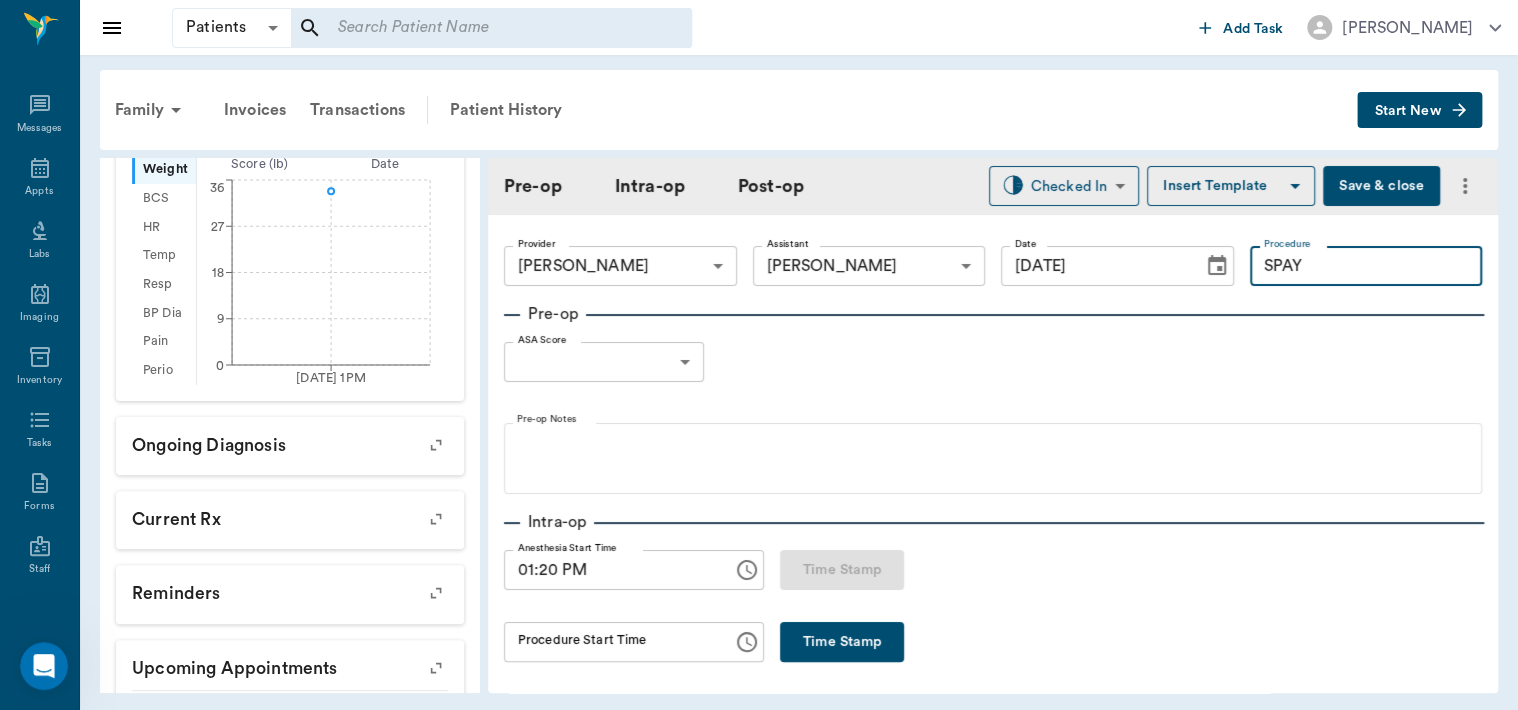 type on "SPAY" 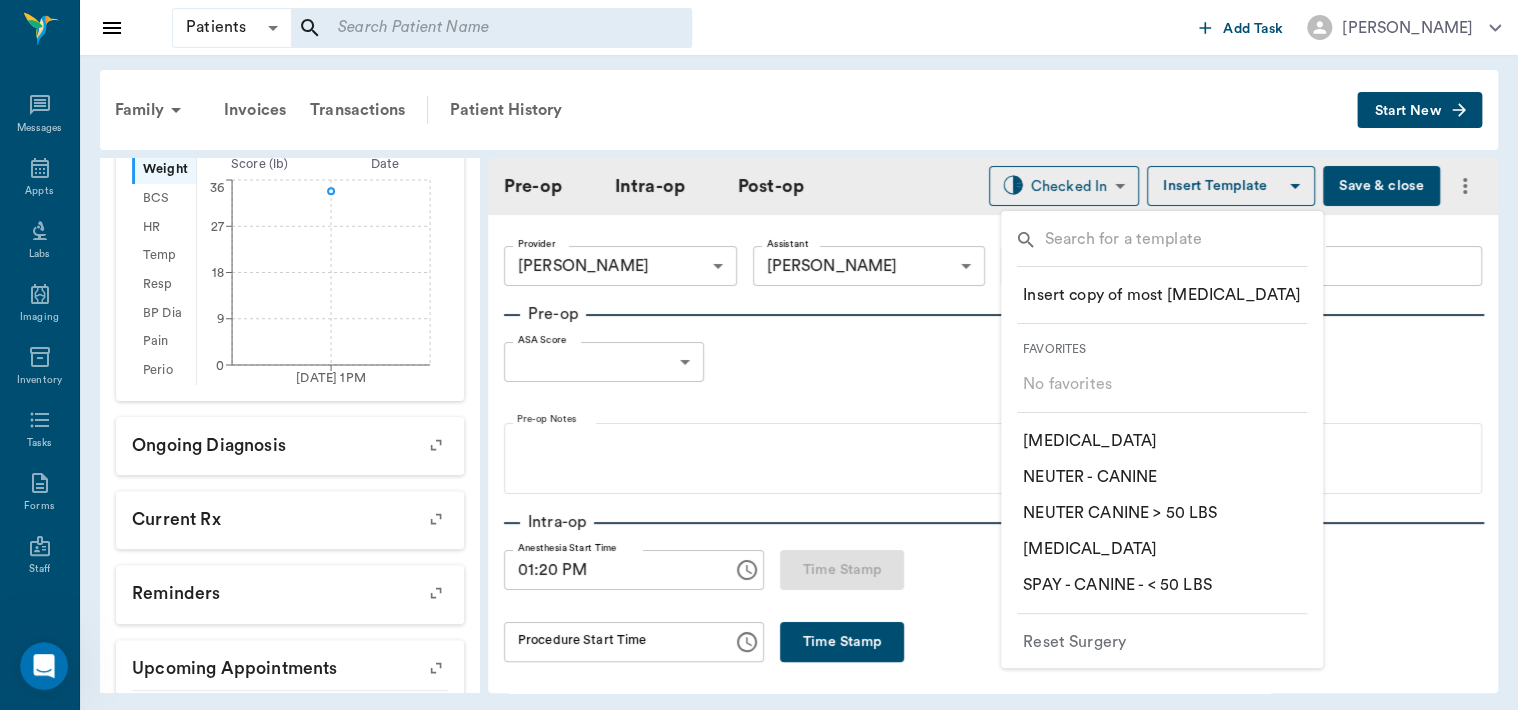 click on "​ SPAY - CANINE - < 50 LBS" at bounding box center (1117, 585) 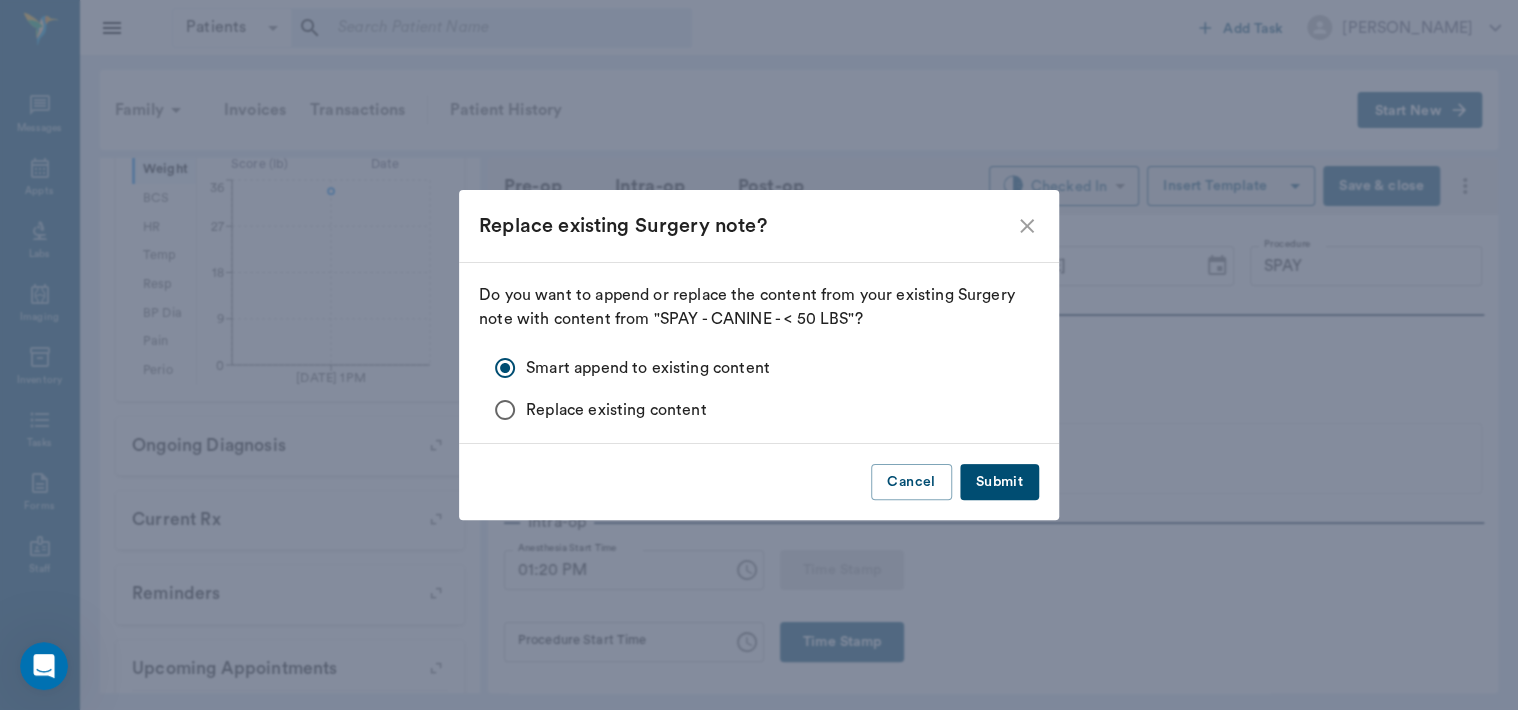 click on "Submit" at bounding box center [999, 482] 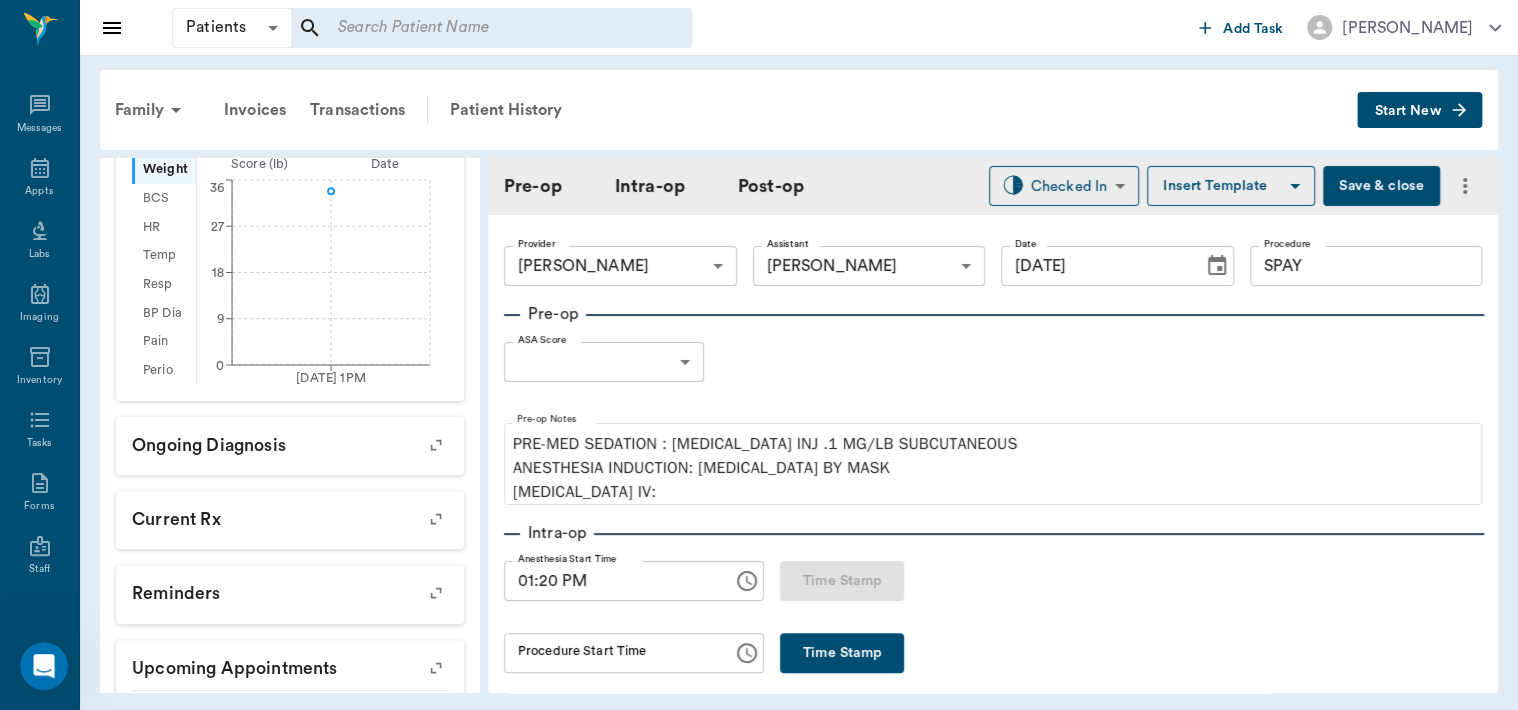 click on "Patients Patients ​ ​ Add Task Dr. Bert Ellsworth Nectar Messages Appts Labs Imaging Inventory Tasks Forms Staff Reports Lookup Settings Family Invoices Transactions Patient History Start New Sabrina Spay #8836_P823    -    ACTIVE   Species : Canine Breed : Golden Doodle Mix, Black and Gray Gender : Female - Not spayed Age : 7 mo 2 wk (12/15/2024) Weight : 33.8 lbs / 15.3314 kg Patient Special Care:  None Family : Spay Client : *Area Spay* *Atlanta* Phone : (111) 111-1111 Email : MICHELE@2mtexas.com Balance : -$46.17 Credit : $0.00 Client Special Care:  DO NOT GIVE ANY INFORMATION ON ANIMALS TO ANYONE OTHER THAN MICHELE AND CARISSA. DO NOT GIVE ANY ANI... Patient Vitals Weight BCS HR Temp Resp BP Dia Pain Perio Score ( lb ) Date 07/30/25 1PM 0 9 18 27 36 Ongoing diagnosis Current Rx Reminders Upcoming appointments Schedule Appointment Pre-op Intra-op Post-op Checked In CHECKED_IN ​ Insert Template  Save & close Provider Dr. Bert Ellsworth 63ec2f075fda476ae8351a4d Provider Assistant Julie Dickerson 0" at bounding box center [759, 355] 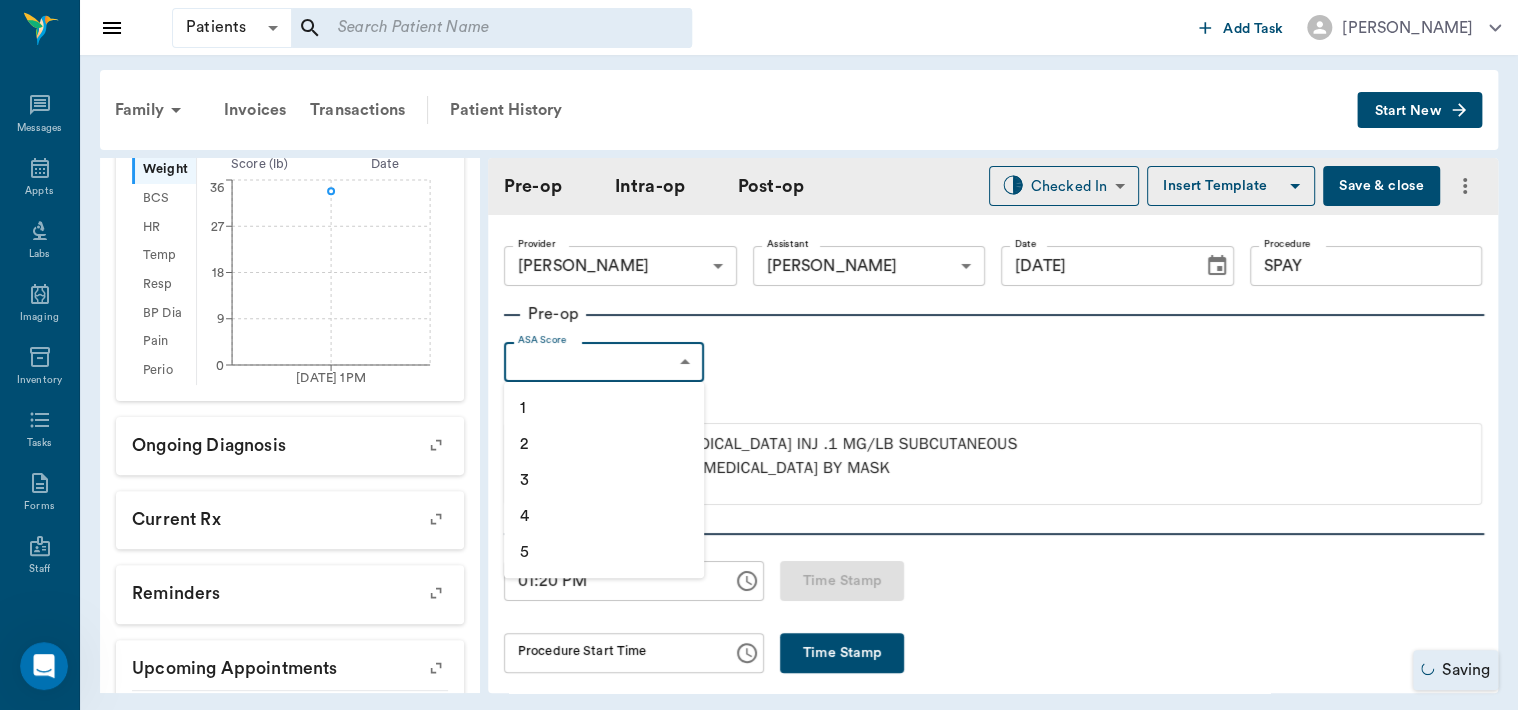 click on "1" at bounding box center (604, 408) 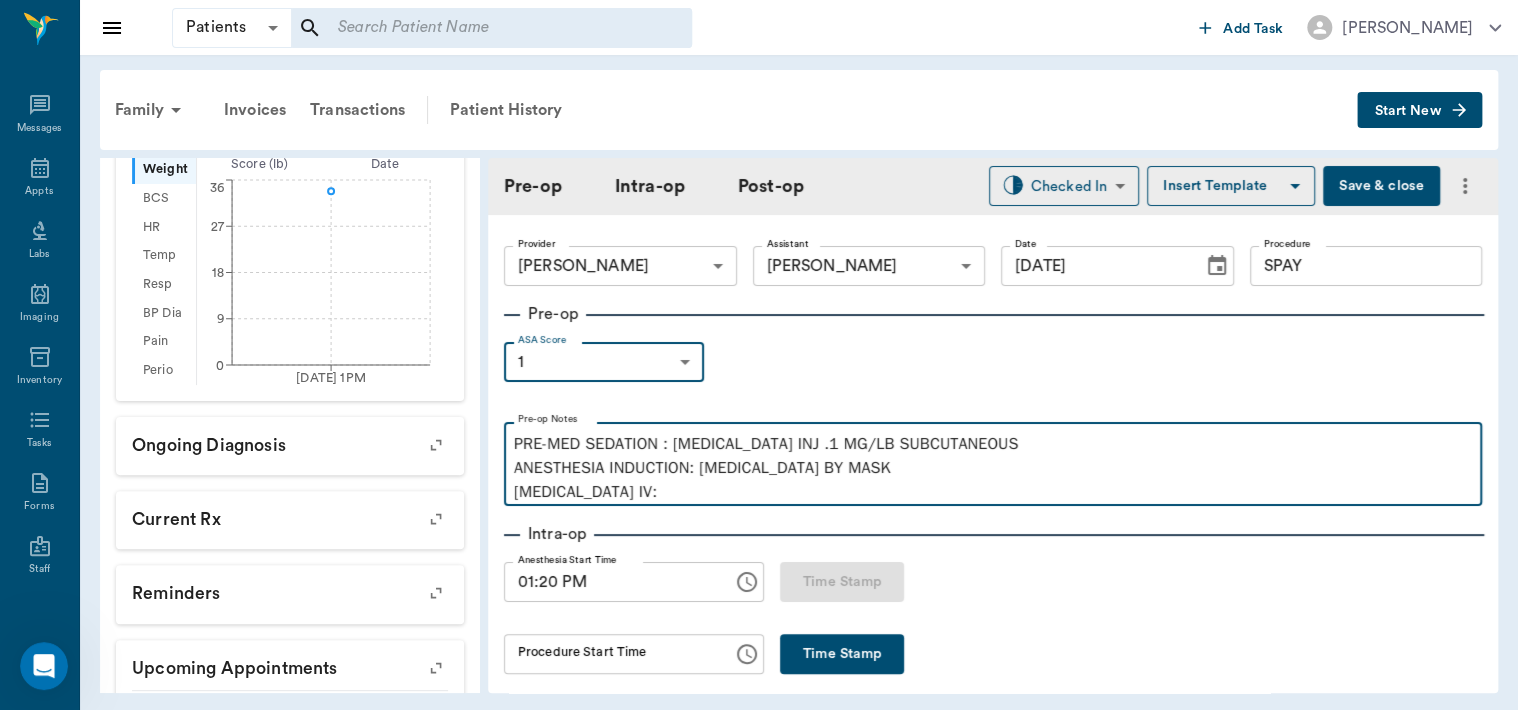 click on "PRE-MED SEDATION : ACEPROMAZINE INJ .1 MG/LB SUBCUTANEOUS ANESTHESIA INDUCTION: ISOFLURANE BY MASK PROPOFOL IV:" at bounding box center [993, 468] 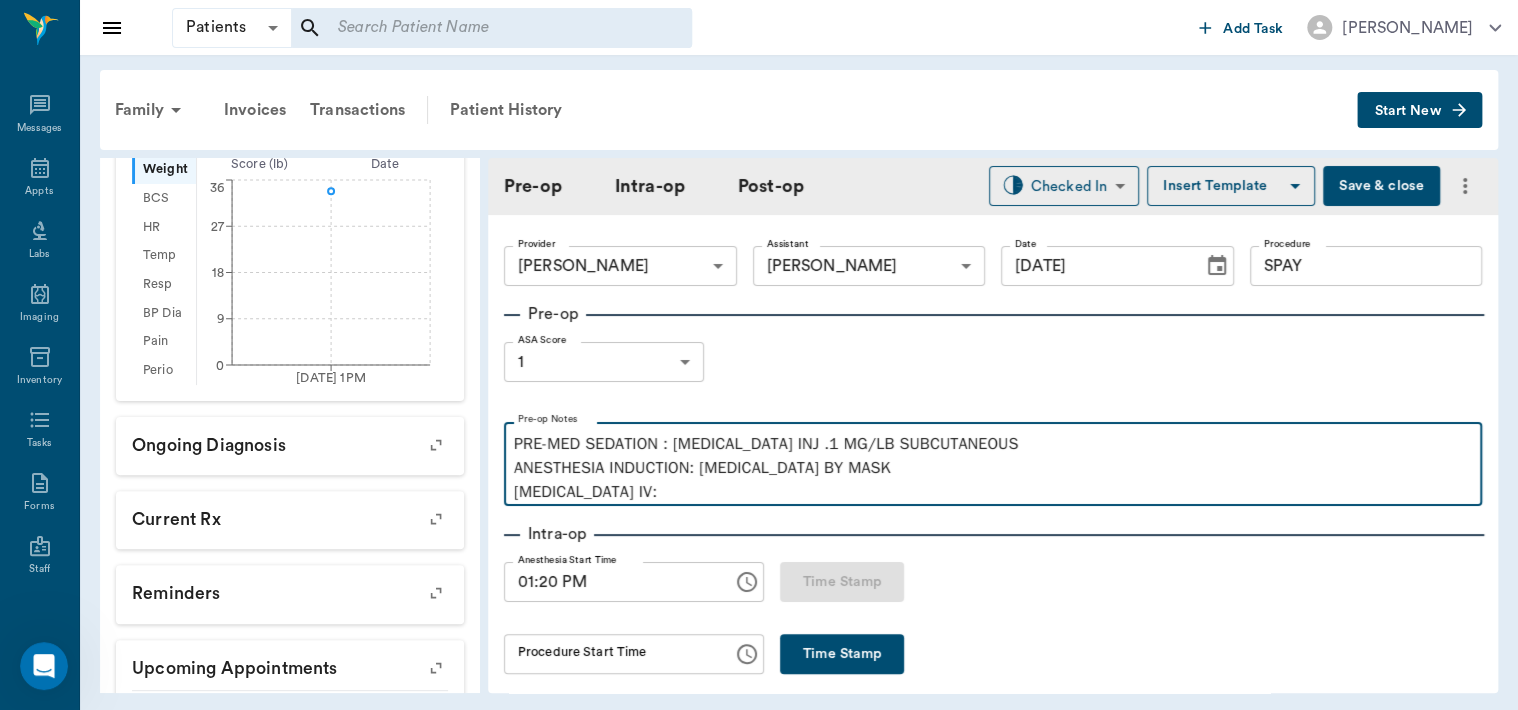 type 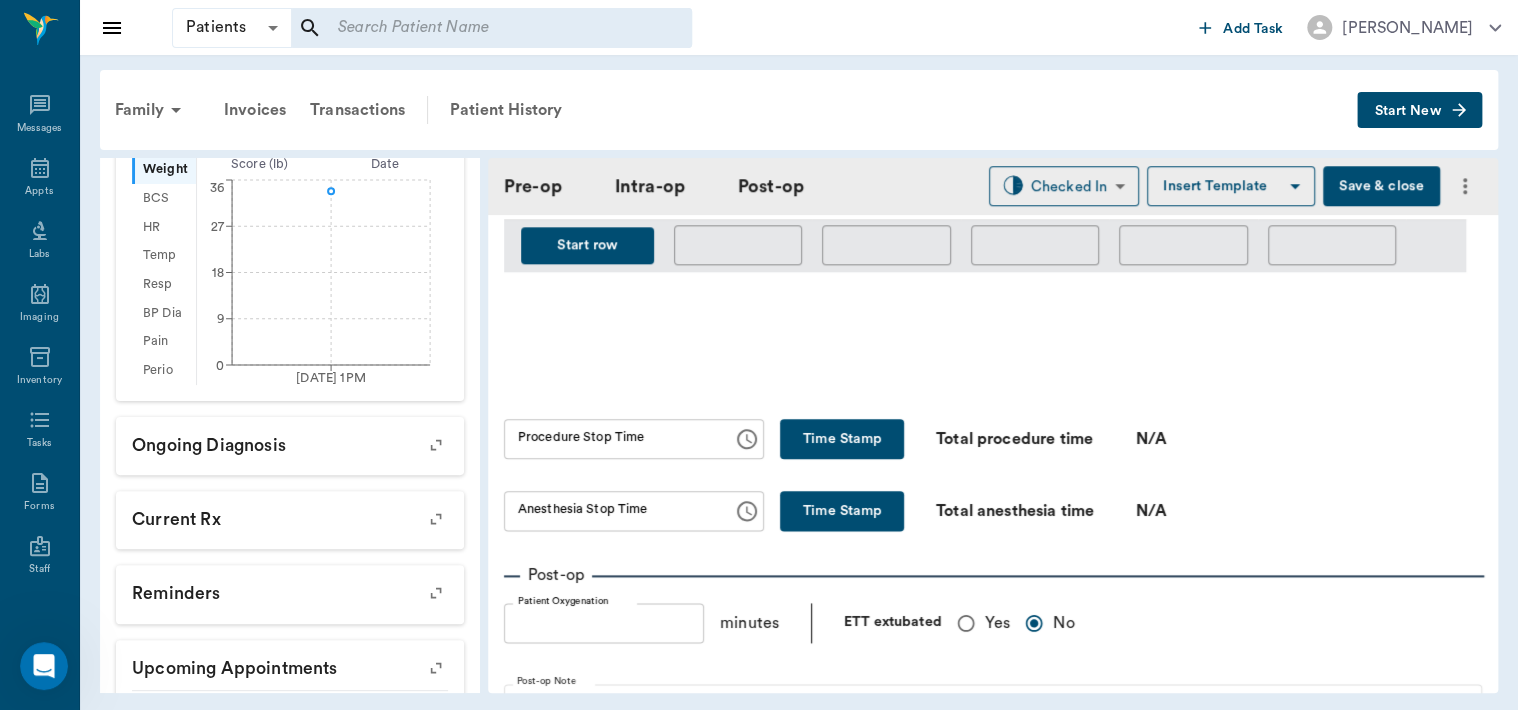click on "Yes" at bounding box center (966, 623) 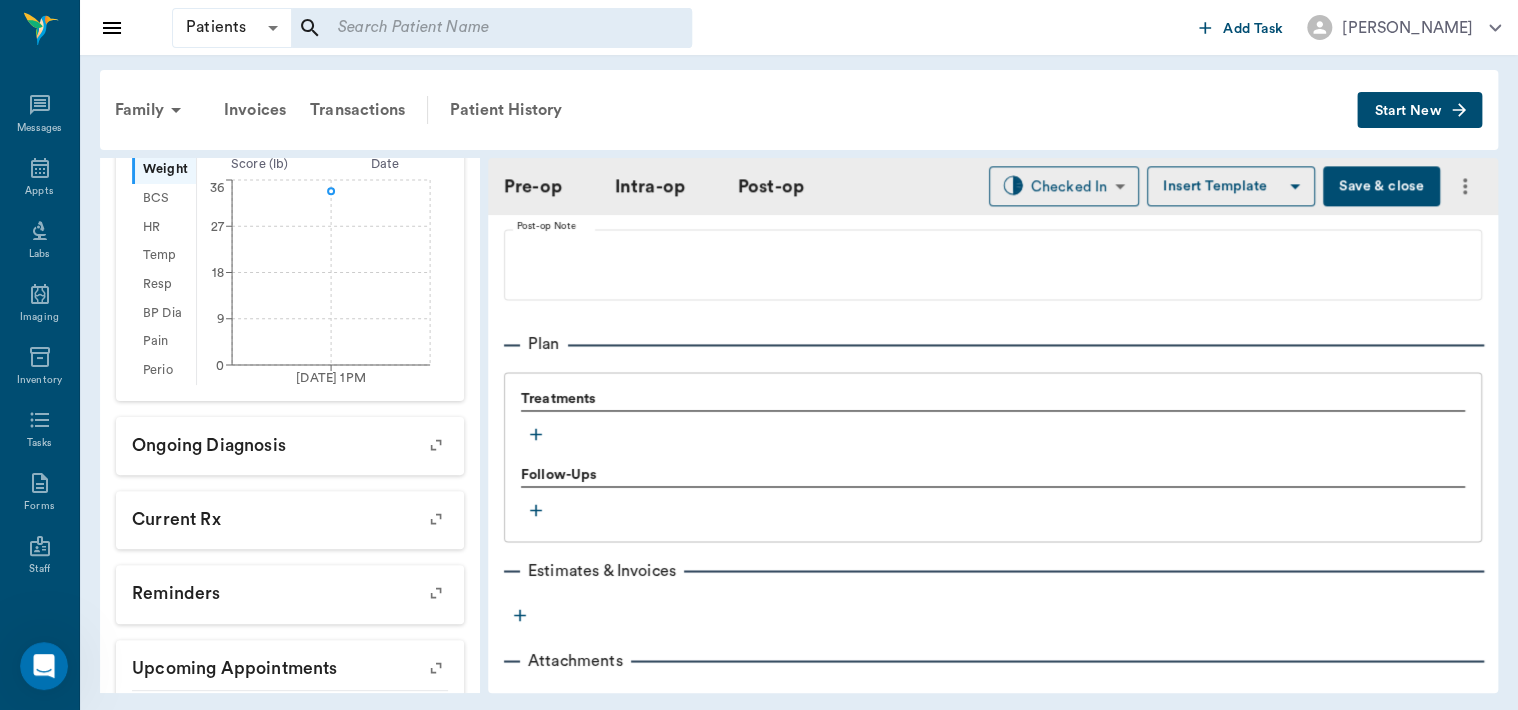 scroll, scrollTop: 1537, scrollLeft: 0, axis: vertical 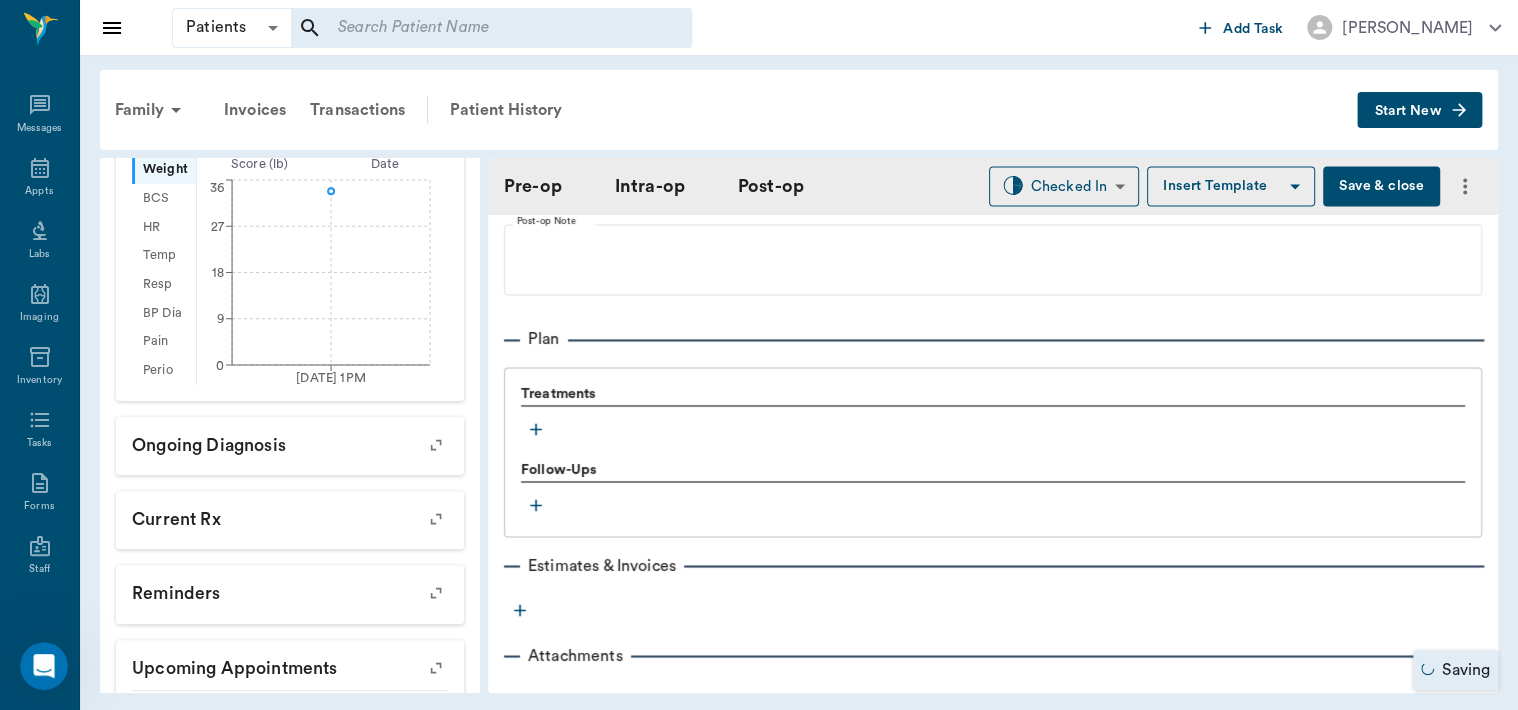click 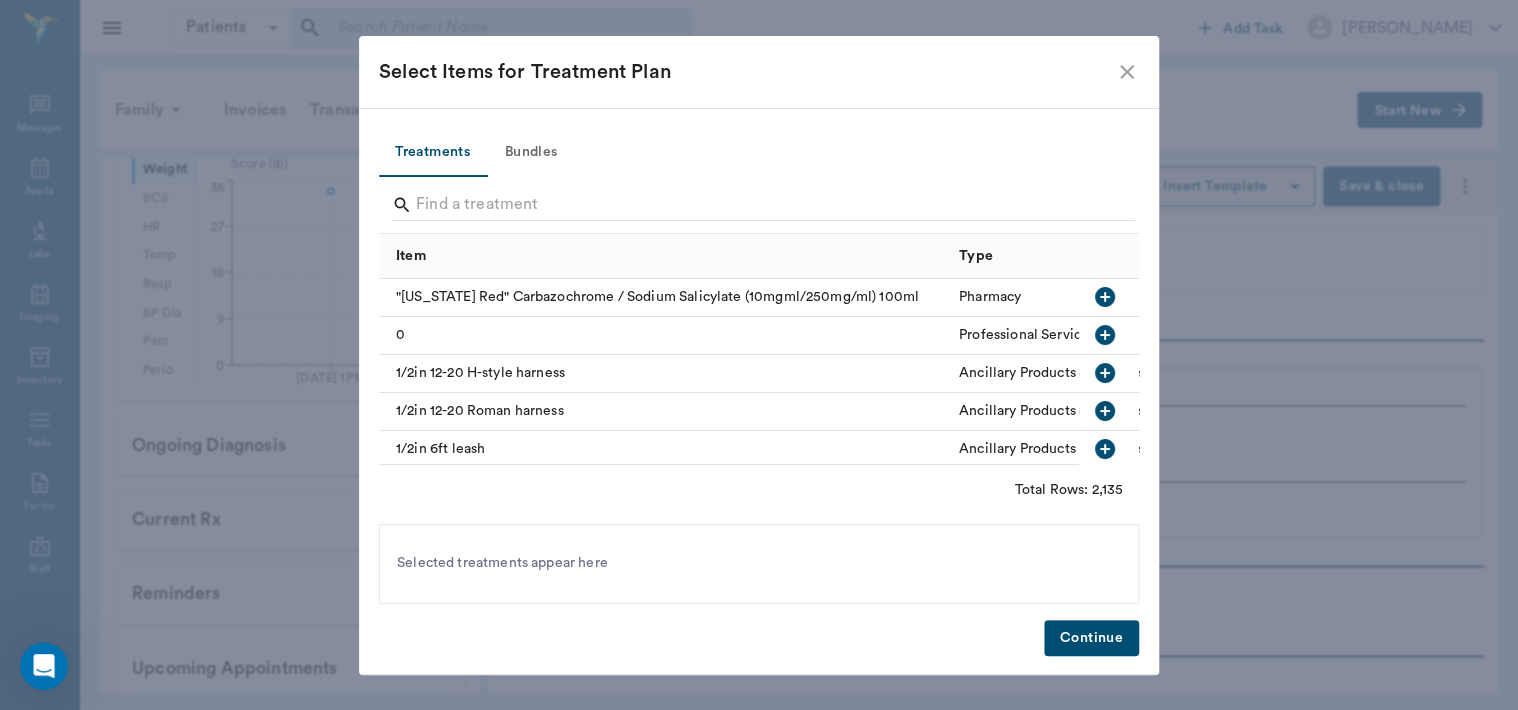 click on "Bundles" at bounding box center (531, 153) 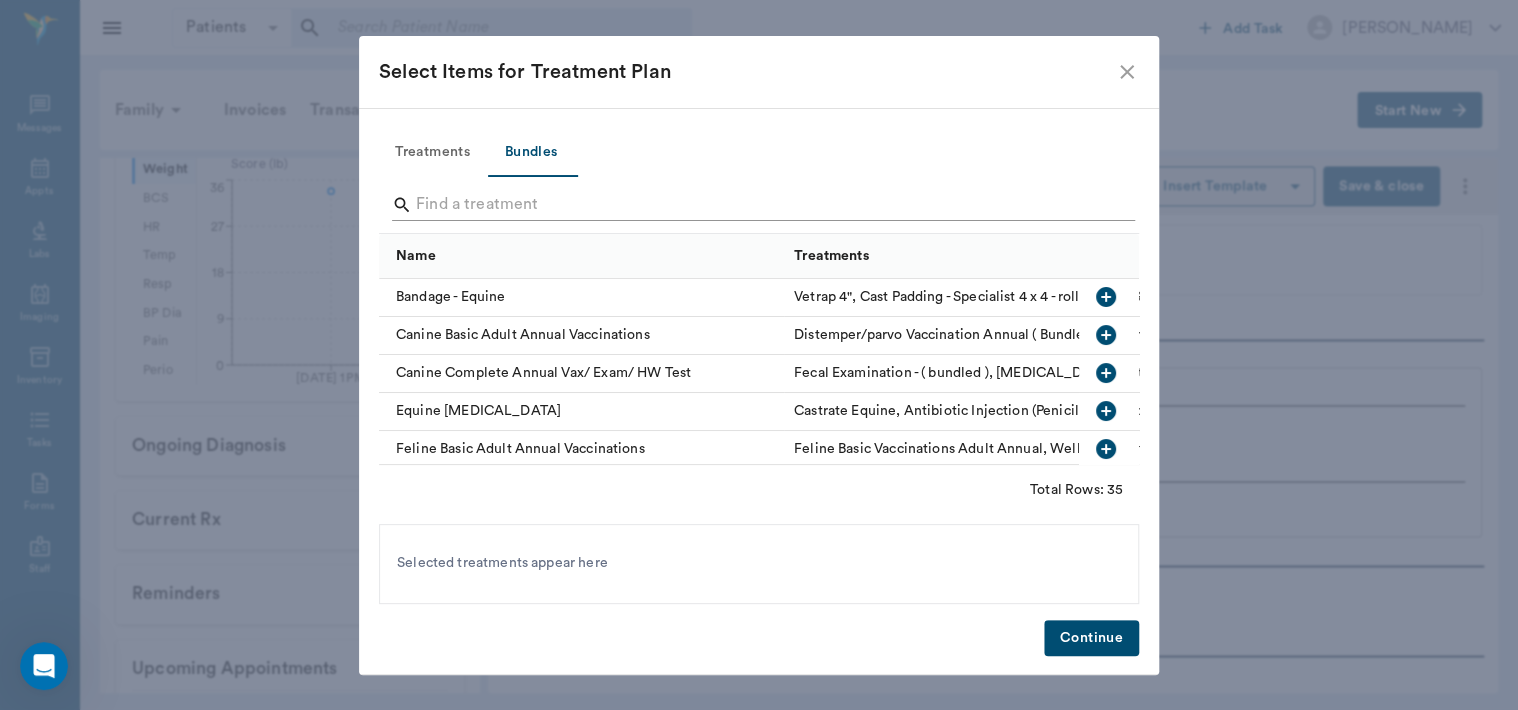 click at bounding box center (760, 205) 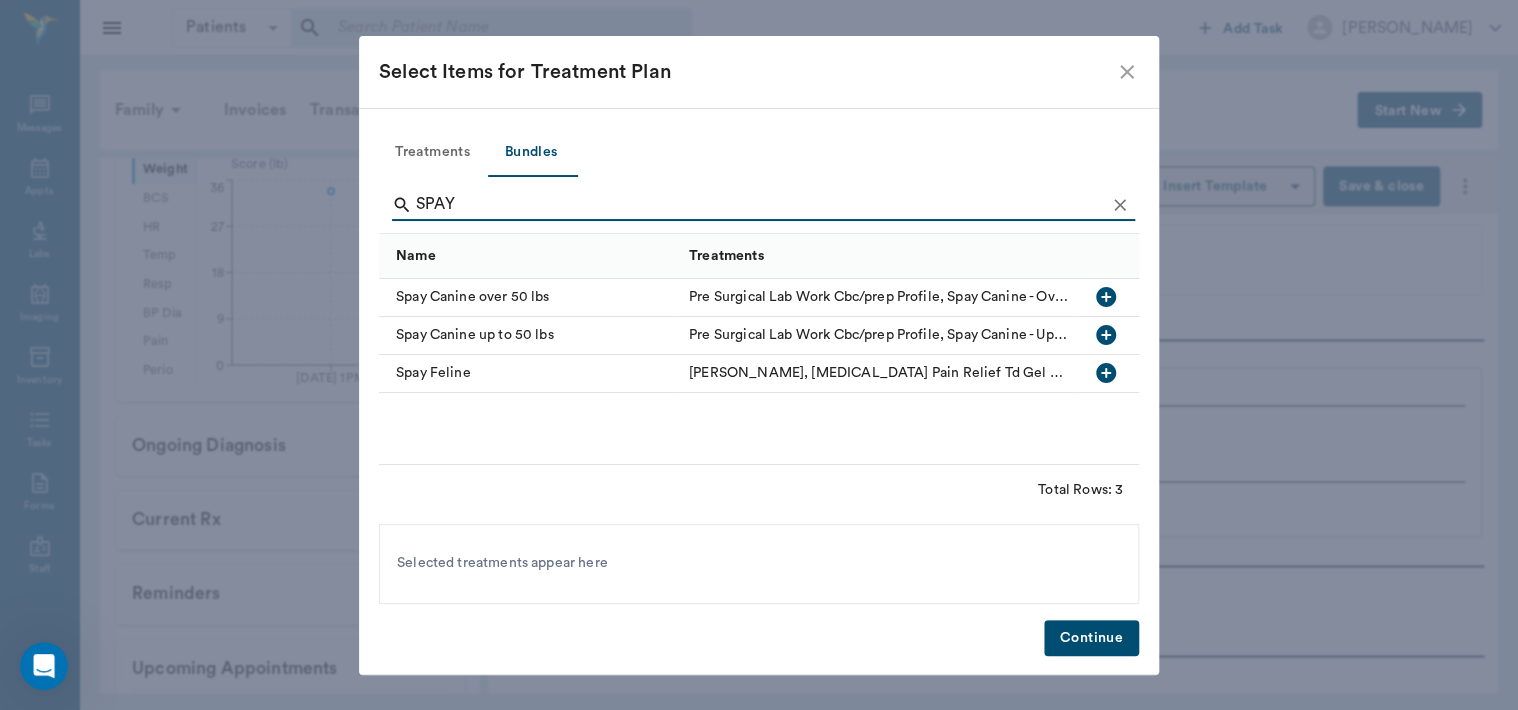 type on "SPAY" 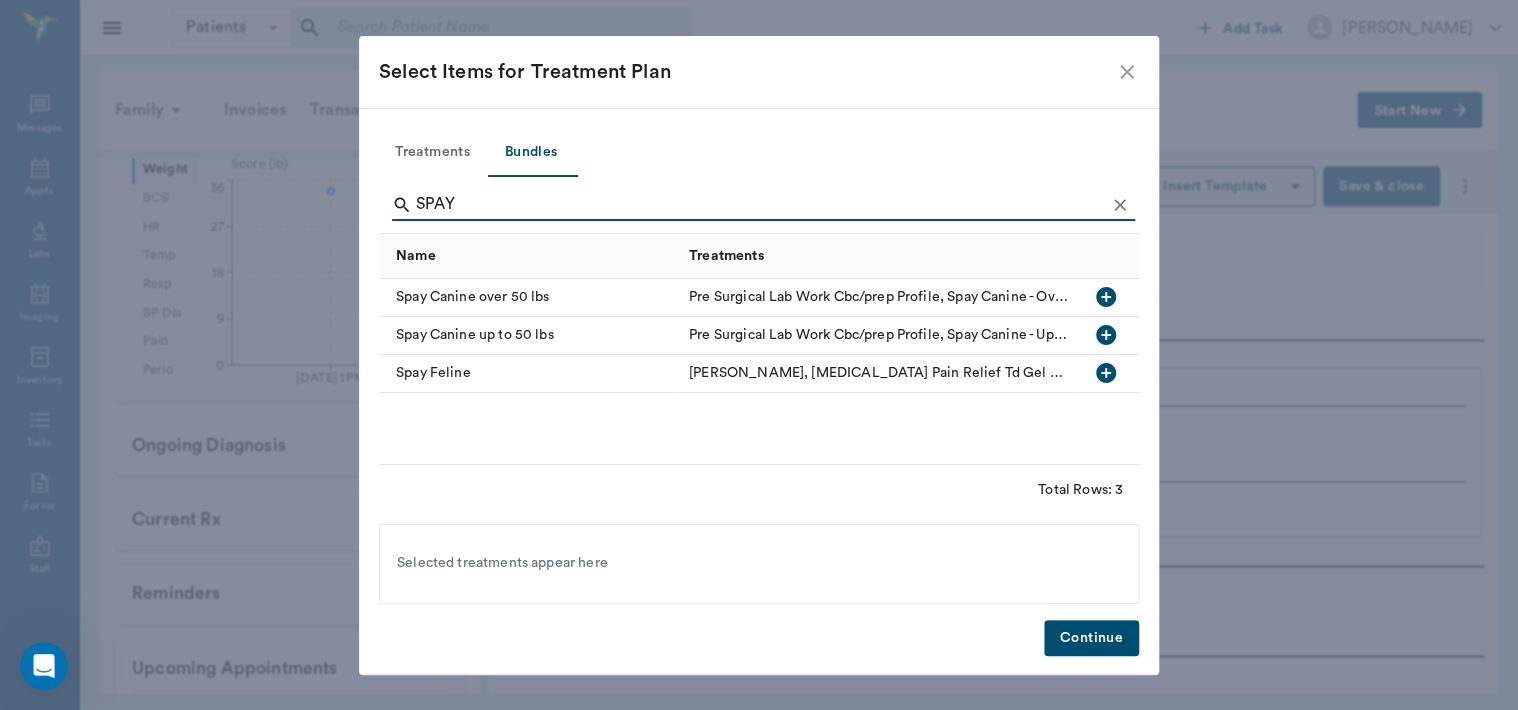 click 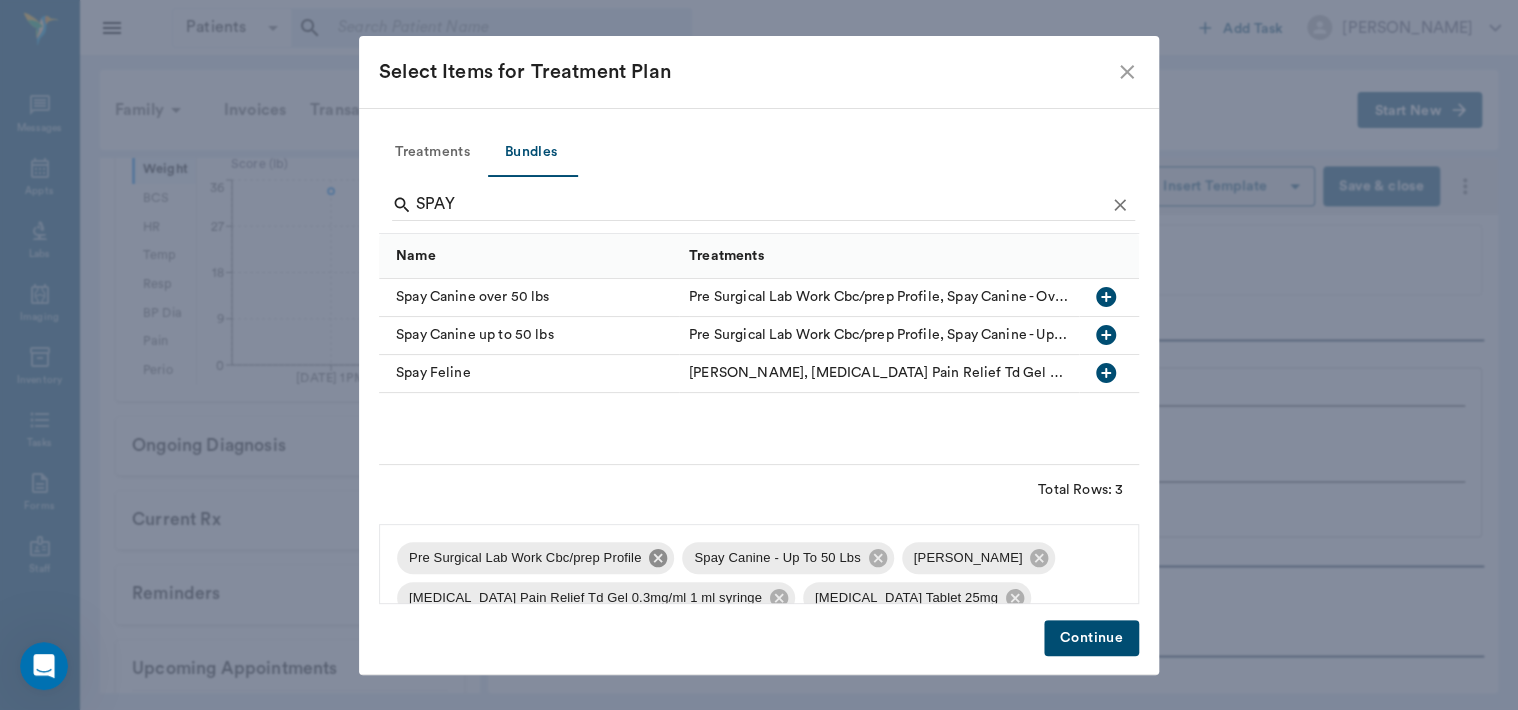 click 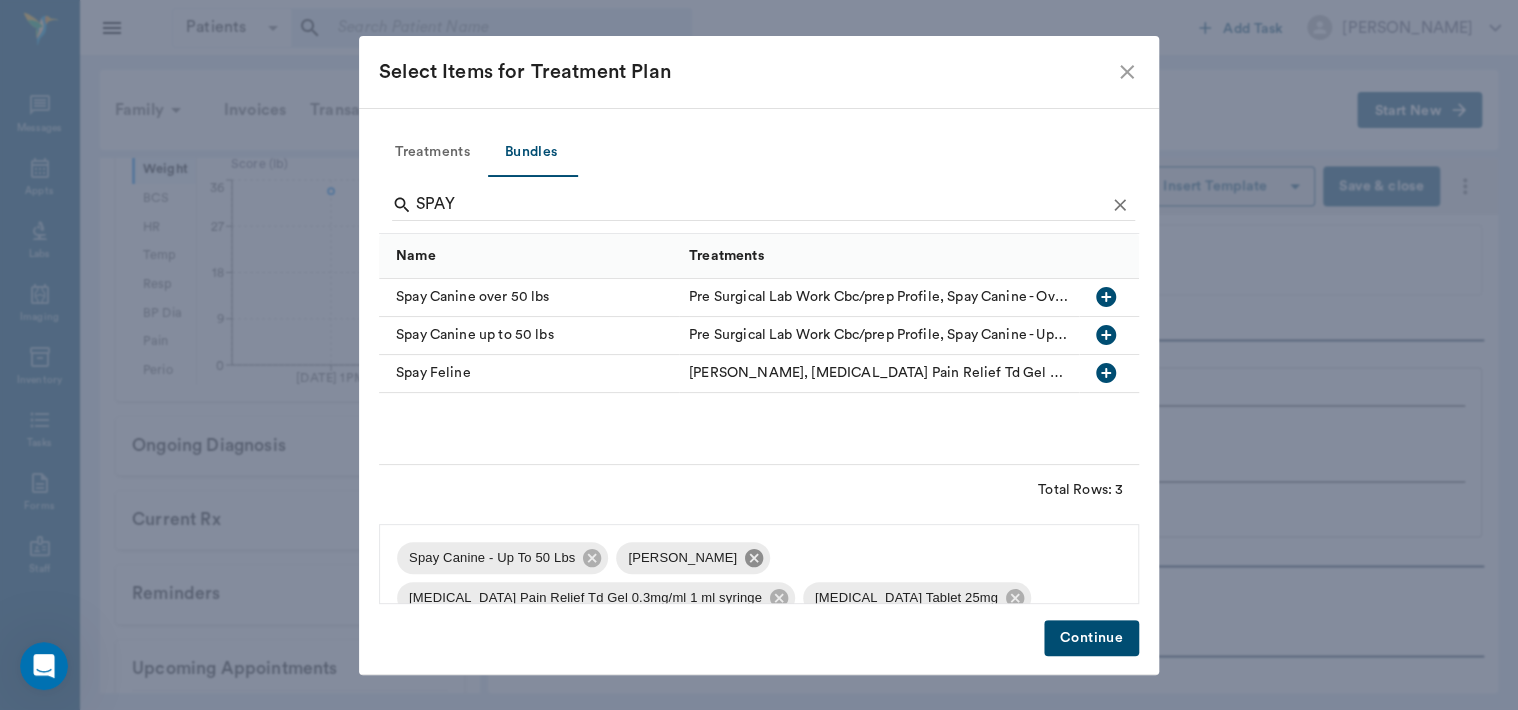 click 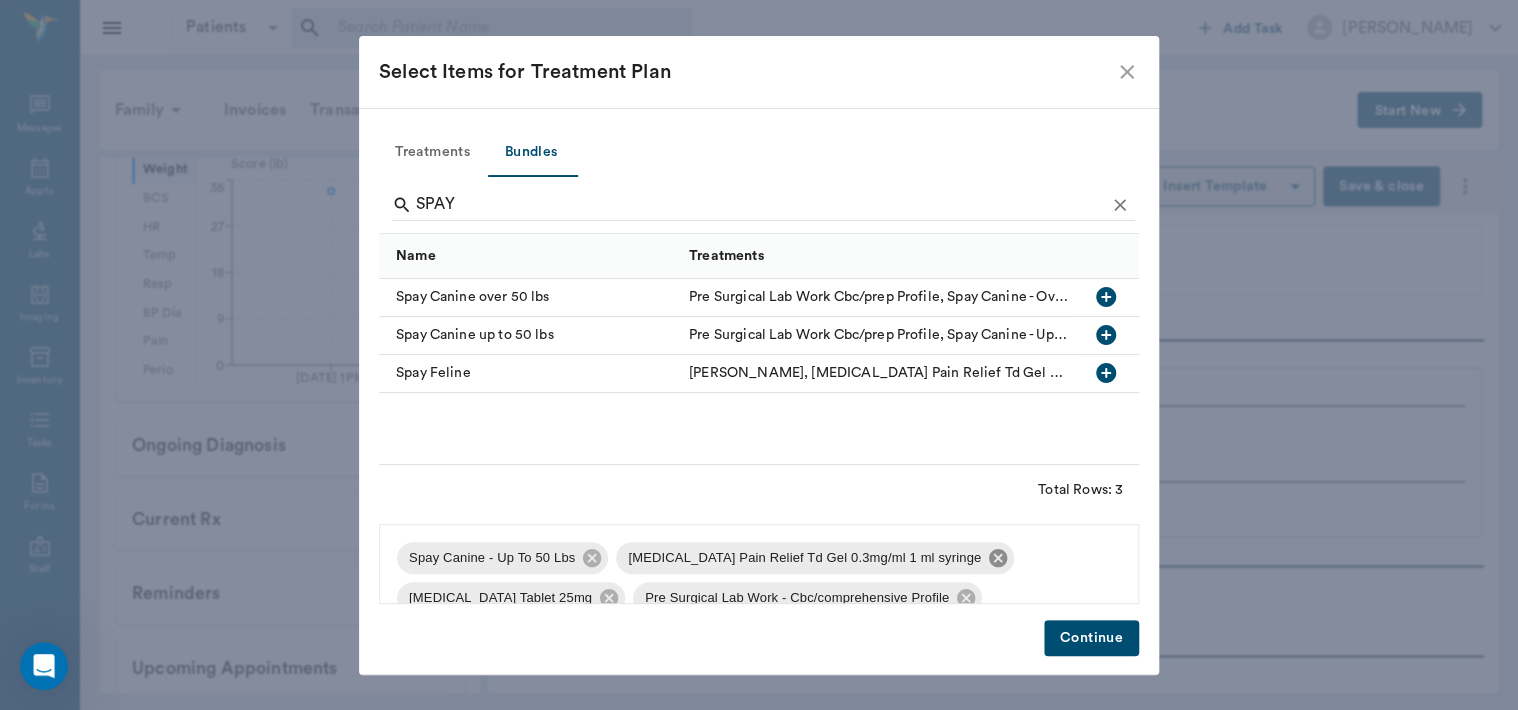 click 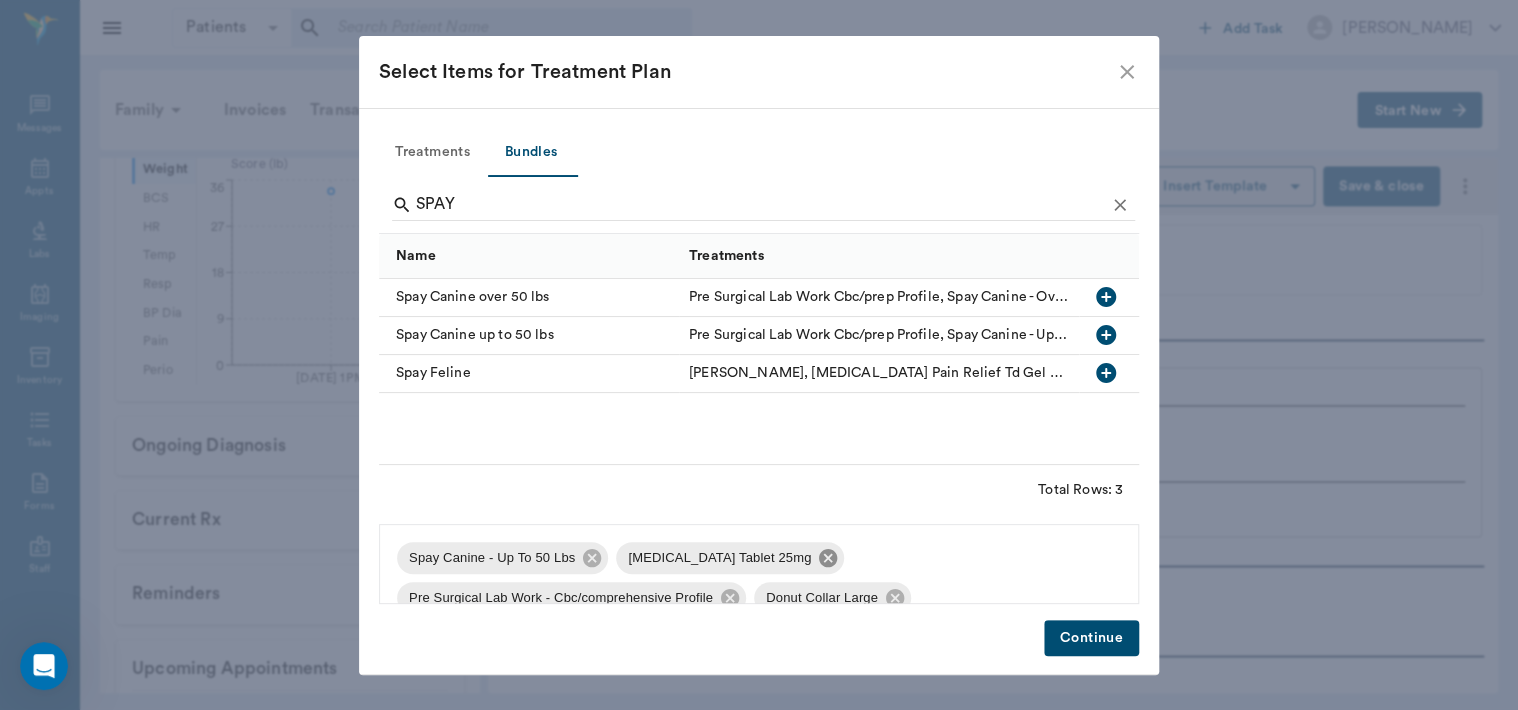 click 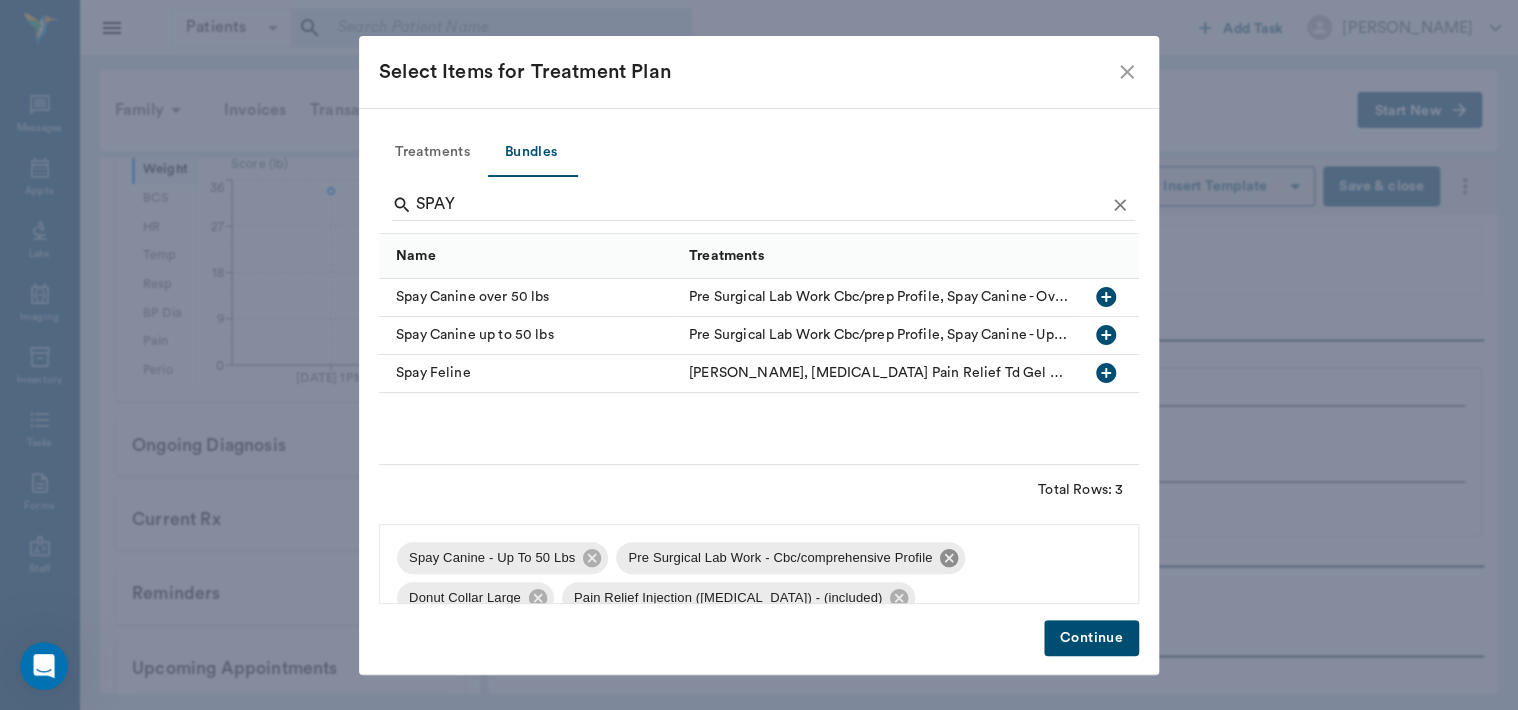 click 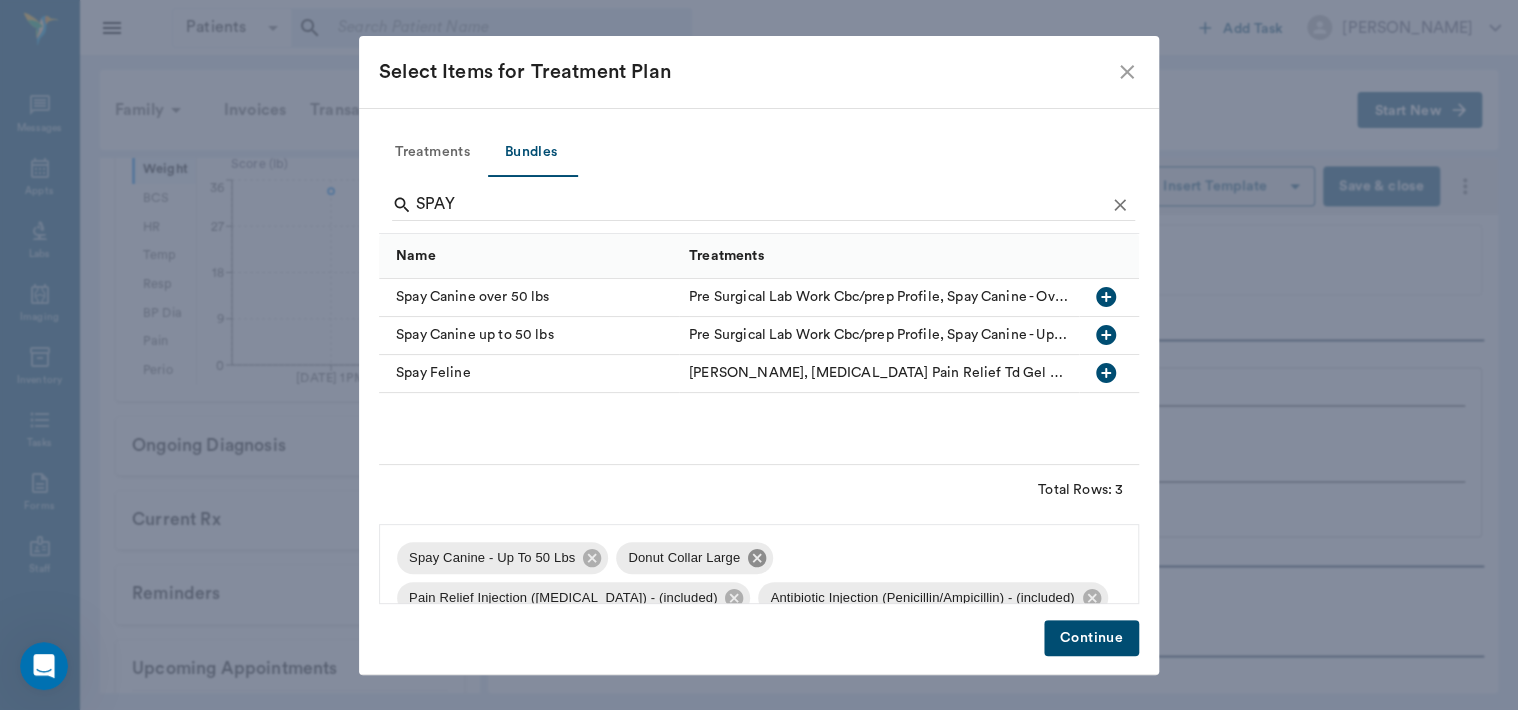 click 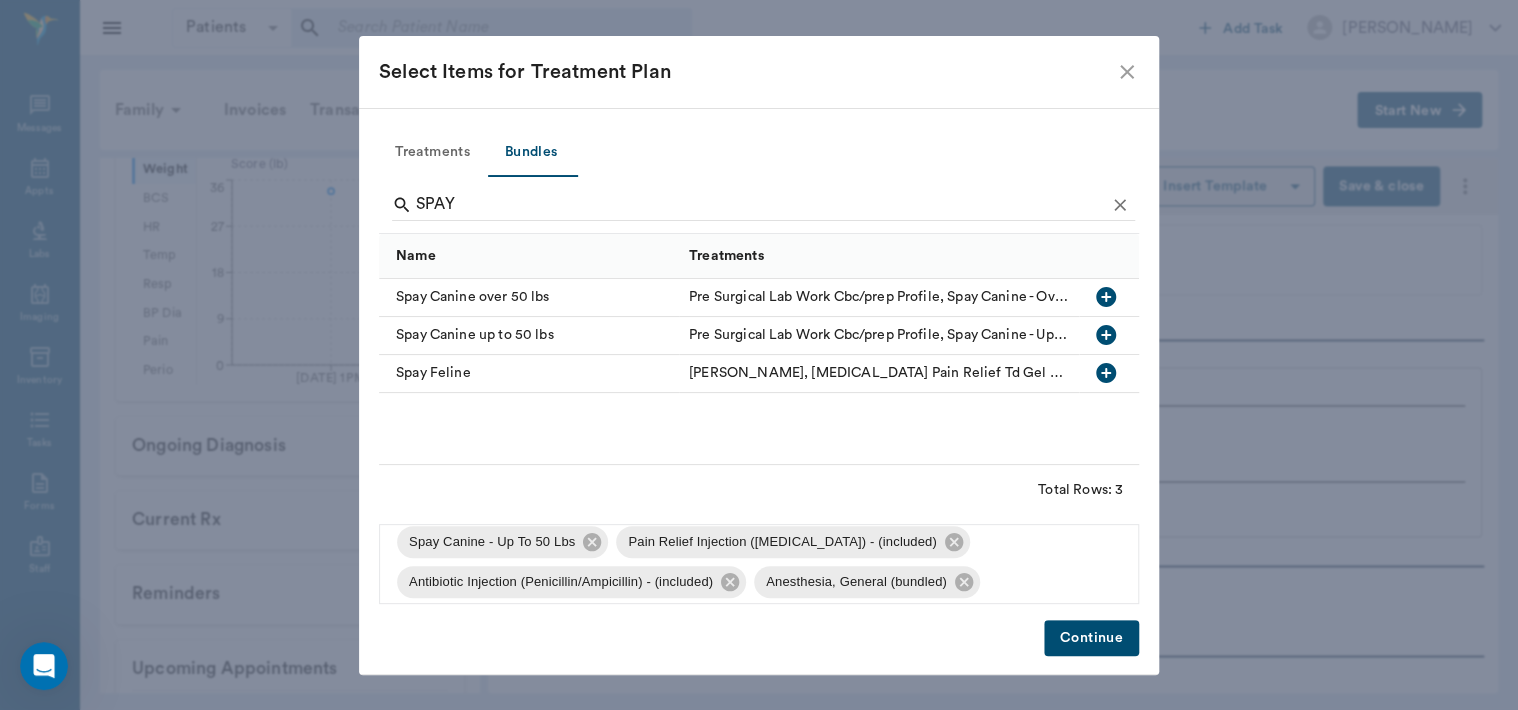 scroll, scrollTop: 8, scrollLeft: 0, axis: vertical 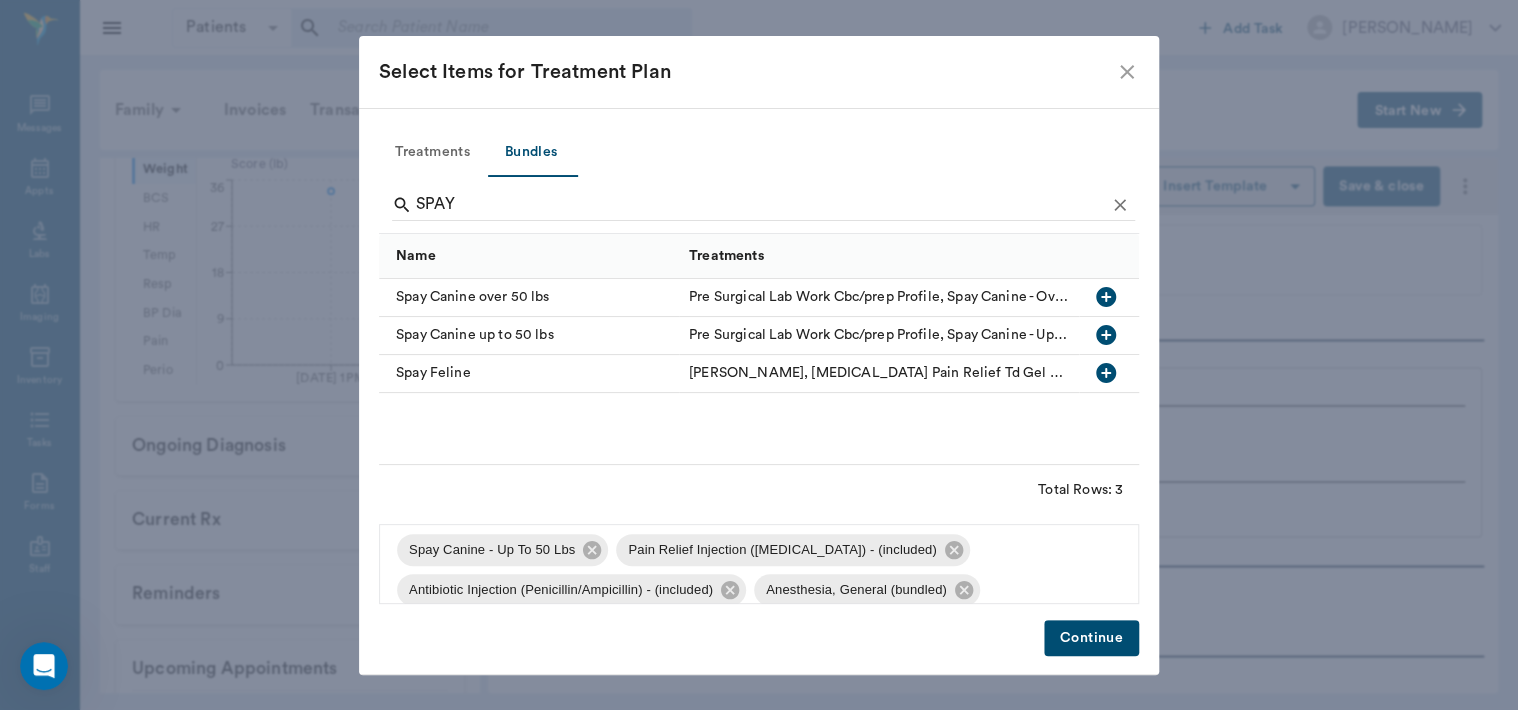 click on "Continue" at bounding box center [1091, 638] 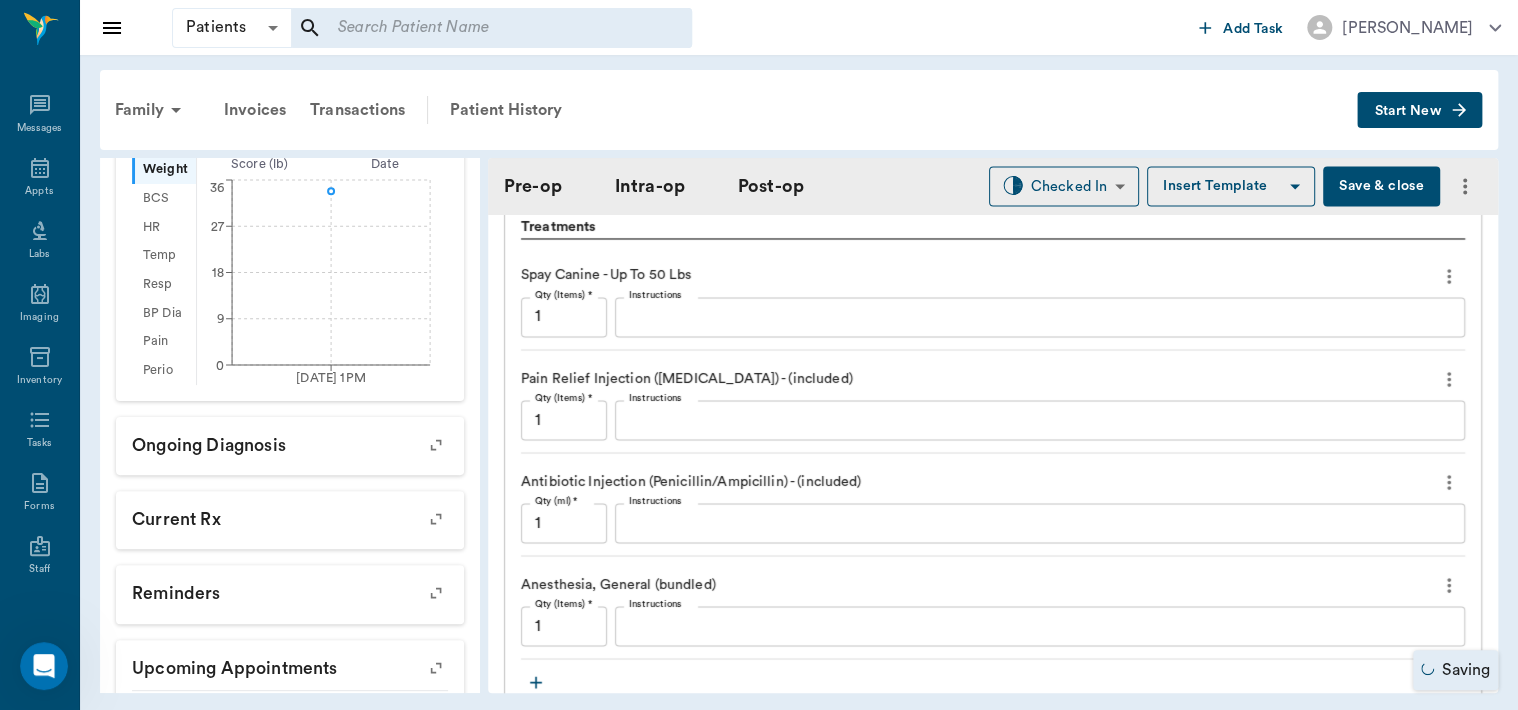 scroll, scrollTop: 1848, scrollLeft: 0, axis: vertical 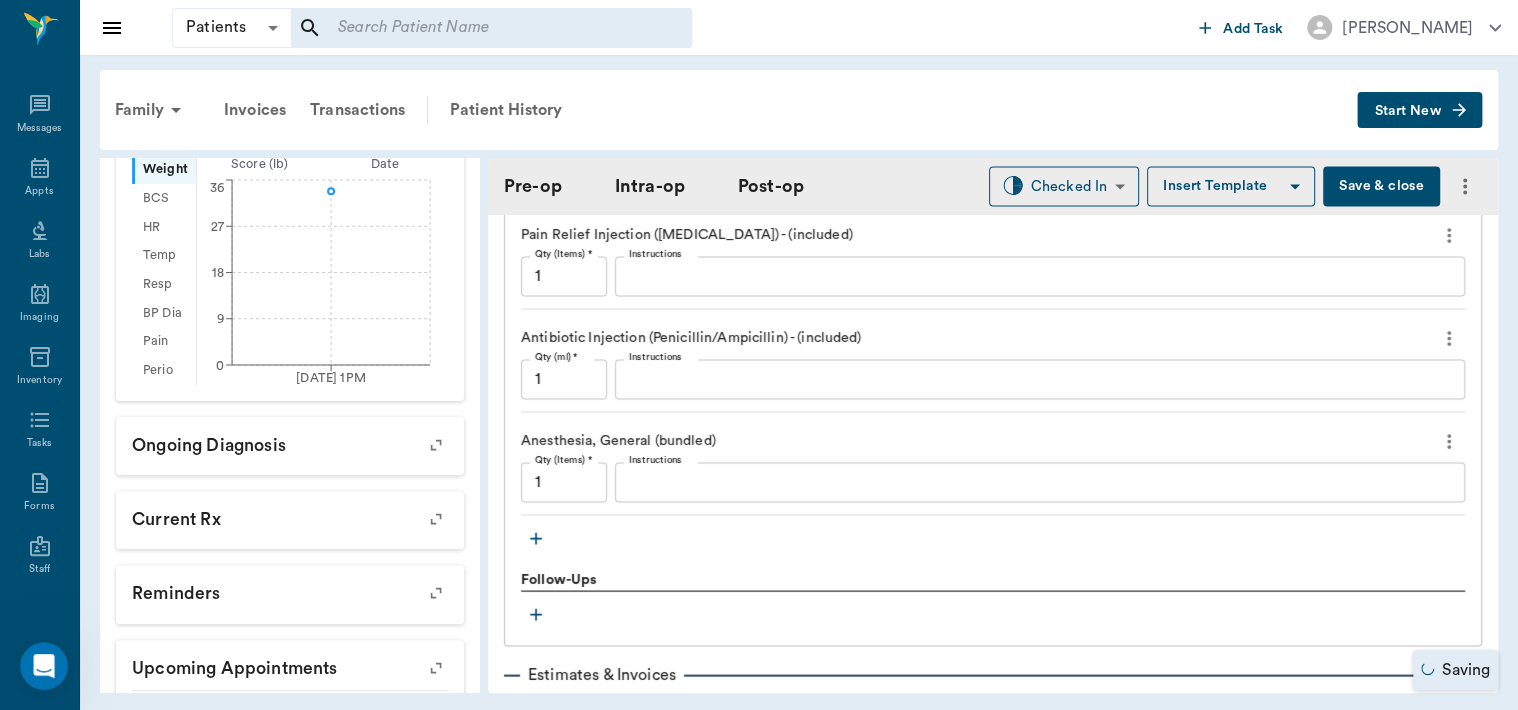 click 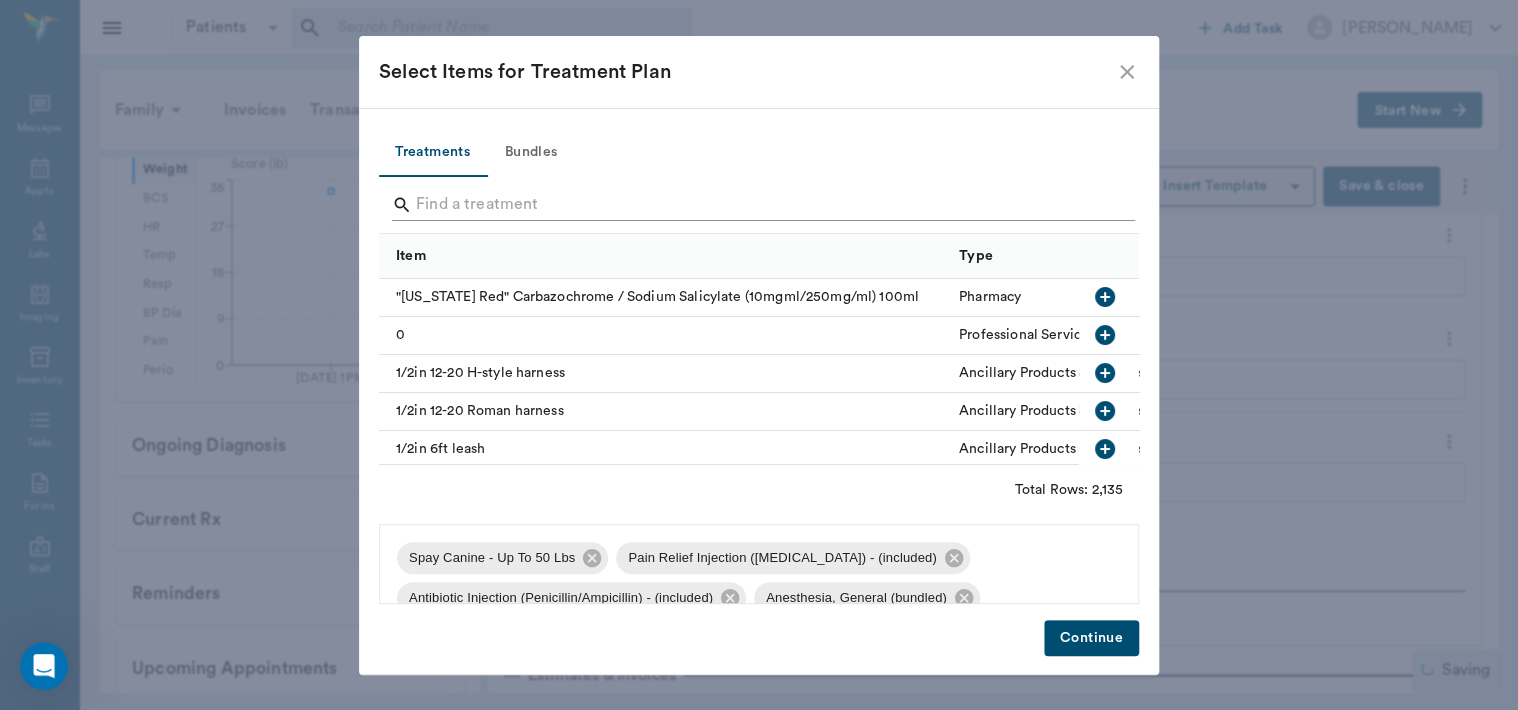 click at bounding box center (760, 205) 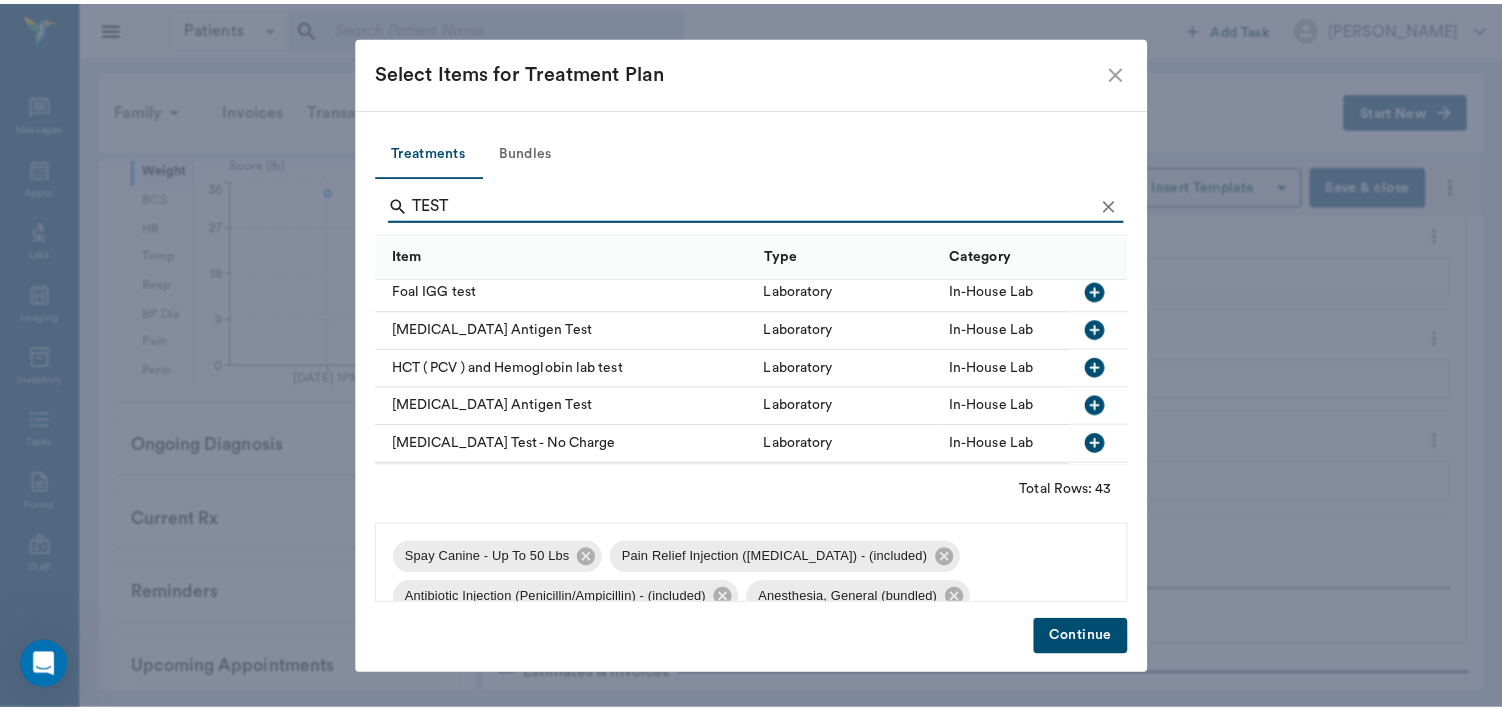 scroll, scrollTop: 730, scrollLeft: 0, axis: vertical 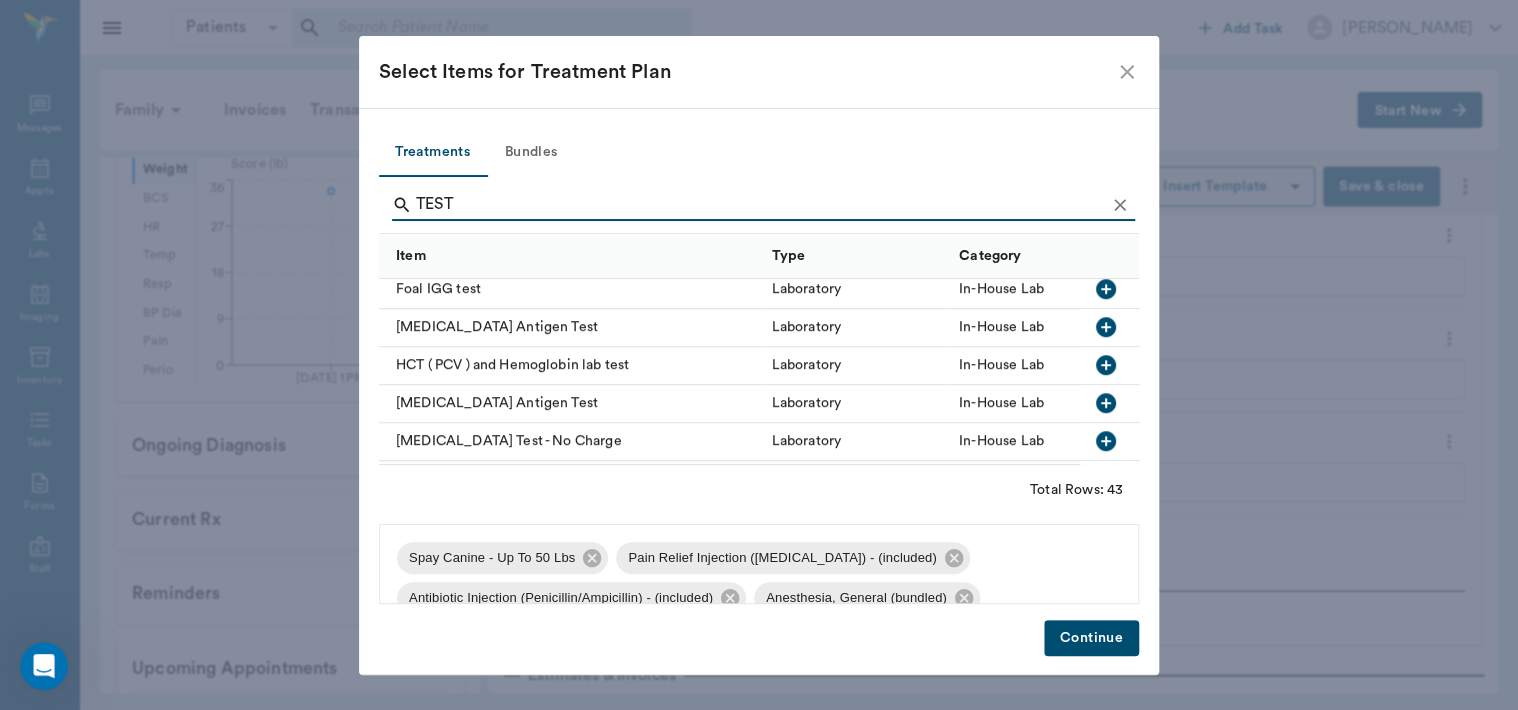 type on "TEST" 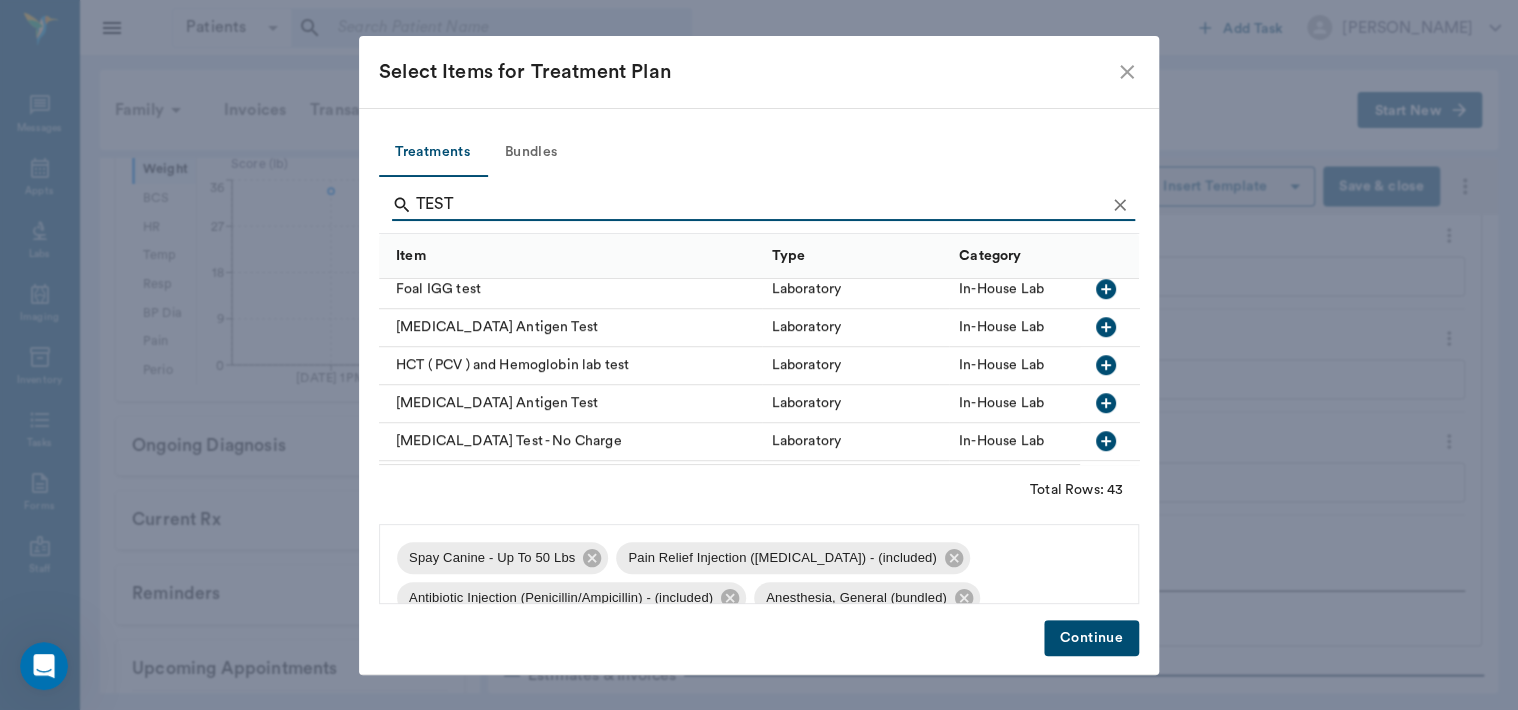 click 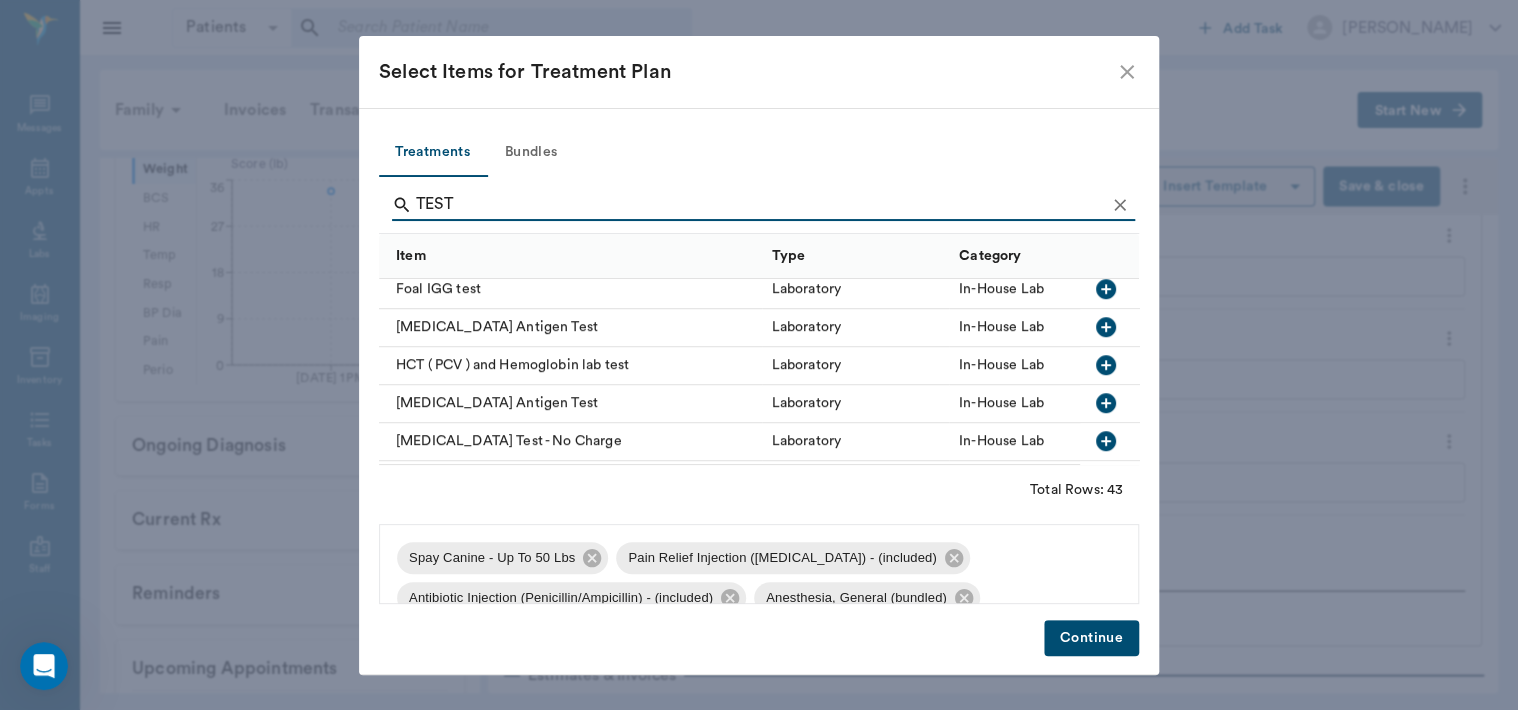 click on "Continue" at bounding box center [1091, 638] 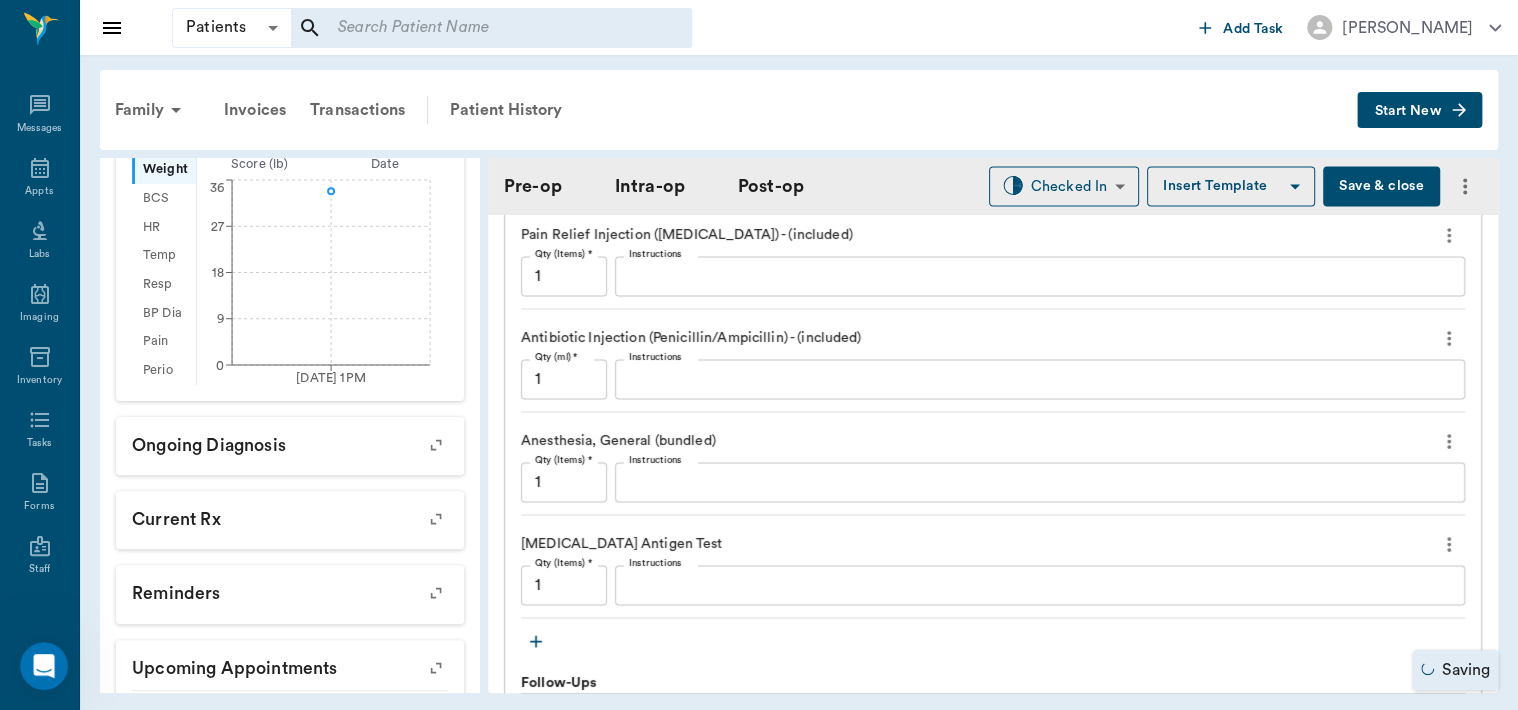 click 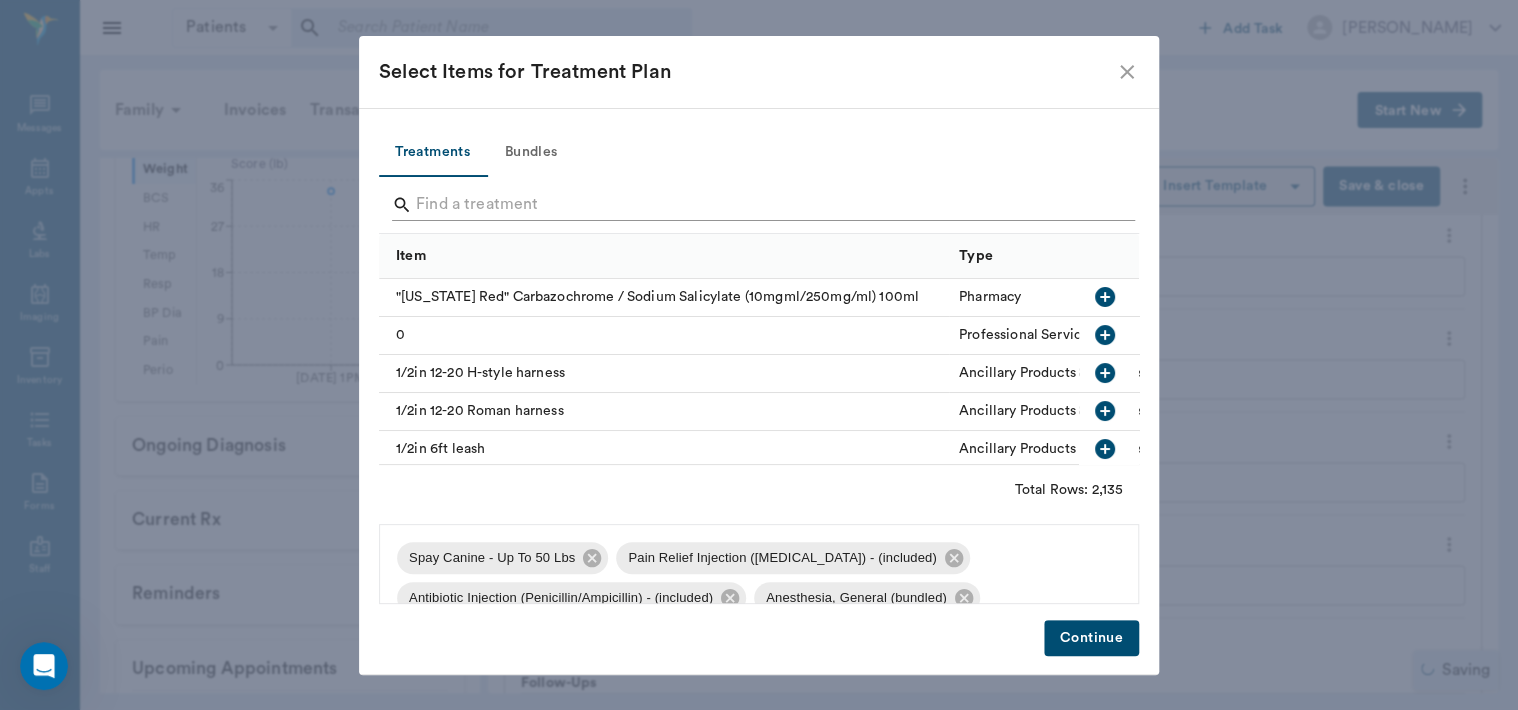 click at bounding box center (760, 205) 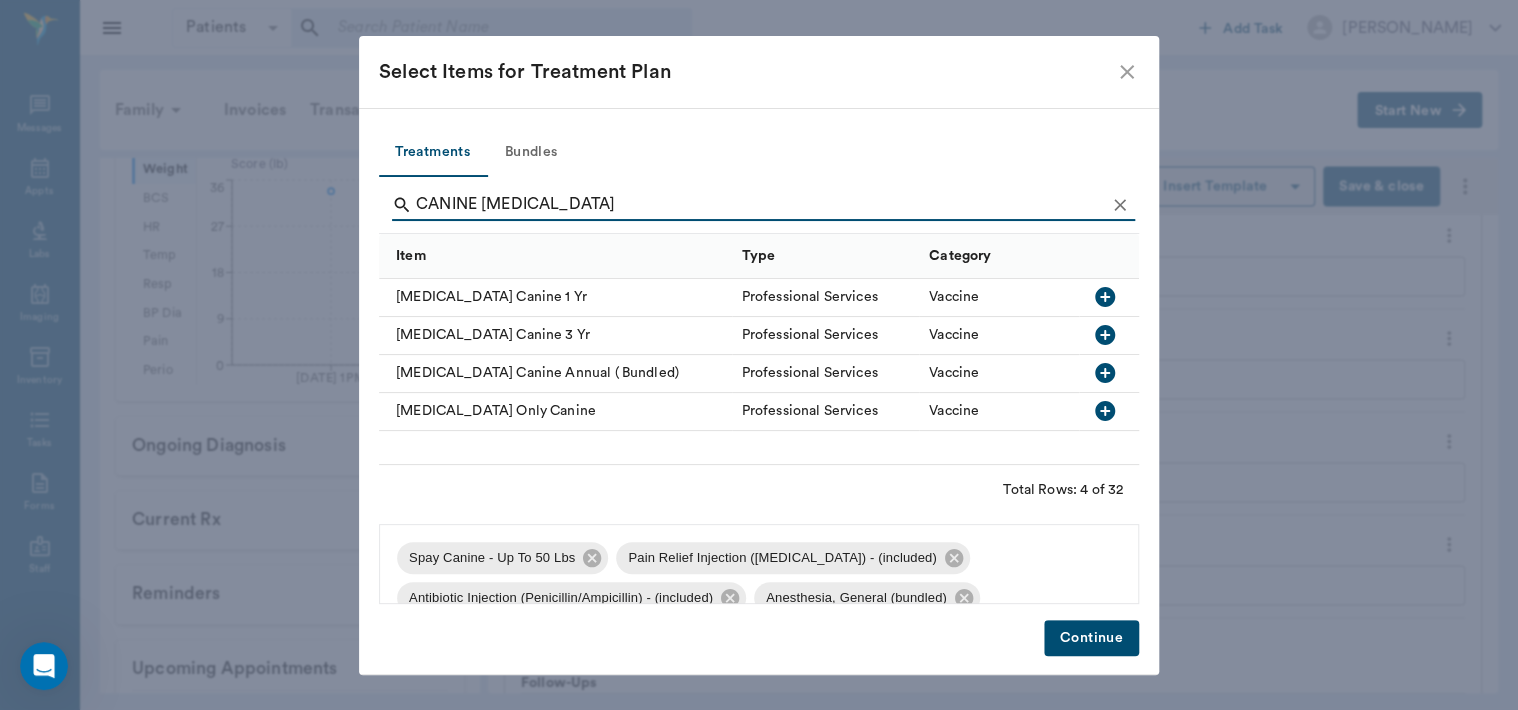 type on "CANINE RABIES" 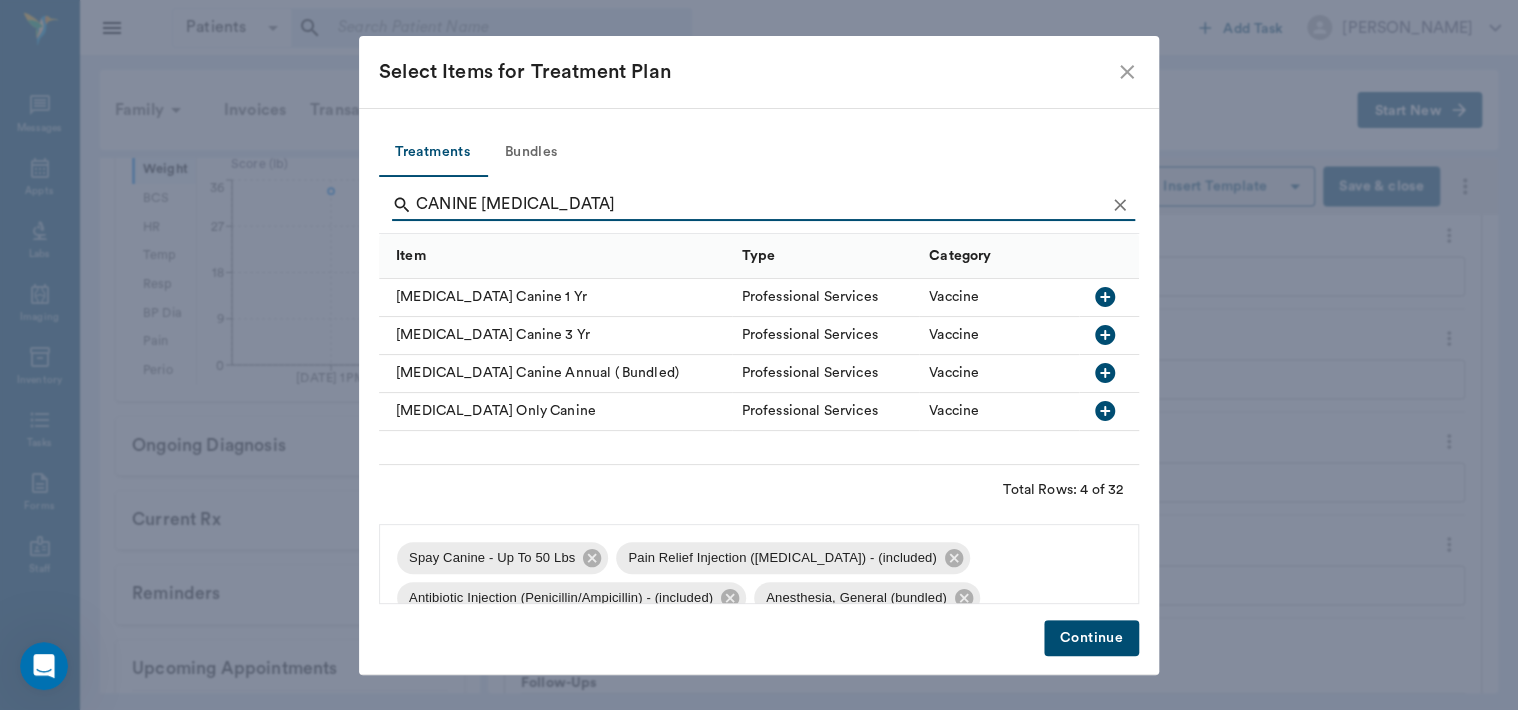 click 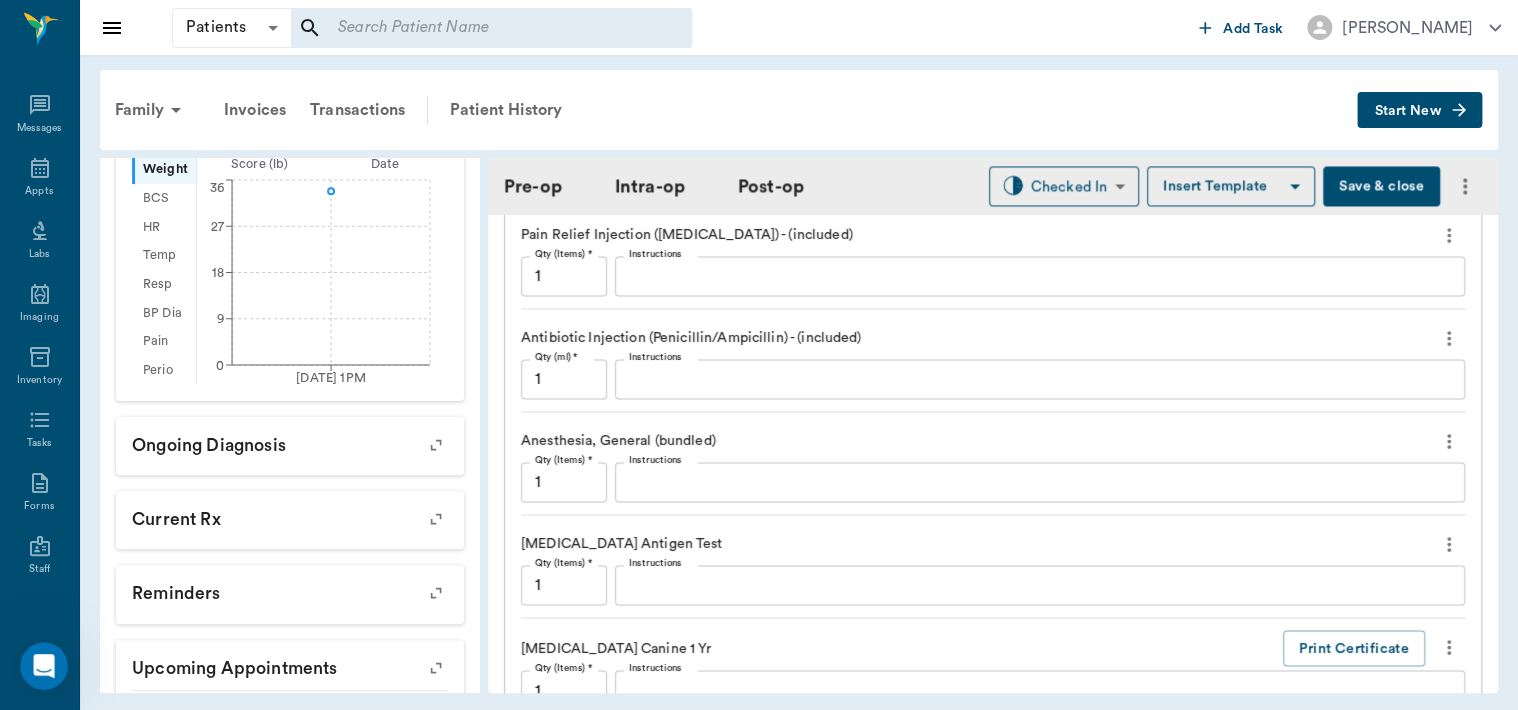 click on "Instructions" at bounding box center (1040, 584) 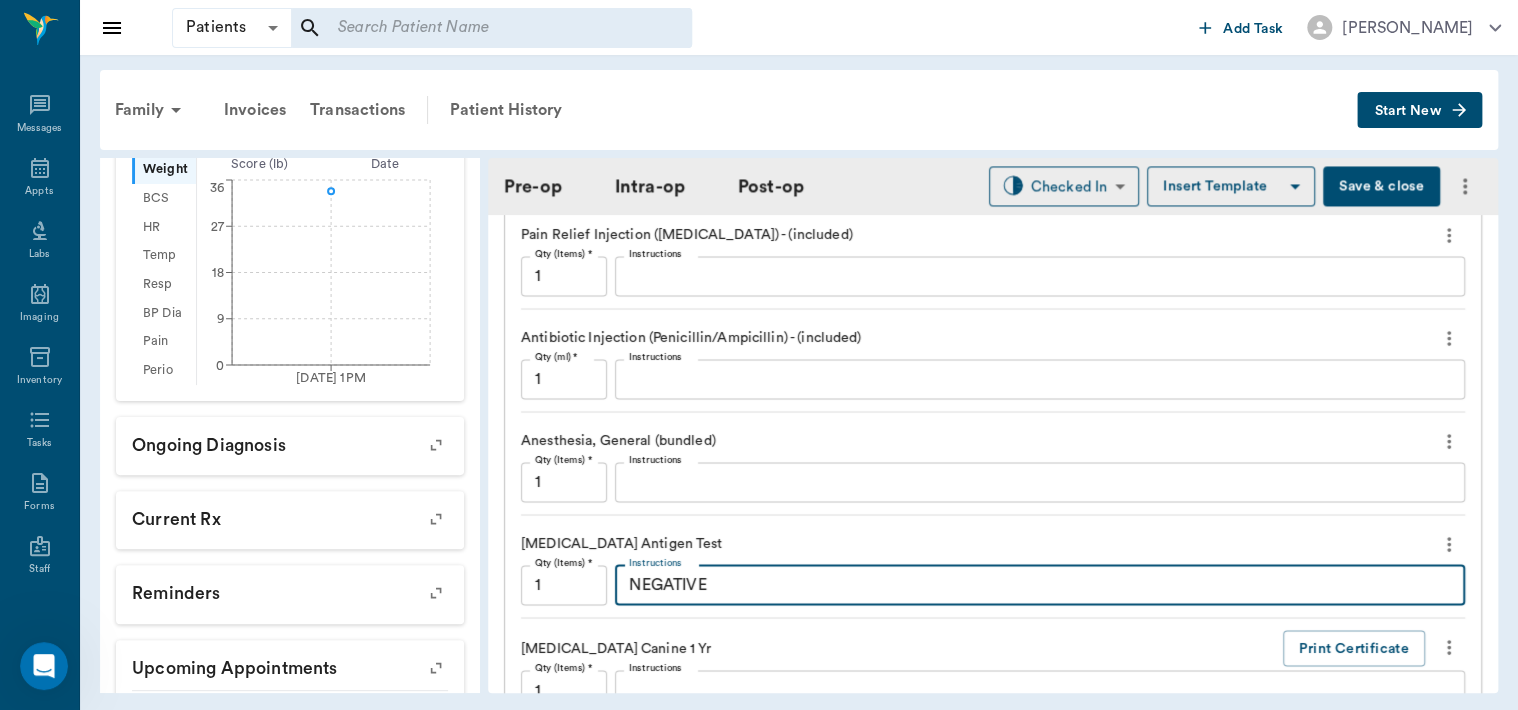 type on "NEGATIVE" 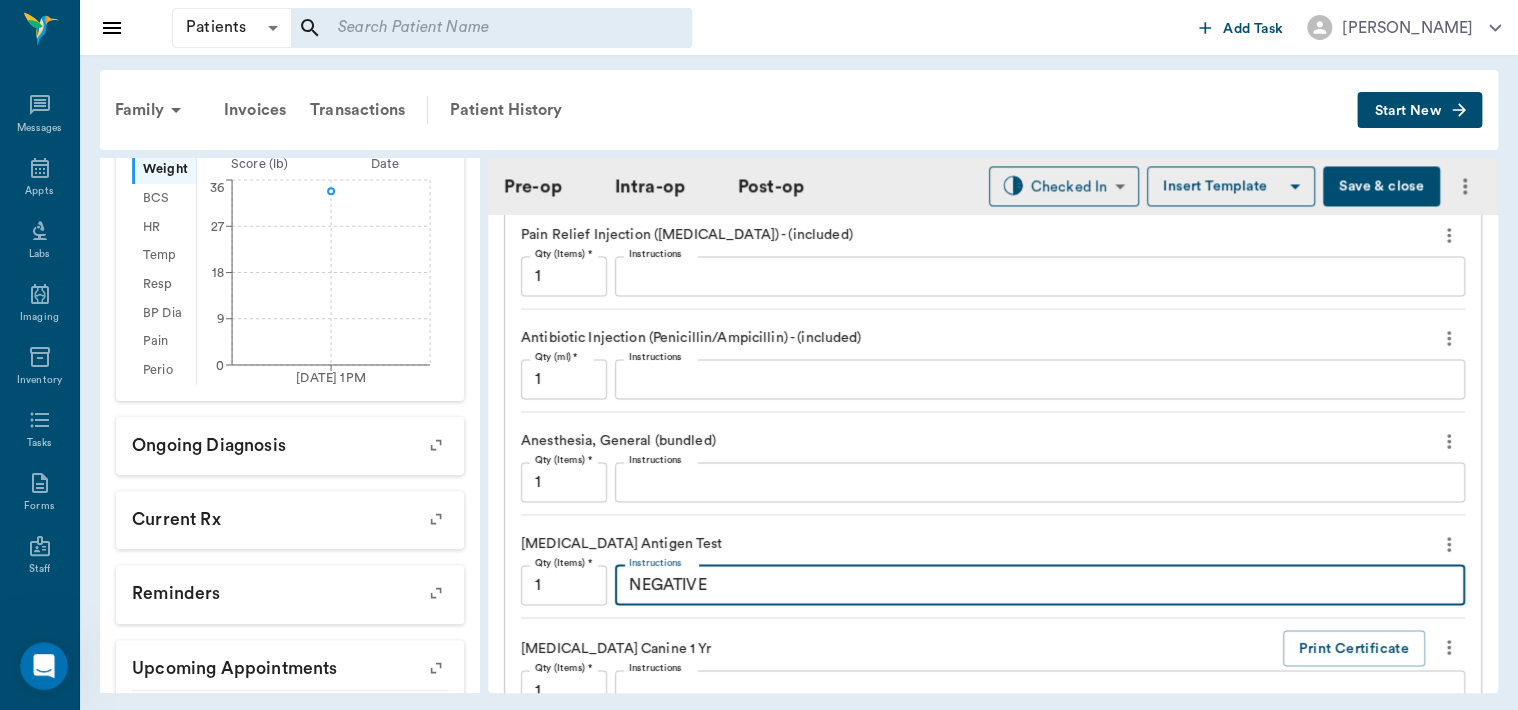 click on "Save & close" at bounding box center (1381, 186) 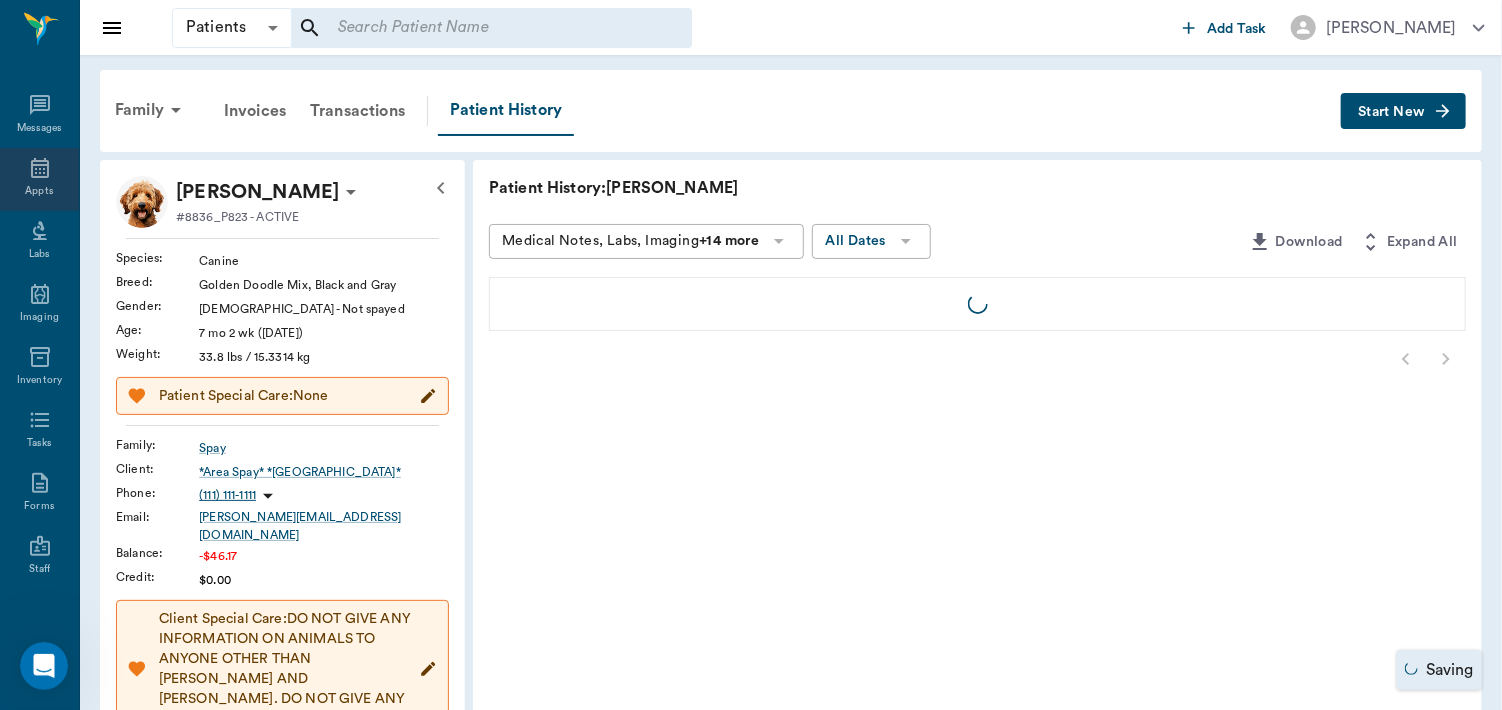 click 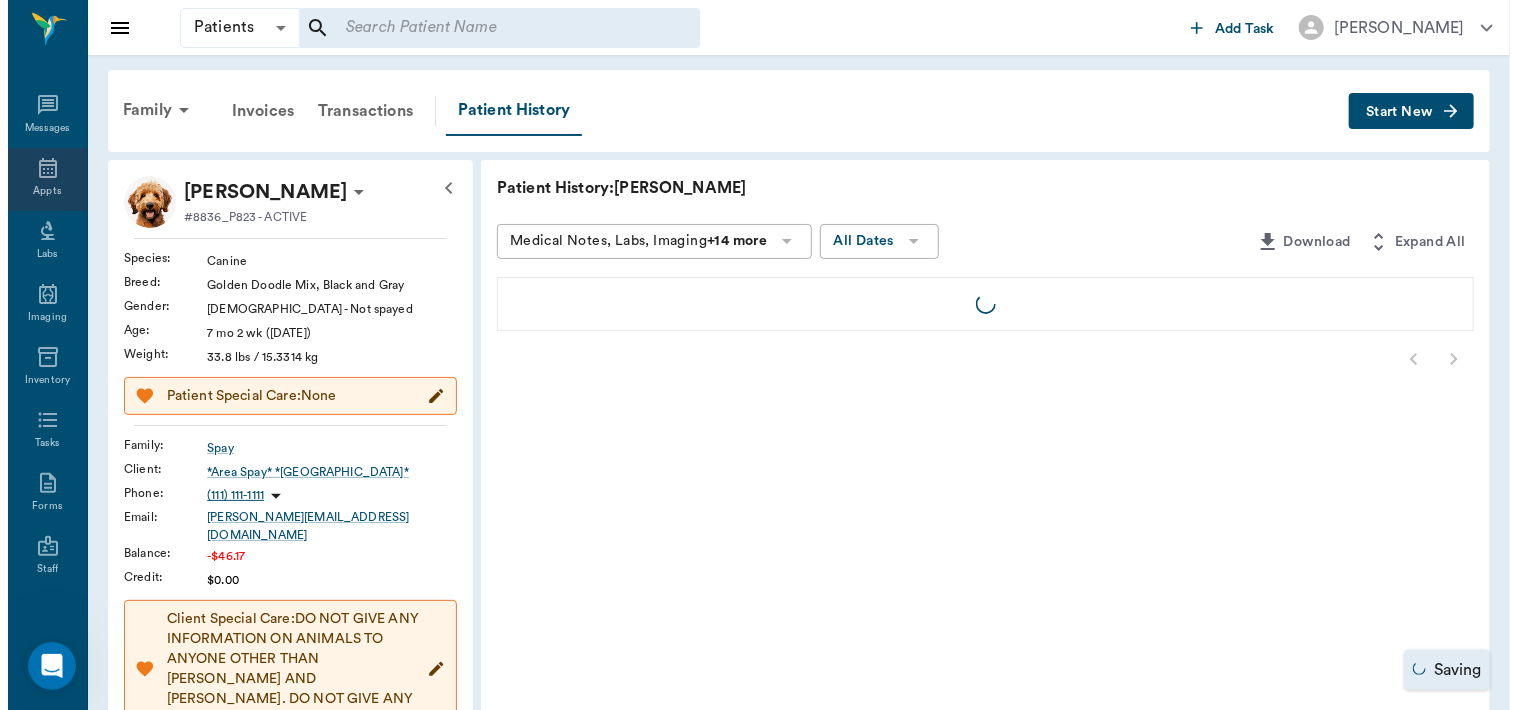 scroll, scrollTop: 0, scrollLeft: 0, axis: both 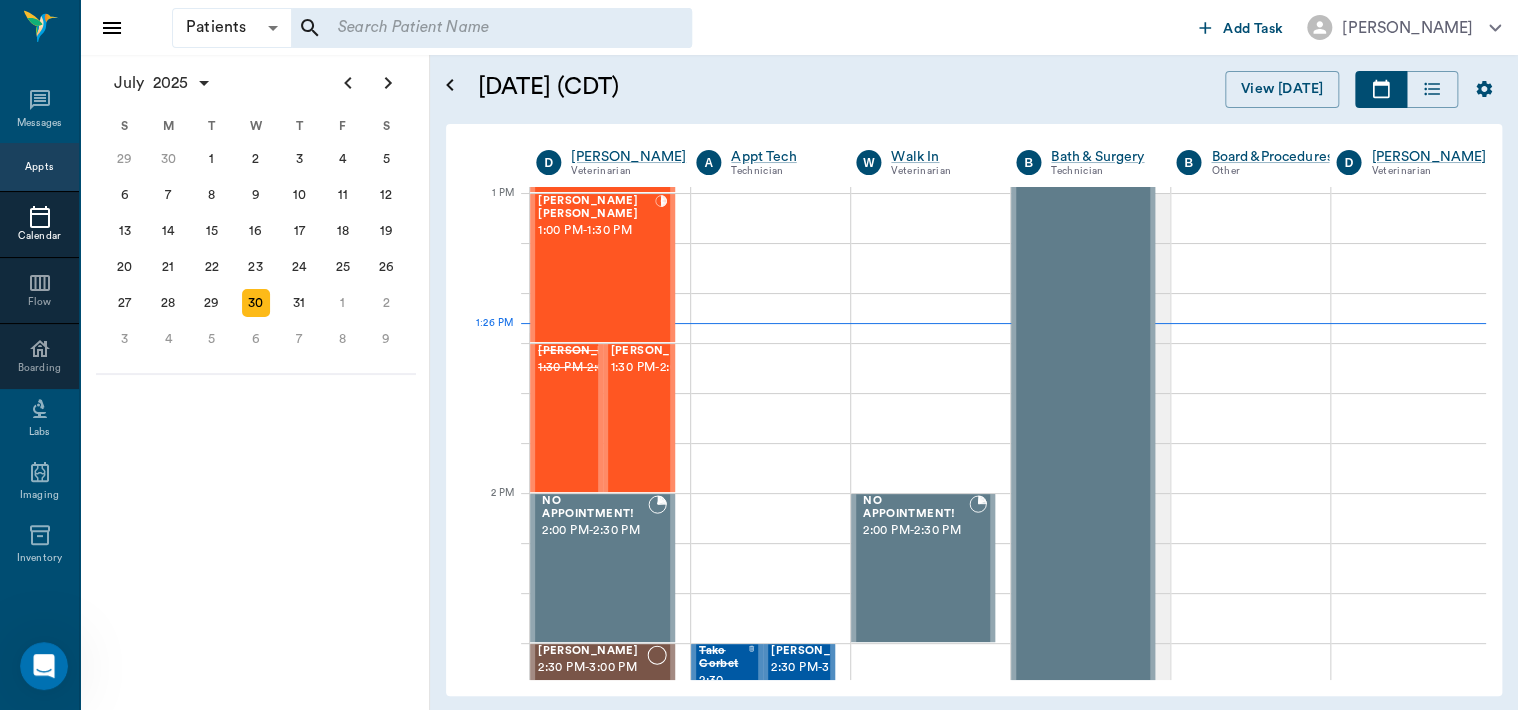 click on "1:30 PM  -  2:00 PM" at bounding box center (661, 368) 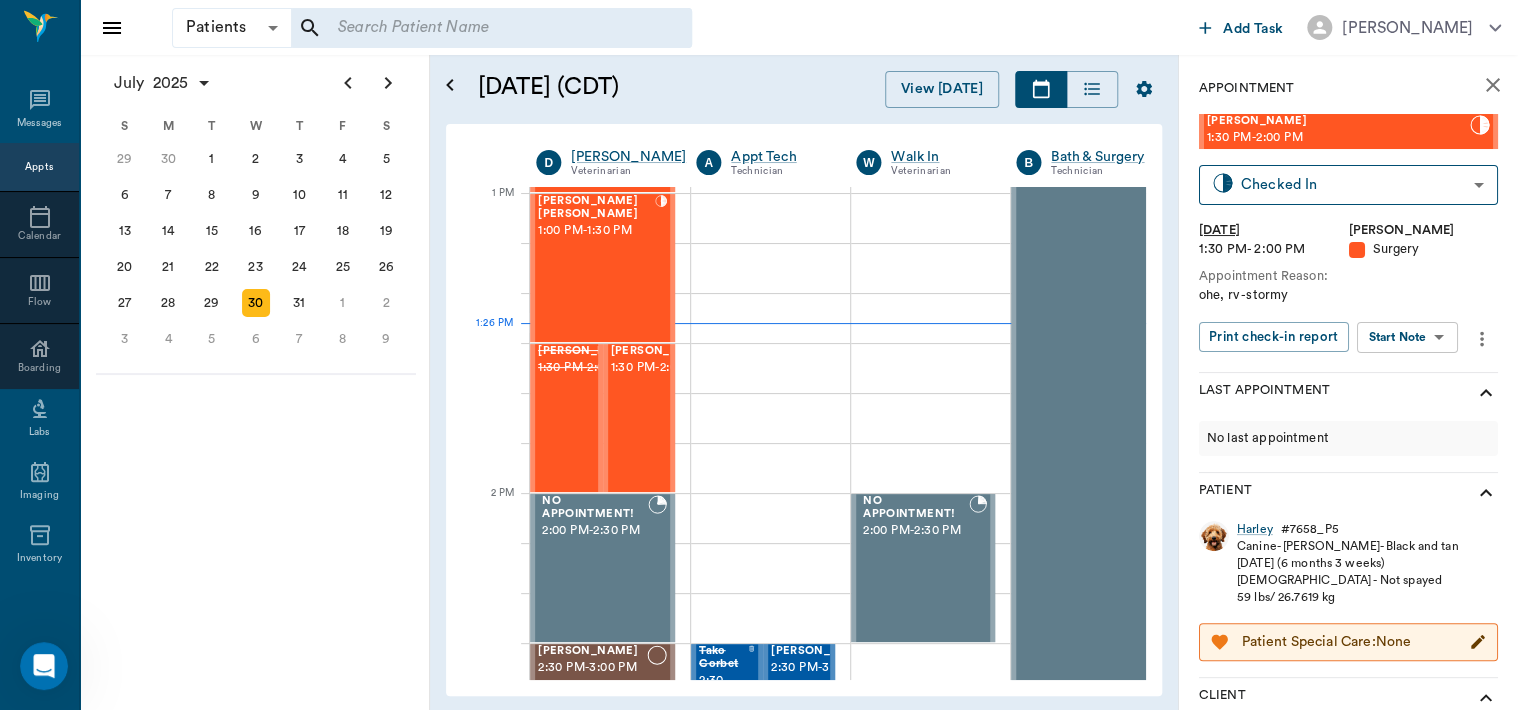 click on "Patients Patients ​ ​ Add Task Dr. Bert Ellsworth Nectar Messages Appts Calendar Flow Boarding Labs Imaging Inventory Tasks Forms Staff Reports Lookup Settings July 2025 S M T W T F S Jun 1 2 3 4 5 6 7 8 9 10 11 12 13 14 15 16 17 18 19 20 21 22 23 24 25 26 27 28 29 30 Jul 1 2 3 4 5 6 7 8 9 10 11 12 S M T W T F S 29 30 Jul 1 2 3 4 5 6 7 8 9 10 11 12 13 14 15 16 17 18 19 20 21 22 23 24 25 26 27 28 29 30 31 Aug 1 2 3 4 5 6 7 8 9 S M T W T F S 27 28 29 30 31 Aug 1 2 3 4 5 6 7 8 9 10 11 12 13 14 15 16 17 18 19 20 21 22 23 24 25 26 27 28 29 30 31 Sep 1 2 3 4 5 6 July 30, 2025 (CDT) View Today July 2025 Today 30 Wed Jul 2025 D Dr. Bert Ellsworth Veterinarian A Appt Tech Technician W Walk In Veterinarian B Bath & Surgery Technician B Board &Procedures Other D Dr. Kindall Jones Veterinarian 8 AM 9 AM 10 AM 11 AM 12 PM 1 PM 2 PM 3 PM 4 PM 5 PM 6 PM 7 PM 8 PM 1:26 PM NO APPOINTMENT! 8:00 AM  -  8:30 AM Bovine Campbell 8:30 AM  -  9:00 AM Sophisticatedshowbiz Gooch 9:00 AM  -  10:00 AM Zoey Gooch 9:00 AM  -  10:00 AM" at bounding box center (759, 355) 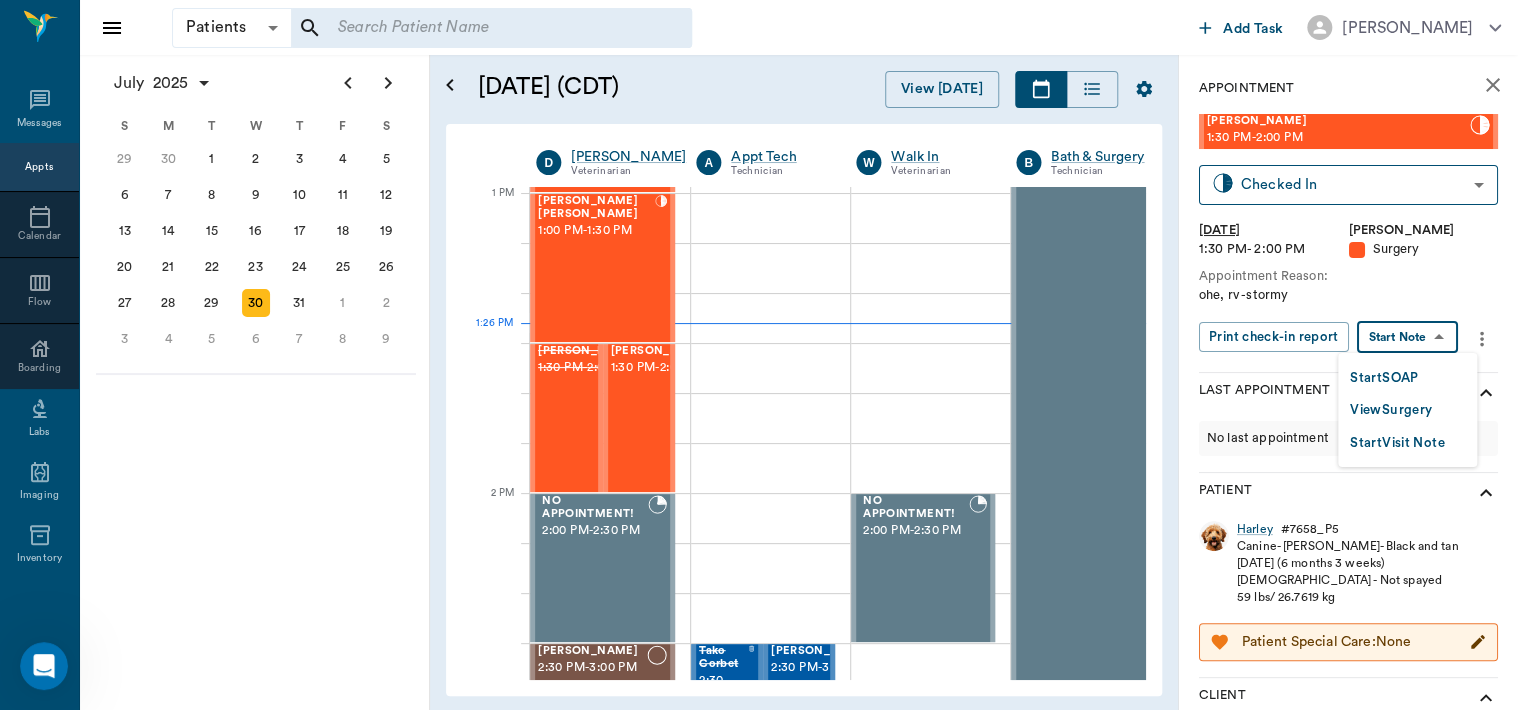 click on "View  Surgery" at bounding box center [1391, 410] 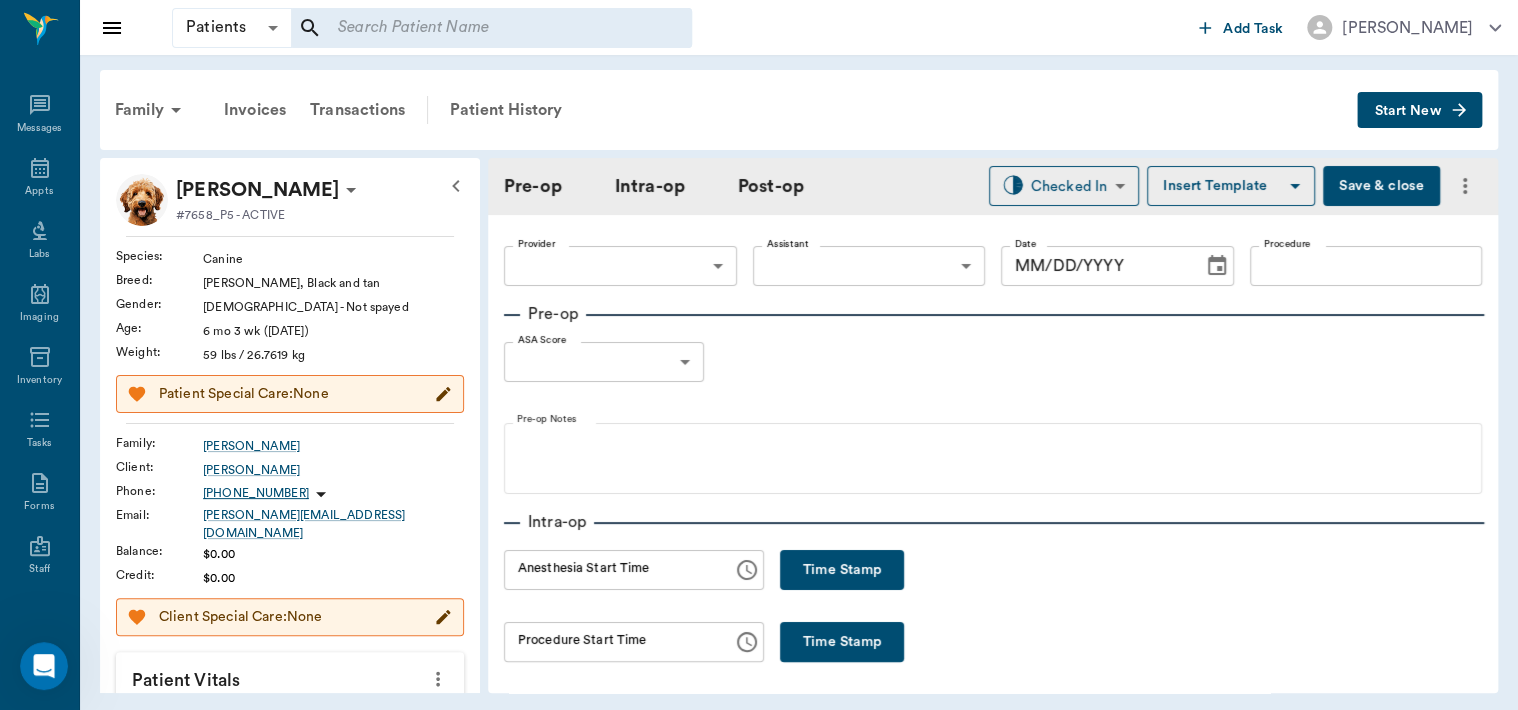 type on "63ec2f075fda476ae8351a4d" 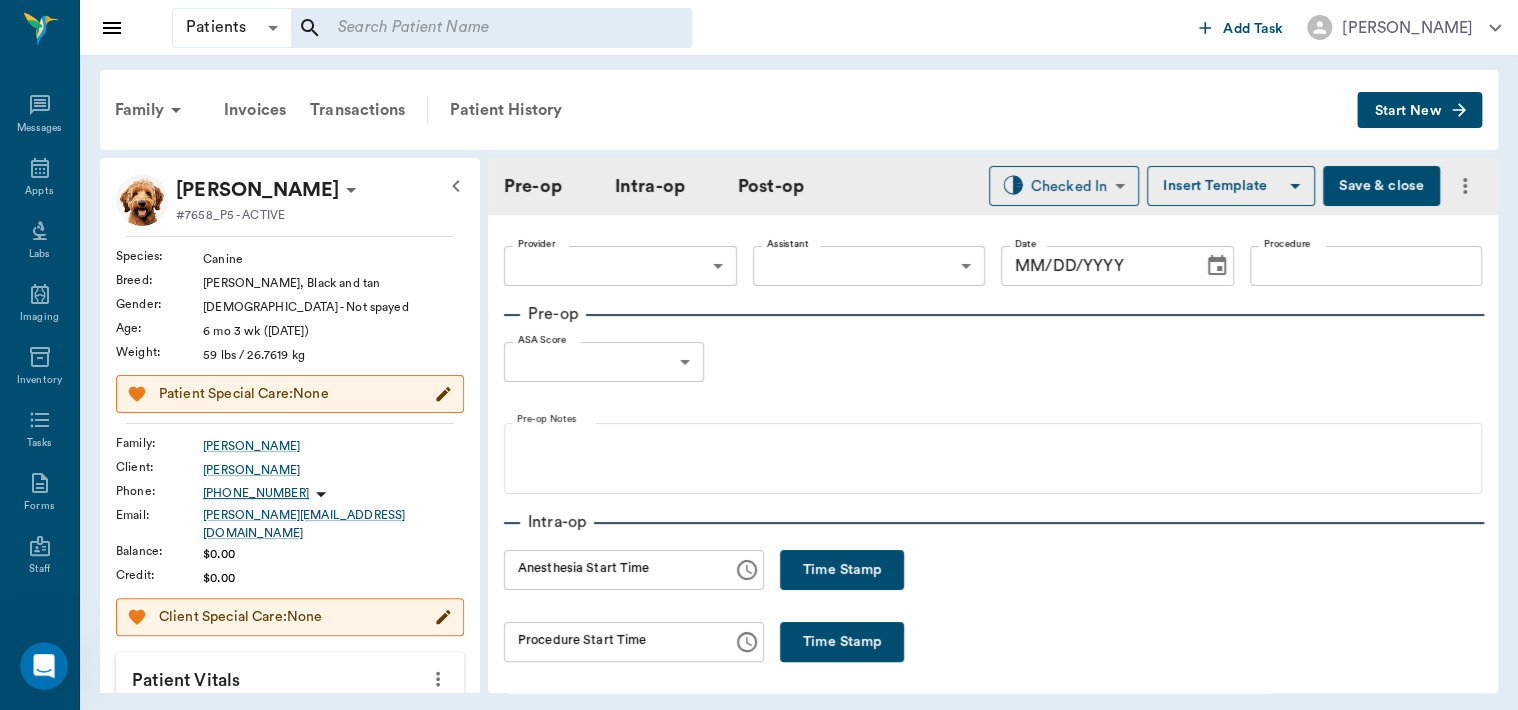 type on "63ec2e7e52e12b0ba117b124" 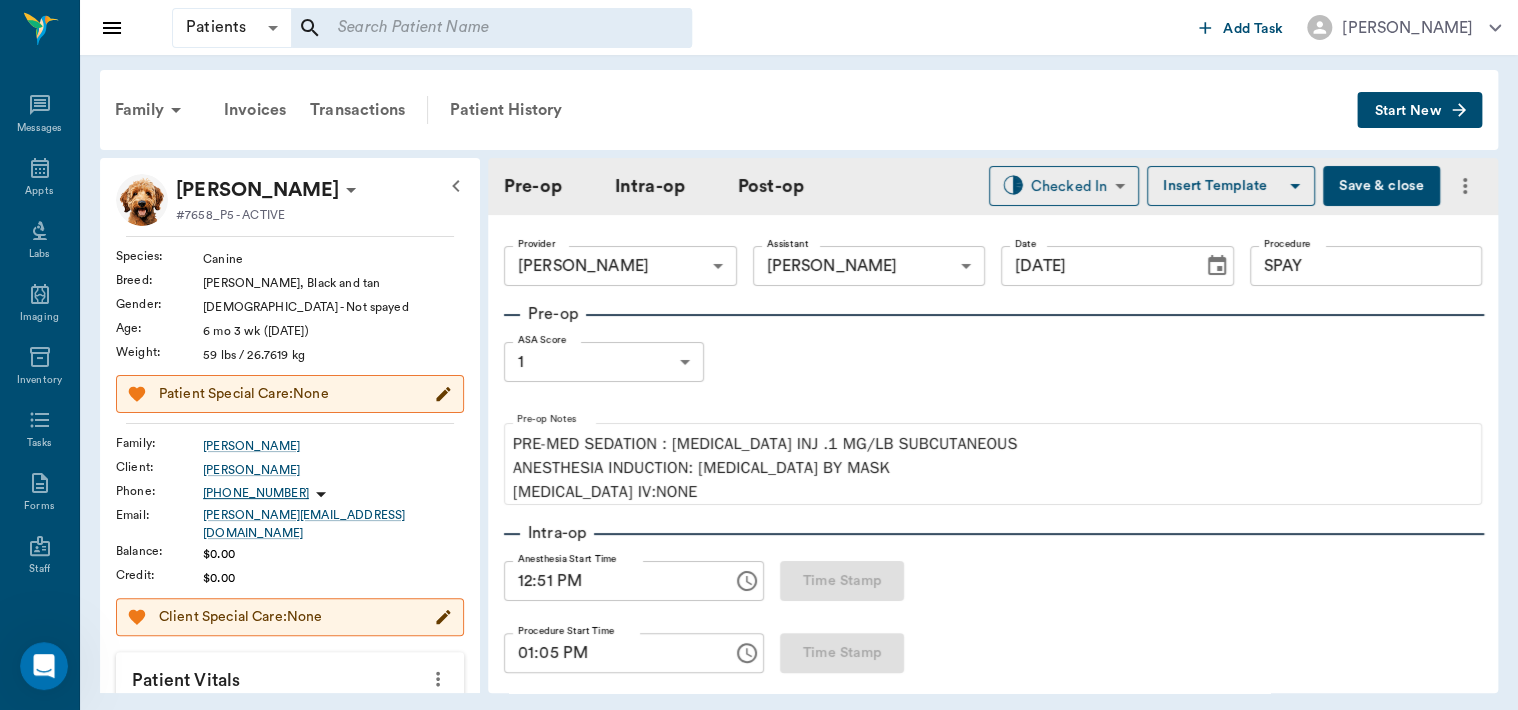 type on "[DATE]" 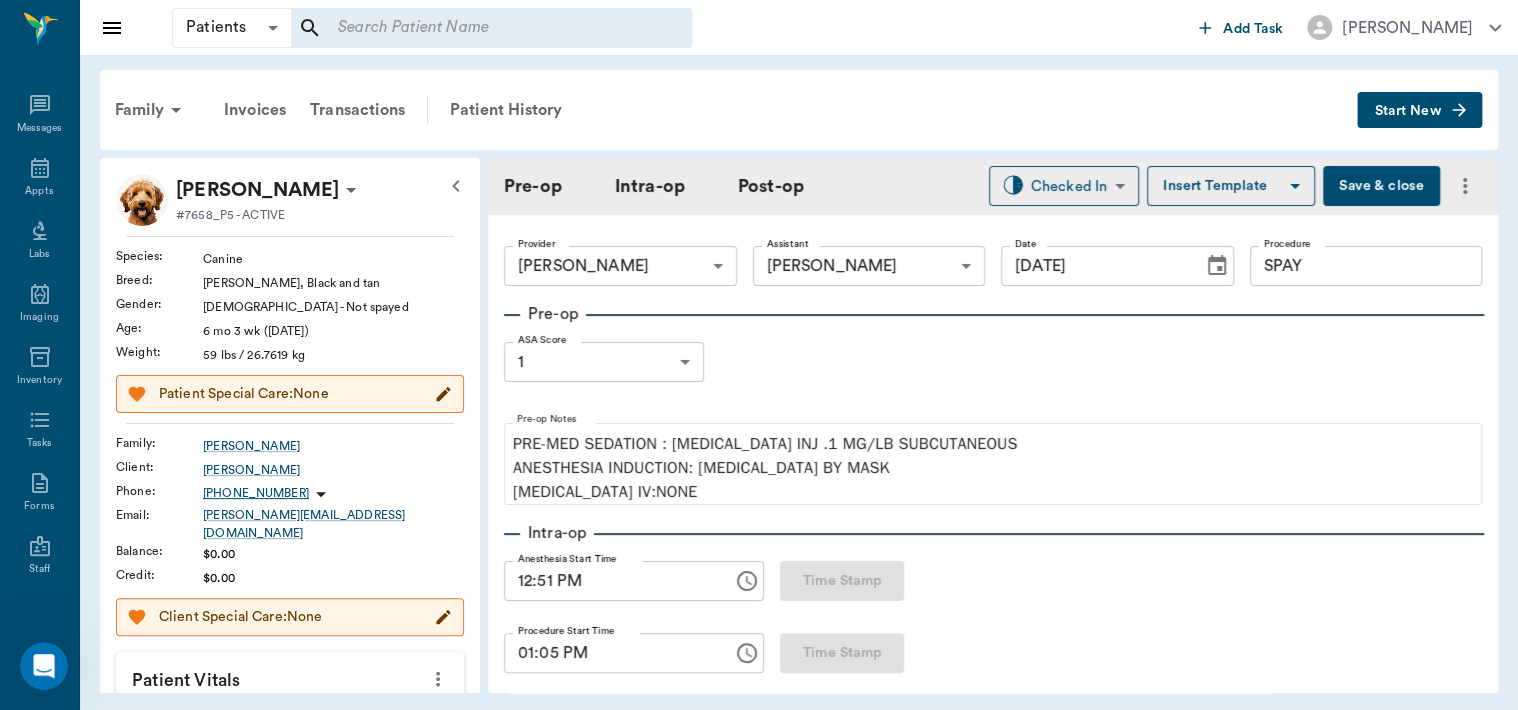 type on "12:51 PM" 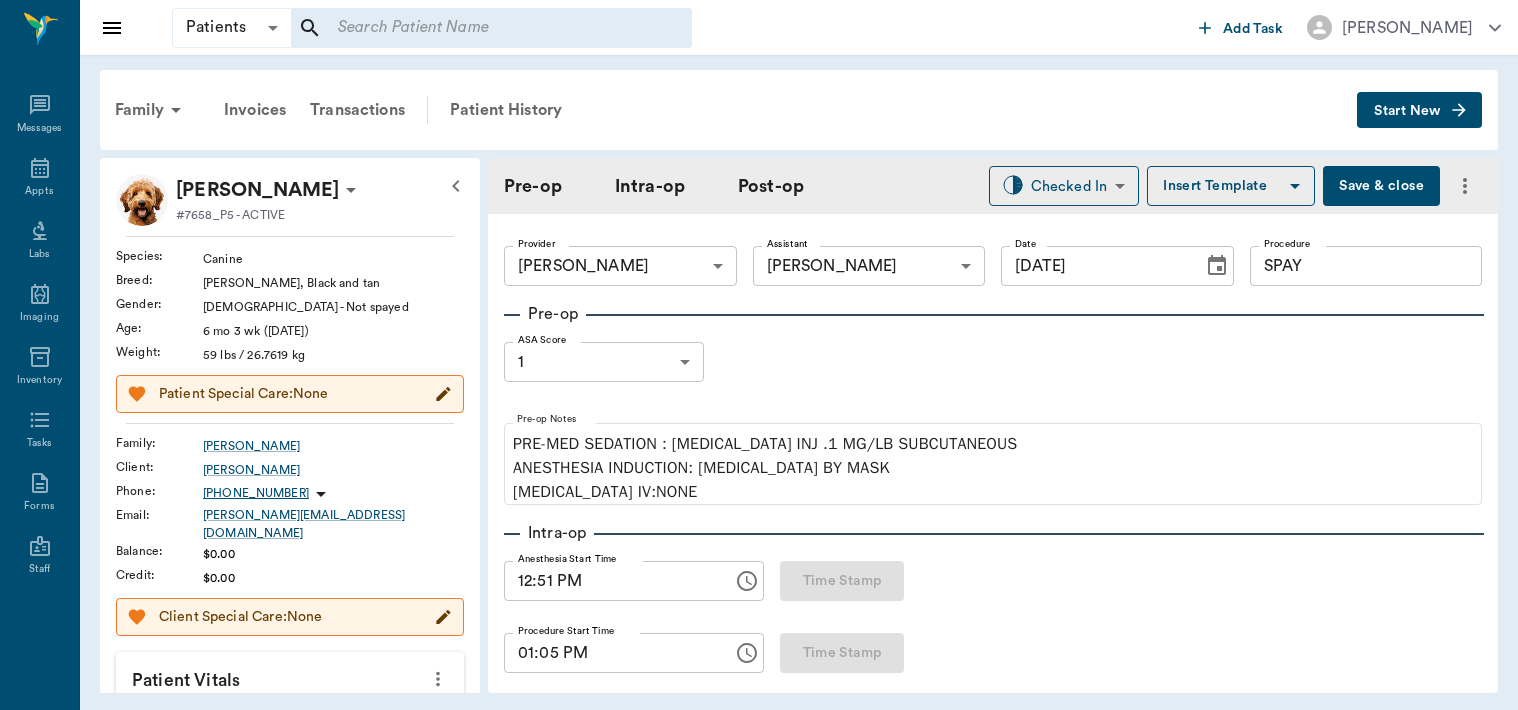 scroll, scrollTop: 0, scrollLeft: 0, axis: both 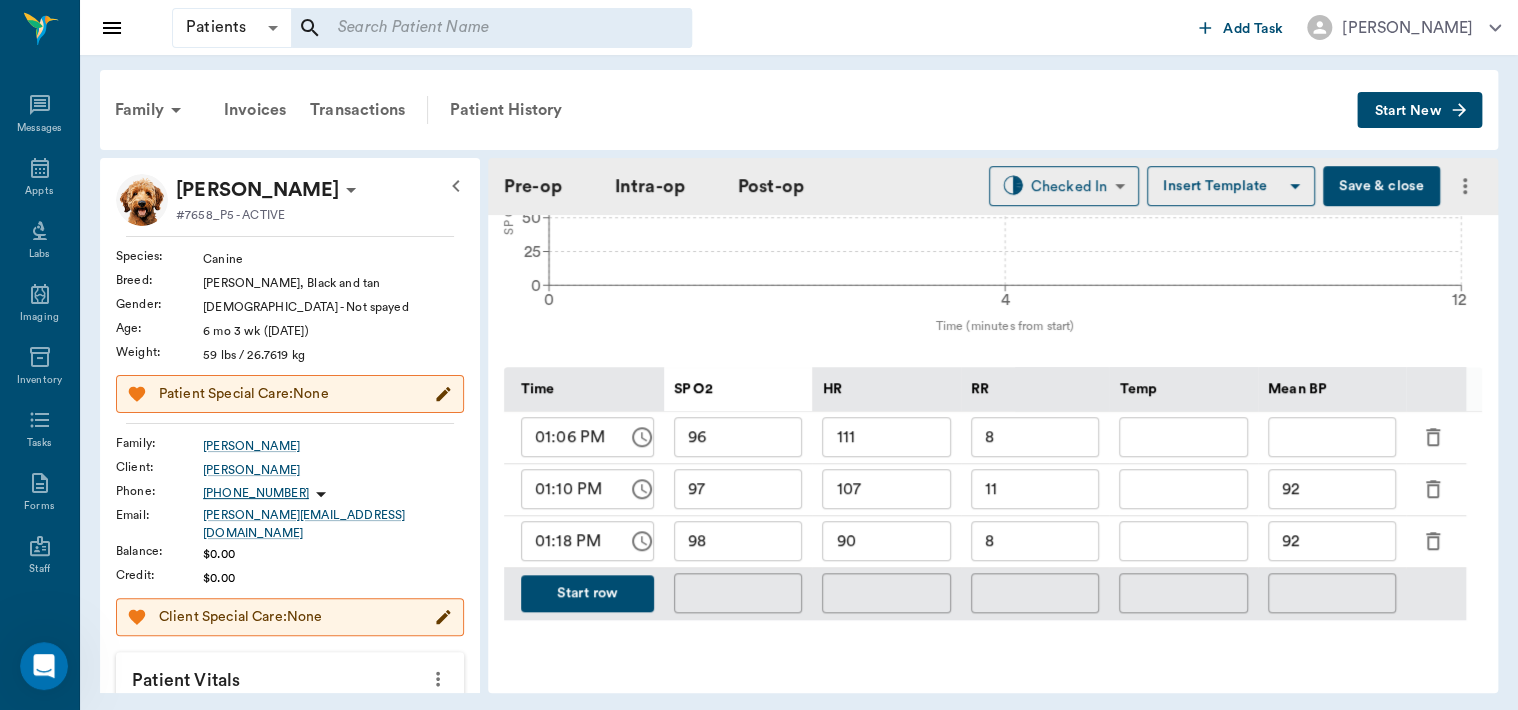 click on "Start row" at bounding box center (587, 593) 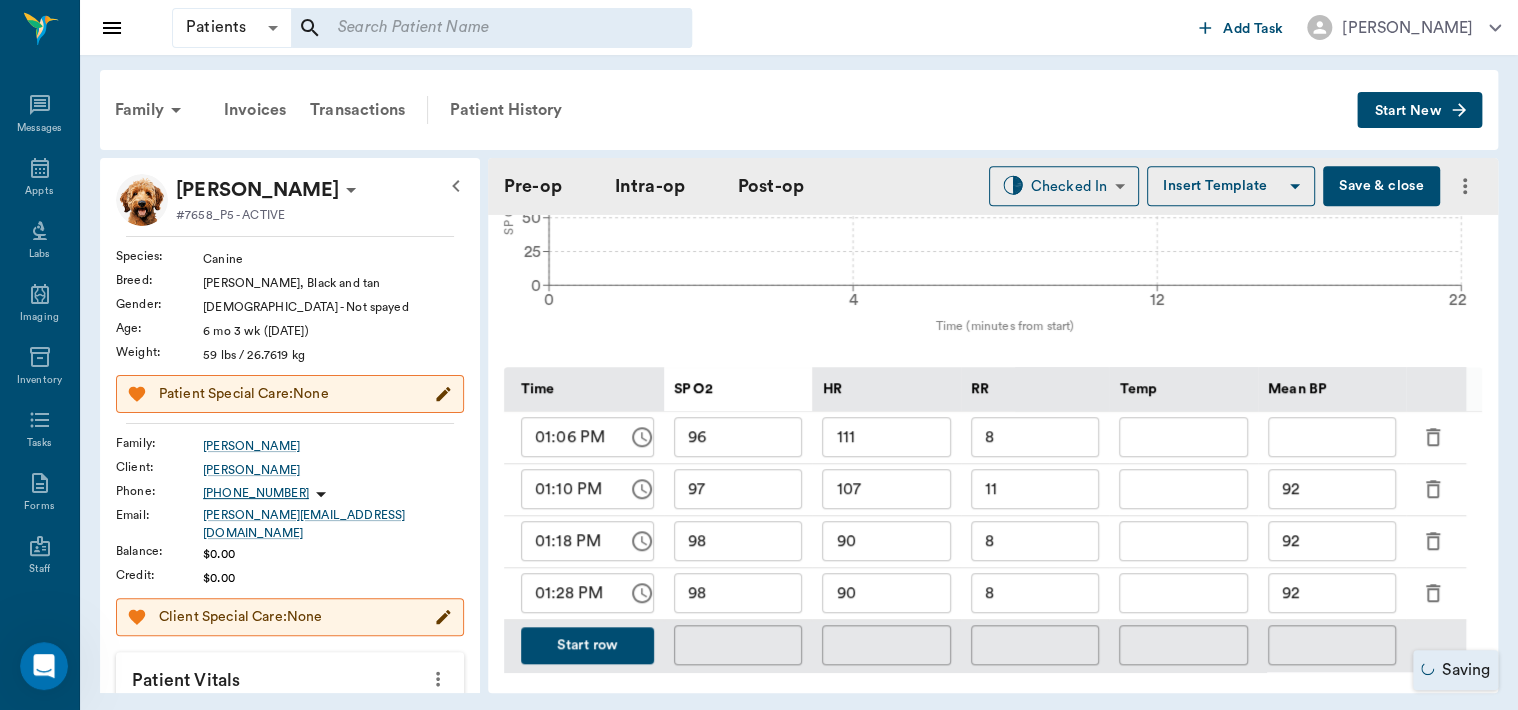 click on "90" at bounding box center (886, 593) 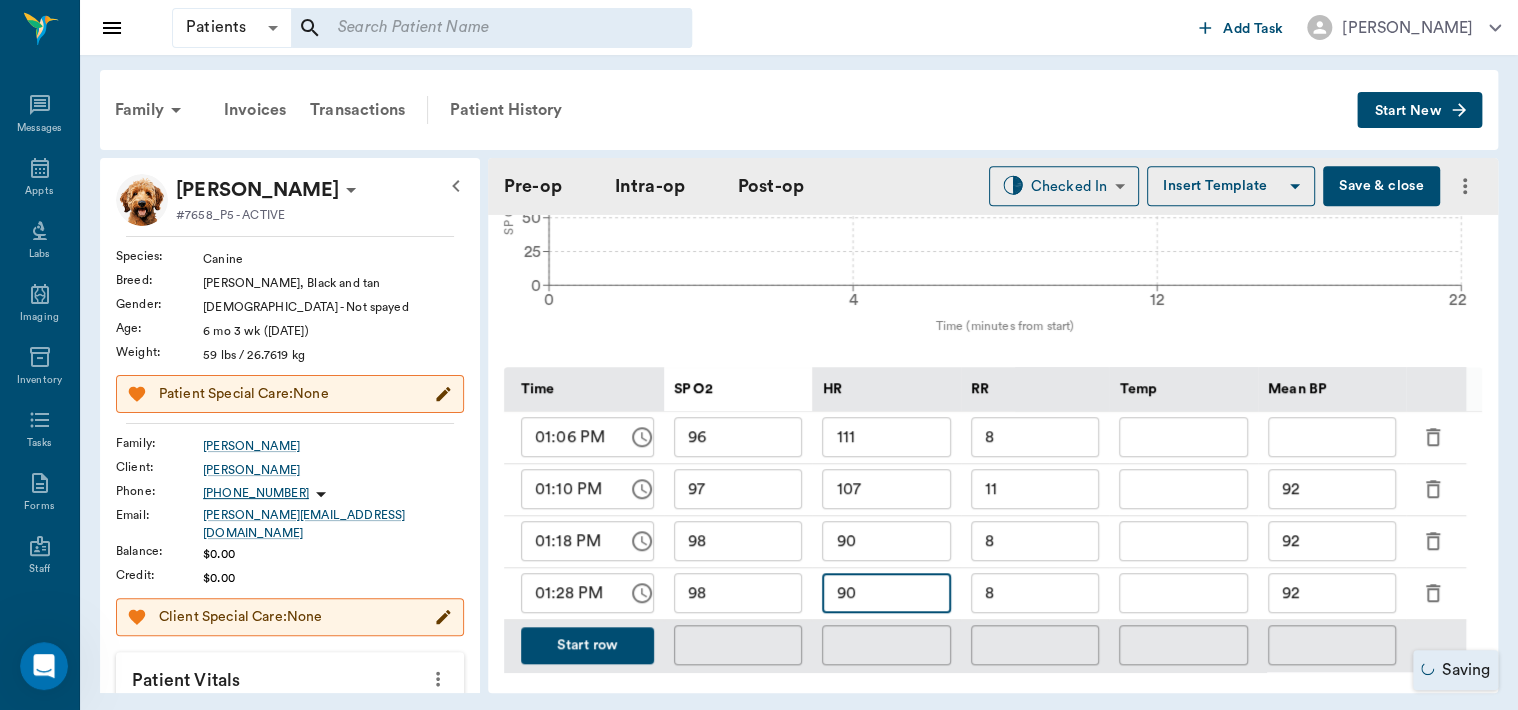 type on "9" 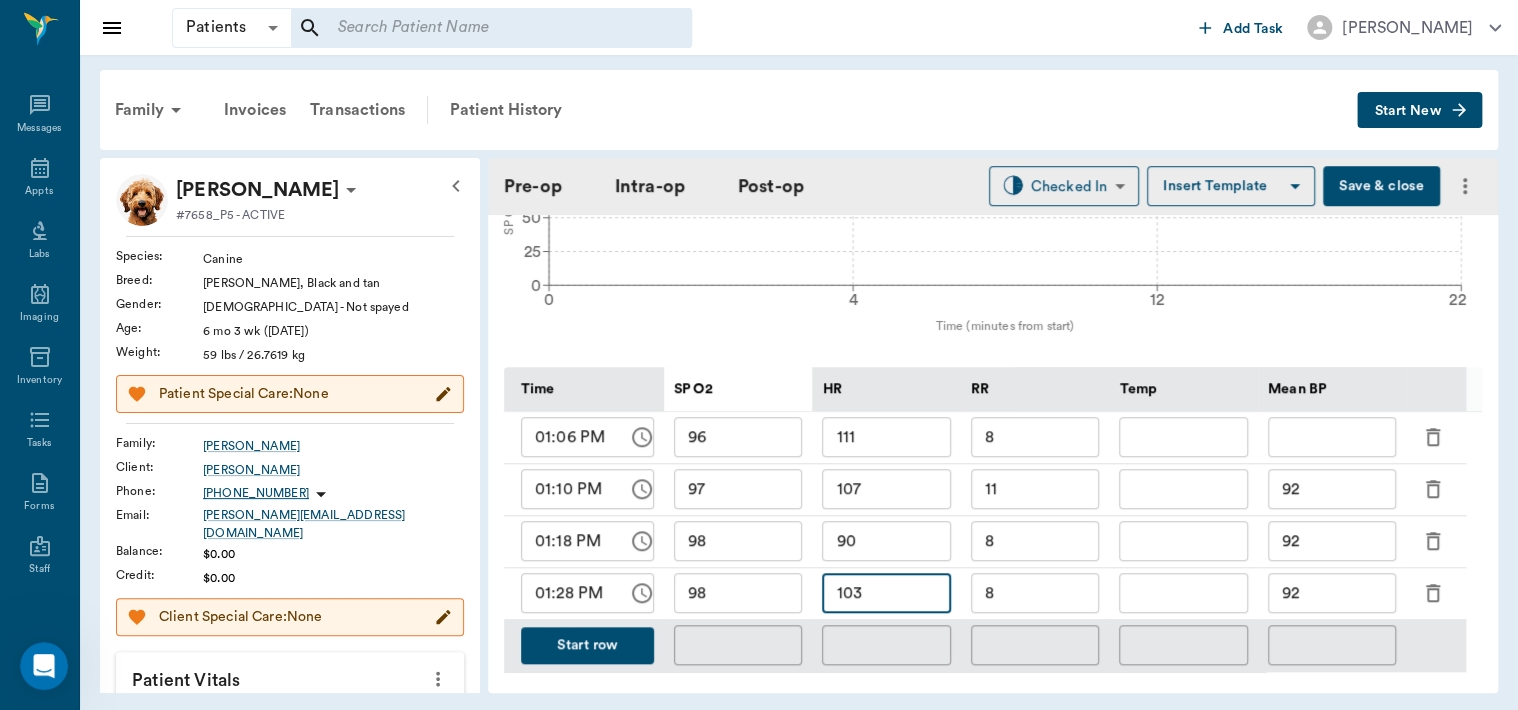 type on "103" 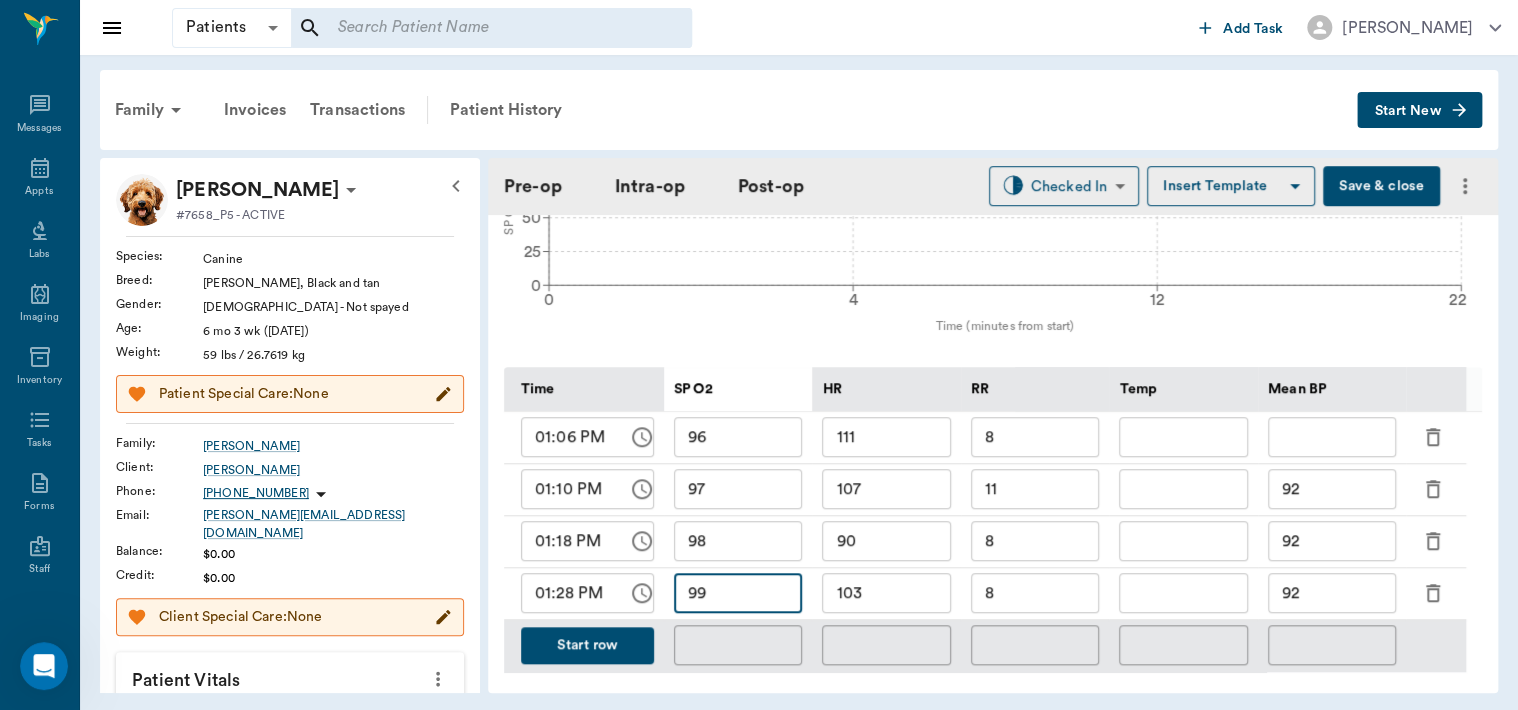 type on "99" 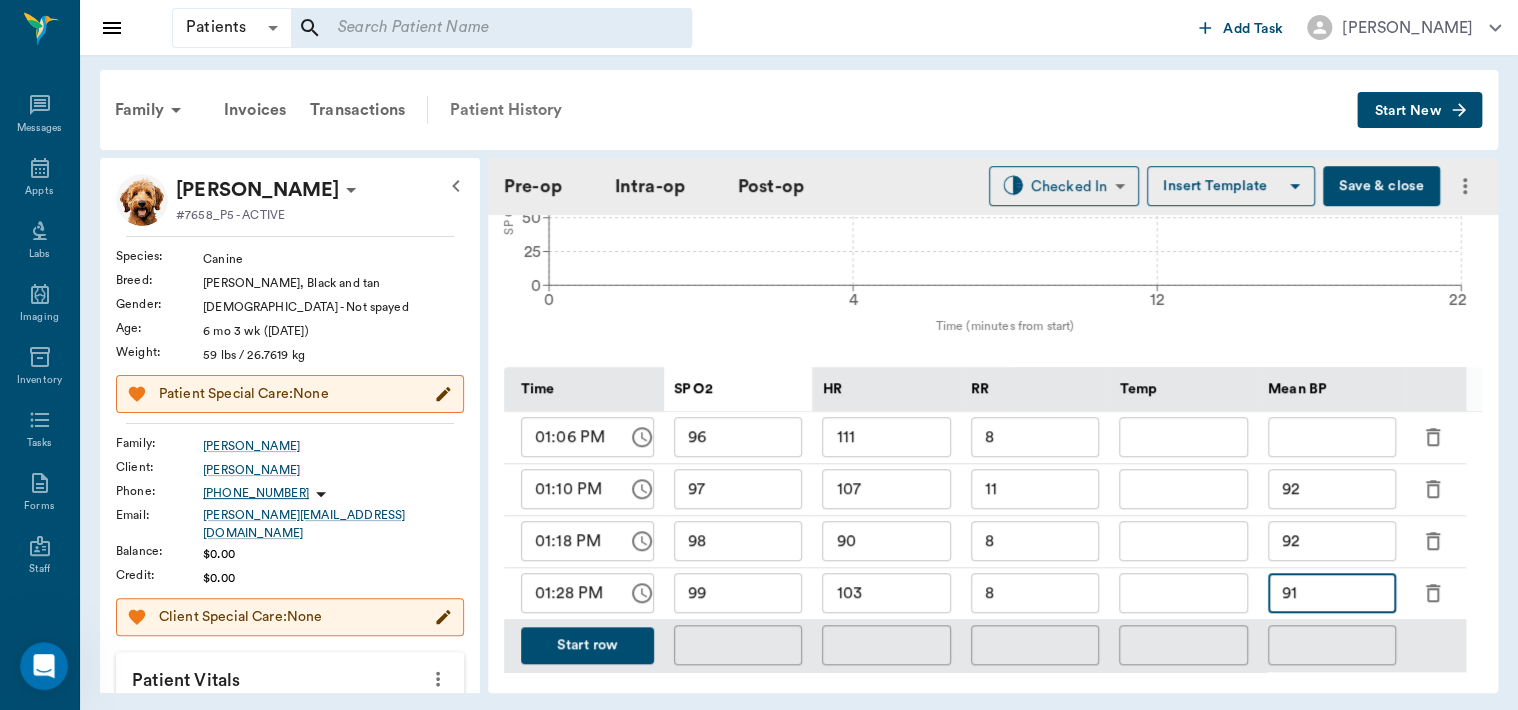 type on "91" 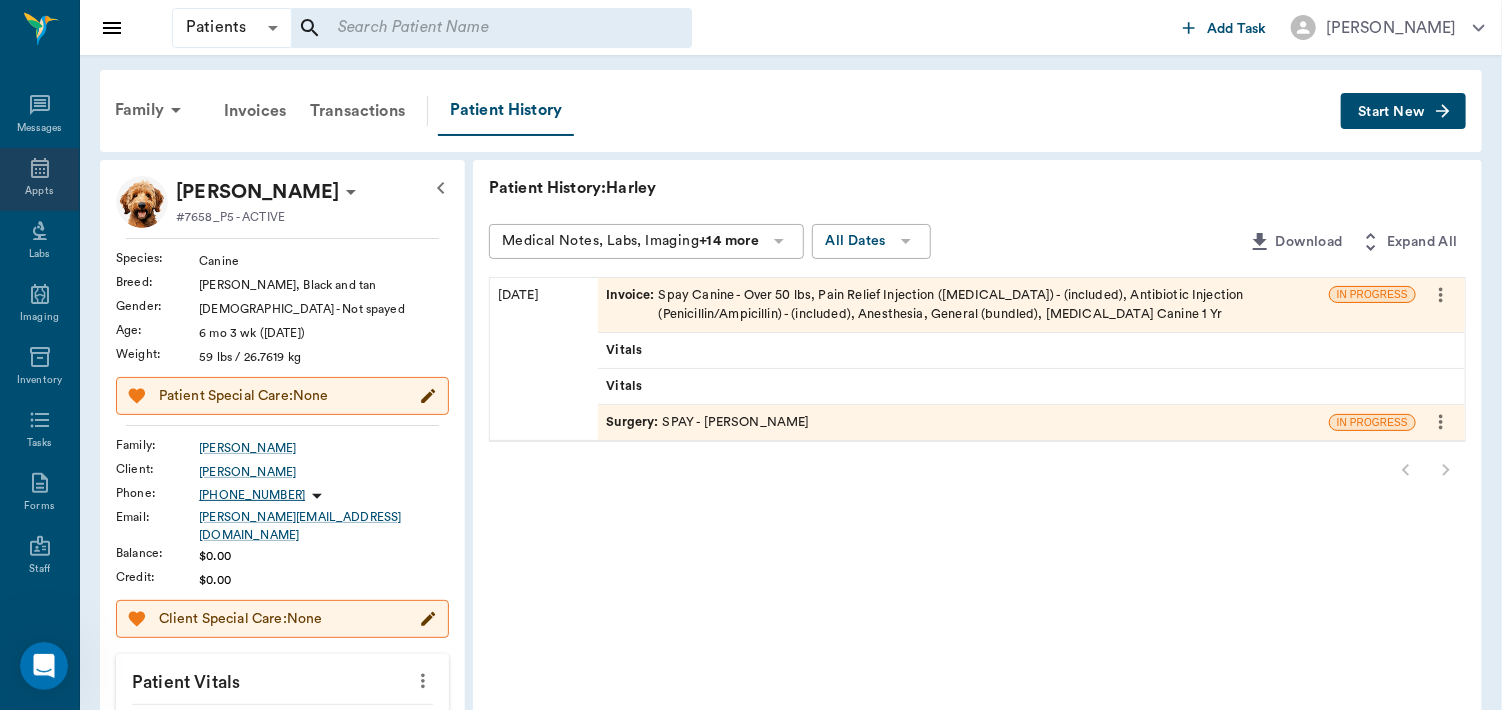 click 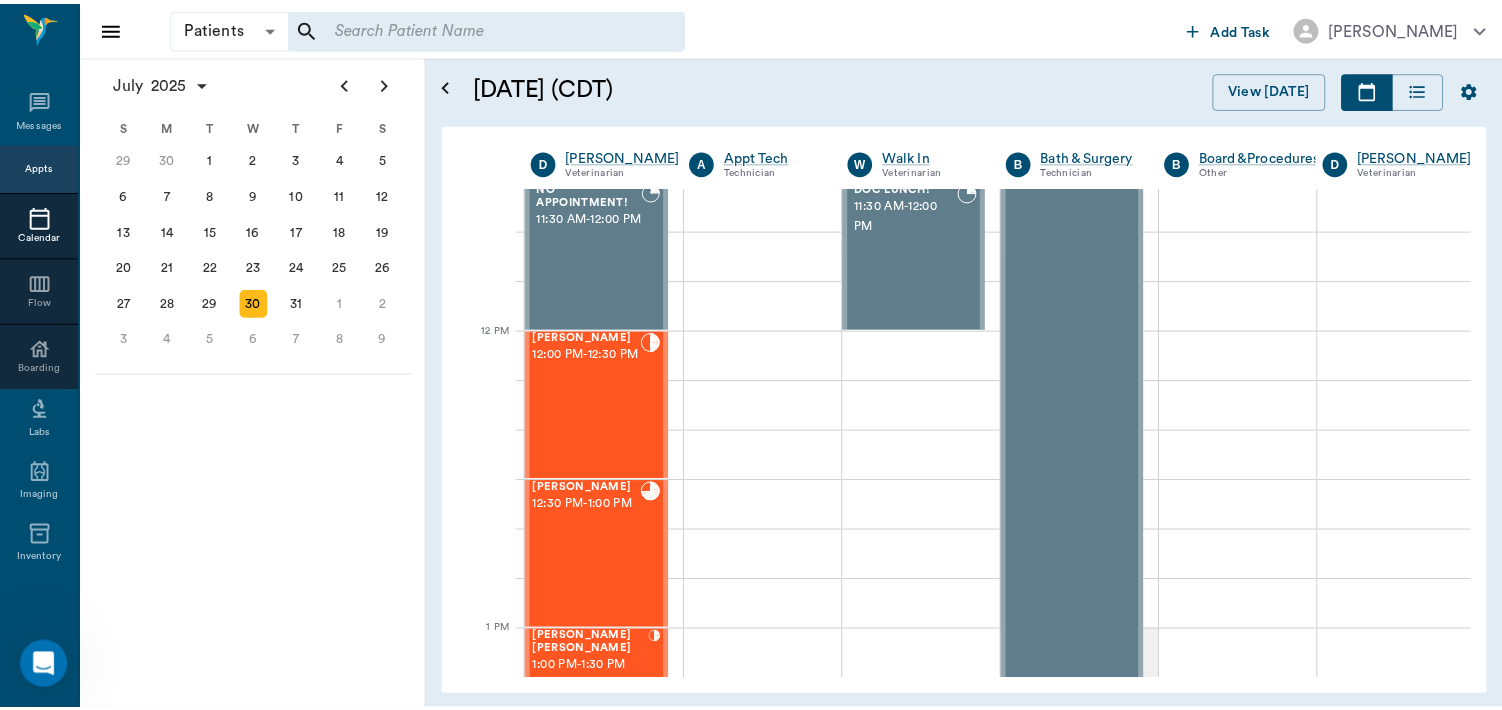scroll, scrollTop: 1056, scrollLeft: 0, axis: vertical 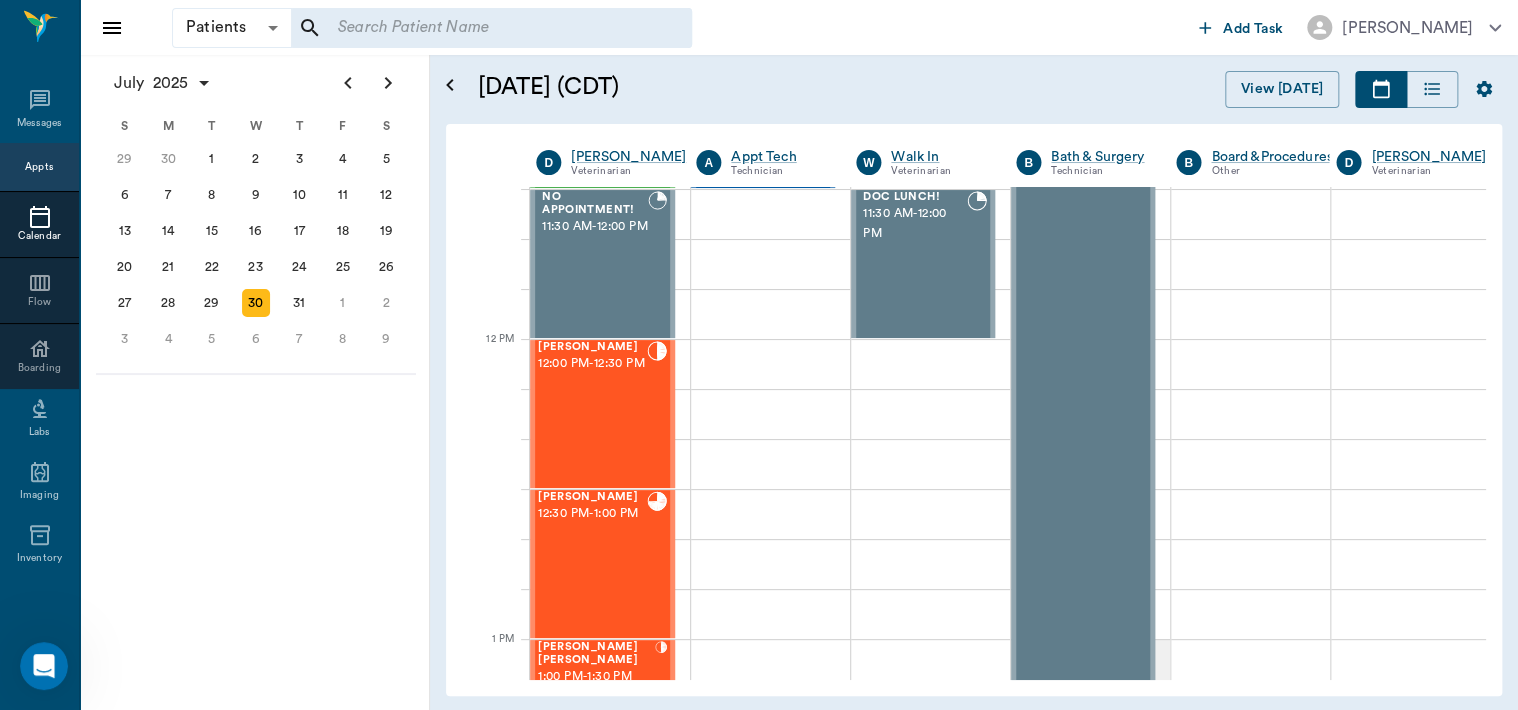 click on "Sabrina Spay 12:00 PM  -  12:30 PM" at bounding box center [592, 414] 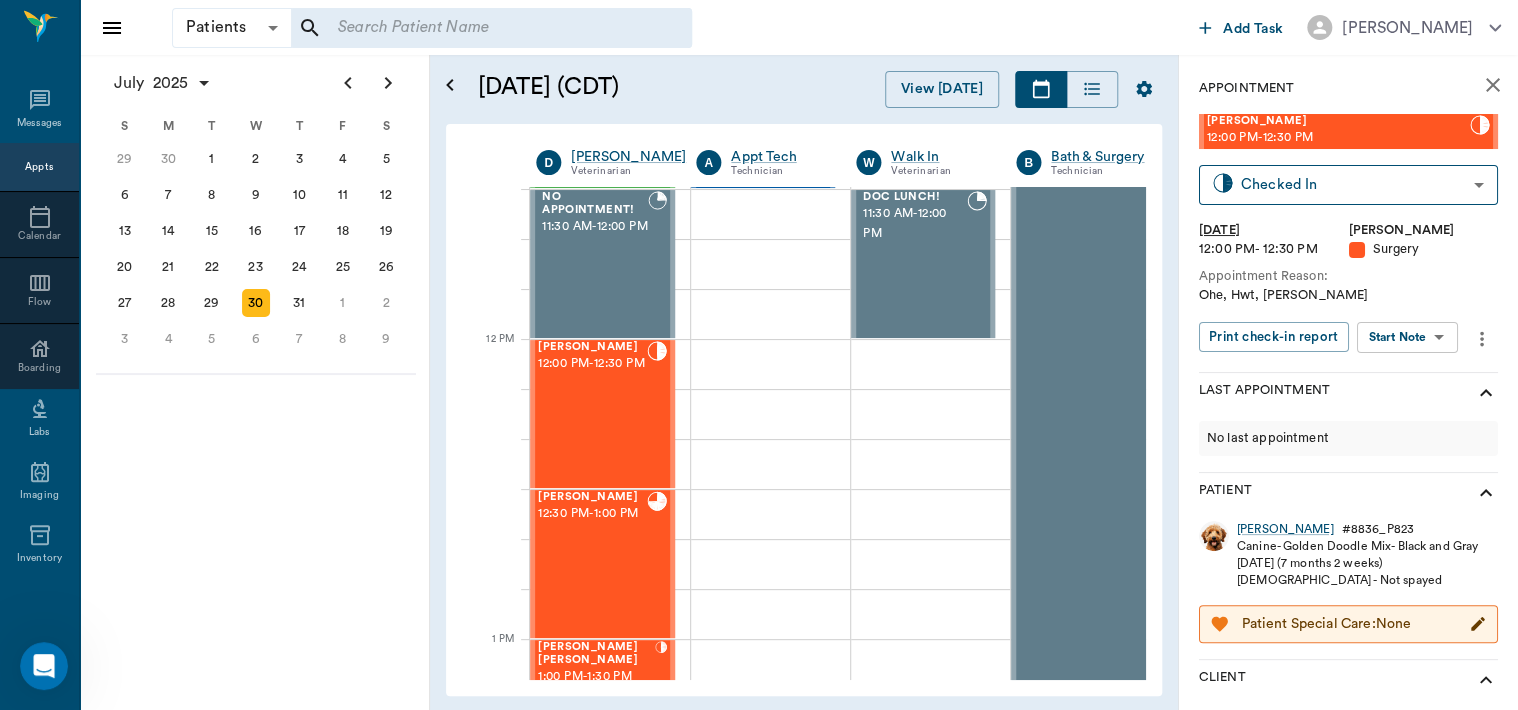 click on "Patients Patients ​ ​ Add Task Dr. Bert Ellsworth Nectar Messages Appts Calendar Flow Boarding Labs Imaging Inventory Tasks Forms Staff Reports Lookup Settings July 2025 S M T W T F S Jun 1 2 3 4 5 6 7 8 9 10 11 12 13 14 15 16 17 18 19 20 21 22 23 24 25 26 27 28 29 30 Jul 1 2 3 4 5 6 7 8 9 10 11 12 S M T W T F S 29 30 Jul 1 2 3 4 5 6 7 8 9 10 11 12 13 14 15 16 17 18 19 20 21 22 23 24 25 26 27 28 29 30 31 Aug 1 2 3 4 5 6 7 8 9 S M T W T F S 27 28 29 30 31 Aug 1 2 3 4 5 6 7 8 9 10 11 12 13 14 15 16 17 18 19 20 21 22 23 24 25 26 27 28 29 30 31 Sep 1 2 3 4 5 6 July 30, 2025 (CDT) View Today July 2025 Today 30 Wed Jul 2025 D Dr. Bert Ellsworth Veterinarian A Appt Tech Technician W Walk In Veterinarian B Bath & Surgery Technician B Board &Procedures Other D Dr. Kindall Jones Veterinarian 8 AM 9 AM 10 AM 11 AM 12 PM 1 PM 2 PM 3 PM 4 PM 5 PM 6 PM 7 PM 8 PM 1:30 PM NO APPOINTMENT! 8:00 AM  -  8:30 AM Bovine Campbell 8:30 AM  -  9:00 AM Sophisticatedshowbiz Gooch 9:00 AM  -  10:00 AM Zoey Gooch 9:00 AM  -  10:00 AM" at bounding box center [759, 355] 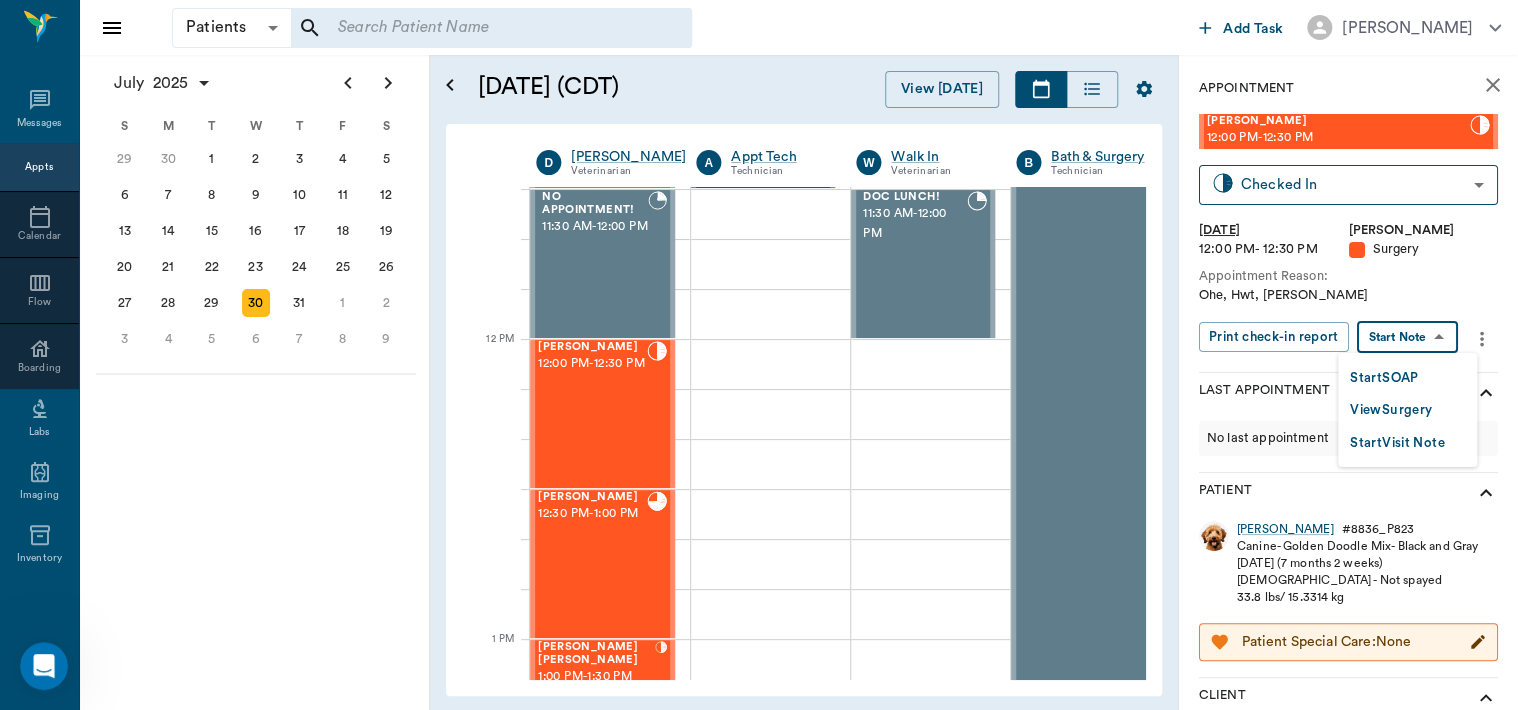 click on "View  Surgery" at bounding box center (1391, 410) 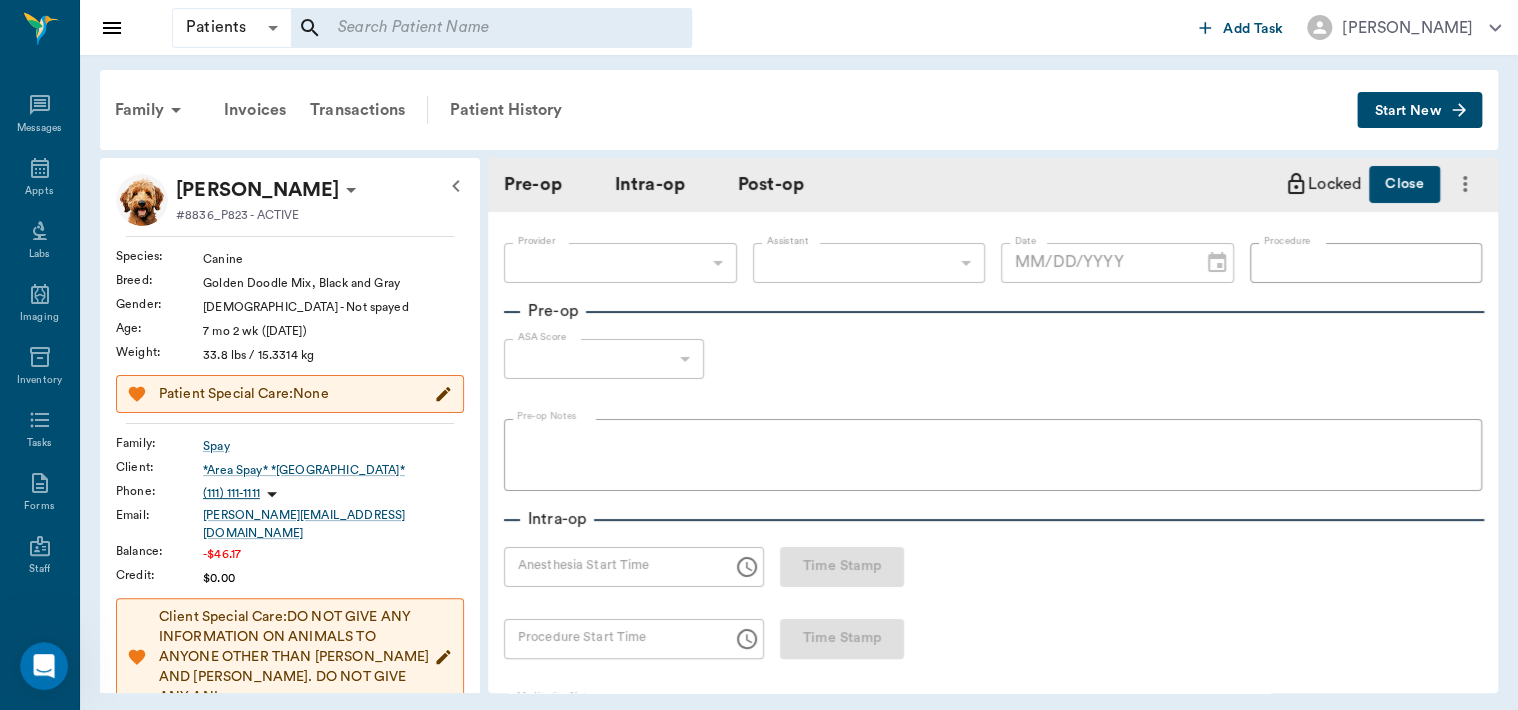 click 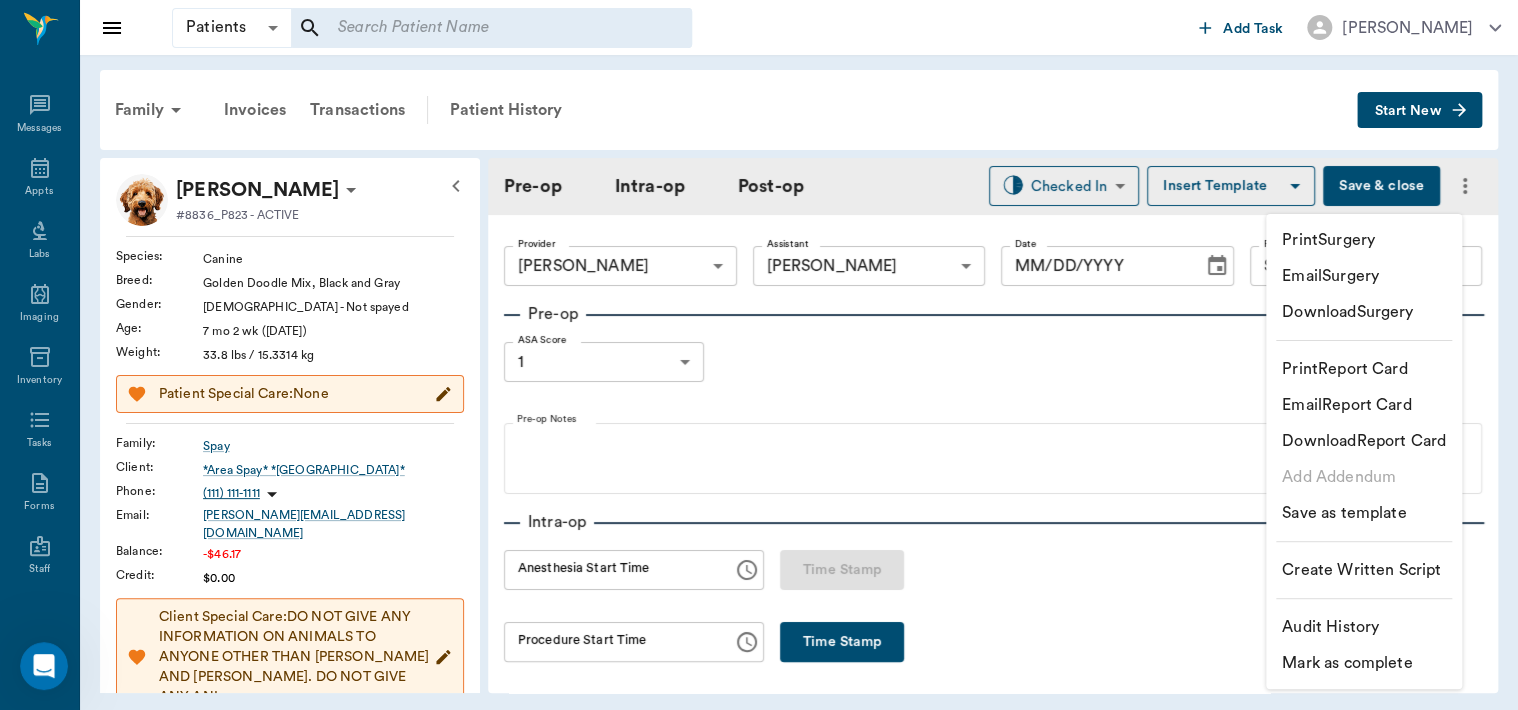 type on "63ec2f075fda476ae8351a4d" 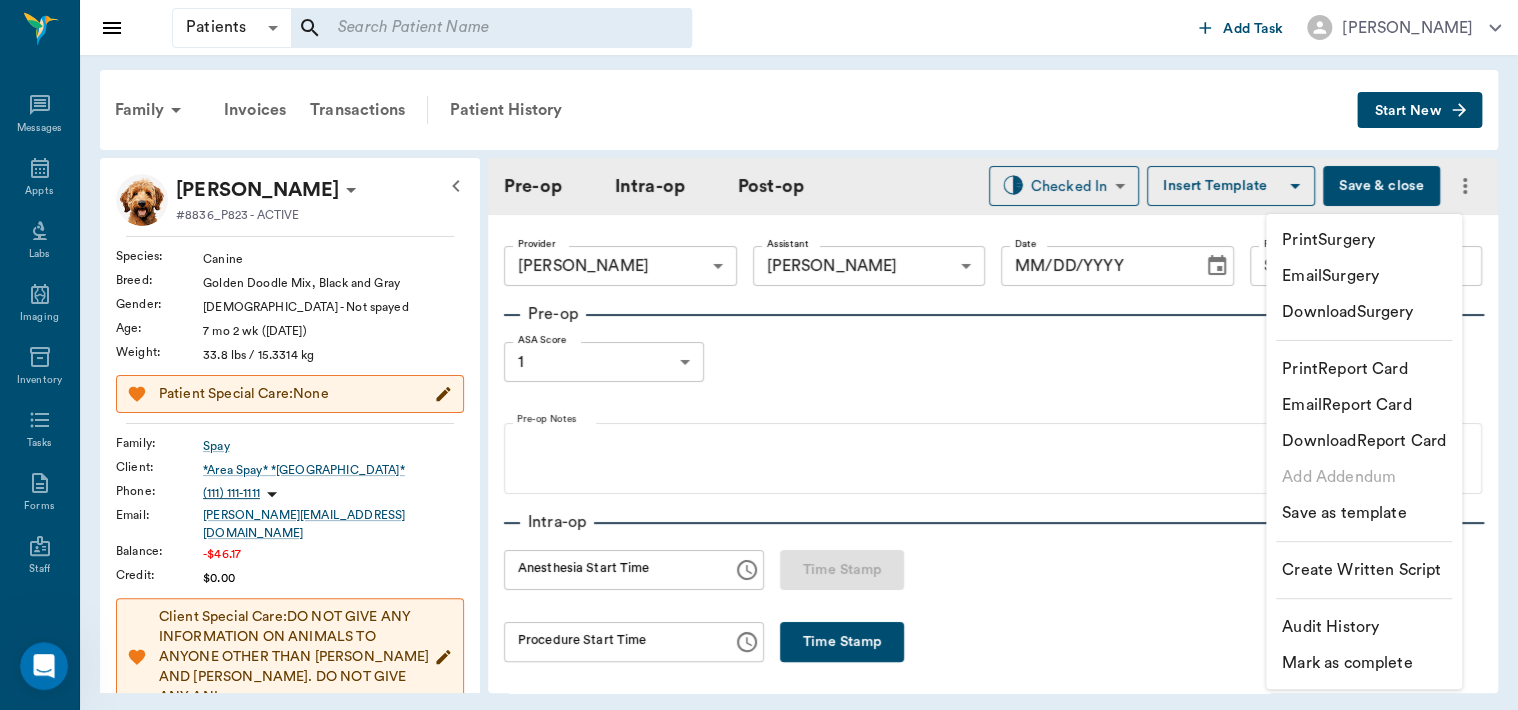 type on "63ec2e7e52e12b0ba117b124" 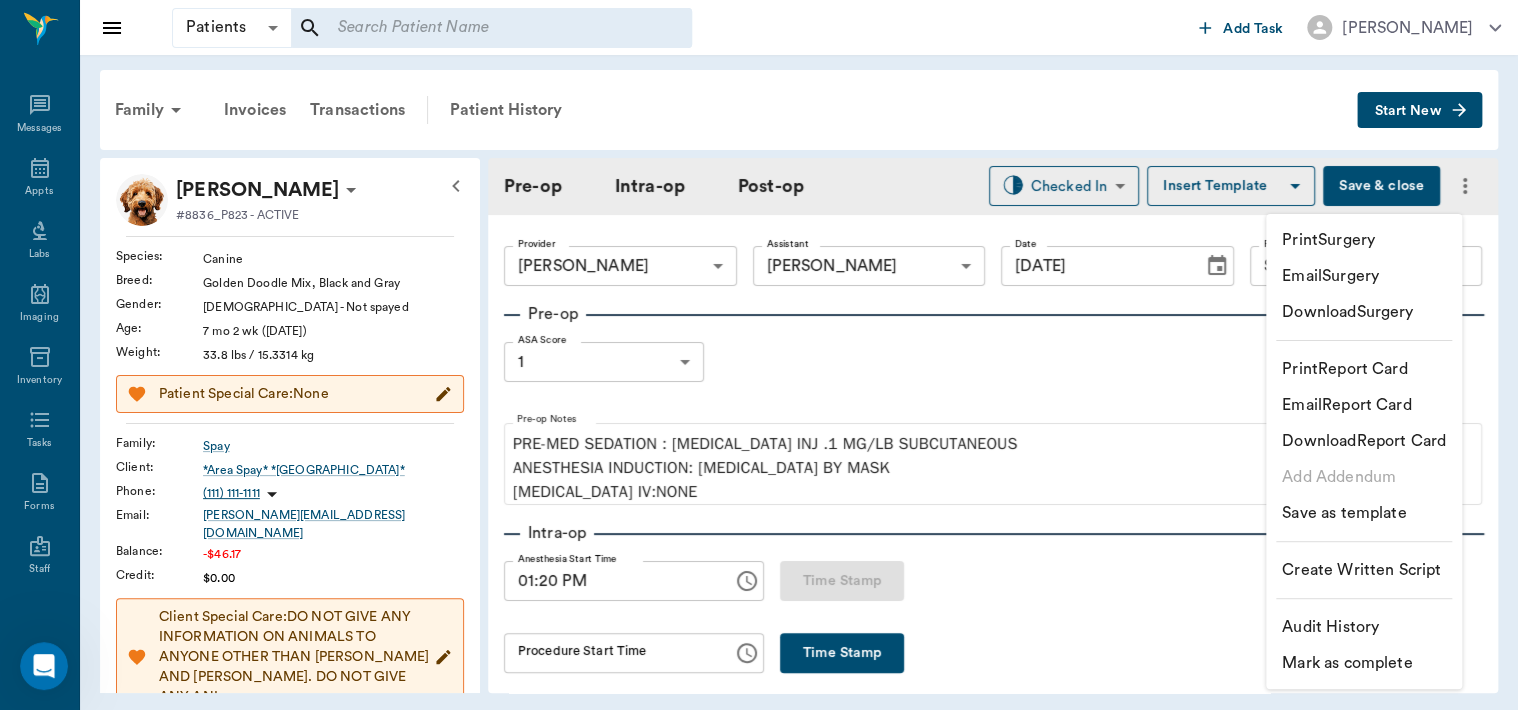 click at bounding box center [759, 355] 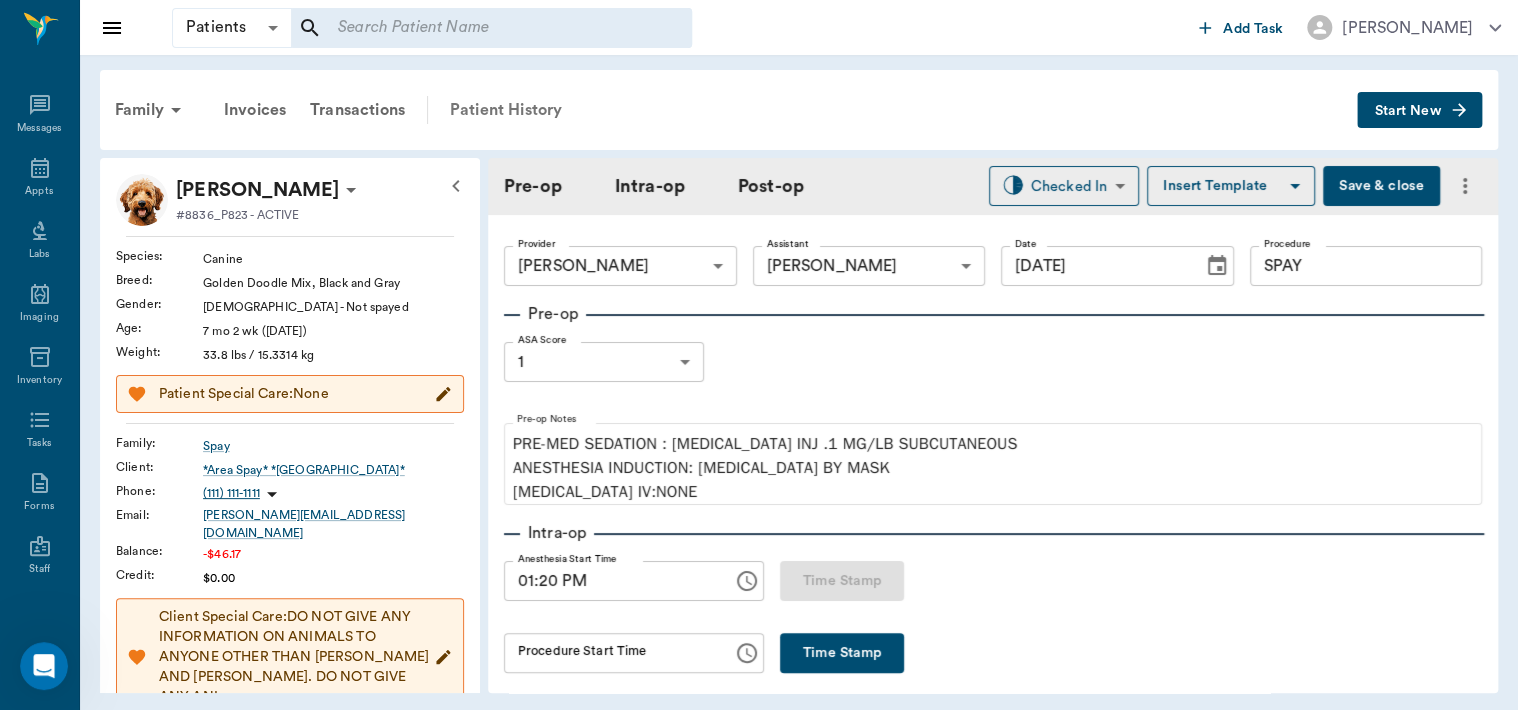 click on "Patient History" at bounding box center [506, 110] 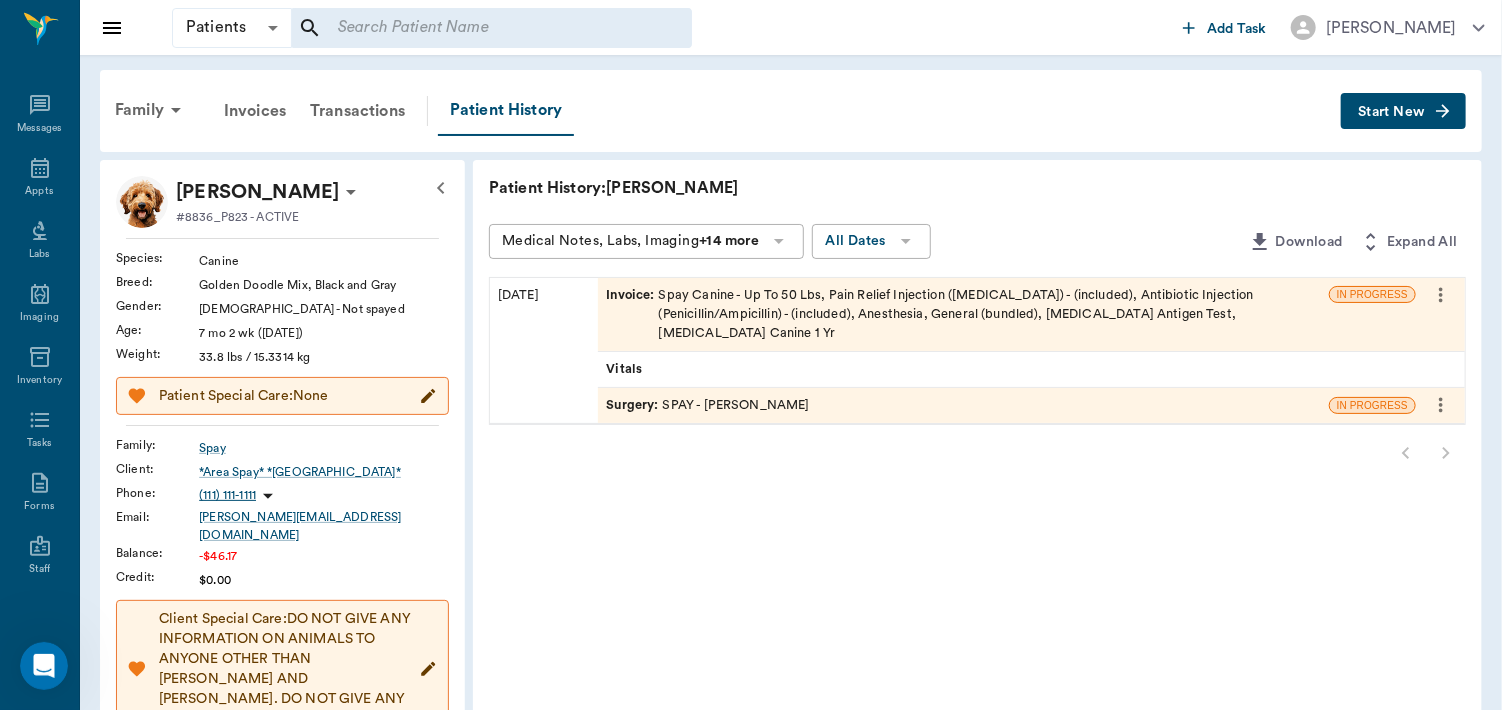 click 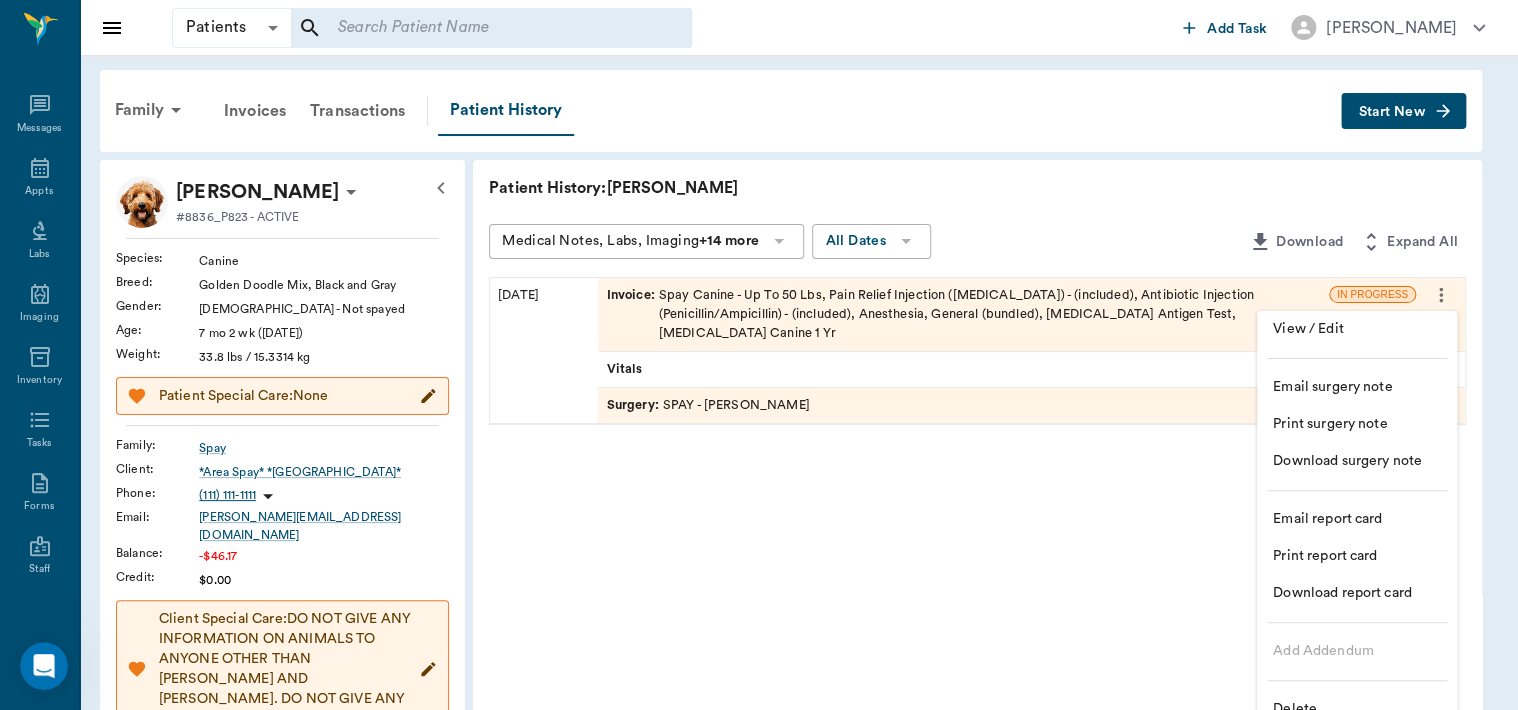 click on "Delete" at bounding box center [1357, 709] 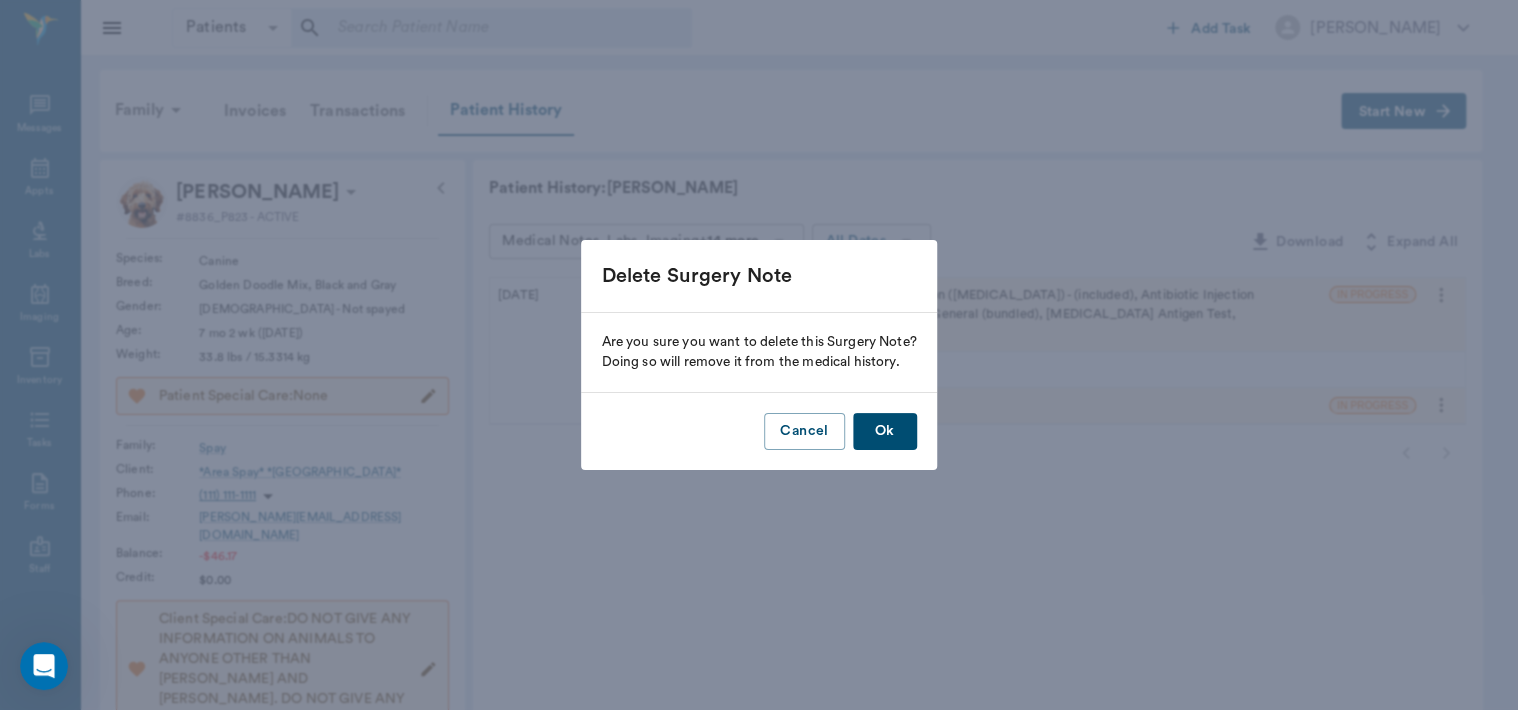 click on "Ok" at bounding box center [885, 431] 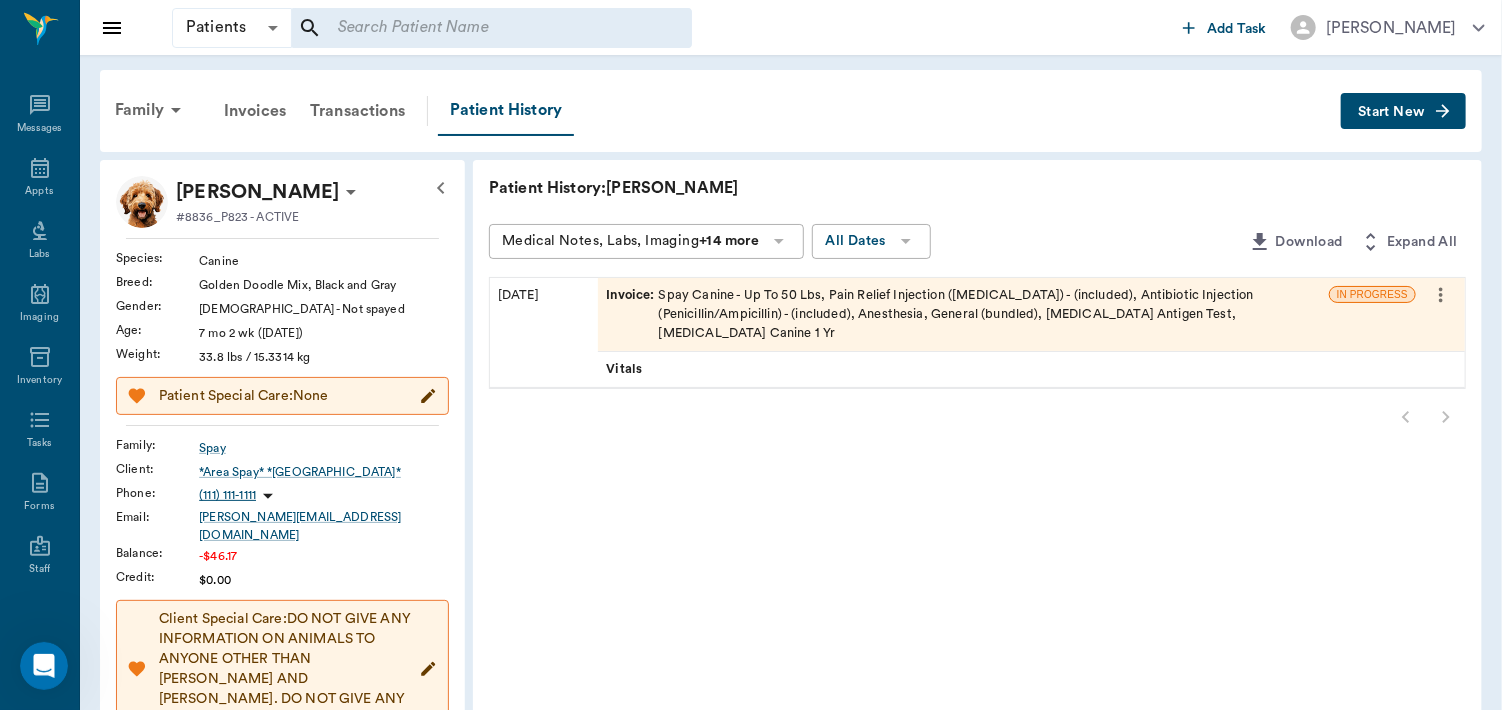 click 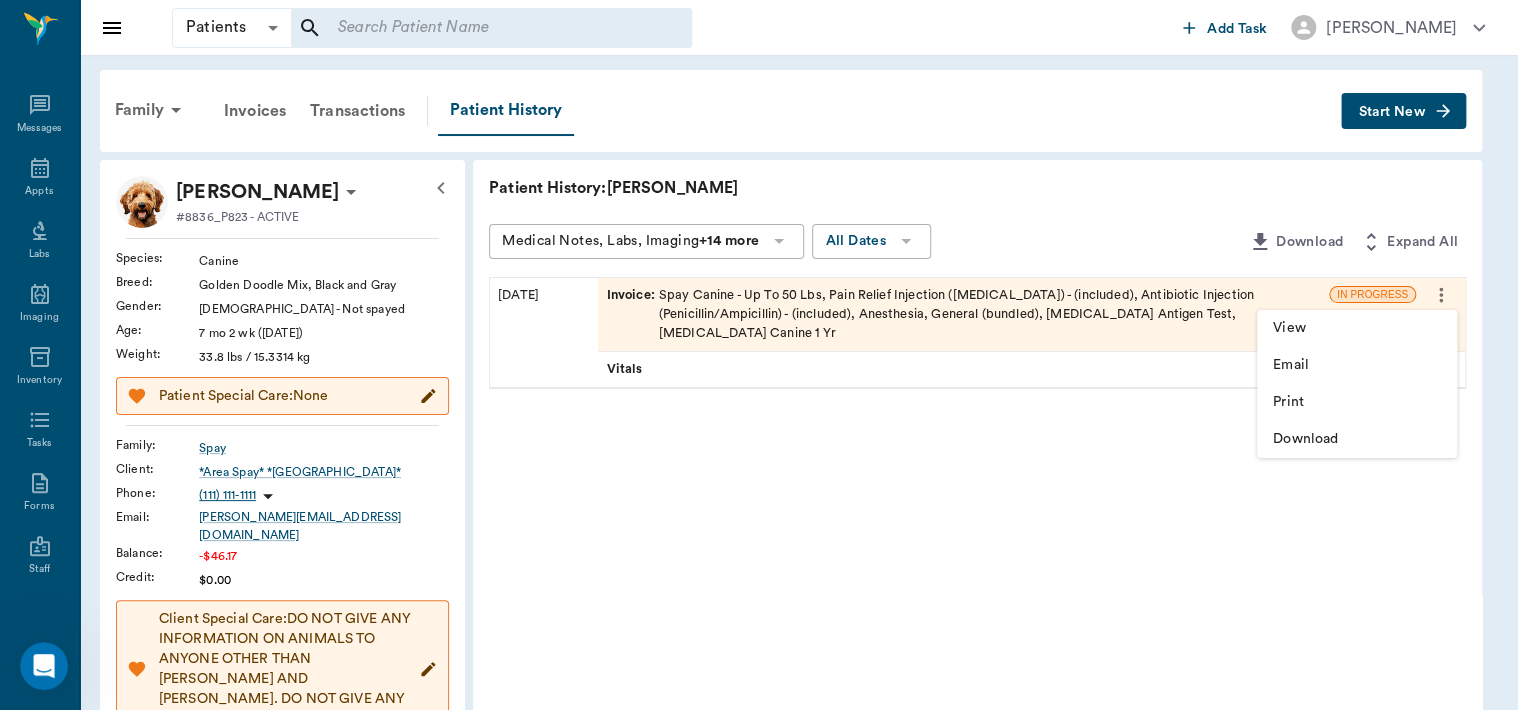 click at bounding box center [759, 355] 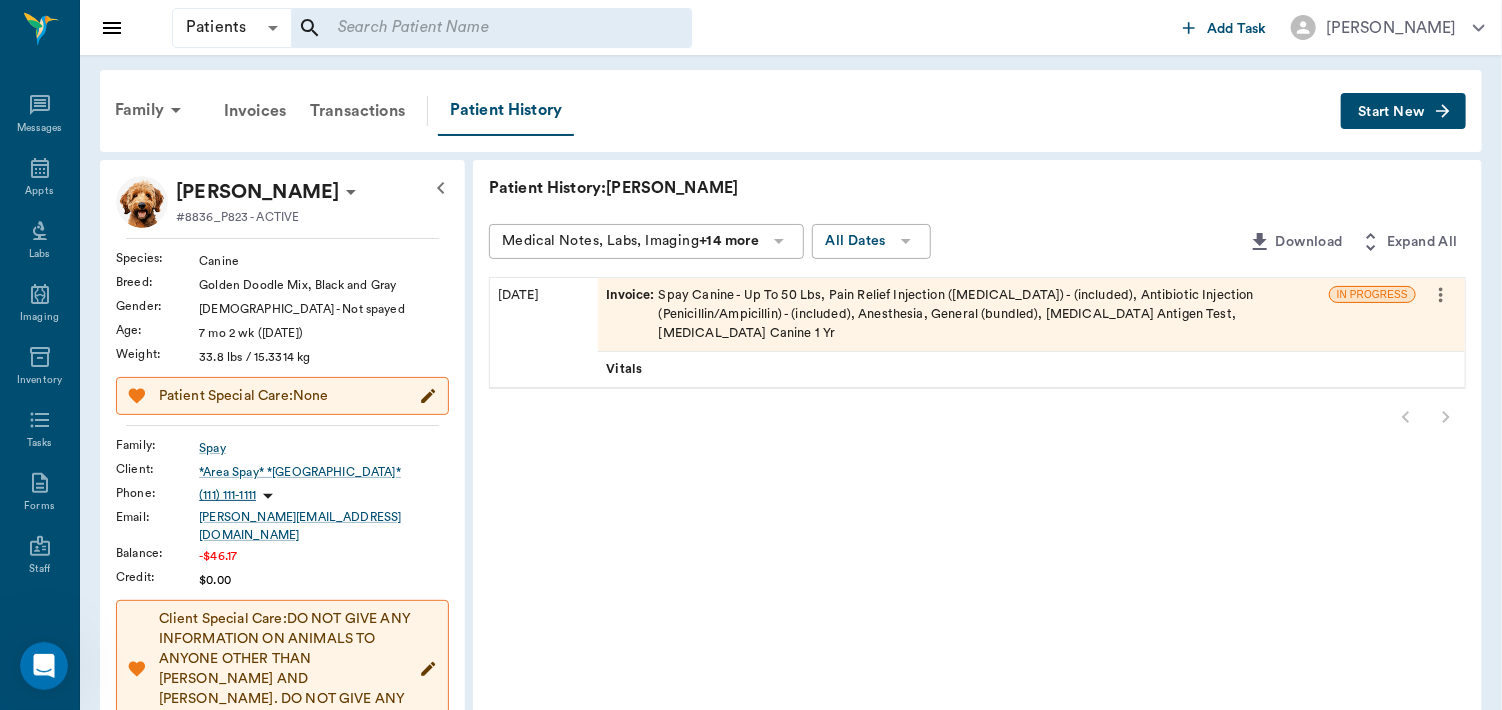 click on "Invoice :" at bounding box center [632, 315] 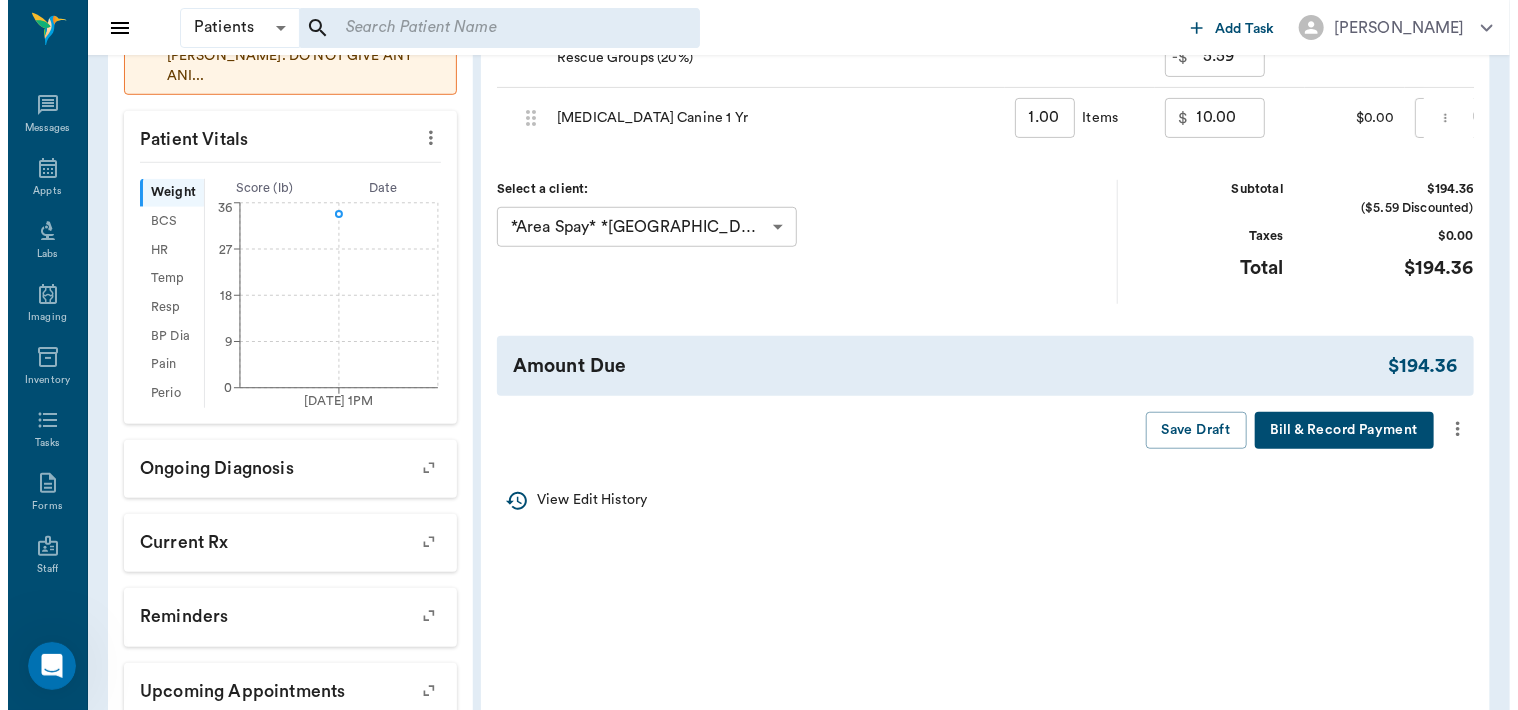 scroll, scrollTop: 706, scrollLeft: 0, axis: vertical 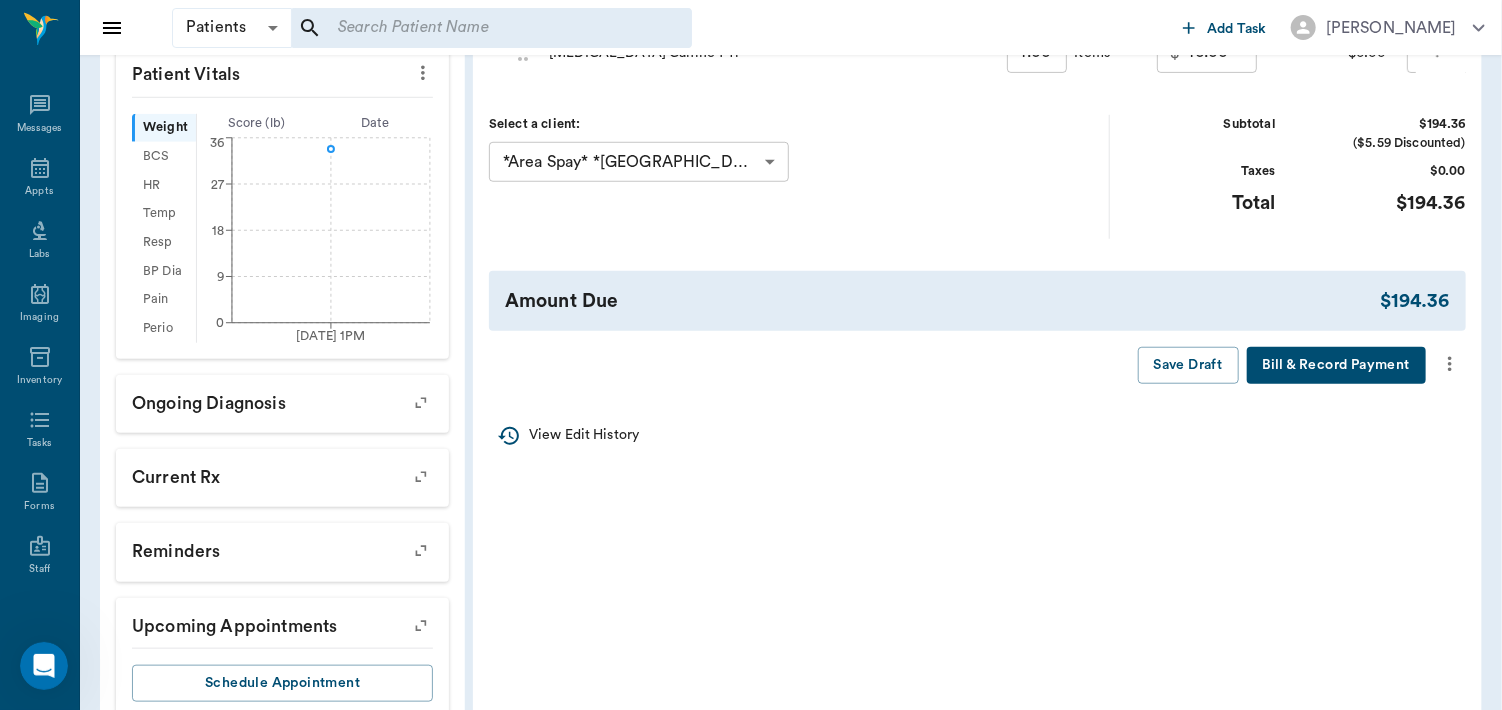 click 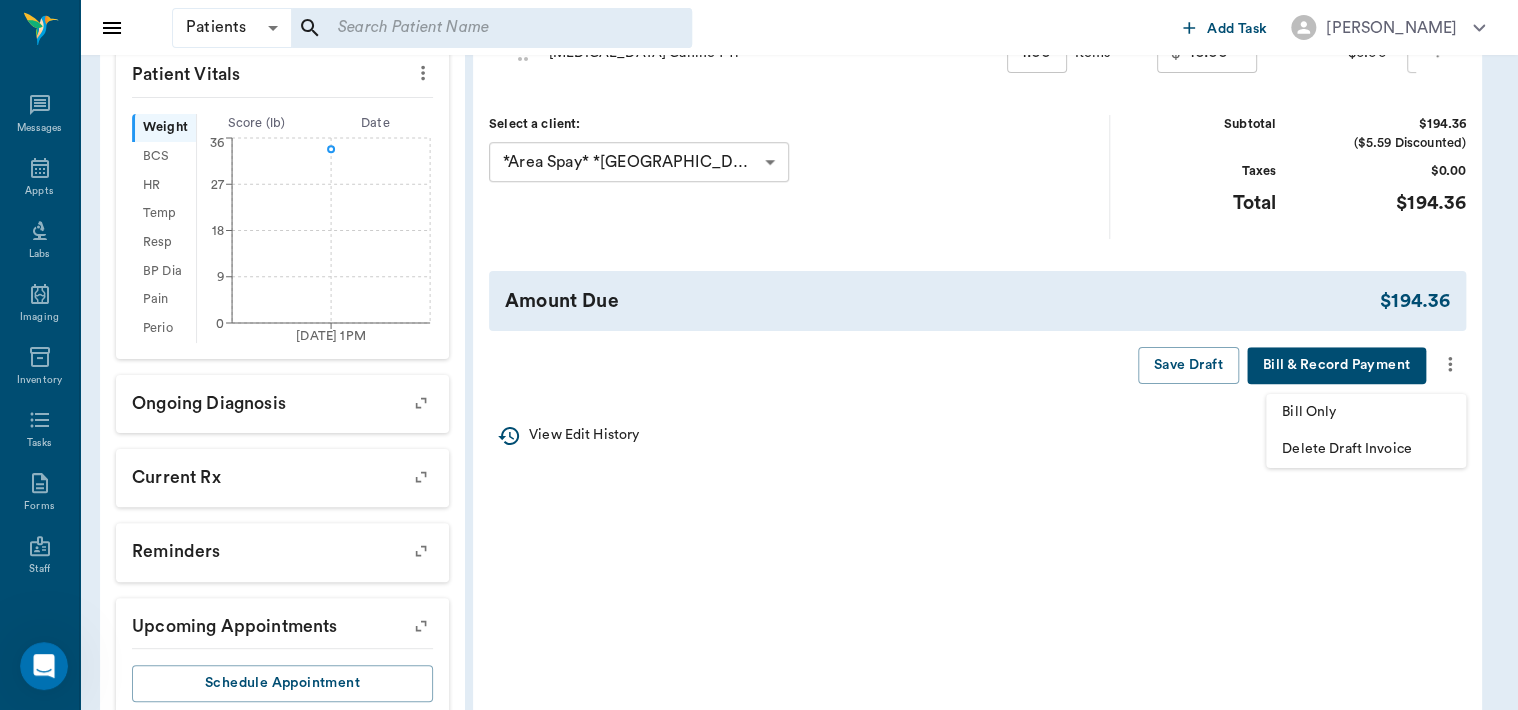 click on "Delete Draft Invoice" at bounding box center (1366, 449) 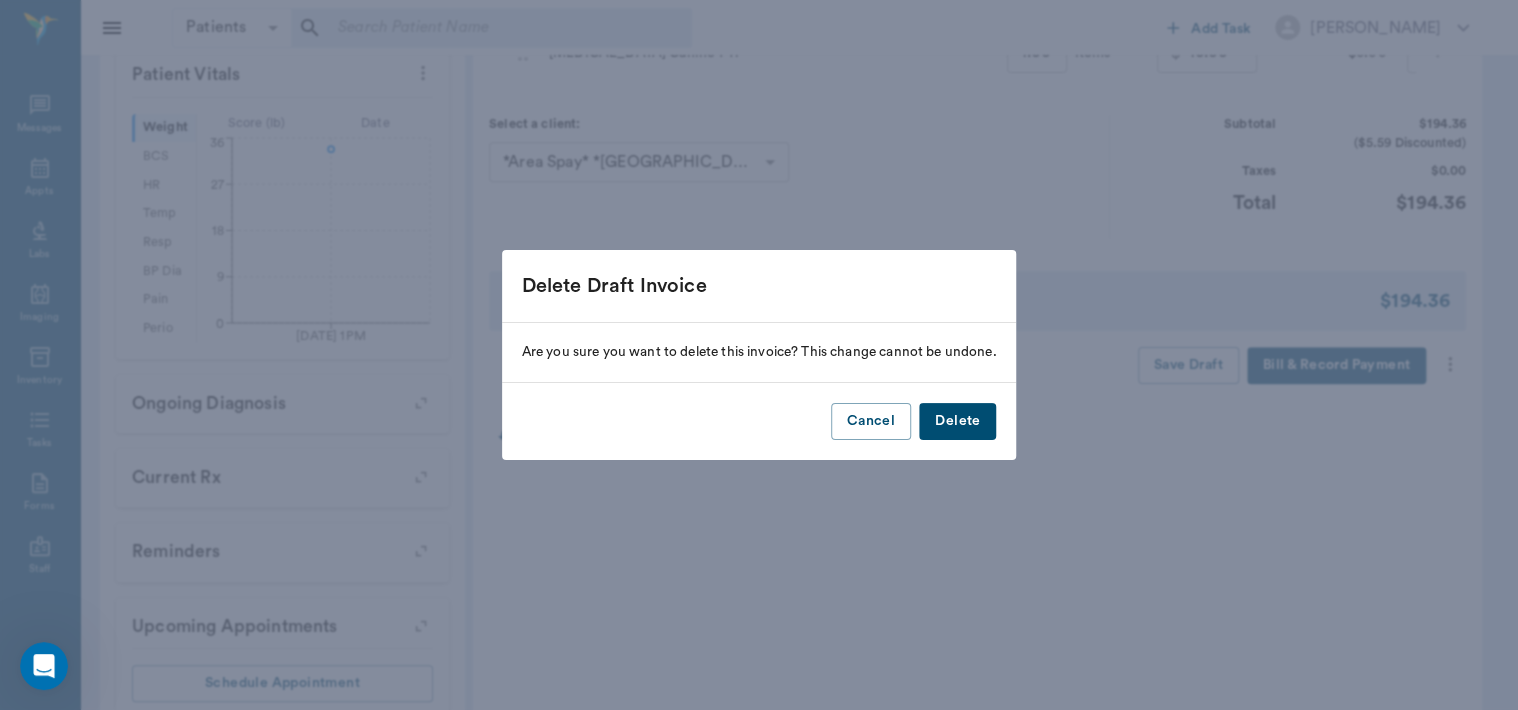 click on "Delete" at bounding box center (957, 421) 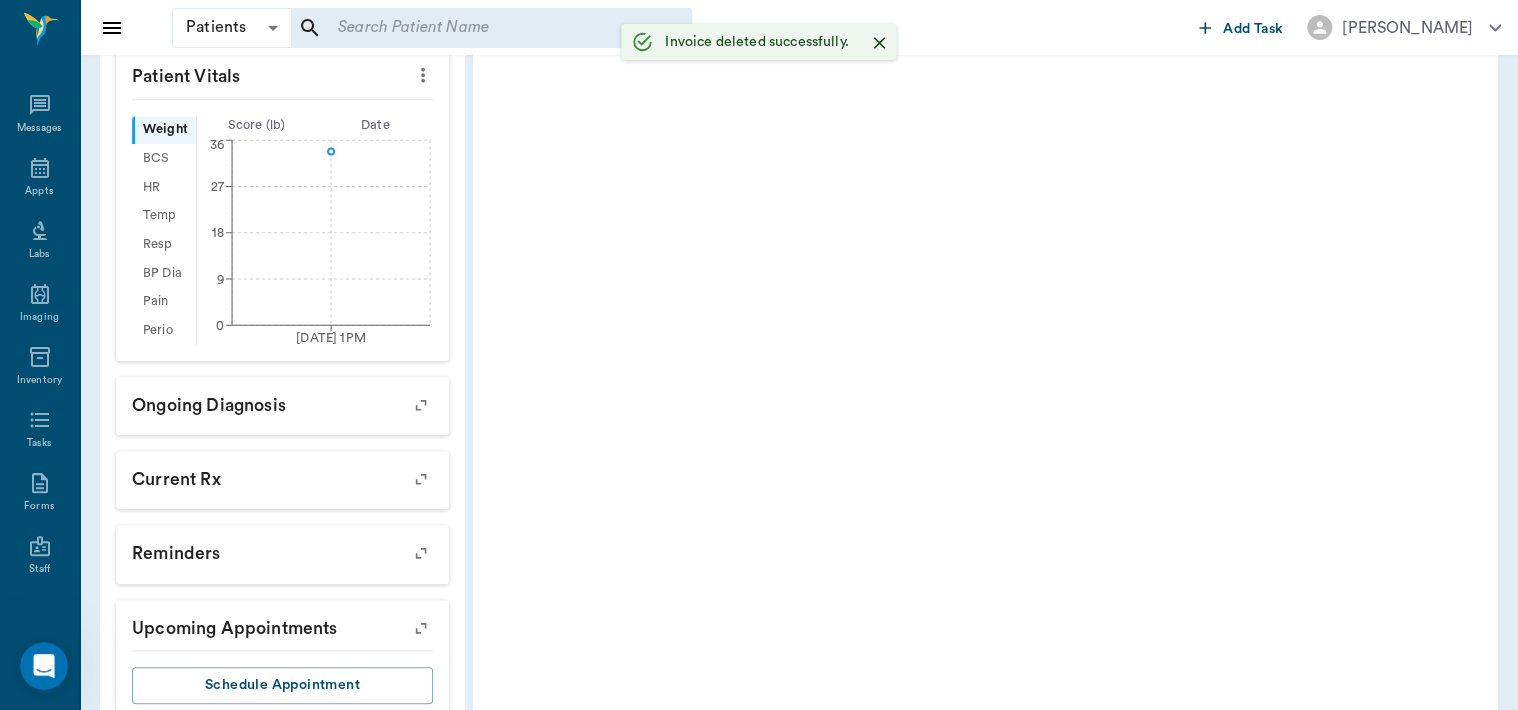 scroll, scrollTop: 0, scrollLeft: 0, axis: both 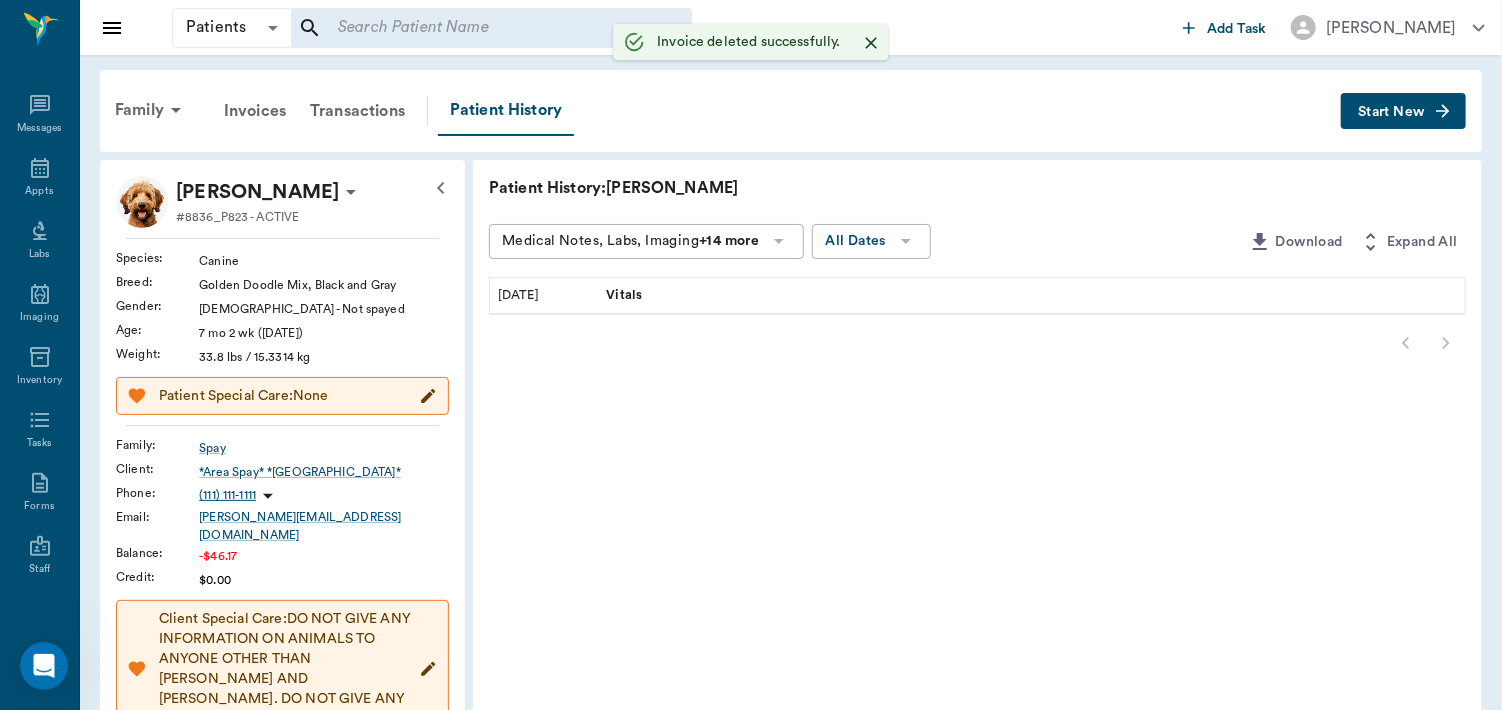 click 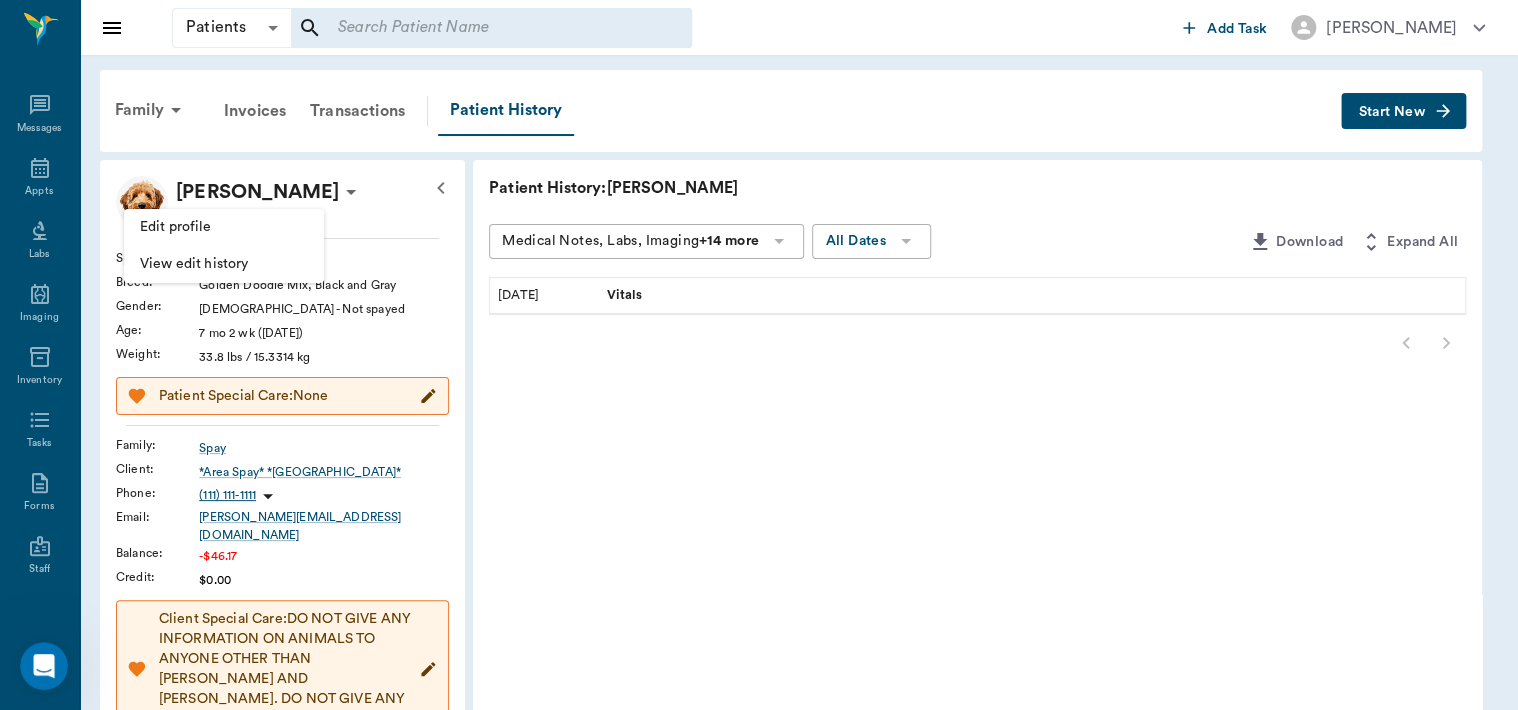 click on "Edit profile" at bounding box center (224, 227) 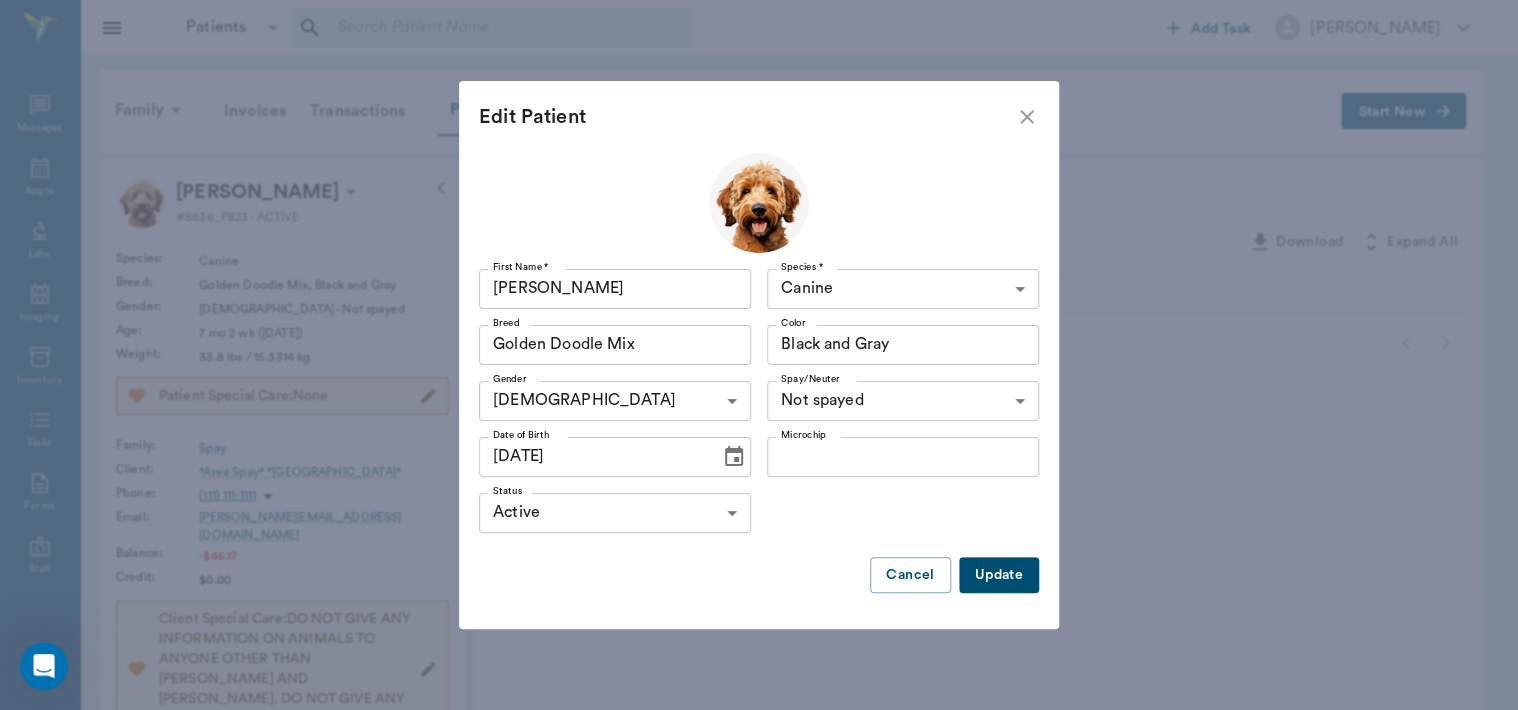 click on "Patients Patients ​ ​ Add Task Dr. Bert Ellsworth Nectar Messages Appts Labs Imaging Inventory Tasks Forms Staff Reports Lookup Settings Family Invoices Transactions Patient History Start New Sabrina Spay #8836_P823    -    ACTIVE   Species : Canine Breed : Golden Doodle Mix, Black and Gray Gender : Female - Not spayed Age : 7 mo 2 wk (12/15/2024) Weight : 33.8 lbs / 15.3314 kg Patient Special Care:  None Family : Spay Client : *Area Spay* *Atlanta* Phone : (111) 111-1111 Email : MICHELE@2mtexas.com Balance : -$46.17 Credit : $0.00 Client Special Care:  DO NOT GIVE ANY INFORMATION ON ANIMALS TO ANYONE OTHER THAN MICHELE AND CARISSA. DO NOT GIVE ANY ANI... Patient Vitals Weight BCS HR Temp Resp BP Dia Pain Perio Score ( lb ) Date 07/30/25 1PM 0 9 18 27 36 Ongoing diagnosis Current Rx Reminders Upcoming appointments Schedule Appointment Patient History:  Sabrina Medical Notes, Labs, Imaging  +14 more All Dates Download Expand All 07/30/25 Vitals NectarVet | Cass County Vet Clinic 9 Settings Sign Out    -" at bounding box center [759, 736] 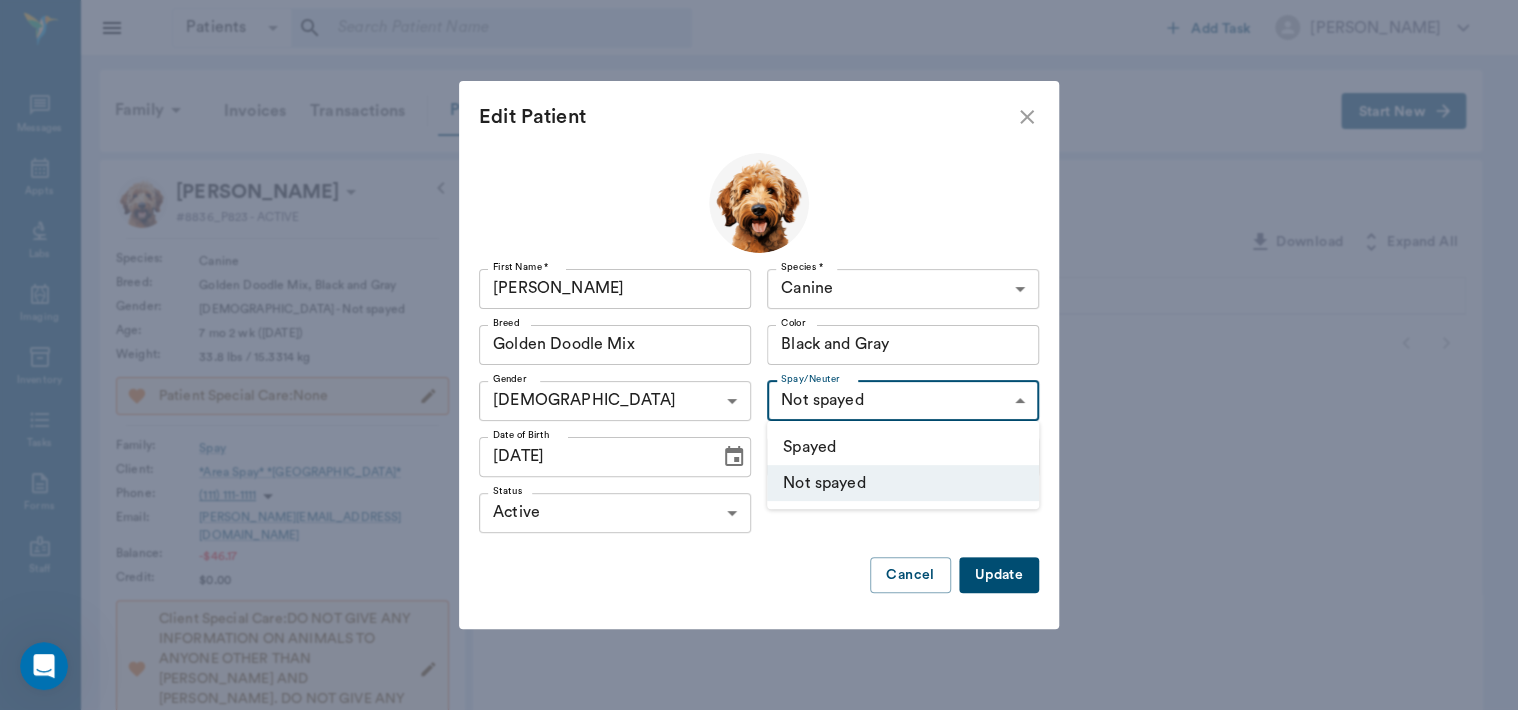 click on "Spayed" at bounding box center [903, 447] 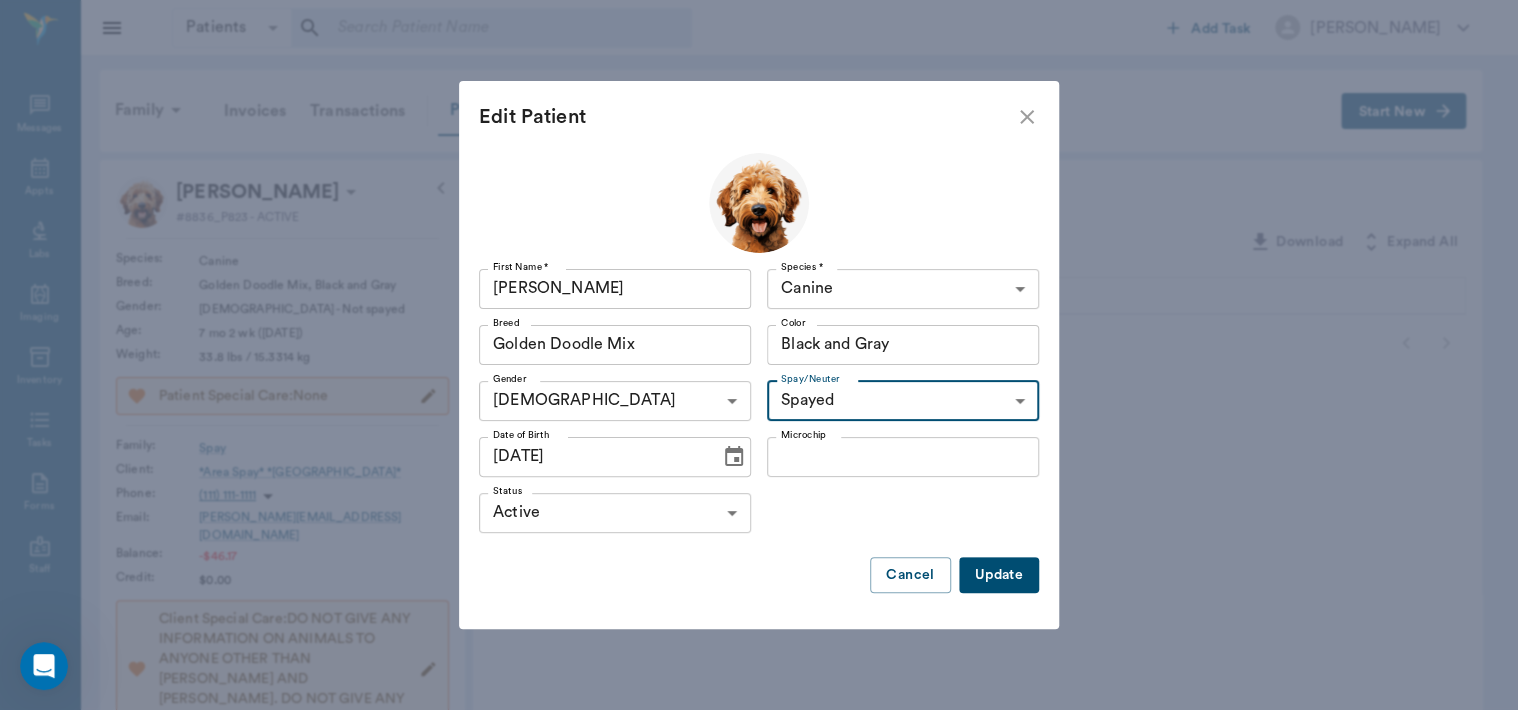 click on "Update" at bounding box center [999, 575] 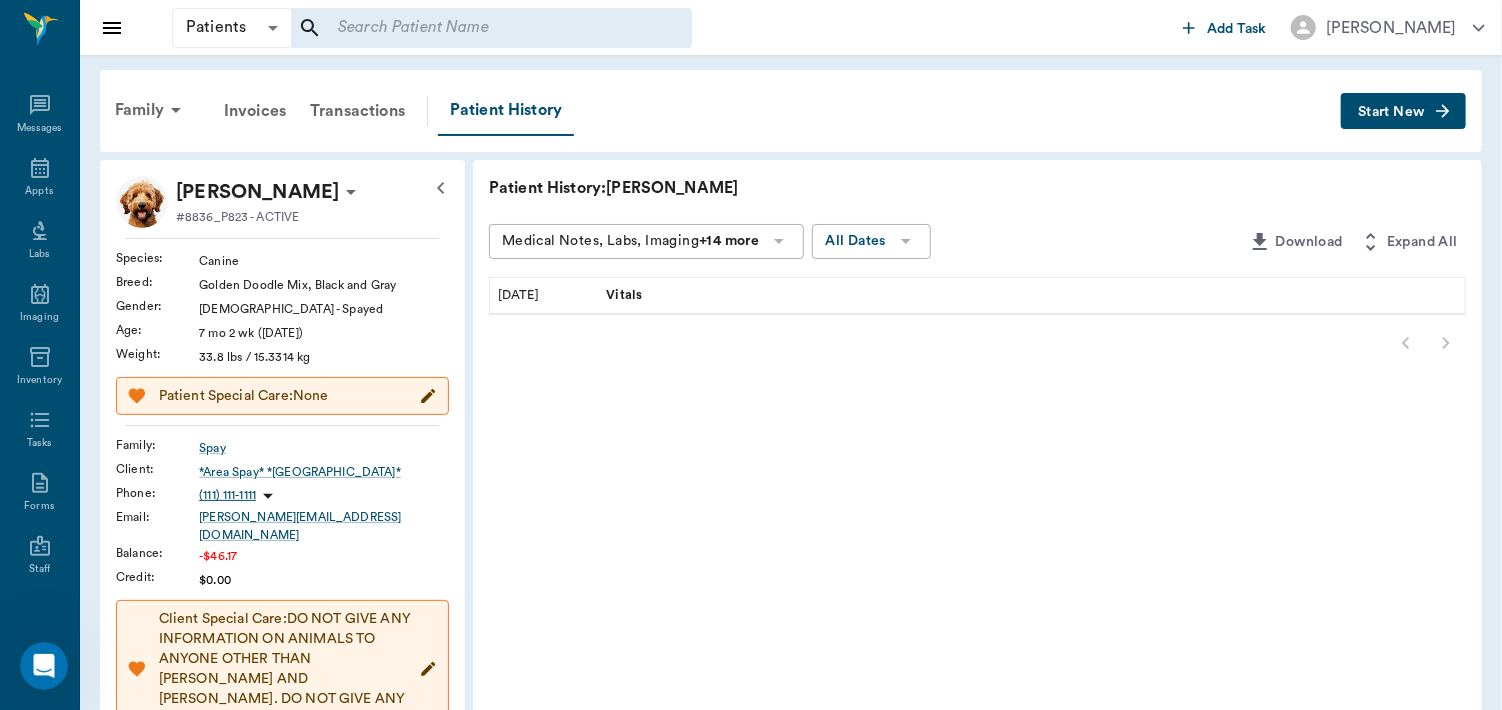 click on "Patient History:  Sabrina Medical Notes, Labs, Imaging  +14 more All Dates Download Expand All 07/30/25 Vitals" at bounding box center (977, 805) 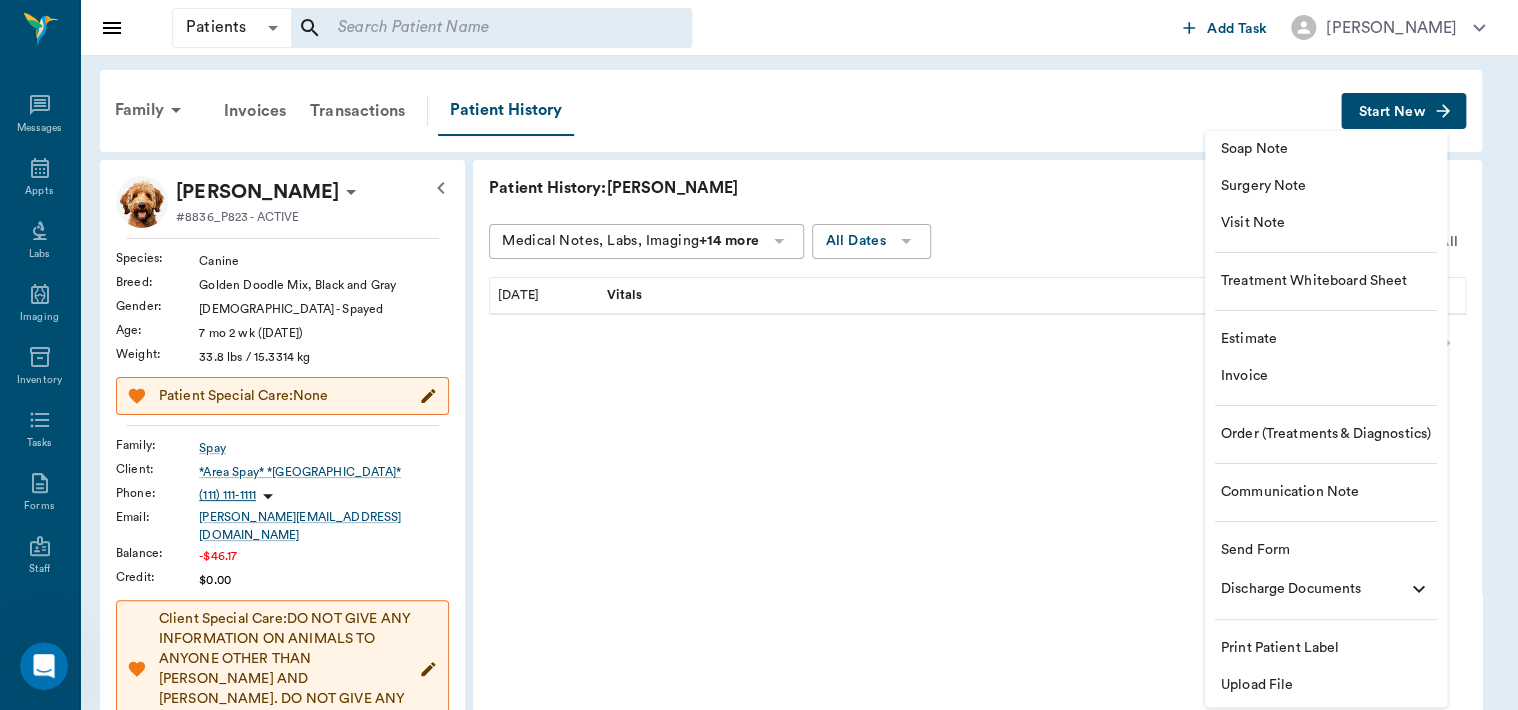 click on "Visit Note" at bounding box center [1326, 223] 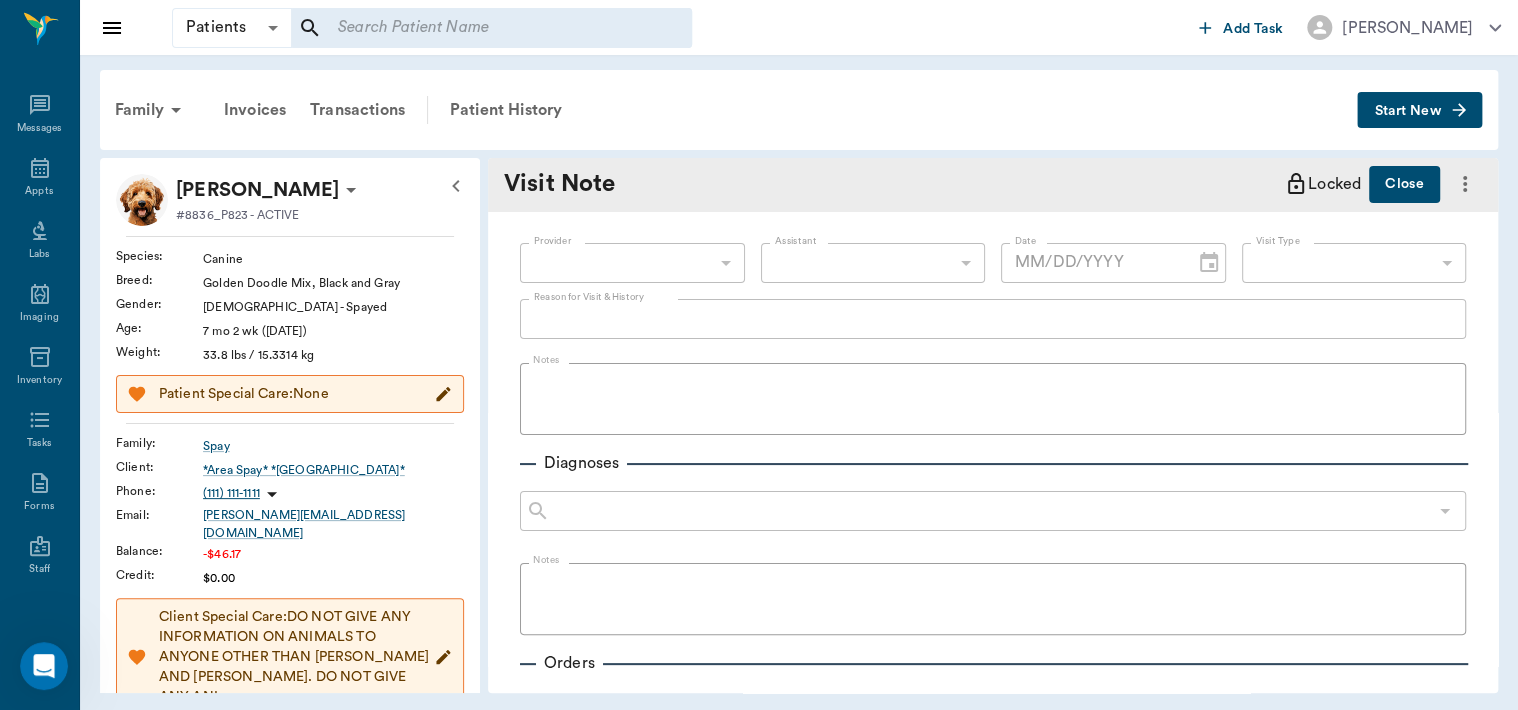 type on "63ec2f075fda476ae8351a4d" 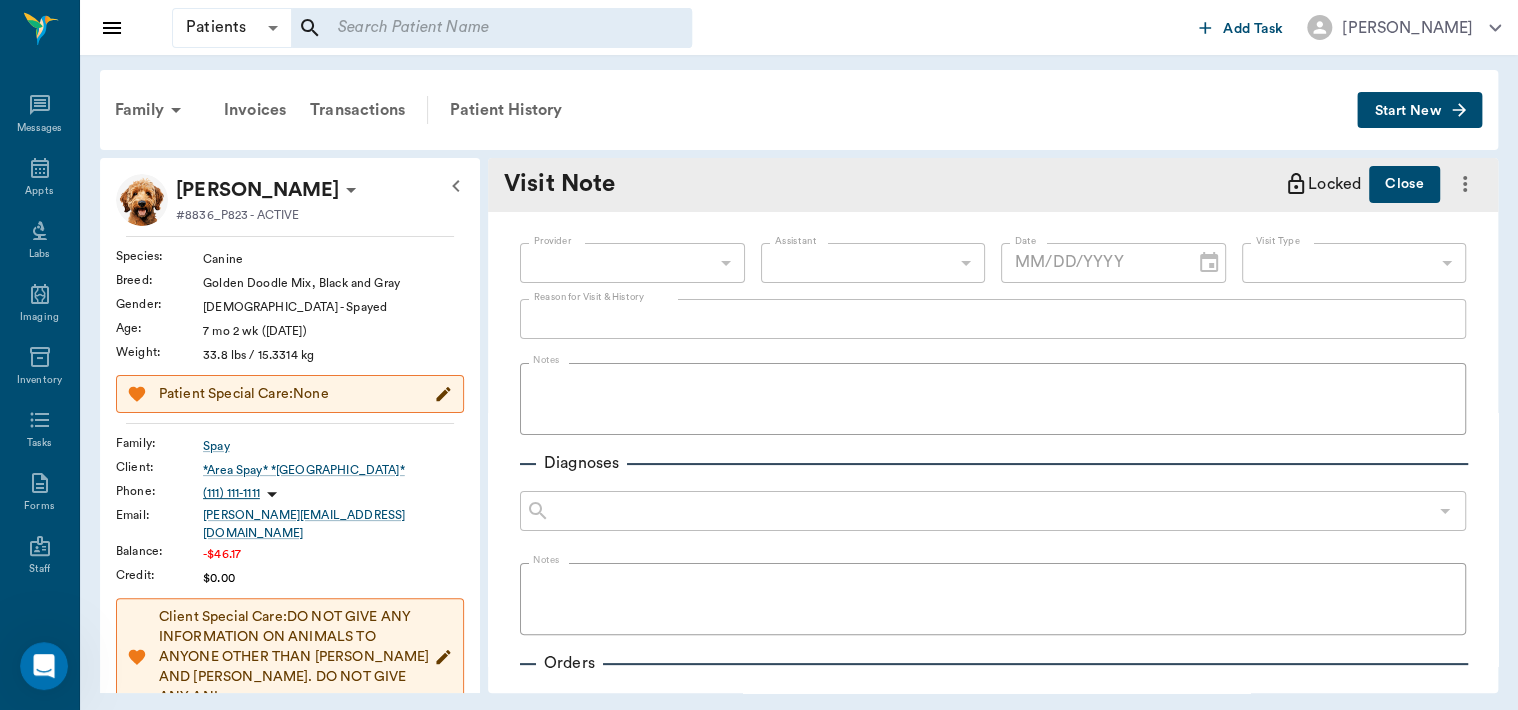 type on "[DATE]" 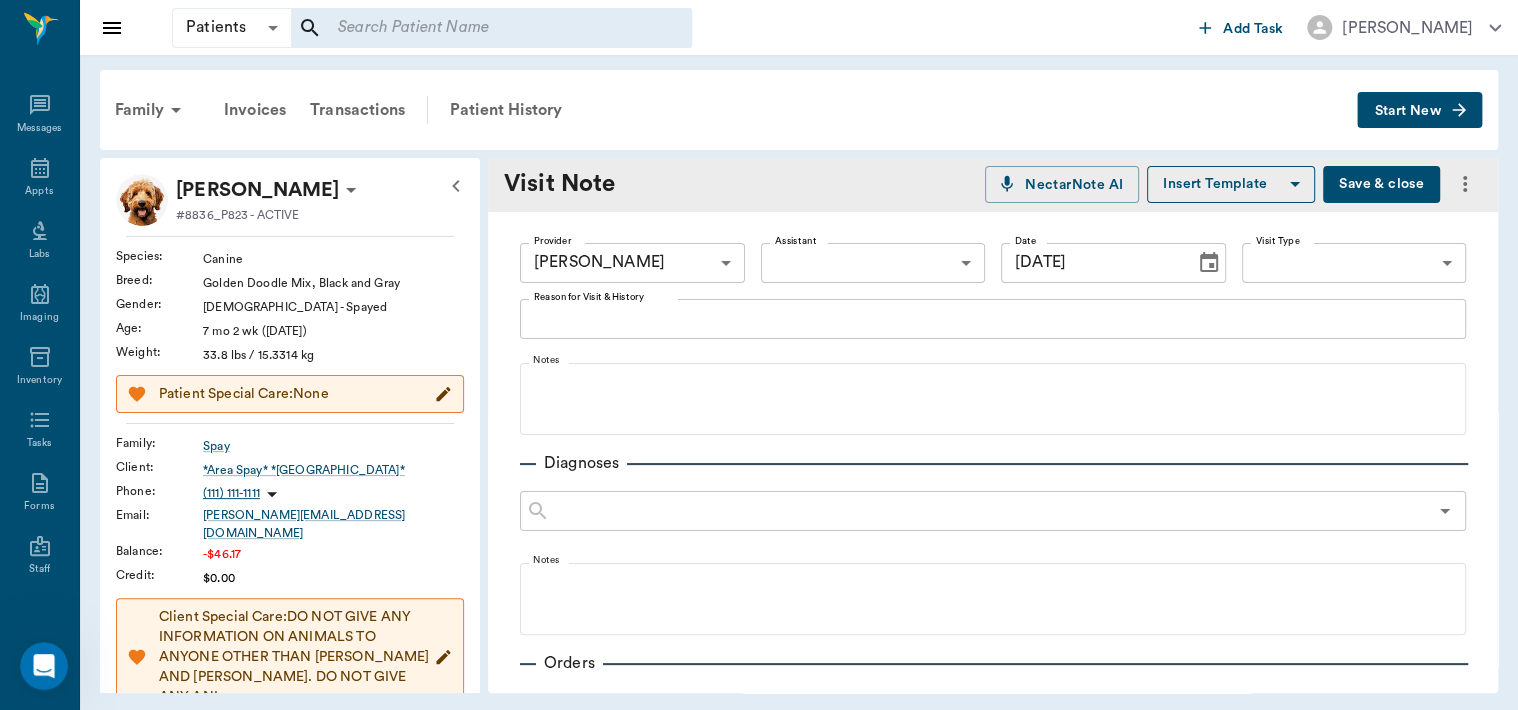 click on "Reason for Visit & History" at bounding box center (993, 318) 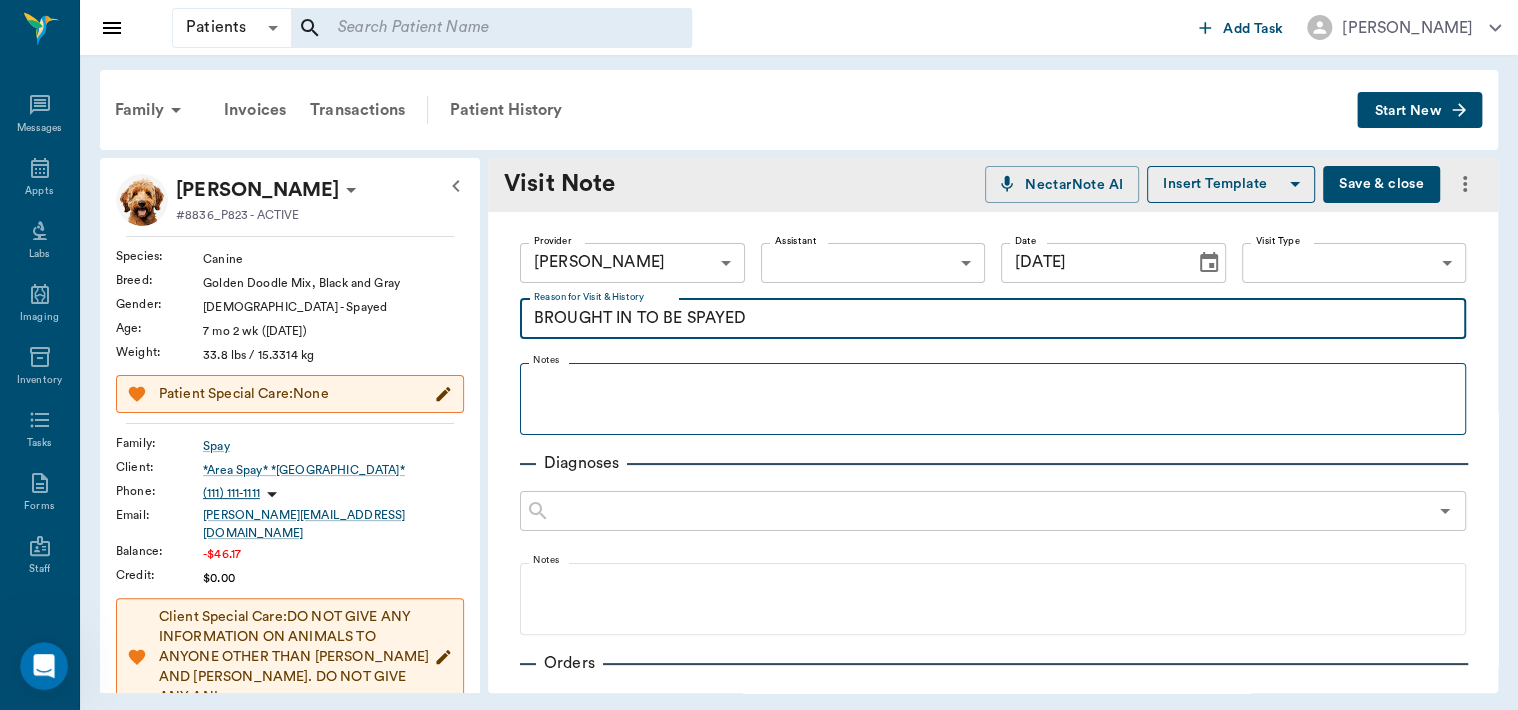 type on "BROUGHT IN TO BE SPAYED" 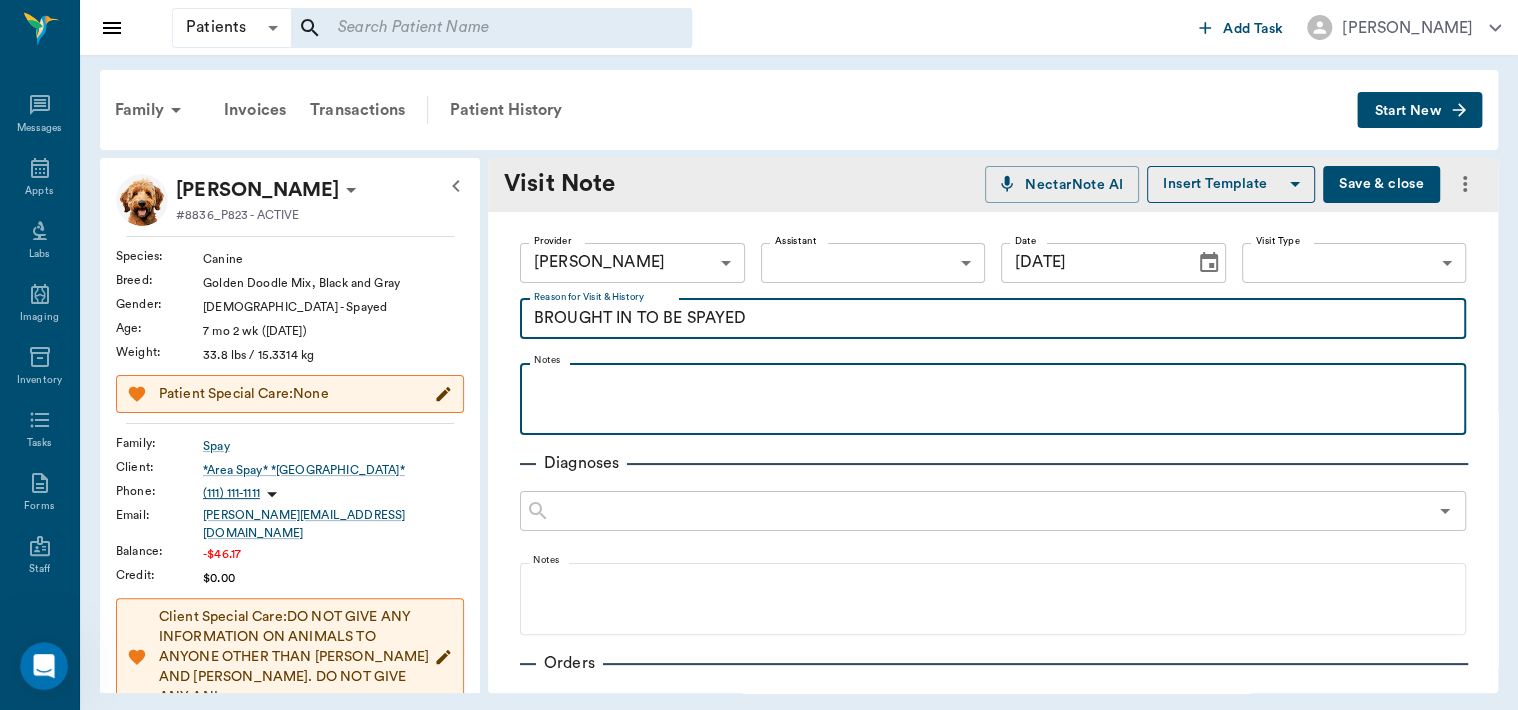 click at bounding box center (993, 385) 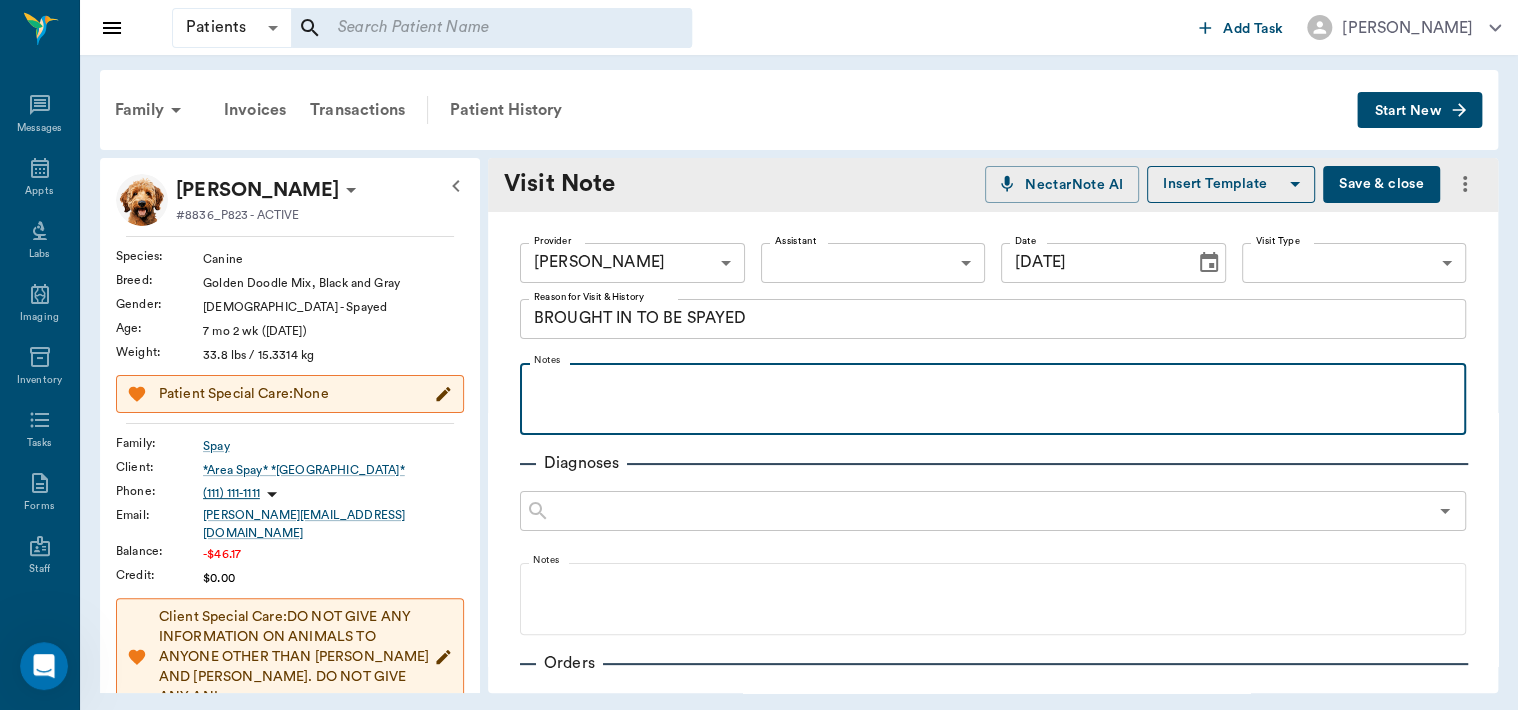 type 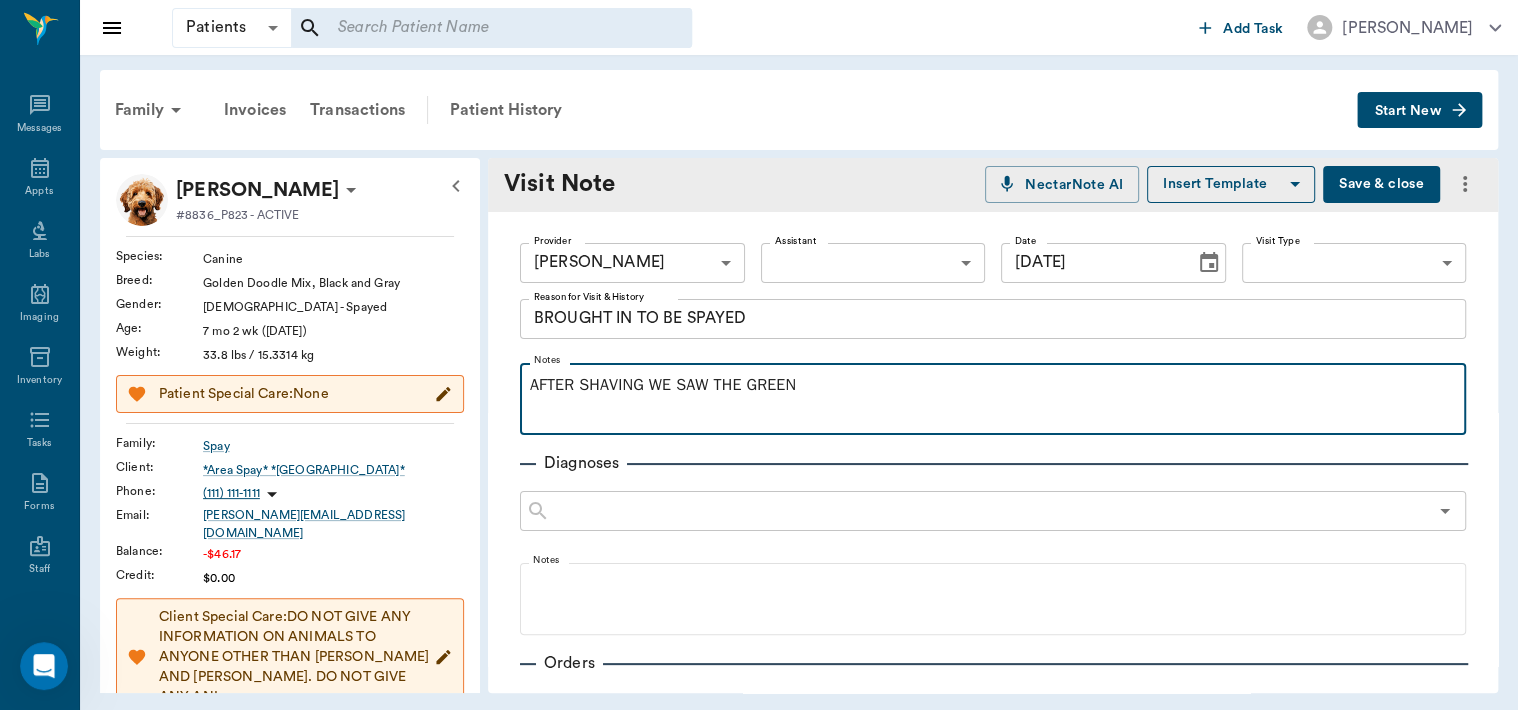 click on "AFTER SHAVING WE SAW THE GREEN" at bounding box center [993, 398] 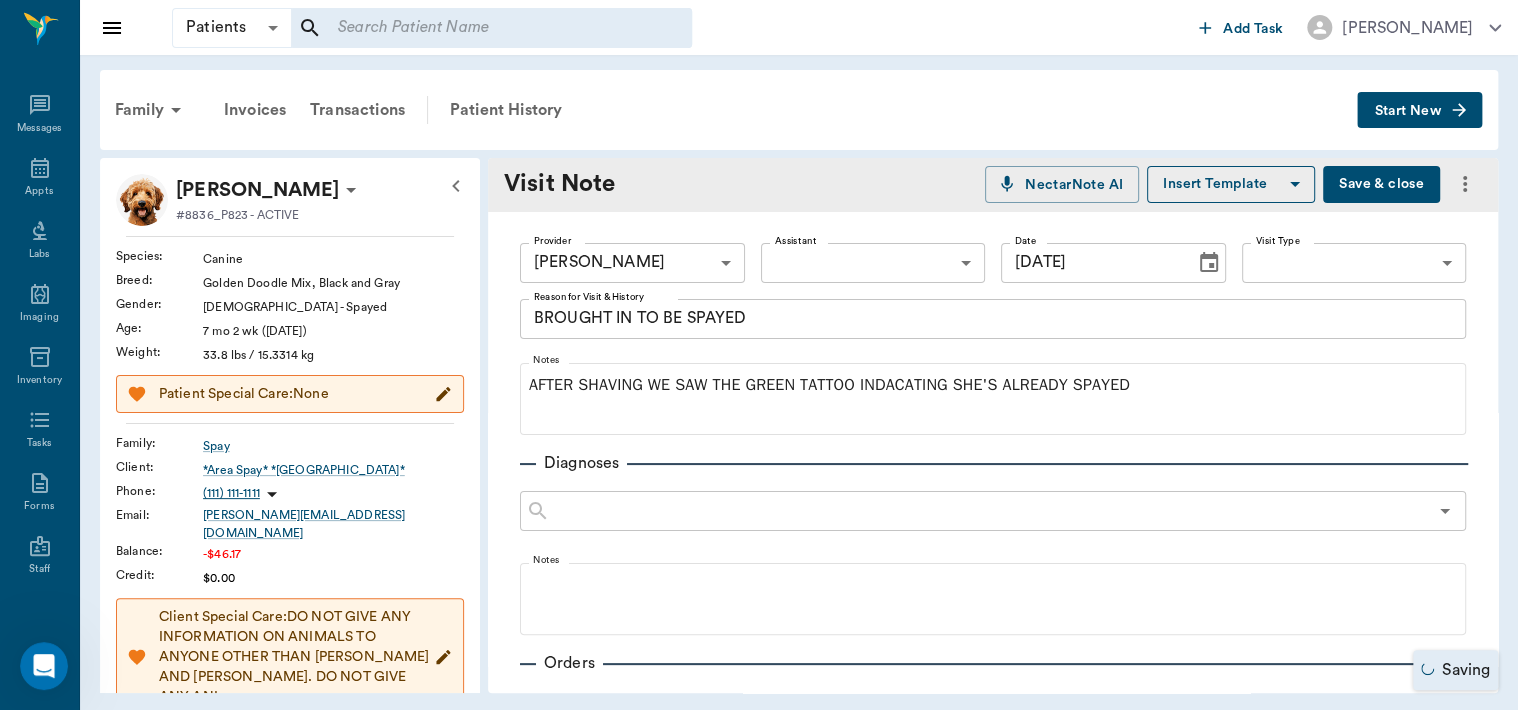 click on "Save & close" at bounding box center [1381, 184] 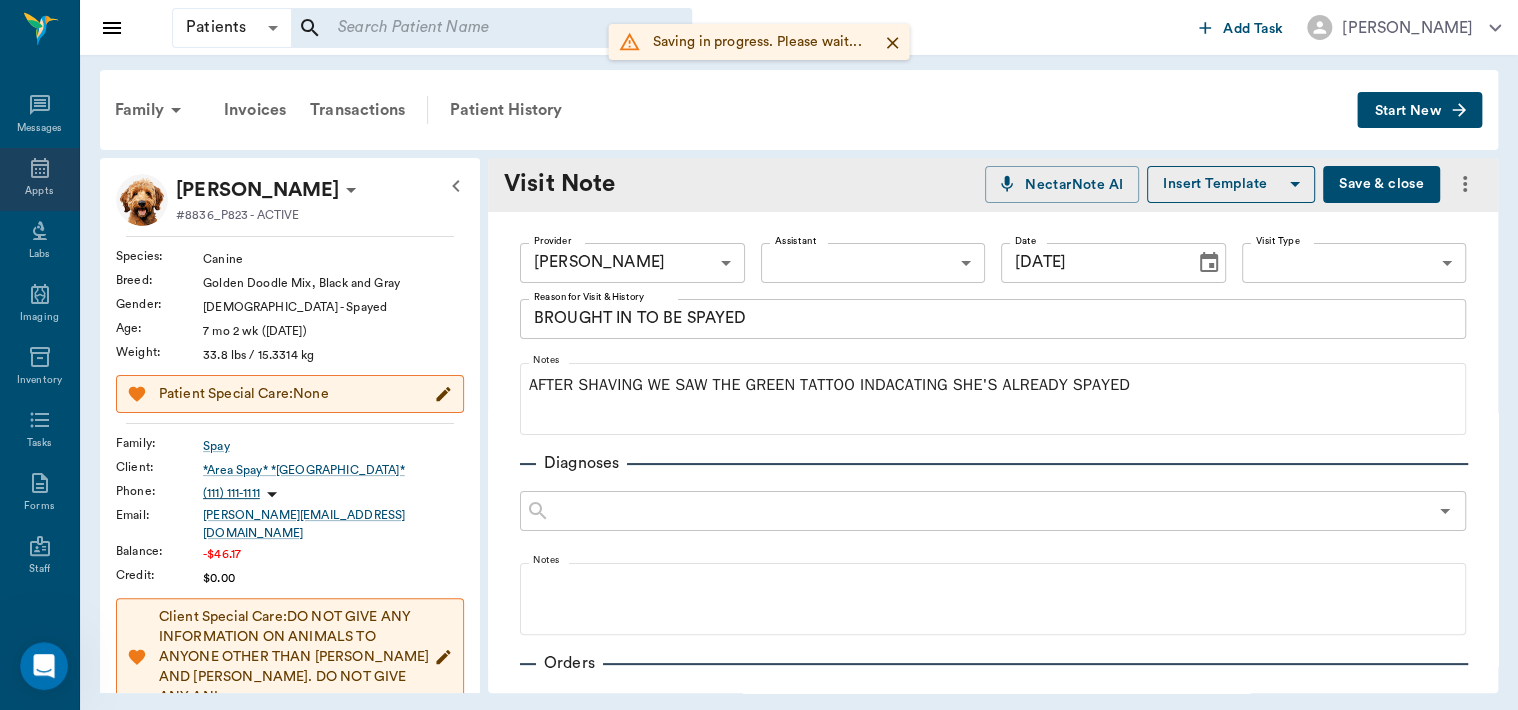click on "Appts" at bounding box center (39, 191) 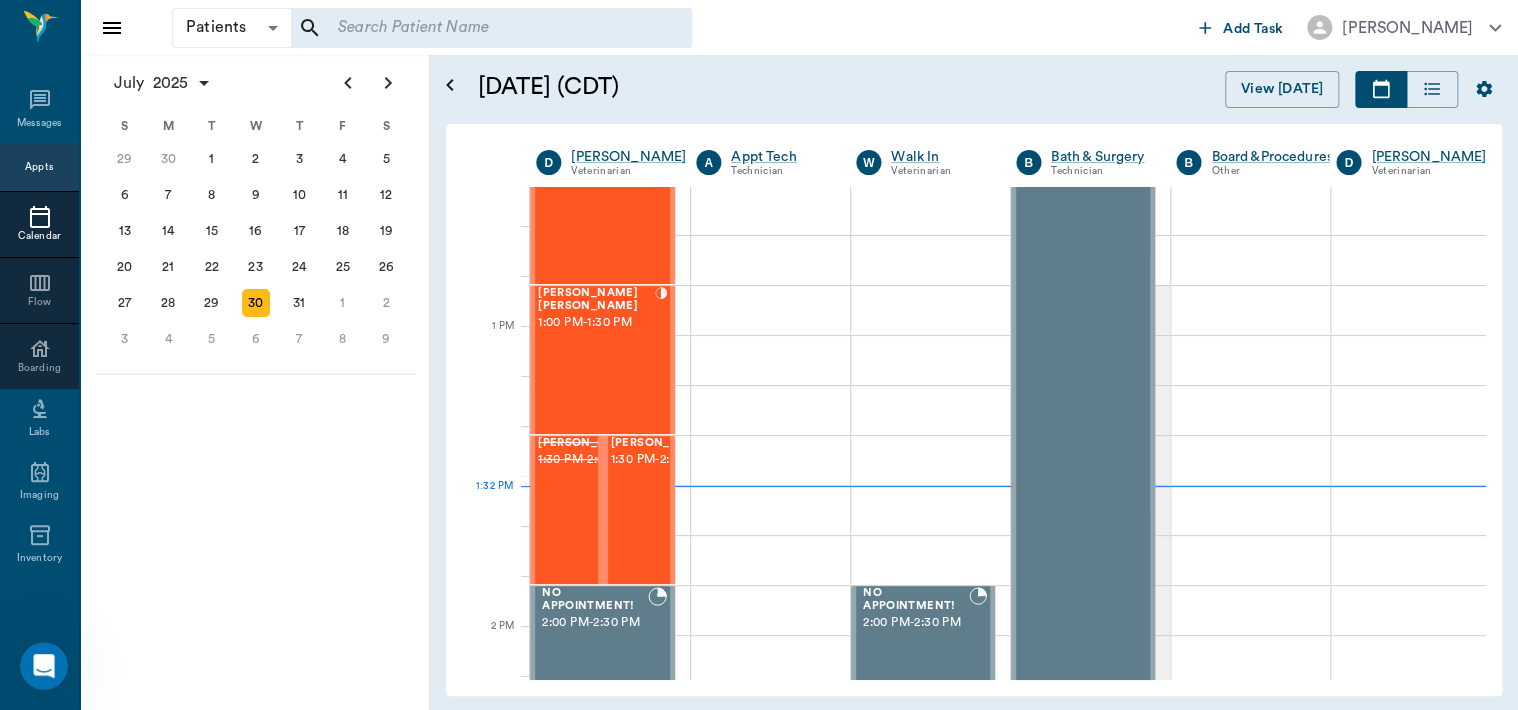 scroll, scrollTop: 1360, scrollLeft: 0, axis: vertical 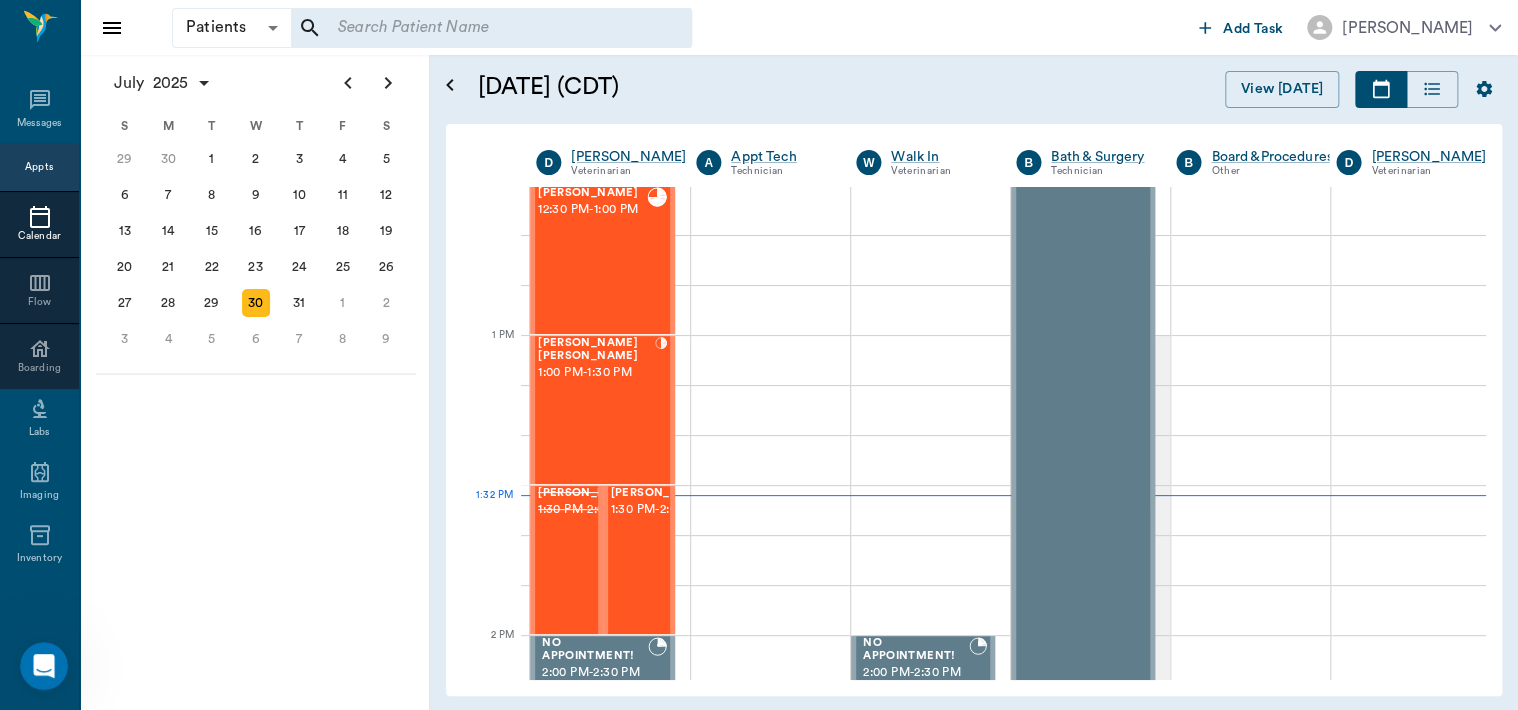 click on "[PERSON_NAME] [PERSON_NAME] 1:00 PM  -  1:30 PM" at bounding box center [596, 410] 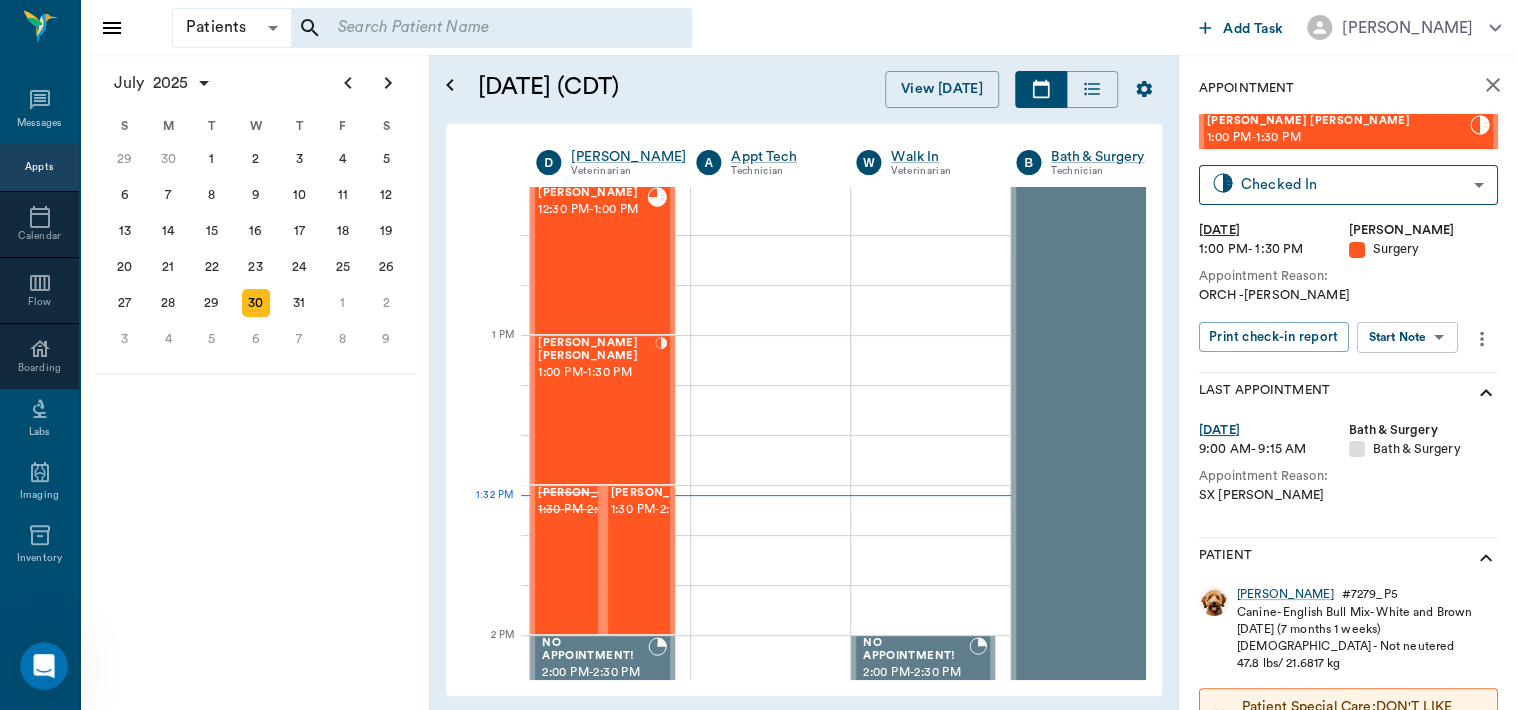 click on "Patients Patients ​ ​ Add Task Dr. Bert Ellsworth Nectar Messages Appts Calendar Flow Boarding Labs Imaging Inventory Tasks Forms Staff Reports Lookup Settings July 2025 S M T W T F S Jun 1 2 3 4 5 6 7 8 9 10 11 12 13 14 15 16 17 18 19 20 21 22 23 24 25 26 27 28 29 30 Jul 1 2 3 4 5 6 7 8 9 10 11 12 S M T W T F S 29 30 Jul 1 2 3 4 5 6 7 8 9 10 11 12 13 14 15 16 17 18 19 20 21 22 23 24 25 26 27 28 29 30 31 Aug 1 2 3 4 5 6 7 8 9 S M T W T F S 27 28 29 30 31 Aug 1 2 3 4 5 6 7 8 9 10 11 12 13 14 15 16 17 18 19 20 21 22 23 24 25 26 27 28 29 30 31 Sep 1 2 3 4 5 6 July 30, 2025 (CDT) View Today July 2025 Today 30 Wed Jul 2025 D Dr. Bert Ellsworth Veterinarian A Appt Tech Technician W Walk In Veterinarian B Bath & Surgery Technician B Board &Procedures Other D Dr. Kindall Jones Veterinarian 8 AM 9 AM 10 AM 11 AM 12 PM 1 PM 2 PM 3 PM 4 PM 5 PM 6 PM 7 PM 8 PM 1:32 PM NO APPOINTMENT! 8:00 AM  -  8:30 AM Bovine Campbell 8:30 AM  -  9:00 AM Sophisticatedshowbiz Gooch 9:00 AM  -  10:00 AM Zoey Gooch 9:00 AM  -  10:00 AM" at bounding box center (759, 355) 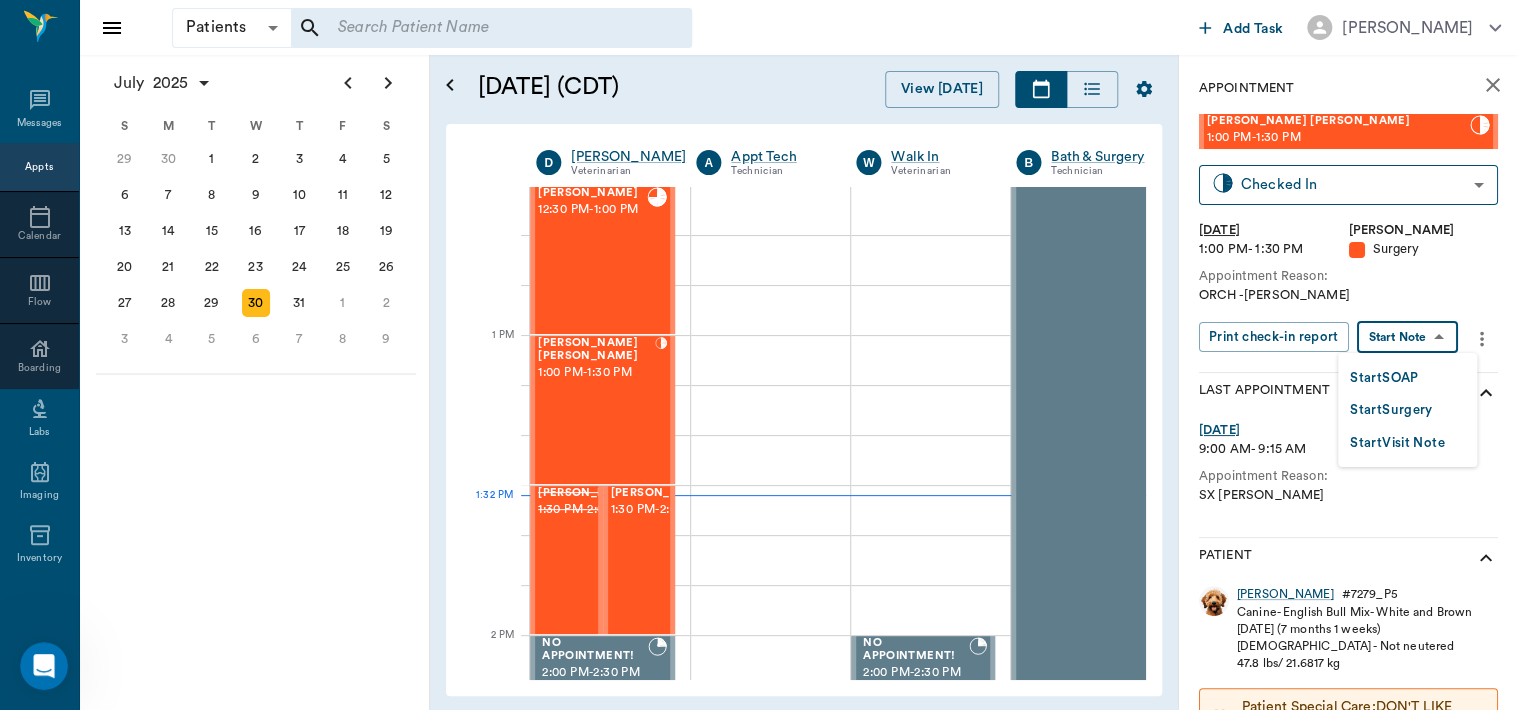 click on "Start  Surgery" at bounding box center (1391, 410) 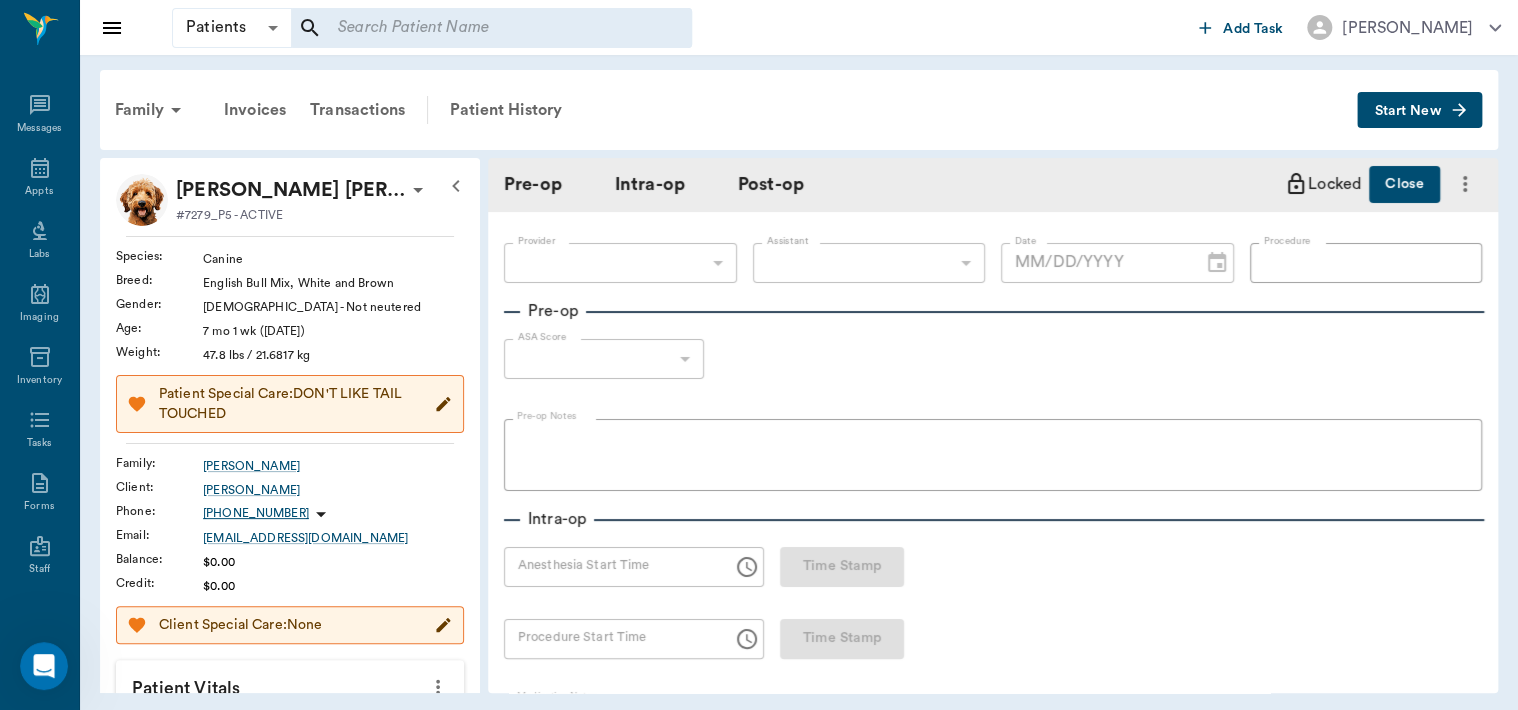 type on "63ec2f075fda476ae8351a4d" 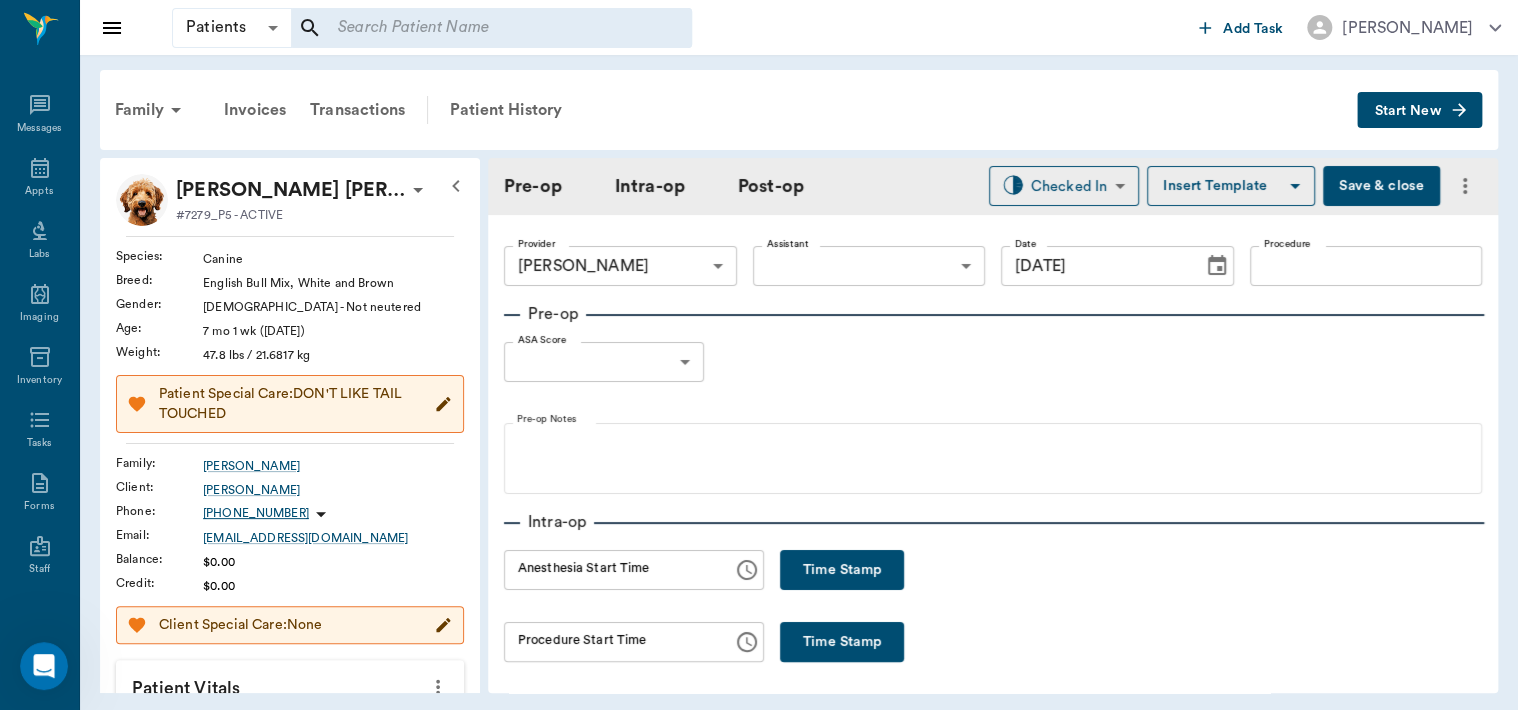 type on "[DATE]" 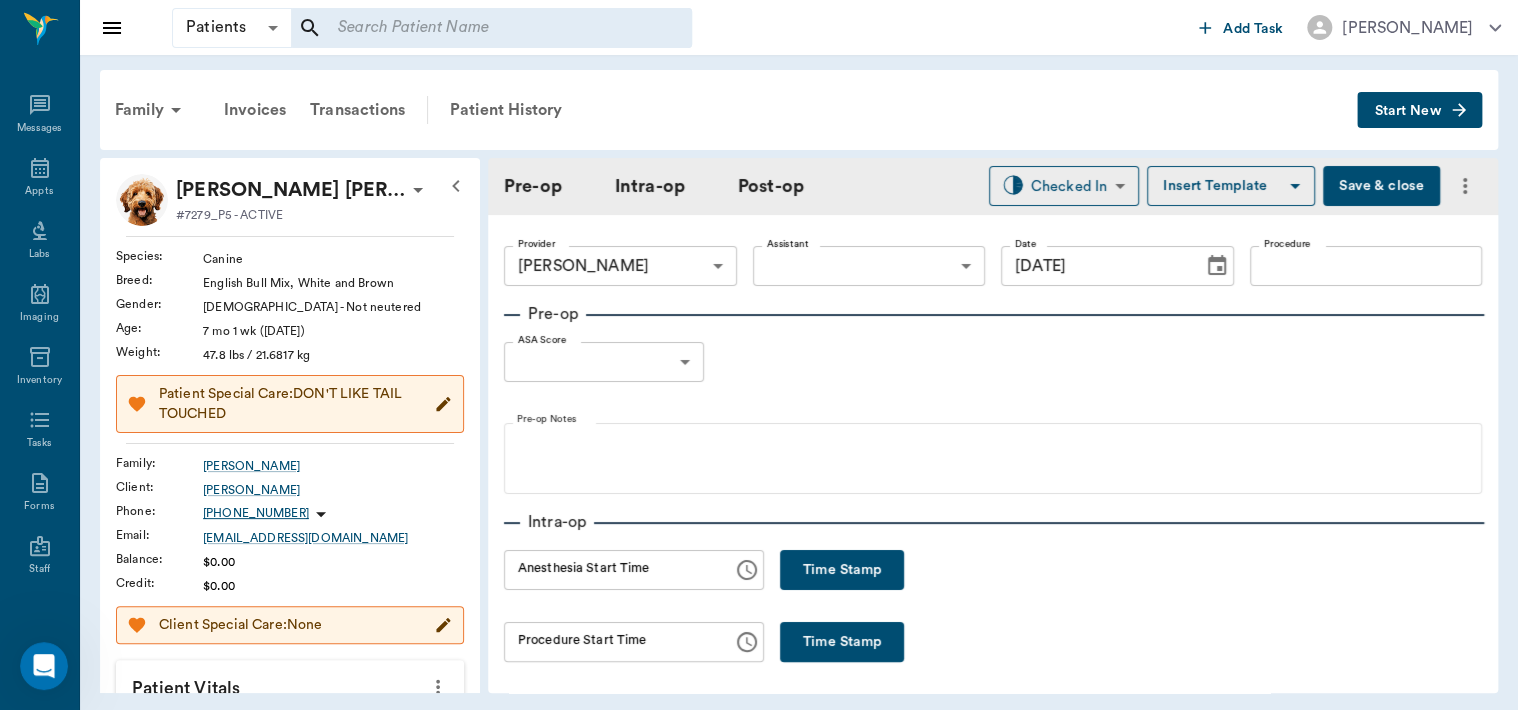 click on "Time Stamp" at bounding box center [842, 570] 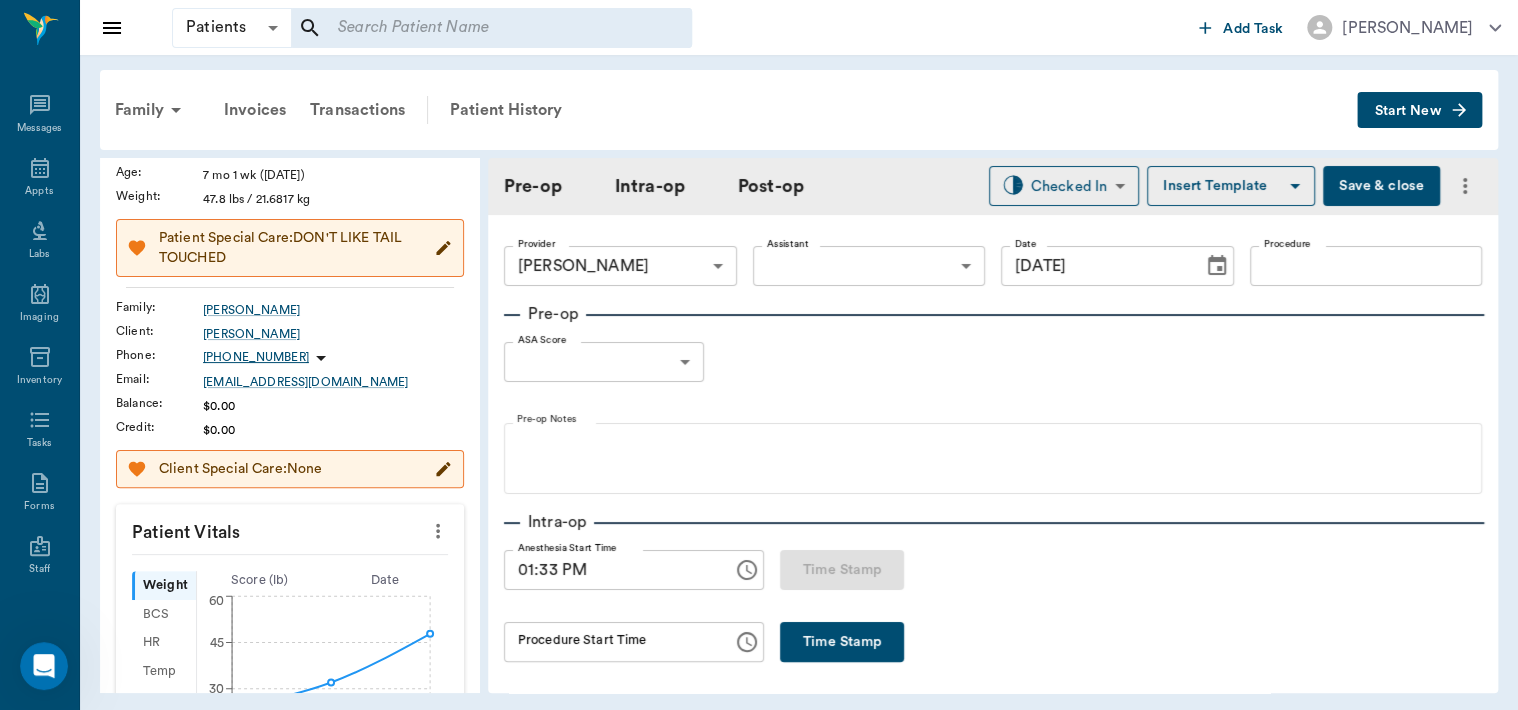 scroll, scrollTop: 158, scrollLeft: 0, axis: vertical 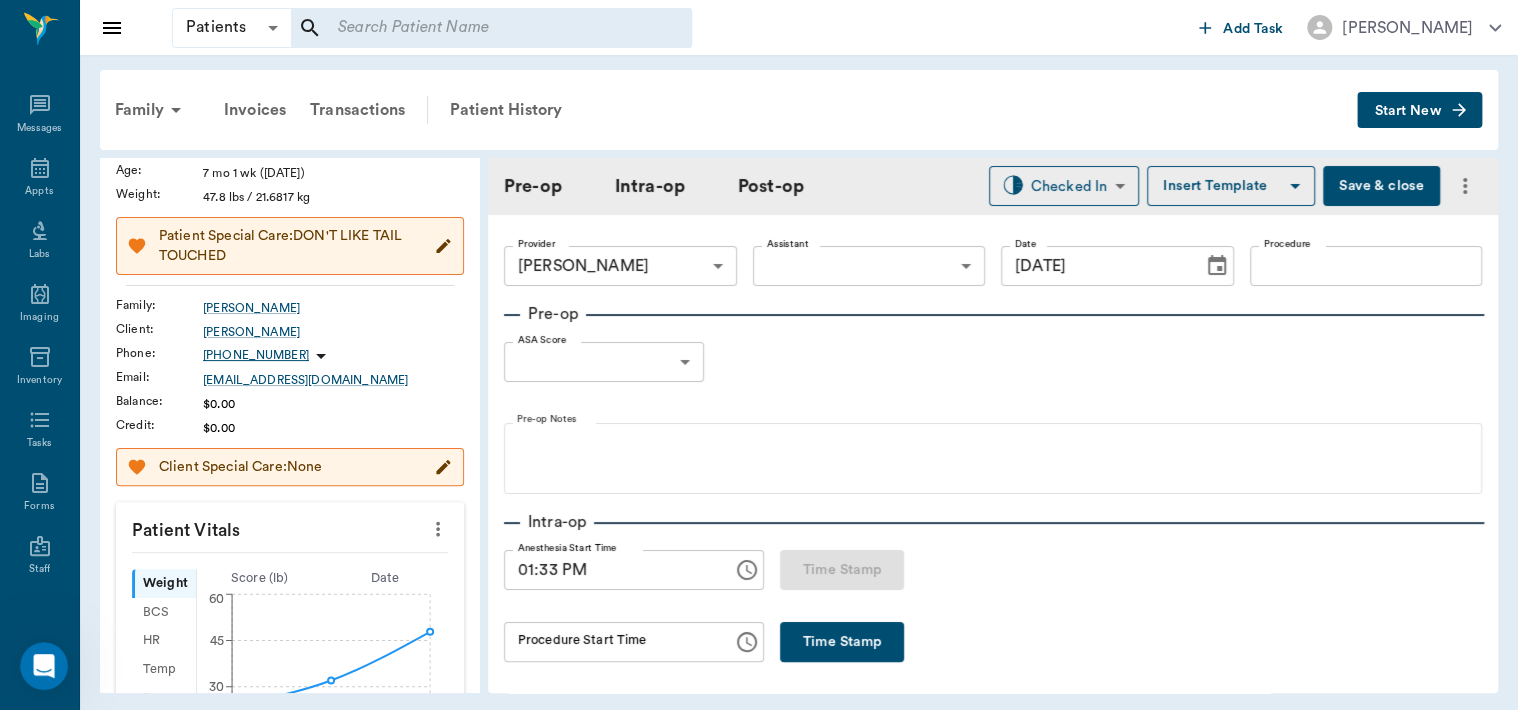 click on "Patient Vitals" at bounding box center [290, 527] 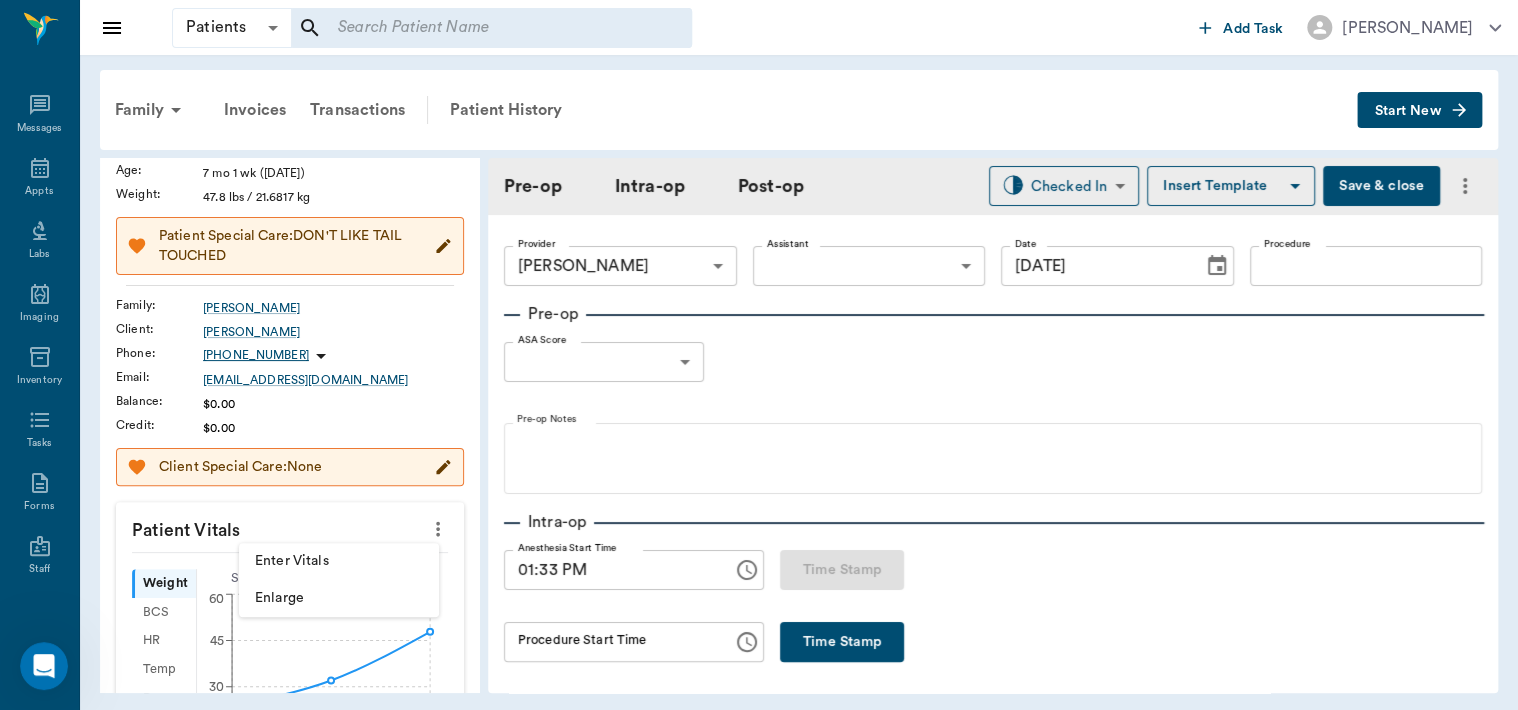 click on "Enter Vitals" at bounding box center (339, 561) 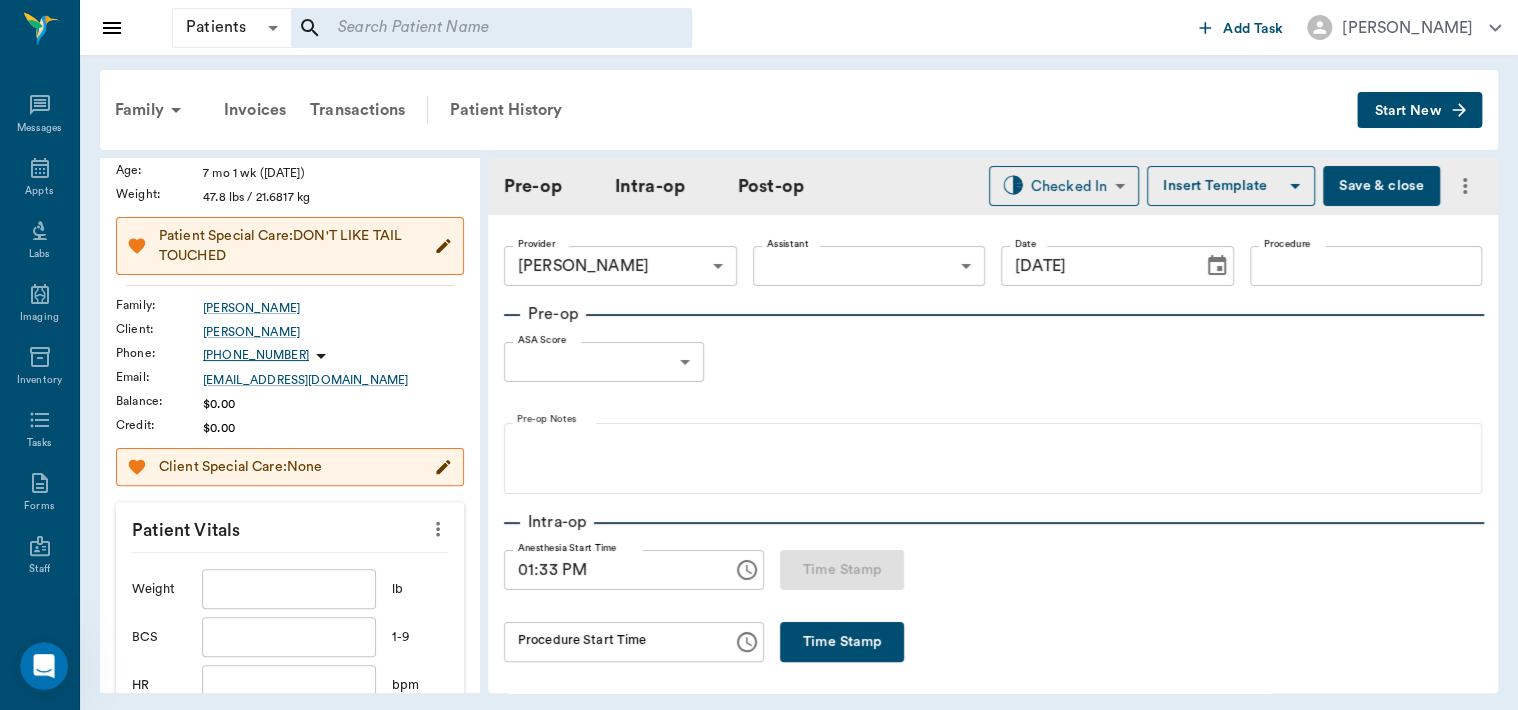 click at bounding box center [289, 589] 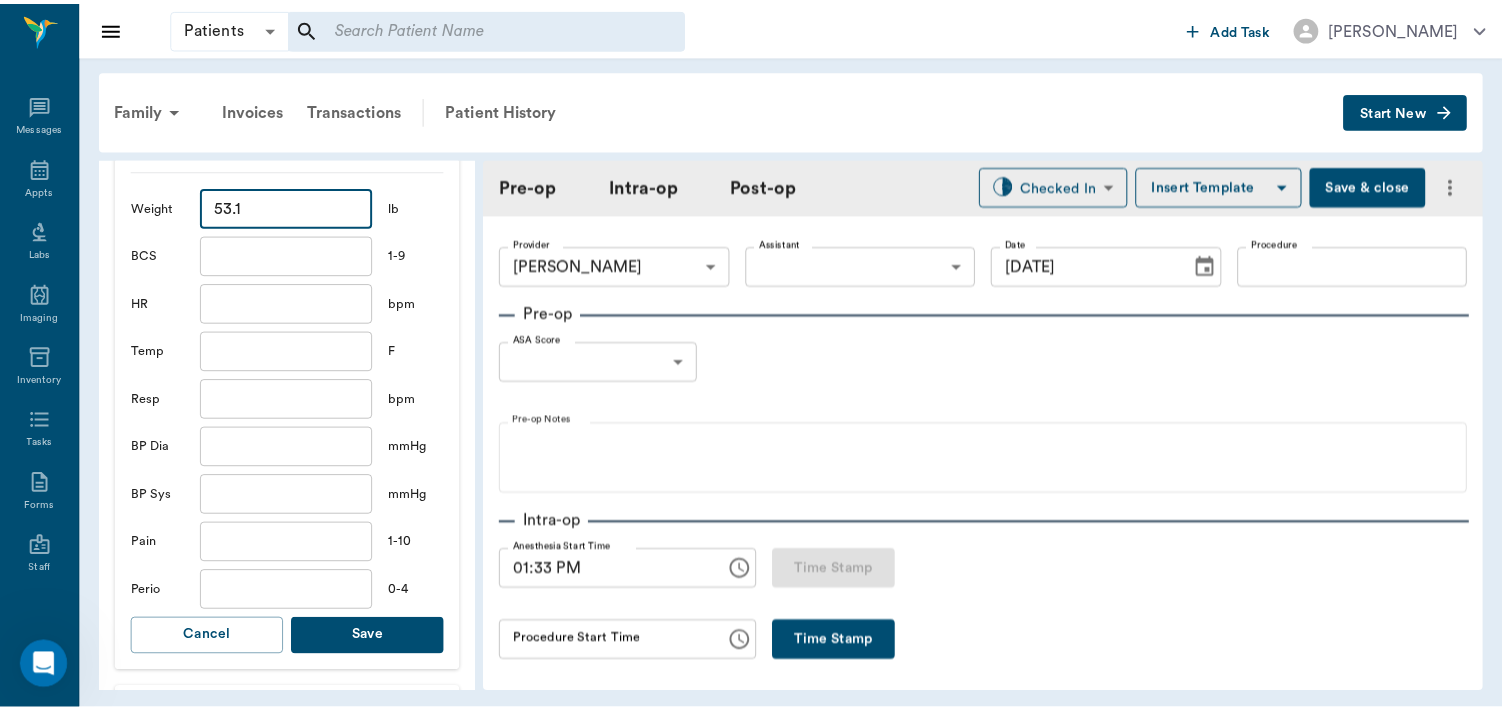 scroll, scrollTop: 585, scrollLeft: 0, axis: vertical 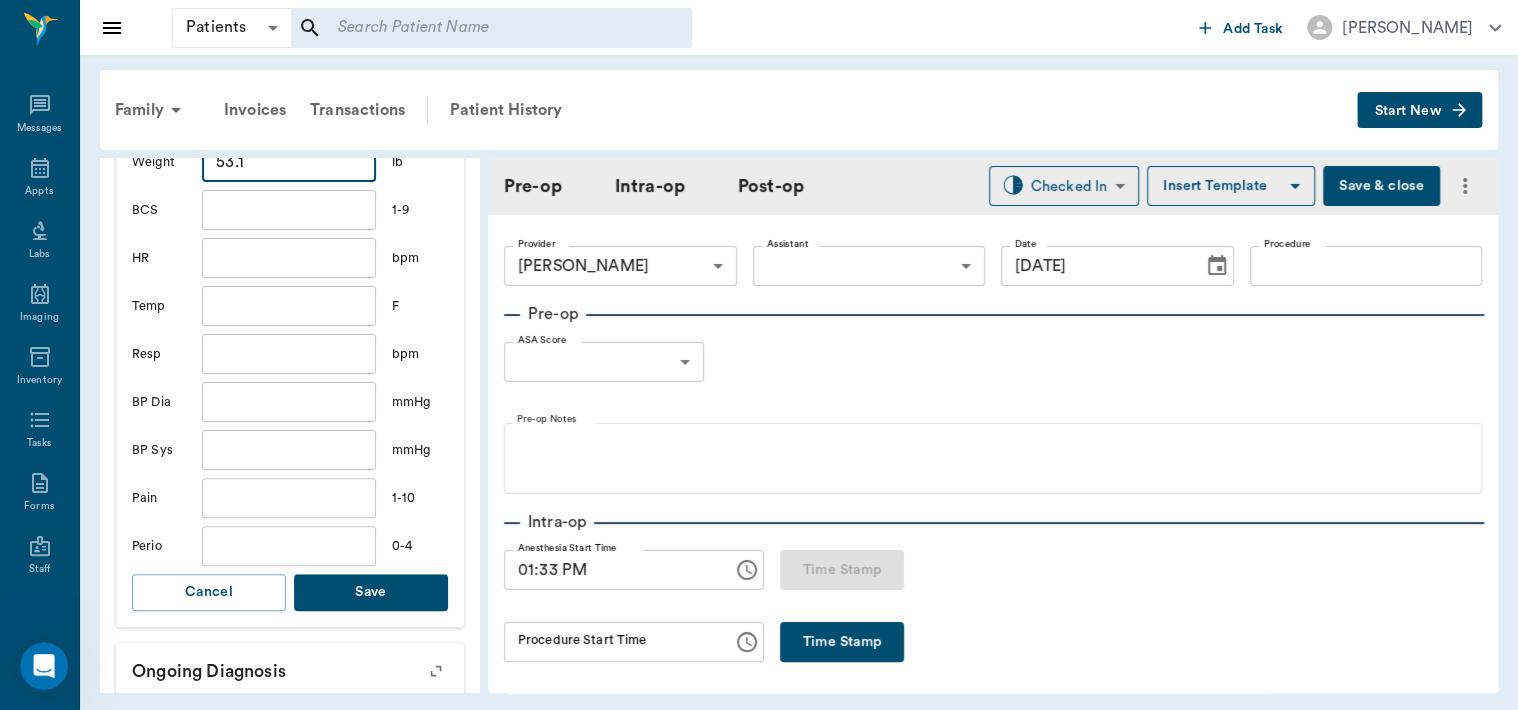 type on "53.1" 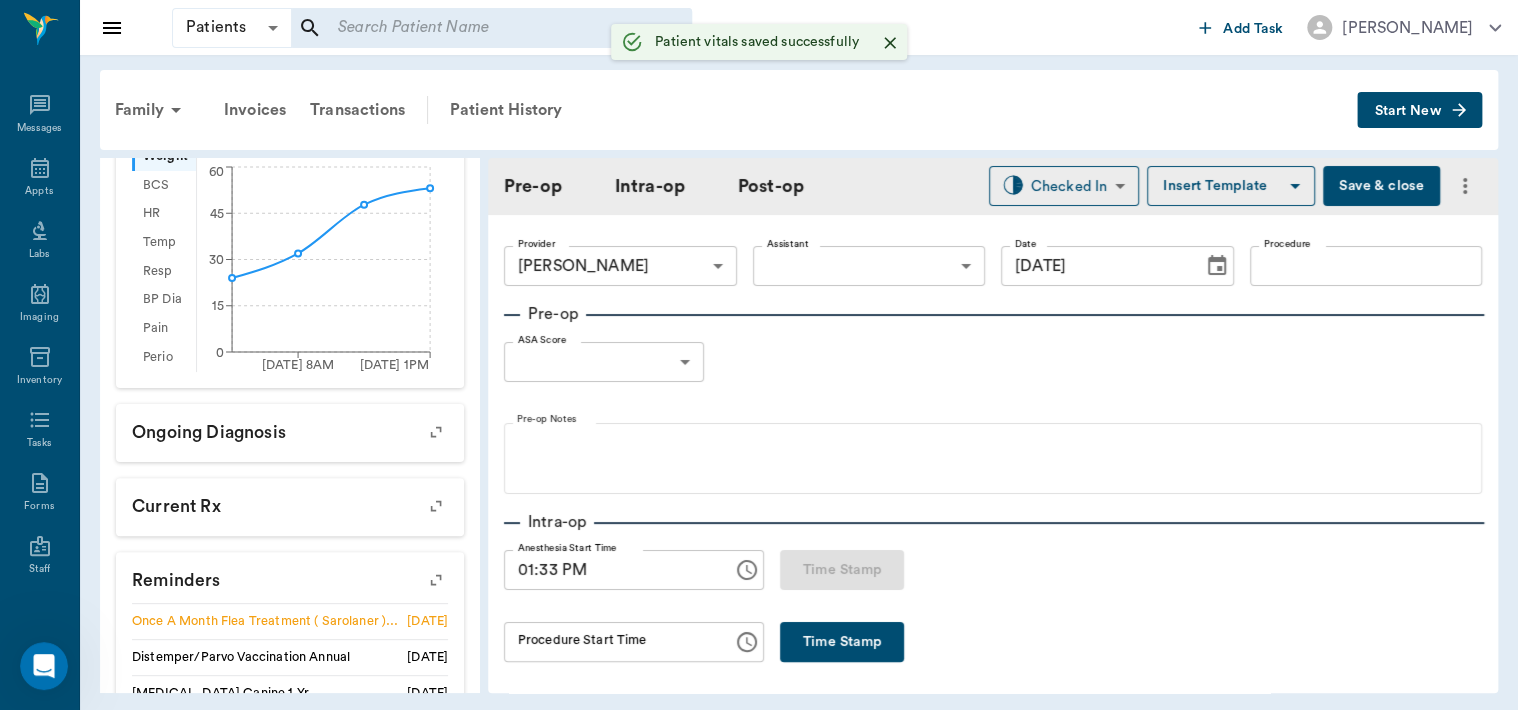click on "Patients Patients ​ ​ Add Task Dr. Bert Ellsworth Nectar Messages Appts Labs Imaging Inventory Tasks Forms Staff Reports Lookup Settings Family Invoices Transactions Patient History Start New Mack Rueban Powell #7279_P5    -    ACTIVE   Species : Canine Breed : English Bull Mix, White and Brown Gender : Male - Not neutered Age : 7 mo 1 wk (12/25/2024) Weight : 53.1 lbs / 24.0858 kg Patient Special Care:  DON'T LIKE TAIL TOUCHED Family : Powell Client : Tracey Powell Phone : (903) 407-1481 Email : fbmom@sbcglobal.net Balance : $0.00 Credit : $0.00 Client Special Care:  None Patient Vitals Weight BCS HR Temp Resp BP Dia Pain Perio Score ( lb ) Date 04/18/25 8AM 07/30/25 1PM 0 15 30 45 60 Ongoing diagnosis Current Rx Reminders Once A Month Flea Treatment ( Sarolaner ) 1 Dose 08/13/25 Distemper/Parvo Vaccination Annual 04/17/26 Rabies Vaccination Canine 1 Yr 04/17/26 Bordetella Vaccination Annual 04/17/26 Upcoming appointments Schedule Appointment Pre-op Intra-op Post-op Checked In CHECKED_IN ​ Provider 0" at bounding box center [759, 355] 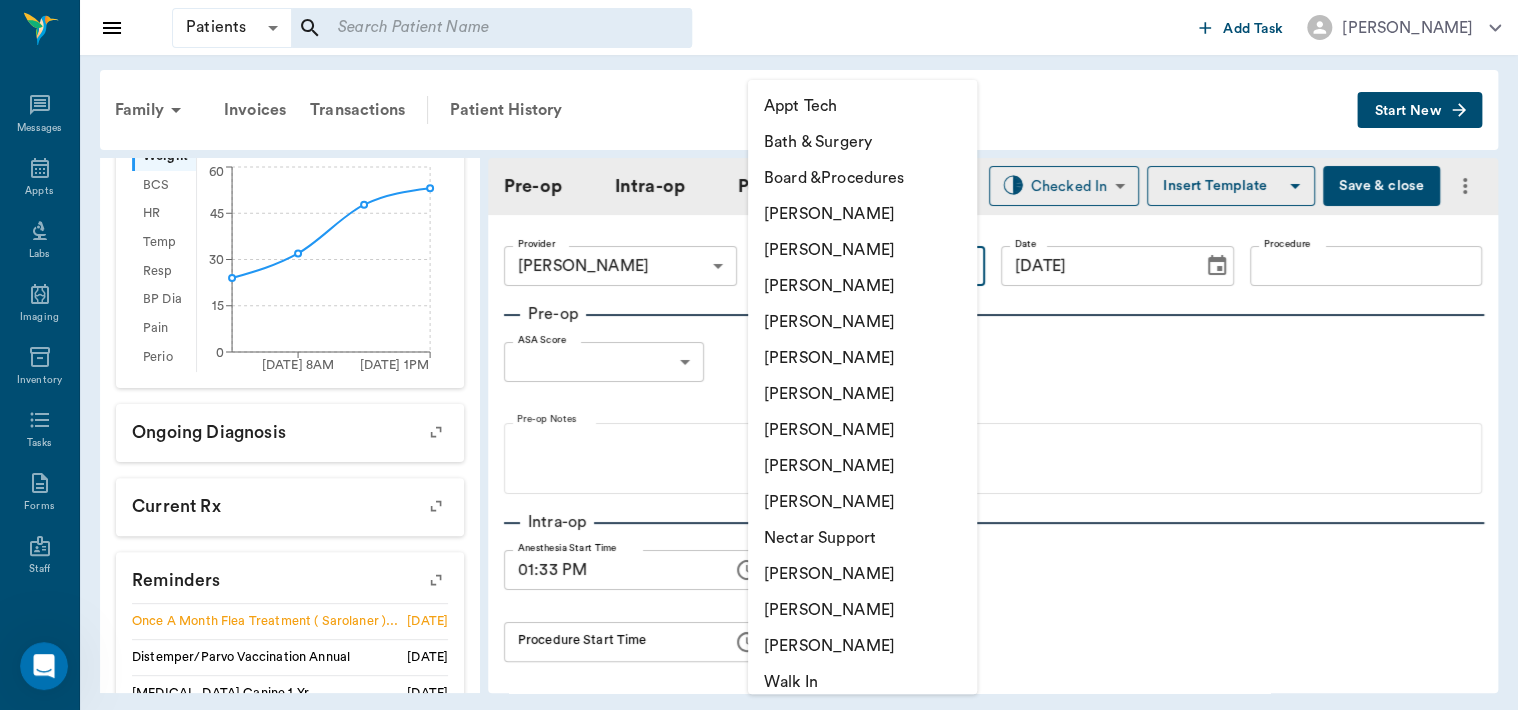 click on "[PERSON_NAME]" at bounding box center (862, 430) 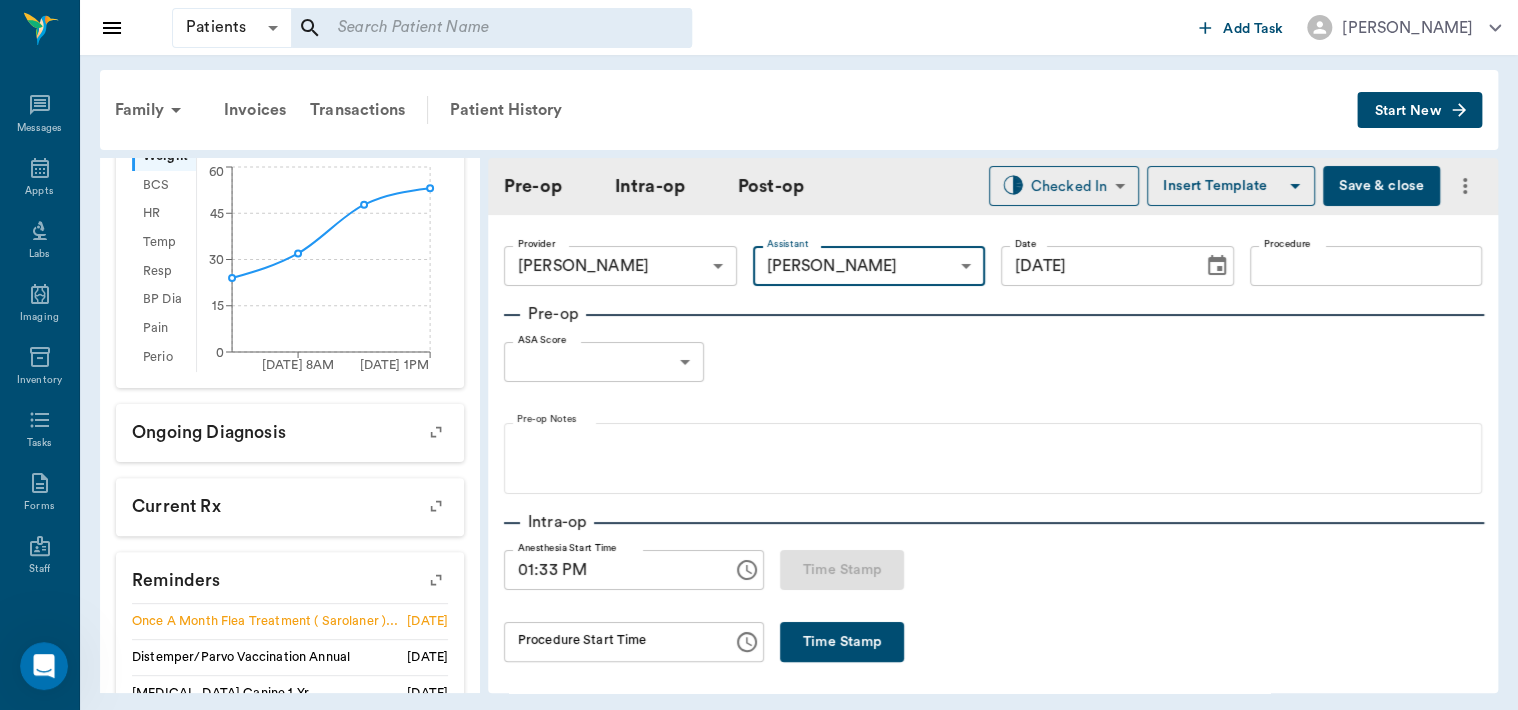 click on "Procedure" at bounding box center [1366, 266] 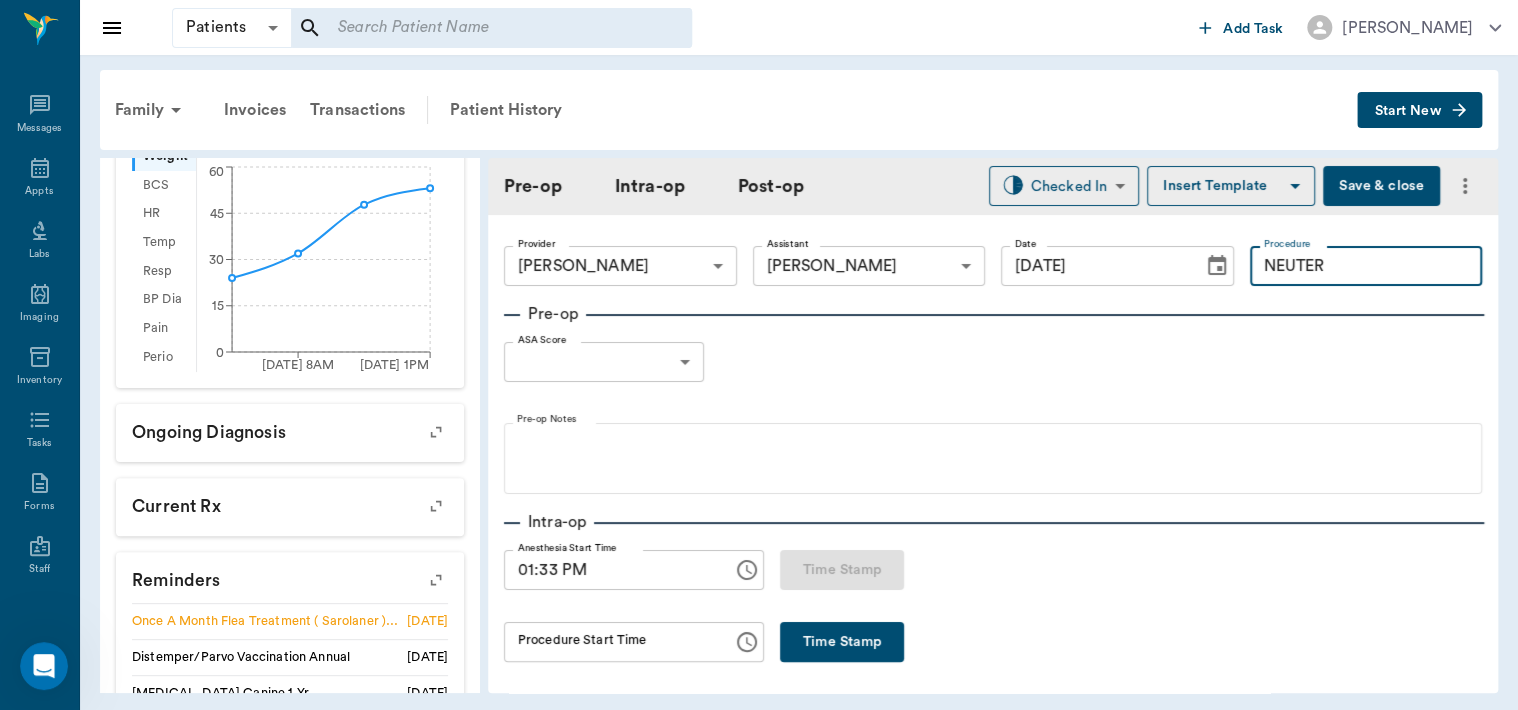 type on "NEUTER" 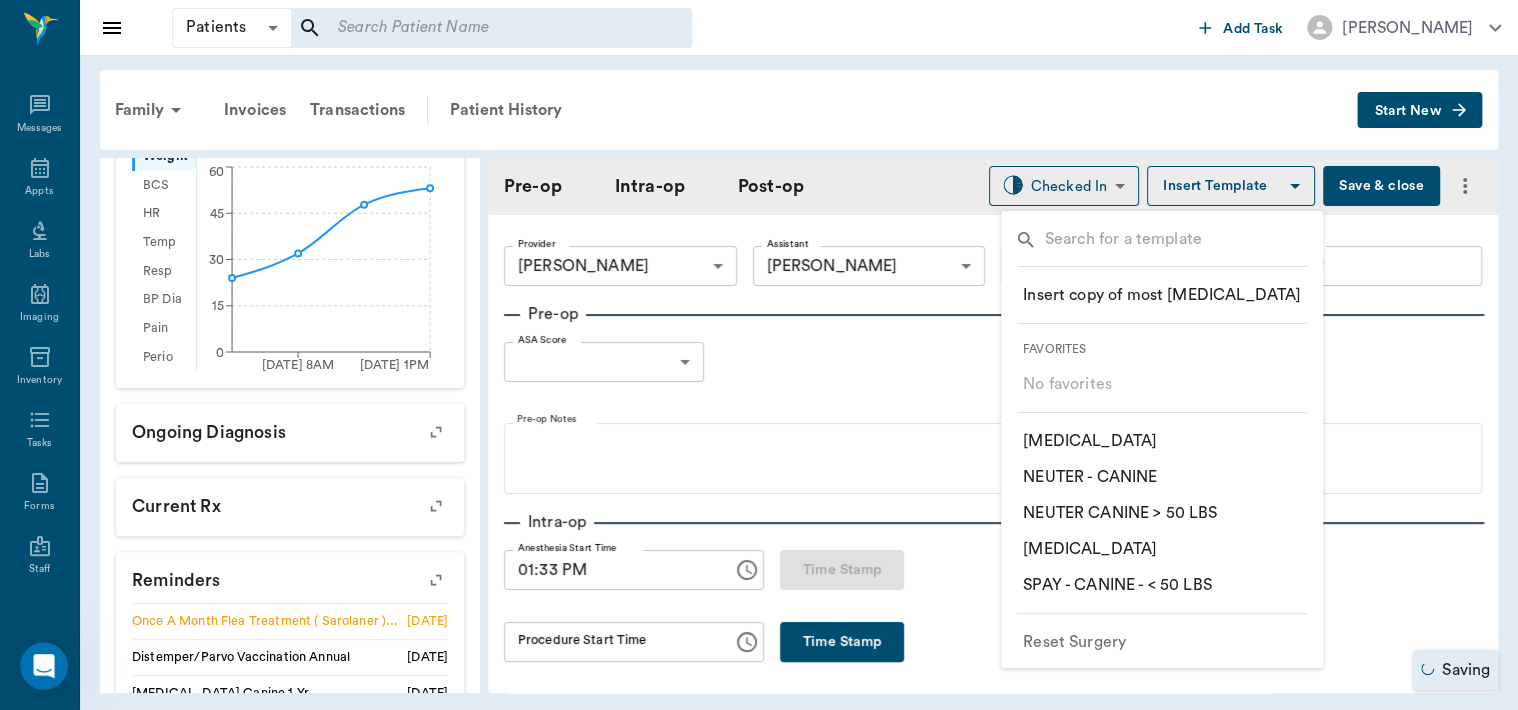 click on "​ NEUTER CANINE > 50 LBS" at bounding box center (1120, 513) 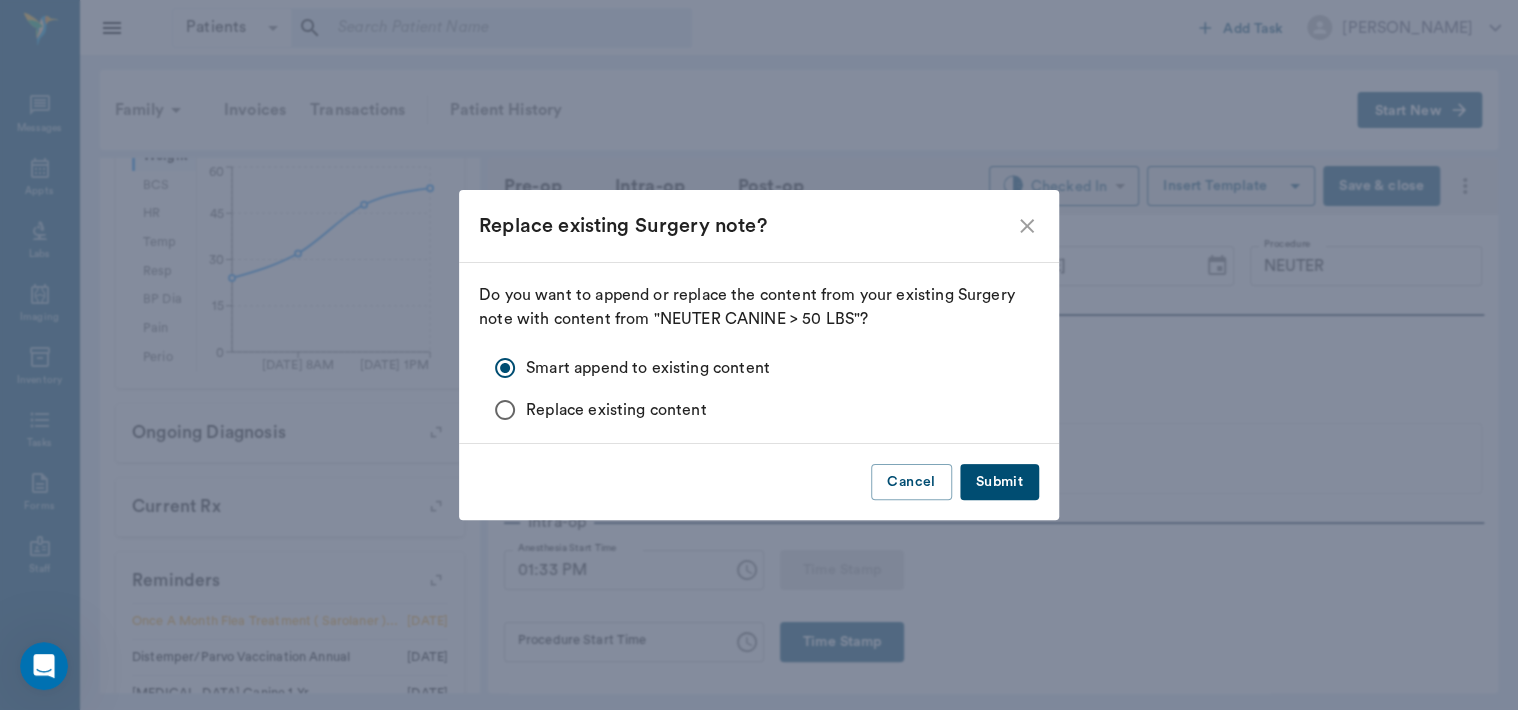click on "Submit" at bounding box center (999, 482) 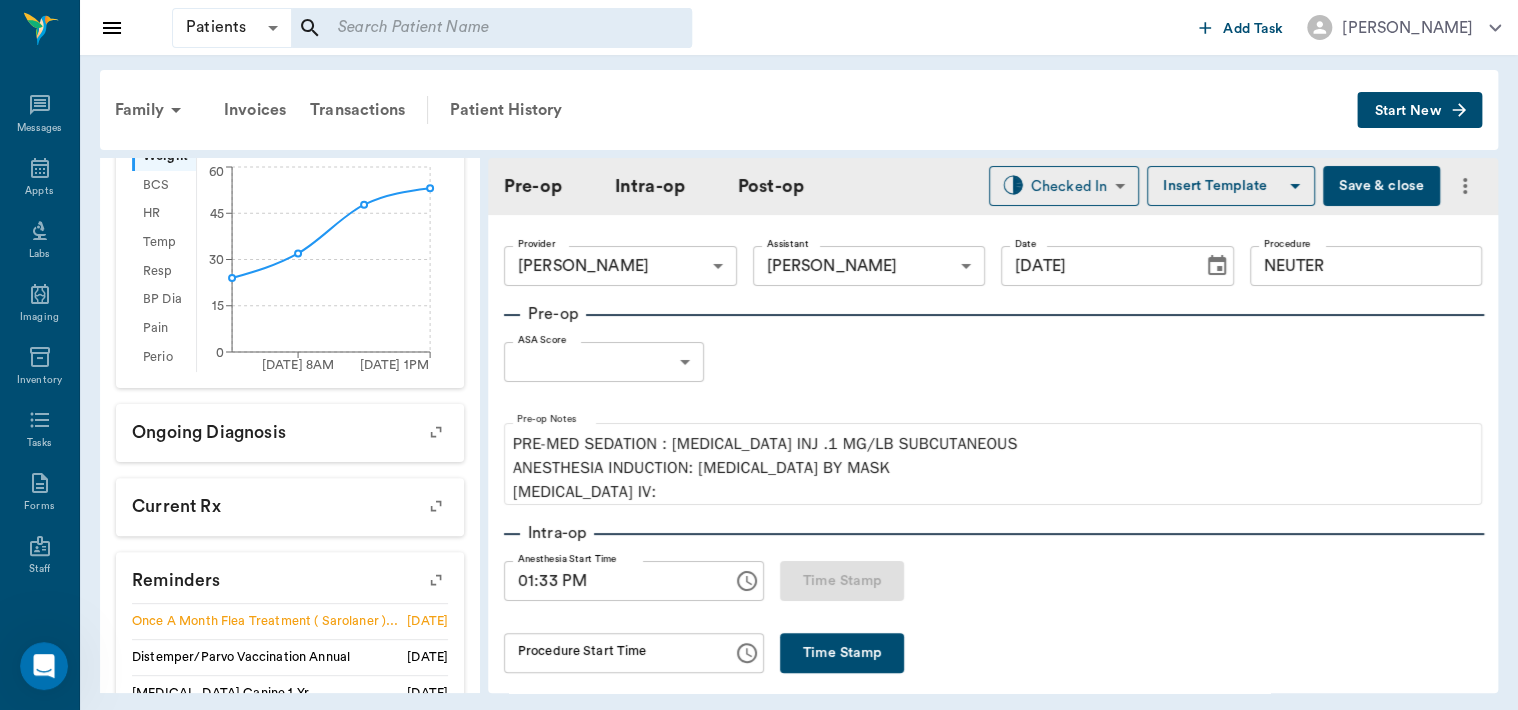 click on "Patients Patients ​ ​ Add Task Dr. Bert Ellsworth Nectar Messages Appts Labs Imaging Inventory Tasks Forms Staff Reports Lookup Settings Family Invoices Transactions Patient History Start New Mack Rueban Powell #7279_P5    -    ACTIVE   Species : Canine Breed : English Bull Mix, White and Brown Gender : Male - Not neutered Age : 7 mo 1 wk (12/25/2024) Weight : 53.1 lbs / 24.0858 kg Patient Special Care:  DON'T LIKE TAIL TOUCHED Family : Powell Client : Tracey Powell Phone : (903) 407-1481 Email : fbmom@sbcglobal.net Balance : $0.00 Credit : $0.00 Client Special Care:  None Patient Vitals Weight BCS HR Temp Resp BP Dia Pain Perio Score ( lb ) Date 04/18/25 8AM 07/30/25 1PM 0 15 30 45 60 Ongoing diagnosis Current Rx Reminders Once A Month Flea Treatment ( Sarolaner ) 1 Dose 08/13/25 Distemper/Parvo Vaccination Annual 04/17/26 Rabies Vaccination Canine 1 Yr 04/17/26 Bordetella Vaccination Annual 04/17/26 Upcoming appointments Schedule Appointment Pre-op Intra-op Post-op Checked In CHECKED_IN ​ Provider 0" at bounding box center [759, 355] 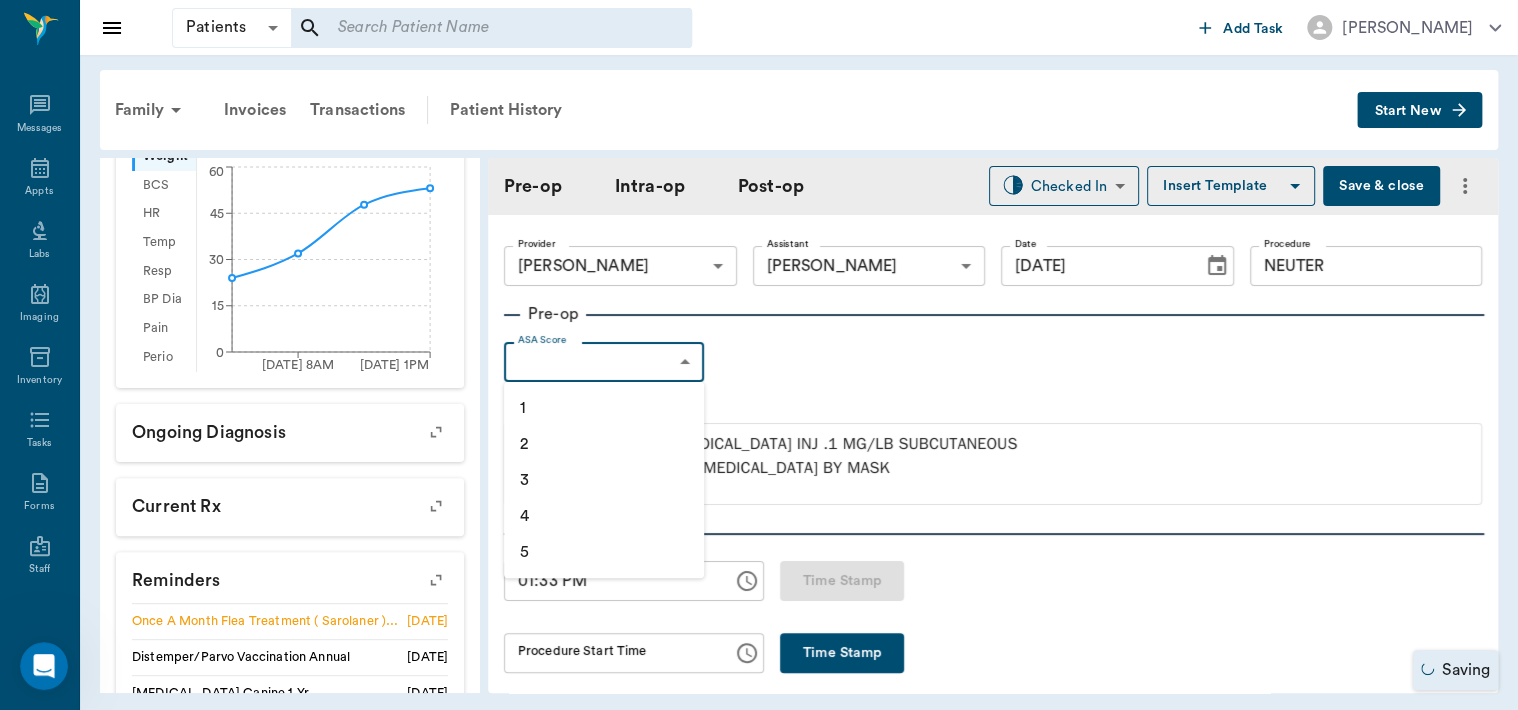 click on "1" at bounding box center [604, 408] 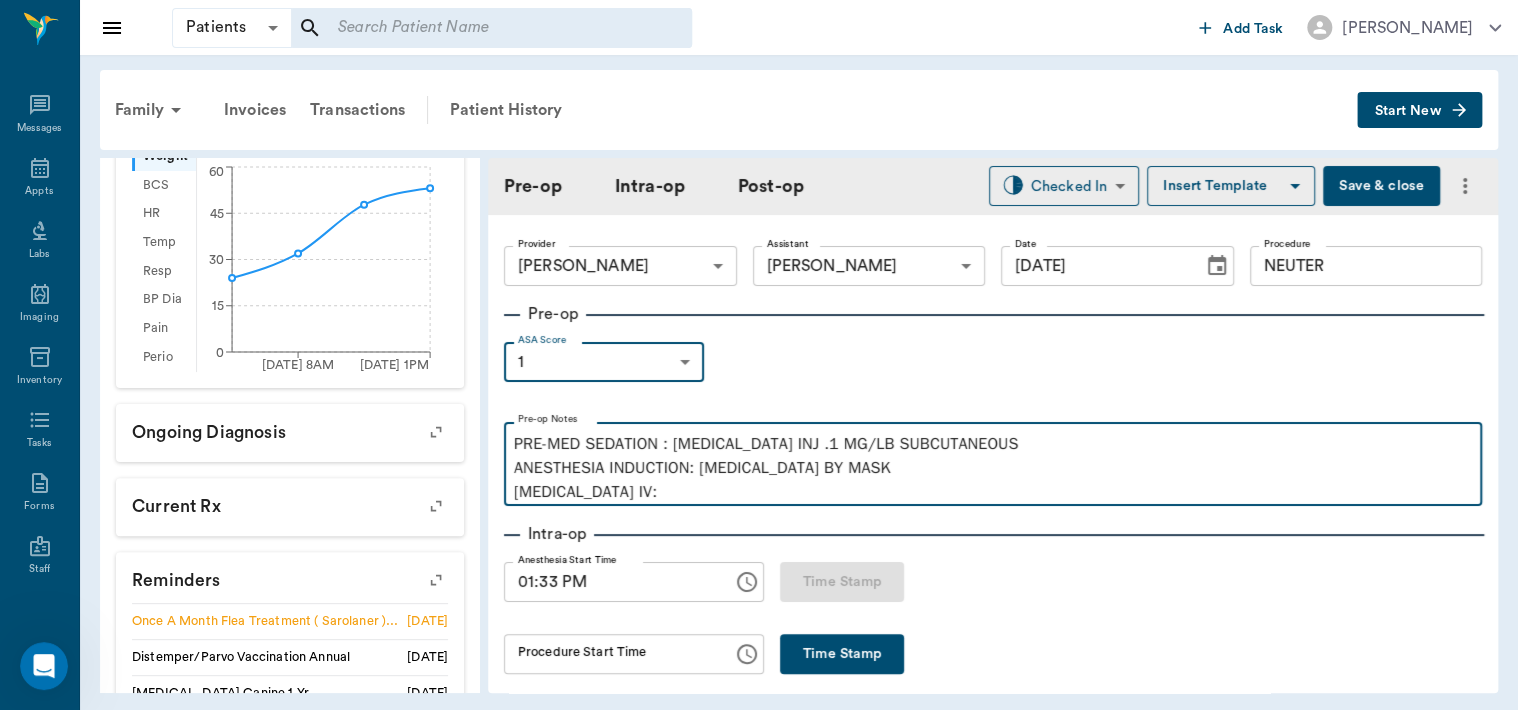 click on "PRE-MED SEDATION : ACEPROMAZINE INJ .1 MG/LB SUBCUTANEOUS ANESTHESIA INDUCTION: ISOFLURANE BY MASK PROPOFOL IV:" at bounding box center [993, 468] 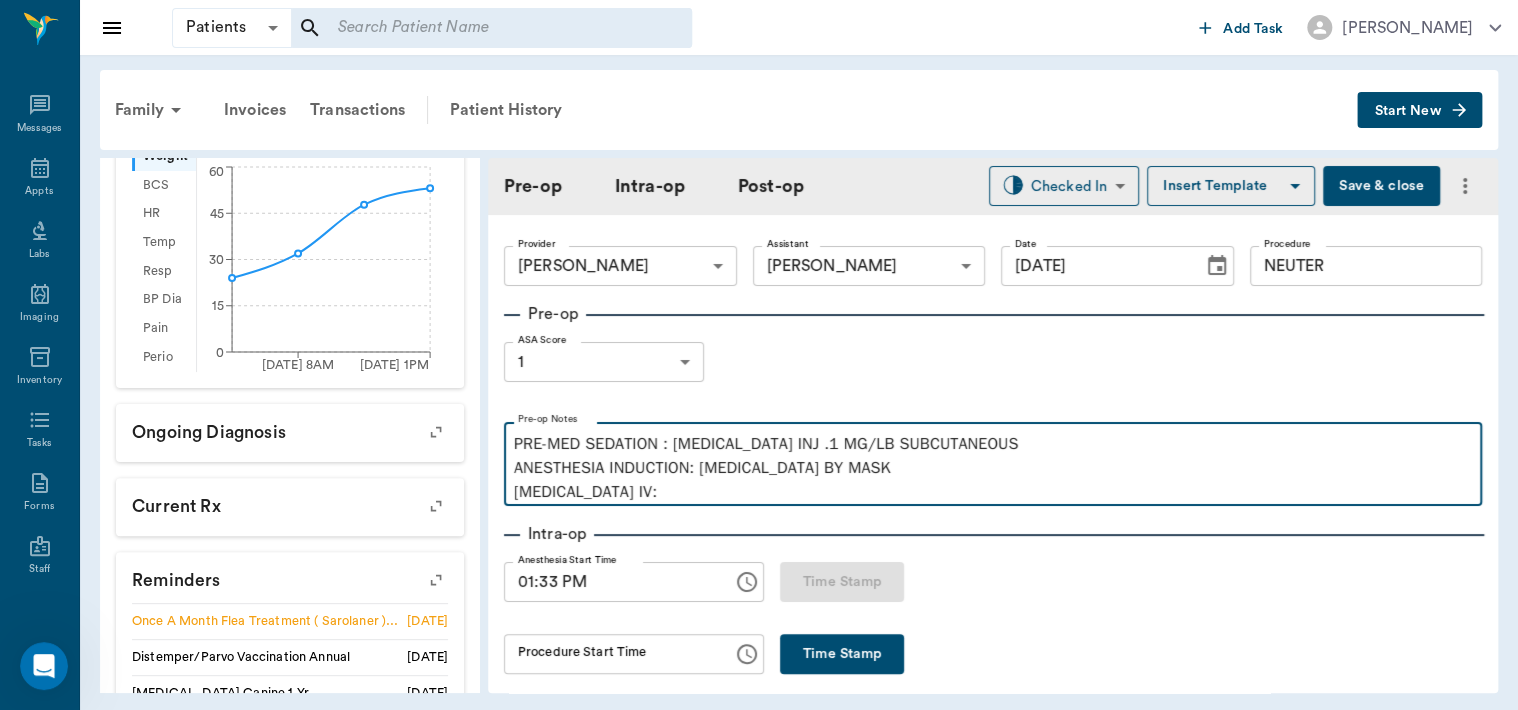 type 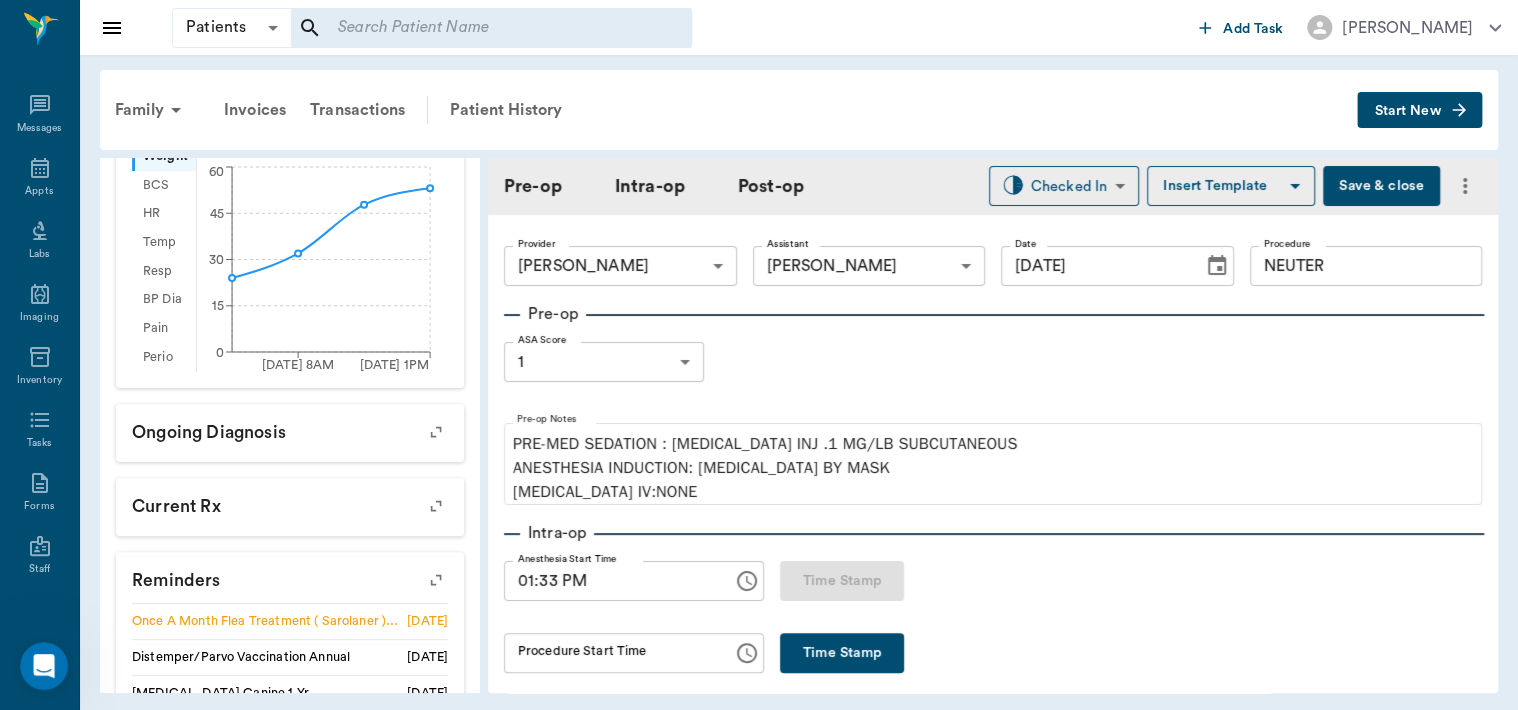 click on "Save & close" at bounding box center [1381, 186] 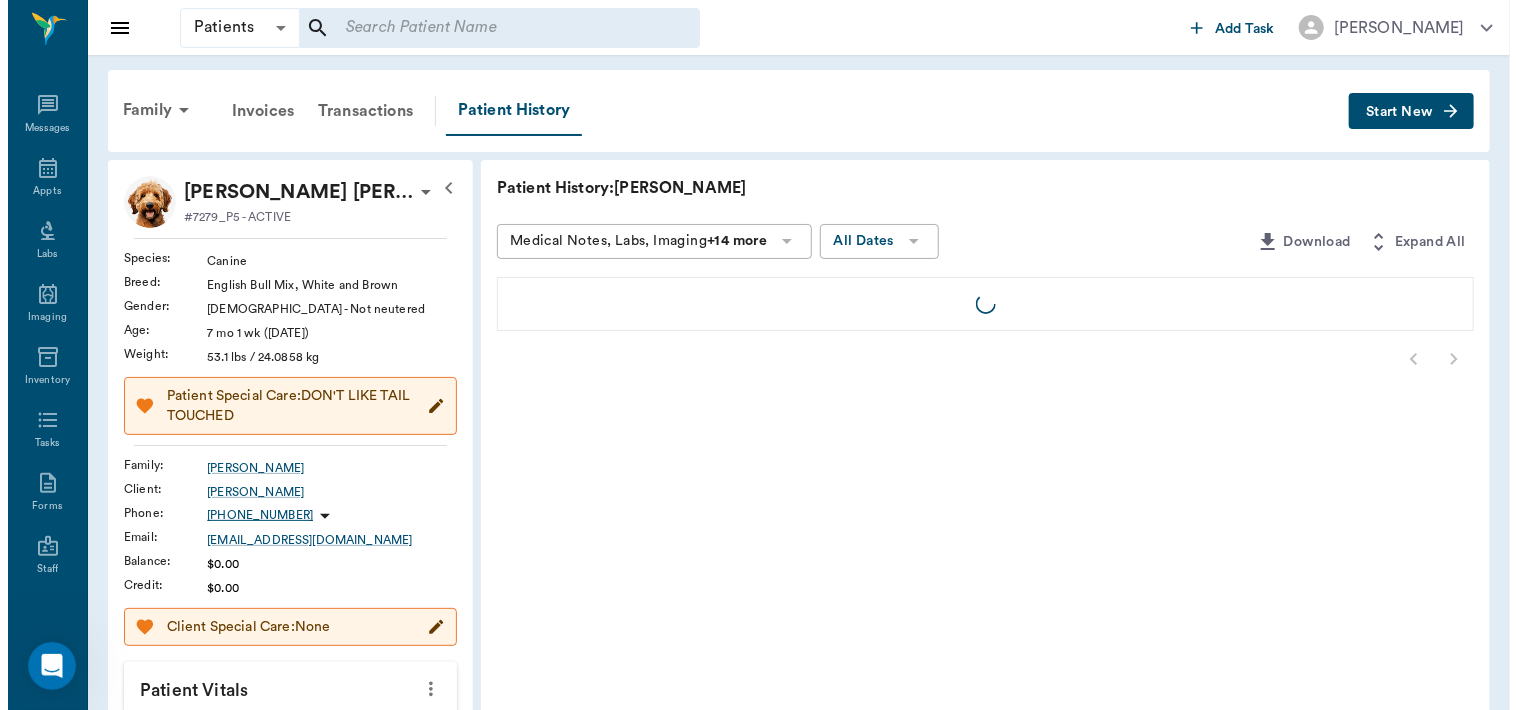 scroll, scrollTop: 0, scrollLeft: 0, axis: both 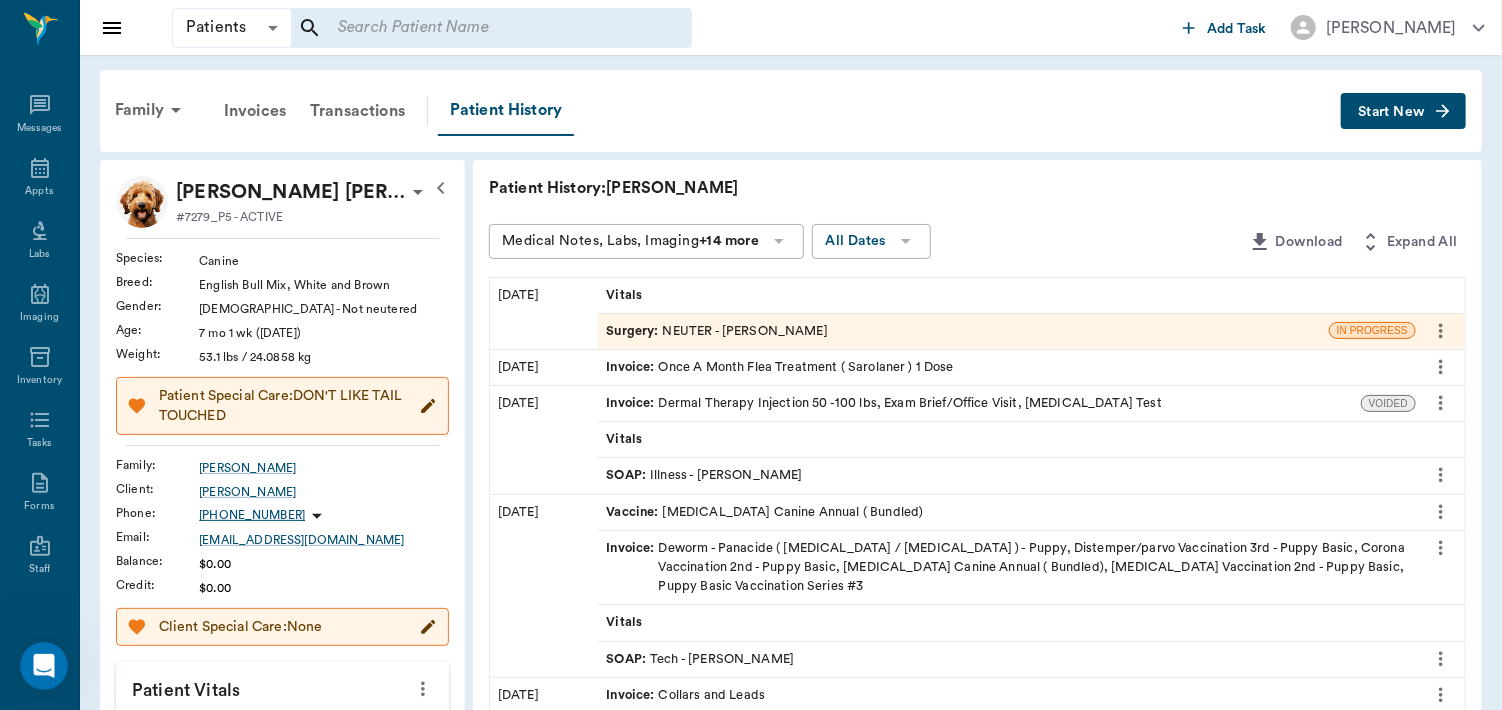 click on "SOAP : Tech - Daniel Virnala" at bounding box center [1007, 659] 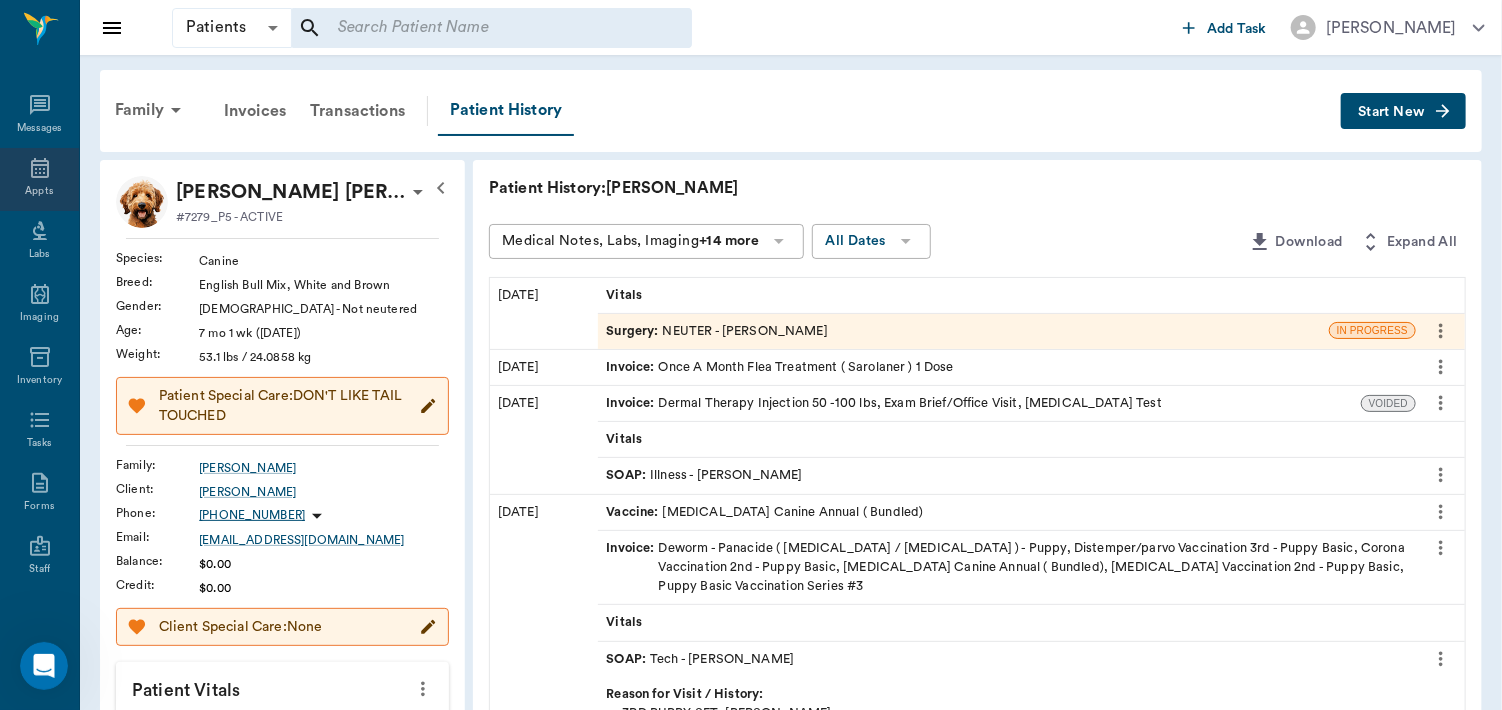 click 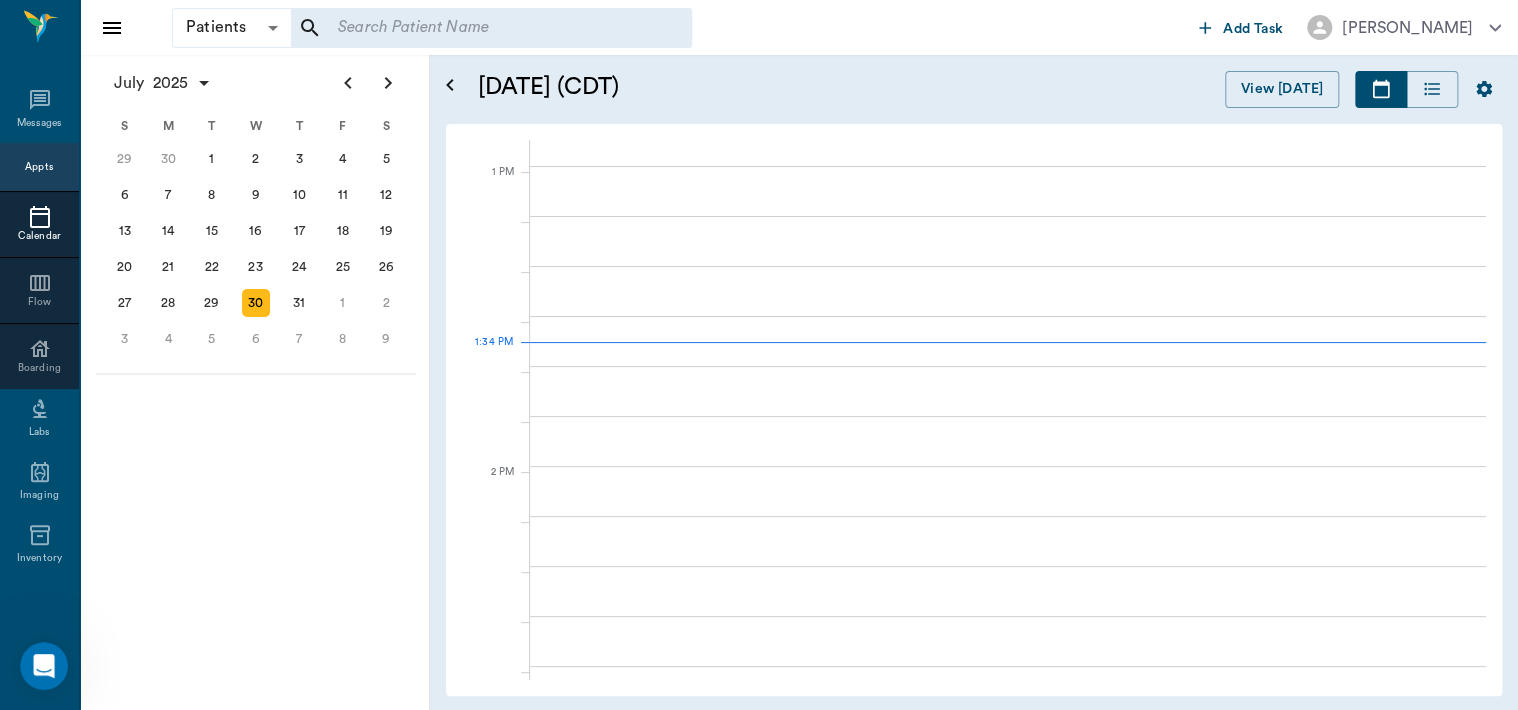 scroll, scrollTop: 1504, scrollLeft: 0, axis: vertical 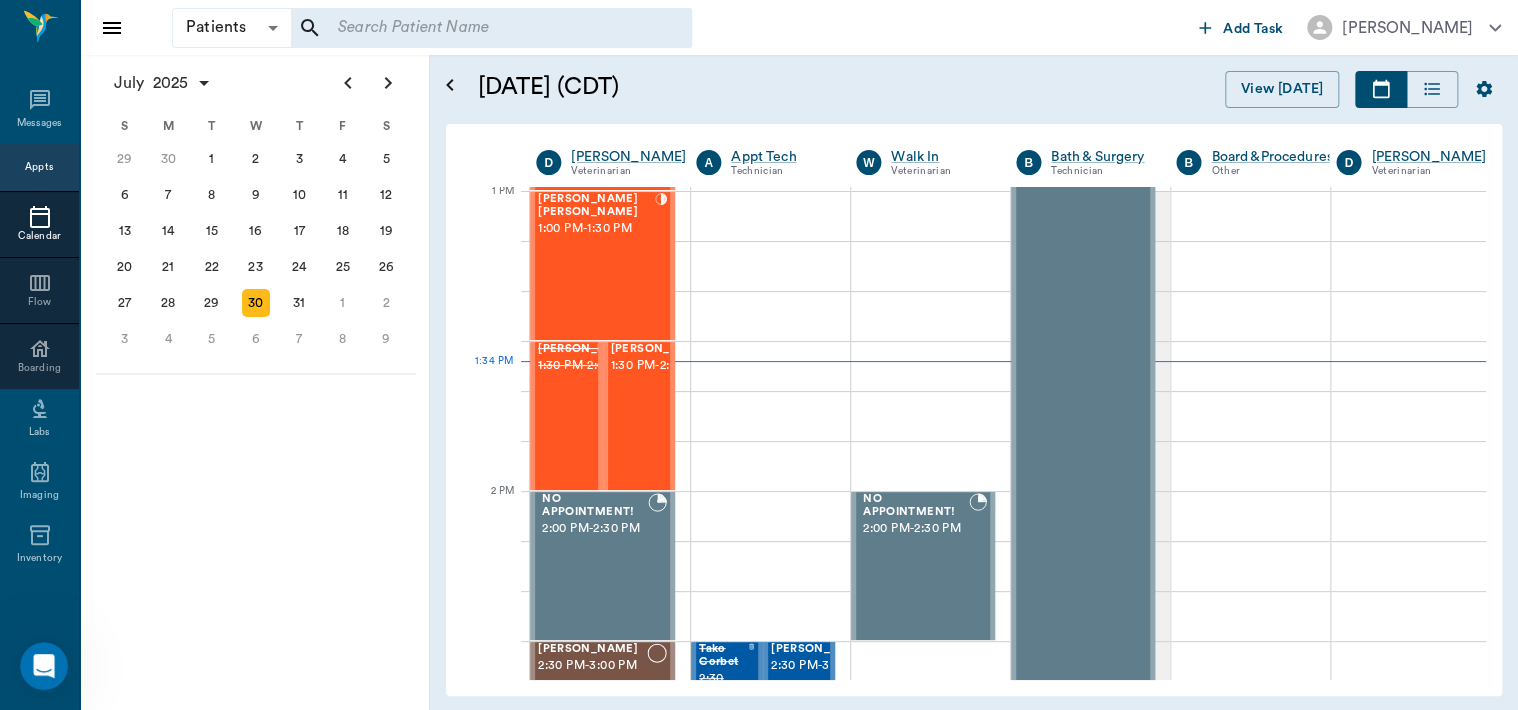 click on "1:30 PM  -  2:00 PM" at bounding box center [661, 366] 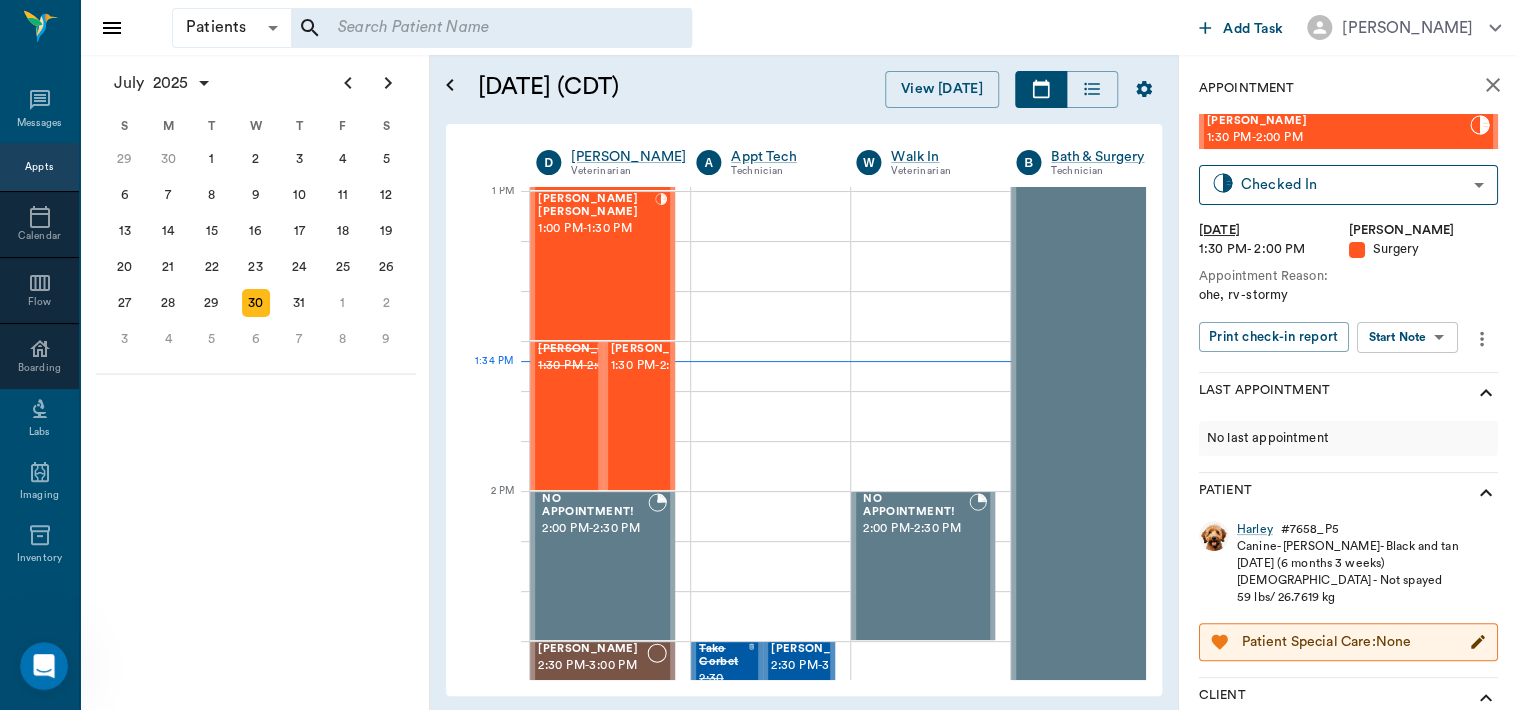 click on "Patients Patients ​ ​ Add Task Dr. Bert Ellsworth Nectar Messages Appts Calendar Flow Boarding Labs Imaging Inventory Tasks Forms Staff Reports Lookup Settings July 2025 S M T W T F S Jun 1 2 3 4 5 6 7 8 9 10 11 12 13 14 15 16 17 18 19 20 21 22 23 24 25 26 27 28 29 30 Jul 1 2 3 4 5 6 7 8 9 10 11 12 S M T W T F S 29 30 Jul 1 2 3 4 5 6 7 8 9 10 11 12 13 14 15 16 17 18 19 20 21 22 23 24 25 26 27 28 29 30 31 Aug 1 2 3 4 5 6 7 8 9 S M T W T F S 27 28 29 30 31 Aug 1 2 3 4 5 6 7 8 9 10 11 12 13 14 15 16 17 18 19 20 21 22 23 24 25 26 27 28 29 30 31 Sep 1 2 3 4 5 6 July 30, 2025 (CDT) View Today July 2025 Today 30 Wed Jul 2025 D Dr. Bert Ellsworth Veterinarian A Appt Tech Technician W Walk In Veterinarian B Bath & Surgery Technician B Board &Procedures Other D Dr. Kindall Jones Veterinarian 8 AM 9 AM 10 AM 11 AM 12 PM 1 PM 2 PM 3 PM 4 PM 5 PM 6 PM 7 PM 8 PM 1:34 PM NO APPOINTMENT! 8:00 AM  -  8:30 AM Bovine Campbell 8:30 AM  -  9:00 AM Sophisticatedshowbiz Gooch 9:00 AM  -  10:00 AM Zoey Gooch 9:00 AM  -  10:00 AM" at bounding box center (759, 355) 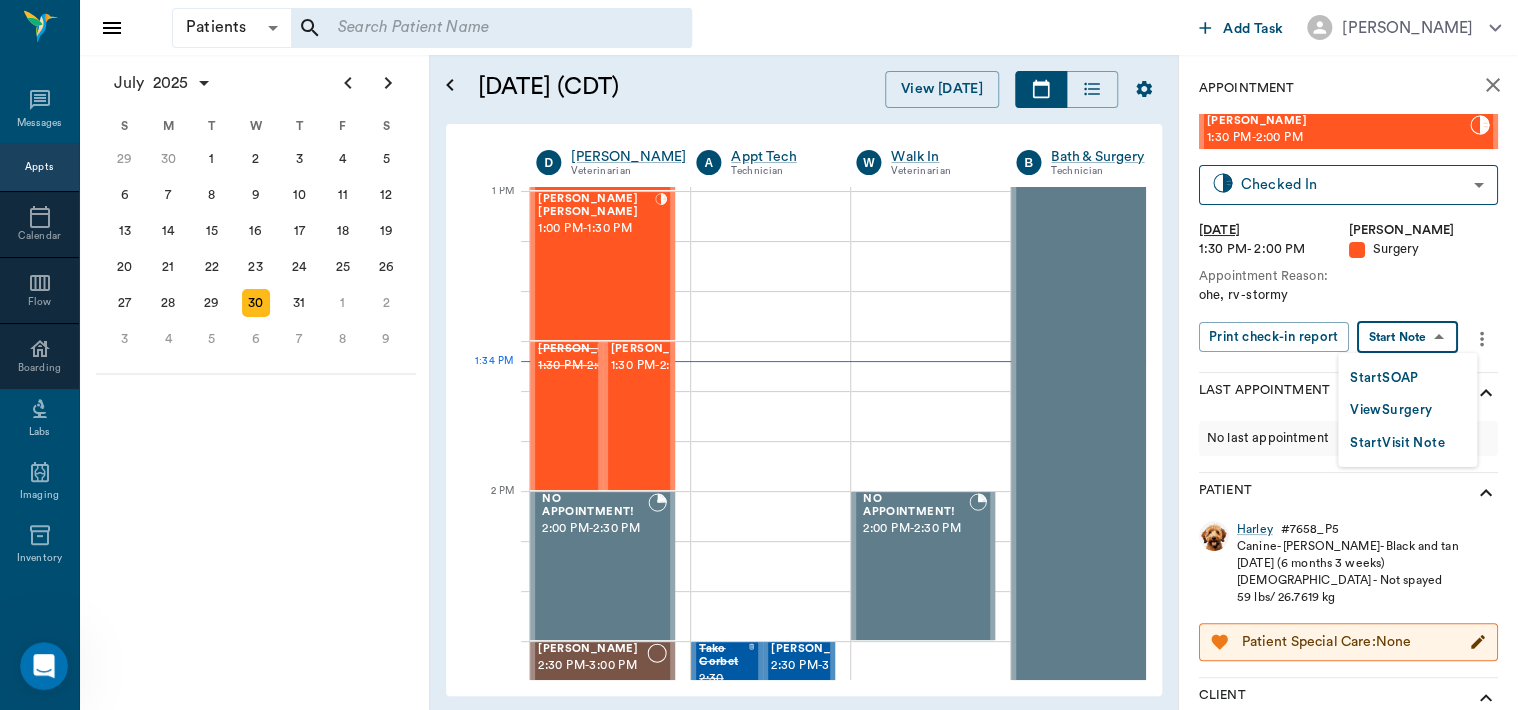 click on "View  Surgery" at bounding box center (1391, 410) 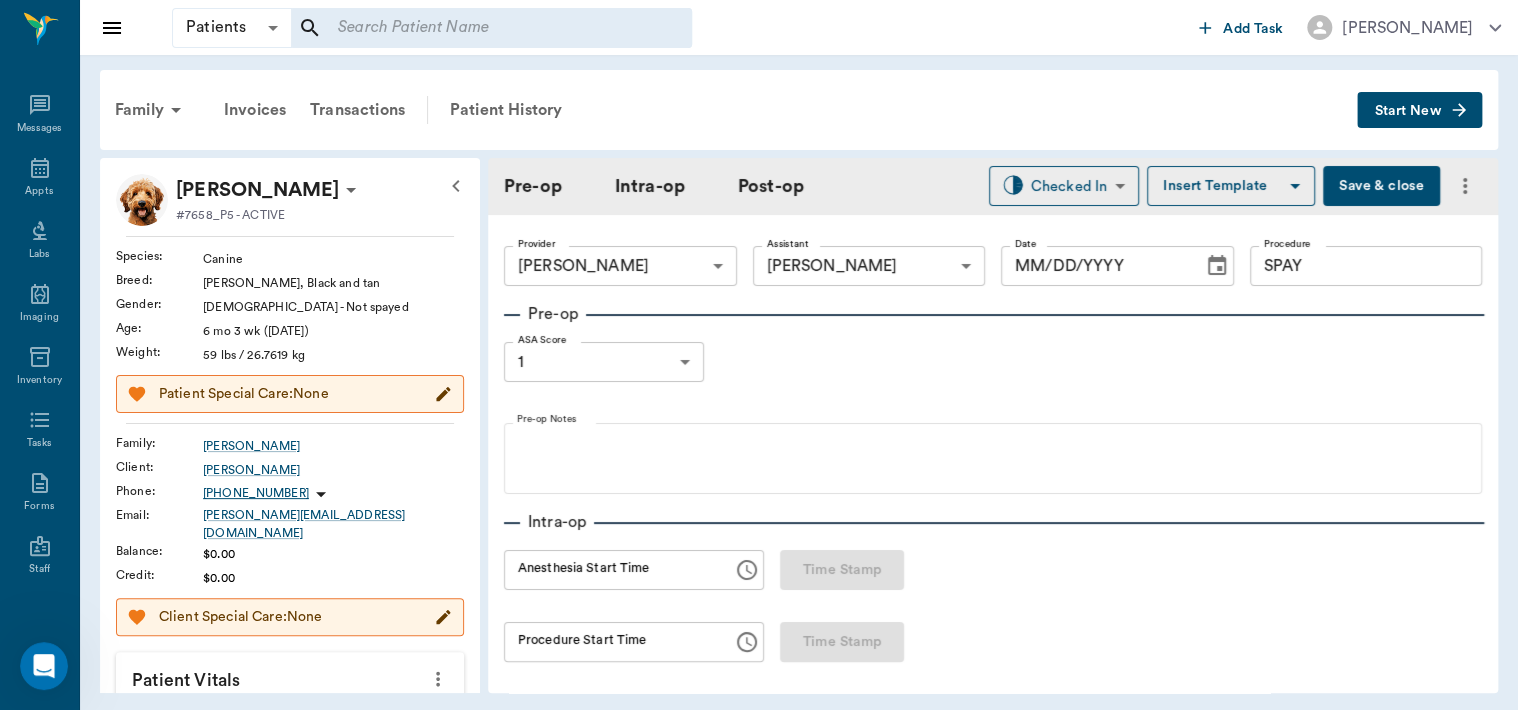 type on "63ec2f075fda476ae8351a4d" 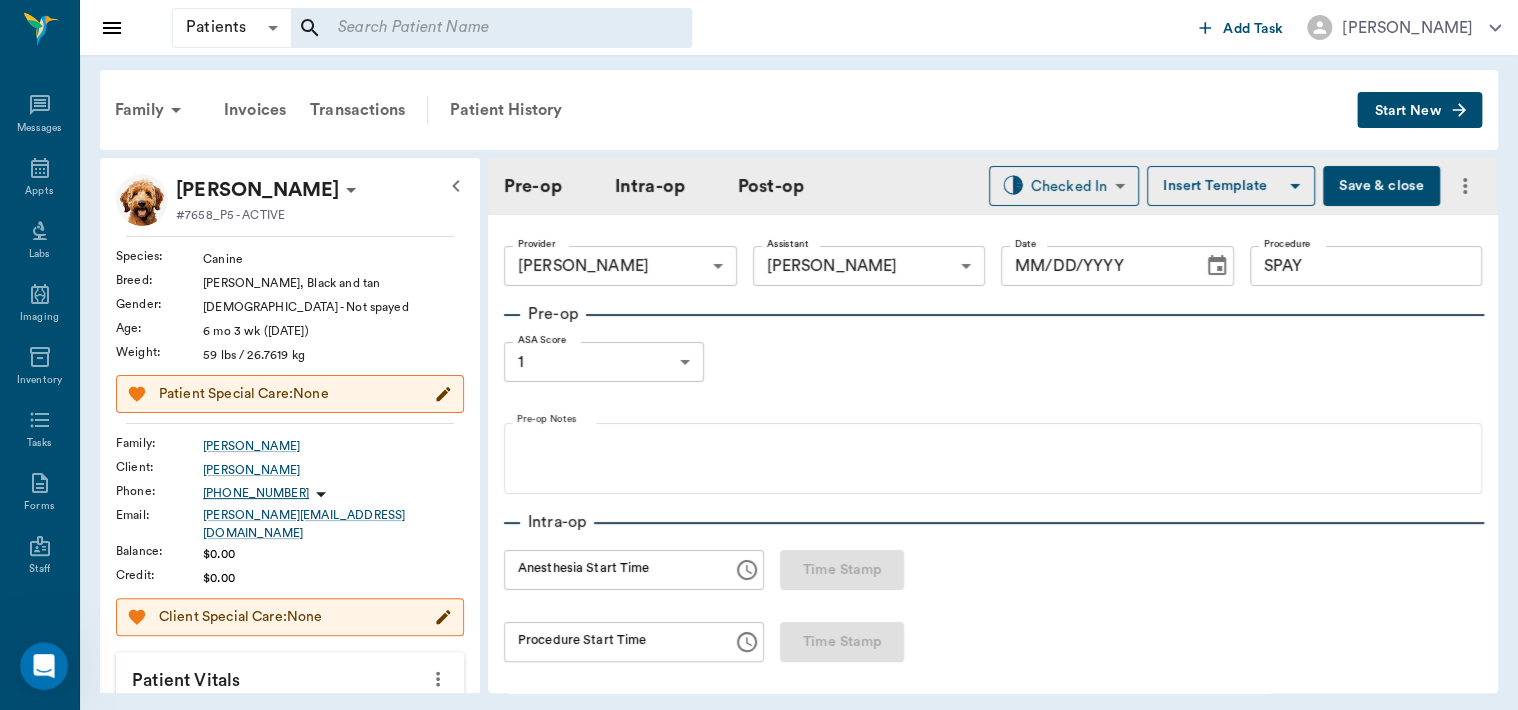 type on "63ec2e7e52e12b0ba117b124" 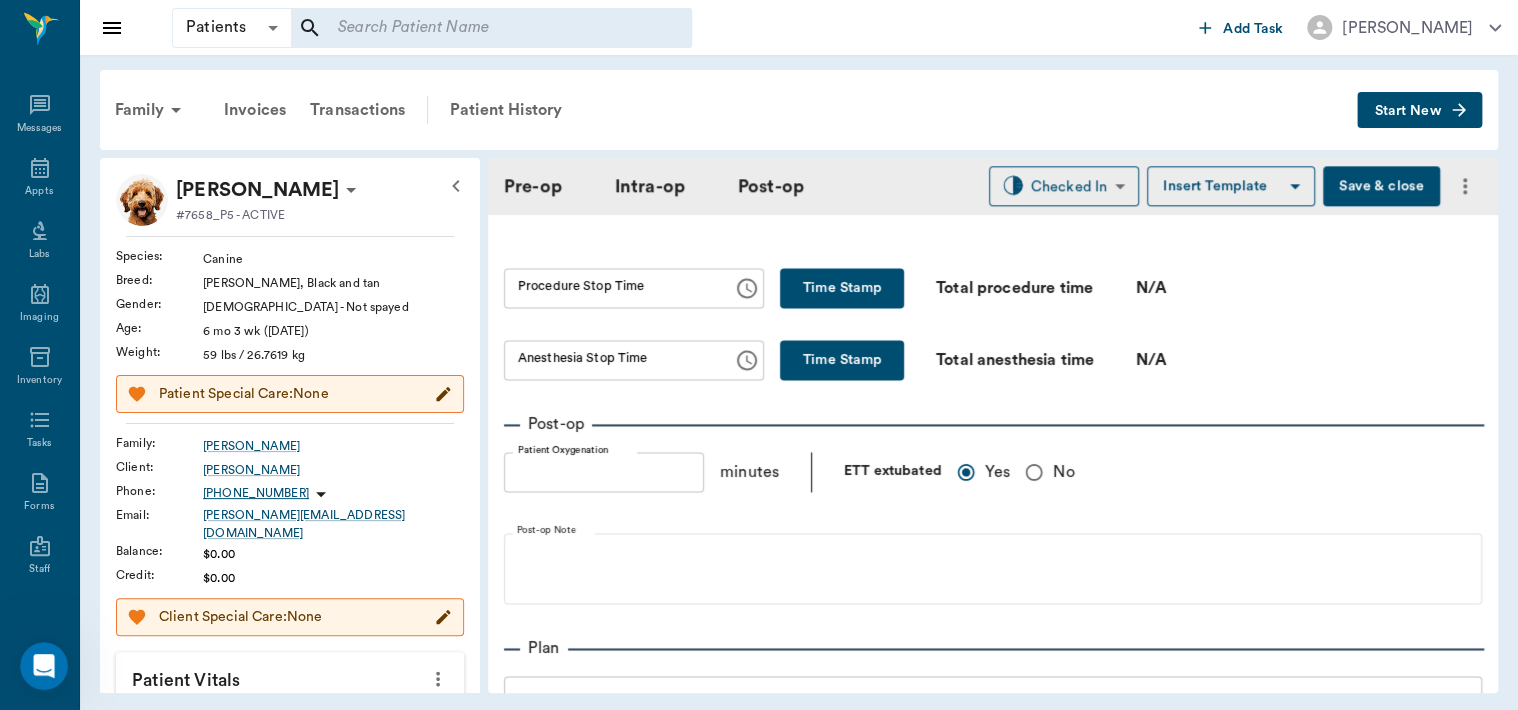 scroll, scrollTop: 1332, scrollLeft: 0, axis: vertical 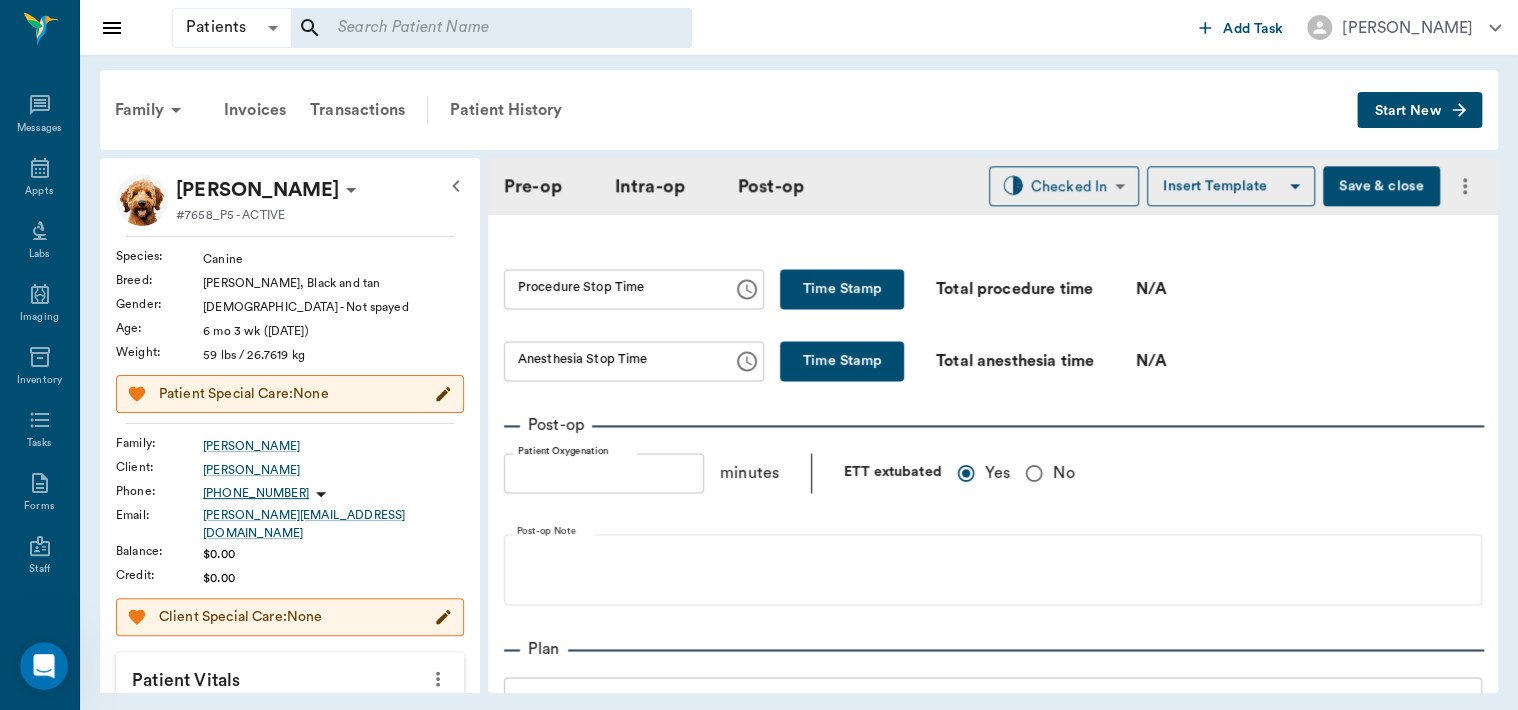 click on "Time Stamp" at bounding box center [842, 289] 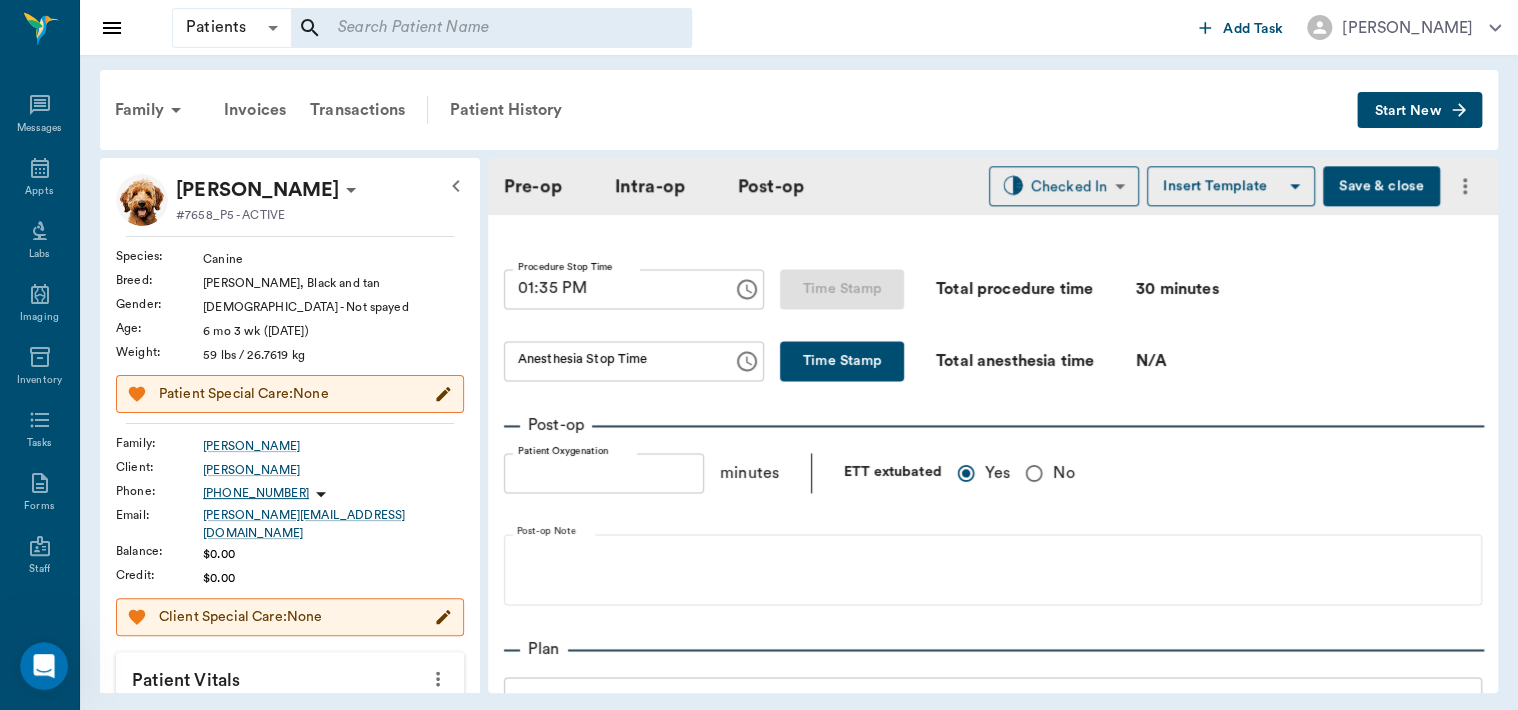 click on "Time Stamp" at bounding box center (842, 361) 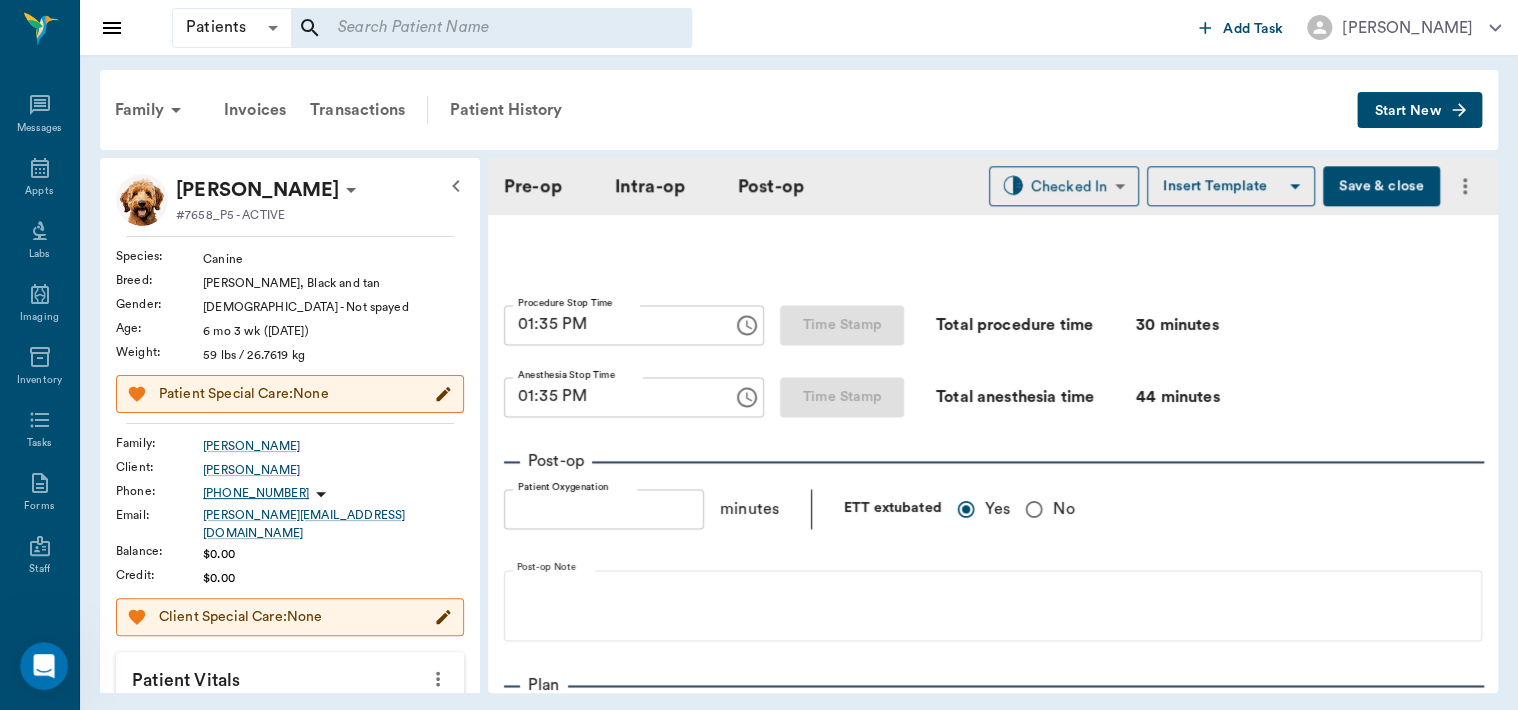 scroll, scrollTop: 1294, scrollLeft: 0, axis: vertical 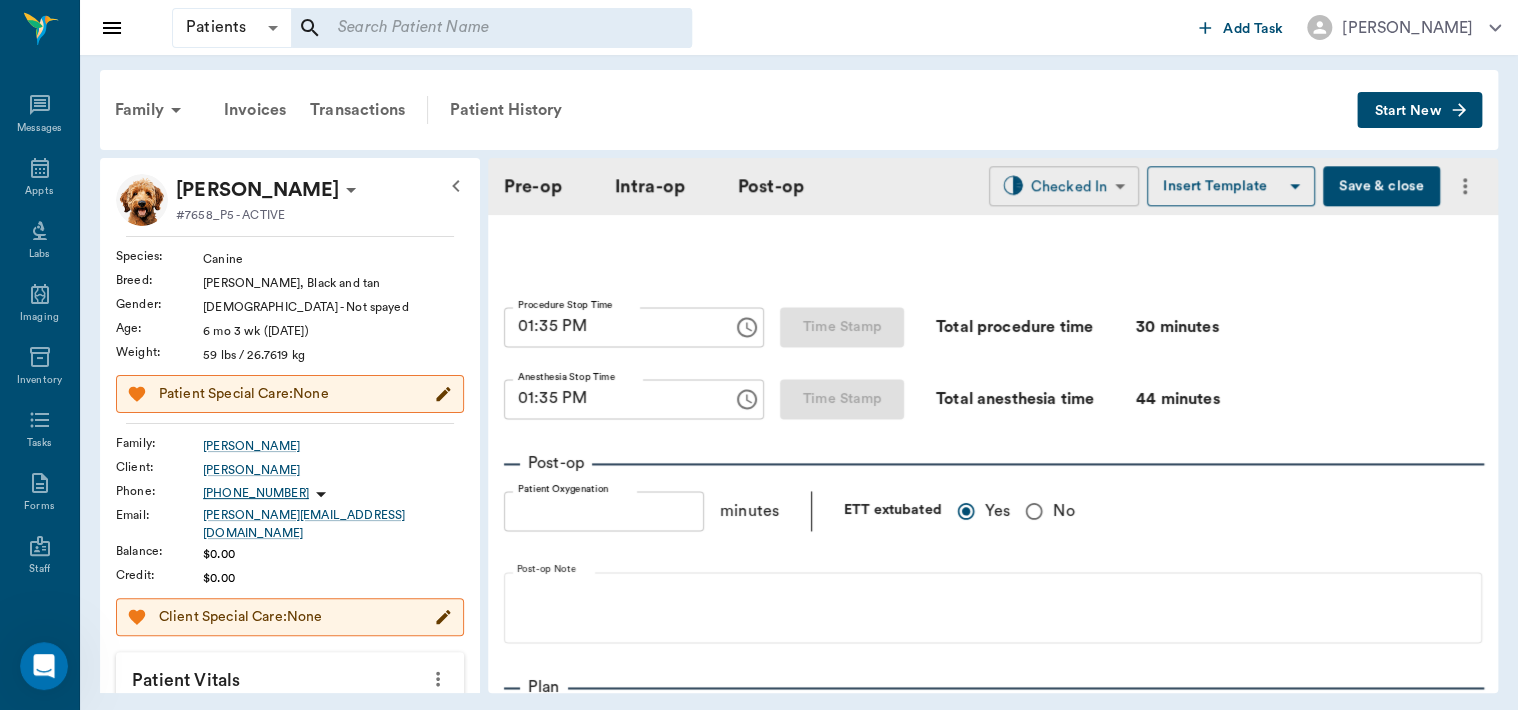 click on "Patients Patients ​ ​ Add Task Dr. Bert Ellsworth Nectar Messages Appts Labs Imaging Inventory Tasks Forms Staff Reports Lookup Settings Family Invoices Transactions Patient History Start New Harley Mosley #7658_P5    -    ACTIVE   Species : Canine Breed : Rott, Black and tan Gender : Female - Not spayed Age : 6 mo 3 wk (01/09/2025) Weight : 59 lbs / 26.7619 kg Patient Special Care:  None Family : Mosley Client : Sandy C. Mosley Phone : (903) 691-4009 Email : SANDY.COATS@yahoo.com Balance : $0.00 Credit : $0.00 Client Special Care:  None Patient Vitals Weight BCS HR Temp Resp BP Dia Pain Perio Score ( lb ) Date 07/30/25 12PM 0 15 30 45 60 Ongoing diagnosis Current Rx Reminders Upcoming appointments Schedule Appointment Pre-op Intra-op Post-op Checked In CHECKED_IN ​ Insert Template  Save & close Provider Dr. Bert Ellsworth 63ec2f075fda476ae8351a4d Provider Assistant Julie Dickerson 63ec2e7e52e12b0ba117b124 Assistant Date 07/30/2025 Date Procedure SPAY Procedure Pre-op ASA Score 1 1 ASA Score Intra-op" at bounding box center (759, 355) 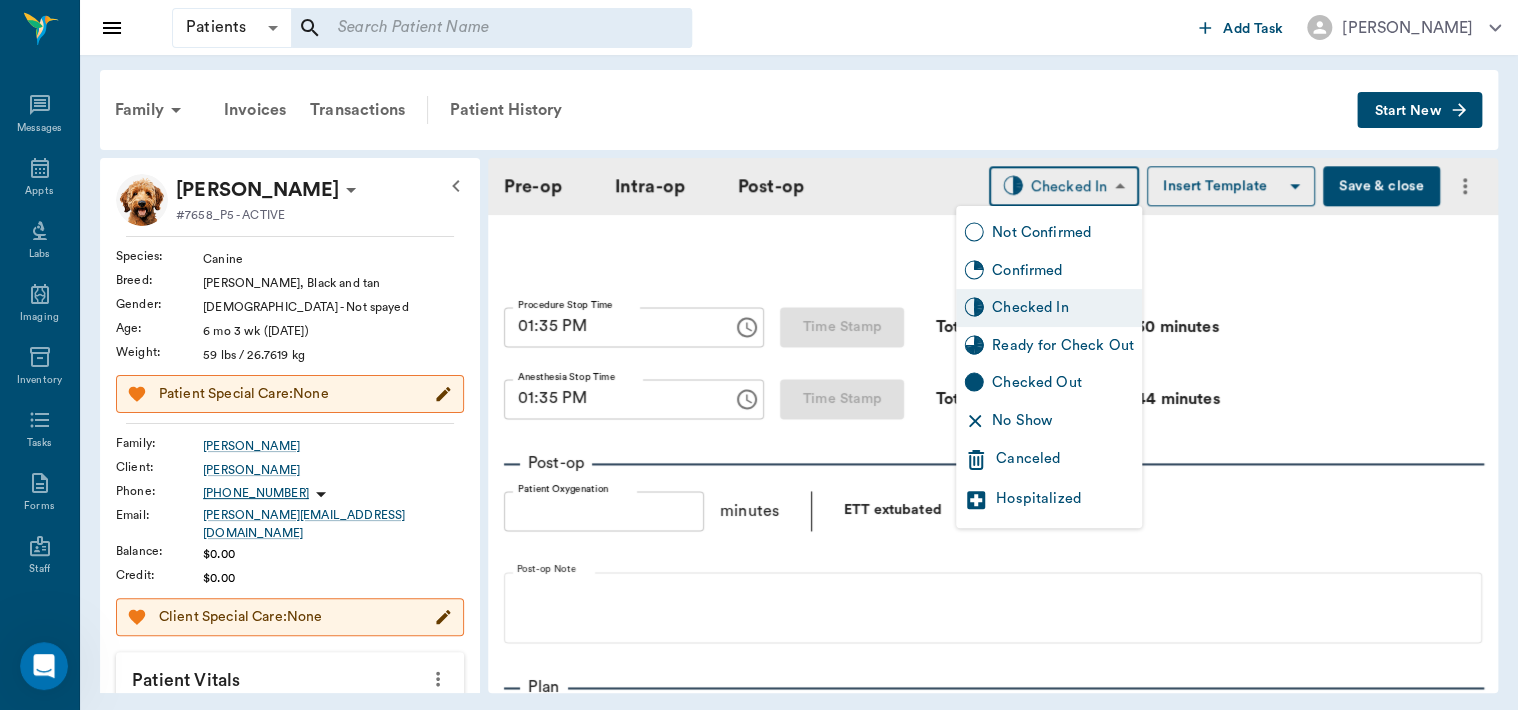 click on "Ready for Check Out" at bounding box center [1063, 346] 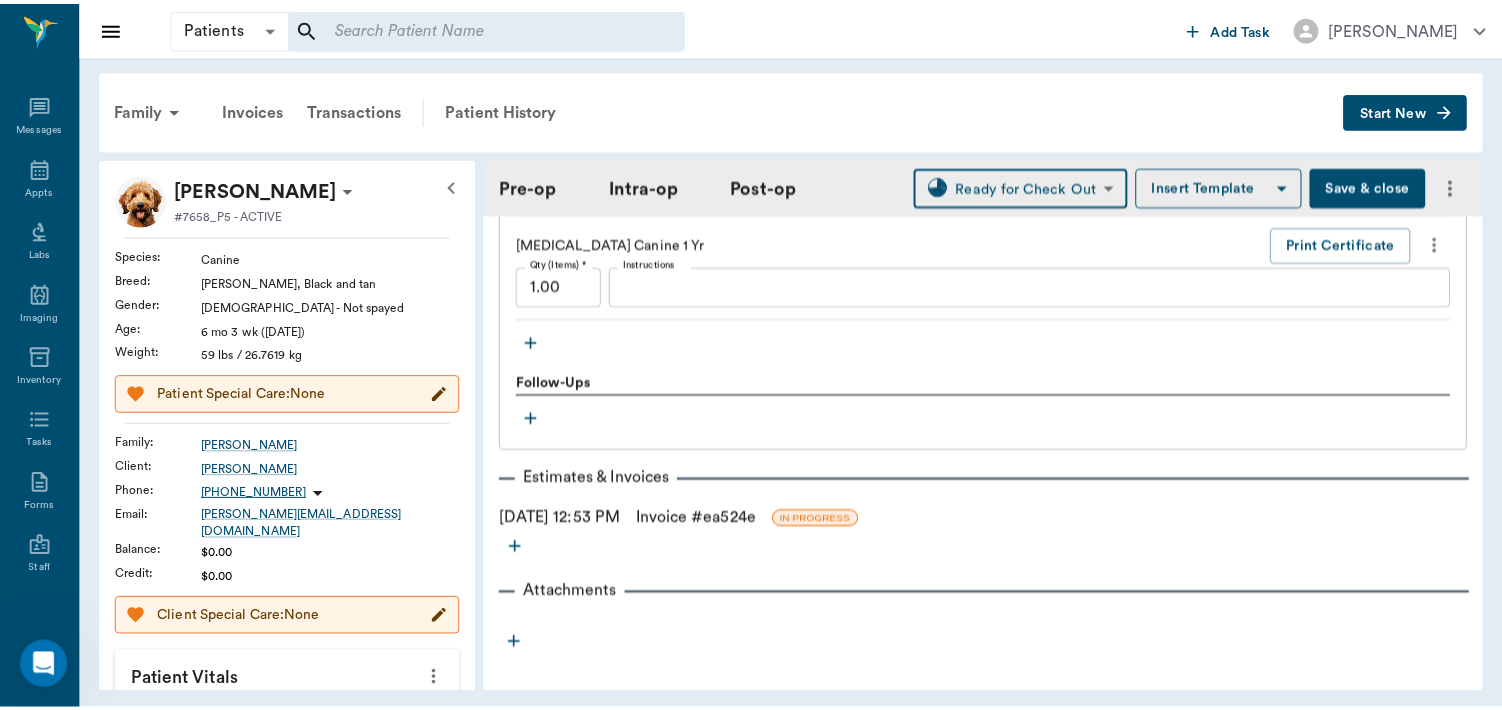 scroll, scrollTop: 2264, scrollLeft: 0, axis: vertical 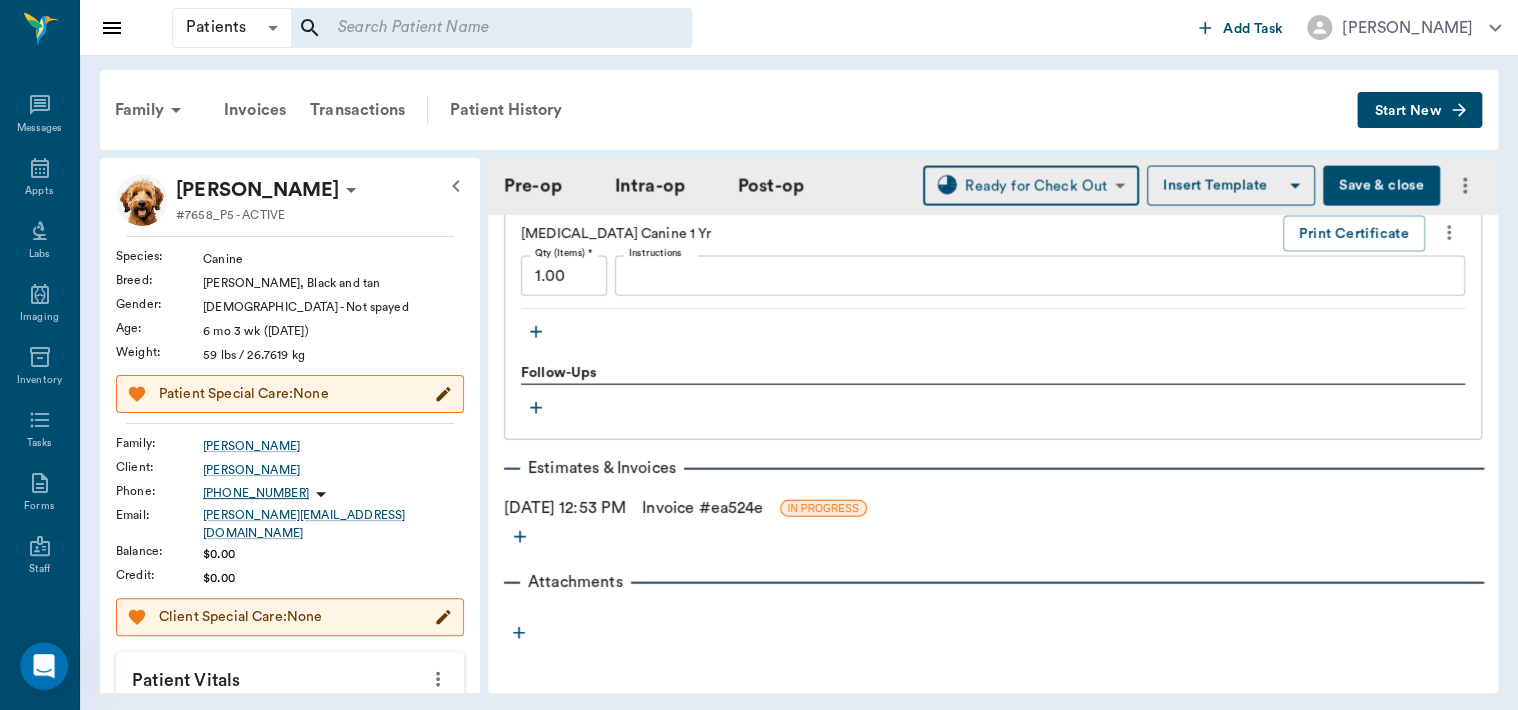 click on "Invoice # ea524e" at bounding box center [702, 508] 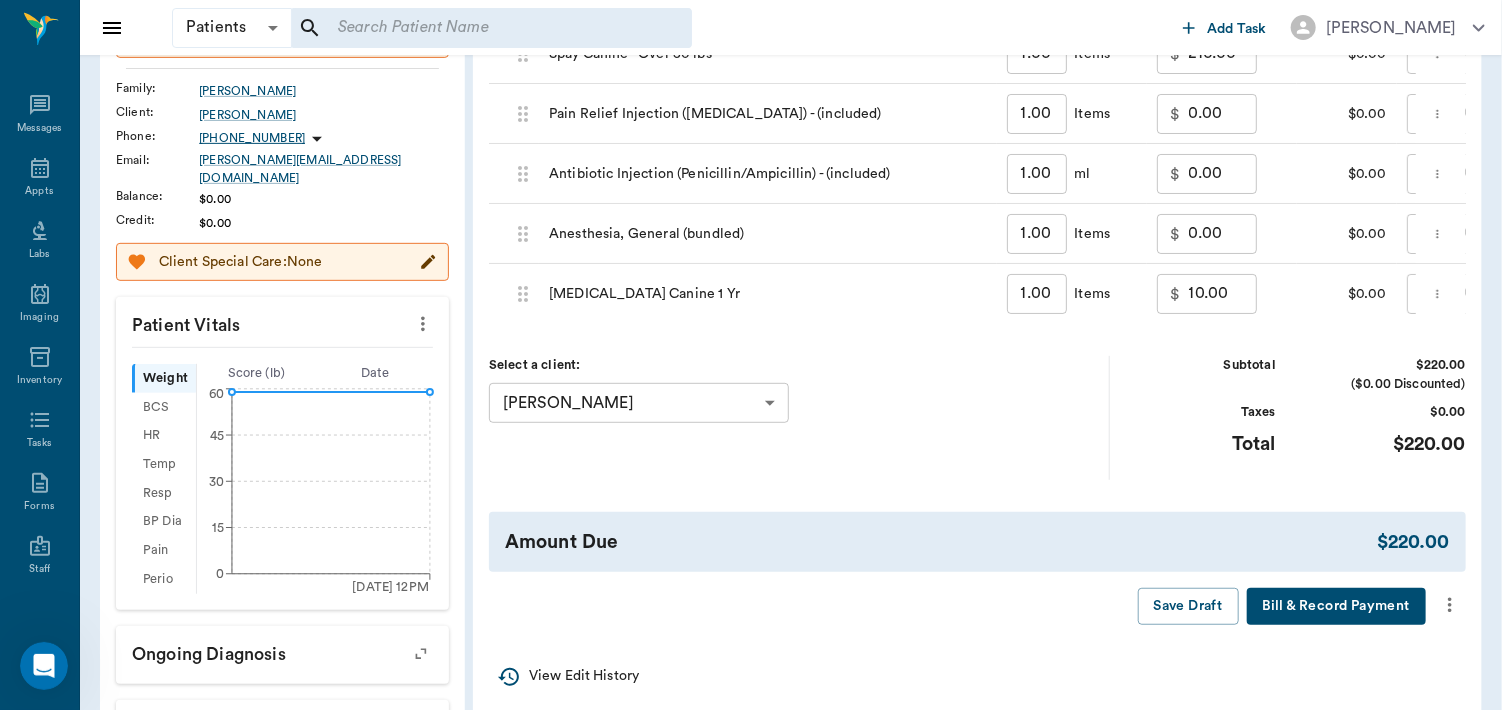 scroll, scrollTop: 358, scrollLeft: 0, axis: vertical 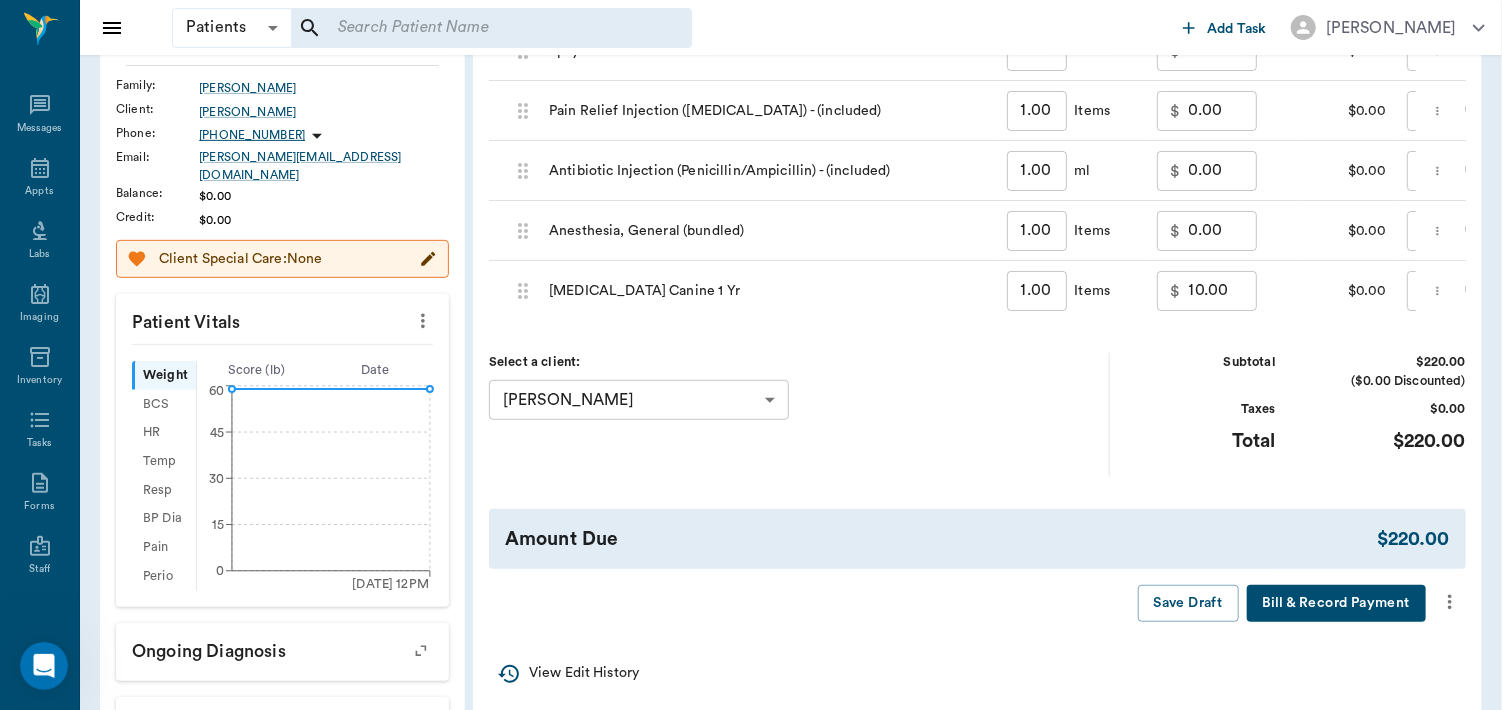 click 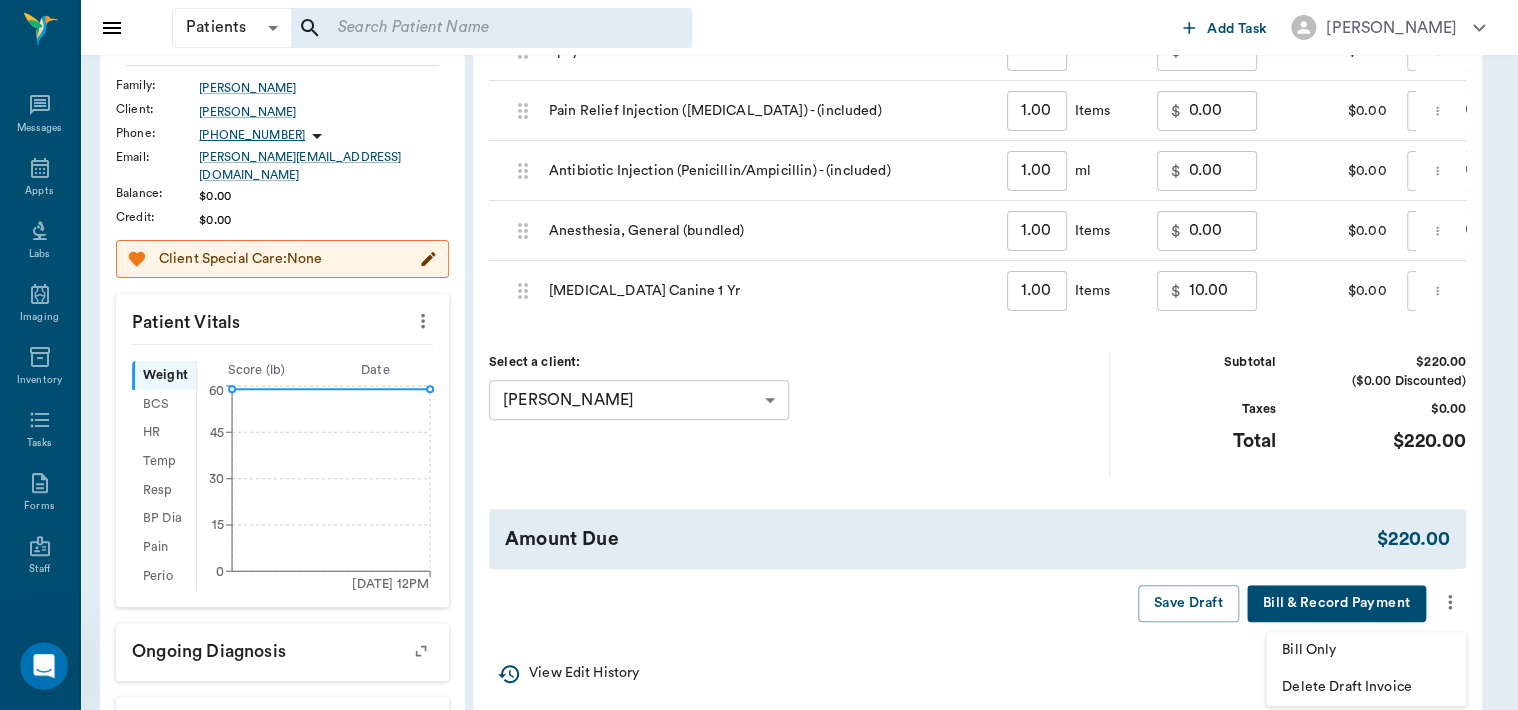 click on "Bill Only" at bounding box center [1366, 650] 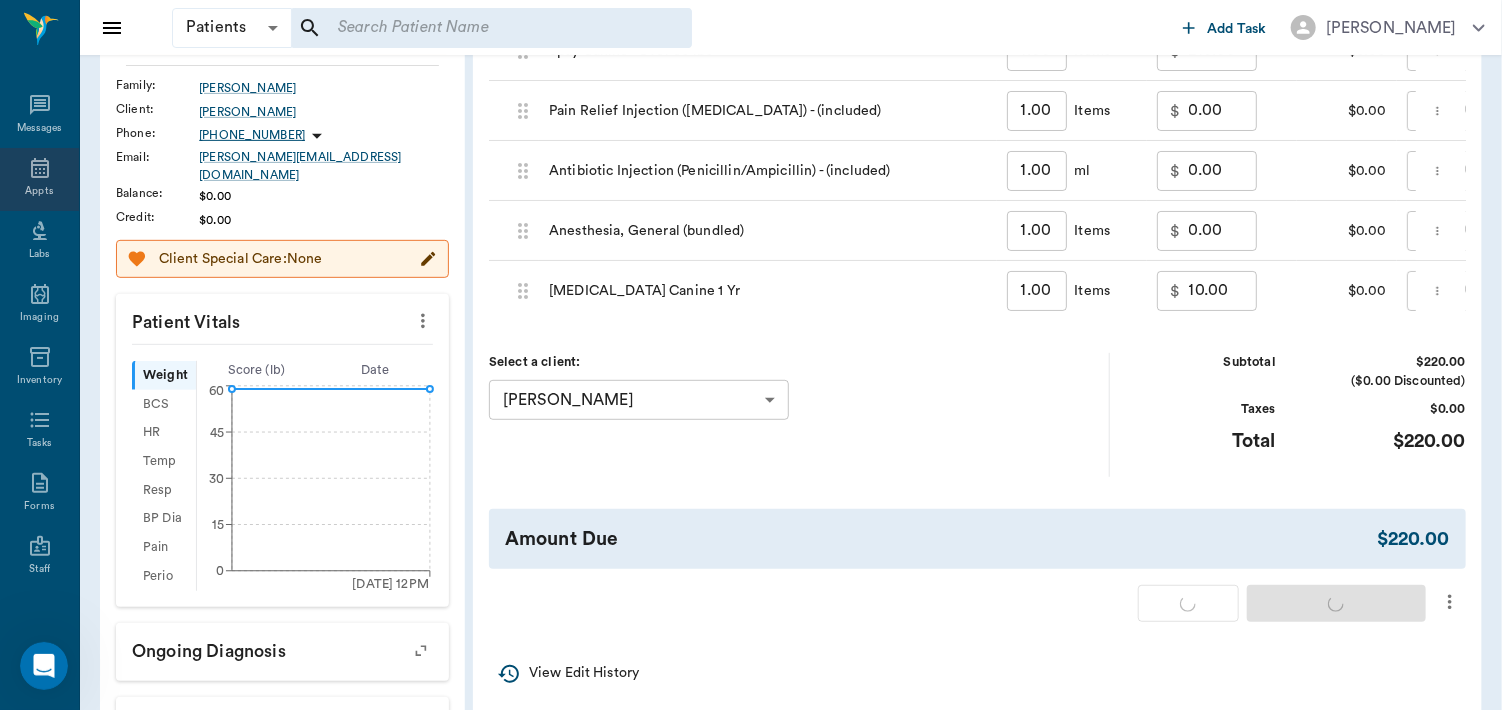 click on "Appts" at bounding box center [39, 191] 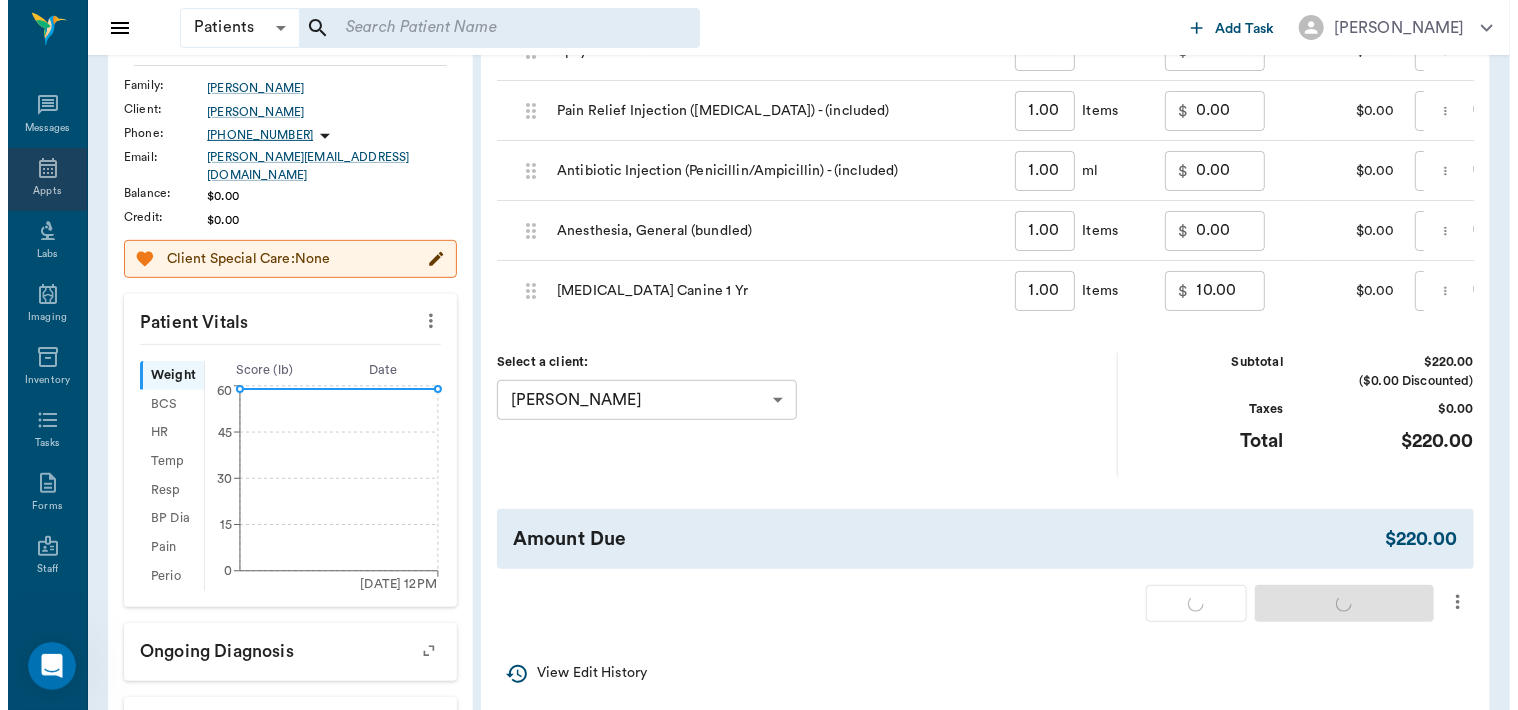 scroll, scrollTop: 0, scrollLeft: 0, axis: both 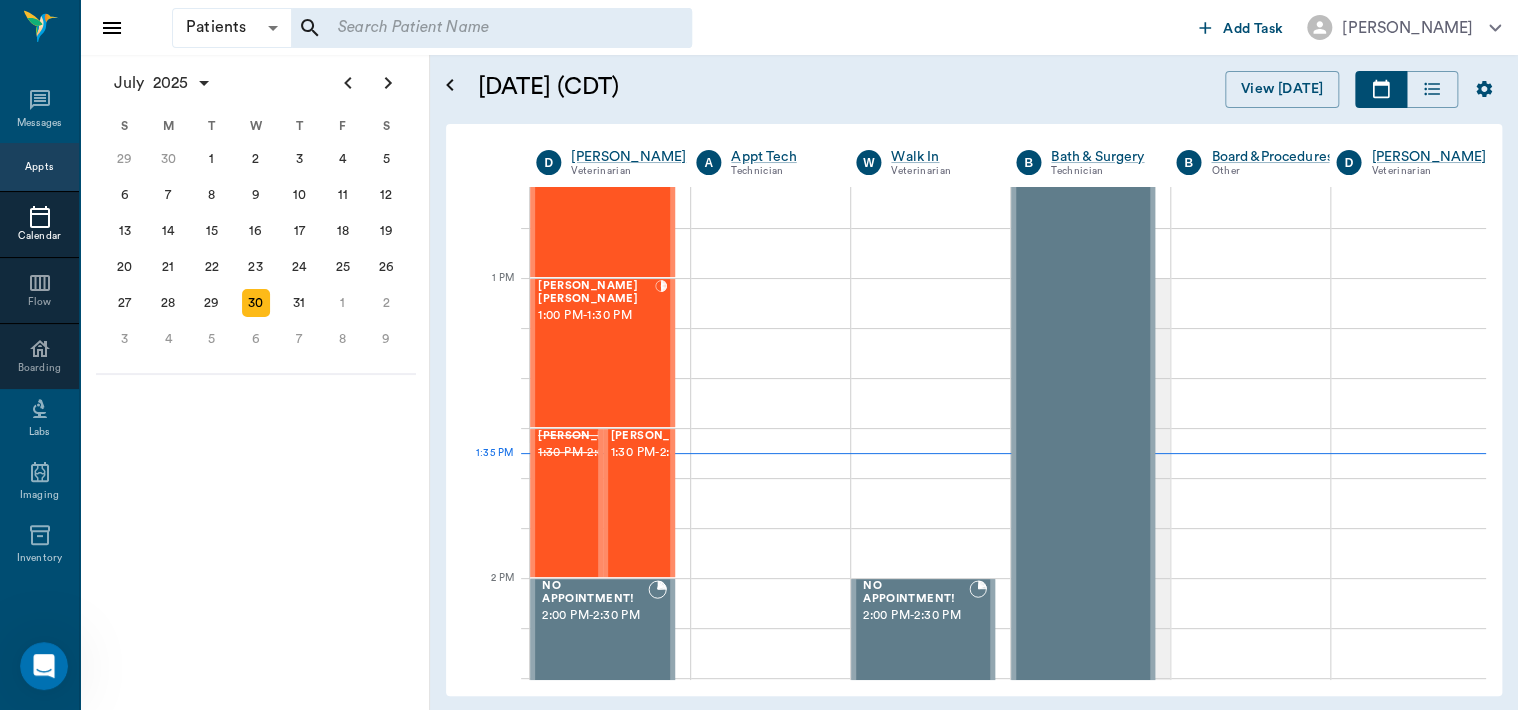 click on "[PERSON_NAME] [PERSON_NAME] 1:00 PM  -  1:30 PM" at bounding box center [596, 353] 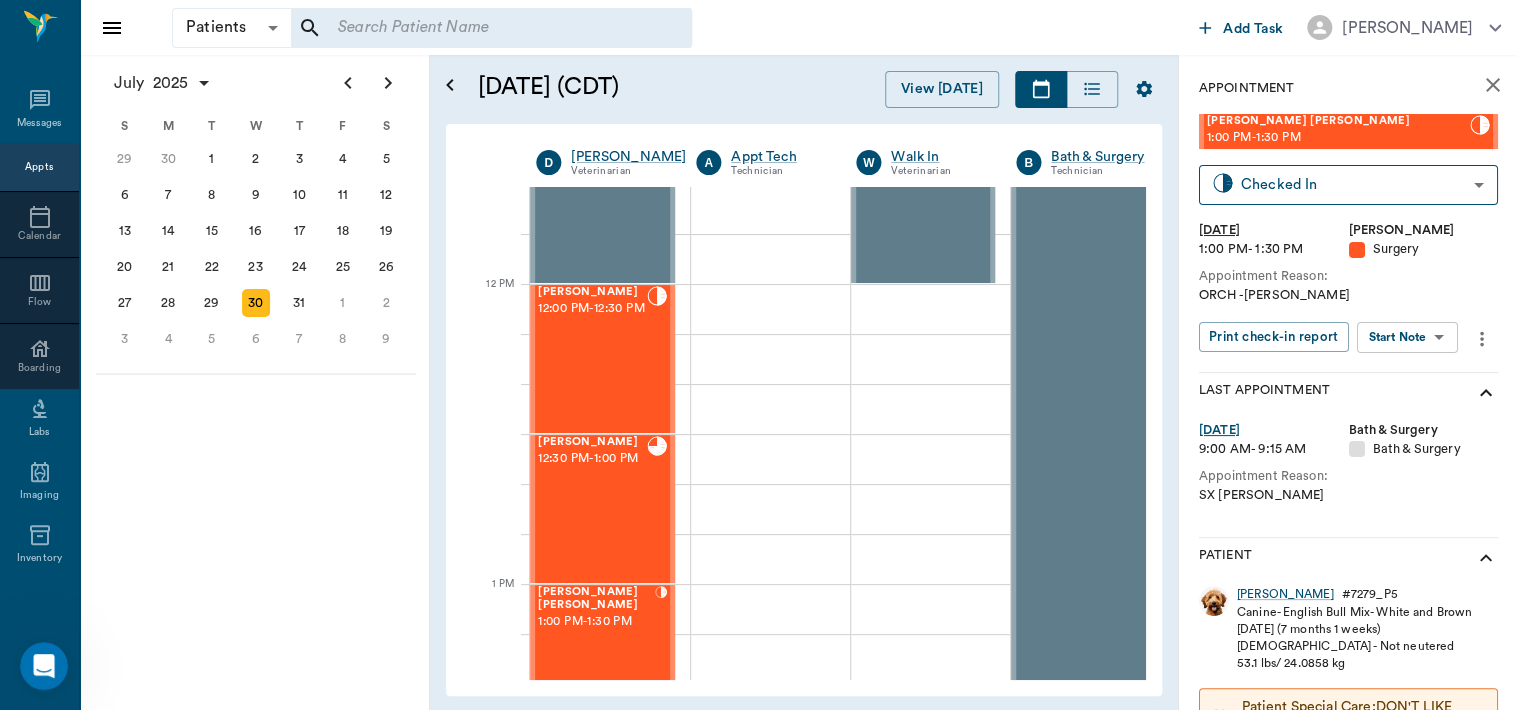 scroll, scrollTop: 1109, scrollLeft: 0, axis: vertical 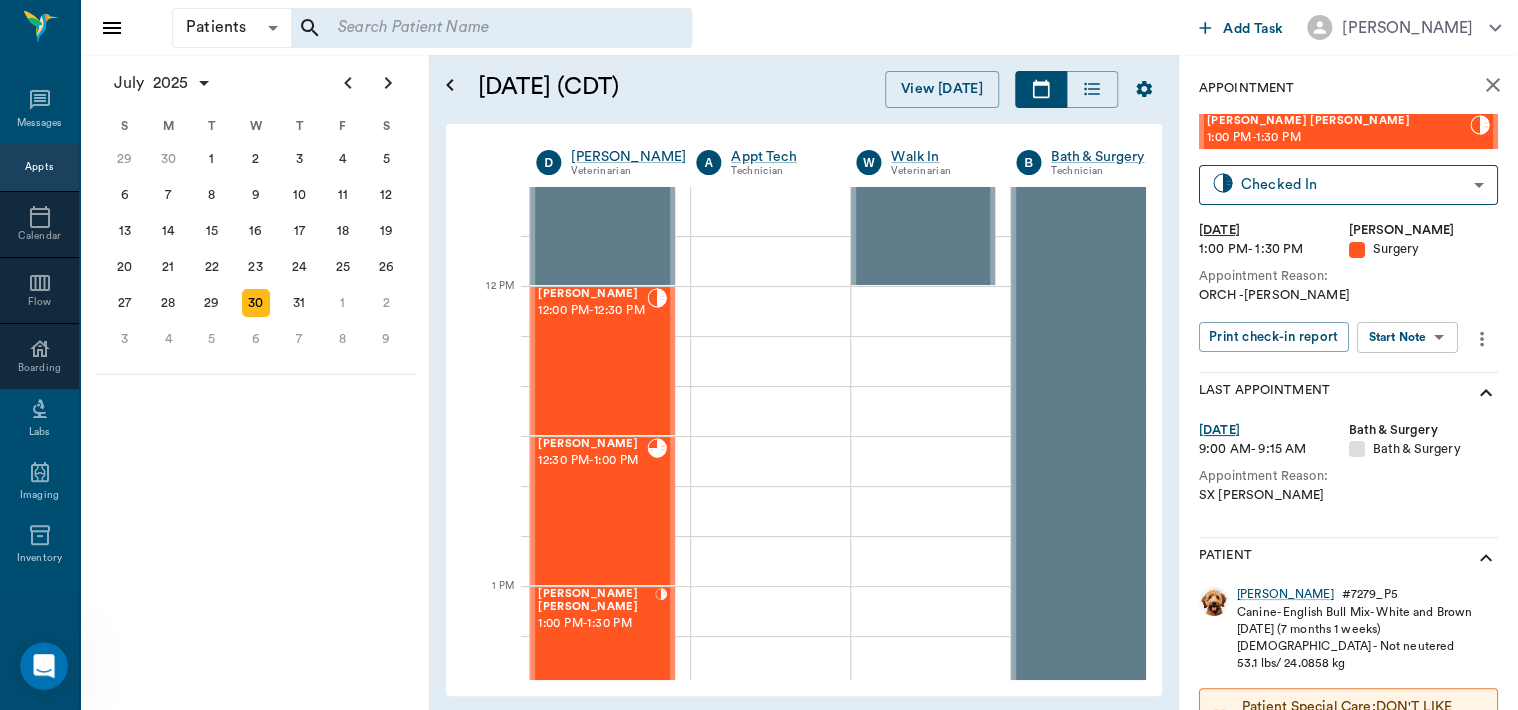 click on "12:00 PM  -  12:30 PM" at bounding box center (592, 311) 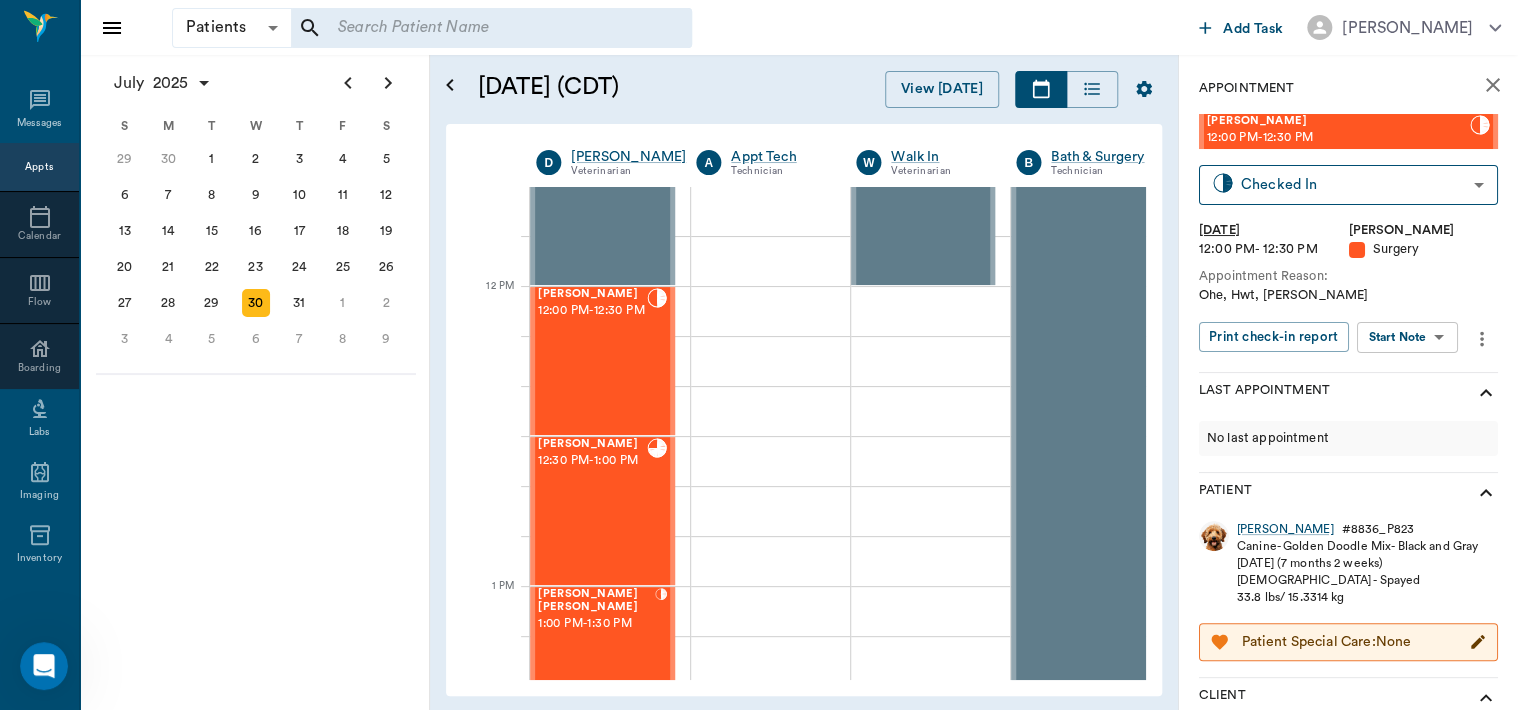 click on "Patients Patients ​ ​ Add Task Dr. Bert Ellsworth Nectar Messages Appts Calendar Flow Boarding Labs Imaging Inventory Tasks Forms Staff Reports Lookup Settings July 2025 S M T W T F S Jun 1 2 3 4 5 6 7 8 9 10 11 12 13 14 15 16 17 18 19 20 21 22 23 24 25 26 27 28 29 30 Jul 1 2 3 4 5 6 7 8 9 10 11 12 S M T W T F S 29 30 Jul 1 2 3 4 5 6 7 8 9 10 11 12 13 14 15 16 17 18 19 20 21 22 23 24 25 26 27 28 29 30 31 Aug 1 2 3 4 5 6 7 8 9 S M T W T F S 27 28 29 30 31 Aug 1 2 3 4 5 6 7 8 9 10 11 12 13 14 15 16 17 18 19 20 21 22 23 24 25 26 27 28 29 30 31 Sep 1 2 3 4 5 6 July 30, 2025 (CDT) View Today July 2025 Today 30 Wed Jul 2025 D Dr. Bert Ellsworth Veterinarian A Appt Tech Technician W Walk In Veterinarian B Bath & Surgery Technician B Board &Procedures Other D Dr. Kindall Jones Veterinarian 8 AM 9 AM 10 AM 11 AM 12 PM 1 PM 2 PM 3 PM 4 PM 5 PM 6 PM 7 PM 8 PM 1:36 PM NO APPOINTMENT! 8:00 AM  -  8:30 AM Bovine Campbell 8:30 AM  -  9:00 AM Sophisticatedshowbiz Gooch 9:00 AM  -  10:00 AM Zoey Gooch 9:00 AM  -  10:00 AM" at bounding box center [759, 355] 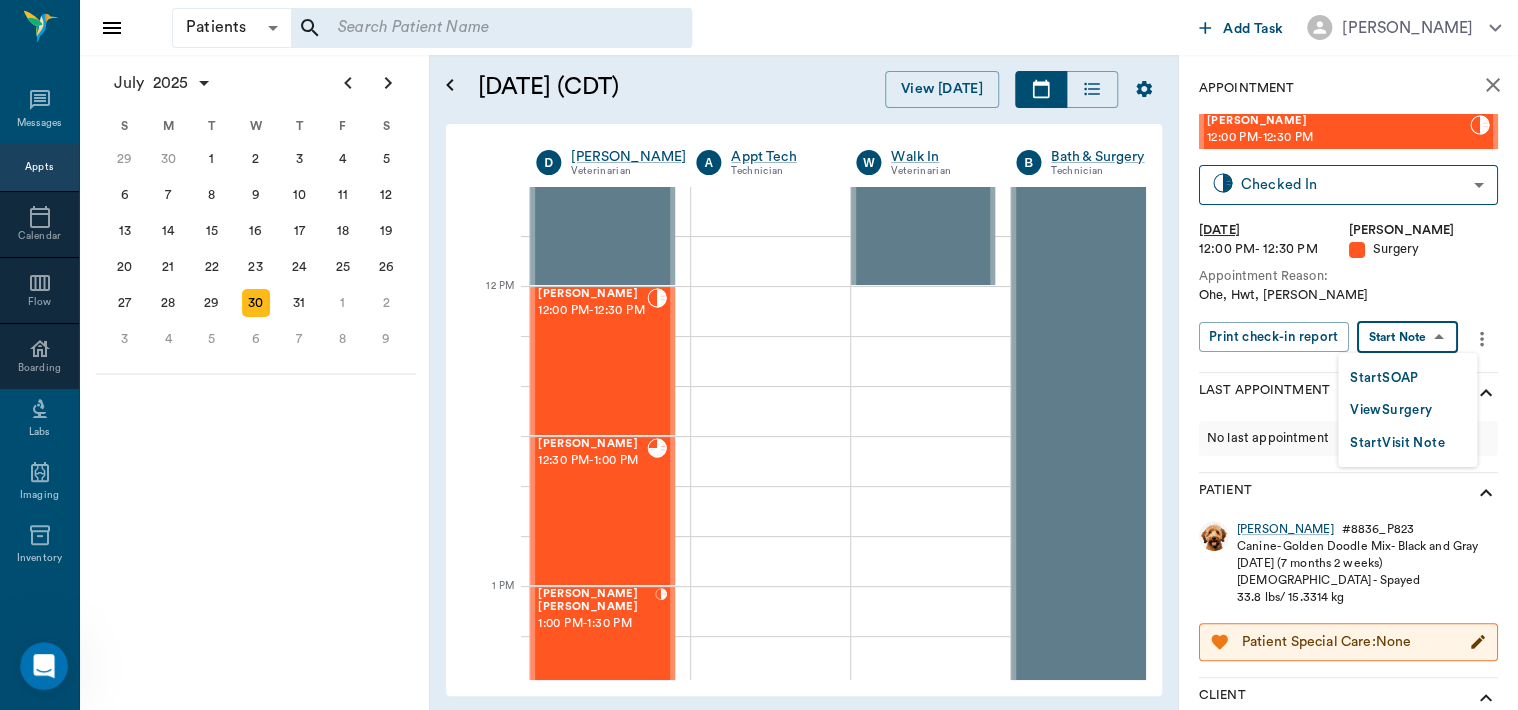 click at bounding box center (759, 355) 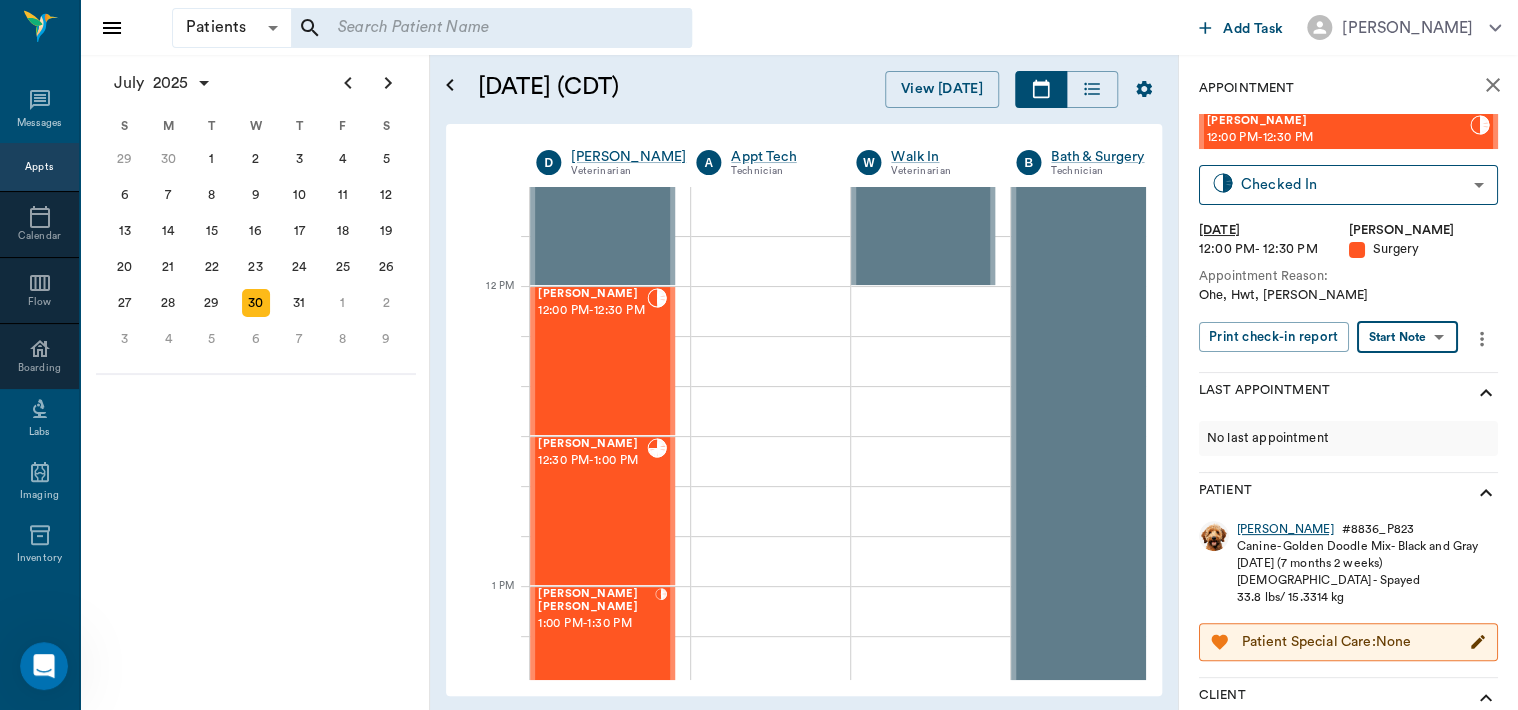 click on "Sabrina" at bounding box center [1285, 529] 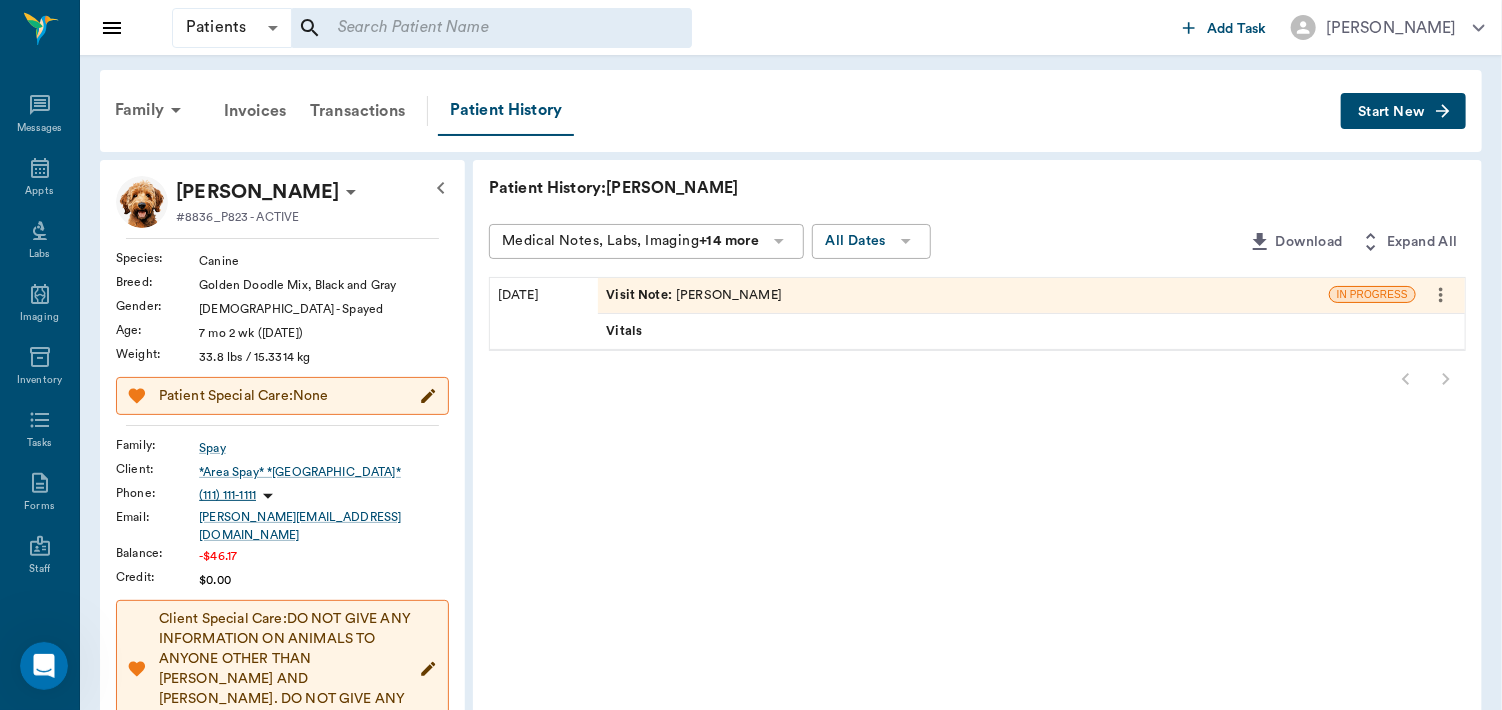 click on "Visit Note :" at bounding box center [641, 295] 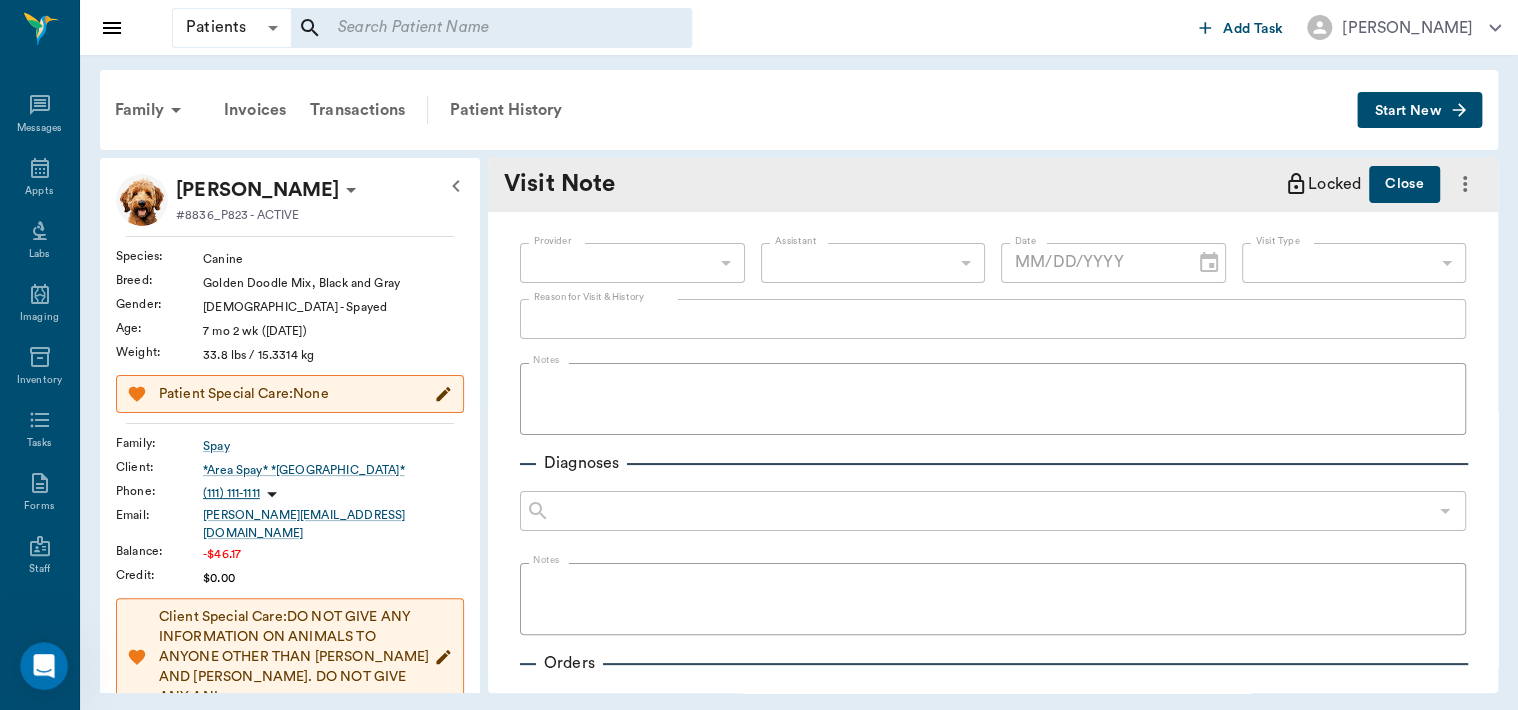 type on "63ec2f075fda476ae8351a4d" 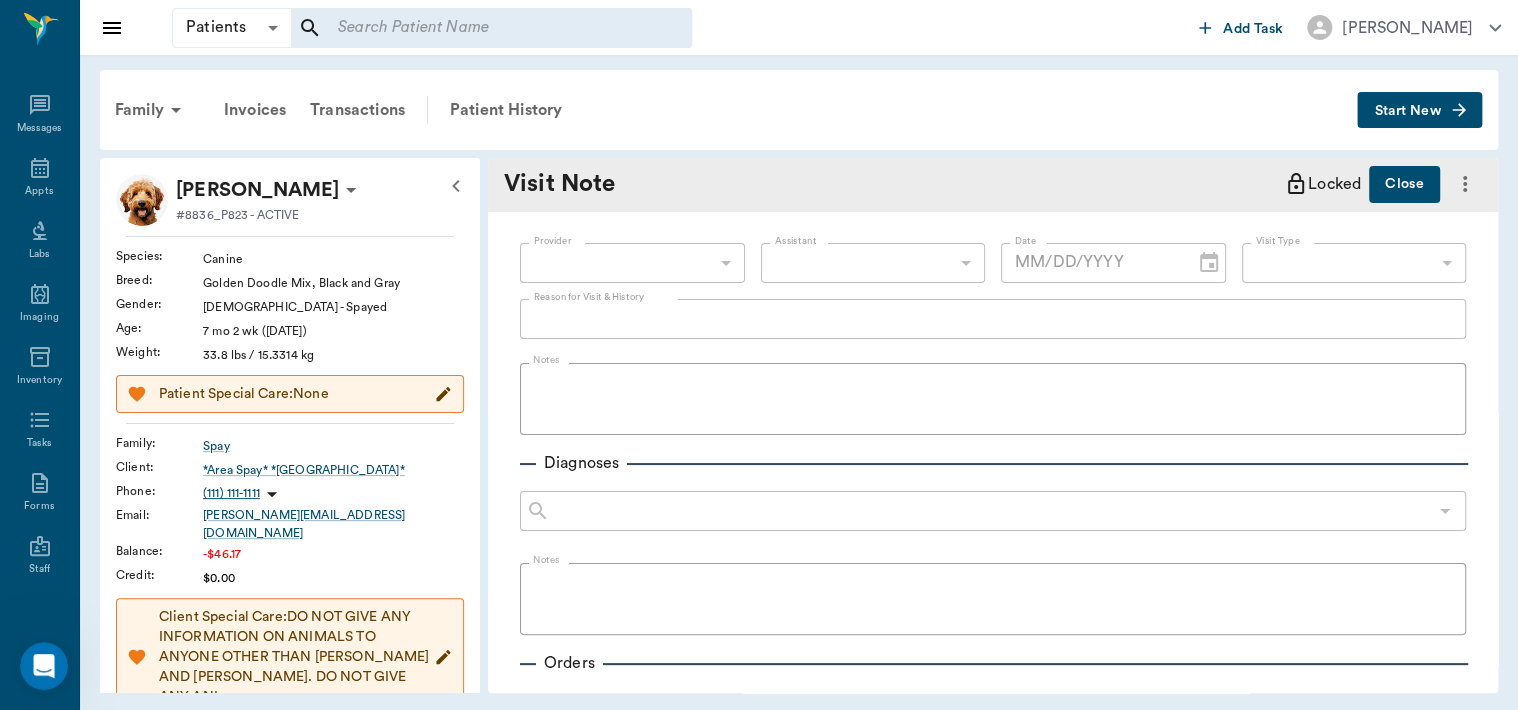 type on "BROUGHT IN TO BE SPAYED" 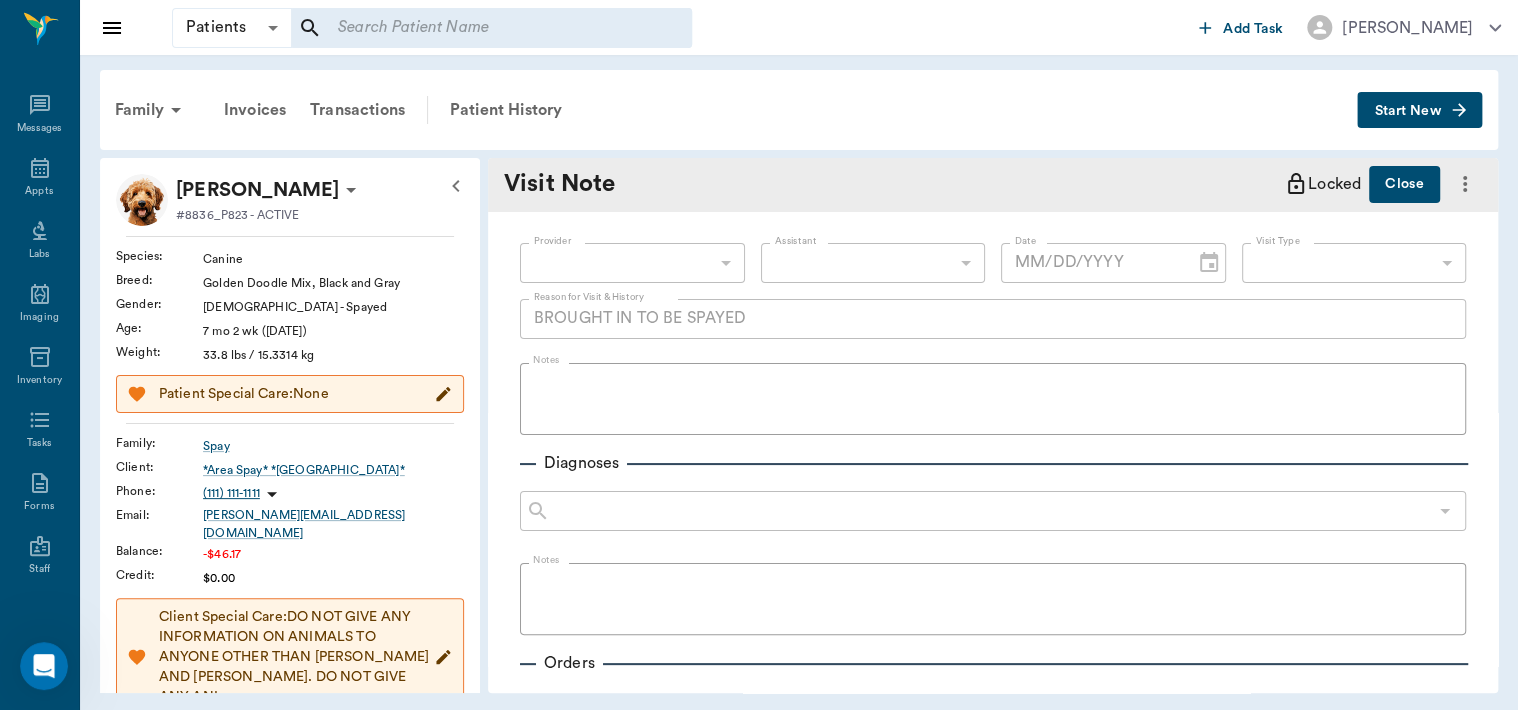 type on "[DATE]" 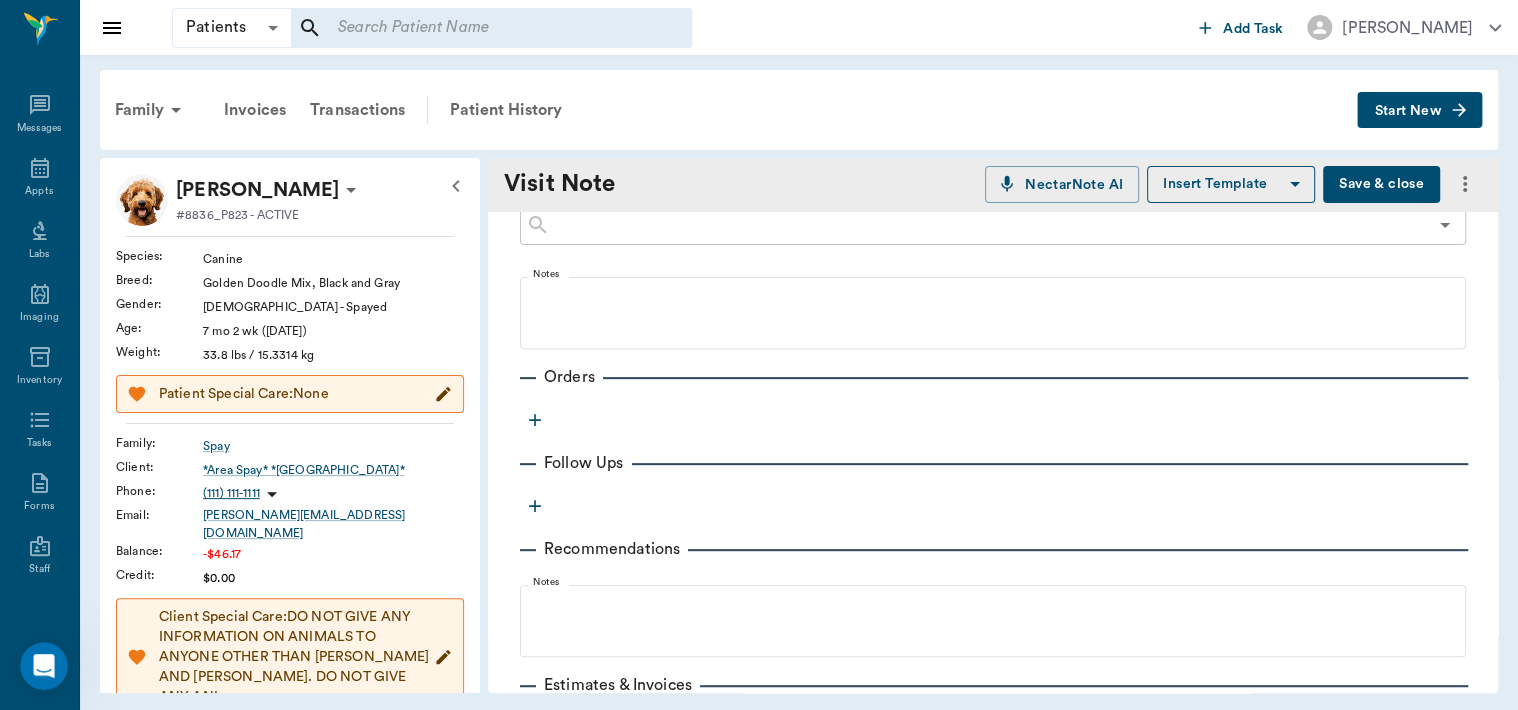 scroll, scrollTop: 298, scrollLeft: 0, axis: vertical 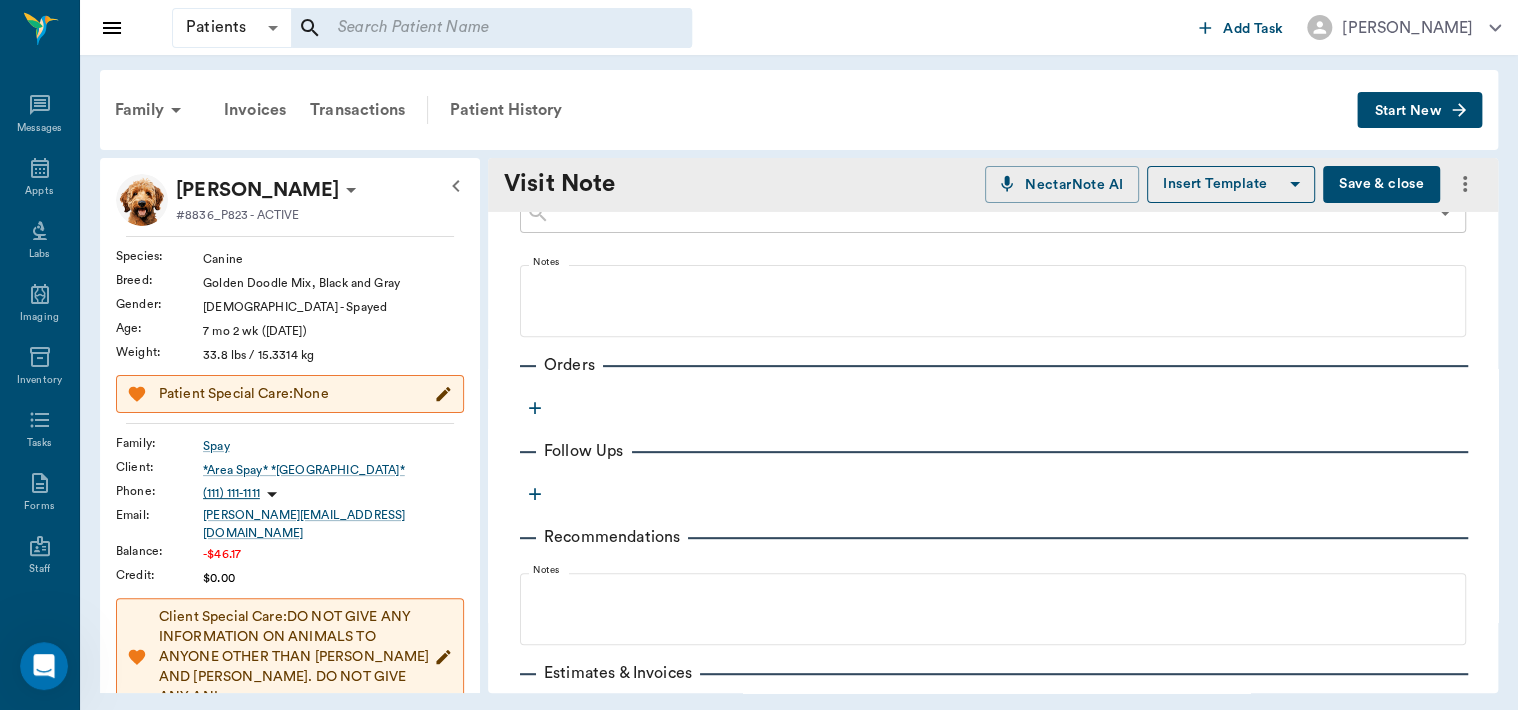 click 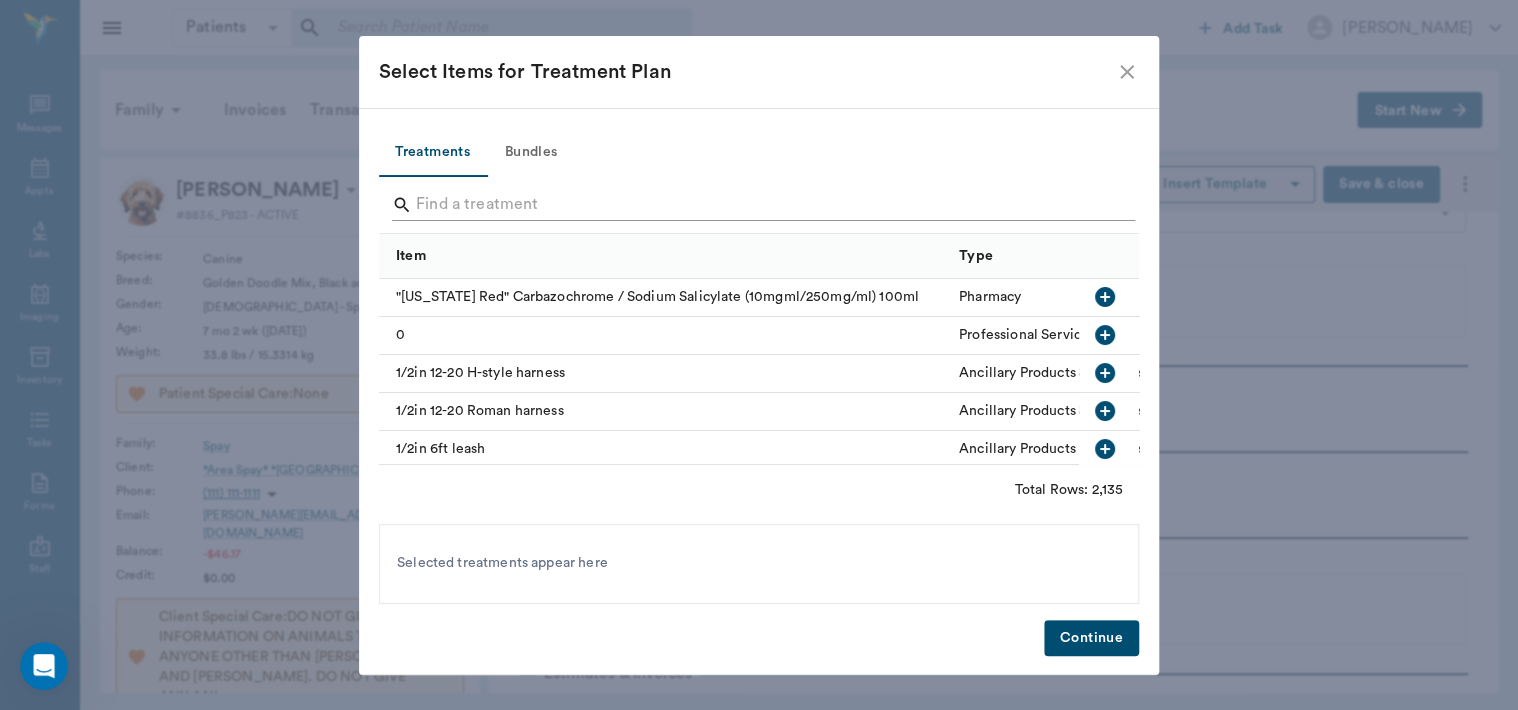 click at bounding box center (760, 205) 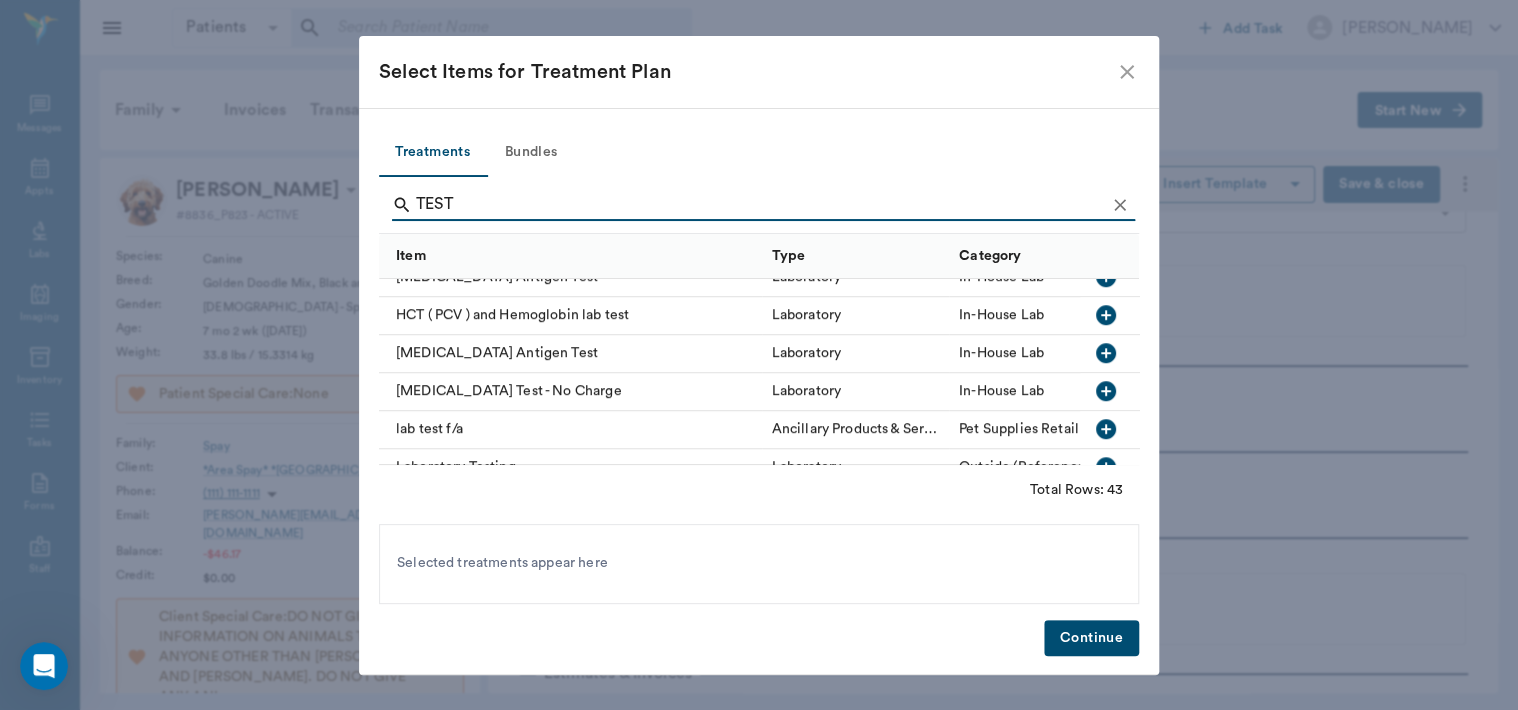 scroll, scrollTop: 788, scrollLeft: 0, axis: vertical 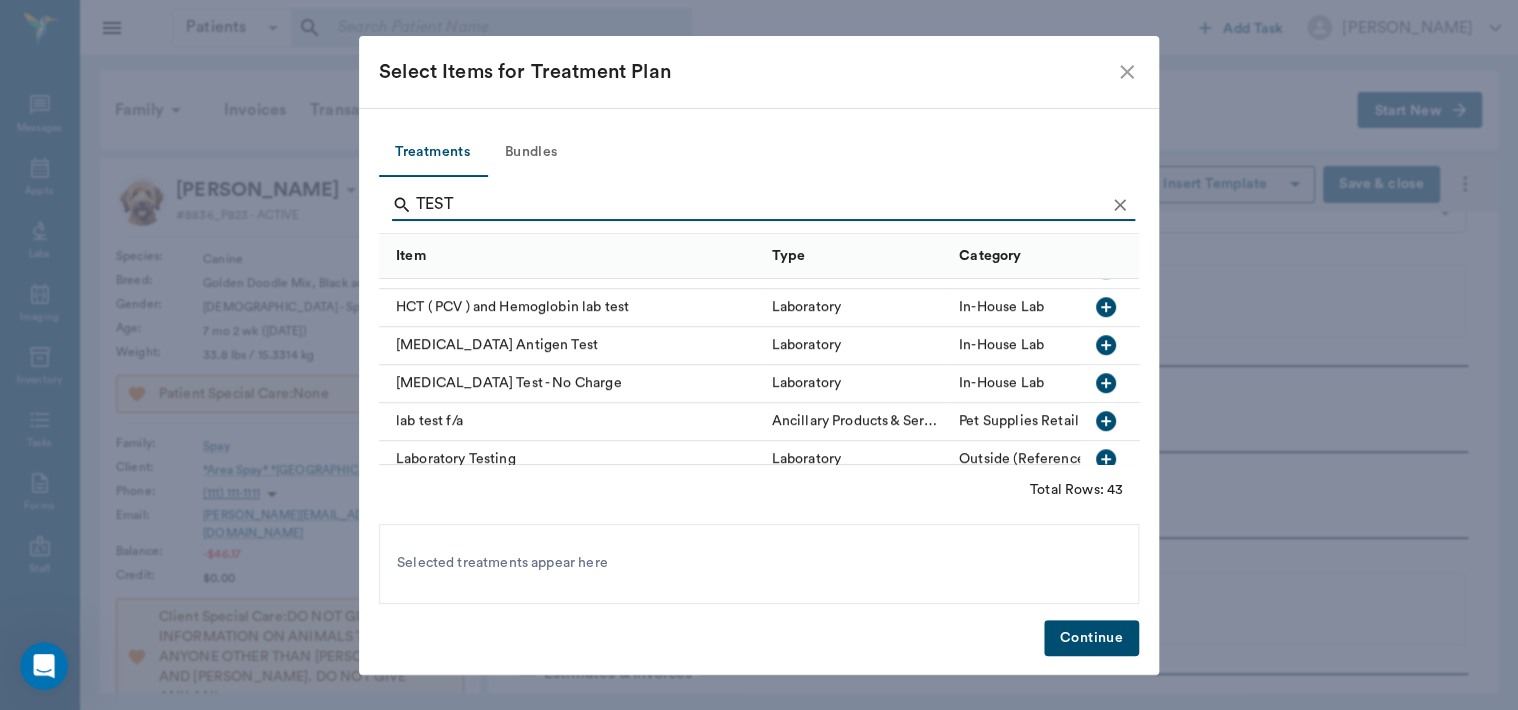 type on "TEST" 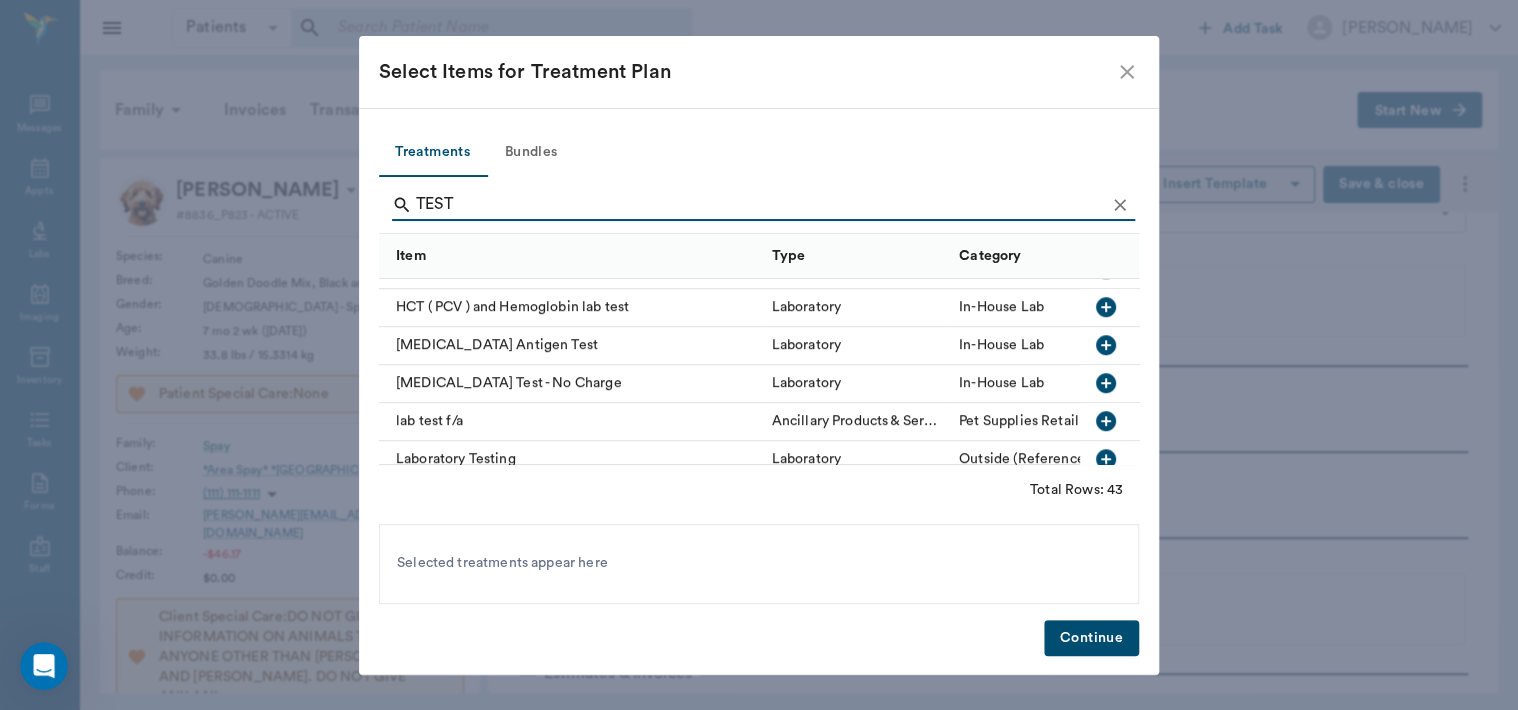 click 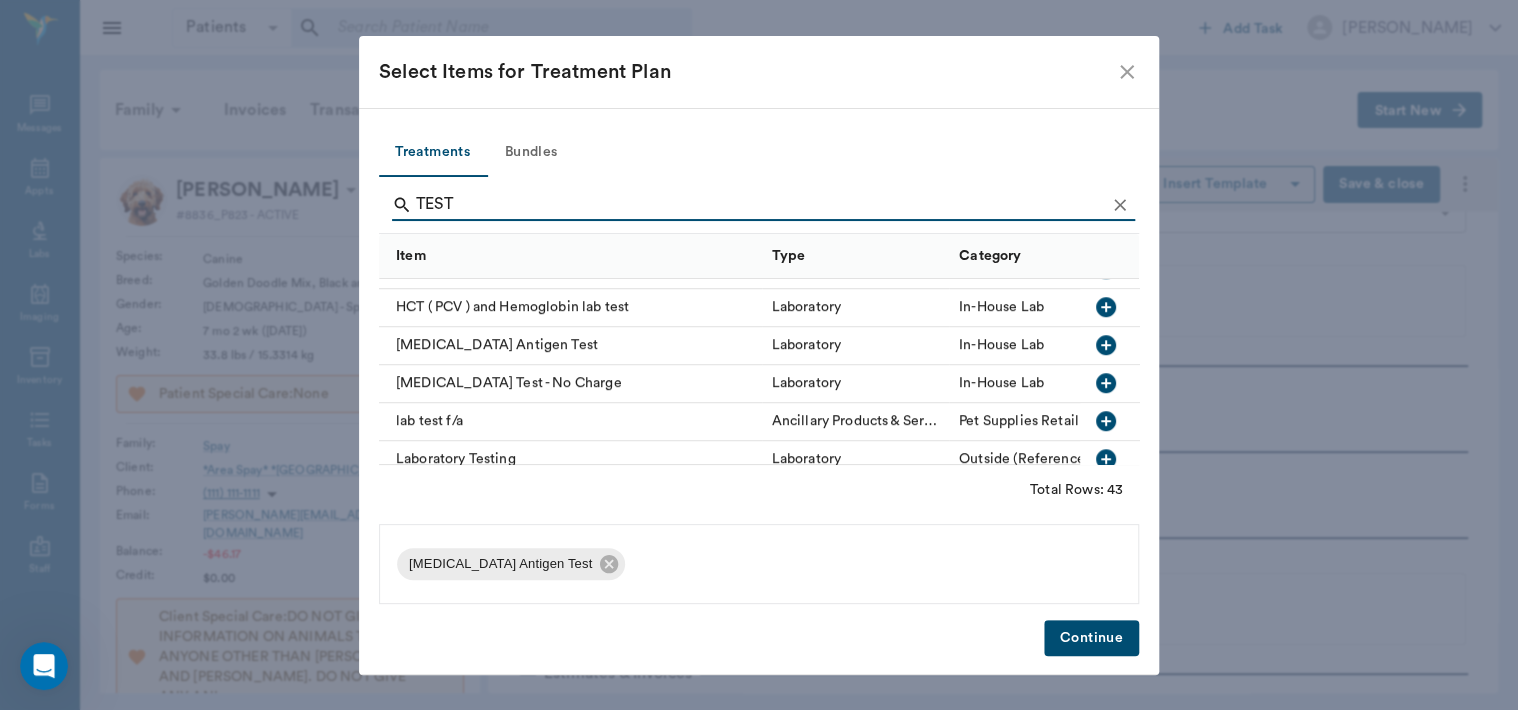 click on "Continue" at bounding box center (1091, 638) 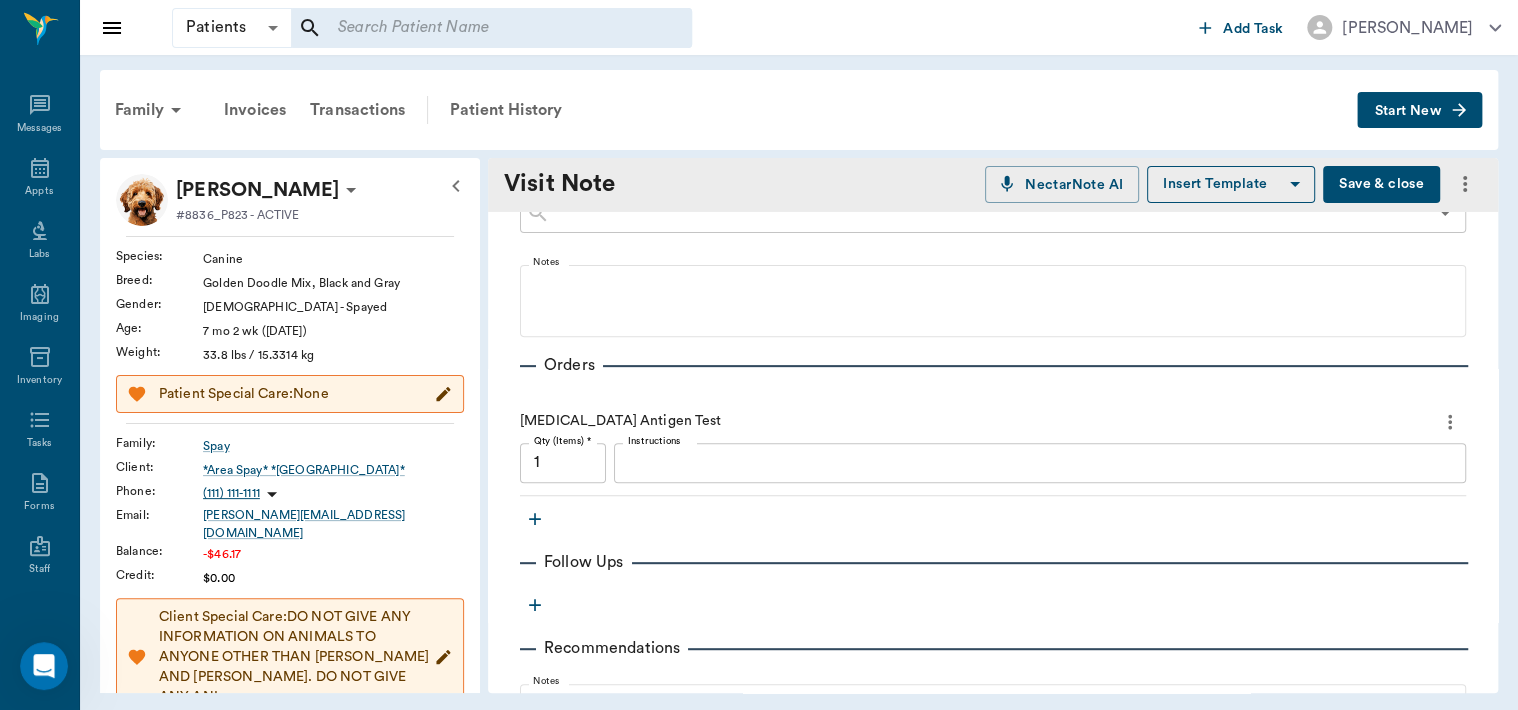 click on "Instructions" at bounding box center [1040, 462] 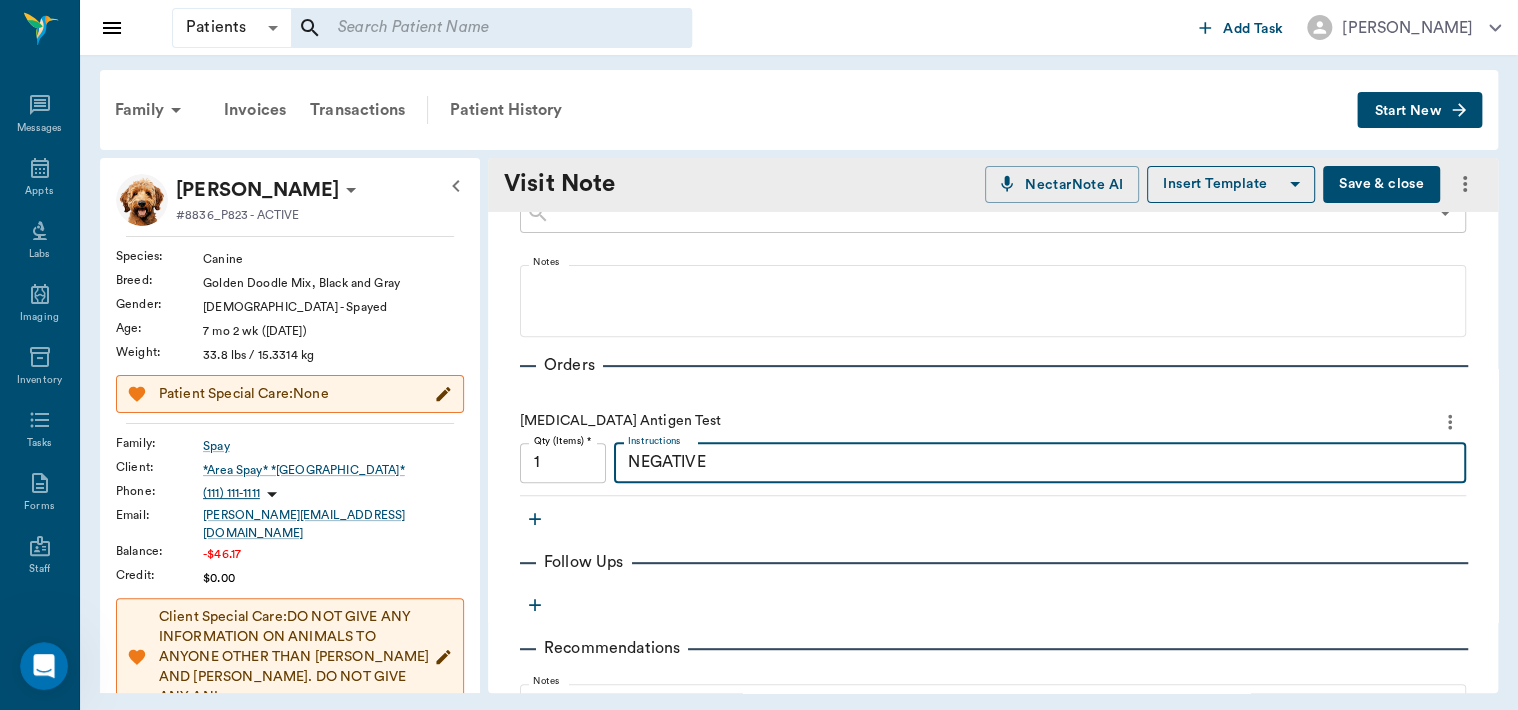 type on "NEGATIVE" 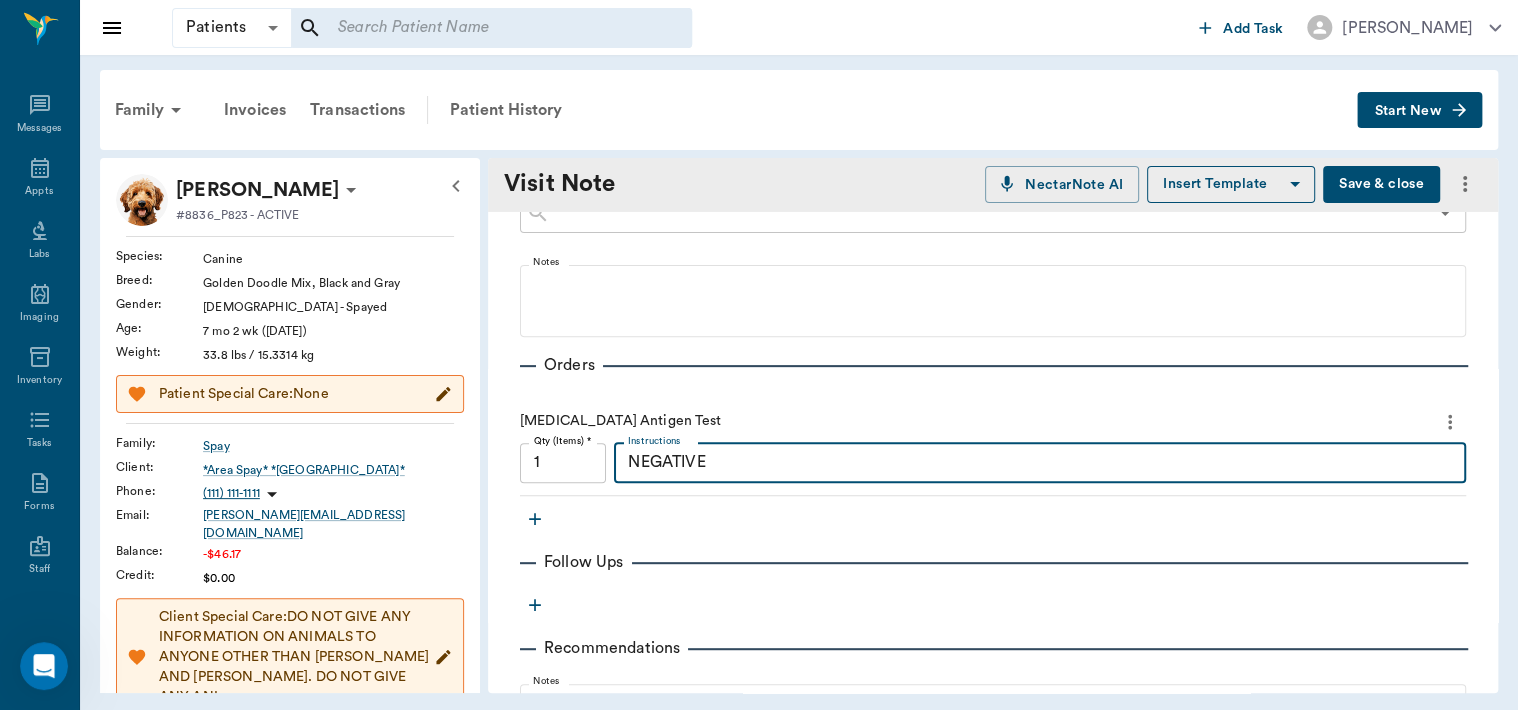 click 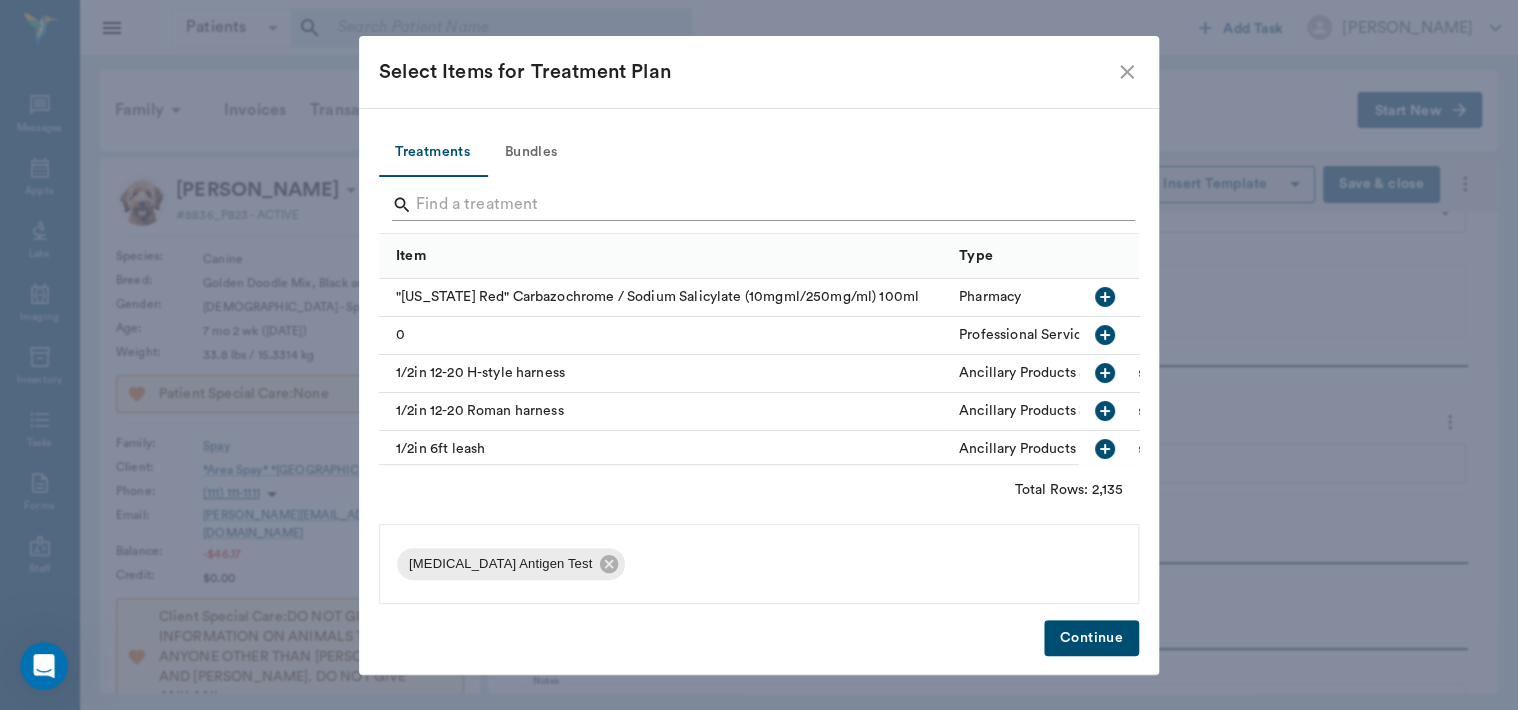 click at bounding box center [760, 205] 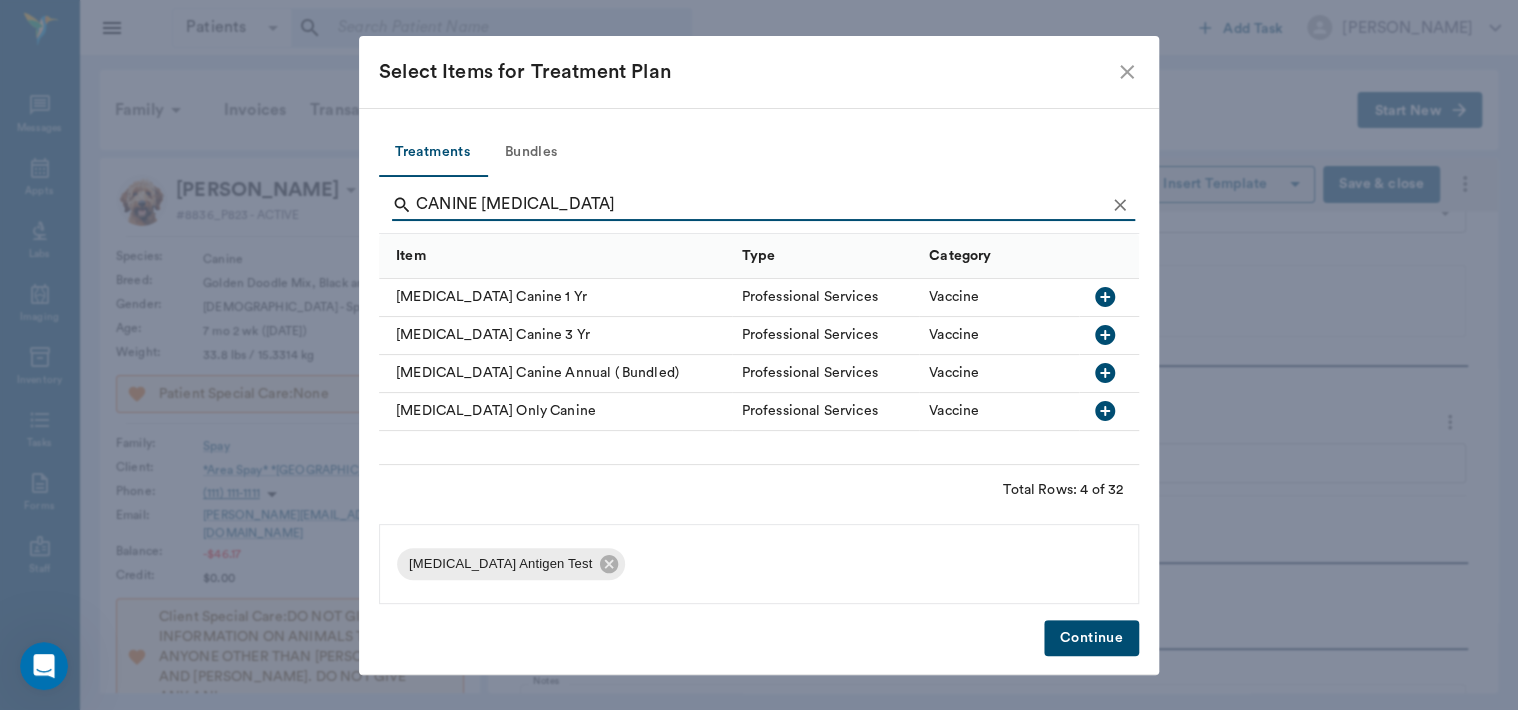 type on "CANINE RABIES" 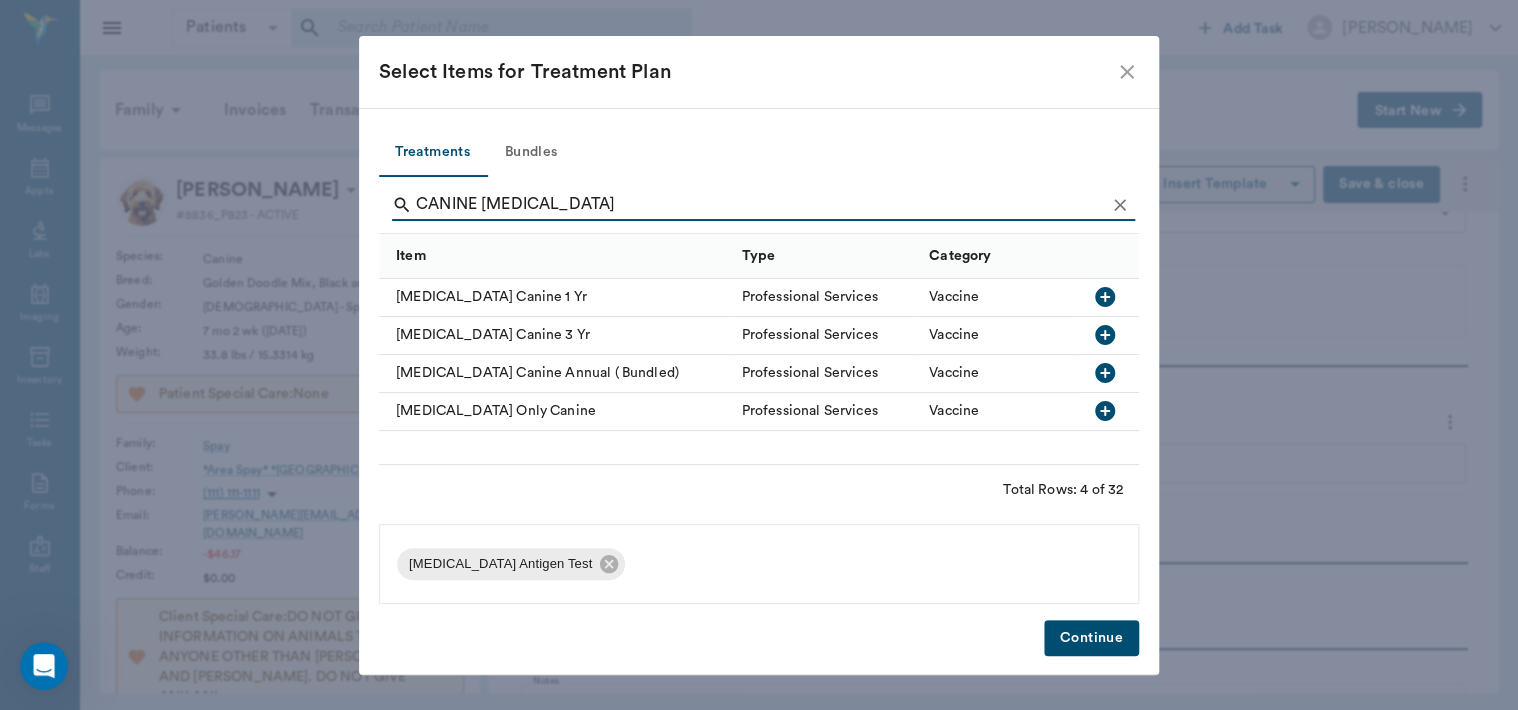click 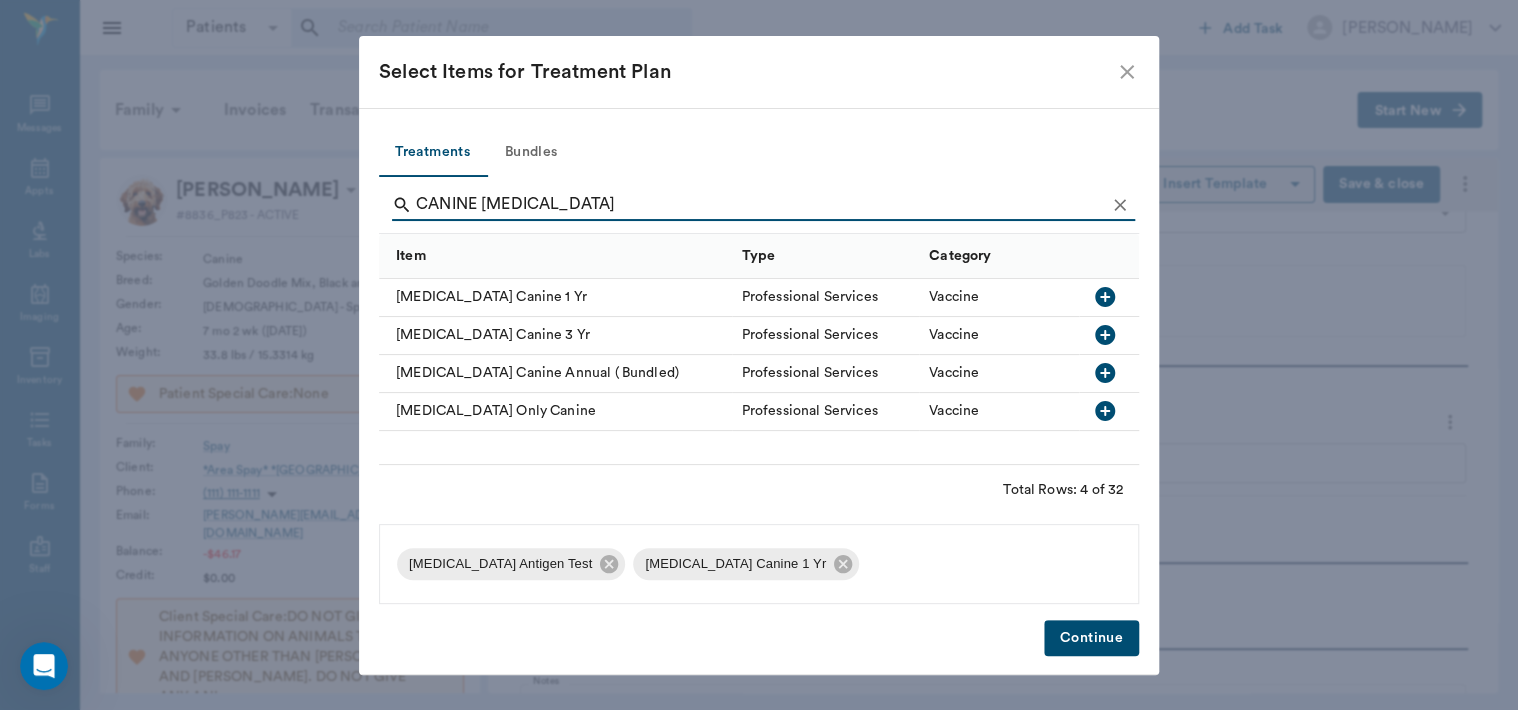 click on "Continue" at bounding box center [1091, 638] 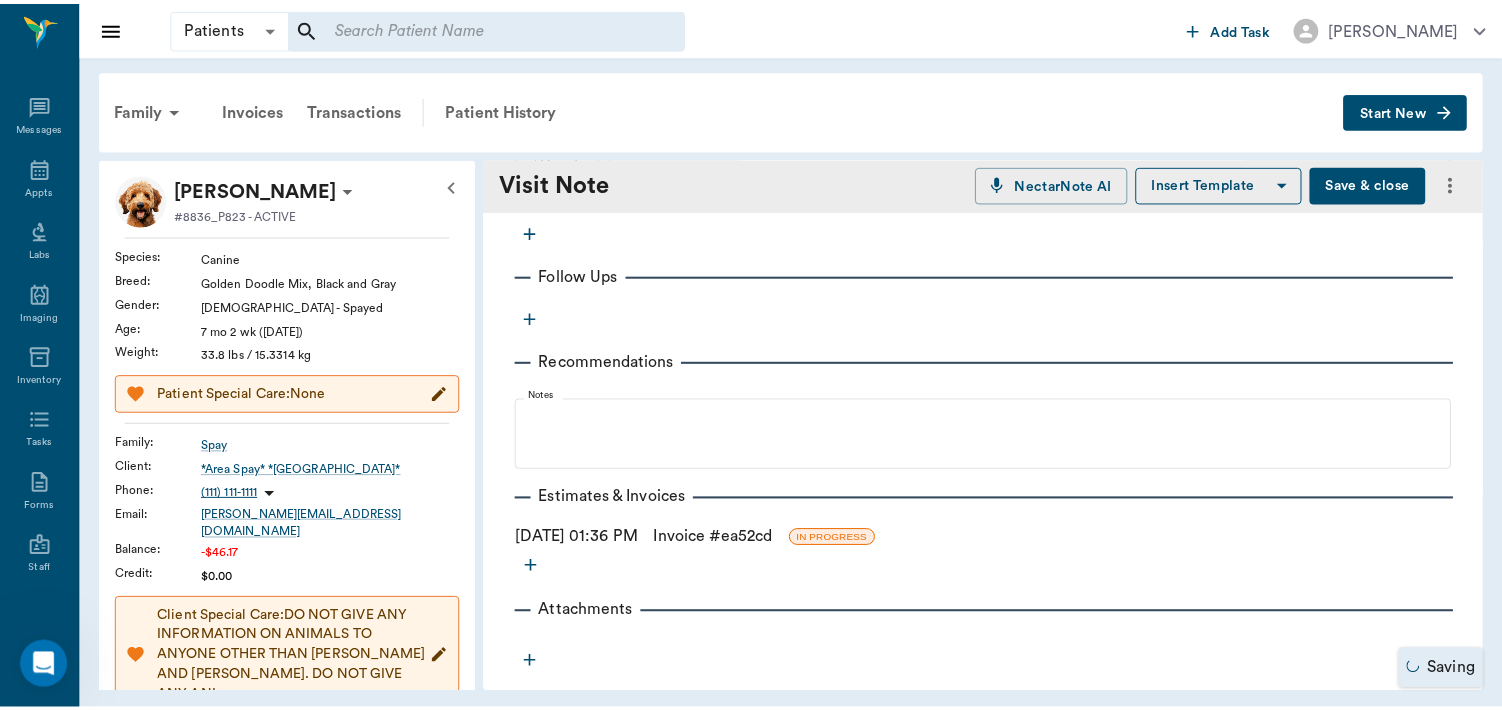 scroll, scrollTop: 704, scrollLeft: 0, axis: vertical 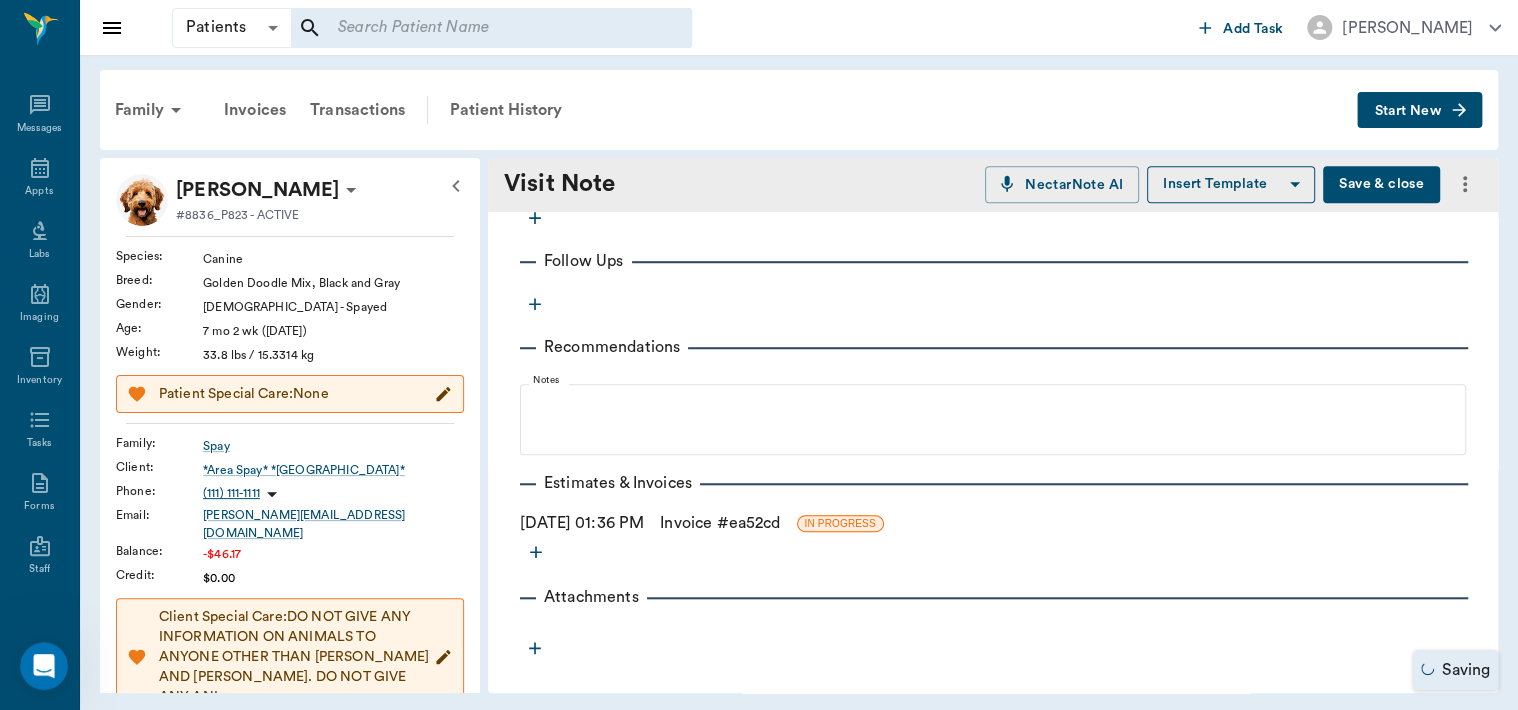 click on "Invoice # ea52cd" at bounding box center (720, 523) 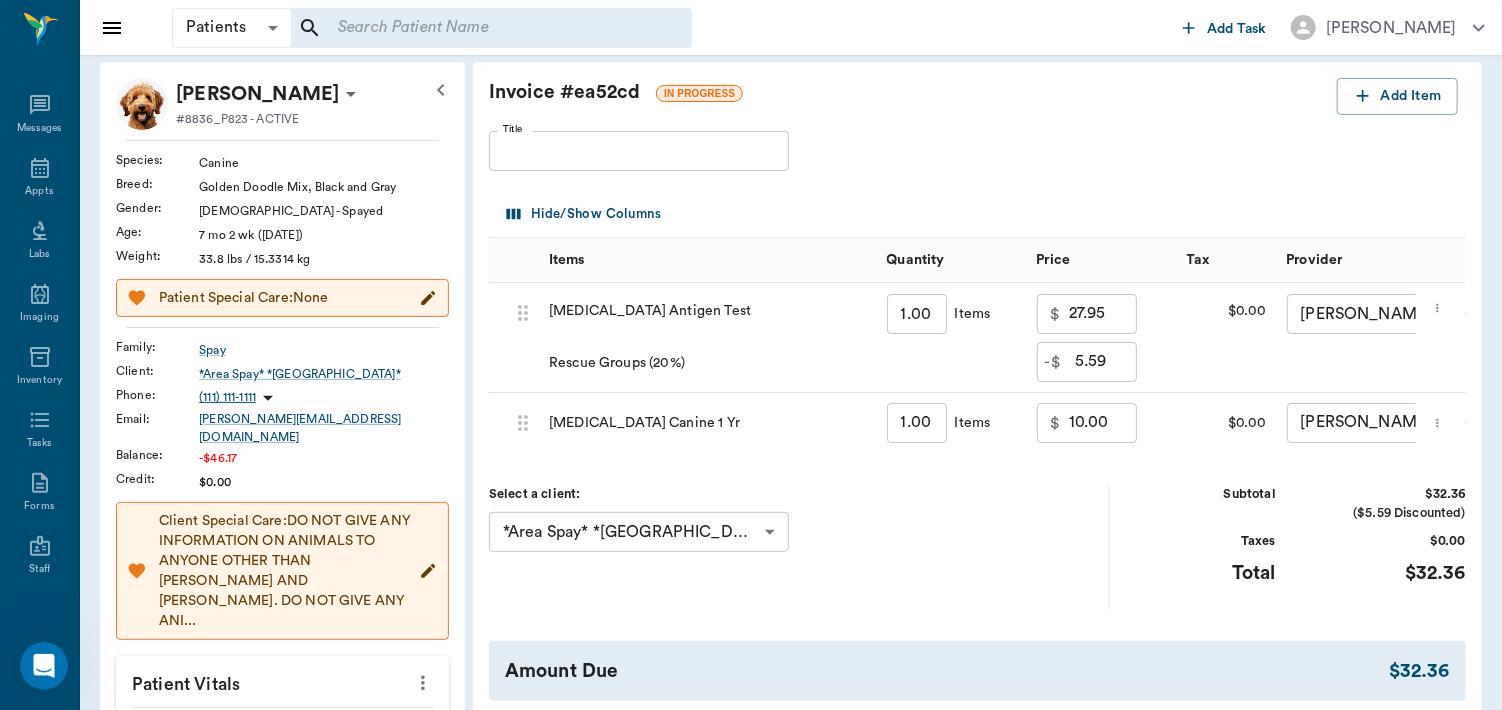 scroll, scrollTop: 104, scrollLeft: 0, axis: vertical 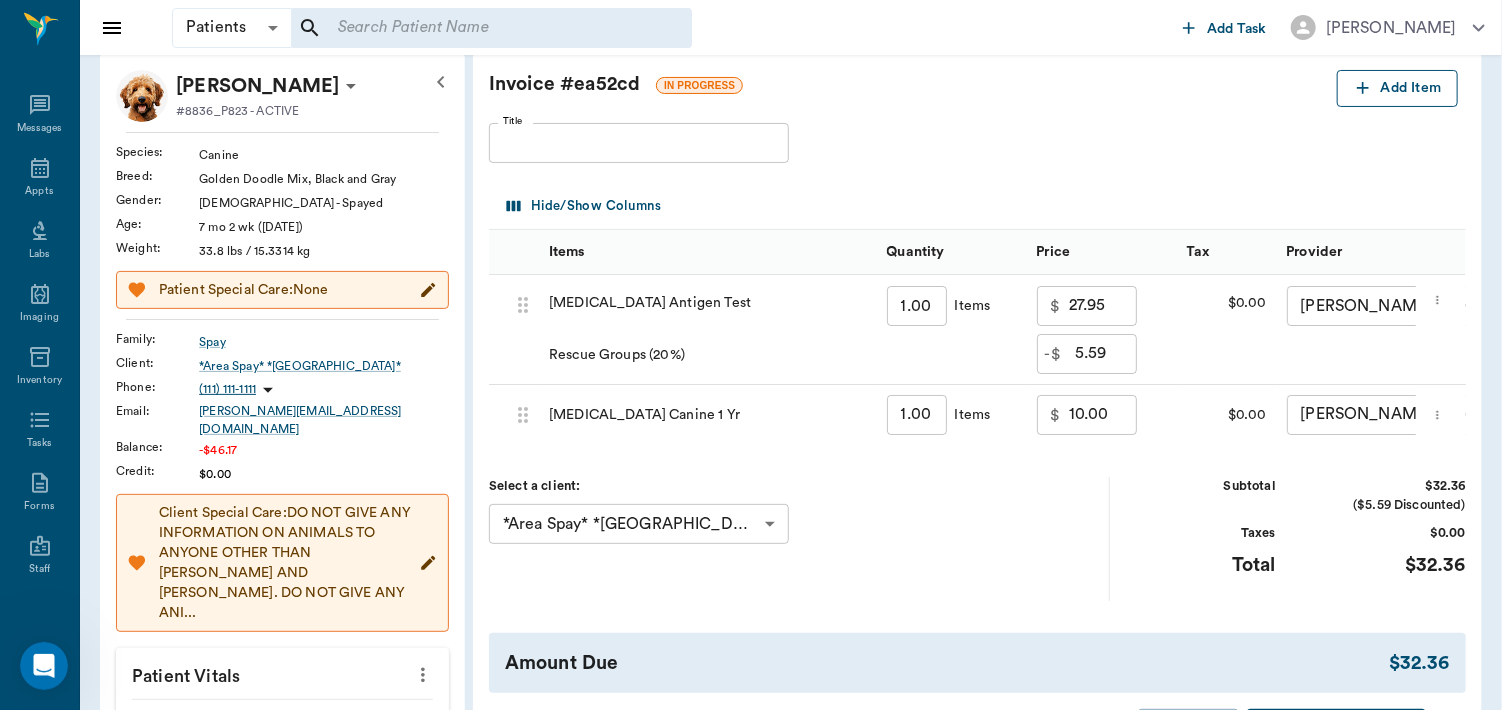 click on "Add Item" at bounding box center [1397, 88] 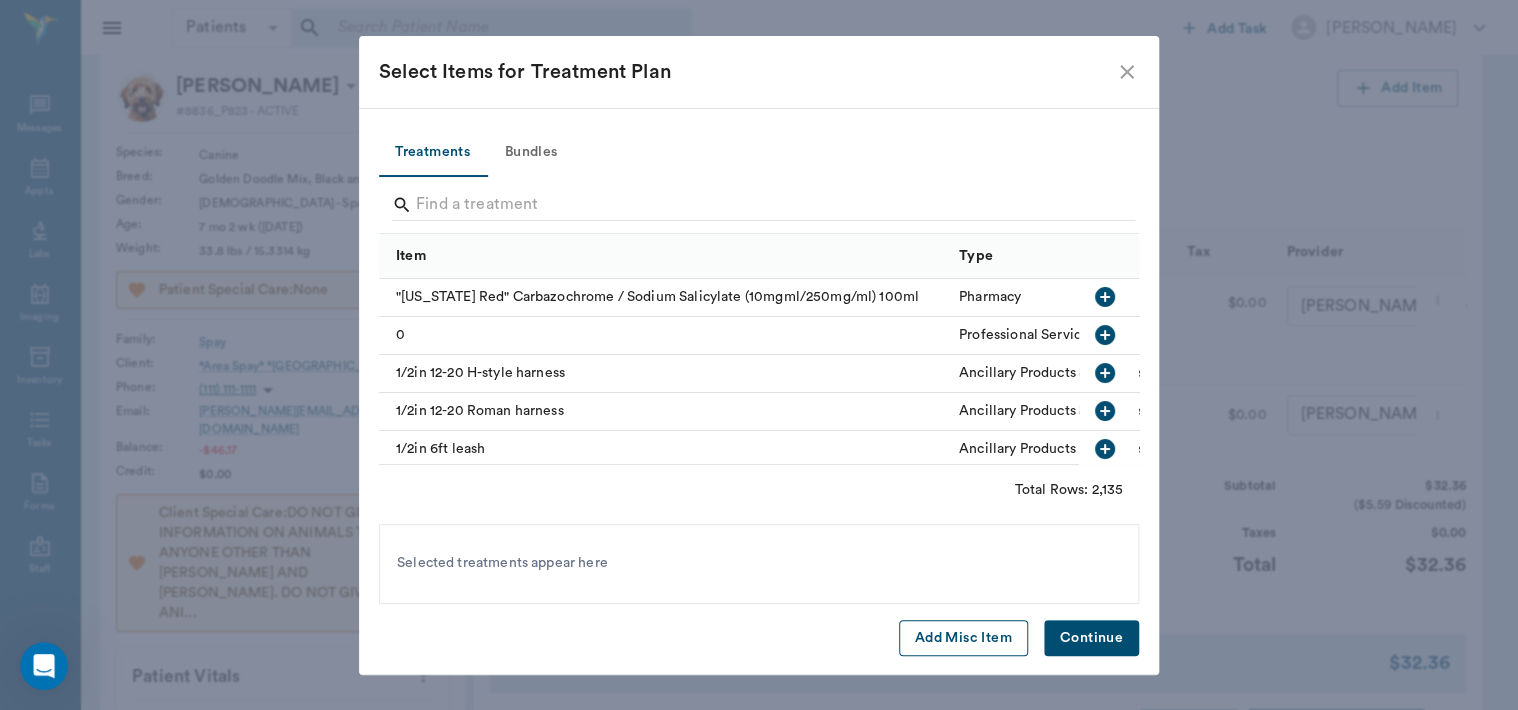 click on "Add Misc Item" at bounding box center [963, 638] 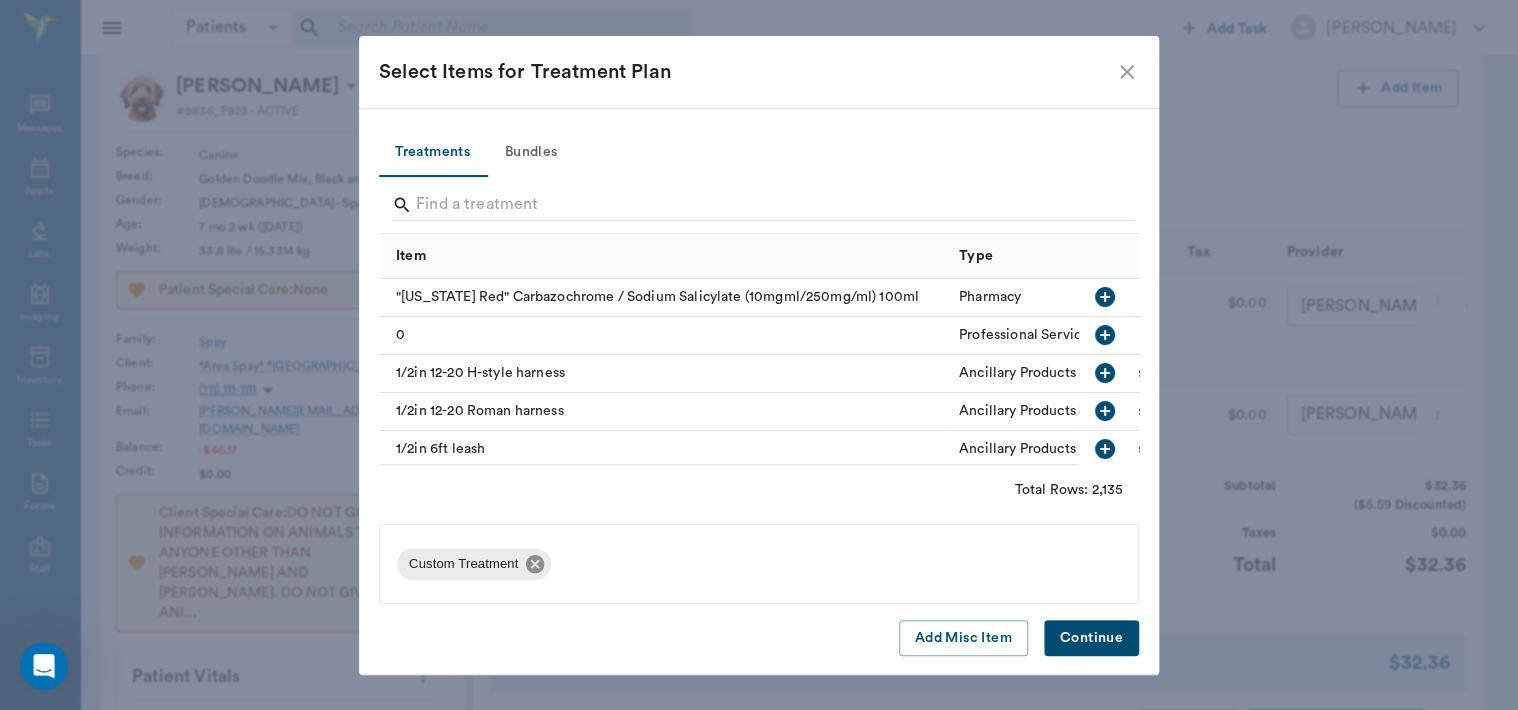 click 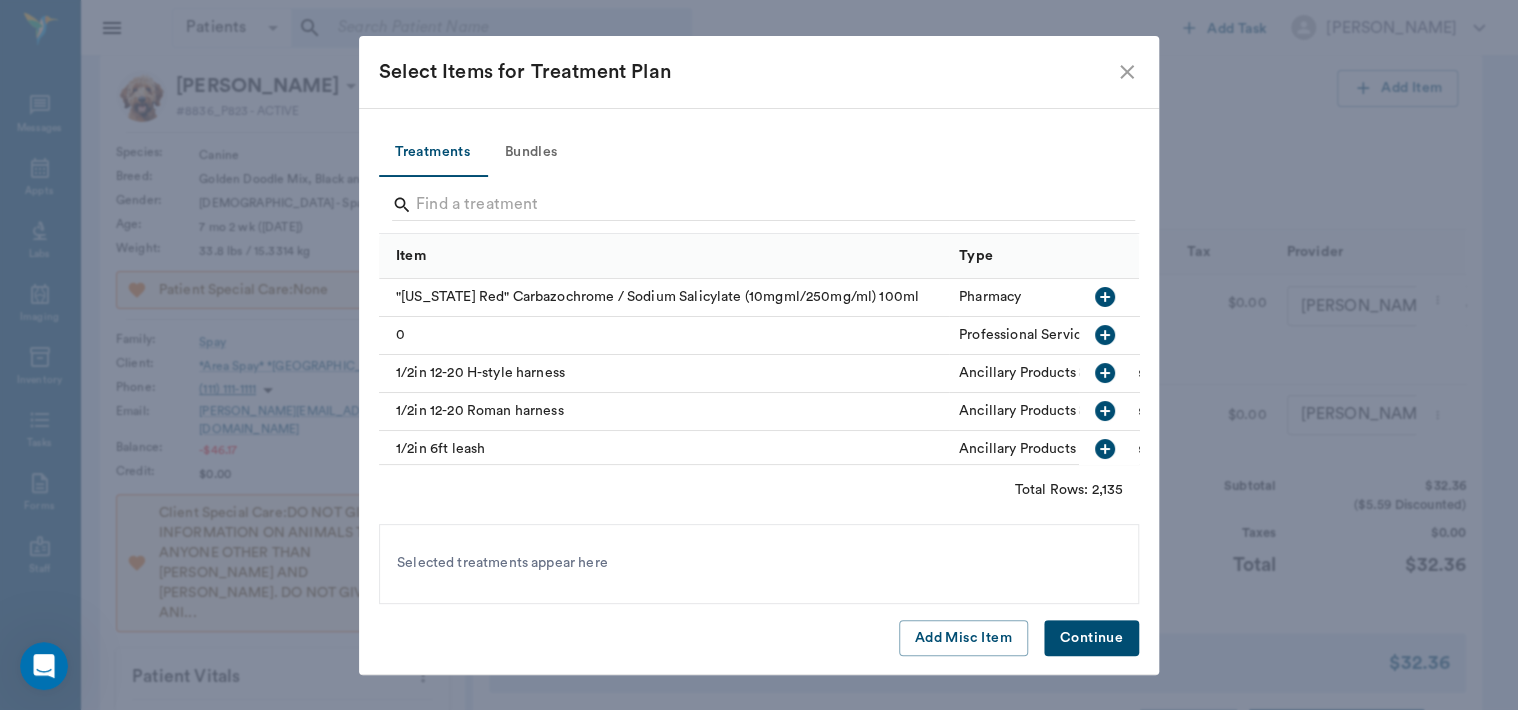 click on "Continue" at bounding box center (1091, 638) 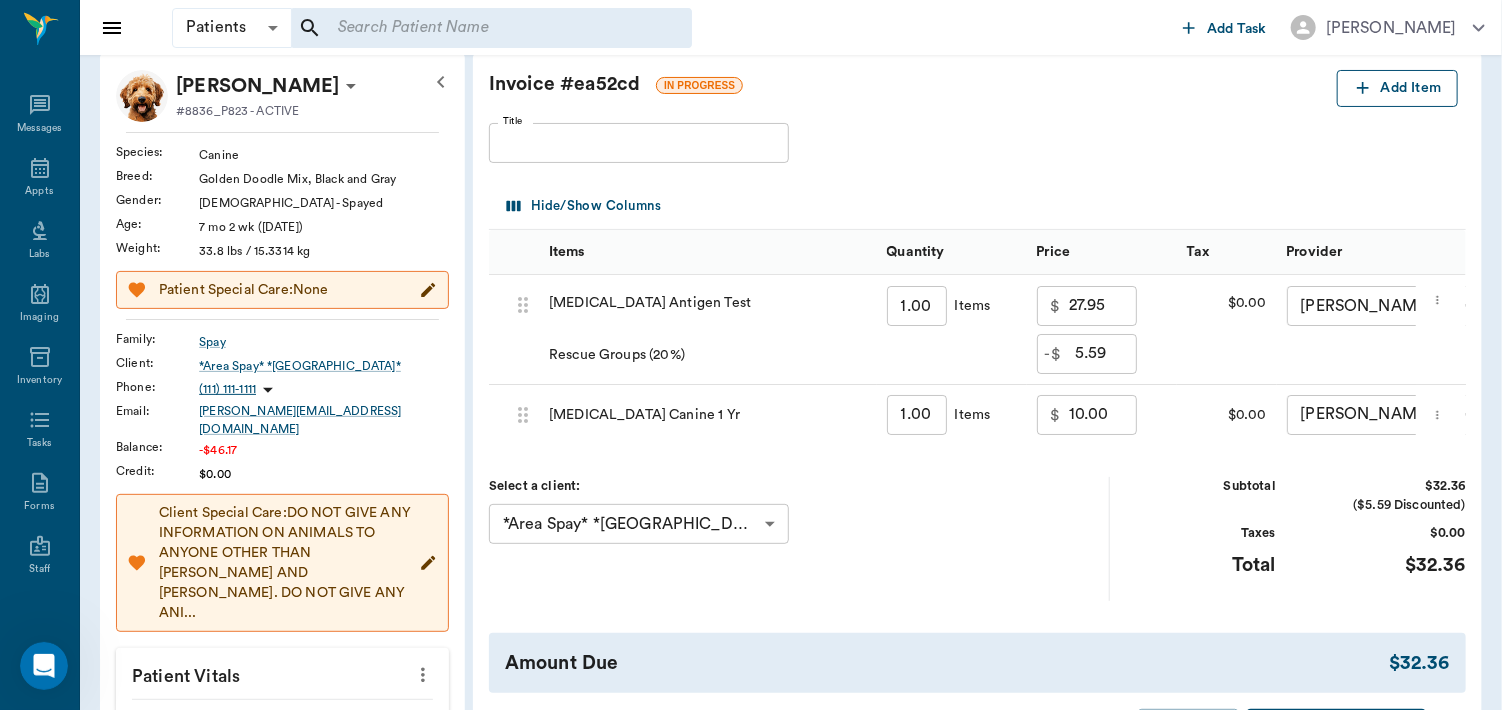 click on "Add Item" at bounding box center (1397, 88) 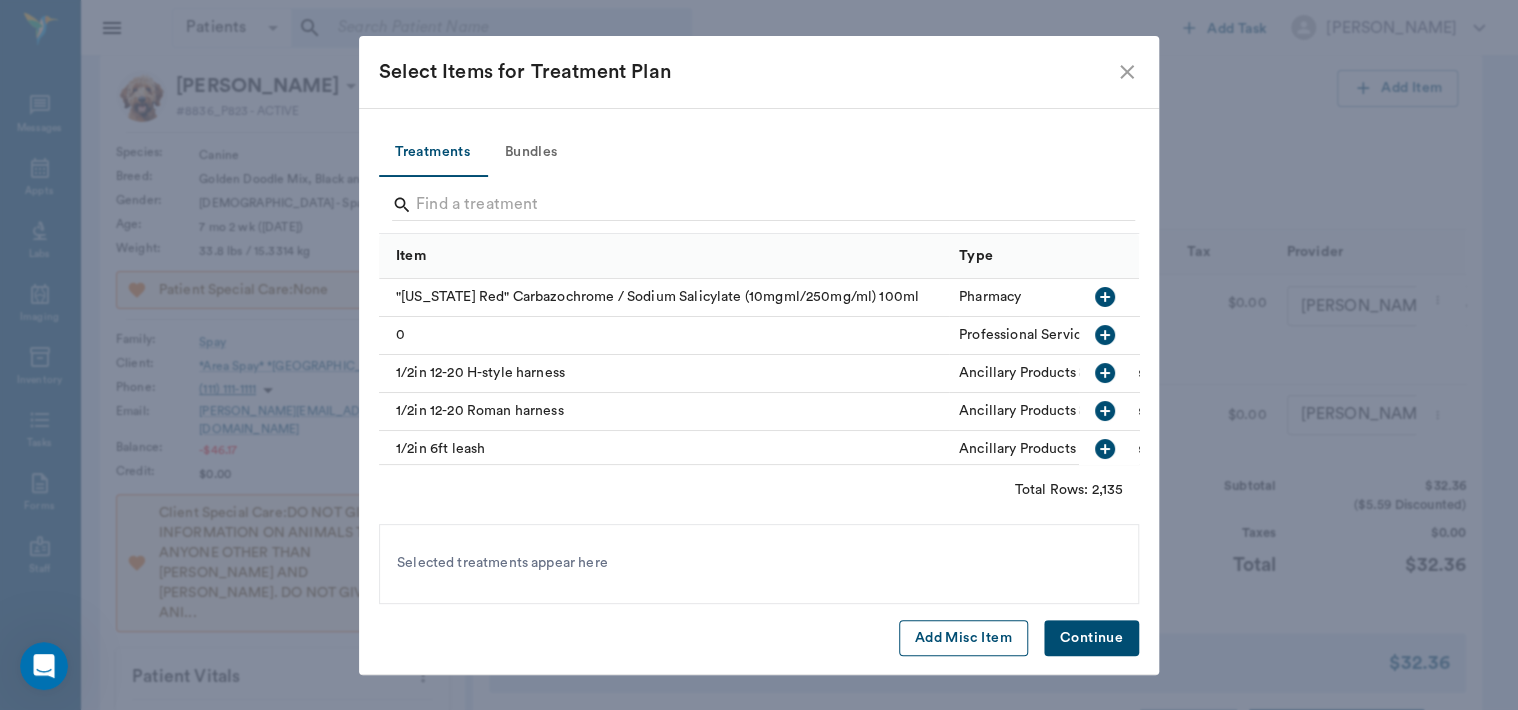click on "Add Misc Item" at bounding box center [963, 638] 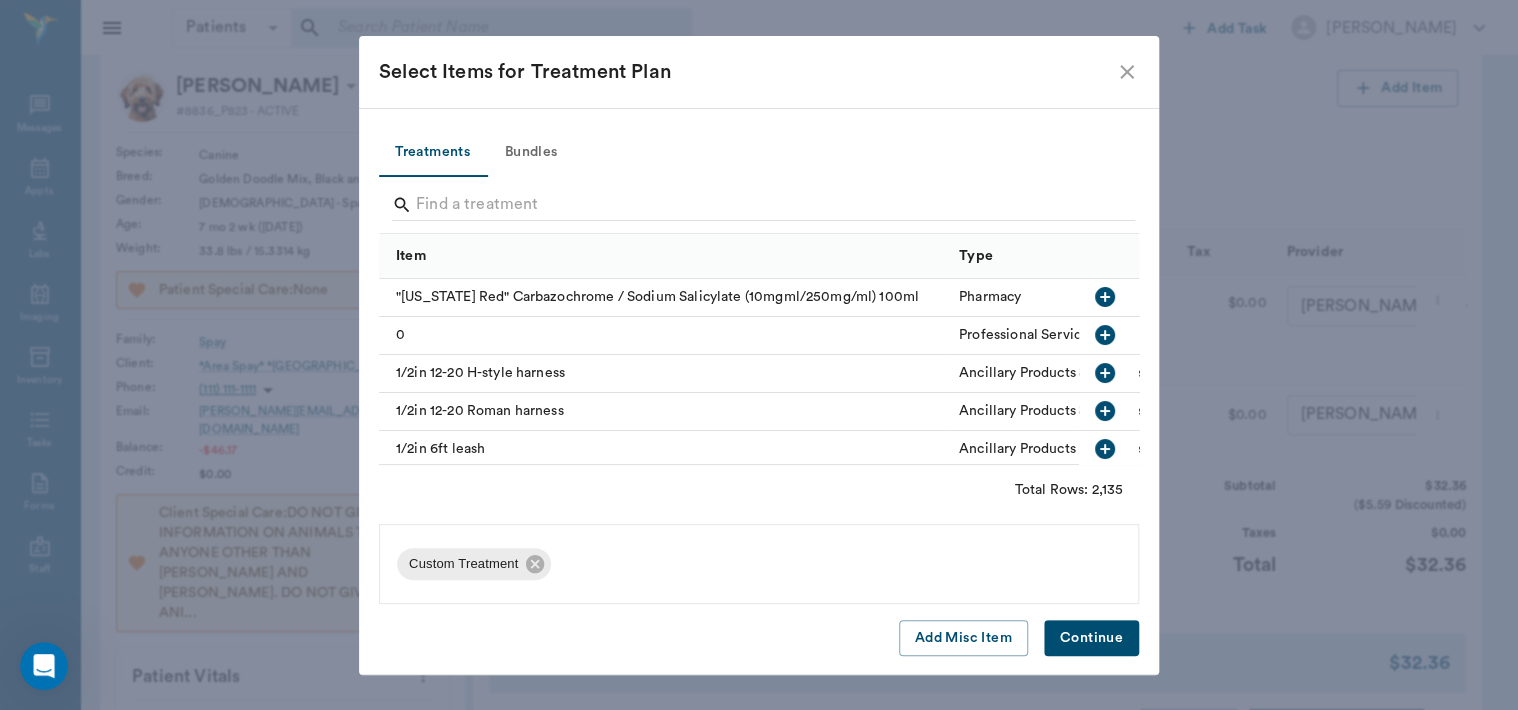 click on "Continue" at bounding box center (1091, 638) 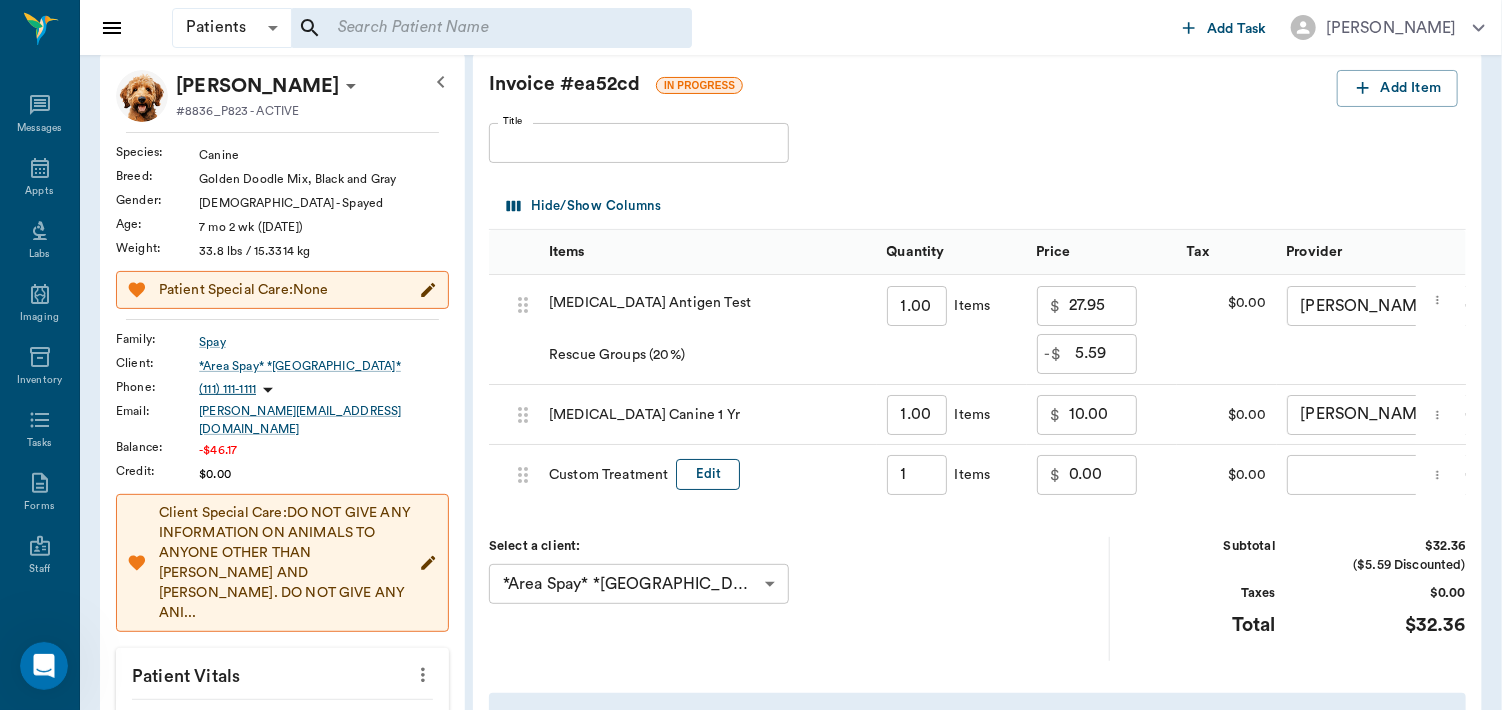 click on "Edit" at bounding box center (708, 474) 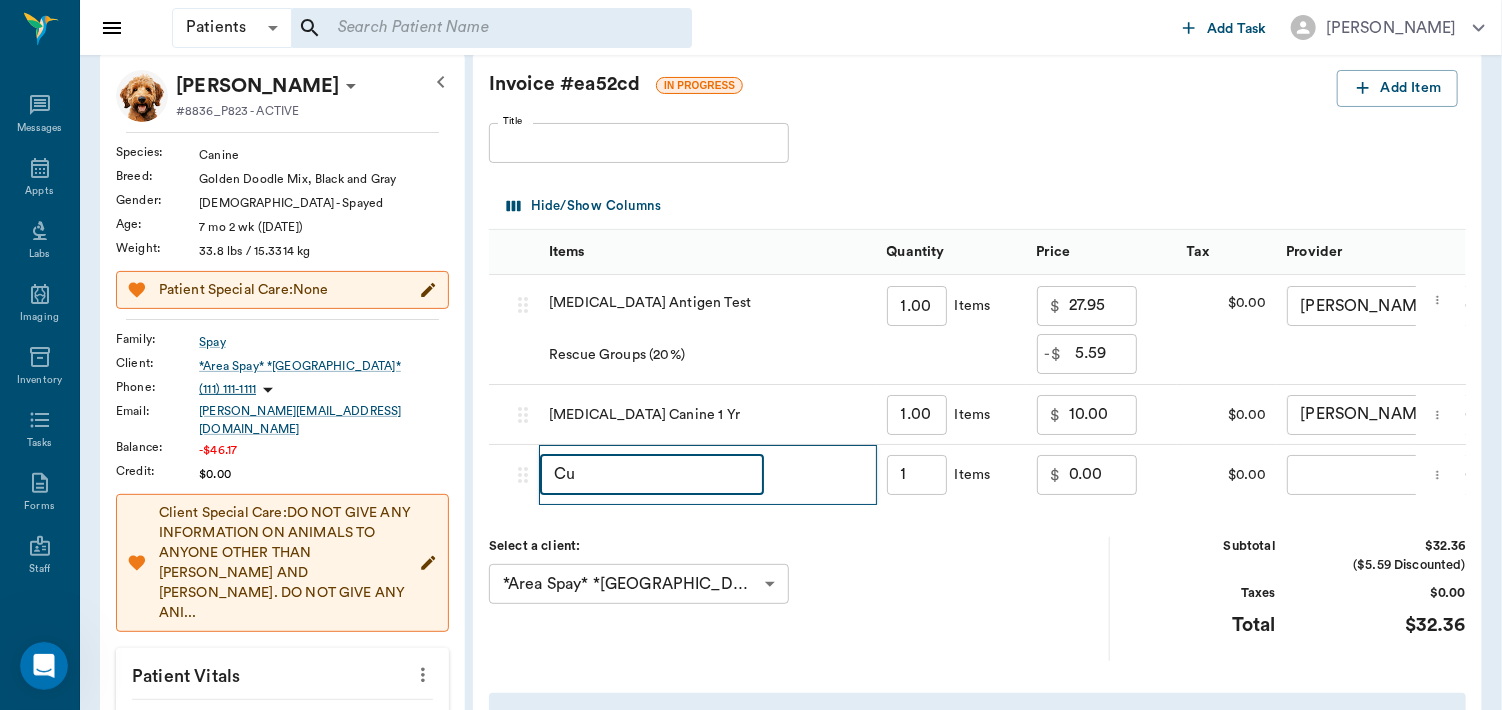 type on "C" 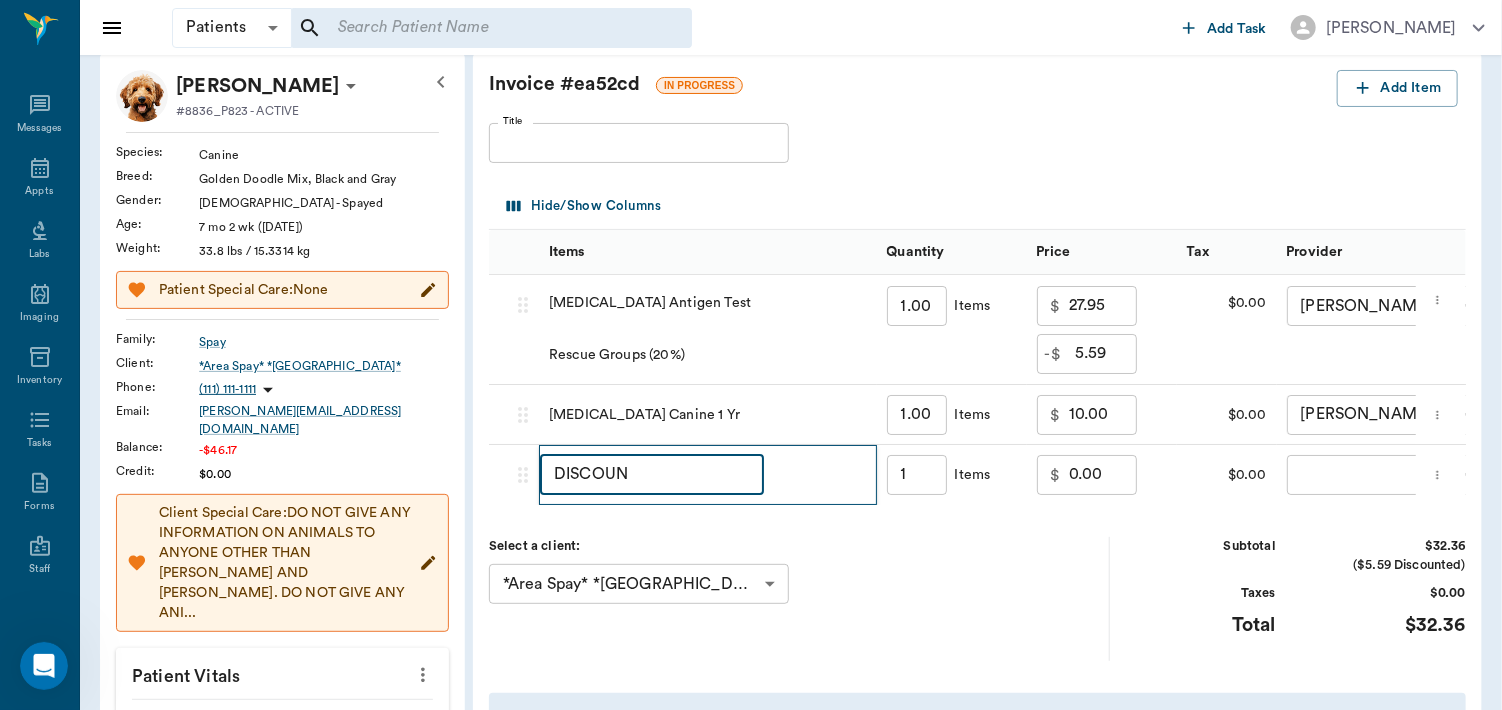 type on "DISCOUNT" 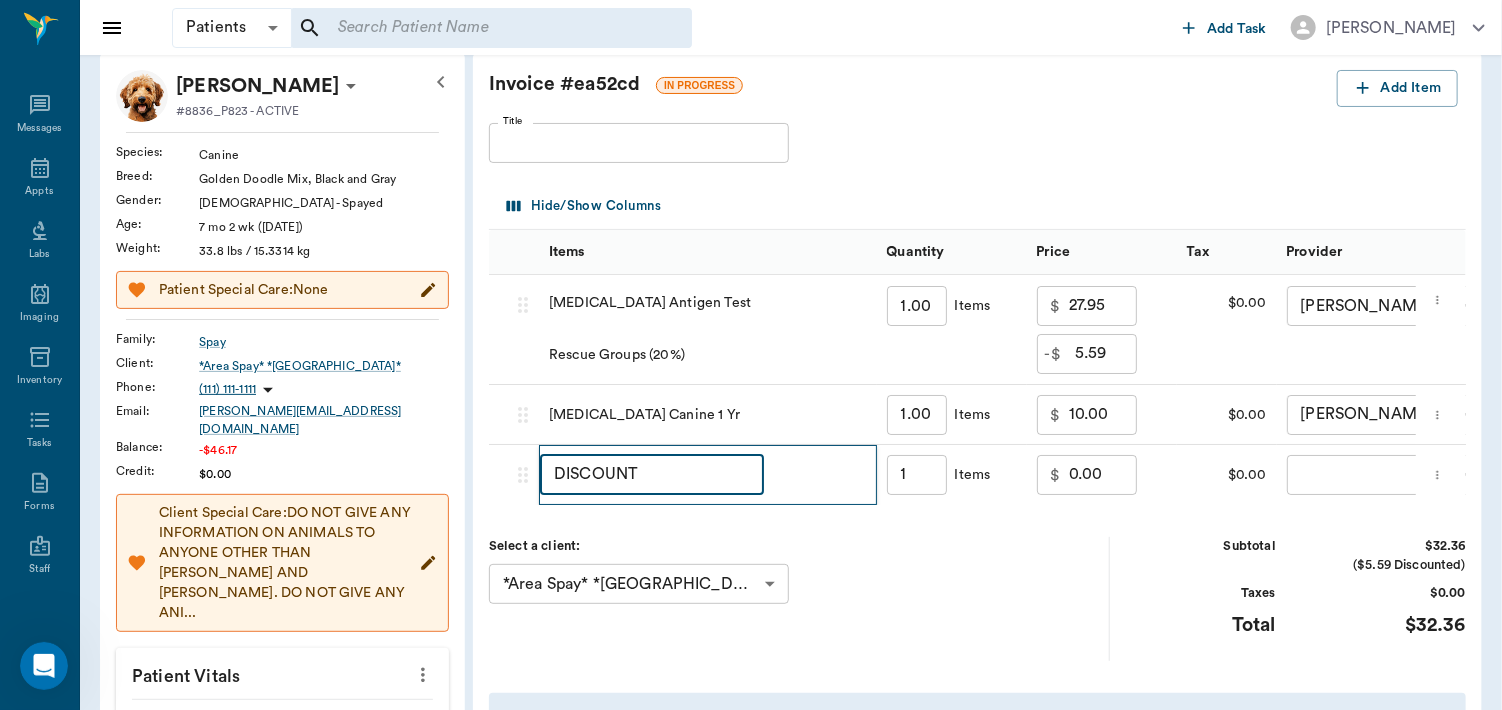 click on "0.00" at bounding box center (1103, 475) 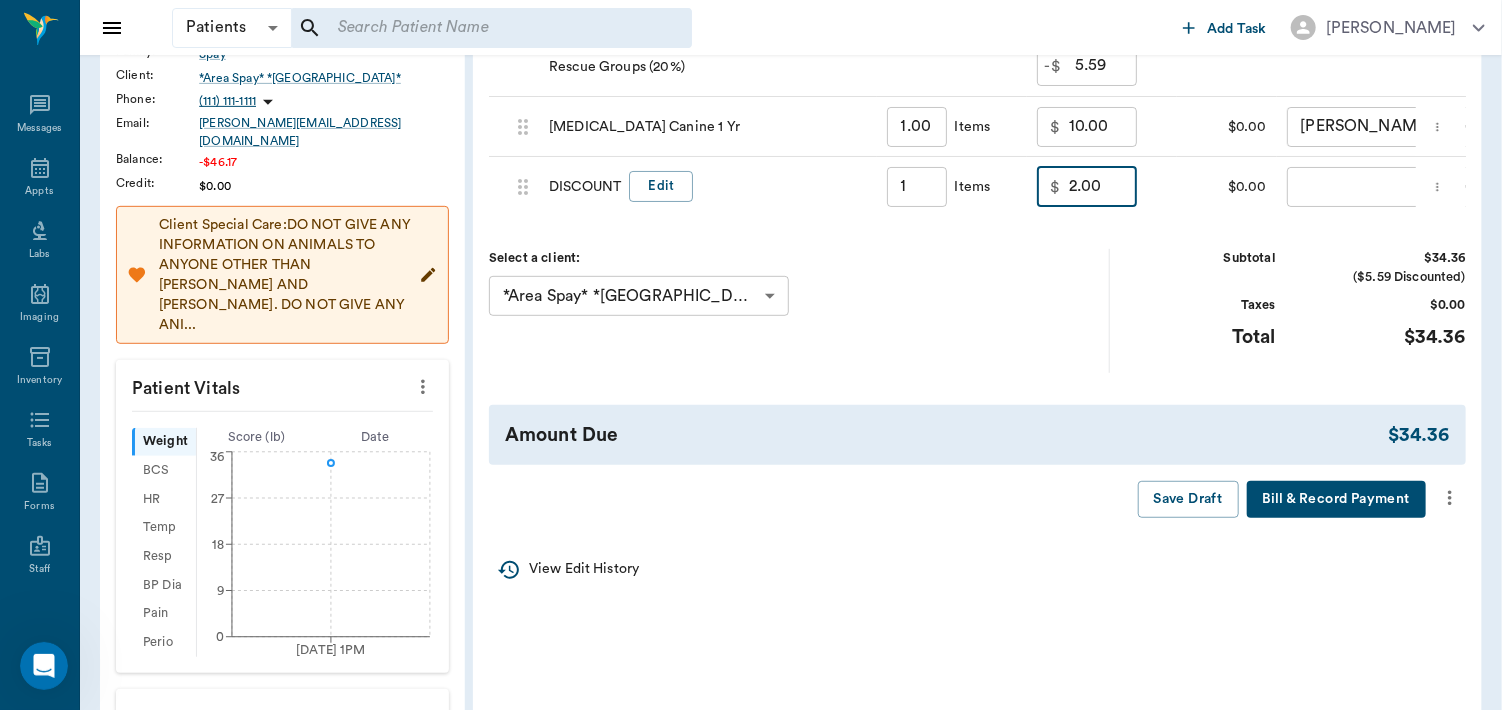 scroll, scrollTop: 400, scrollLeft: 0, axis: vertical 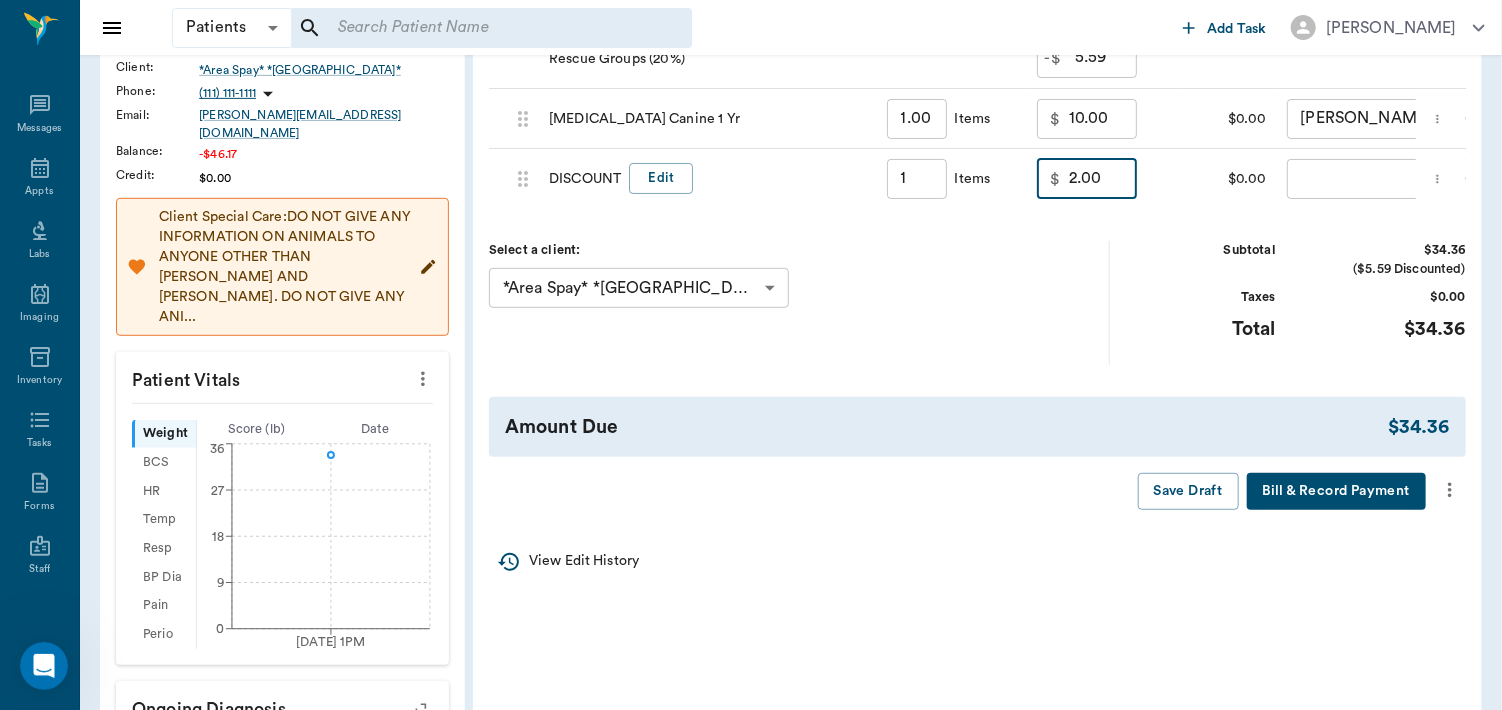 type on "2.00" 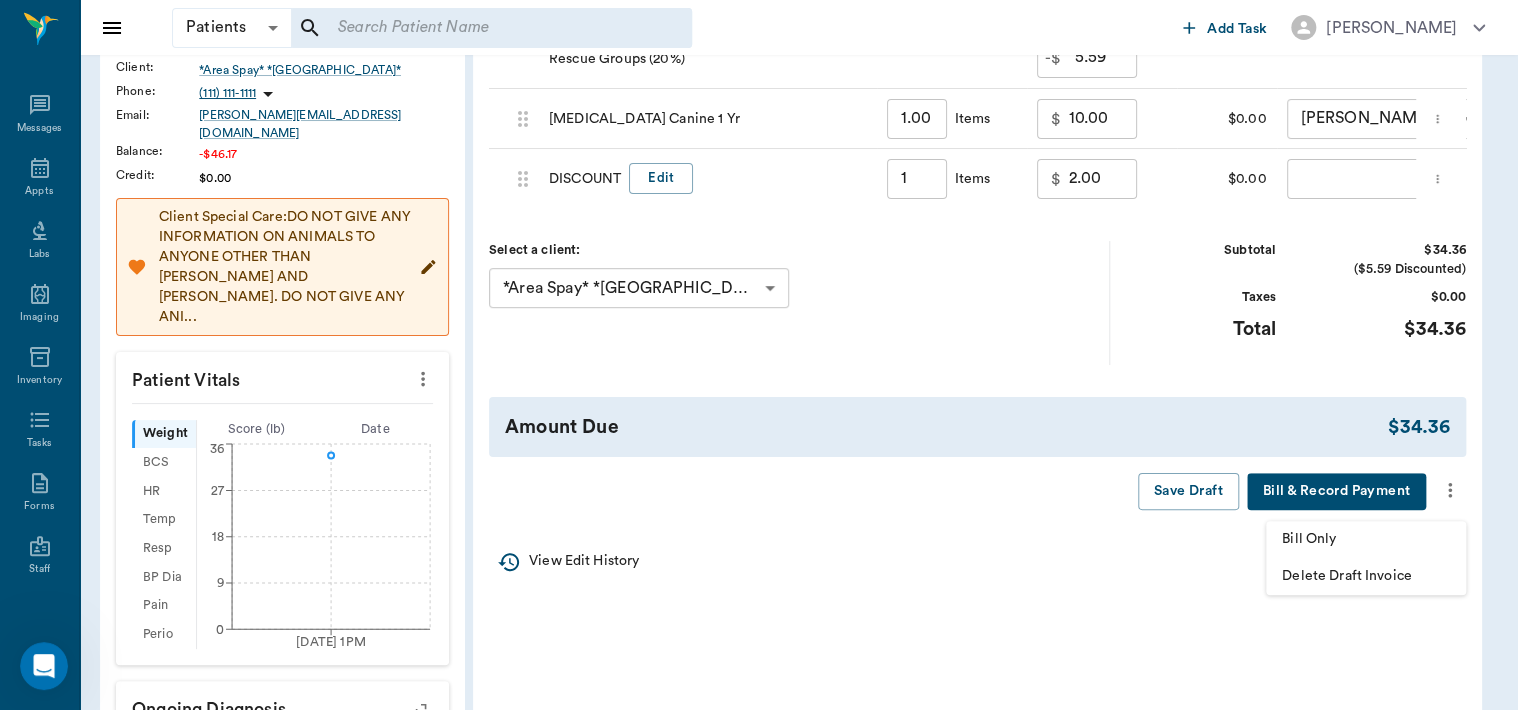 click on "Bill Only" at bounding box center (1366, 539) 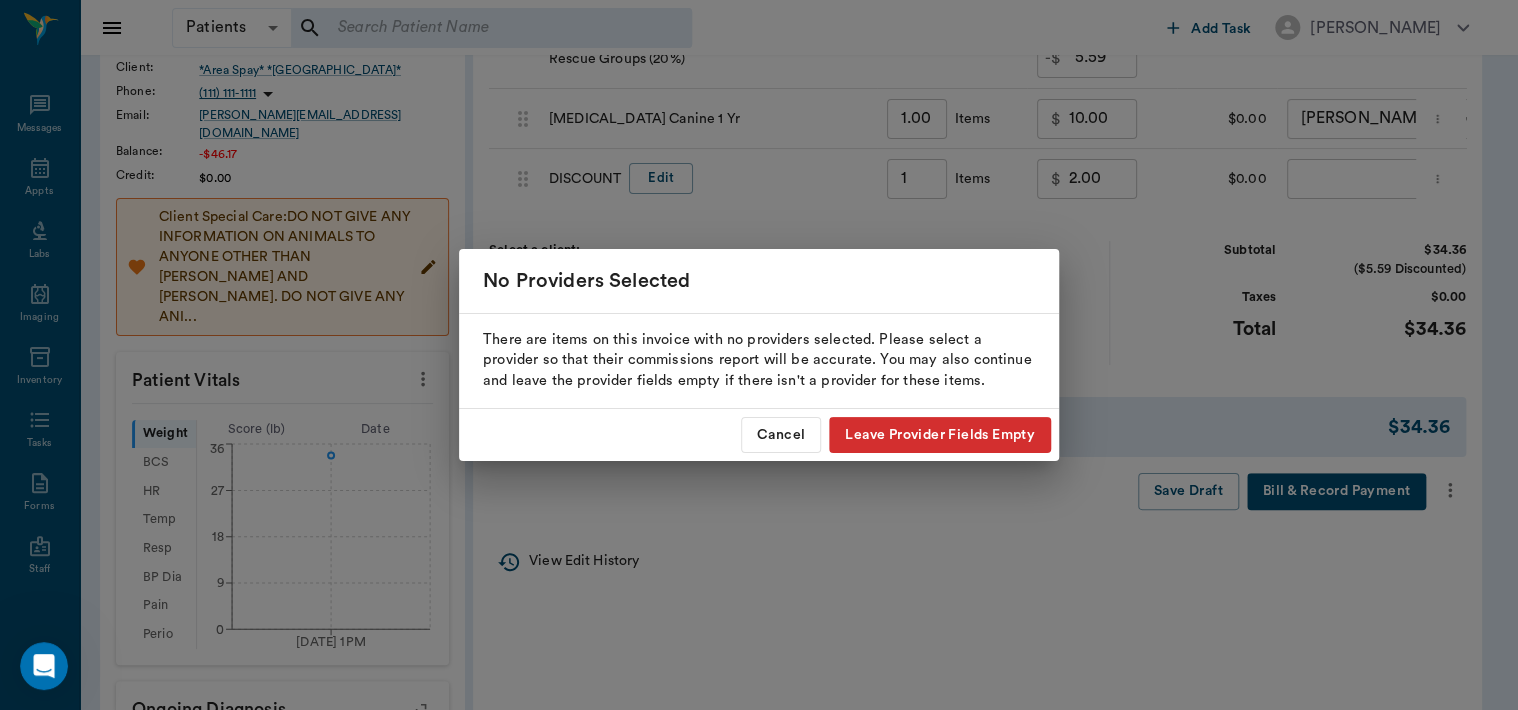 click on "Leave Provider Fields Empty" at bounding box center [940, 435] 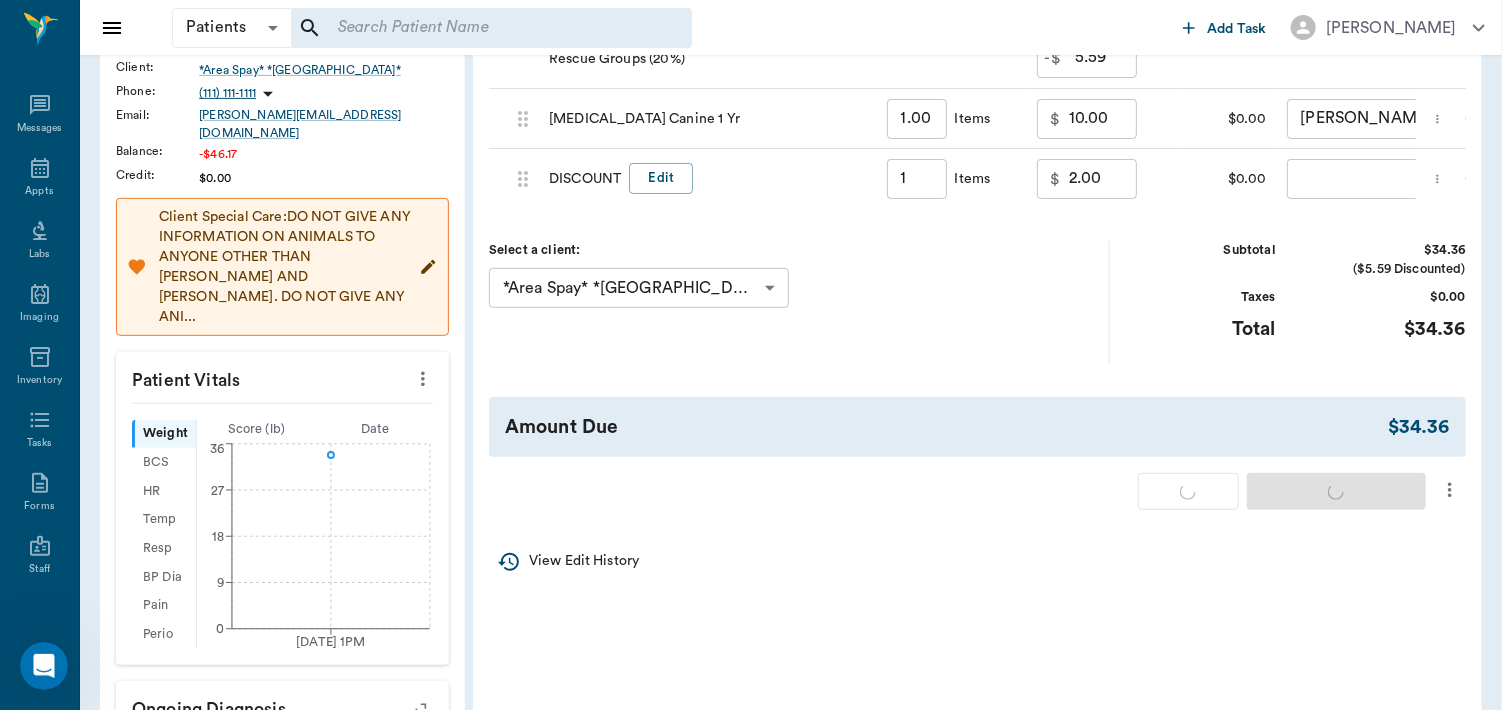 type on "1.00" 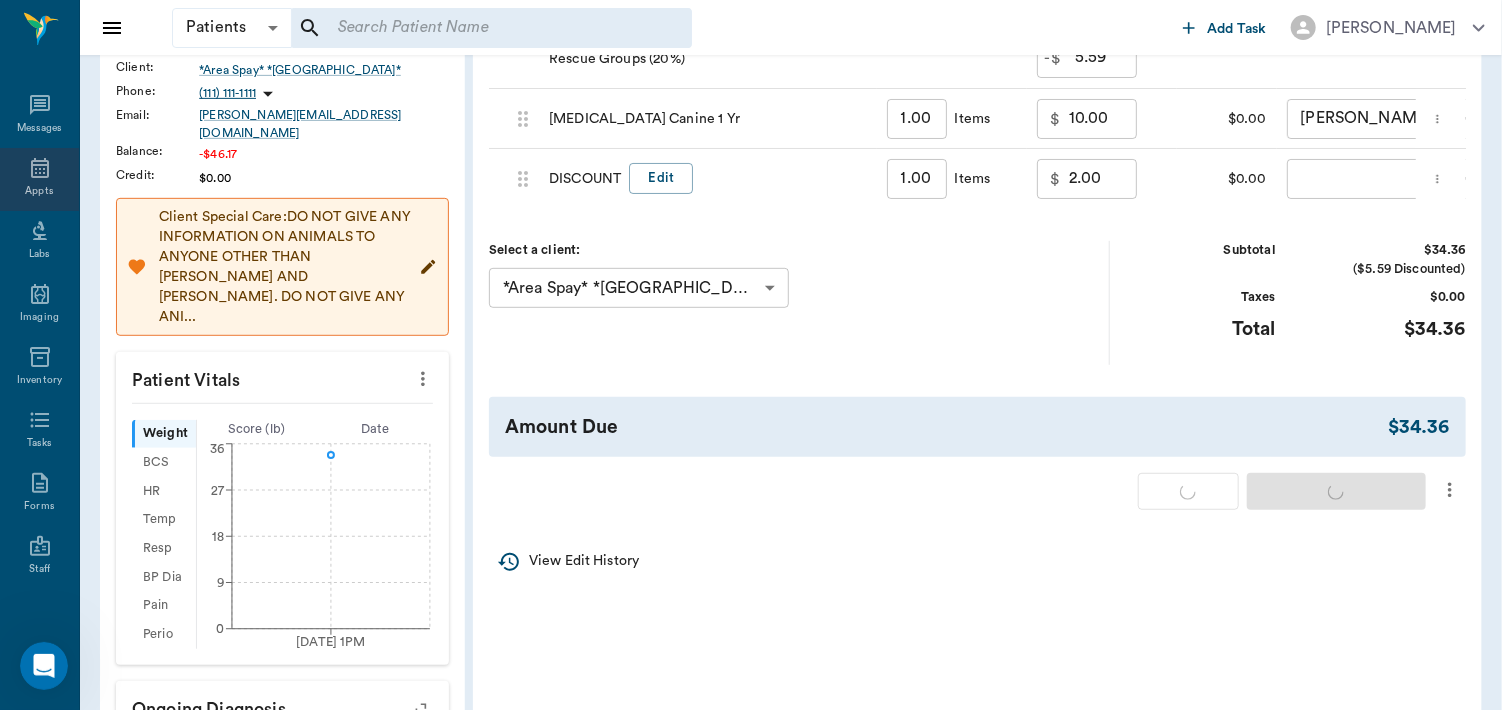 click 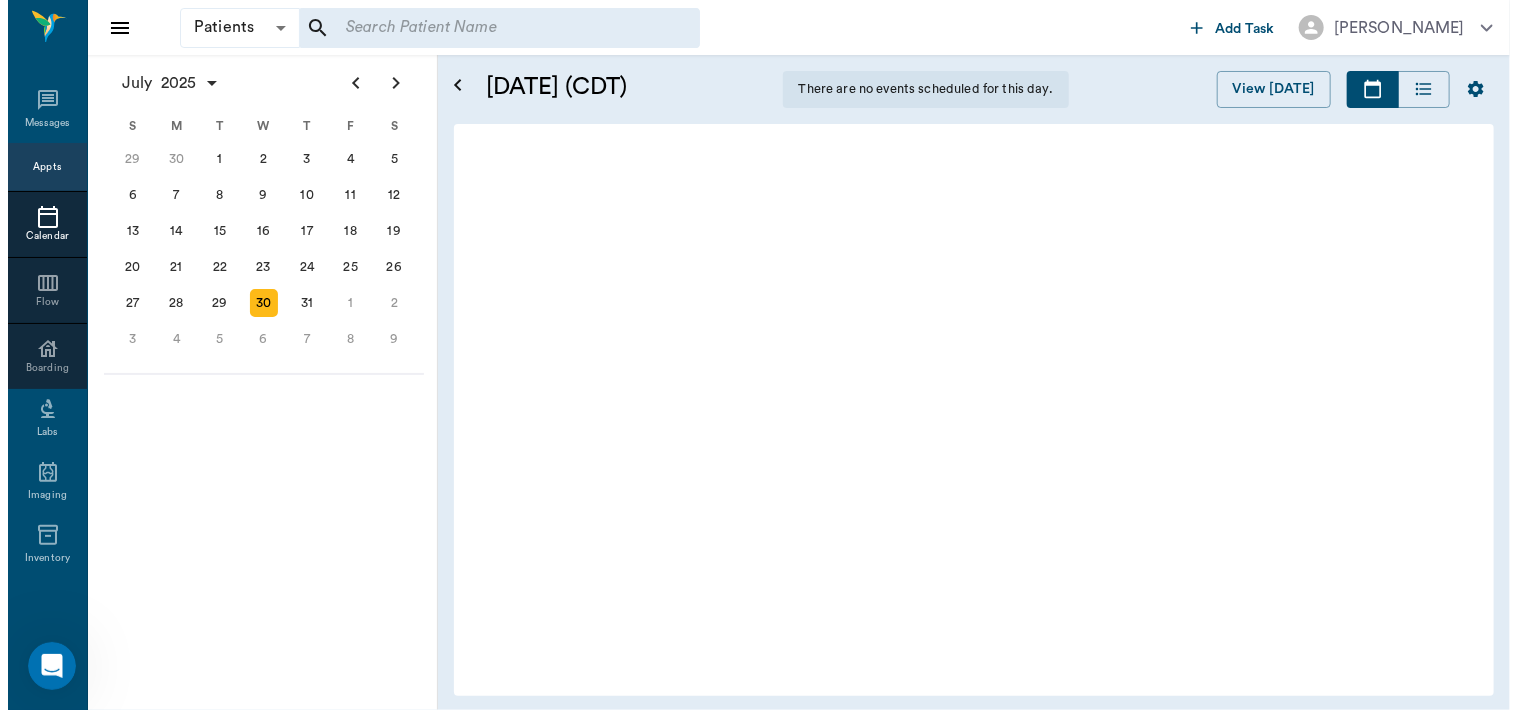 scroll, scrollTop: 0, scrollLeft: 0, axis: both 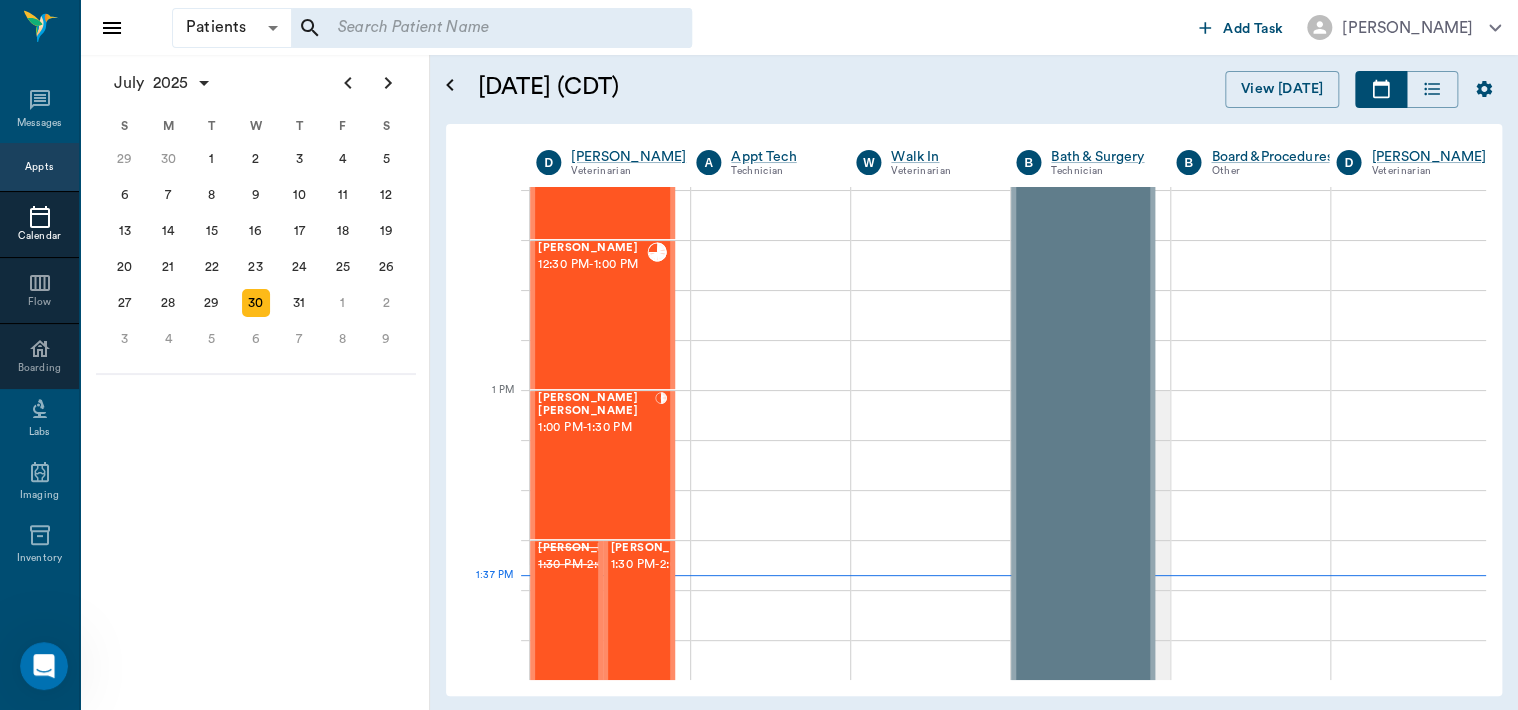 click on "1:30 PM  -  2:00 PM" at bounding box center (661, 565) 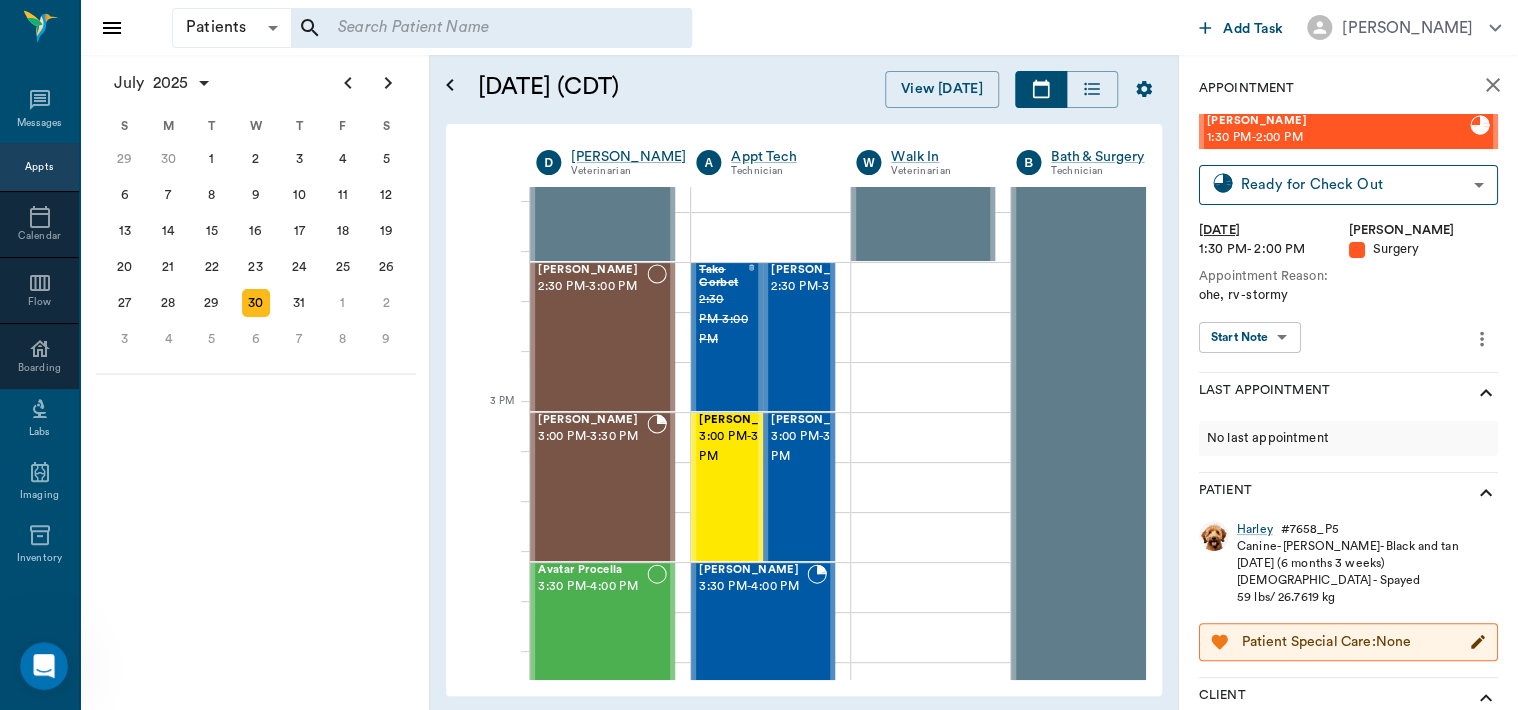 scroll, scrollTop: 1894, scrollLeft: 0, axis: vertical 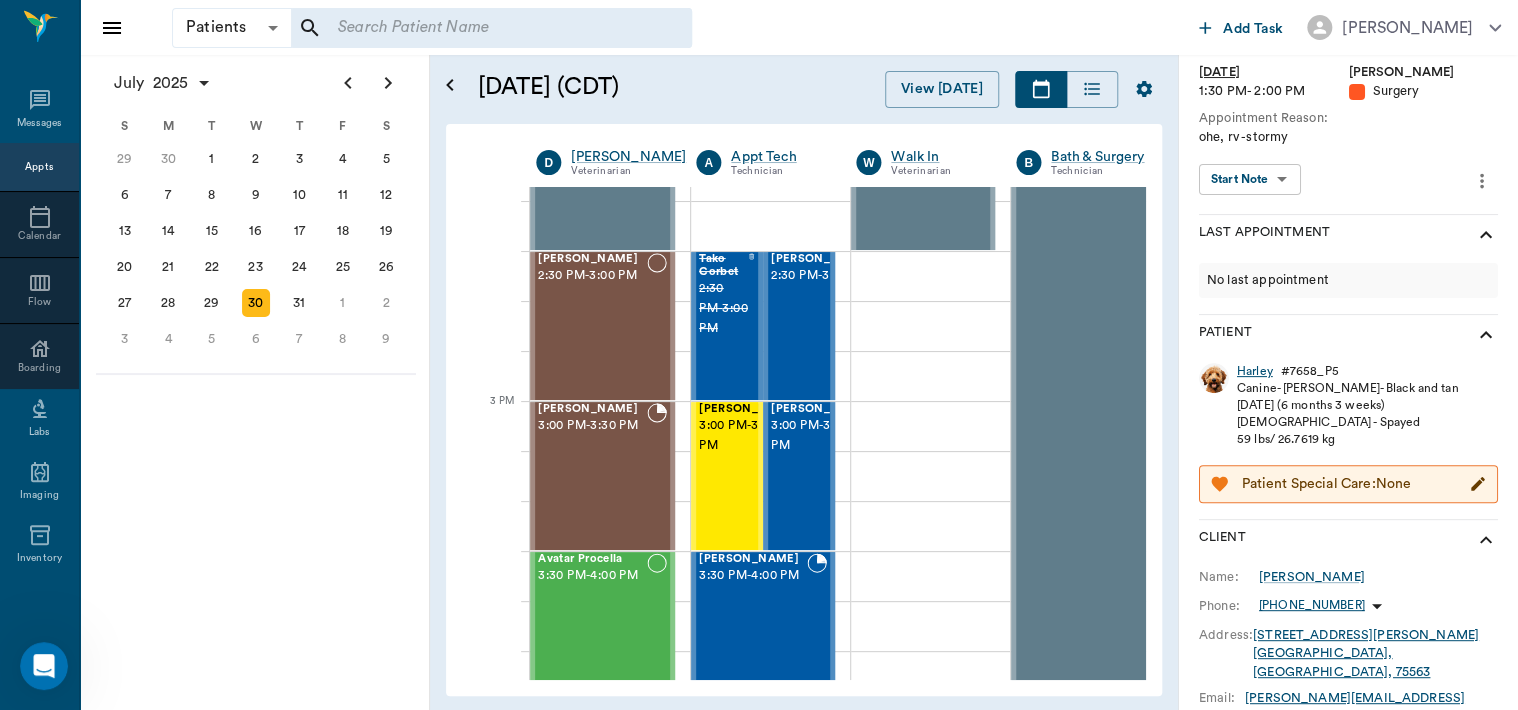 click on "Harley" at bounding box center (1255, 371) 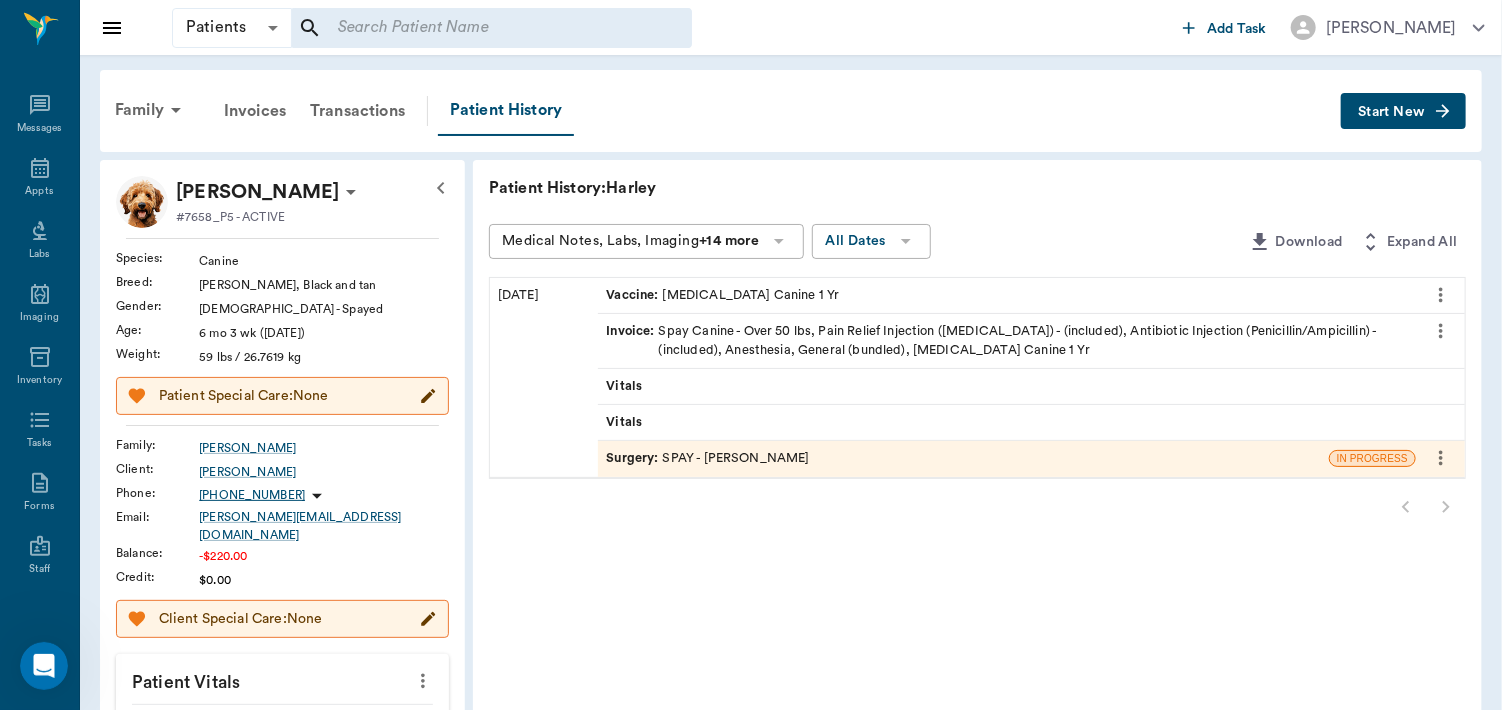 click on "Surgery :" at bounding box center [634, 458] 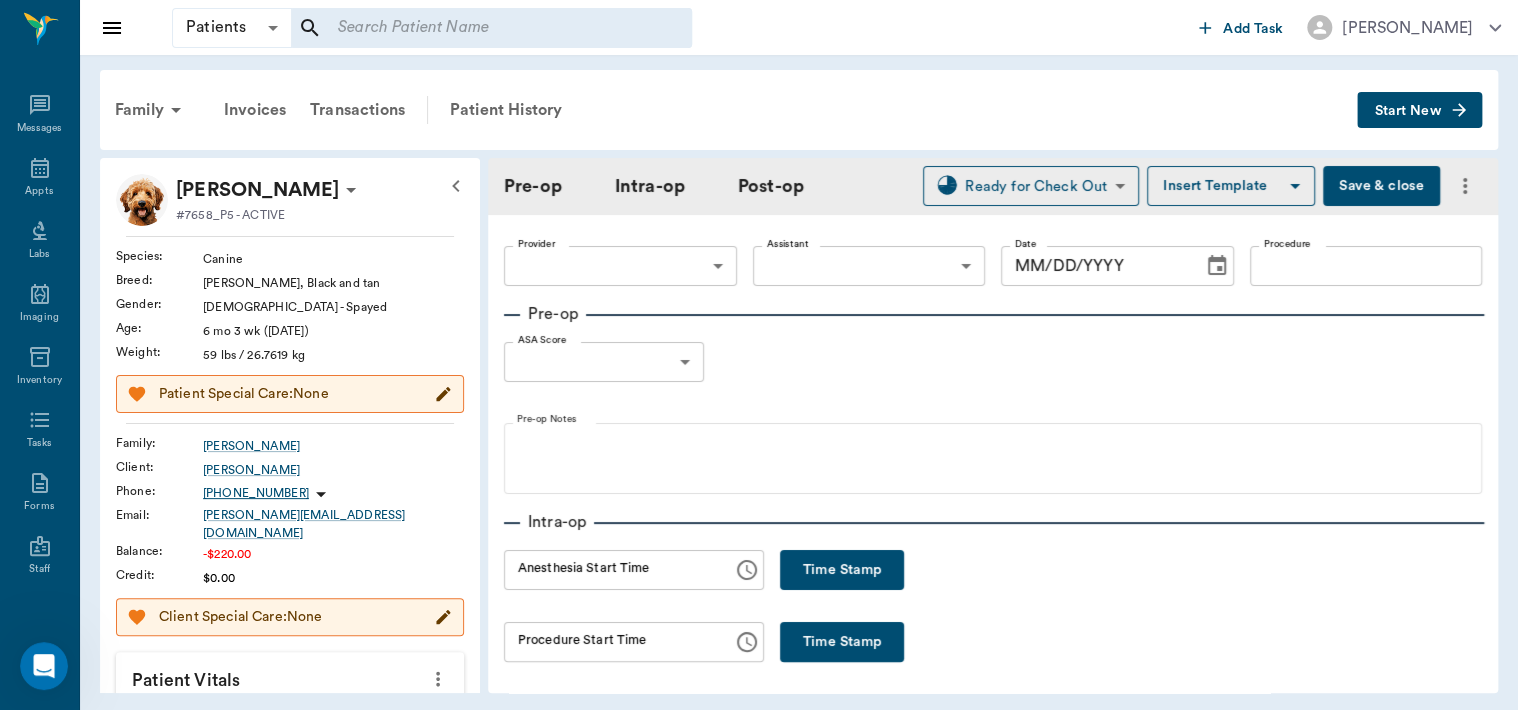 type on "63ec2f075fda476ae8351a4d" 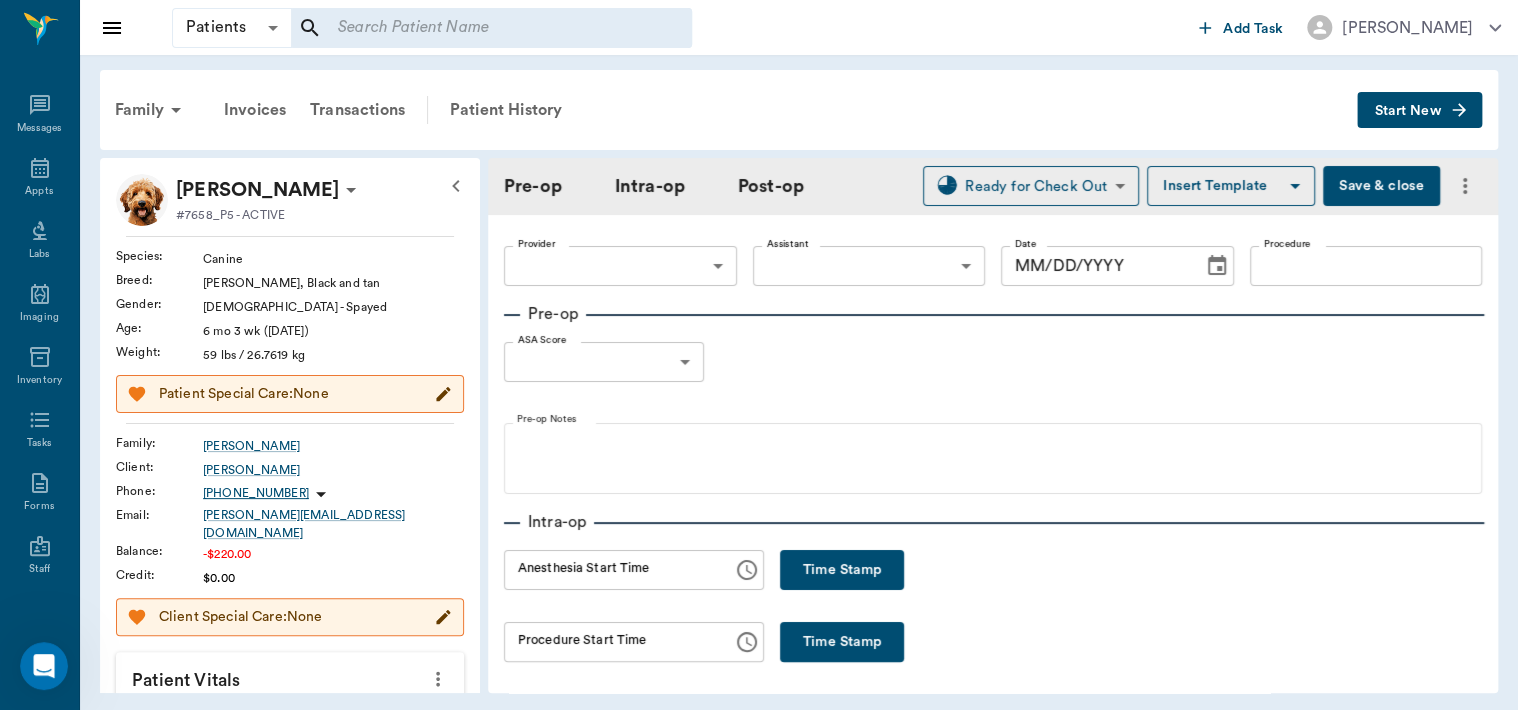 type on "63ec2e7e52e12b0ba117b124" 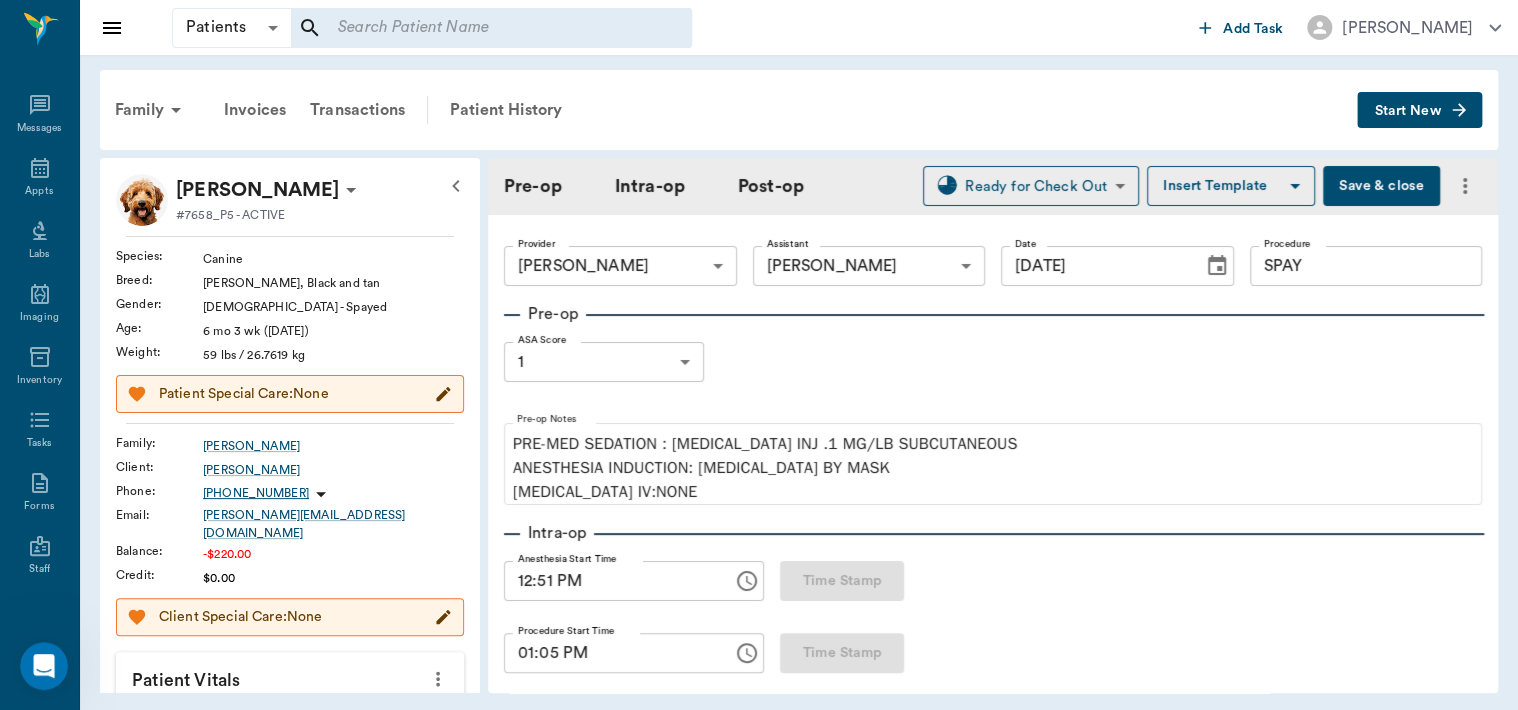 type on "[DATE]" 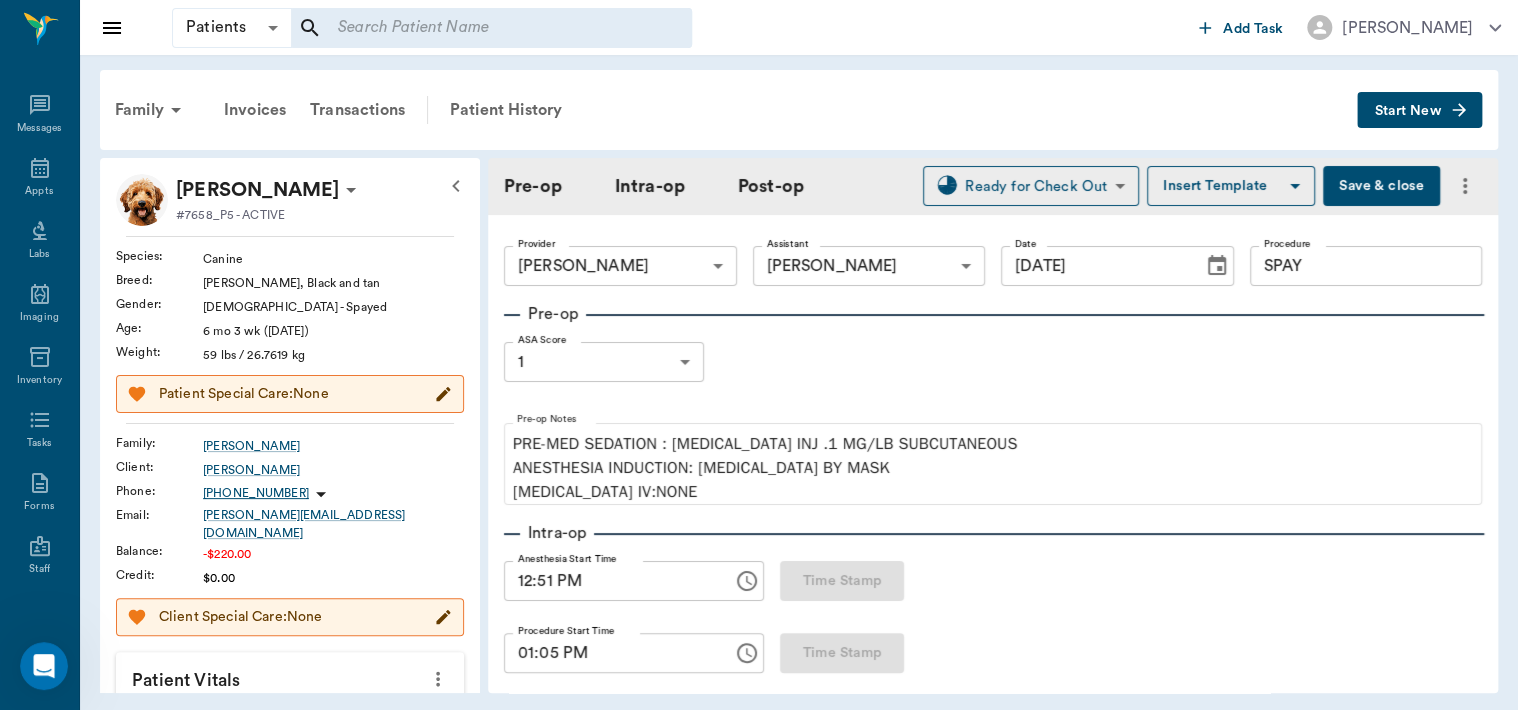 type on "12:51 PM" 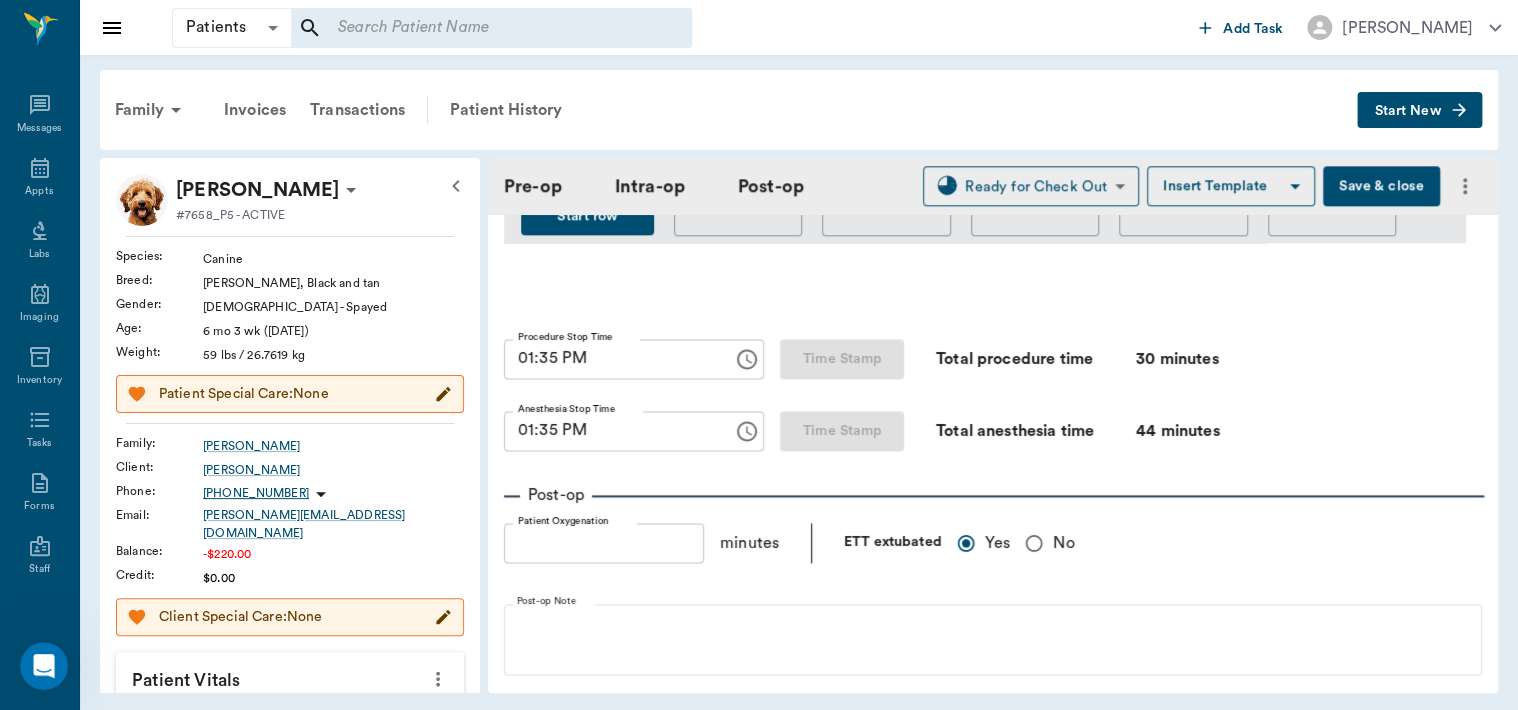 scroll, scrollTop: 1252, scrollLeft: 0, axis: vertical 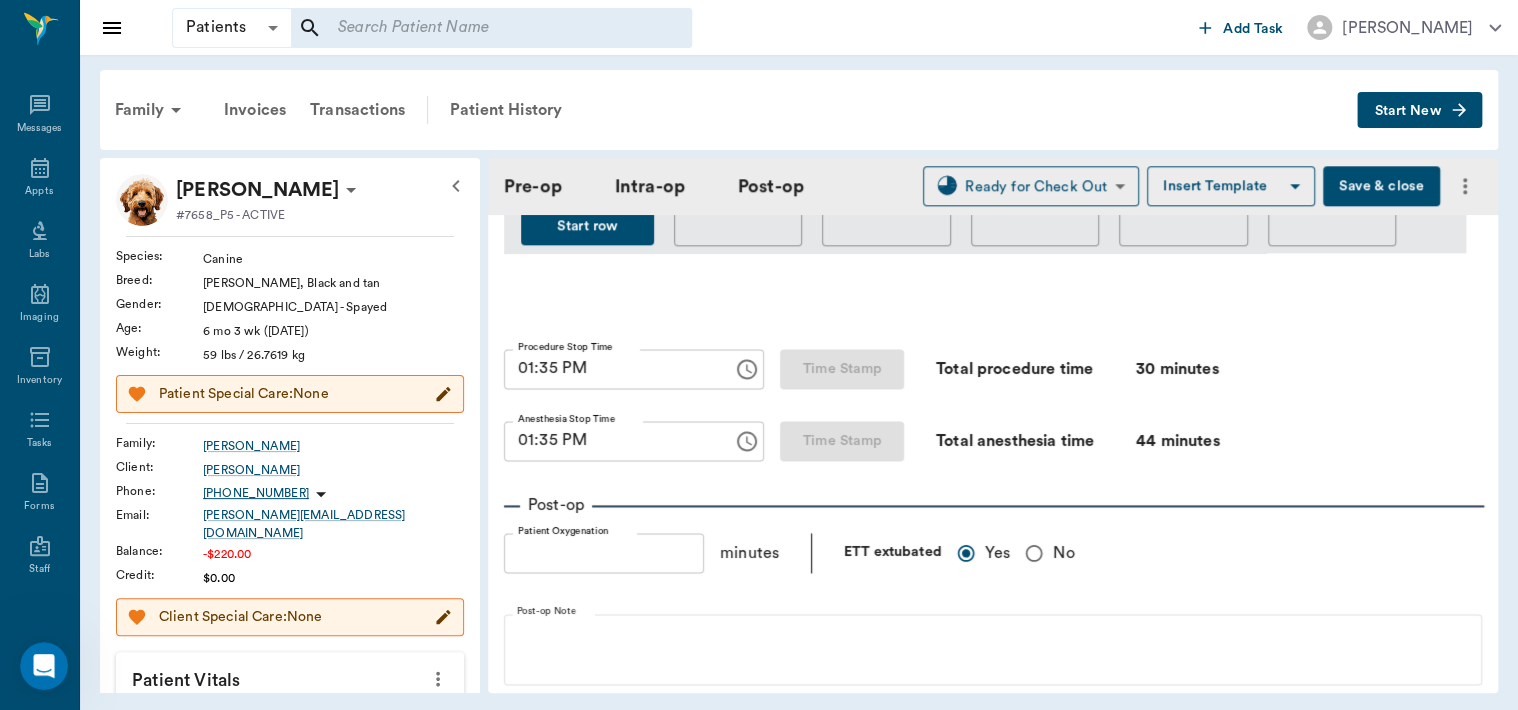 click on "01:35 PM" at bounding box center [611, 441] 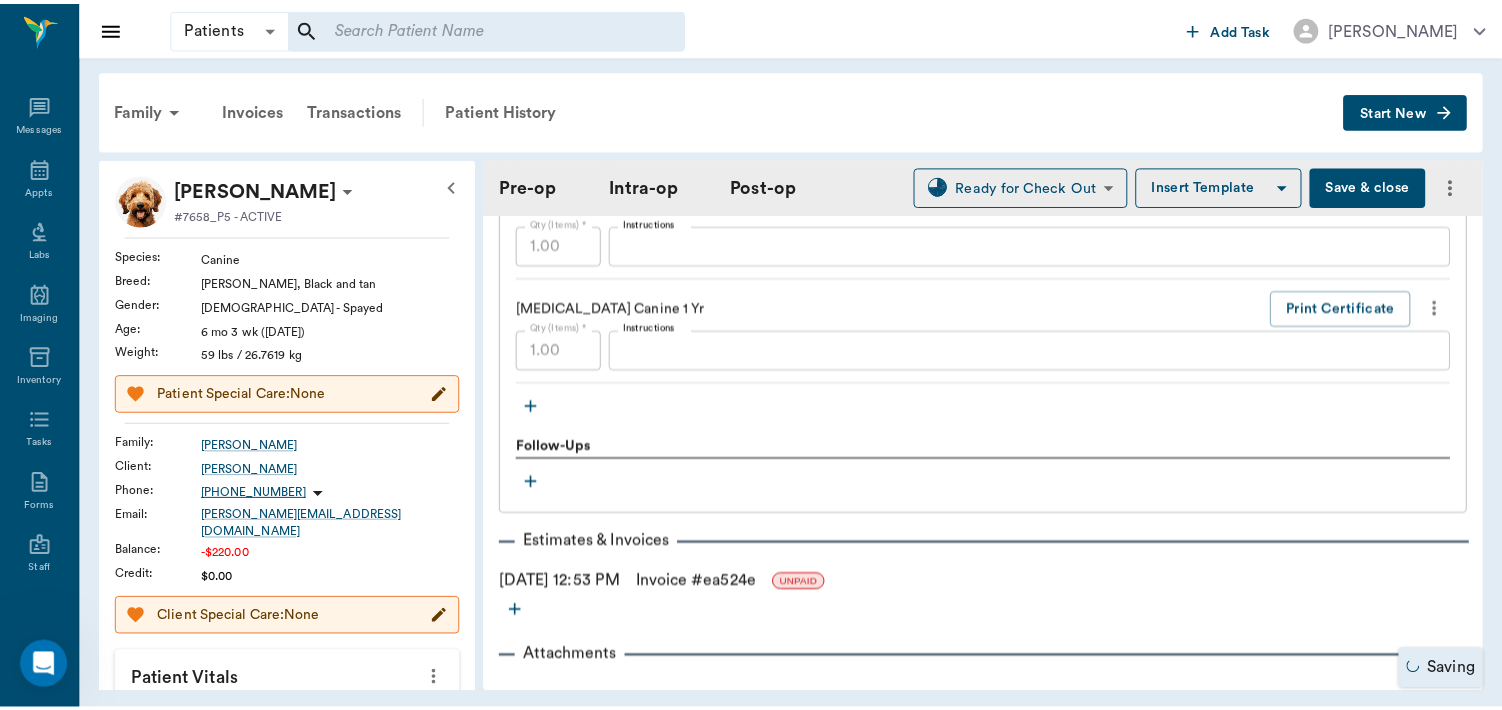 scroll, scrollTop: 2264, scrollLeft: 0, axis: vertical 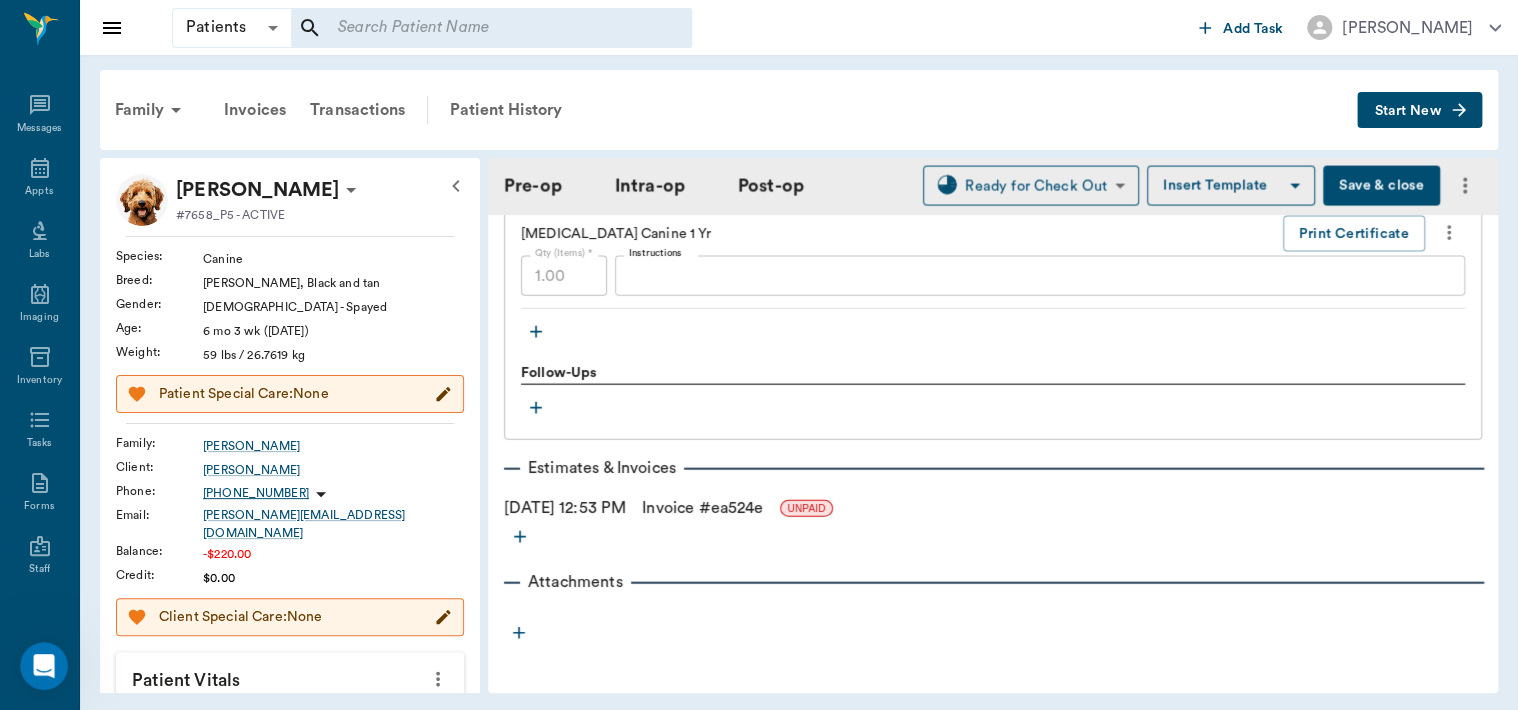 type on "01:36 PM" 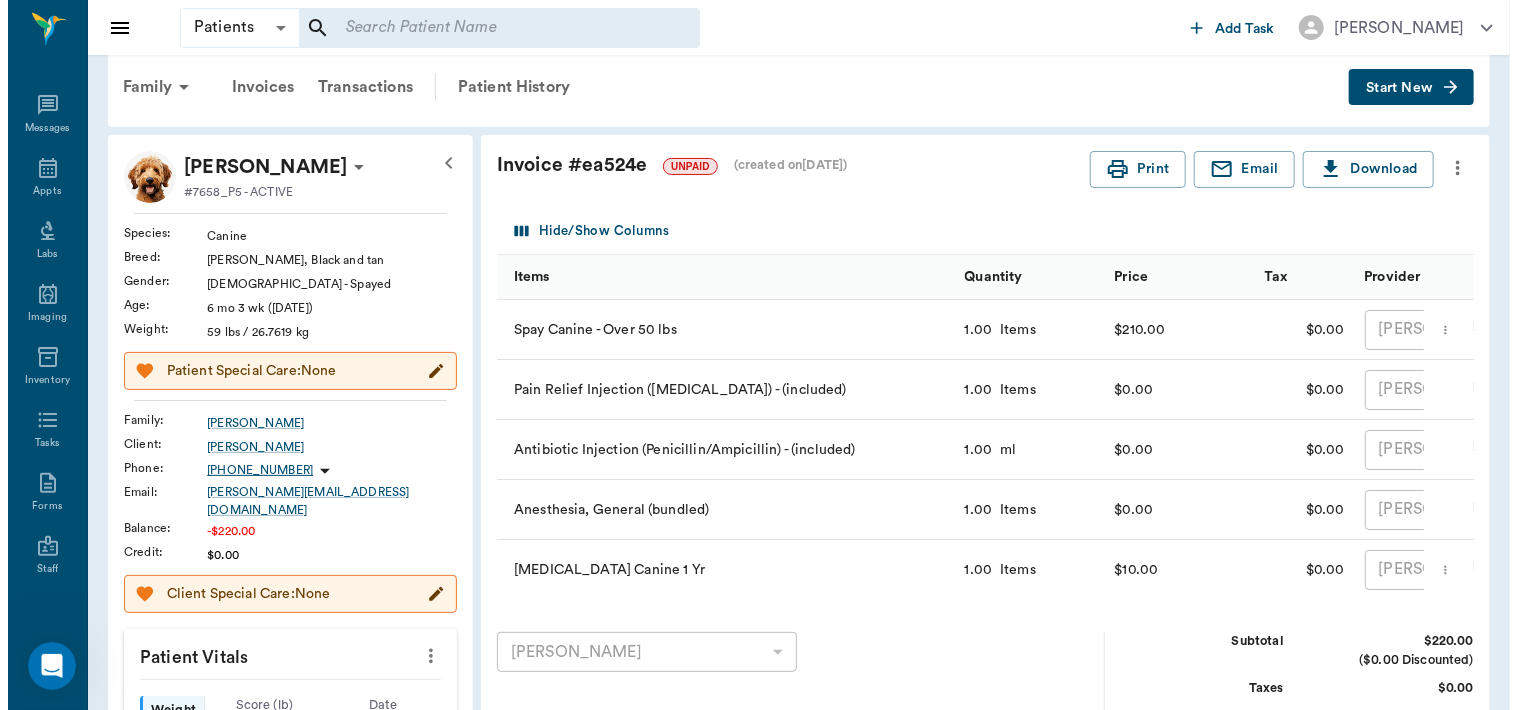 scroll, scrollTop: 0, scrollLeft: 0, axis: both 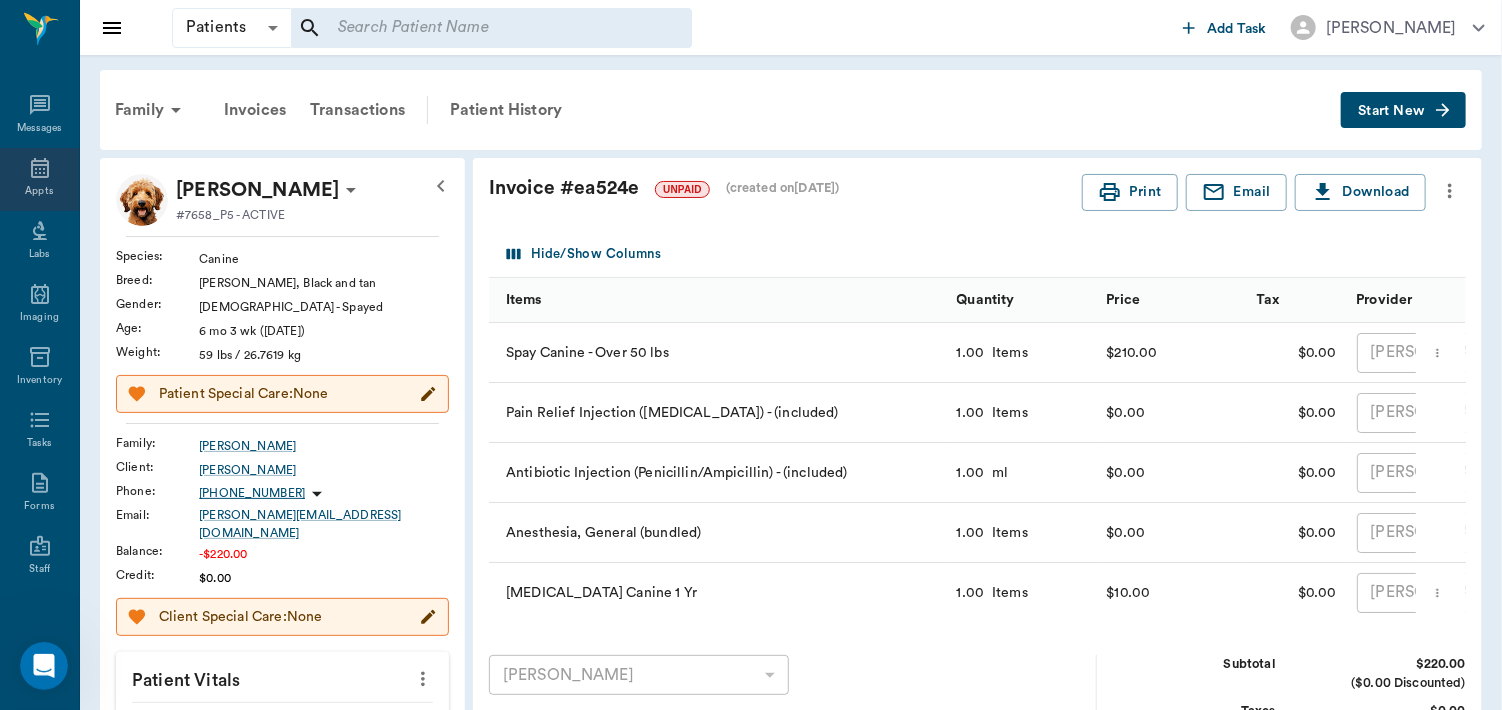 click 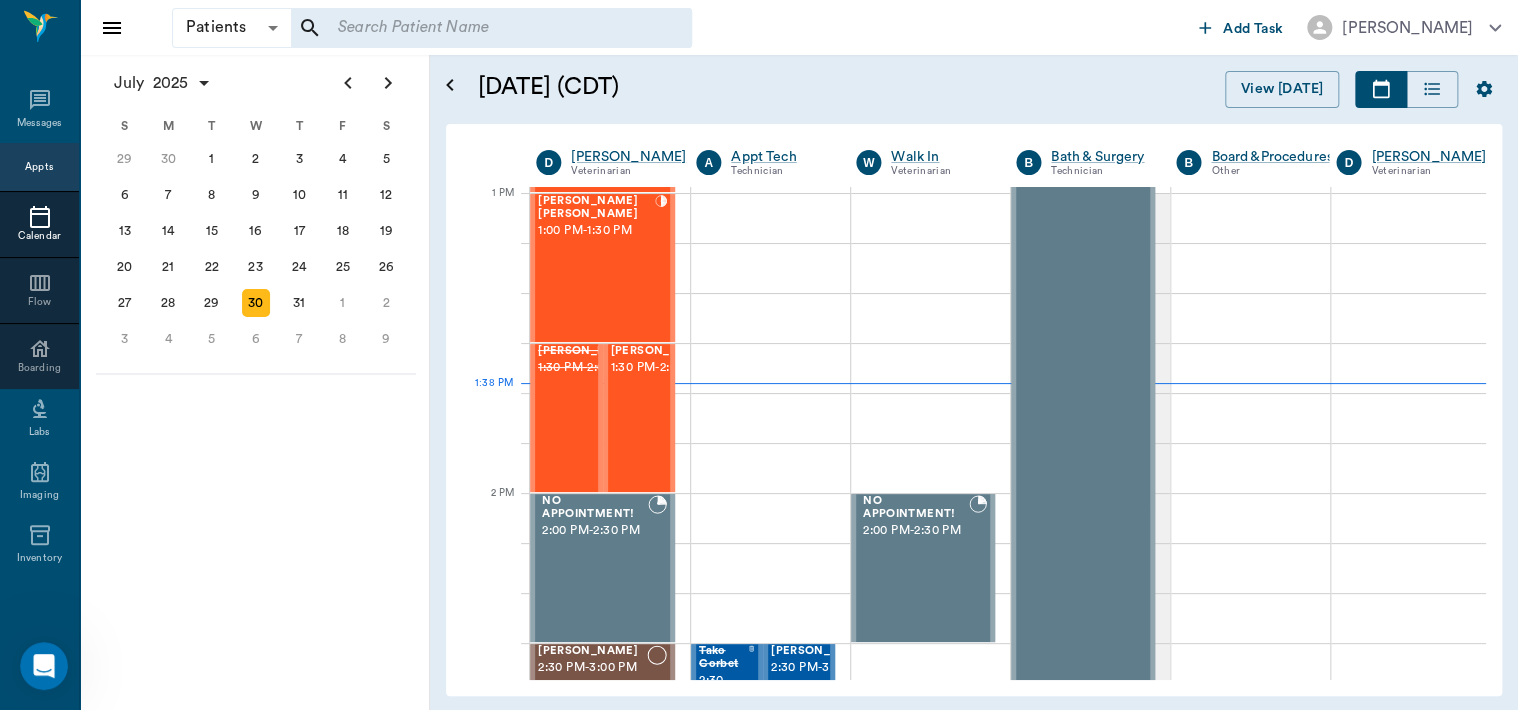 scroll, scrollTop: 1502, scrollLeft: 0, axis: vertical 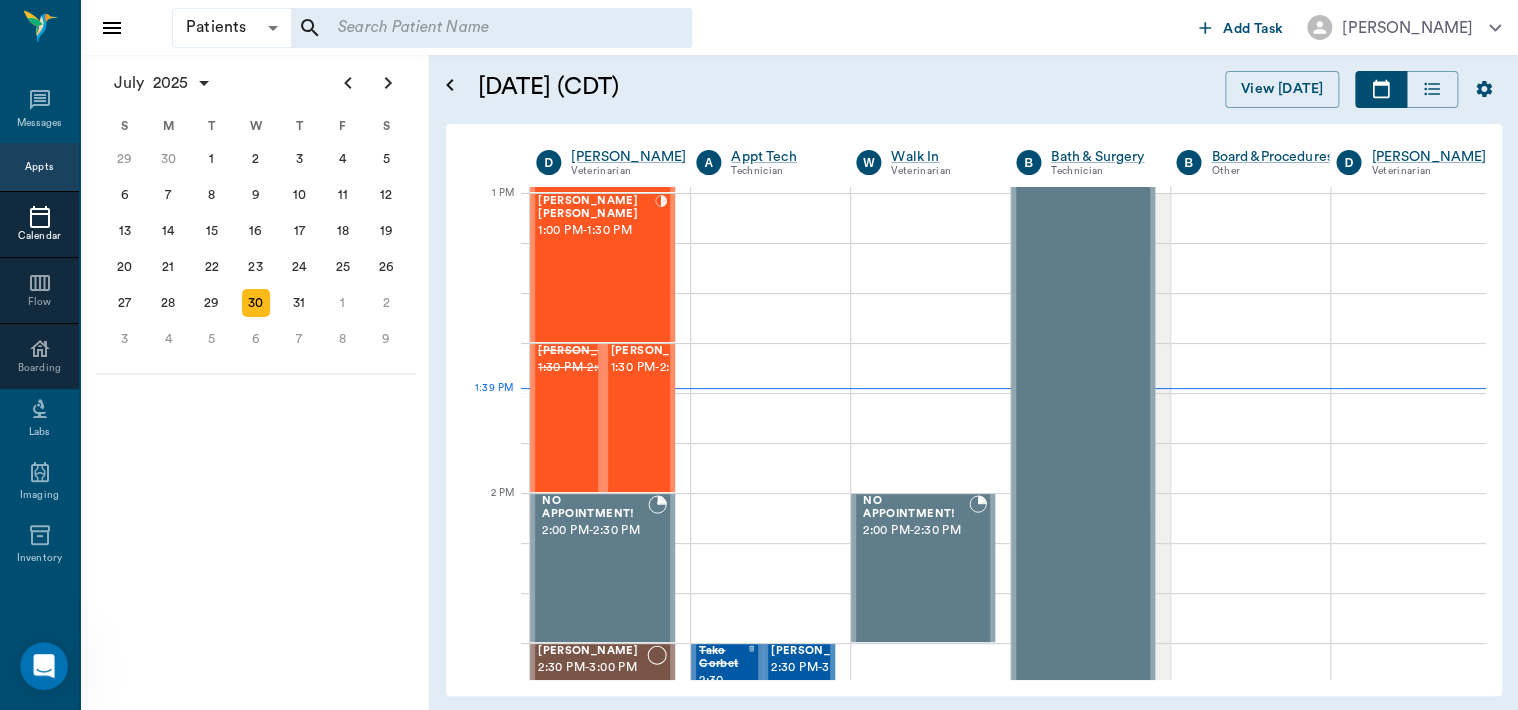 click on "[PERSON_NAME] [PERSON_NAME] 1:00 PM  -  1:30 PM" at bounding box center (596, 268) 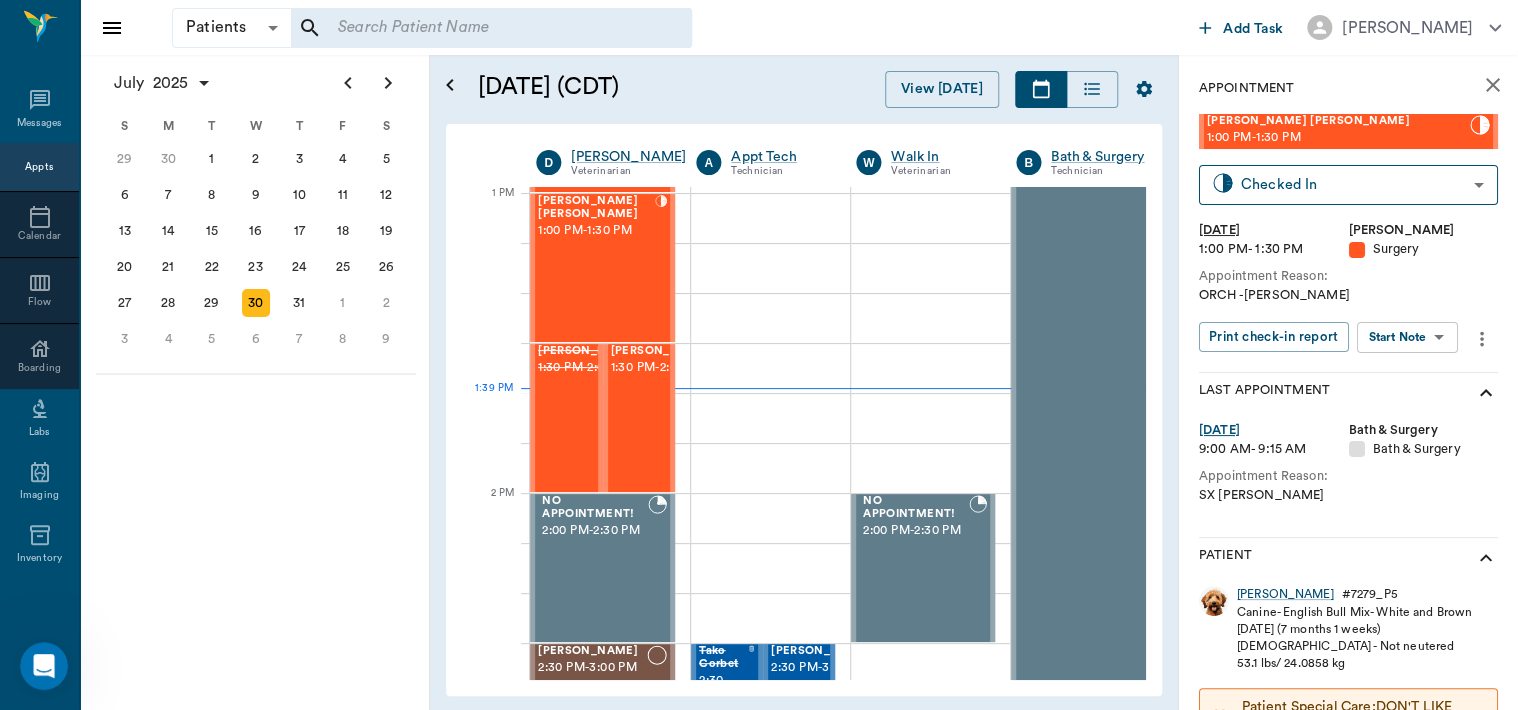 click on "Patients Patients ​ ​ Add Task [PERSON_NAME] Nectar Messages Appts Calendar Flow Boarding Labs Imaging Inventory Tasks Forms Staff Reports Lookup Settings [DATE] S M T W T F S [DATE] 2 3 4 5 6 7 8 9 10 11 12 13 14 15 16 17 18 19 20 21 22 23 24 25 26 27 28 29 [DATE] 1 2 3 4 5 6 7 8 9 10 11 12 S M T W T F S 29 [DATE] 1 2 3 4 5 6 7 8 9 10 11 12 13 14 15 16 17 18 19 20 21 22 23 24 25 26 27 28 29 30 [DATE] 1 2 3 4 5 6 7 8 9 S M T W T F S 27 28 29 30 [DATE] 1 2 3 4 5 6 7 8 9 10 11 12 13 14 15 16 17 18 19 20 21 22 23 24 25 26 27 28 29 30 31 [DATE] 2 3 4 5 6 [DATE] (CDT) View [DATE] [DATE] [DATE] [DATE] D [PERSON_NAME] Veterinarian A Appt Tech Technician W Walk In Veterinarian B Bath & Surgery Technician B Board &Procedures Other D [PERSON_NAME] Veterinarian 8 AM 9 AM 10 AM 11 AM 12 PM 1 PM 2 PM 3 PM 4 PM 5 PM 6 PM 7 PM 8 PM 1:39 PM NO APPOINTMENT! 8:00 AM  -  8:30 AM [PERSON_NAME] 8:30 AM  -  9:00 AM Sophisticatedshowbiz [PERSON_NAME] 9:00 AM  -  10:00 AM [PERSON_NAME] 9:00 AM  -  10:00 AM" at bounding box center (759, 355) 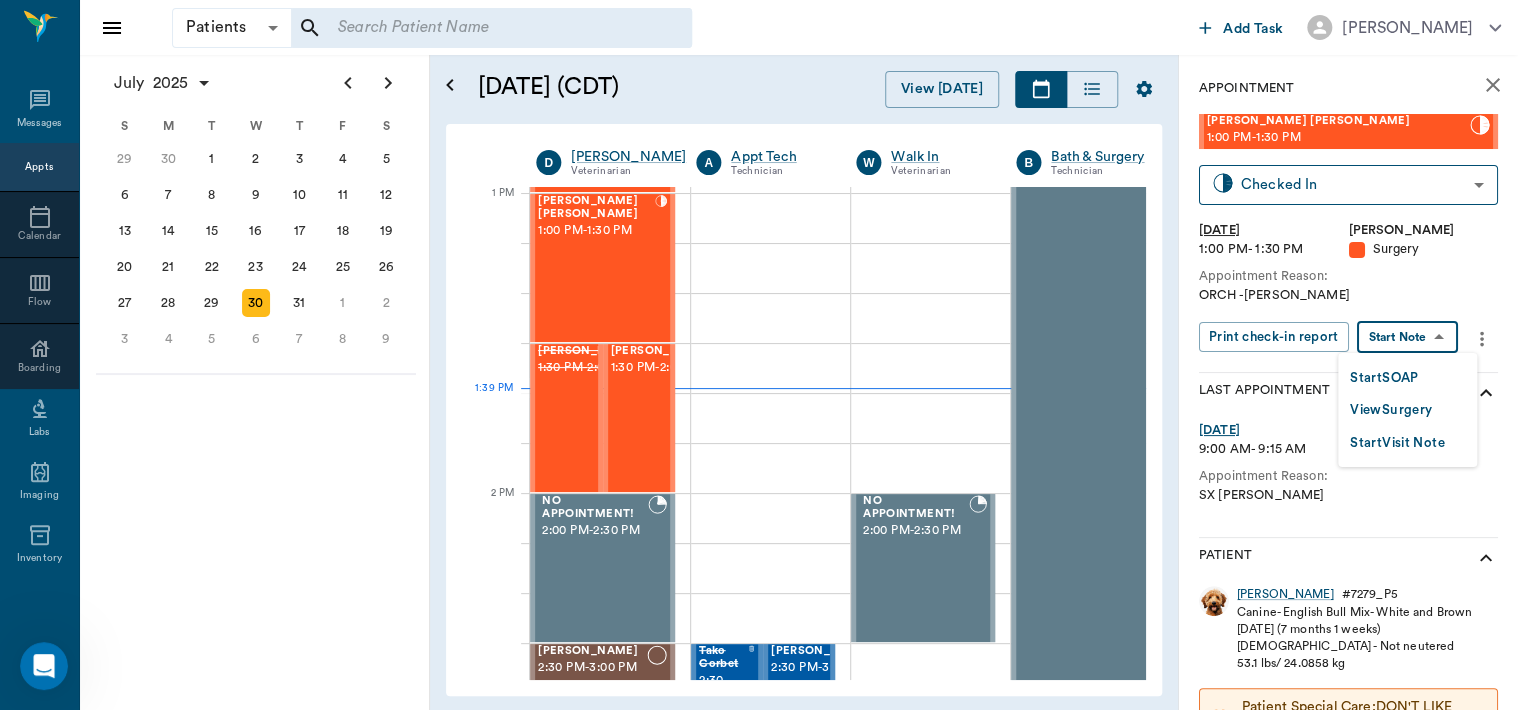 click on "View  Surgery" at bounding box center [1391, 410] 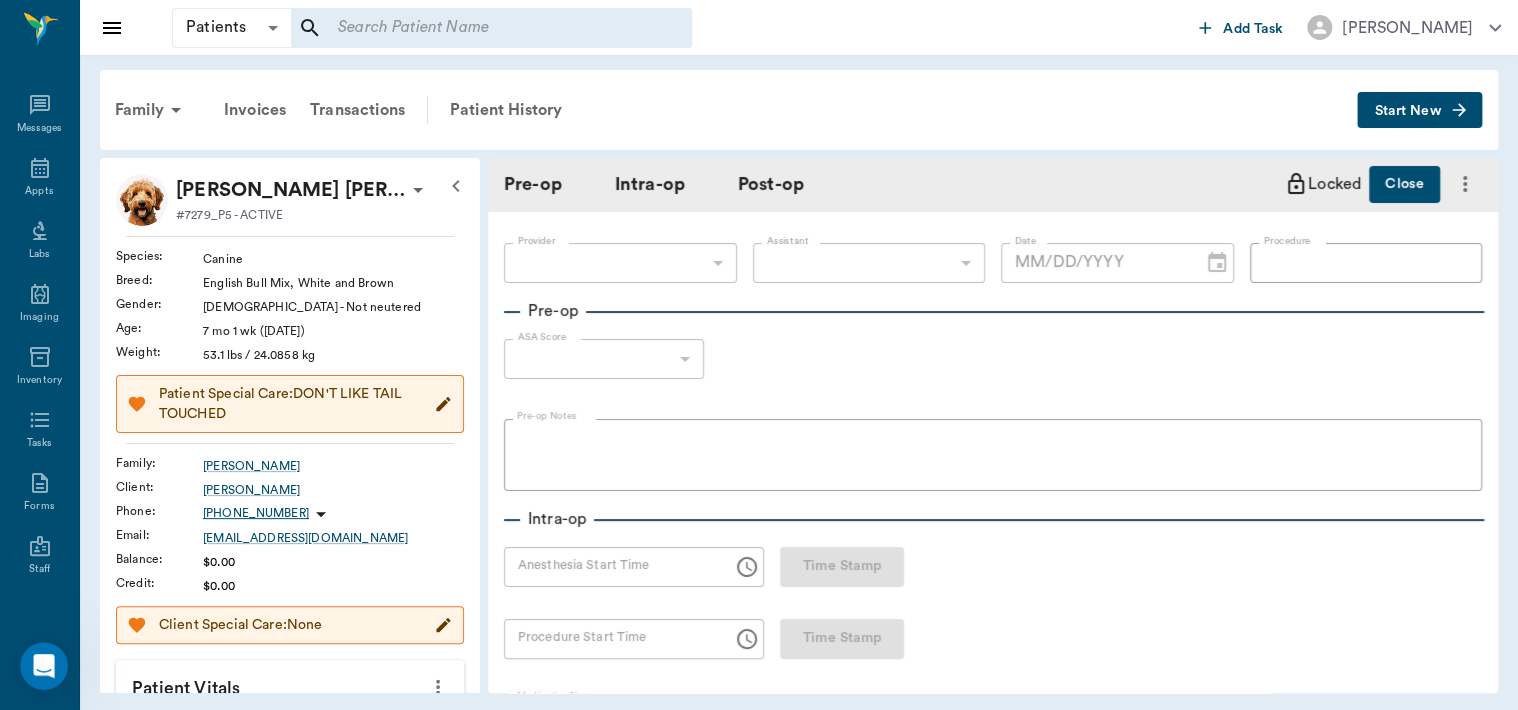 type on "63ec2f075fda476ae8351a4d" 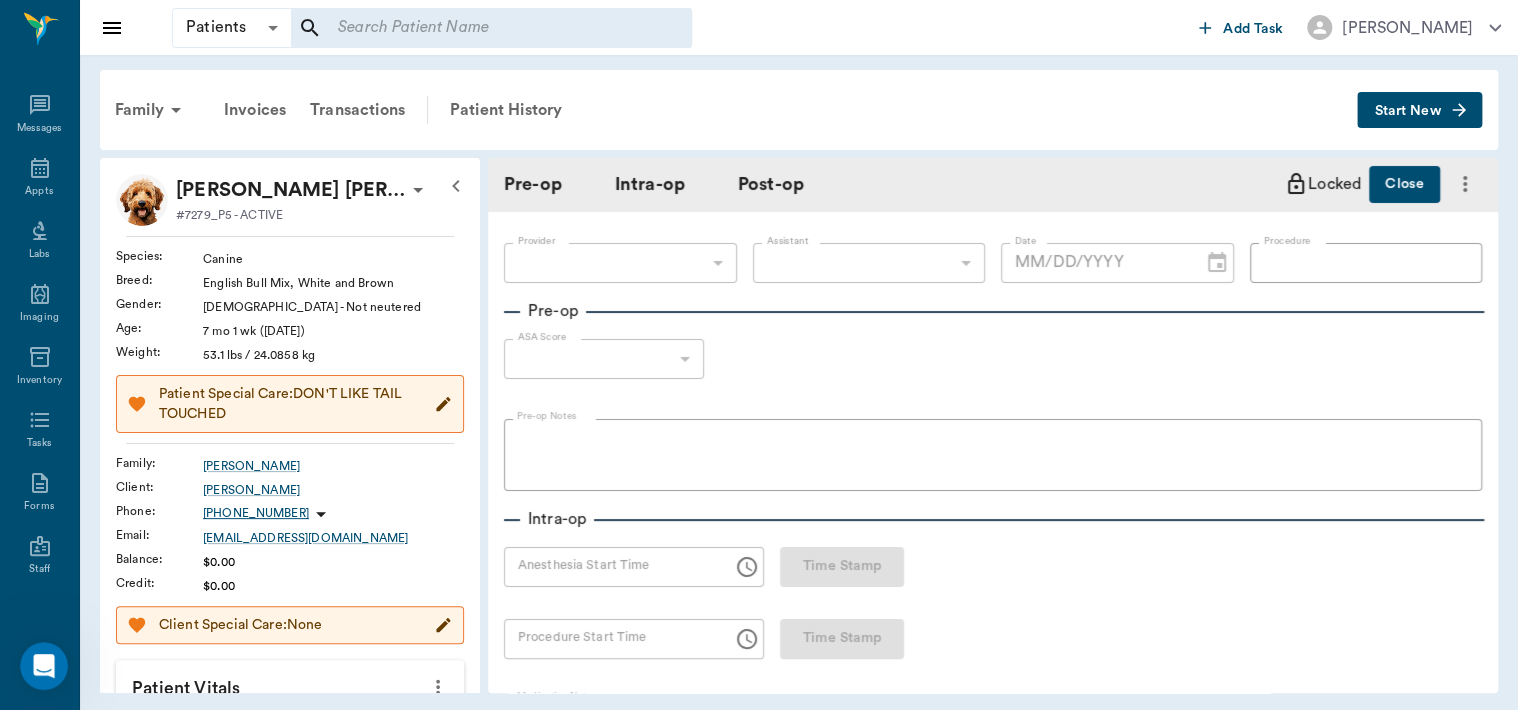 type on "63ec2e7e52e12b0ba117b124" 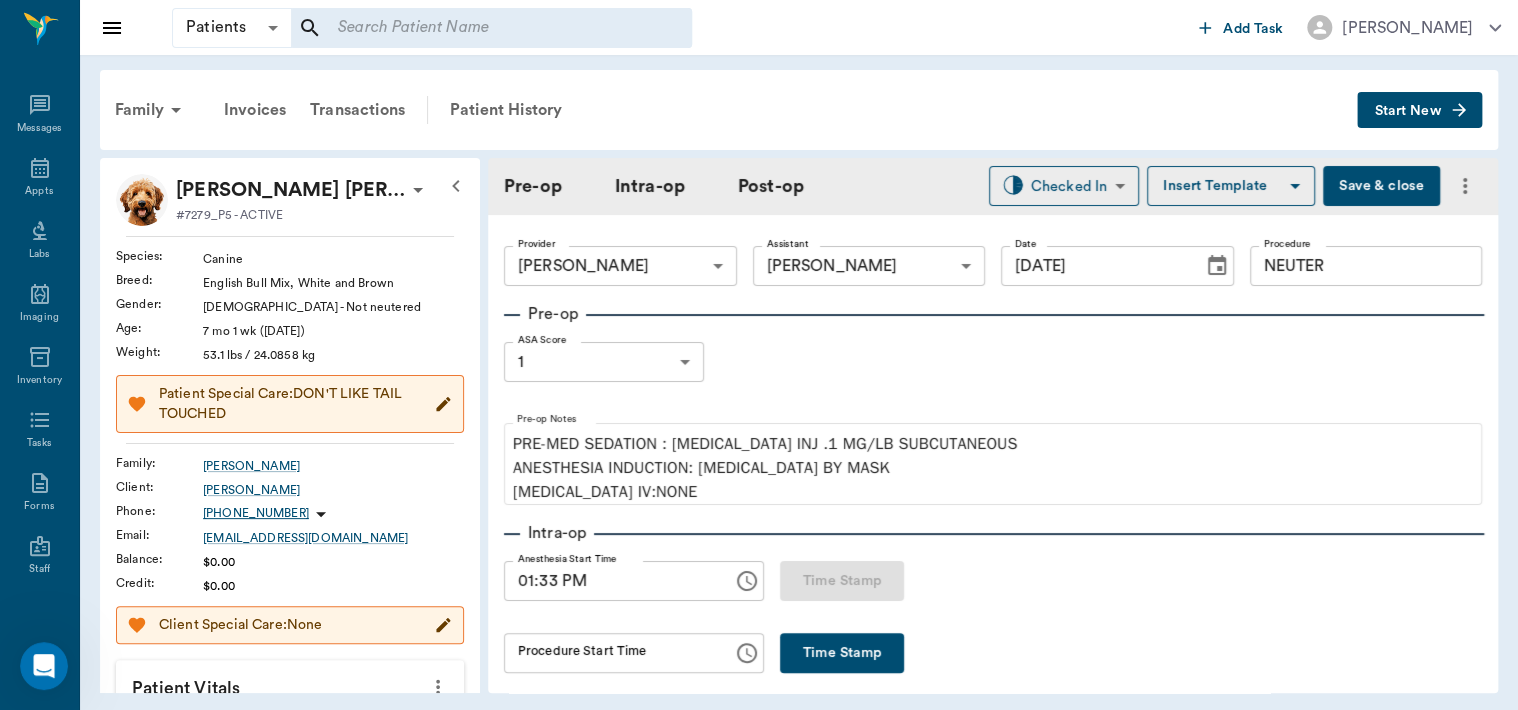 type on "[DATE]" 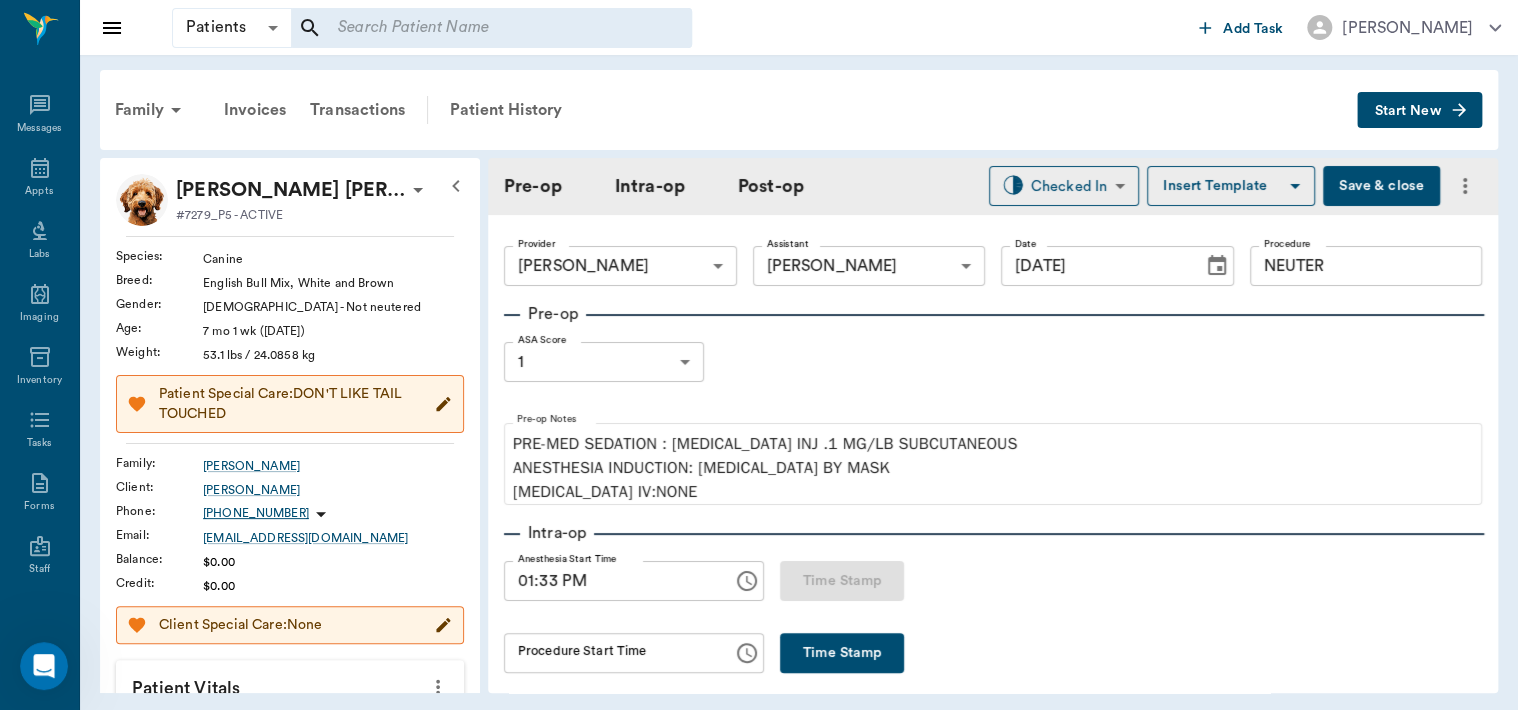 type on "01:33 PM" 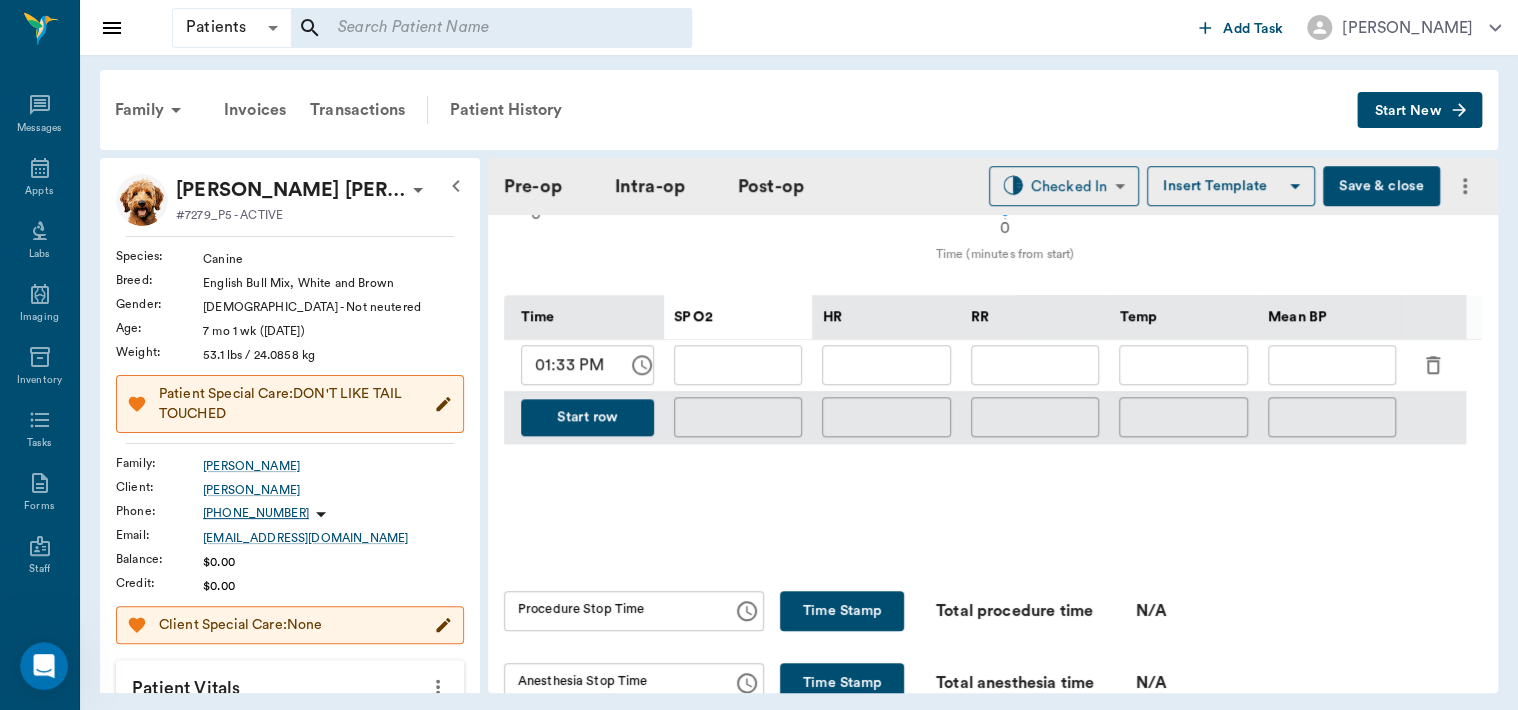 scroll, scrollTop: 918, scrollLeft: 0, axis: vertical 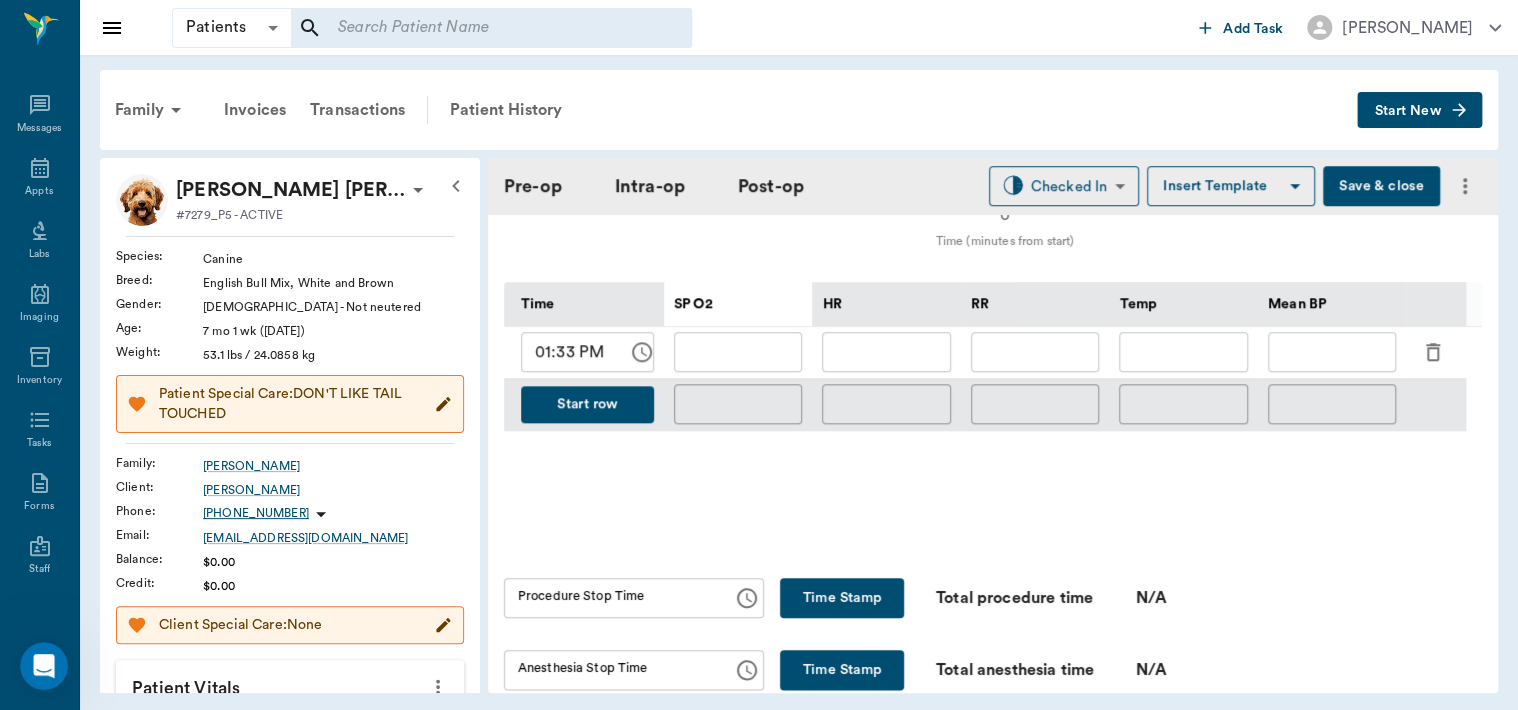 click 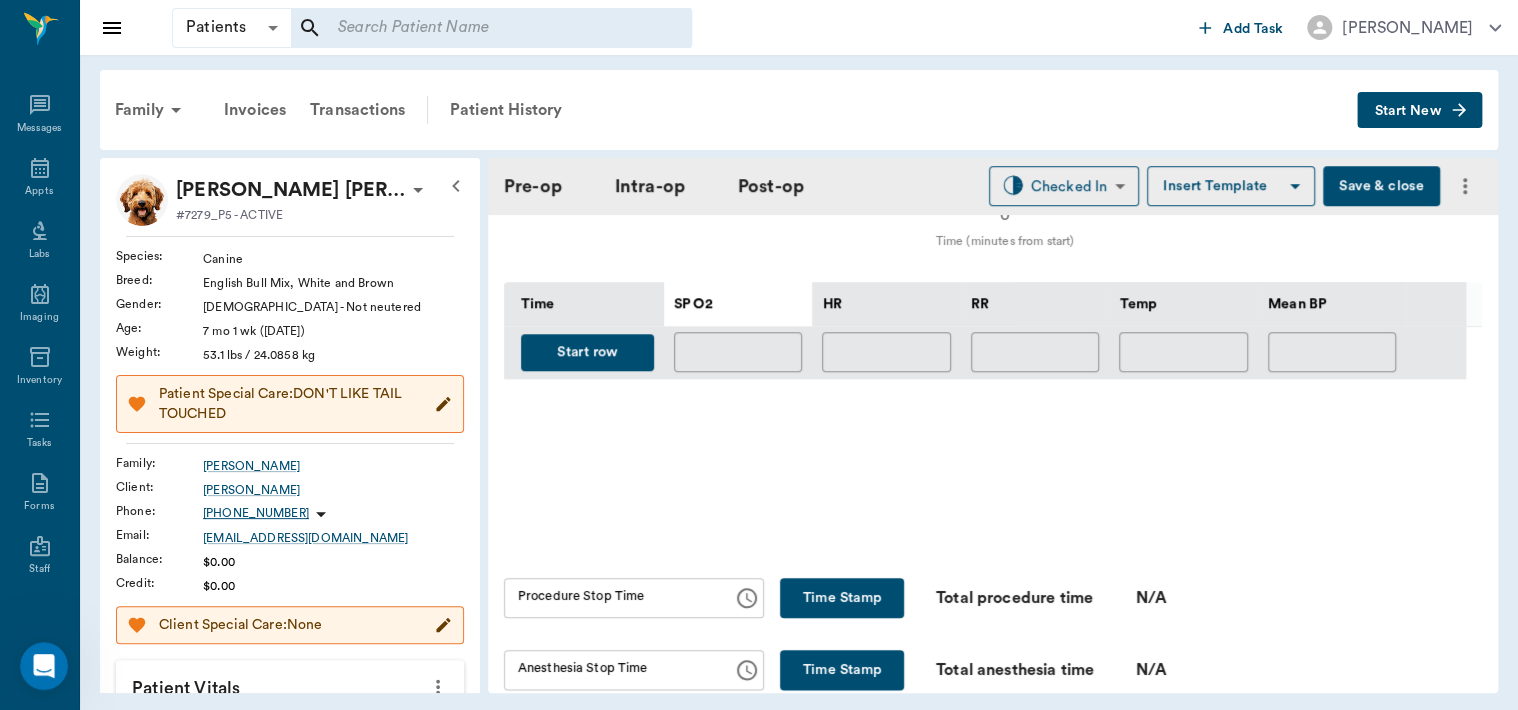 click on "Start row" at bounding box center [587, 352] 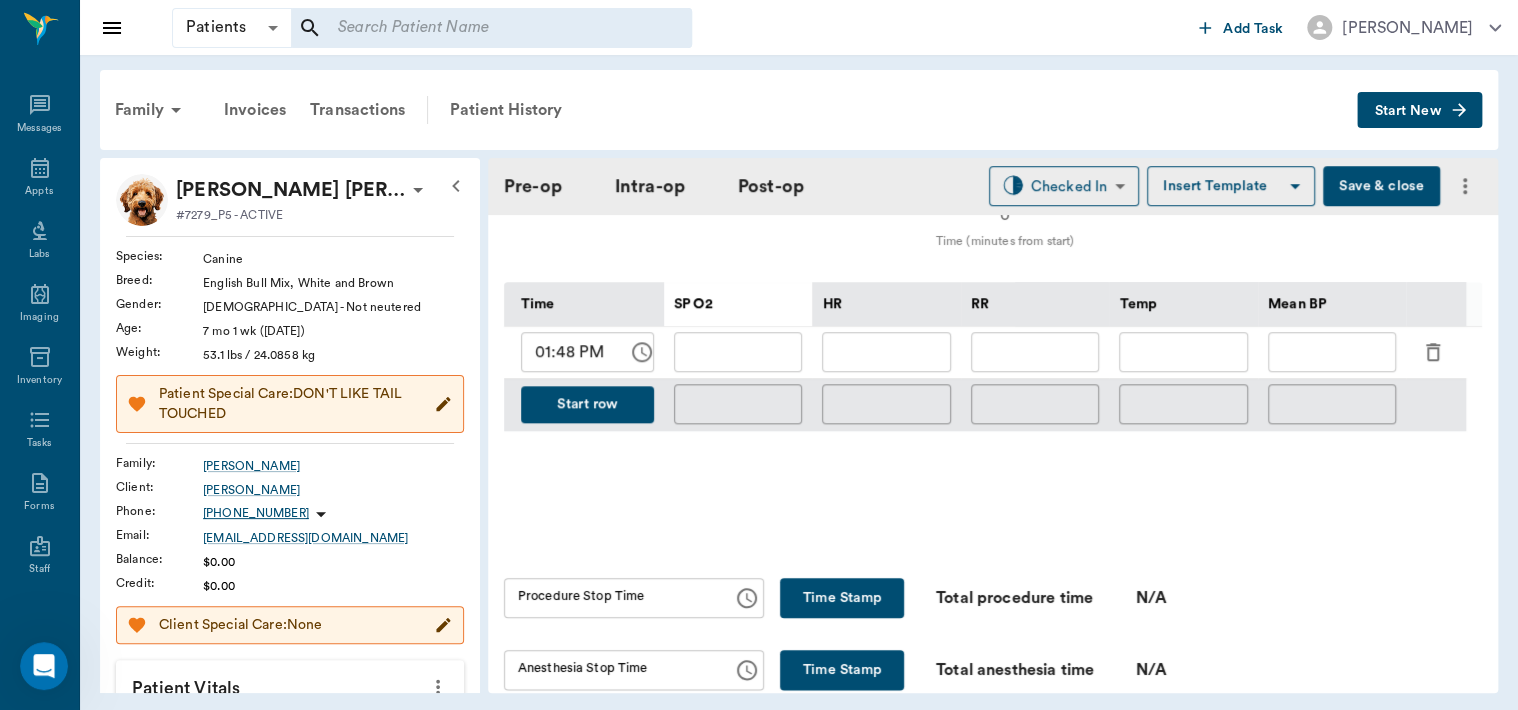 click at bounding box center (886, 352) 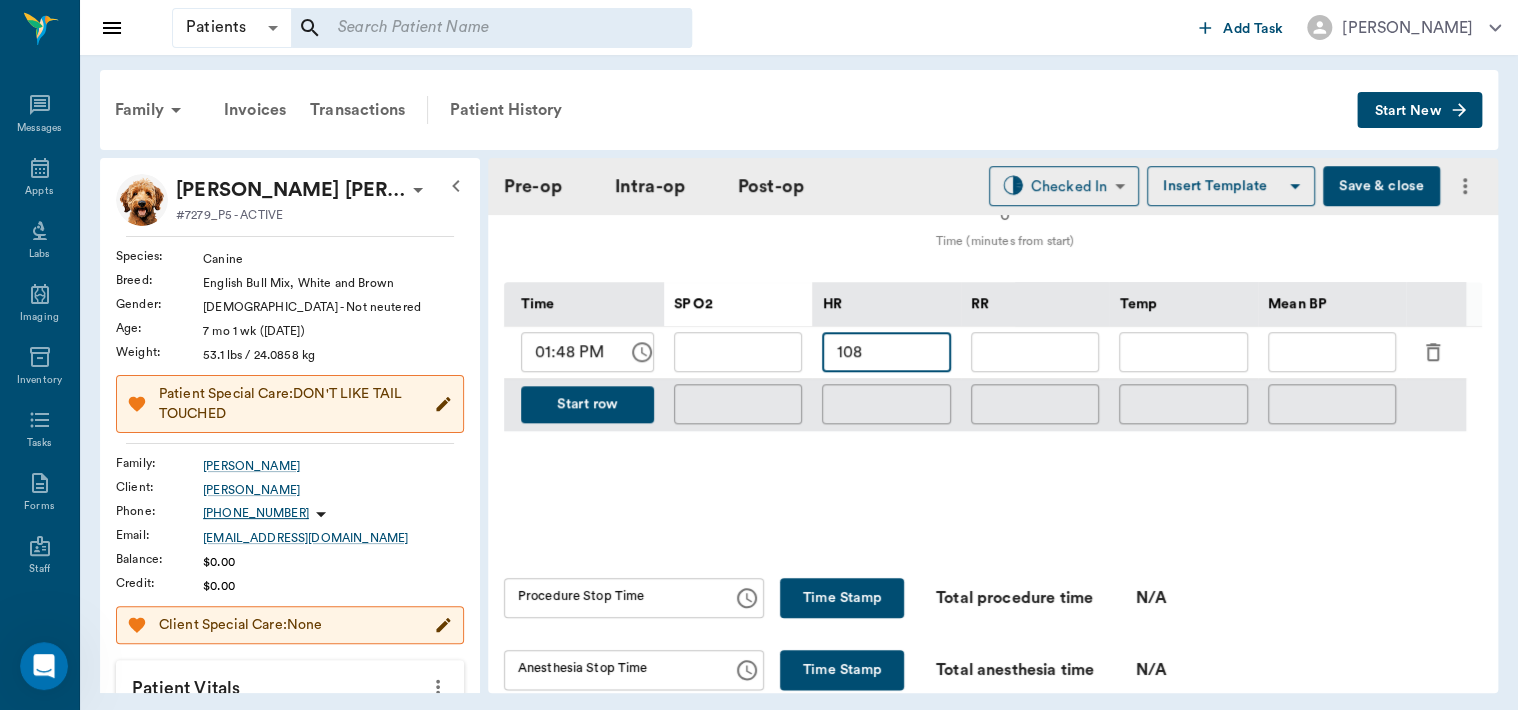 type on "108" 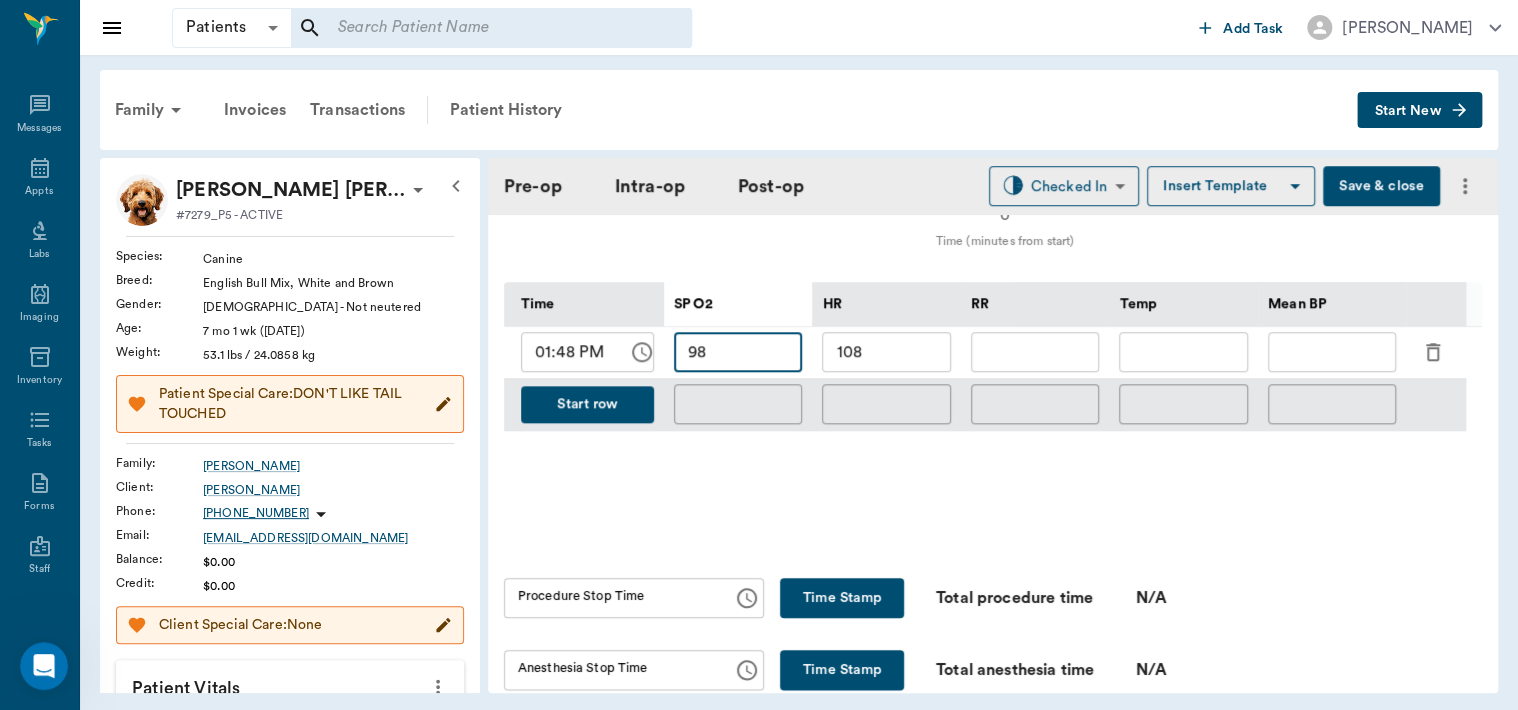 type on "98" 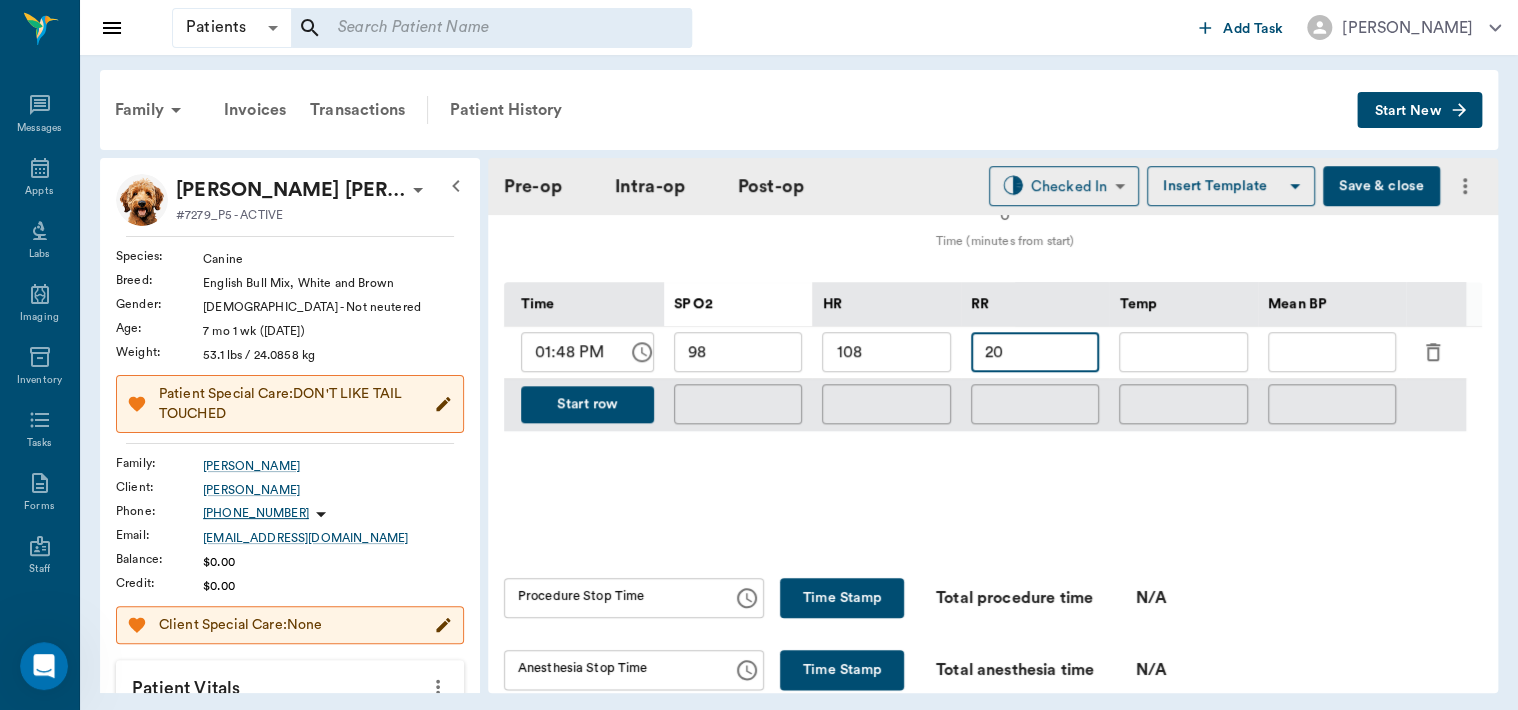 type on "20" 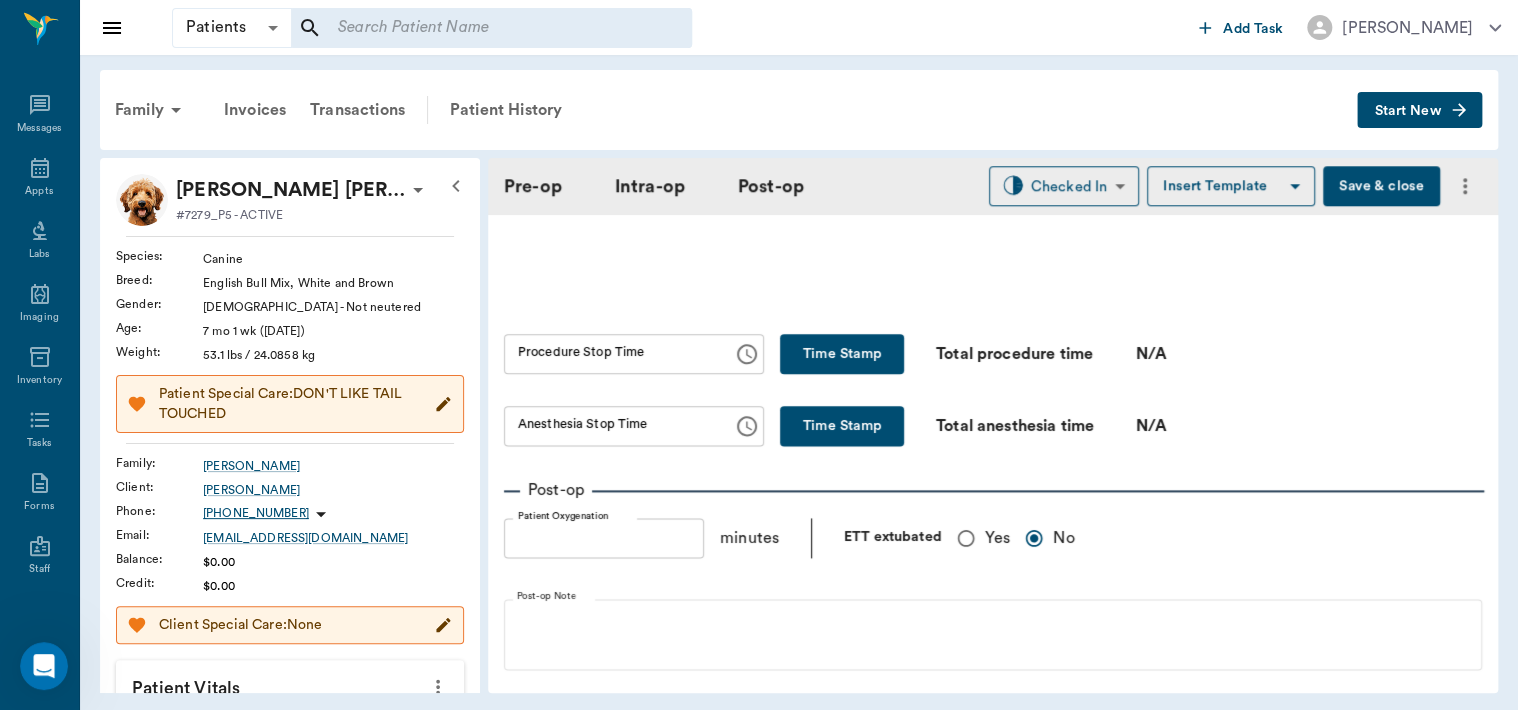 scroll, scrollTop: 1177, scrollLeft: 0, axis: vertical 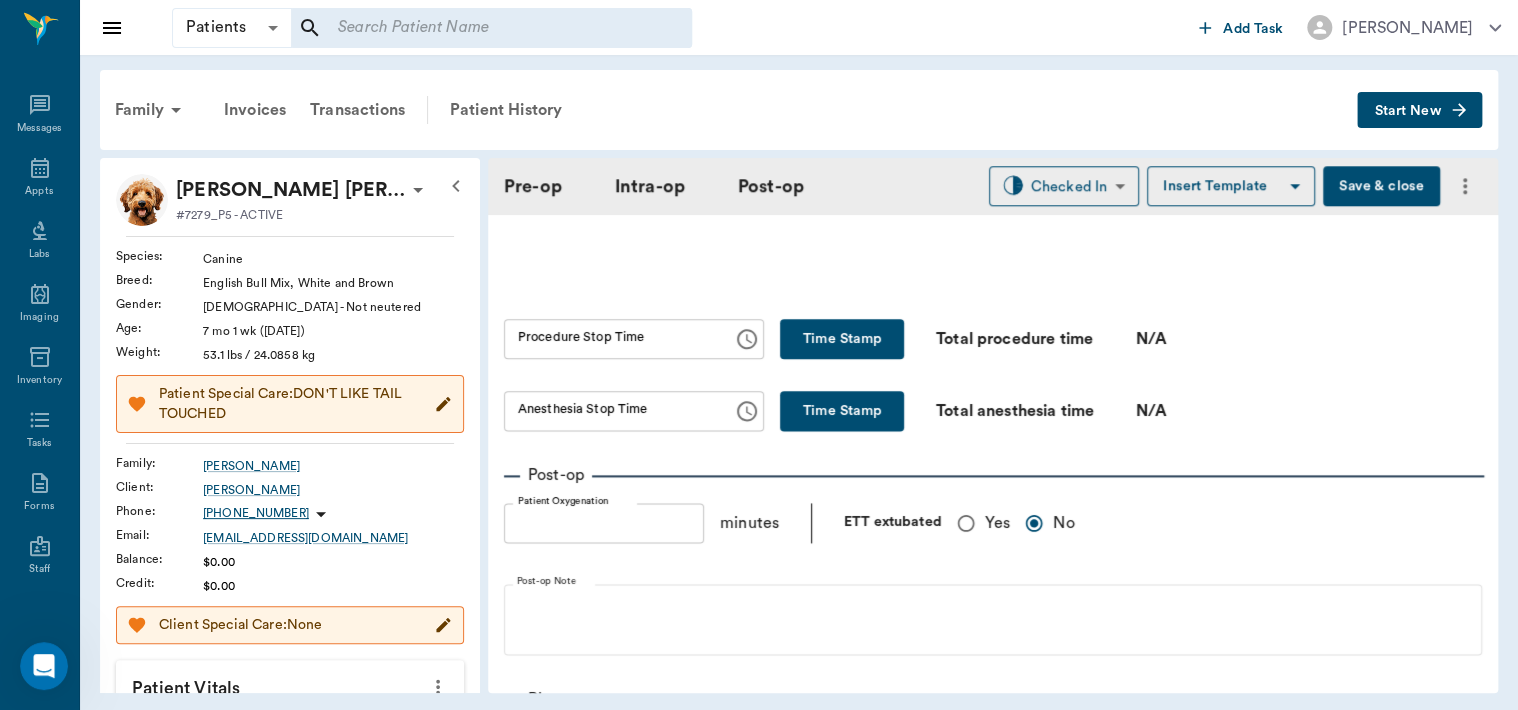 type on "130" 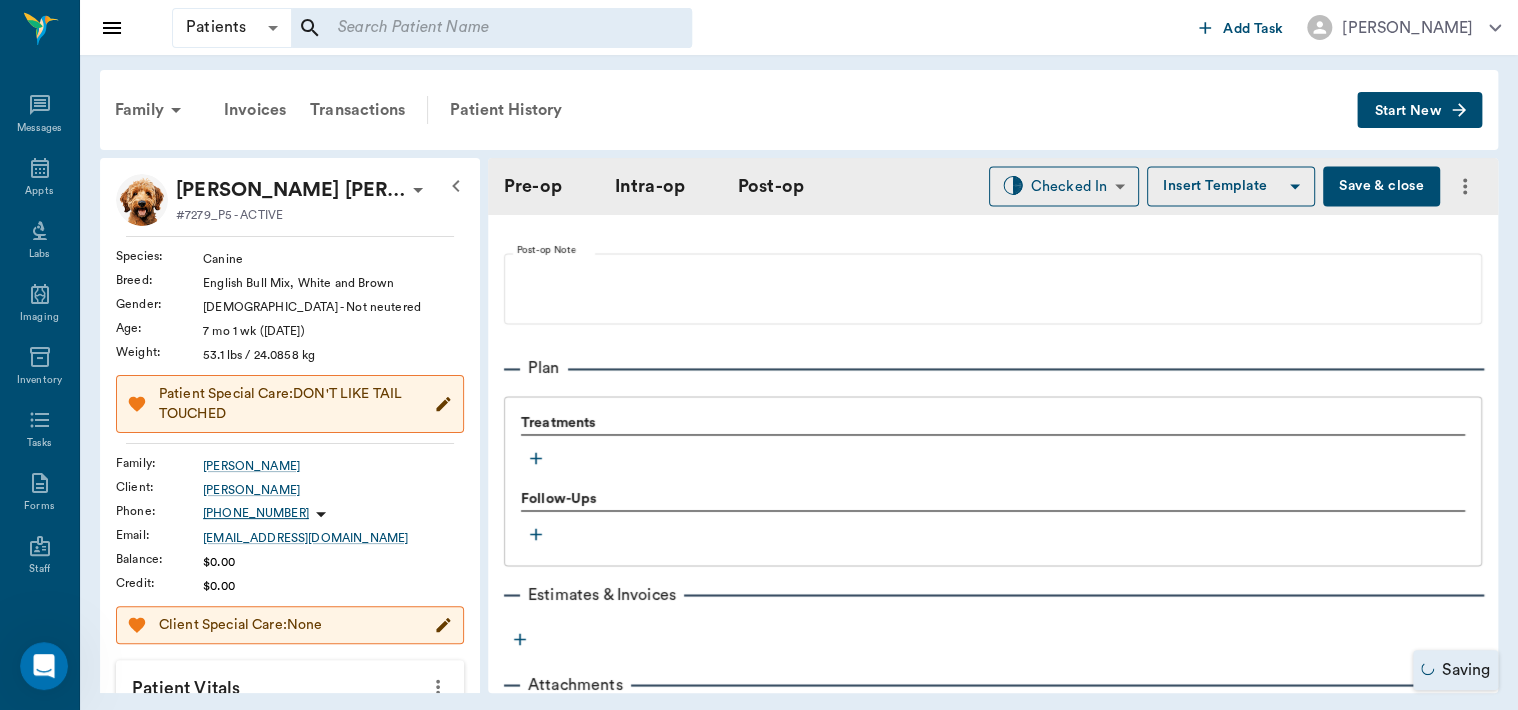 scroll, scrollTop: 1521, scrollLeft: 0, axis: vertical 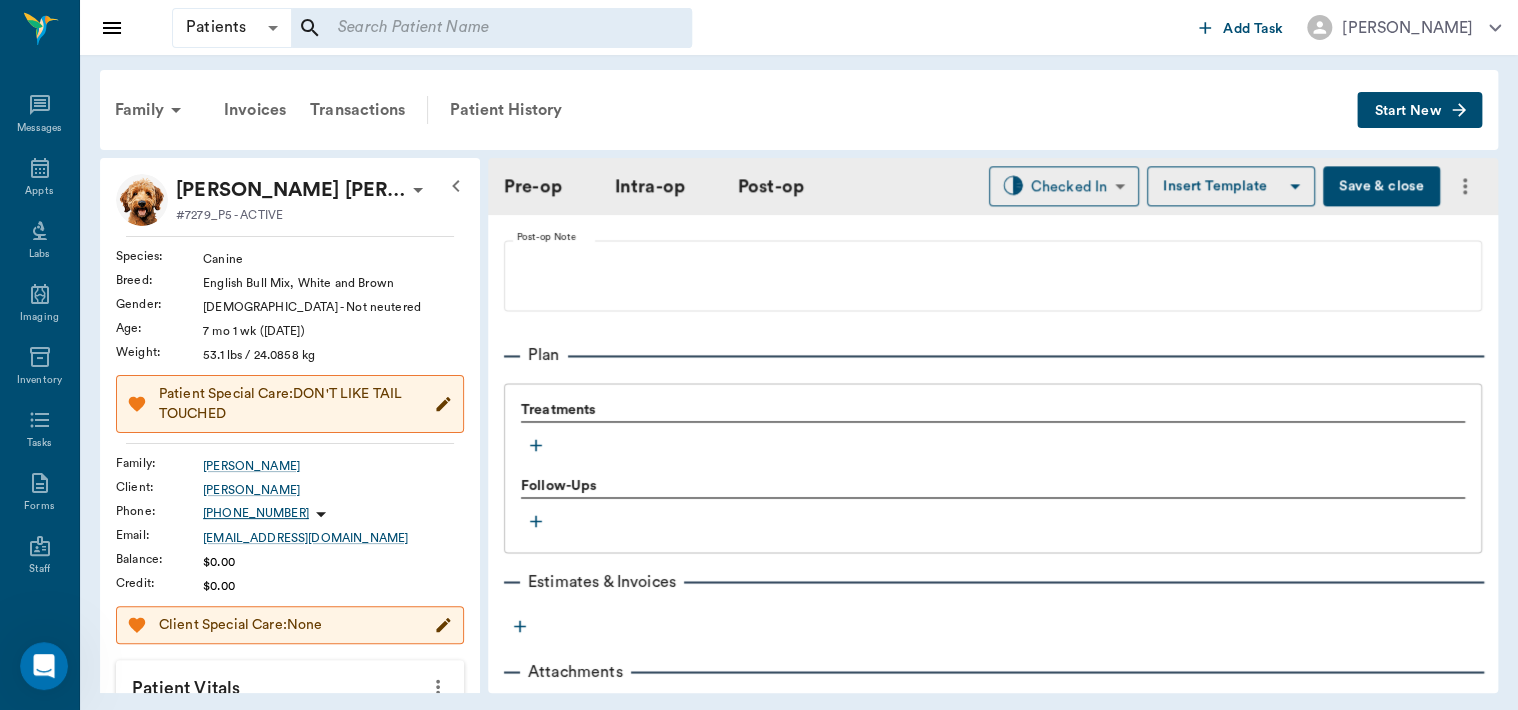 click at bounding box center (536, 445) 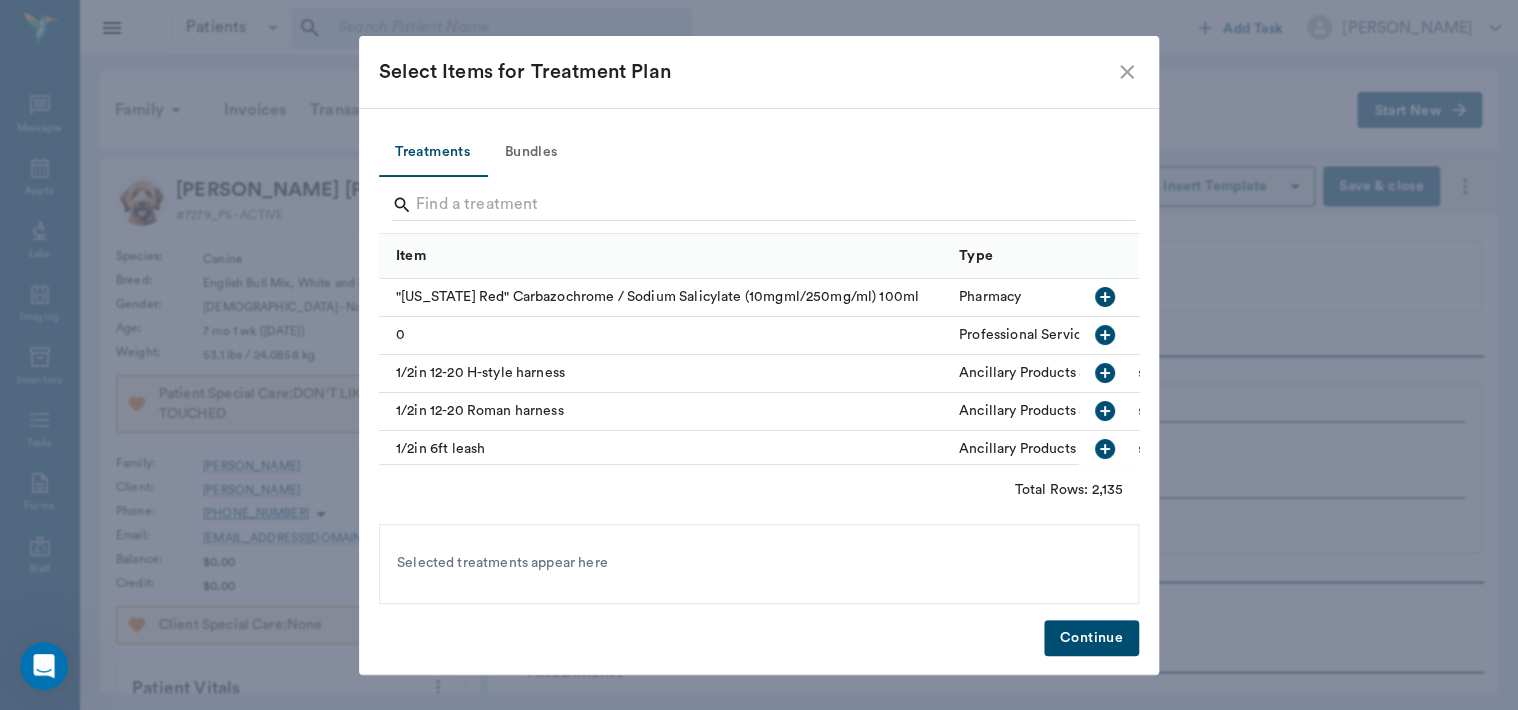 click on "Bundles" at bounding box center (531, 153) 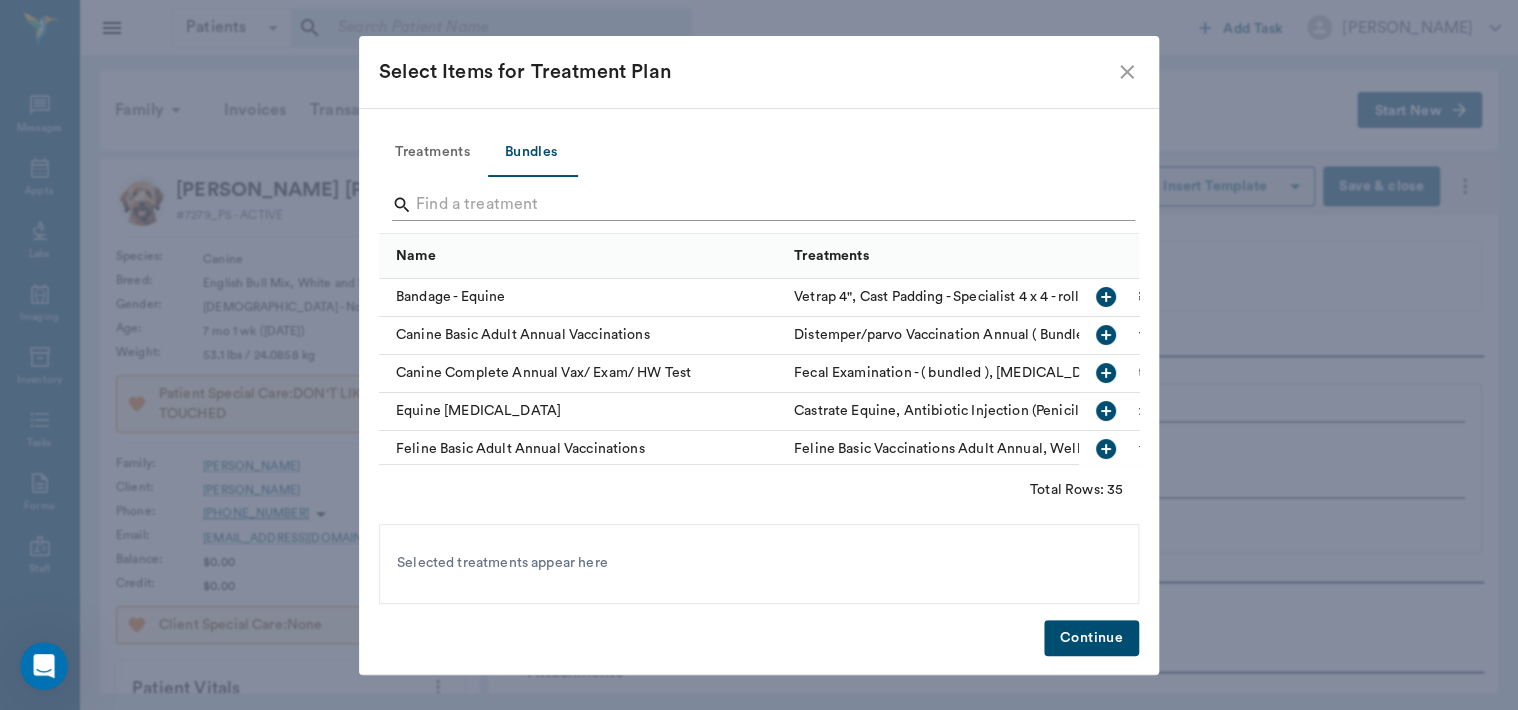 click at bounding box center (760, 205) 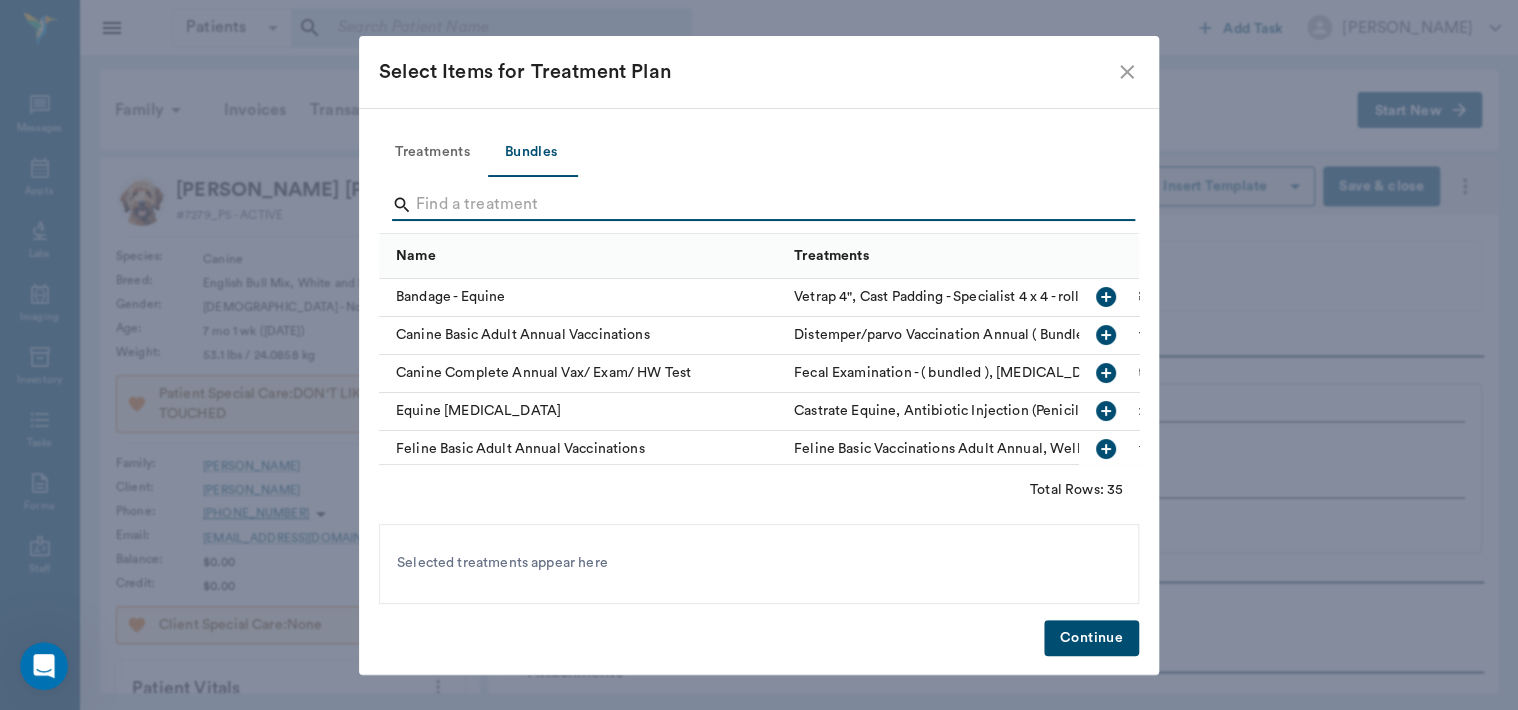 click at bounding box center [760, 205] 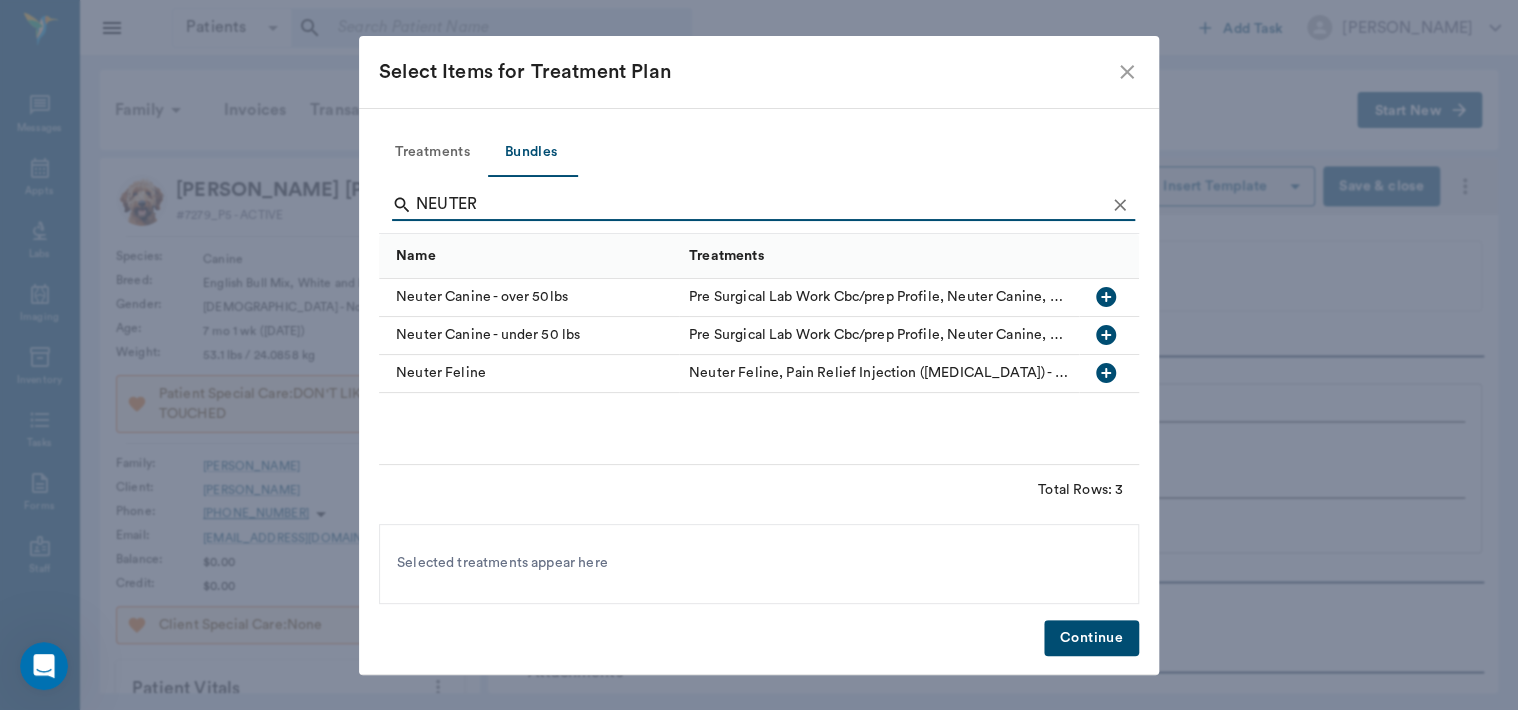 type on "NEUTER" 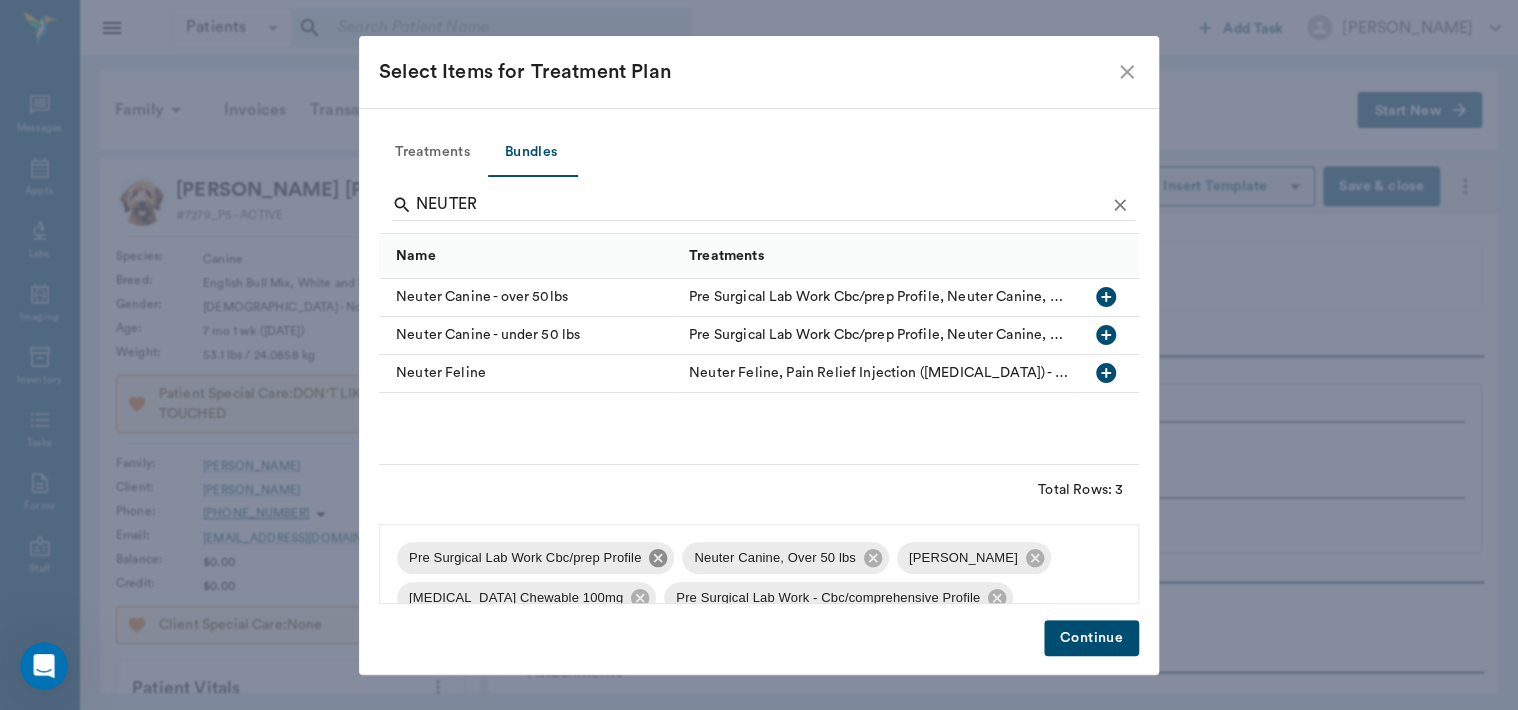 click 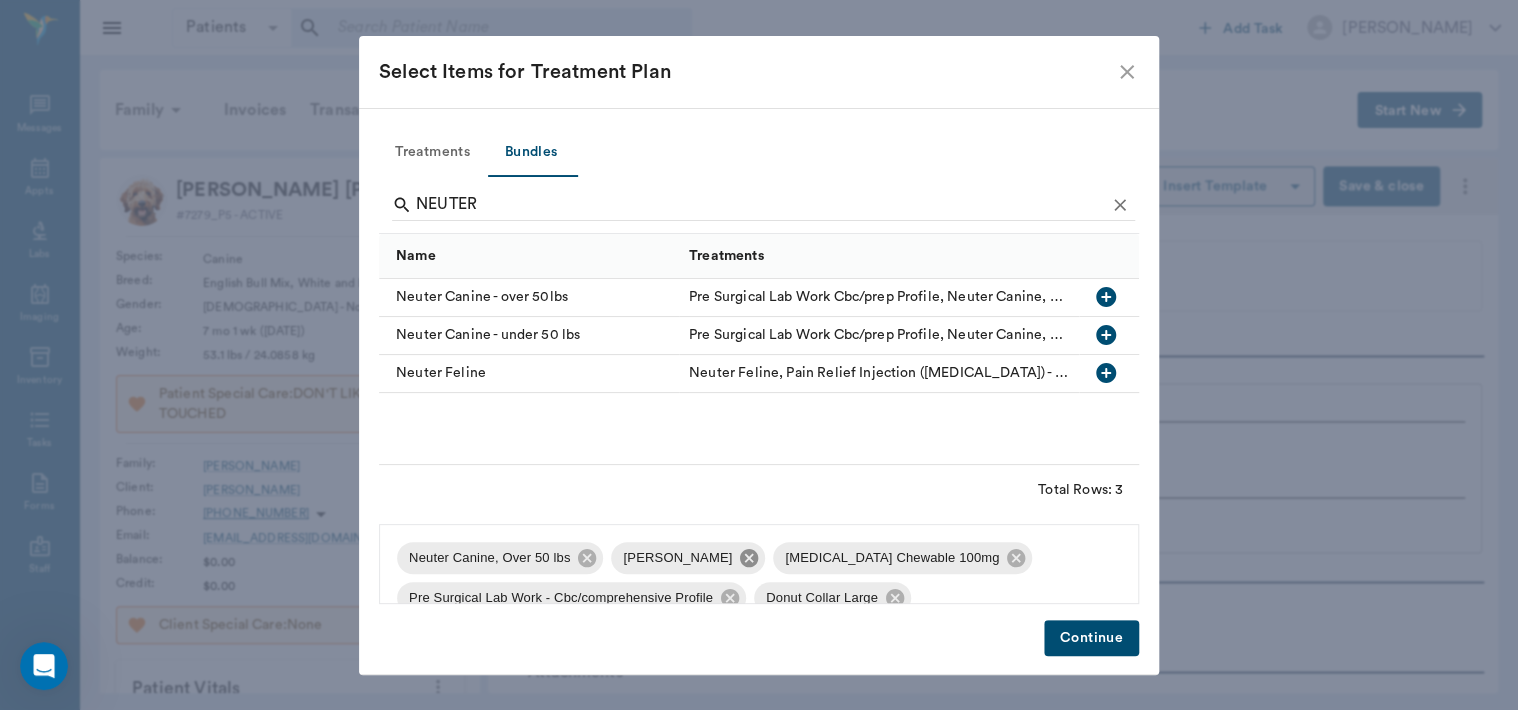 click 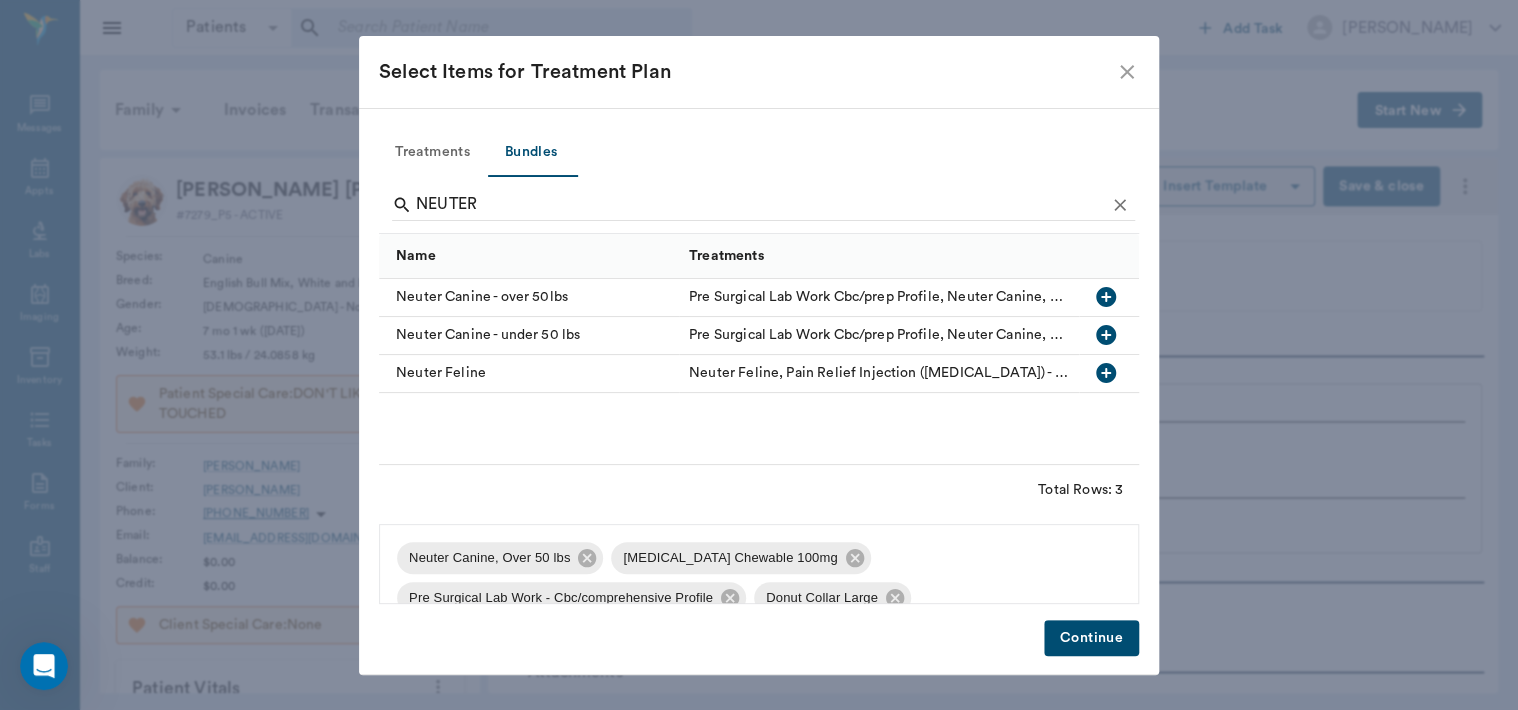 click 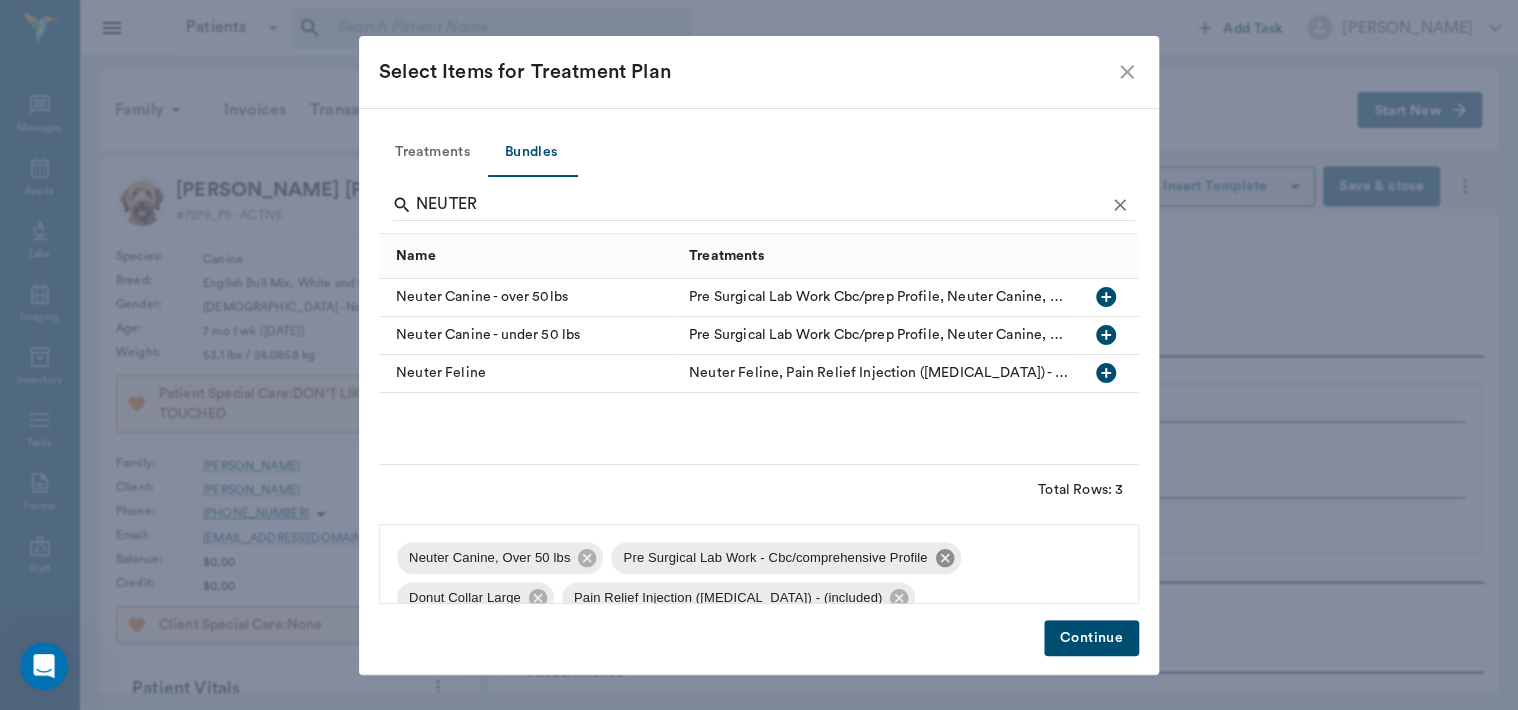 click 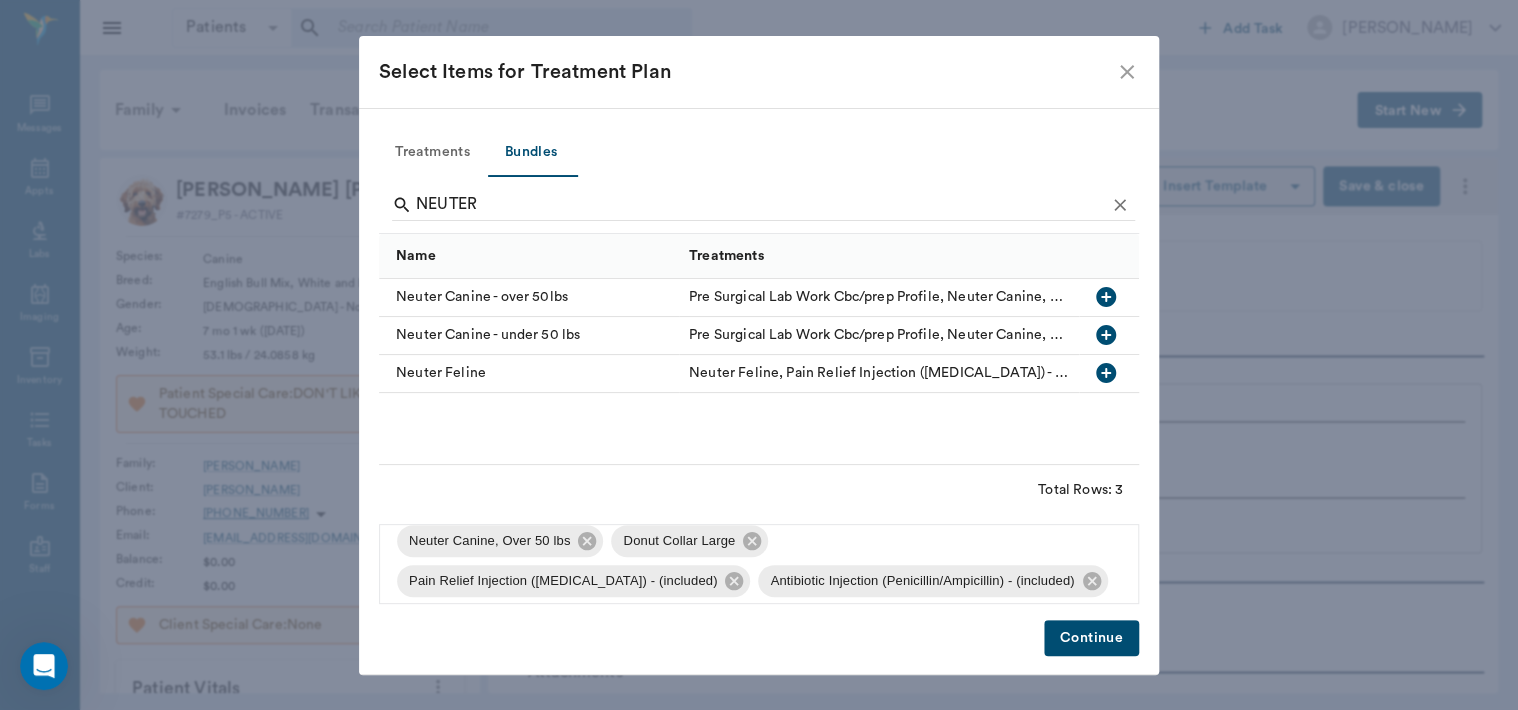scroll, scrollTop: 0, scrollLeft: 0, axis: both 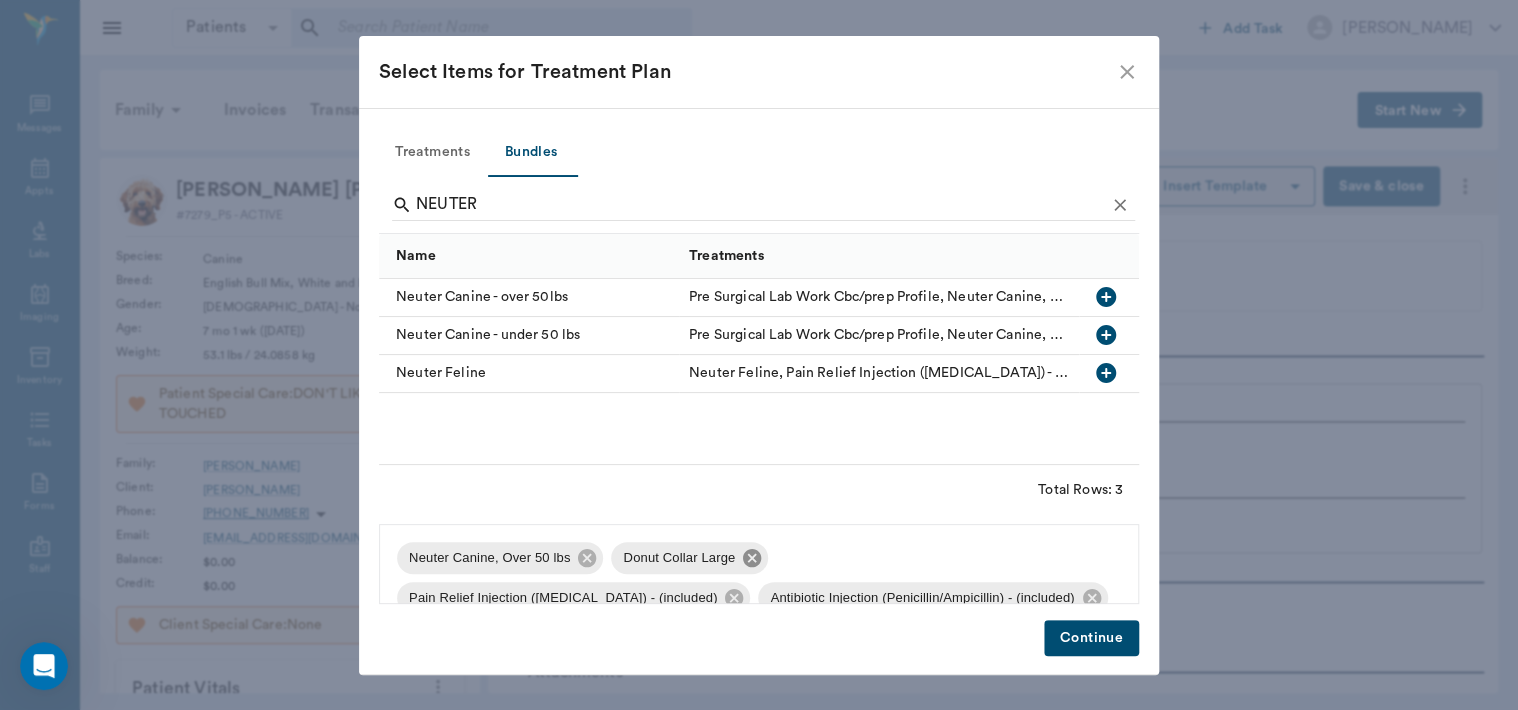 click 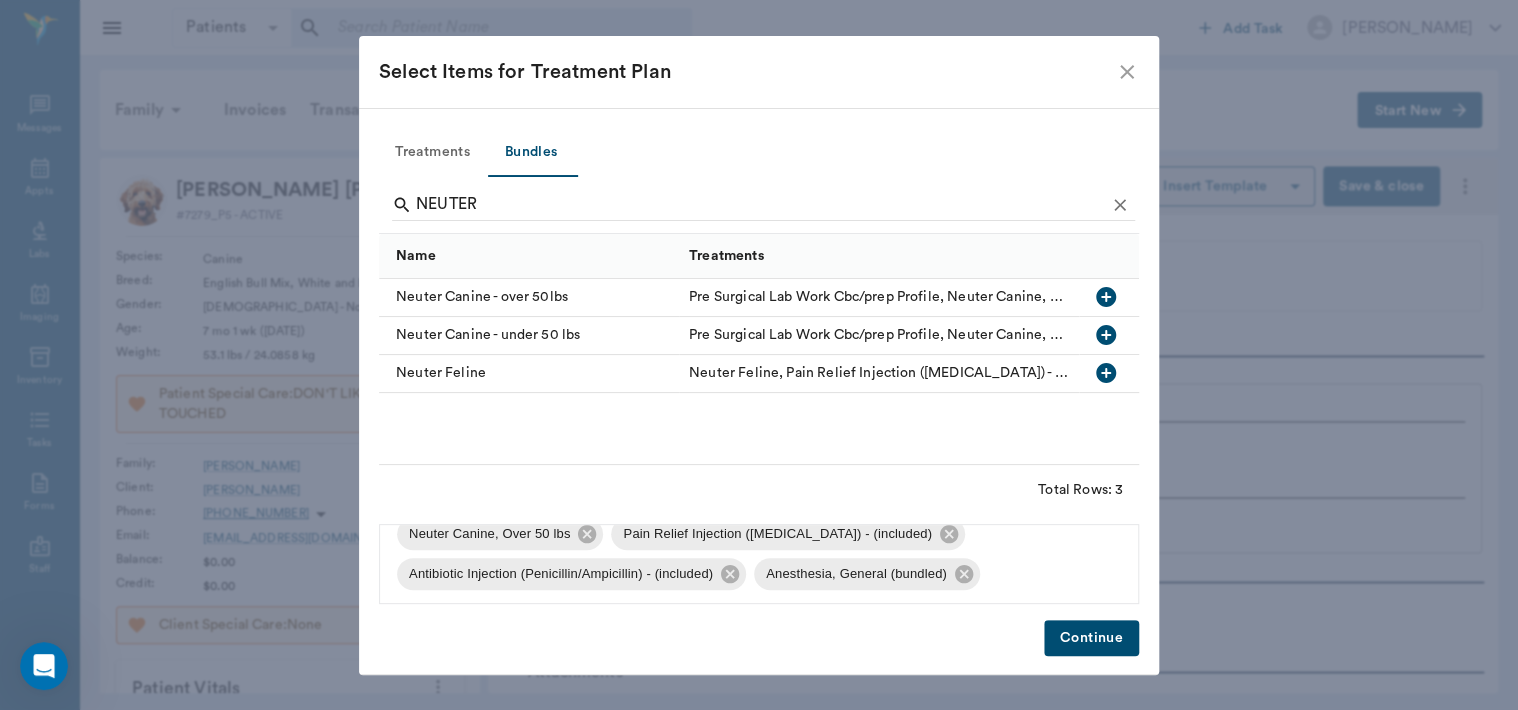 scroll, scrollTop: 0, scrollLeft: 0, axis: both 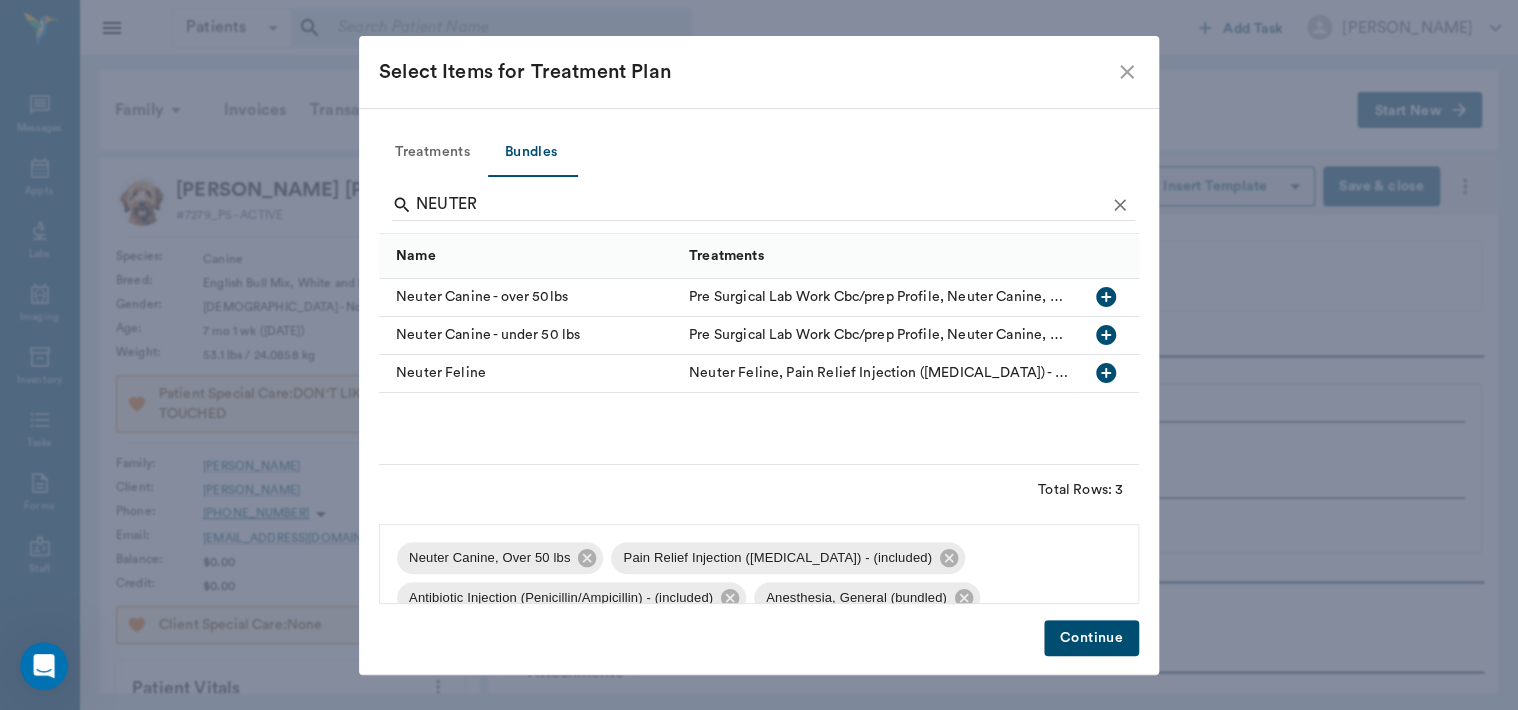 click on "Continue" at bounding box center (1091, 638) 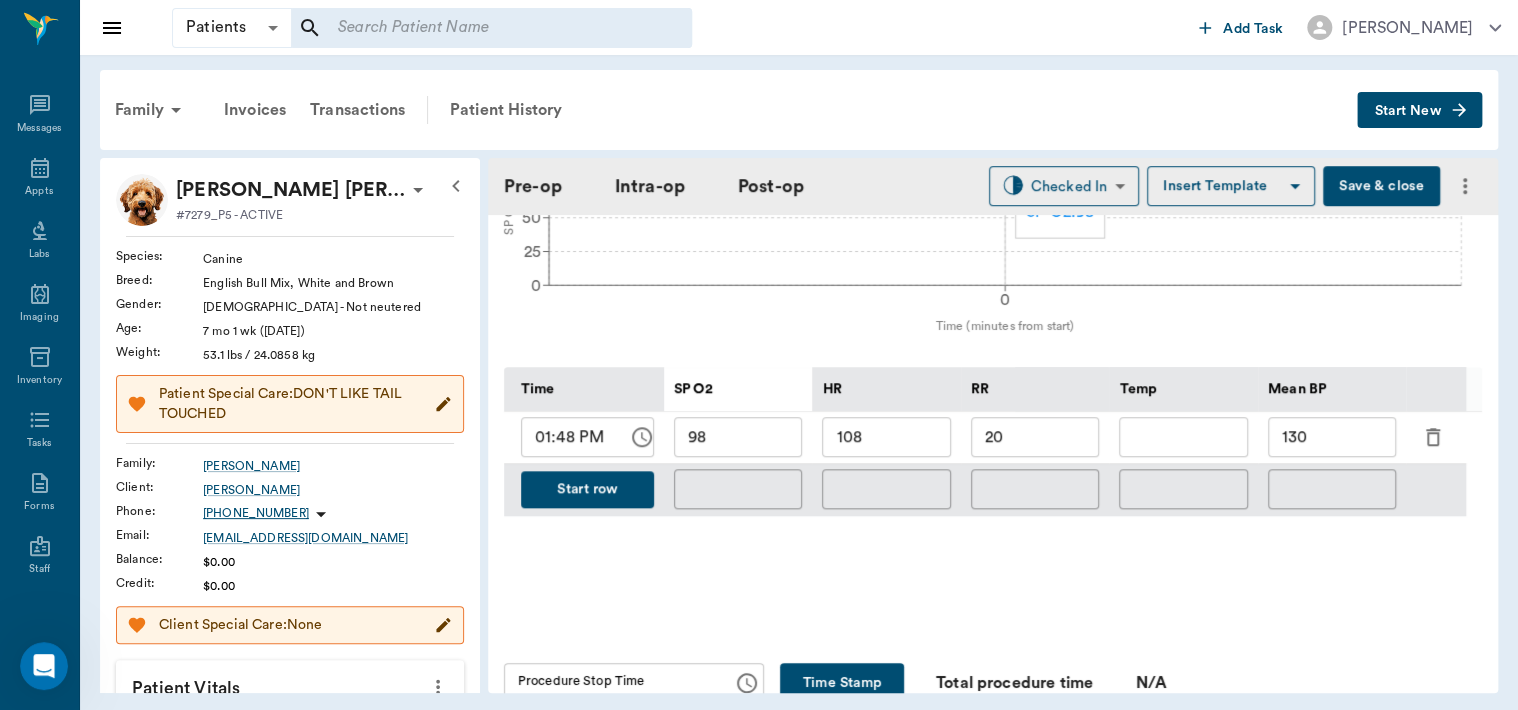 scroll, scrollTop: 834, scrollLeft: 0, axis: vertical 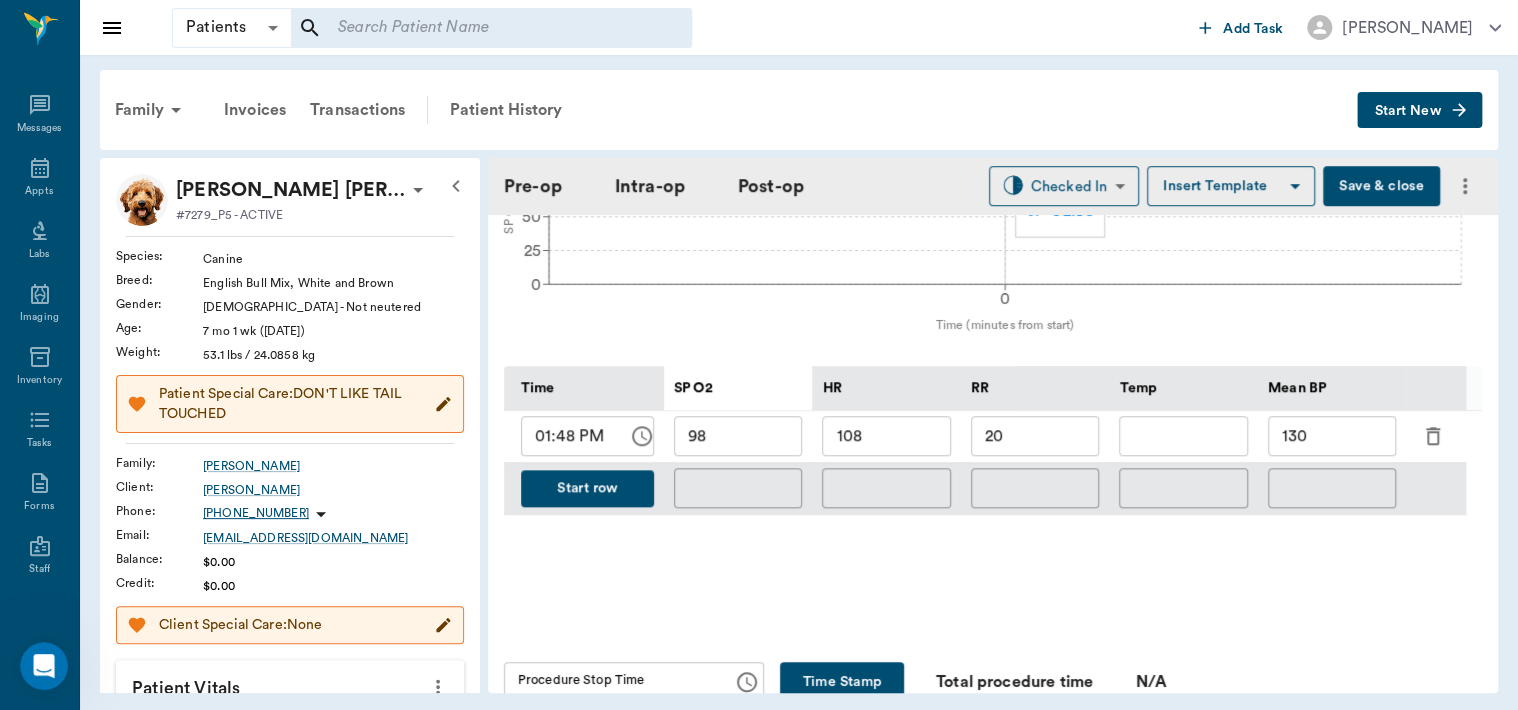 click on "Start row" at bounding box center (587, 488) 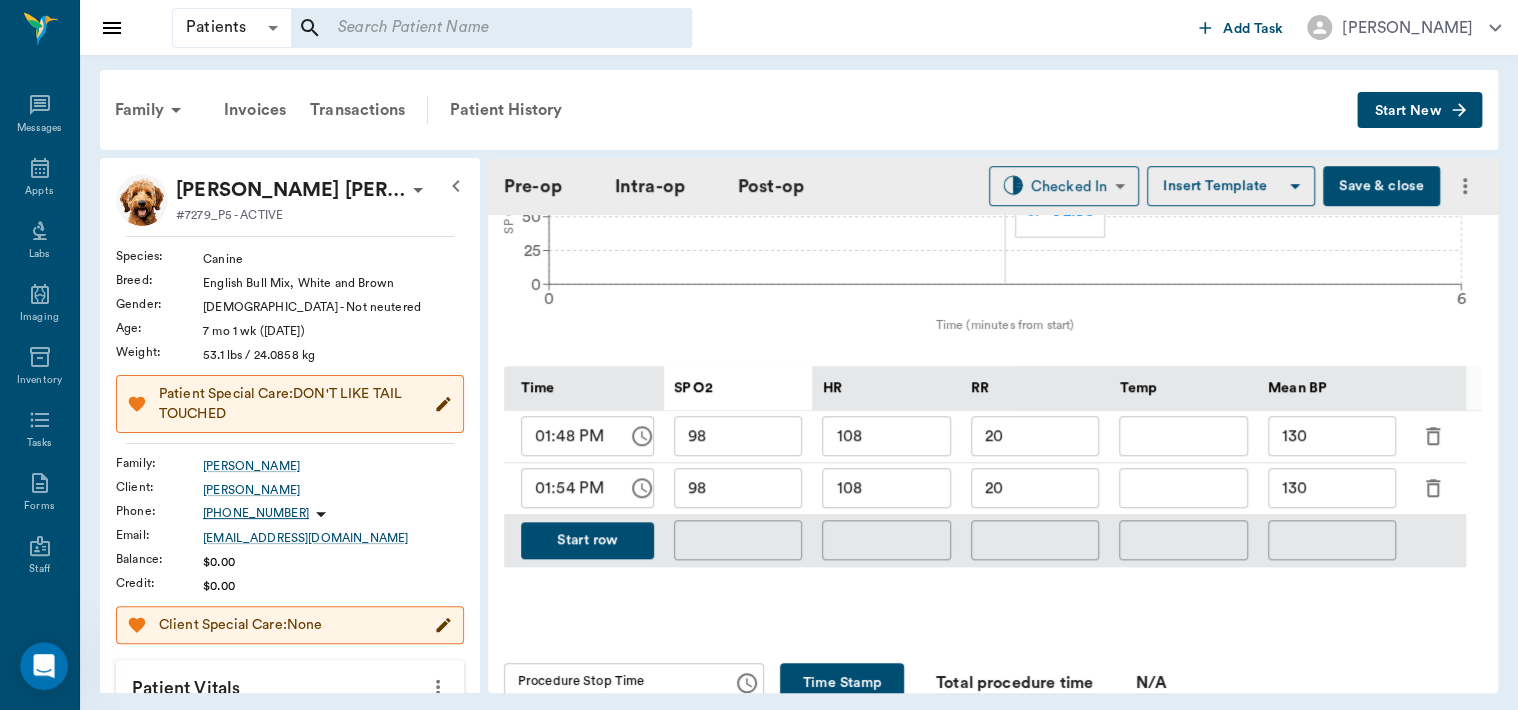 click on "108" at bounding box center (886, 488) 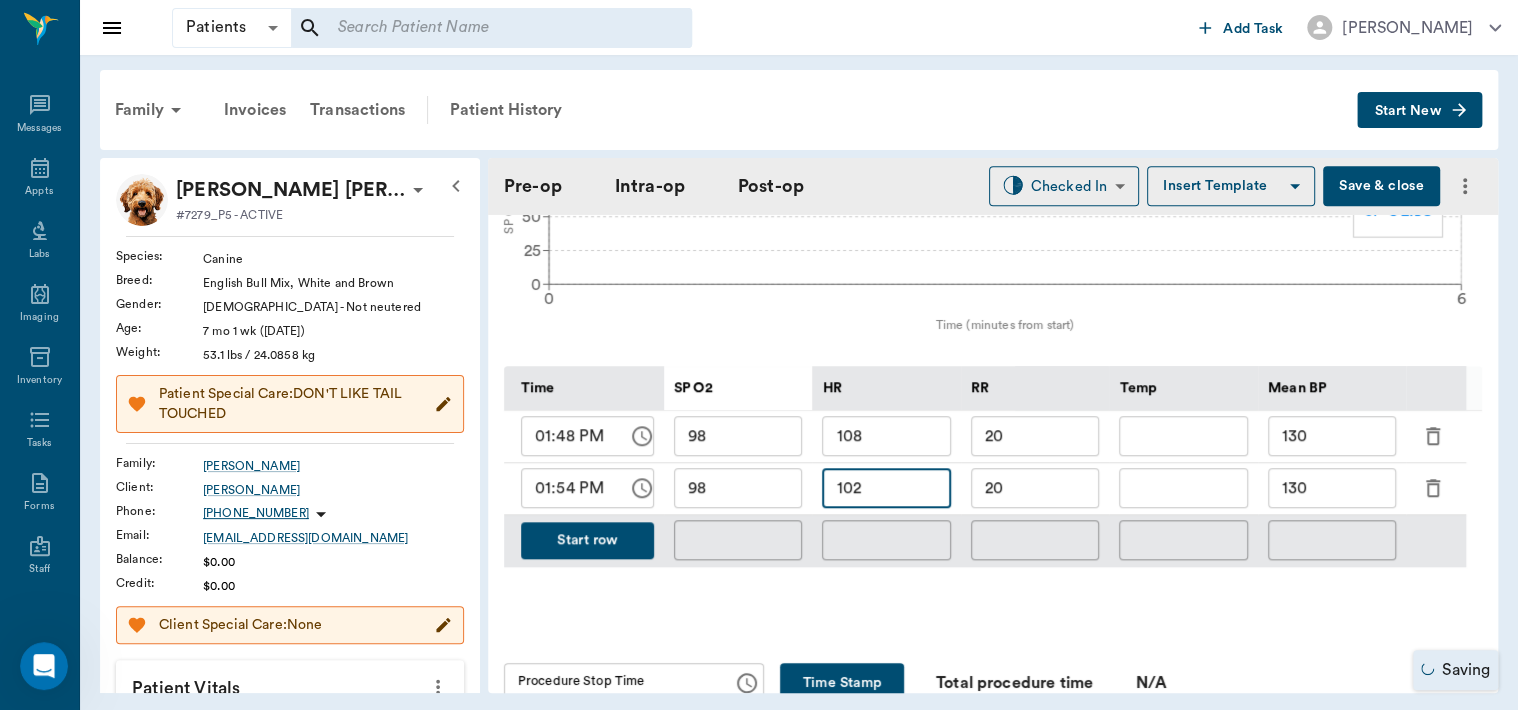 type on "102" 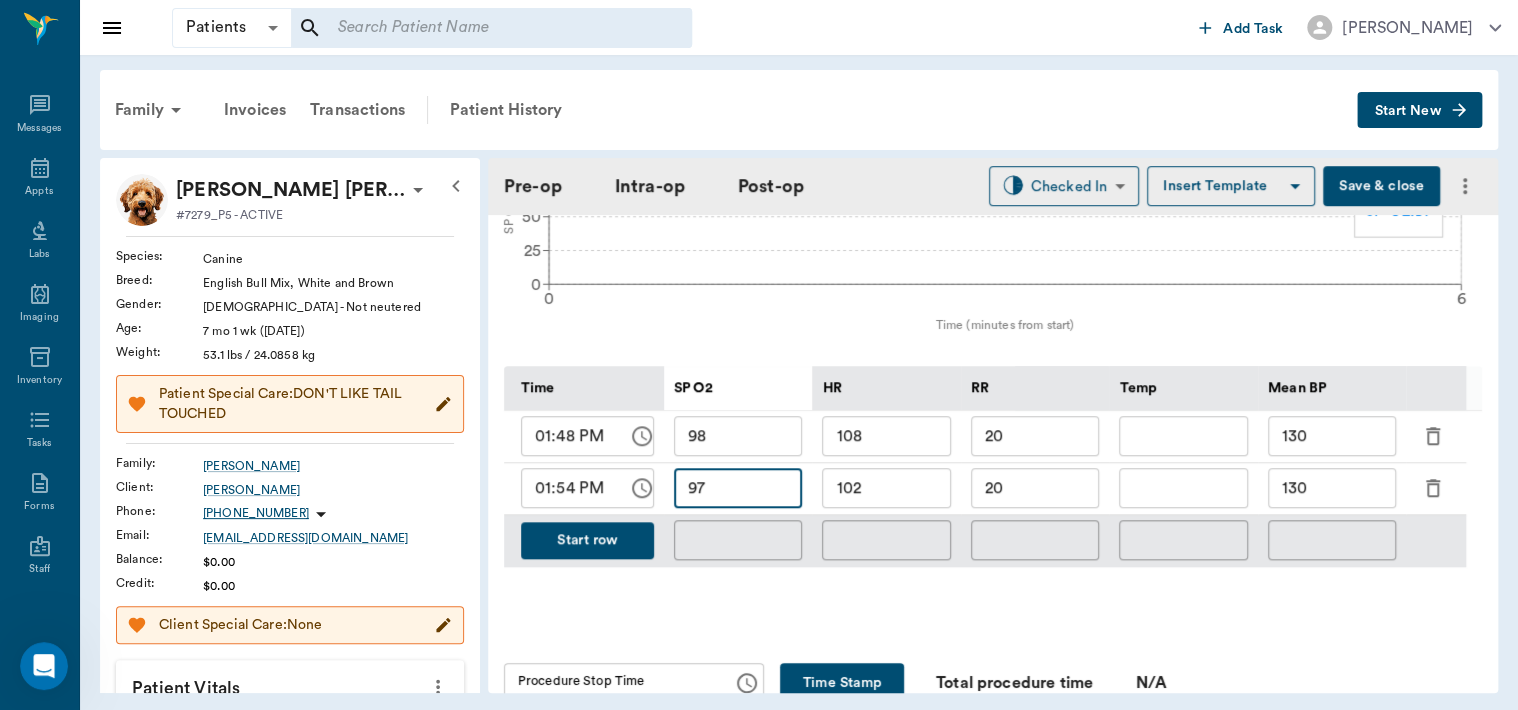 type on "97" 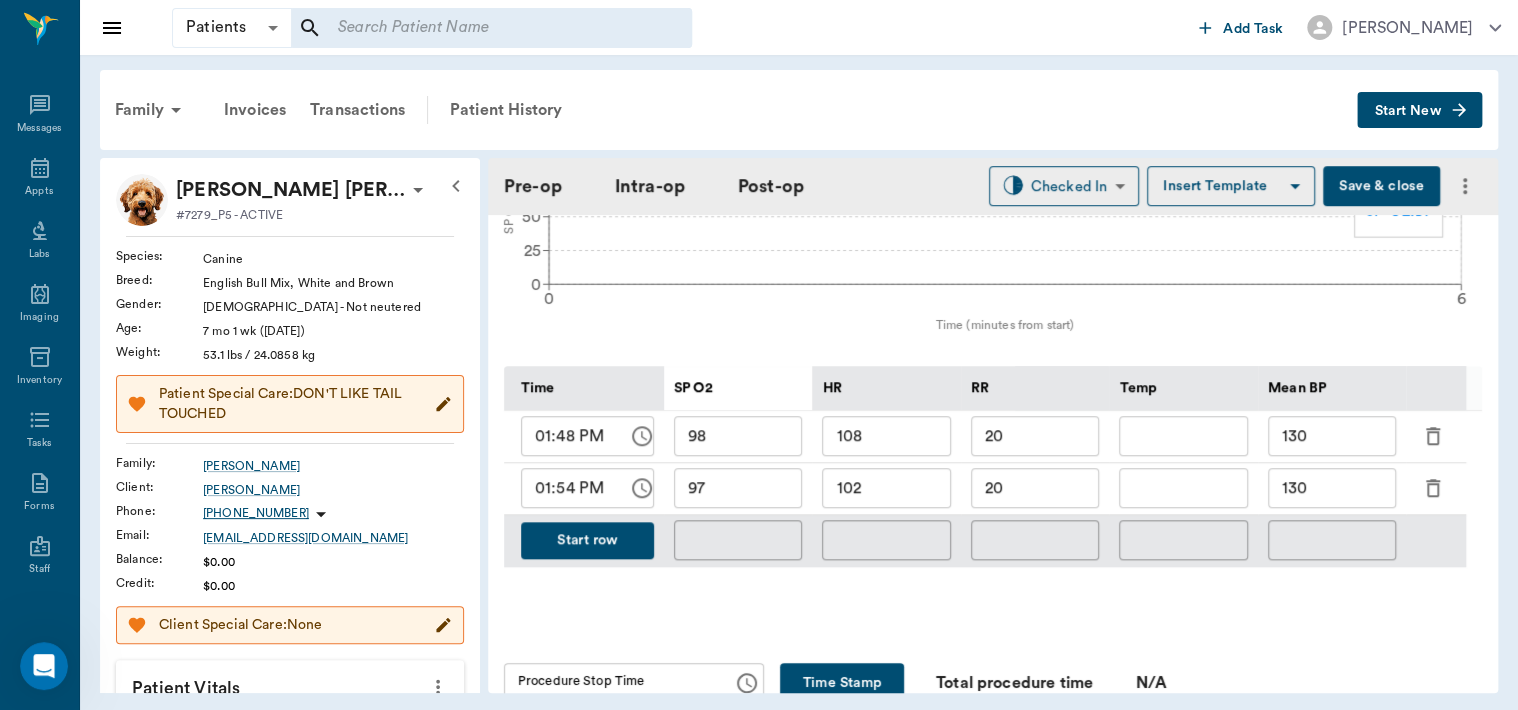 click on "20" at bounding box center [1035, 488] 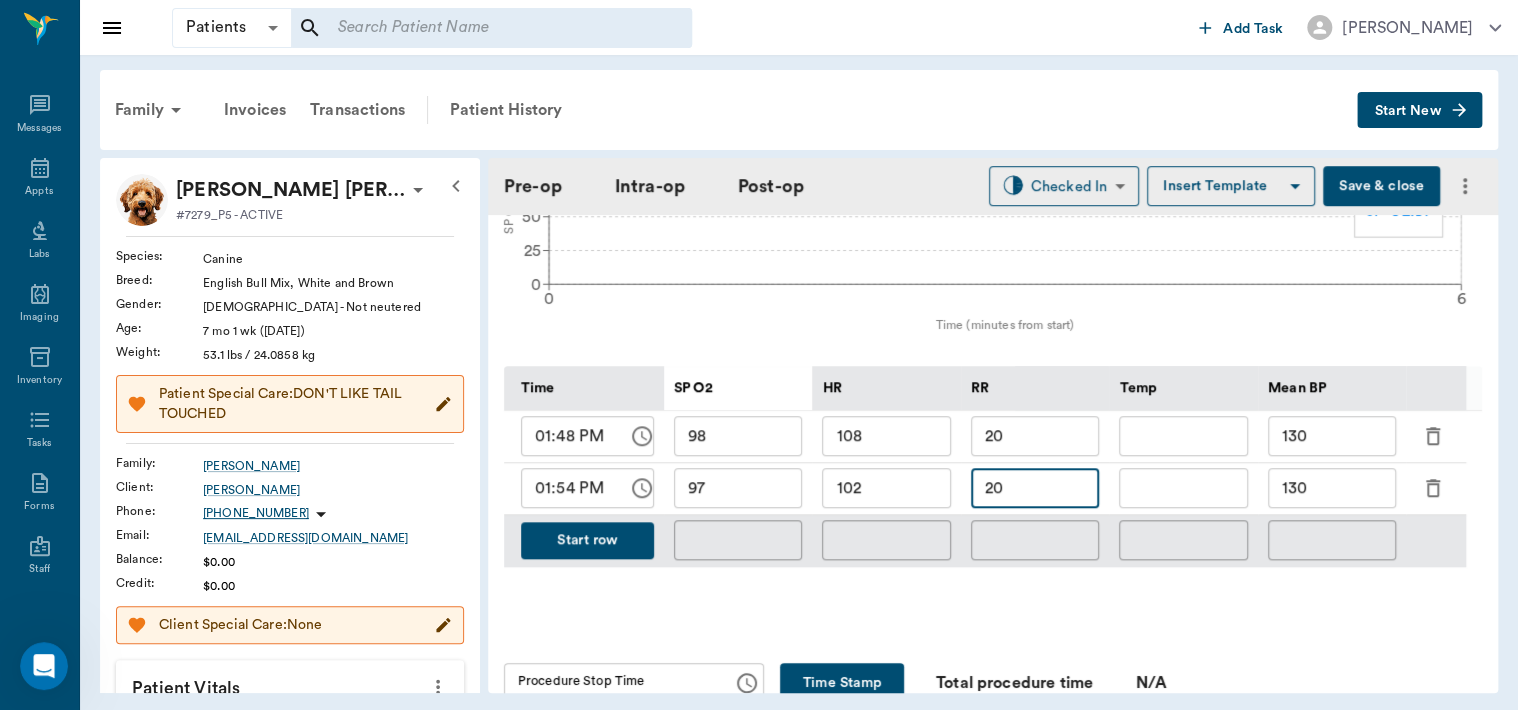 type on "2" 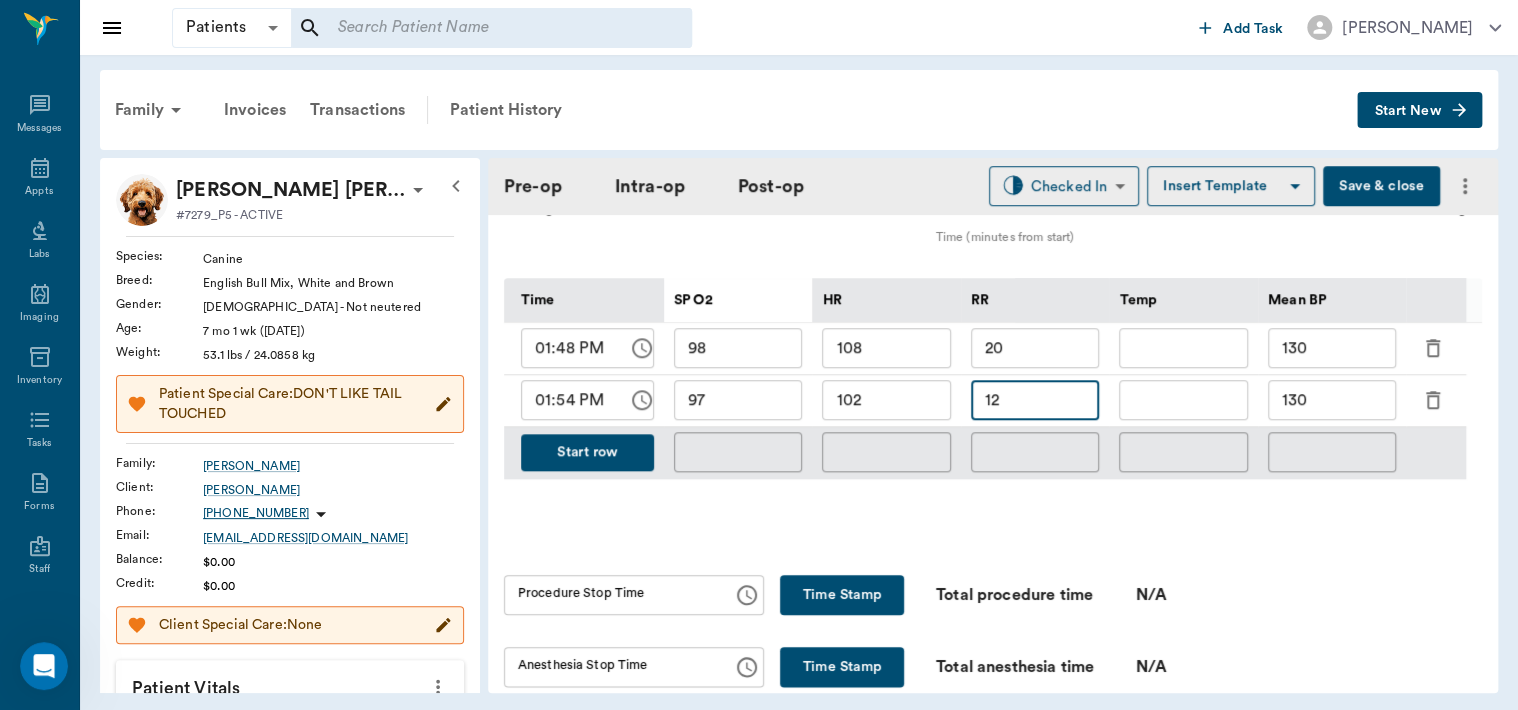 scroll, scrollTop: 924, scrollLeft: 0, axis: vertical 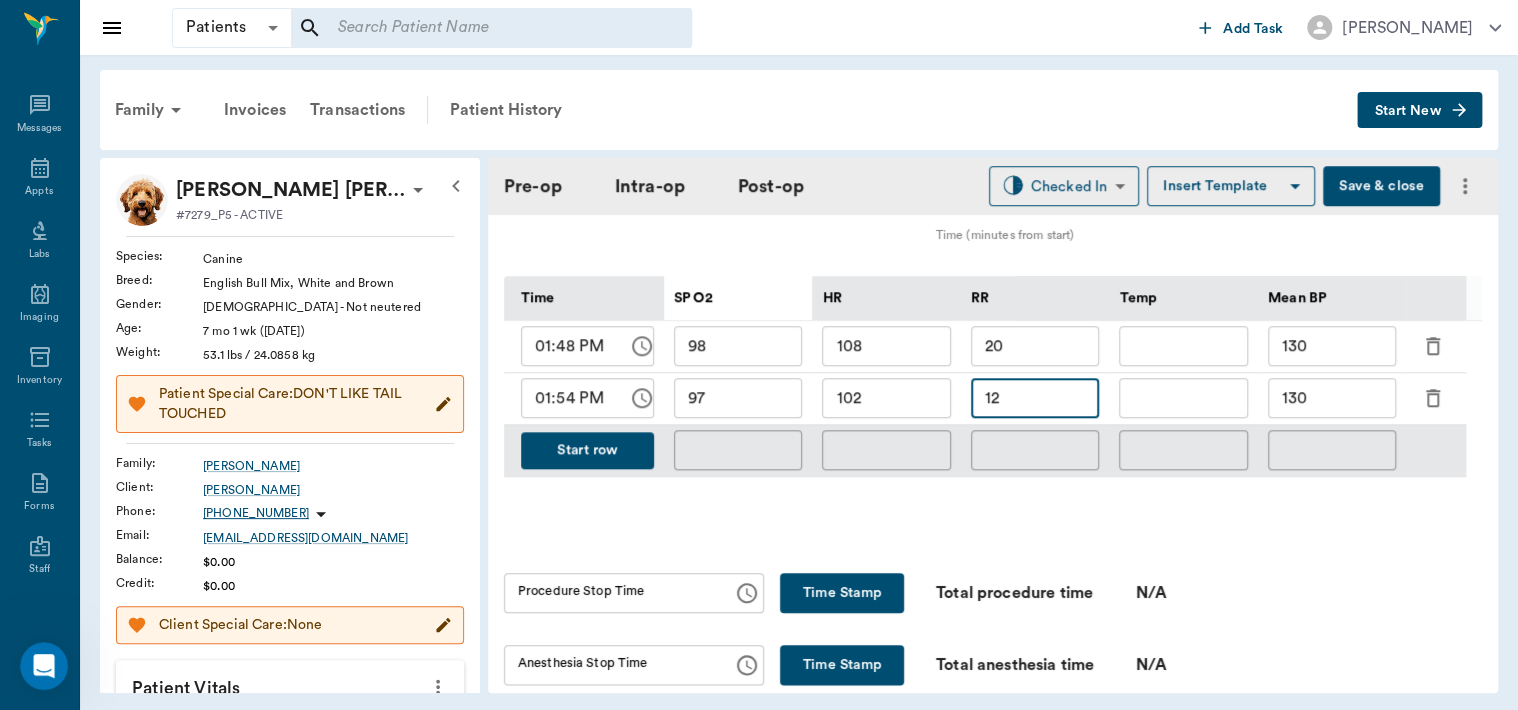 type on "12" 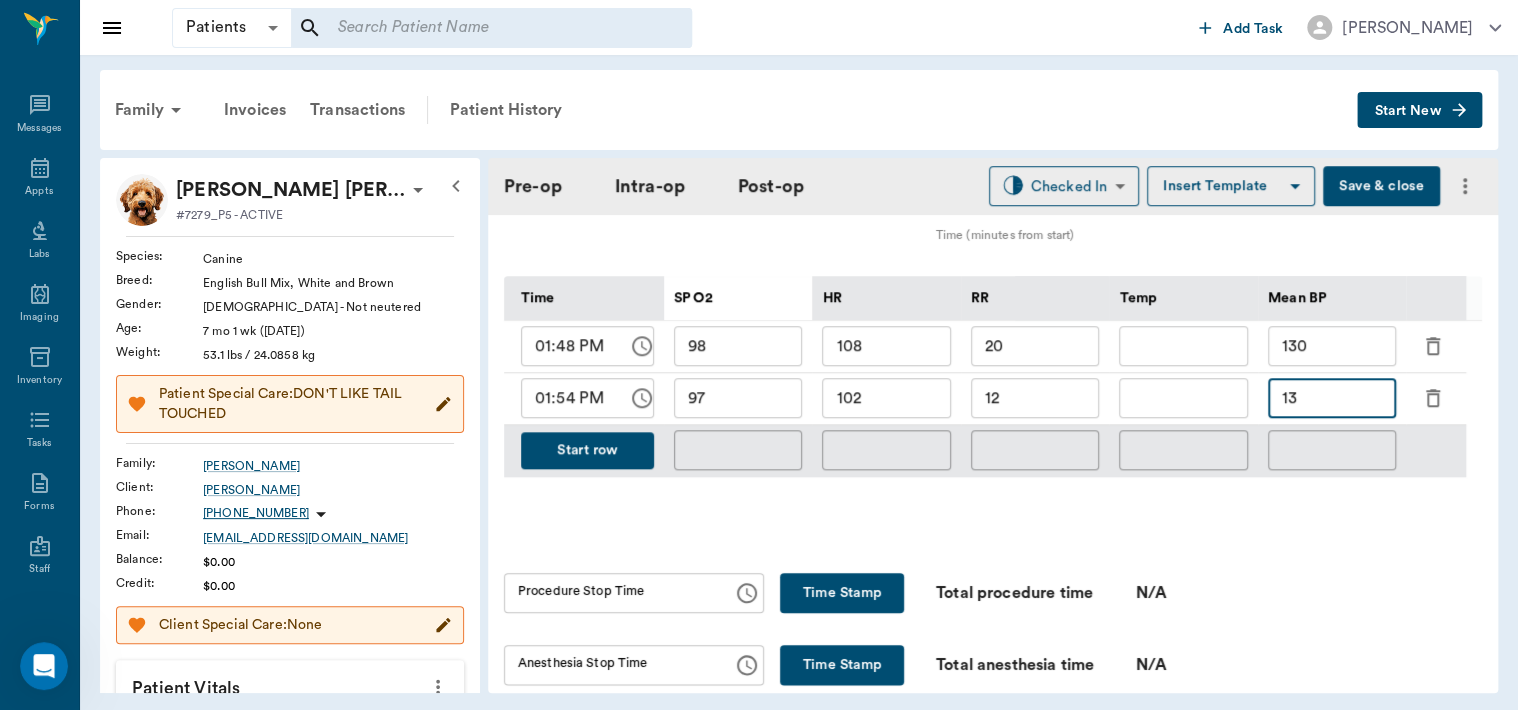 type on "1" 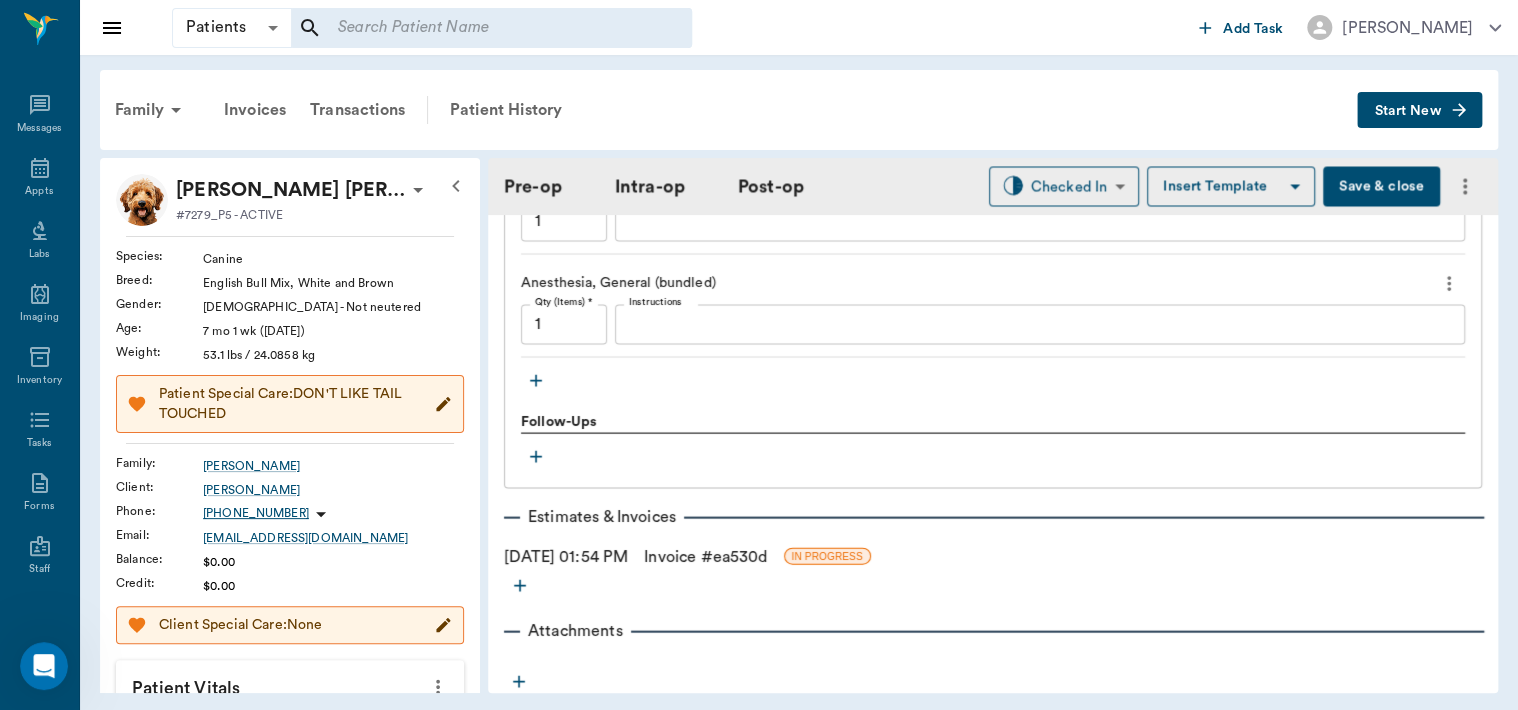 scroll, scrollTop: 2032, scrollLeft: 0, axis: vertical 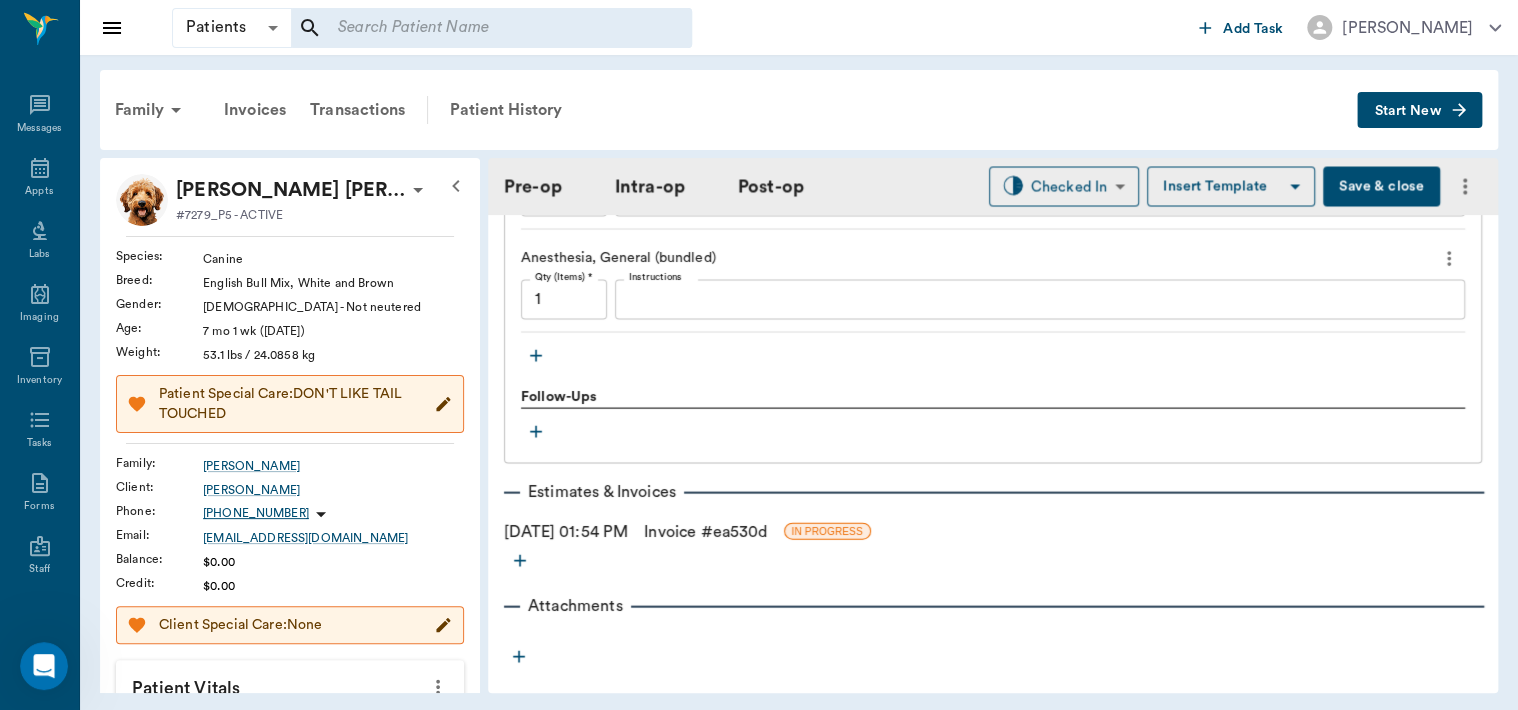 type on "70" 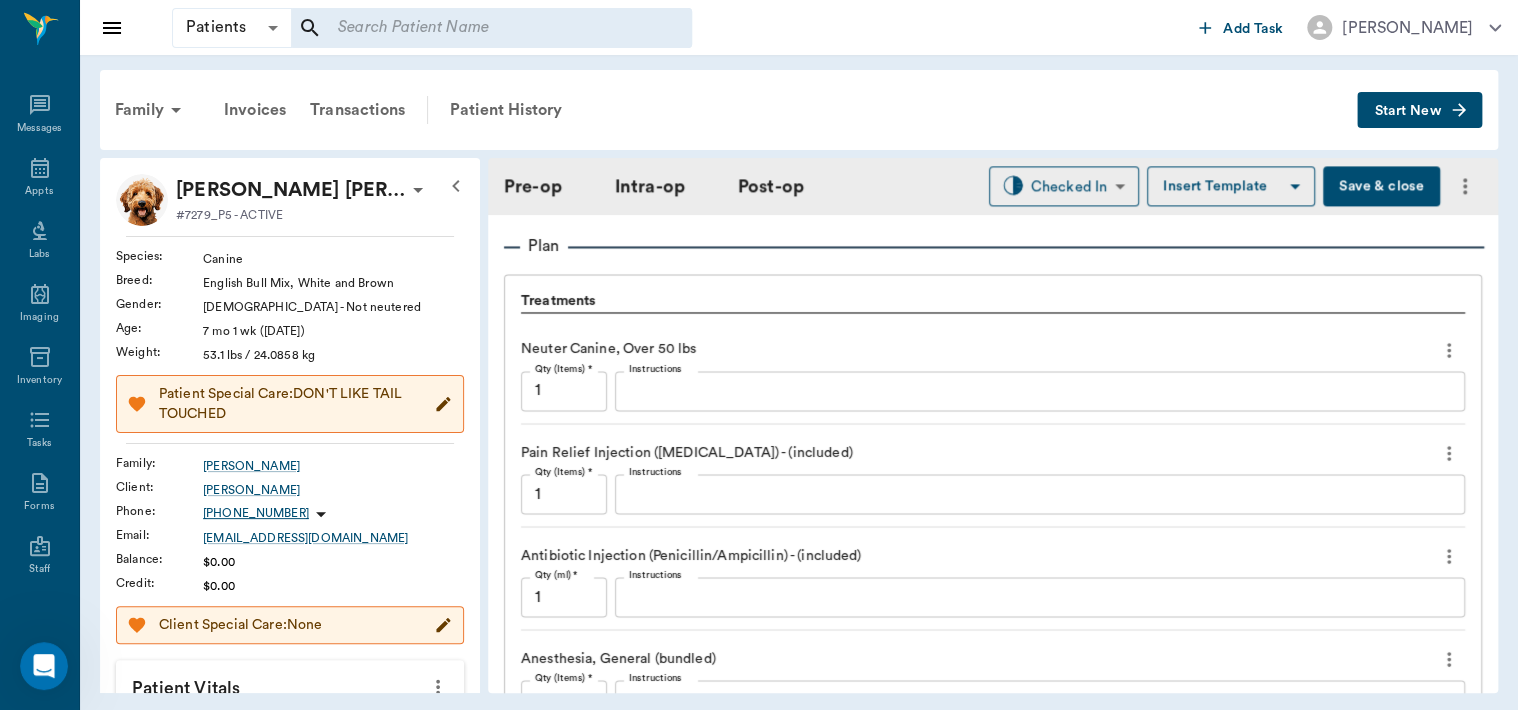 scroll, scrollTop: 1624, scrollLeft: 0, axis: vertical 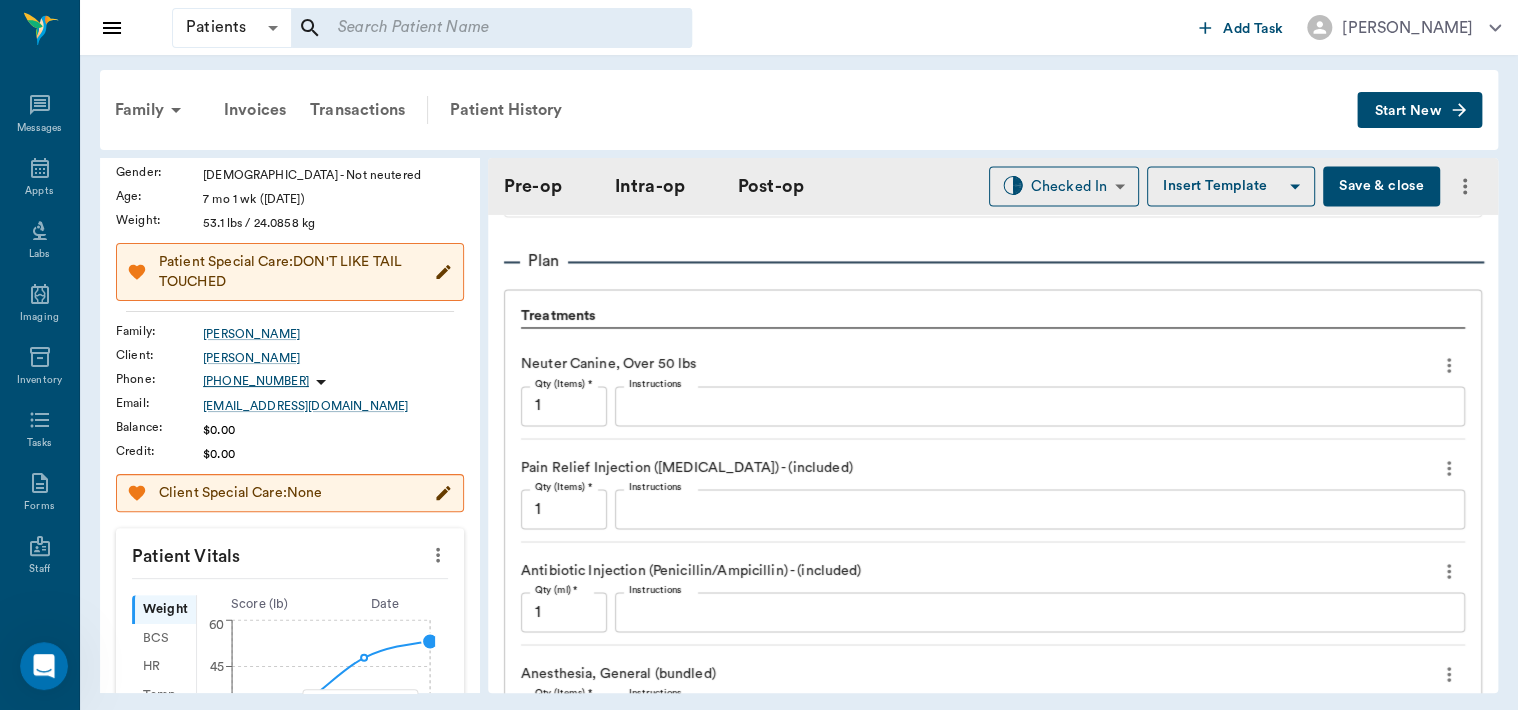 click on "Save & close" at bounding box center [1381, 186] 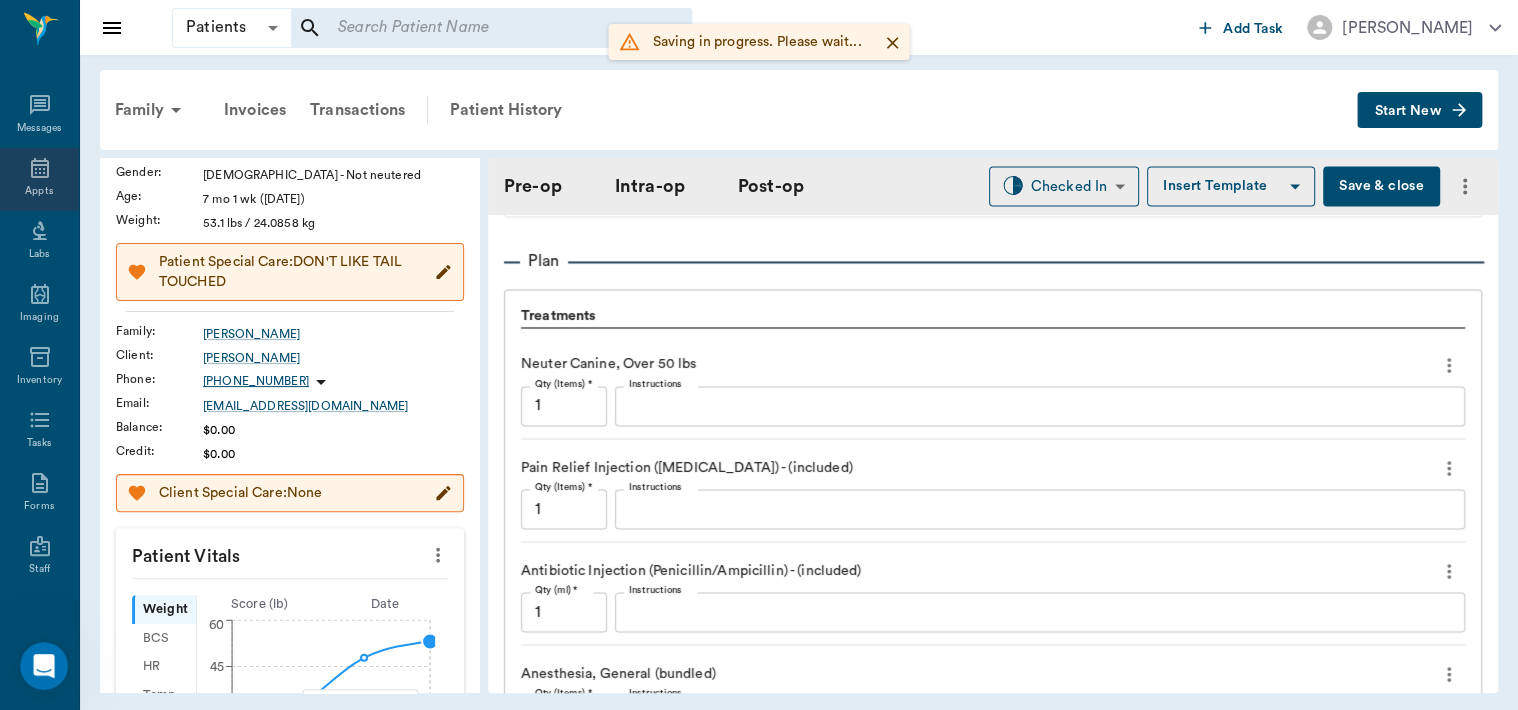 click on "Appts" at bounding box center (39, 191) 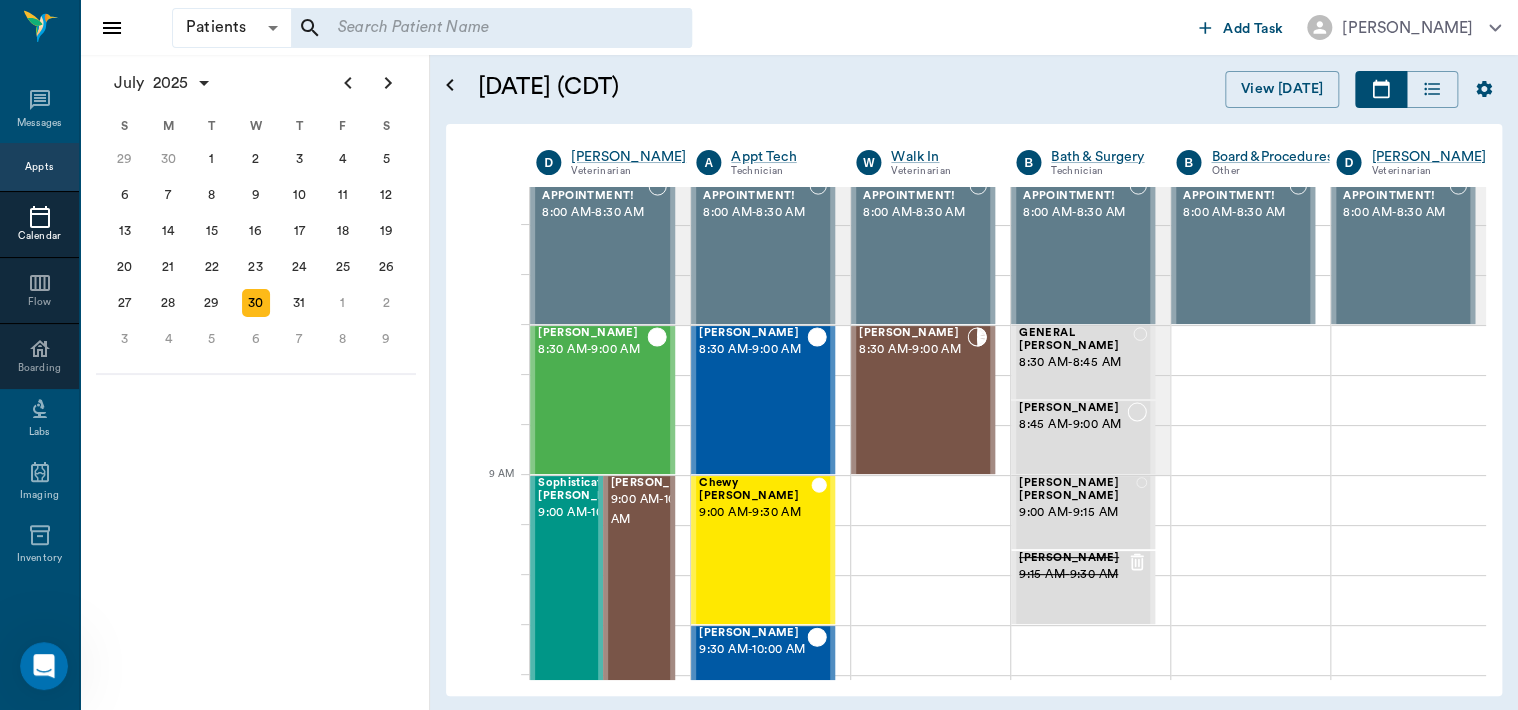 scroll, scrollTop: 0, scrollLeft: 0, axis: both 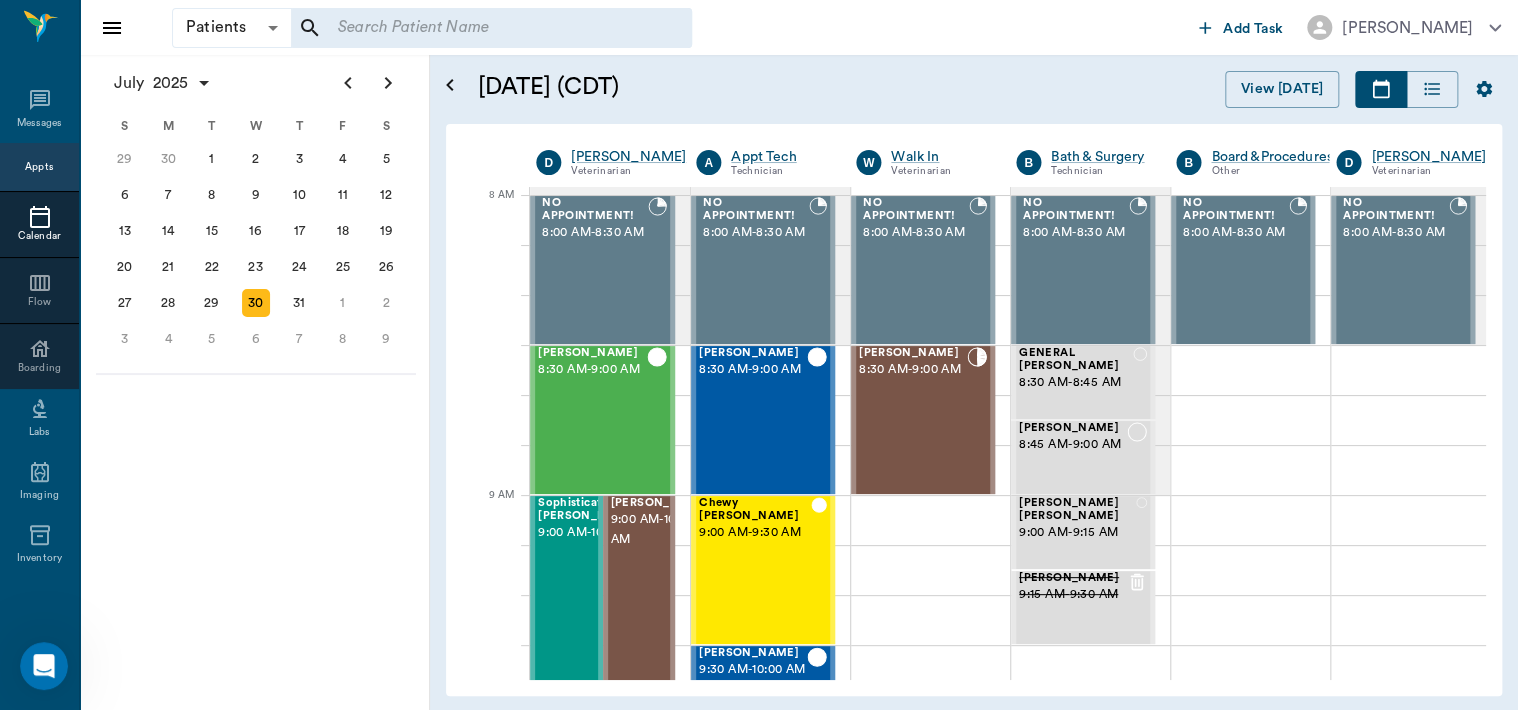 click on "[PERSON_NAME] 8:30 AM  -  9:00 AM" at bounding box center (913, 420) 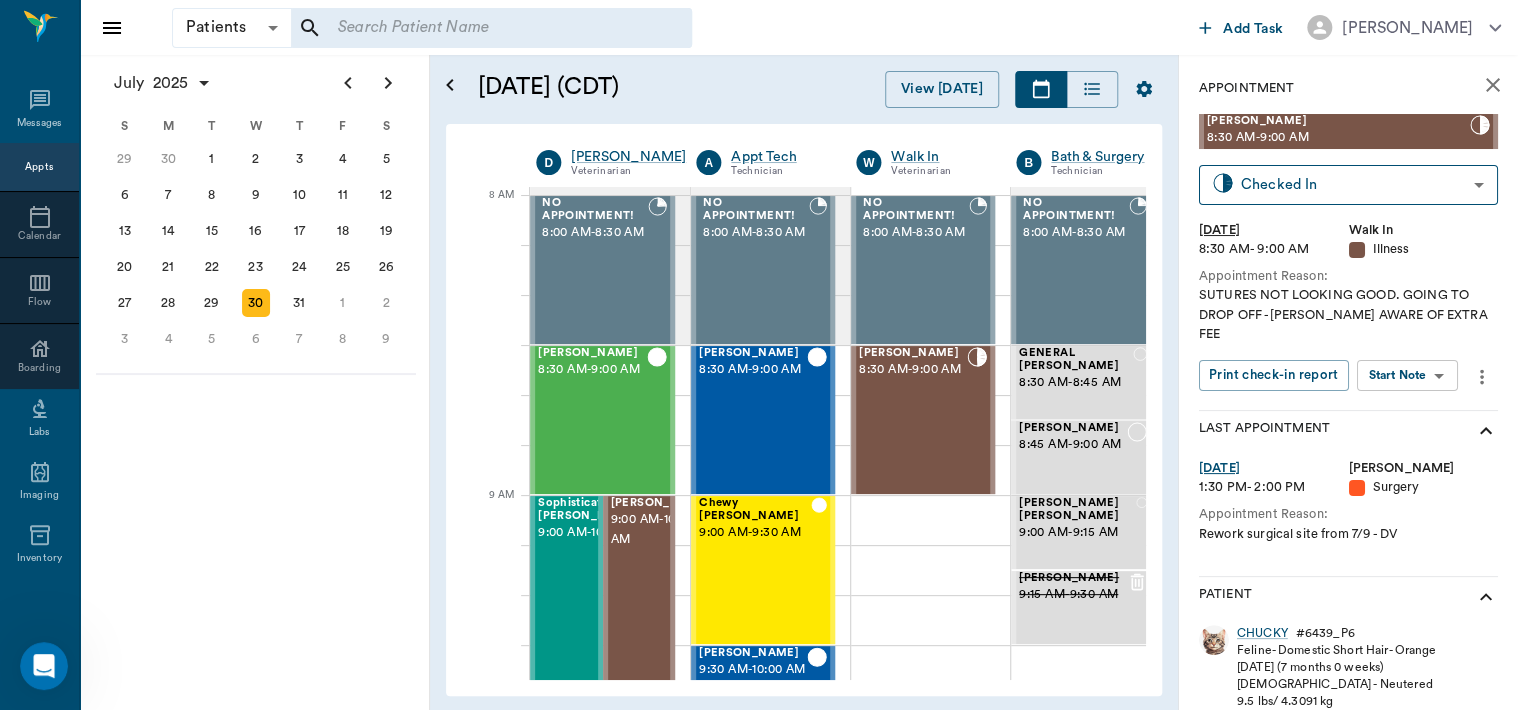 click on "Patients Patients ​ ​ Add Task [PERSON_NAME] Nectar Messages Appts Calendar Flow Boarding Labs Imaging Inventory Tasks Forms Staff Reports Lookup Settings [DATE] S M T W T F S [DATE] 2 3 4 5 6 7 8 9 10 11 12 13 14 15 16 17 18 19 20 21 22 23 24 25 26 27 28 29 [DATE] 1 2 3 4 5 6 7 8 9 10 11 12 S M T W T F S 29 [DATE] 1 2 3 4 5 6 7 8 9 10 11 12 13 14 15 16 17 18 19 20 21 22 23 24 25 26 27 28 29 30 [DATE] 1 2 3 4 5 6 7 8 9 S M T W T F S 27 28 29 30 [DATE] 1 2 3 4 5 6 7 8 9 10 11 12 13 14 15 16 17 18 19 20 21 22 23 24 25 26 27 28 29 30 31 [DATE] 2 3 4 5 6 [DATE] (CDT) View [DATE] [DATE] [DATE] [DATE] D [PERSON_NAME] Veterinarian A Appt Tech Technician W Walk In Veterinarian B Bath & Surgery Technician B Board &Procedures Other D [PERSON_NAME] Veterinarian 8 AM 9 AM 10 AM 11 AM 12 PM 1 PM 2 PM 3 PM 4 PM 5 PM 6 PM 7 PM 8 PM 2:00 PM NO APPOINTMENT! 8:00 AM  -  8:30 AM [PERSON_NAME] 8:30 AM  -  9:00 AM Sophisticatedshowbiz [PERSON_NAME] 9:00 AM  -  10:00 AM [PERSON_NAME] 9:00 AM  -  10:00 AM" at bounding box center [759, 355] 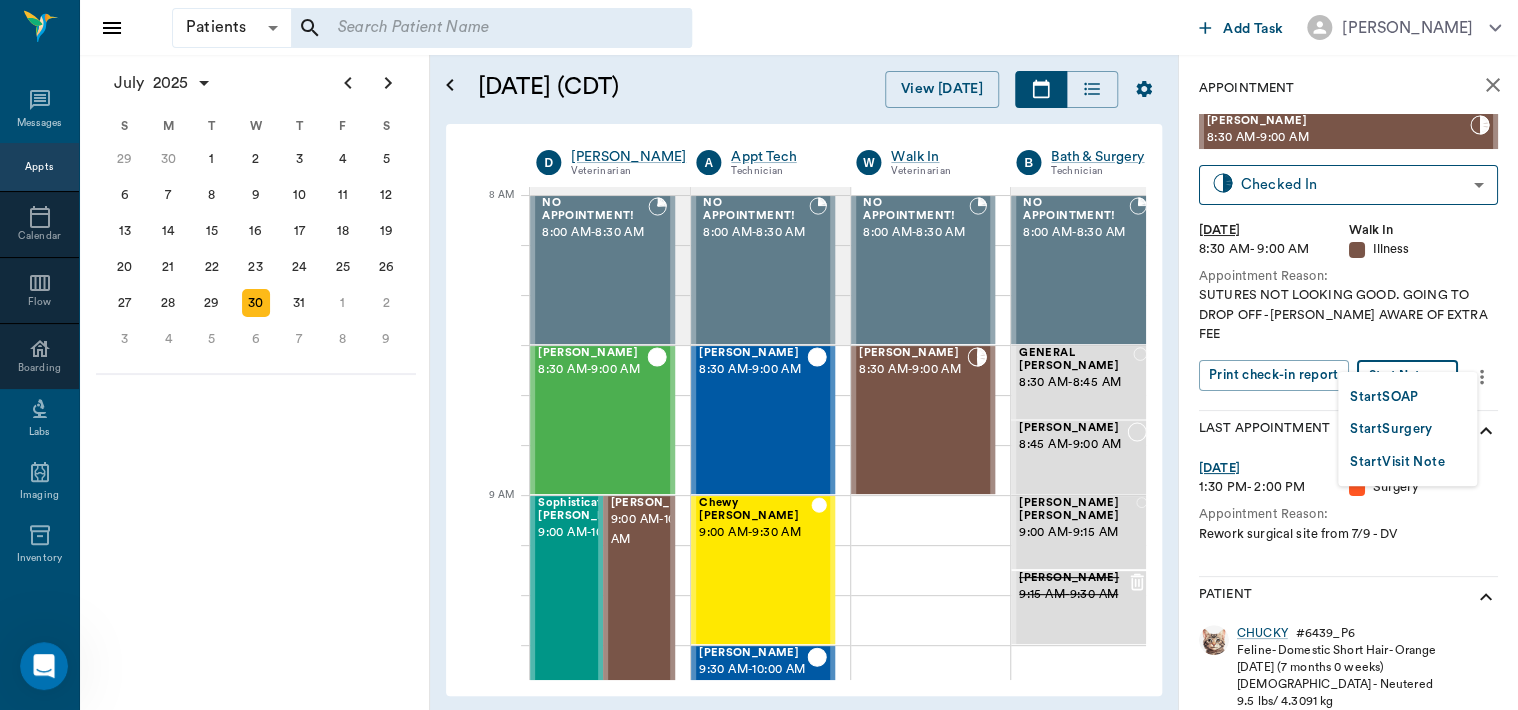 click on "Start  Surgery" at bounding box center (1391, 429) 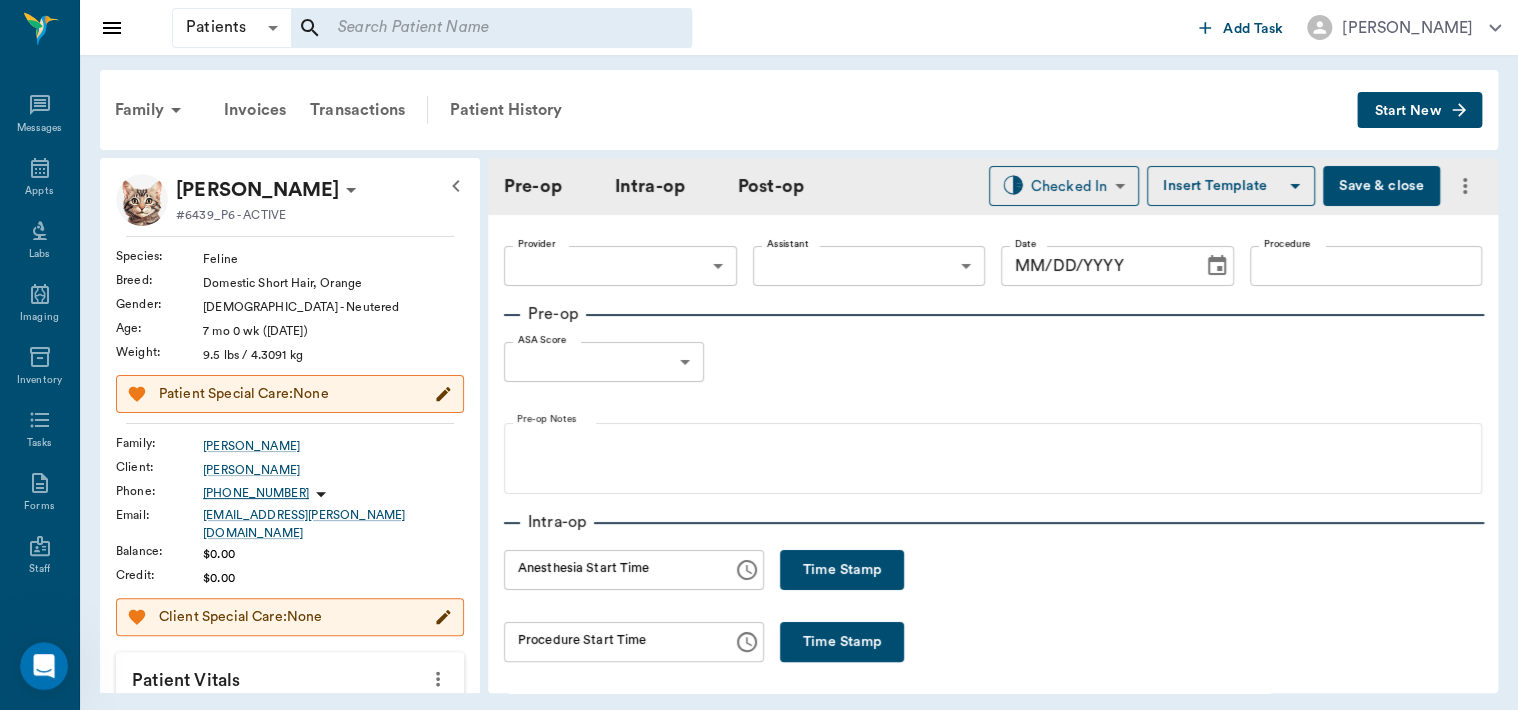 type on "63ee68728bdb516679580557" 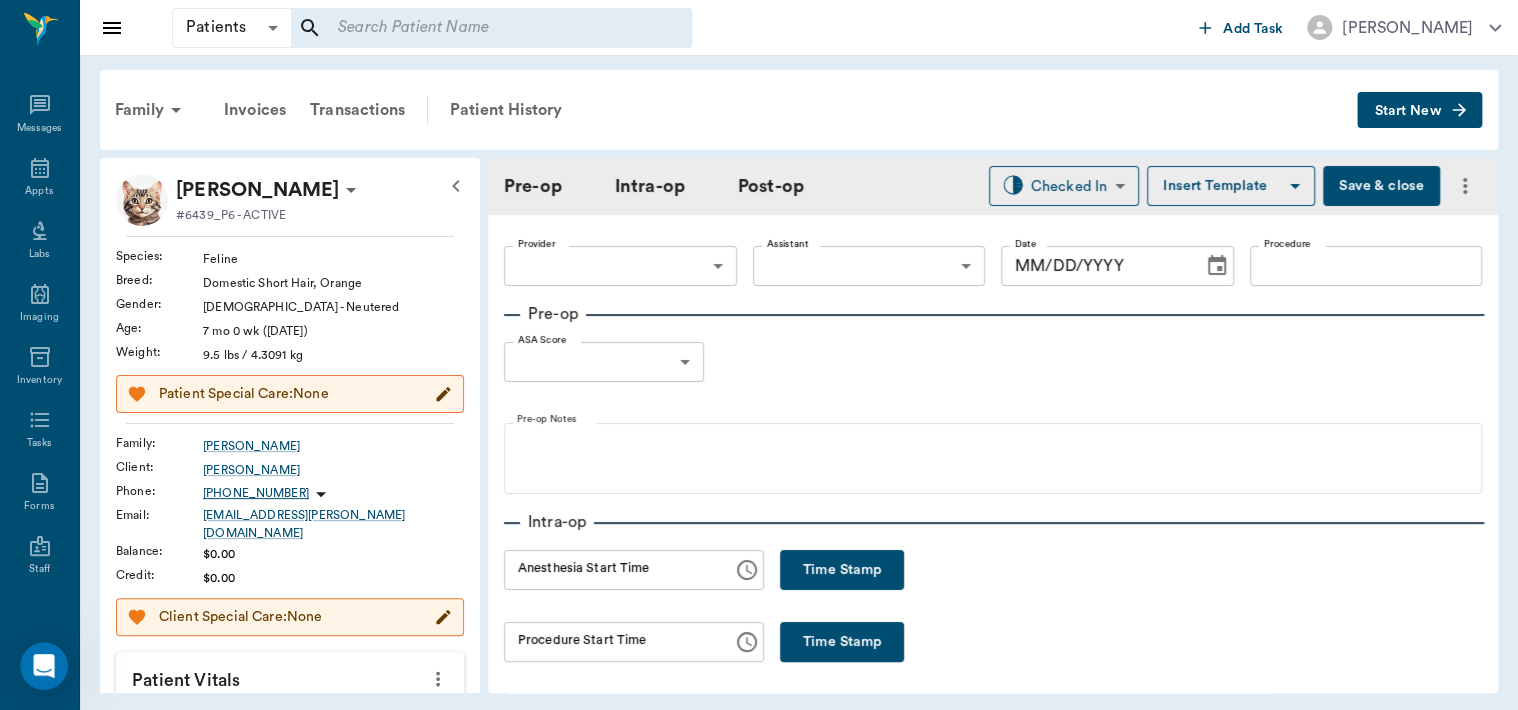 type on "[DATE]" 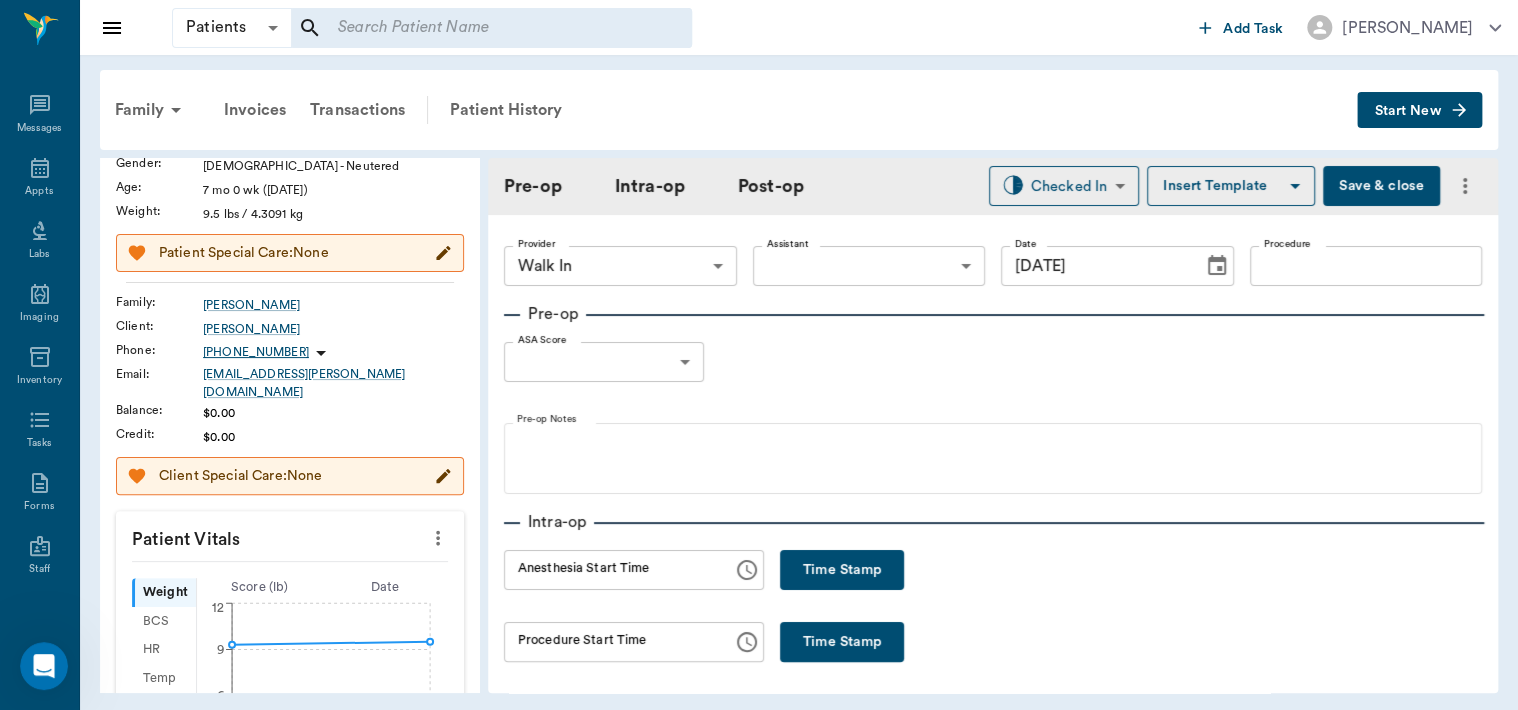scroll, scrollTop: 142, scrollLeft: 0, axis: vertical 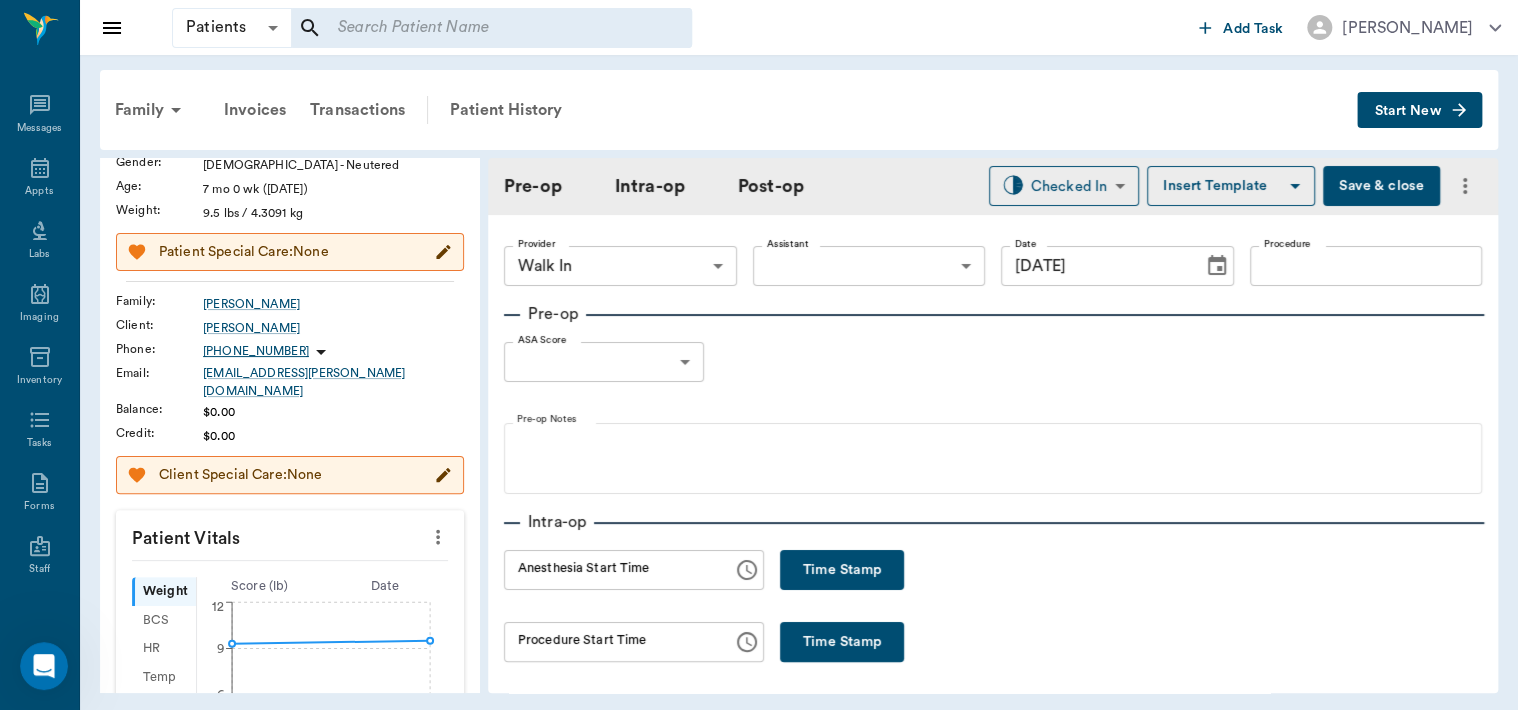 click 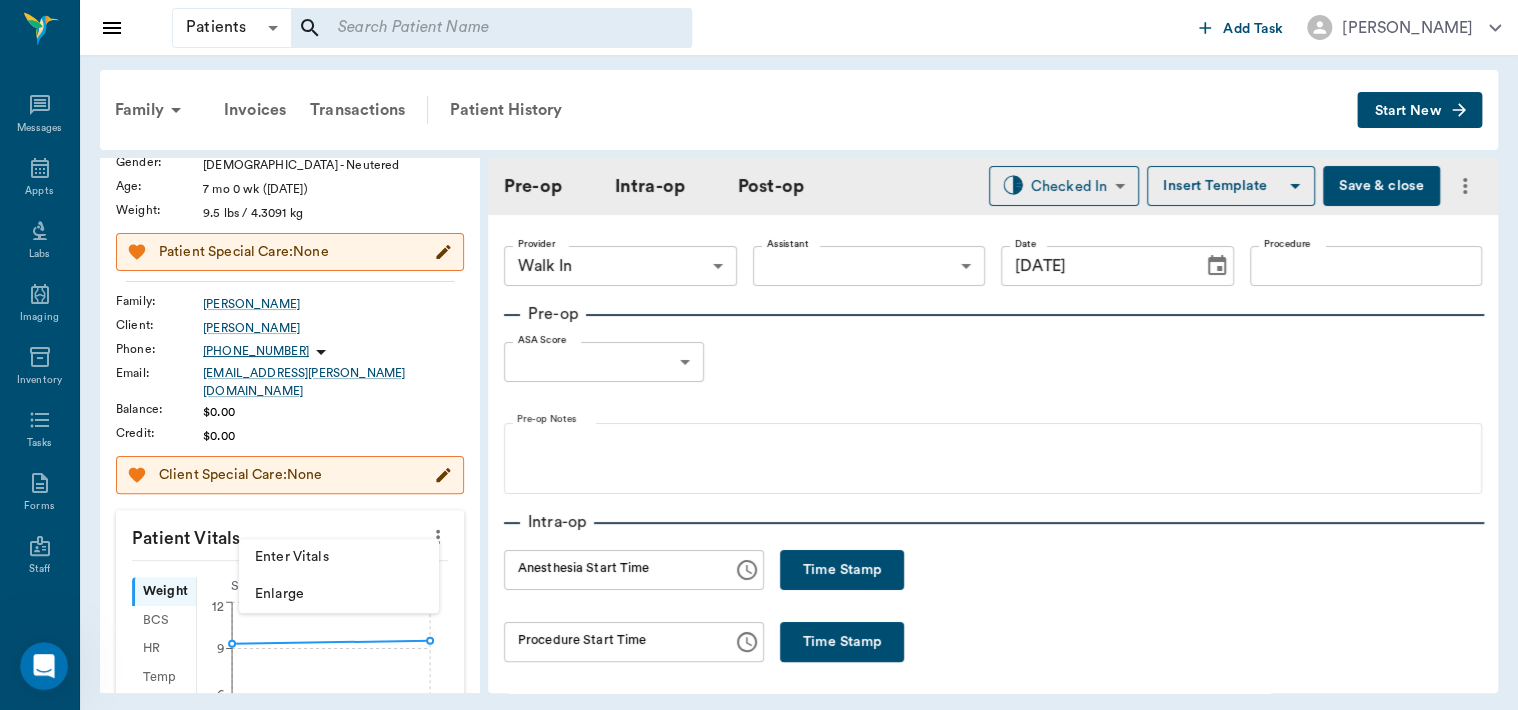 click on "Enter Vitals" at bounding box center (339, 557) 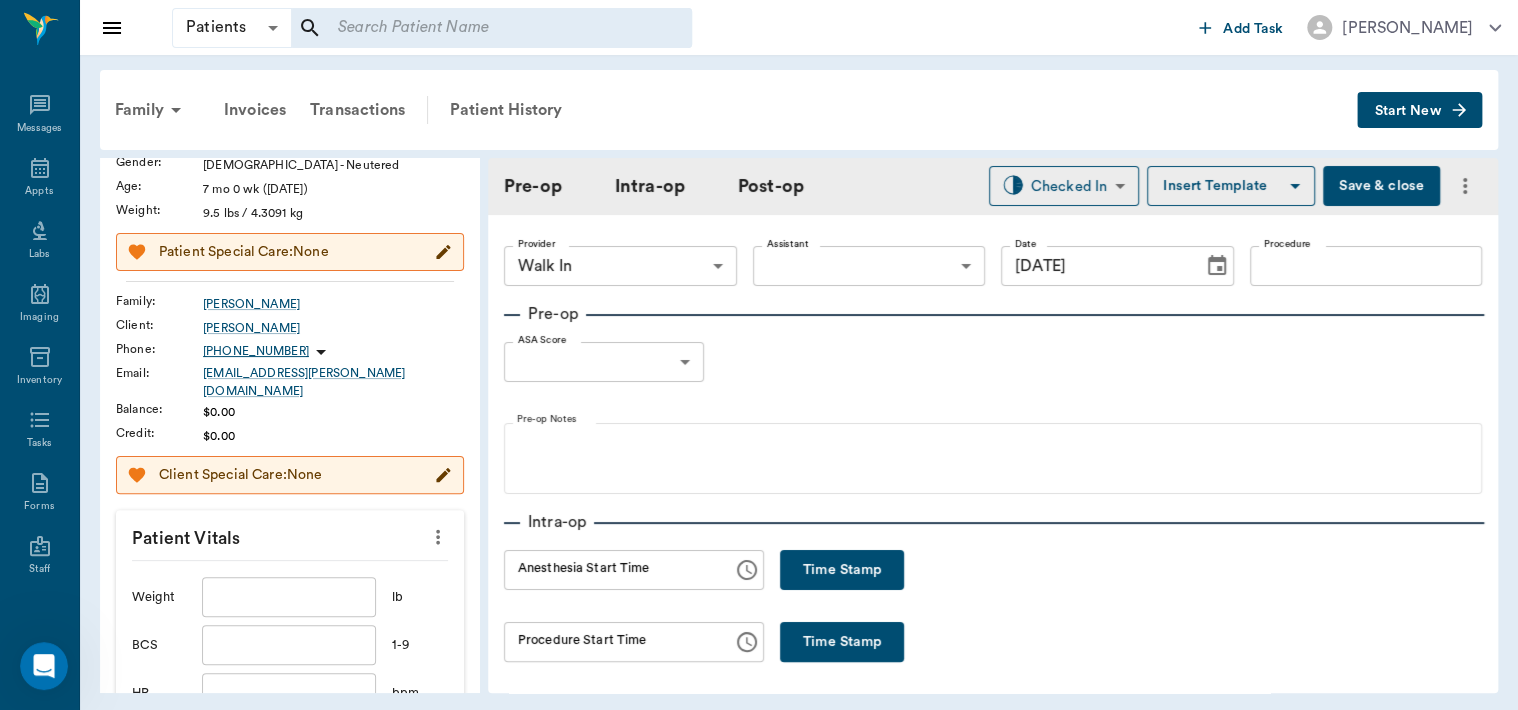 click at bounding box center [289, 597] 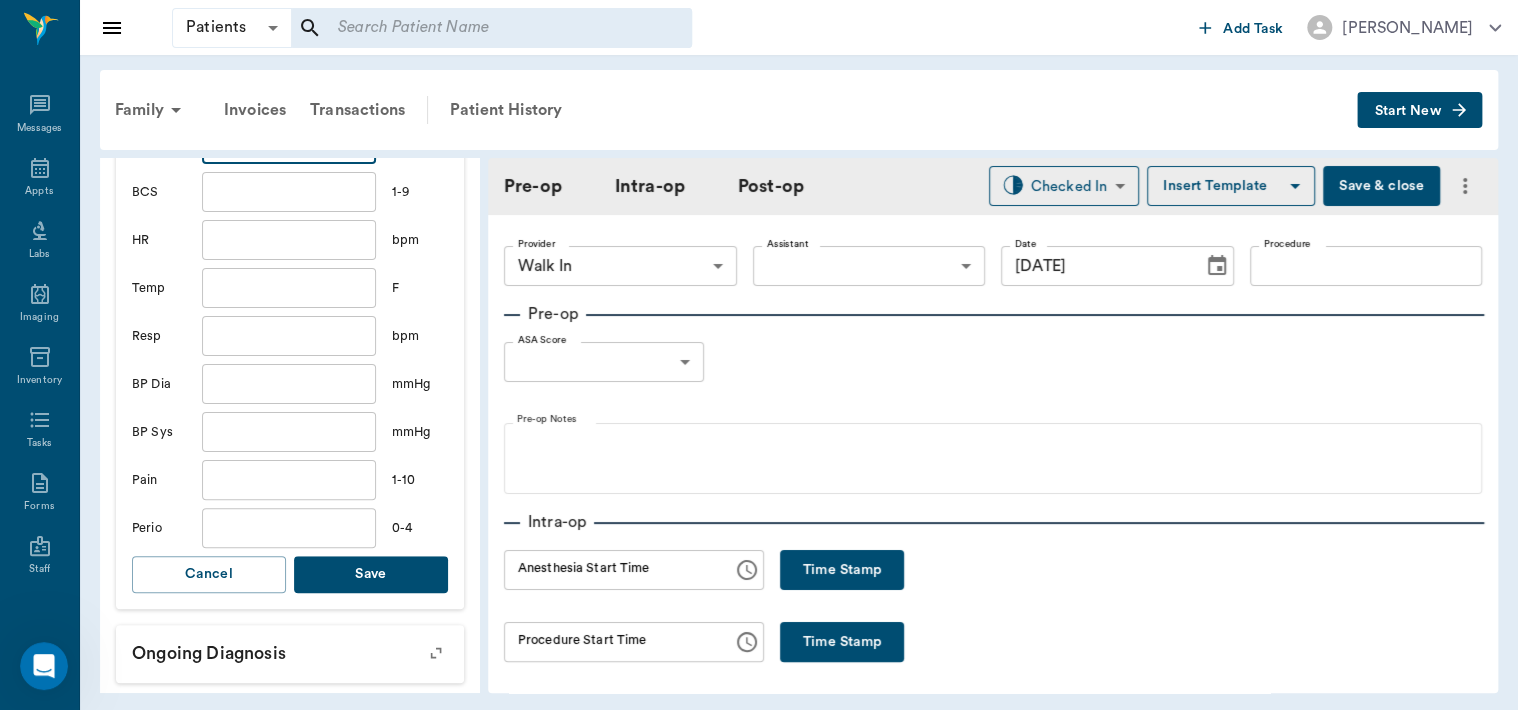 scroll, scrollTop: 600, scrollLeft: 0, axis: vertical 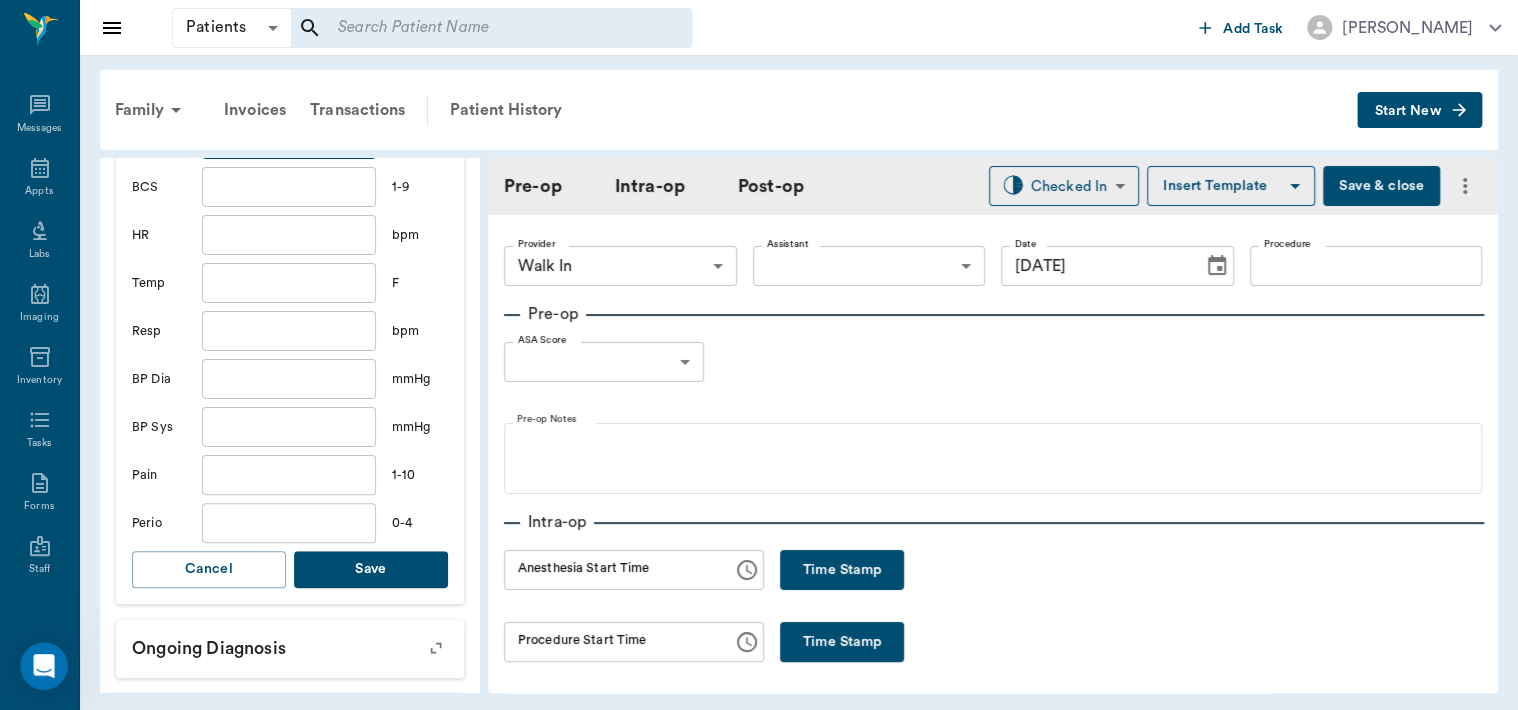 type on "9.7" 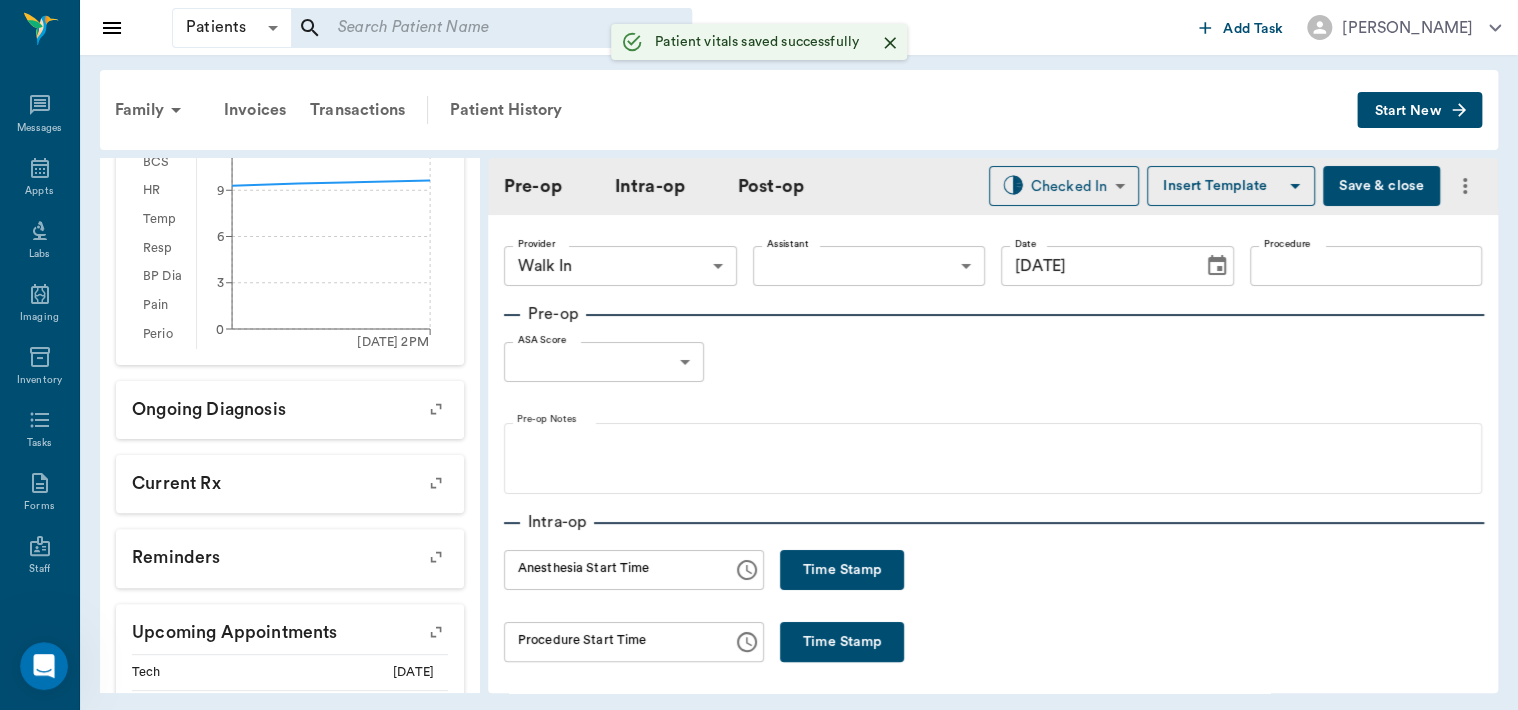 click on "Patients Patients ​ ​ Add Task [PERSON_NAME] Nectar Messages Appts Labs Imaging Inventory Tasks Forms Staff Reports Lookup Settings Family Invoices Transactions Patient History Start New [PERSON_NAME] #6439_P6    -    ACTIVE   Species : Feline Breed : Domestic Short Hair, Orange Gender : [DEMOGRAPHIC_DATA] - Neutered Age : [DEMOGRAPHIC_DATA] mo 0 wk ([DATE]) Weight : 9.7 lbs / 4.3998 kg Patient Special Care:  None Family : [PERSON_NAME] Client : [PERSON_NAME] Phone : [PHONE_NUMBER] Email : [EMAIL_ADDRESS][PERSON_NAME][DOMAIN_NAME] Balance : $0.00 Credit : $0.00 Client Special Care:  None Patient Vitals Weight BCS HR Temp Resp BP Dia Pain Perio Score ( lb ) Date [DATE] 2PM 0 3 6 9 12 Ongoing diagnosis Current Rx Reminders Upcoming appointments Tech [DATE] Schedule Appointment Pre-op Intra-op Post-op Checked In CHECKED_IN ​ Insert Template  Save & close Provider Walk In 63ee68728bdb516679580557 Provider Assistant ​ Assistant Date [DATE] Date Procedure Procedure Pre-op ASA Score ​ null ASA Score Pre-op Notes Intra-op Anesthesia Start Time" at bounding box center (759, 355) 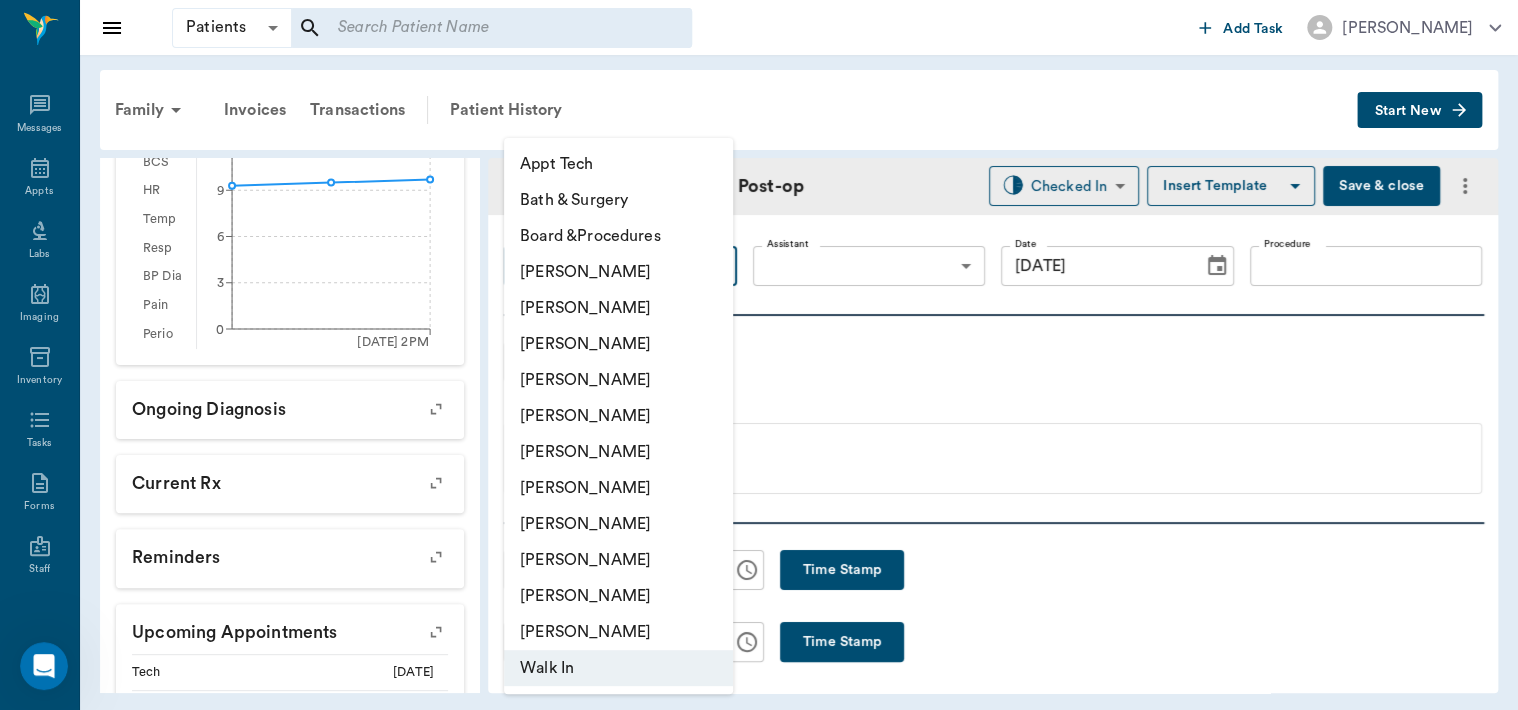 click on "[PERSON_NAME]" at bounding box center (618, 308) 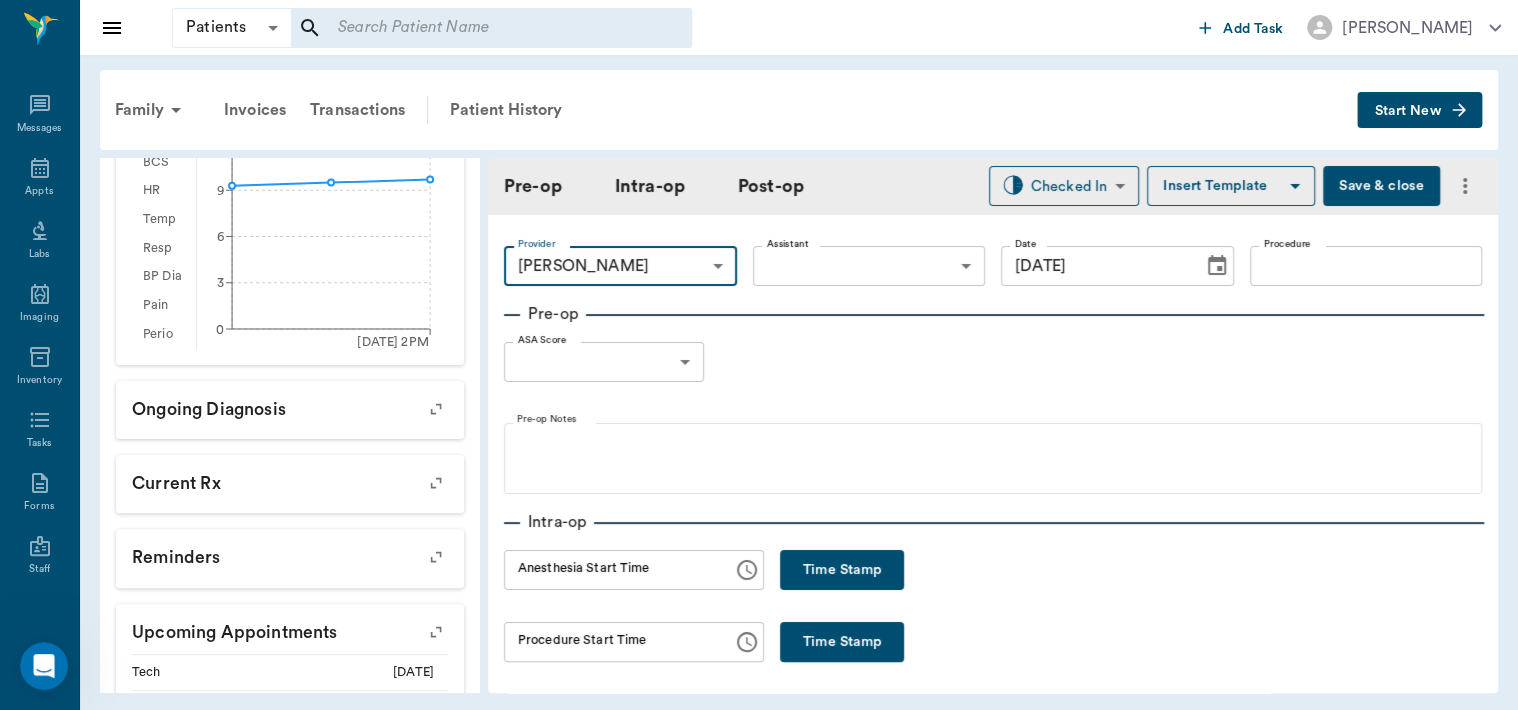 click on "Procedure" at bounding box center [1366, 266] 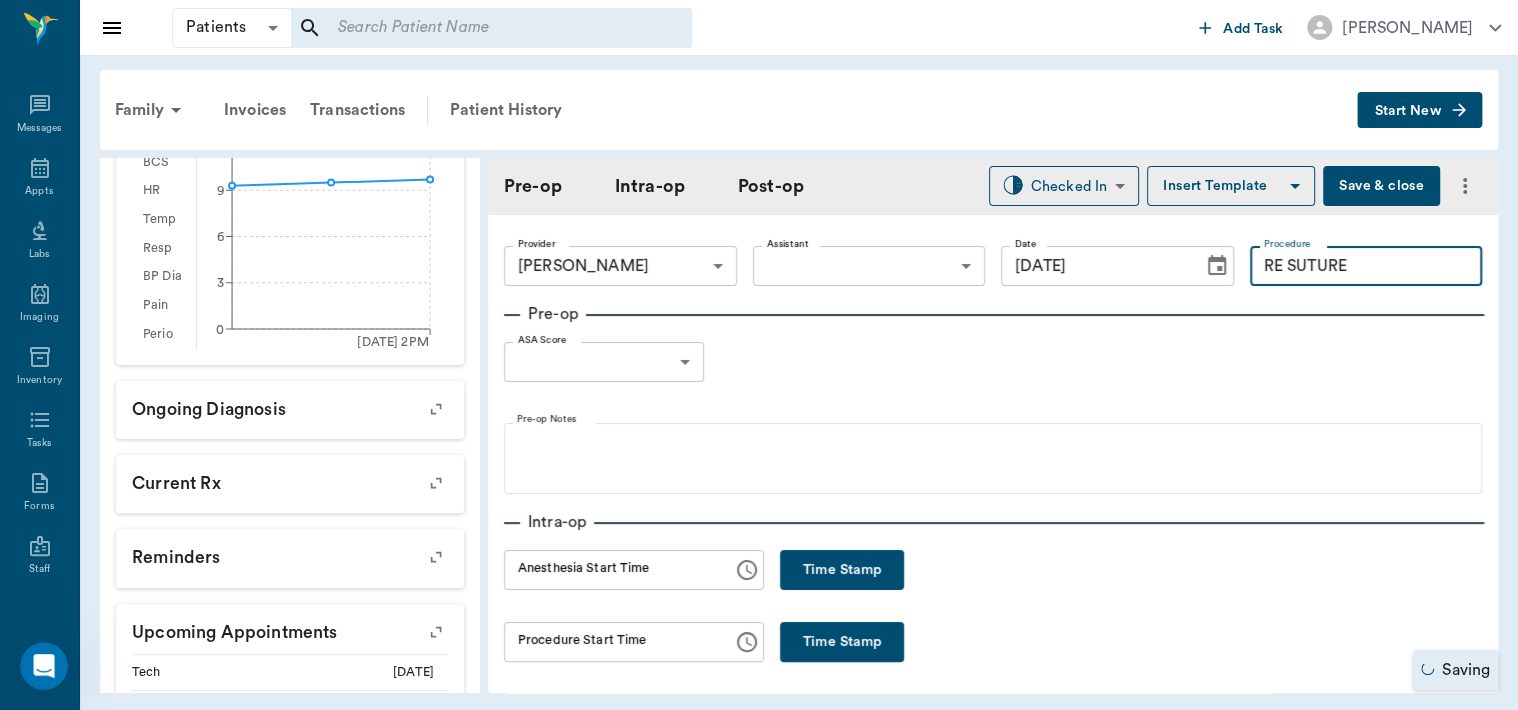 type on "RE SUTURE" 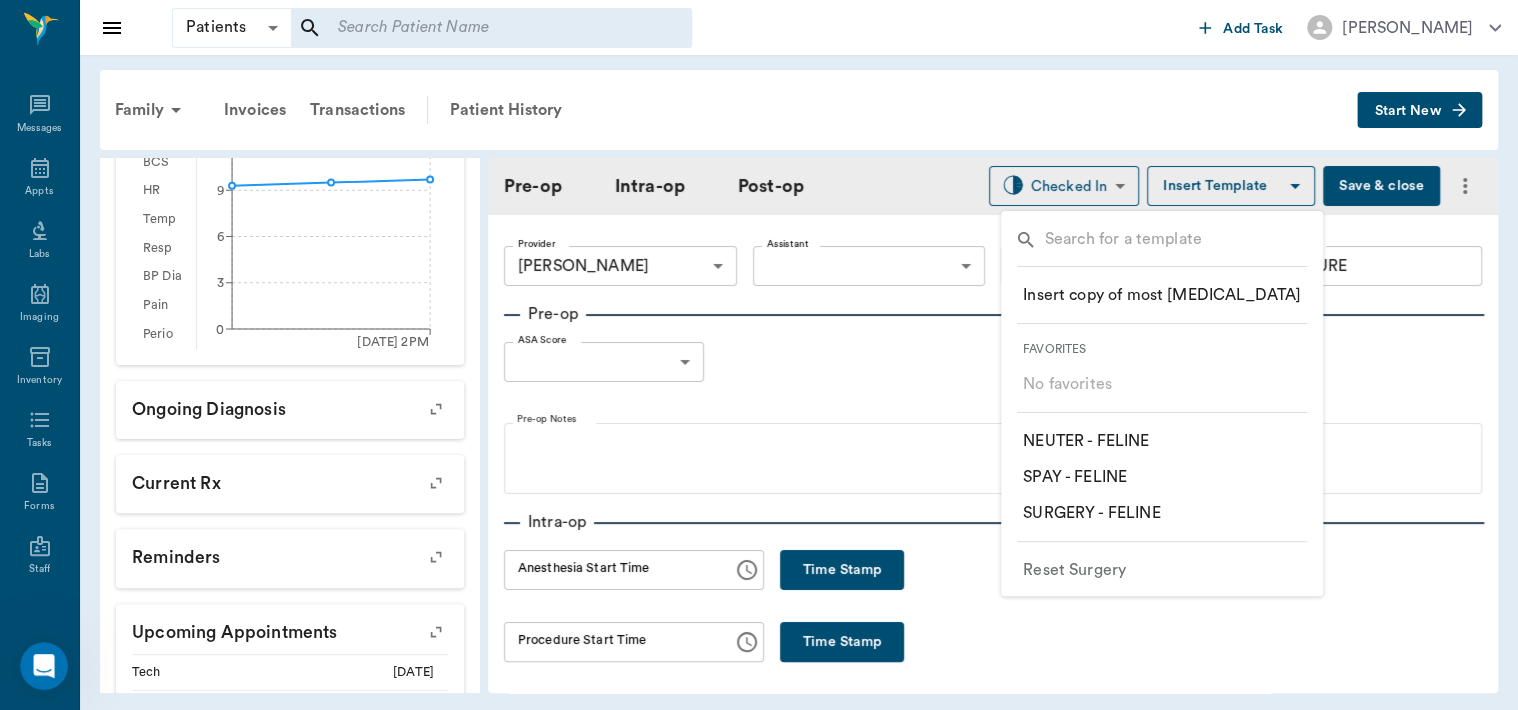 click on "​ SURGERY - FELINE" at bounding box center [1091, 513] 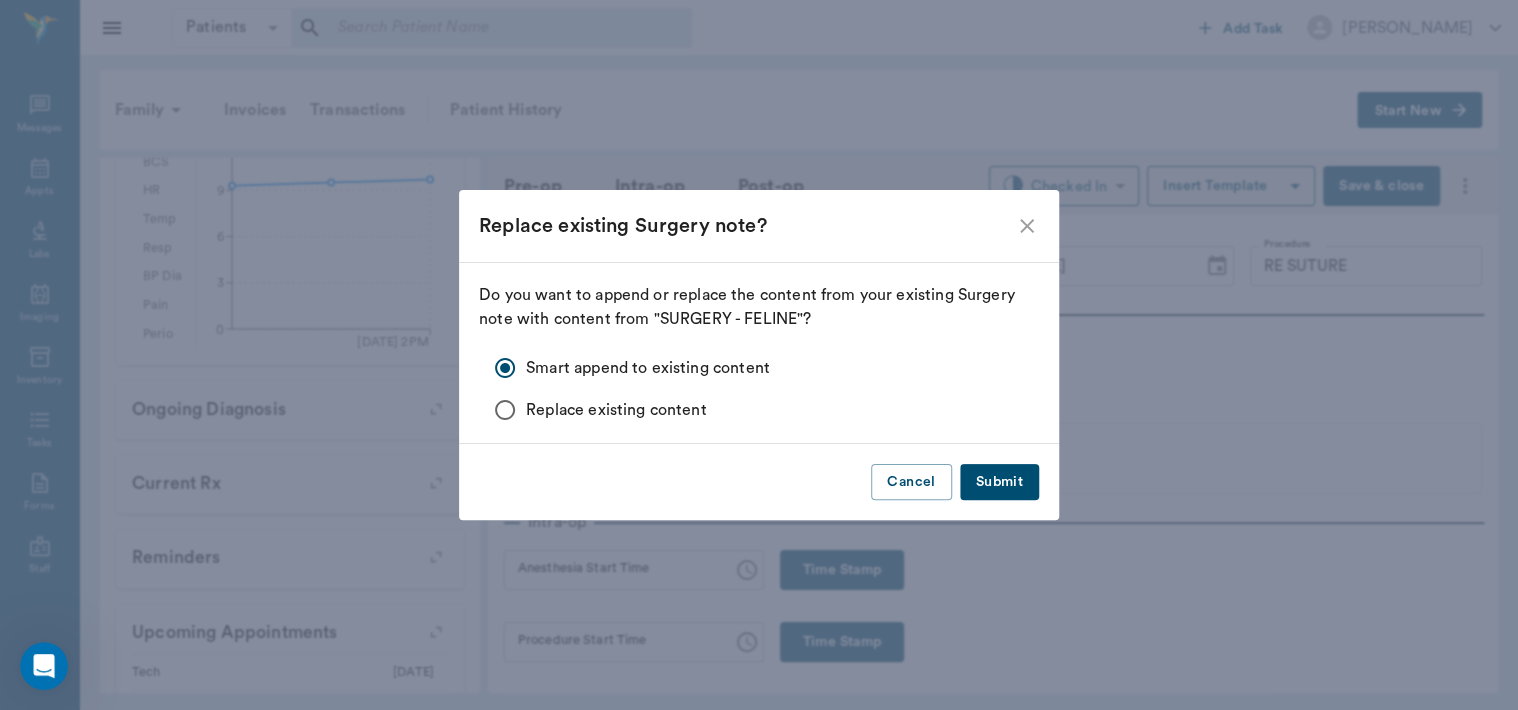 click on "Submit" at bounding box center (999, 482) 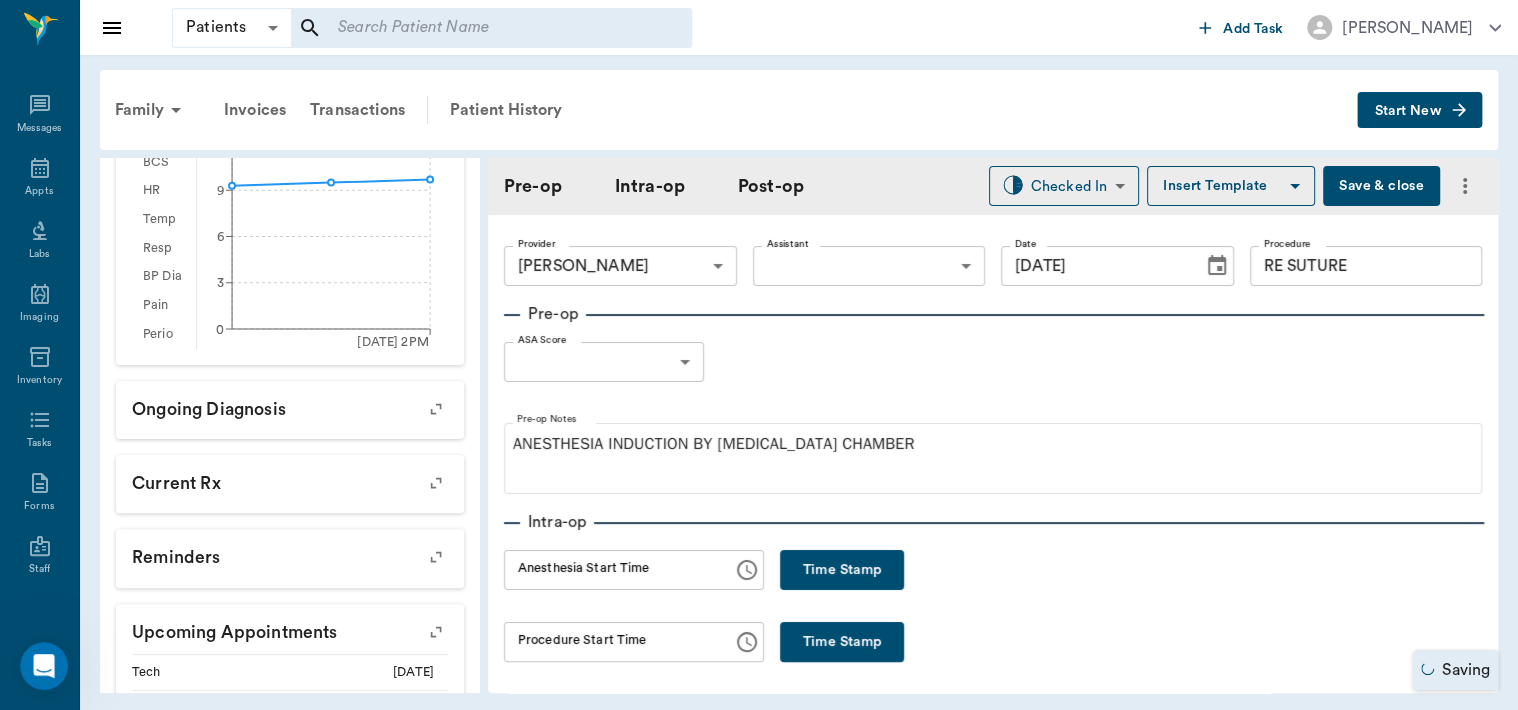 click on "Patients Patients ​ ​ Add Task [PERSON_NAME] Nectar Messages Appts Labs Imaging Inventory Tasks Forms Staff Reports Lookup Settings Family Invoices Transactions Patient History Start New [PERSON_NAME] #6439_P6    -    ACTIVE   Species : Feline Breed : Domestic Short Hair, Orange Gender : [DEMOGRAPHIC_DATA] - Neutered Age : [DEMOGRAPHIC_DATA] mo 0 wk ([DATE]) Weight : 9.7 lbs / 4.3998 kg Patient Special Care:  None Family : [PERSON_NAME] Client : [PERSON_NAME] Phone : [PHONE_NUMBER] Email : [EMAIL_ADDRESS][PERSON_NAME][DOMAIN_NAME] Balance : $0.00 Credit : $0.00 Client Special Care:  None Patient Vitals Weight BCS HR Temp Resp BP Dia Pain Perio Score ( lb ) Date [DATE] 2PM 0 3 6 9 12 Ongoing diagnosis Current Rx Reminders Upcoming appointments Tech [DATE] Schedule Appointment Pre-op Intra-op Post-op Checked In CHECKED_IN ​ Insert Template  Save & close Provider [PERSON_NAME] 63ec2f075fda476ae8351a4d Provider Assistant ​ Assistant Date [DATE] Date Procedure RE SUTURE Procedure Pre-op ASA Score ​ null ASA Score Pre-op Notes Intra-op" at bounding box center (759, 355) 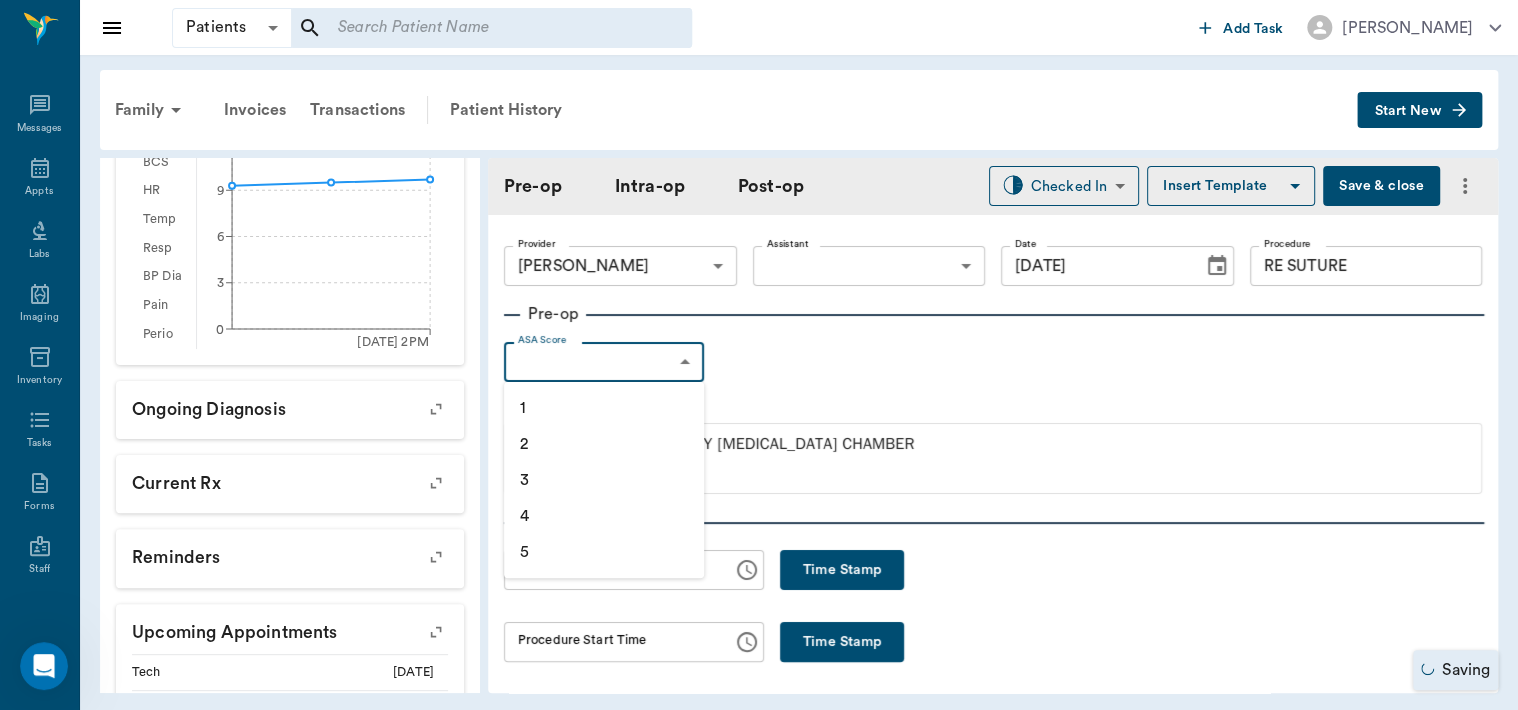 click on "1" at bounding box center [604, 408] 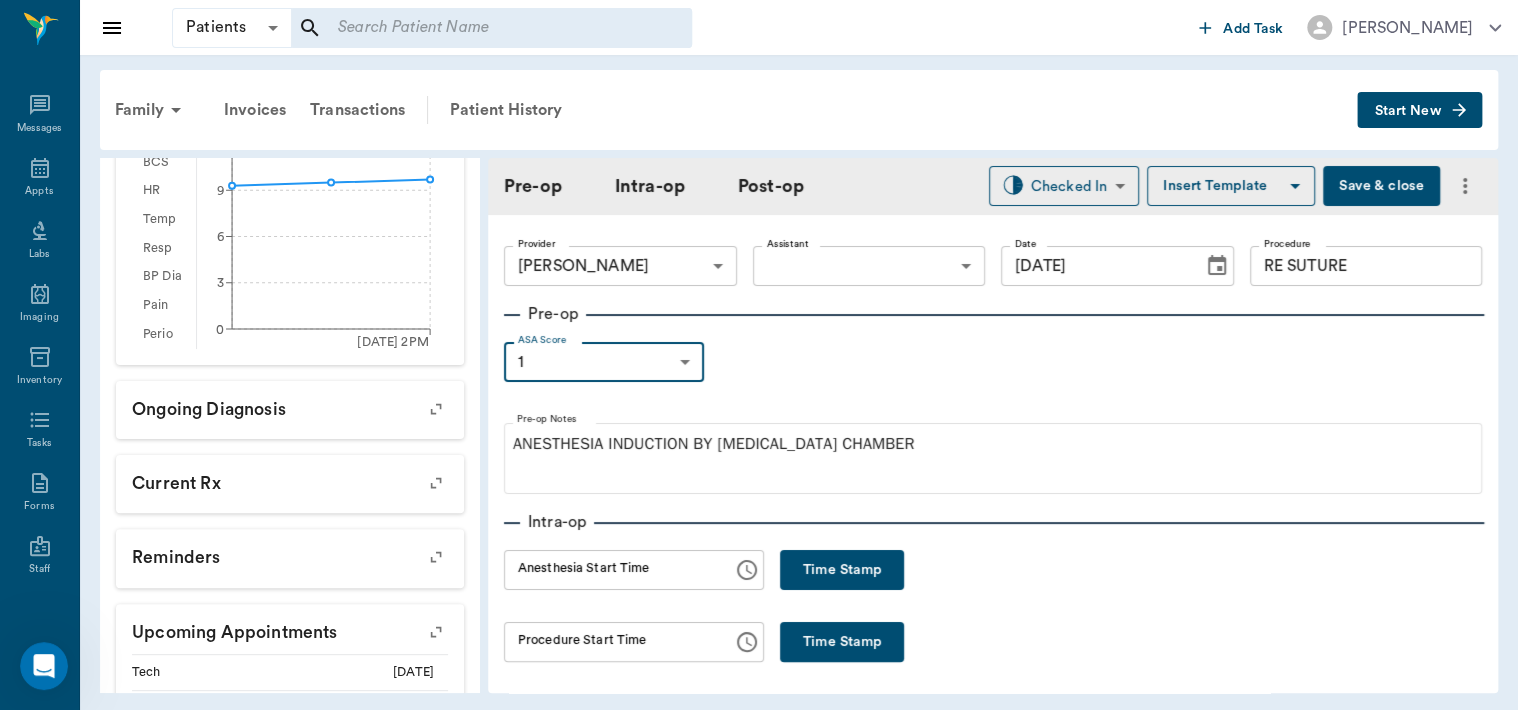 click on "Time Stamp" at bounding box center (842, 570) 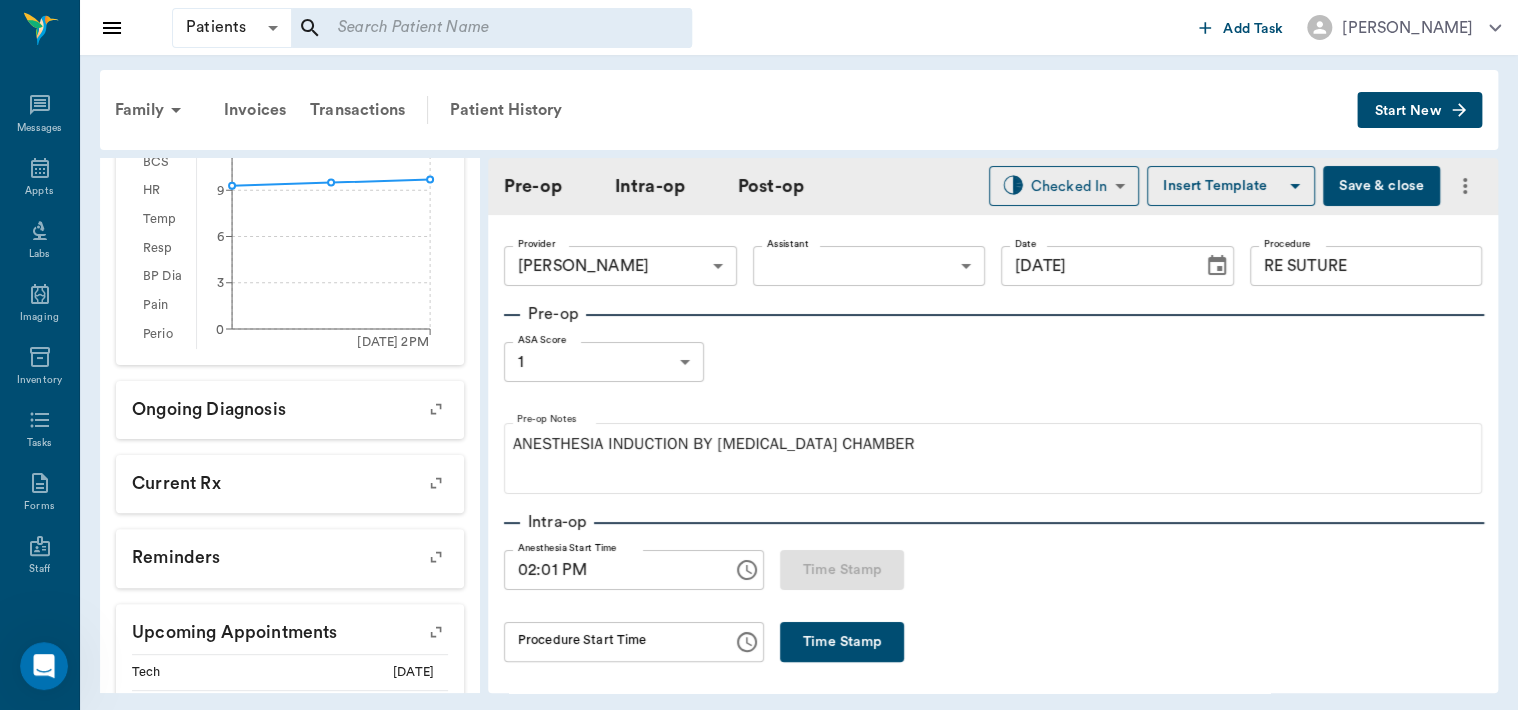 click on "02:01 PM" at bounding box center [611, 570] 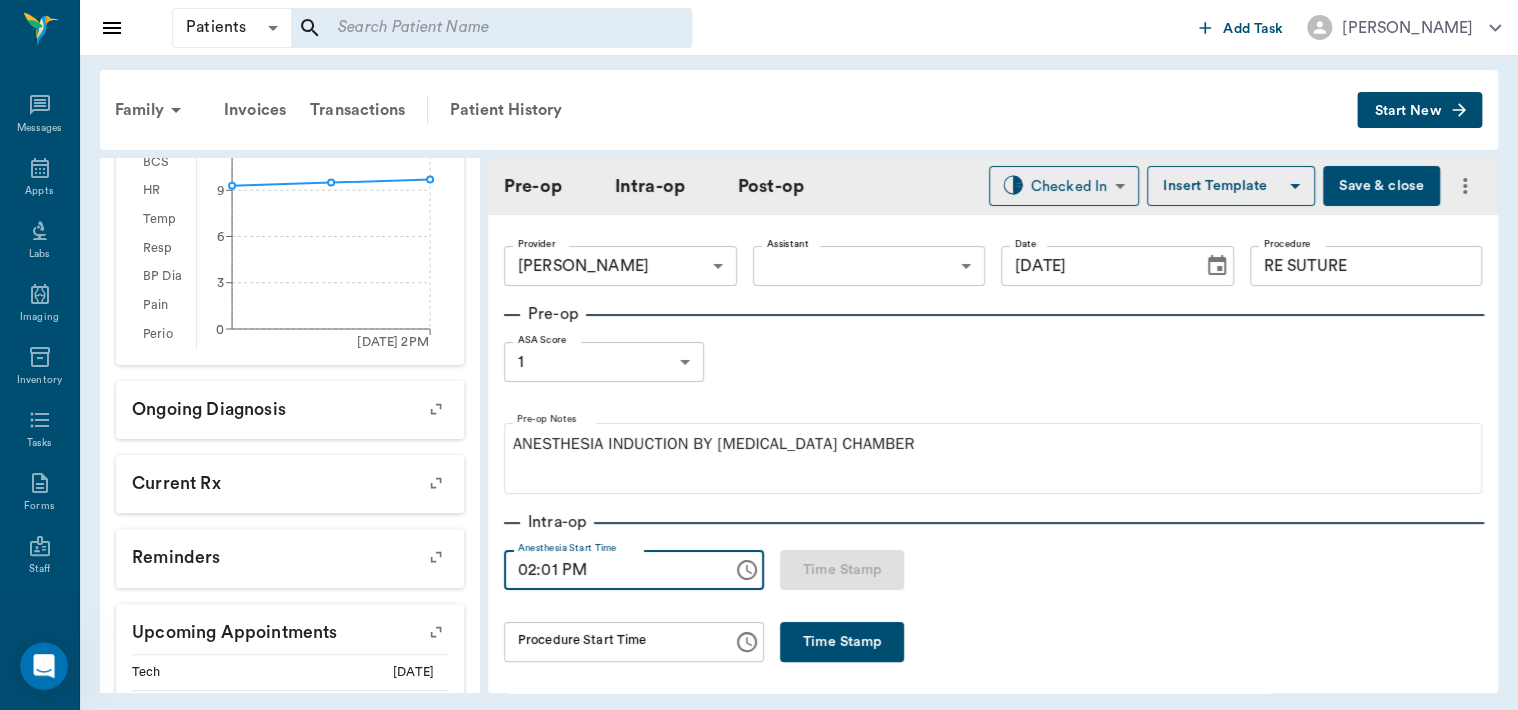 click on "02:01 PM" at bounding box center (611, 570) 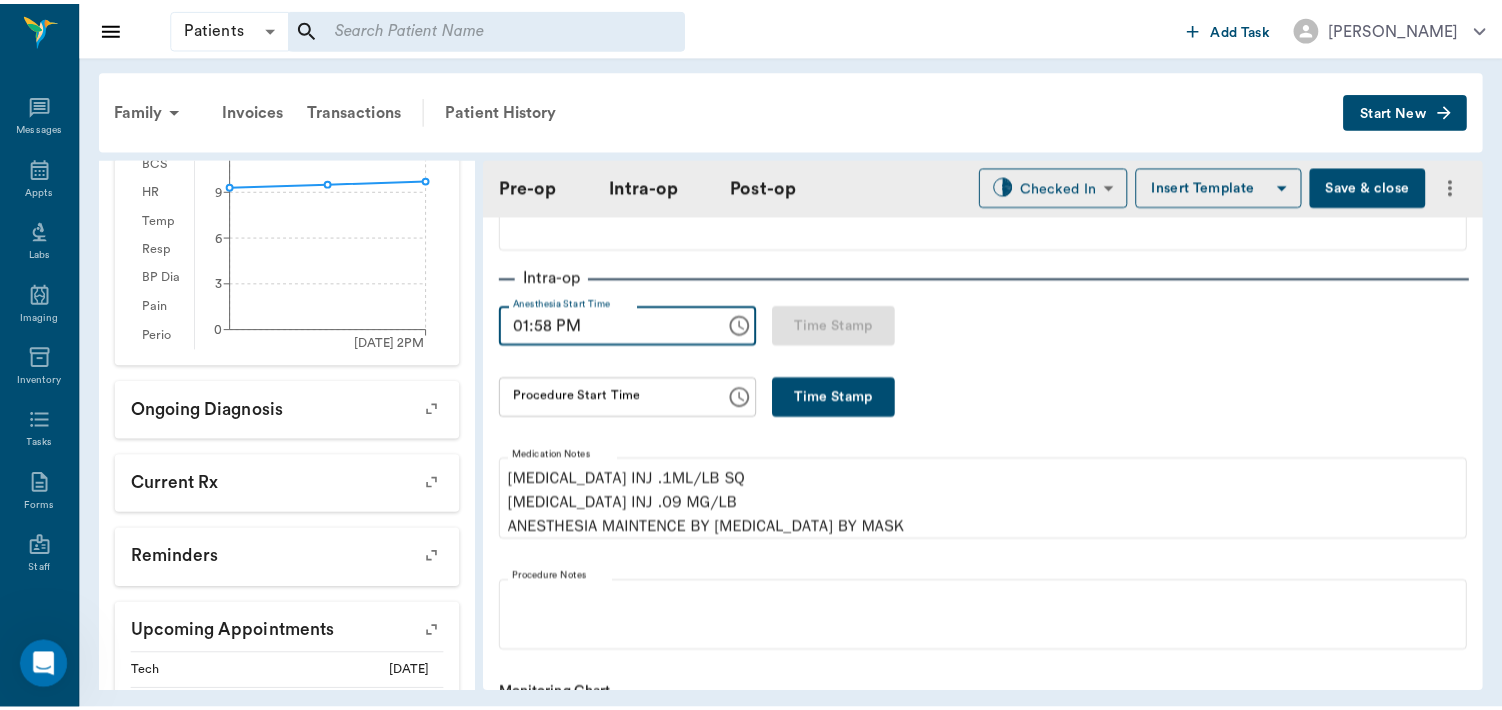 scroll, scrollTop: 0, scrollLeft: 0, axis: both 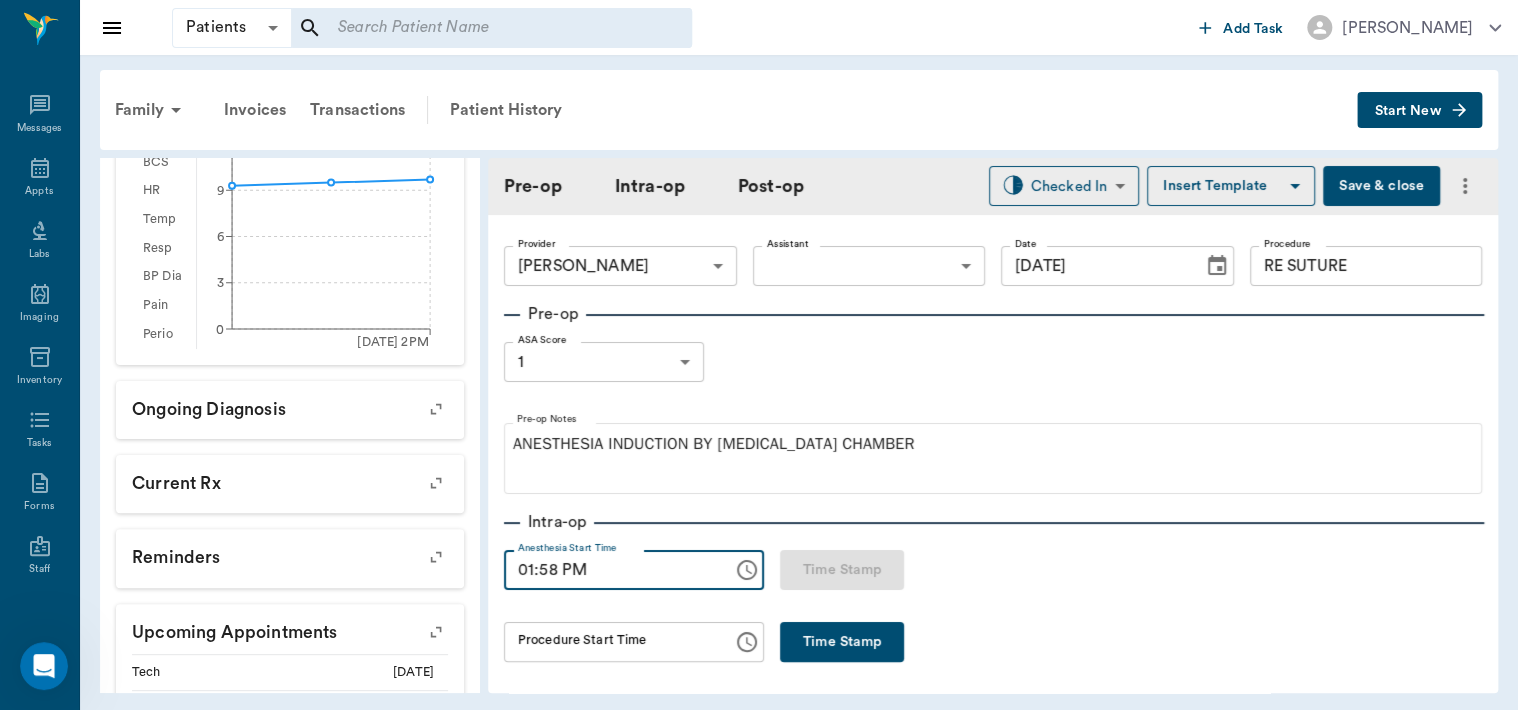 type on "01:58 PM" 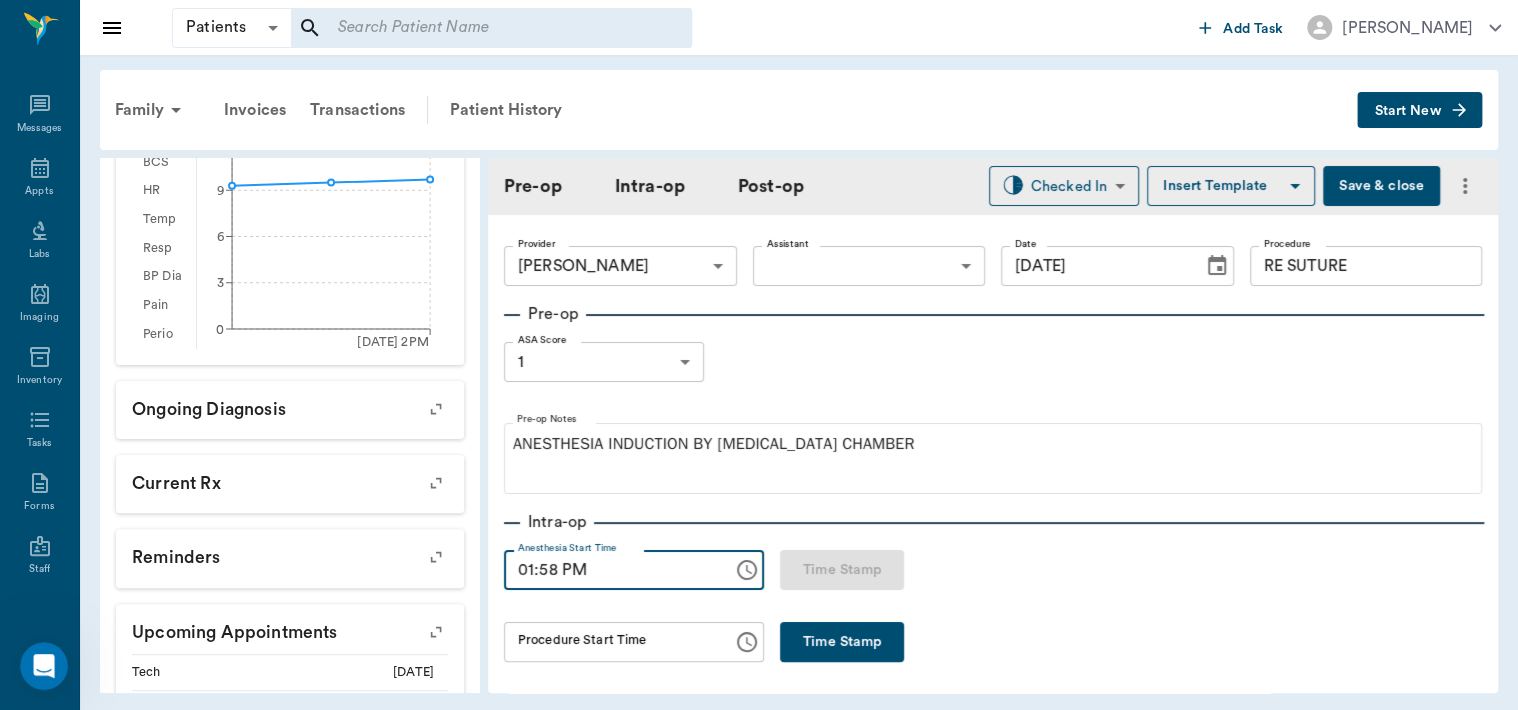click on "Save & close" at bounding box center (1381, 186) 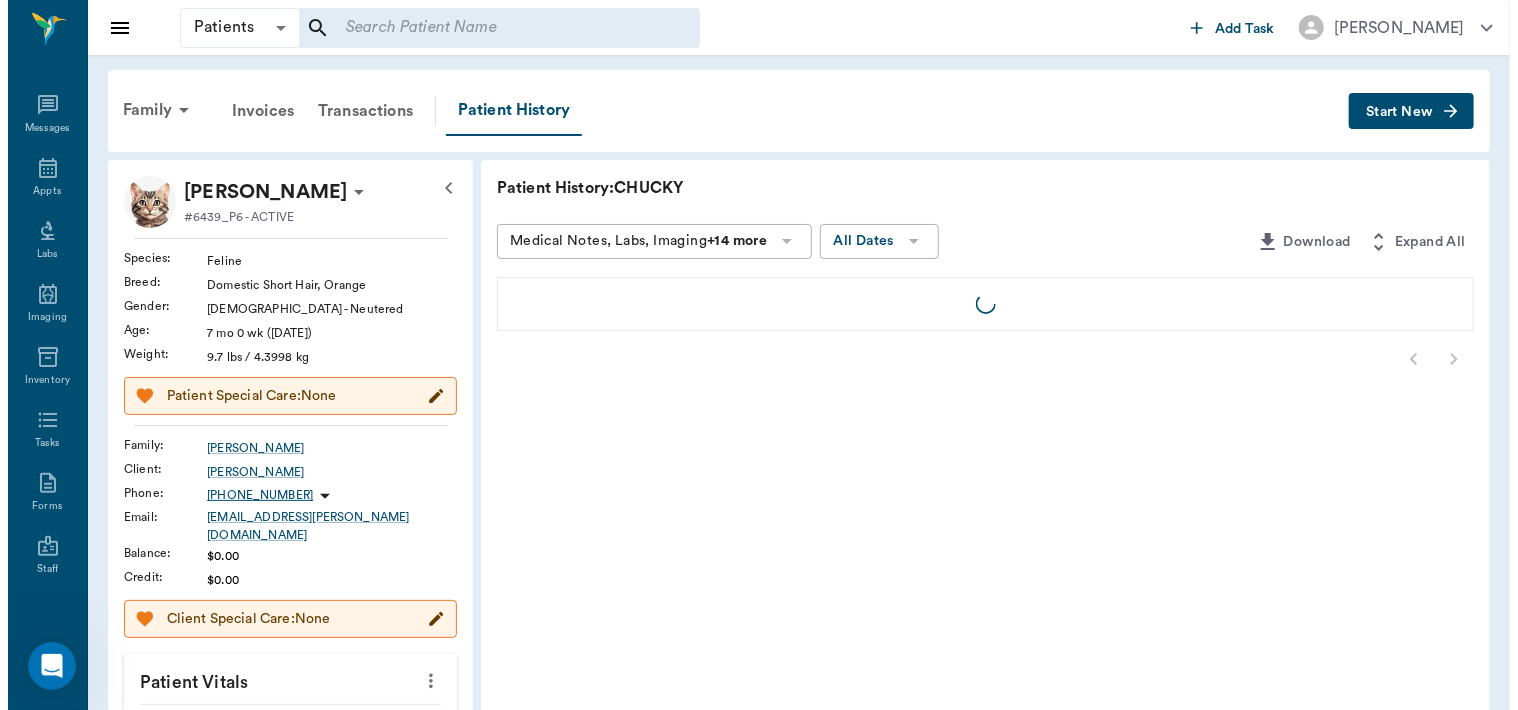 scroll, scrollTop: 0, scrollLeft: 0, axis: both 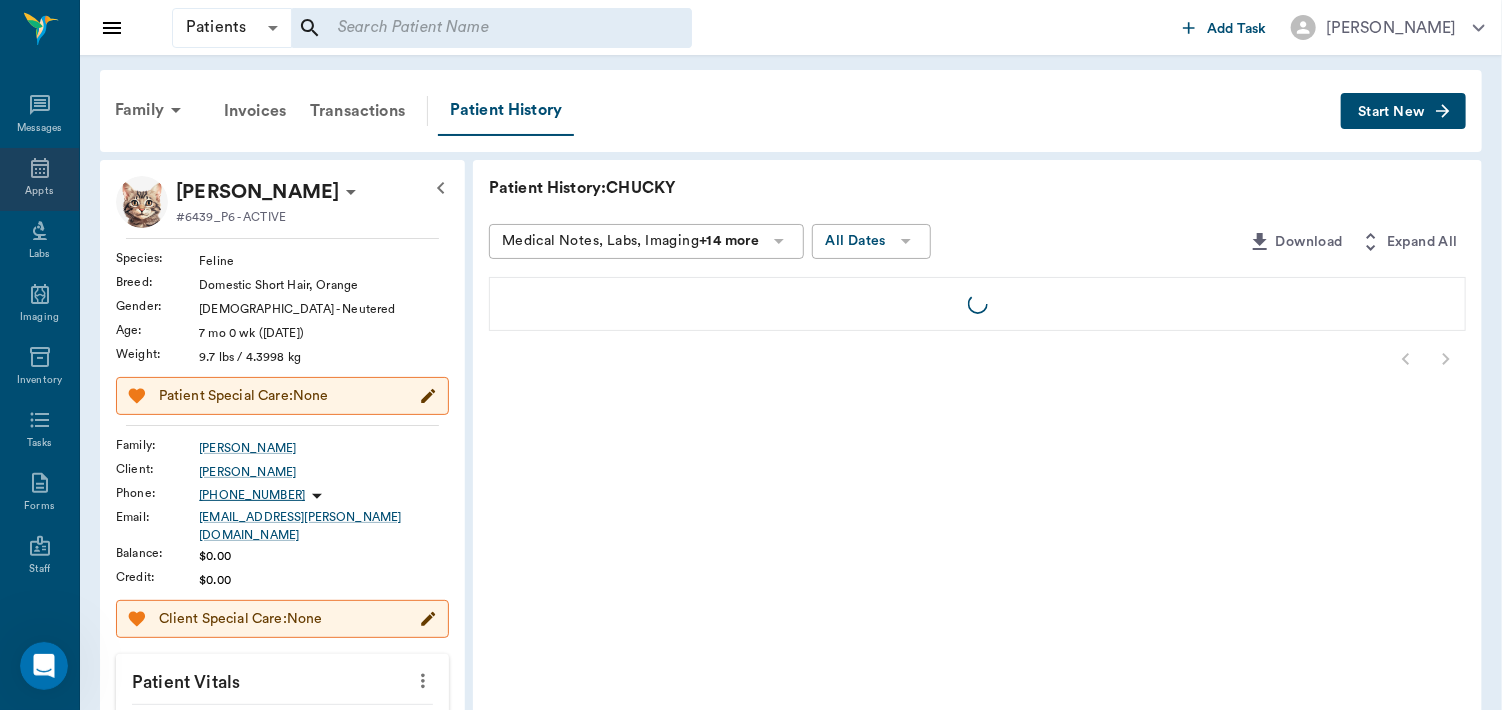 click 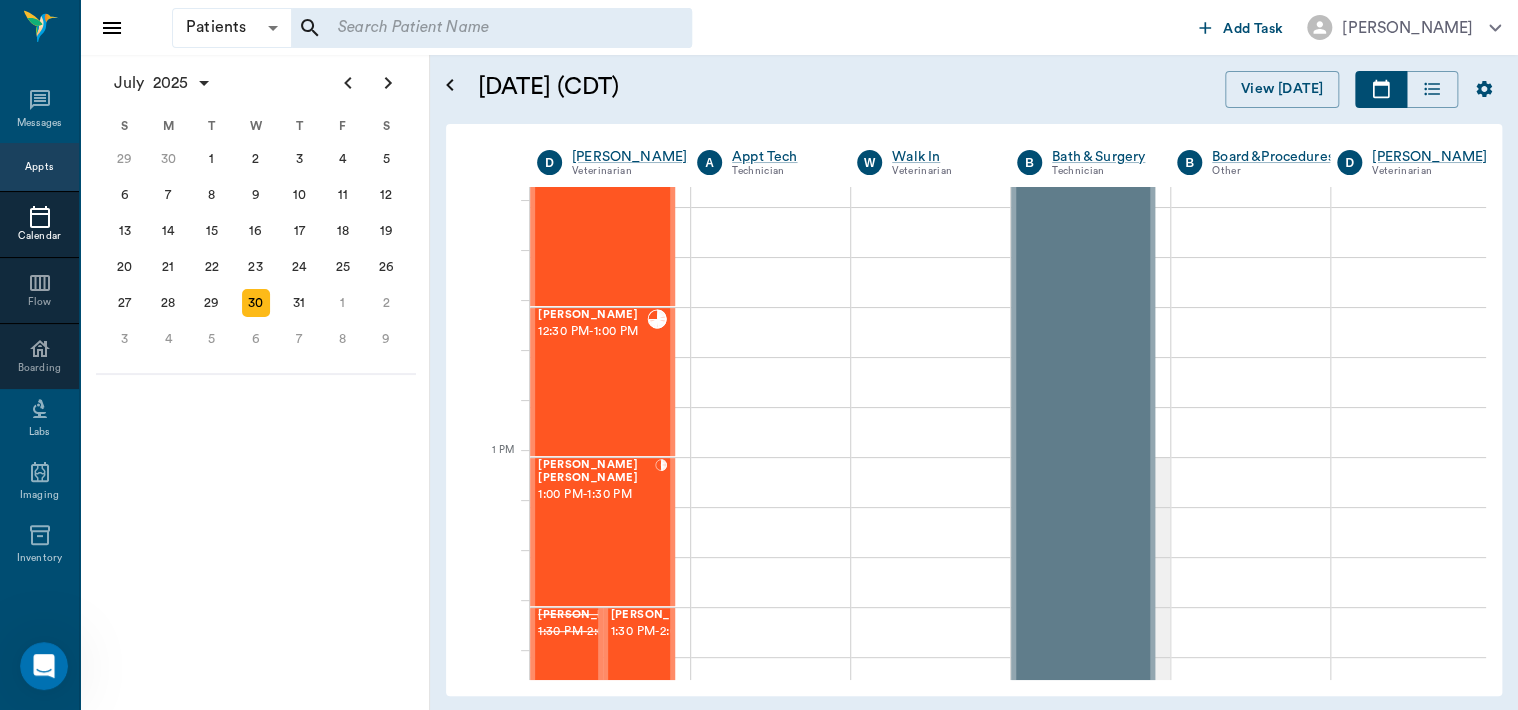scroll, scrollTop: 1245, scrollLeft: 0, axis: vertical 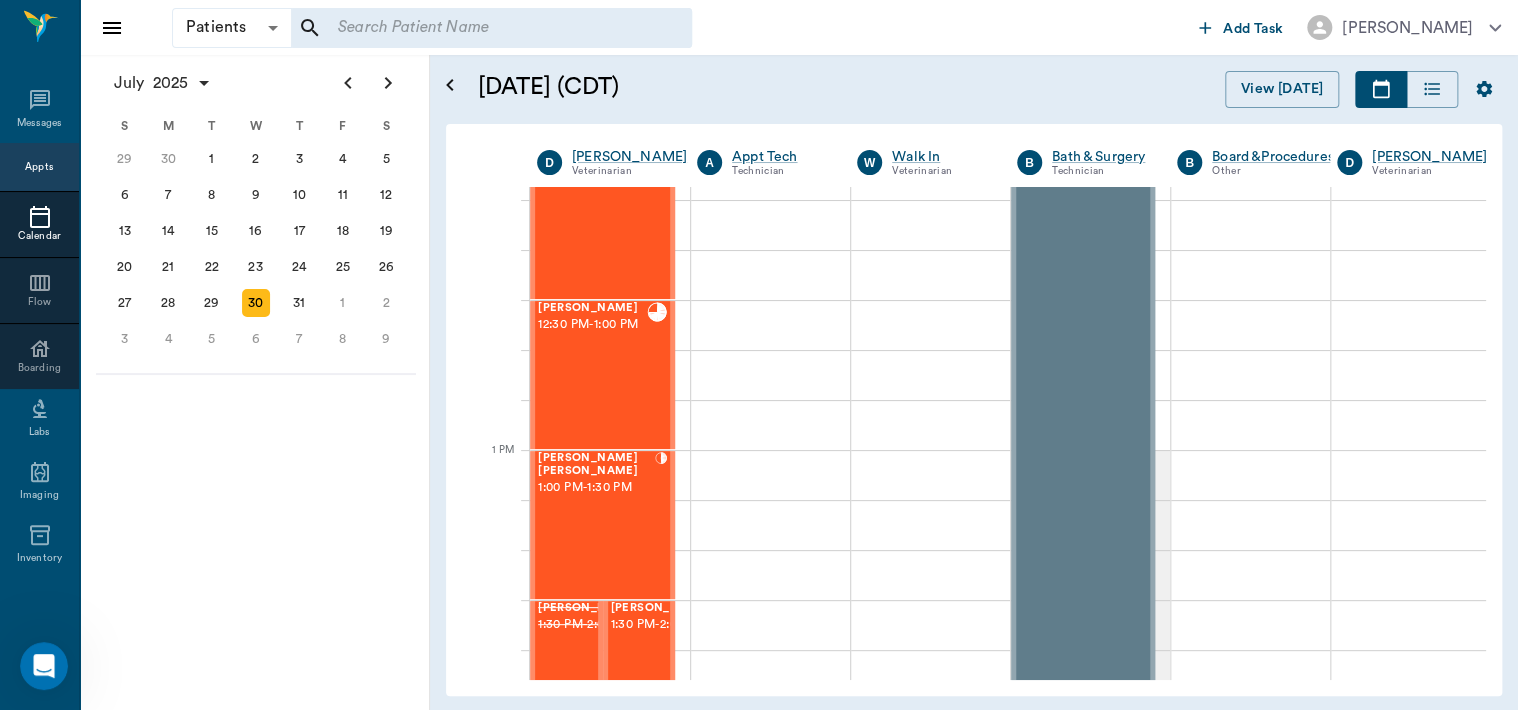 click on "[PERSON_NAME] [PERSON_NAME] 1:00 PM  -  1:30 PM" at bounding box center (596, 525) 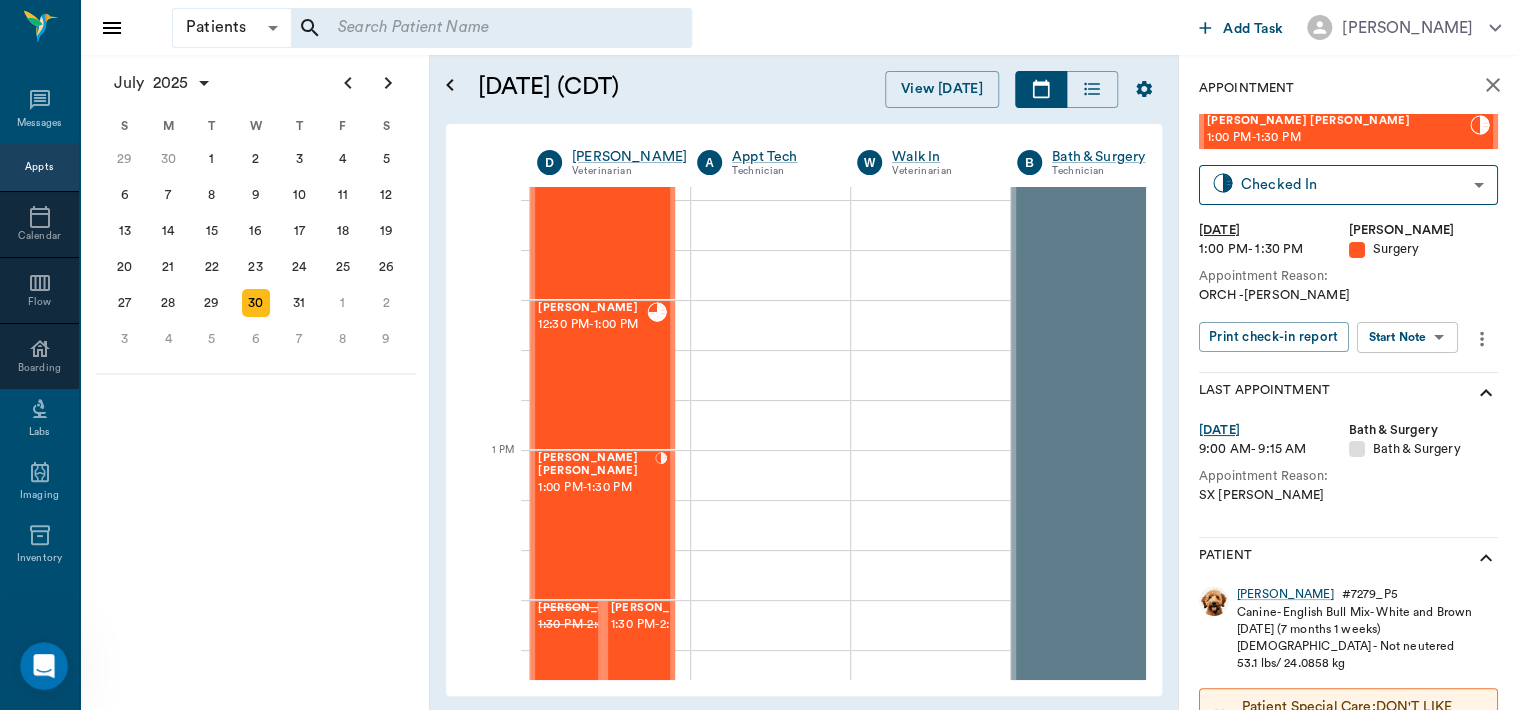 click on "Patients Patients ​ ​ Add Task [PERSON_NAME] Nectar Messages Appts Calendar Flow Boarding Labs Imaging Inventory Tasks Forms Staff Reports Lookup Settings [DATE] S M T W T F S [DATE] 2 3 4 5 6 7 8 9 10 11 12 13 14 15 16 17 18 19 20 21 22 23 24 25 26 27 28 29 [DATE] 1 2 3 4 5 6 7 8 9 10 11 12 S M T W T F S 29 [DATE] 1 2 3 4 5 6 7 8 9 10 11 12 13 14 15 16 17 18 19 20 21 22 23 24 25 26 27 28 29 30 [DATE] 1 2 3 4 5 6 7 8 9 S M T W T F S 27 28 29 30 [DATE] 1 2 3 4 5 6 7 8 9 10 11 12 13 14 15 16 17 18 19 20 21 22 23 24 25 26 27 28 29 30 31 [DATE] 2 3 4 5 6 [DATE] (CDT) View [DATE] [DATE] [DATE] [DATE] D [PERSON_NAME] Veterinarian A Appt Tech Technician W Walk In Veterinarian B Bath & Surgery Technician B Board &Procedures Other D [PERSON_NAME] Veterinarian 8 AM 9 AM 10 AM 11 AM 12 PM 1 PM 2 PM 3 PM 4 PM 5 PM 6 PM 7 PM 8 PM 2:02 PM 1:00 PM NO APPOINTMENT! 8:00 AM  -  8:30 AM [PERSON_NAME] 8:30 AM  -  9:00 AM Sophisticatedshowbiz [PERSON_NAME] 9:00 AM  -  10:00 AM [PERSON_NAME] 9:00 AM  -" at bounding box center (759, 355) 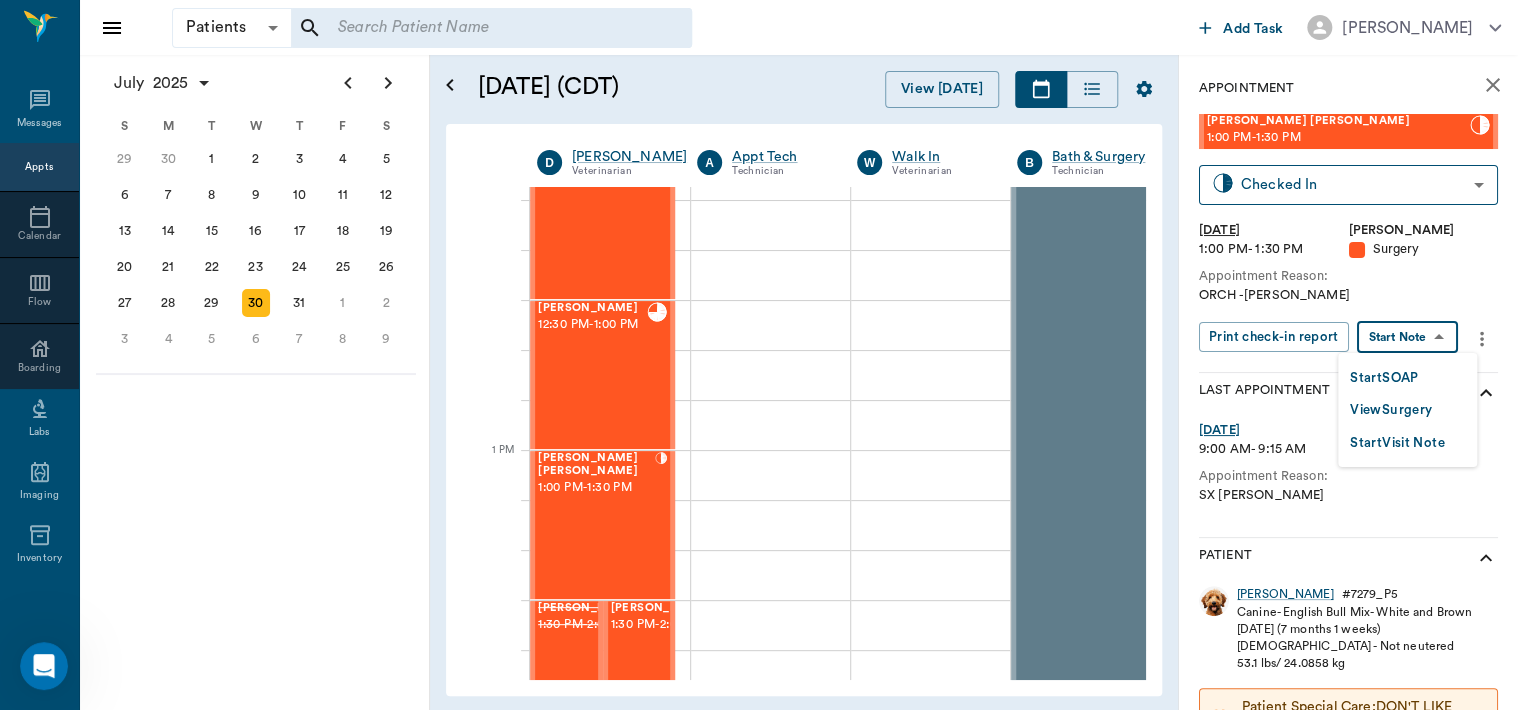 click on "View  Surgery" at bounding box center [1391, 410] 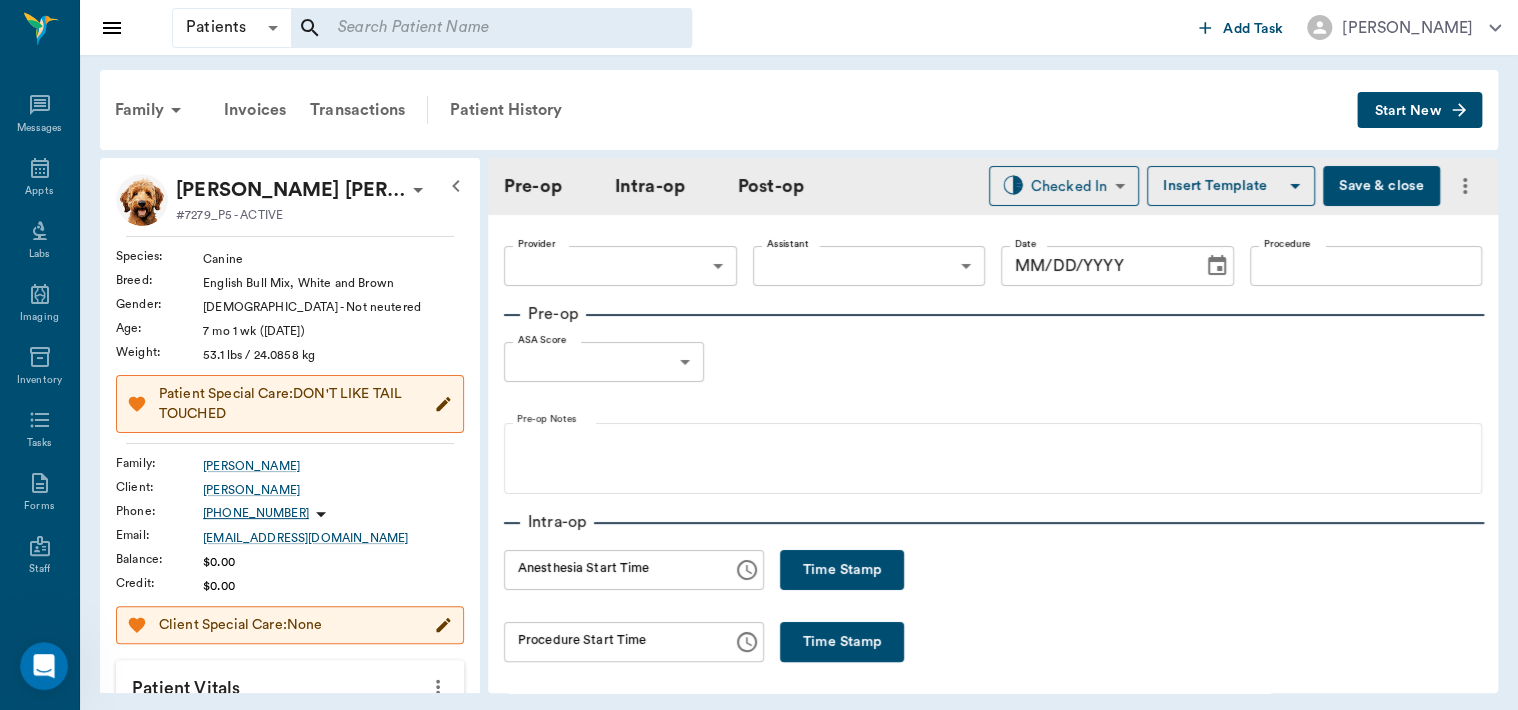 type on "63ec2f075fda476ae8351a4d" 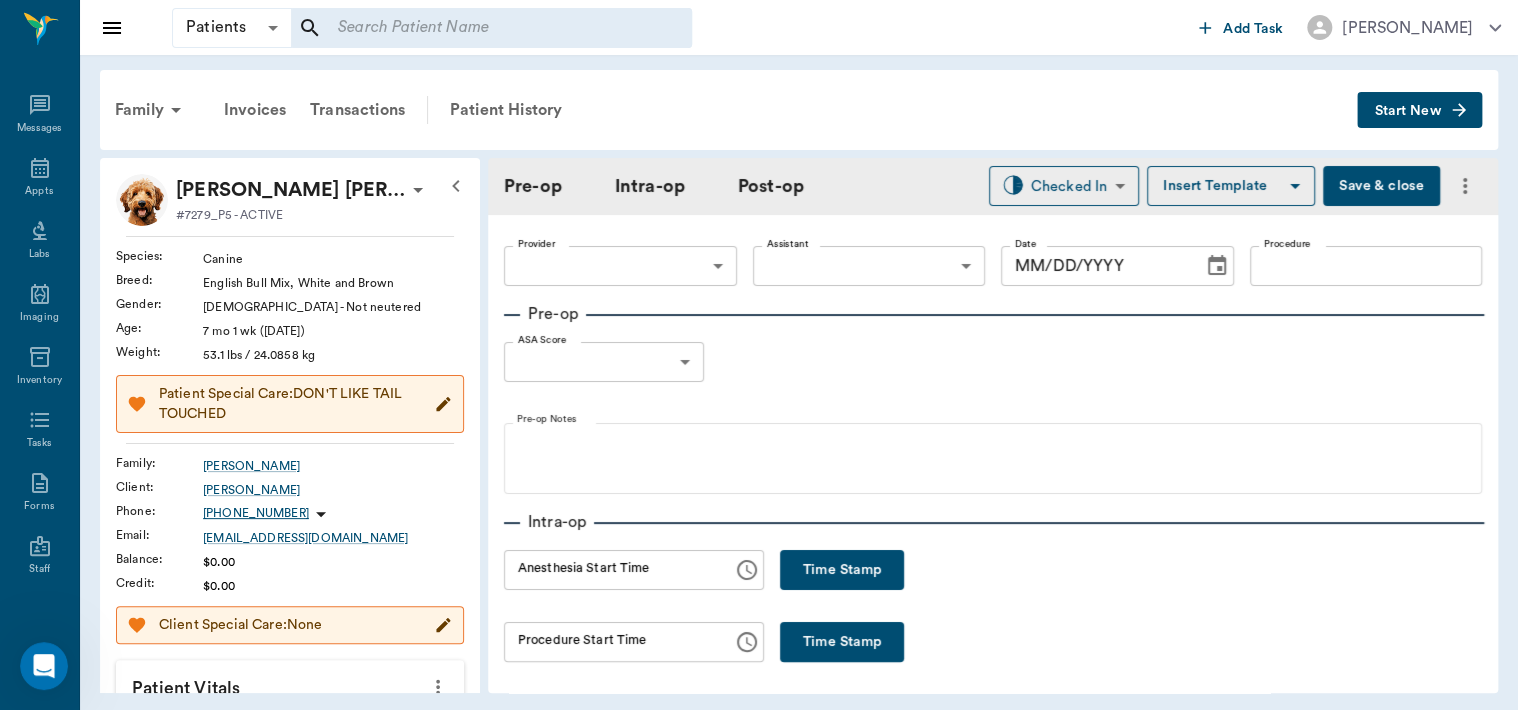 type on "63ec2e7e52e12b0ba117b124" 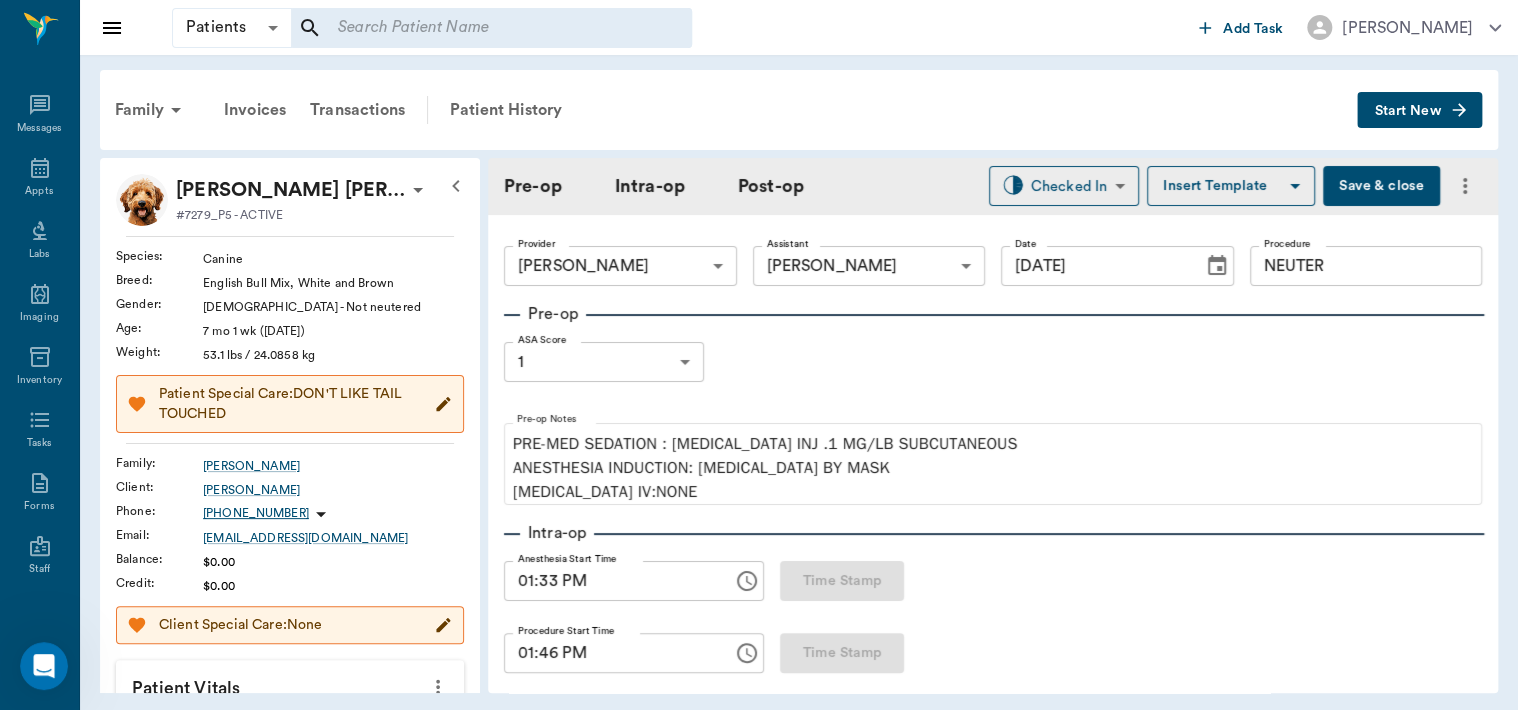 type on "[DATE]" 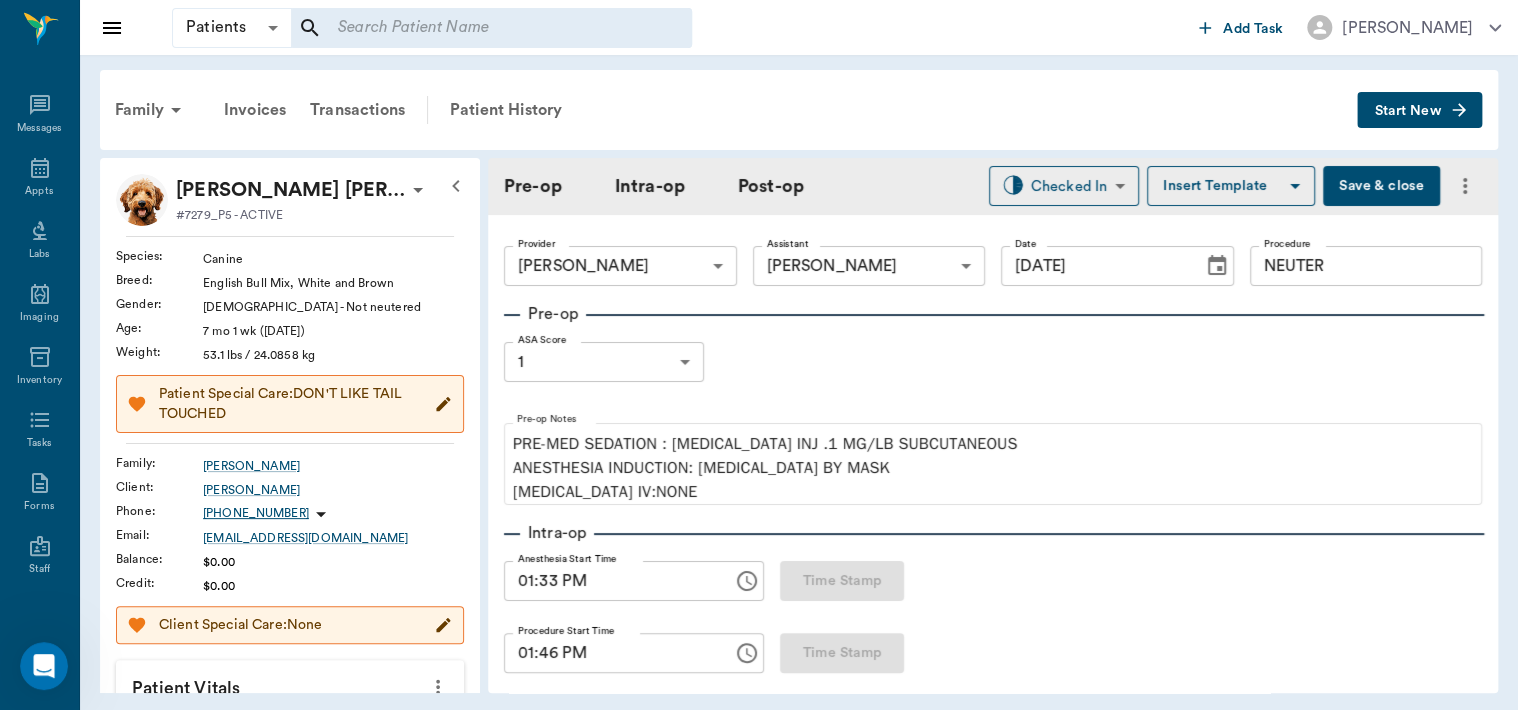 type on "01:33 PM" 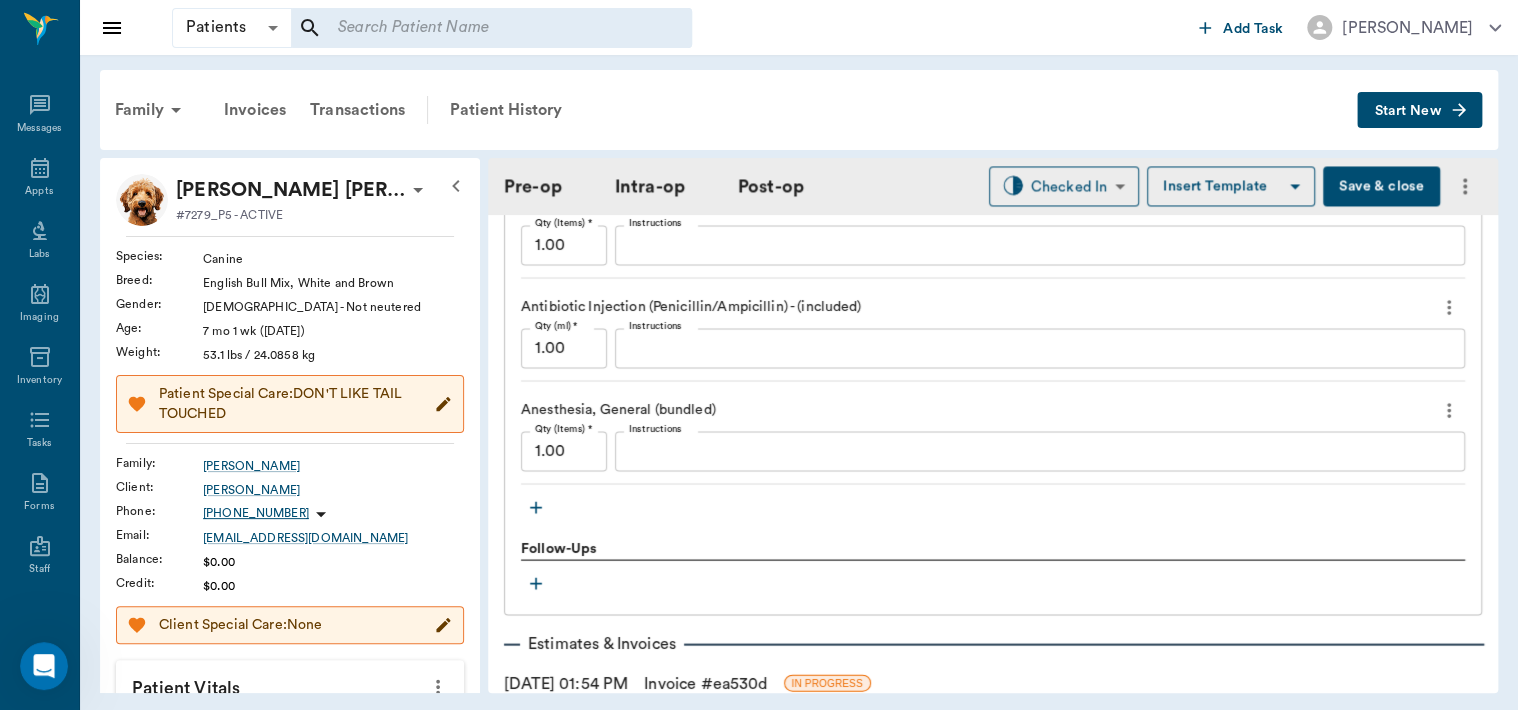 scroll, scrollTop: 1916, scrollLeft: 0, axis: vertical 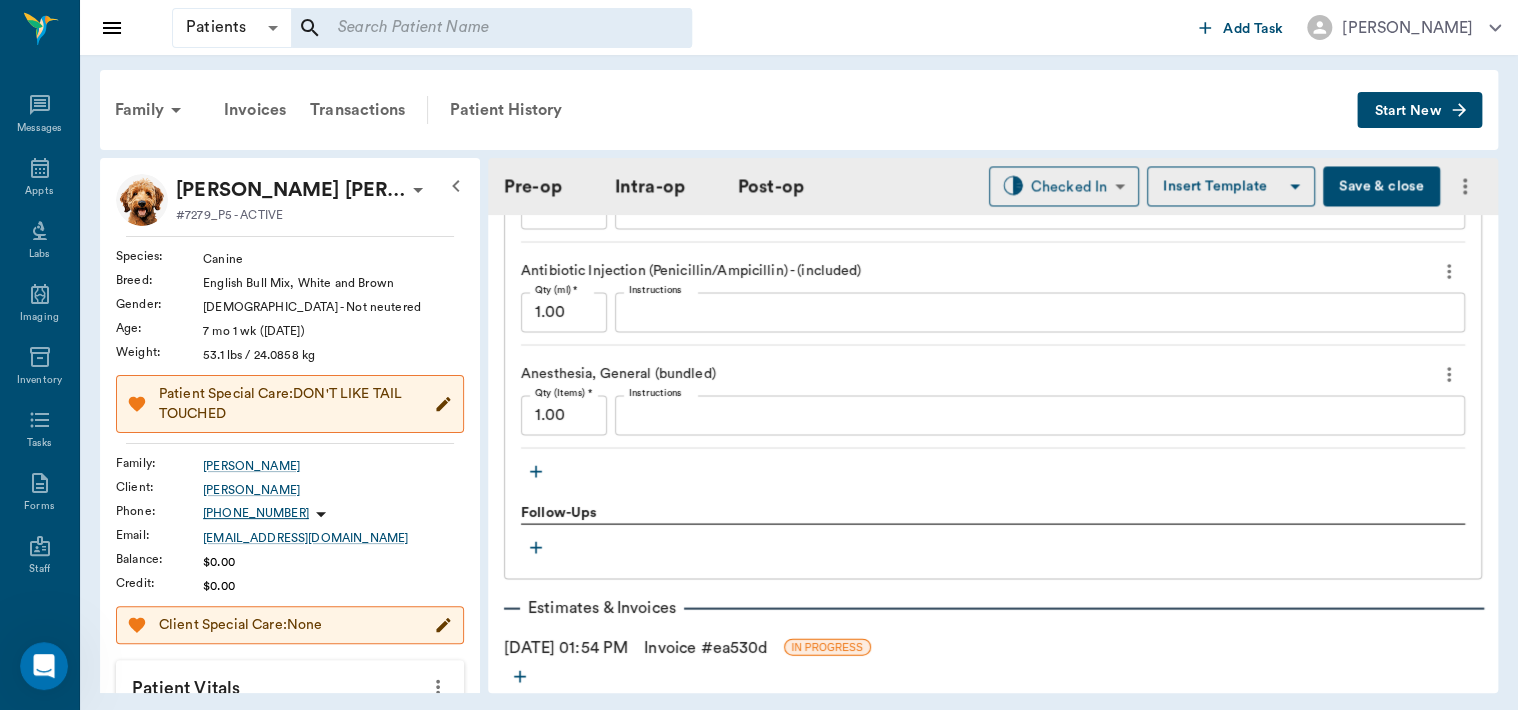 click 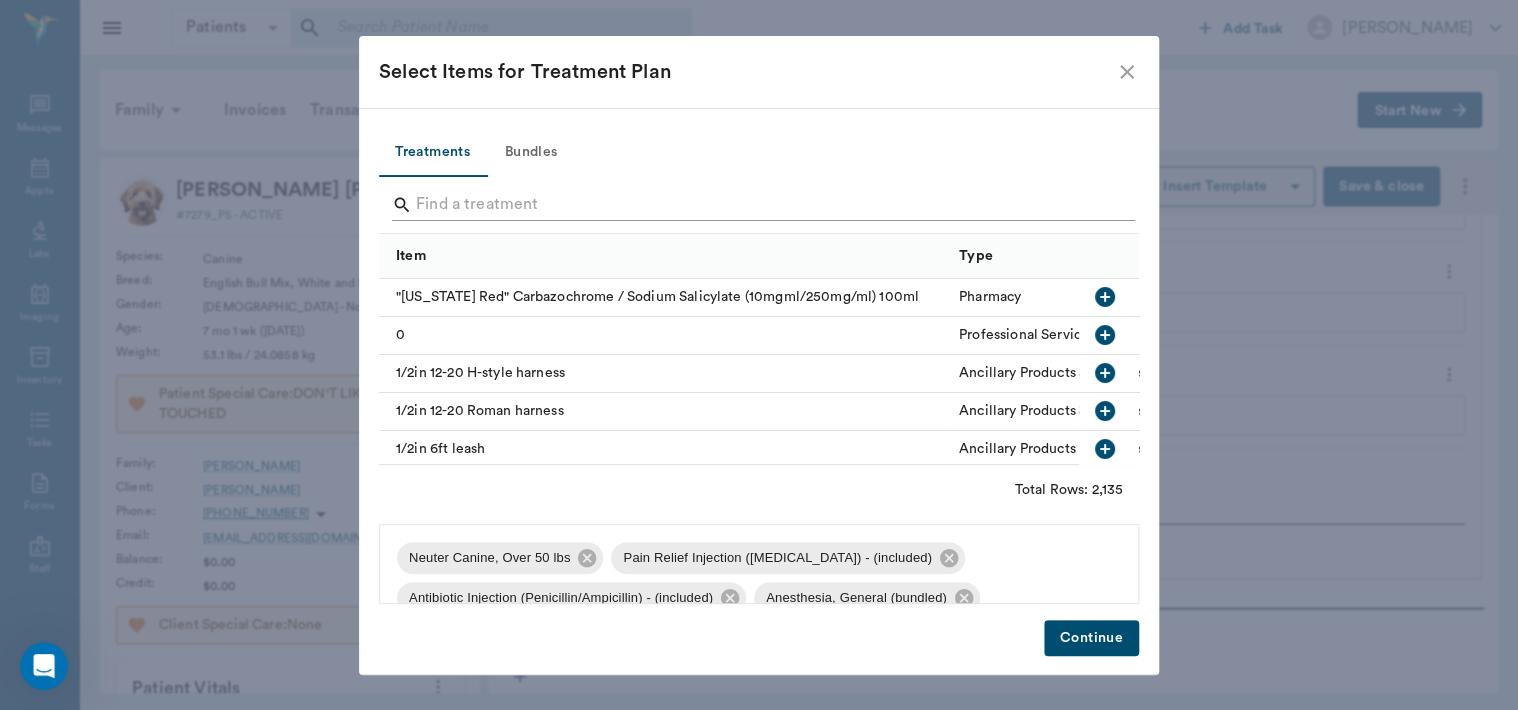 click at bounding box center (760, 205) 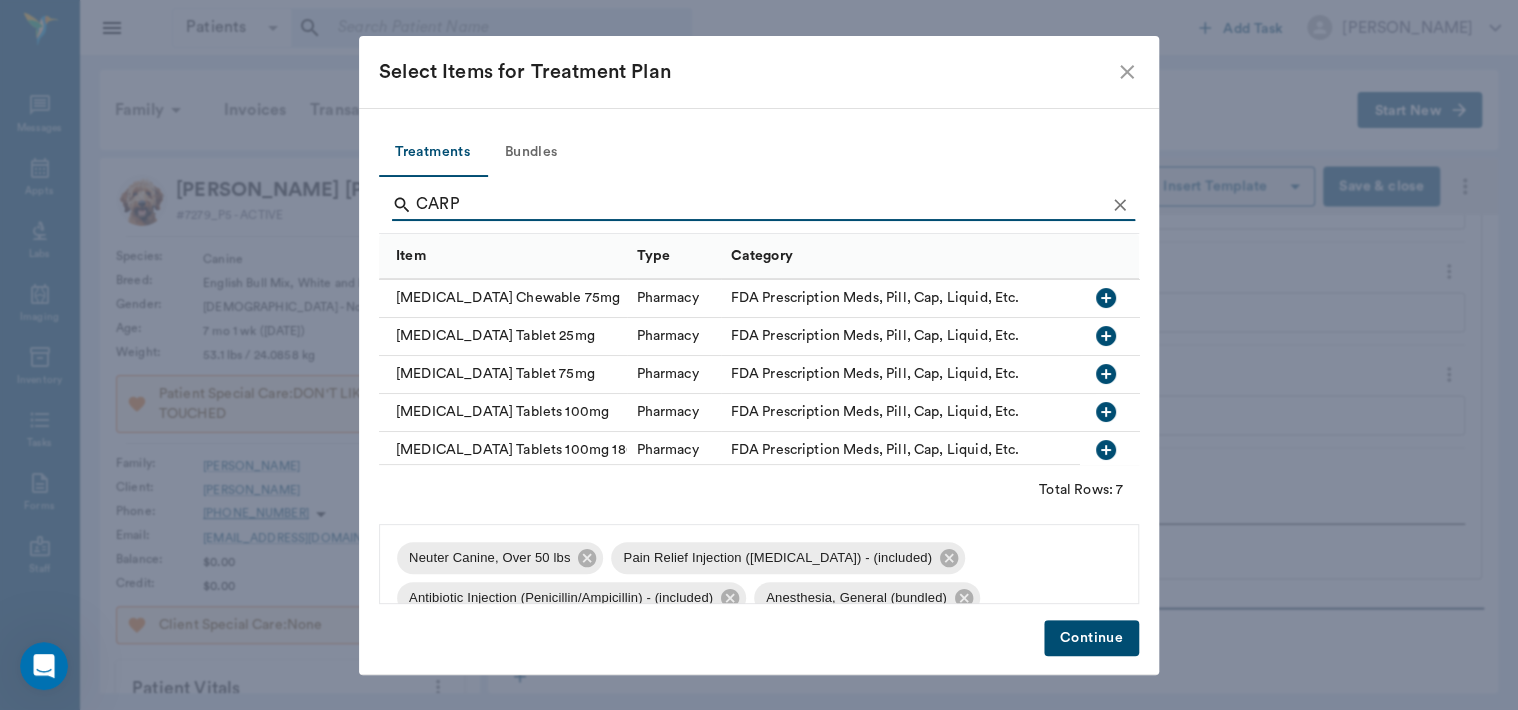 scroll, scrollTop: 76, scrollLeft: 0, axis: vertical 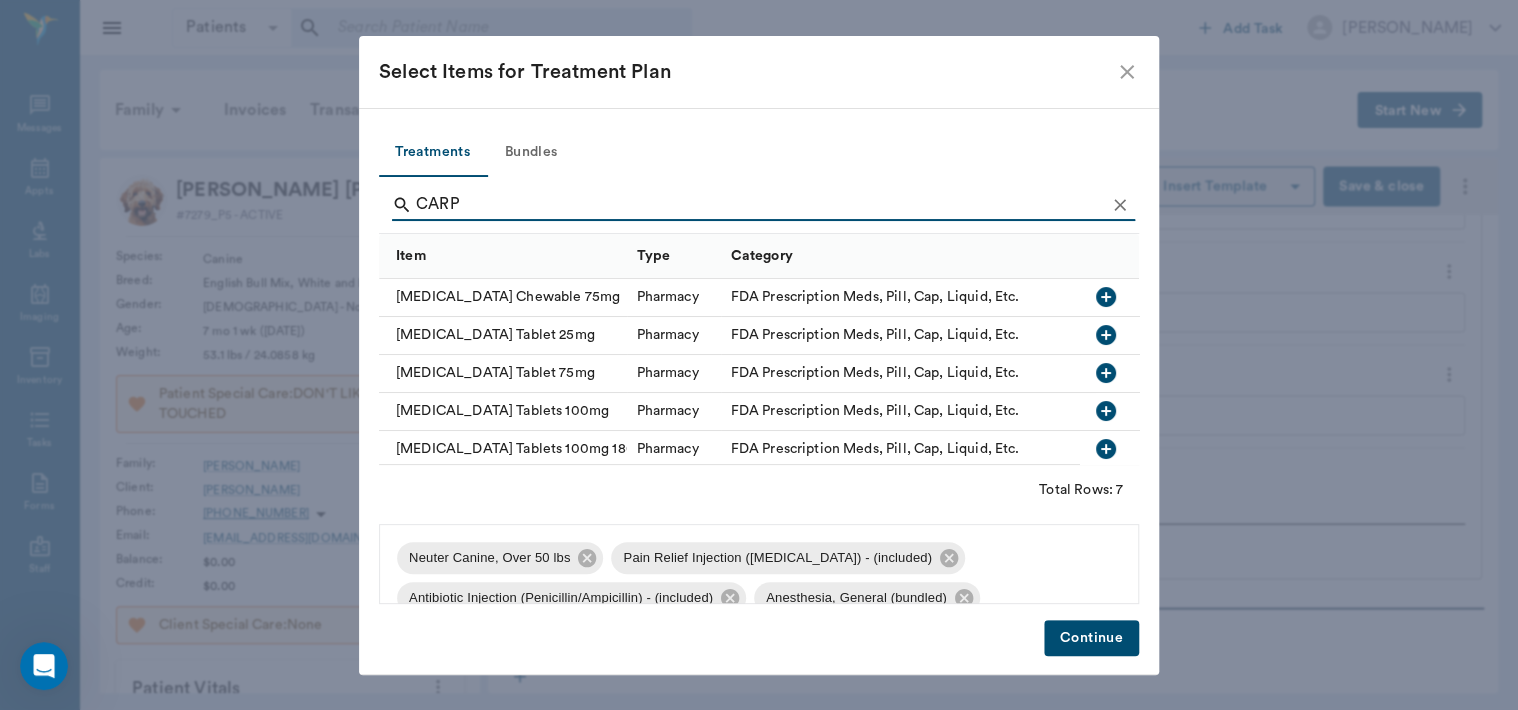 type on "CARP" 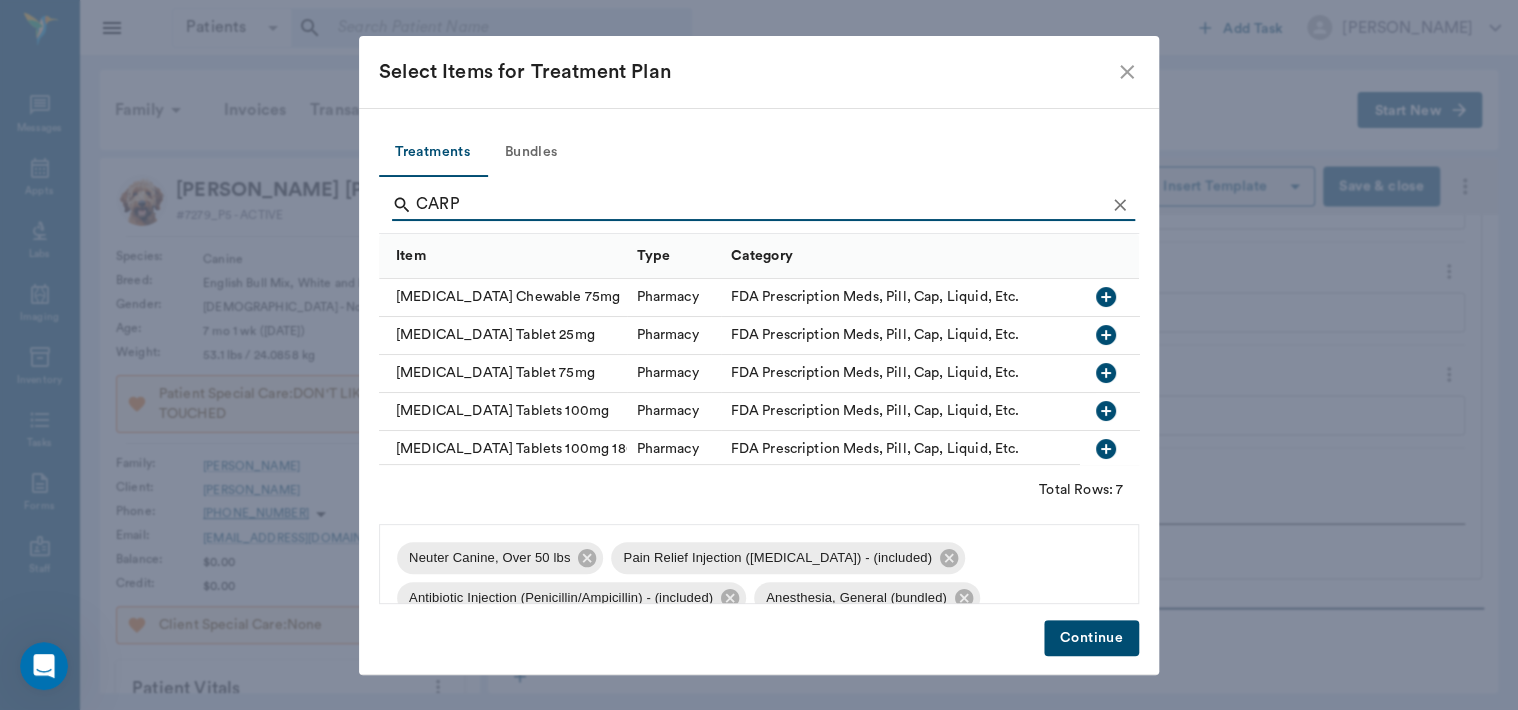 click at bounding box center (1105, 411) 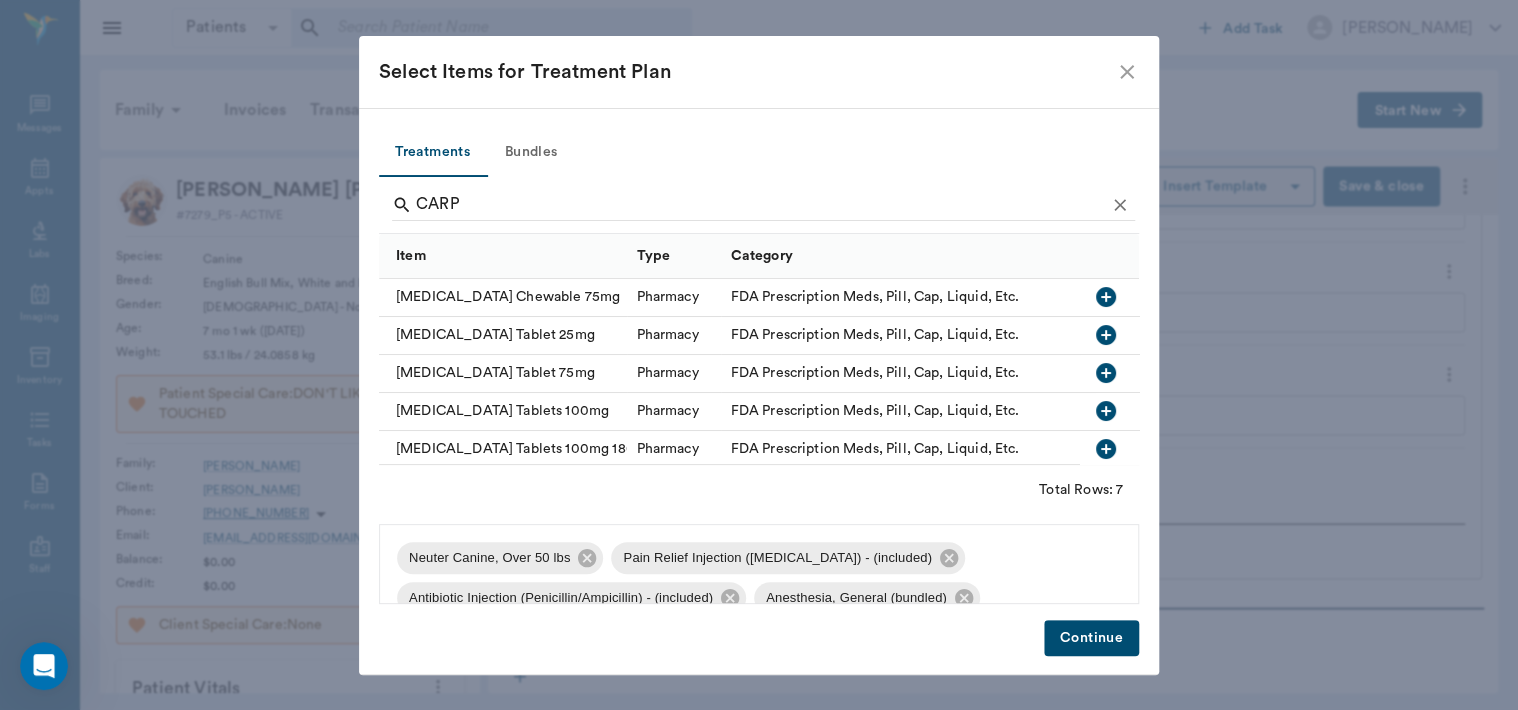 click on "Continue" at bounding box center [1091, 638] 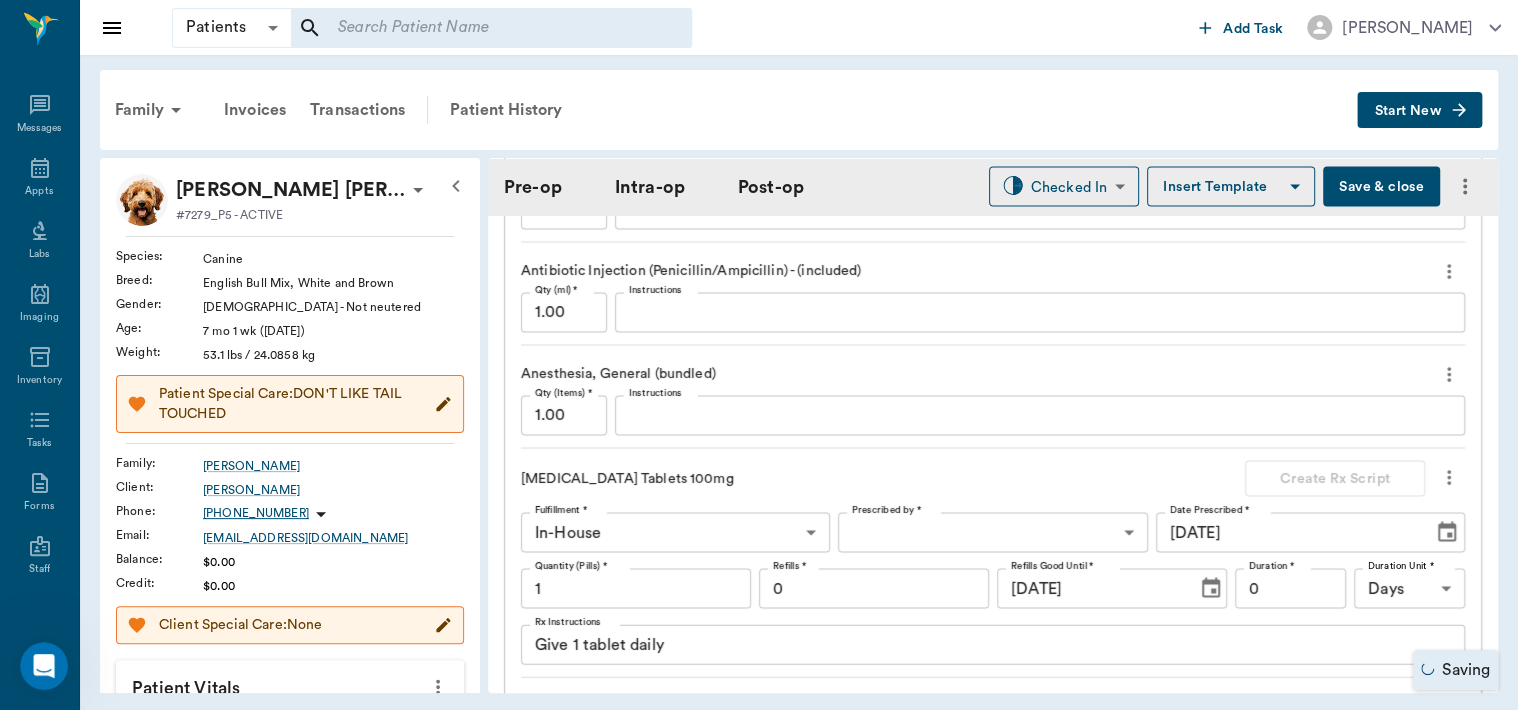 click on "Patients Patients ​ ​ Add Task [PERSON_NAME] Nectar Messages Appts Labs Imaging Inventory Tasks Forms Staff Reports Lookup Settings Family Invoices Transactions Patient History Start New [PERSON_NAME] [PERSON_NAME] #7279_P5    -    ACTIVE   Species : Canine Breed : English Bull Mix, White and [PERSON_NAME] Gender : [DEMOGRAPHIC_DATA] - Not neutered Age : [DEMOGRAPHIC_DATA] mo 1 wk ([DATE]) Weight : 53.1 lbs / 24.0858 kg Patient Special Care:  DON'T LIKE TAIL TOUCHED Family : [PERSON_NAME] Client : [PERSON_NAME] Phone : [PHONE_NUMBER] Email : [EMAIL_ADDRESS][DOMAIN_NAME] Balance : $0.00 Credit : $0.00 Client Special Care:  None Patient Vitals Weight BCS HR Temp Resp BP Dia Pain Perio Score ( lb ) Date [DATE] 8AM [DATE] 1PM 0 15 30 45 60 Ongoing diagnosis Current Rx Reminders Once A Month Flea Treatment ( Sarolaner ) 1 Dose [DATE] Distemper/Parvo Vaccination Annual [DATE] [MEDICAL_DATA] Canine 1 Yr [DATE] [MEDICAL_DATA] Vaccination Annual [DATE] Upcoming appointments Schedule Appointment Pre-op Intra-op Post-op Checked In CHECKED_IN ​ Provider 1" at bounding box center (759, 355) 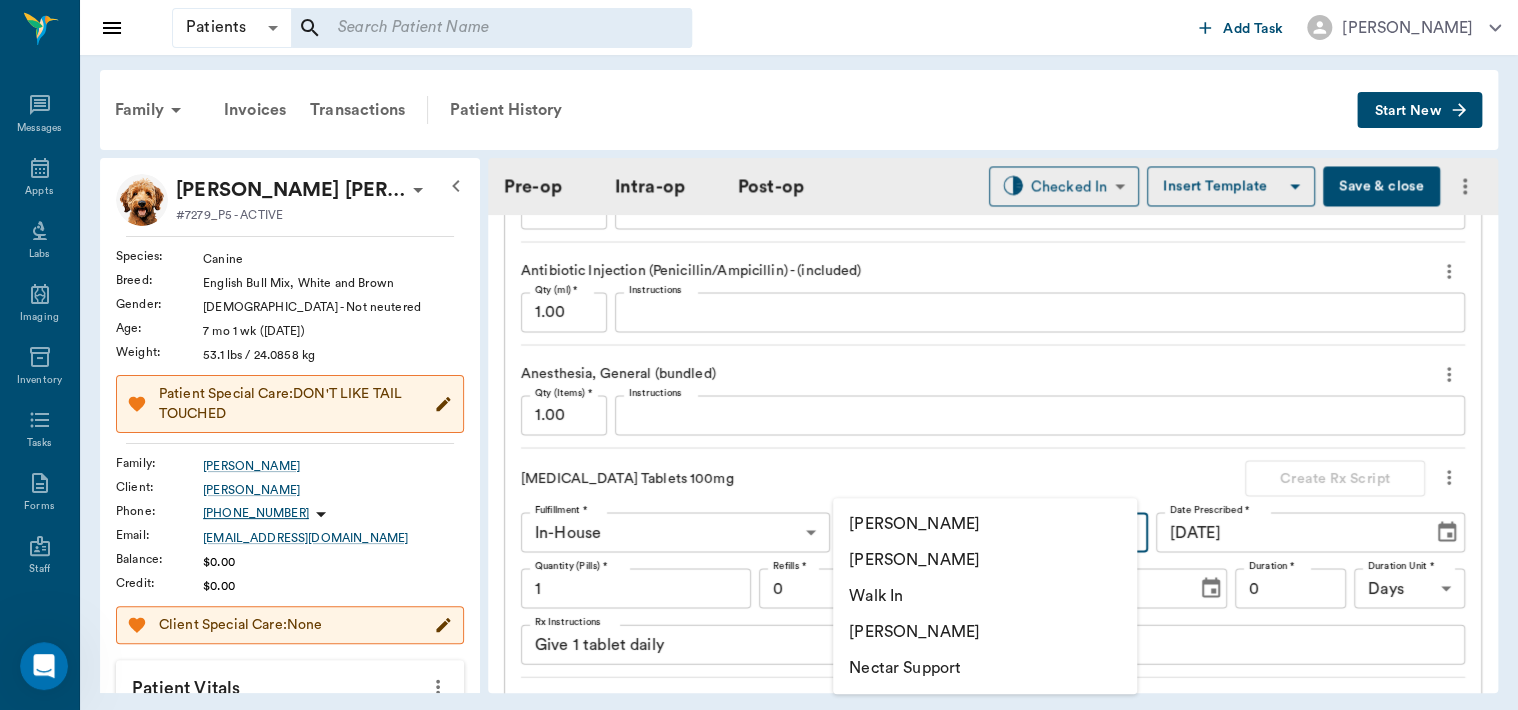 click on "[PERSON_NAME]" at bounding box center [985, 560] 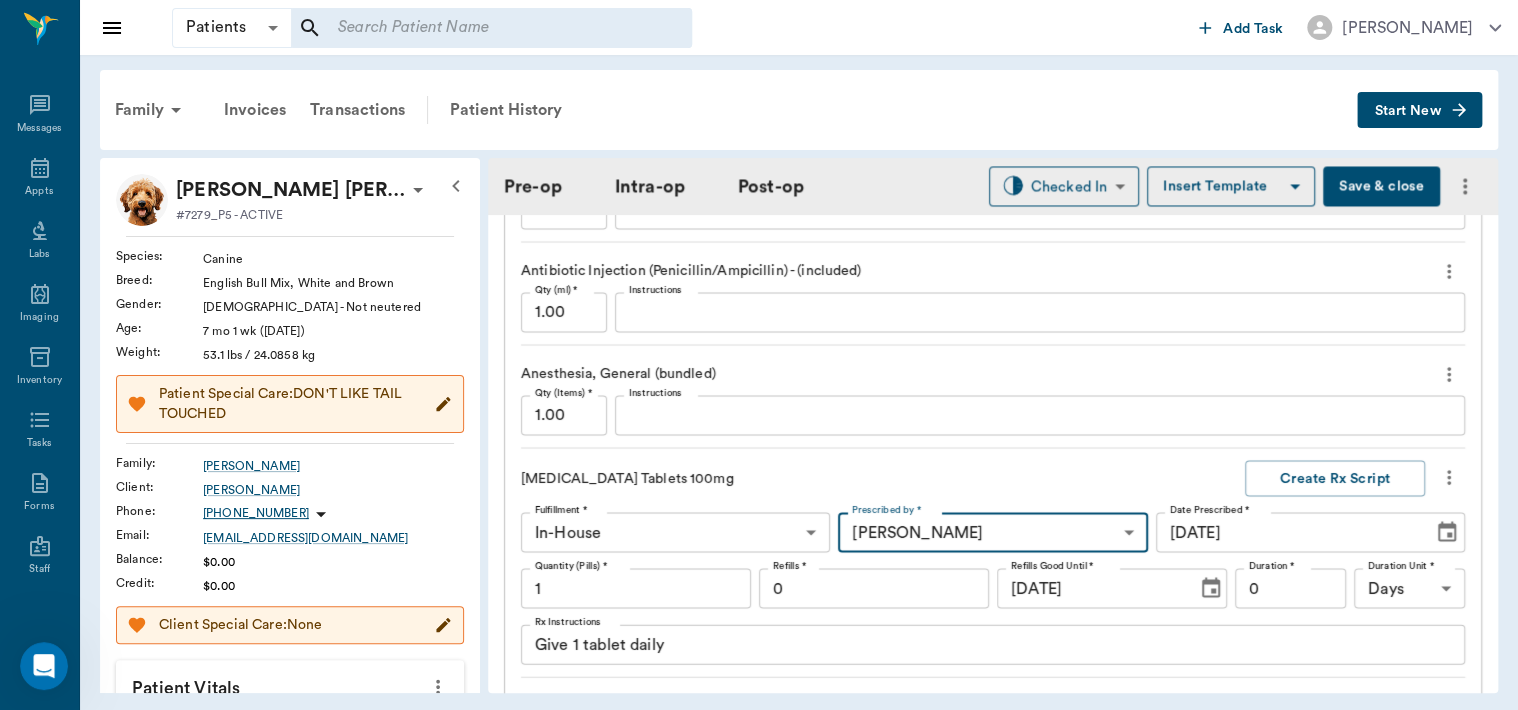 click on "1" at bounding box center [636, 588] 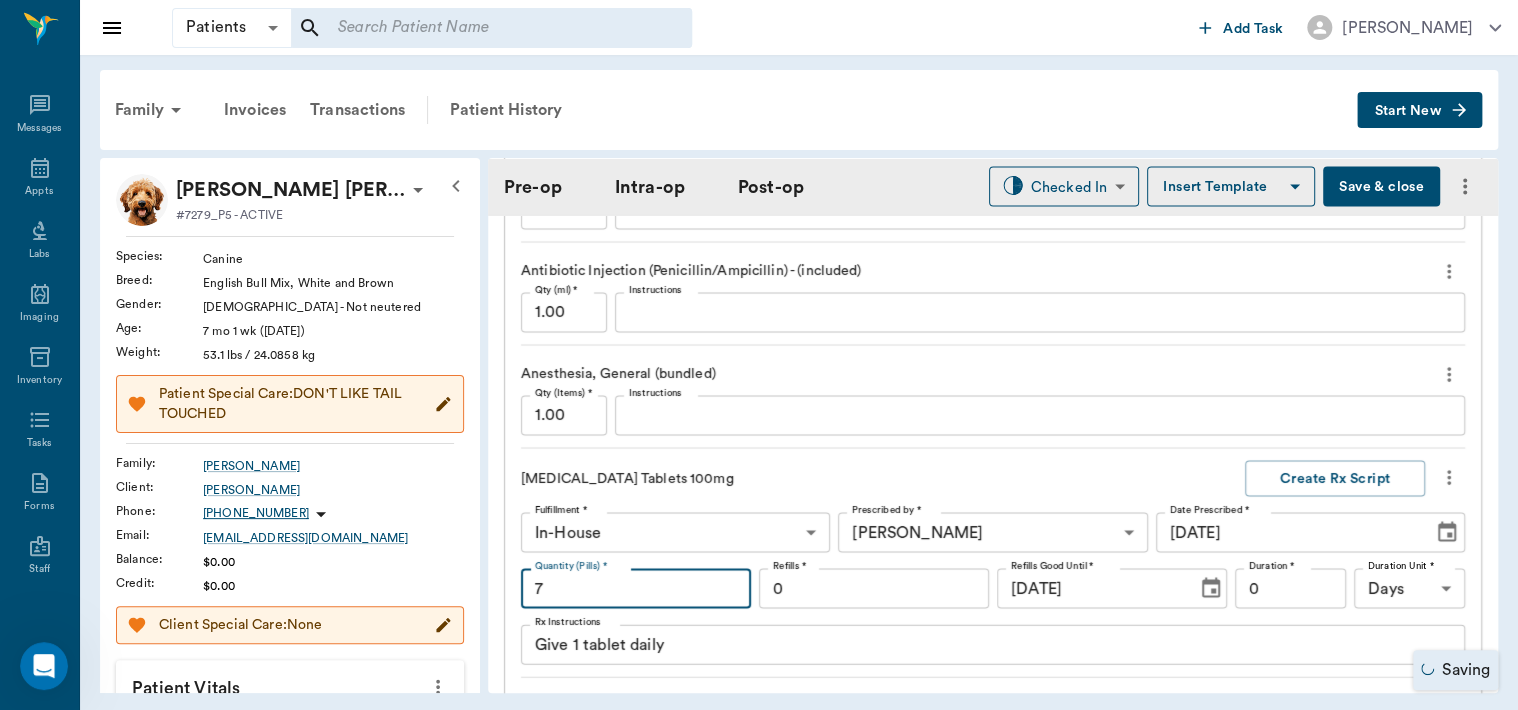type on "7" 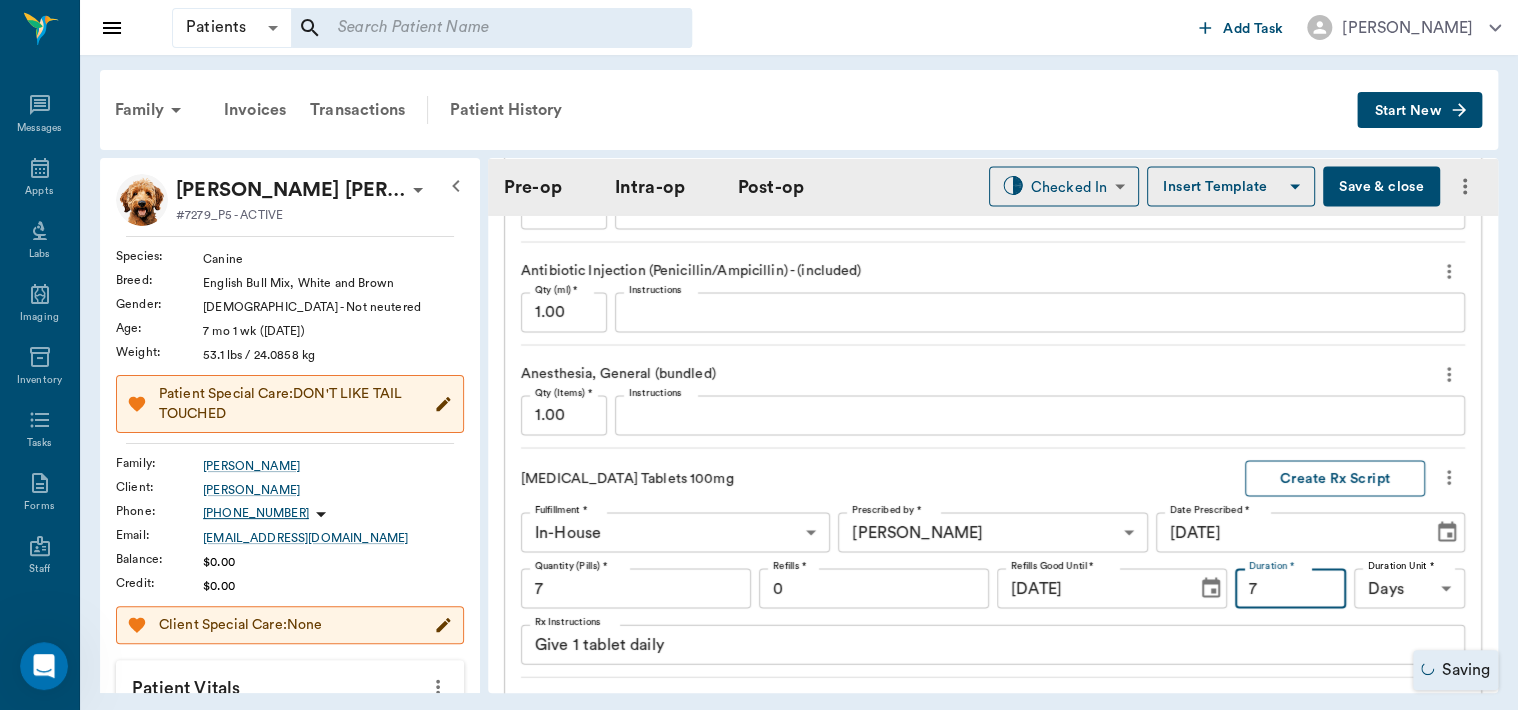 type on "7" 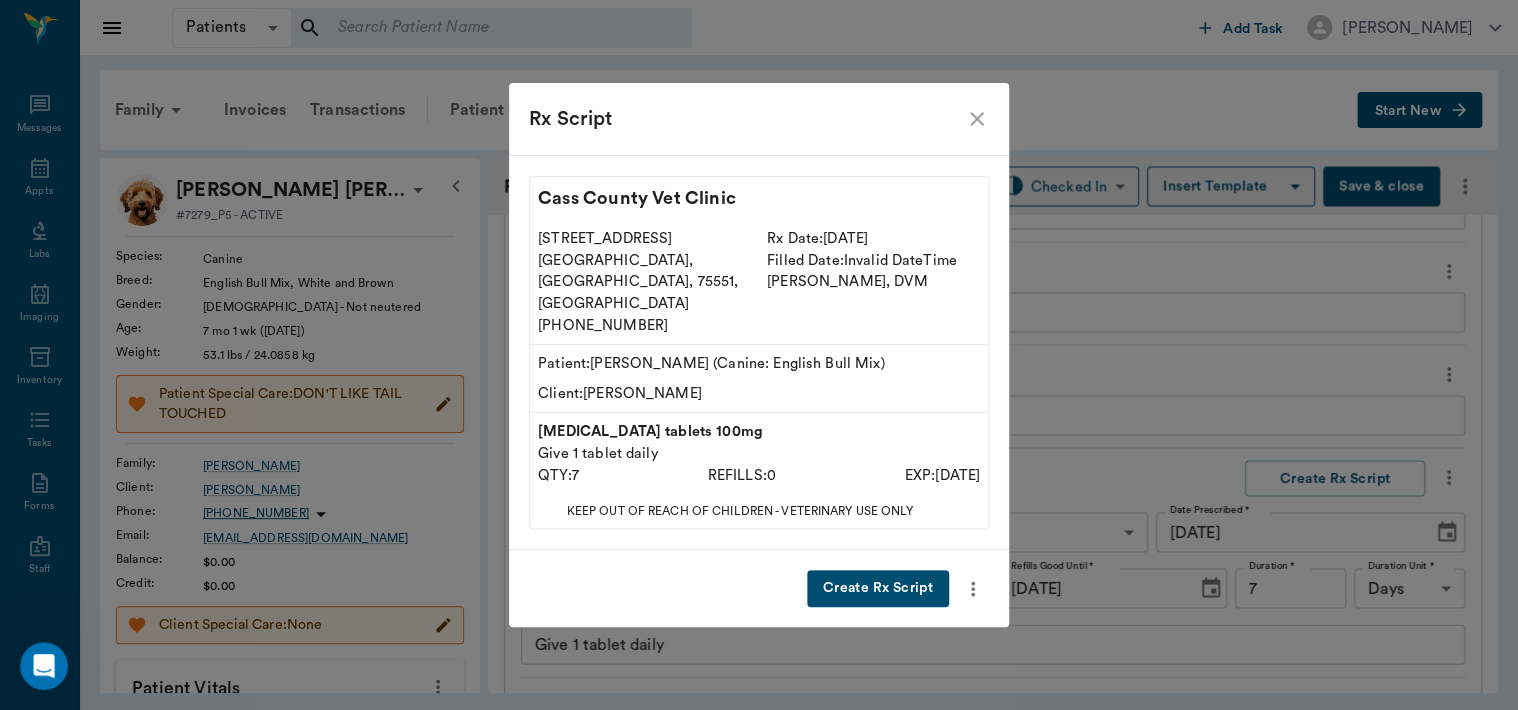 click on "Create Rx Script" at bounding box center [878, 588] 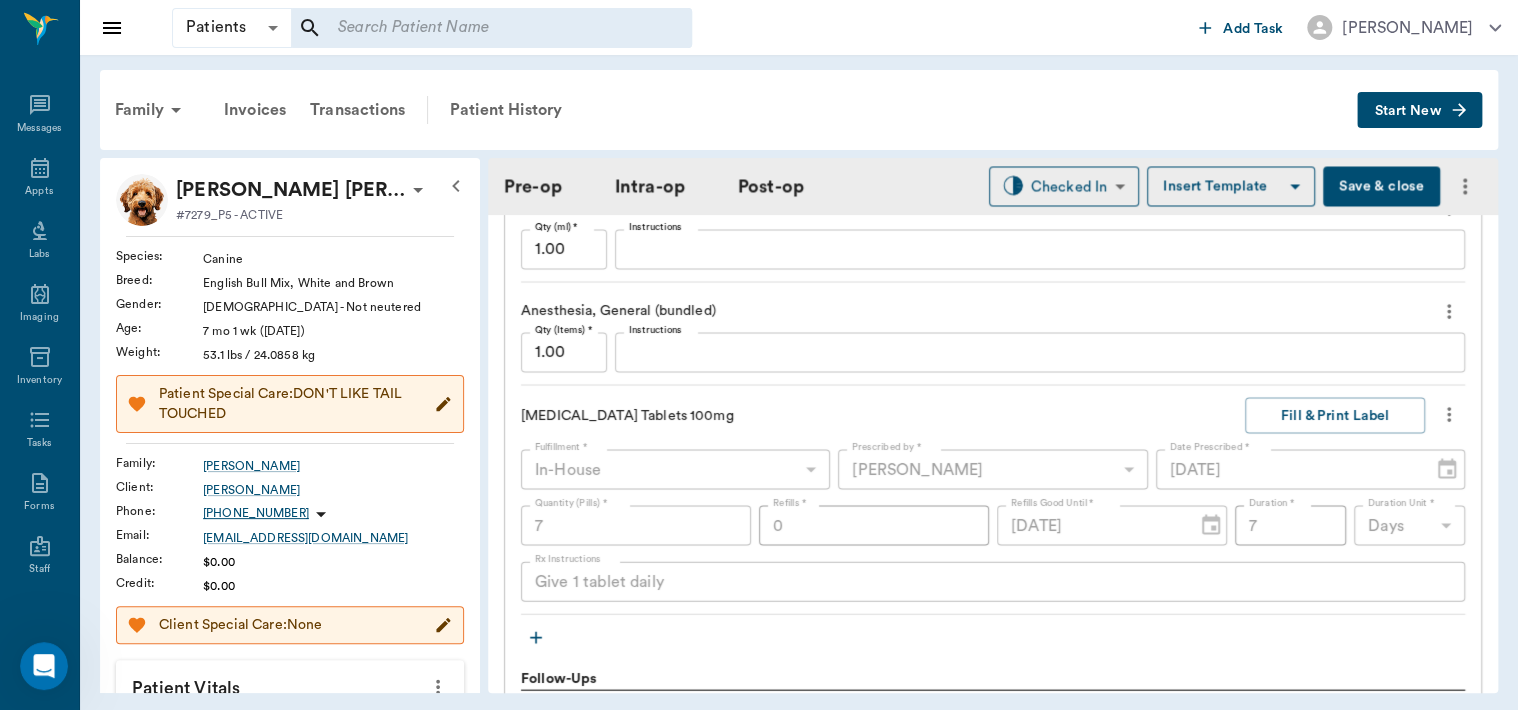 scroll, scrollTop: 1980, scrollLeft: 0, axis: vertical 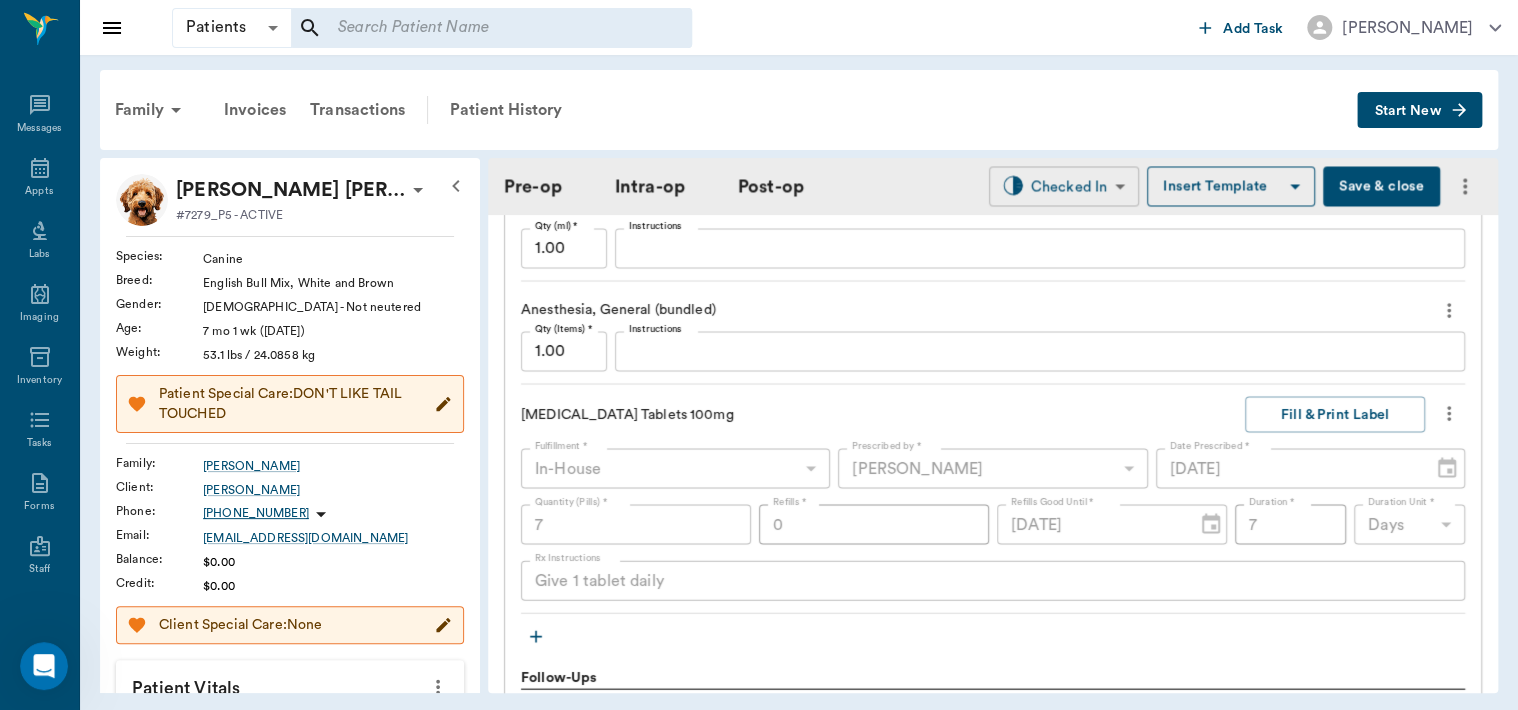 click on "Patients Patients ​ ​ Add Task [PERSON_NAME] Nectar Messages Appts Labs Imaging Inventory Tasks Forms Staff Reports Lookup Settings Family Invoices Transactions Patient History Start New [PERSON_NAME] [PERSON_NAME] #7279_P5    -    ACTIVE   Species : Canine Breed : English Bull Mix, White and [PERSON_NAME] Gender : [DEMOGRAPHIC_DATA] - Not neutered Age : [DEMOGRAPHIC_DATA] mo 1 wk ([DATE]) Weight : 53.1 lbs / 24.0858 kg Patient Special Care:  DON'T LIKE TAIL TOUCHED Family : [PERSON_NAME] Client : [PERSON_NAME] Phone : [PHONE_NUMBER] Email : [EMAIL_ADDRESS][DOMAIN_NAME] Balance : $0.00 Credit : $0.00 Client Special Care:  None Patient Vitals Weight BCS HR Temp Resp BP Dia Pain Perio Score ( lb ) Date [DATE] 8AM [DATE] 1PM 0 15 30 45 60 Ongoing diagnosis Current Rx [MEDICAL_DATA] tablets 100mg [DATE] Reminders Once A Month Flea Treatment ( Sarolaner ) 1 Dose [DATE] Distemper/Parvo Vaccination Annual [DATE] [MEDICAL_DATA] Canine 1 Yr [DATE] [MEDICAL_DATA] Vaccination Annual [DATE] Upcoming appointments Schedule Appointment Pre-op Intra-op Post-op ​" at bounding box center (759, 355) 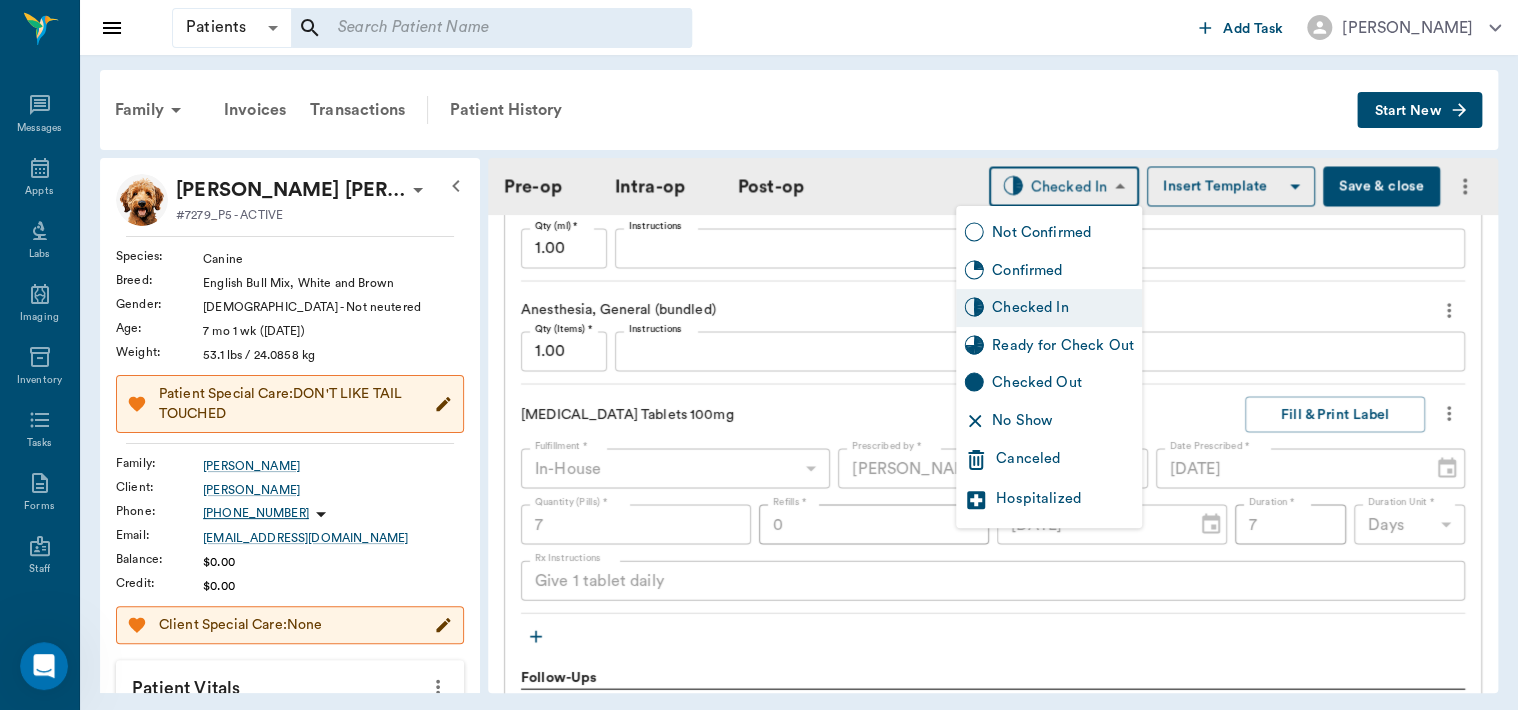 click on "Ready for Check Out" at bounding box center (1063, 346) 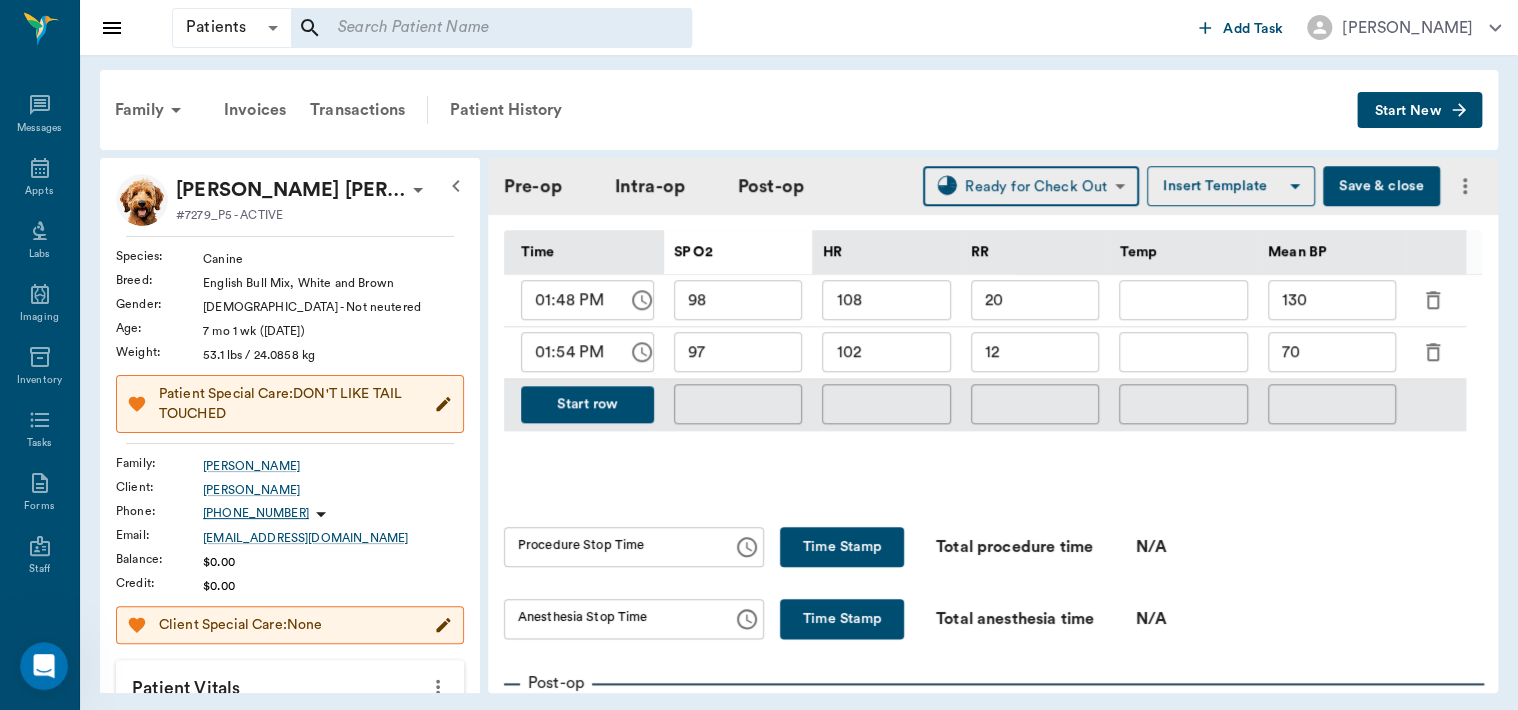scroll, scrollTop: 976, scrollLeft: 0, axis: vertical 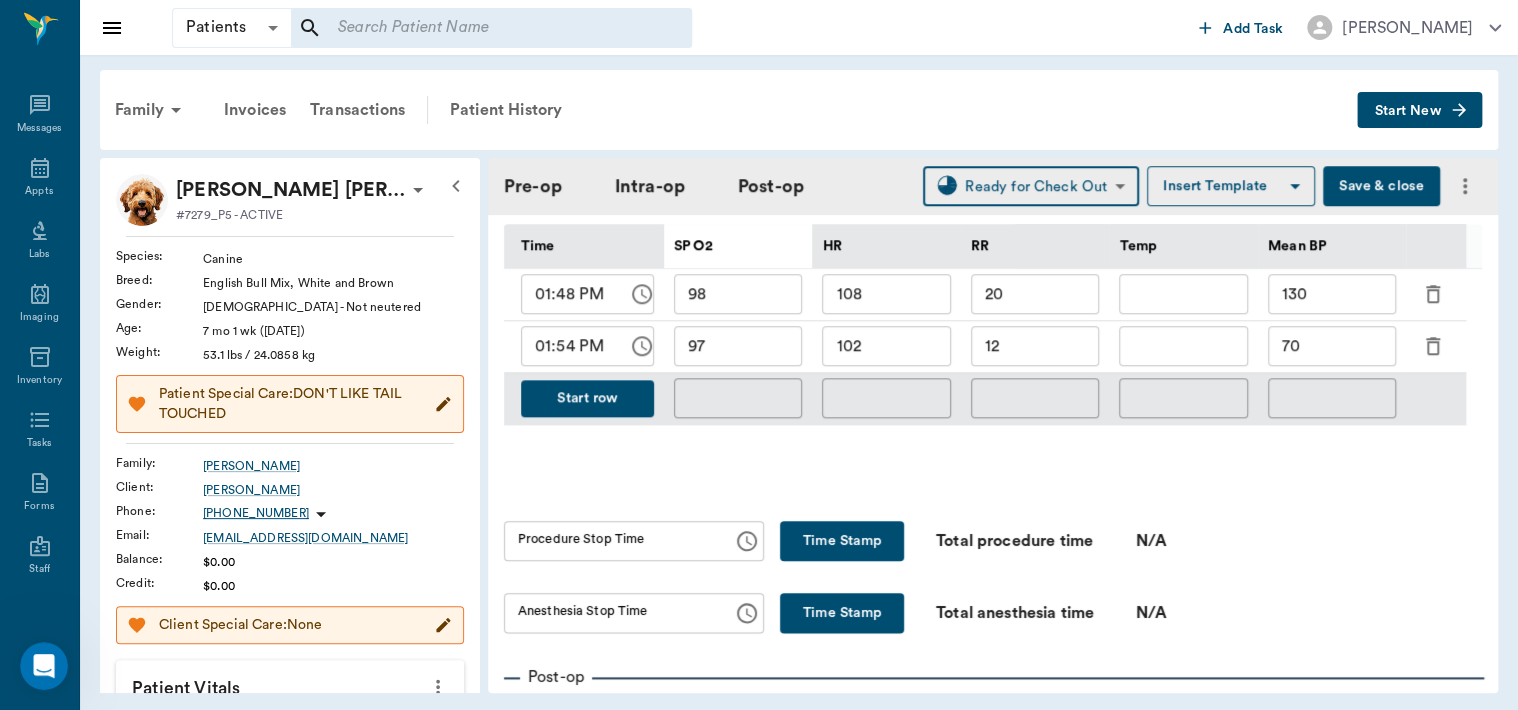 click on "Time Stamp" at bounding box center (842, 541) 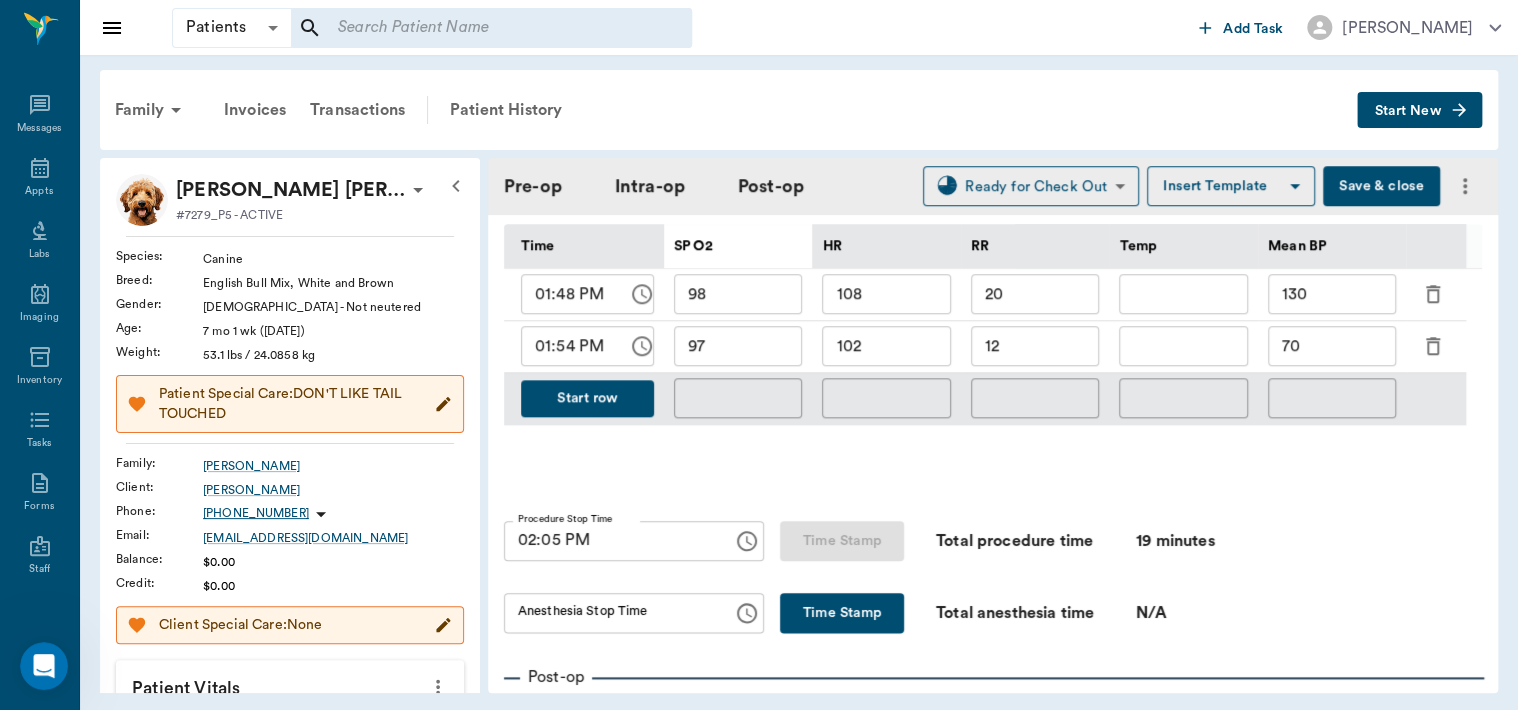 type on "02:05 PM" 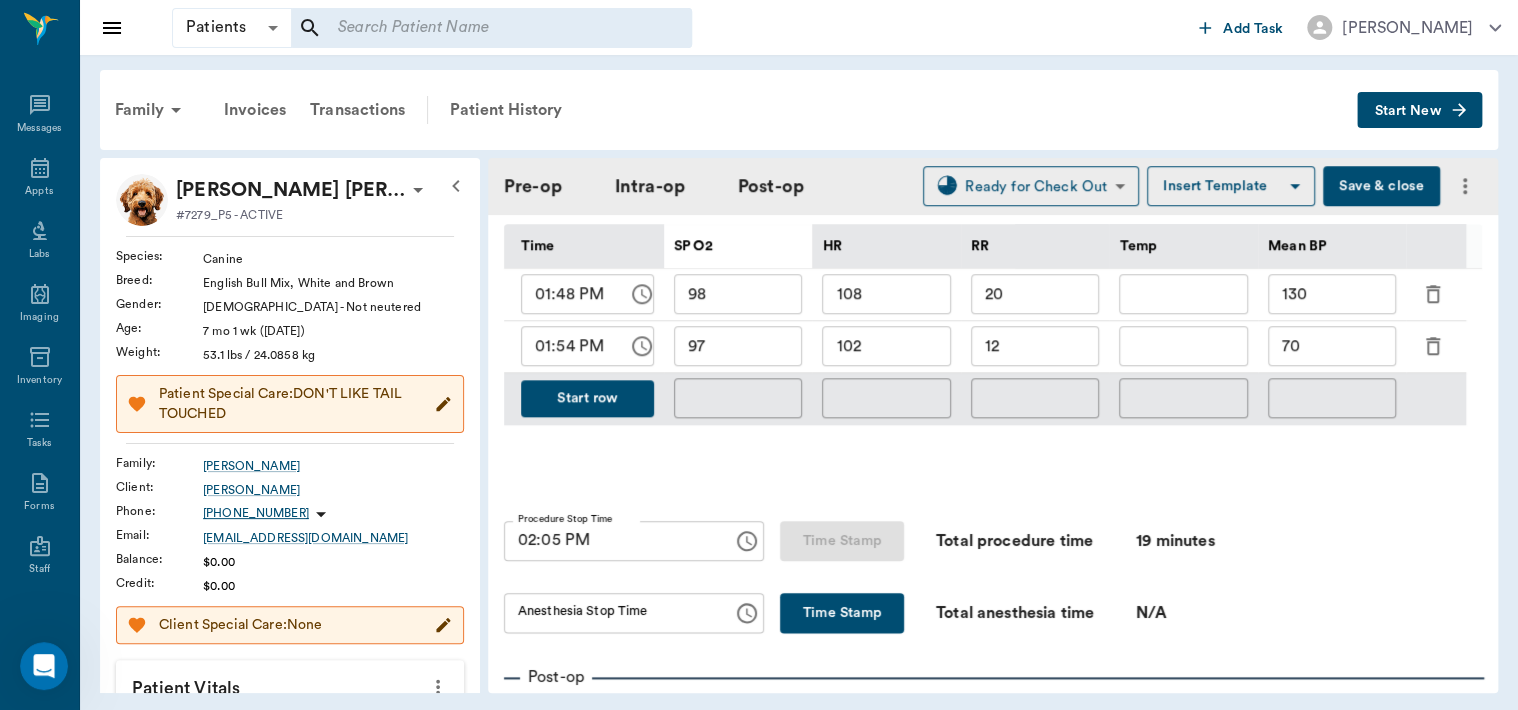click on "Time Stamp" at bounding box center (842, 613) 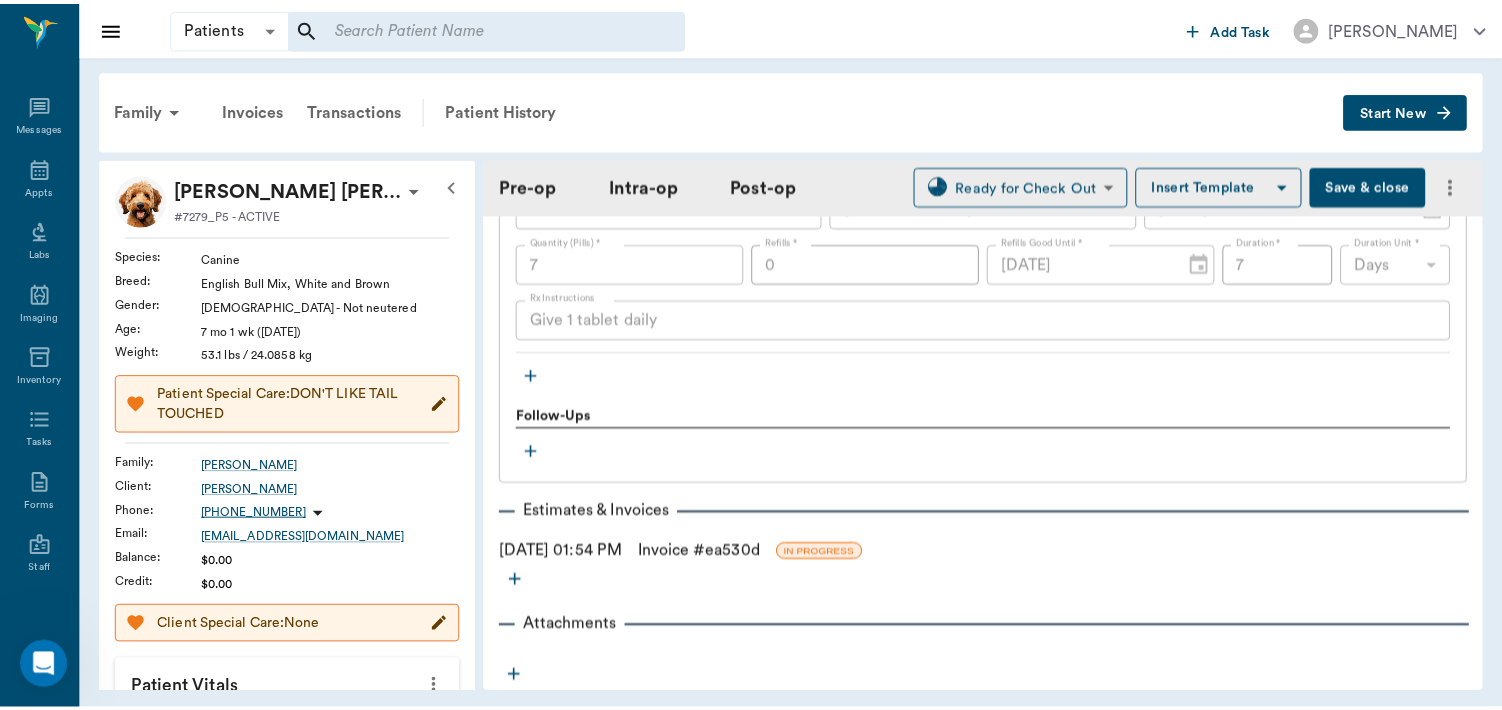 scroll, scrollTop: 2284, scrollLeft: 0, axis: vertical 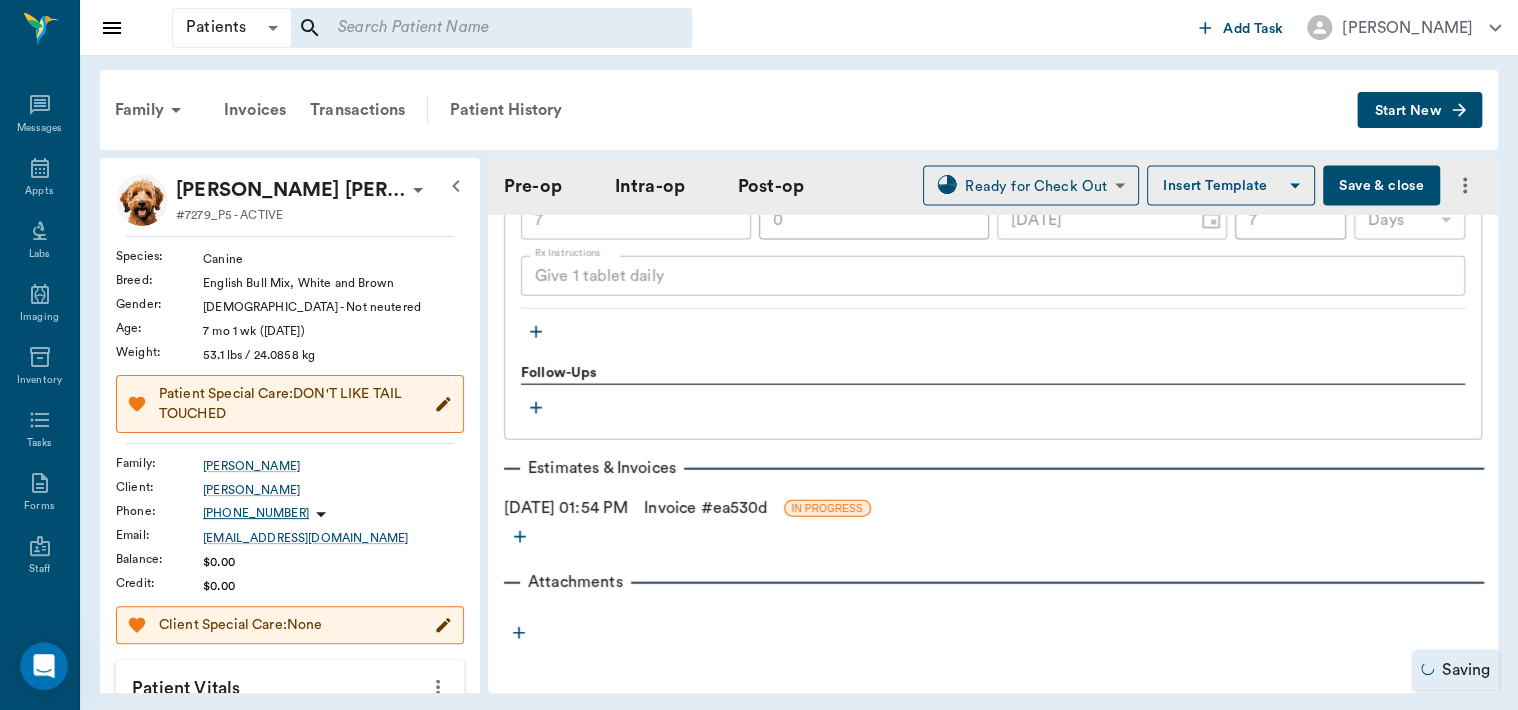 click on "Invoice # ea530d" at bounding box center [705, 508] 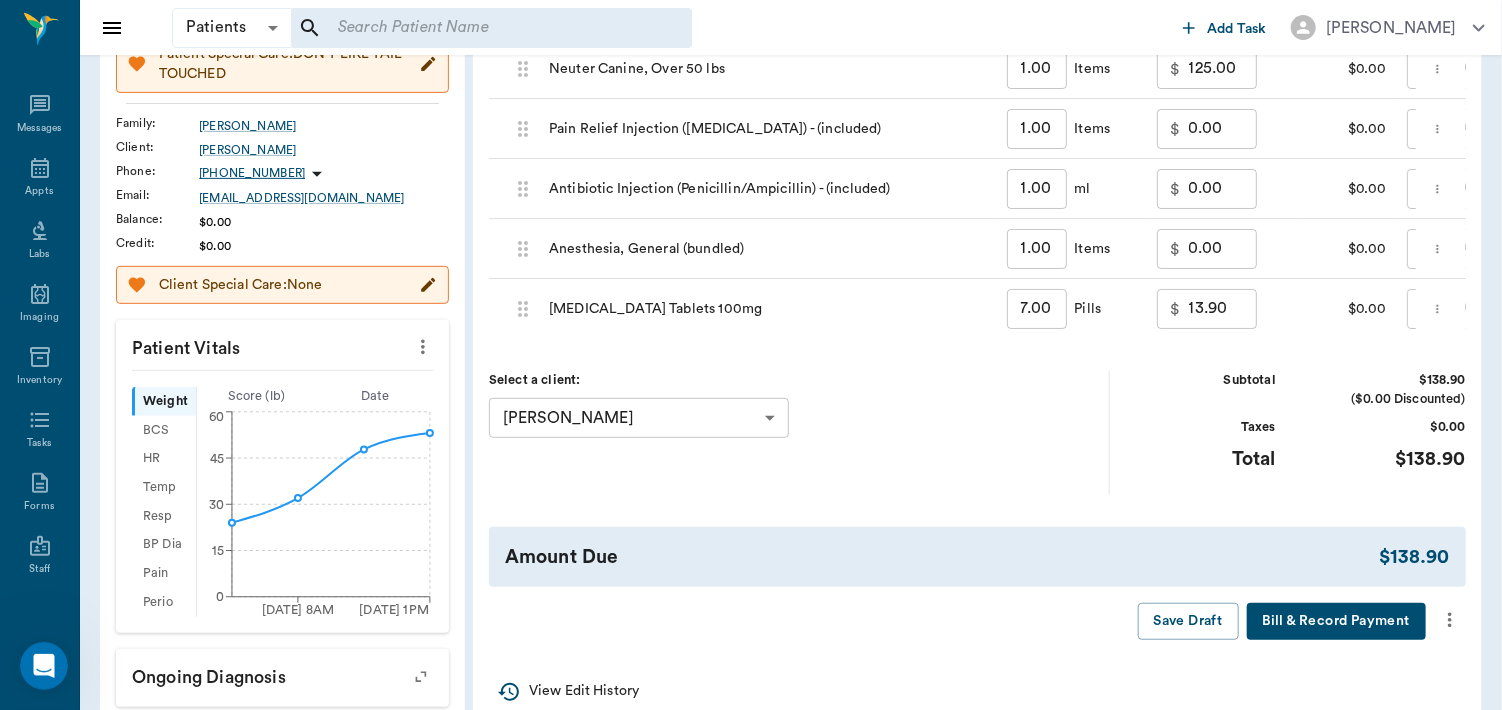 scroll, scrollTop: 340, scrollLeft: 0, axis: vertical 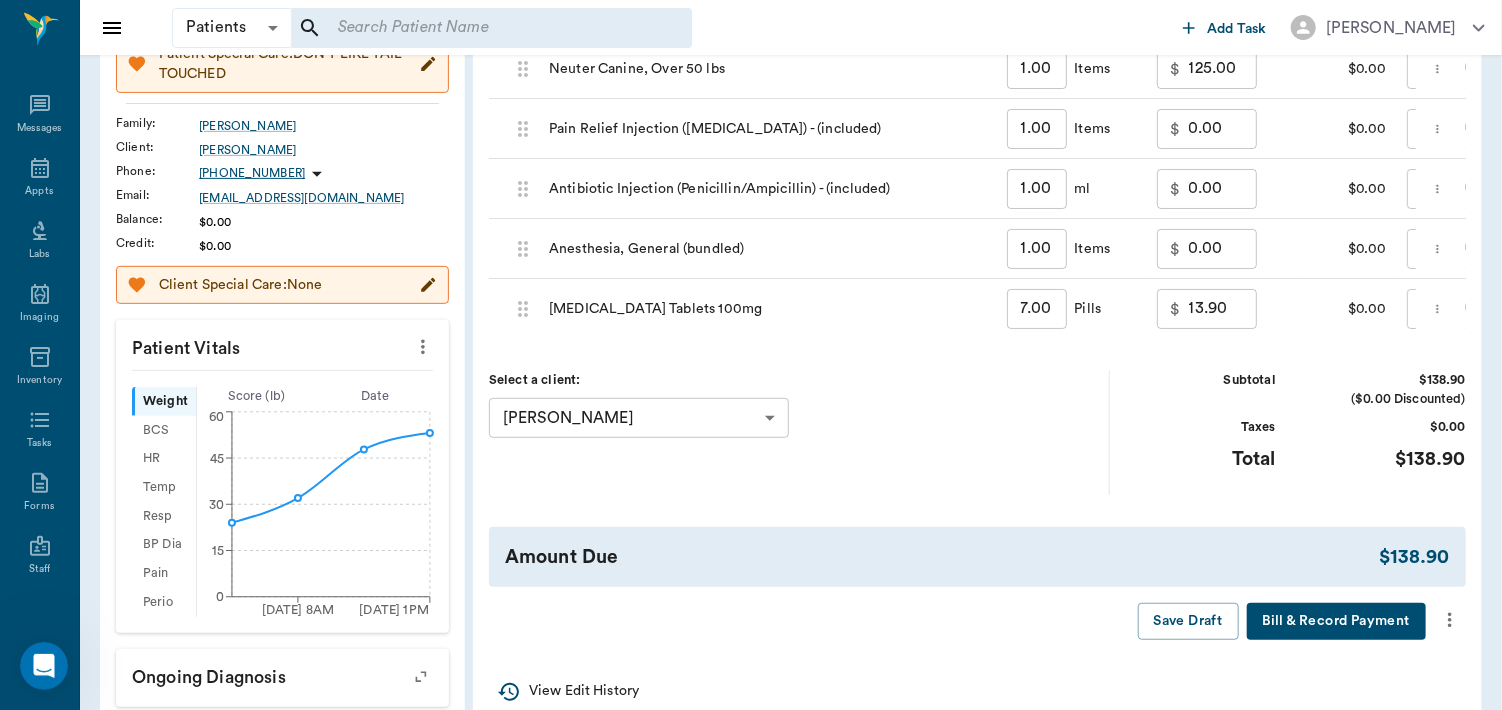 click 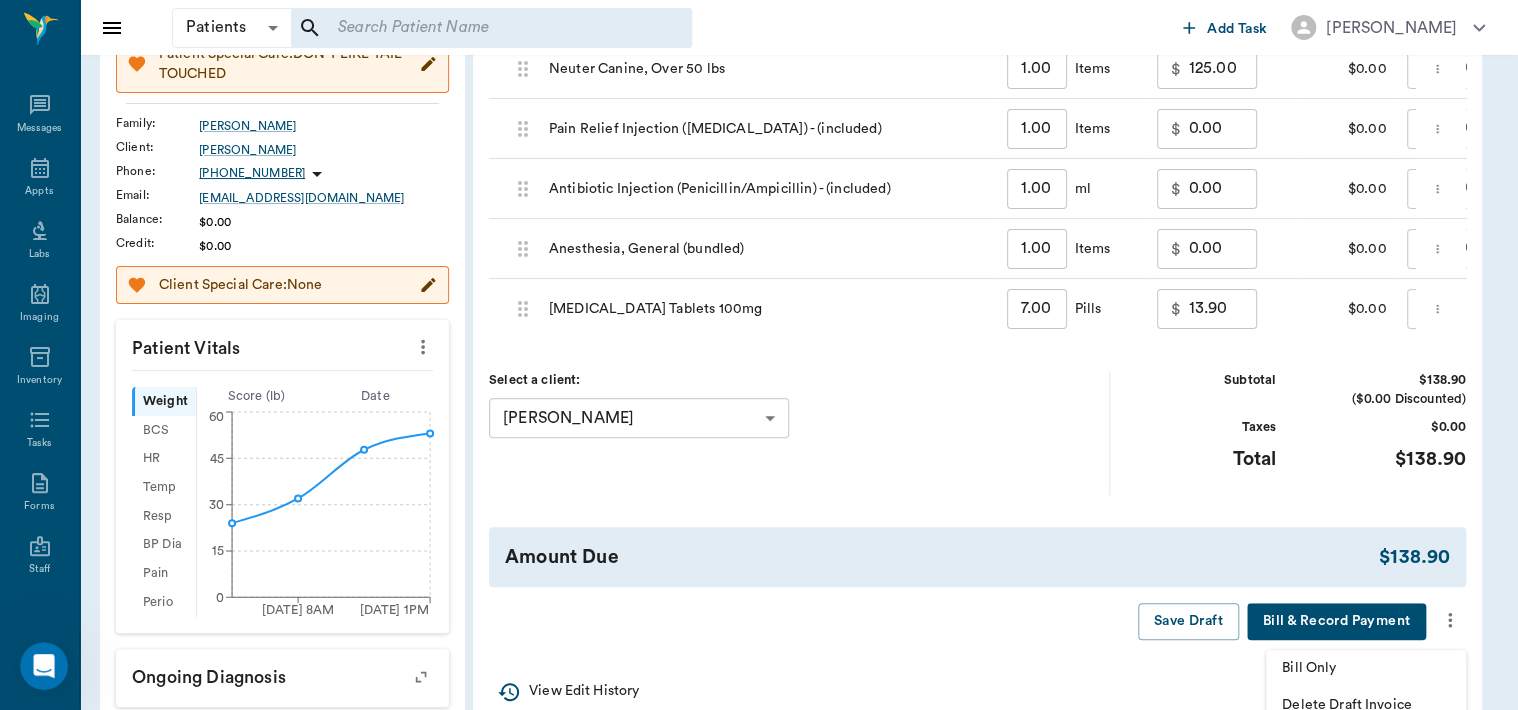 click on "Bill Only" at bounding box center (1366, 668) 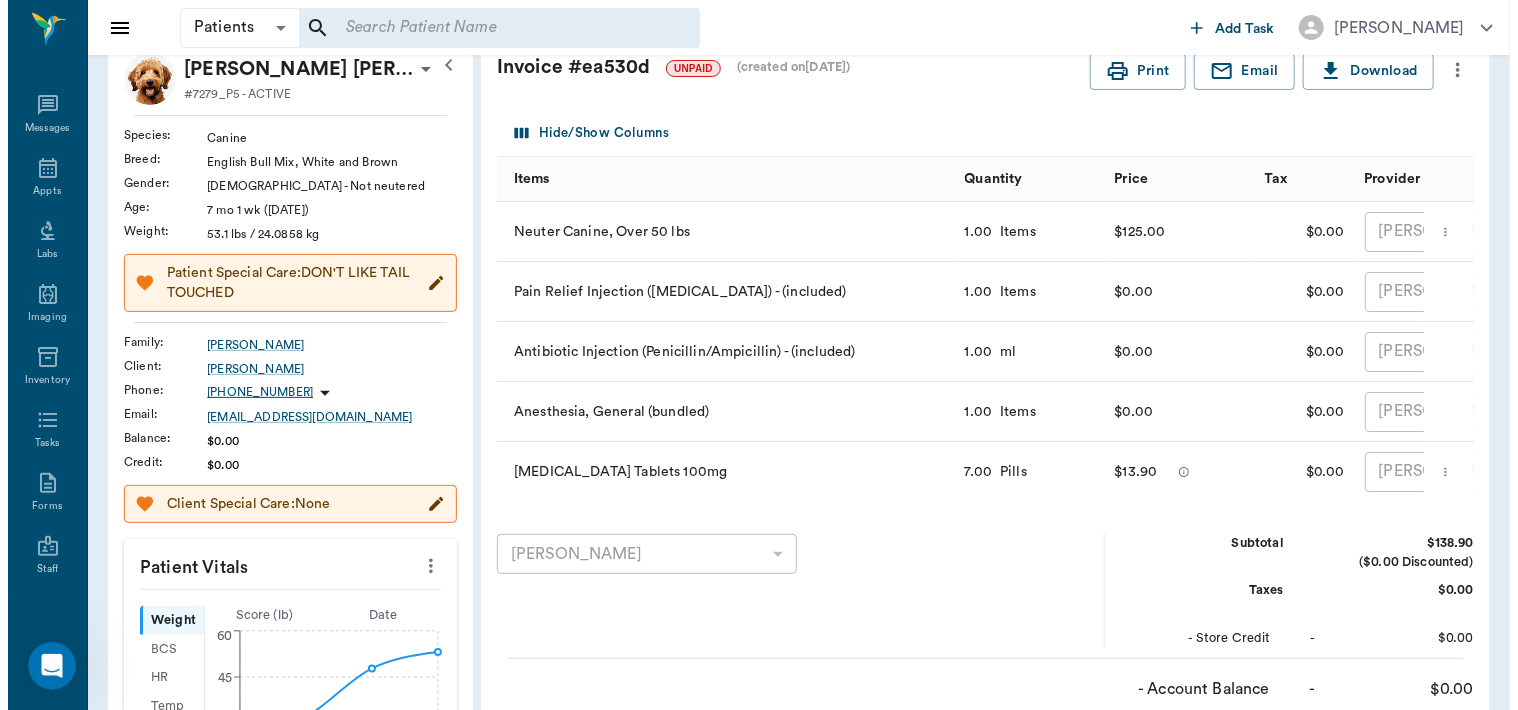 scroll, scrollTop: 0, scrollLeft: 0, axis: both 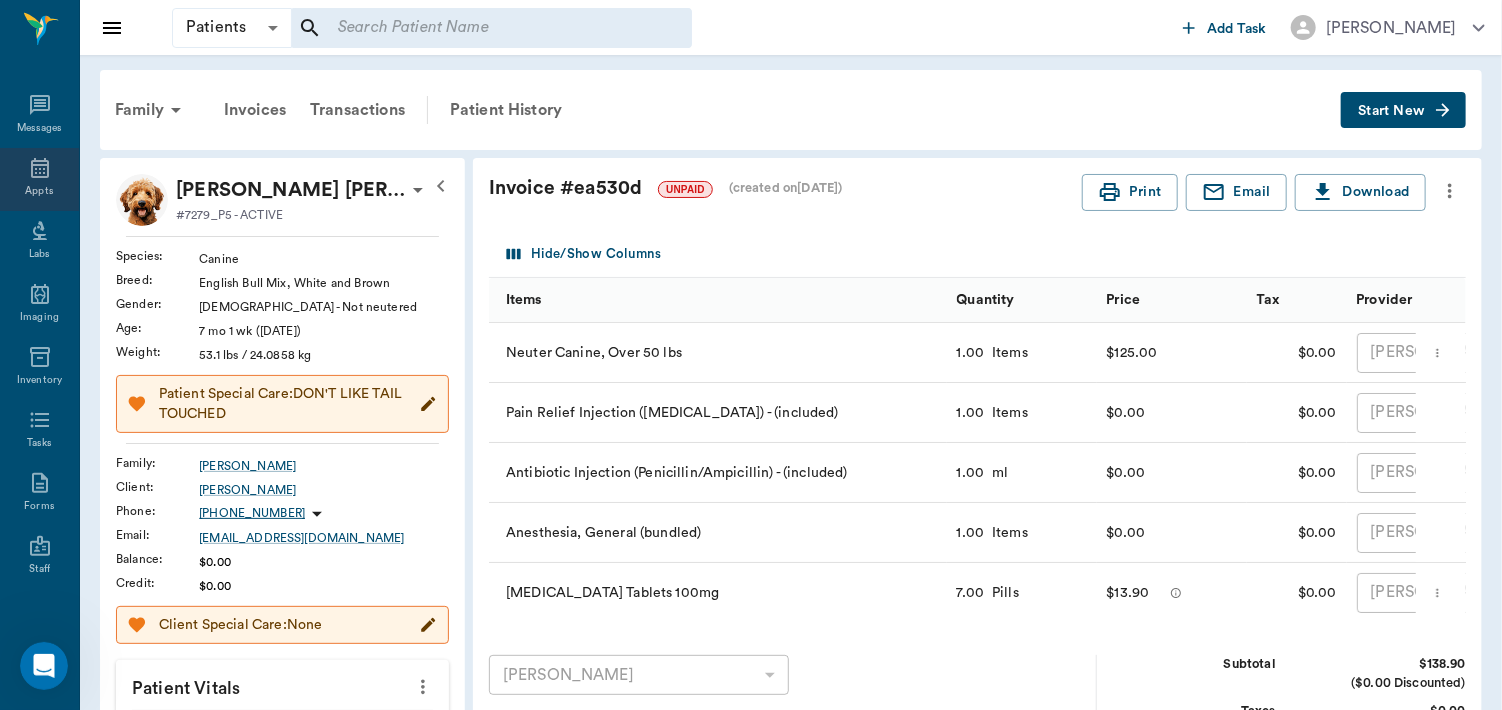 click on "Appts" at bounding box center (39, 191) 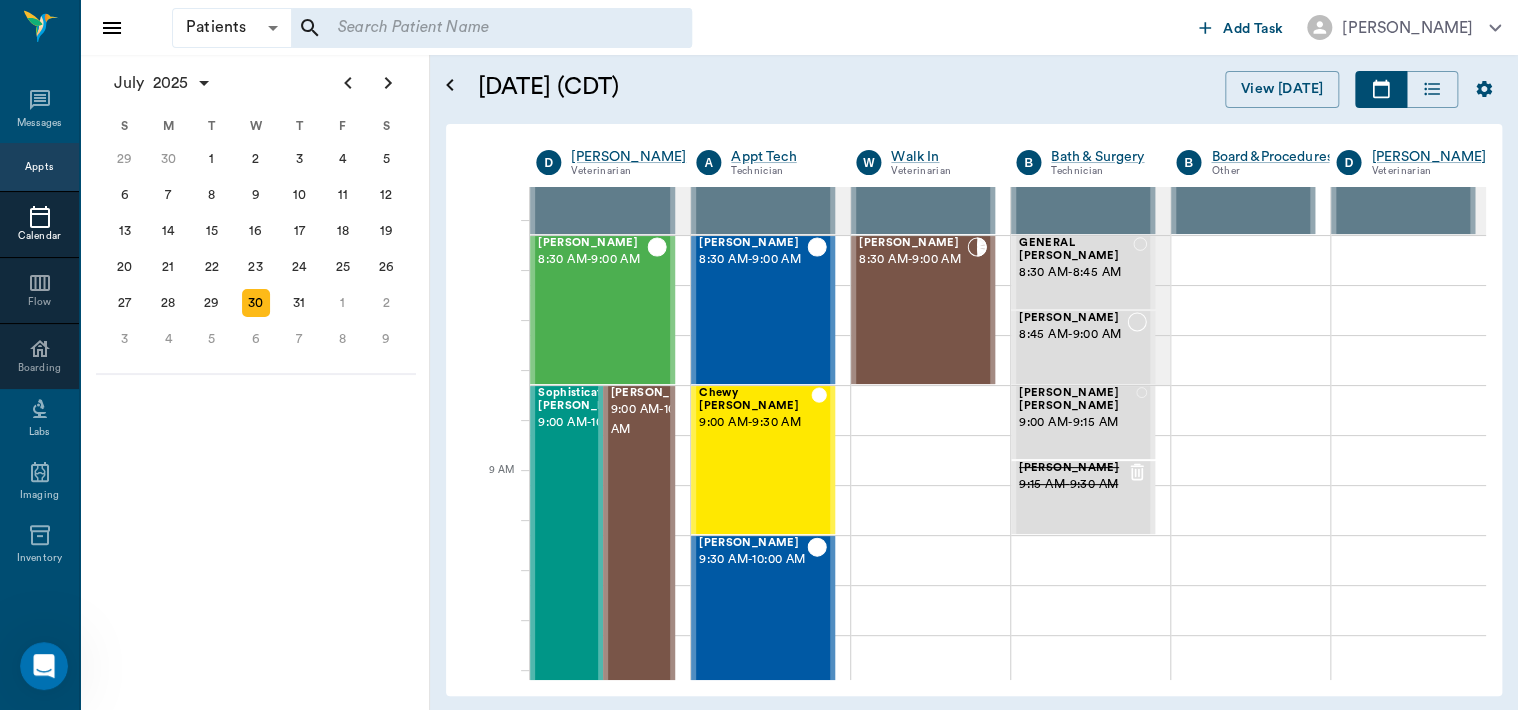 scroll, scrollTop: 0, scrollLeft: 0, axis: both 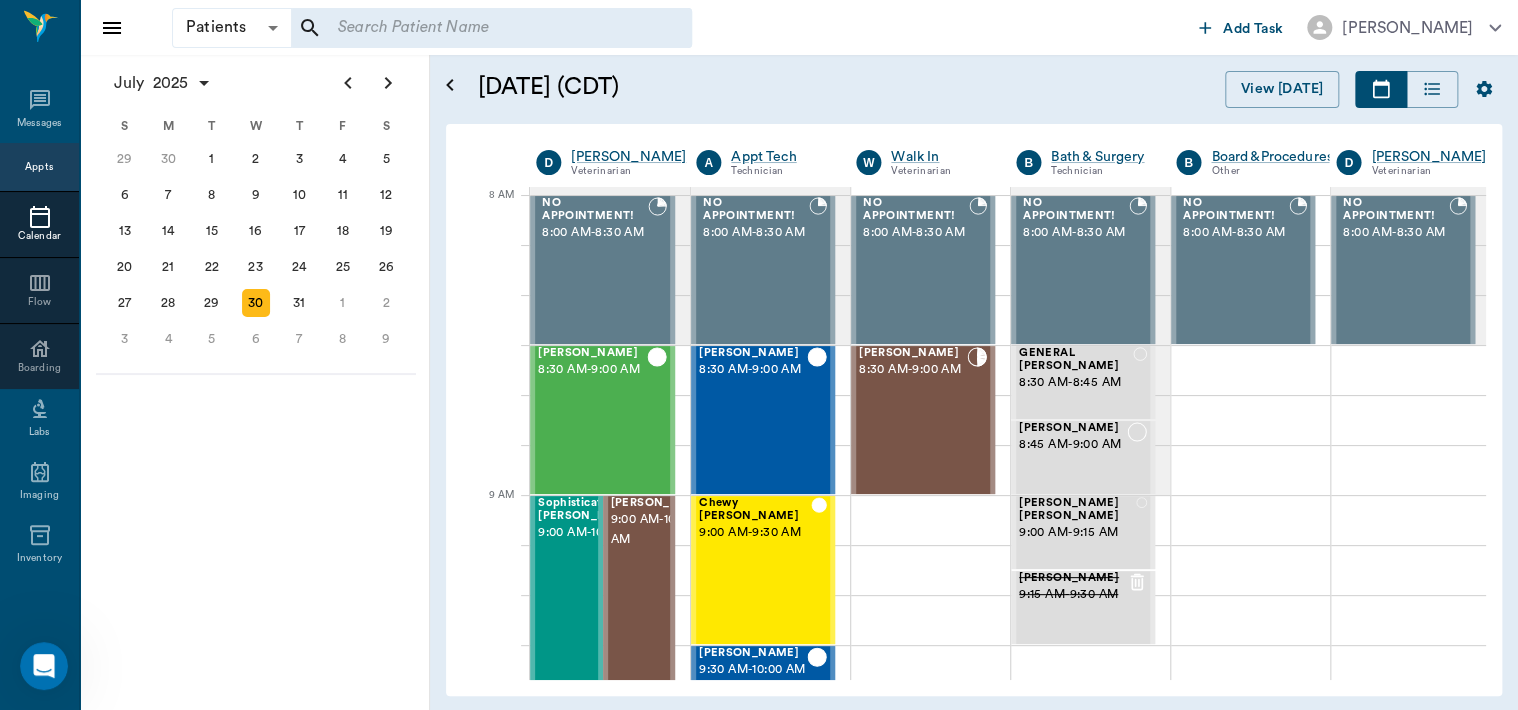 click on "[PERSON_NAME] 8:30 AM  -  9:00 AM" at bounding box center (913, 420) 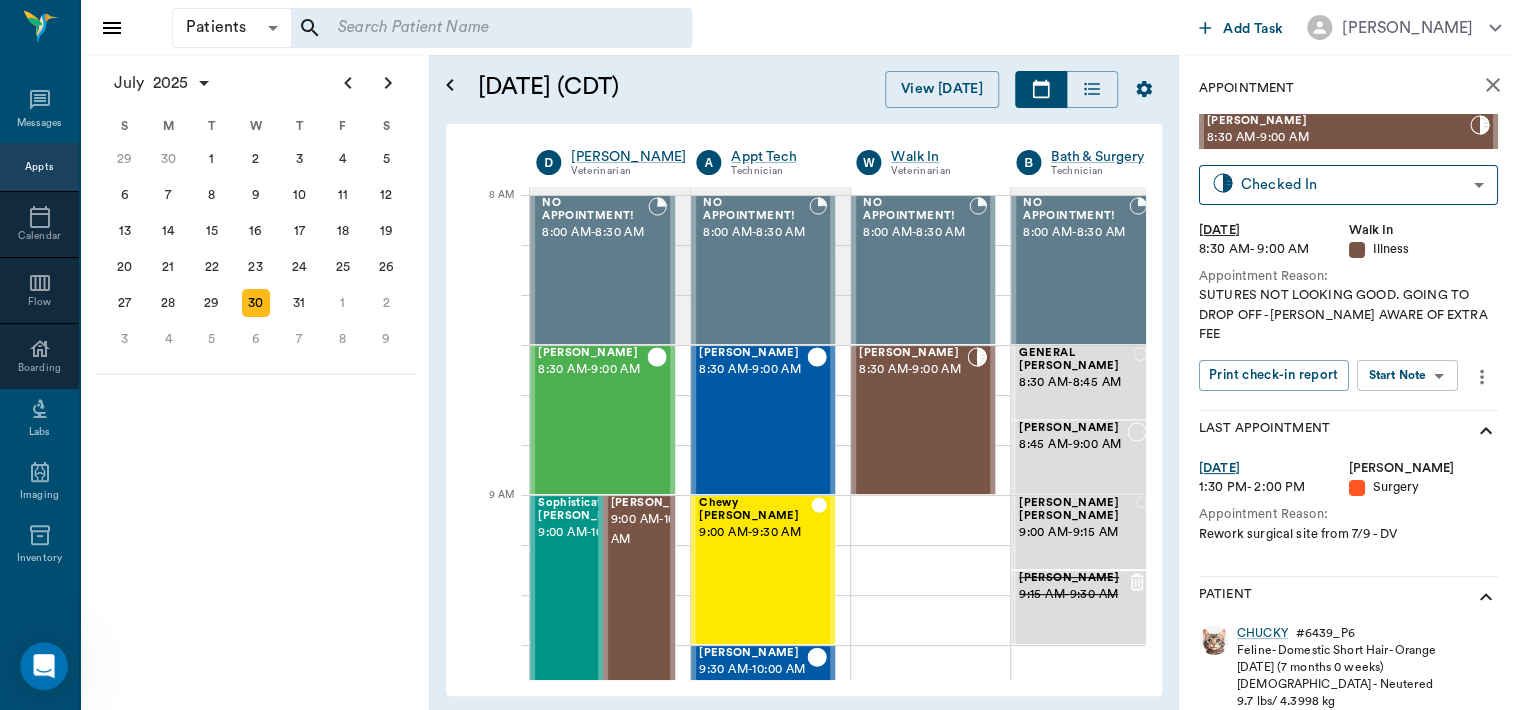 click on "Patients Patients ​ ​ Add Task [PERSON_NAME] Nectar Messages Appts Calendar Flow Boarding Labs Imaging Inventory Tasks Forms Staff Reports Lookup Settings [DATE] S M T W T F S [DATE] 2 3 4 5 6 7 8 9 10 11 12 13 14 15 16 17 18 19 20 21 22 23 24 25 26 27 28 29 [DATE] 1 2 3 4 5 6 7 8 9 10 11 12 S M T W T F S 29 [DATE] 1 2 3 4 5 6 7 8 9 10 11 12 13 14 15 16 17 18 19 20 21 22 23 24 25 26 27 28 29 30 [DATE] 1 2 3 4 5 6 7 8 9 S M T W T F S 27 28 29 30 [DATE] 1 2 3 4 5 6 7 8 9 10 11 12 13 14 15 16 17 18 19 20 21 22 23 24 25 26 27 28 29 30 31 [DATE] 2 3 4 5 6 [DATE] (CDT) View [DATE] [DATE] [DATE] [DATE] D [PERSON_NAME] Veterinarian A Appt Tech Technician W Walk In Veterinarian B Bath & Surgery Technician B Board &Procedures Other D [PERSON_NAME] Veterinarian 8 AM 9 AM 10 AM 11 AM 12 PM 1 PM 2 PM 3 PM 4 PM 5 PM 6 PM 7 PM 8 PM 2:05 PM NO APPOINTMENT! 8:00 AM  -  8:30 AM [PERSON_NAME] 8:30 AM  -  9:00 AM Sophisticatedshowbiz [PERSON_NAME] 9:00 AM  -  10:00 AM [PERSON_NAME] 9:00 AM  -  10:00 AM" at bounding box center (759, 355) 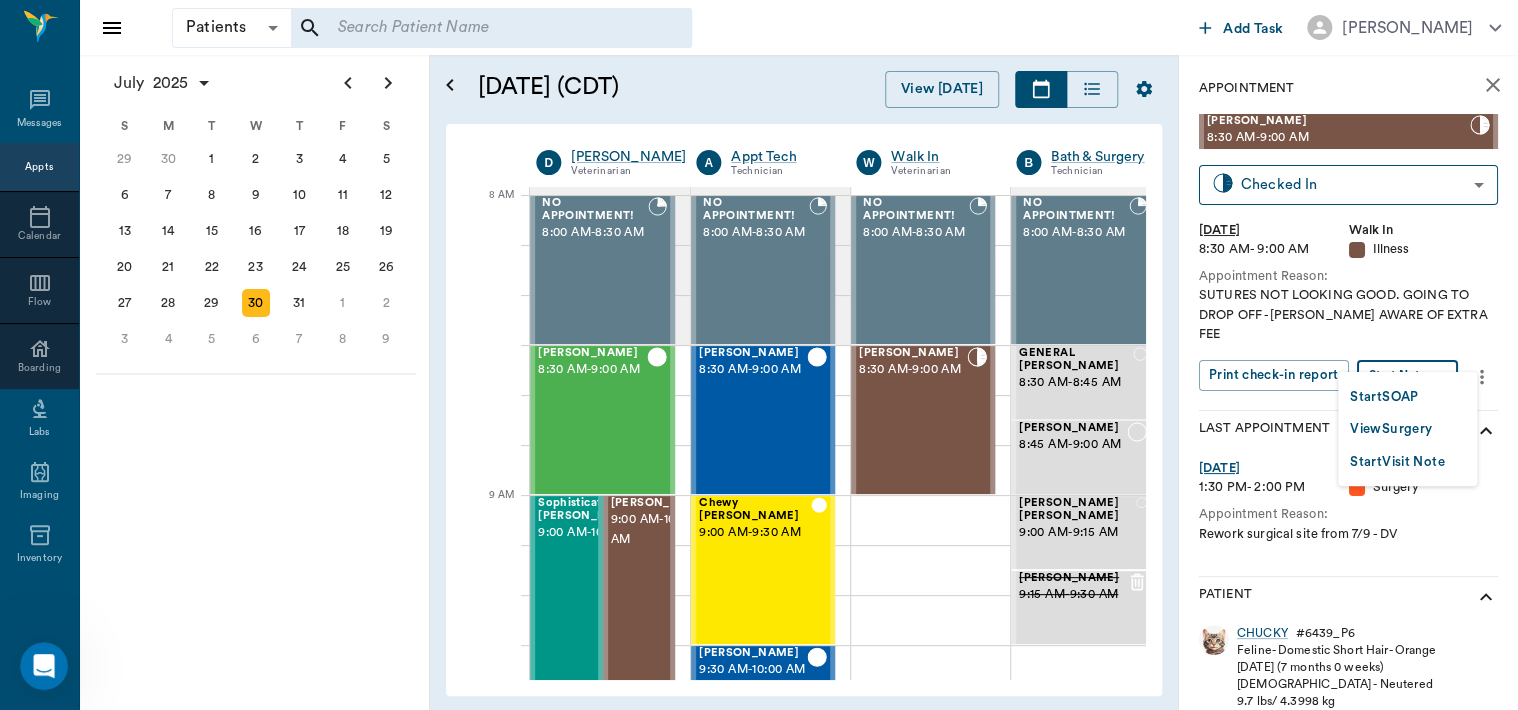 click on "View  Surgery" at bounding box center (1391, 429) 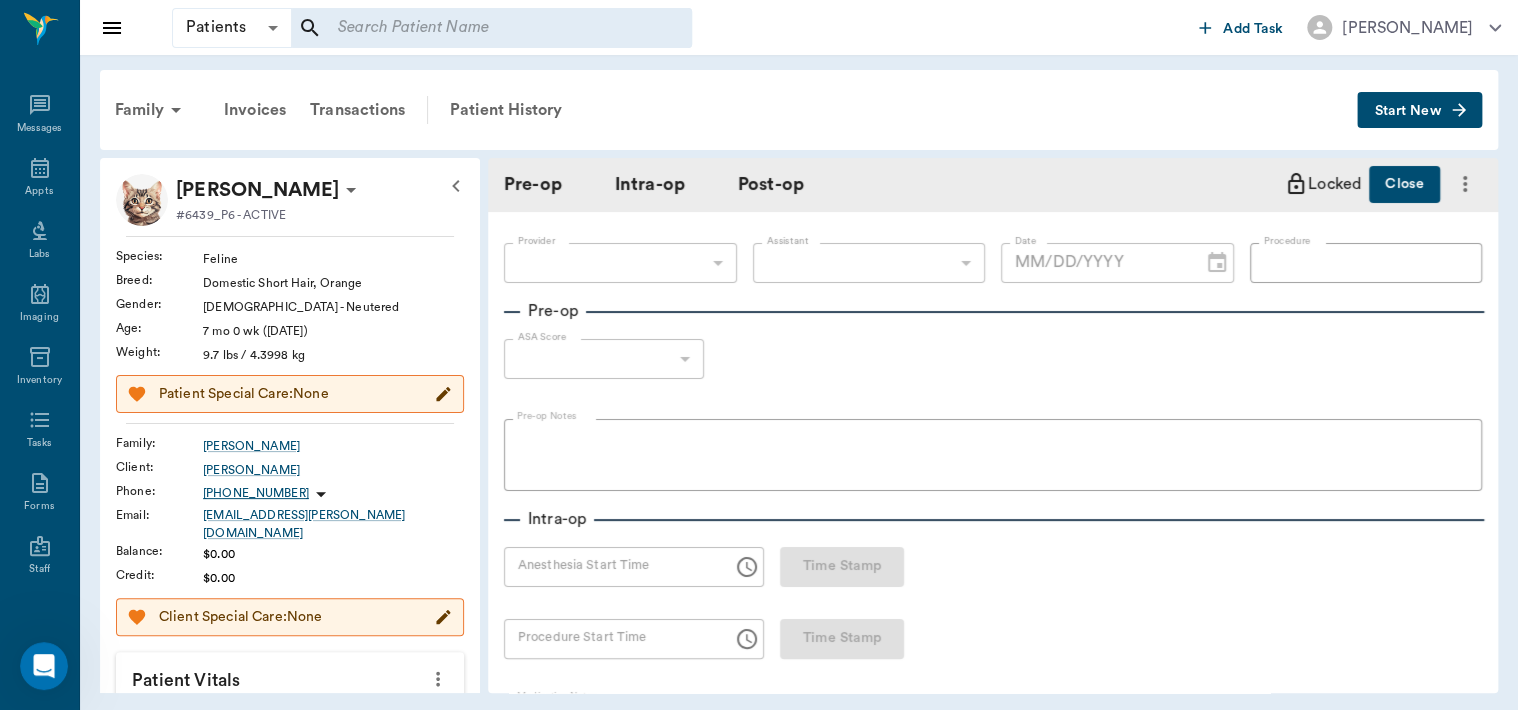 type on "63ec2f075fda476ae8351a4d" 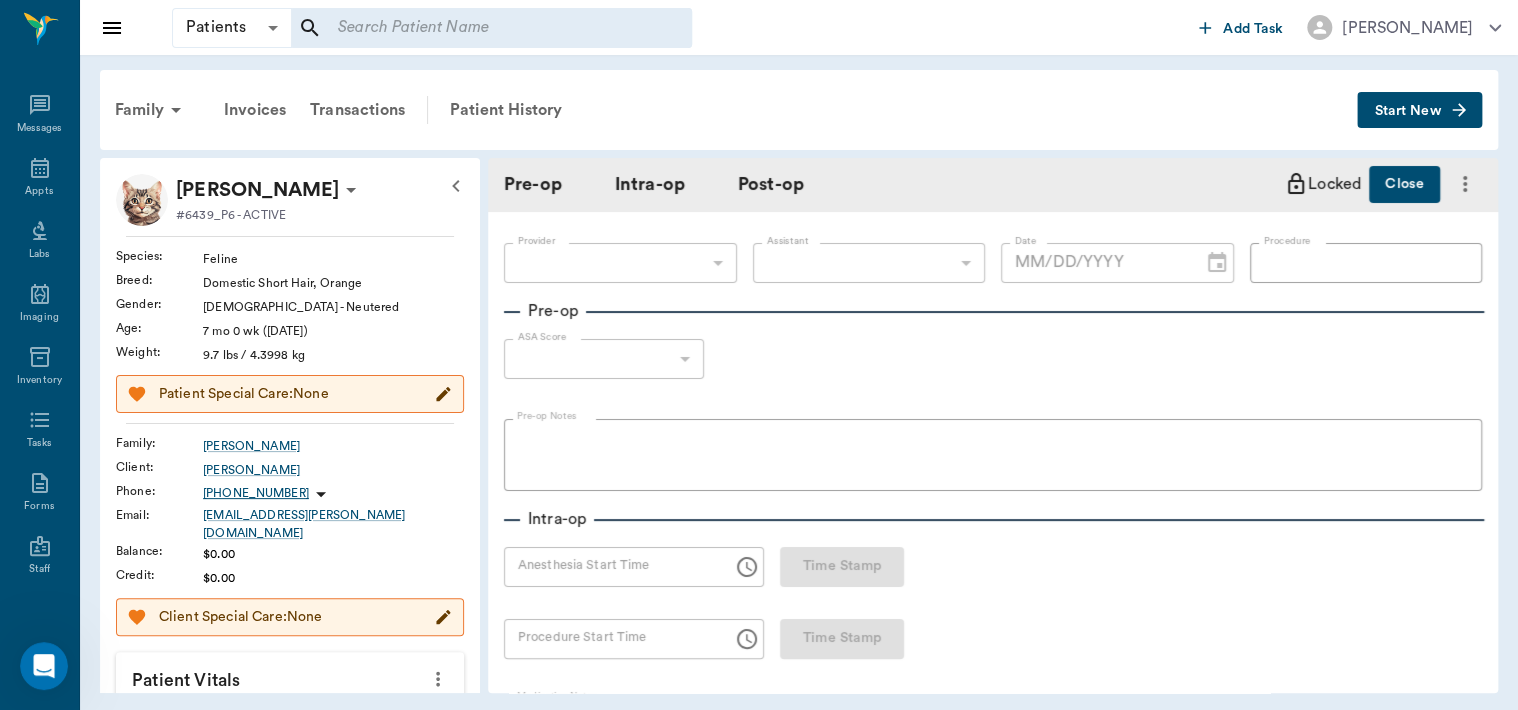 type on "RE SUTURE" 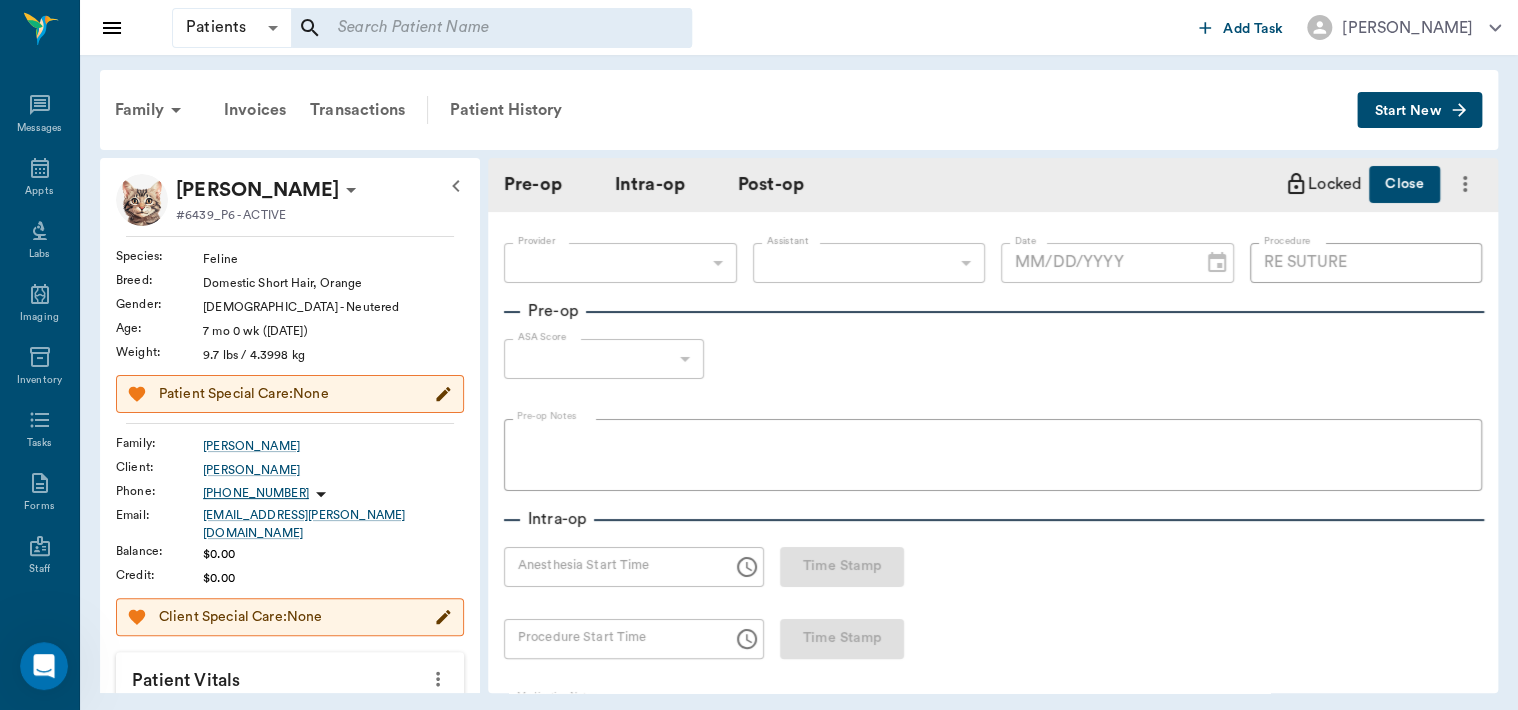 type on "[DATE]" 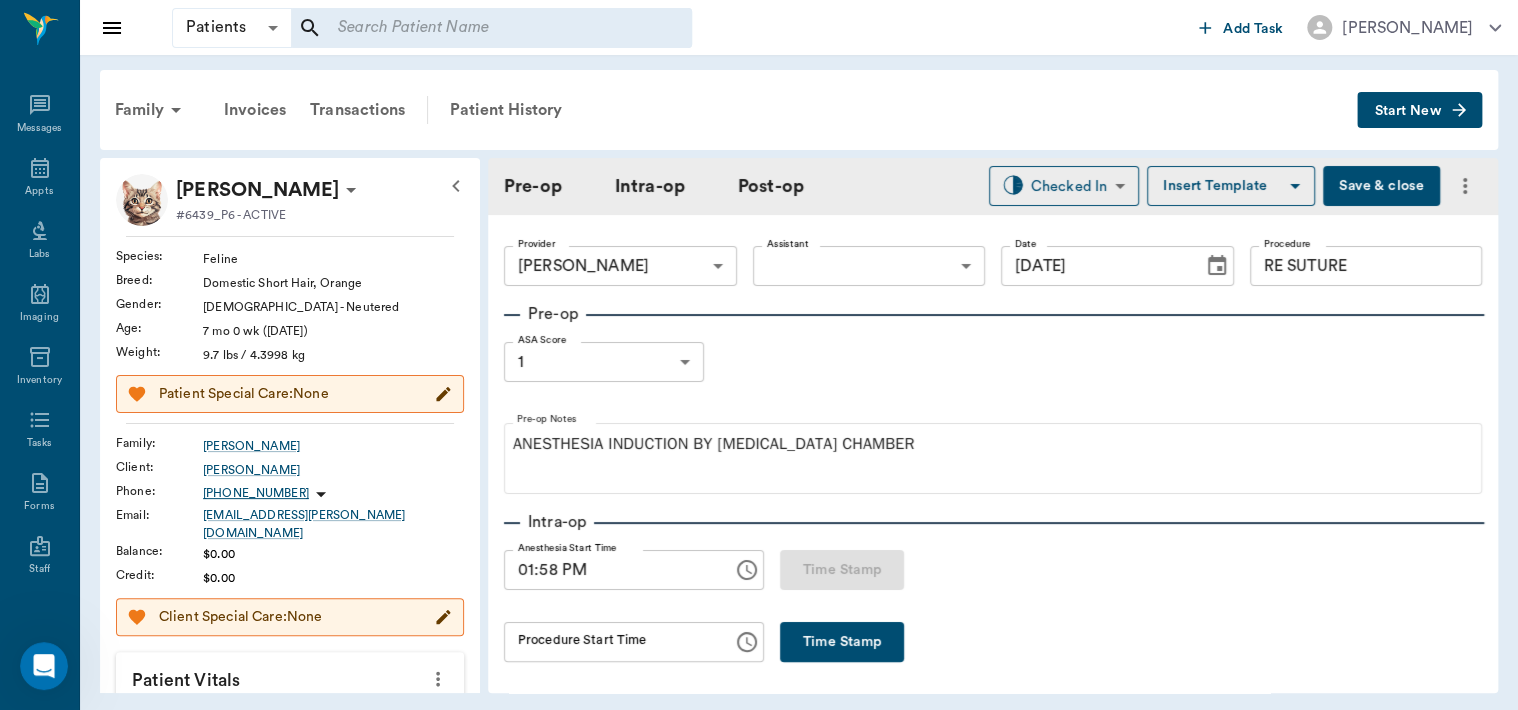 click on "Time Stamp" at bounding box center (842, 642) 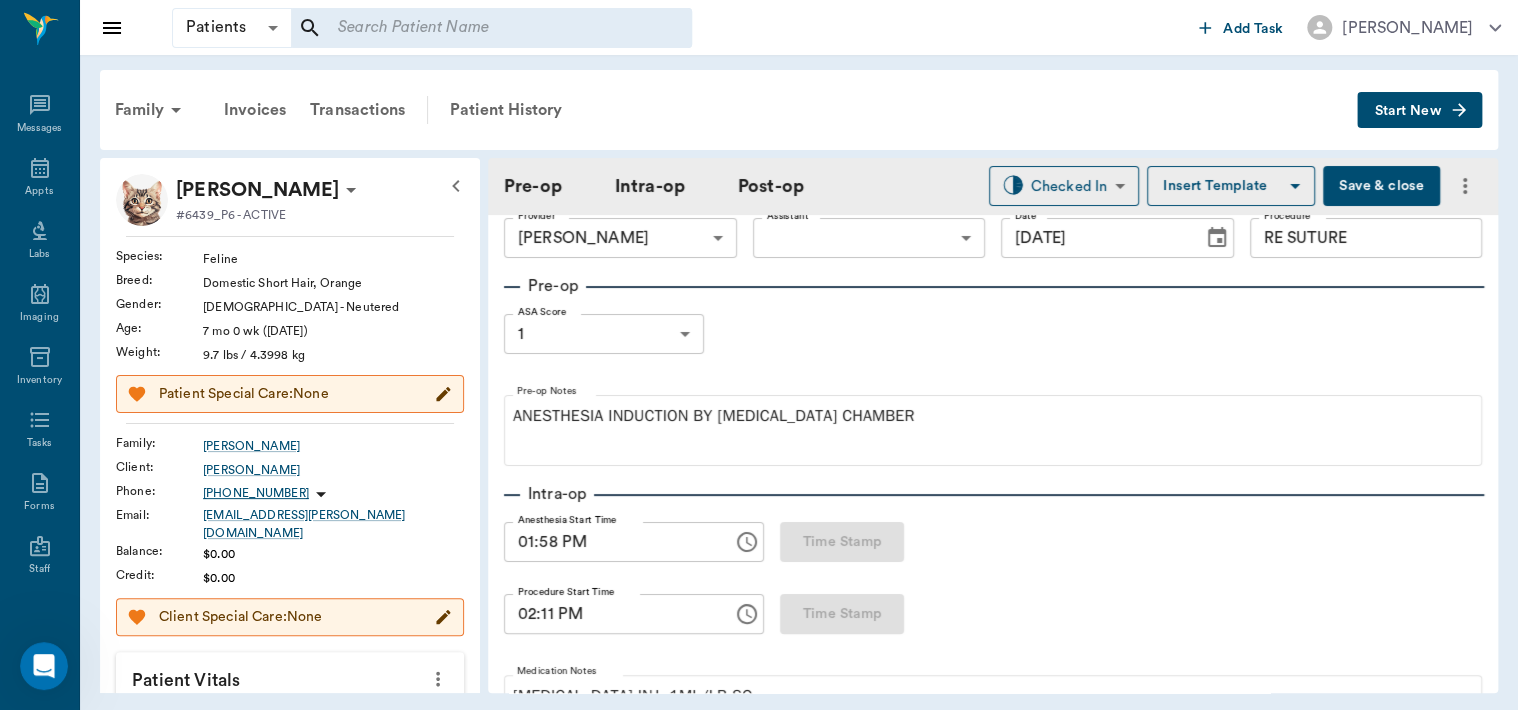 scroll, scrollTop: 0, scrollLeft: 0, axis: both 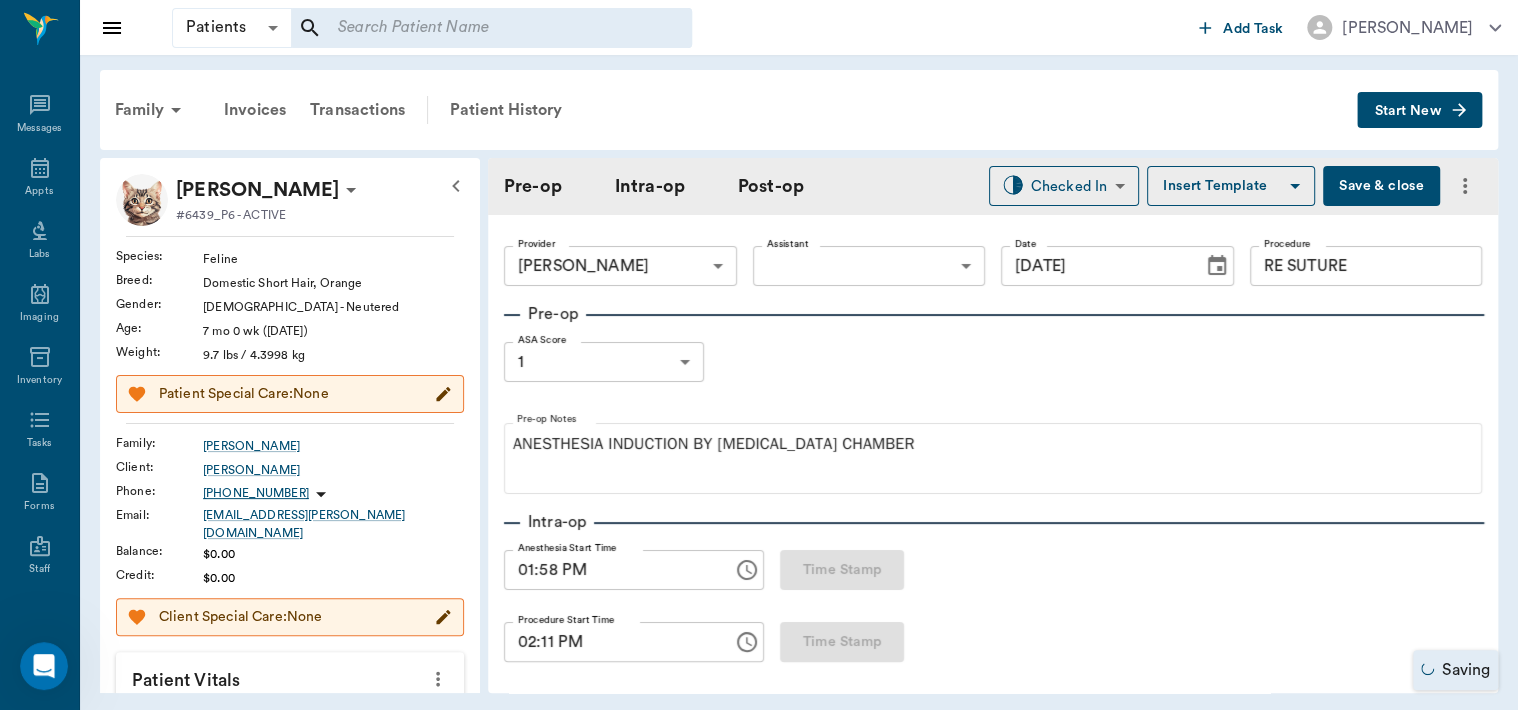 click on "Patients Patients ​ ​ Add Task [PERSON_NAME] Nectar Messages Appts Labs Imaging Inventory Tasks Forms Staff Reports Lookup Settings Family Invoices Transactions Patient History Start New [PERSON_NAME] #6439_P6    -    ACTIVE   Species : Feline Breed : Domestic Short Hair, Orange Gender : [DEMOGRAPHIC_DATA] - Neutered Age : [DEMOGRAPHIC_DATA] mo 0 wk ([DATE]) Weight : 9.7 lbs / 4.3998 kg Patient Special Care:  None Family : [PERSON_NAME] Client : [PERSON_NAME] Phone : [PHONE_NUMBER] Email : [EMAIL_ADDRESS][PERSON_NAME][DOMAIN_NAME] Balance : $0.00 Credit : $0.00 Client Special Care:  None Patient Vitals Weight BCS HR Temp Resp BP Dia Pain Perio Score ( lb ) Date [DATE] 2PM 0 3 6 9 12 Ongoing diagnosis Current Rx Reminders Upcoming appointments Tech [DATE] Schedule Appointment Pre-op Intra-op Post-op Checked In CHECKED_IN ​ Insert Template  Save & close Provider [PERSON_NAME] 63ec2f075fda476ae8351a4d Provider Assistant ​ Assistant Date [DATE] Date Procedure RE SUTURE Procedure Pre-op ASA Score 1 1 ASA Score Pre-op Notes Intra-op 0 0 1" at bounding box center (759, 355) 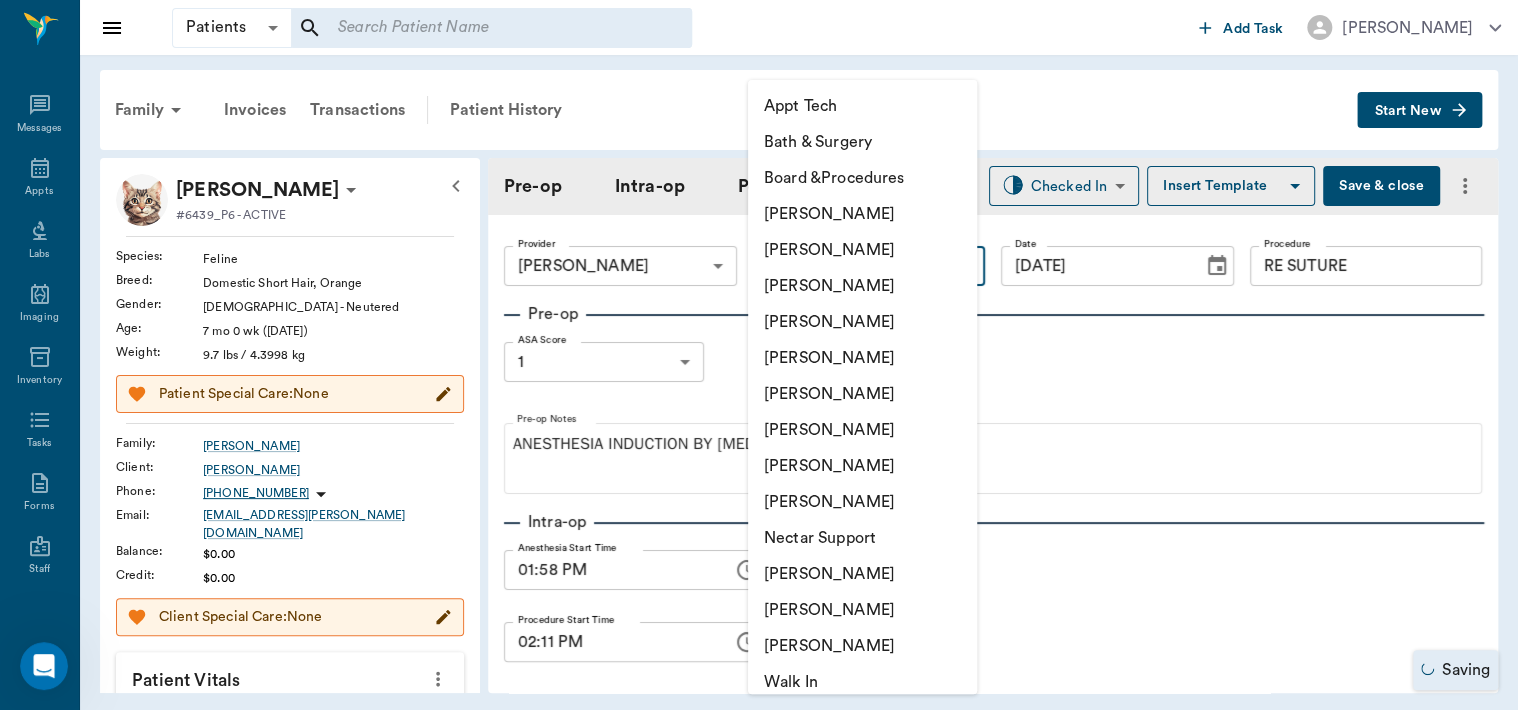 click on "[PERSON_NAME]" at bounding box center [862, 430] 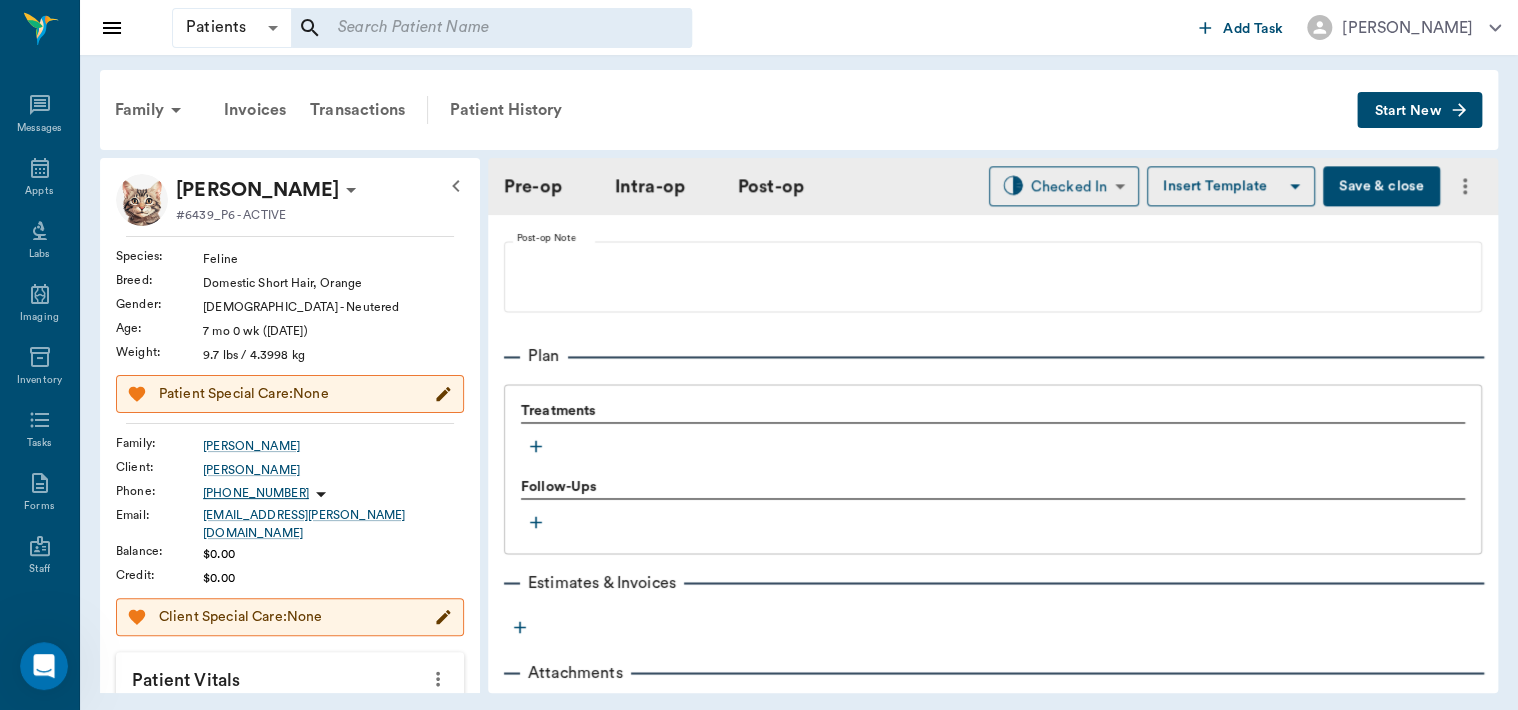 scroll, scrollTop: 1520, scrollLeft: 0, axis: vertical 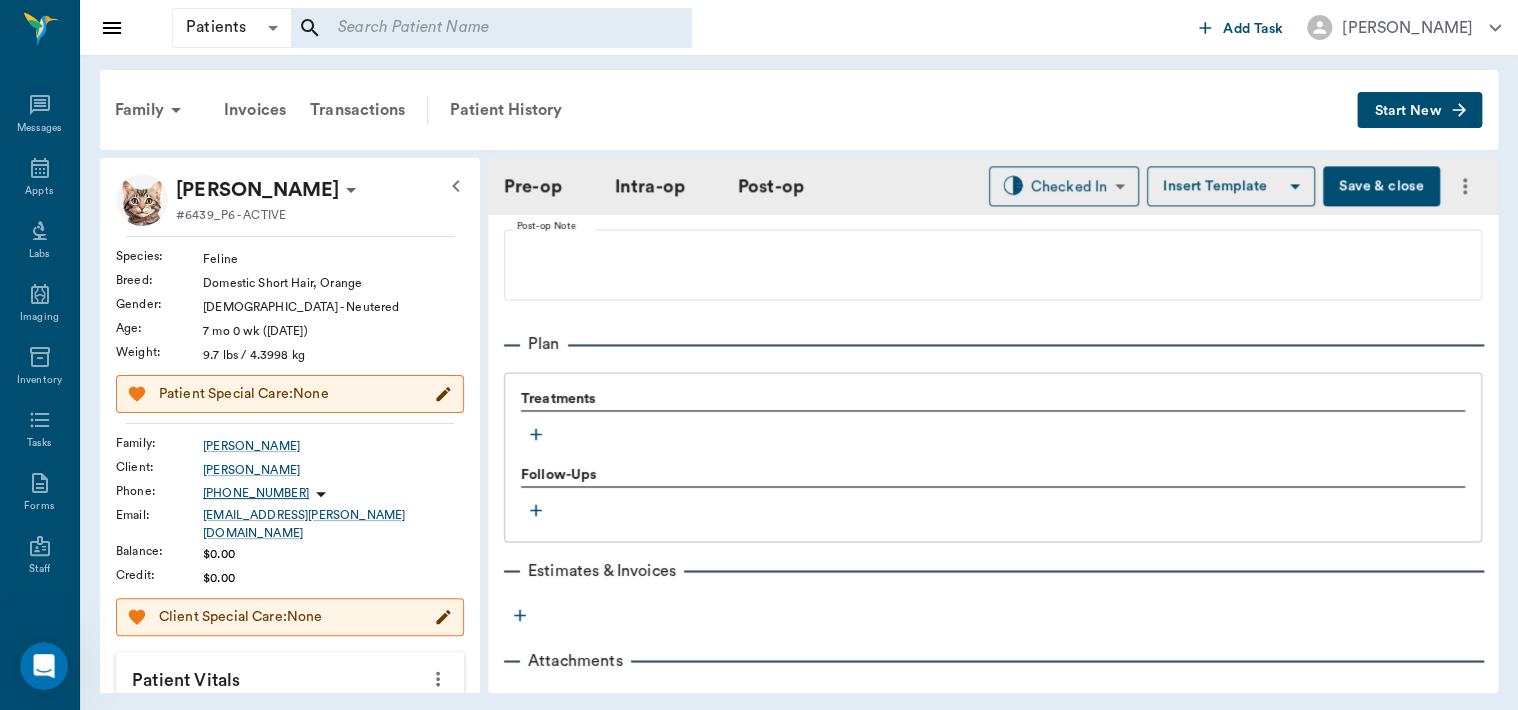 click 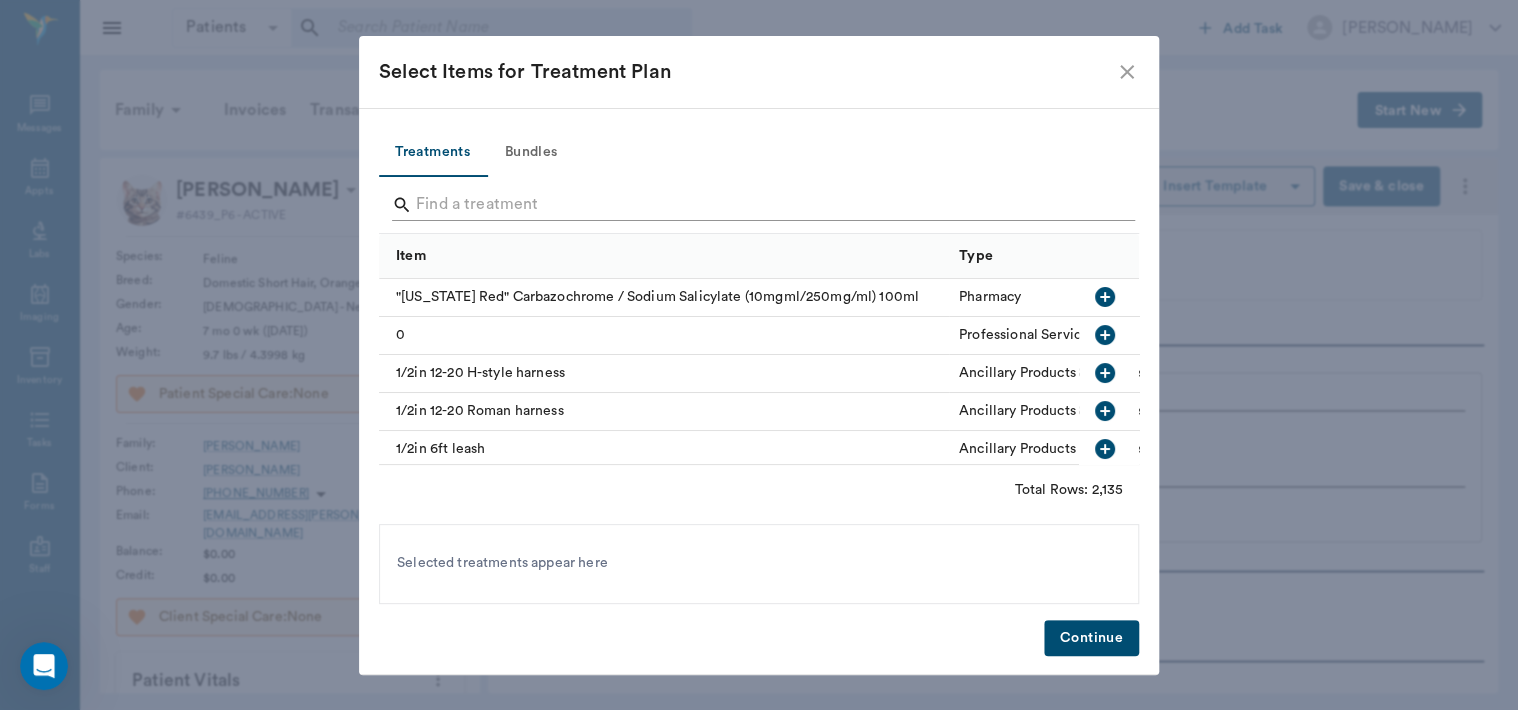 click at bounding box center [760, 205] 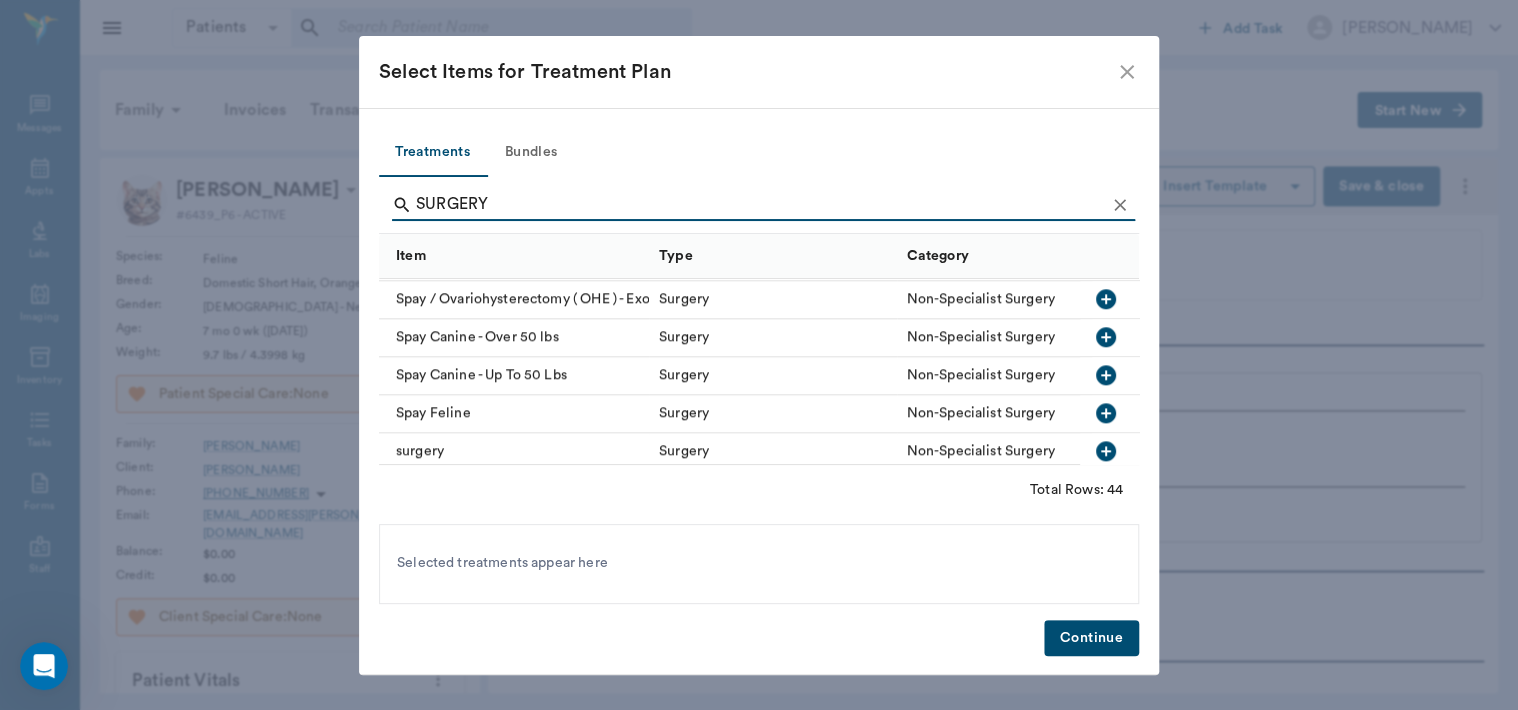 scroll, scrollTop: 1151, scrollLeft: 0, axis: vertical 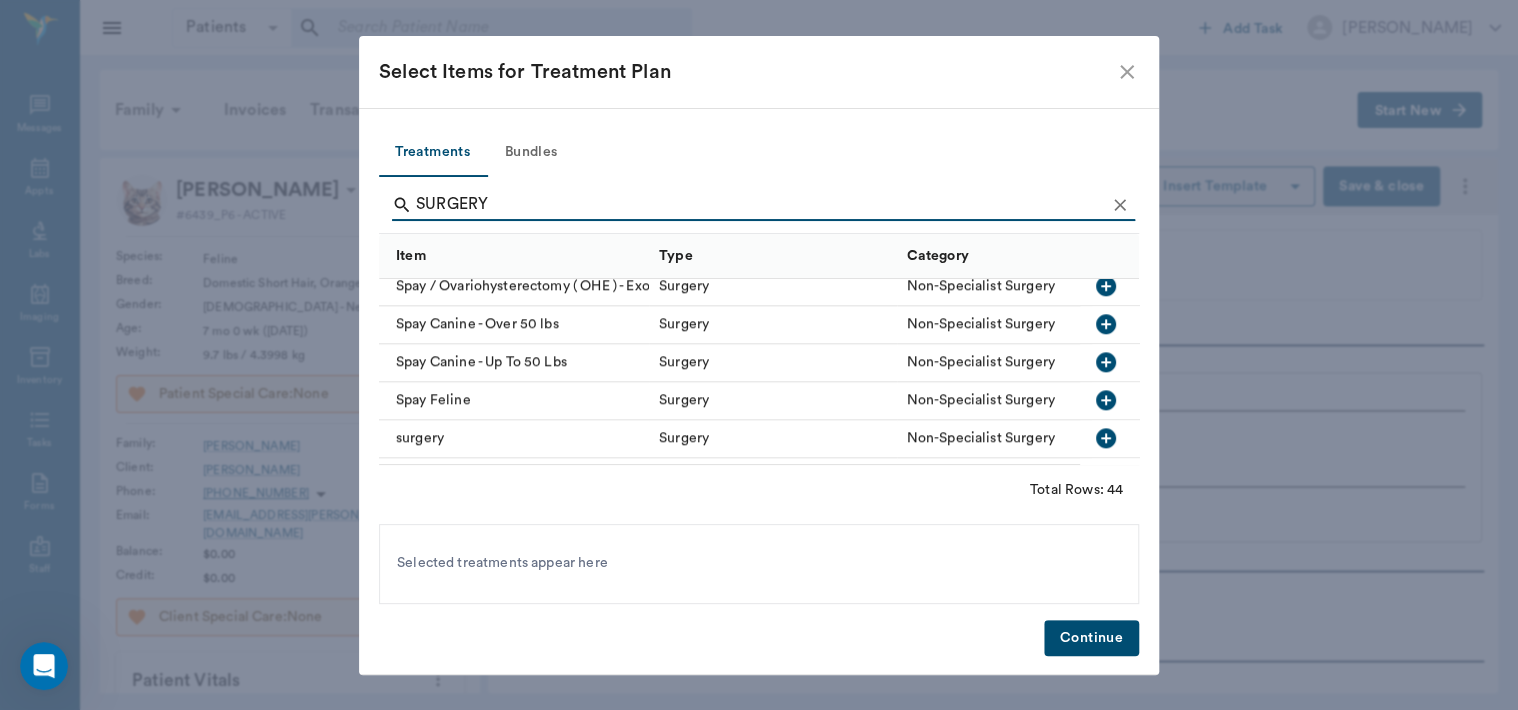 type on "SURGERY" 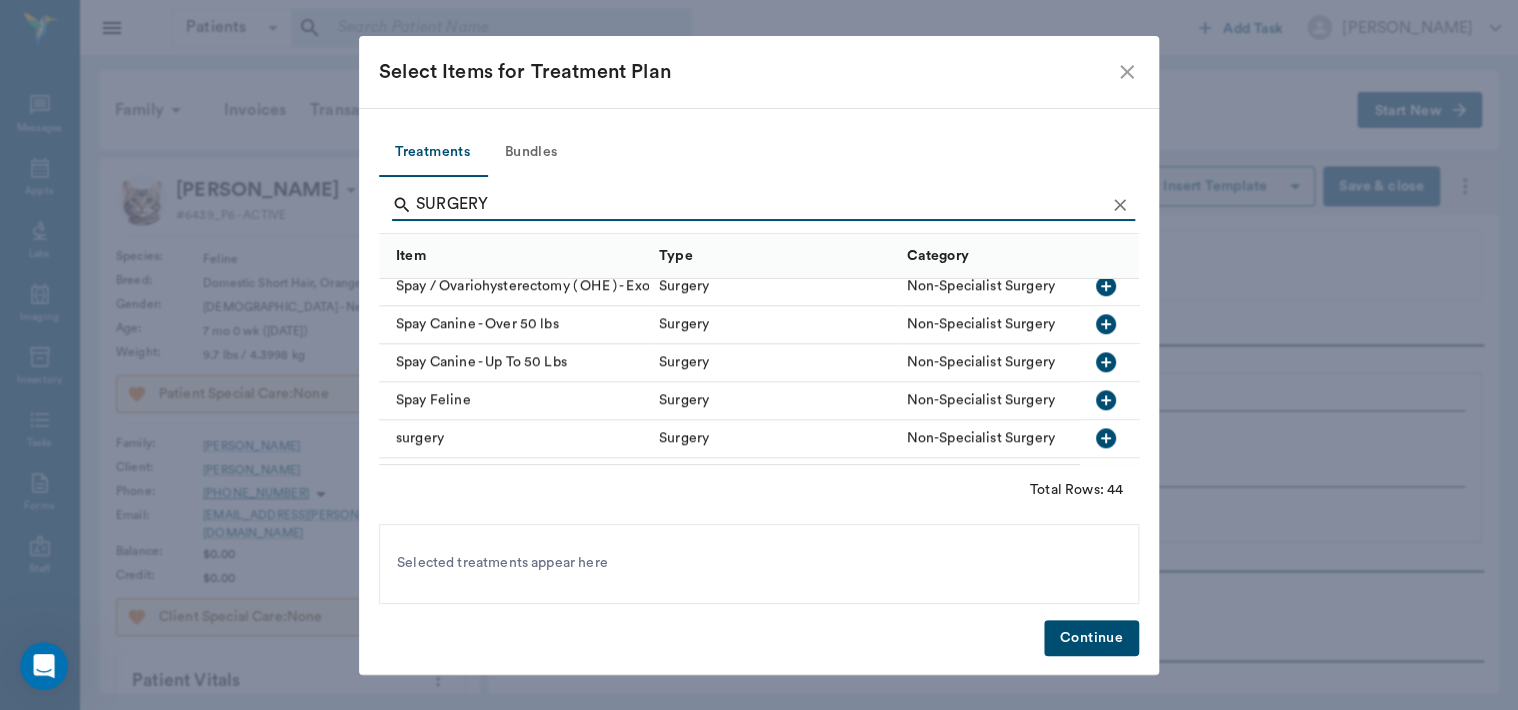 click 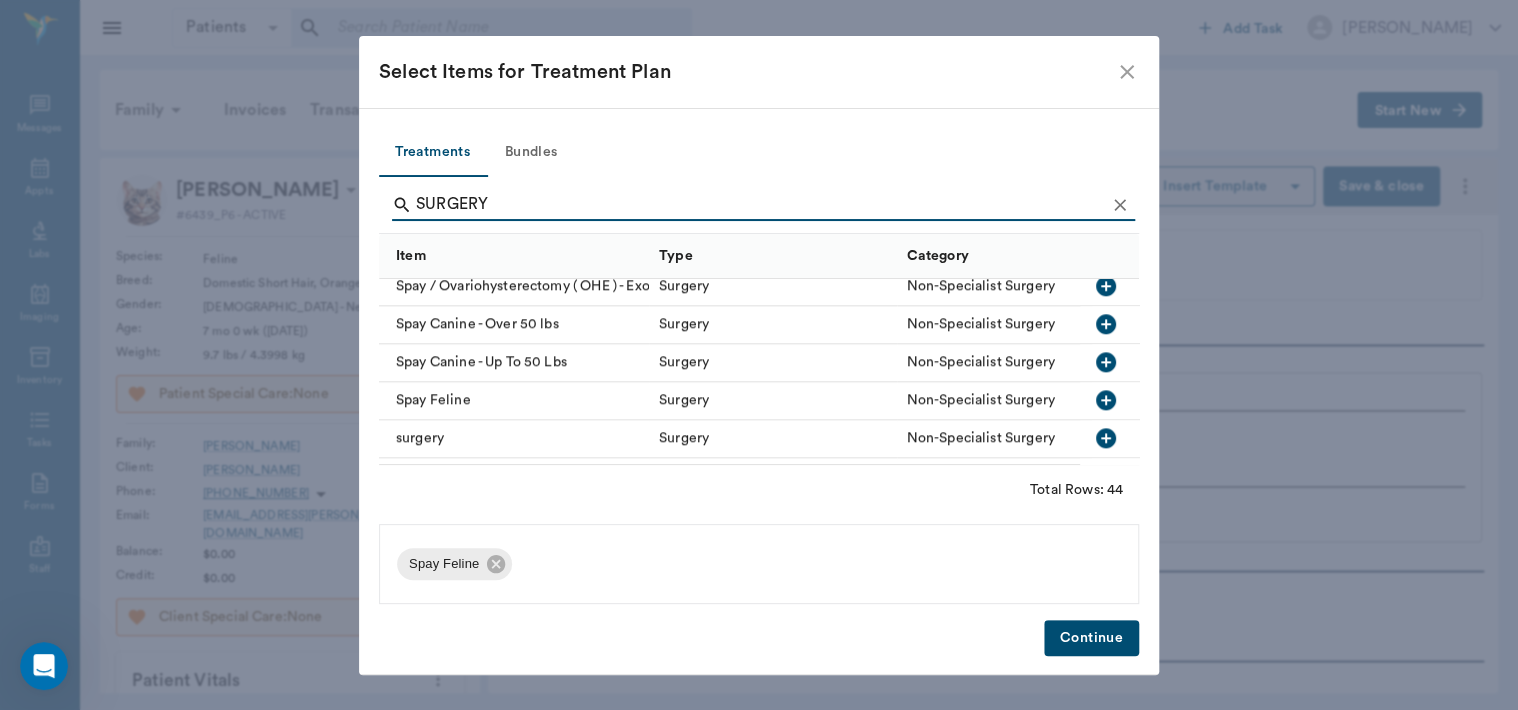 click on "Continue" at bounding box center (1091, 638) 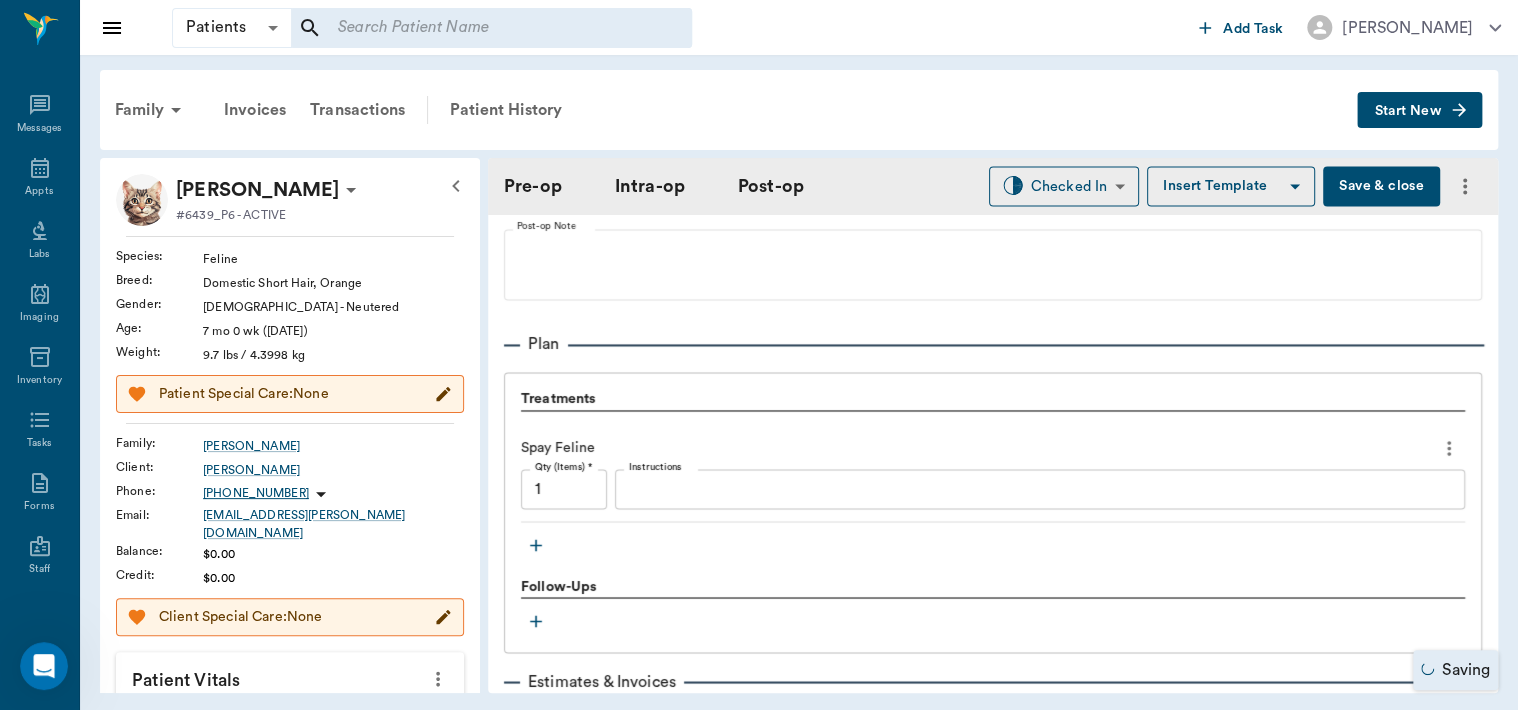 click 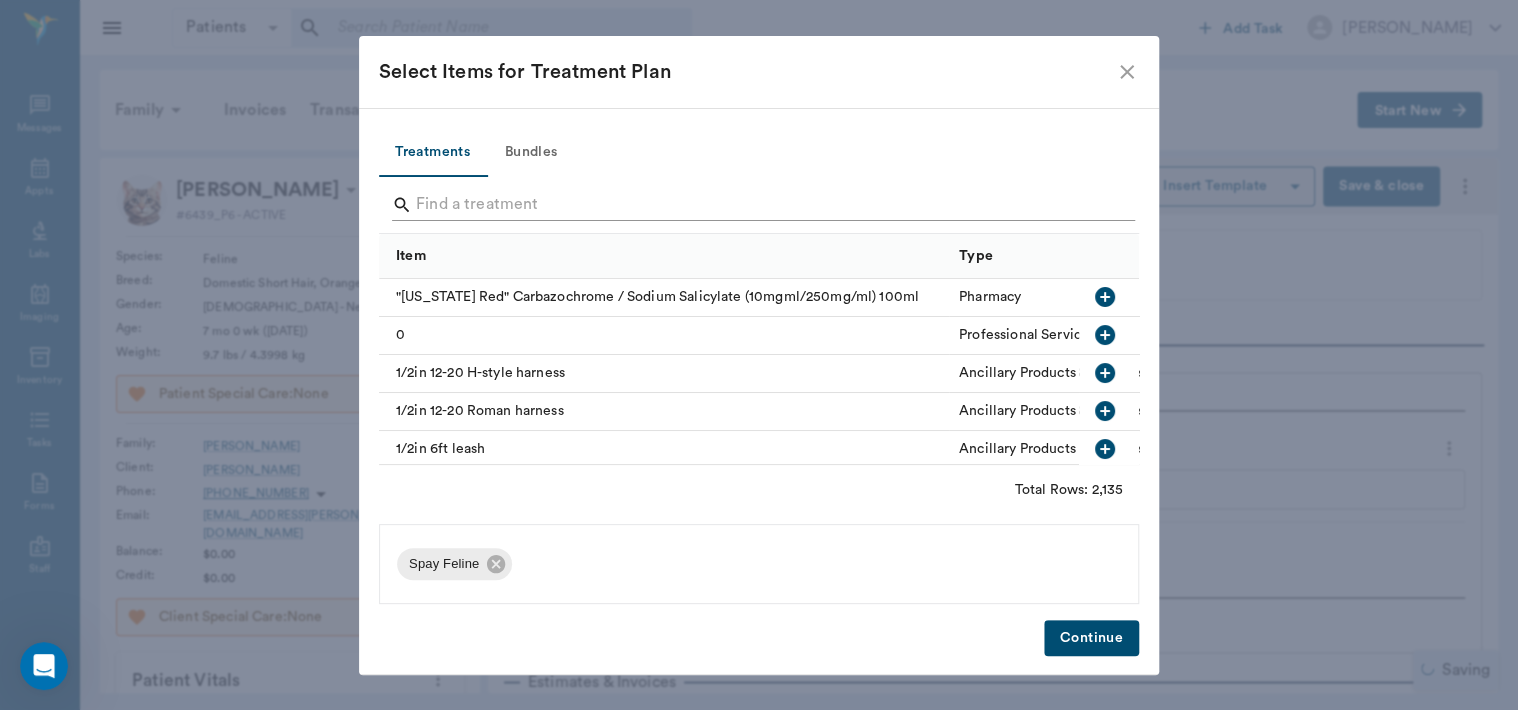 click at bounding box center (760, 205) 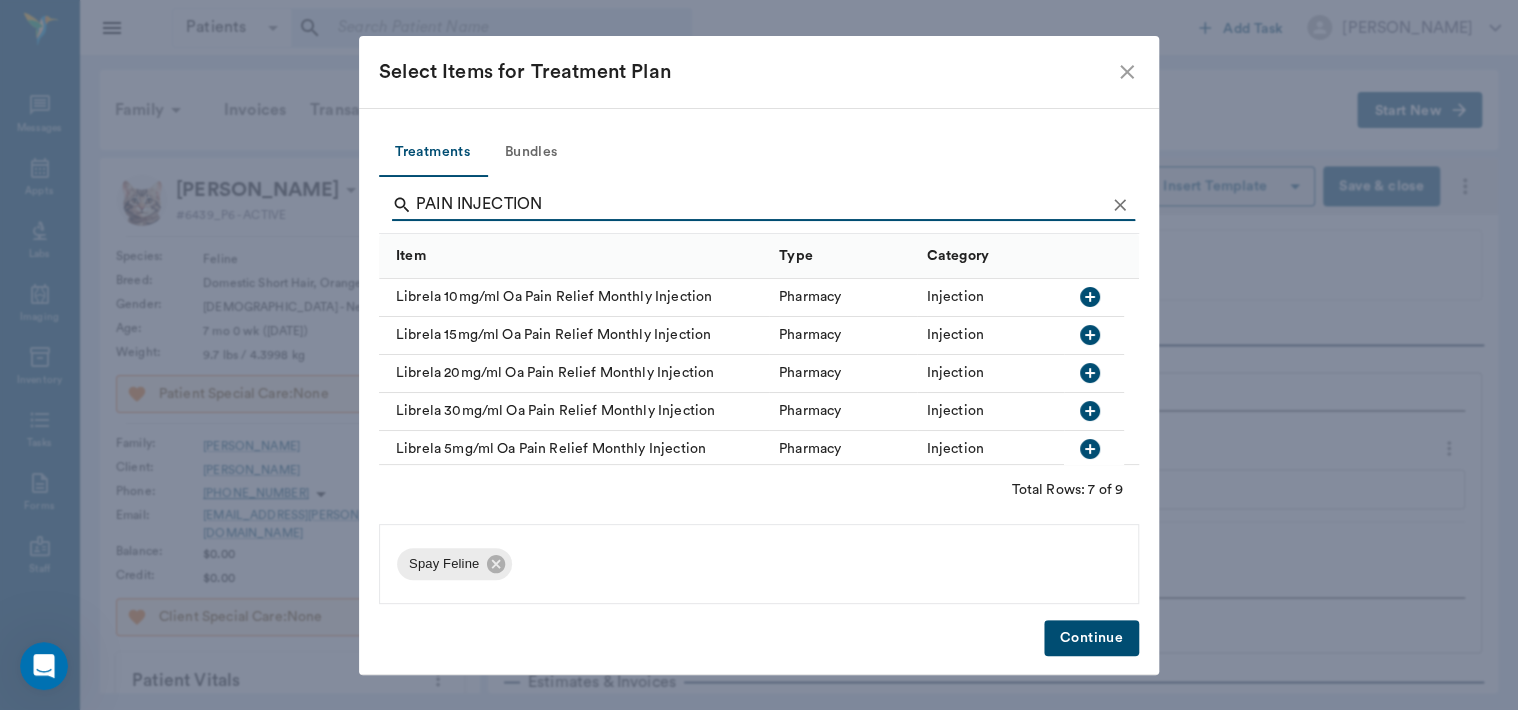 scroll, scrollTop: 80, scrollLeft: 0, axis: vertical 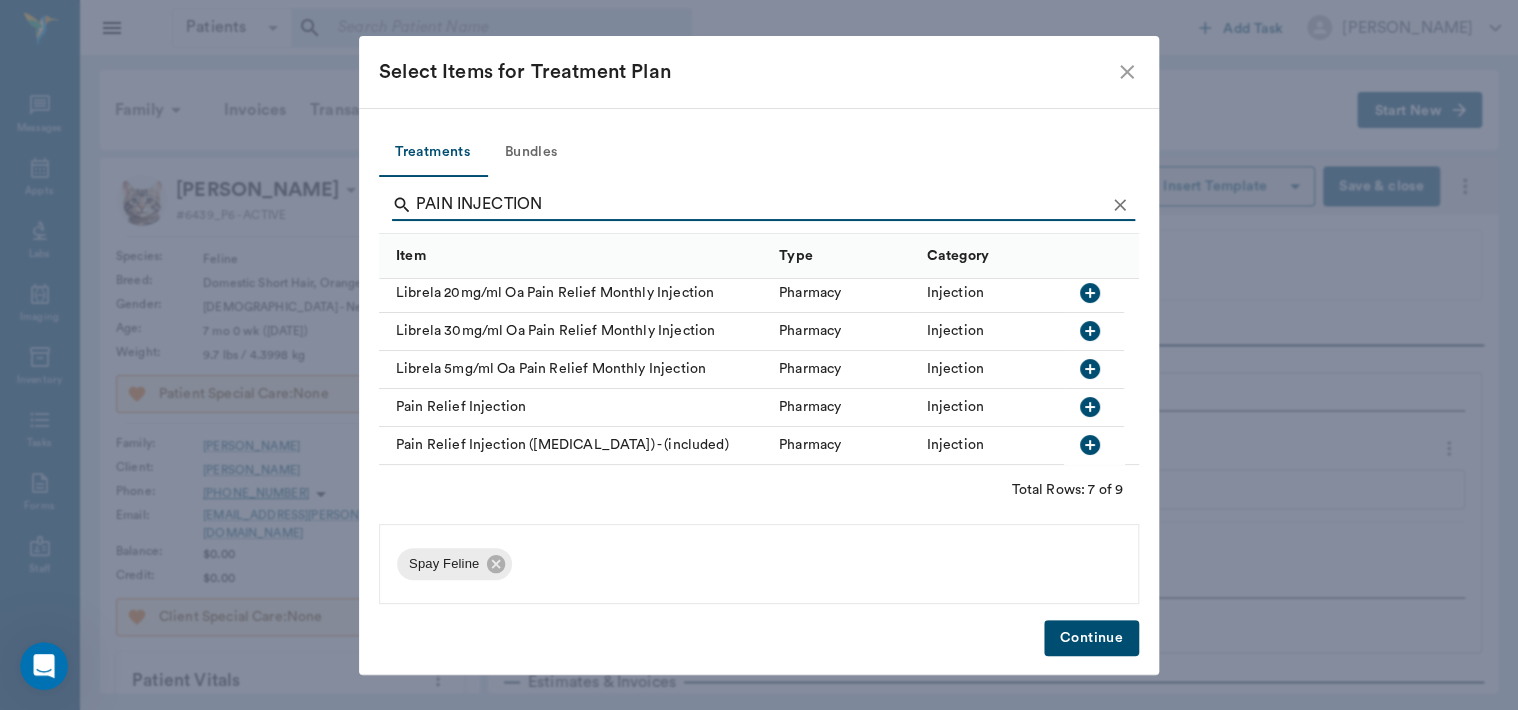 type on "PAIN INJECTION" 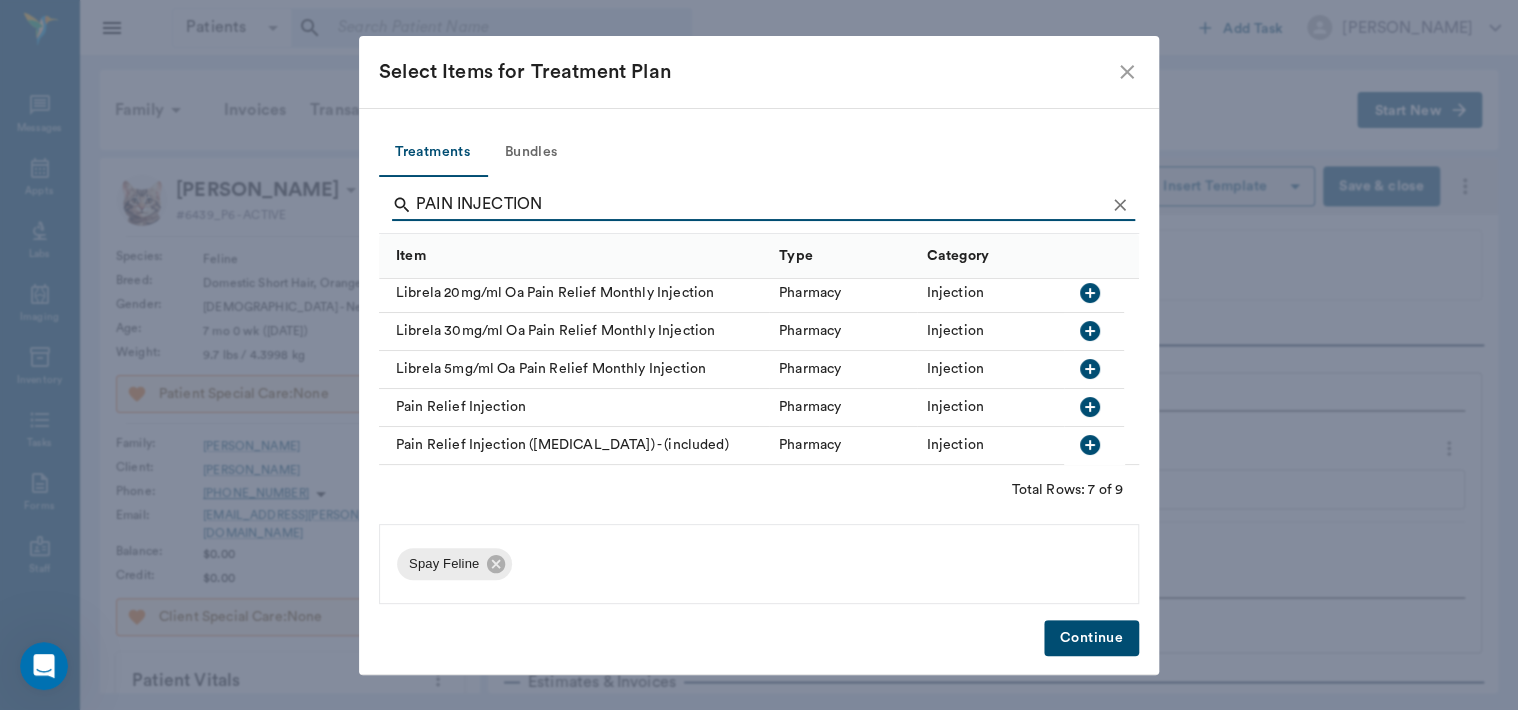 click 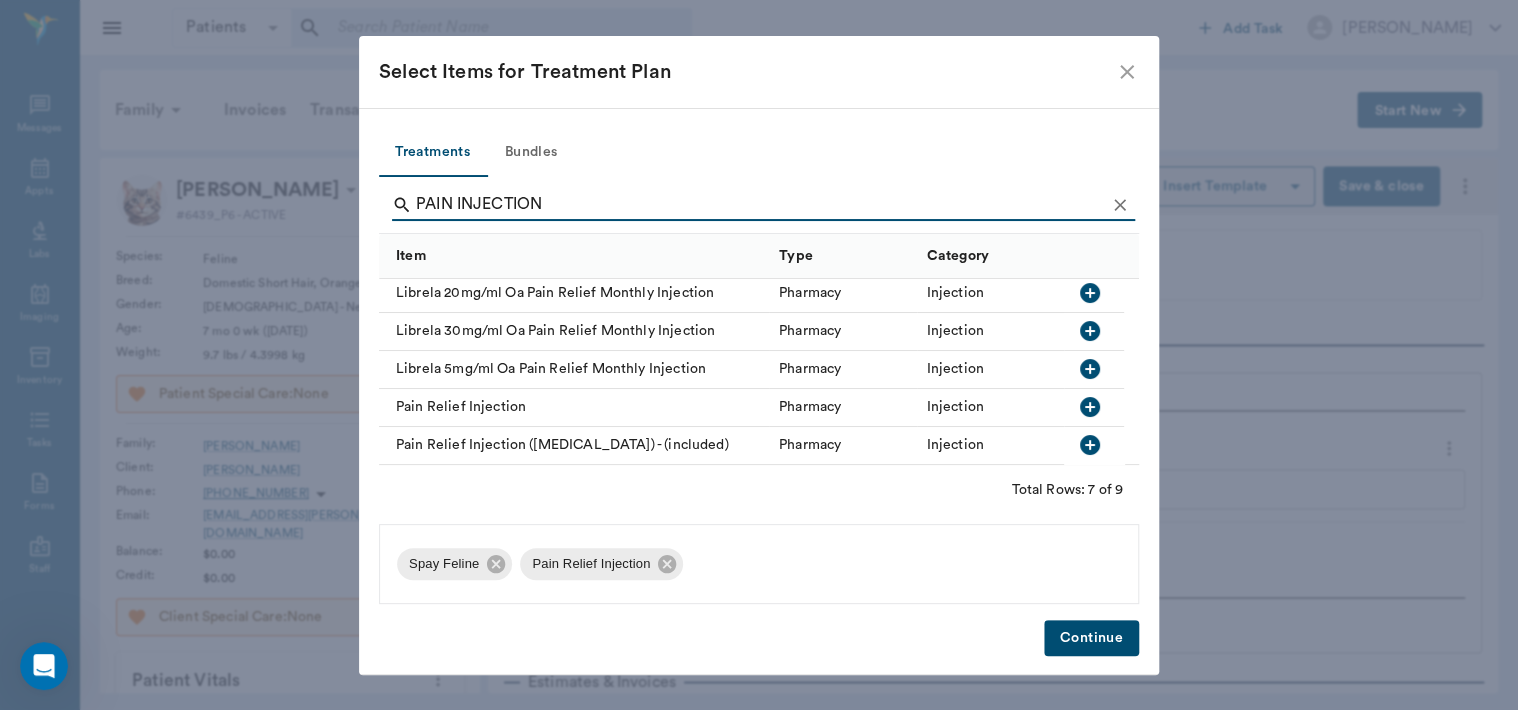 click on "Continue" at bounding box center [1091, 638] 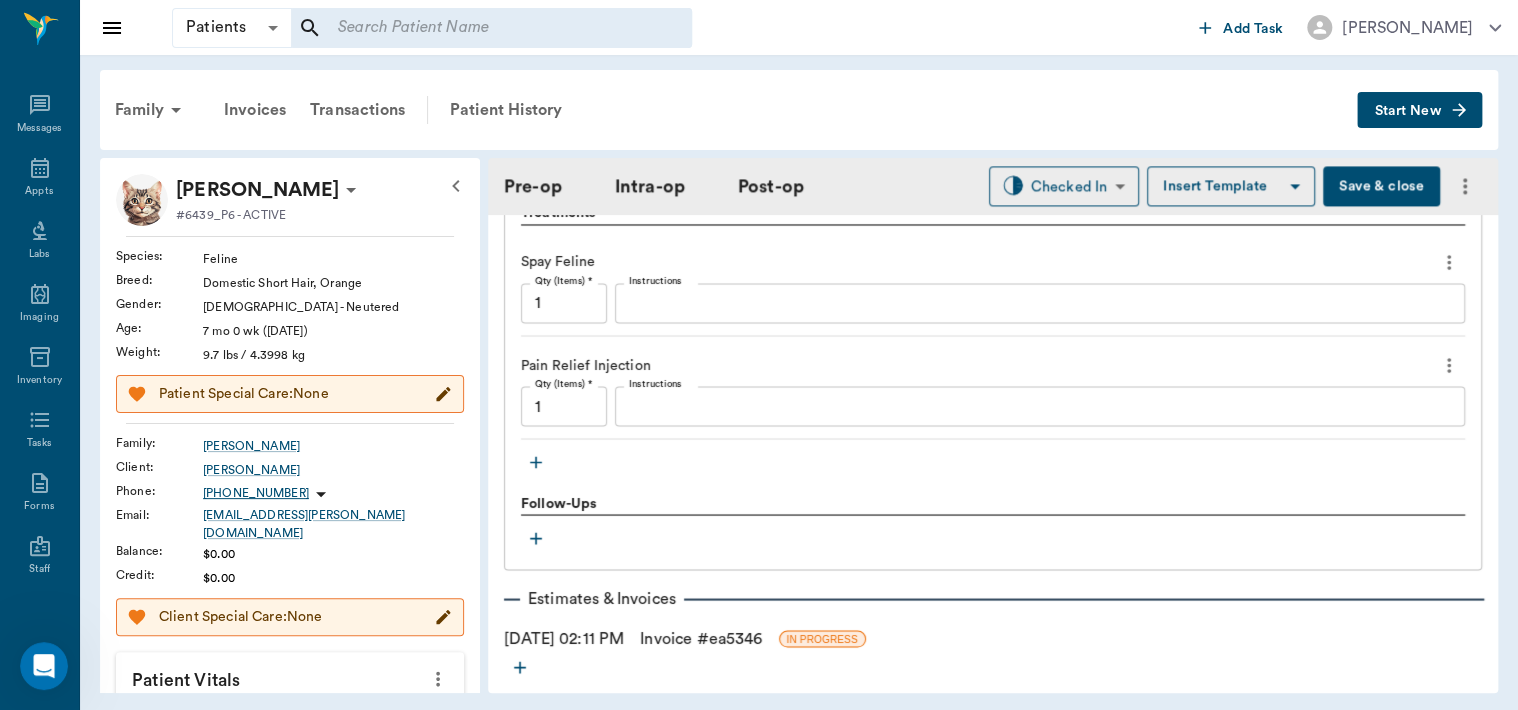 scroll, scrollTop: 1708, scrollLeft: 0, axis: vertical 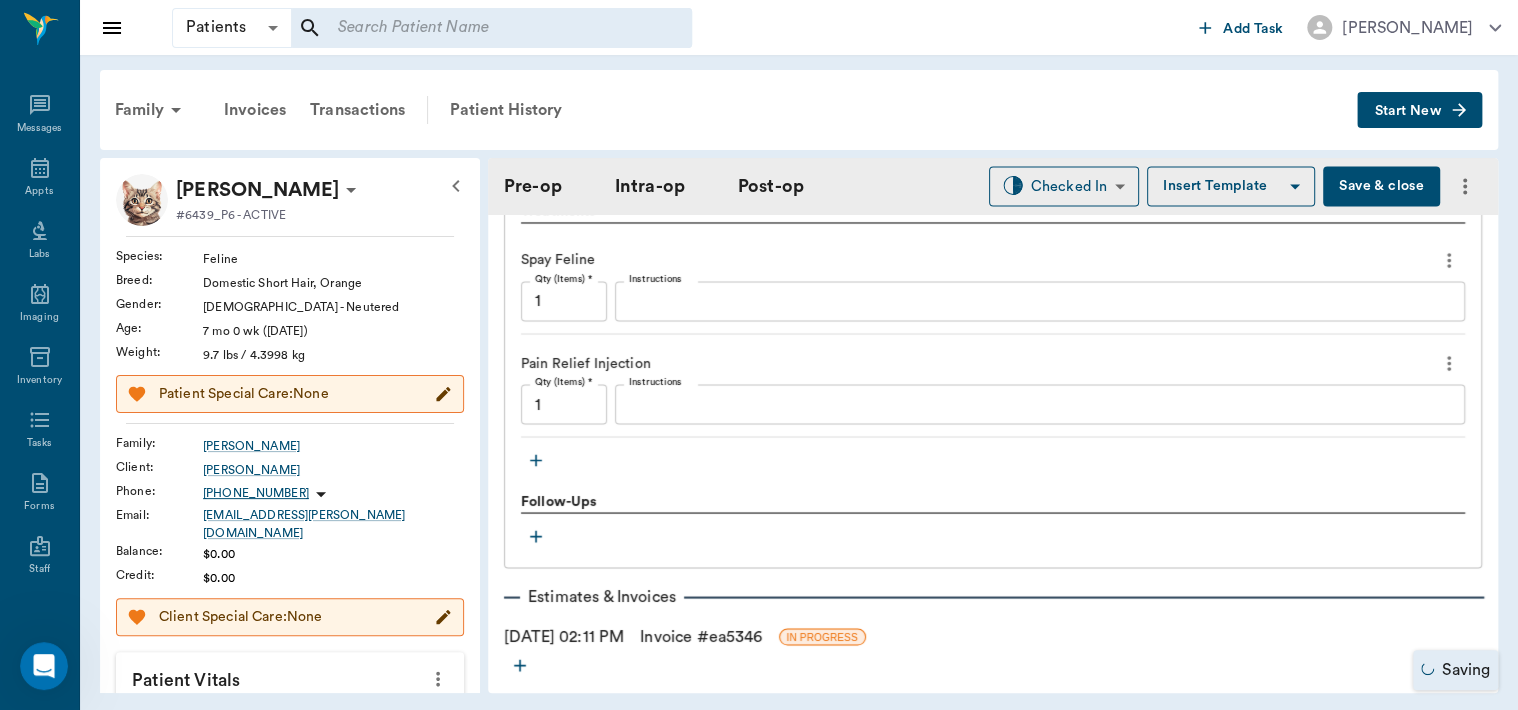 click 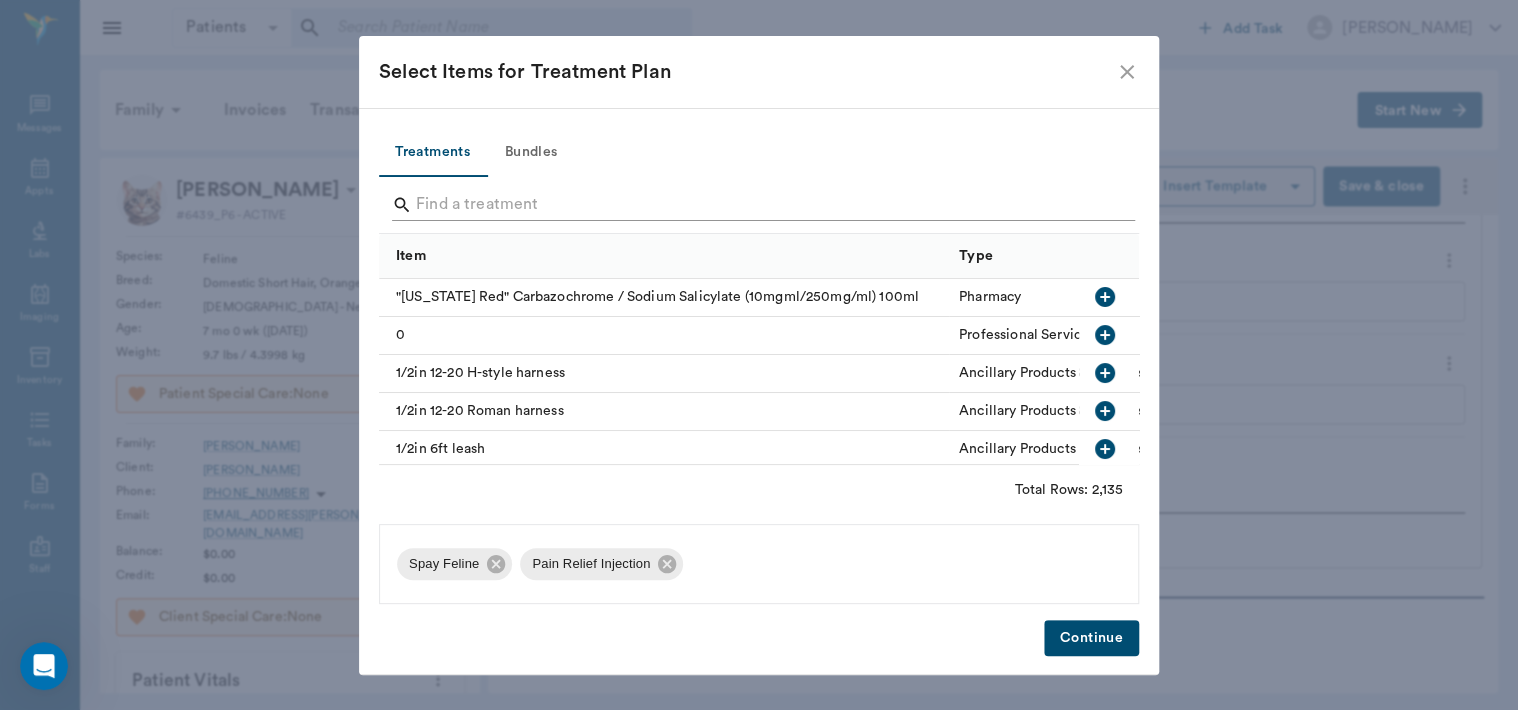 click at bounding box center [760, 205] 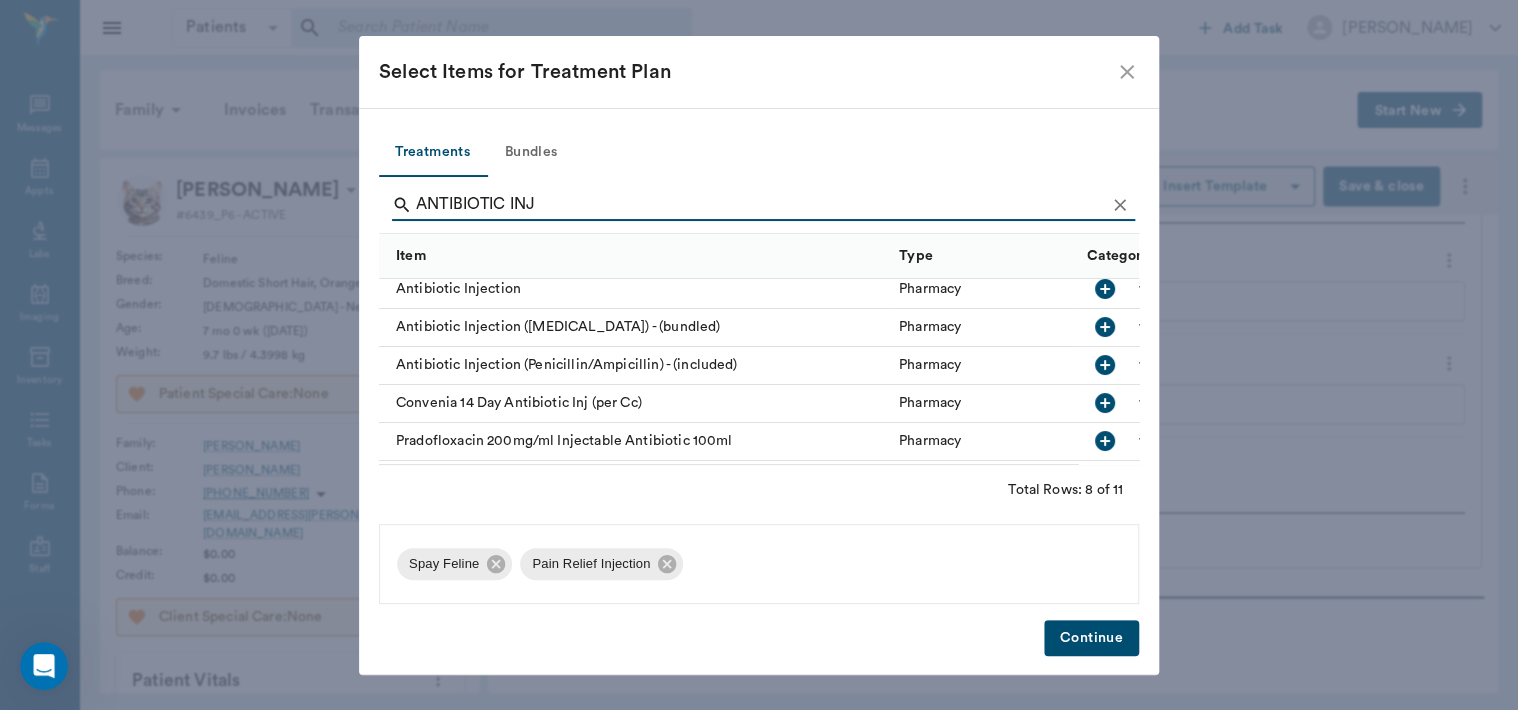 scroll, scrollTop: 0, scrollLeft: 0, axis: both 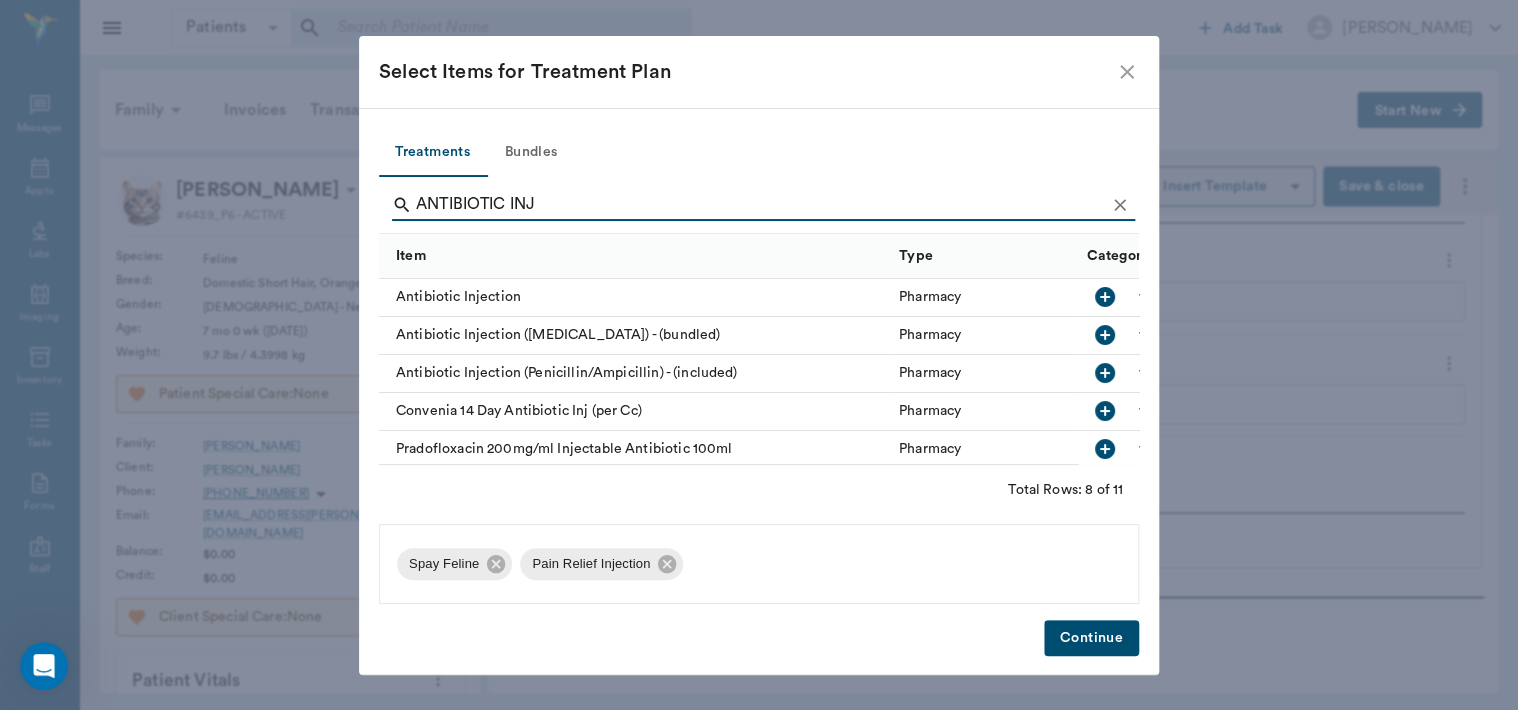 type on "ANTIBIOTIC INJ" 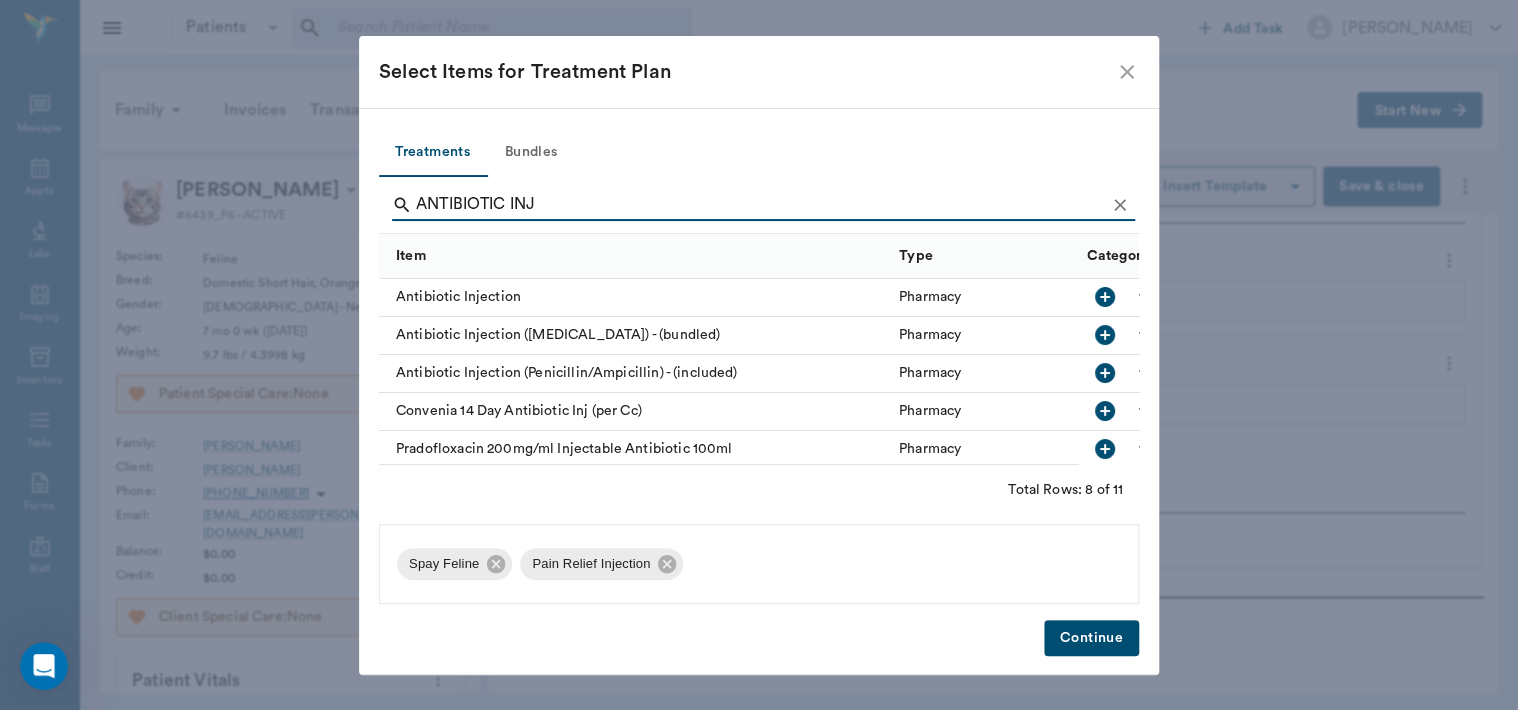click 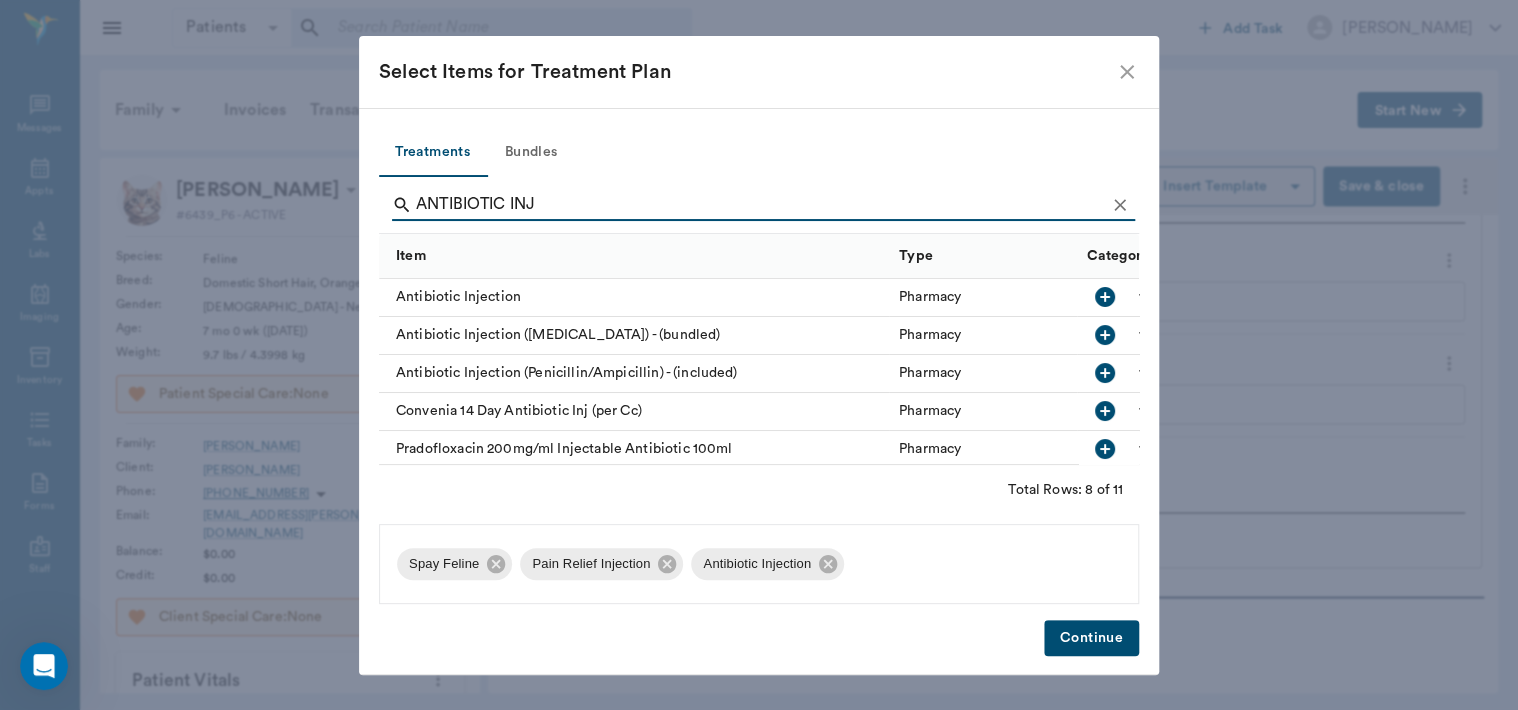 click on "Continue" at bounding box center (1091, 638) 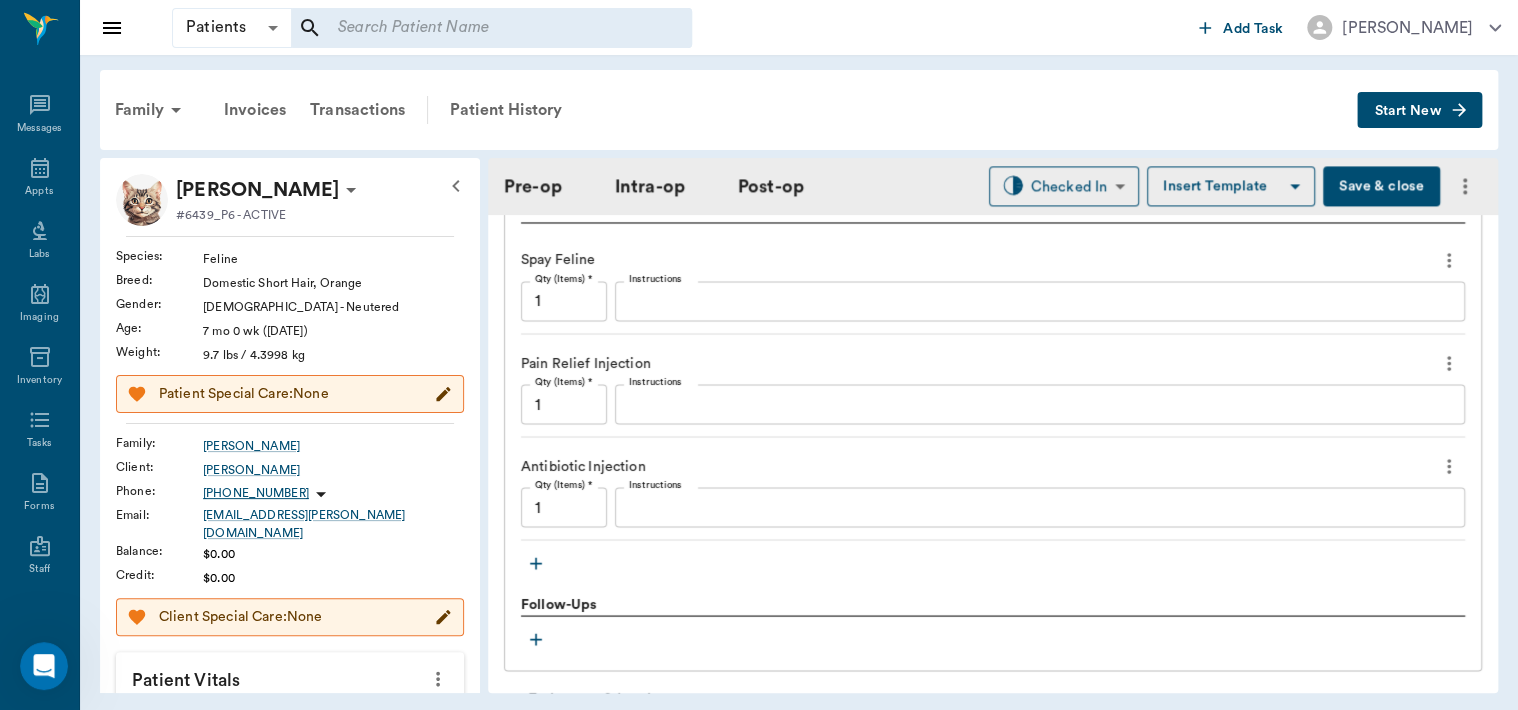 click on "Follow-Ups" at bounding box center (993, 605) 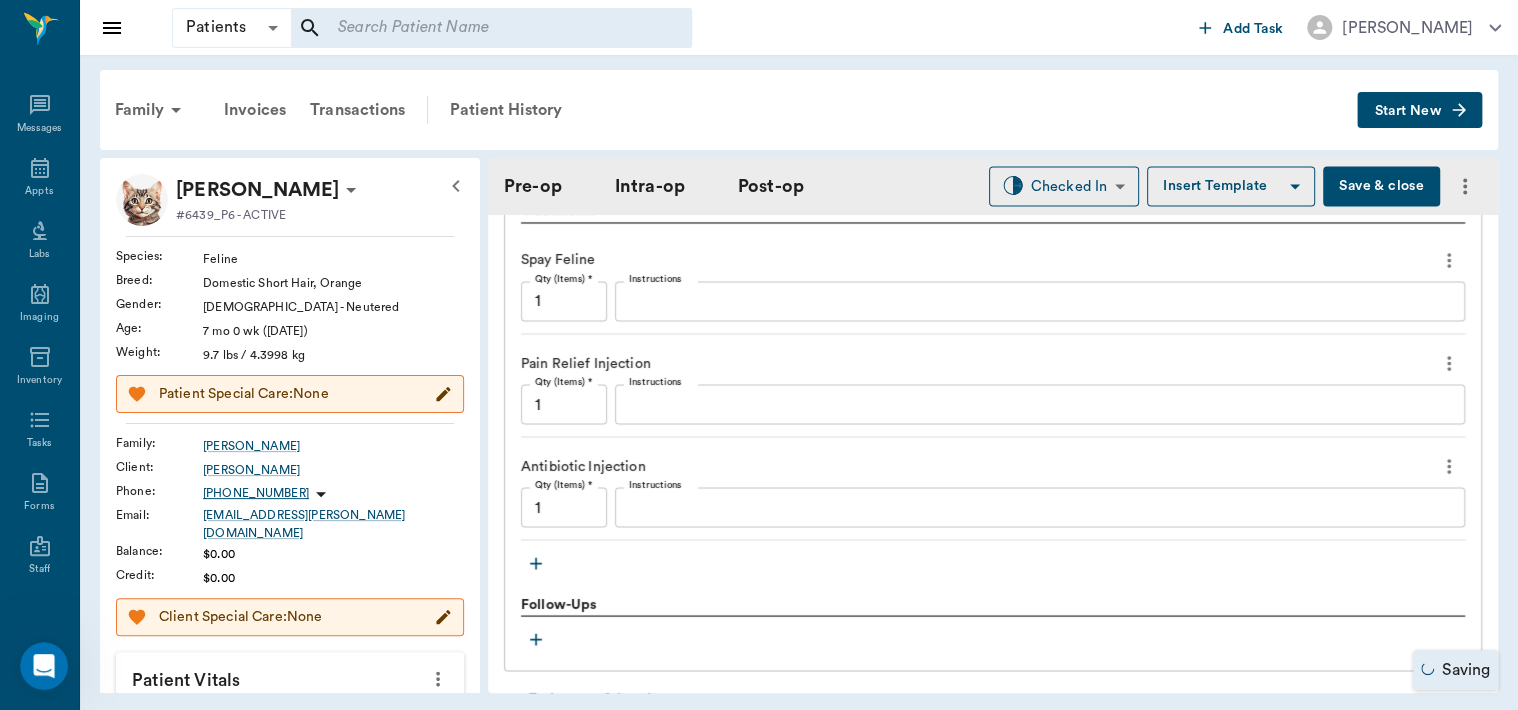 click 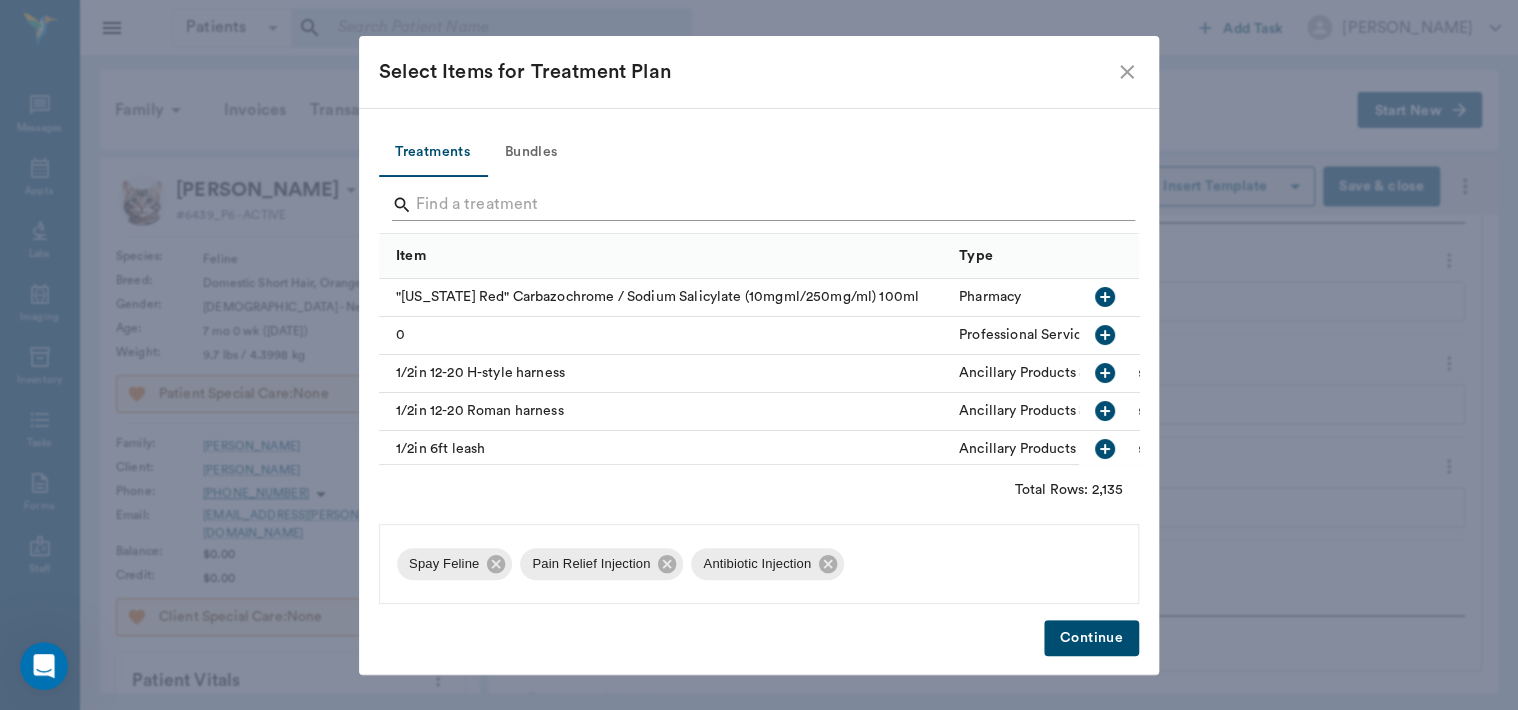 click at bounding box center [760, 205] 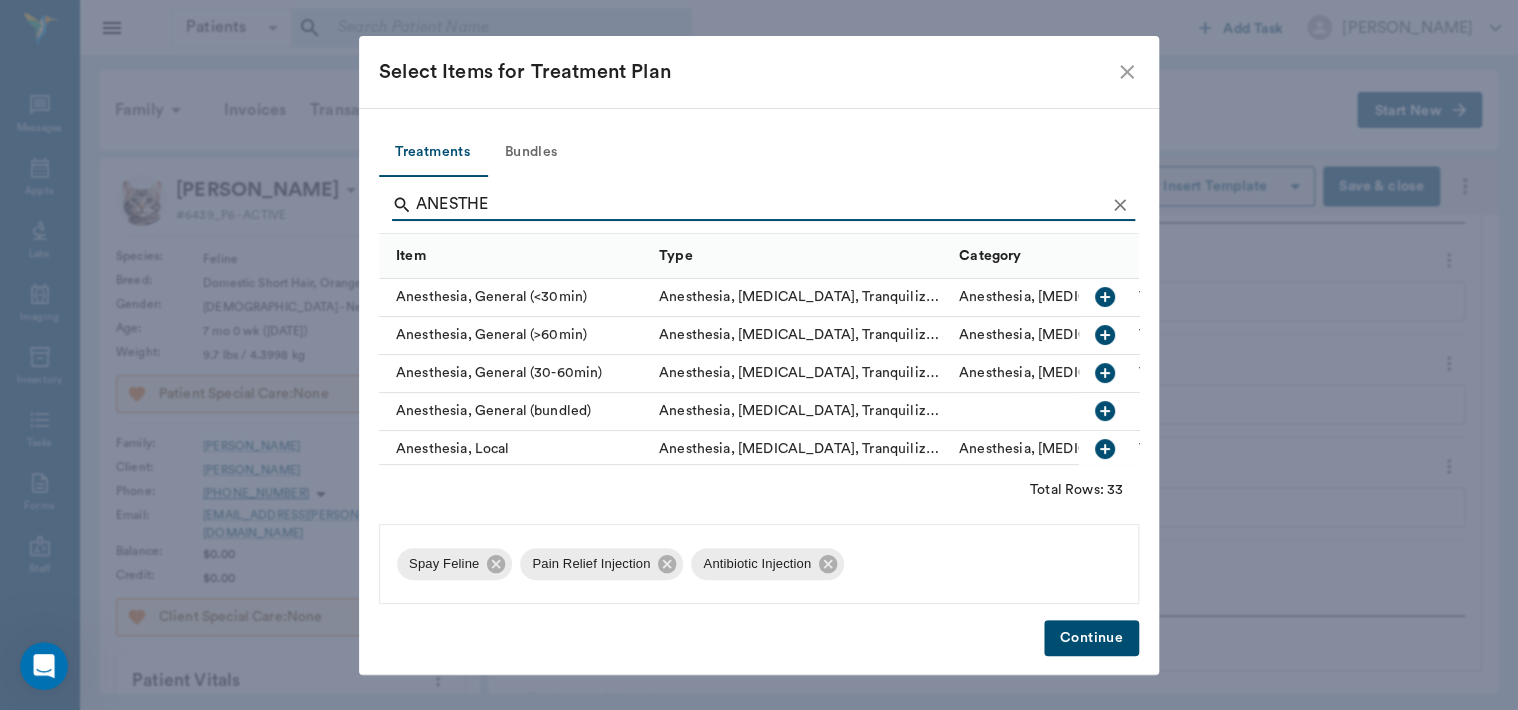 scroll, scrollTop: 196, scrollLeft: 0, axis: vertical 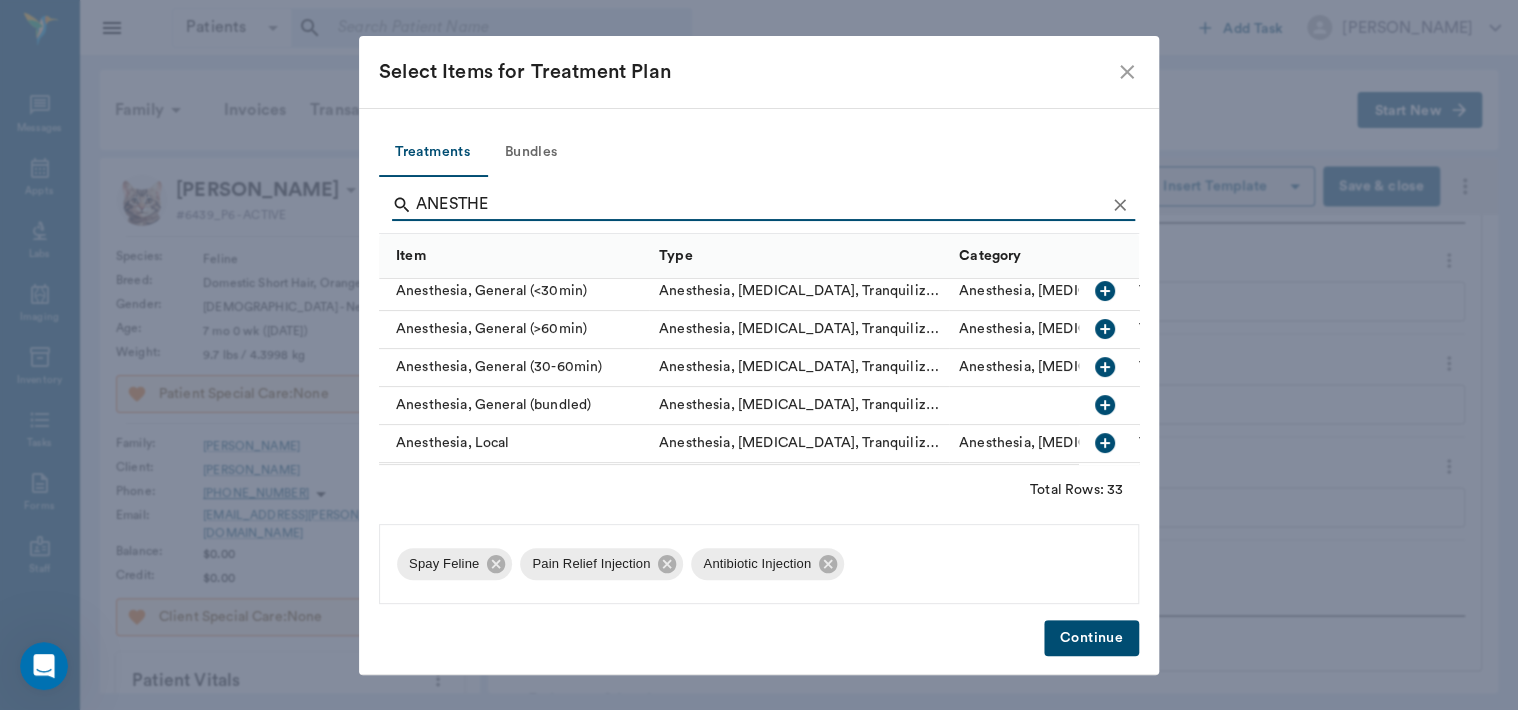 type on "ANESTHE" 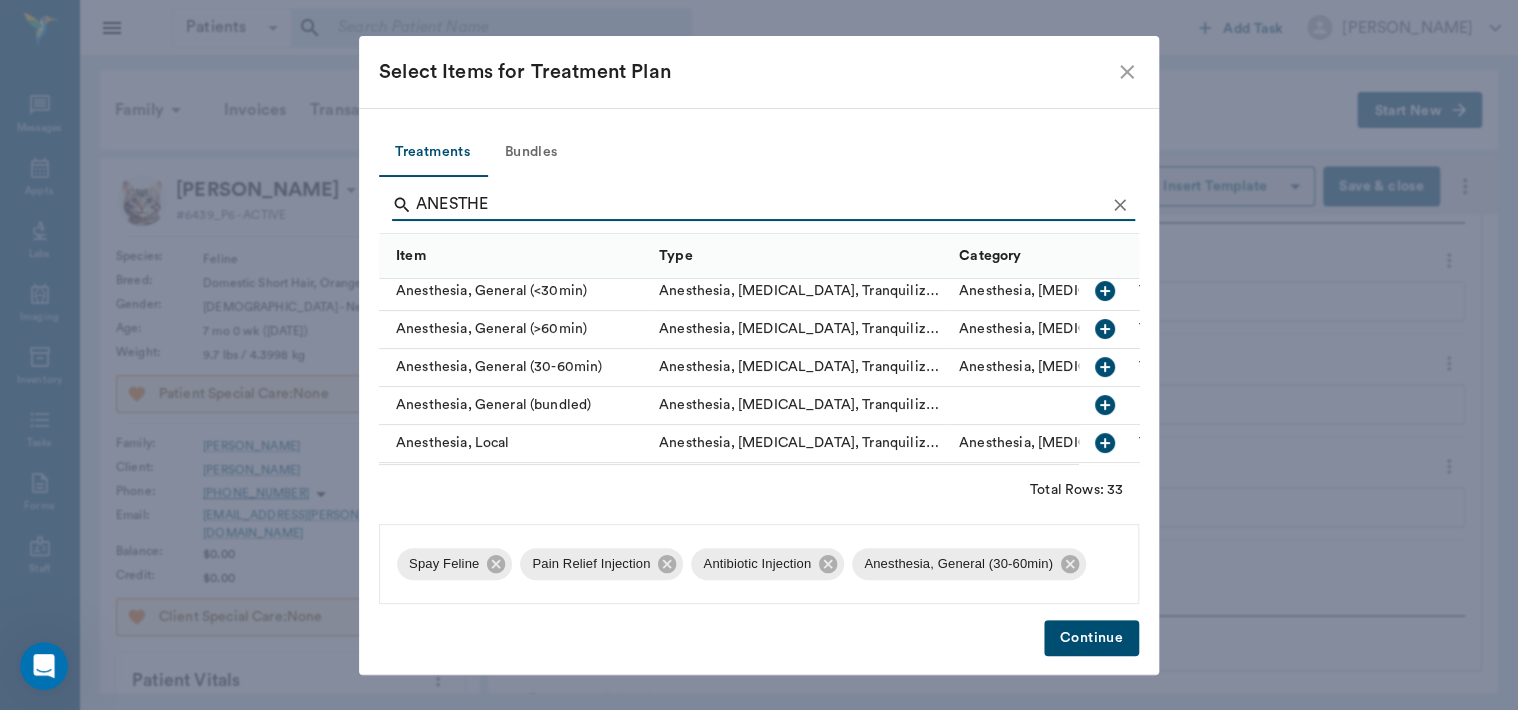 click on "Continue" at bounding box center (1091, 638) 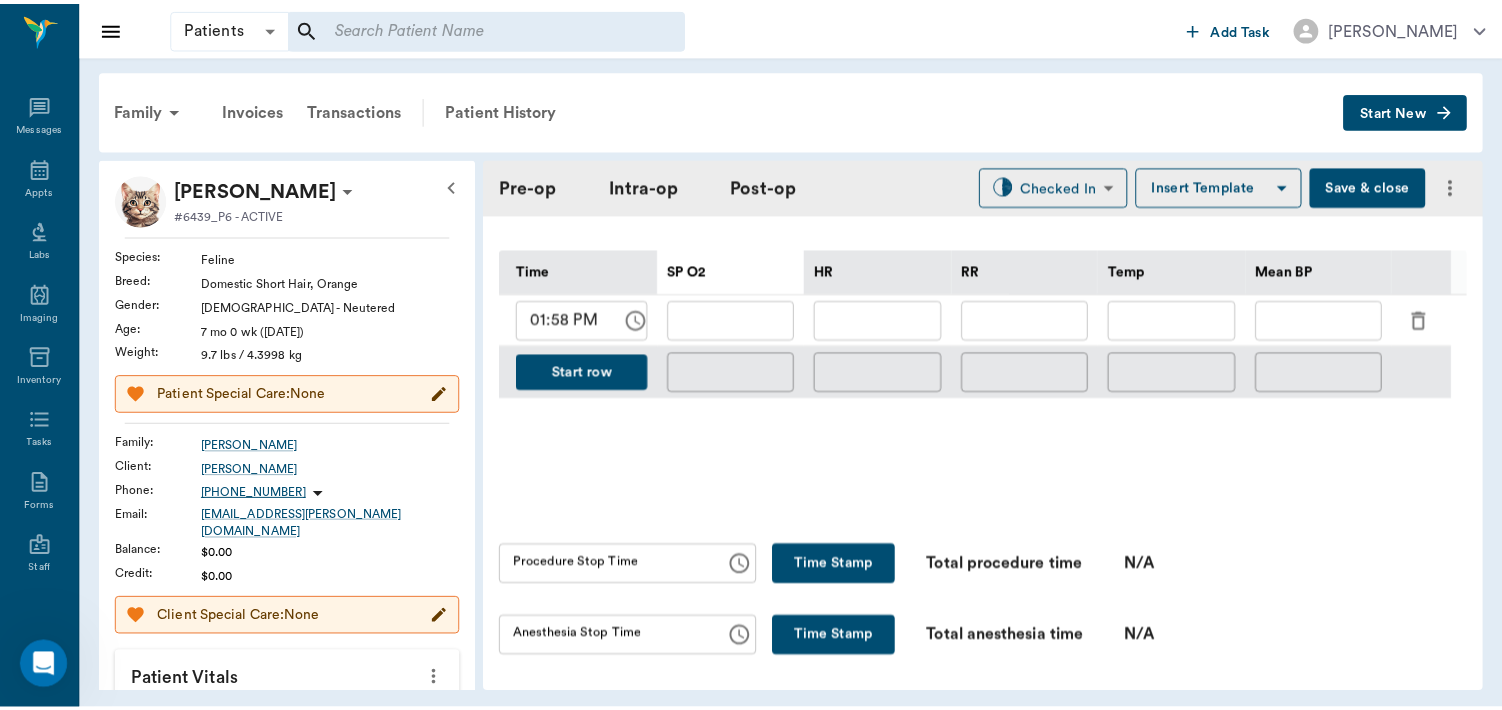 scroll, scrollTop: 935, scrollLeft: 0, axis: vertical 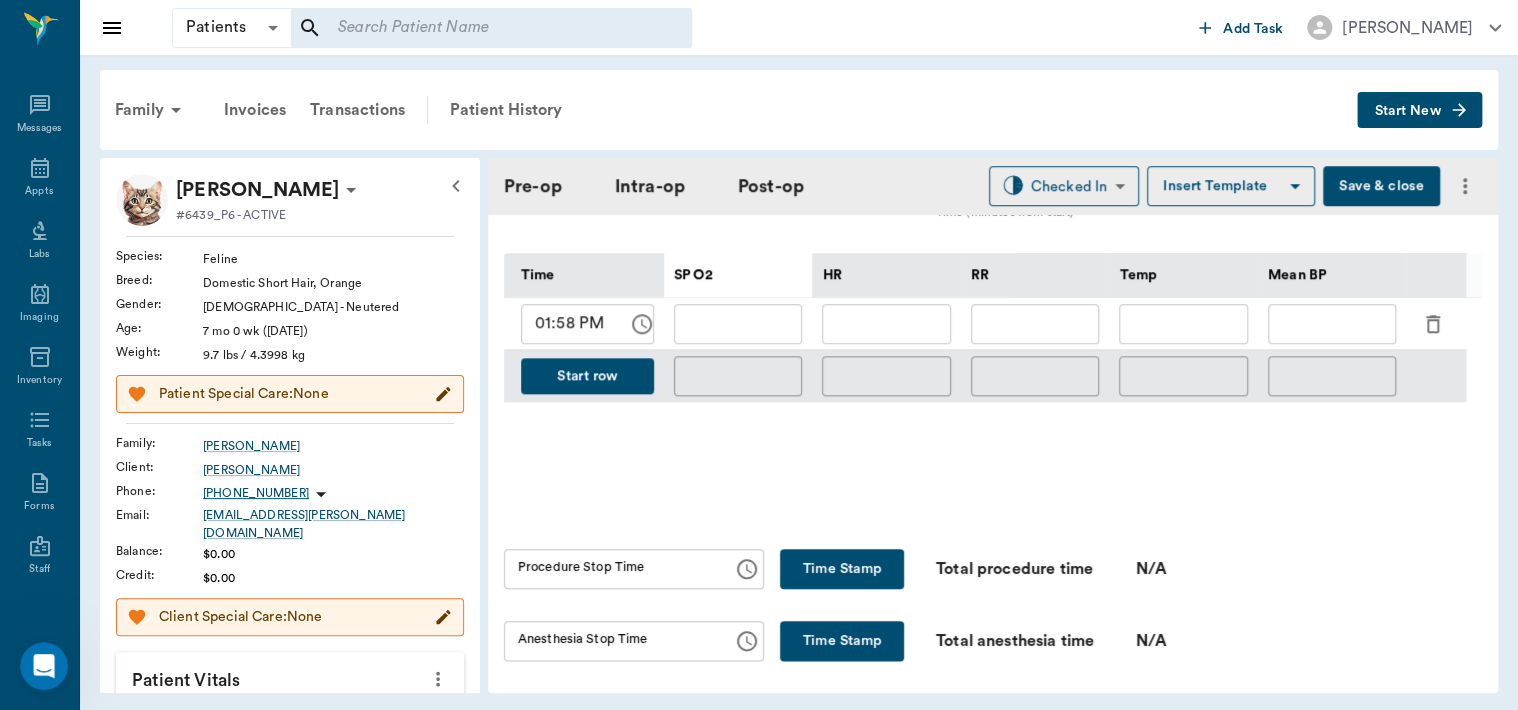 click on "Save & close" at bounding box center (1381, 186) 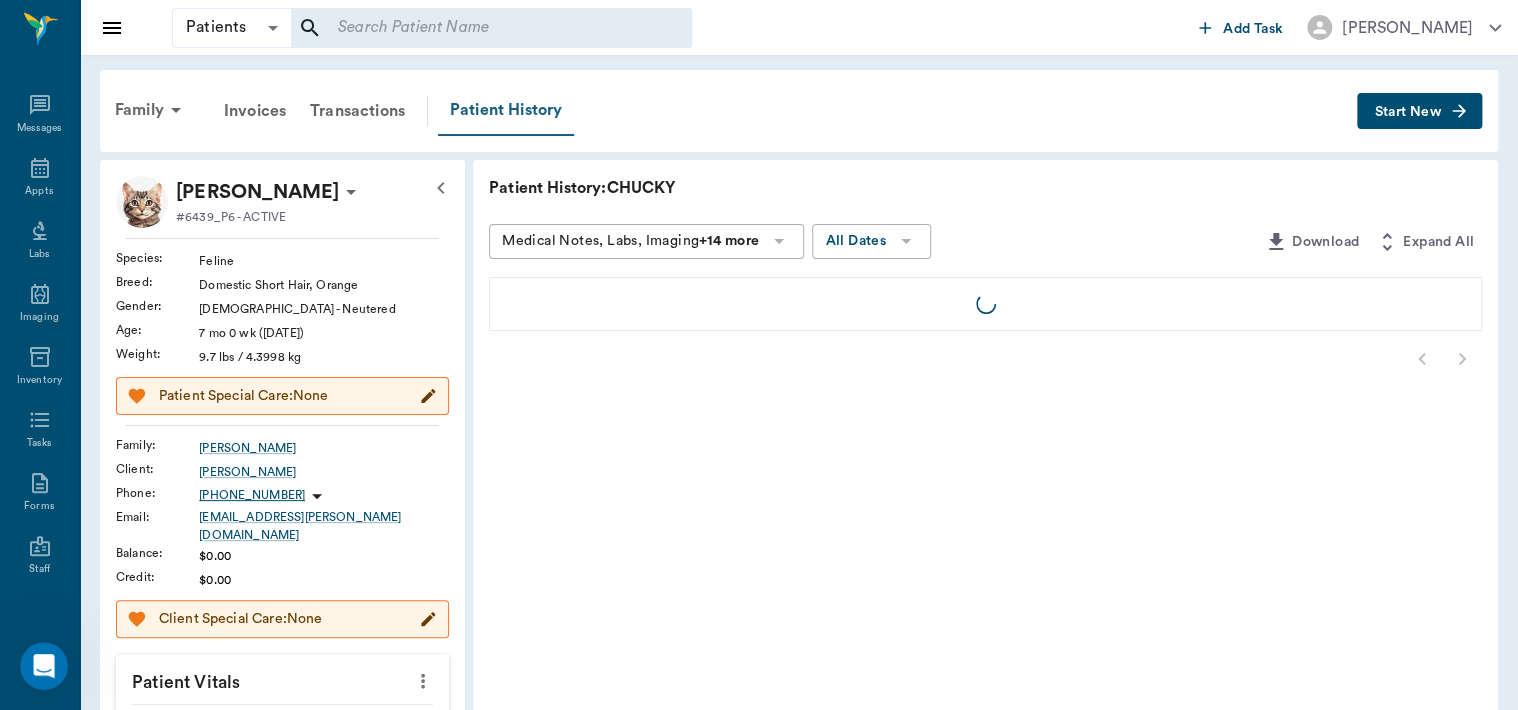 click on "Patient History" at bounding box center (506, 111) 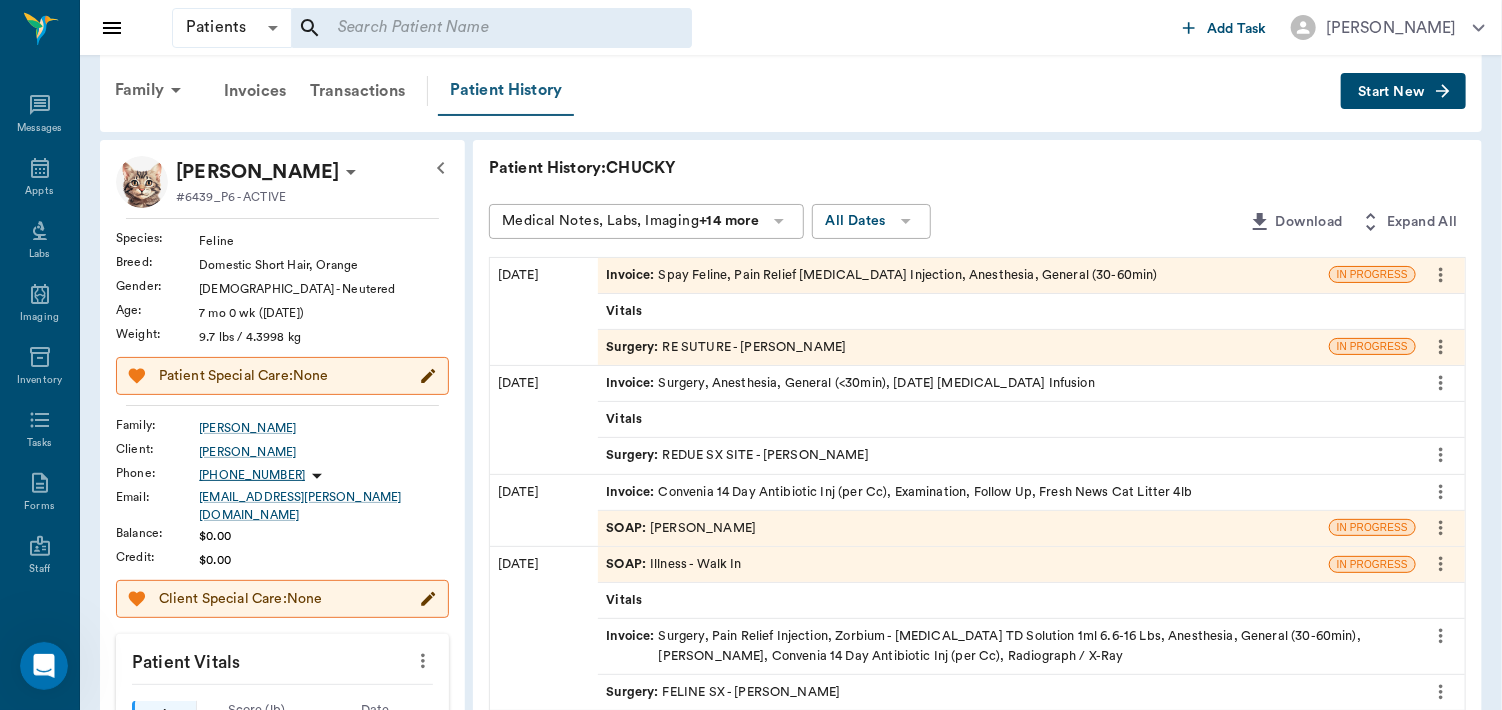 scroll, scrollTop: 18, scrollLeft: 0, axis: vertical 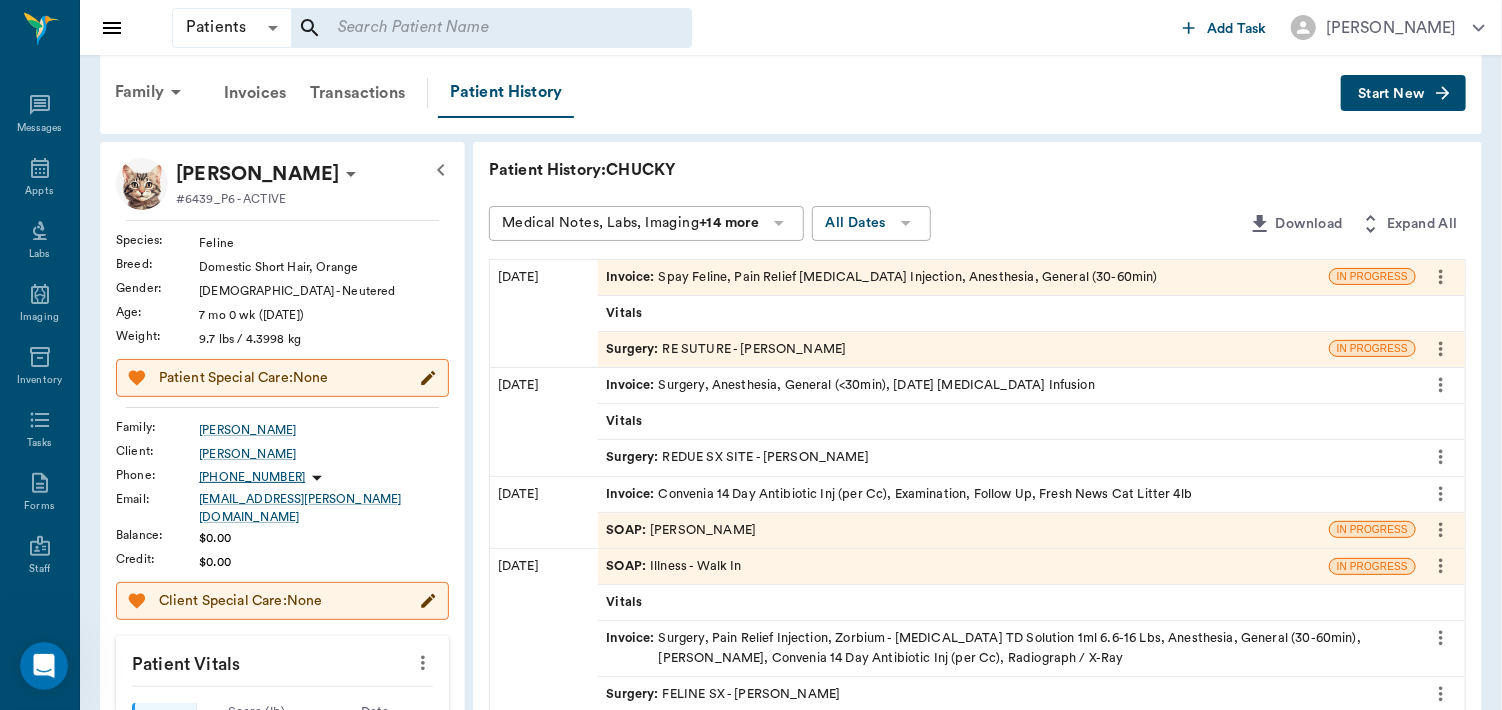click on "Surgery :" at bounding box center (634, 349) 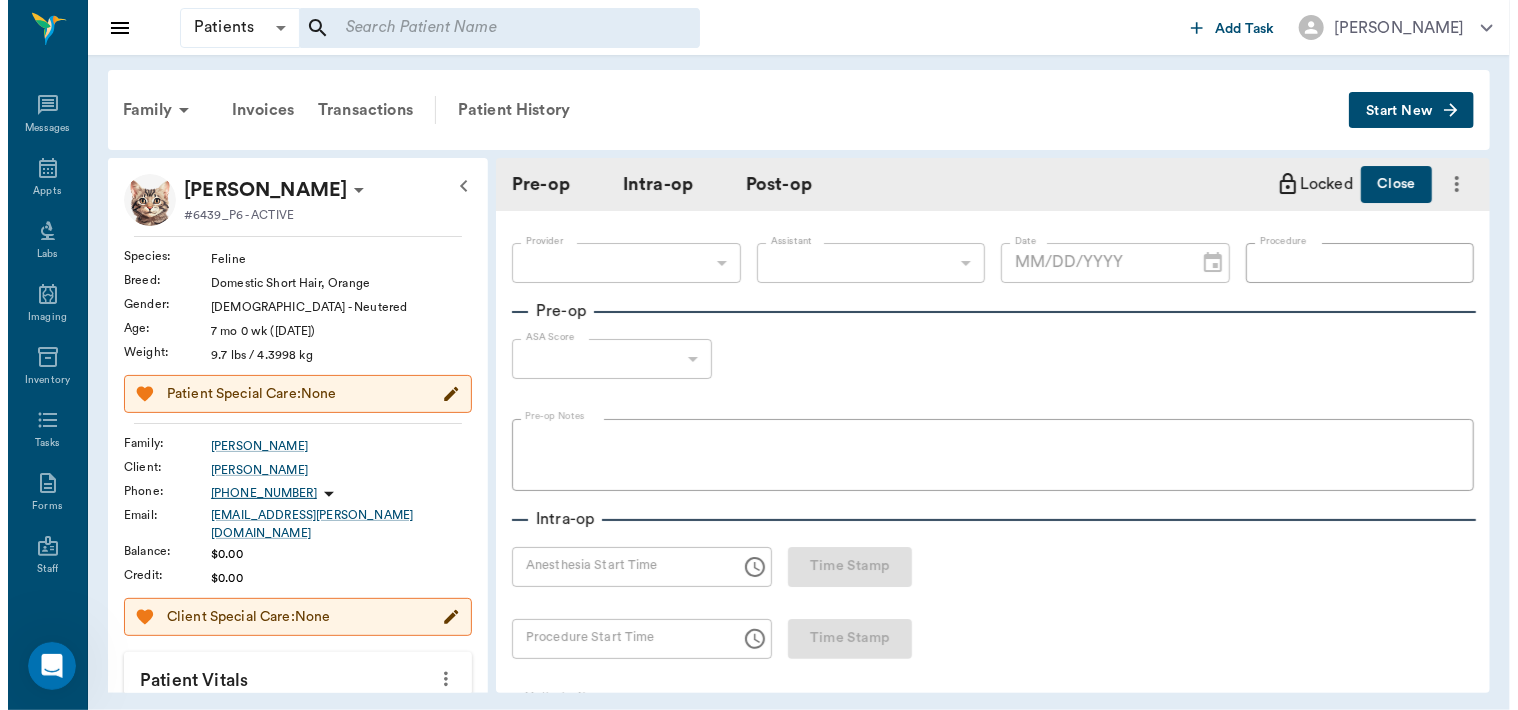 scroll, scrollTop: 0, scrollLeft: 0, axis: both 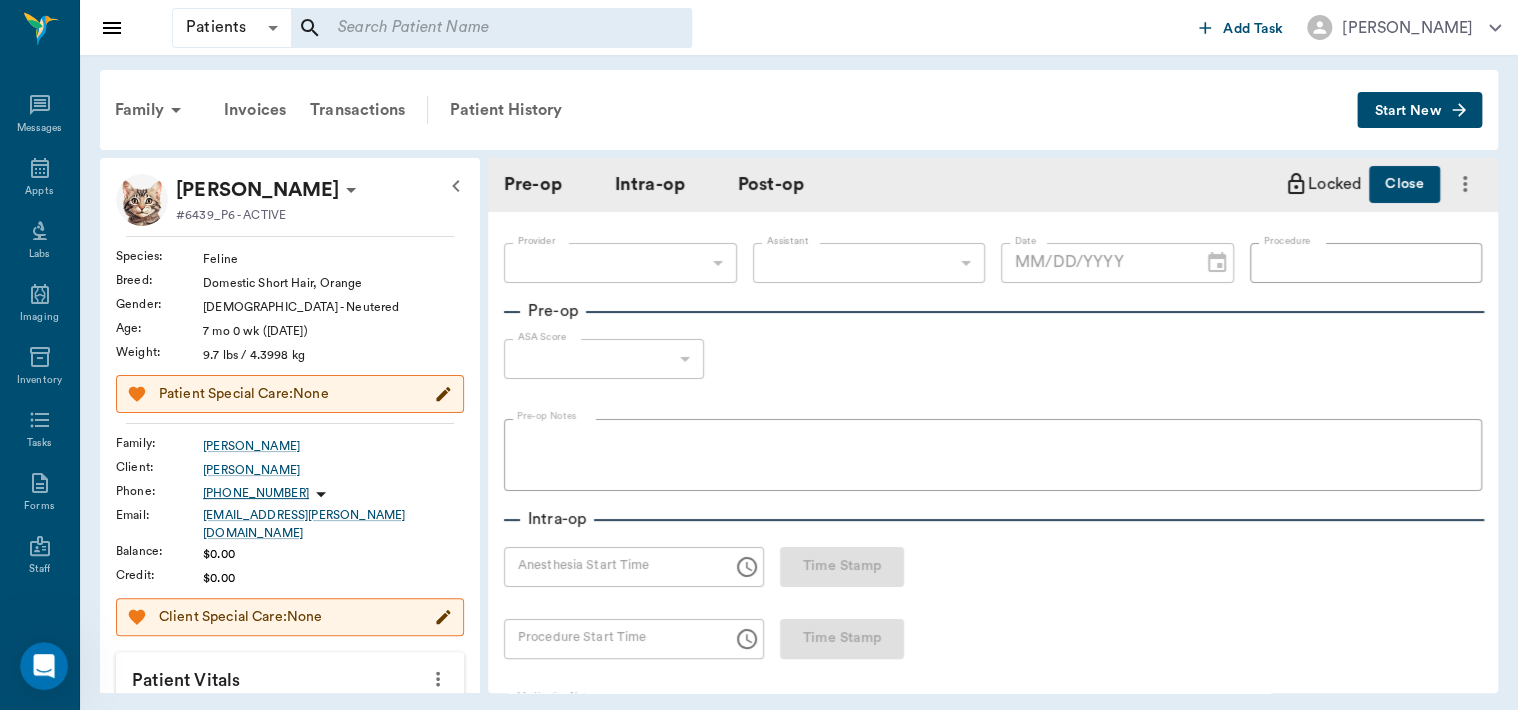 type on "63ec2f075fda476ae8351a4d" 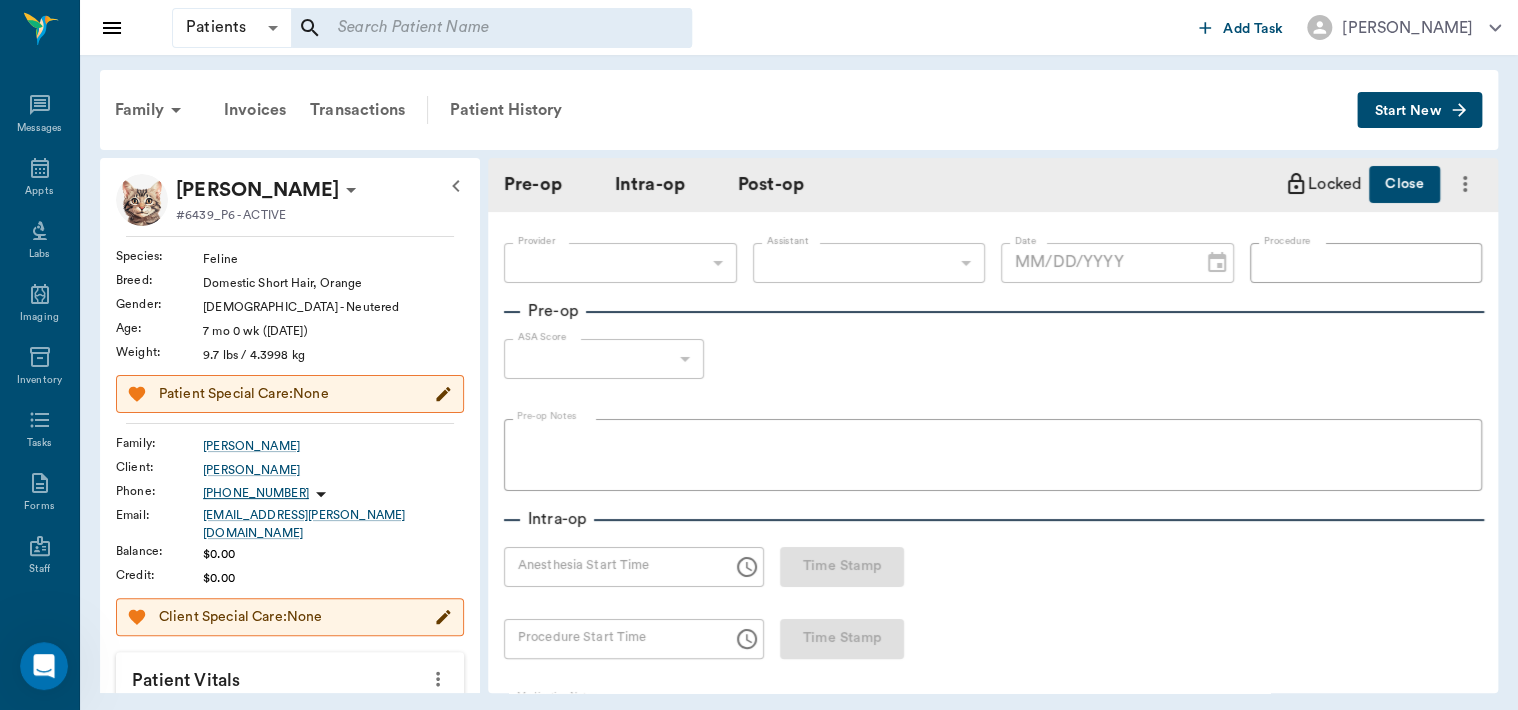 type on "63ec2e7e52e12b0ba117b124" 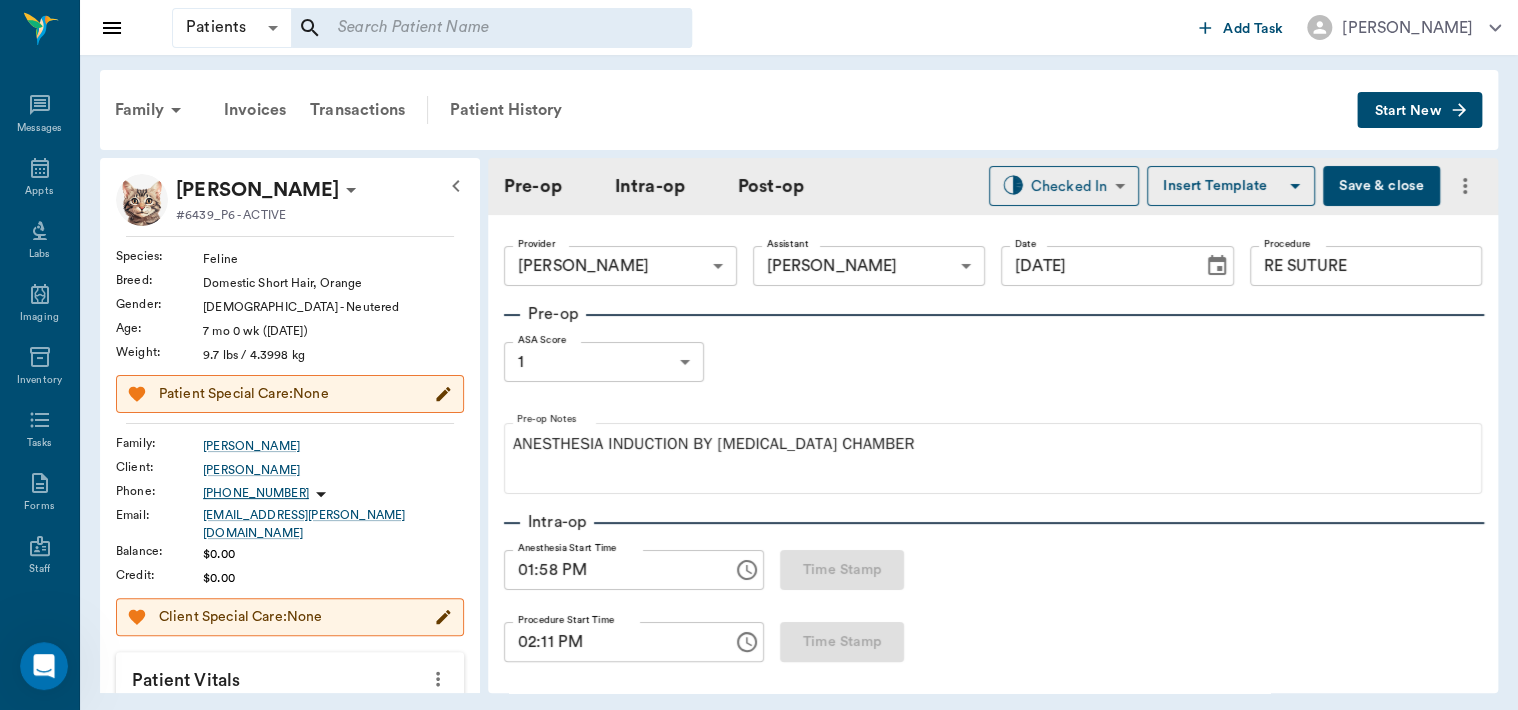 type on "[DATE]" 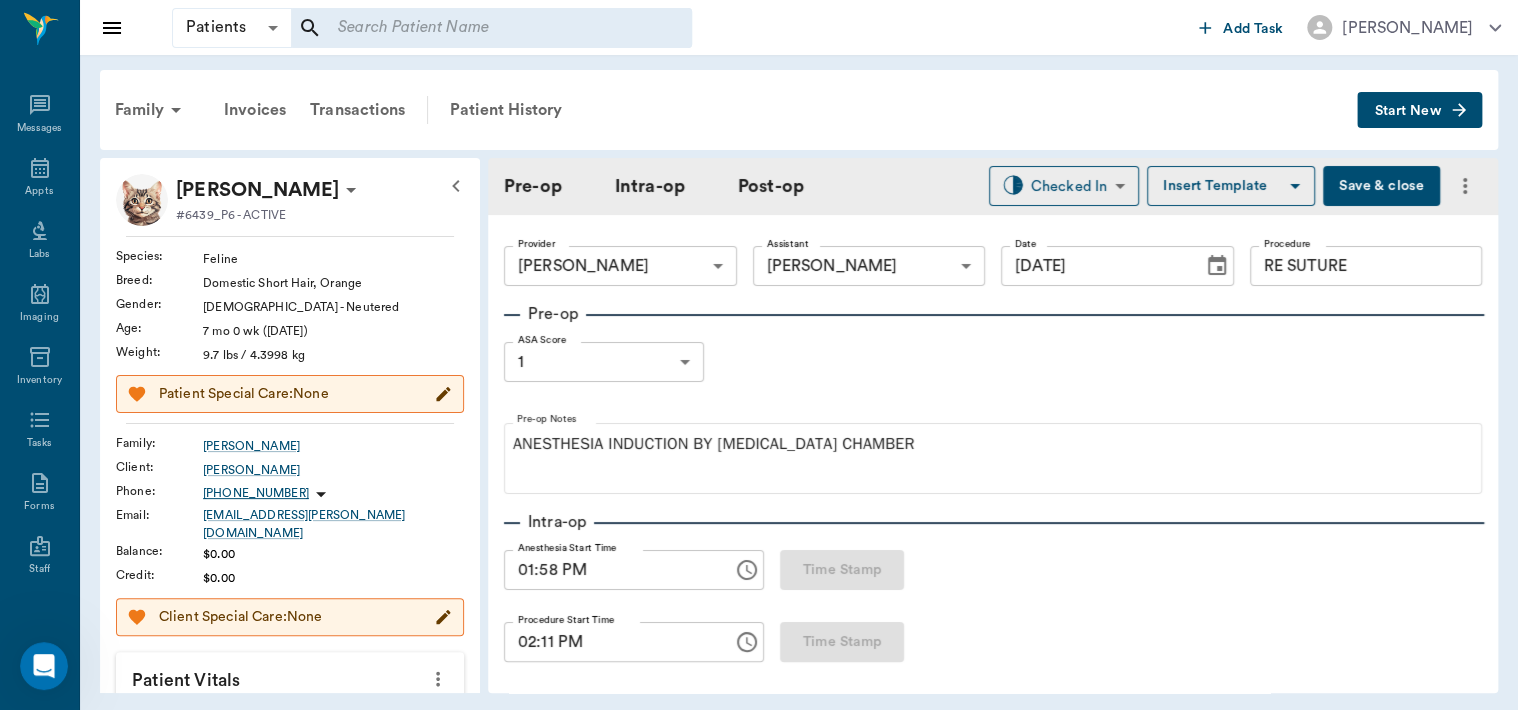 type on "01:58 PM" 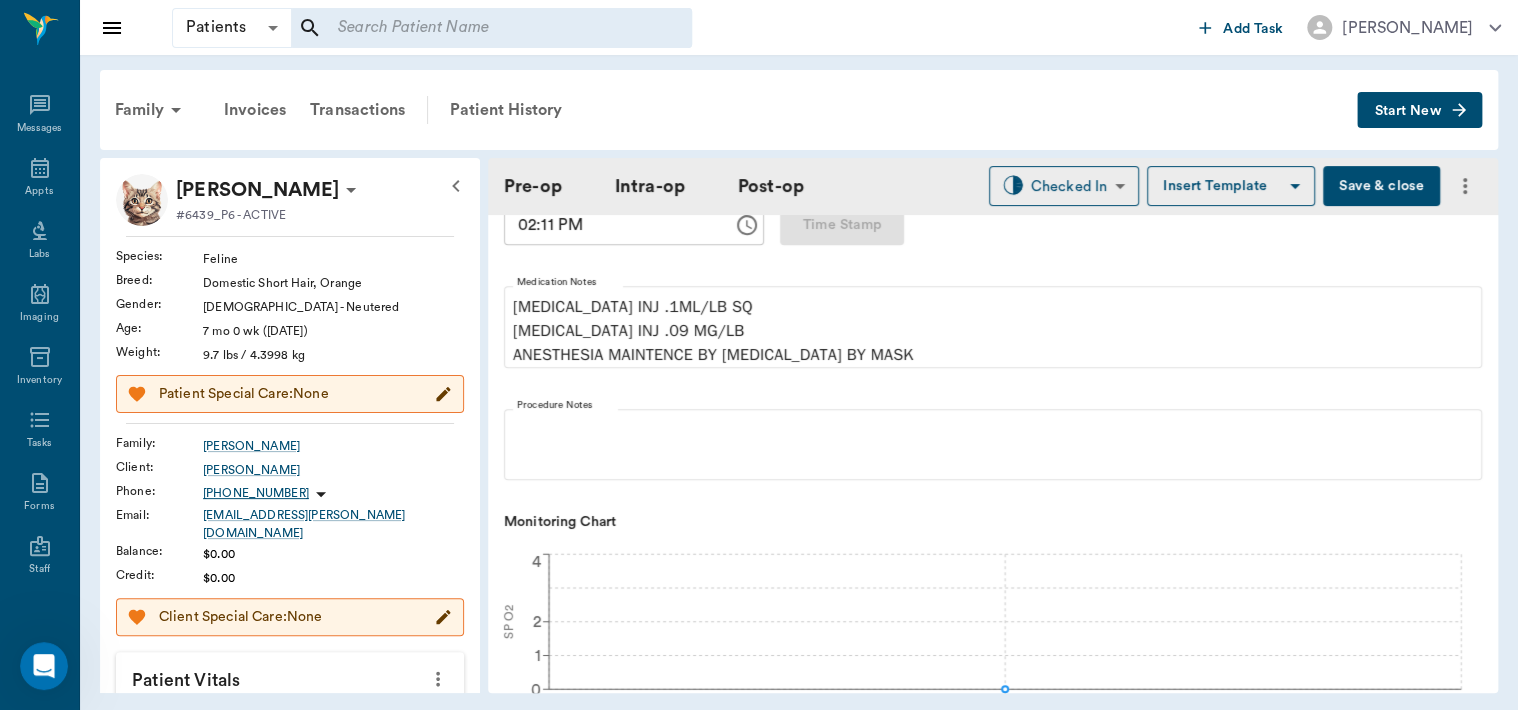 scroll, scrollTop: 420, scrollLeft: 0, axis: vertical 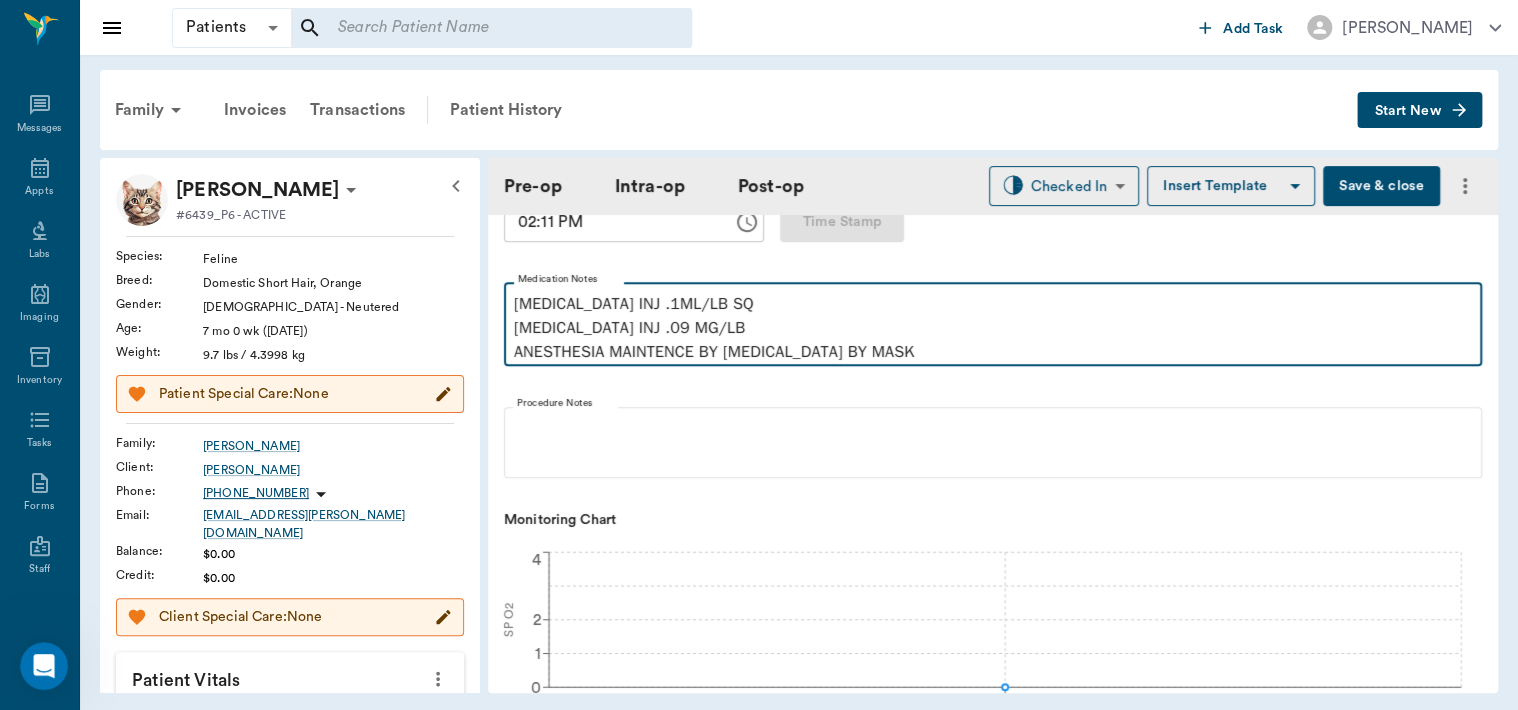 click on "[MEDICAL_DATA] INJ .1ML/LB SQ [MEDICAL_DATA] INJ .09 MG/LB ANESTHESIA MAINTENCE BY [MEDICAL_DATA] BY MASK" at bounding box center [993, 328] 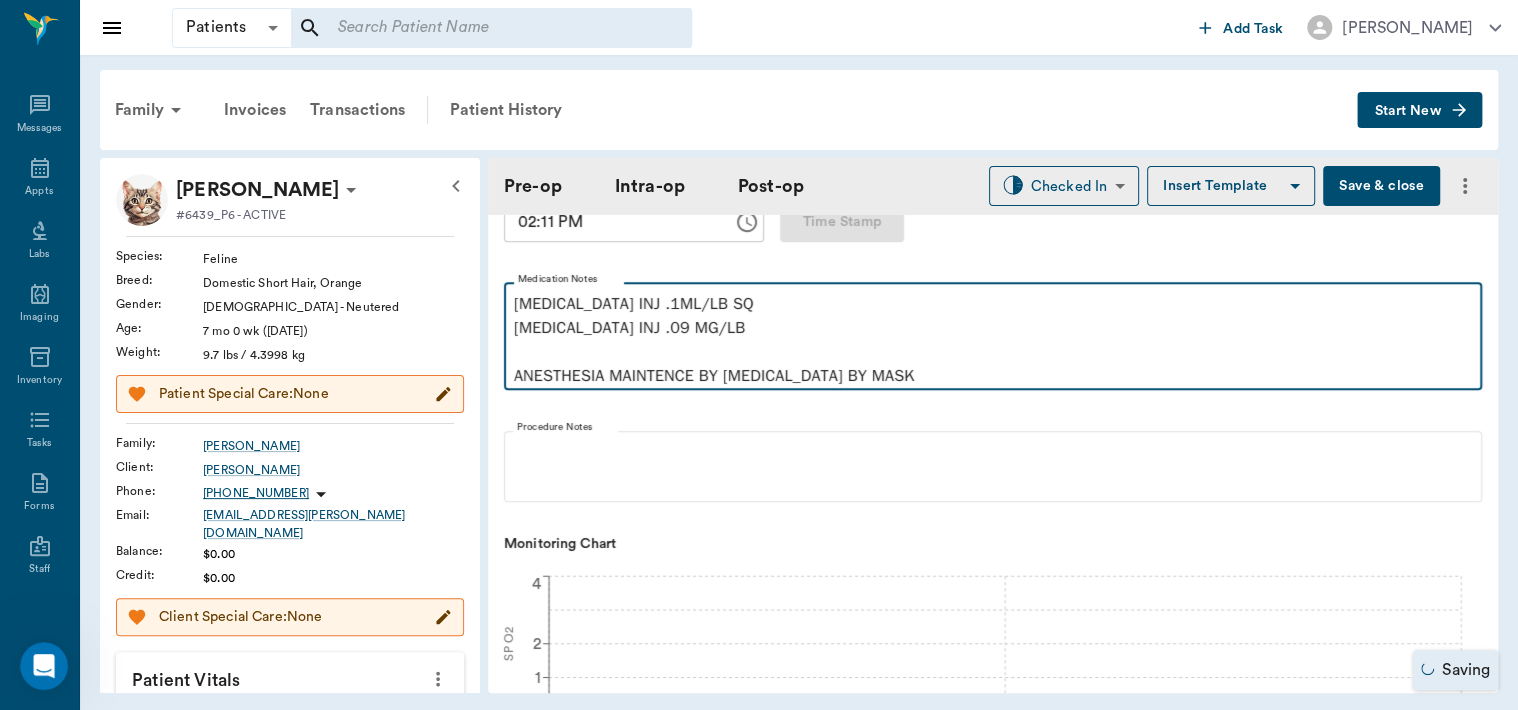 type 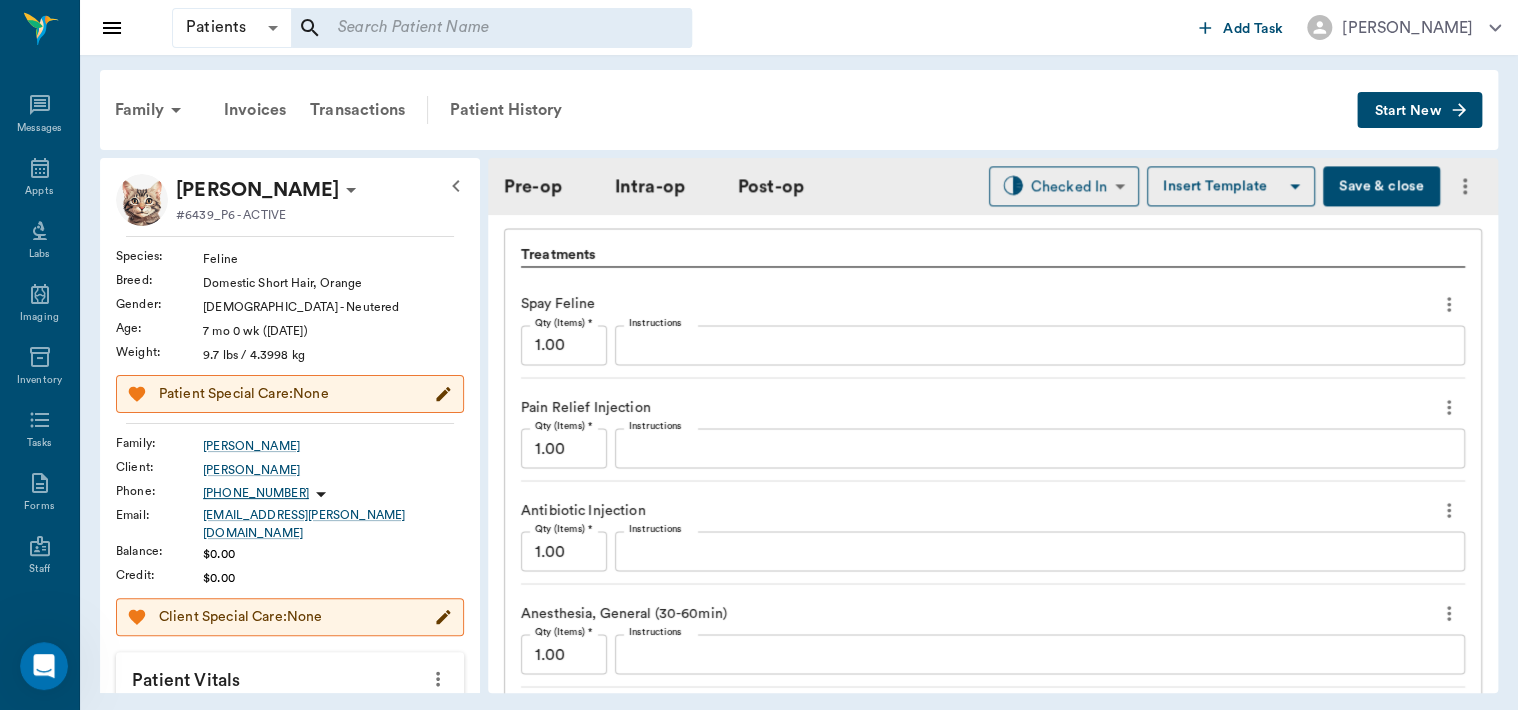 scroll, scrollTop: 1696, scrollLeft: 0, axis: vertical 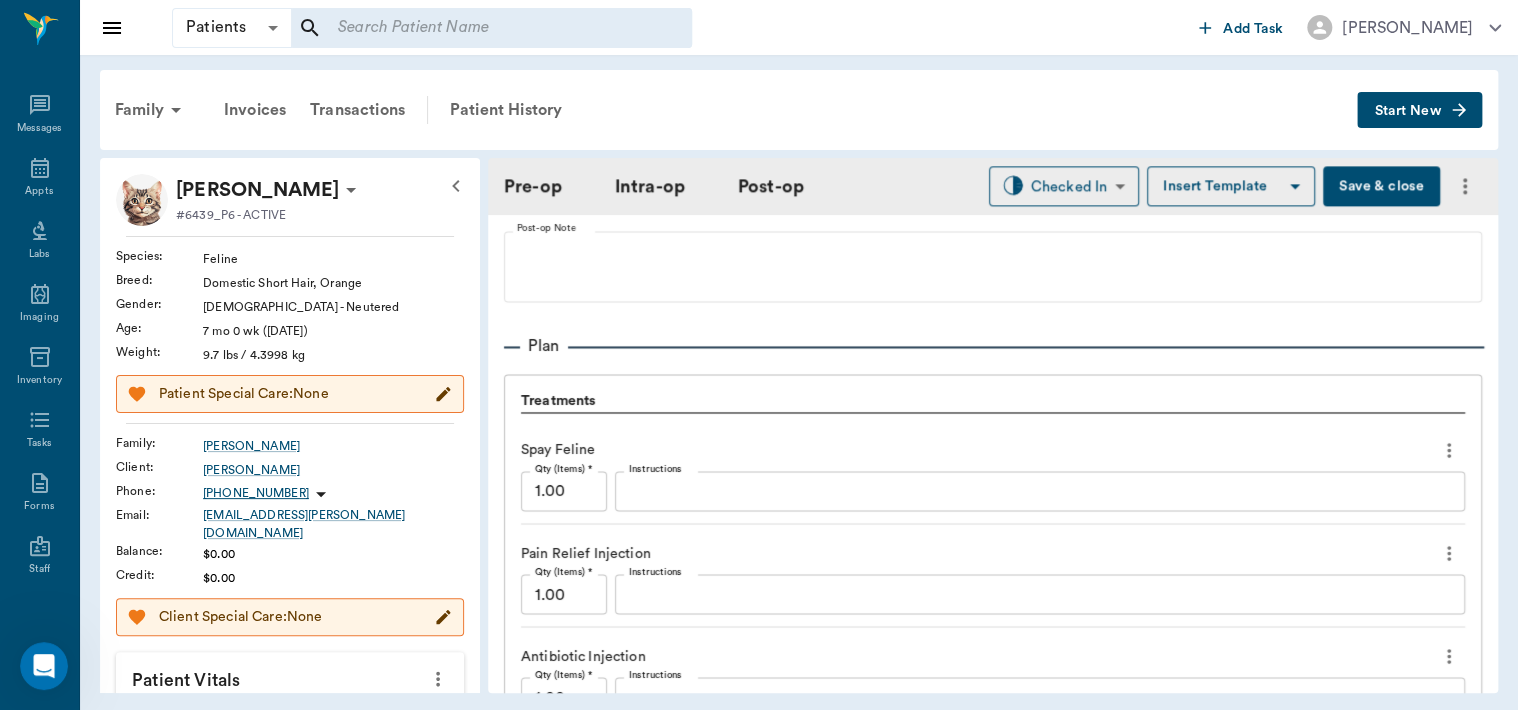 click on "Instructions" at bounding box center (1040, 594) 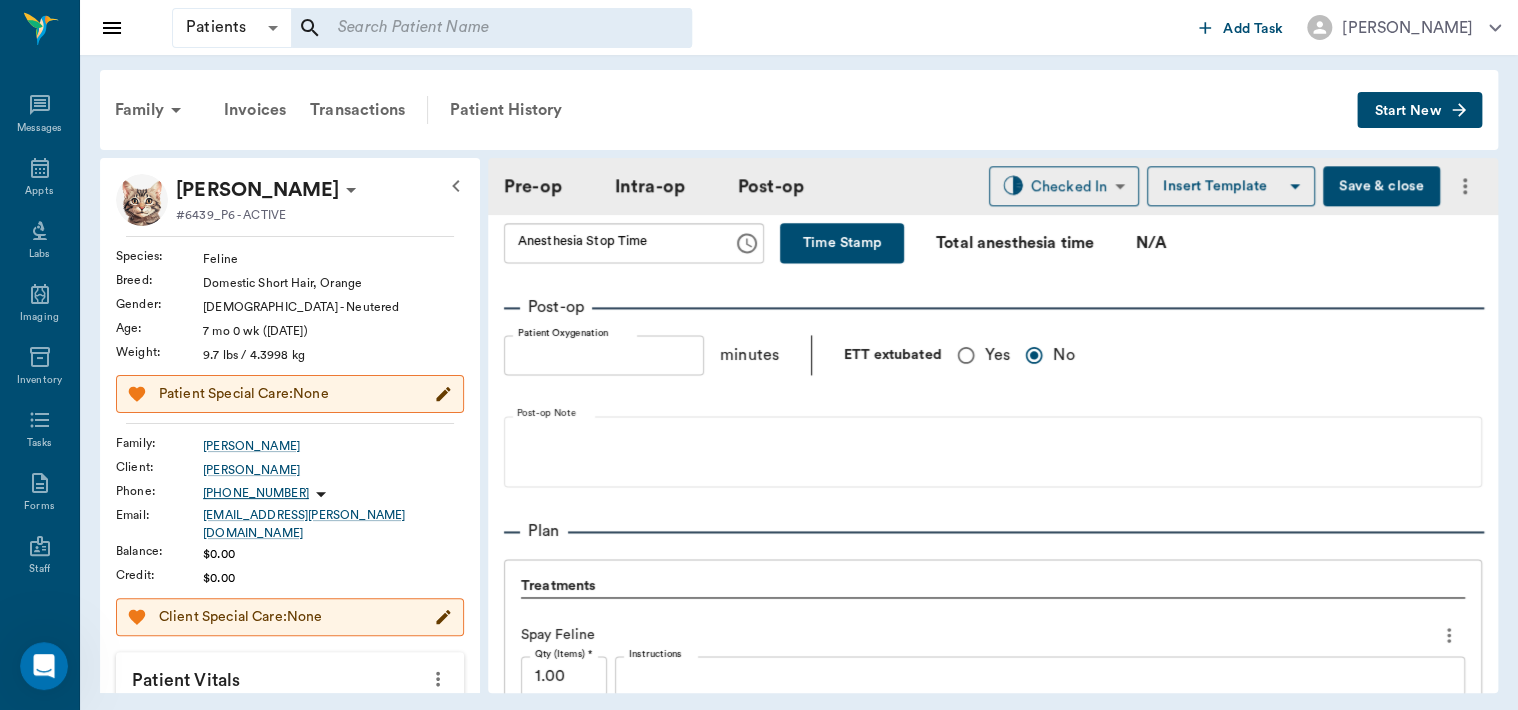 scroll, scrollTop: 1356, scrollLeft: 0, axis: vertical 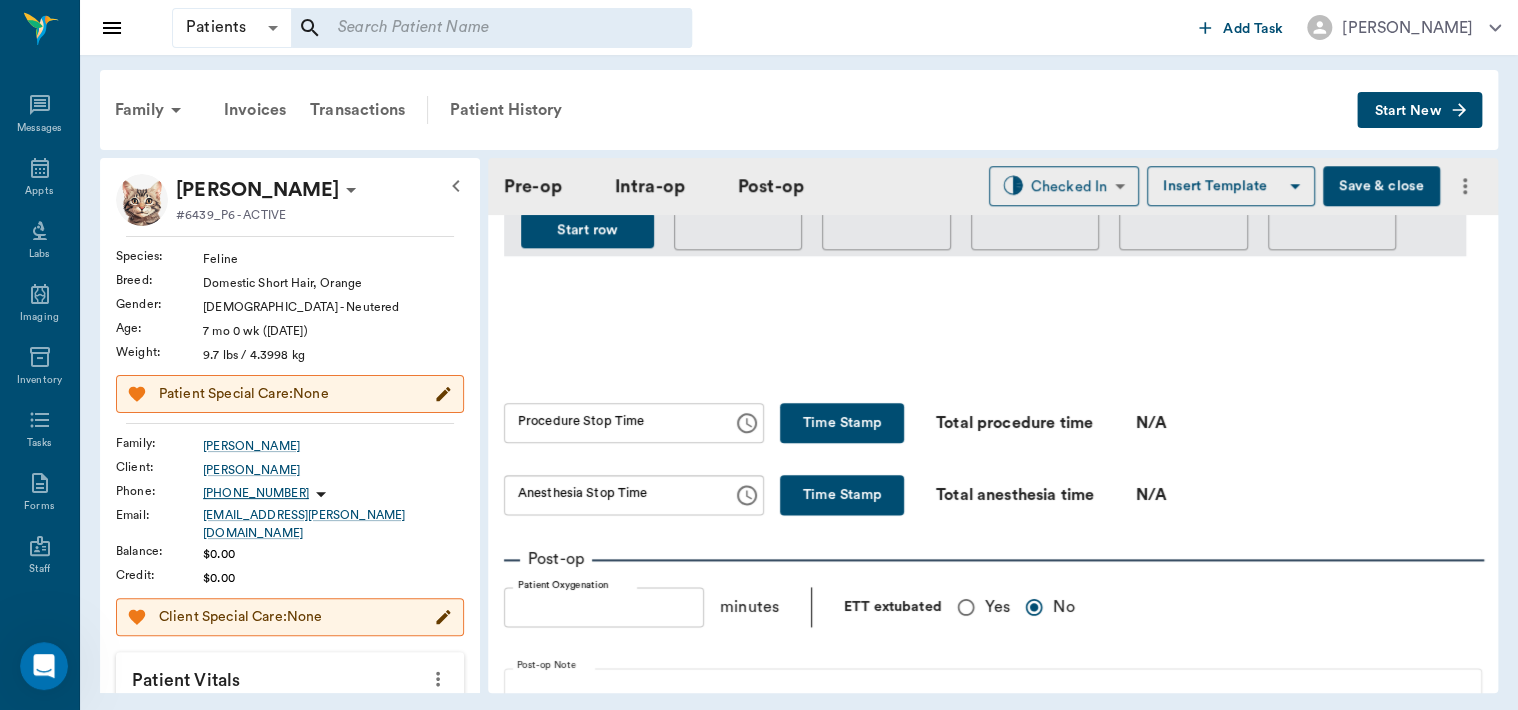 click on "Family Invoices Transactions Patient History Start New [PERSON_NAME] #6439_P6    -    ACTIVE   Species : Feline Breed : Domestic Short Hair, Orange Gender : [DEMOGRAPHIC_DATA] - Neutered Age : [DEMOGRAPHIC_DATA] mo 0 wk ([DATE]) Weight : 9.7 lbs / 4.3998 kg Patient Special Care:  None Family : [PERSON_NAME] Client : [PERSON_NAME] Phone : [PHONE_NUMBER] Email : [EMAIL_ADDRESS][PERSON_NAME][DOMAIN_NAME] Balance : $0.00 Credit : $0.00 Client Special Care:  None Patient Vitals Weight BCS HR Temp Resp BP Dia Pain Perio Score ( lb ) Date [DATE] 2PM 0 3 6 9 12 Ongoing diagnosis Current Rx Reminders Upcoming appointments Tech [DATE] Schedule Appointment Pre-op Intra-op Post-op Checked In CHECKED_IN ​ Insert Template  Save & close Provider [PERSON_NAME] 63ec2f075fda476ae8351a4d Provider Assistant [PERSON_NAME] 63ec2e7e52e12b0ba117b124 Assistant Date [DATE] Date Procedure RE SUTURE Procedure Pre-op ASA Score 1 1 ASA Score Pre-op Notes ANESTHESIA INDUCTION BY [MEDICAL_DATA] CHAMBER Intra-op Anesthesia Start Time 01:58 PM Anesthesia Start Time Time Stamp 0" at bounding box center [799, 381] 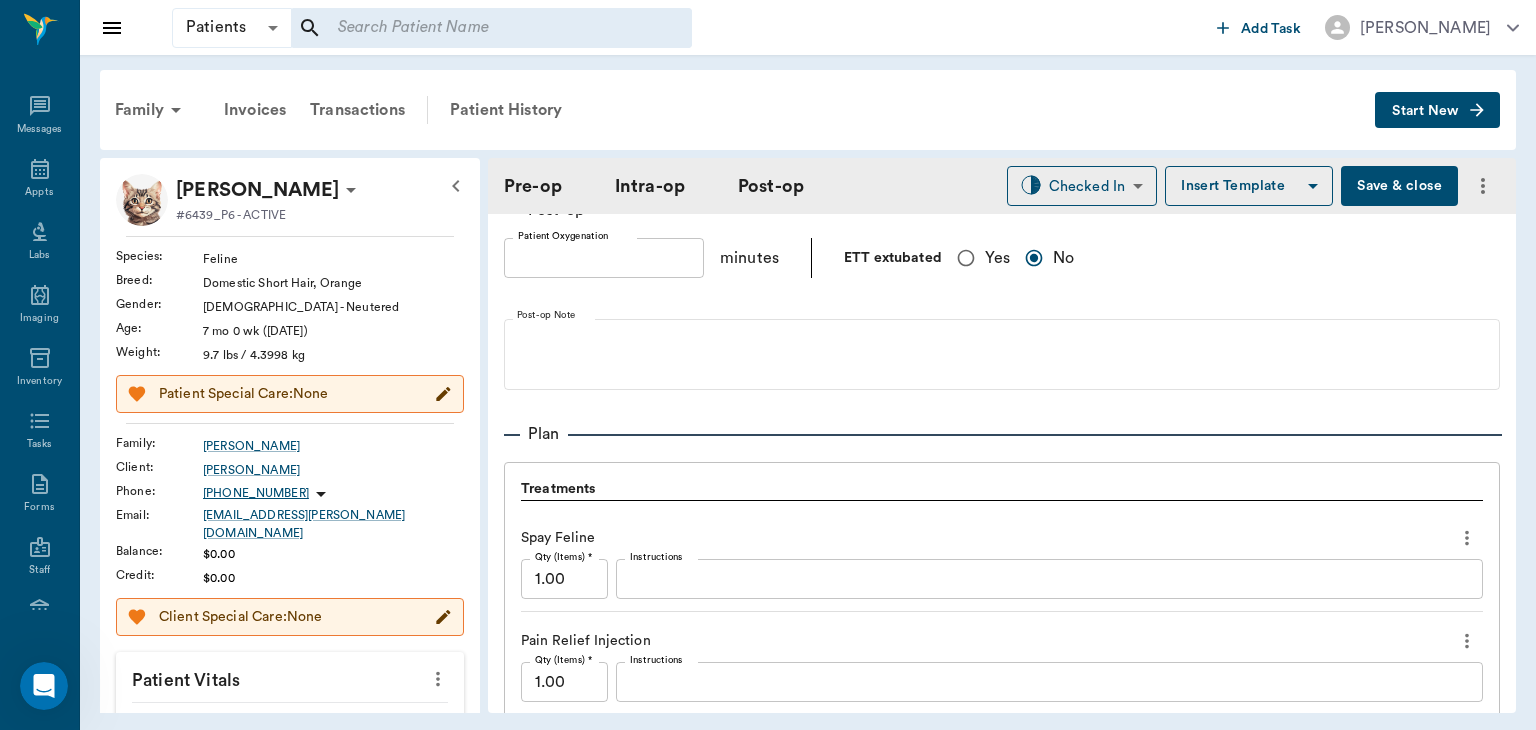 scroll, scrollTop: 1448, scrollLeft: 0, axis: vertical 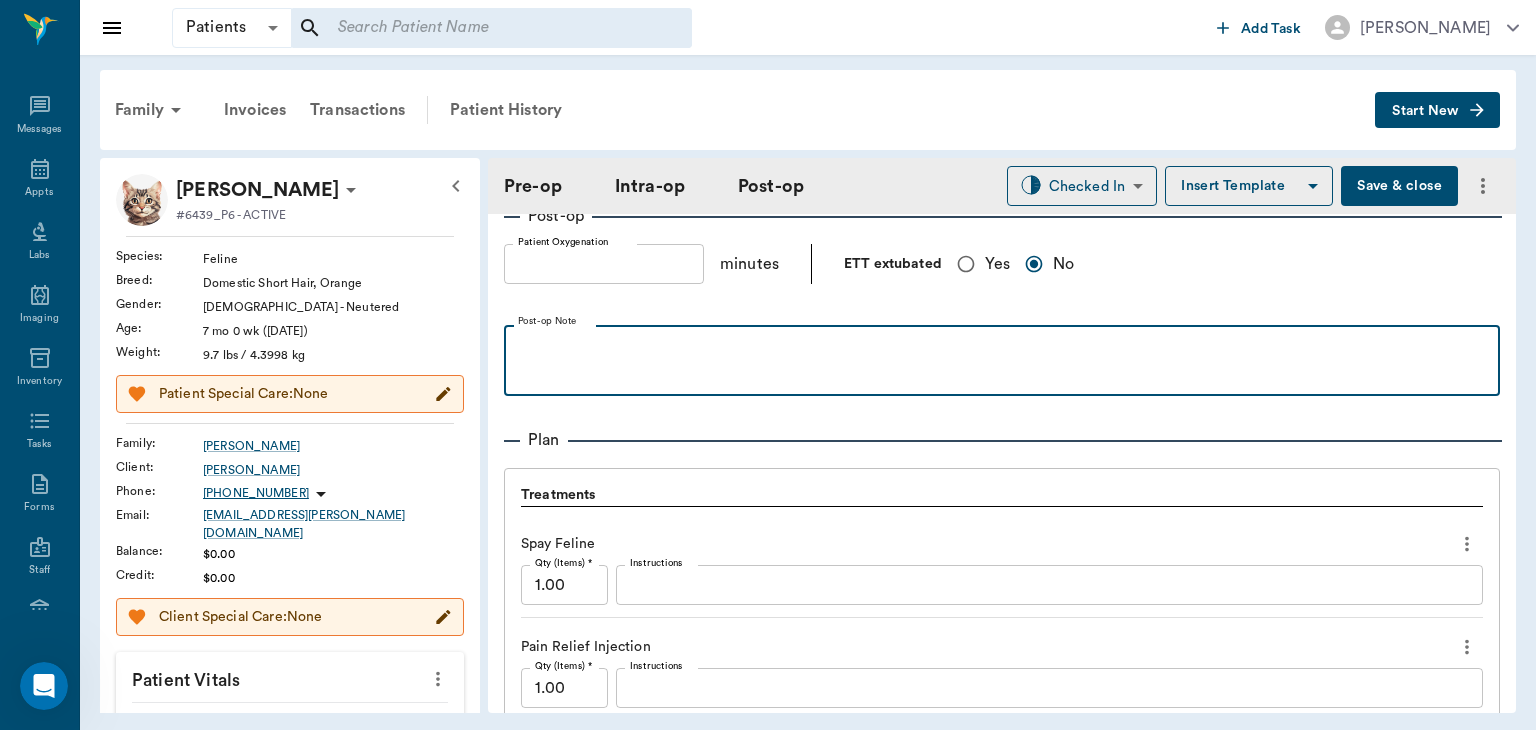 click at bounding box center [1002, 360] 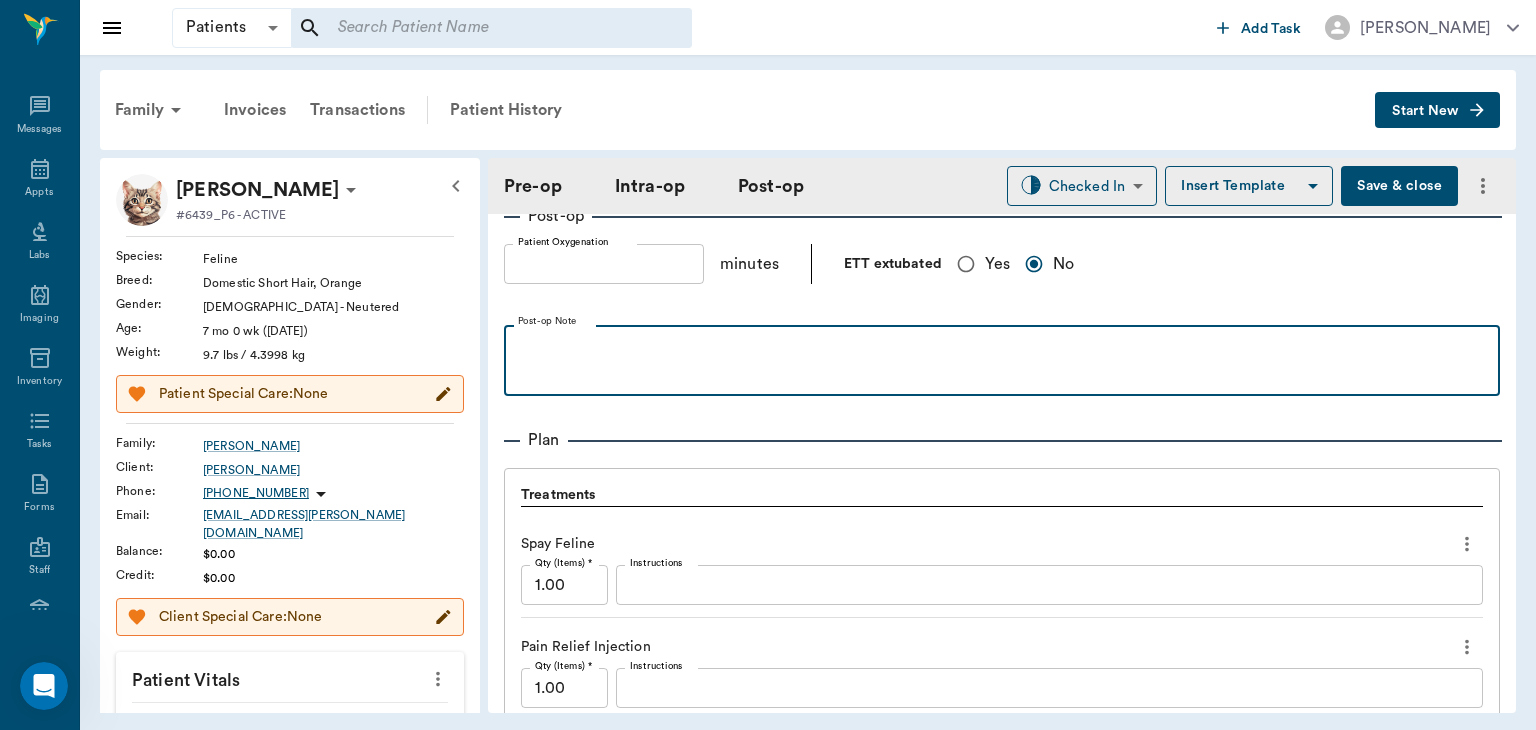 type 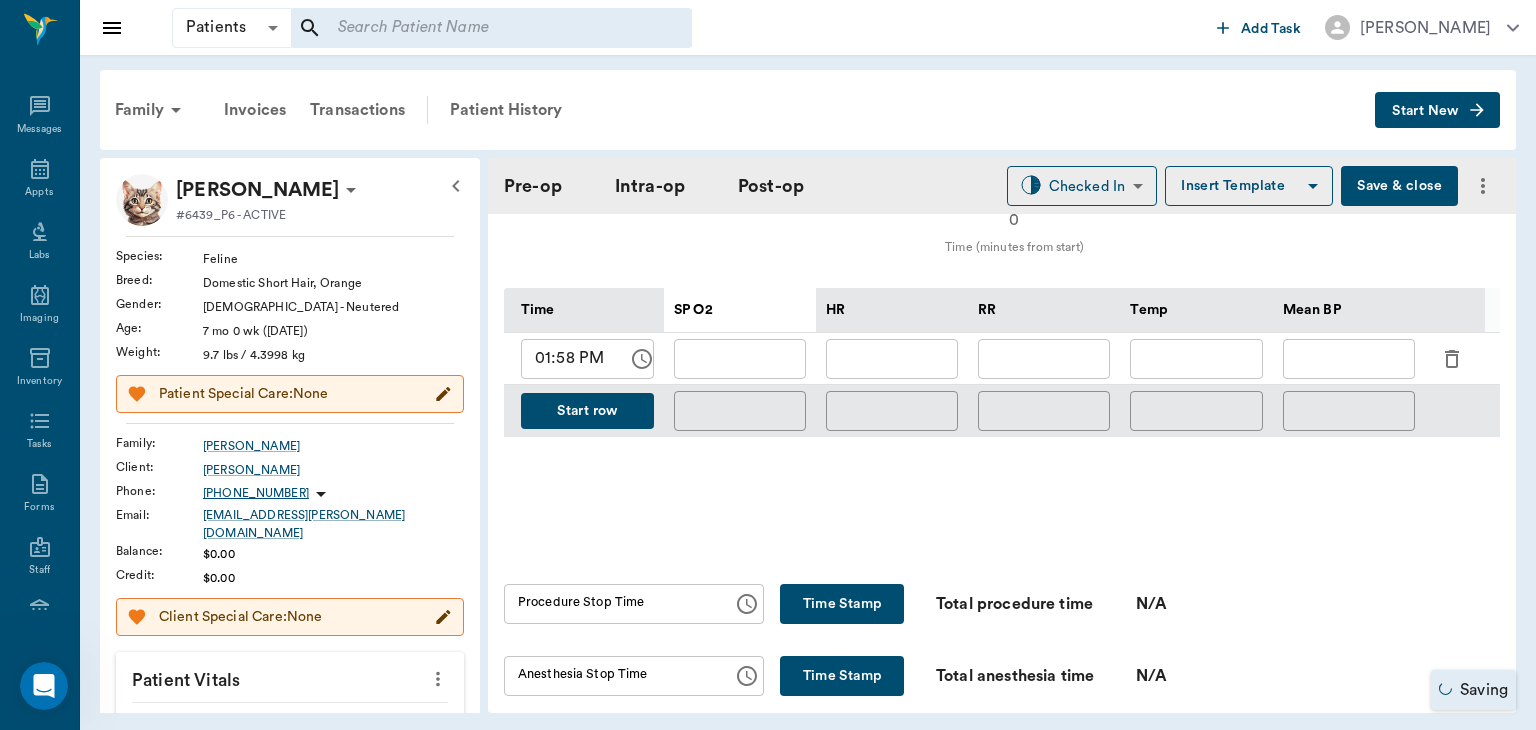 click on "Time Stamp" at bounding box center [842, 604] 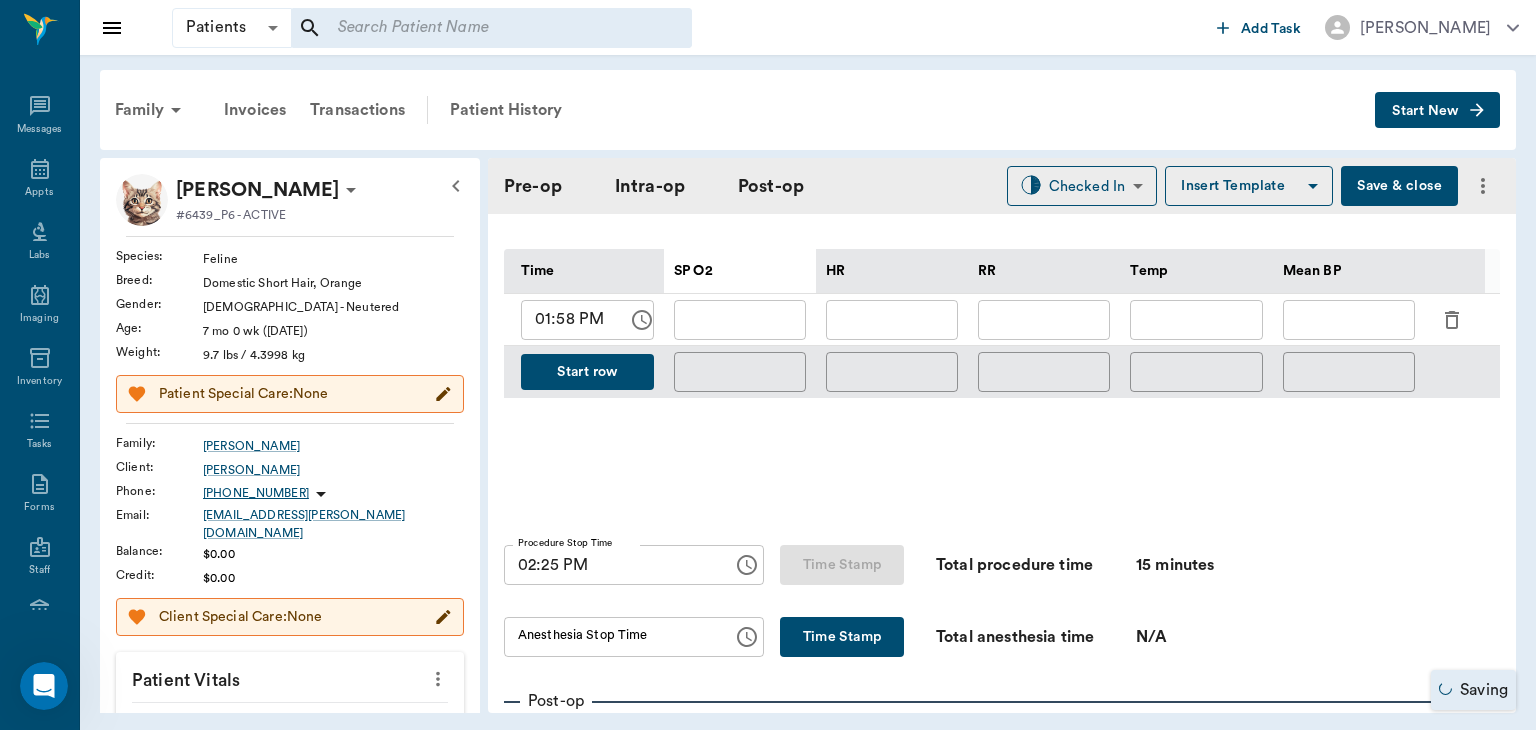 scroll, scrollTop: 964, scrollLeft: 0, axis: vertical 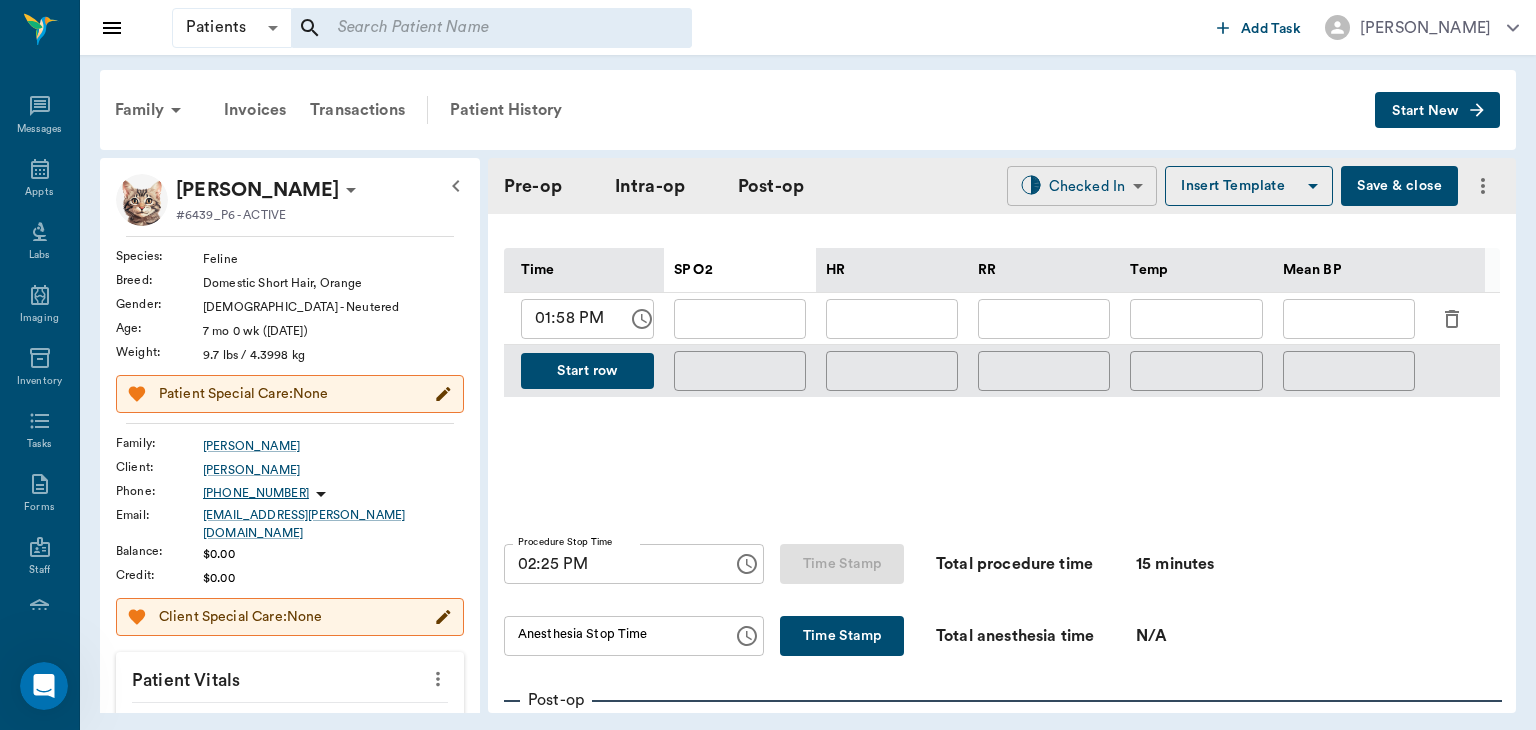 click on "Patients Patients ​ ​ Add Task [PERSON_NAME] Nectar Messages Appts Labs Imaging Inventory Tasks Forms Staff Reports Lookup Settings Family Invoices Transactions Patient History Start New [PERSON_NAME] #6439_P6    -    ACTIVE   Species : Feline Breed : Domestic Short Hair, Orange Gender : [DEMOGRAPHIC_DATA] - Neutered Age : [DEMOGRAPHIC_DATA] mo 0 wk ([DATE]) Weight : 9.7 lbs / 4.3998 kg Patient Special Care:  None Family : [PERSON_NAME] Client : [PERSON_NAME] Phone : [PHONE_NUMBER] Email : [EMAIL_ADDRESS][PERSON_NAME][DOMAIN_NAME] Balance : $0.00 Credit : $0.00 Client Special Care:  None Patient Vitals Weight BCS HR Temp Resp BP Dia Pain Perio Score ( lb ) Date [DATE] 2PM 0 3 6 9 12 Ongoing diagnosis Current Rx Reminders Upcoming appointments Tech [DATE] Schedule Appointment Pre-op Intra-op Post-op Checked In CHECKED_IN ​ Insert Template  Save & close Provider [PERSON_NAME] 63ec2f075fda476ae8351a4d Provider Assistant [PERSON_NAME] 63ec2e7e52e12b0ba117b124 Assistant Date [DATE] Date Procedure RE SUTURE Procedure Pre-op ASA Score 1 1" at bounding box center (768, 365) 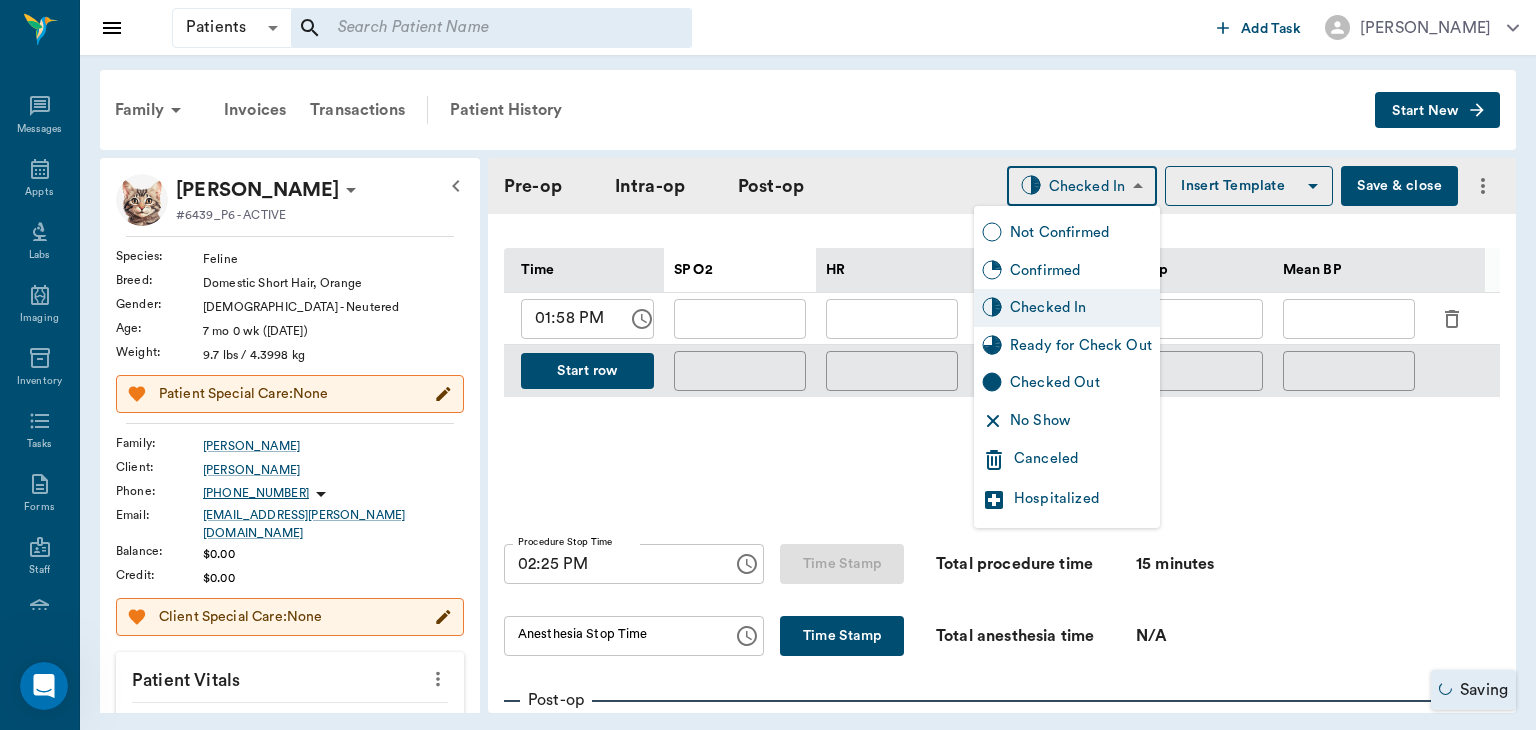 click on "Ready for Check Out" at bounding box center [1081, 346] 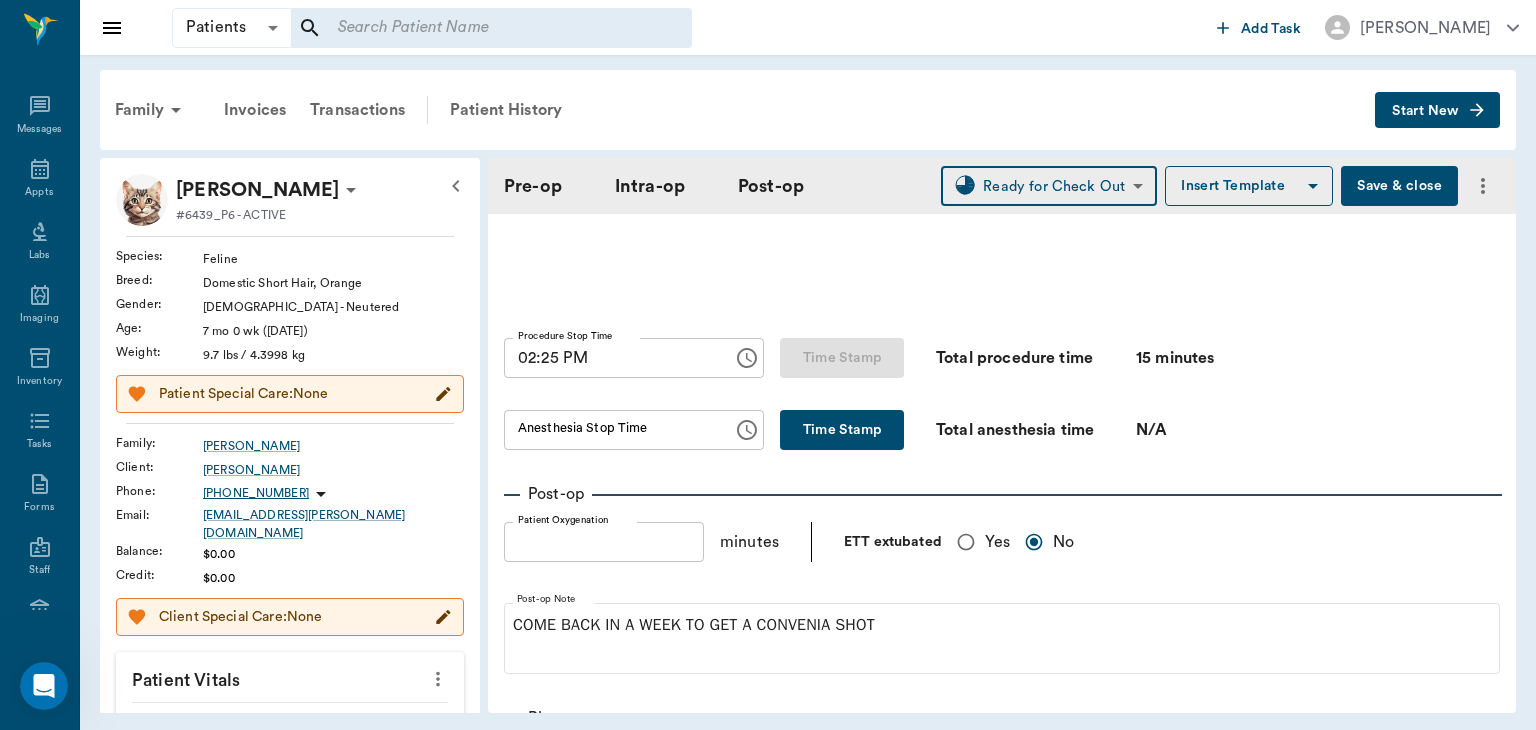 scroll, scrollTop: 1180, scrollLeft: 0, axis: vertical 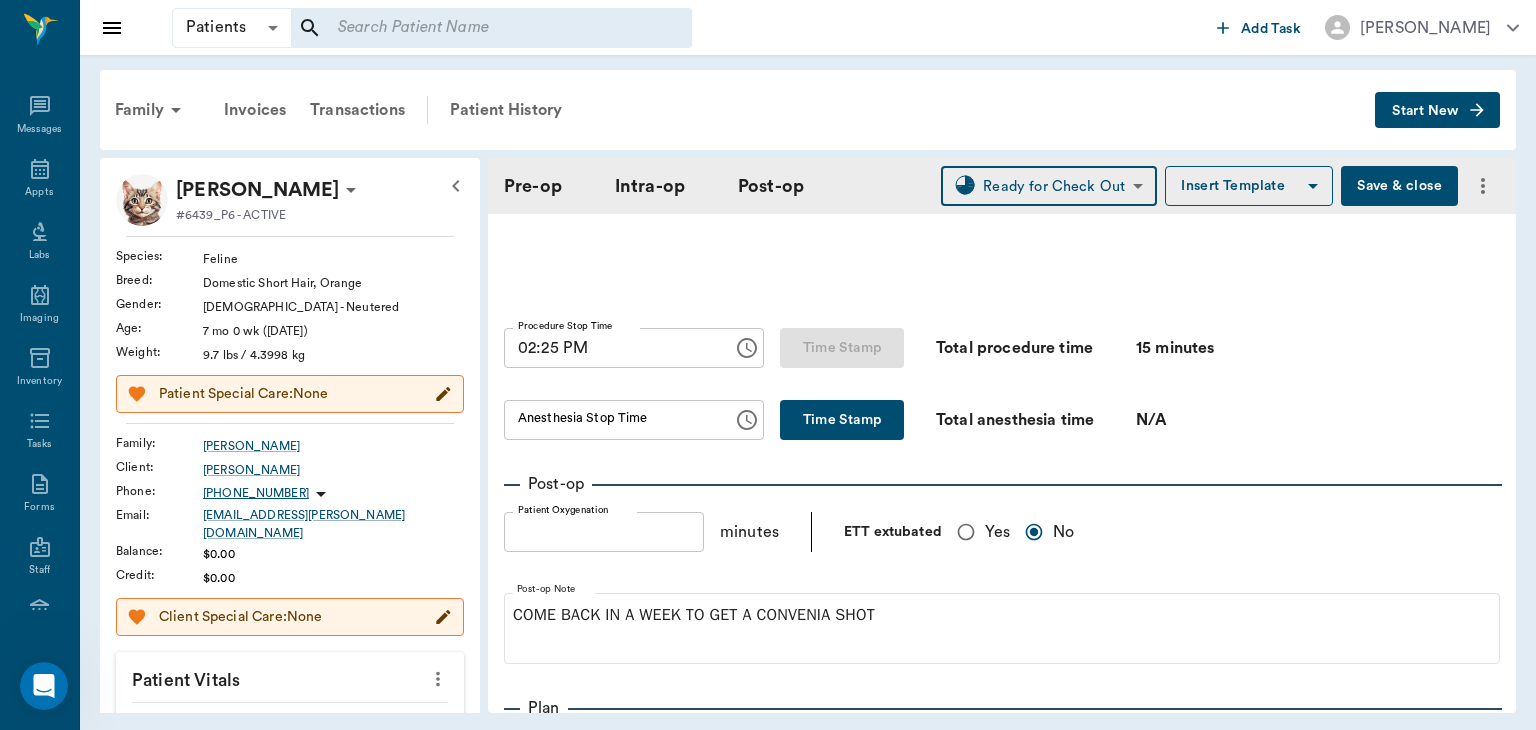 click on "Time Stamp" at bounding box center (842, 420) 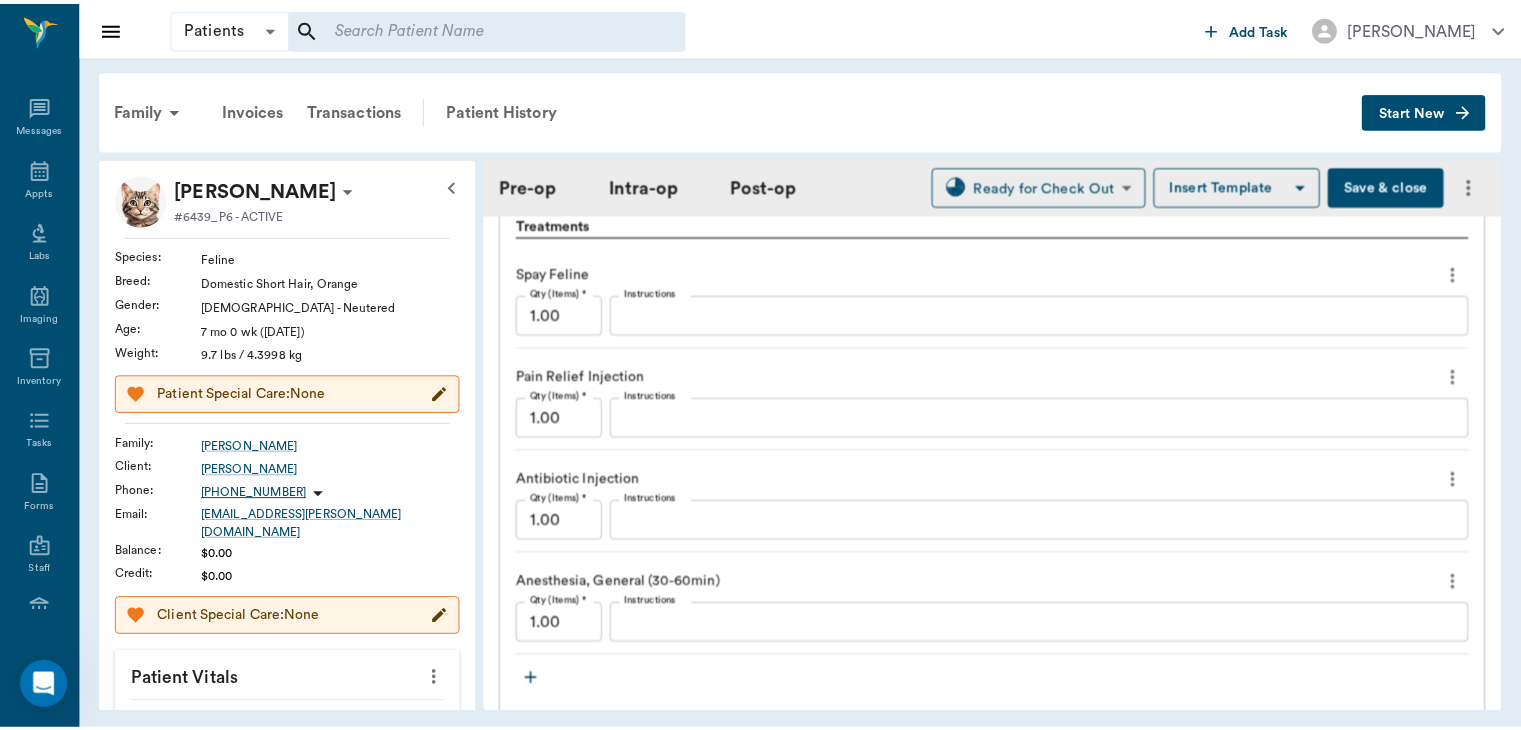 scroll, scrollTop: 2048, scrollLeft: 0, axis: vertical 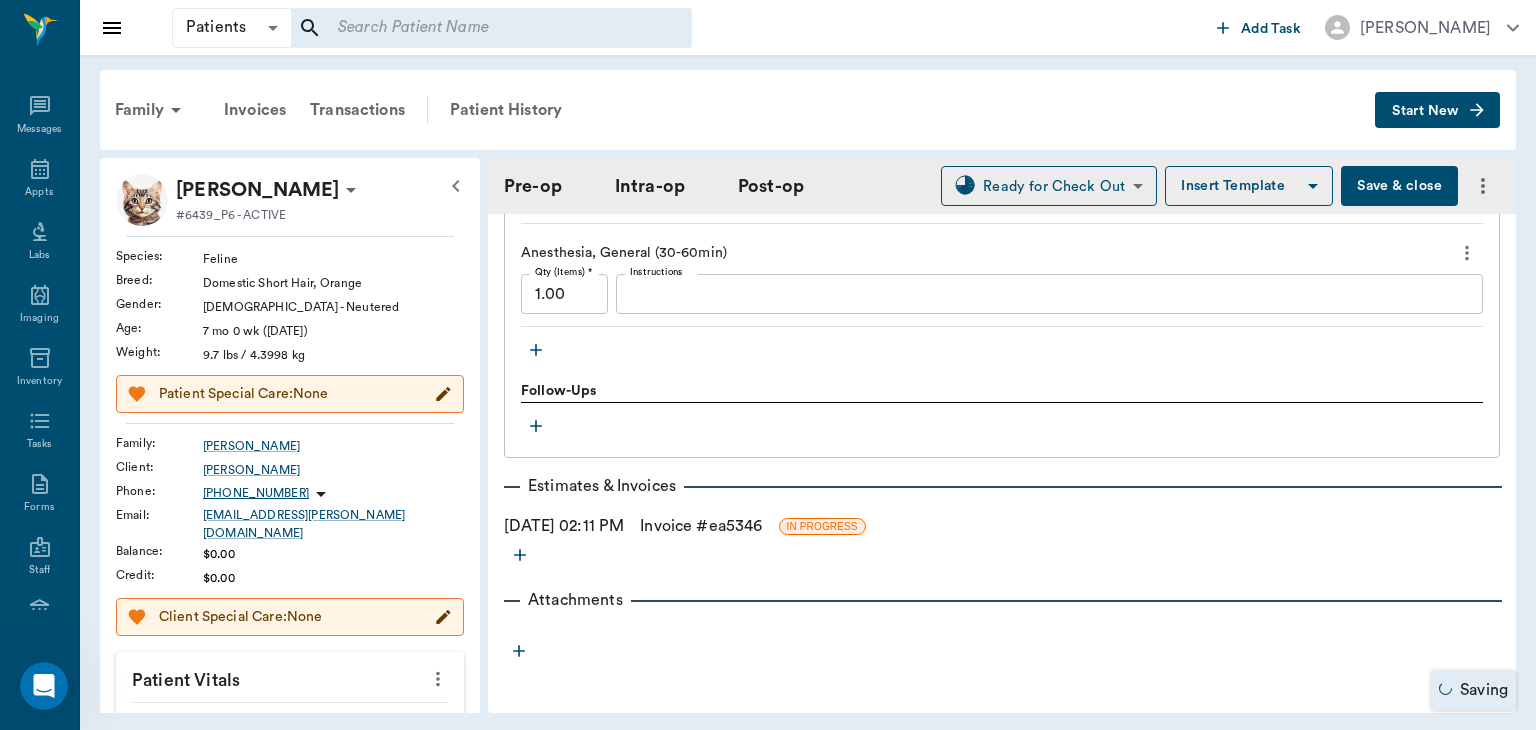 click on "Invoice # ea5346" at bounding box center [701, 526] 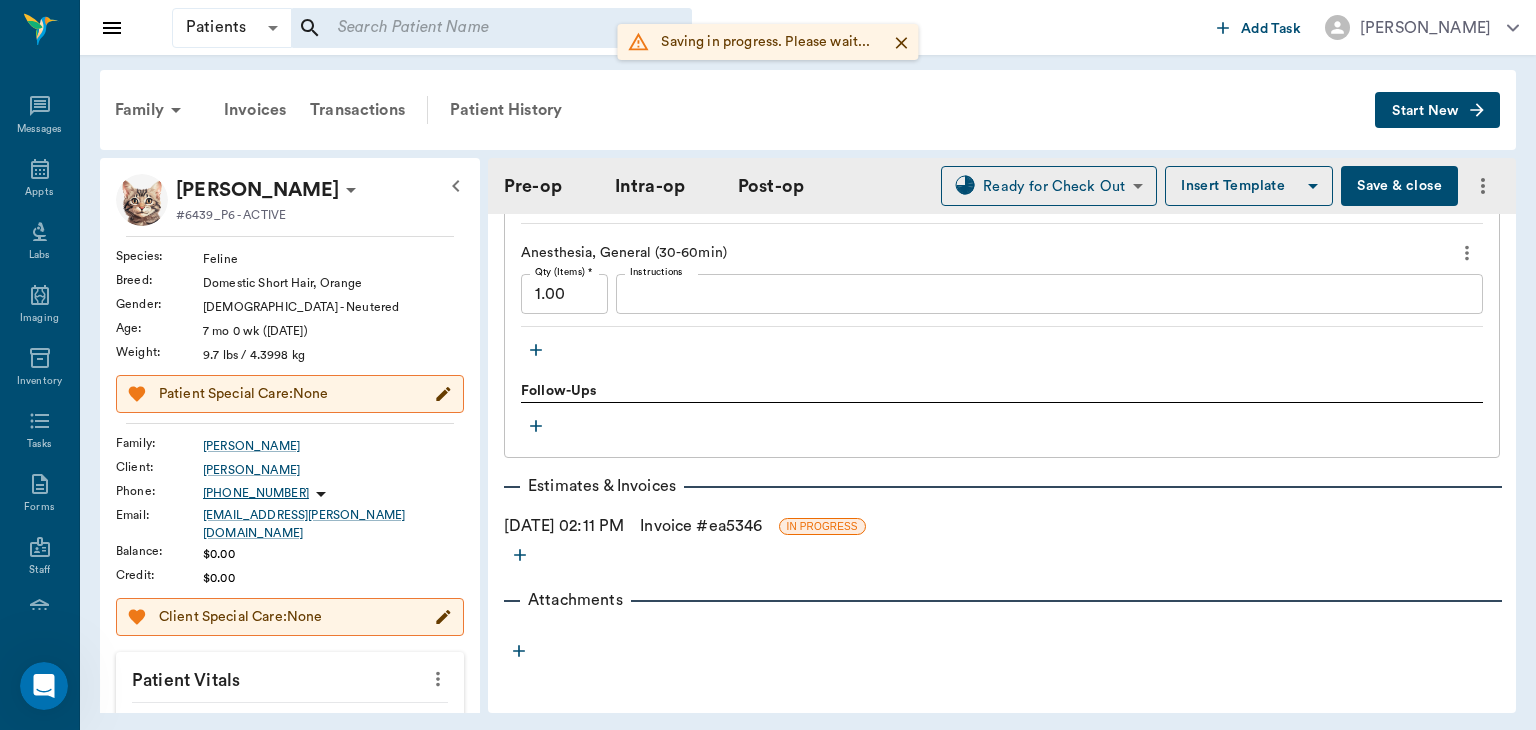 click on "Invoice # ea5346" at bounding box center [701, 526] 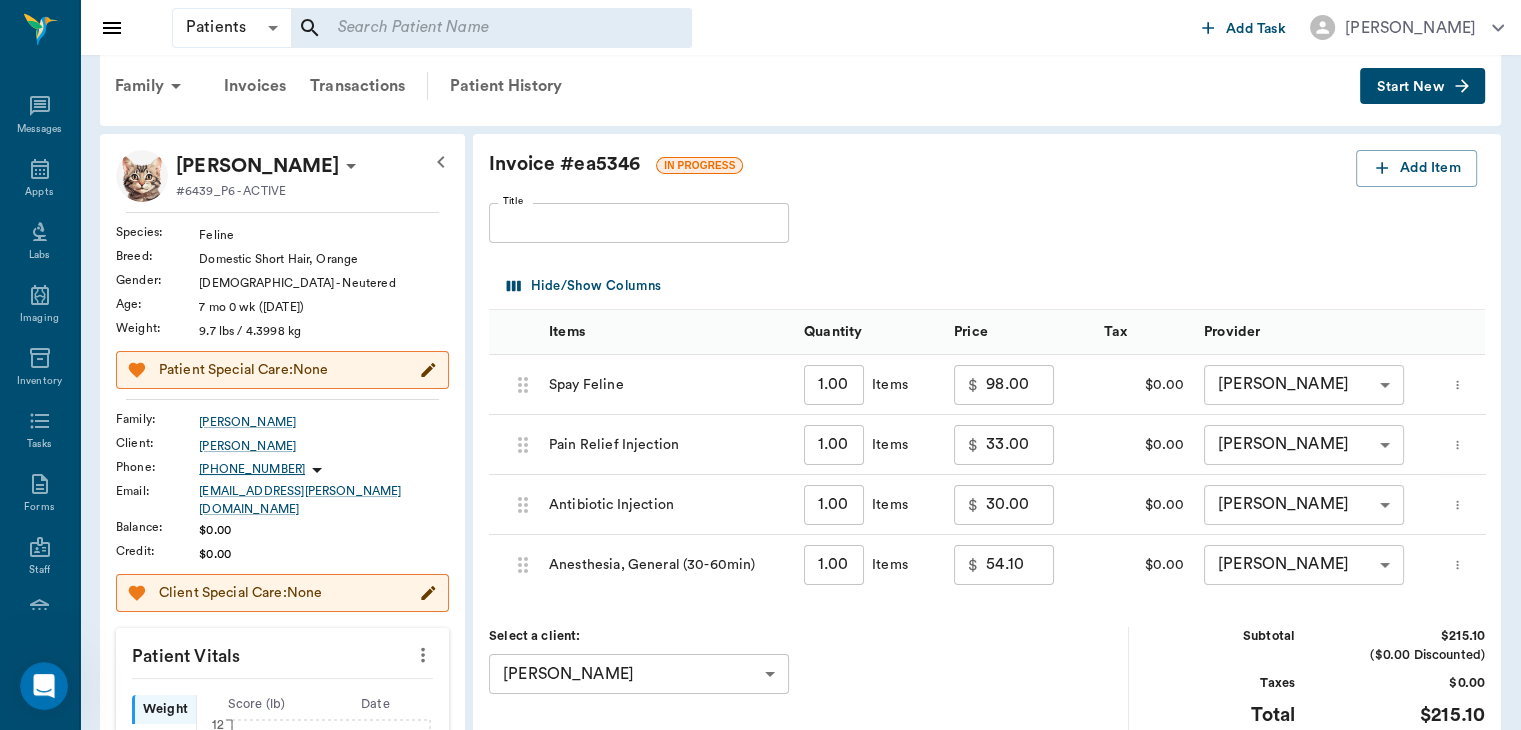 scroll, scrollTop: 19, scrollLeft: 0, axis: vertical 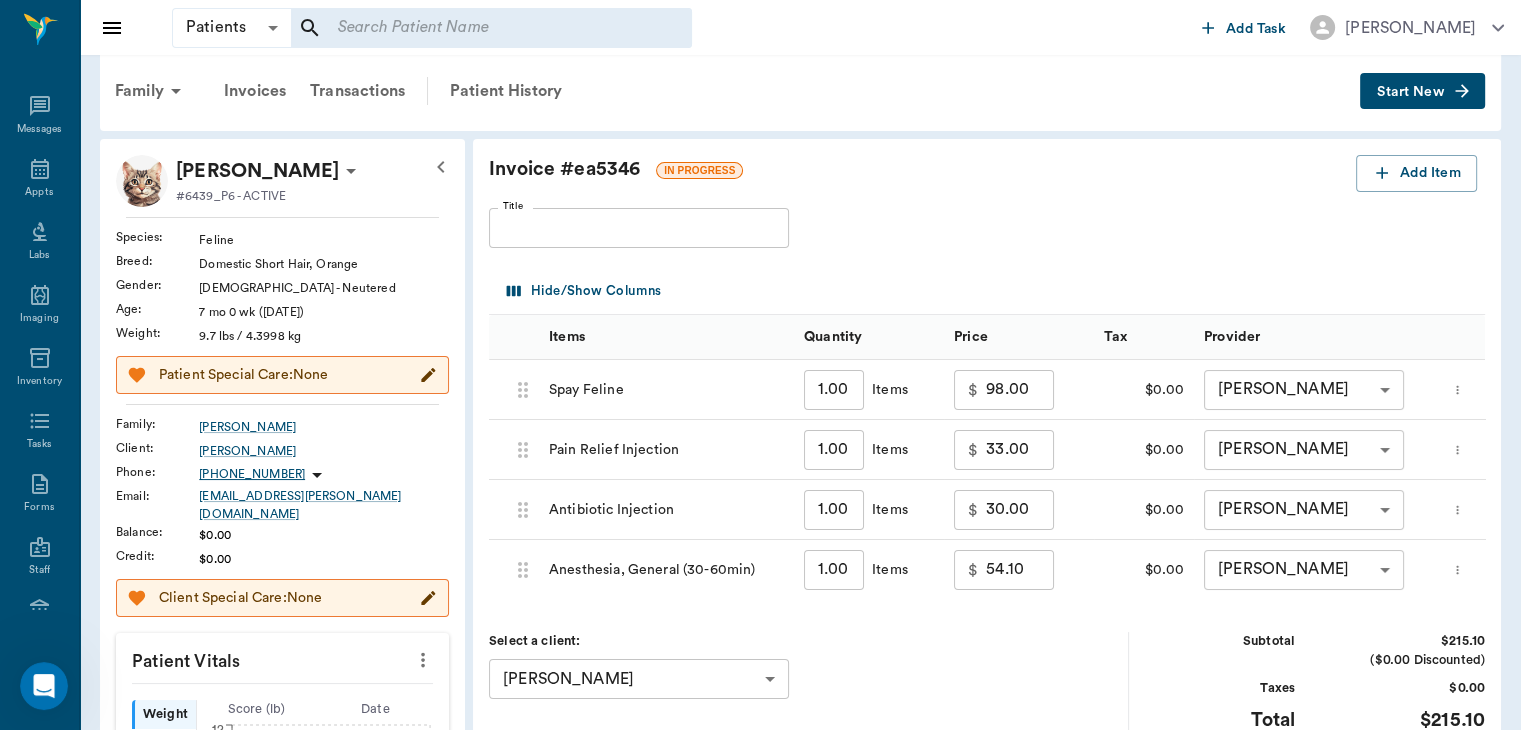 click on "54.10" at bounding box center (1020, 570) 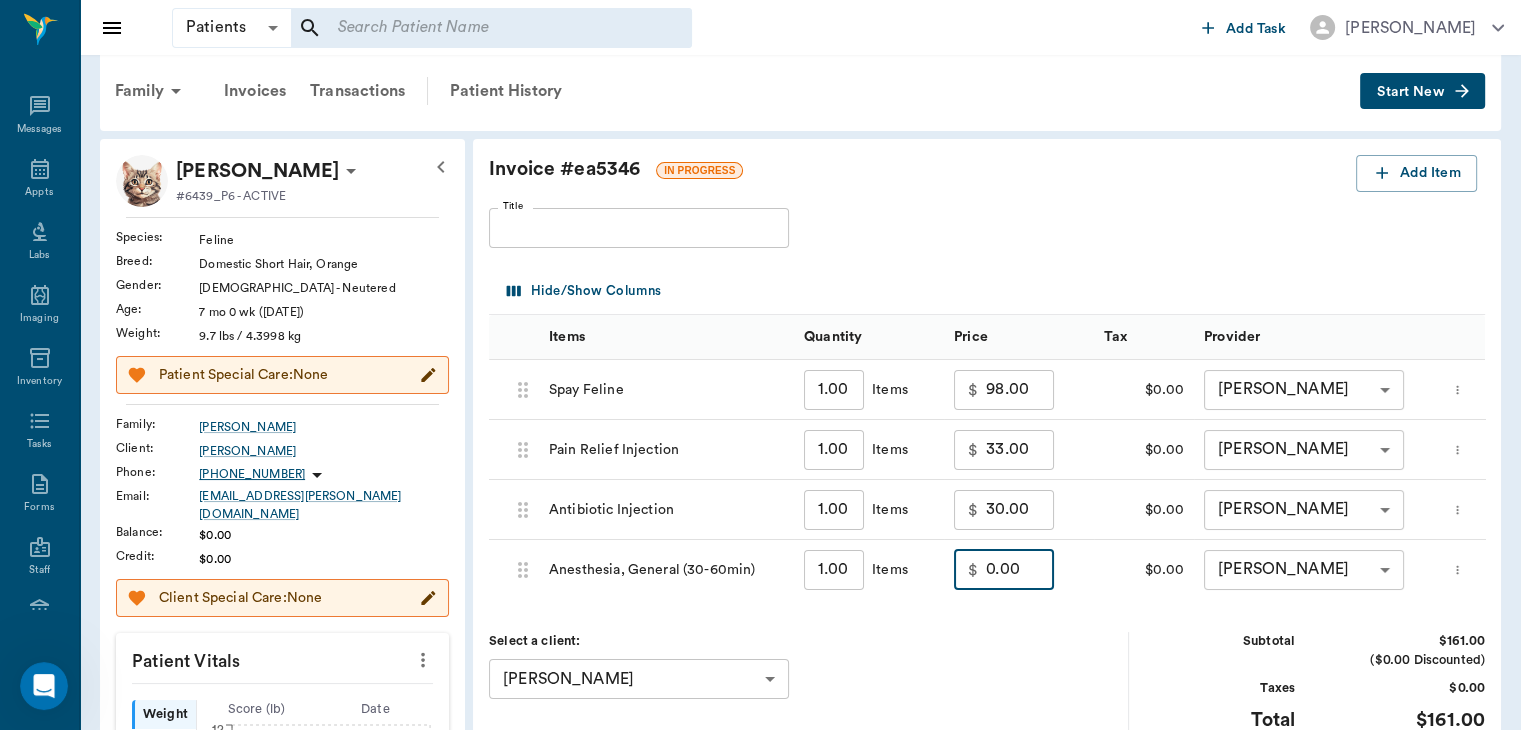 type on "0.00" 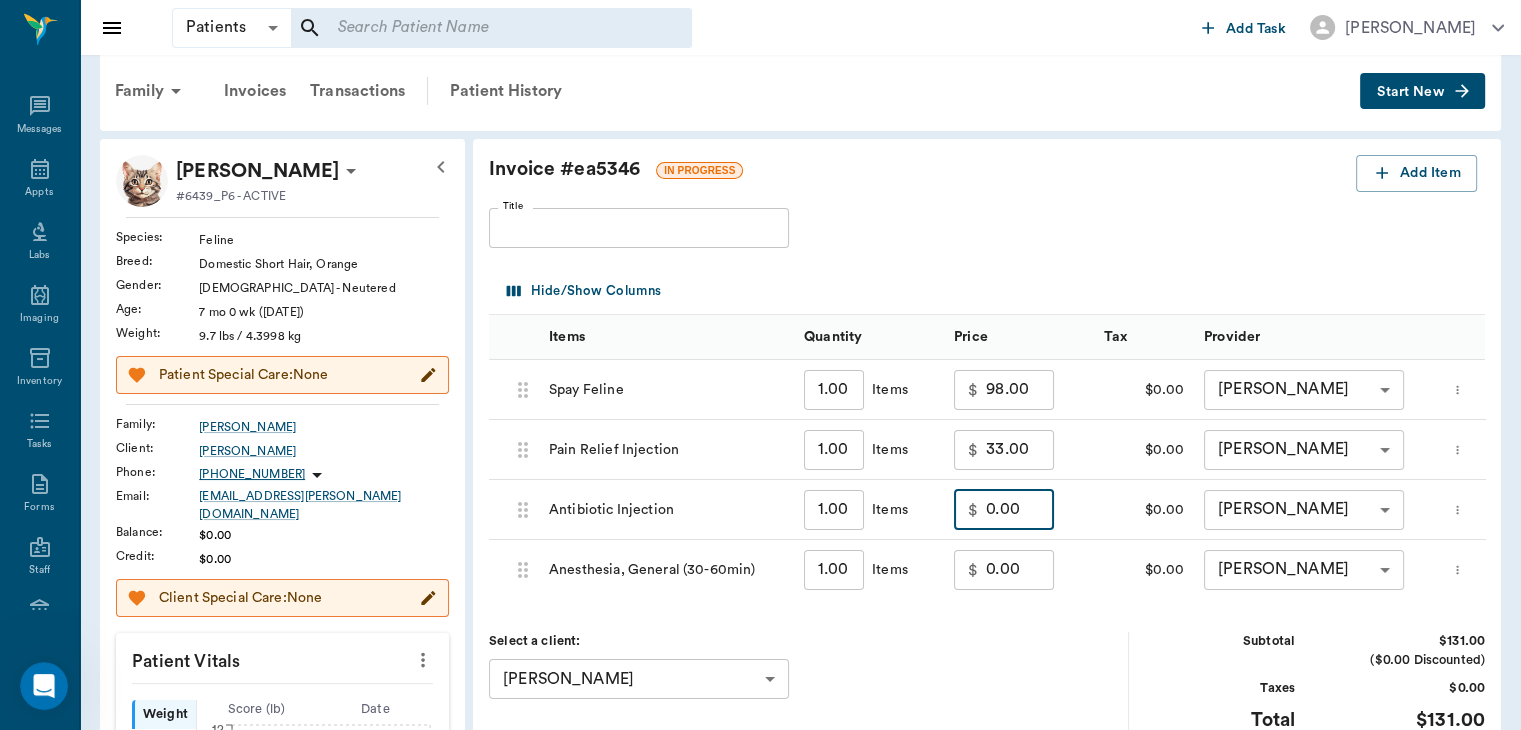 type on "0.00" 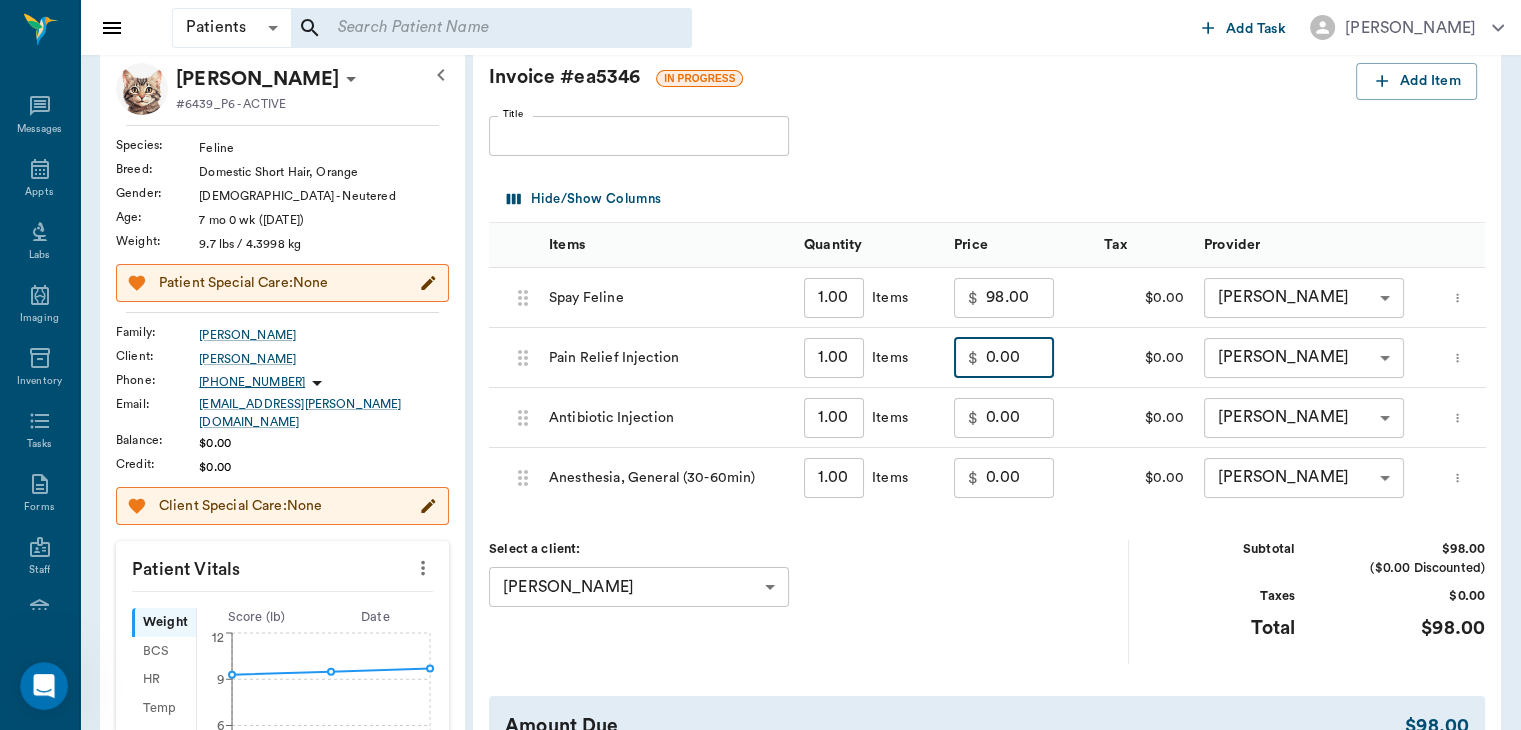 scroll, scrollTop: 216, scrollLeft: 0, axis: vertical 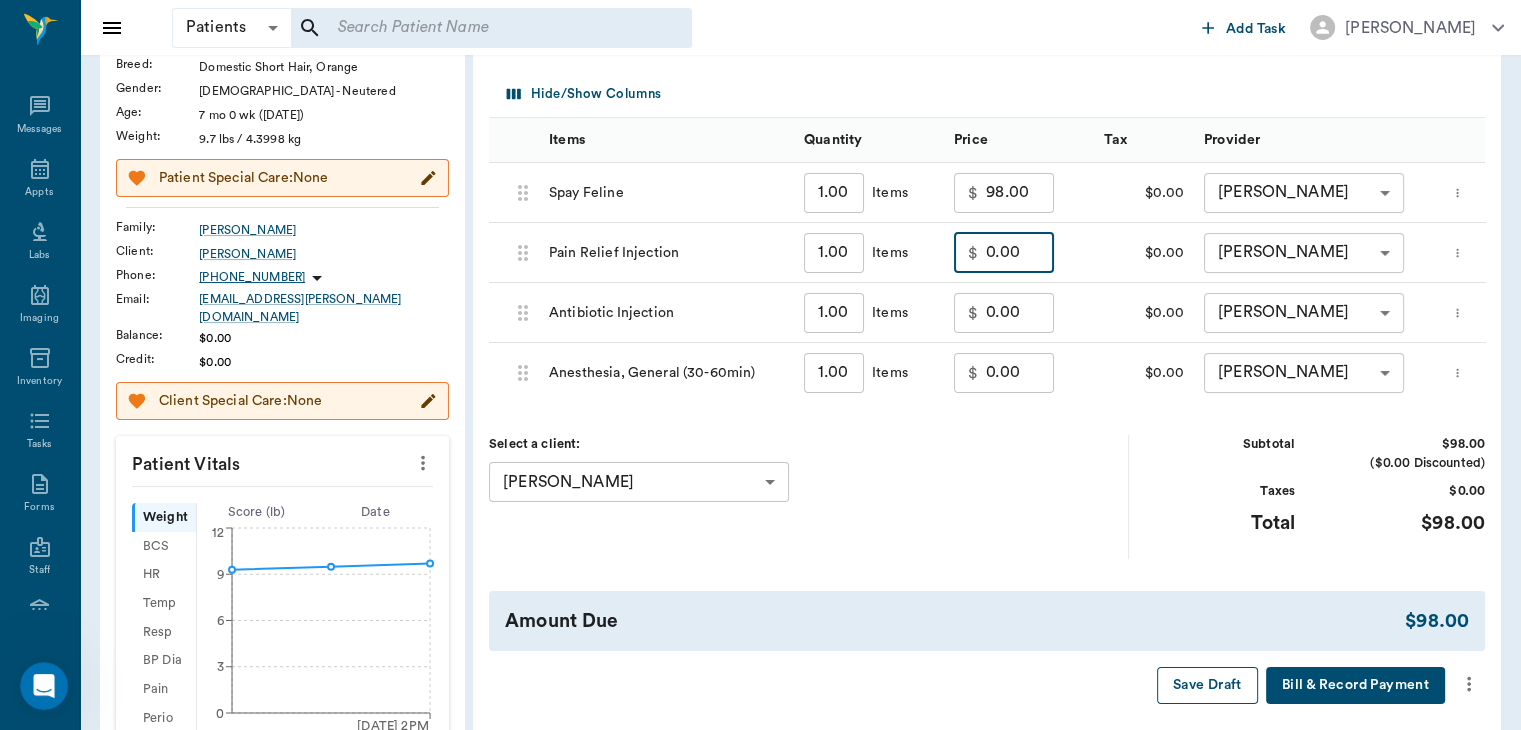 type on "0.00" 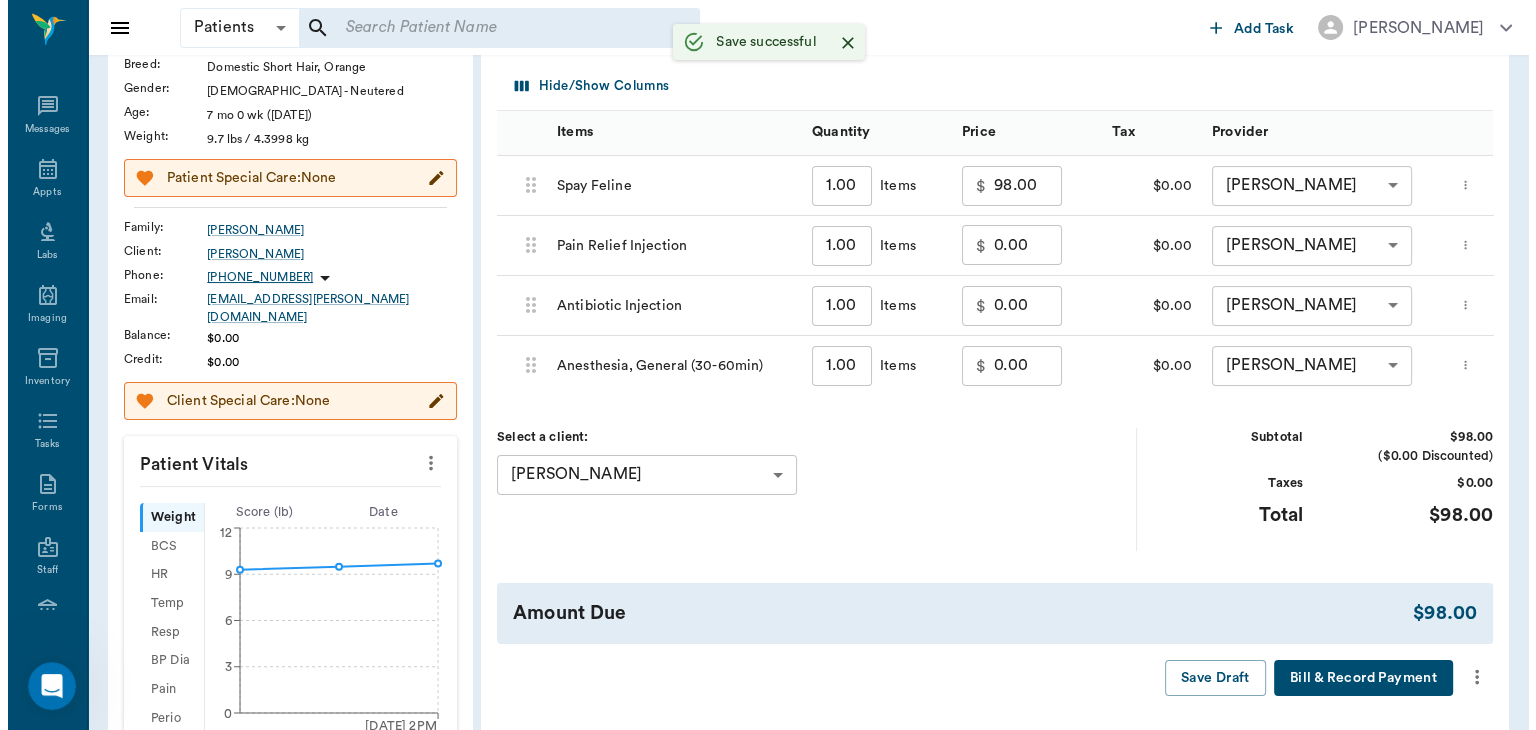 scroll, scrollTop: 0, scrollLeft: 0, axis: both 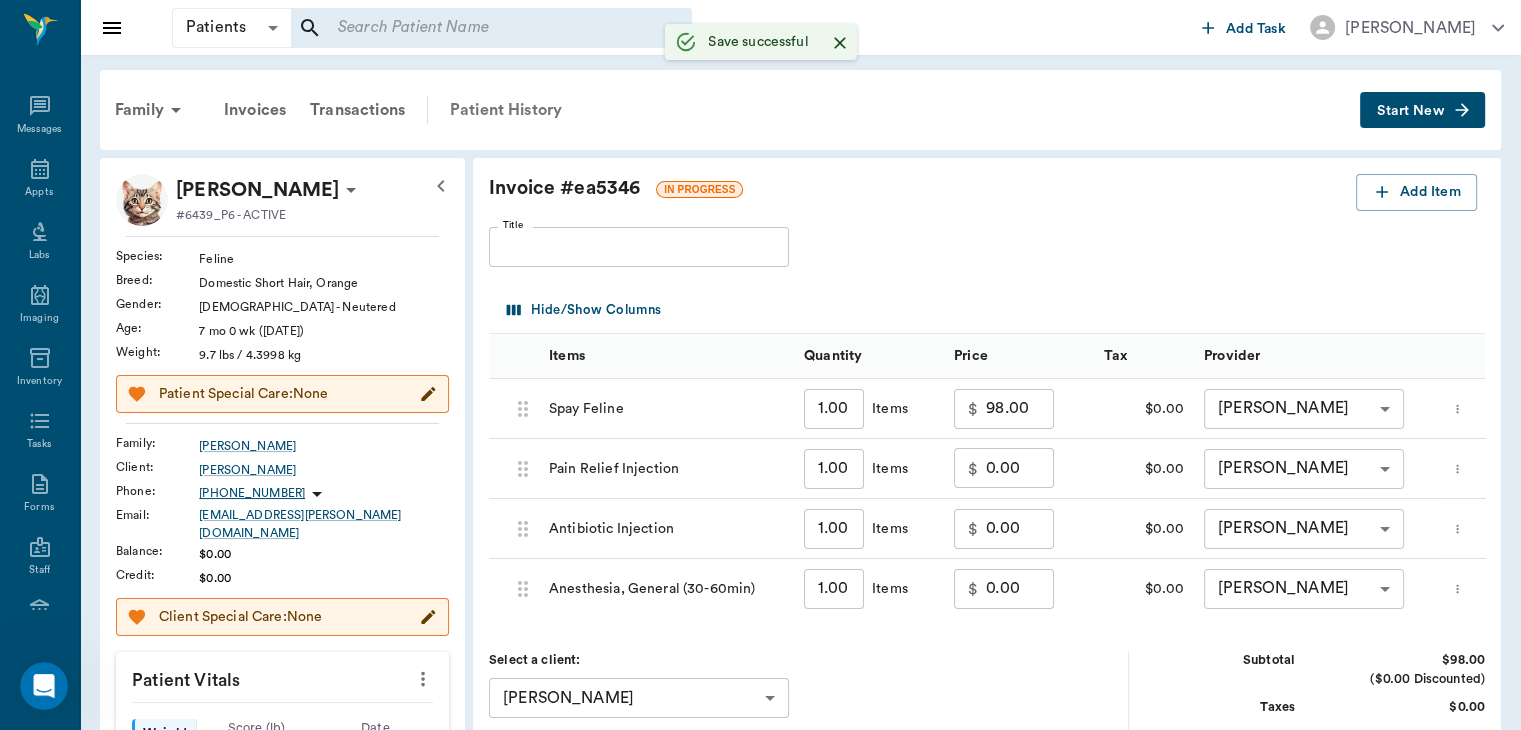 click on "Patient History" at bounding box center [506, 110] 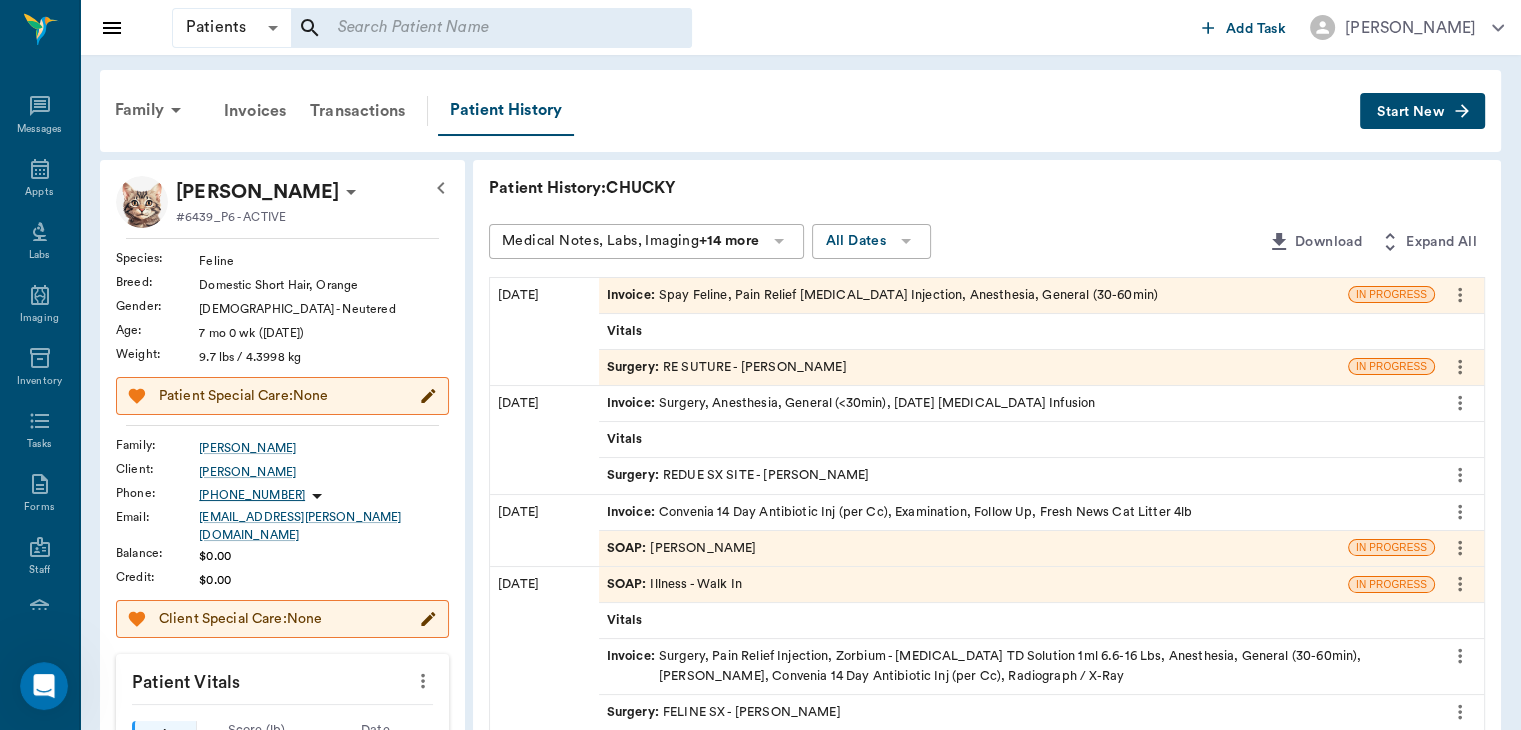 click on "Surgery :" at bounding box center [635, 367] 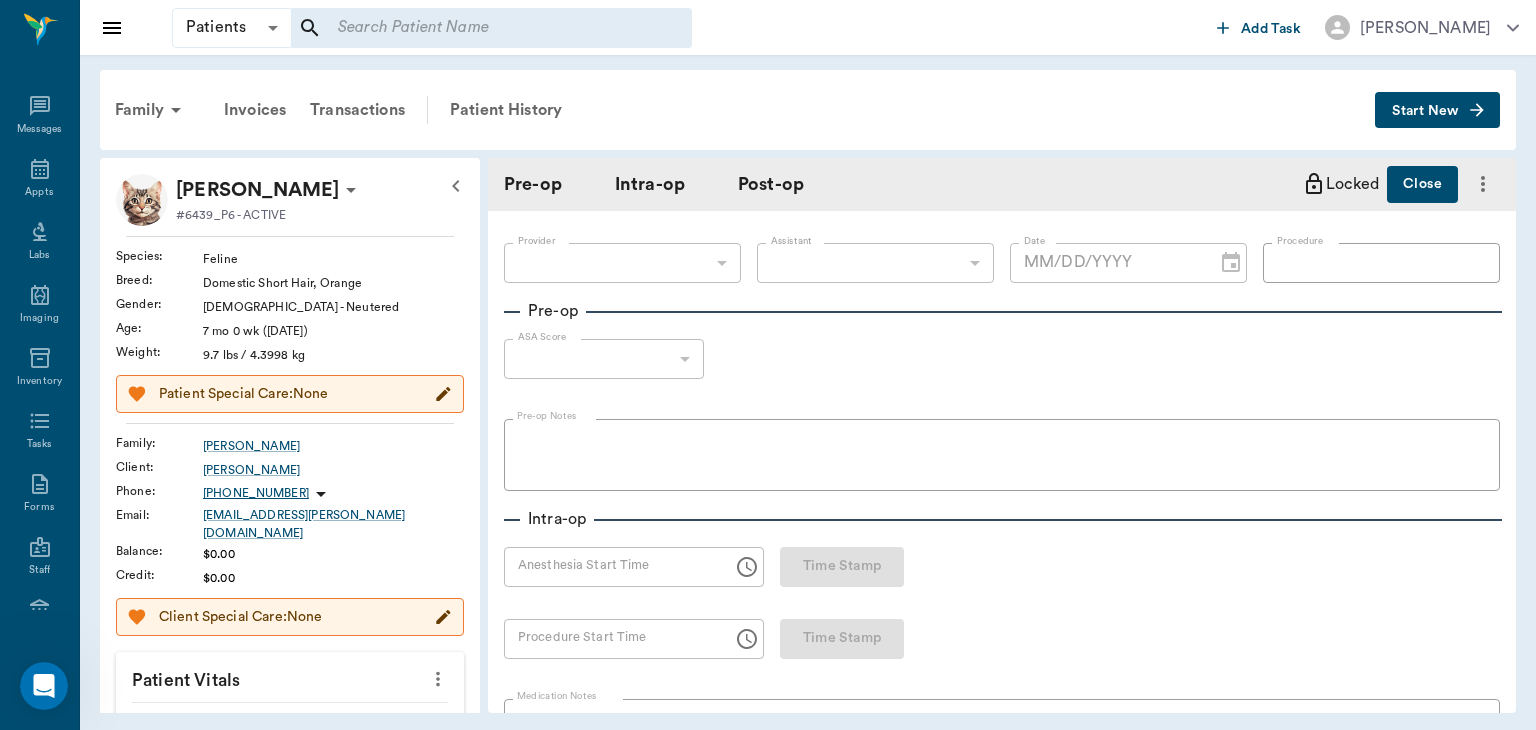 type on "63ec2f075fda476ae8351a4d" 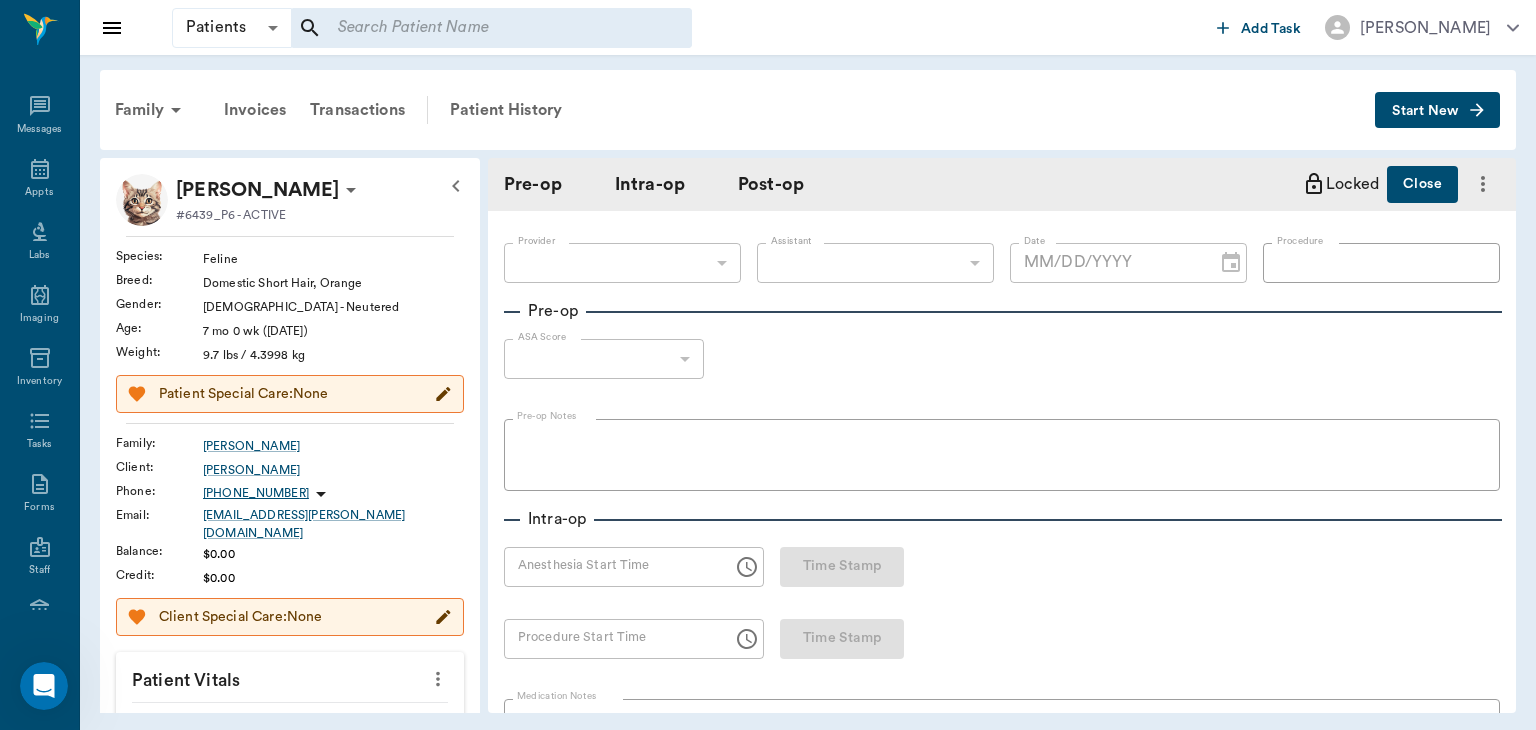 type on "63ec2e7e52e12b0ba117b124" 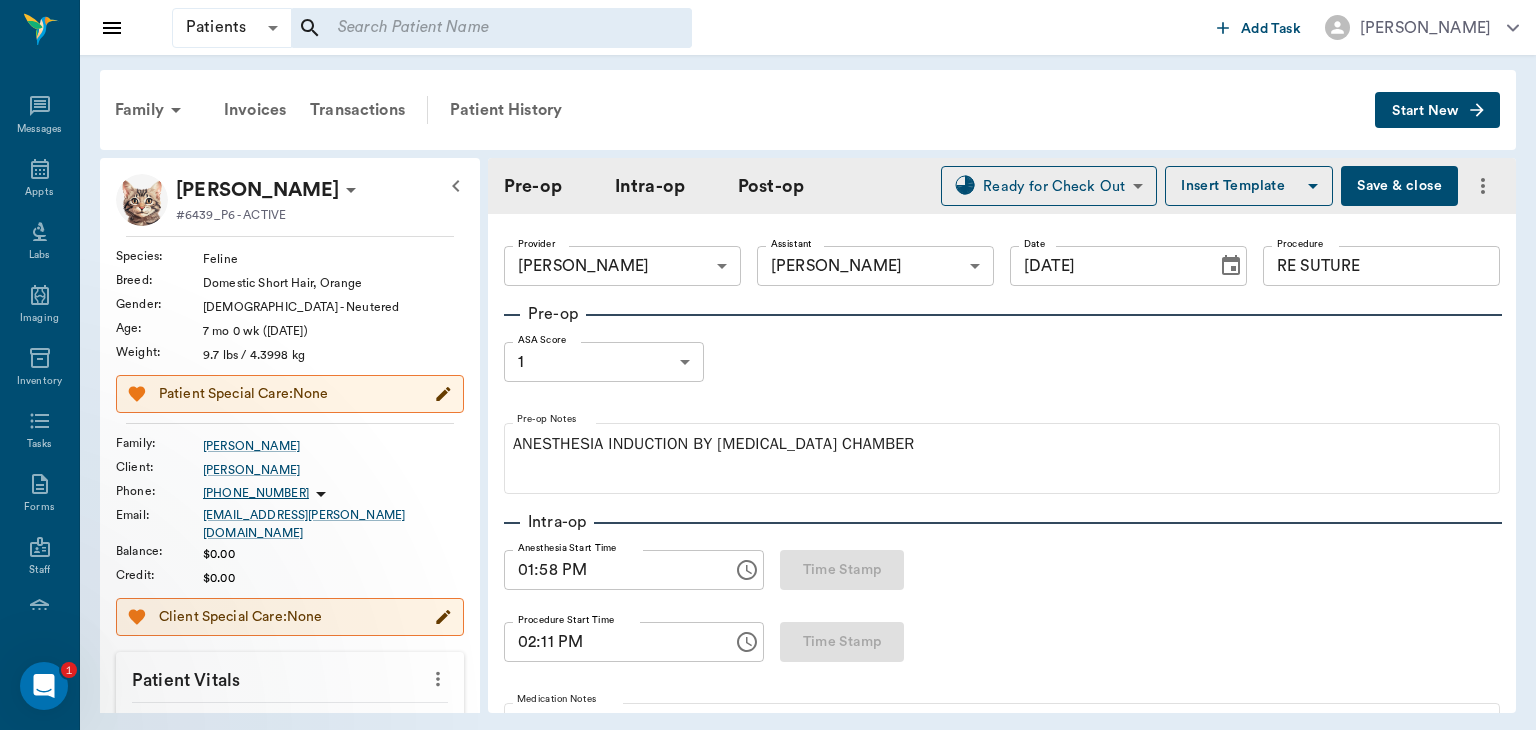 type on "[DATE]" 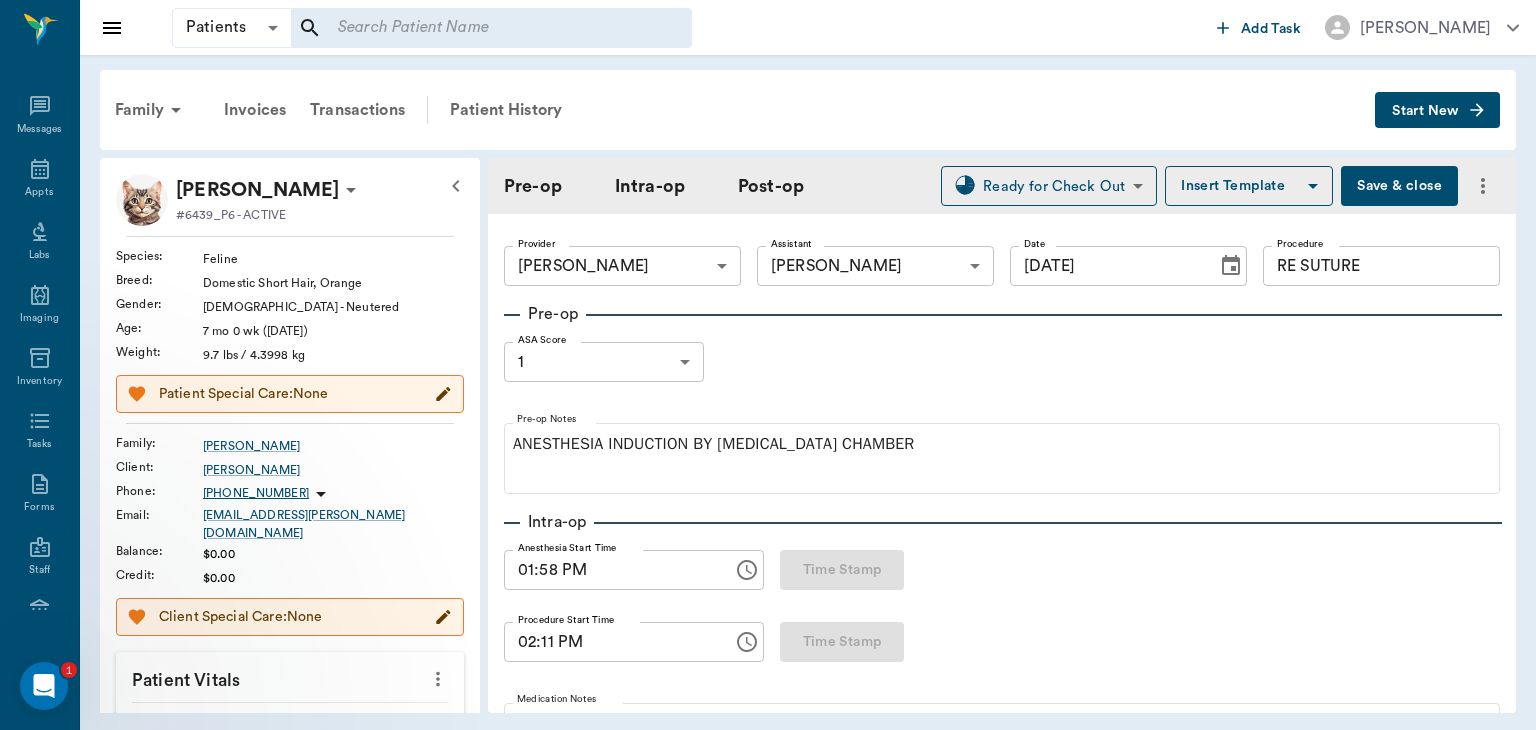 type on "01:58 PM" 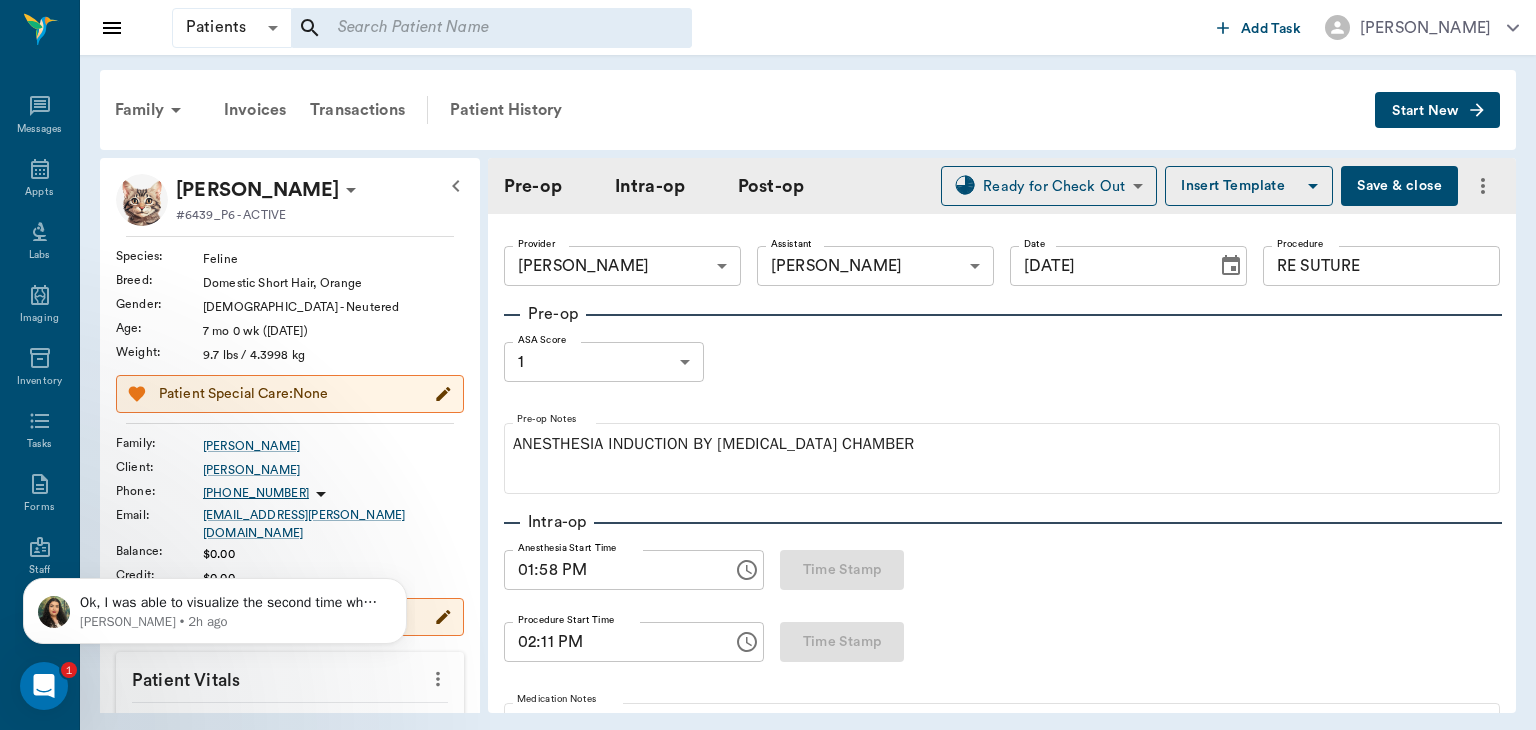 scroll, scrollTop: 0, scrollLeft: 0, axis: both 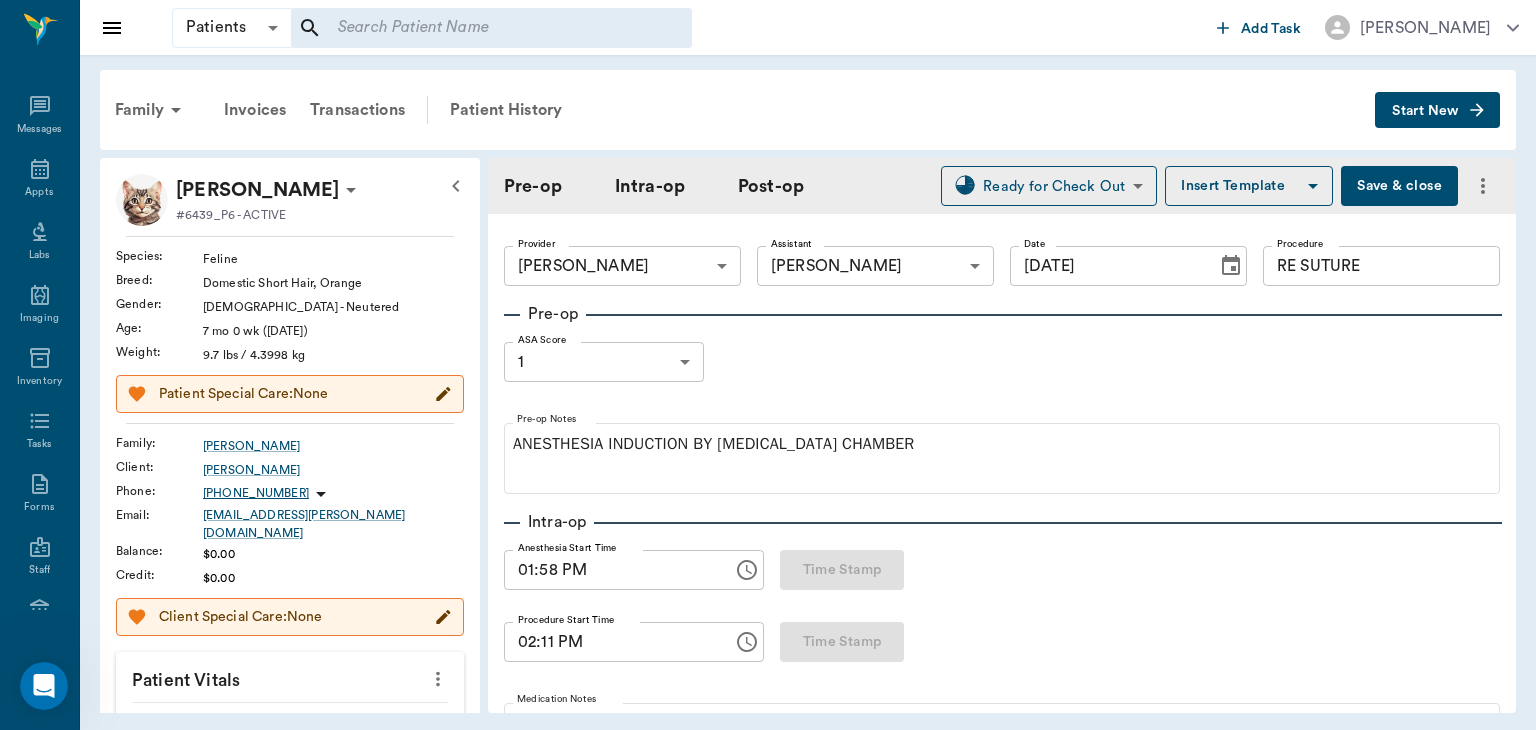 click 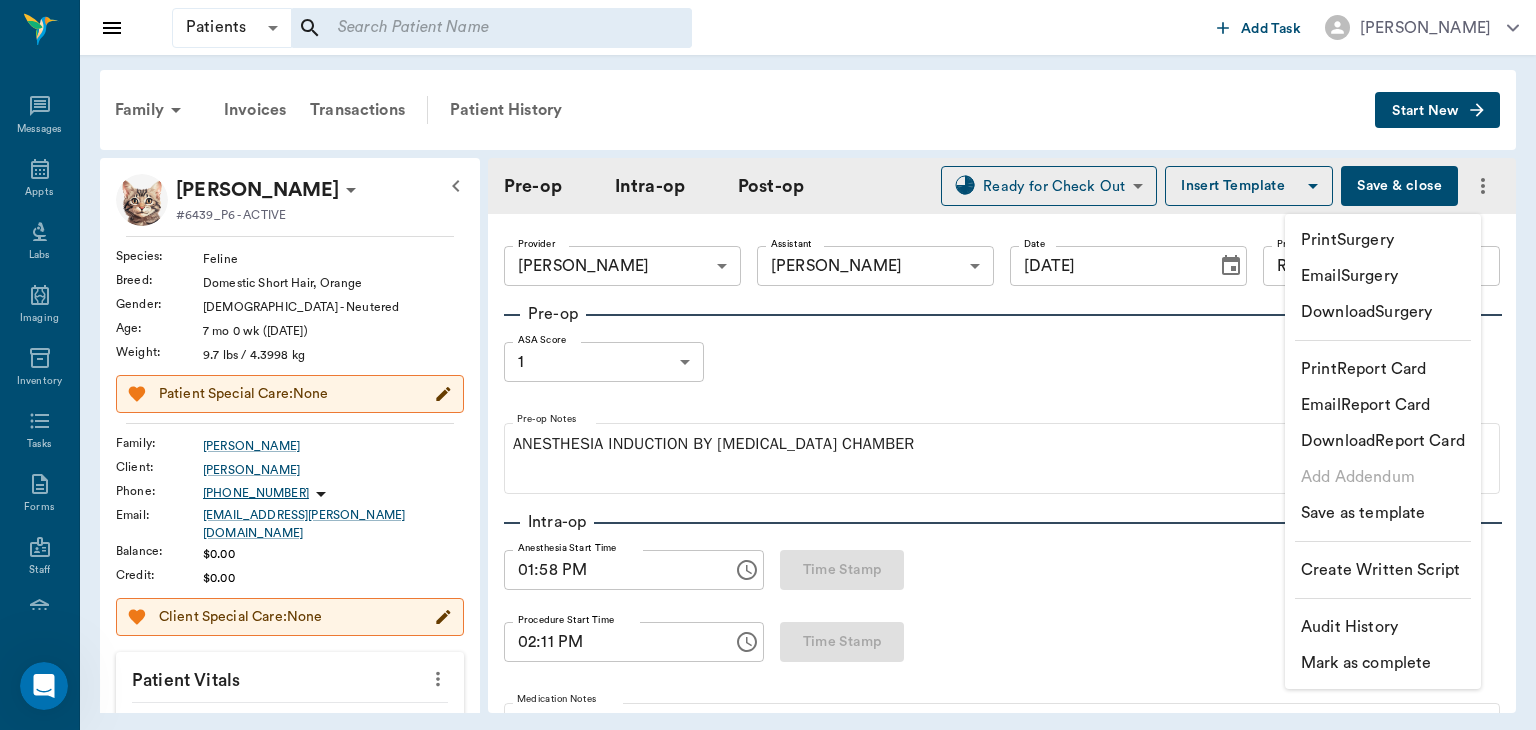 click at bounding box center [768, 365] 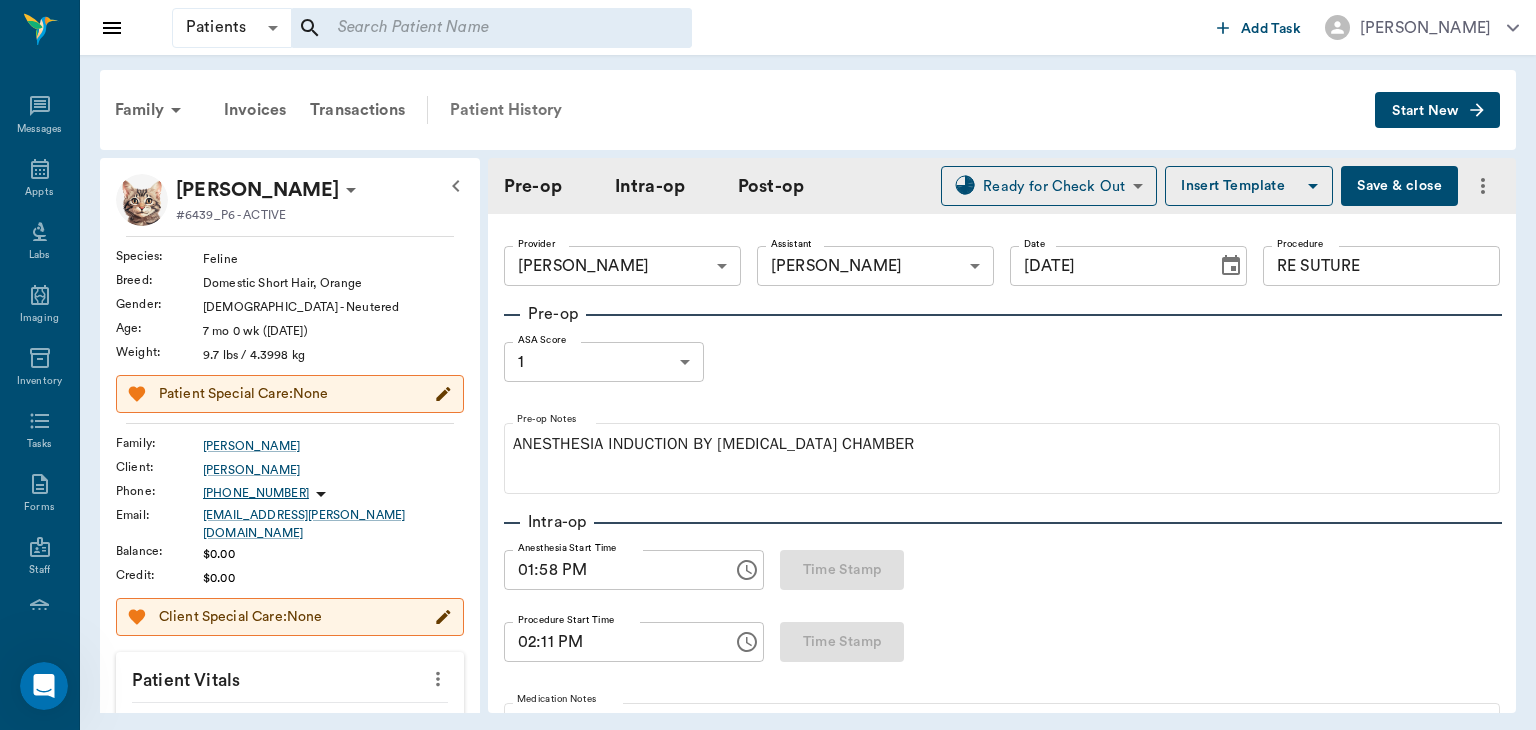 click on "Patient History" at bounding box center (506, 110) 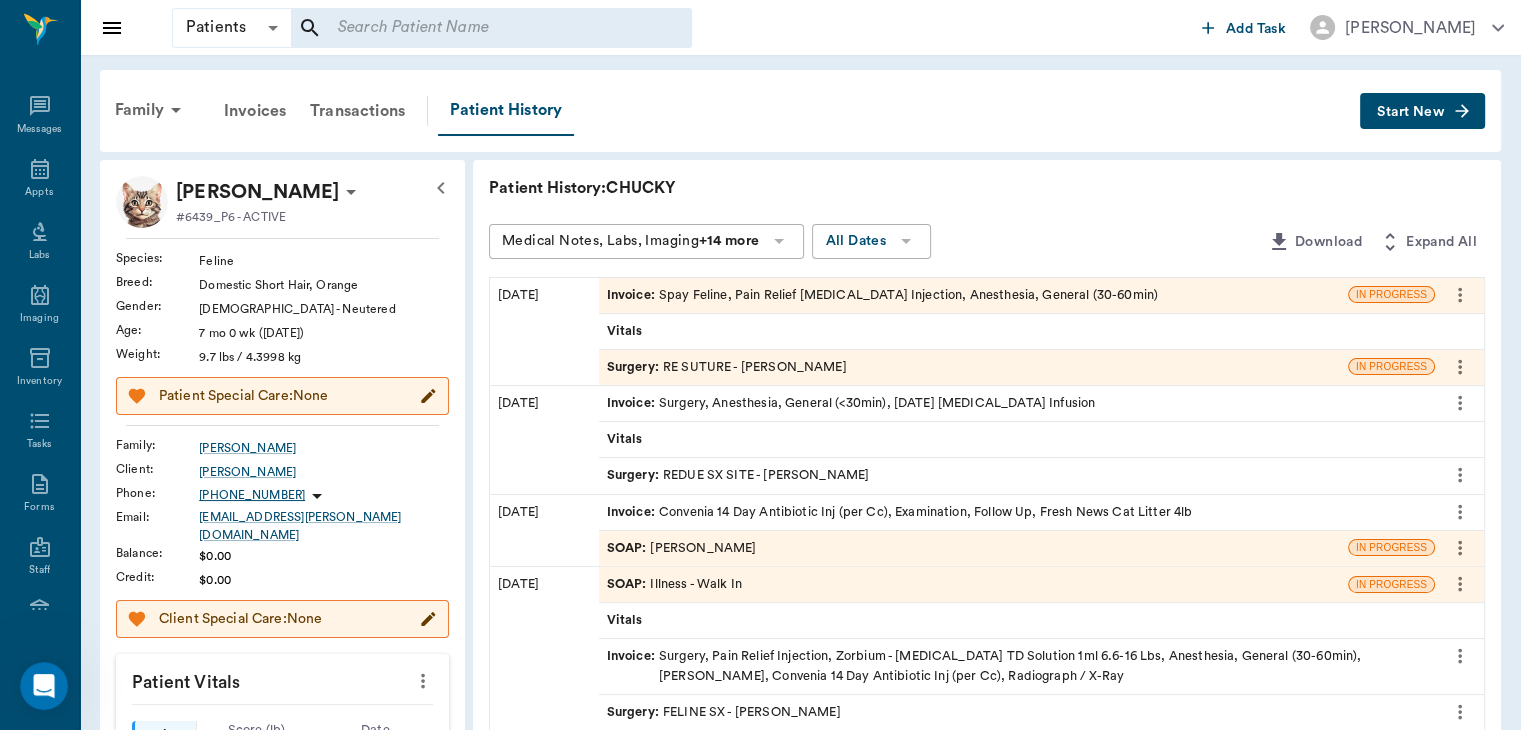 click on "Surgery :" at bounding box center [635, 367] 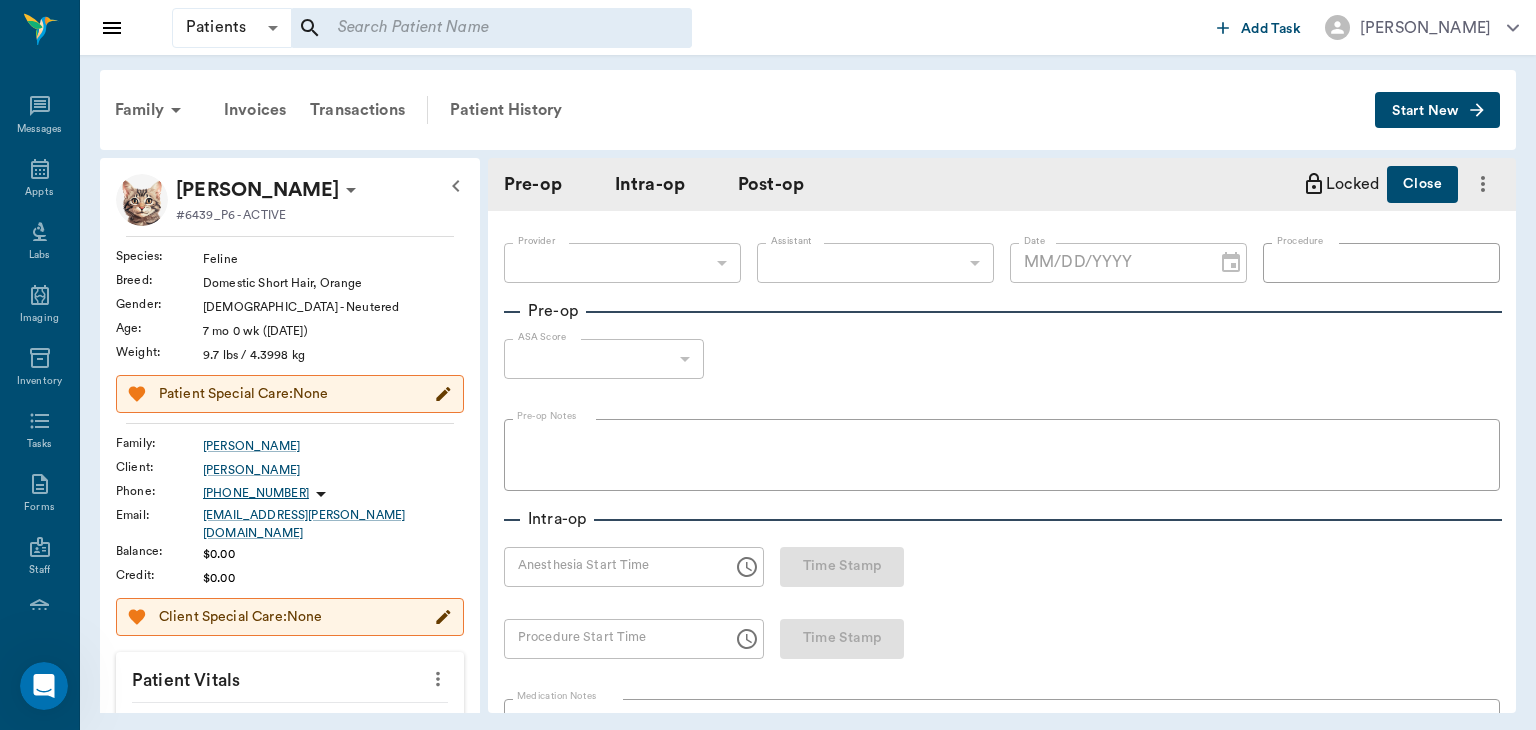 type on "63ec2f075fda476ae8351a4d" 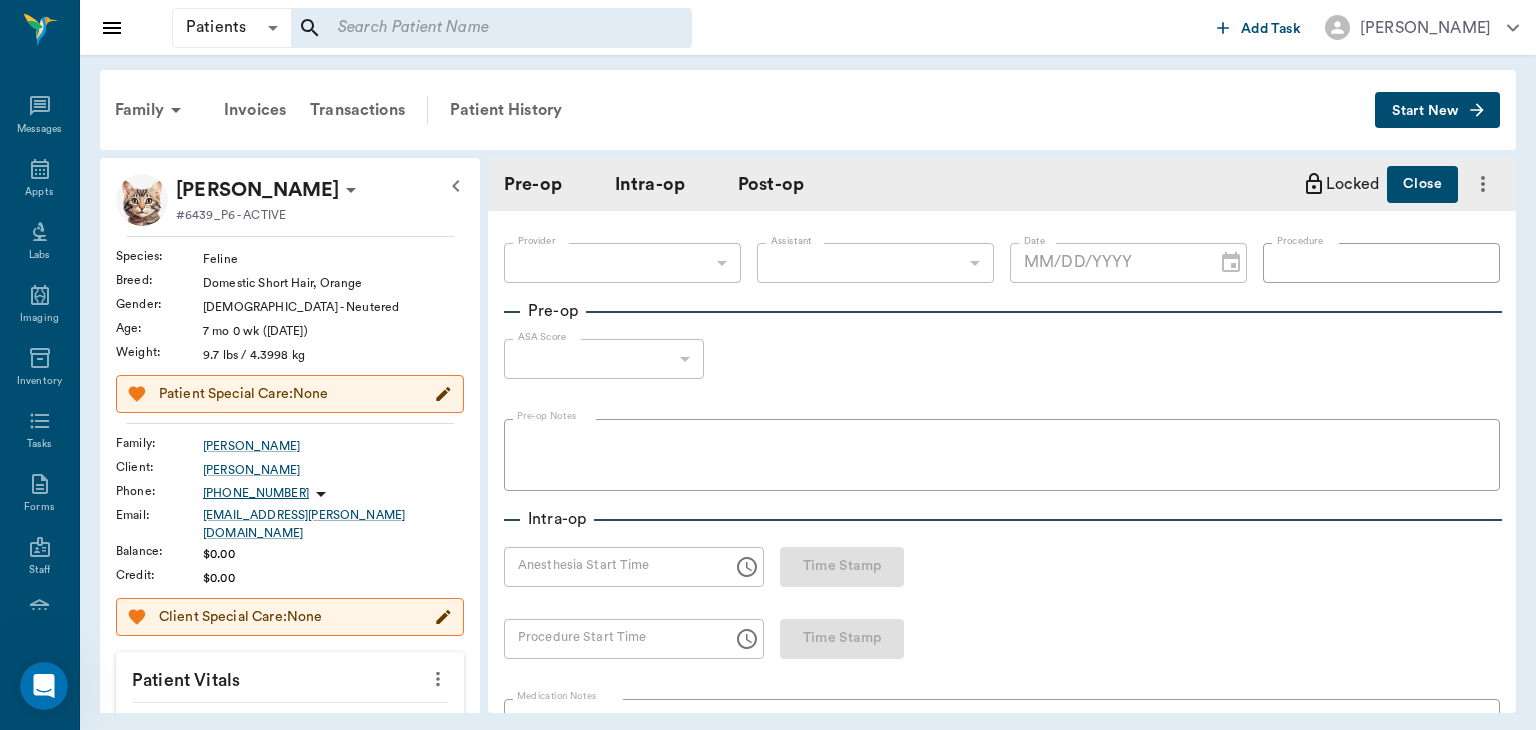 type on "63ec2e7e52e12b0ba117b124" 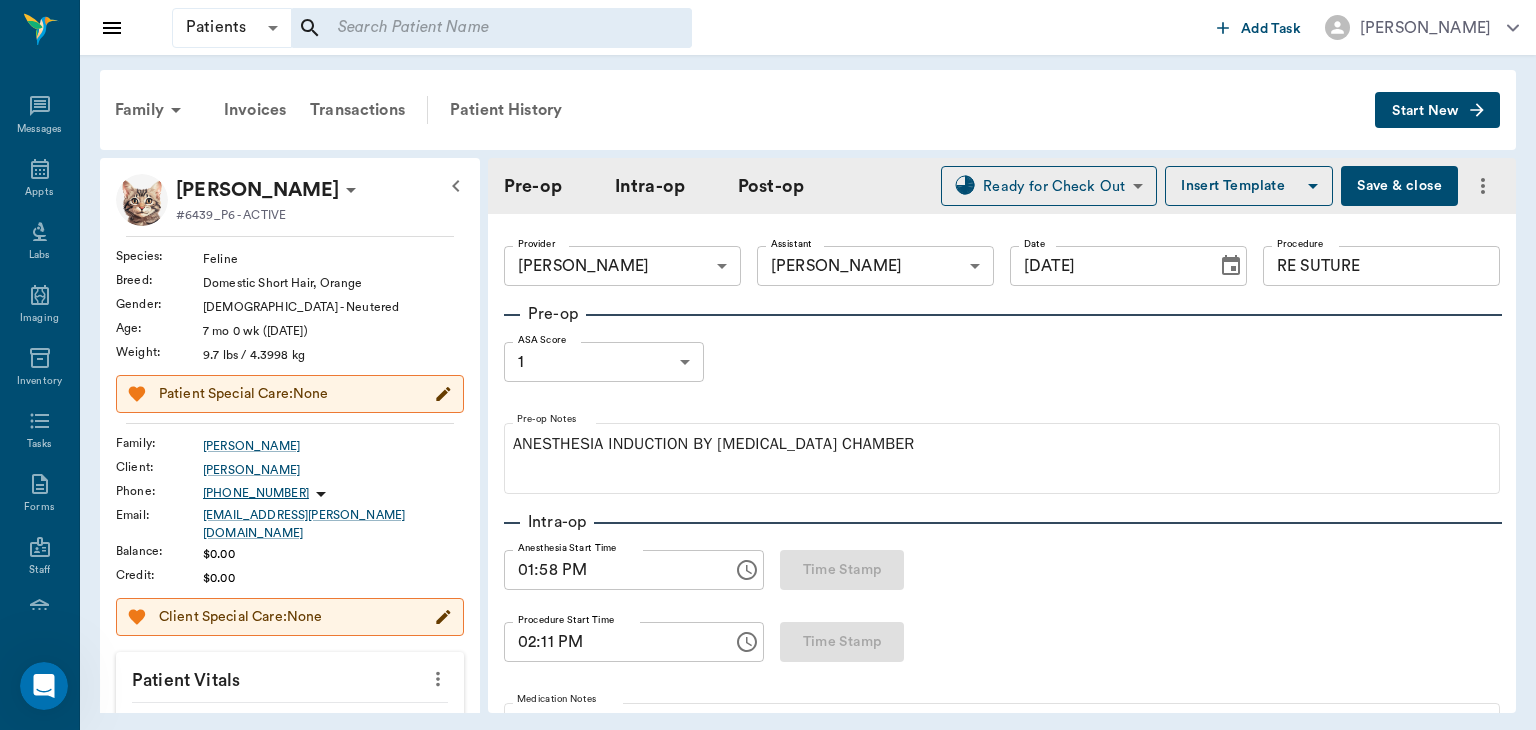type on "[DATE]" 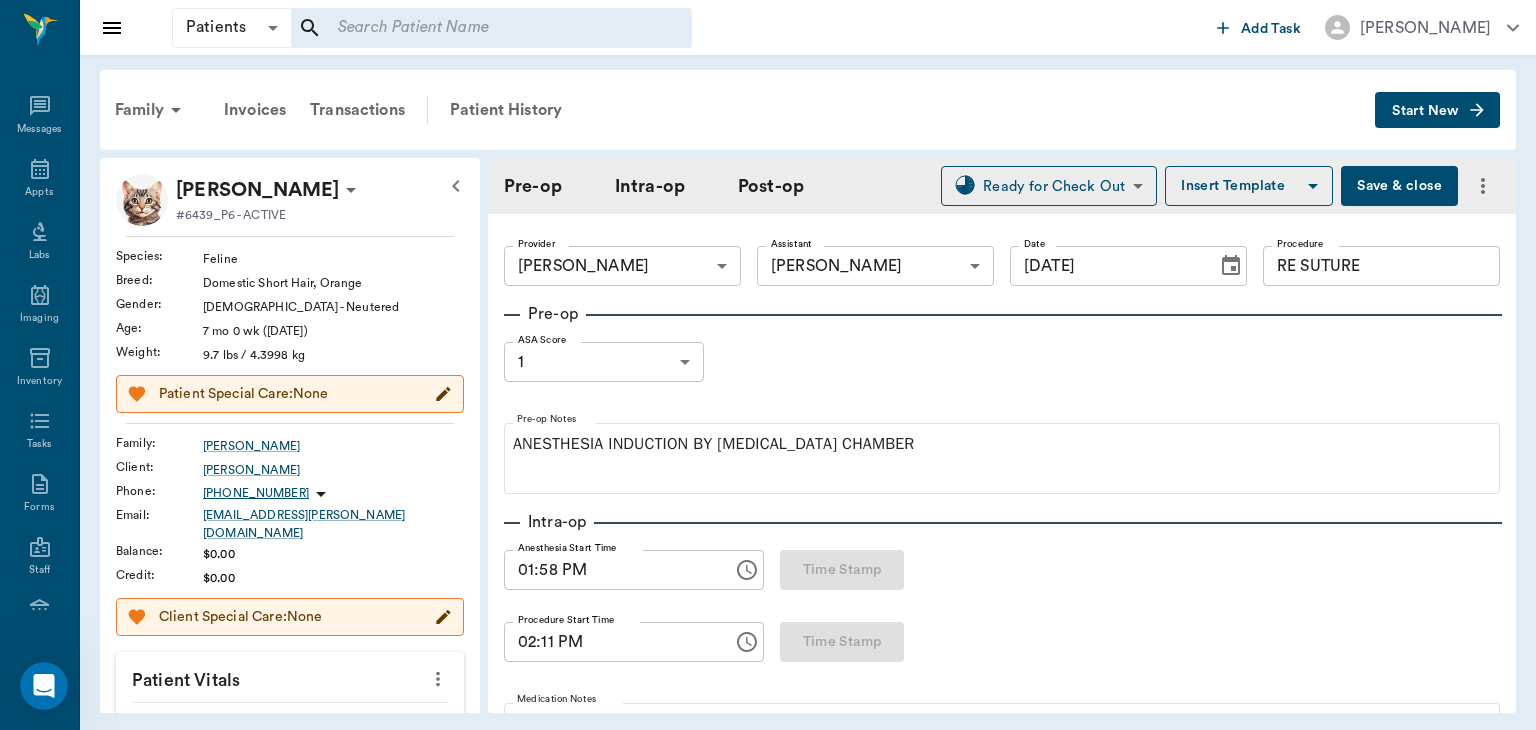 type on "01:58 PM" 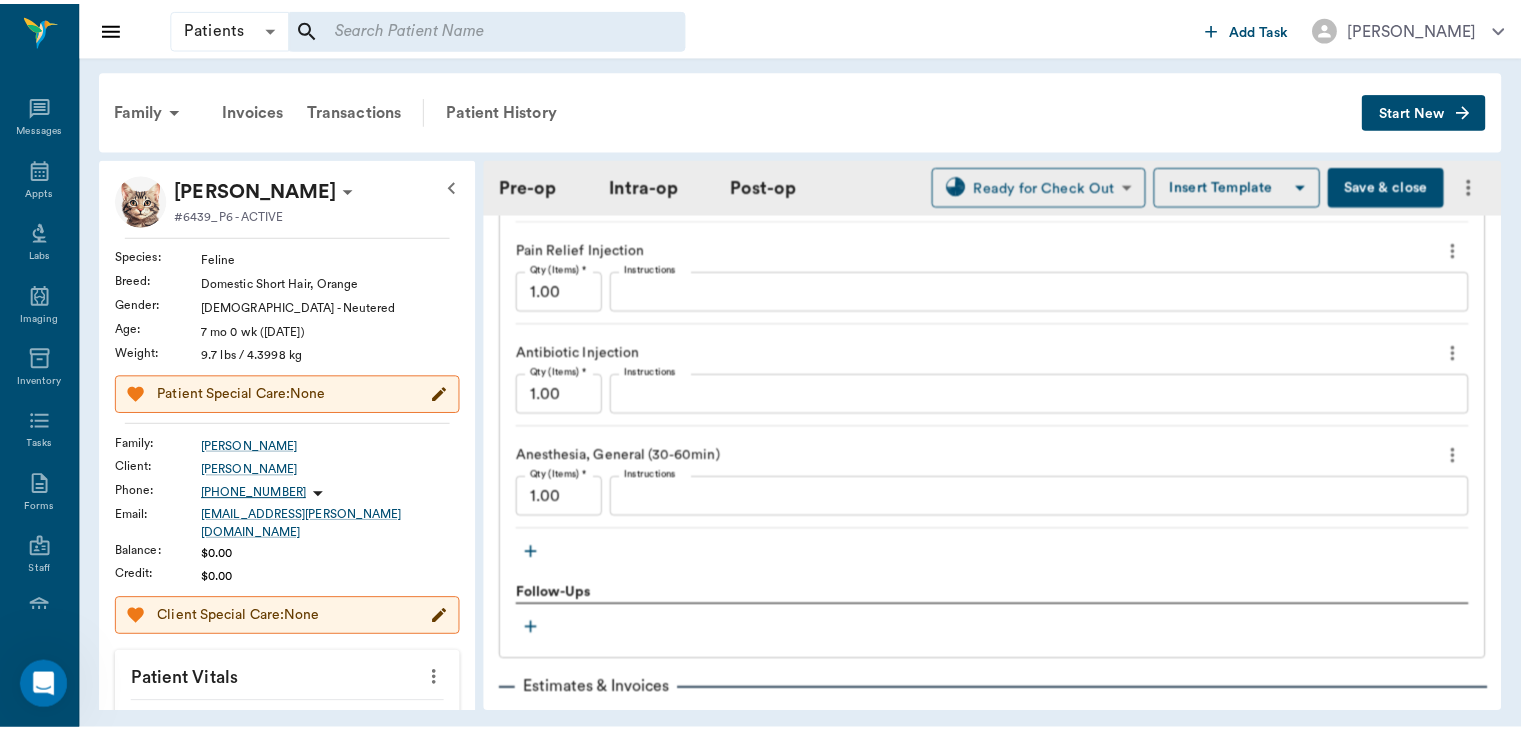 scroll, scrollTop: 1848, scrollLeft: 0, axis: vertical 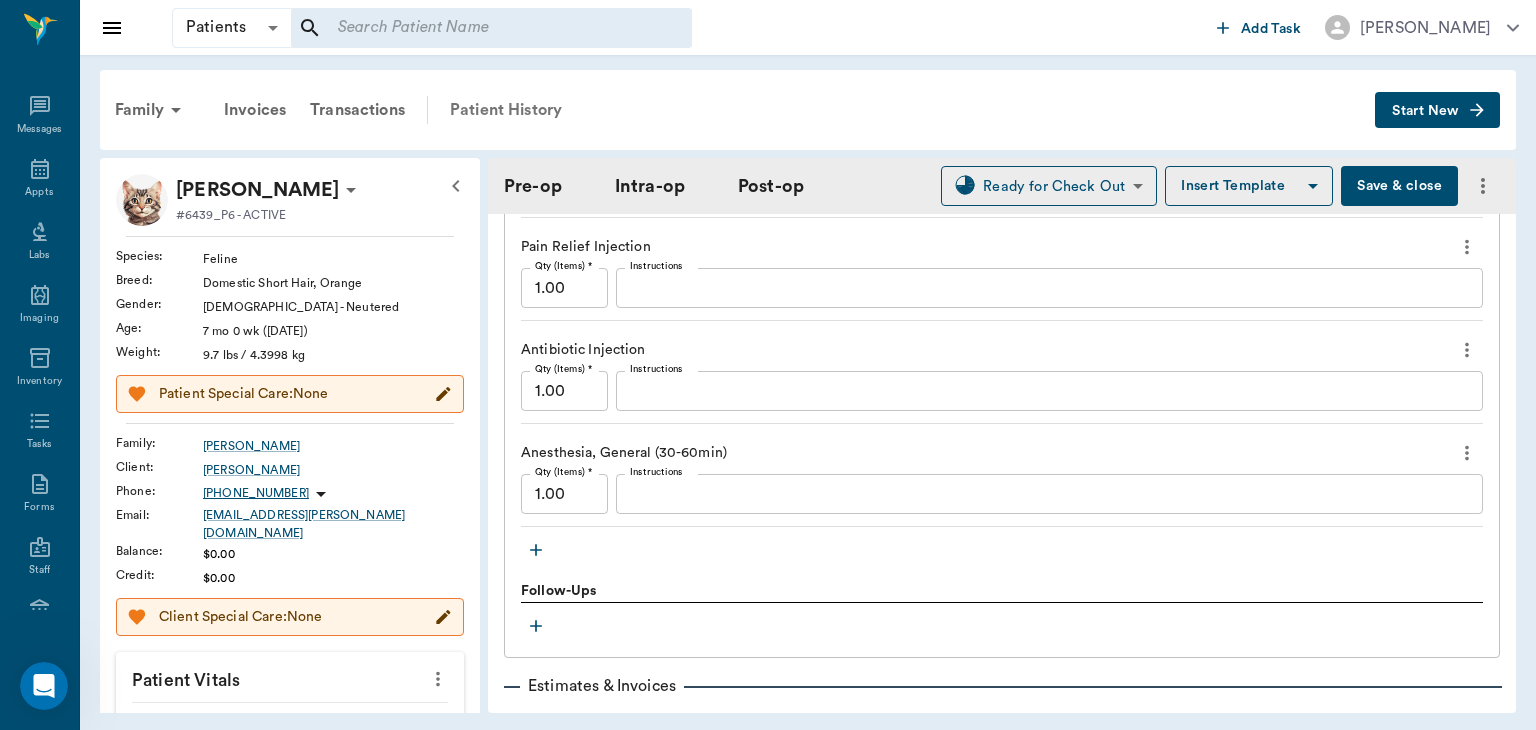 click on "Patient History" at bounding box center [506, 110] 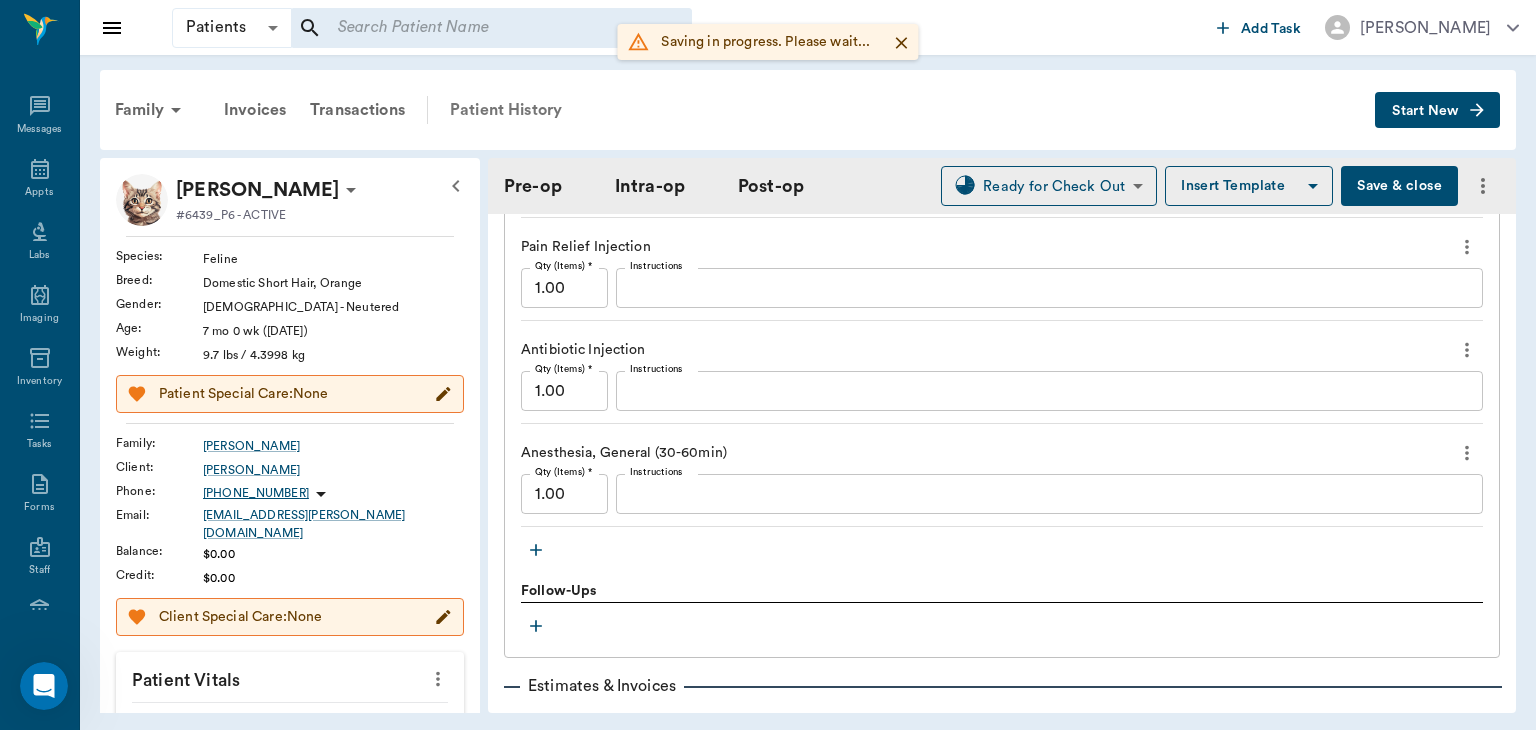 click on "Patient History" at bounding box center (506, 110) 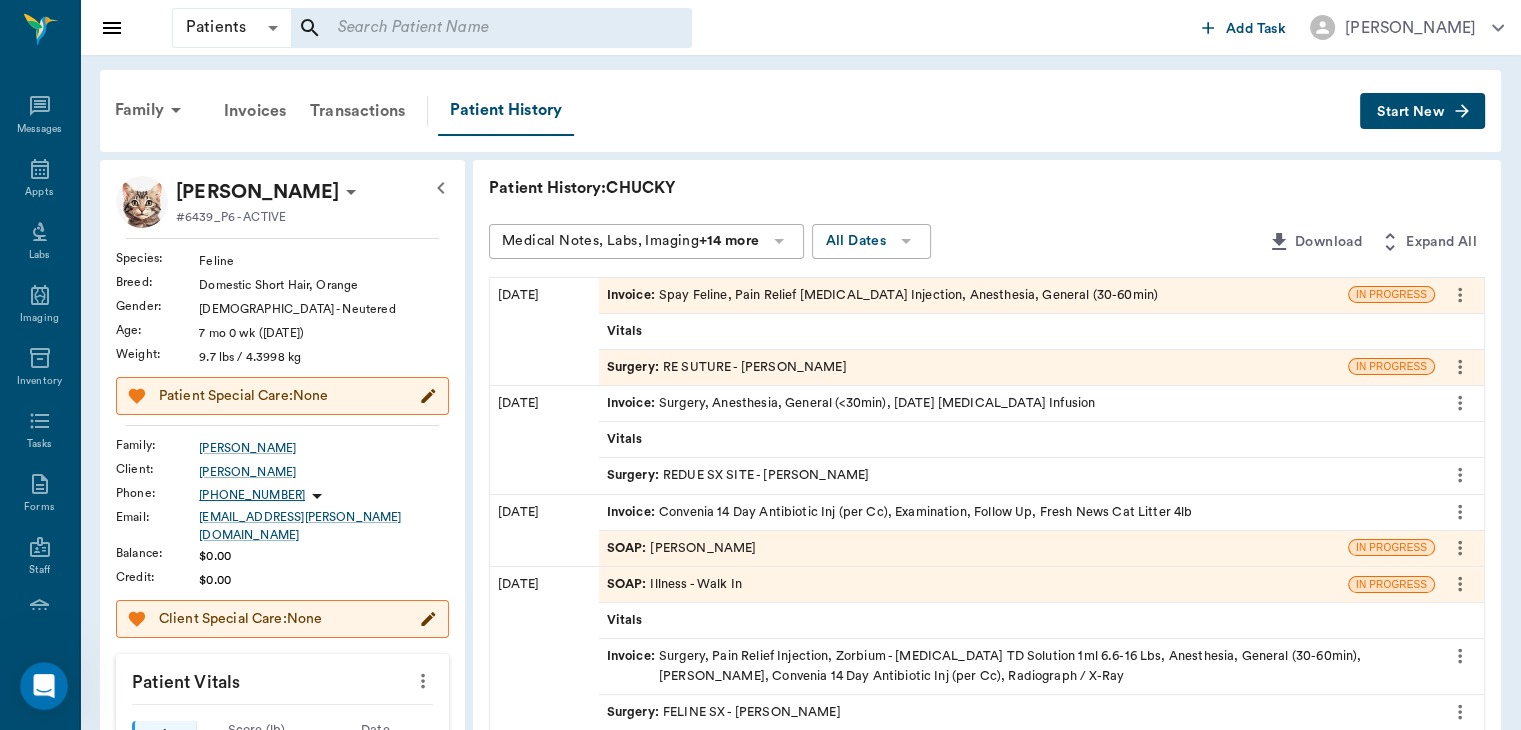 click 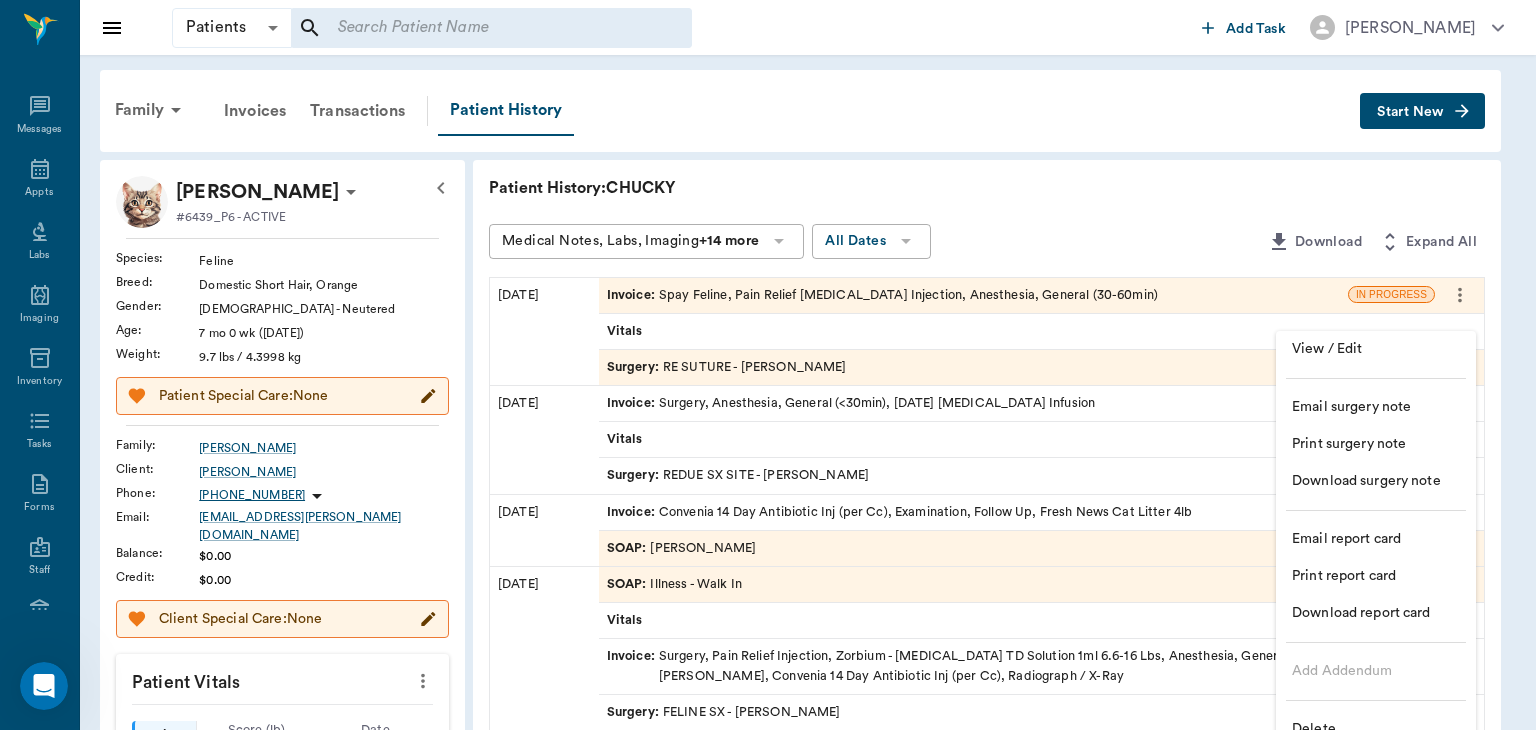 click on "Delete" at bounding box center (1376, 729) 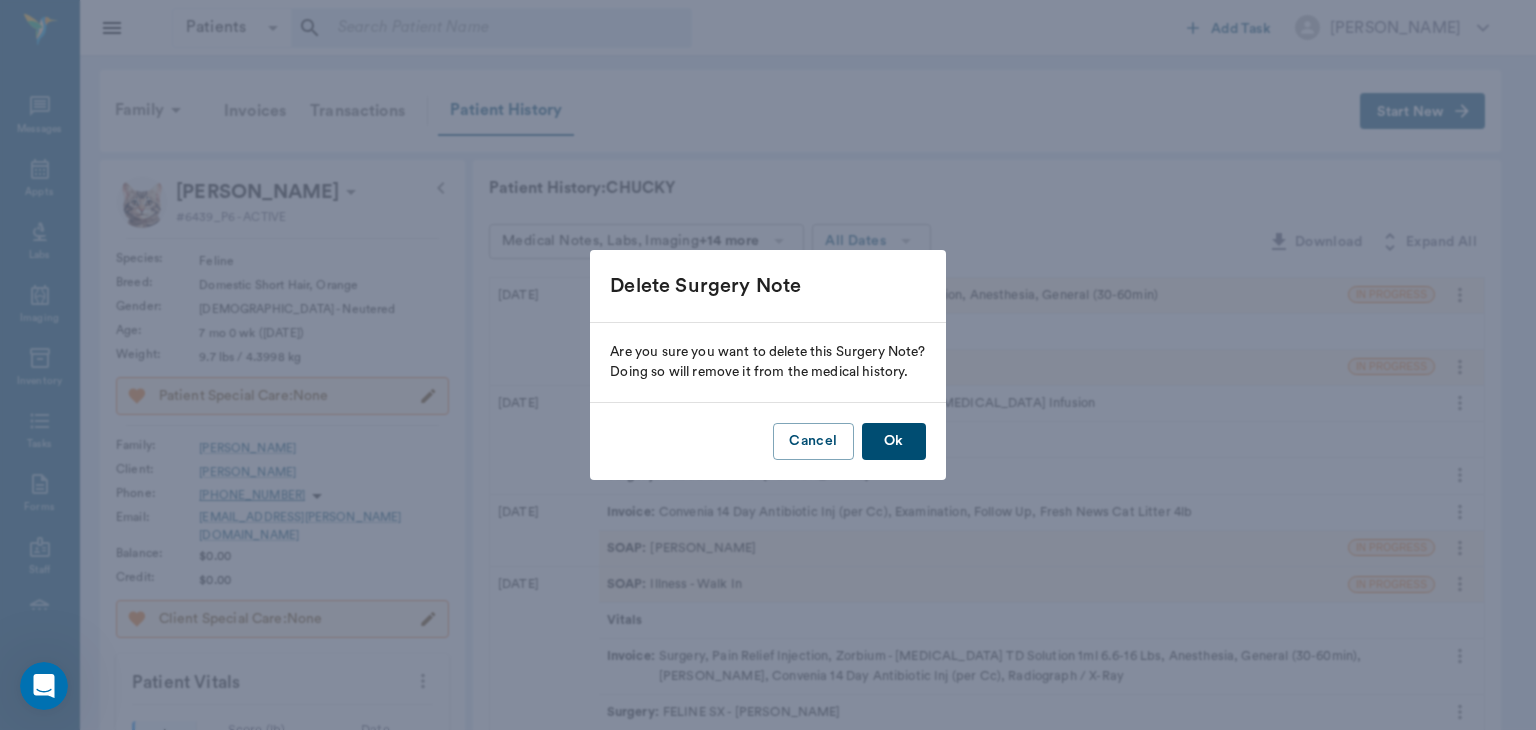 click on "Ok" at bounding box center (894, 441) 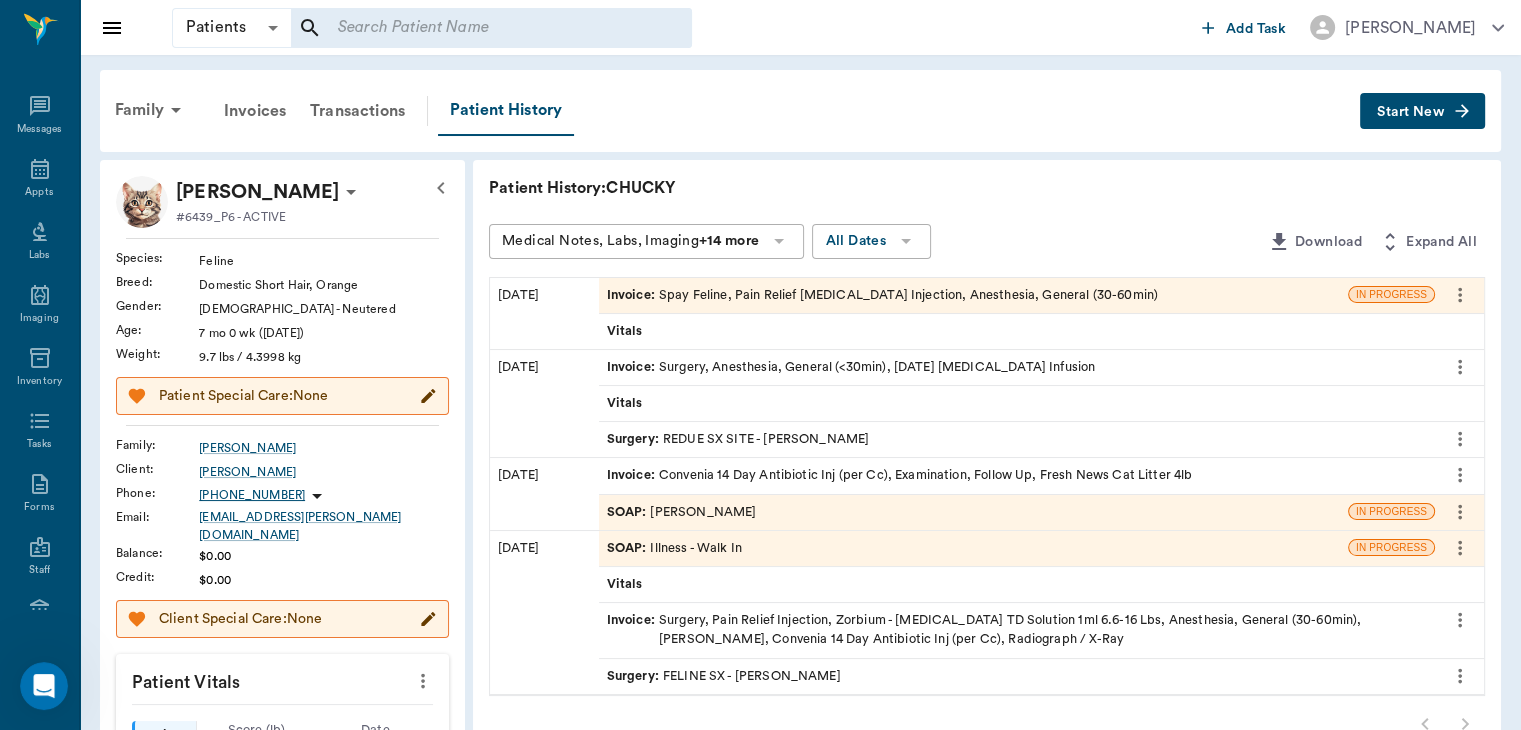 click 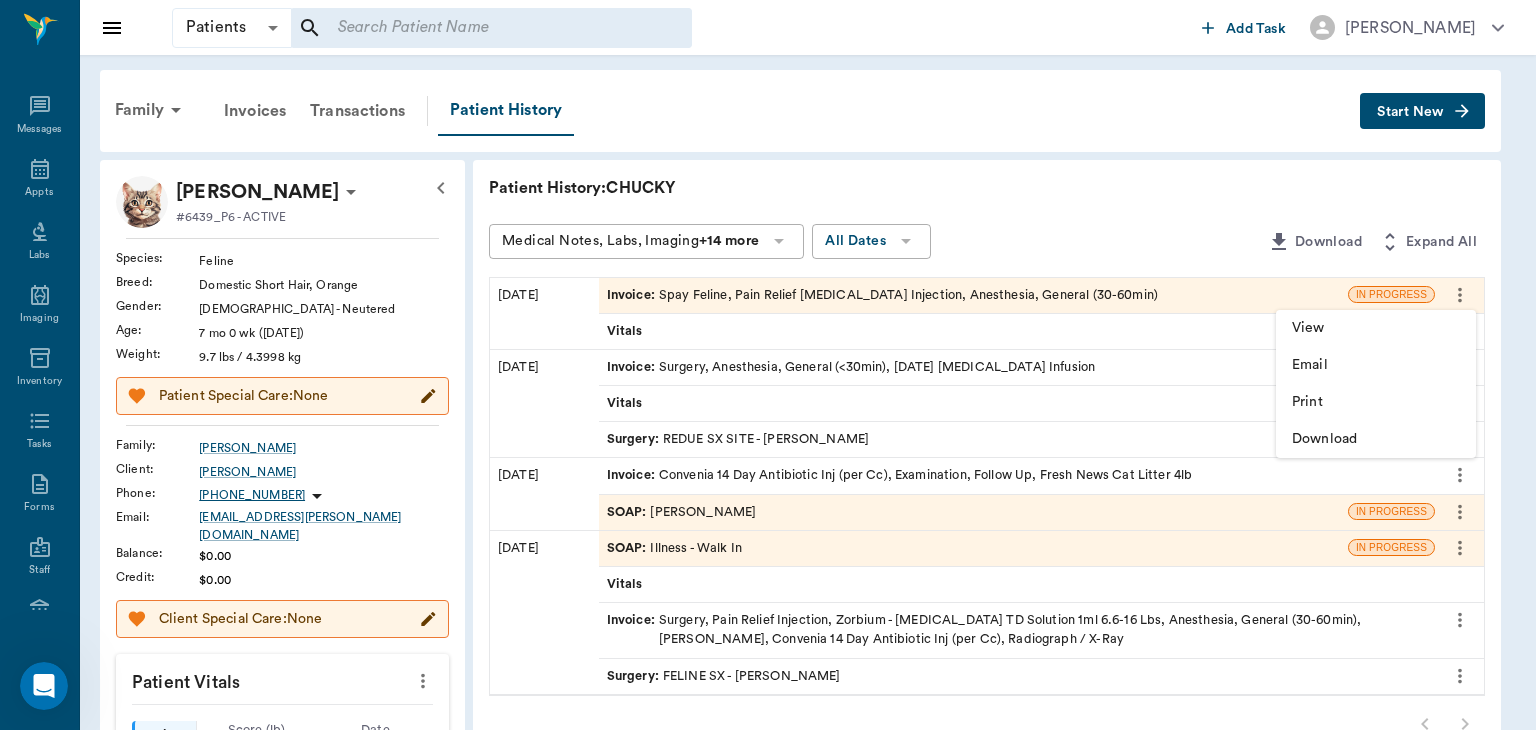click at bounding box center [768, 365] 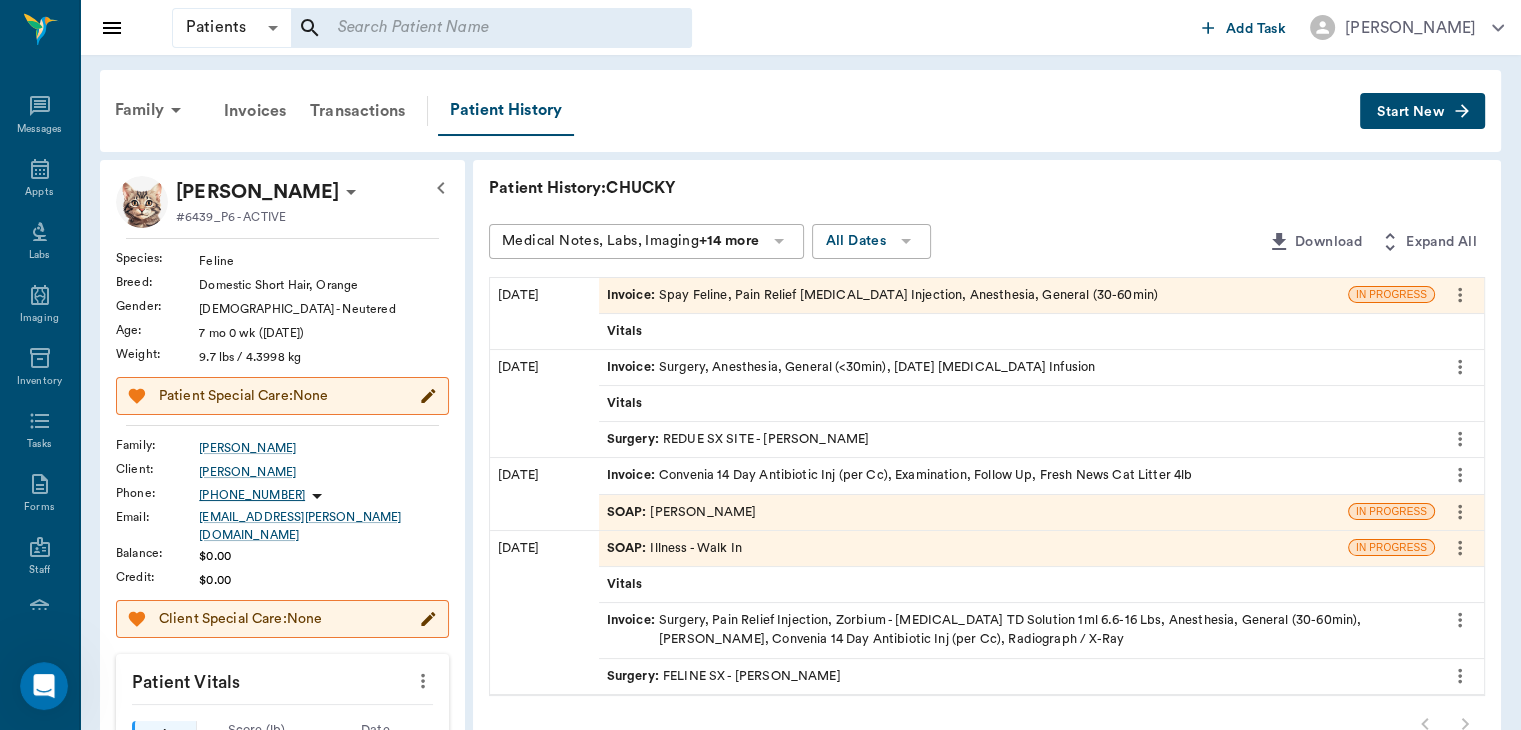 click on "Invoice :" at bounding box center [633, 295] 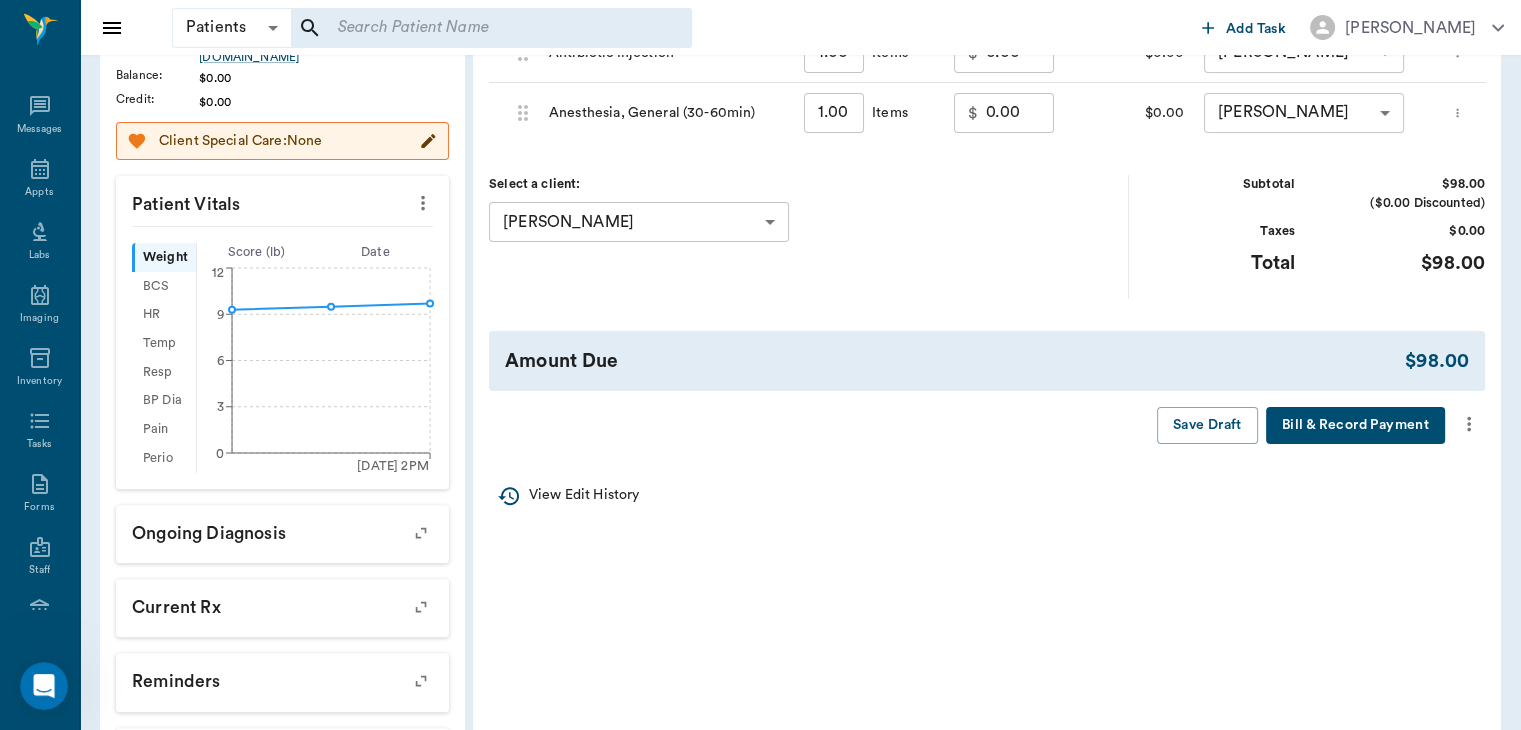 scroll, scrollTop: 485, scrollLeft: 0, axis: vertical 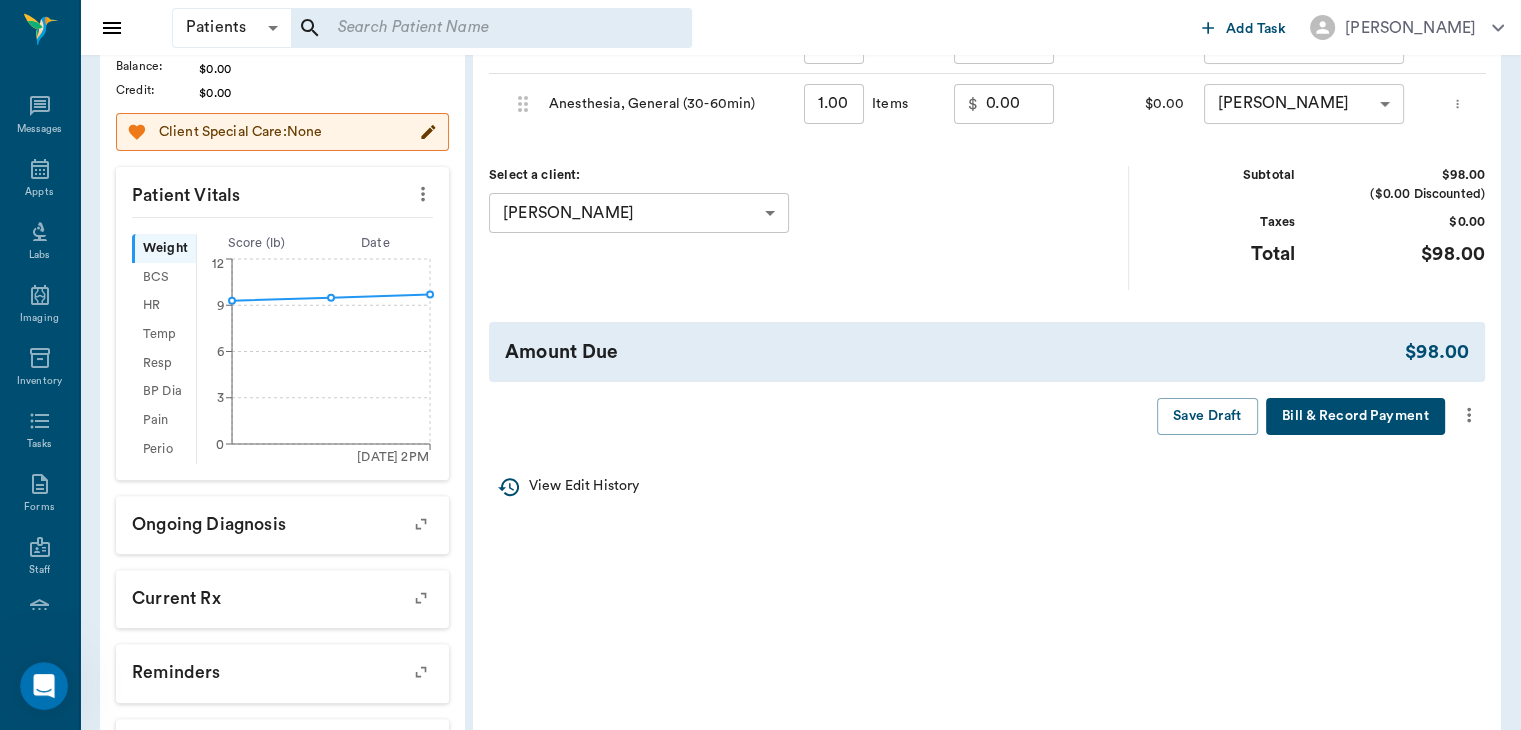 click 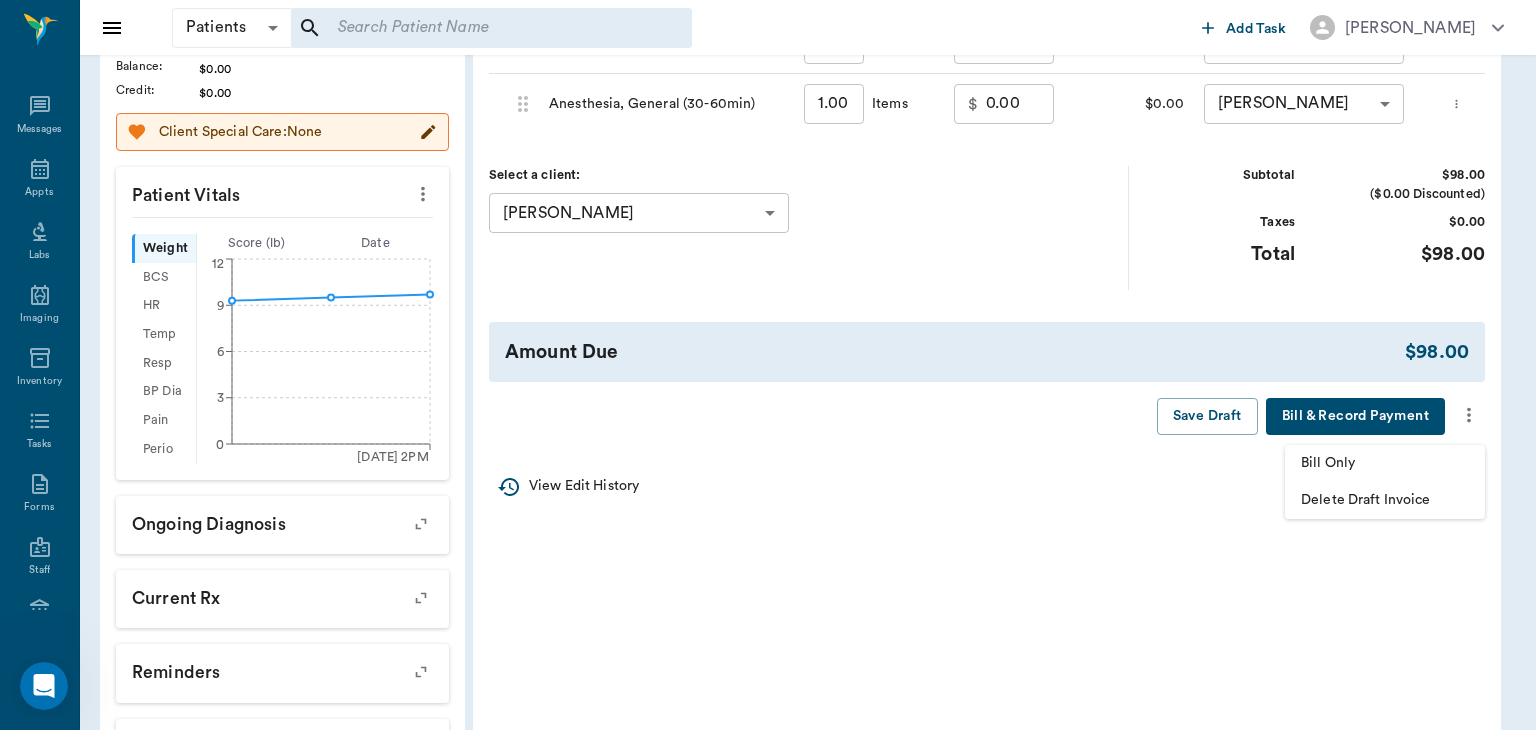 click on "Bill Only" at bounding box center (1385, 463) 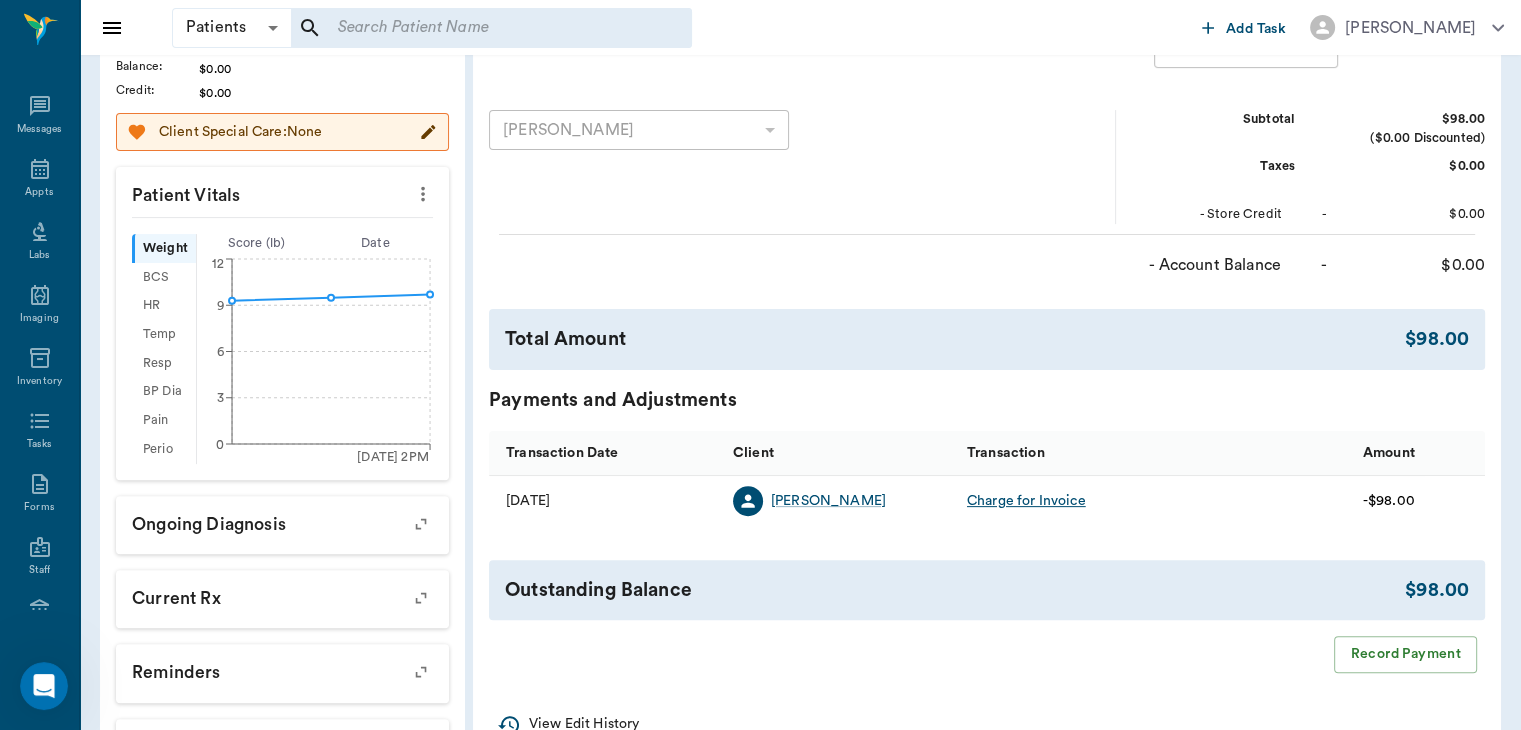 click on "[PERSON_NAME] 655b8f3b476ed9b60b175840 ​" at bounding box center (802, 167) 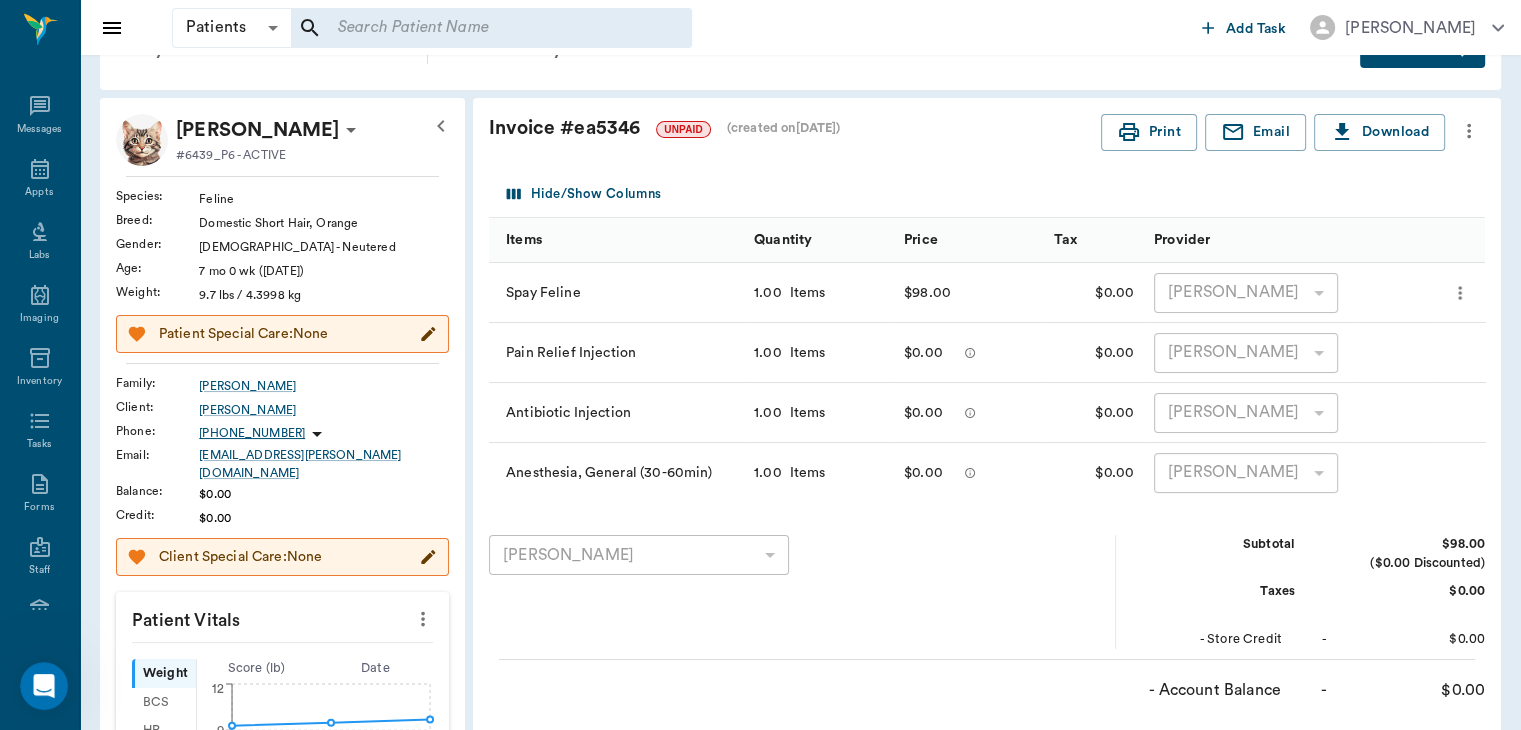 scroll, scrollTop: 0, scrollLeft: 0, axis: both 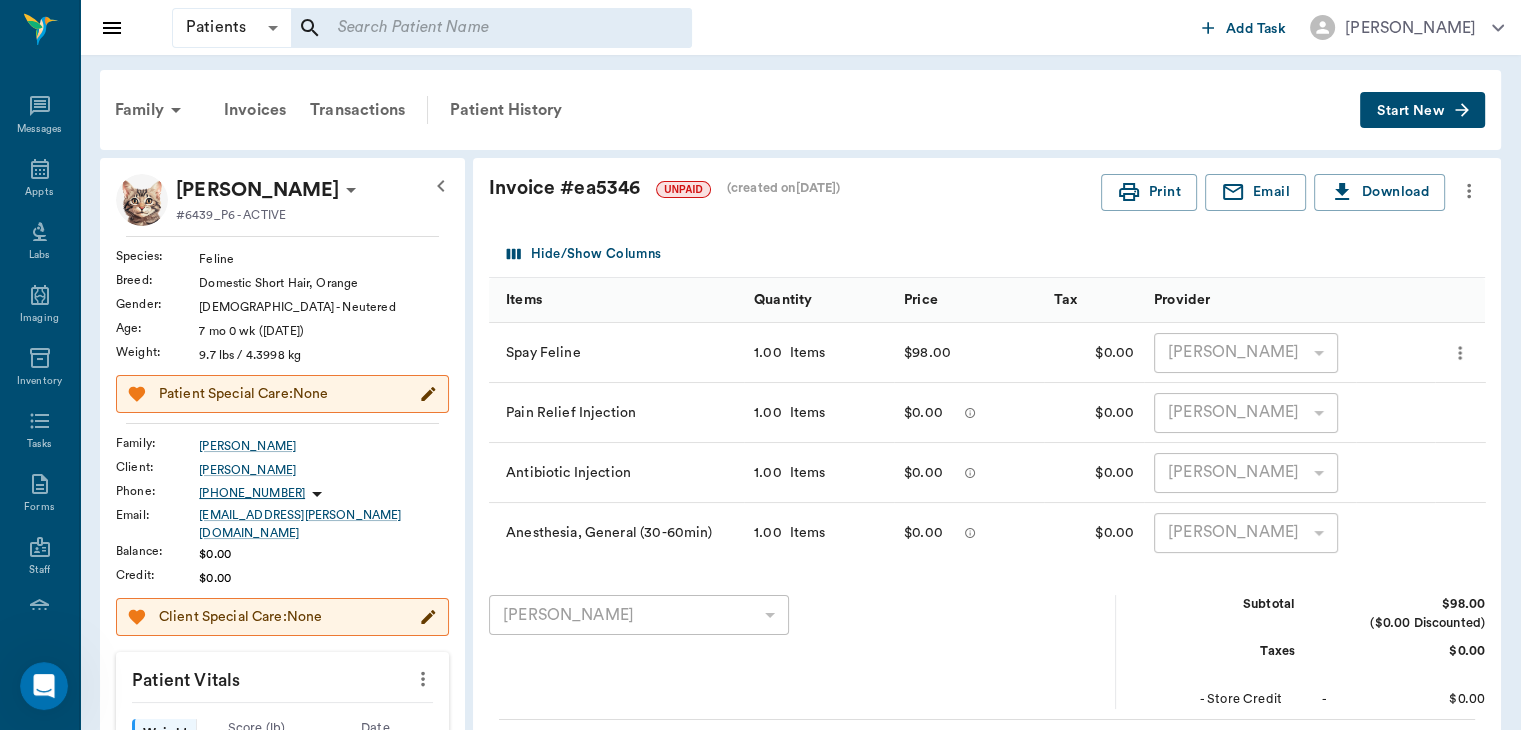 click on "Patient History" at bounding box center (506, 110) 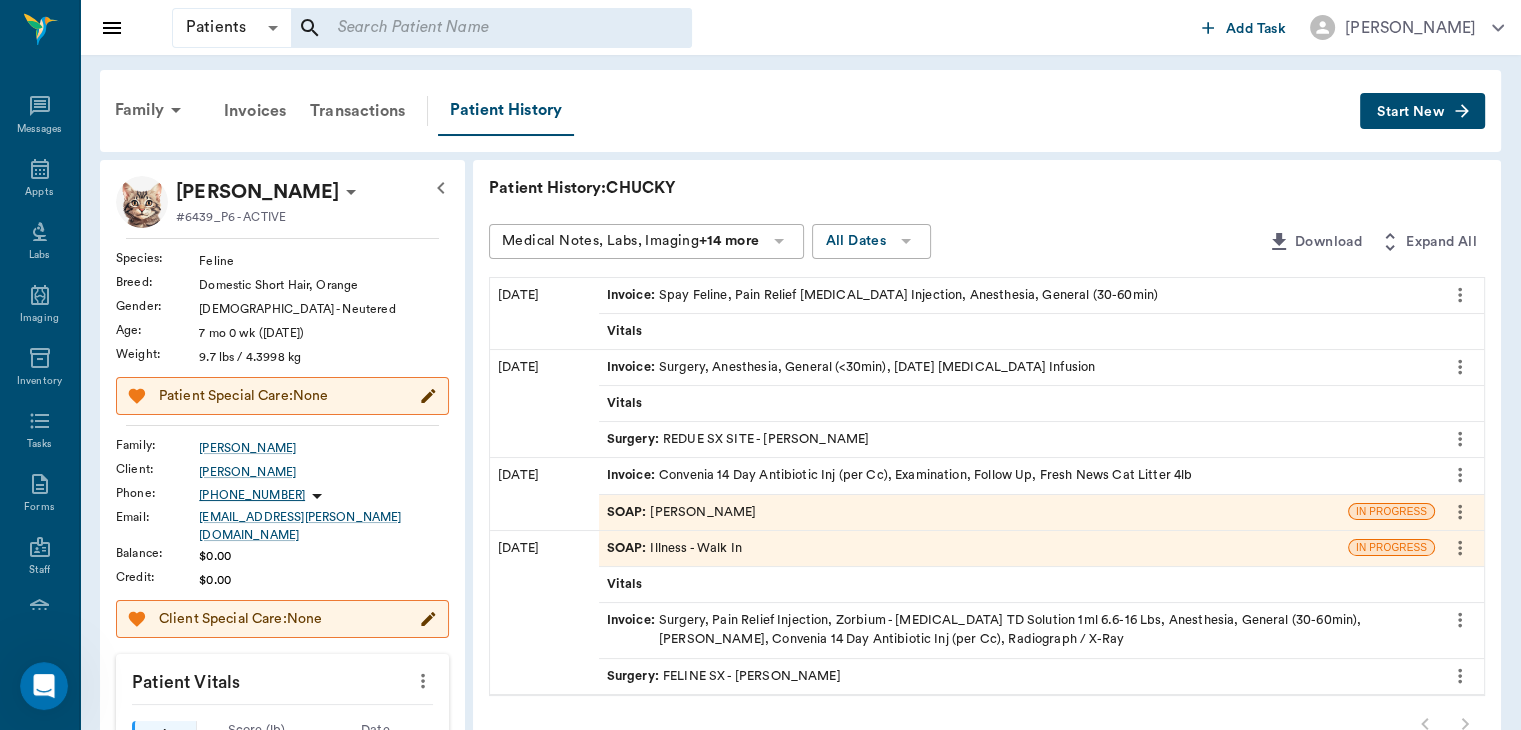 click 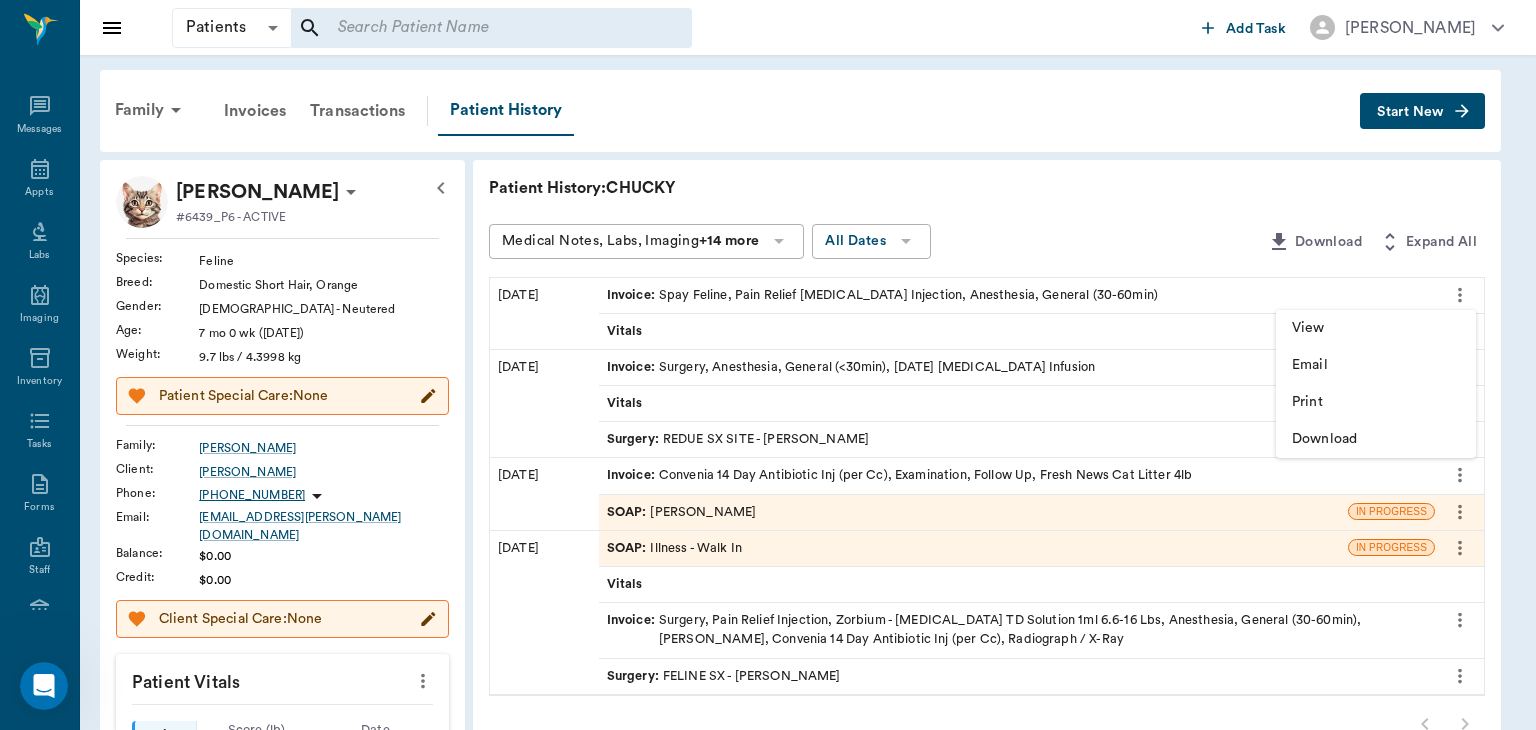 click at bounding box center [768, 365] 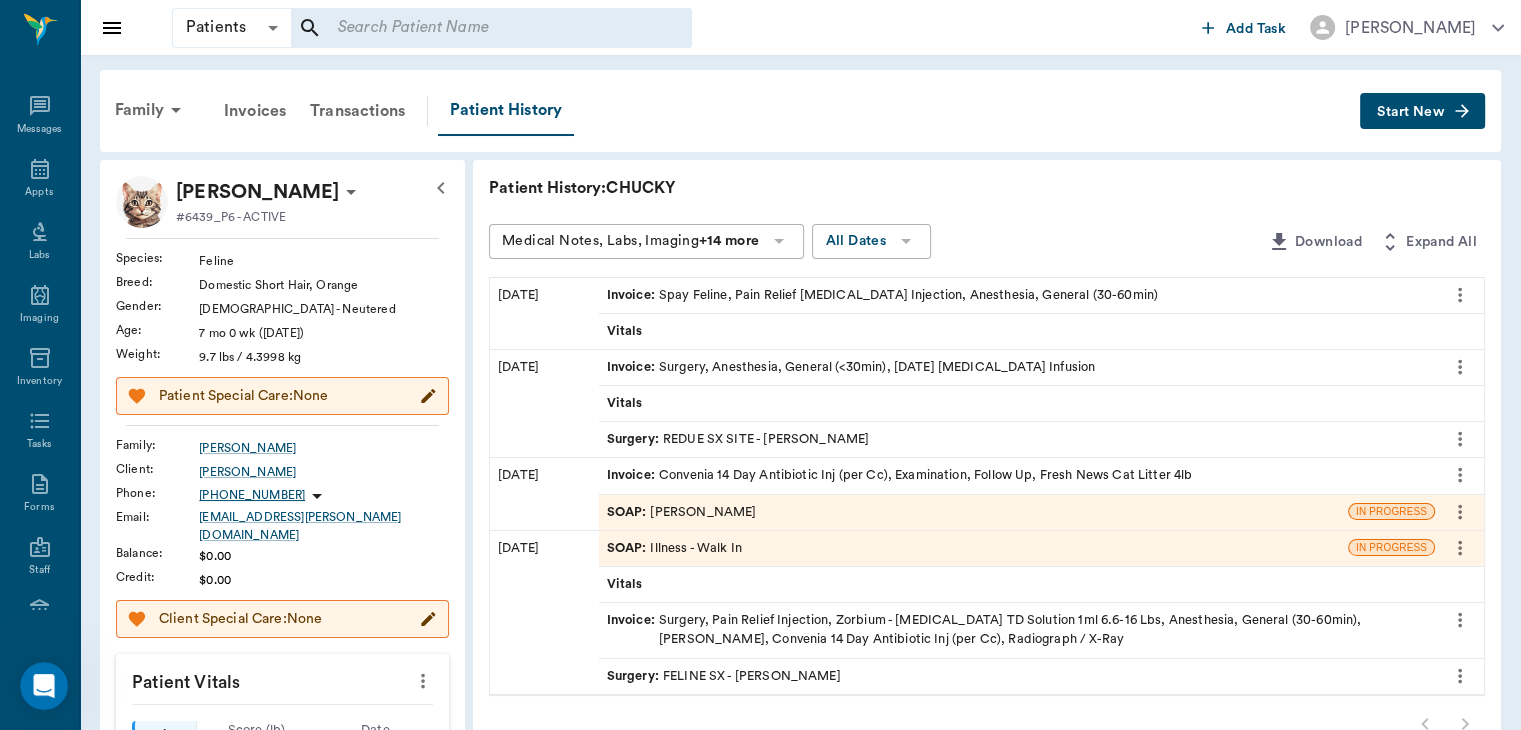 click on "Invoice :" at bounding box center (633, 295) 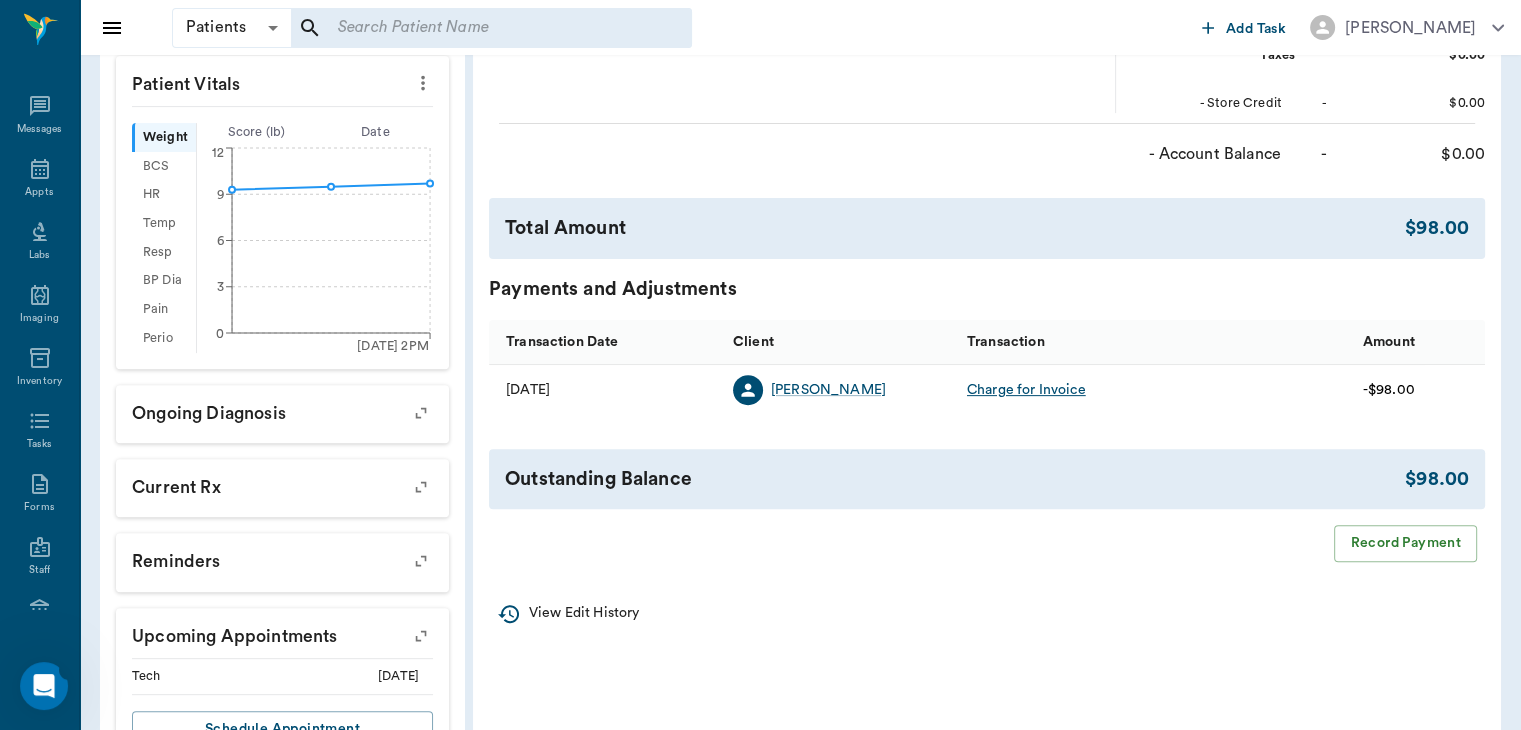 scroll, scrollTop: 604, scrollLeft: 0, axis: vertical 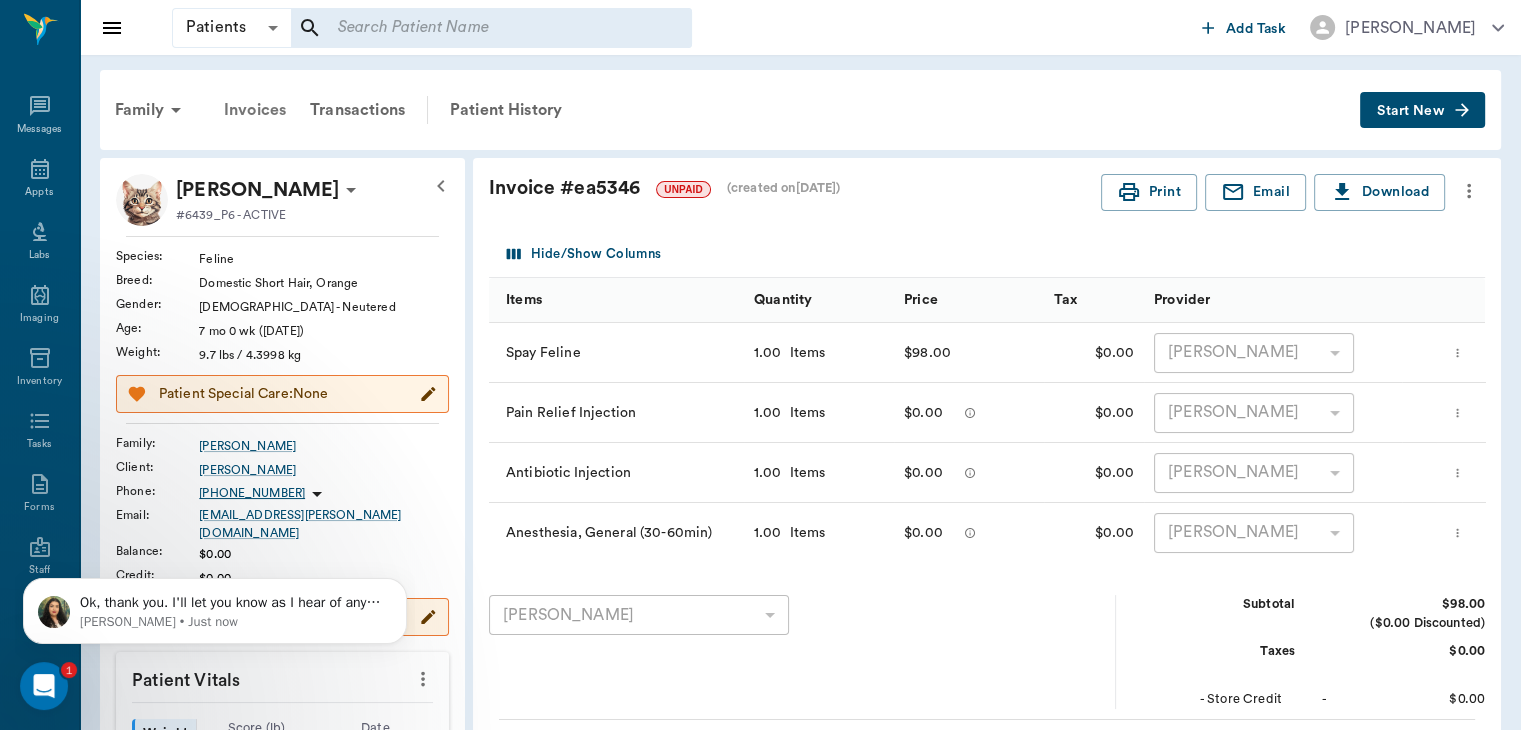 click on "Invoices" at bounding box center [255, 110] 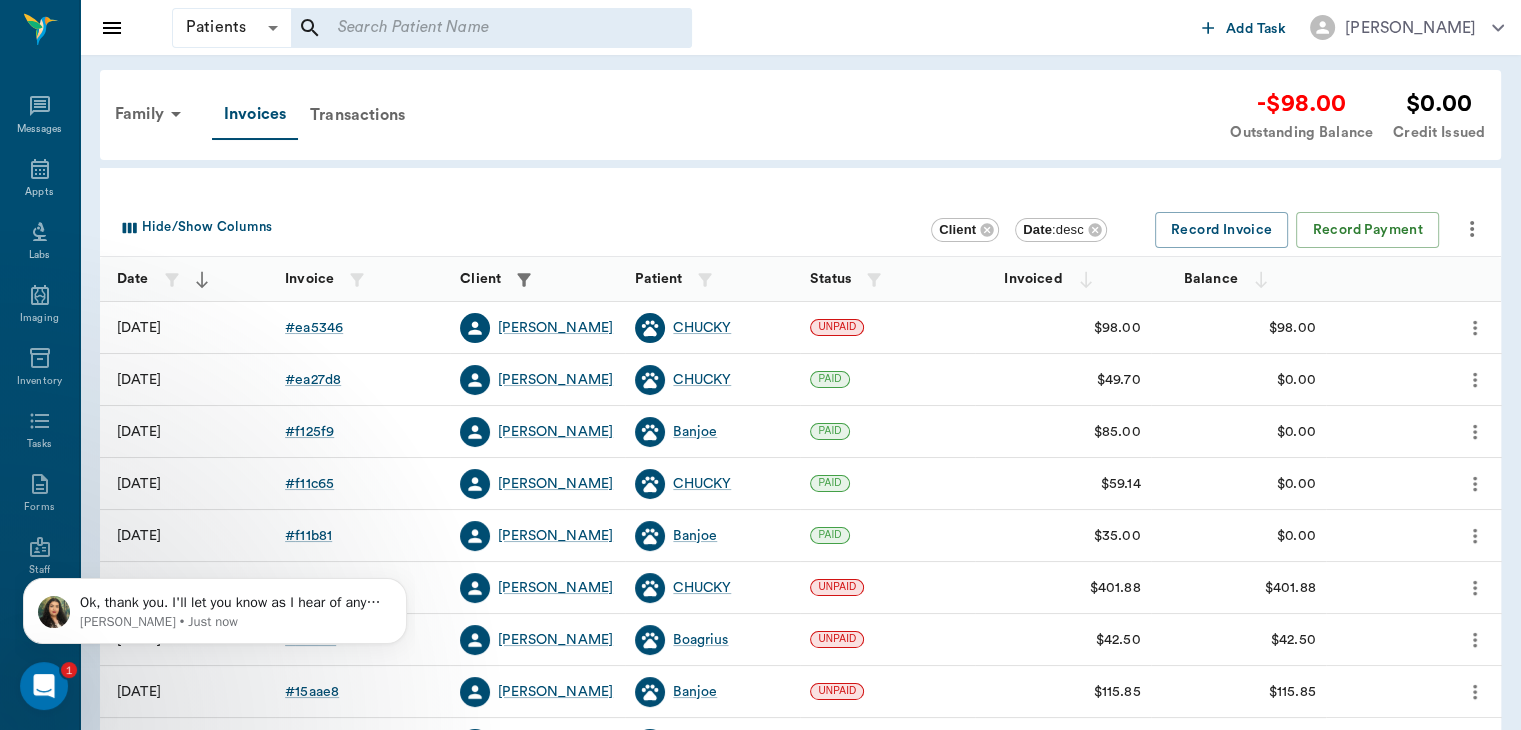 click 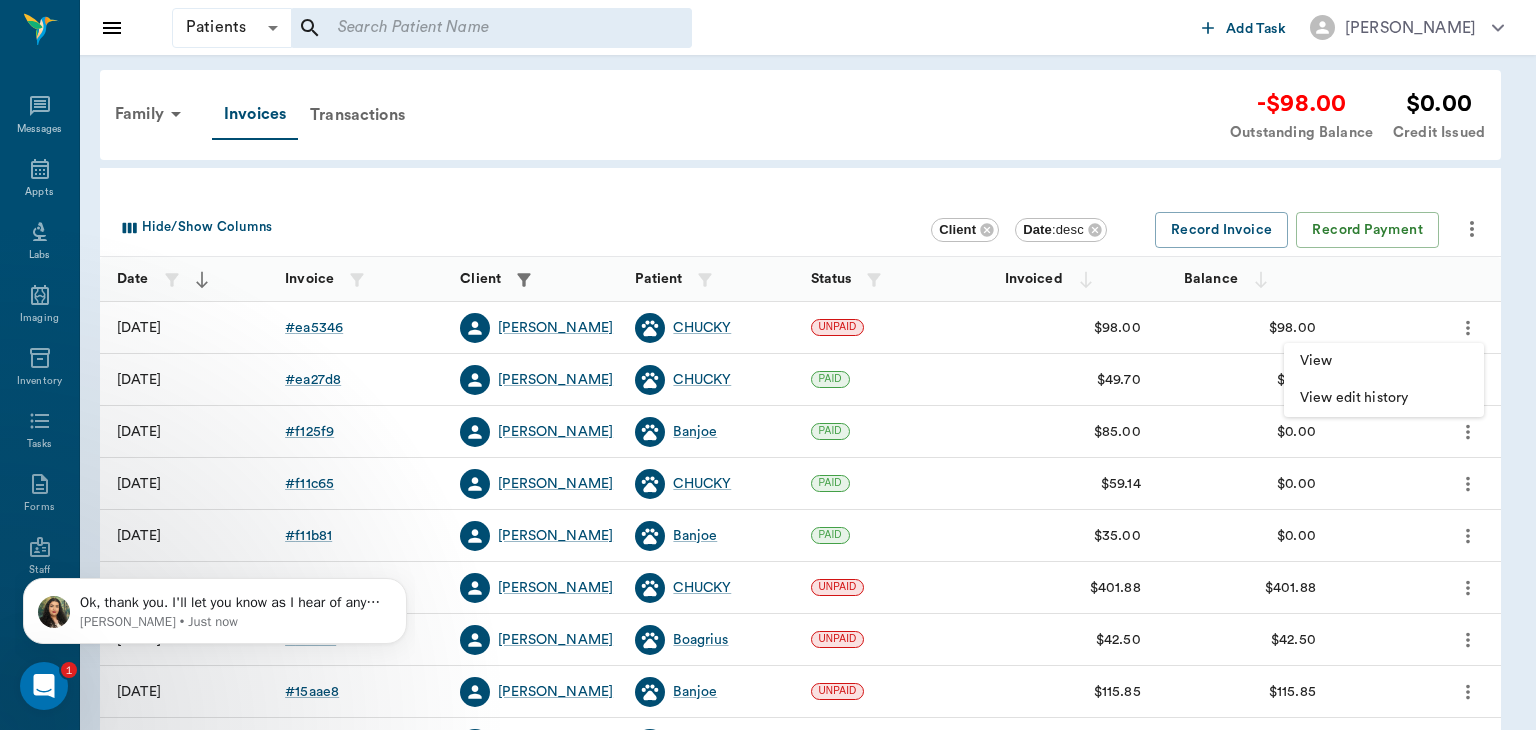 click at bounding box center (768, 365) 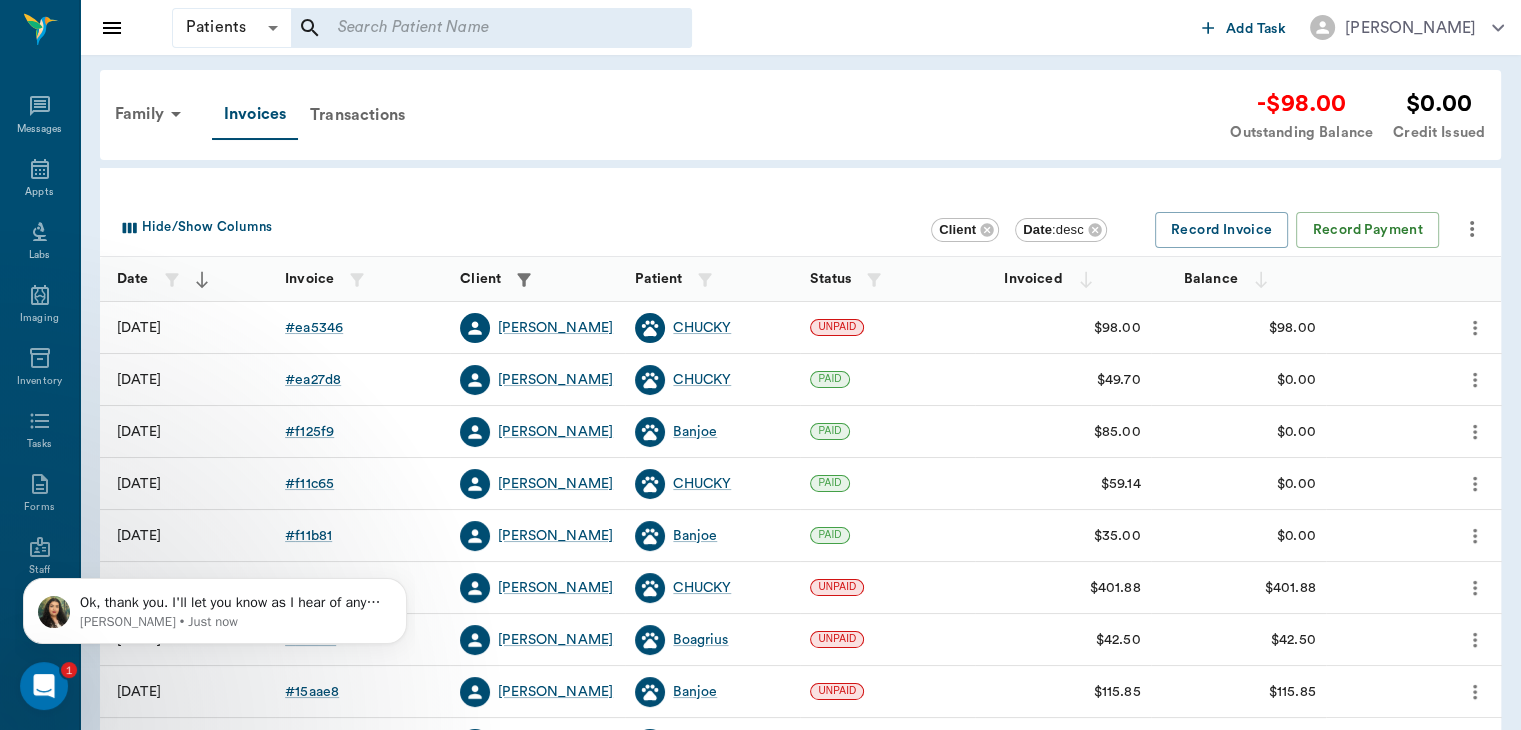 click on "CHUCKY" at bounding box center [712, 328] 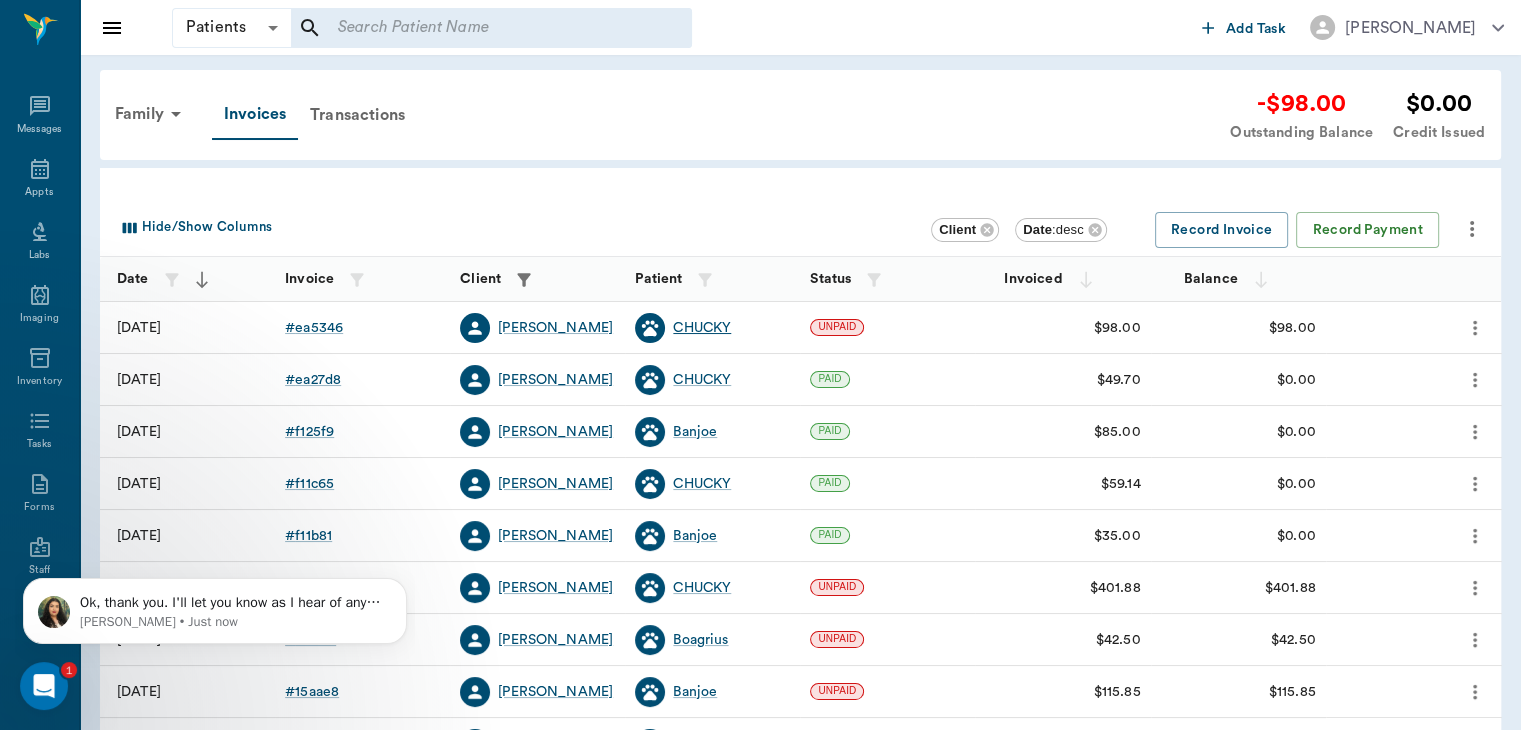 click on "CHUCKY" at bounding box center [702, 328] 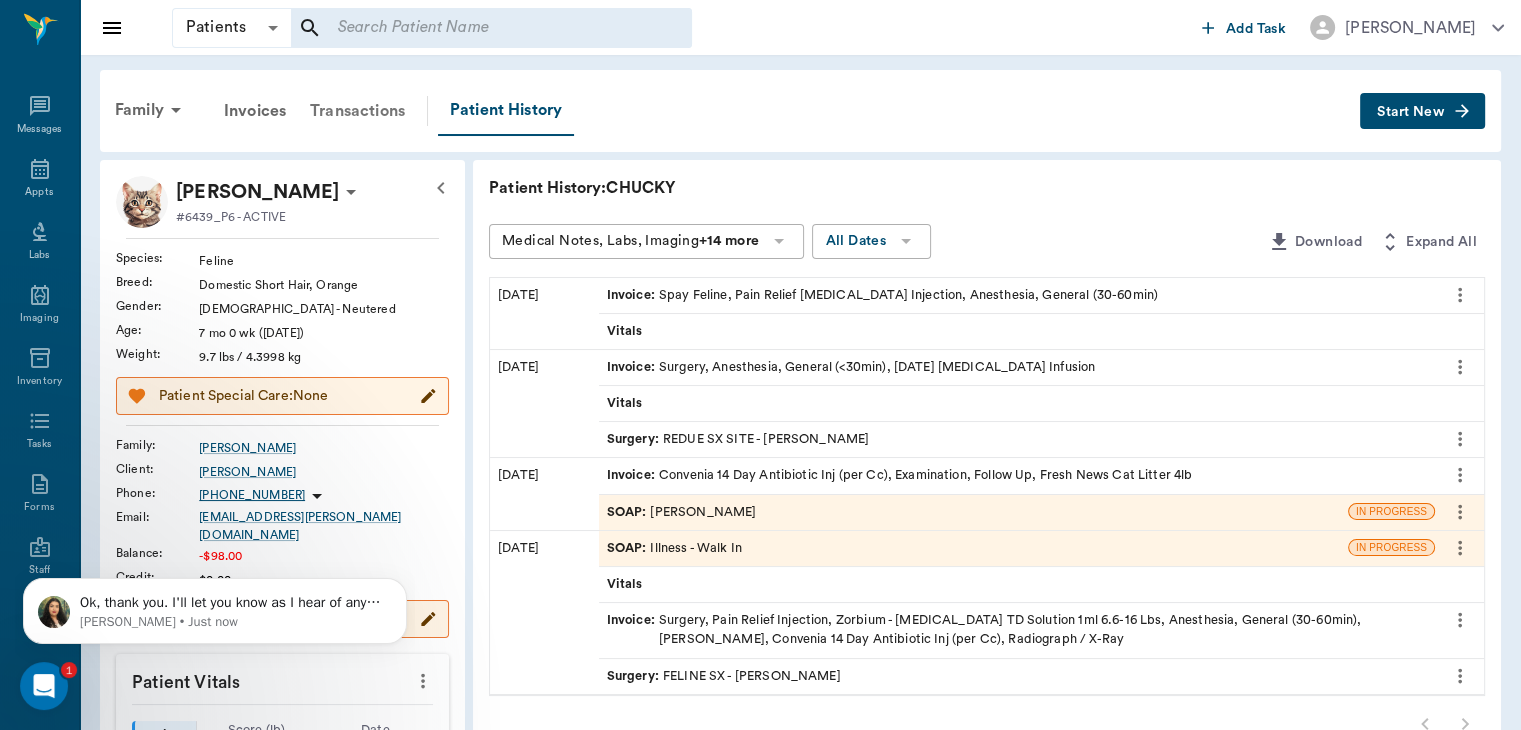 click on "Transactions" at bounding box center [357, 111] 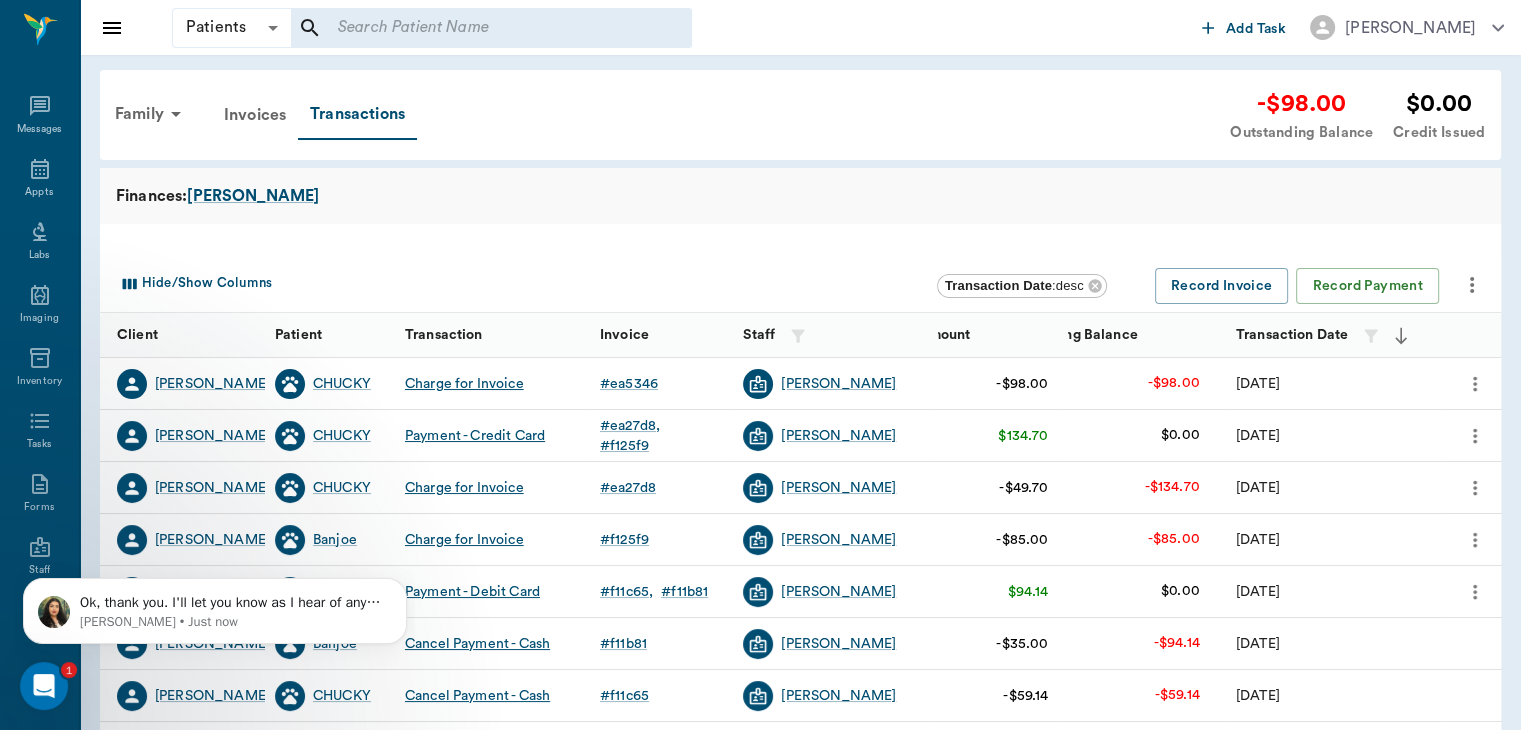 click 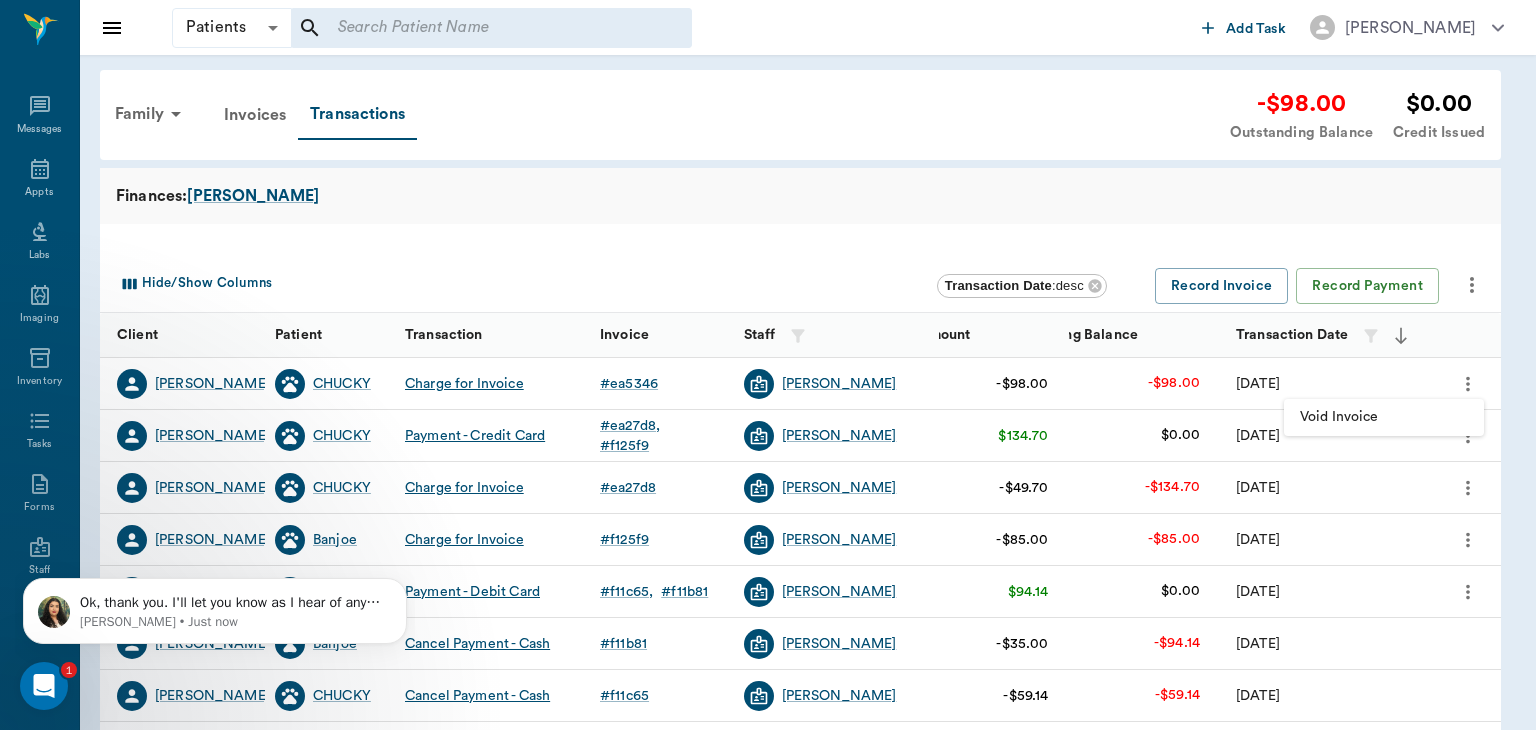 click on "Void Invoice" at bounding box center (1384, 417) 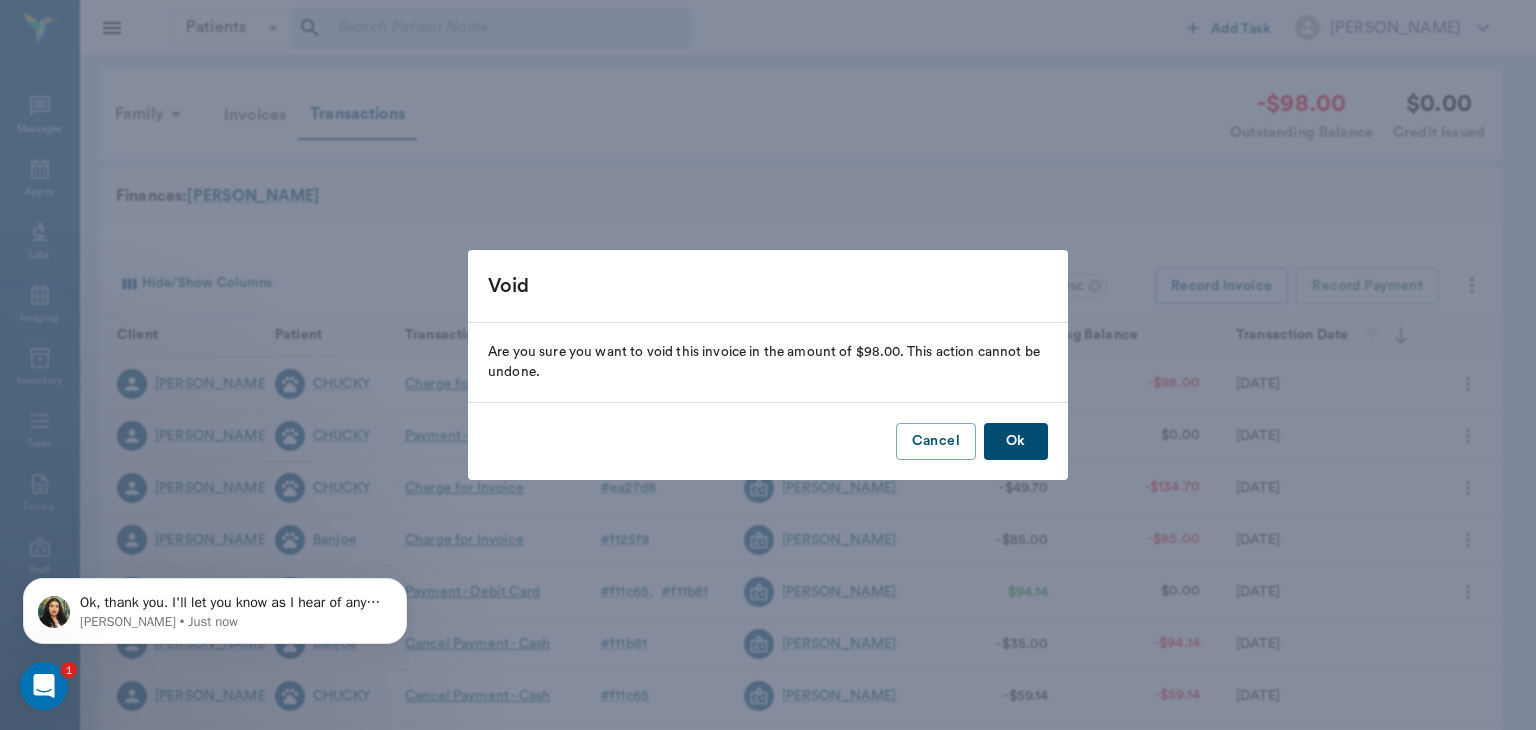 click on "Ok" at bounding box center (1016, 441) 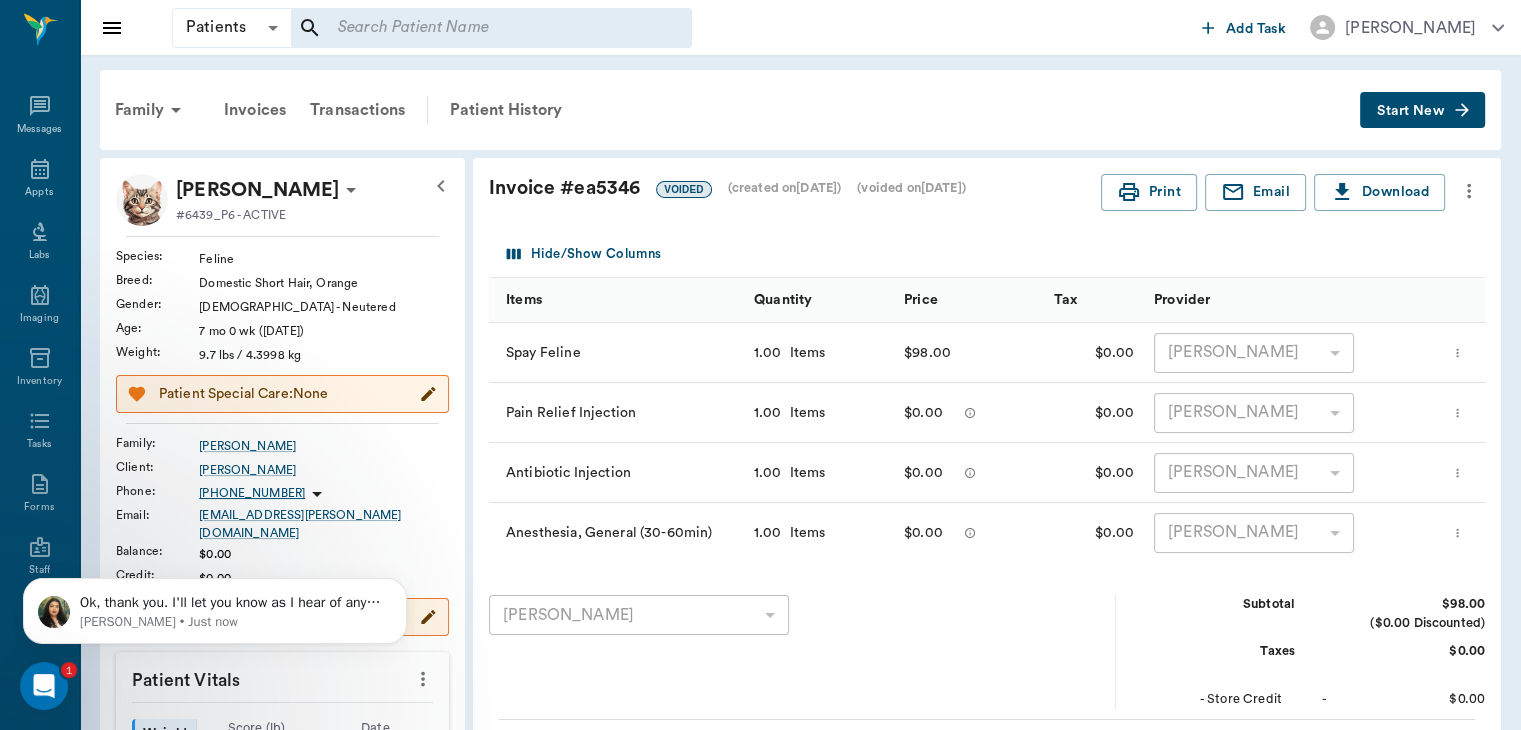 click on "Start New" at bounding box center [1422, 110] 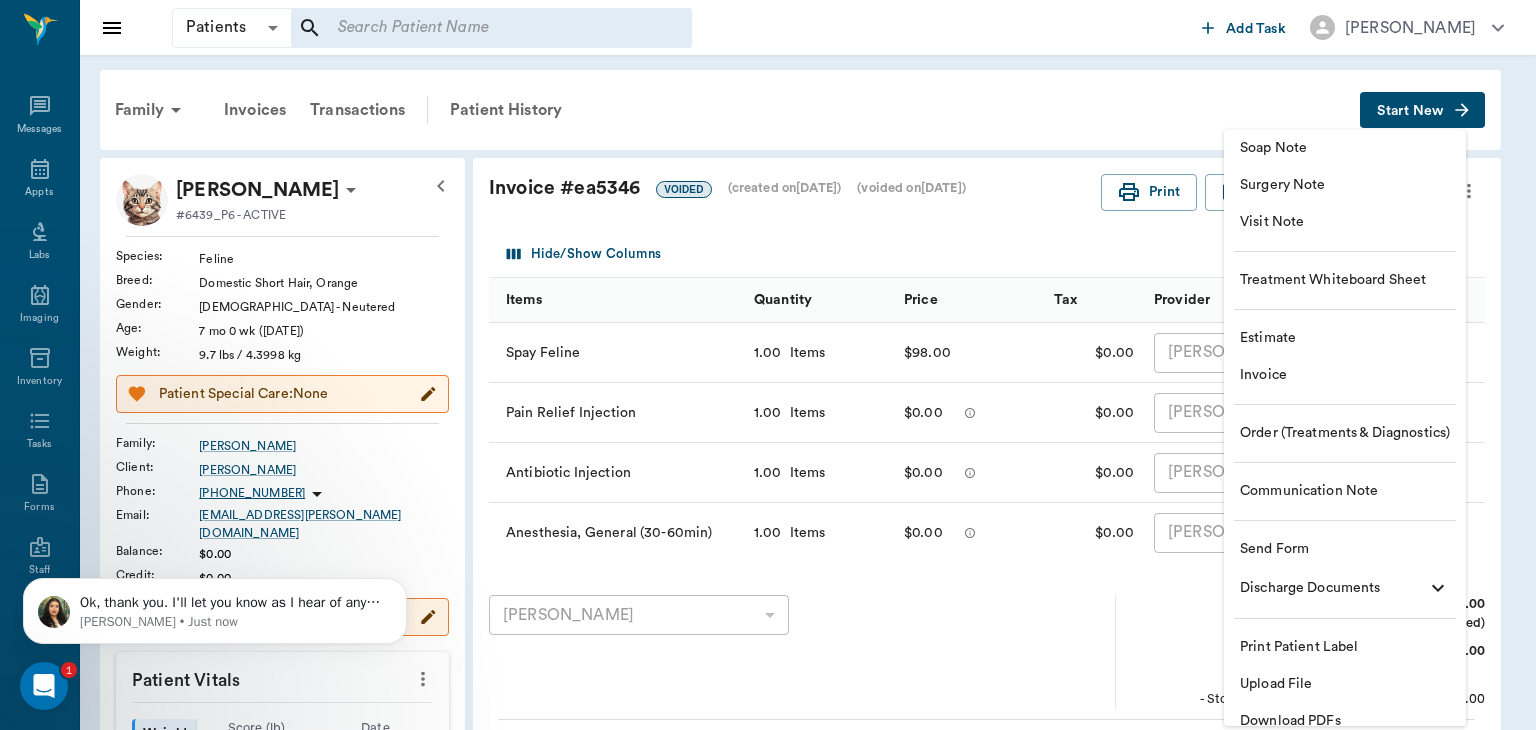 click on "Surgery Note" at bounding box center (1345, 185) 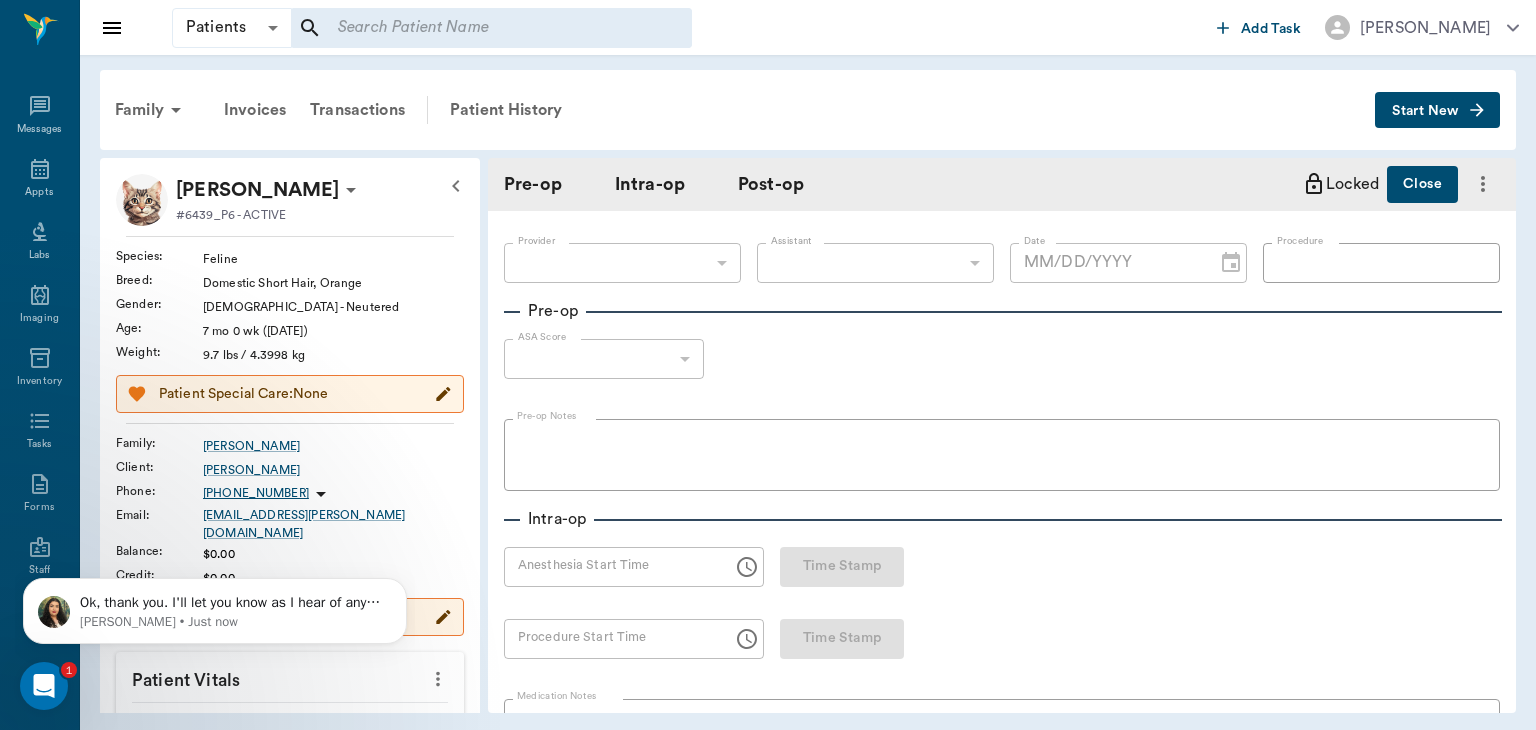 type on "63ee68728bdb516679580557" 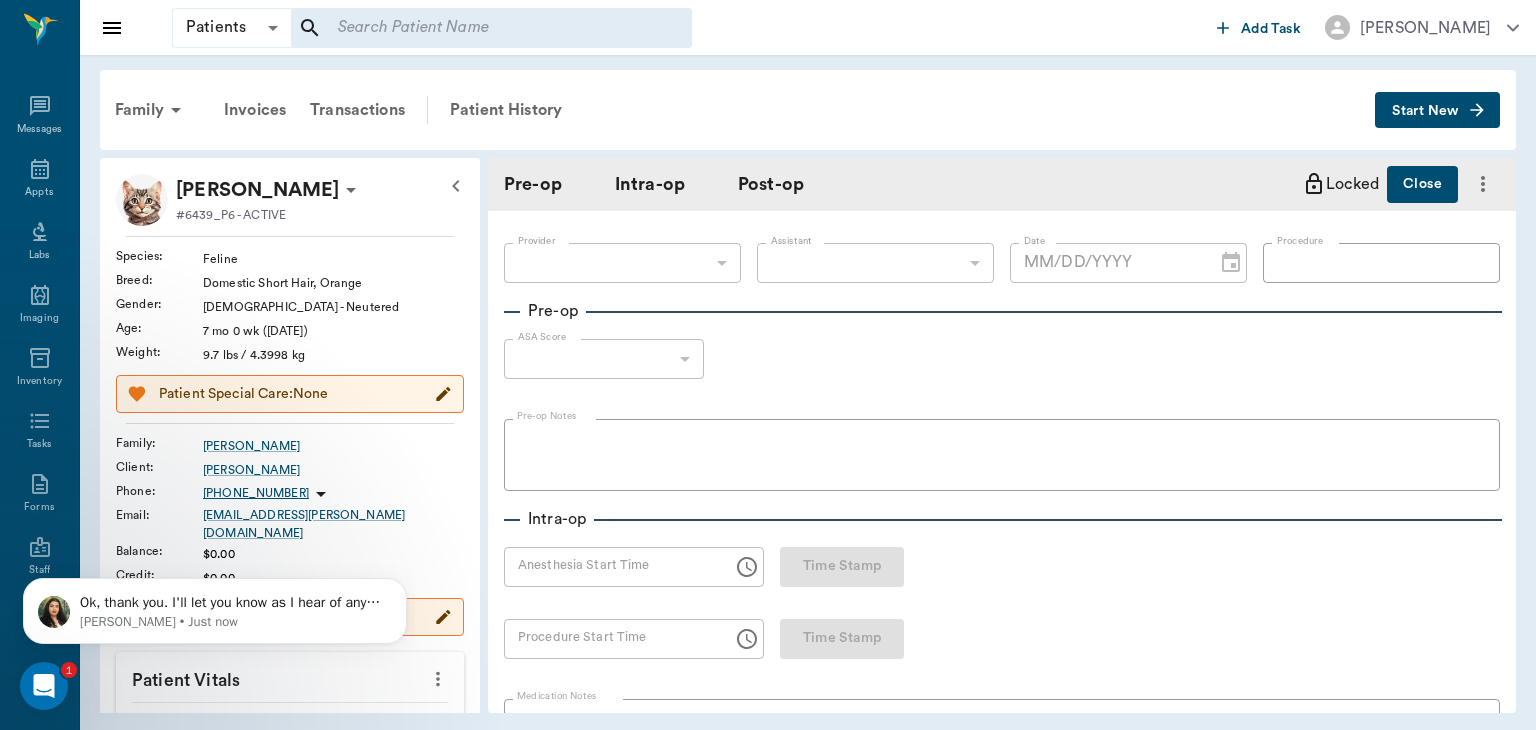 type on "[DATE]" 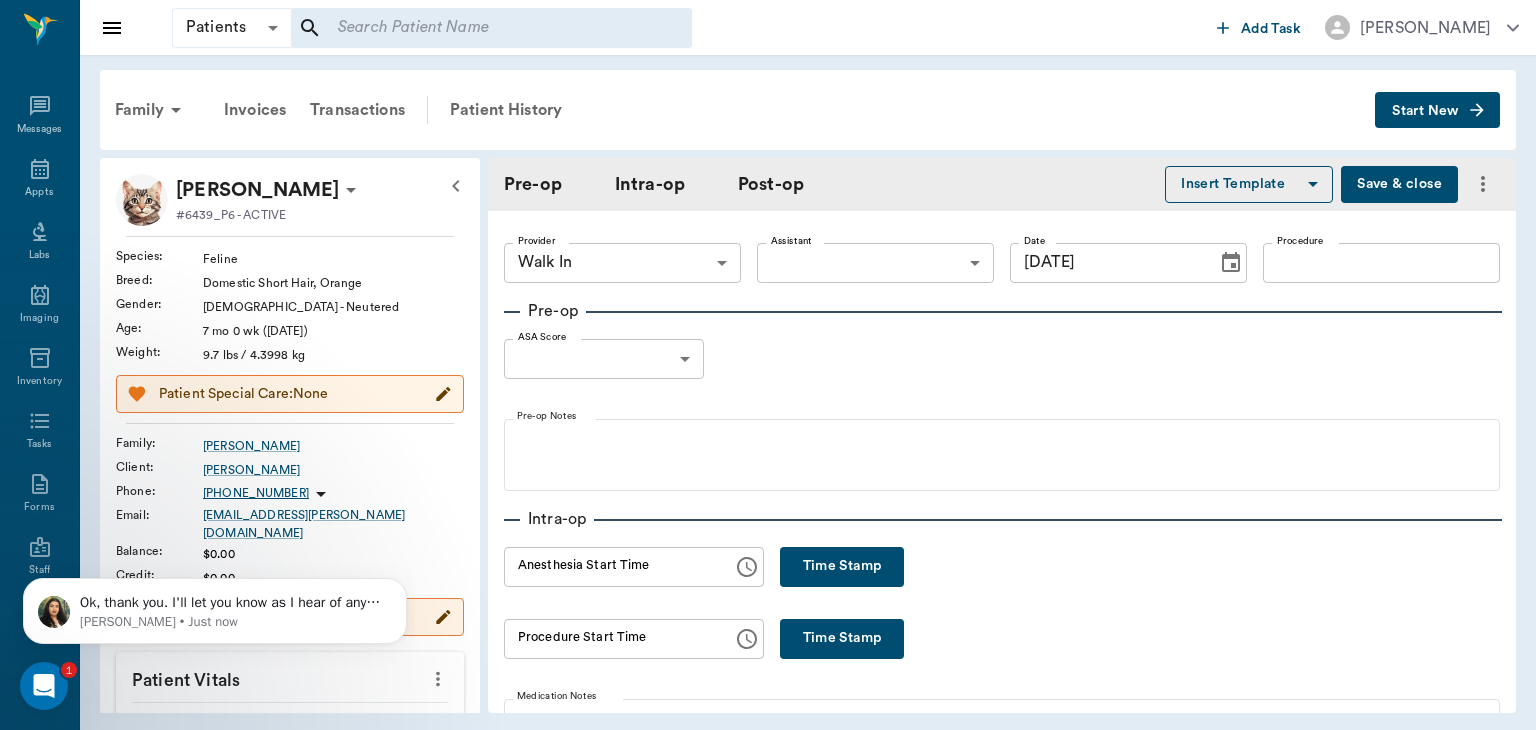 click on "Patients Patients ​ ​ Add Task [PERSON_NAME] Nectar Messages Appts Labs Imaging Inventory Tasks Forms Staff Reports Lookup Settings Family Invoices Transactions Patient History Start New [PERSON_NAME] #6439_P6    -    ACTIVE   Species : Feline Breed : Domestic Short Hair, Orange Gender : [DEMOGRAPHIC_DATA] - Neutered Age : [DEMOGRAPHIC_DATA] mo 0 wk ([DATE]) Weight : 9.7 lbs / 4.3998 kg Patient Special Care:  None Family : [PERSON_NAME] Client : [PERSON_NAME] Phone : [PHONE_NUMBER] Email : [EMAIL_ADDRESS][PERSON_NAME][DOMAIN_NAME] Balance : $0.00 Credit : $0.00 Client Special Care:  None Patient Vitals Weight BCS HR Temp Resp BP Dia Pain Perio Score ( lb ) Date [DATE] 2PM 0 3 6 9 12 Ongoing diagnosis Current Rx Reminders Upcoming appointments Tech [DATE] Schedule Appointment Pre-op Intra-op Post-op Insert Template  Save & close Provider Walk In 63ee68728bdb516679580557 Provider Assistant ​ Assistant Date [DATE] Date Procedure Procedure Pre-op ASA Score ​ null ASA Score Pre-op Notes Intra-op Anesthesia Start Time Anesthesia Start Time HR" at bounding box center [768, 365] 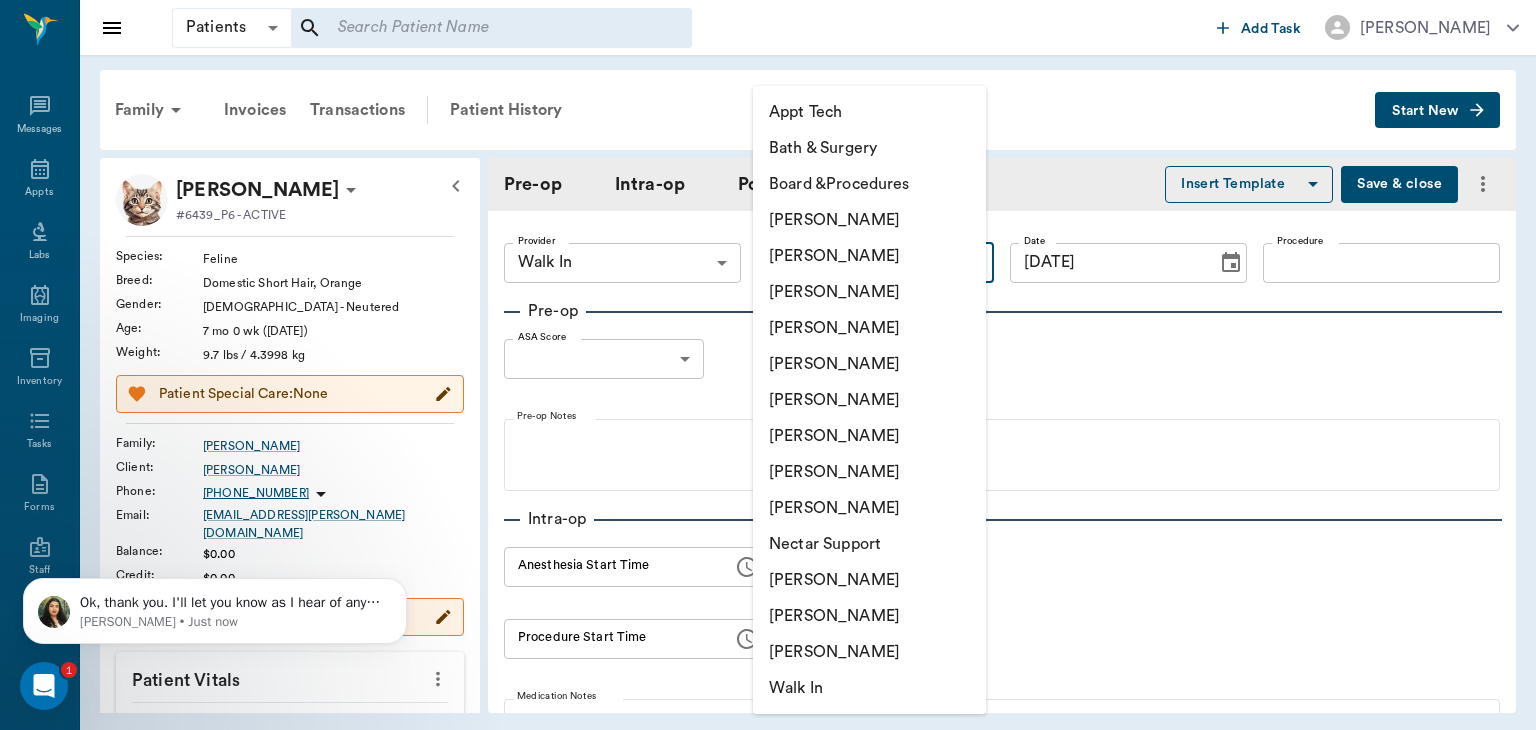 click on "[PERSON_NAME]" at bounding box center (869, 436) 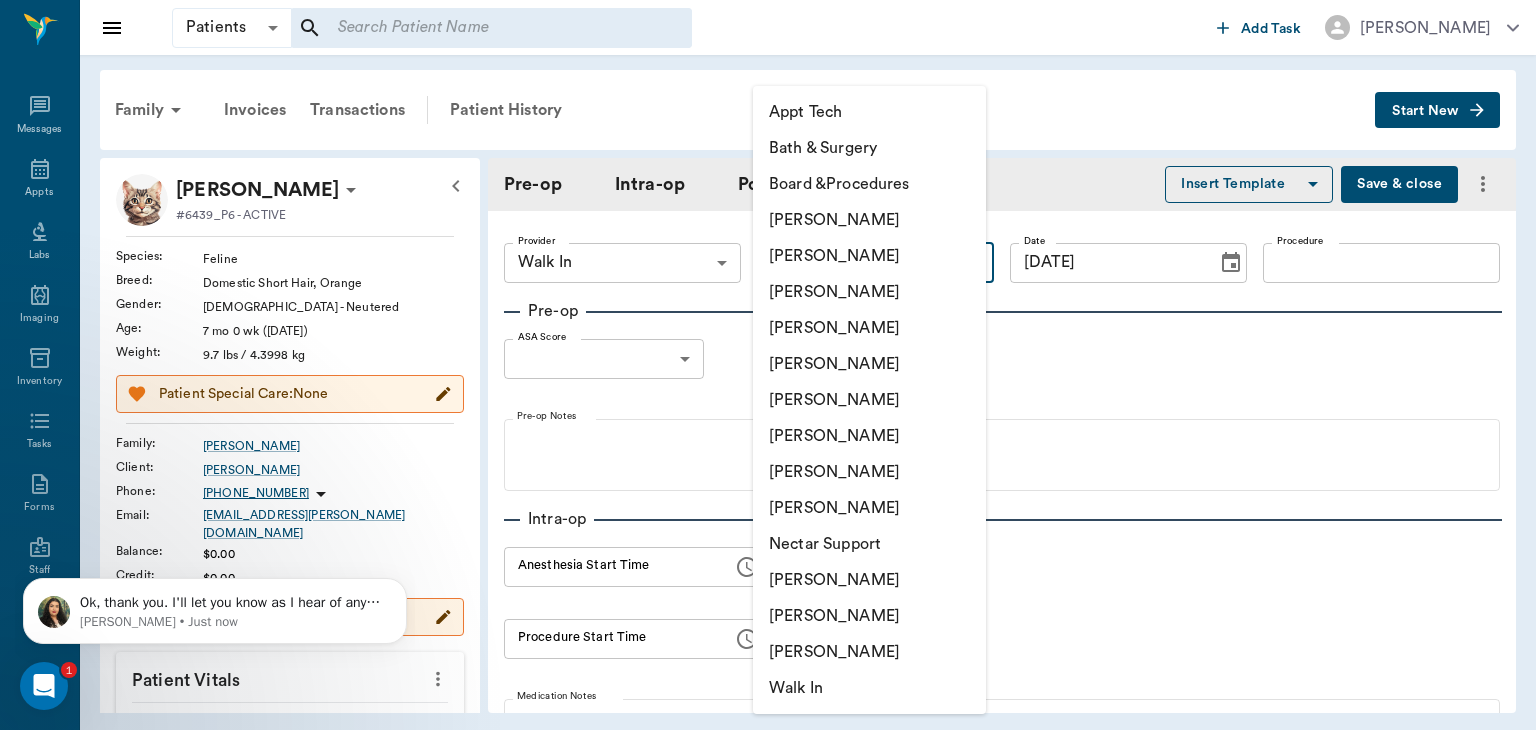type on "63ec2e7e52e12b0ba117b124" 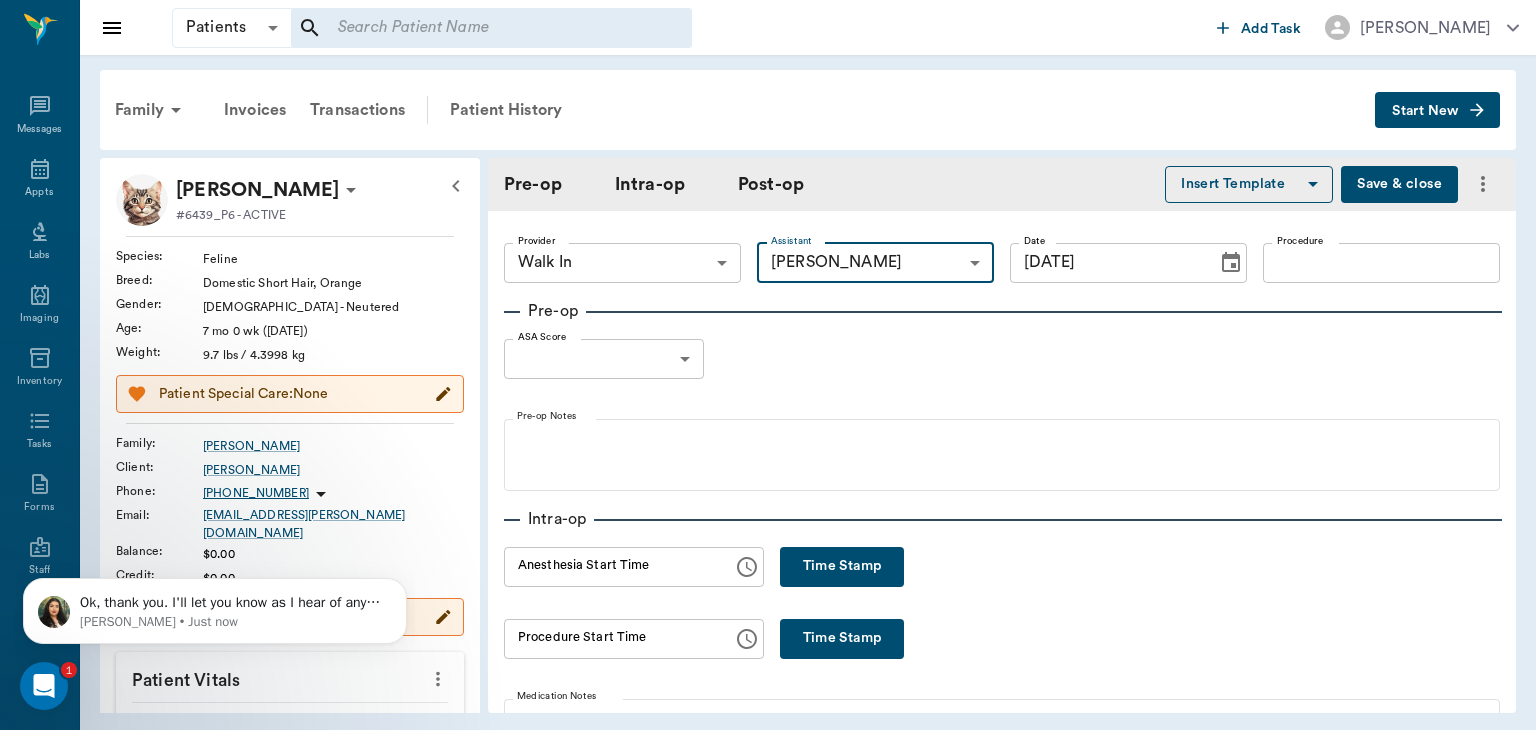 click on "Patients Patients ​ ​ Add Task [PERSON_NAME] Nectar Messages Appts Labs Imaging Inventory Tasks Forms Staff Reports Lookup Settings Family Invoices Transactions Patient History Start New [PERSON_NAME] #6439_P6    -    ACTIVE   Species : Feline Breed : Domestic Short Hair, Orange Gender : [DEMOGRAPHIC_DATA] - Neutered Age : [DEMOGRAPHIC_DATA] mo 0 wk ([DATE]) Weight : 9.7 lbs / 4.3998 kg Patient Special Care:  None Family : [PERSON_NAME] Client : [PERSON_NAME] Phone : [PHONE_NUMBER] Email : [EMAIL_ADDRESS][PERSON_NAME][DOMAIN_NAME] Balance : $0.00 Credit : $0.00 Client Special Care:  None Patient Vitals Weight BCS HR Temp Resp BP Dia Pain Perio Score ( lb ) Date [DATE] 2PM 0 3 6 9 12 Ongoing diagnosis Current Rx Reminders Upcoming appointments Tech [DATE] Schedule Appointment Pre-op Intra-op Post-op Insert Template  Save & close Provider Walk In 63ee68728bdb516679580557 Provider Assistant [PERSON_NAME] 63ec2e7e52e12b0ba117b124 Assistant Date [DATE] Date Procedure Procedure Pre-op ASA Score ​ null ASA Score Pre-op Notes Intra-op Time Stamp" at bounding box center [768, 365] 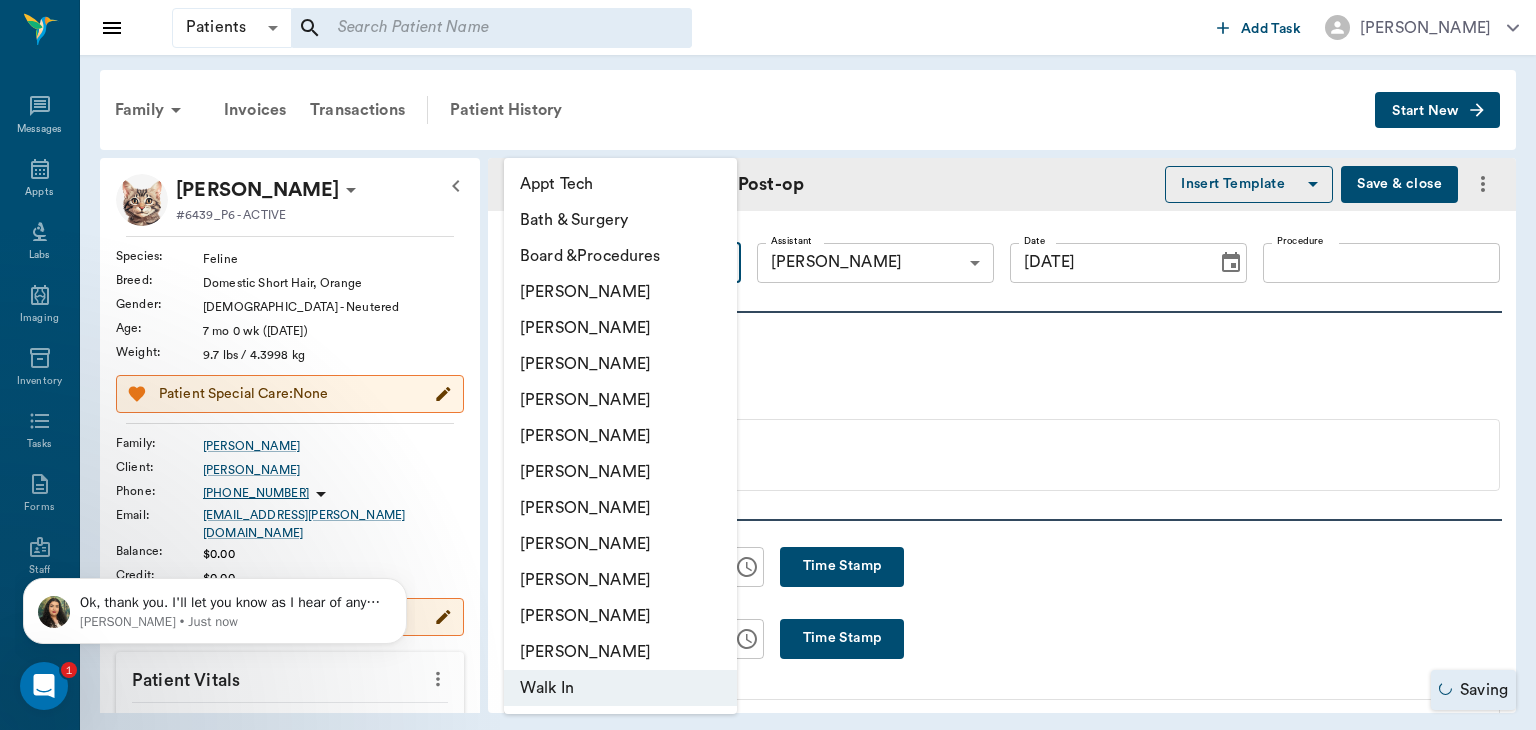 click on "[PERSON_NAME]" at bounding box center [620, 328] 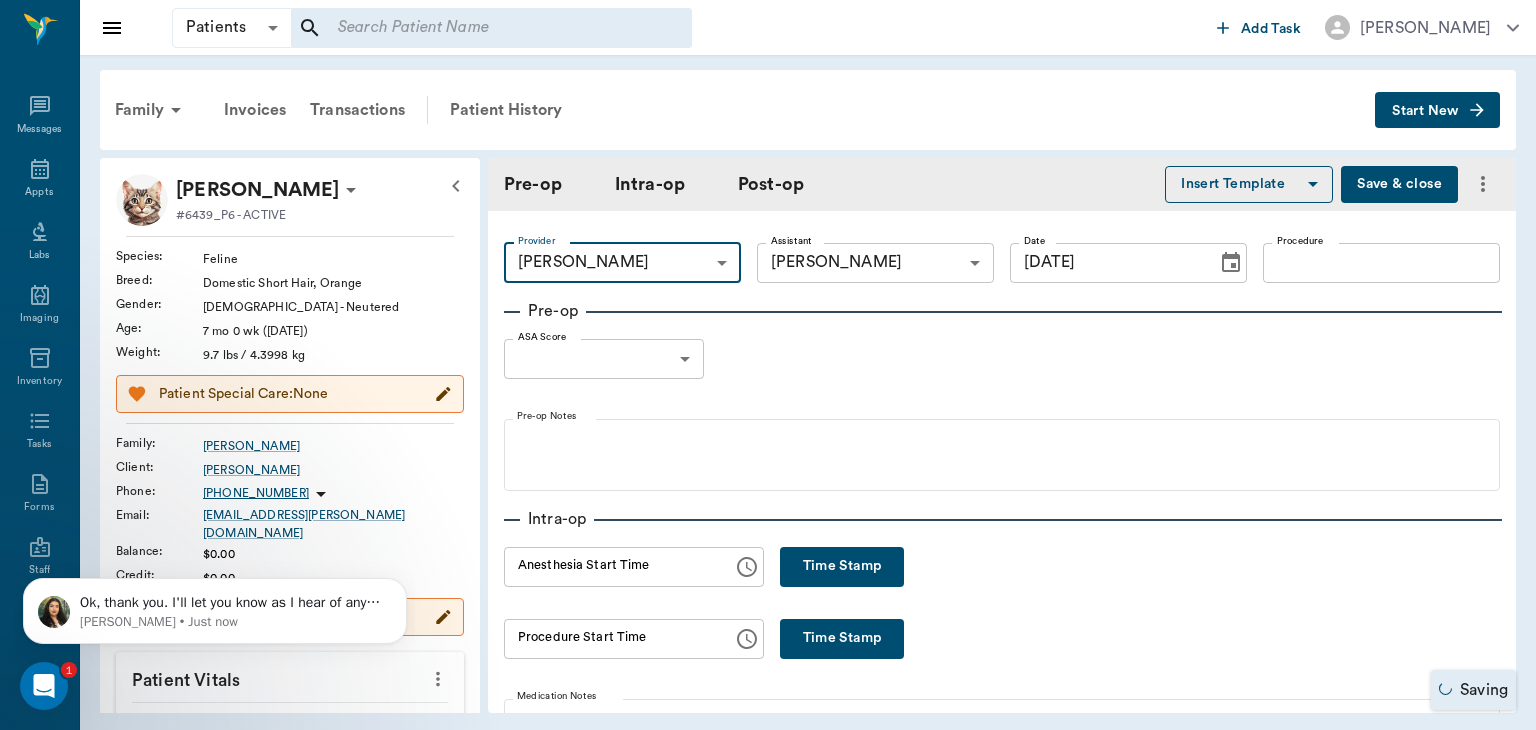 click on "Procedure" at bounding box center [1381, 263] 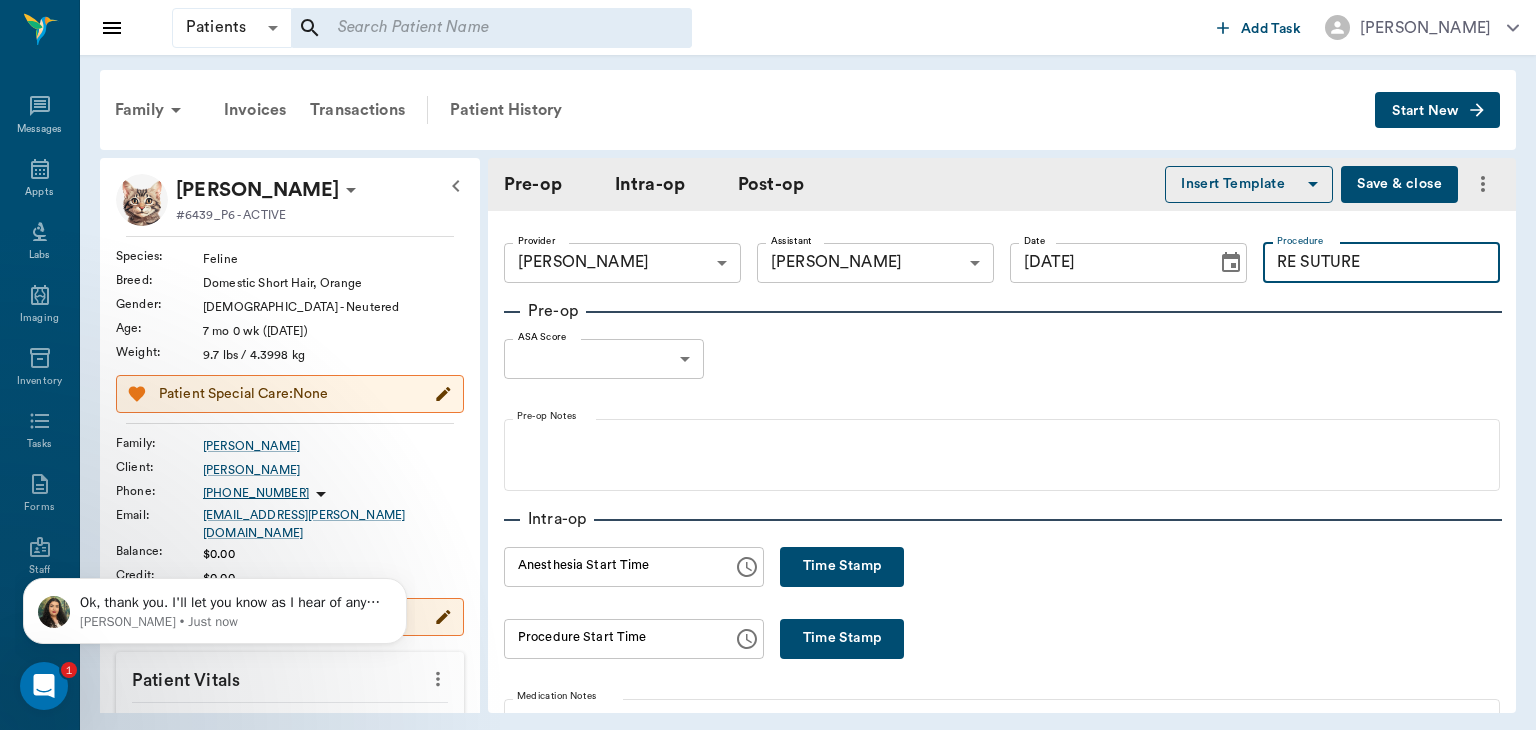 type on "RE SUTURE" 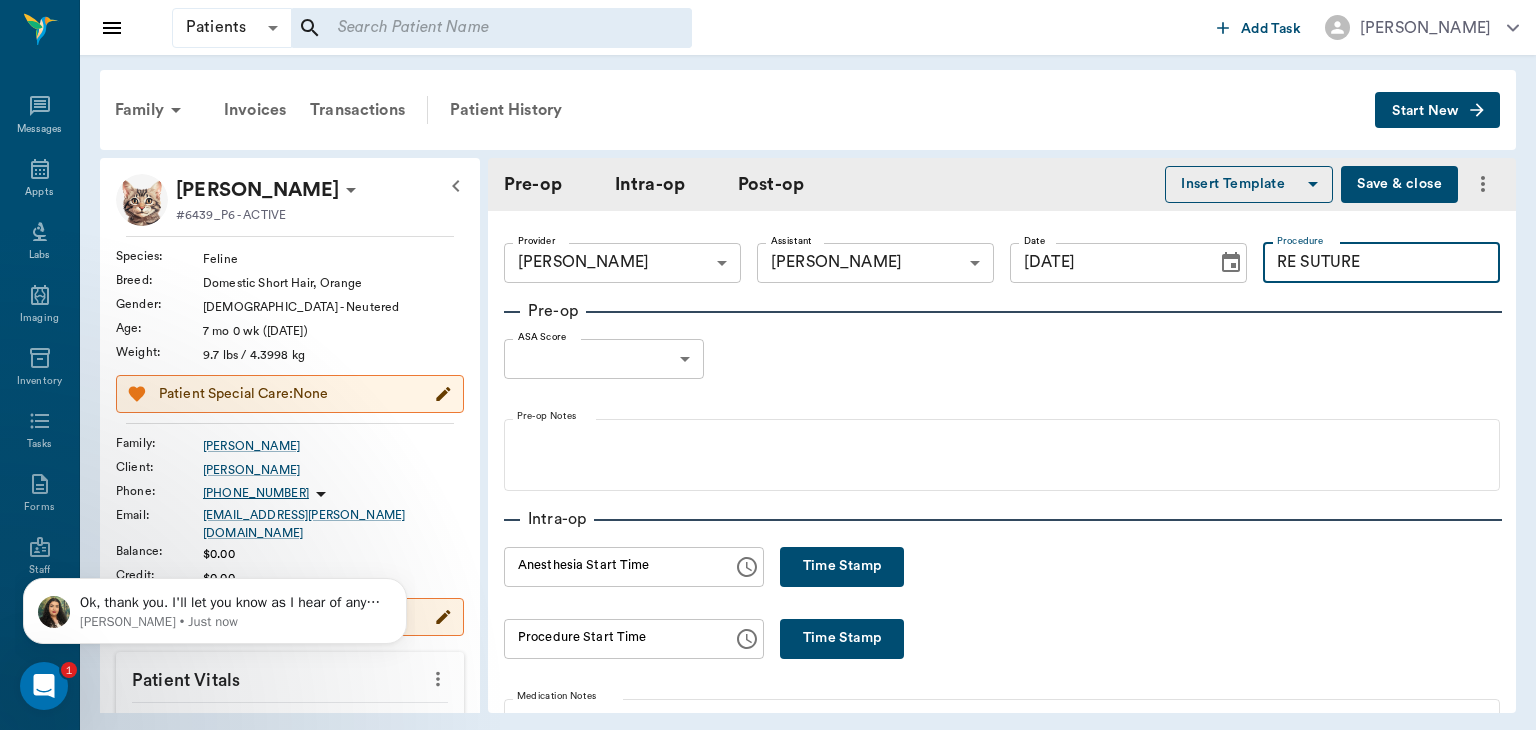 click on "Patients Patients ​ ​ Add Task [PERSON_NAME] Nectar Messages Appts Labs Imaging Inventory Tasks Forms Staff Reports Lookup Settings Family Invoices Transactions Patient History Start New [PERSON_NAME] #6439_P6    -    ACTIVE   Species : Feline Breed : Domestic Short Hair, Orange Gender : [DEMOGRAPHIC_DATA] - Neutered Age : [DEMOGRAPHIC_DATA] mo 0 wk ([DATE]) Weight : 9.7 lbs / 4.3998 kg Patient Special Care:  None Family : [PERSON_NAME] Client : [PERSON_NAME] Phone : [PHONE_NUMBER] Email : [EMAIL_ADDRESS][PERSON_NAME][DOMAIN_NAME] Balance : $0.00 Credit : $0.00 Client Special Care:  None Patient Vitals Weight BCS HR Temp Resp BP Dia Pain Perio Score ( lb ) Date [DATE] 2PM 0 3 6 9 12 Ongoing diagnosis Current Rx Reminders Upcoming appointments Tech [DATE] Schedule Appointment Pre-op Intra-op Post-op Insert Template  Save & close Provider [PERSON_NAME] 63ec2f075fda476ae8351a4d Provider Assistant [PERSON_NAME] 63ec2e7e52e12b0ba117b124 Assistant Date [DATE] Date Procedure RE SUTURE Procedure Pre-op ASA Score ​ null ASA Score Intra-op HR" at bounding box center [768, 365] 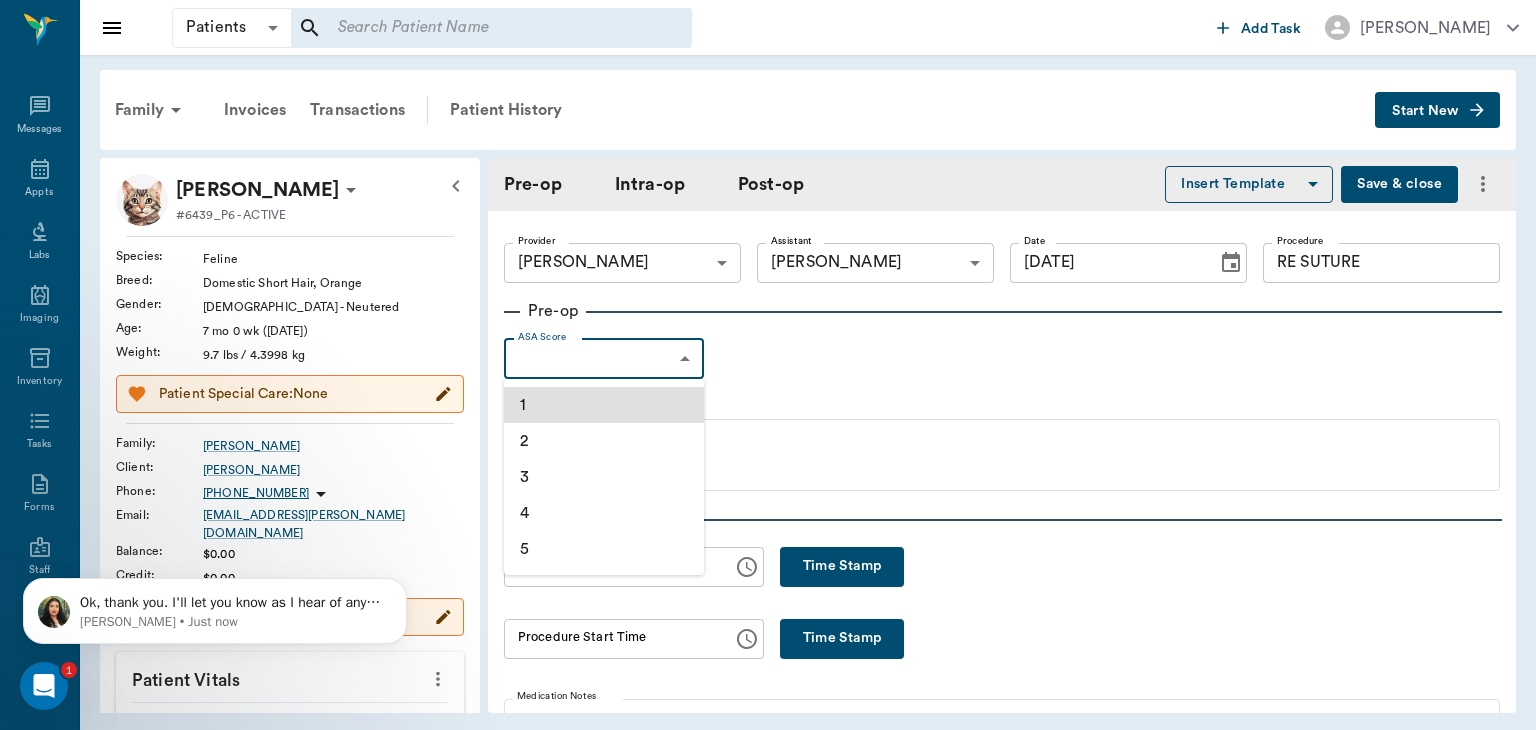 click on "1" at bounding box center (604, 405) 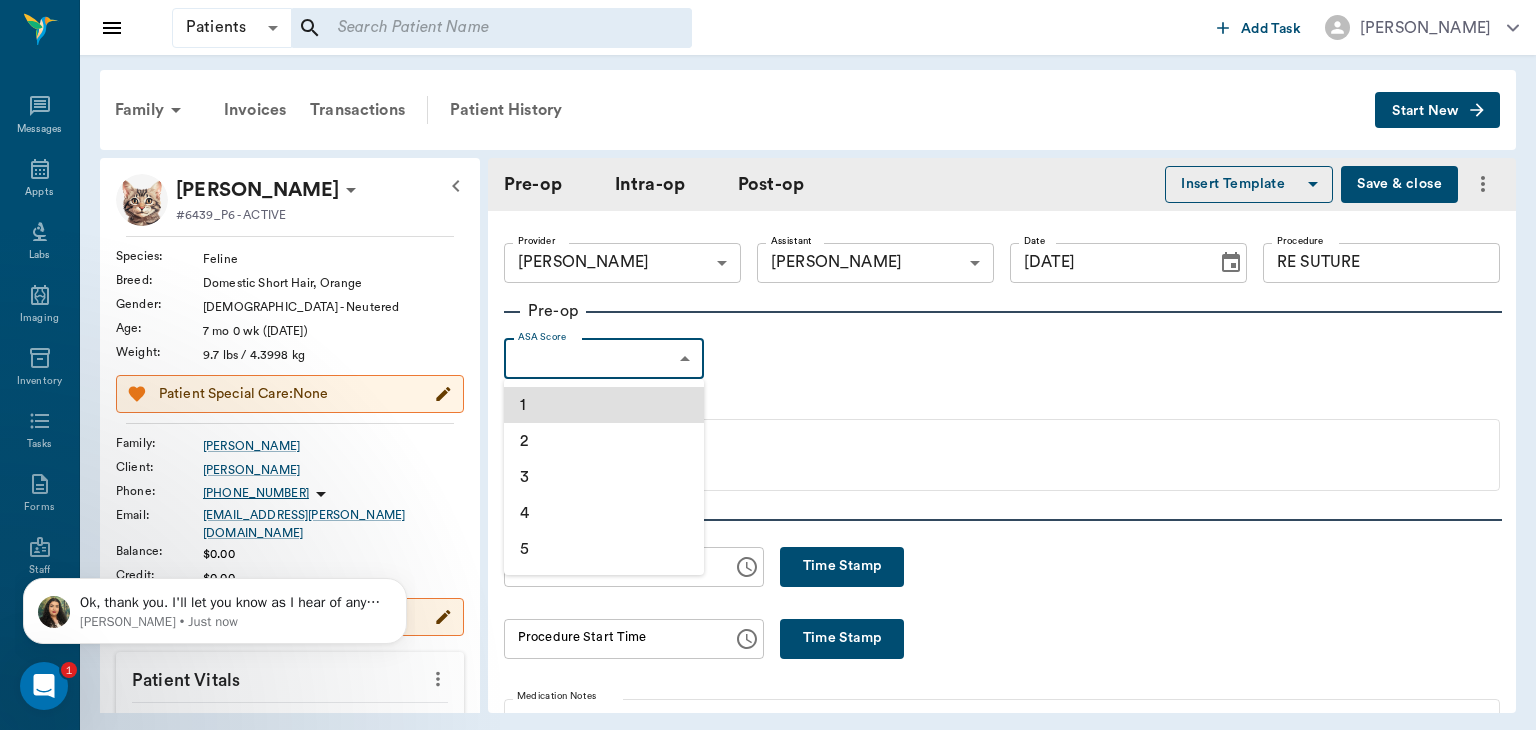 type on "1" 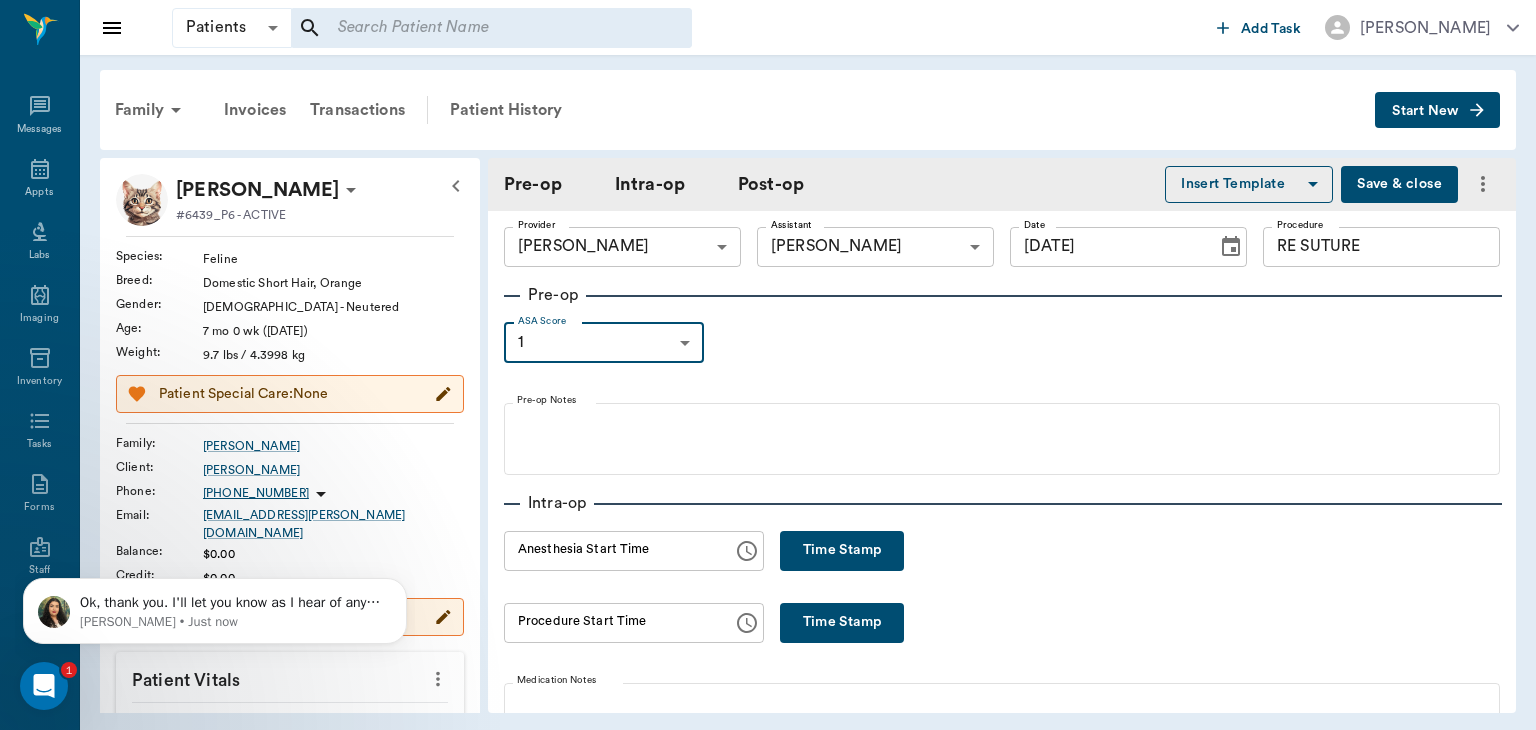 scroll, scrollTop: 17, scrollLeft: 0, axis: vertical 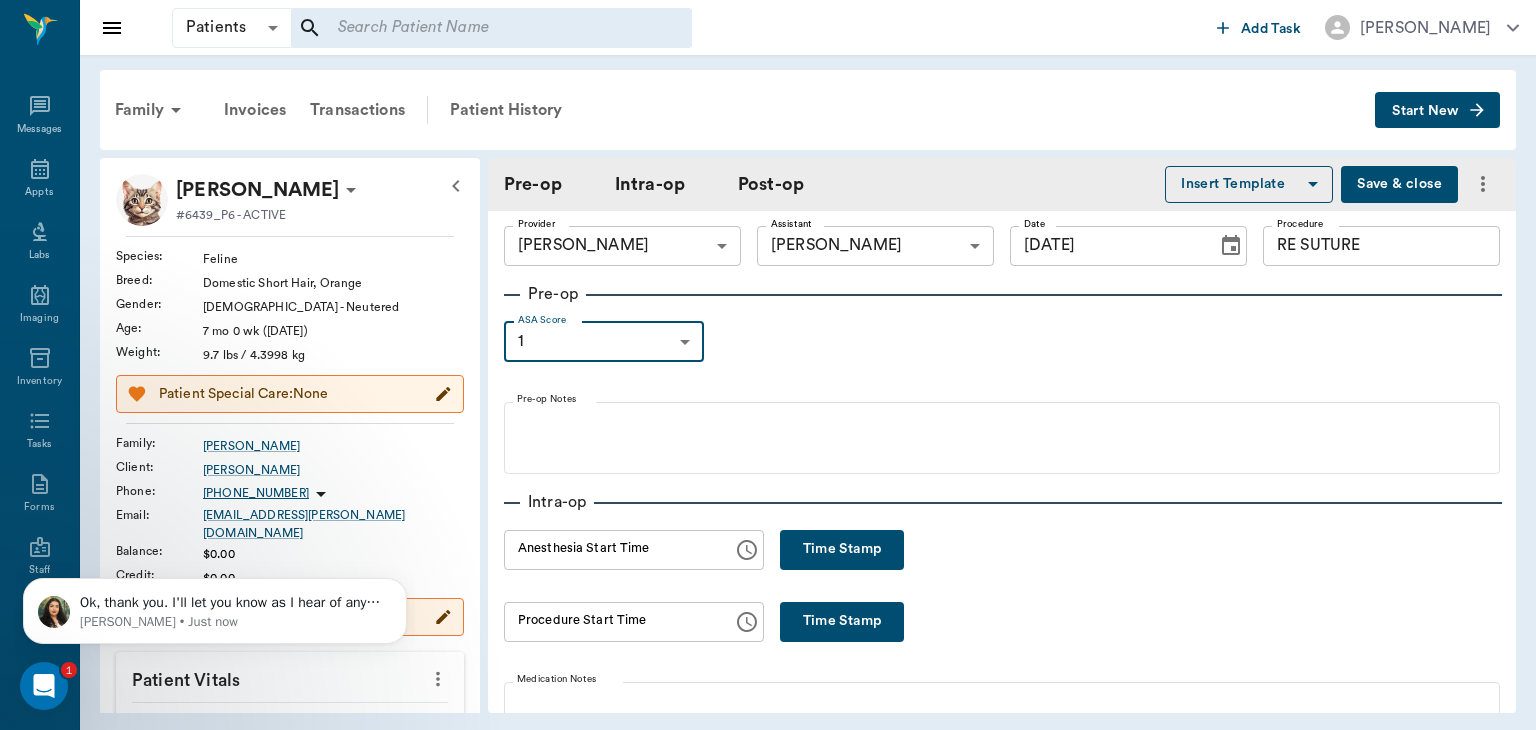click 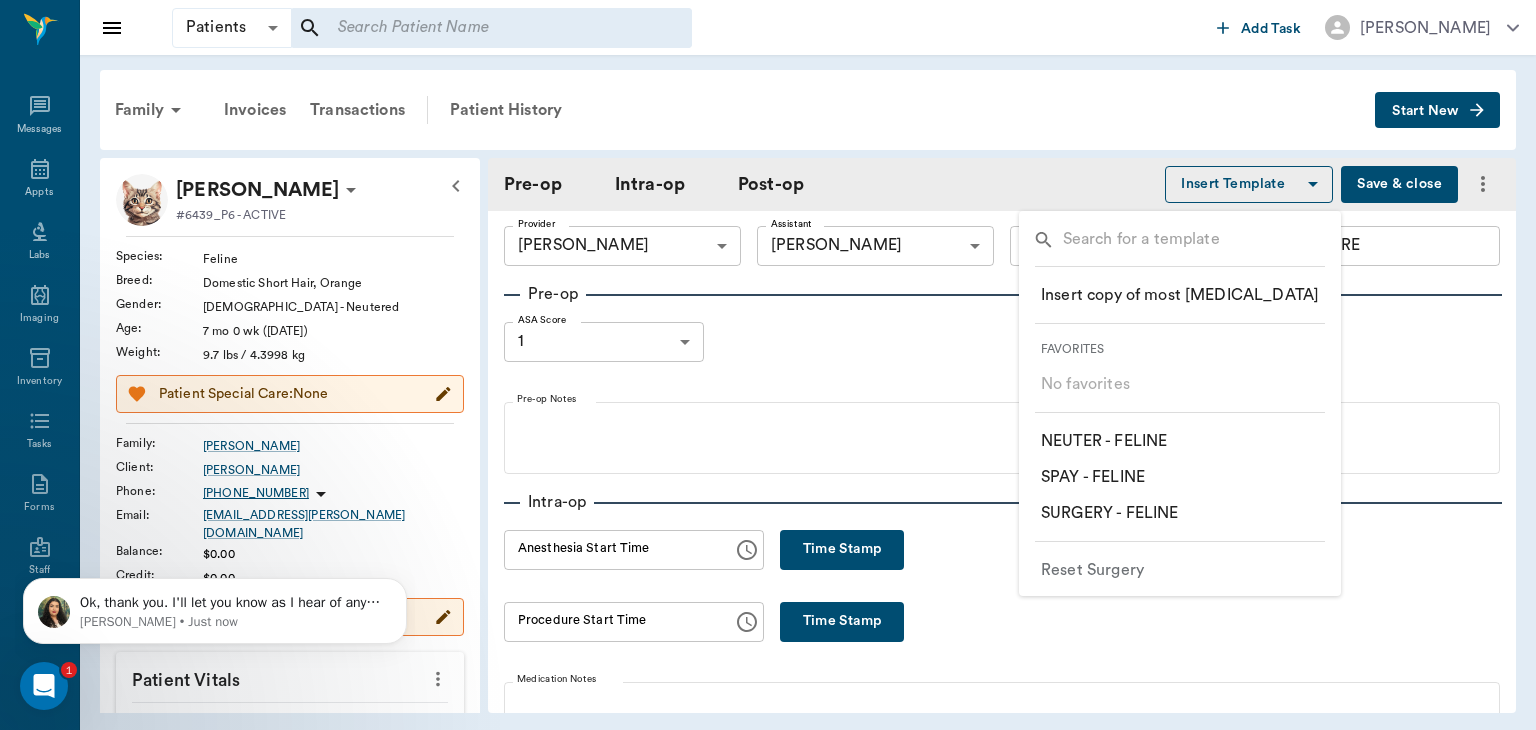 click on "​ SURGERY - FELINE" at bounding box center [1109, 513] 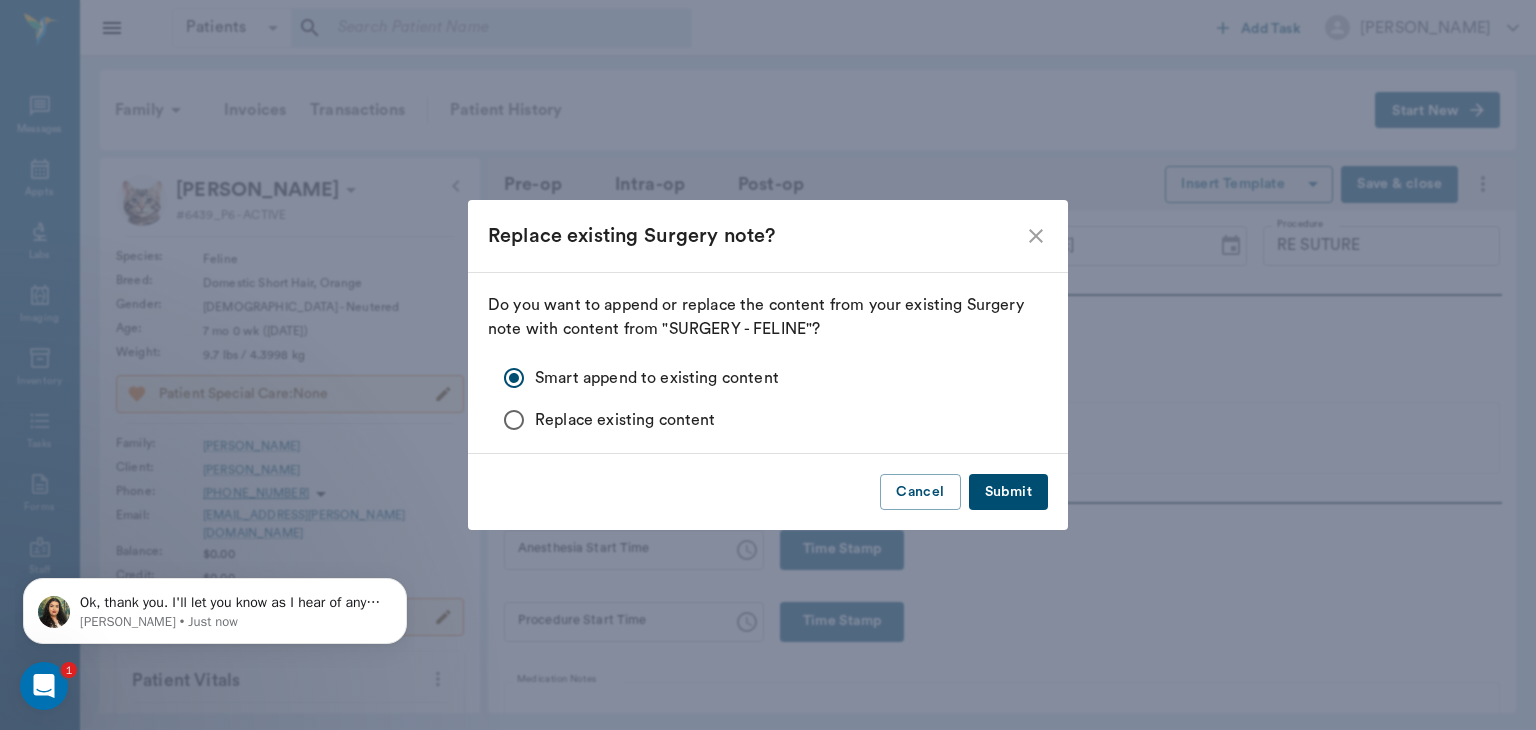 click on "Submit" at bounding box center [1008, 492] 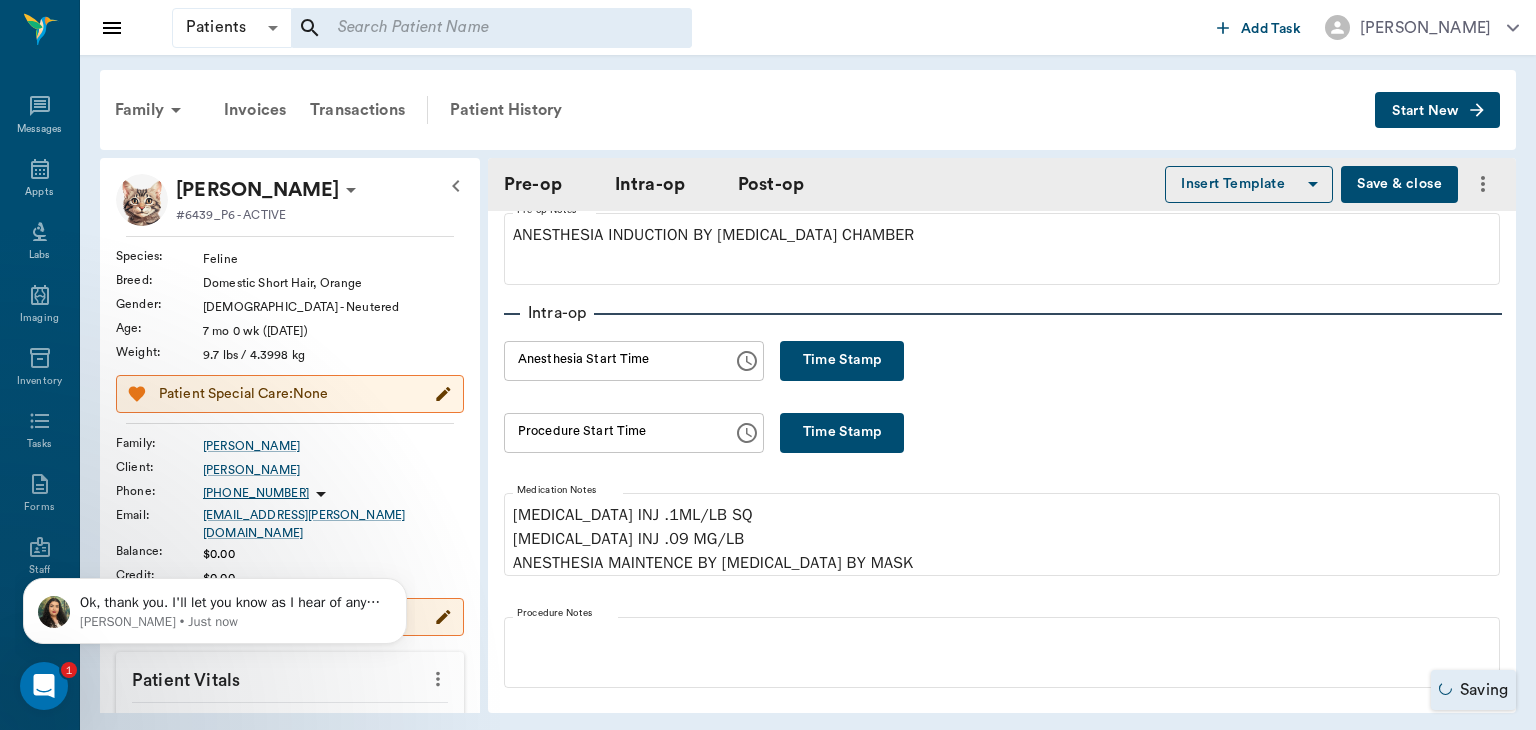 scroll, scrollTop: 207, scrollLeft: 0, axis: vertical 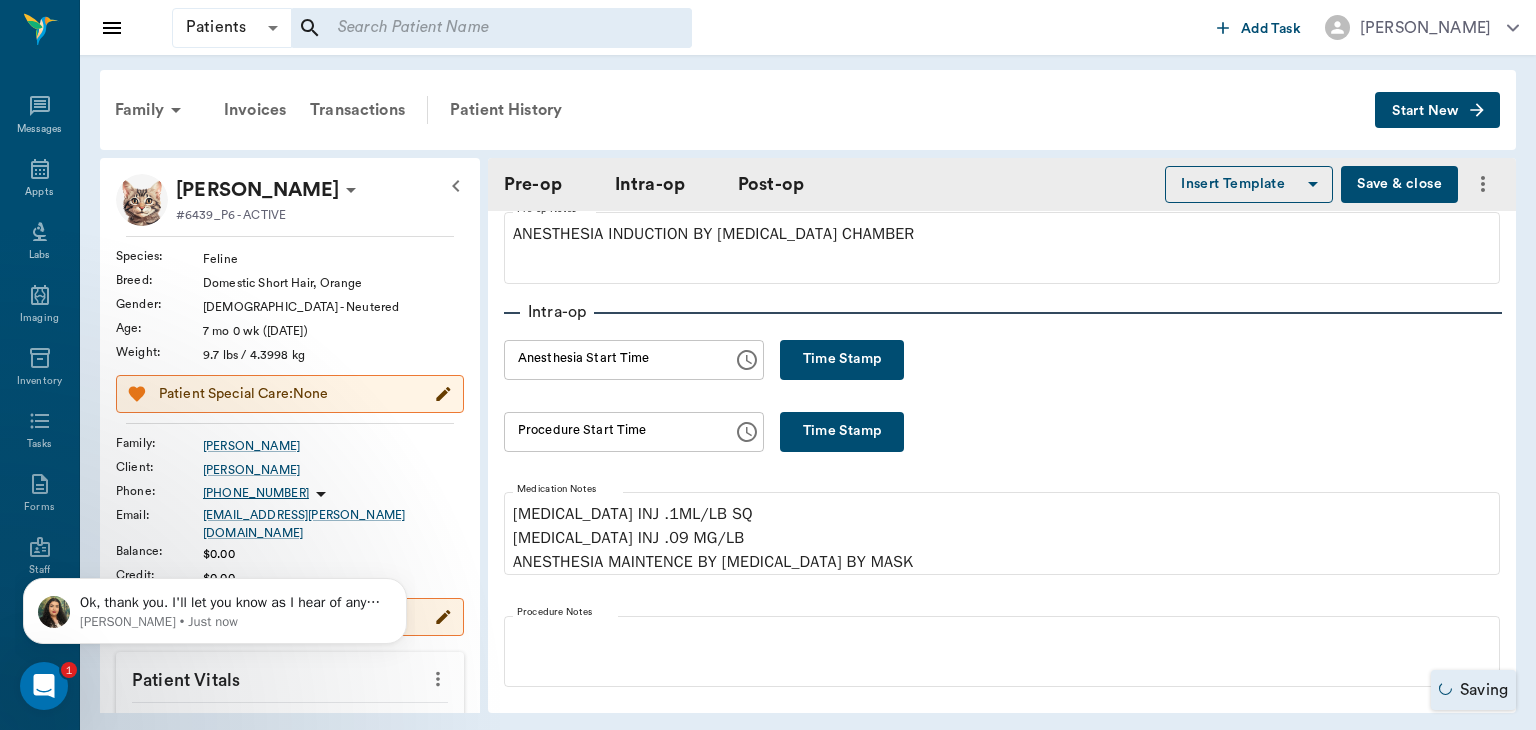 click on "Time Stamp" at bounding box center [842, 360] 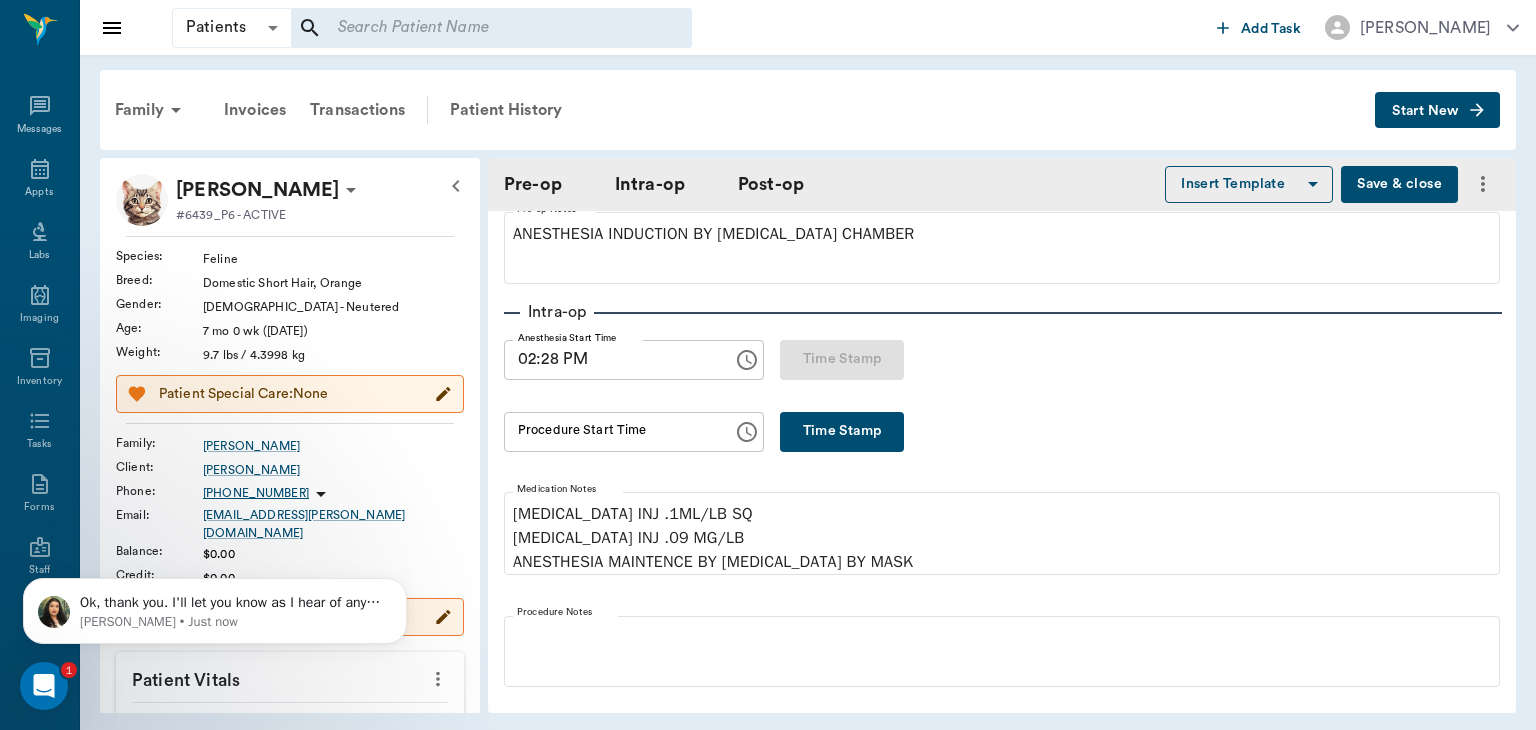 click on "02:28 PM" at bounding box center [611, 360] 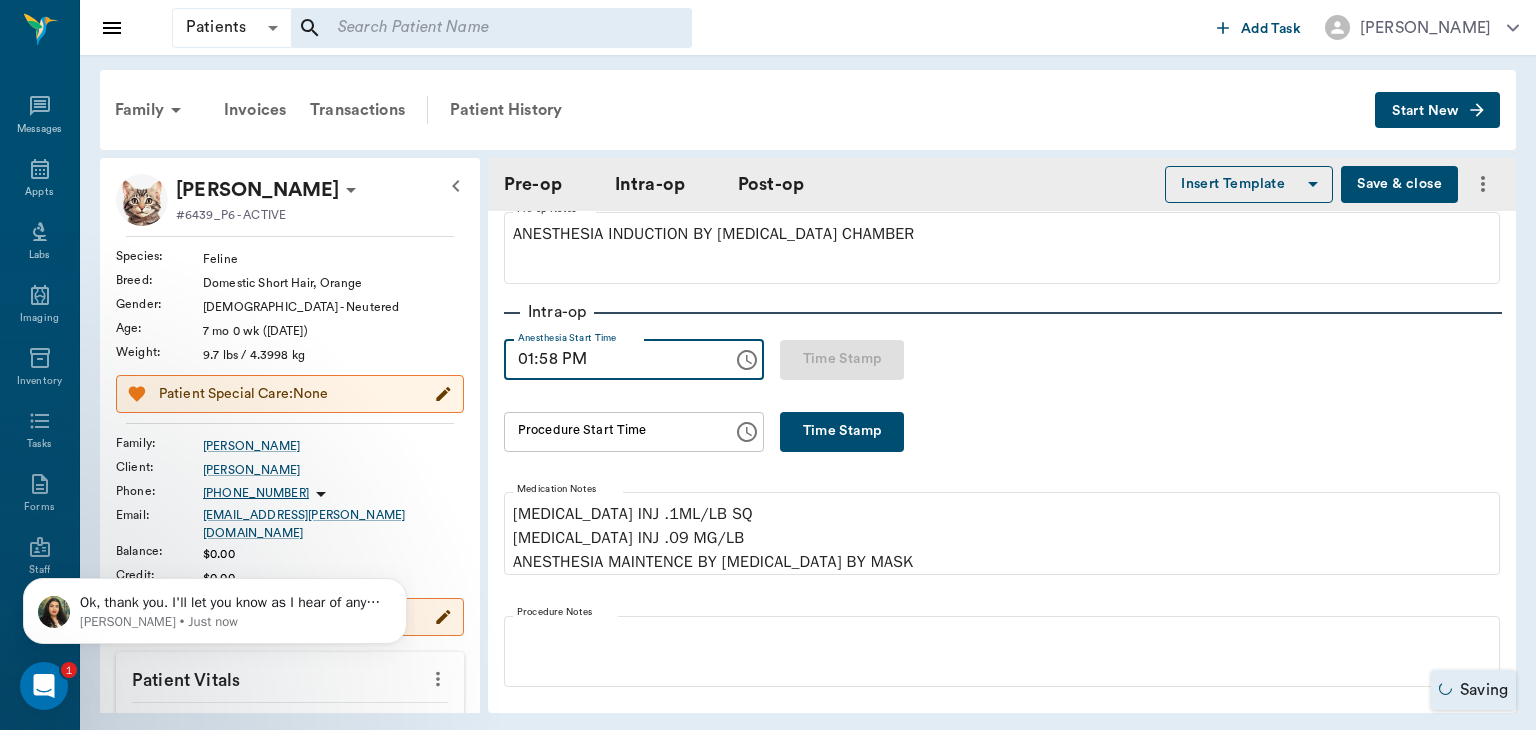 type on "01:58 PM" 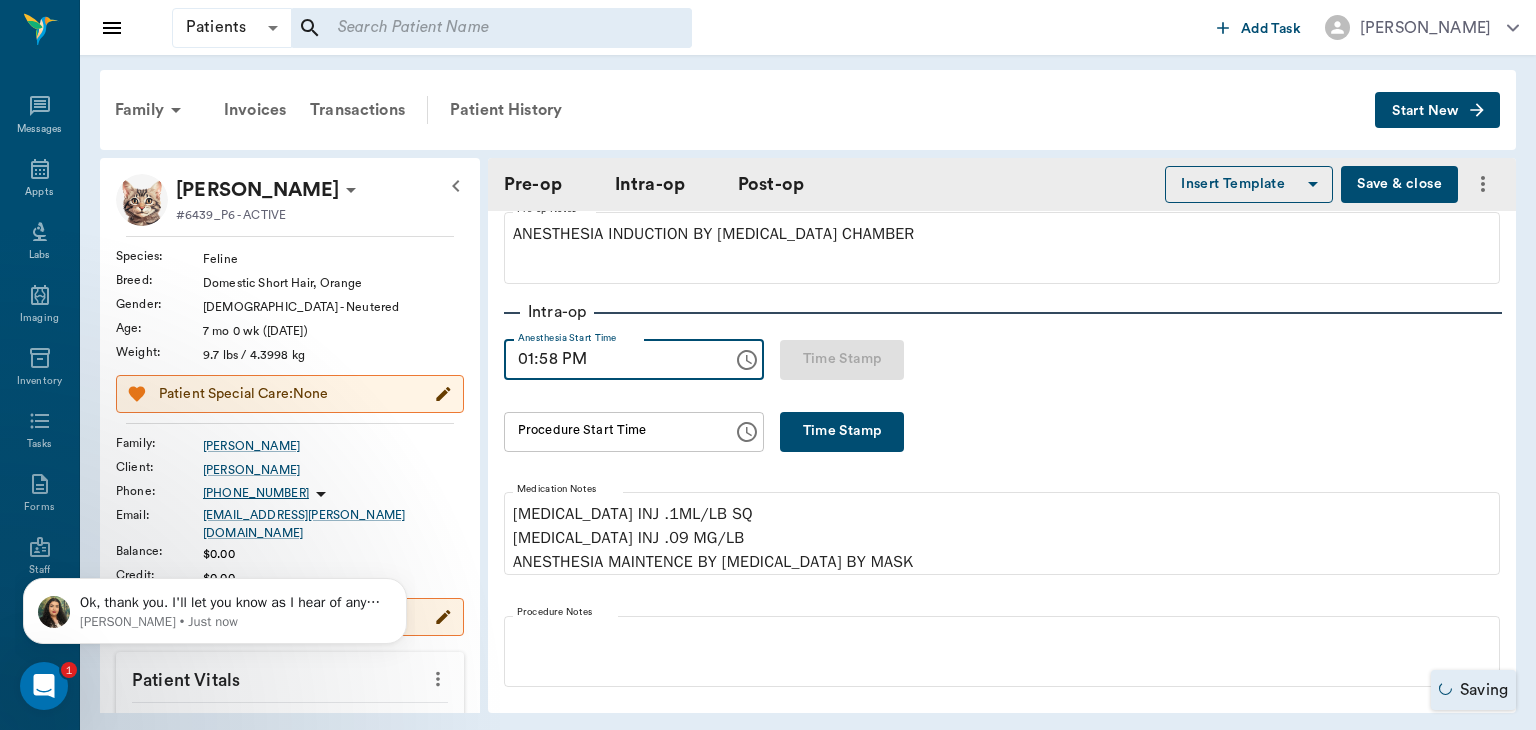 click on "Time Stamp" at bounding box center (842, 432) 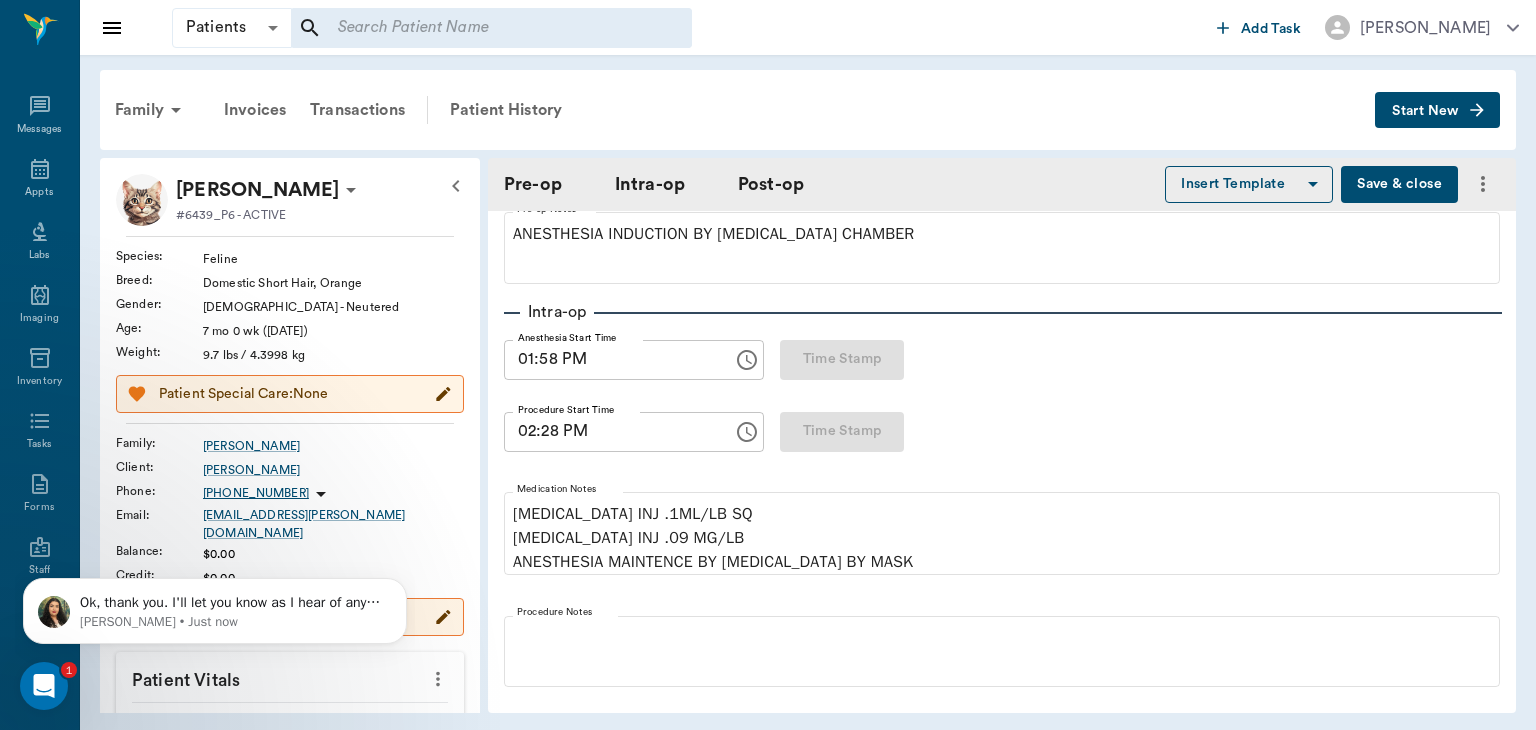 click on "02:28 PM" at bounding box center [611, 432] 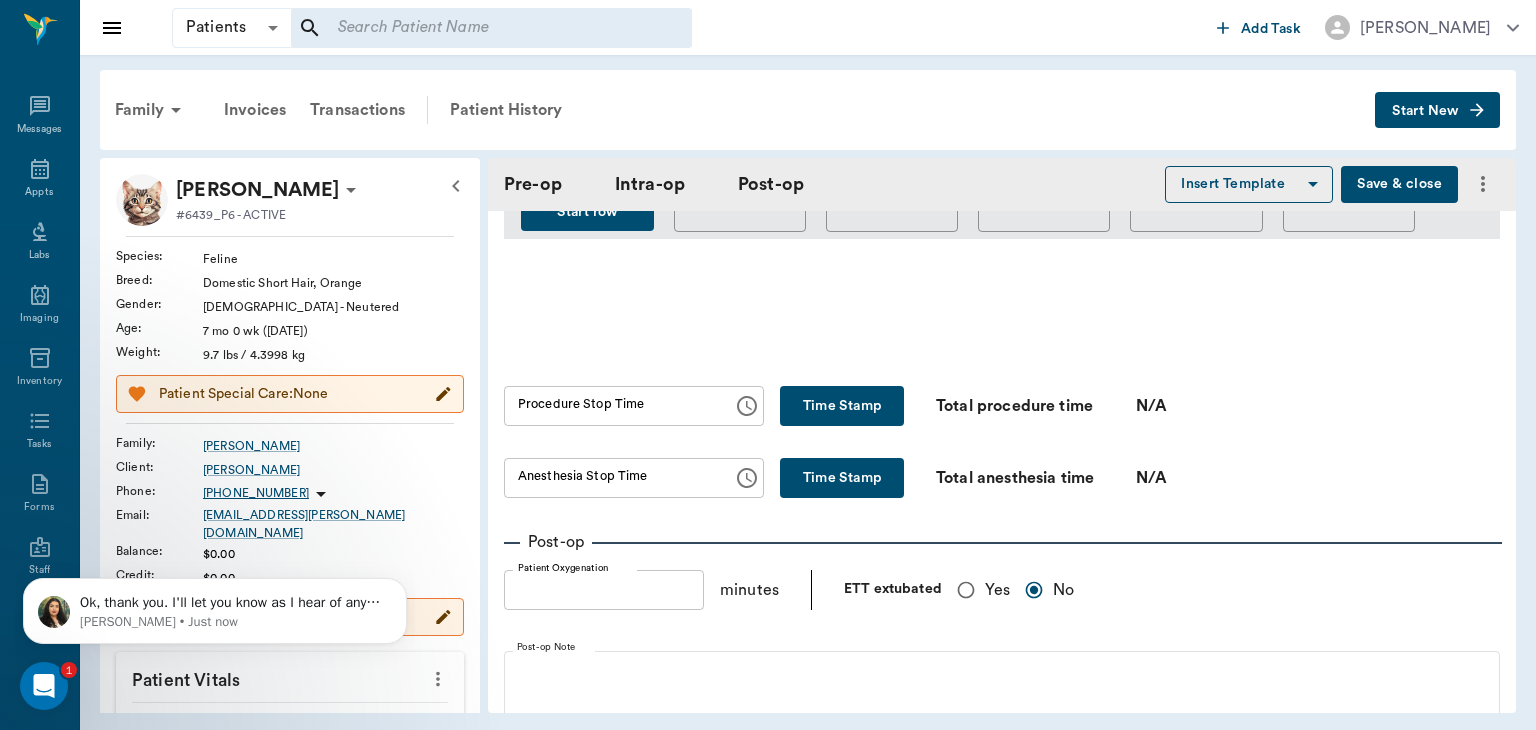 scroll, scrollTop: 1096, scrollLeft: 0, axis: vertical 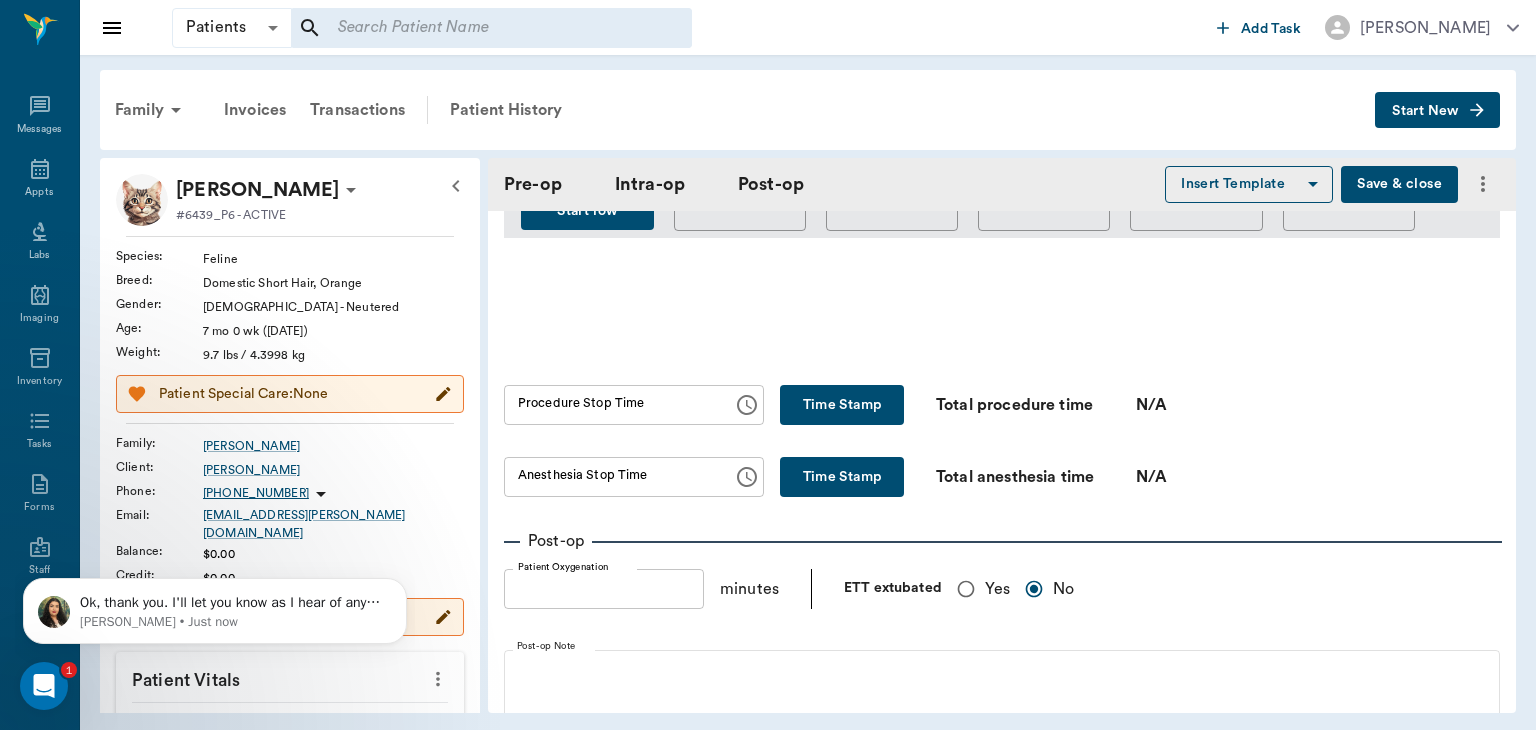 type on "02:11 PM" 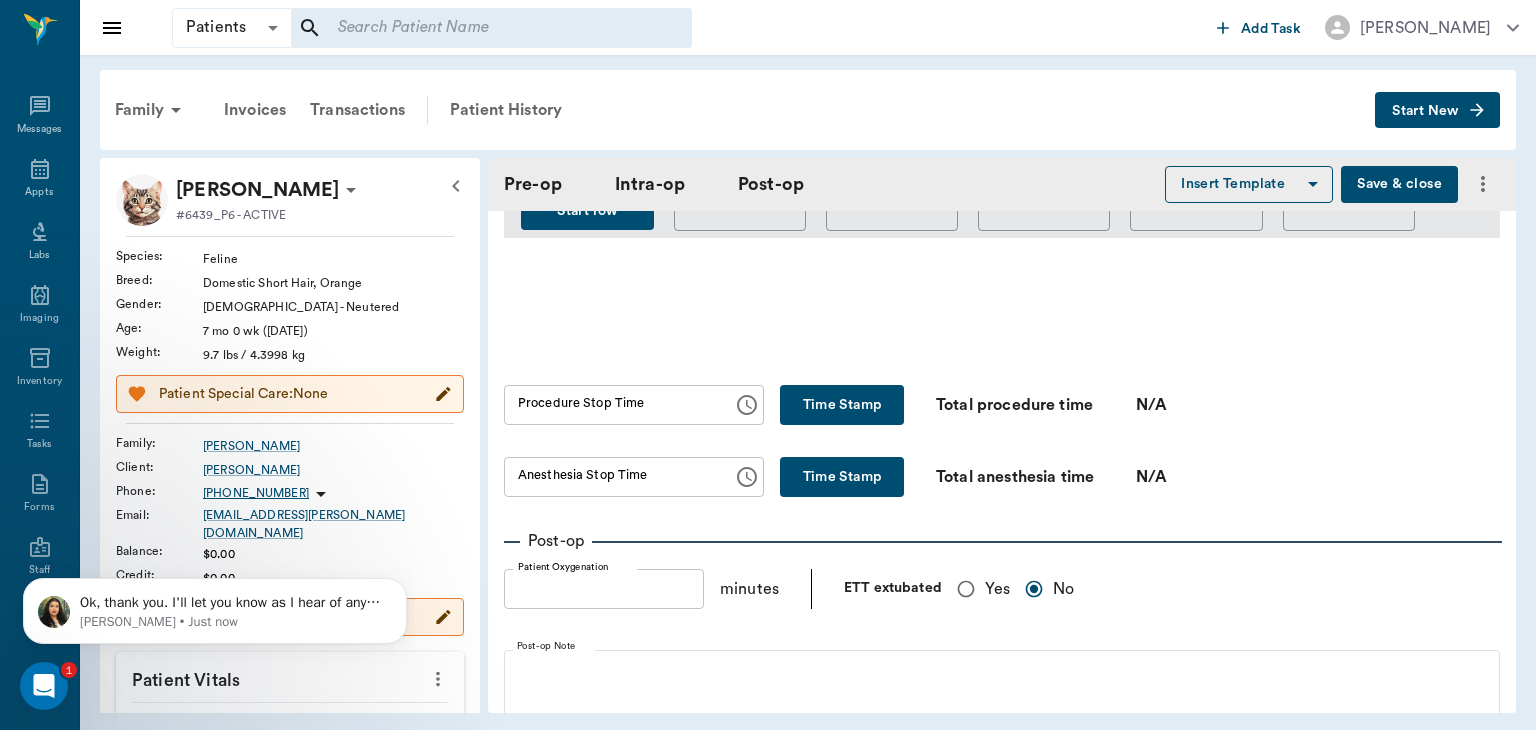 click on "Time Stamp" at bounding box center [842, 405] 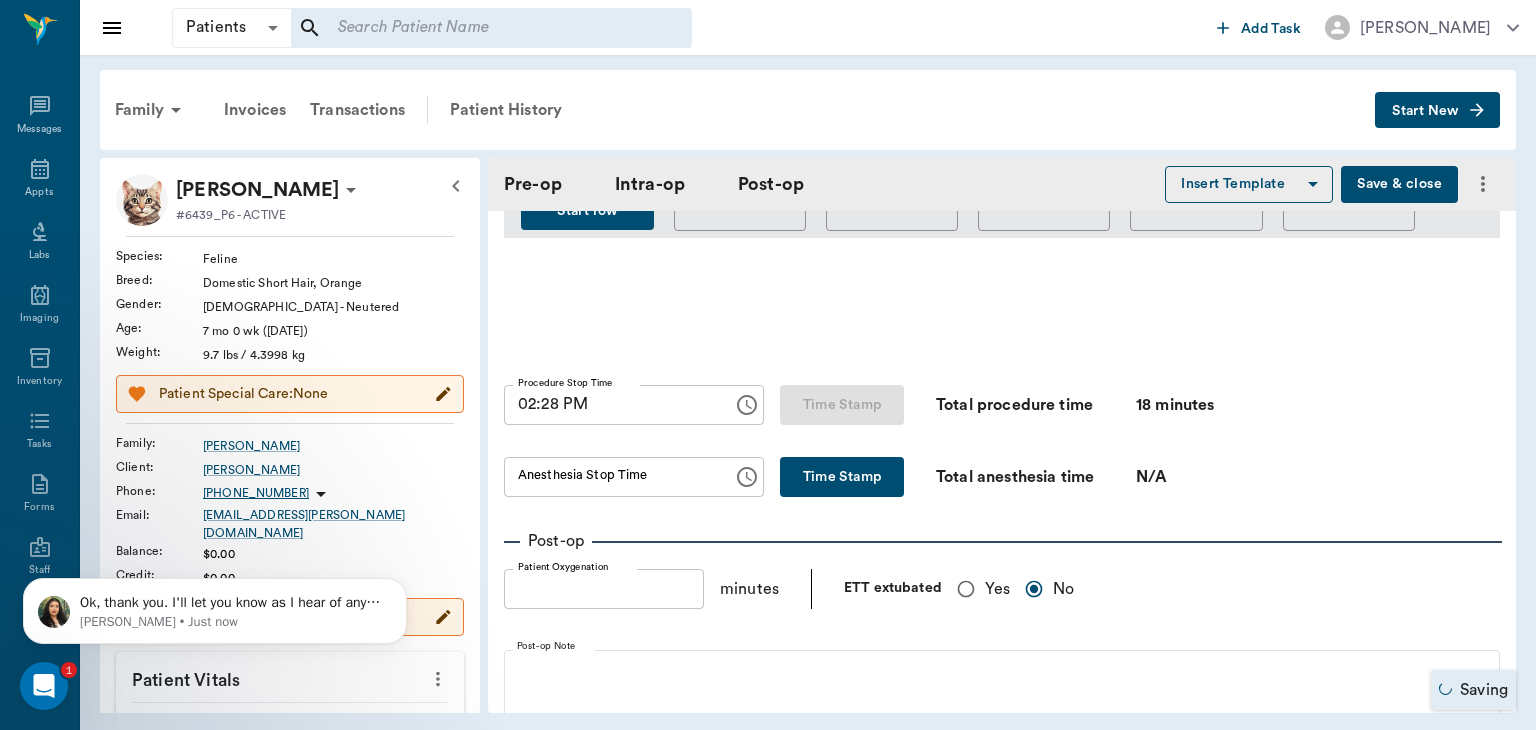 click on "02:28 PM" at bounding box center [611, 405] 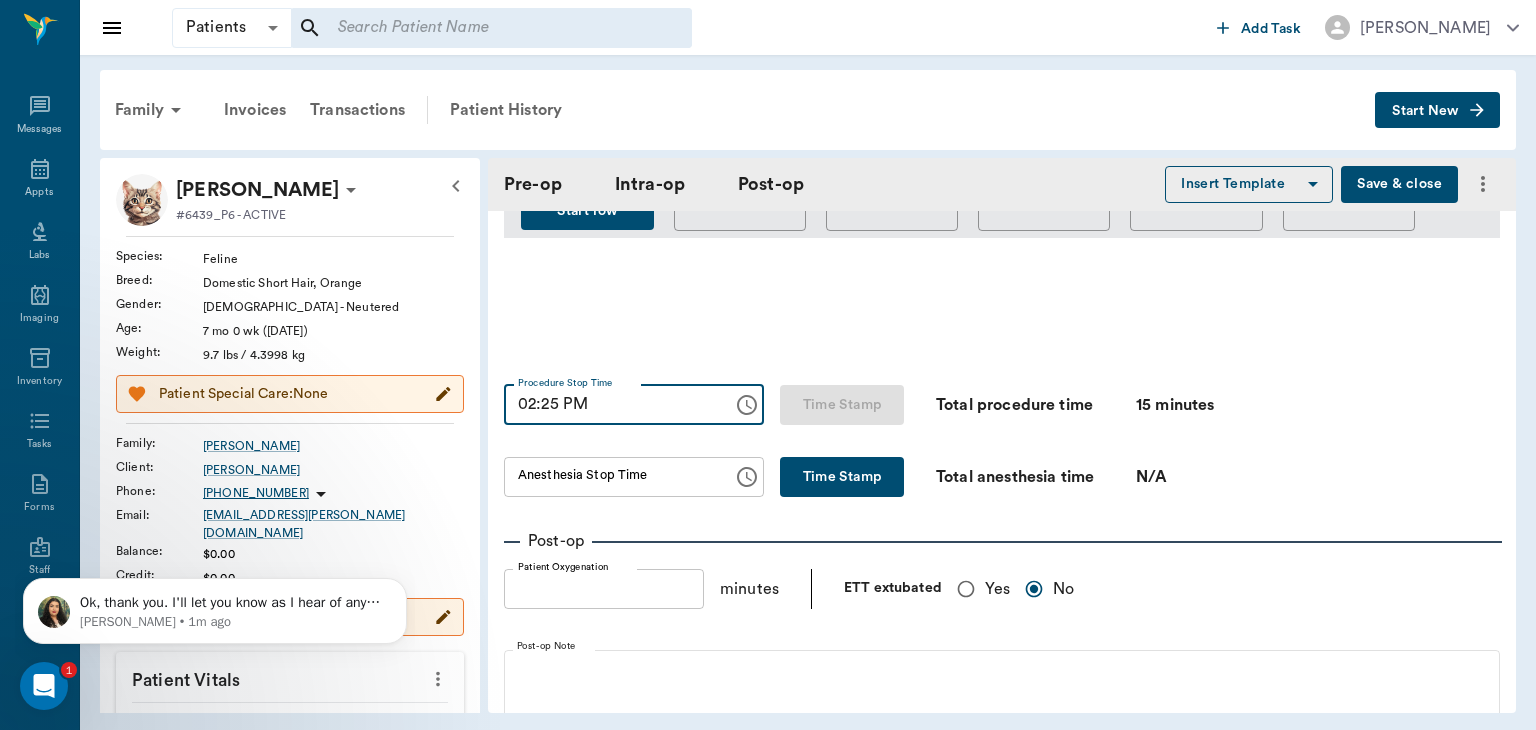 type on "02:25 PM" 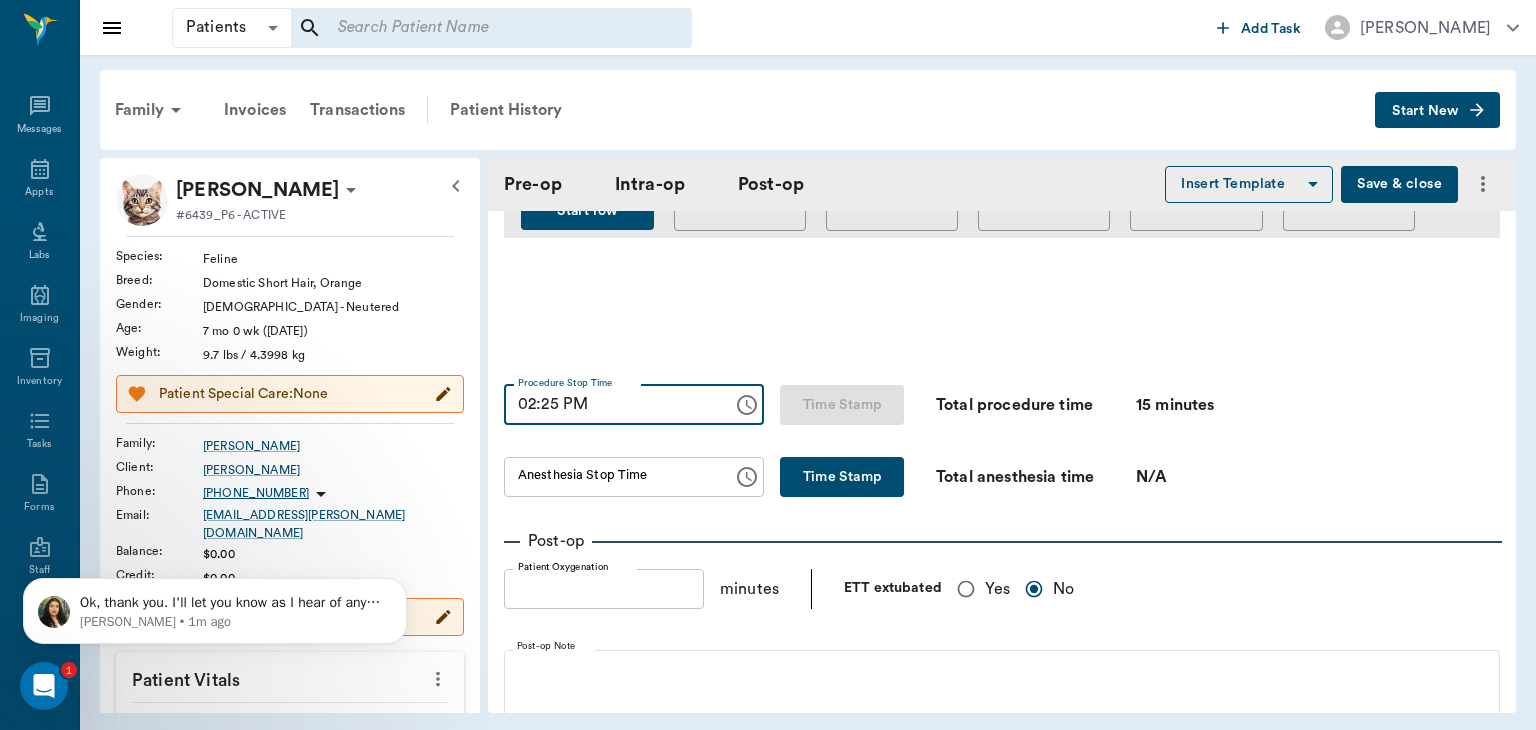click on "Time Stamp" at bounding box center [842, 477] 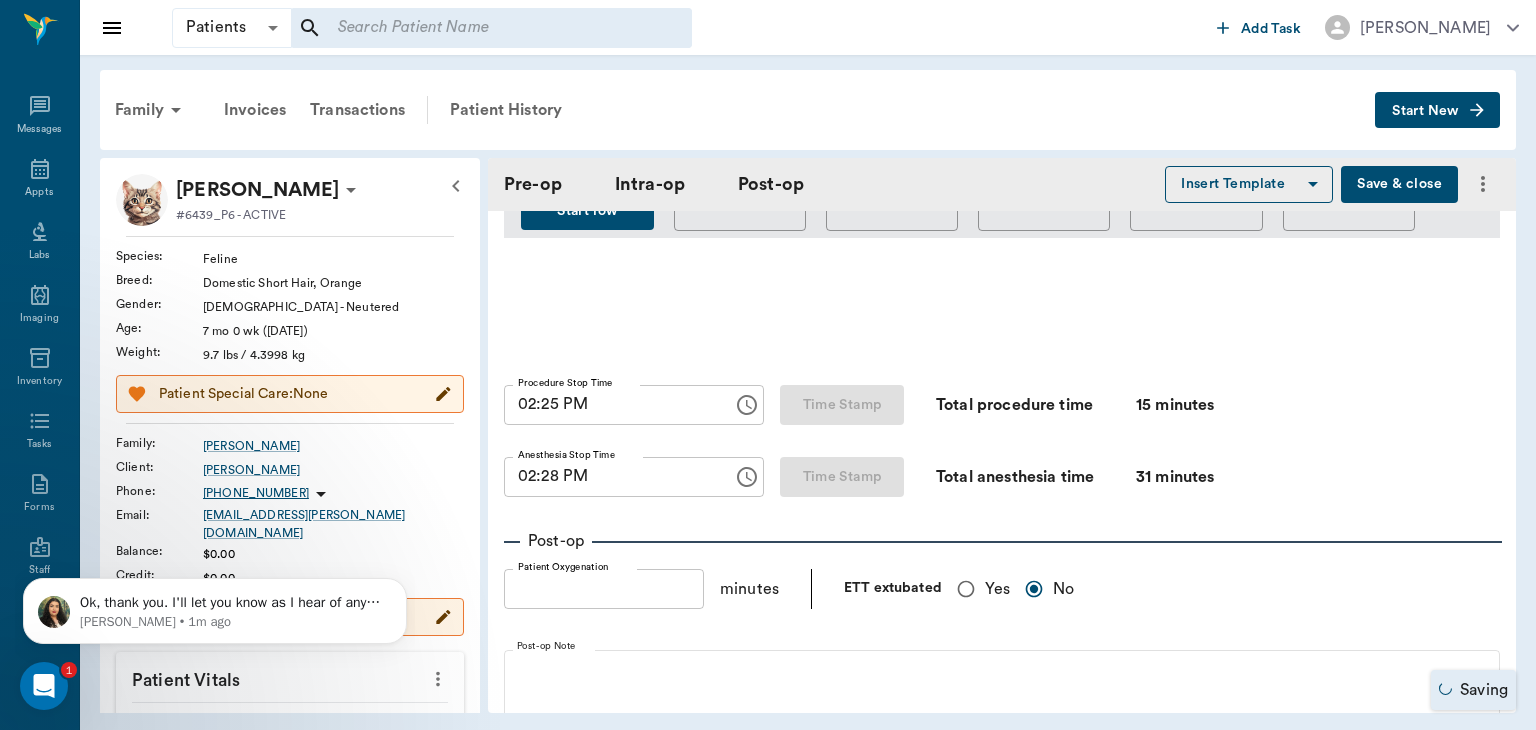 click on "02:28 PM" at bounding box center [611, 477] 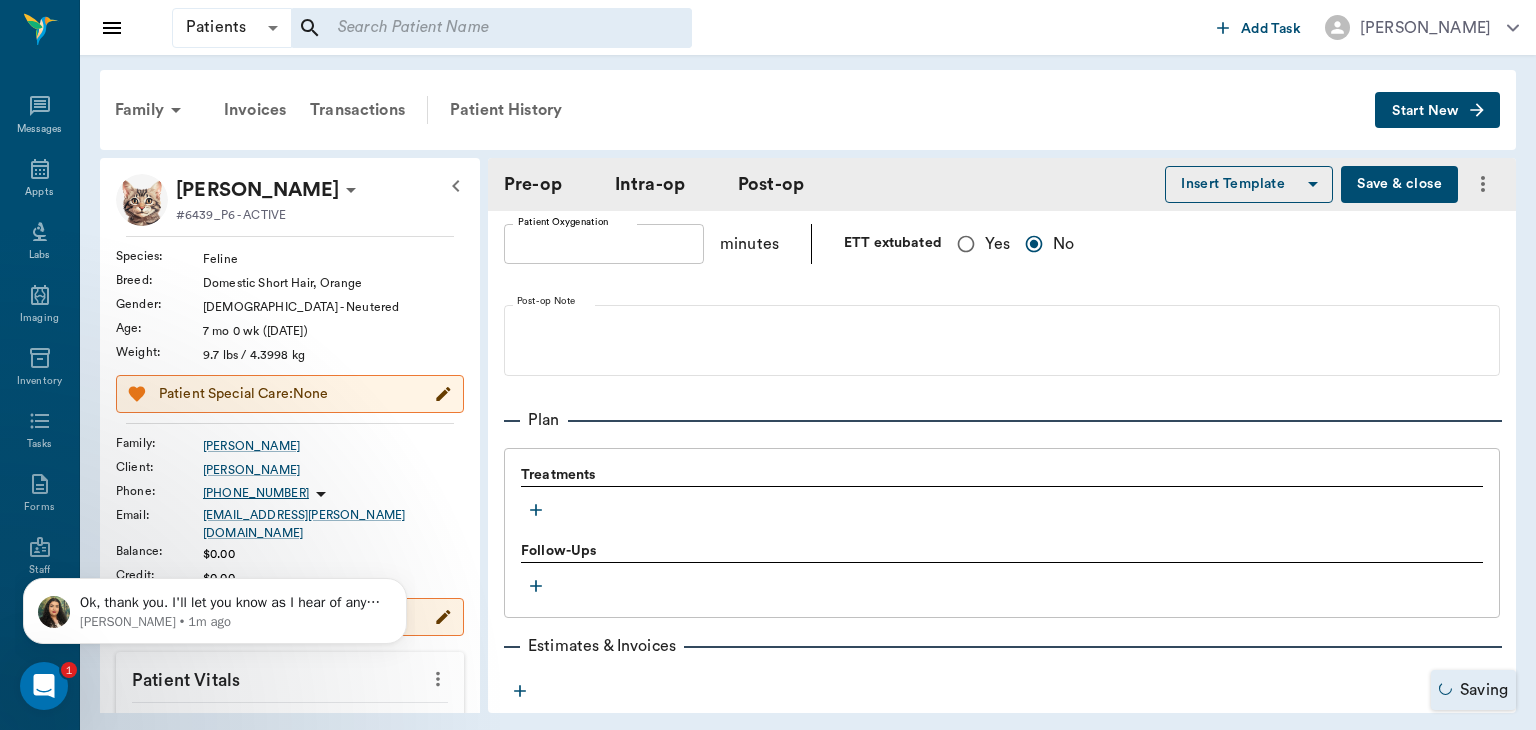 scroll, scrollTop: 1576, scrollLeft: 0, axis: vertical 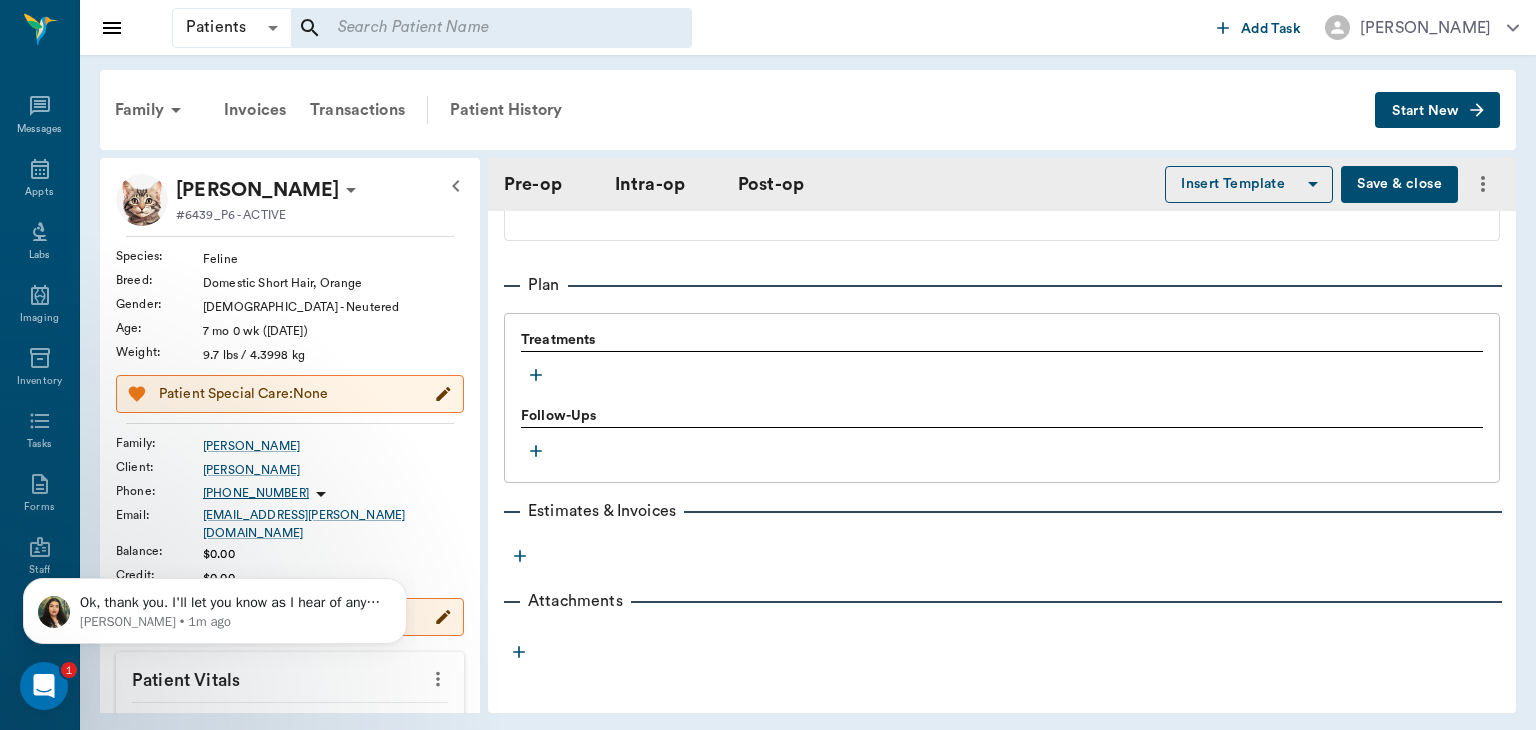 type on "02:25 PM" 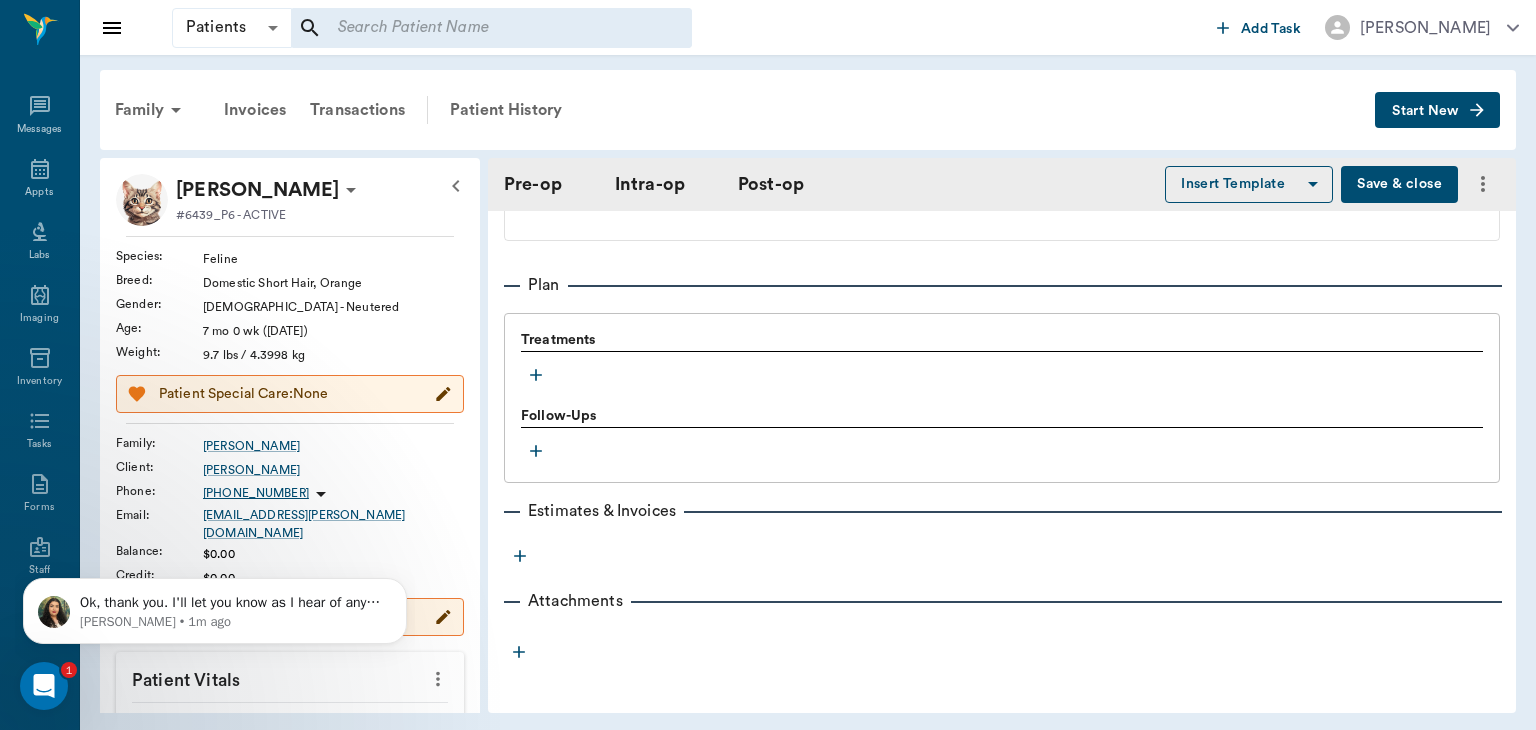 click 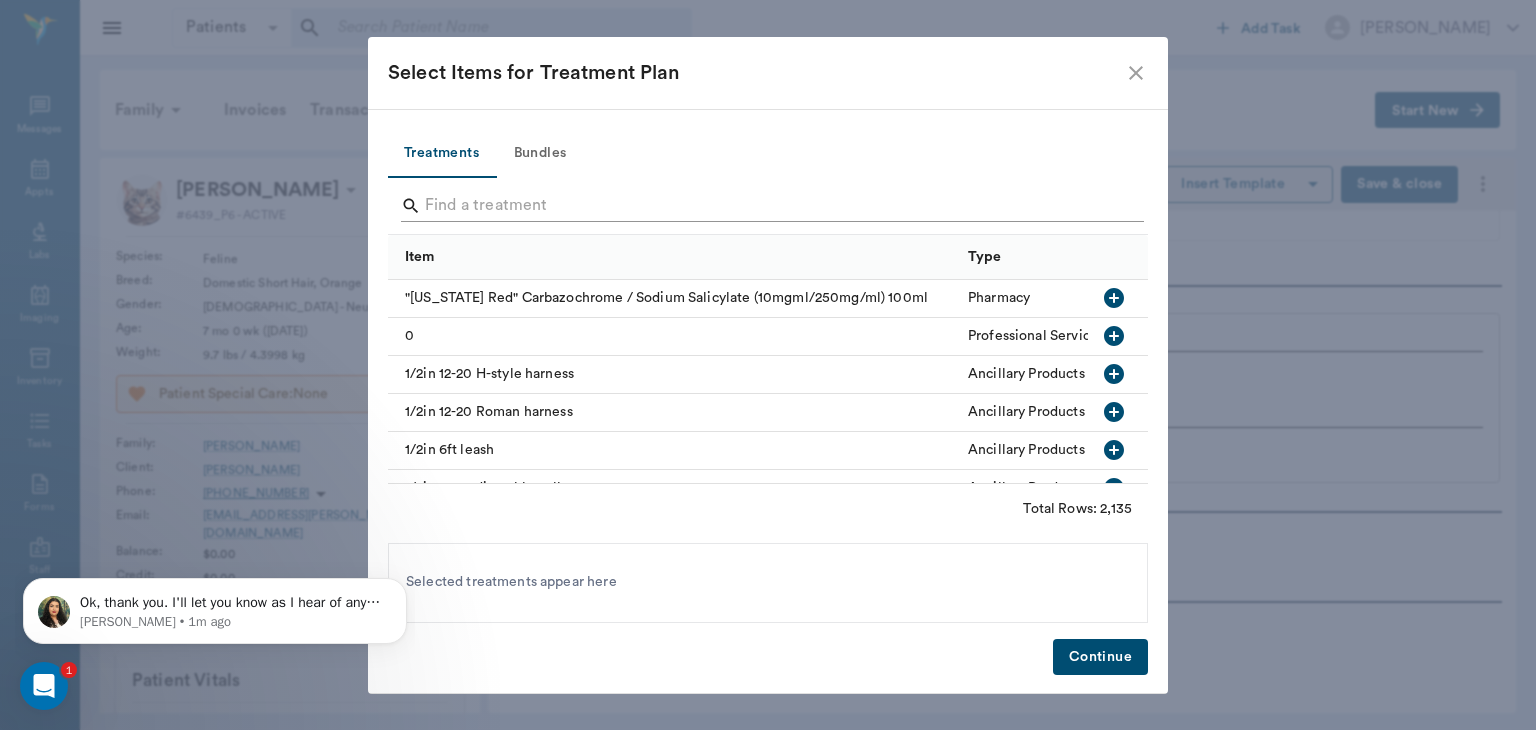 click at bounding box center [769, 206] 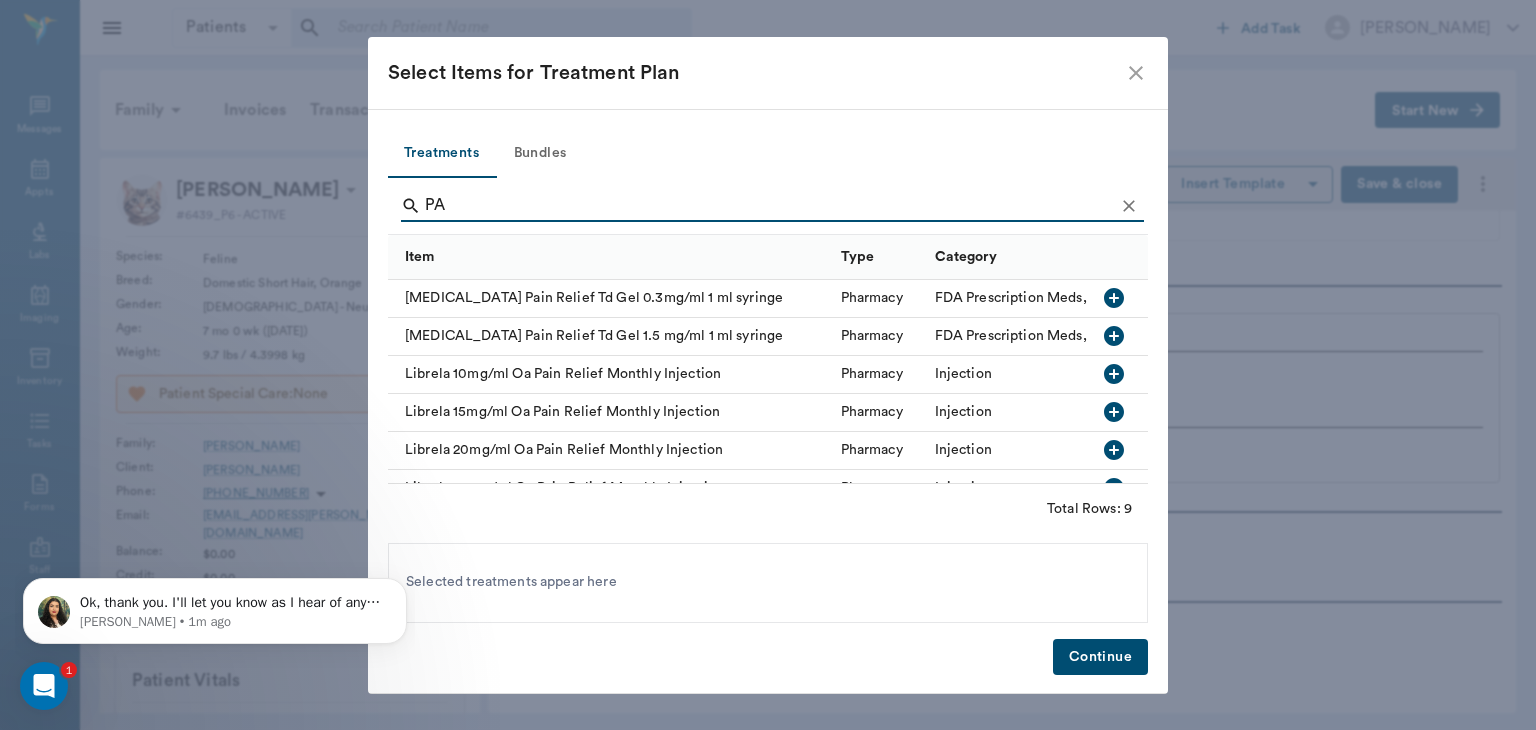 type on "P" 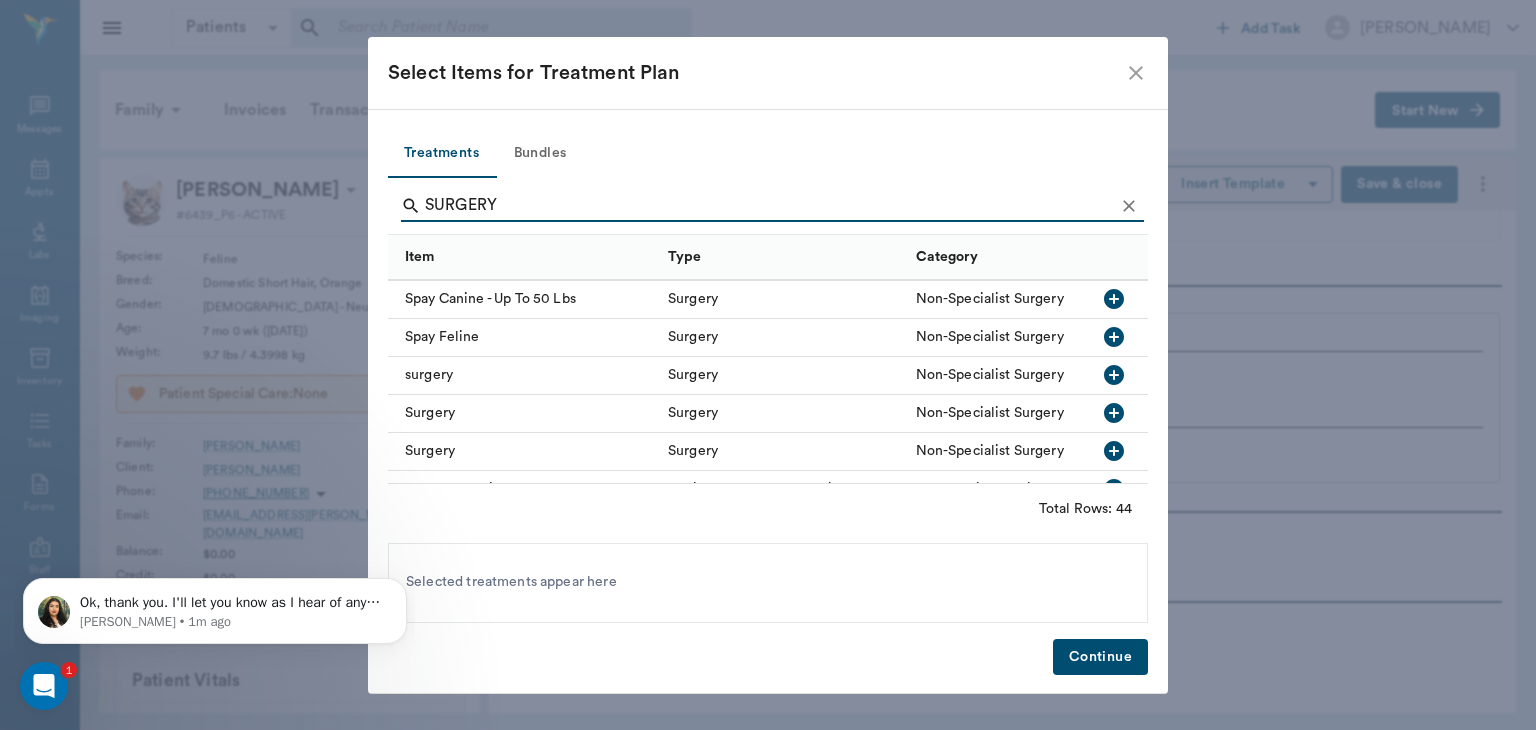 scroll, scrollTop: 1231, scrollLeft: 0, axis: vertical 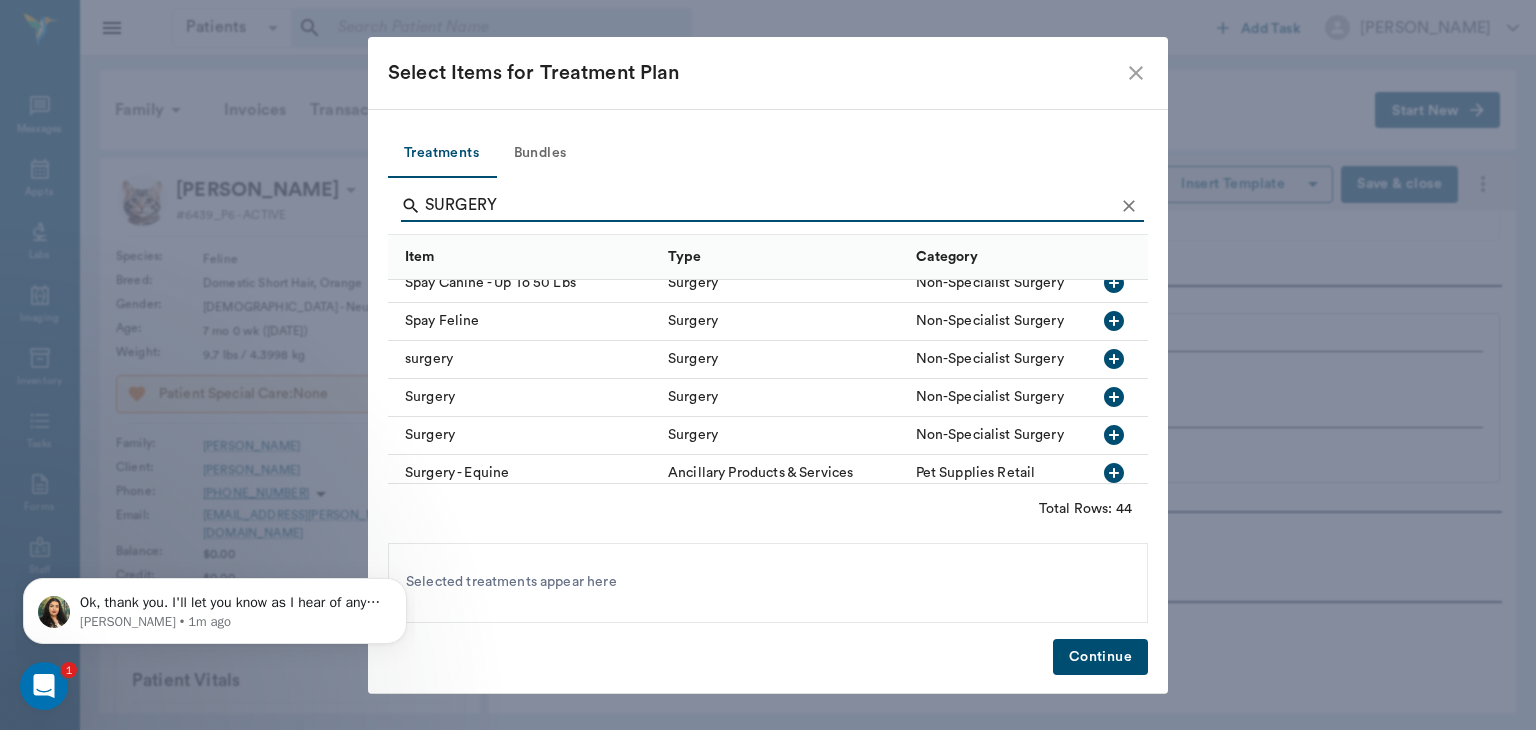 type on "SURGERY" 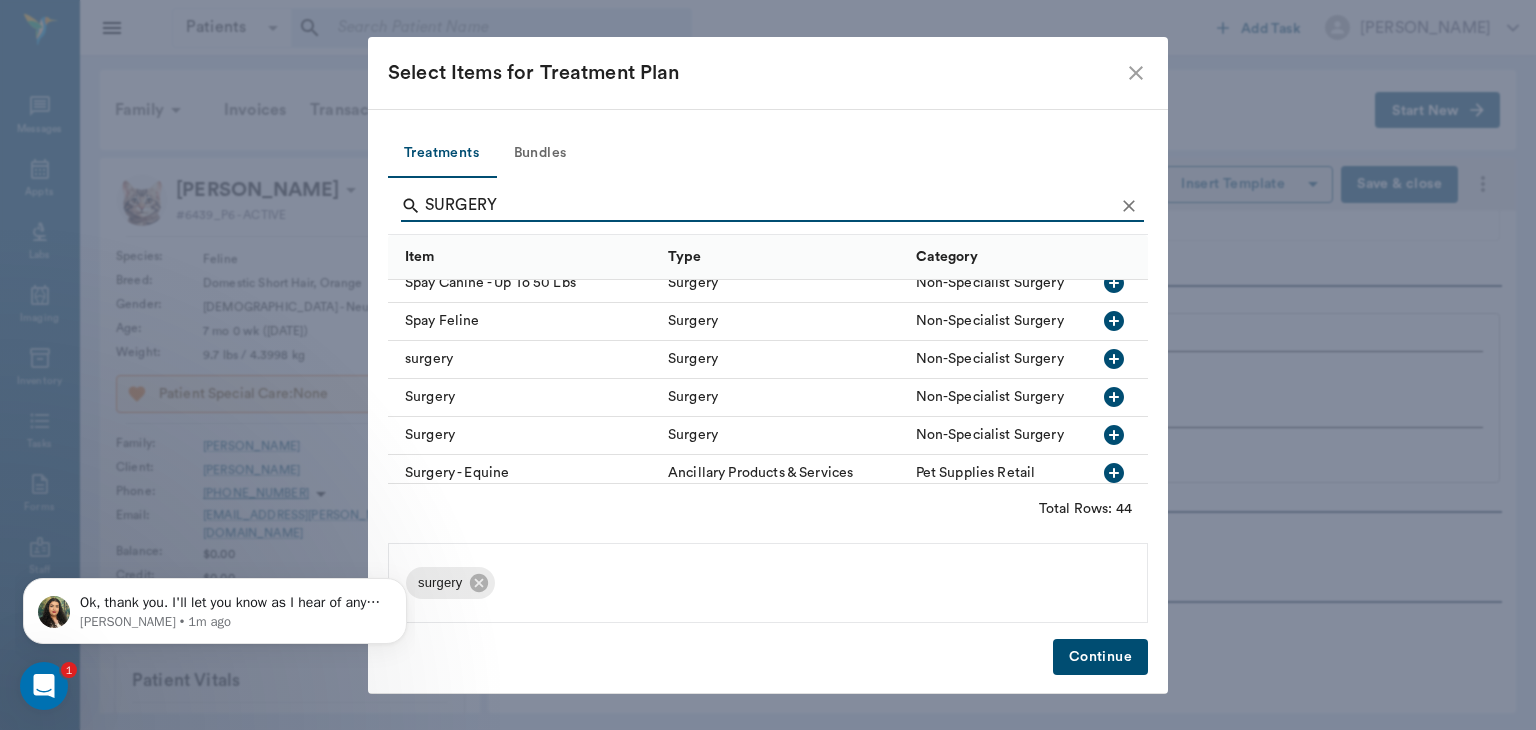 click on "Continue" at bounding box center [1100, 657] 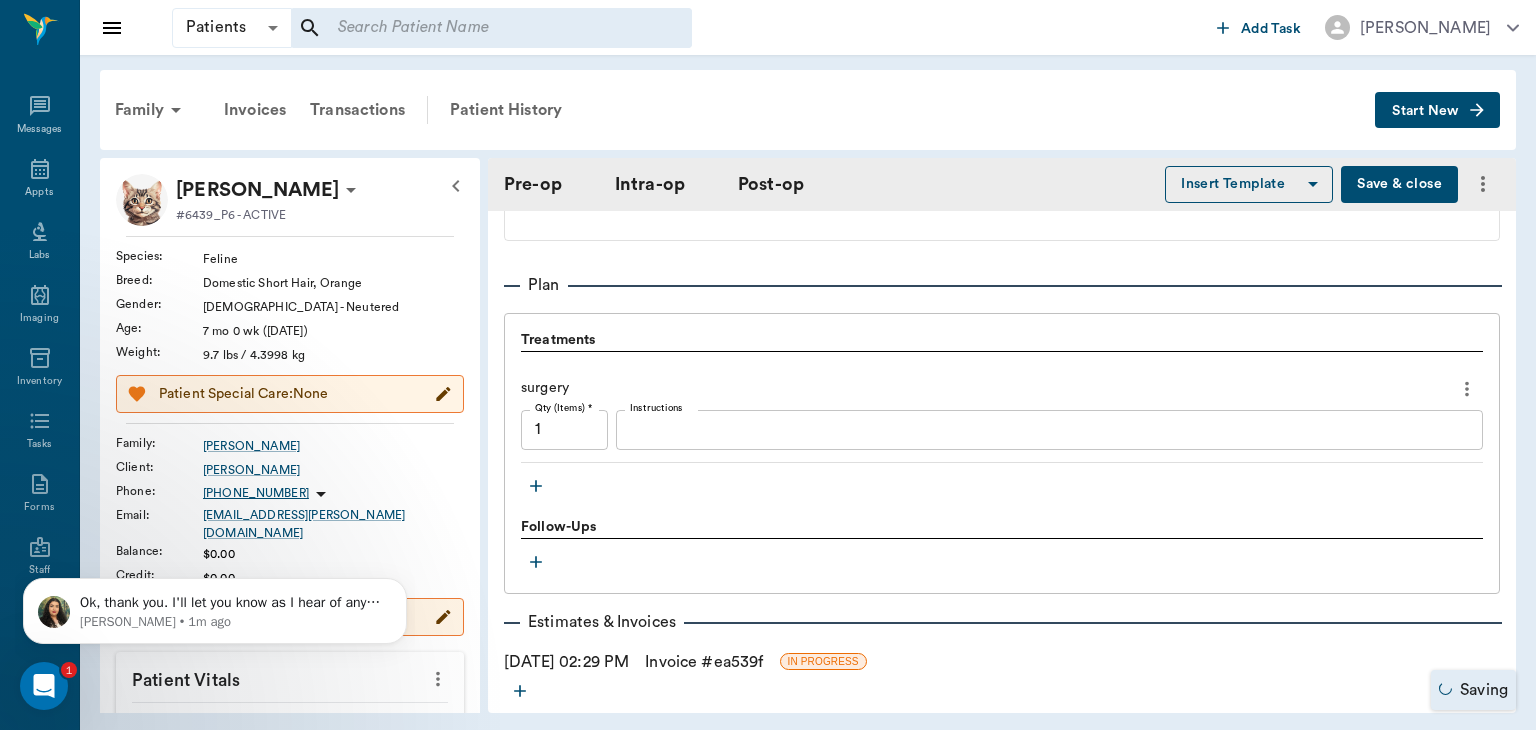 click 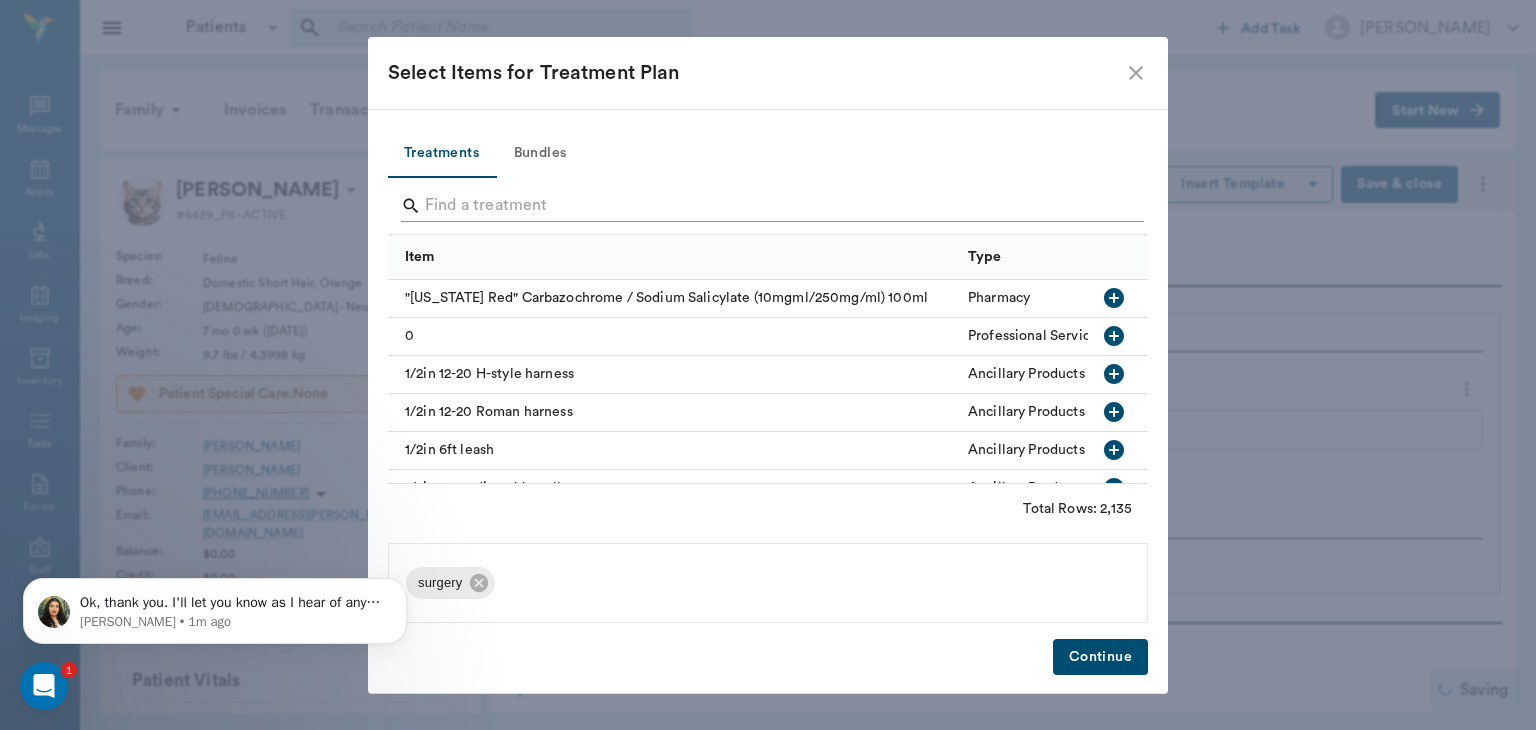 click at bounding box center [769, 206] 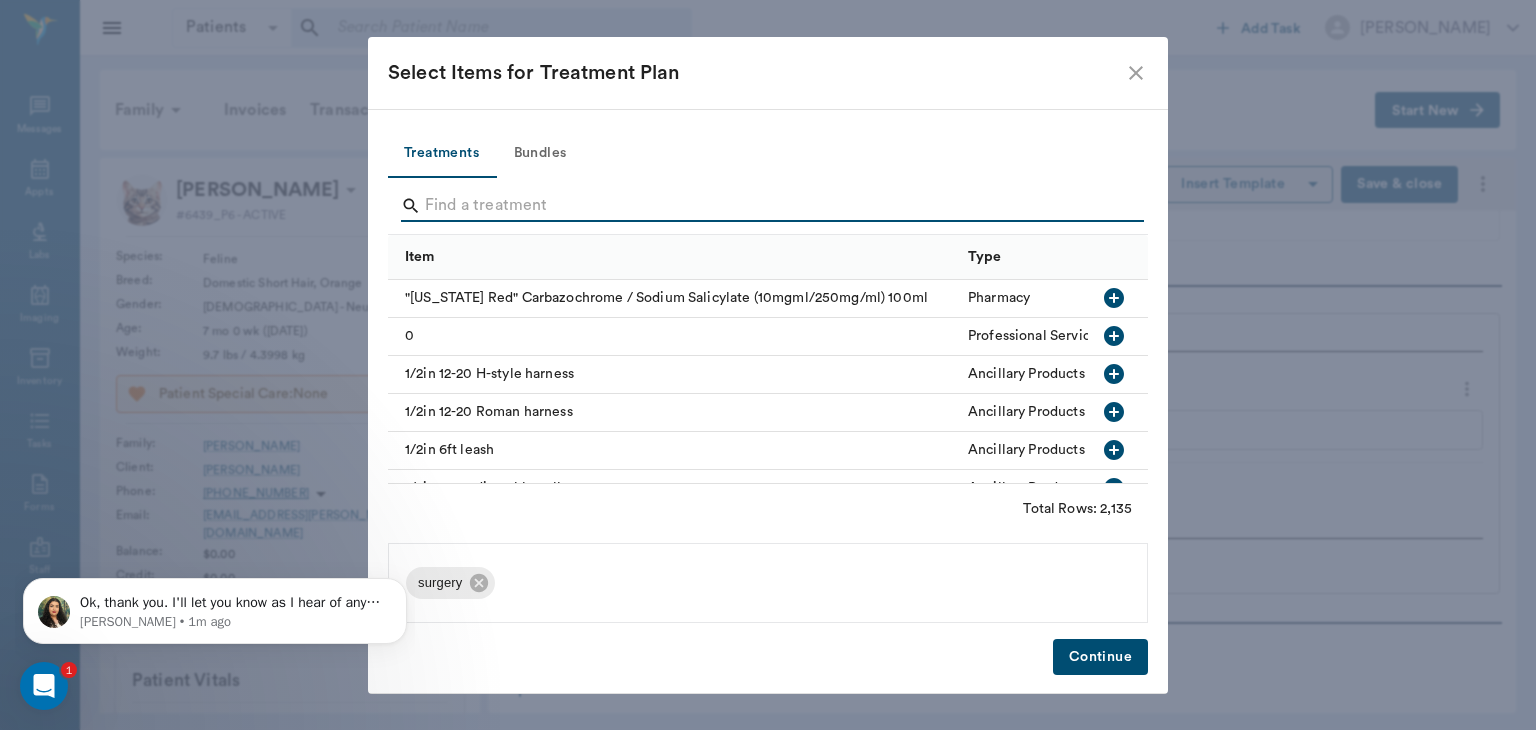 click on "Bundles" at bounding box center [540, 154] 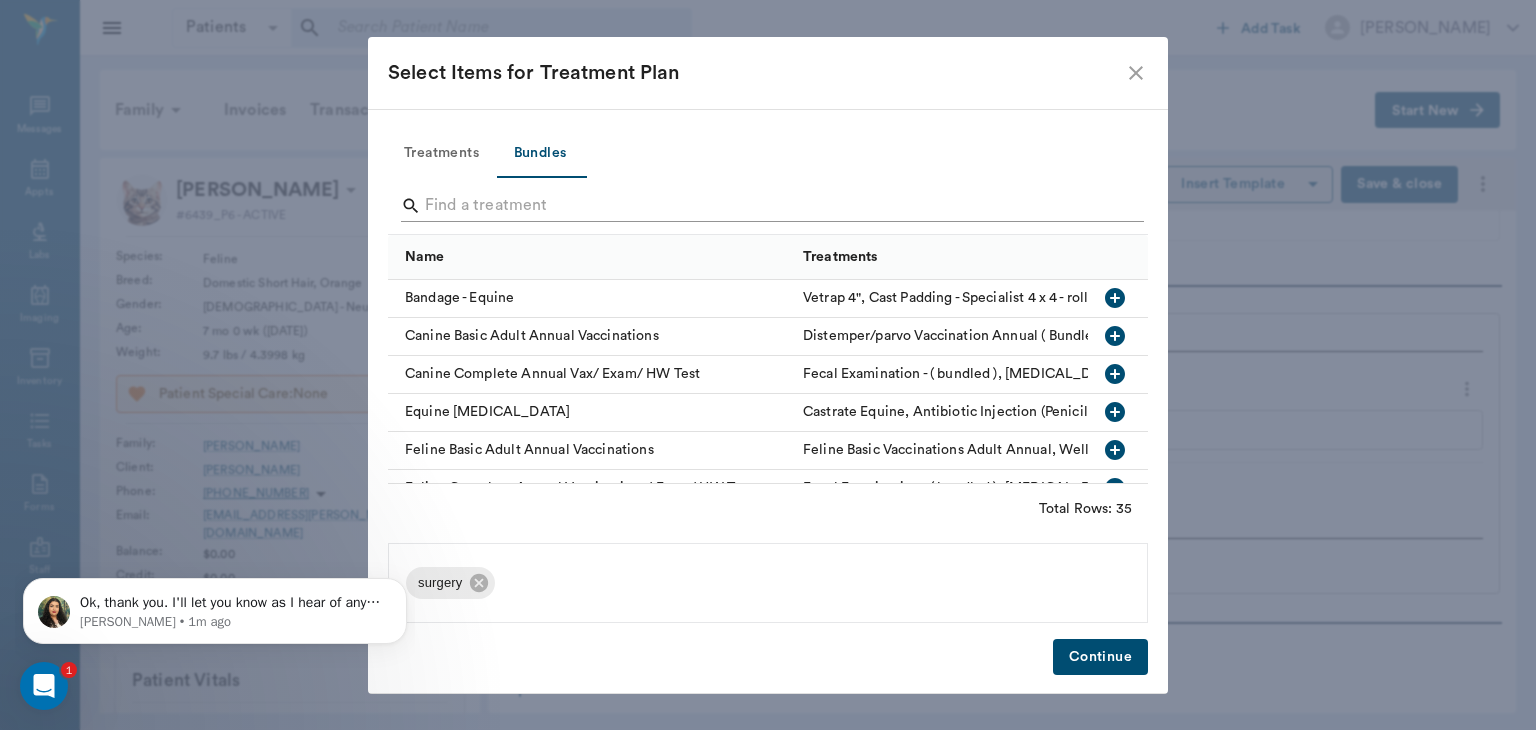click at bounding box center [769, 206] 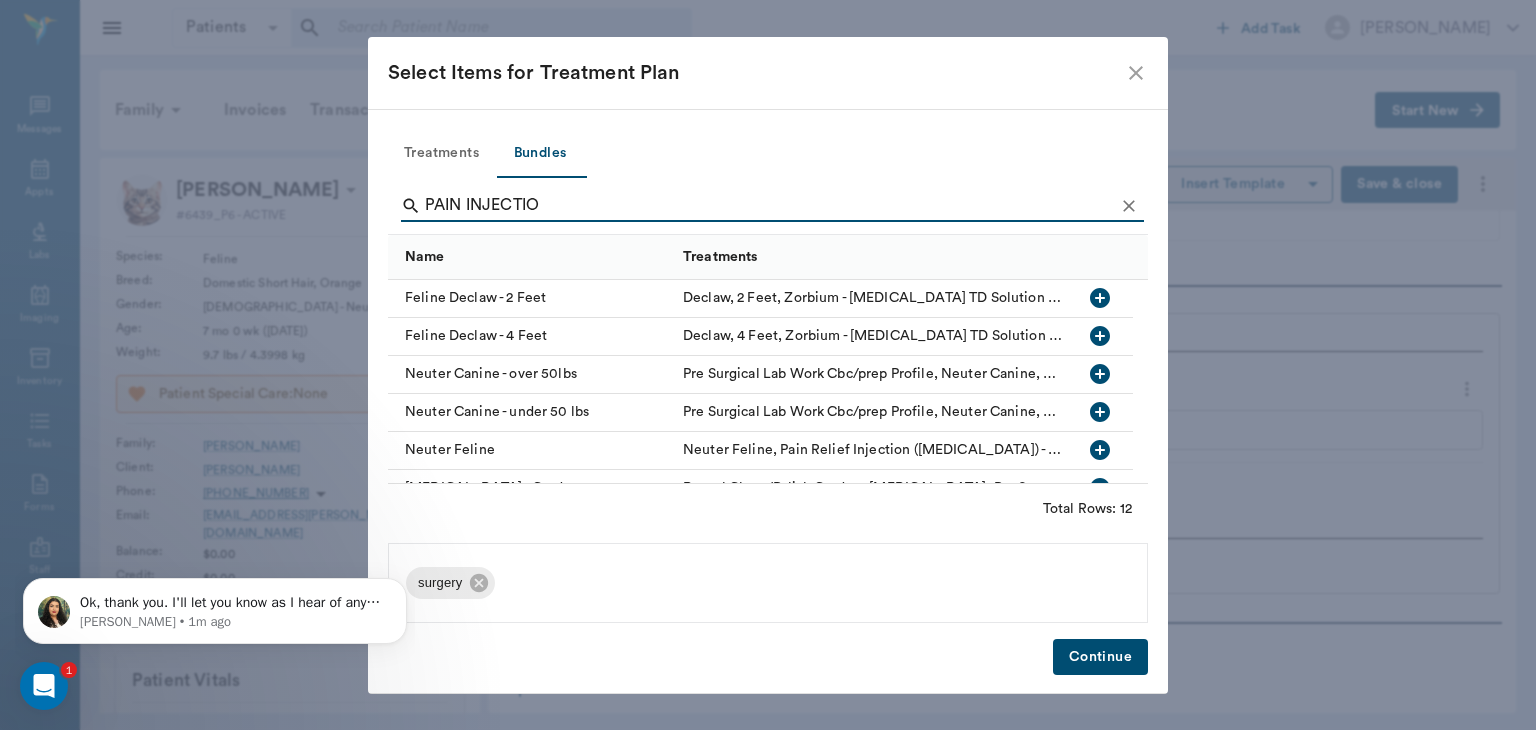 type on "PAIN INJECTION" 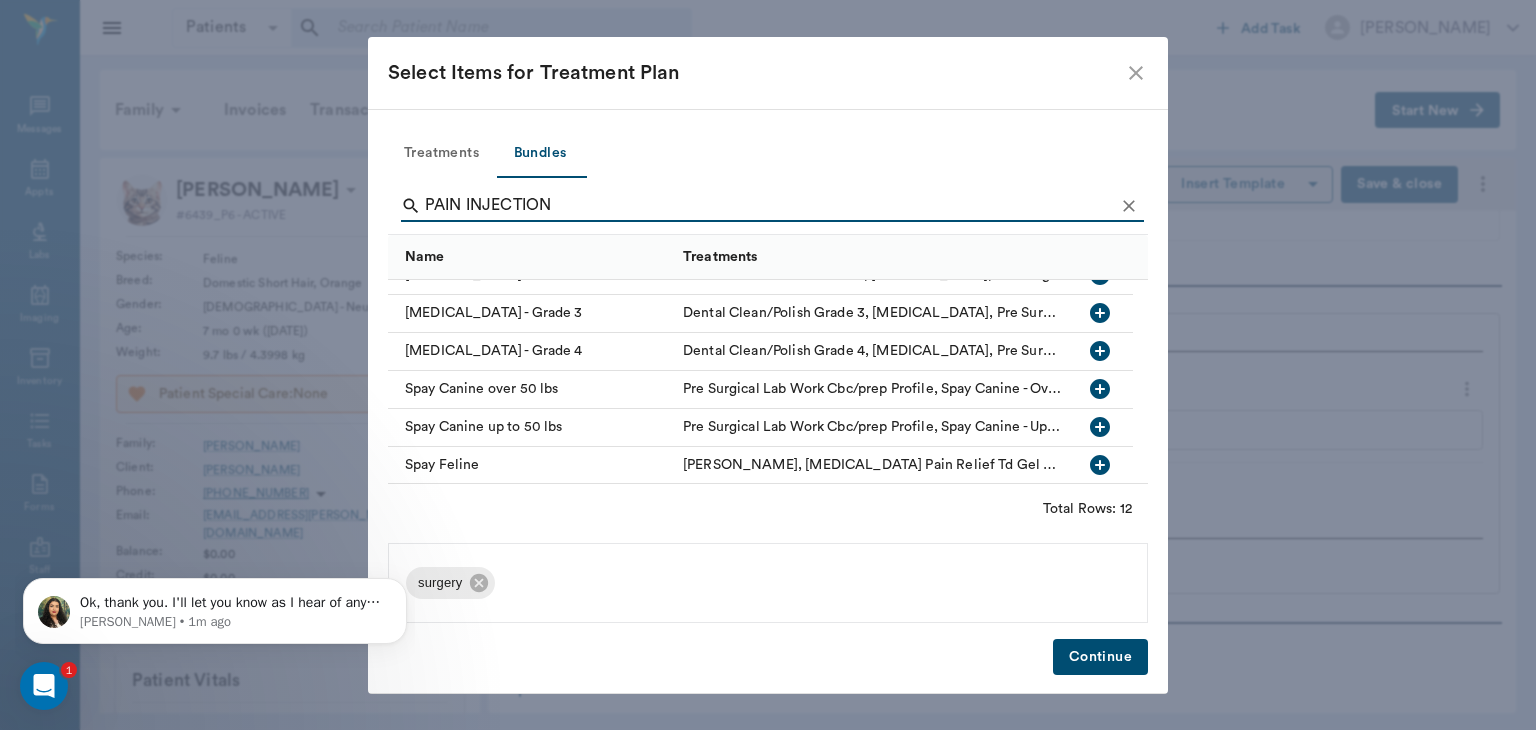 scroll, scrollTop: 252, scrollLeft: 0, axis: vertical 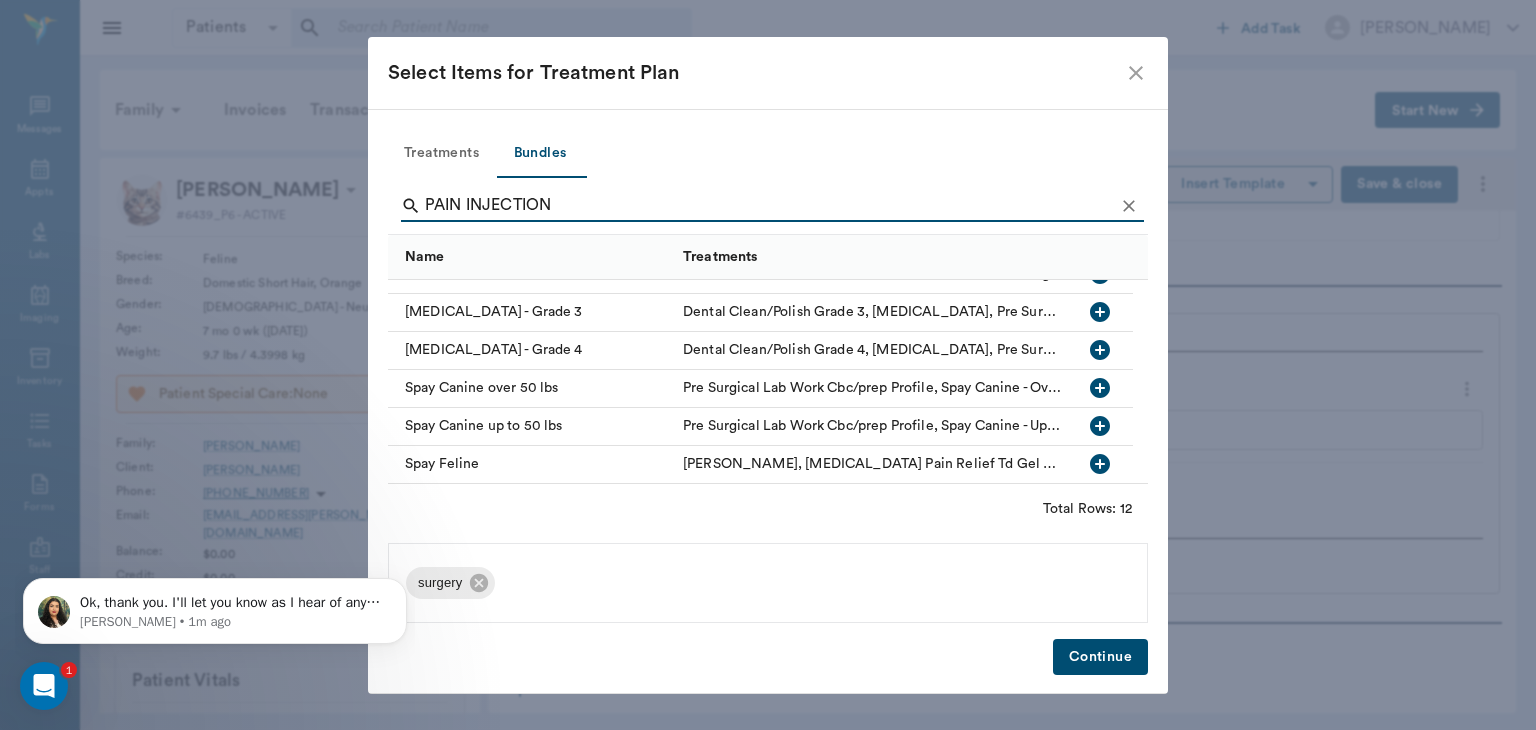 click on "Treatments" at bounding box center (441, 154) 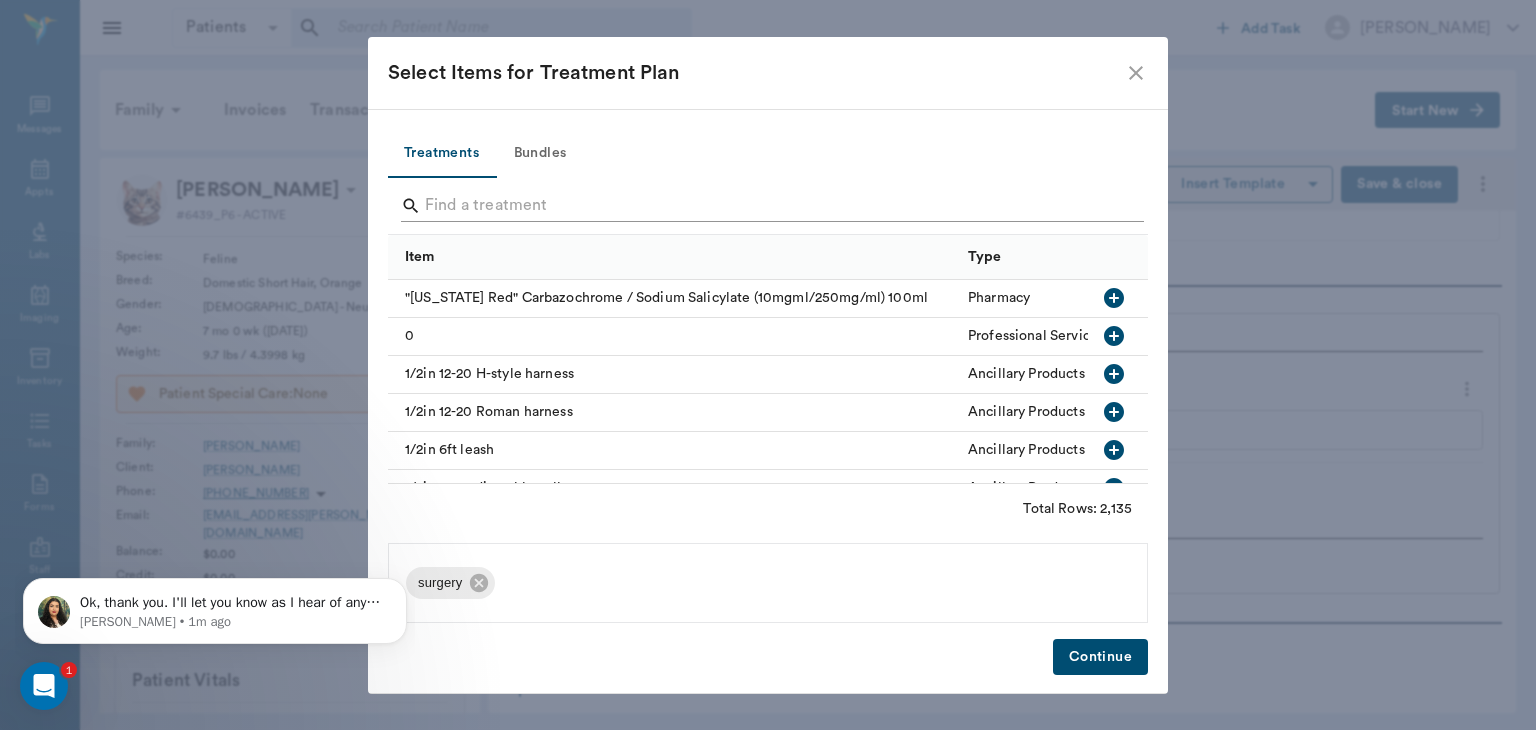 click at bounding box center [769, 206] 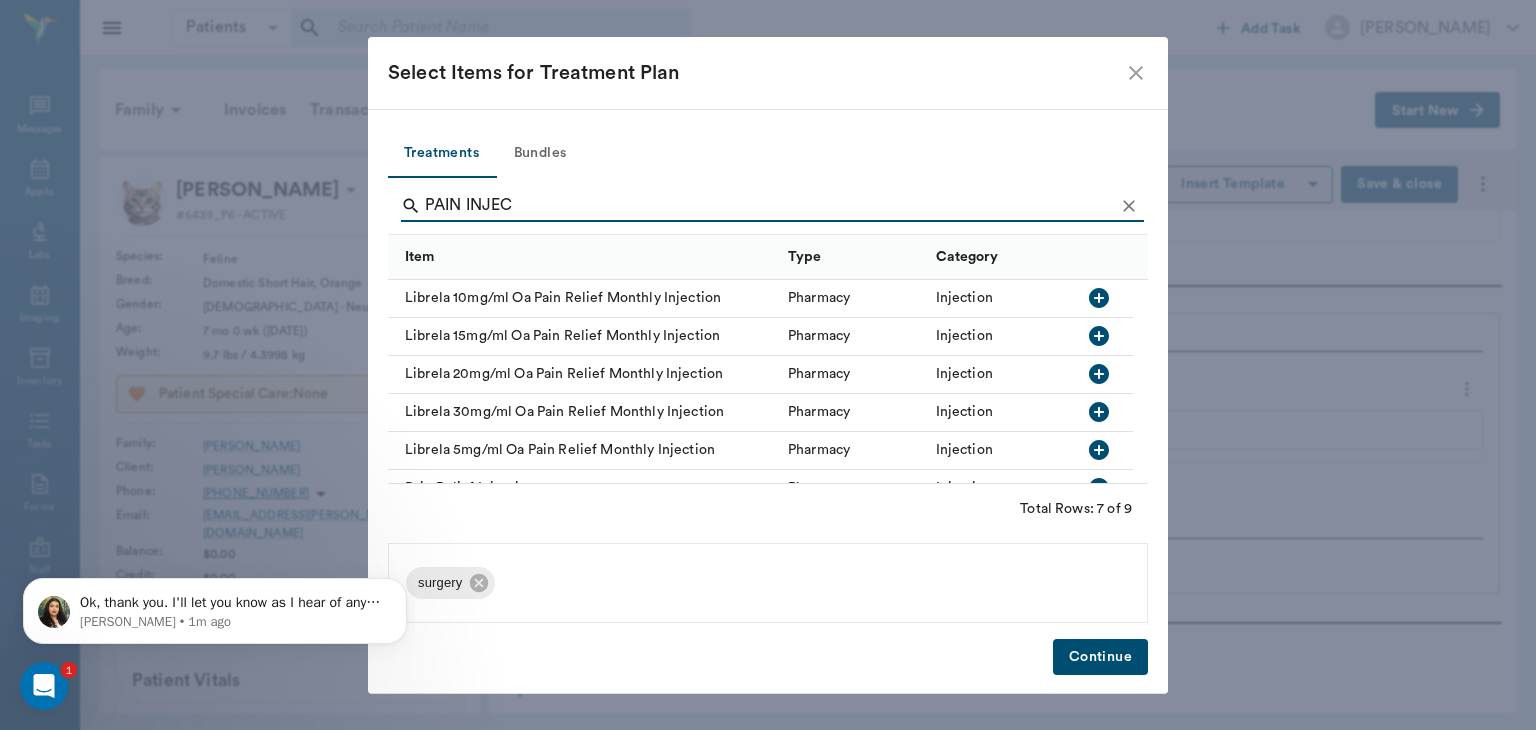 scroll, scrollTop: 62, scrollLeft: 0, axis: vertical 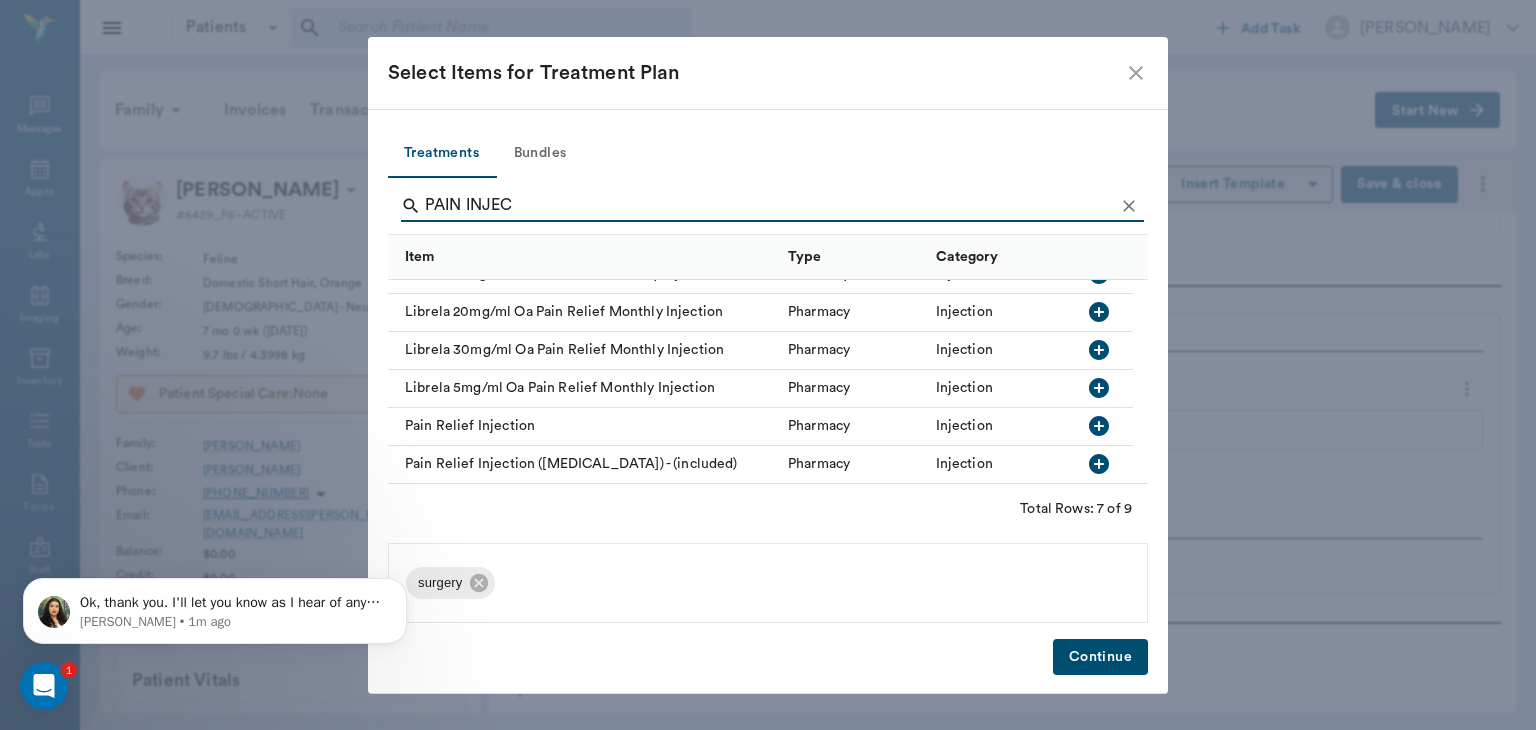 type on "PAIN INJEC" 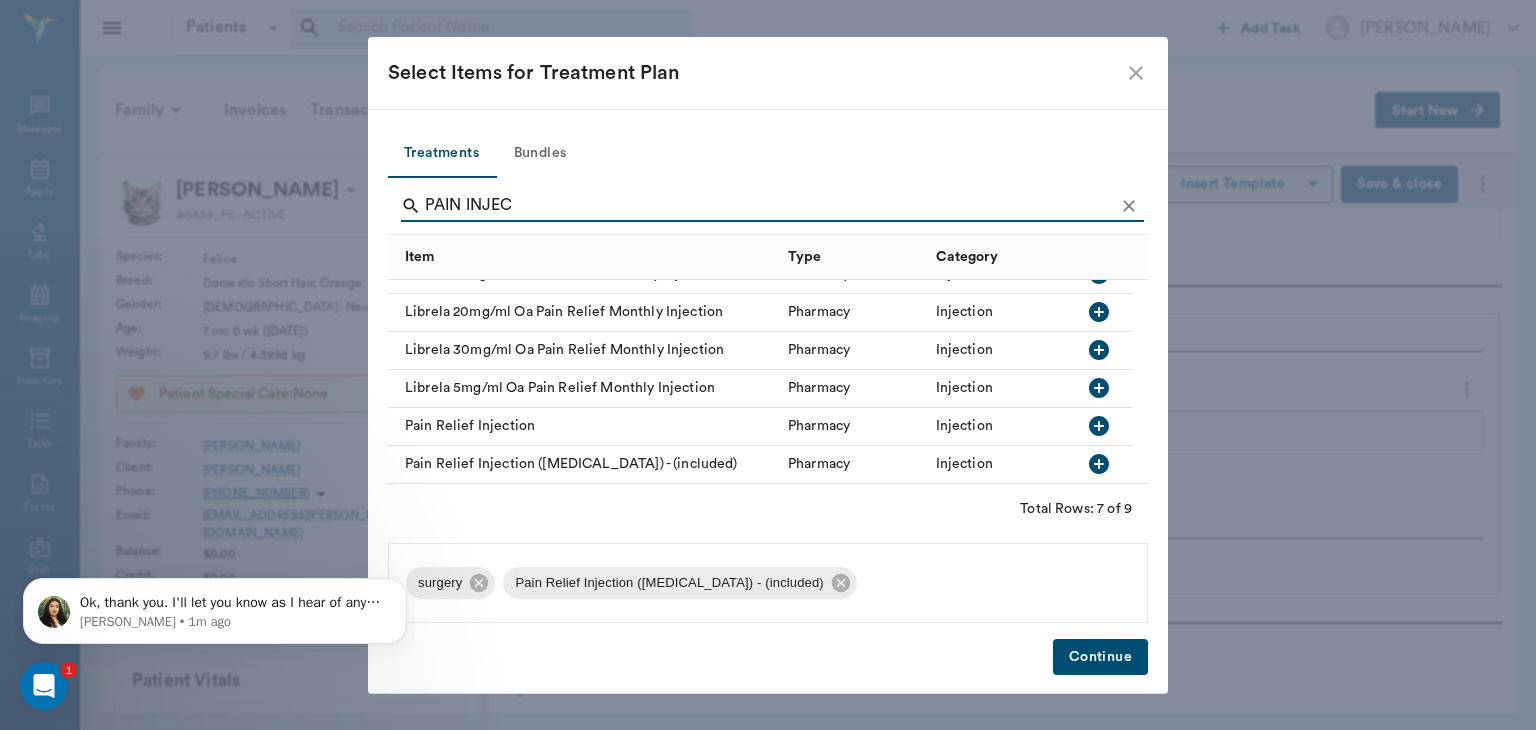 click on "Continue" at bounding box center (1100, 657) 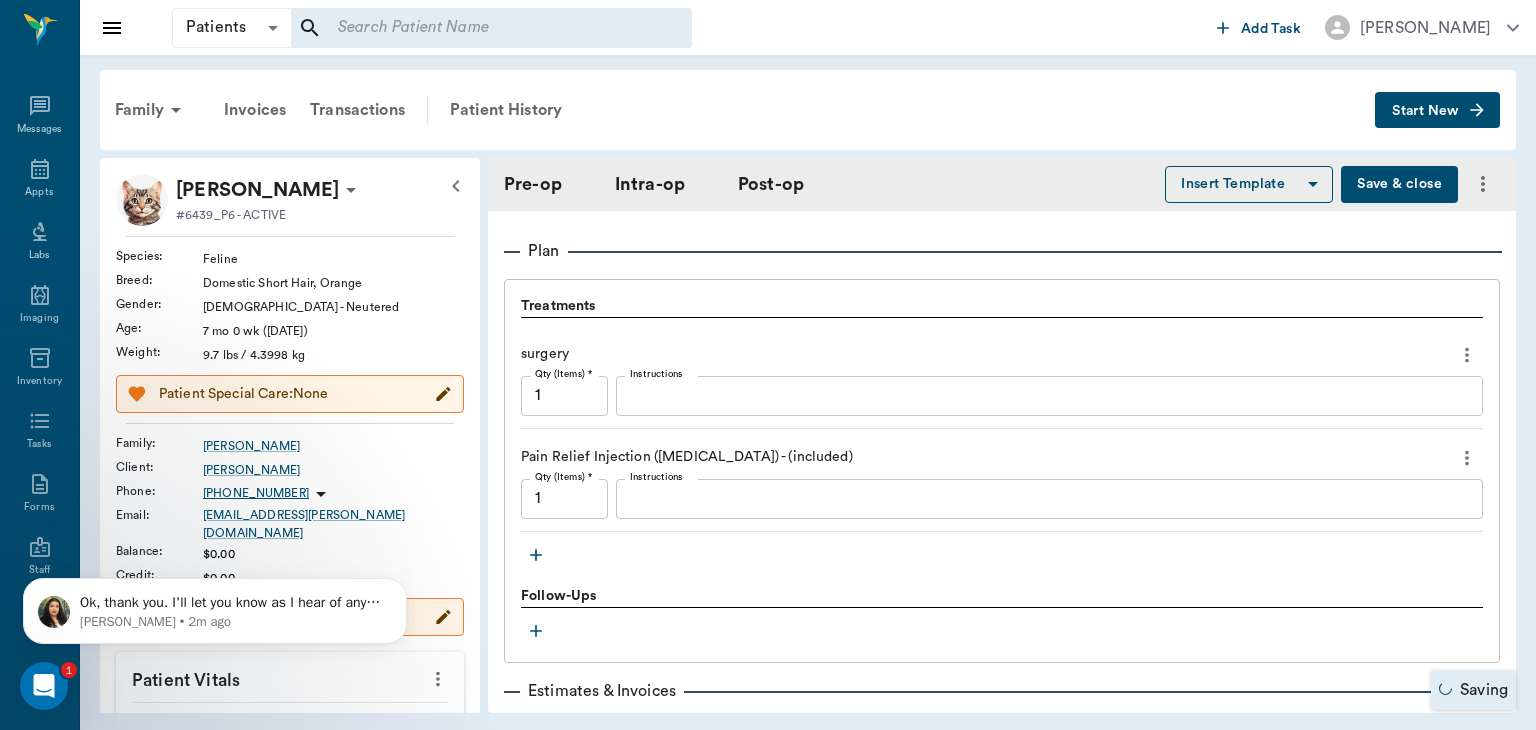 scroll, scrollTop: 1626, scrollLeft: 0, axis: vertical 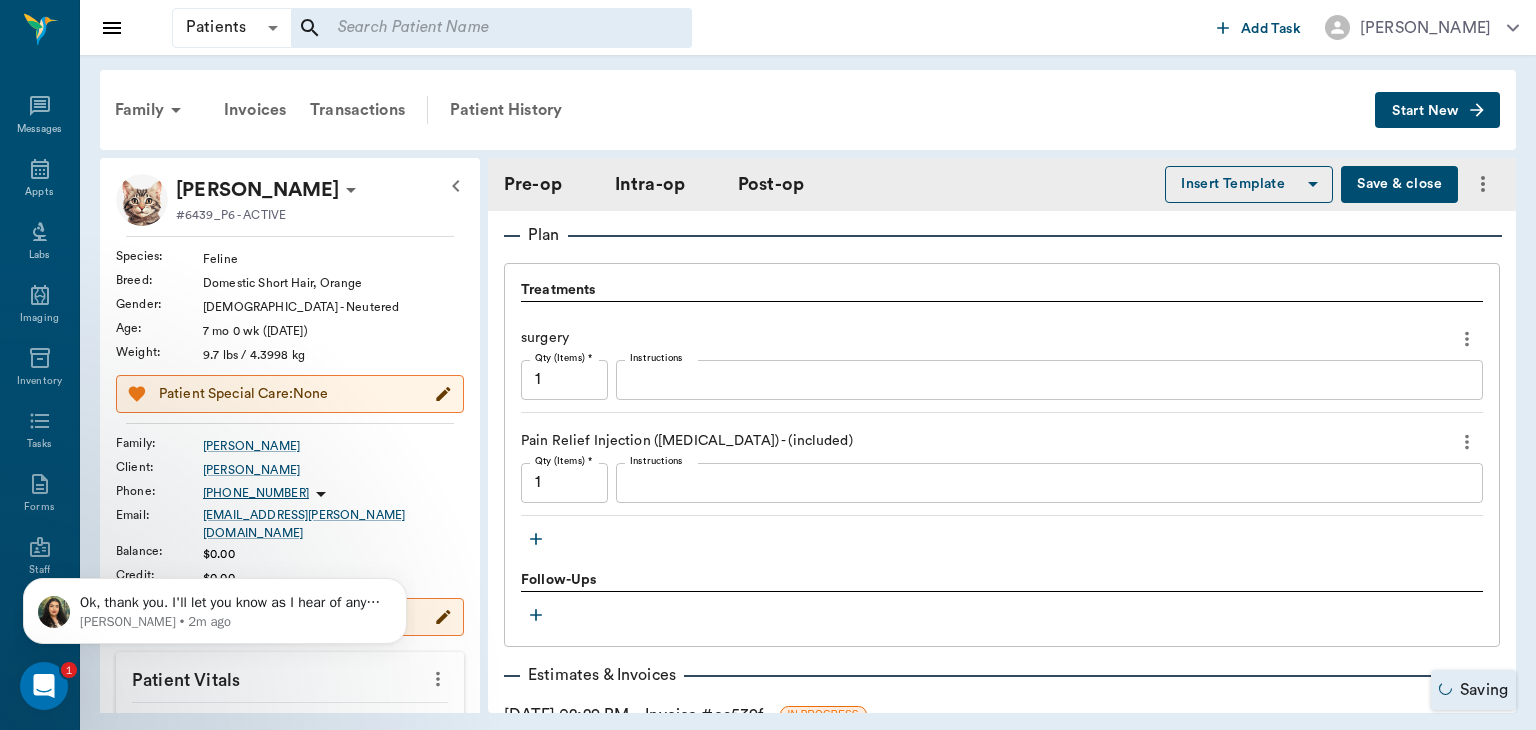 click 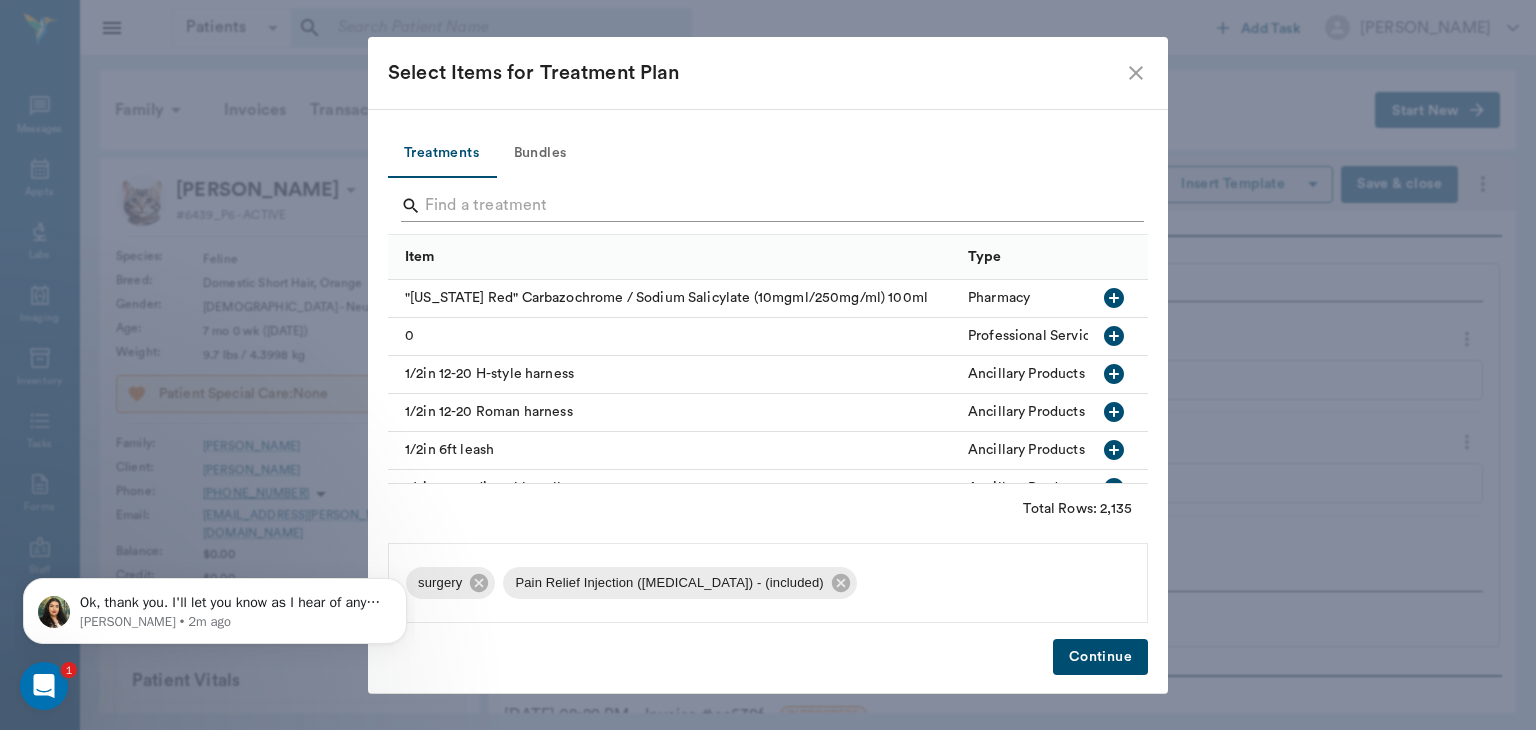 click at bounding box center [769, 206] 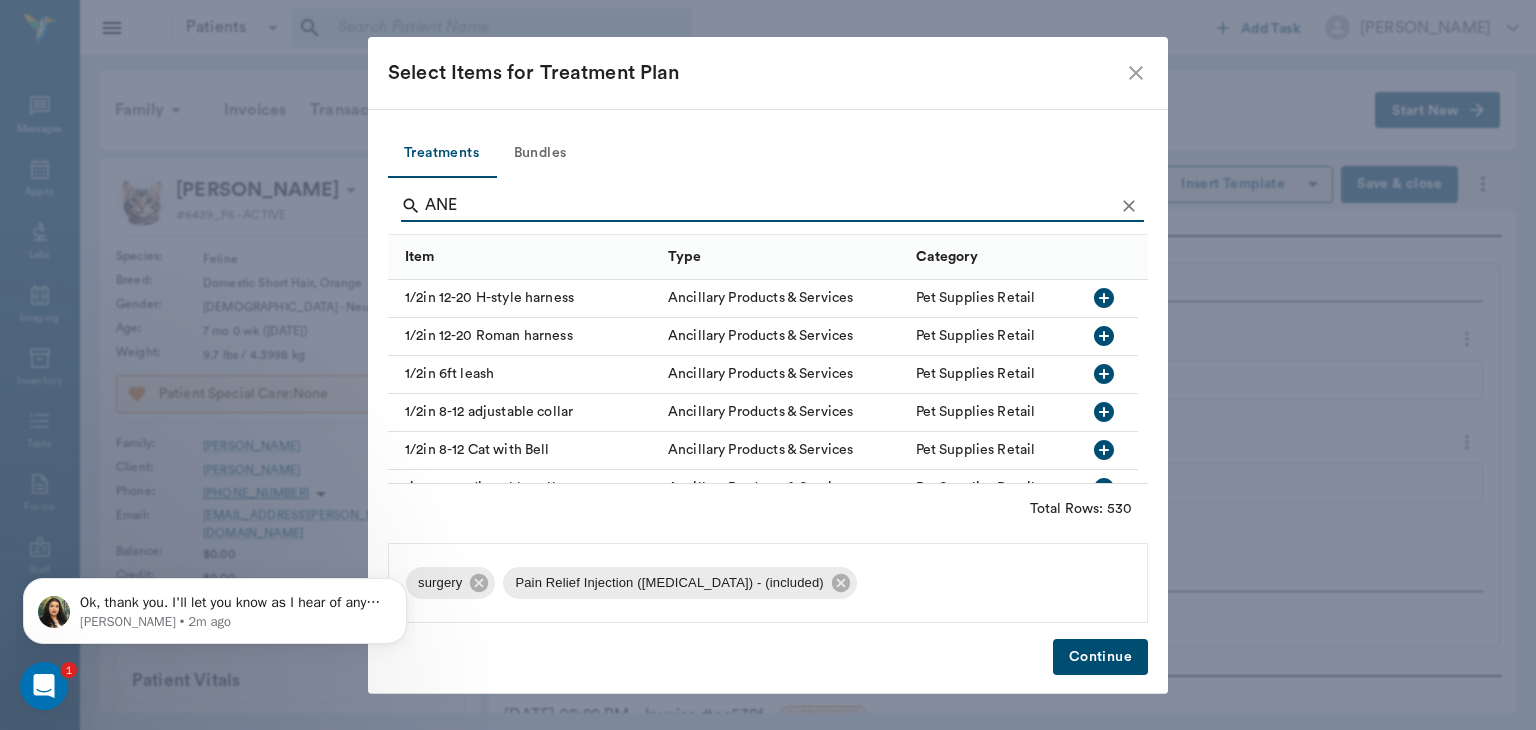 type on "ANES" 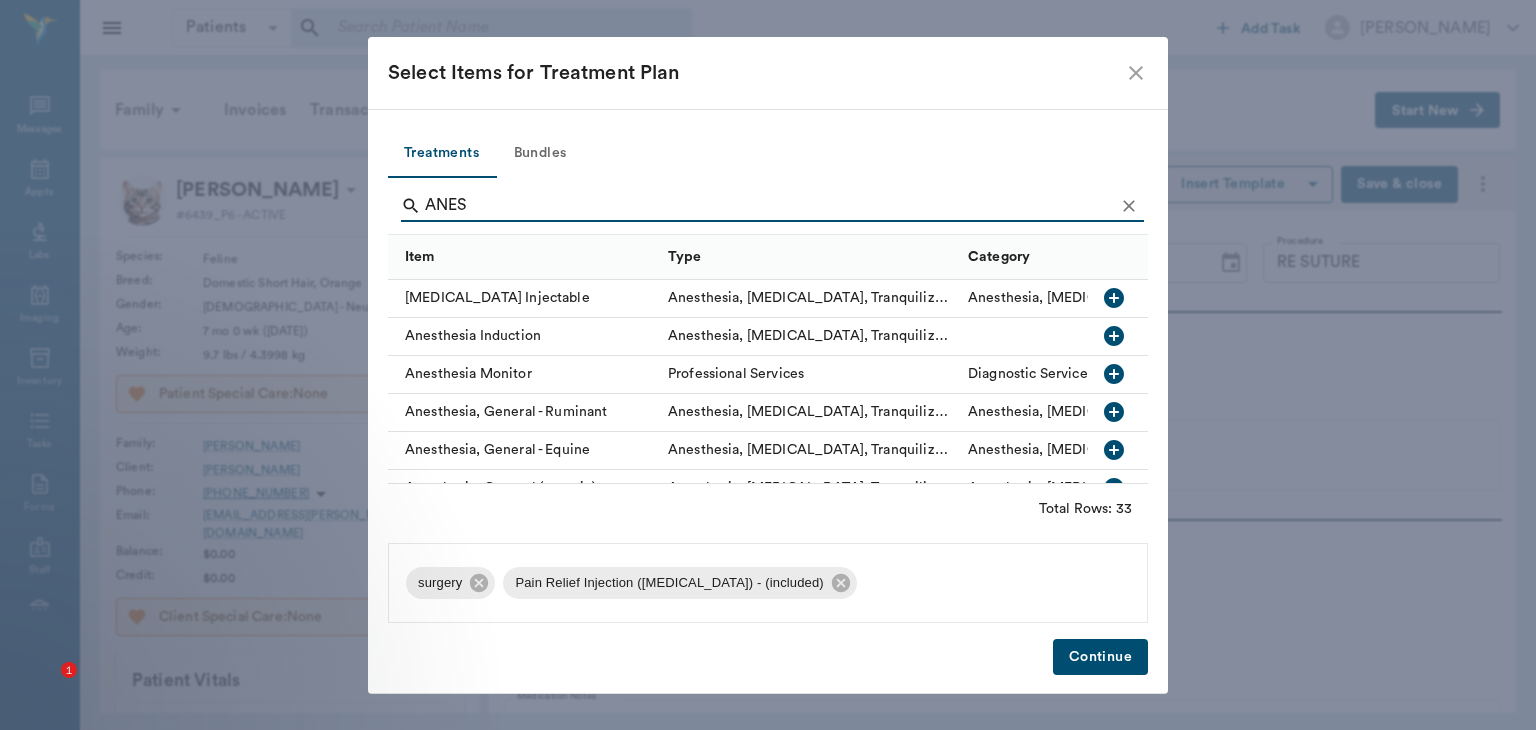 scroll, scrollTop: 0, scrollLeft: 0, axis: both 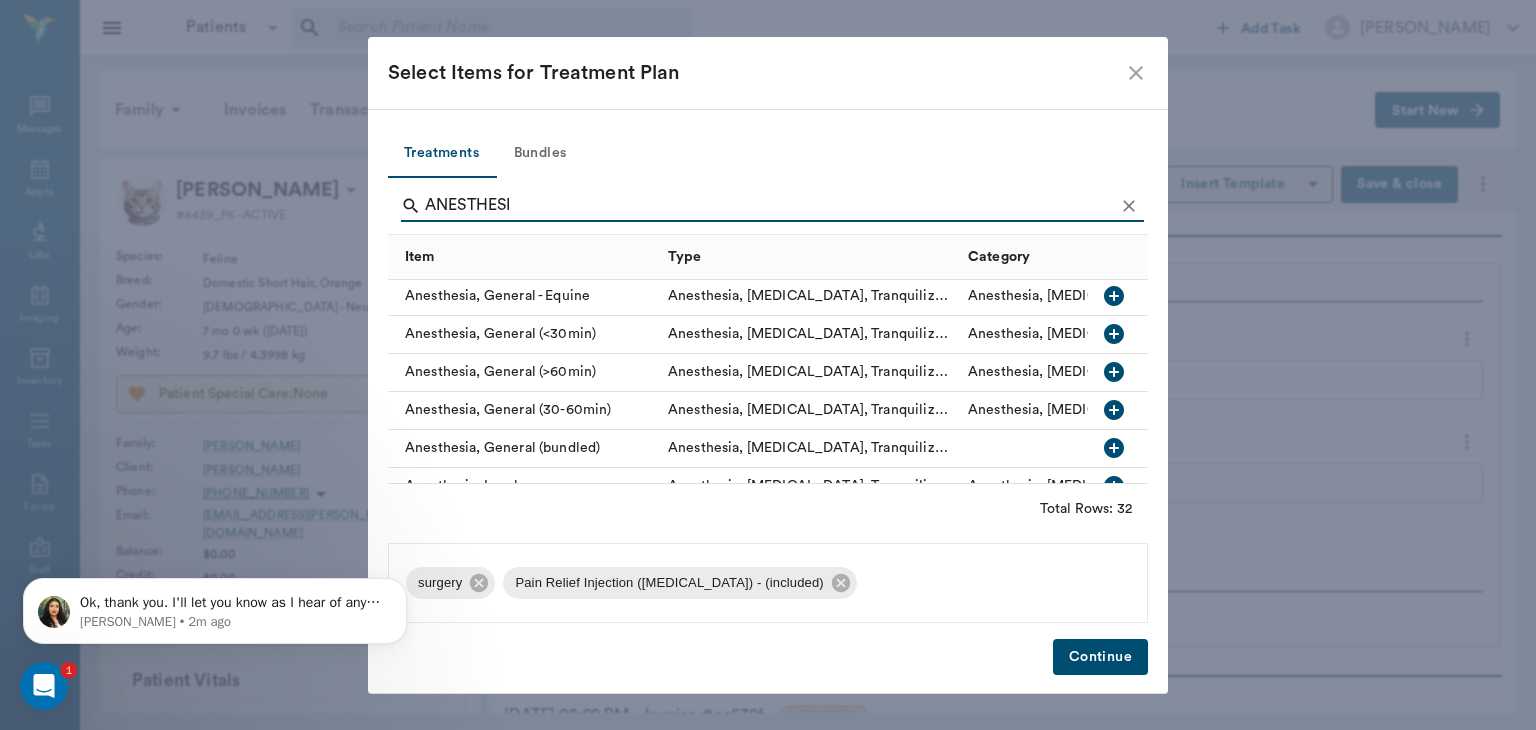 type on "ANESTHESI" 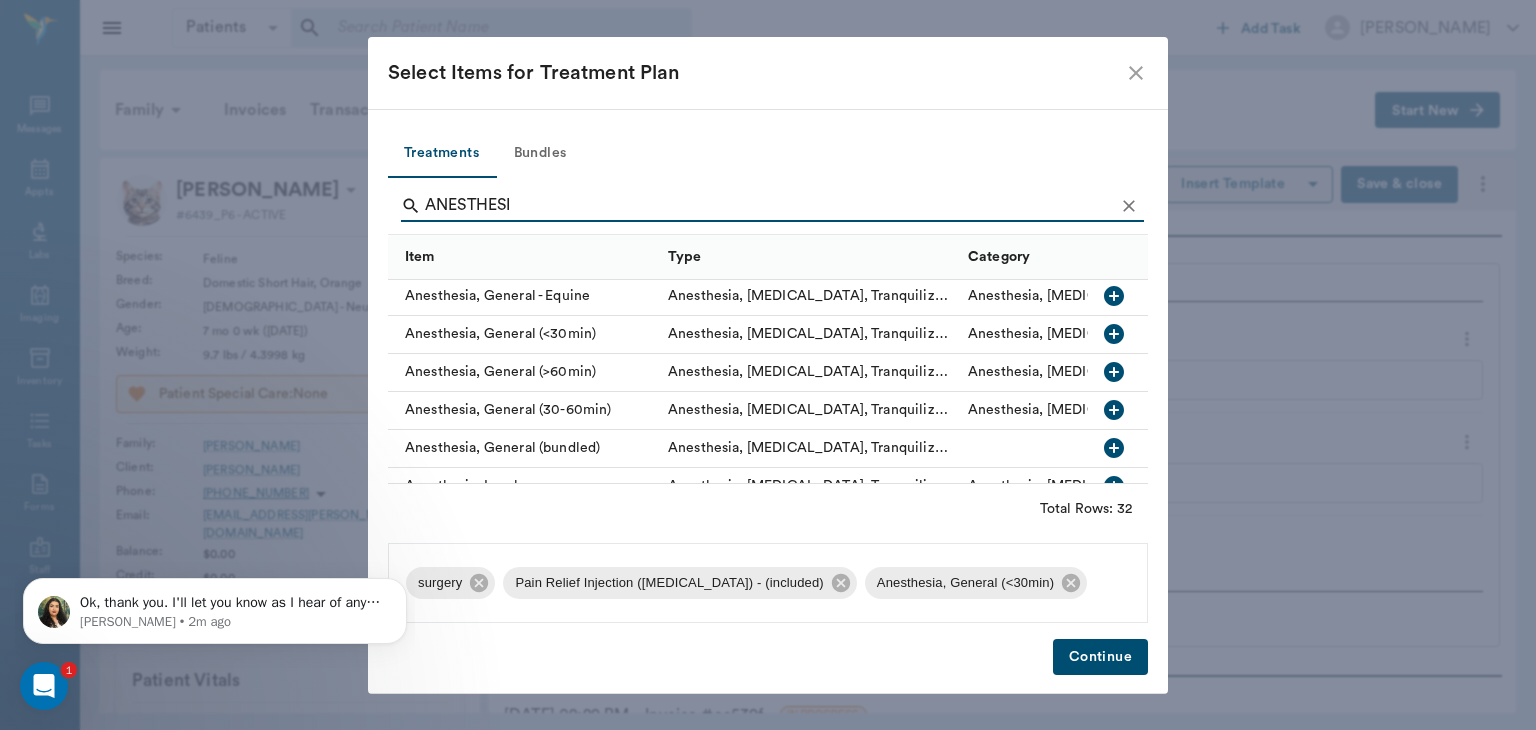 click on "Continue" at bounding box center (1100, 657) 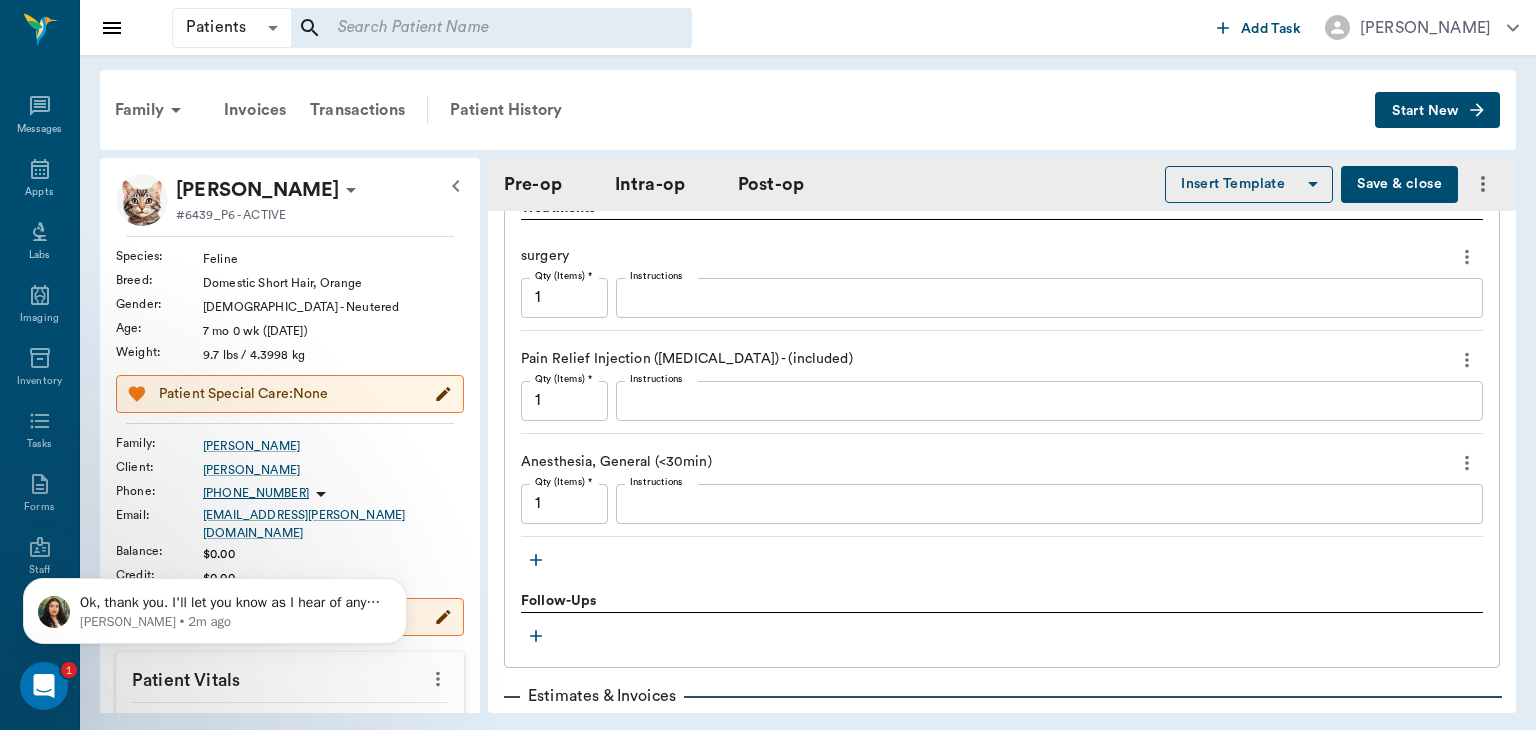 scroll, scrollTop: 1715, scrollLeft: 0, axis: vertical 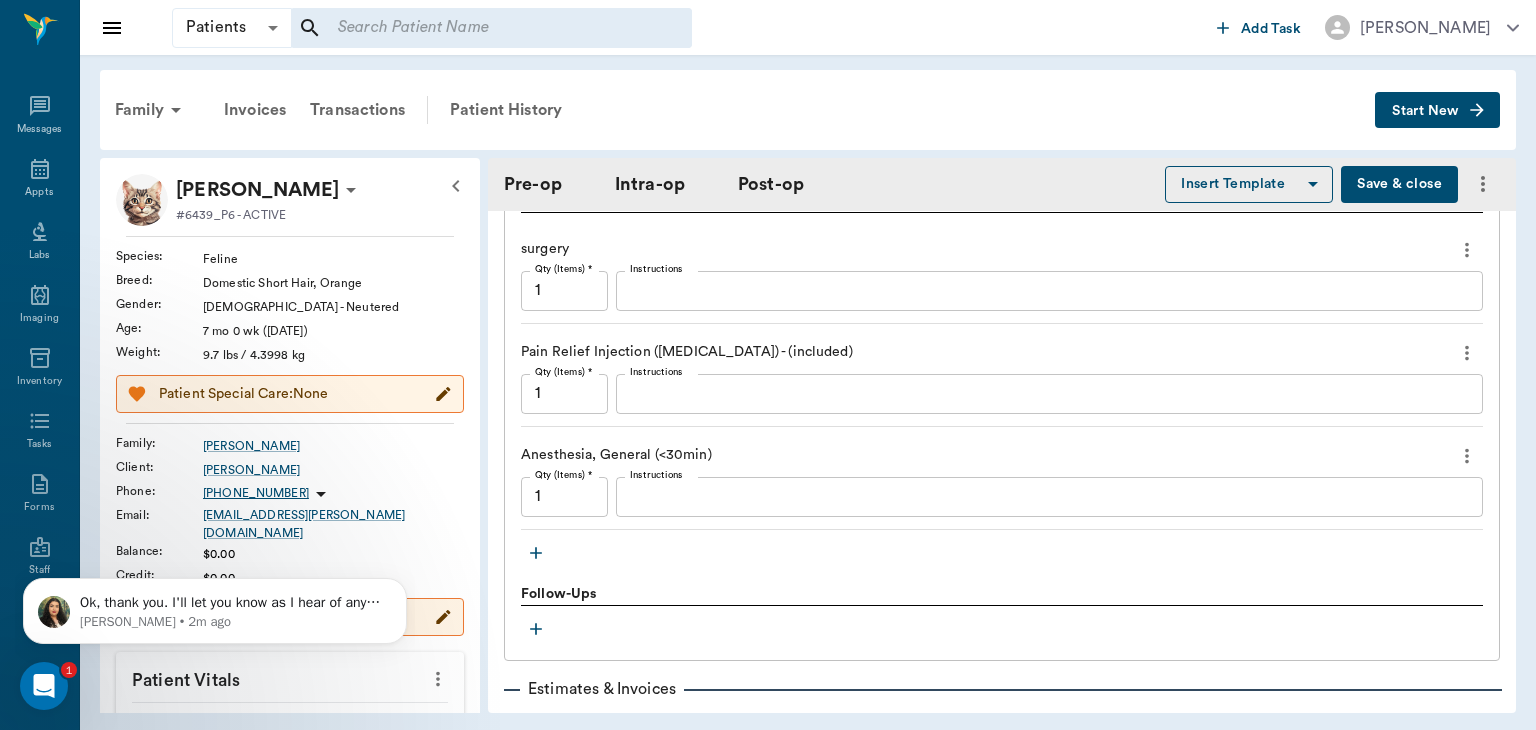 click 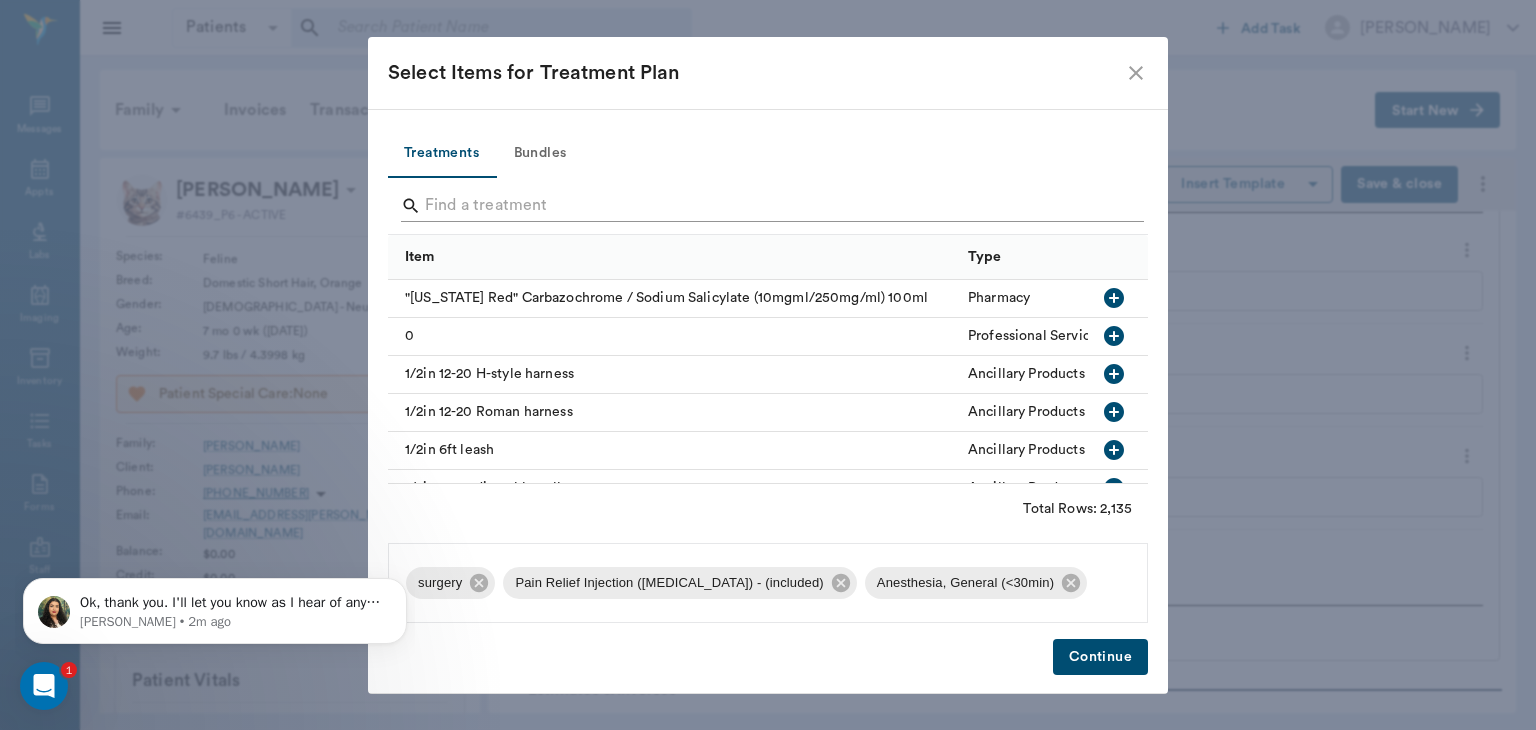 click at bounding box center (769, 206) 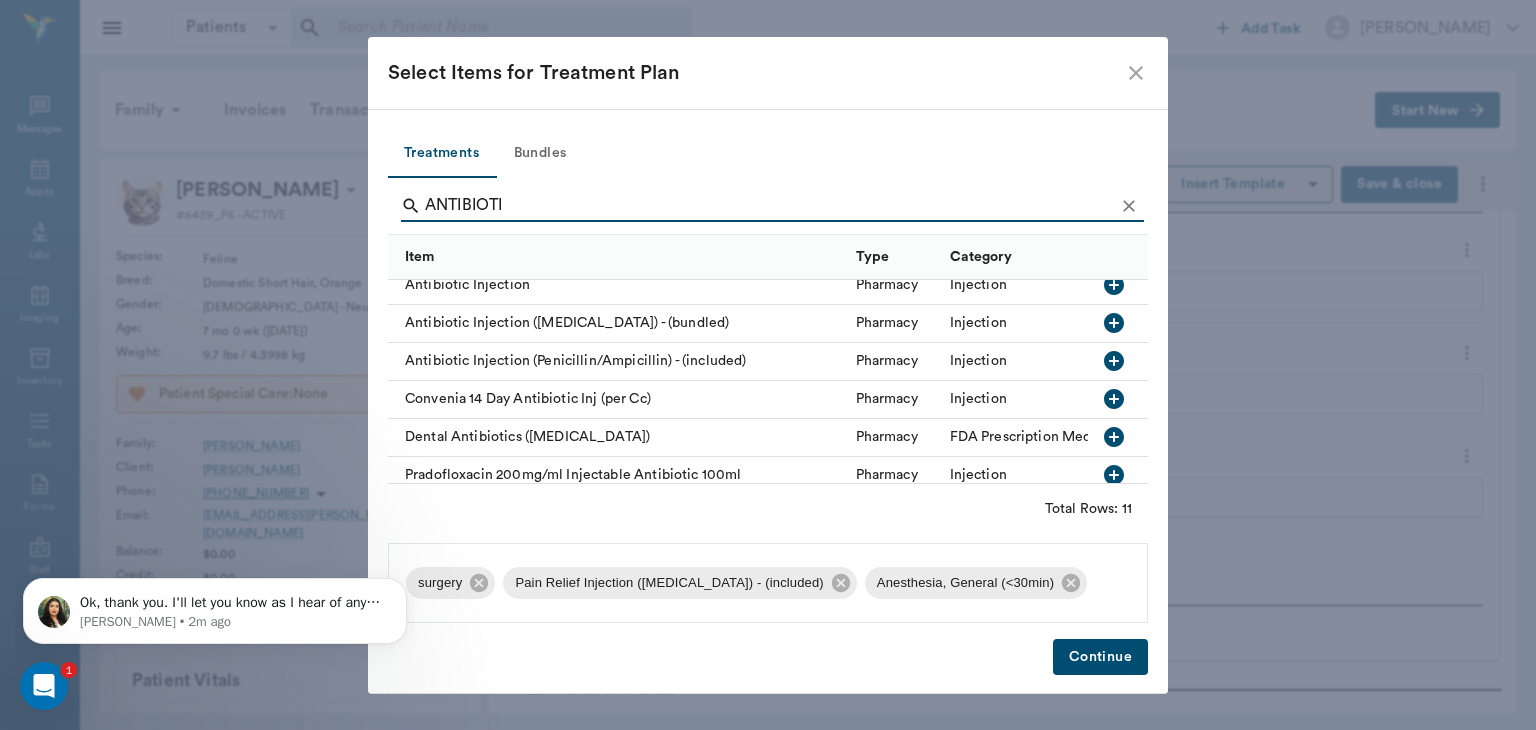 scroll, scrollTop: 36, scrollLeft: 0, axis: vertical 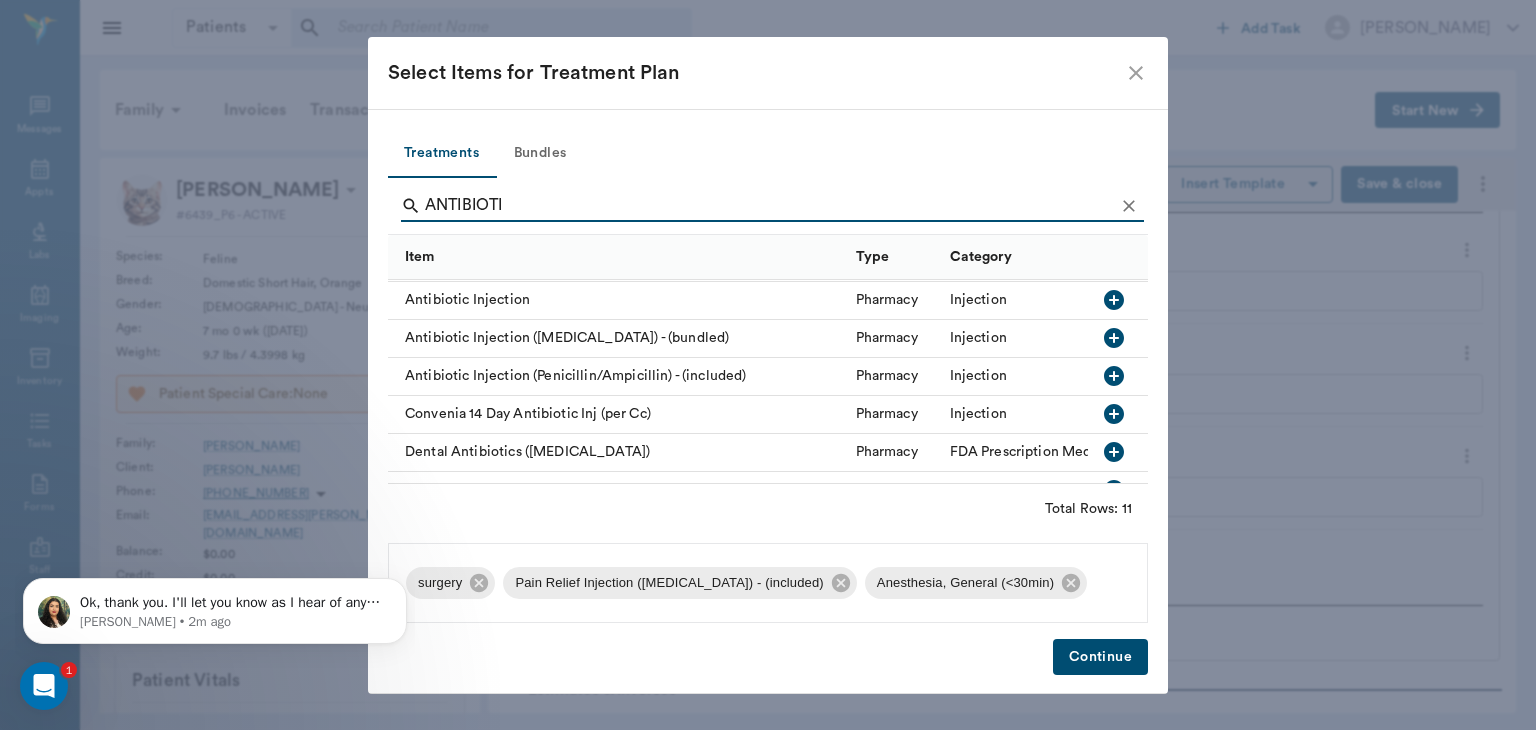 type on "ANTIBIOTI" 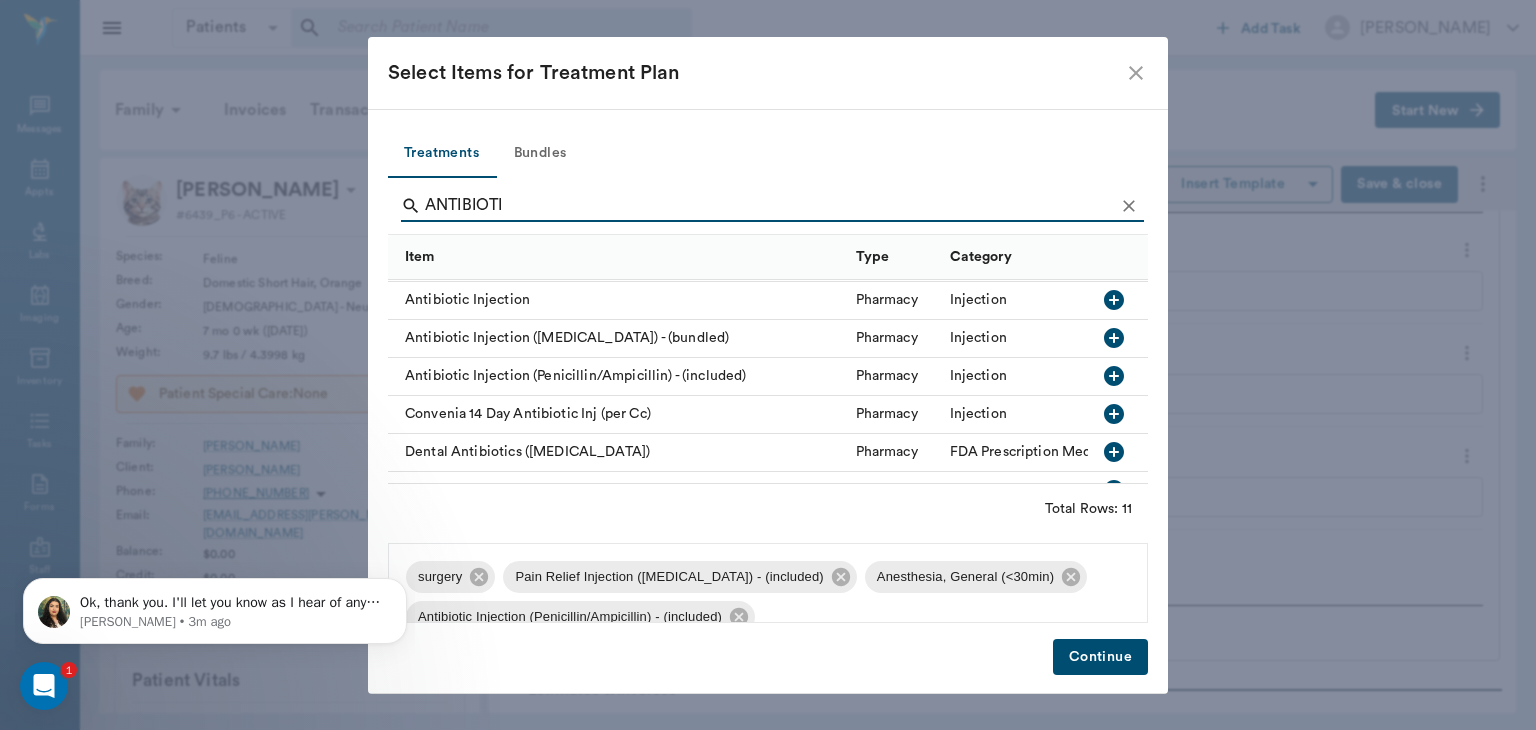 click on "Continue" at bounding box center (1100, 657) 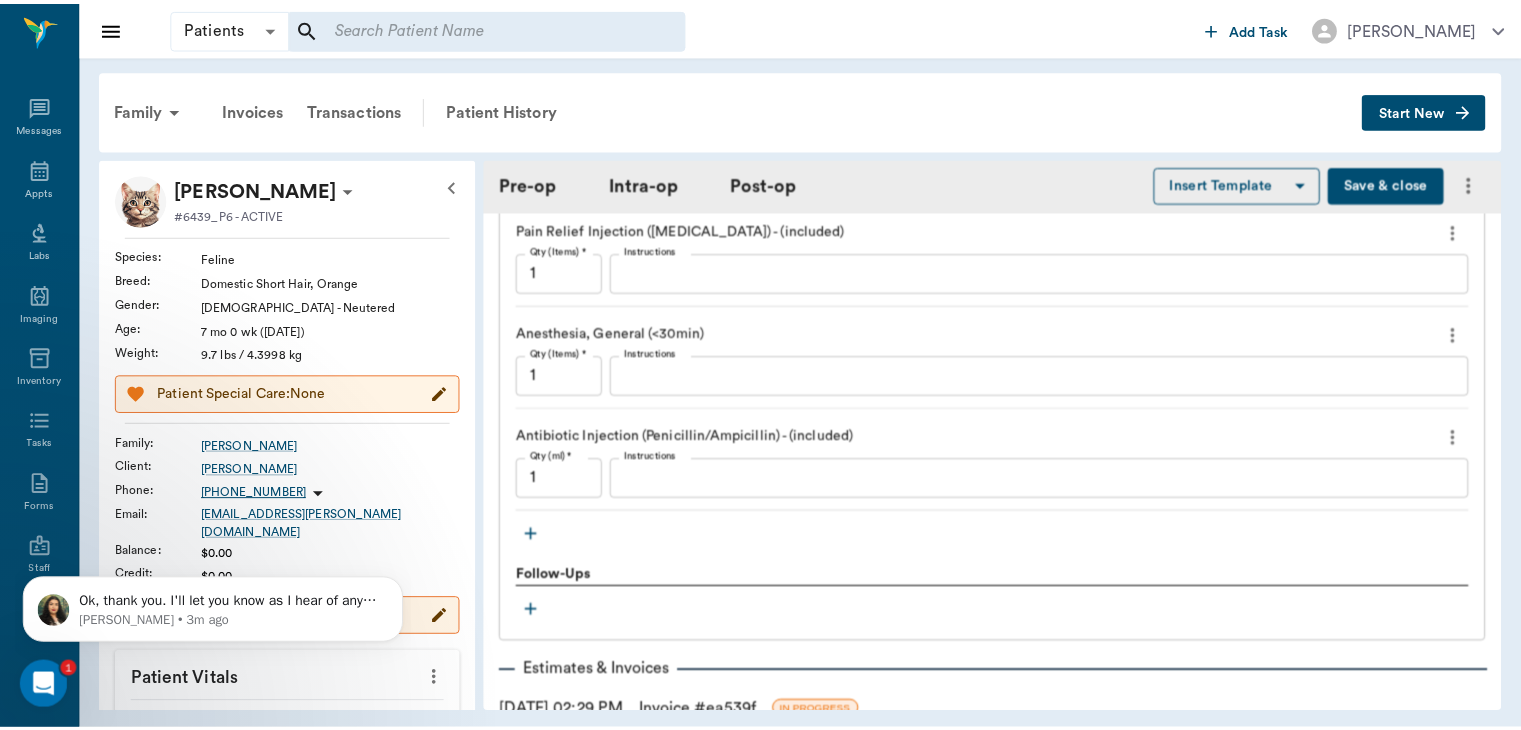 scroll, scrollTop: 1871, scrollLeft: 0, axis: vertical 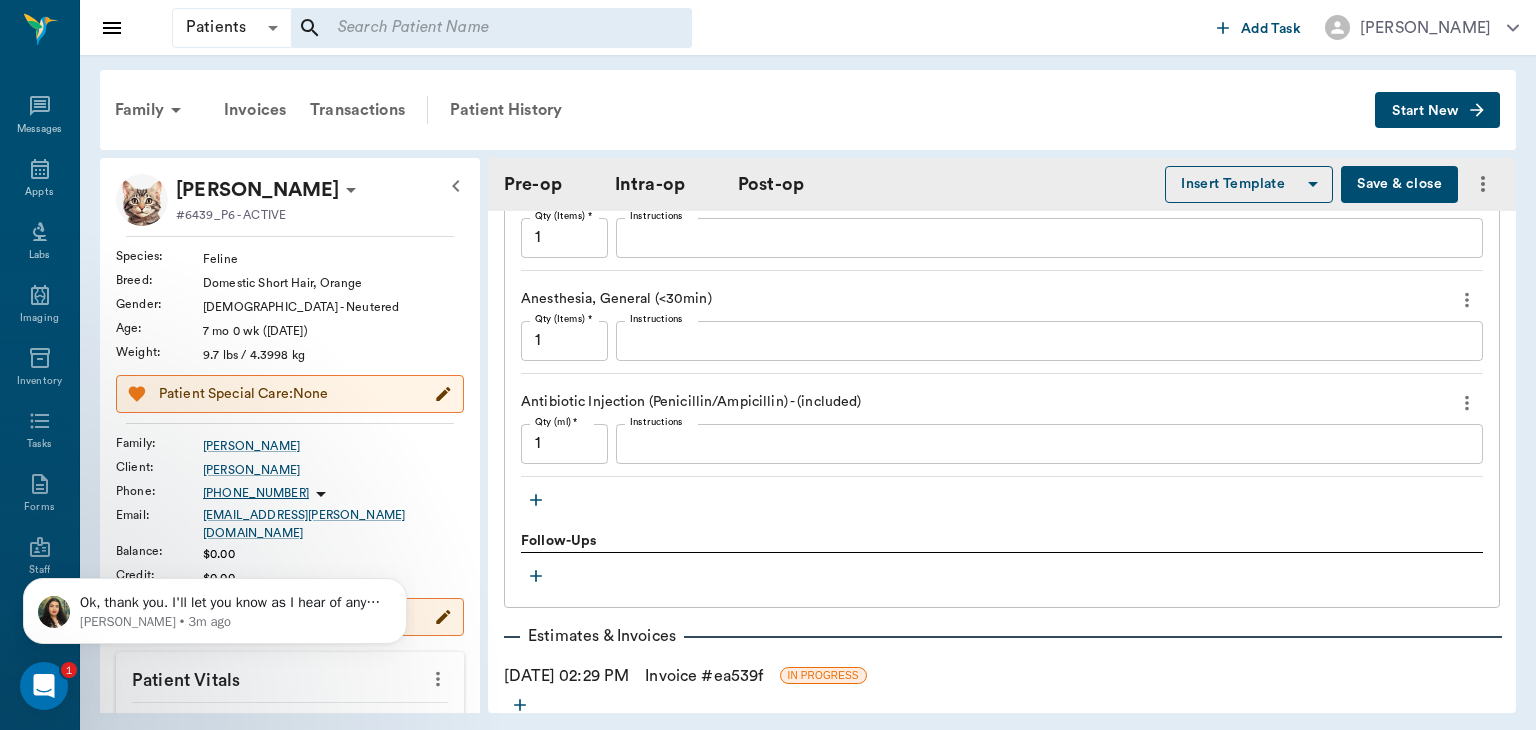 click on "Invoice # ea539f" at bounding box center [704, 676] 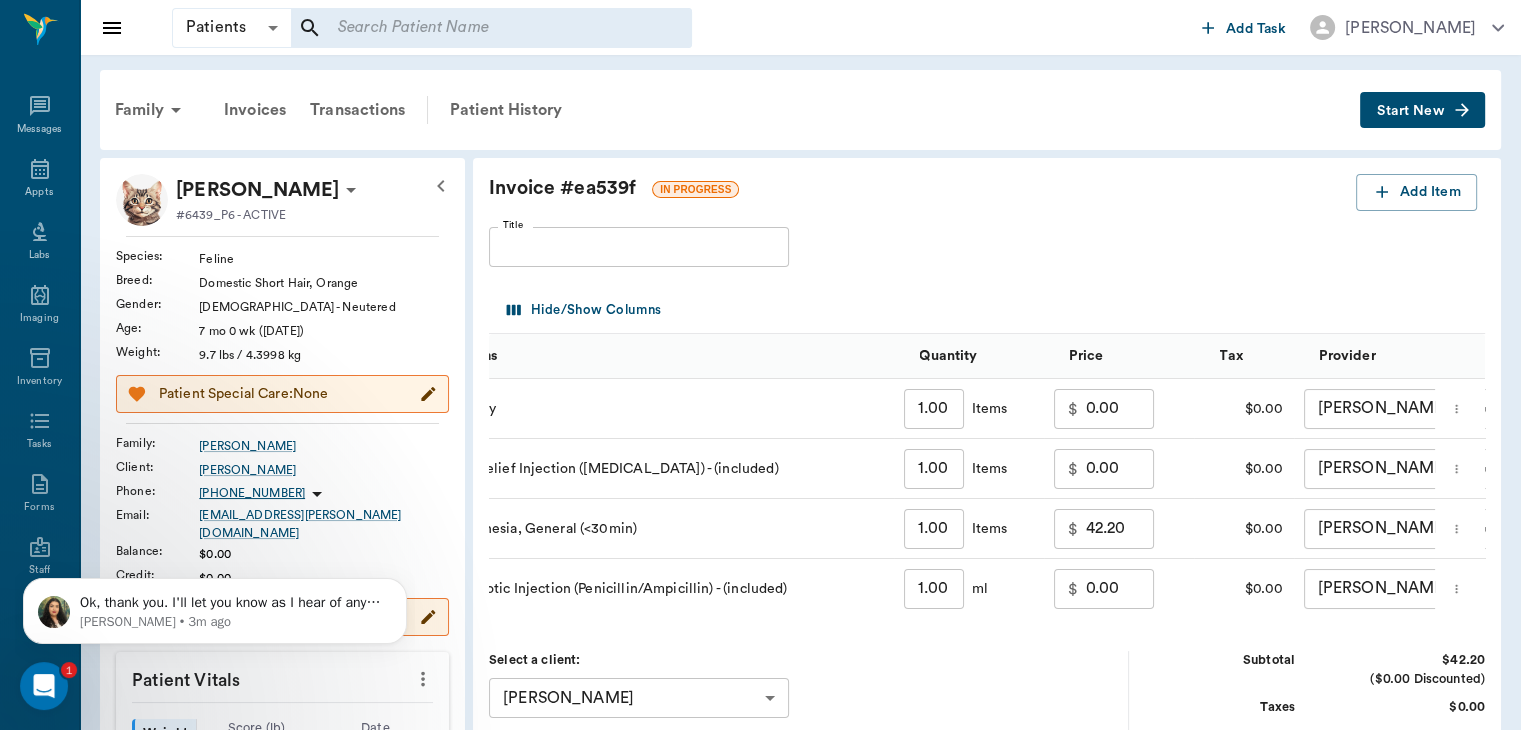 scroll, scrollTop: 0, scrollLeft: 64, axis: horizontal 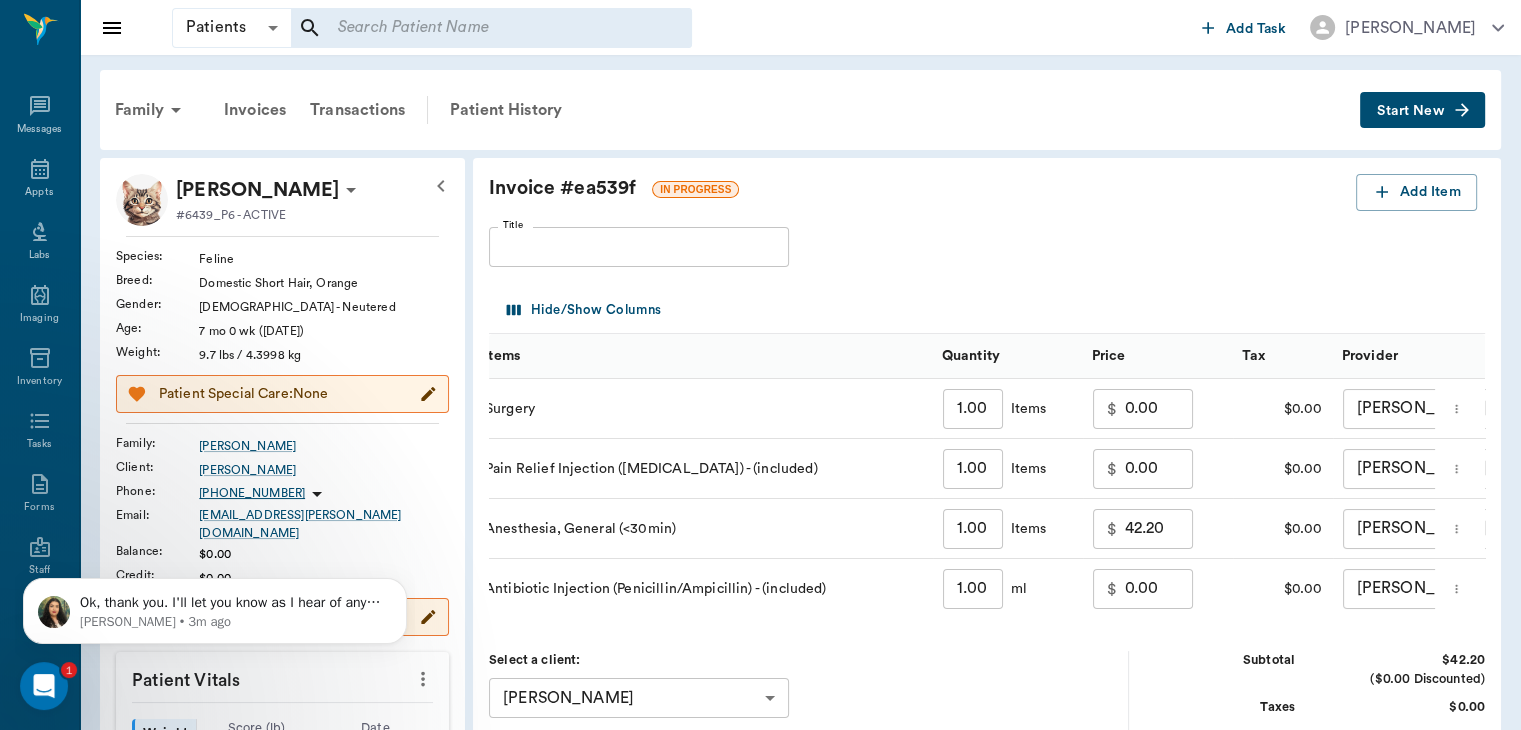 click on "42.20" at bounding box center (1159, 529) 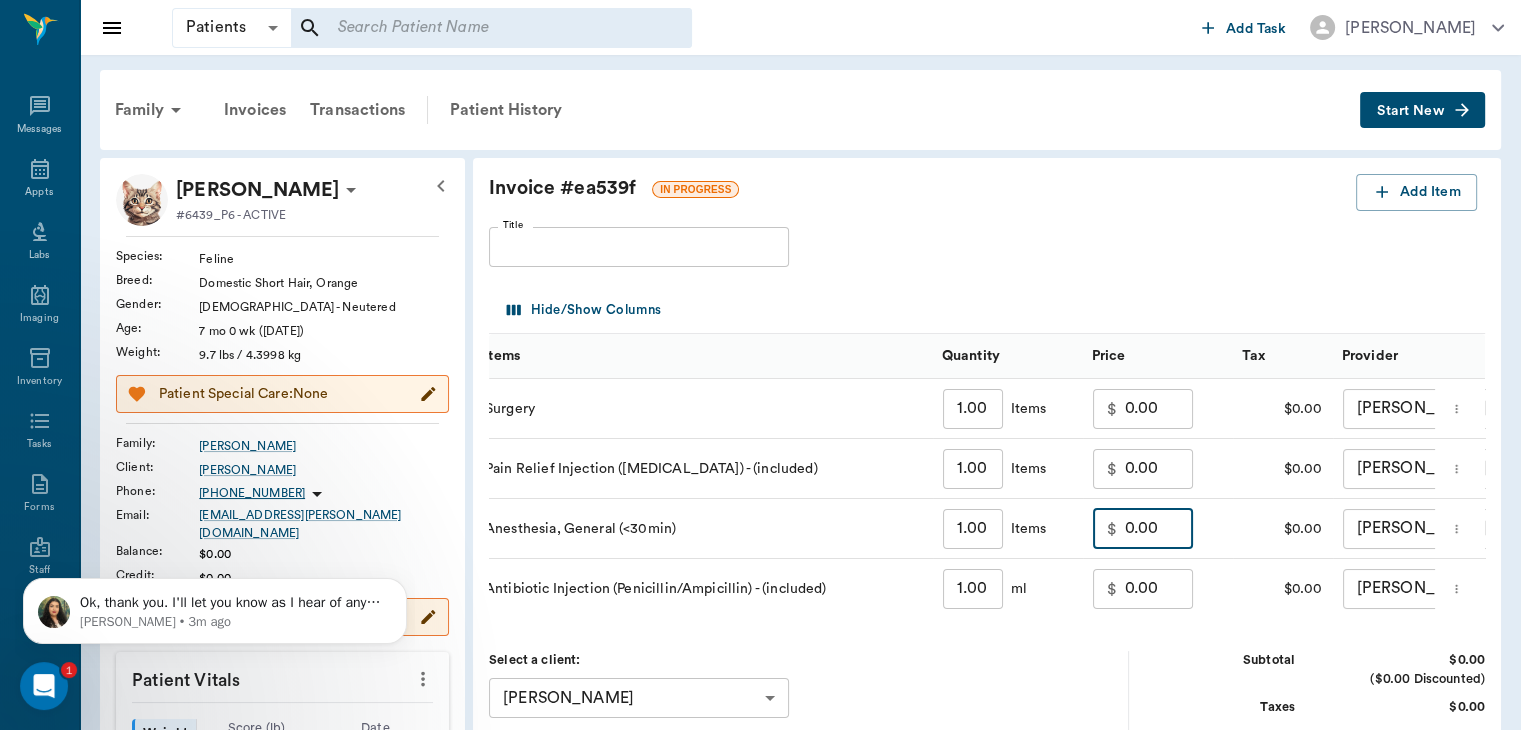type on "0.00" 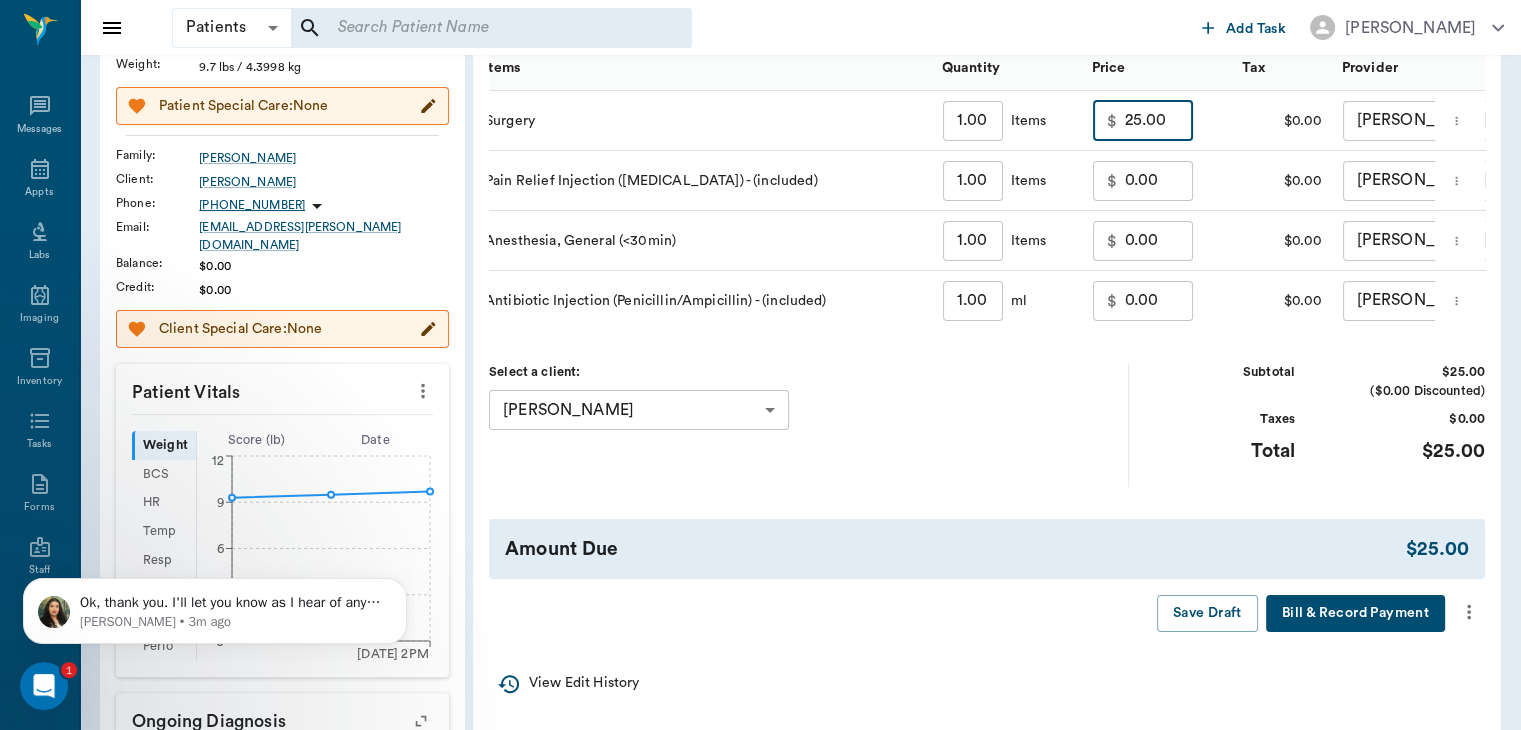 scroll, scrollTop: 325, scrollLeft: 0, axis: vertical 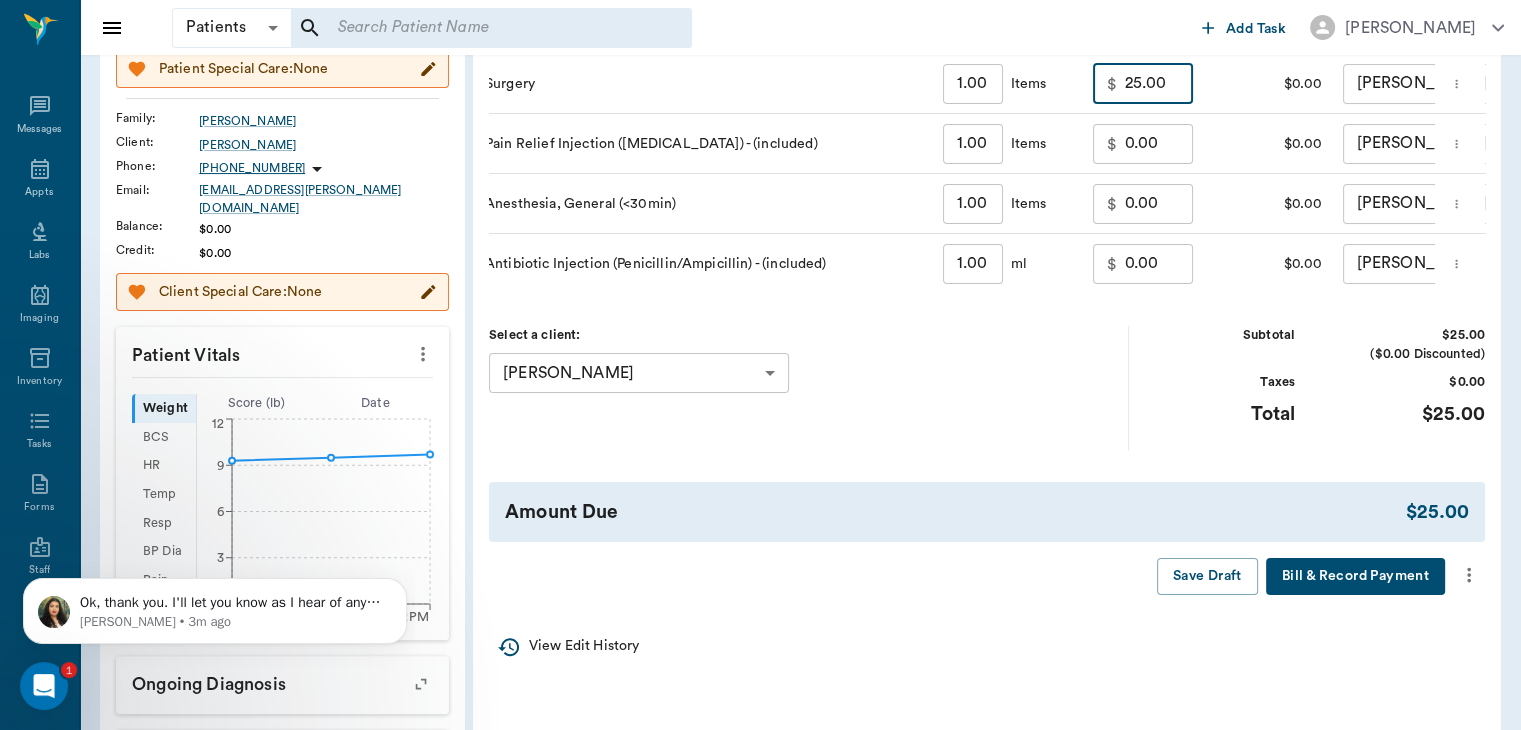 type on "25.00" 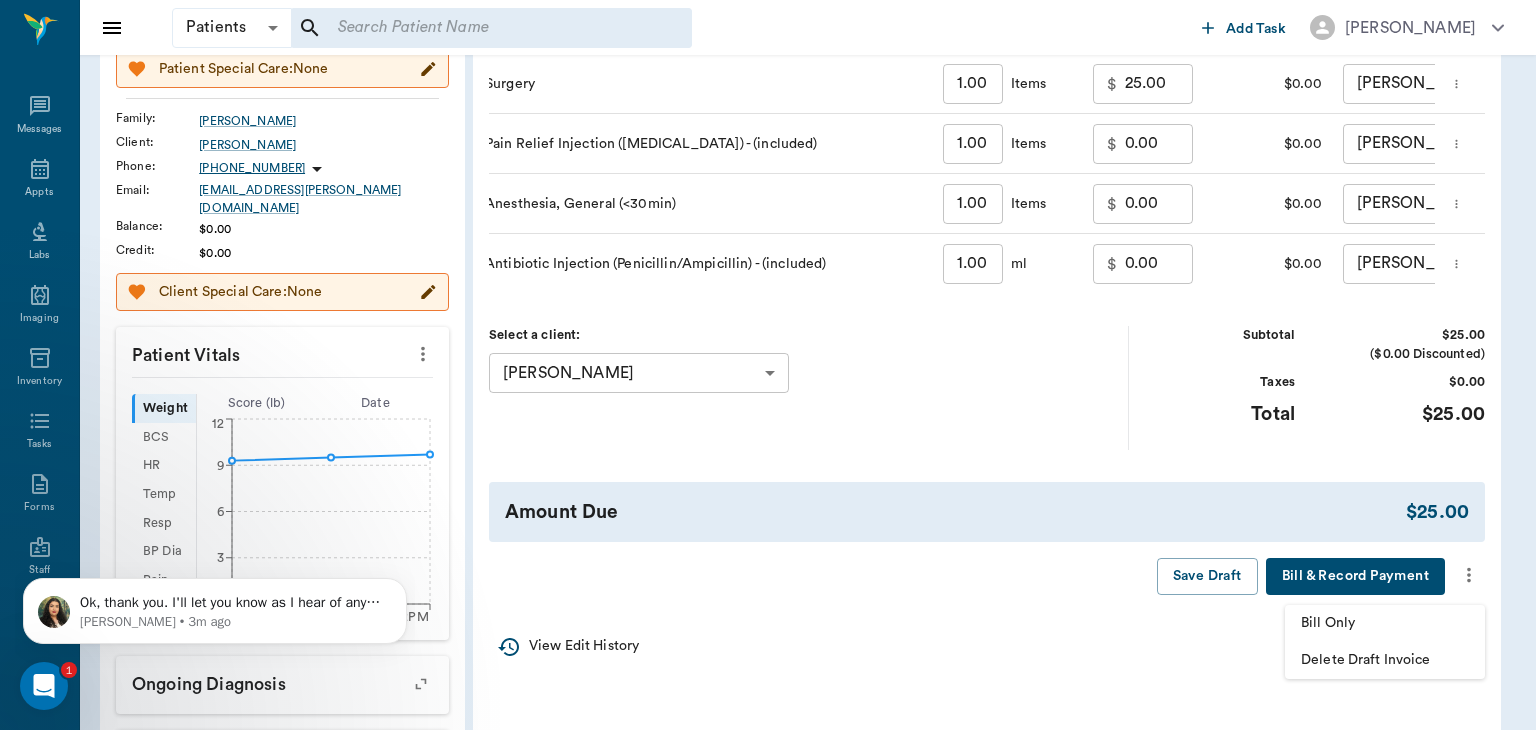 click on "Bill Only" at bounding box center (1385, 623) 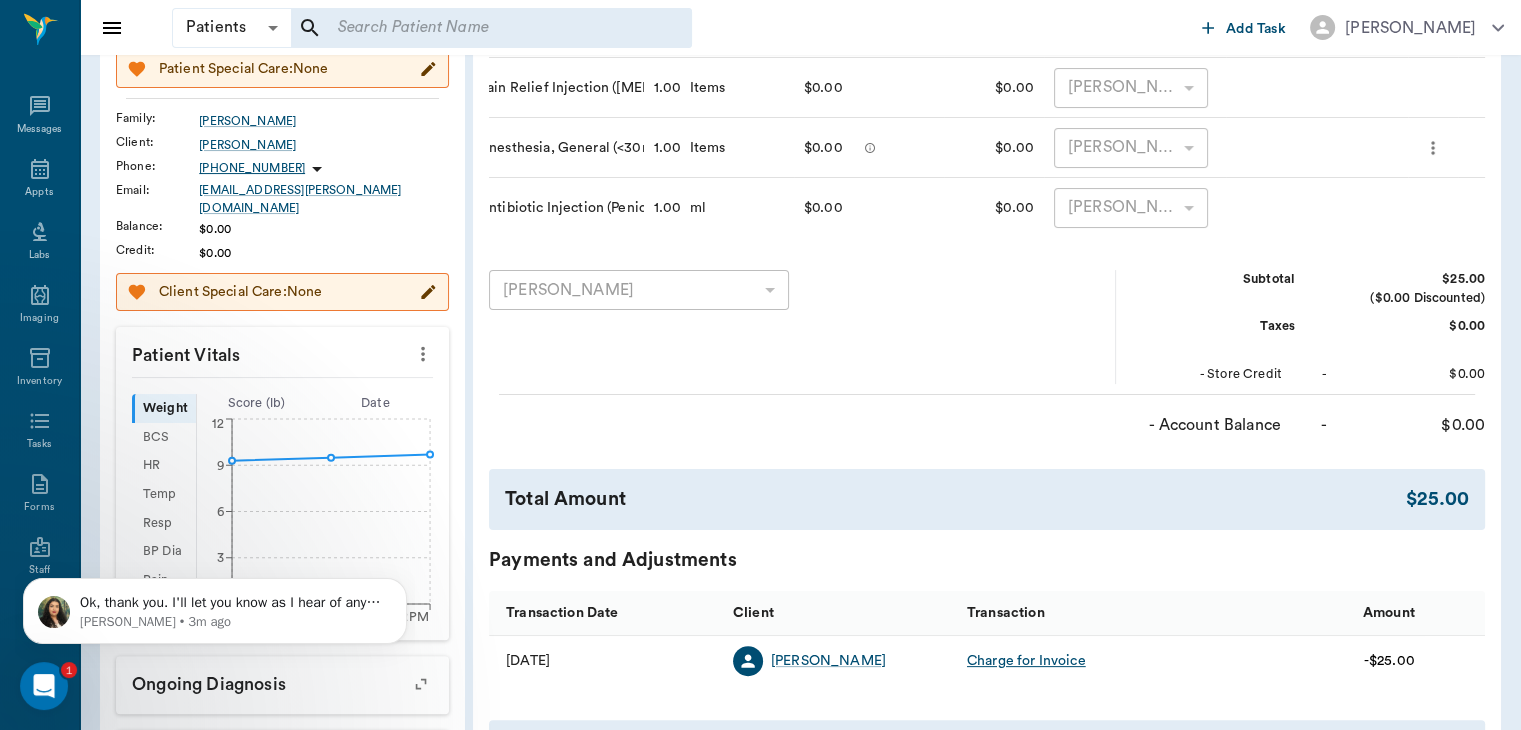 scroll, scrollTop: 0, scrollLeft: 26, axis: horizontal 